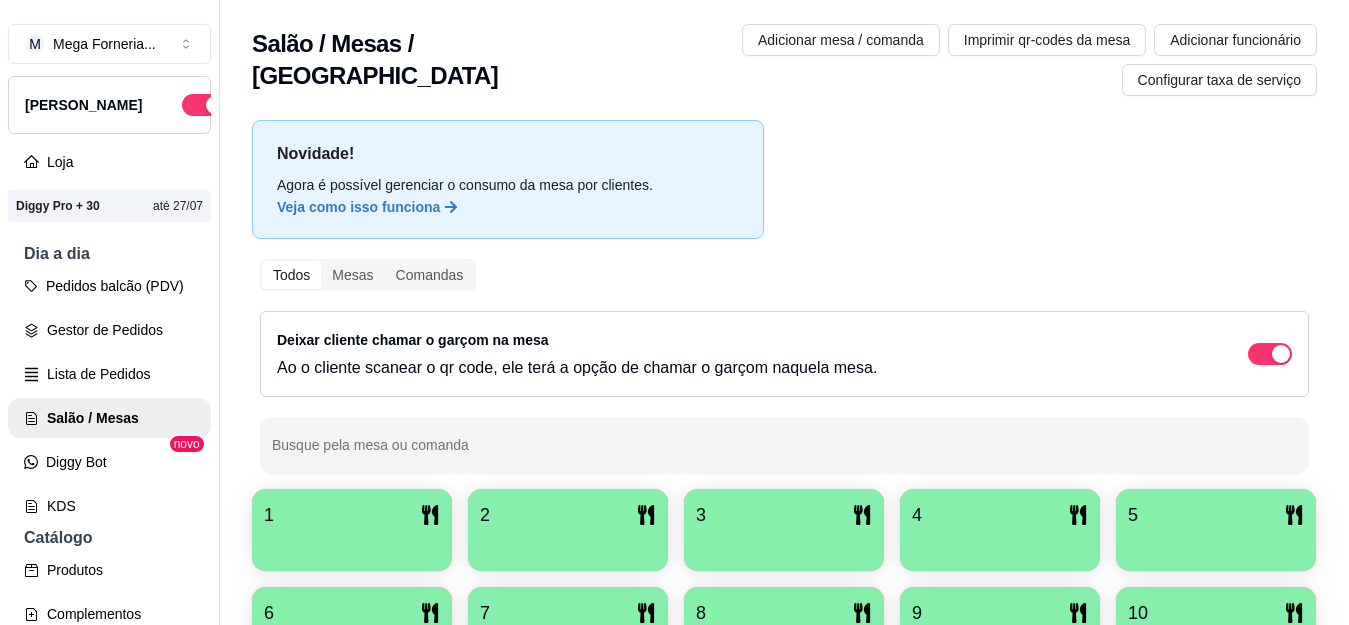 scroll, scrollTop: 0, scrollLeft: 0, axis: both 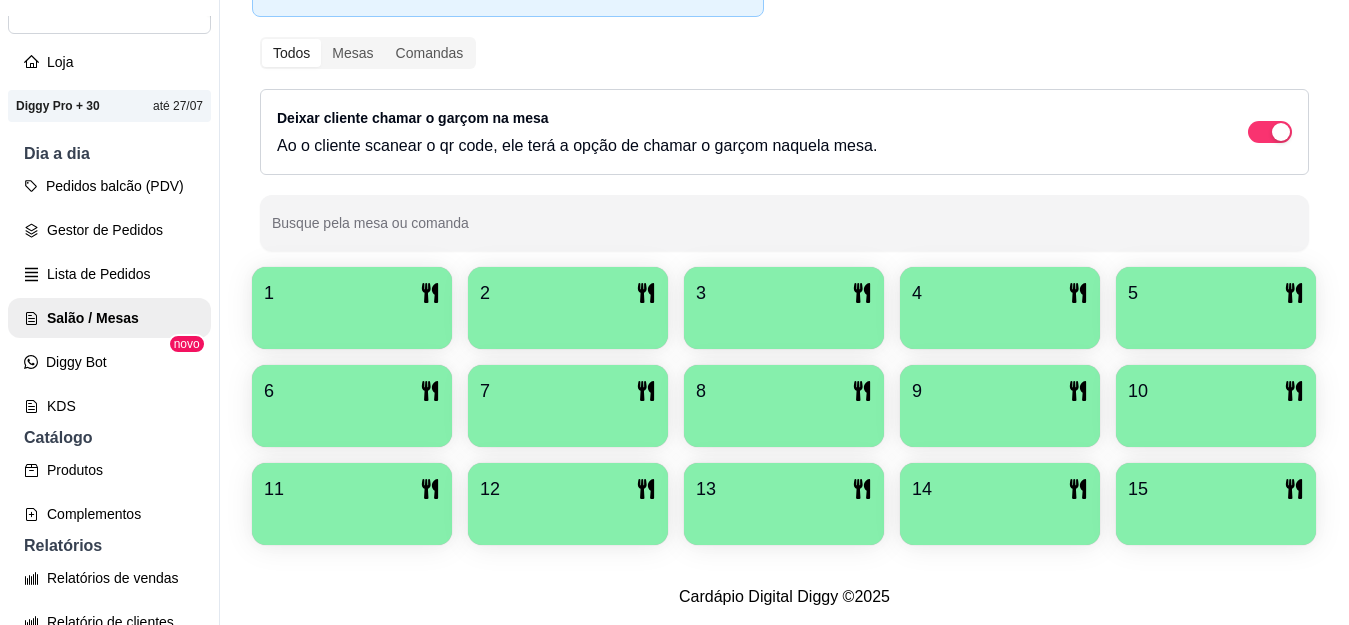 click at bounding box center [352, 420] 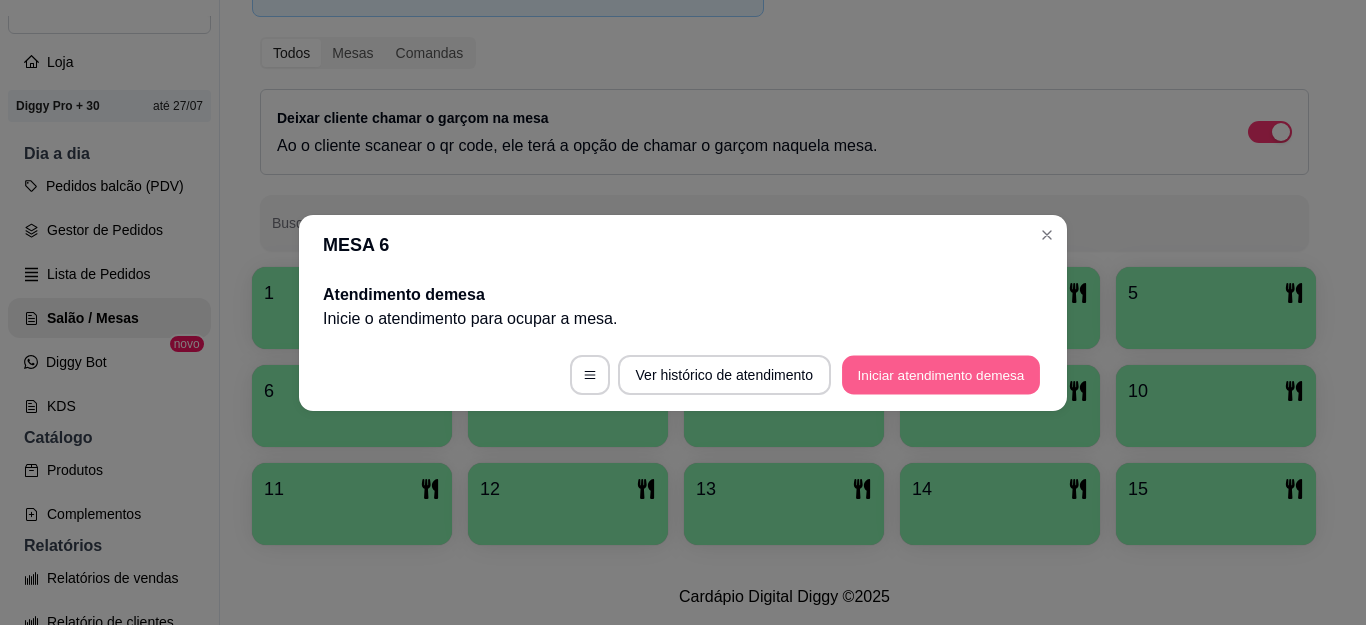 click on "Iniciar atendimento de  mesa" at bounding box center [941, 374] 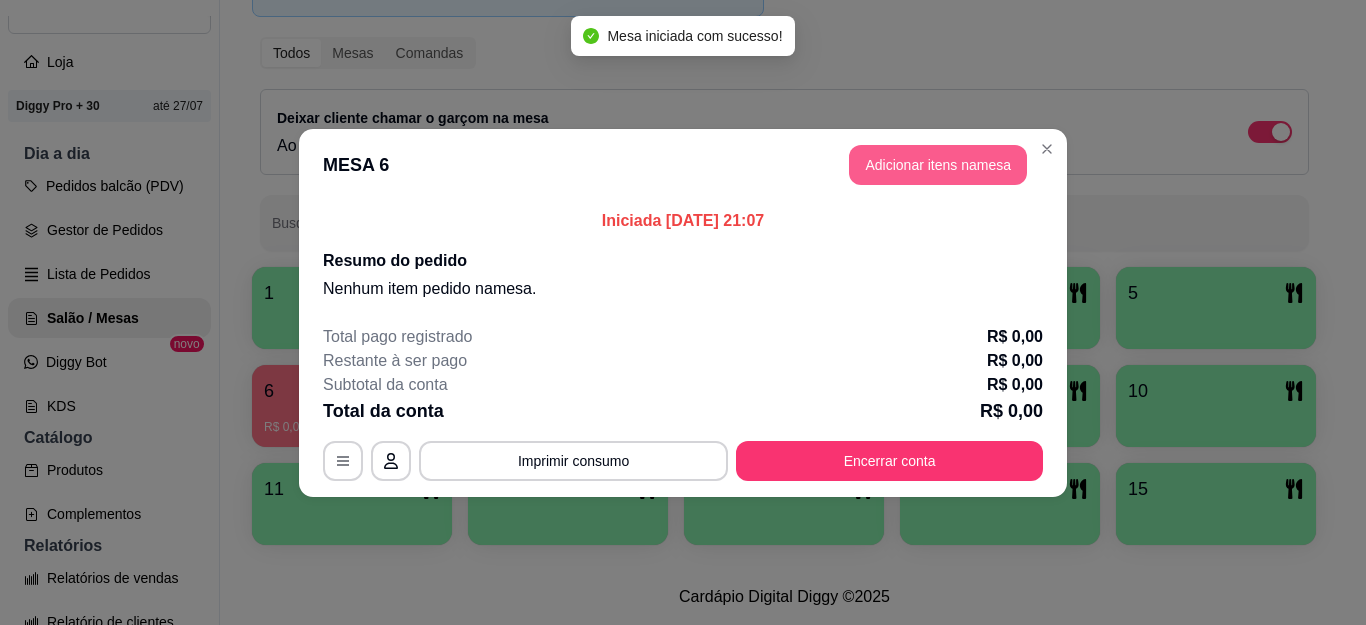 click on "Adicionar itens na  mesa" at bounding box center [938, 165] 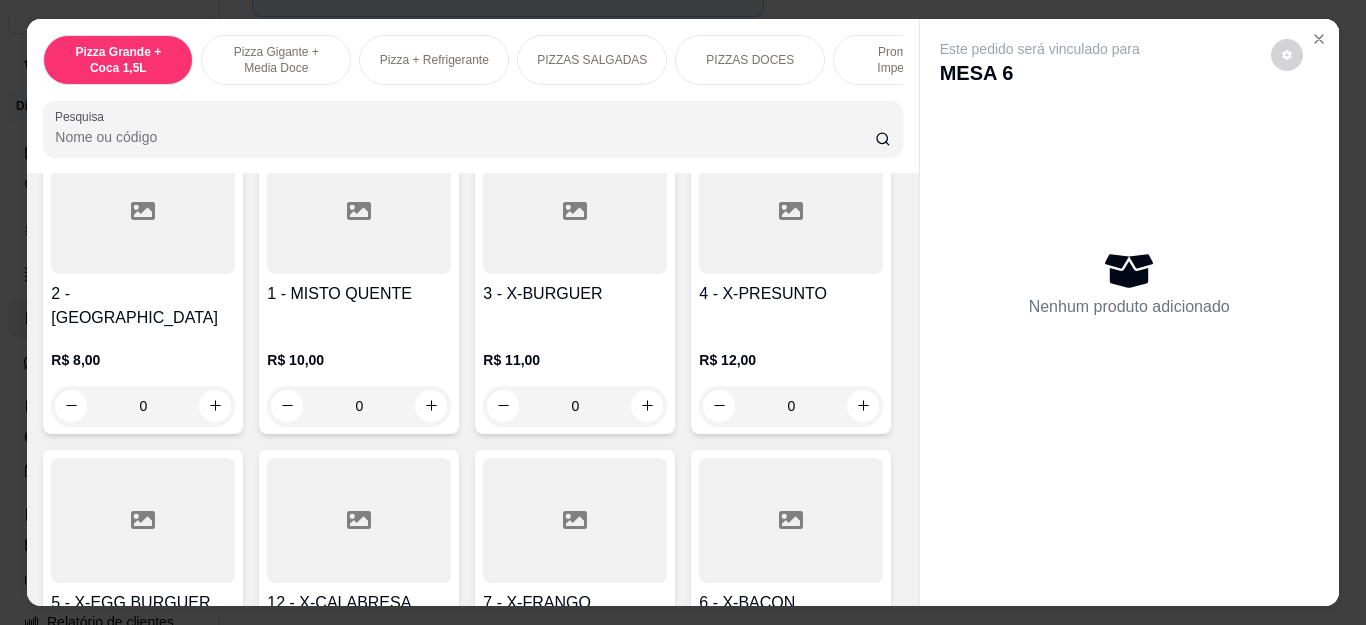 scroll, scrollTop: 1800, scrollLeft: 0, axis: vertical 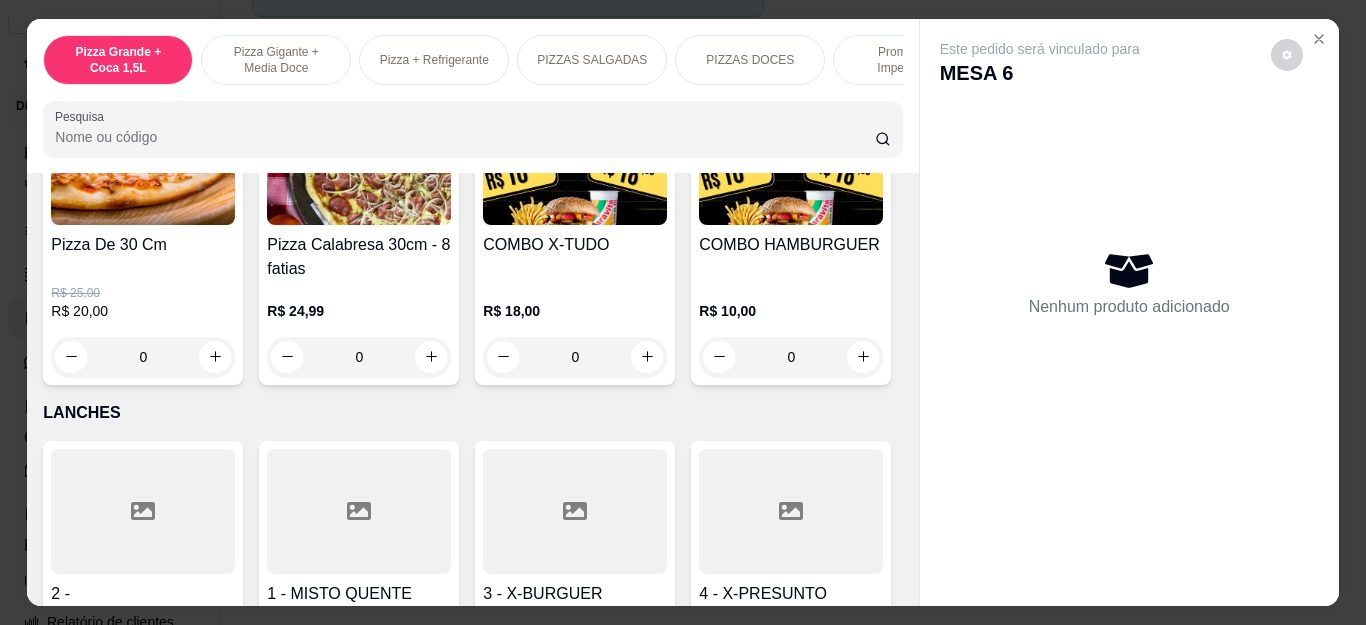 click on "0" at bounding box center (143, 357) 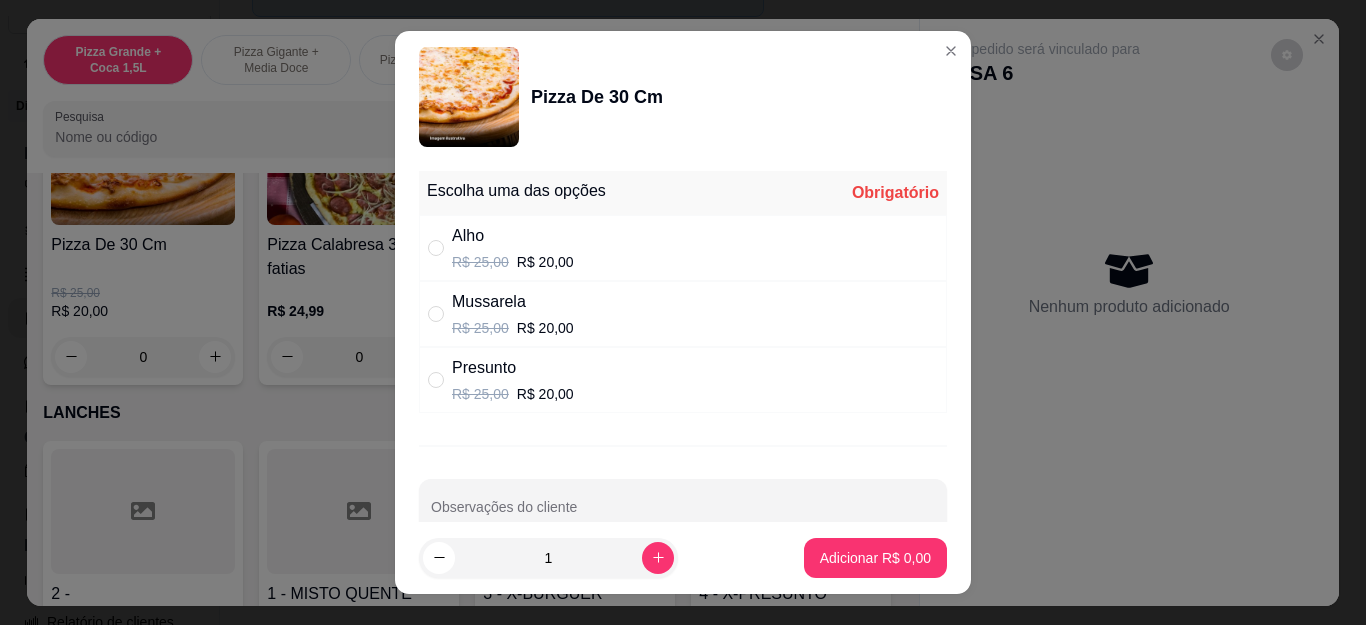 click on "Alho R$ 25,00 R$ 20,00" at bounding box center (683, 248) 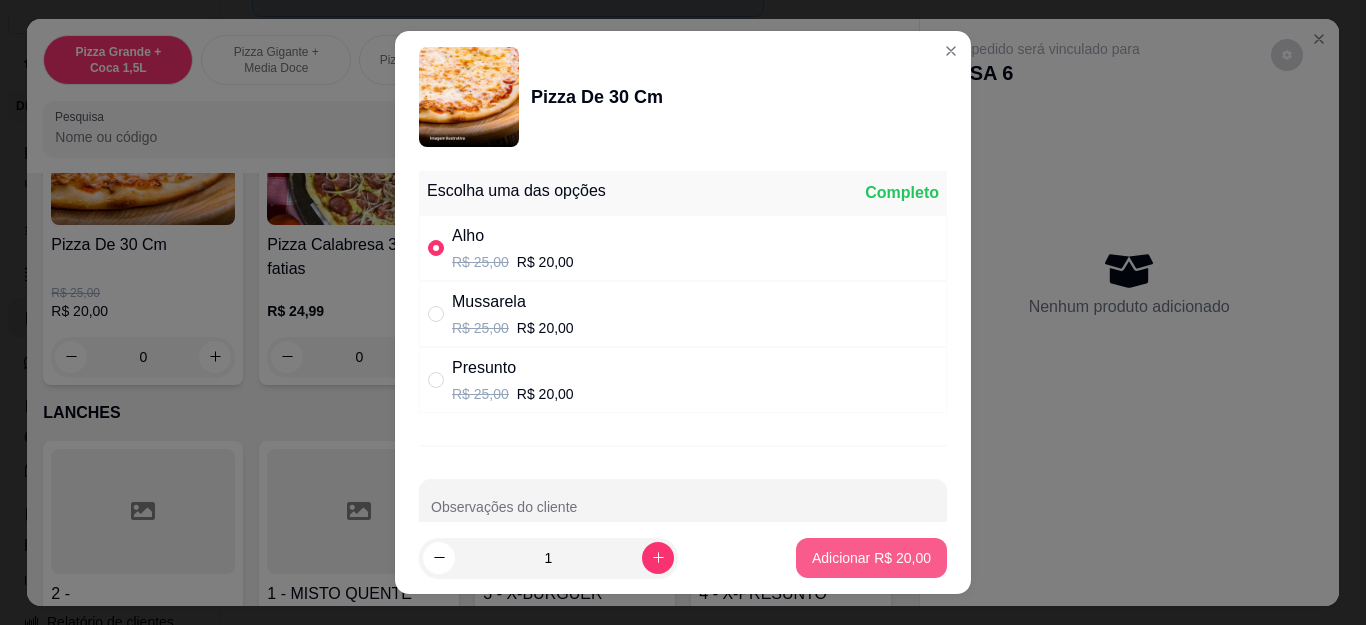 click on "Adicionar   R$ 20,00" at bounding box center [871, 558] 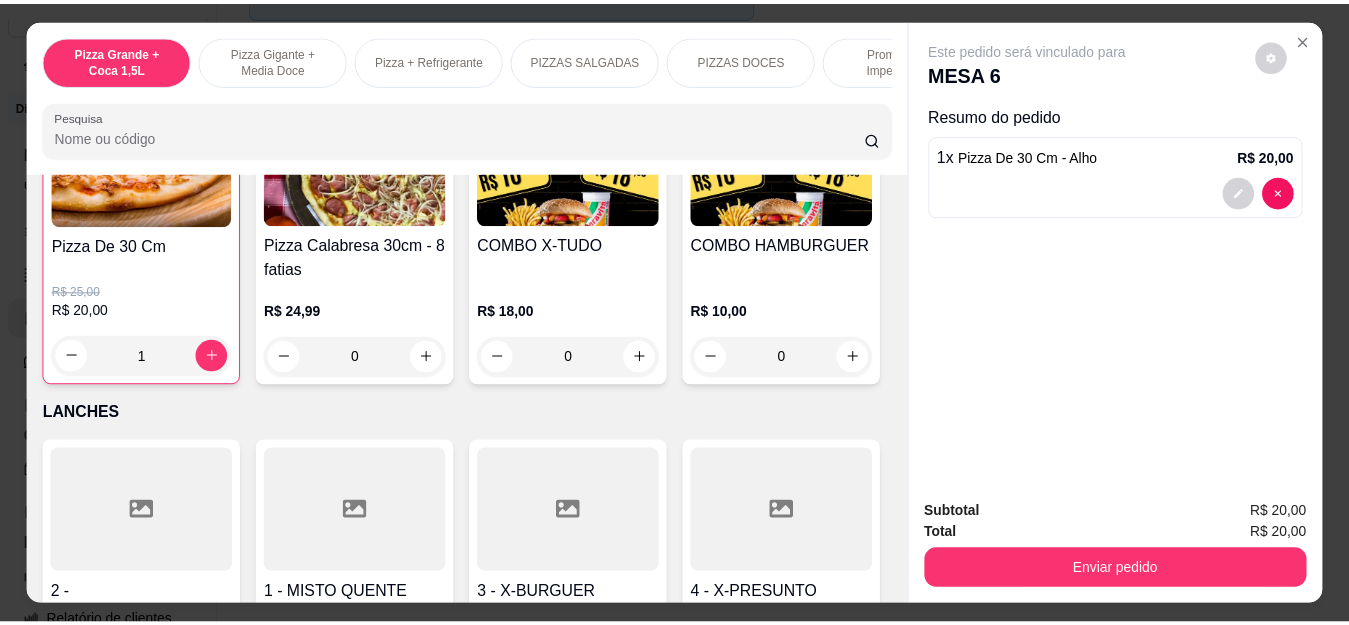 scroll, scrollTop: 1801, scrollLeft: 0, axis: vertical 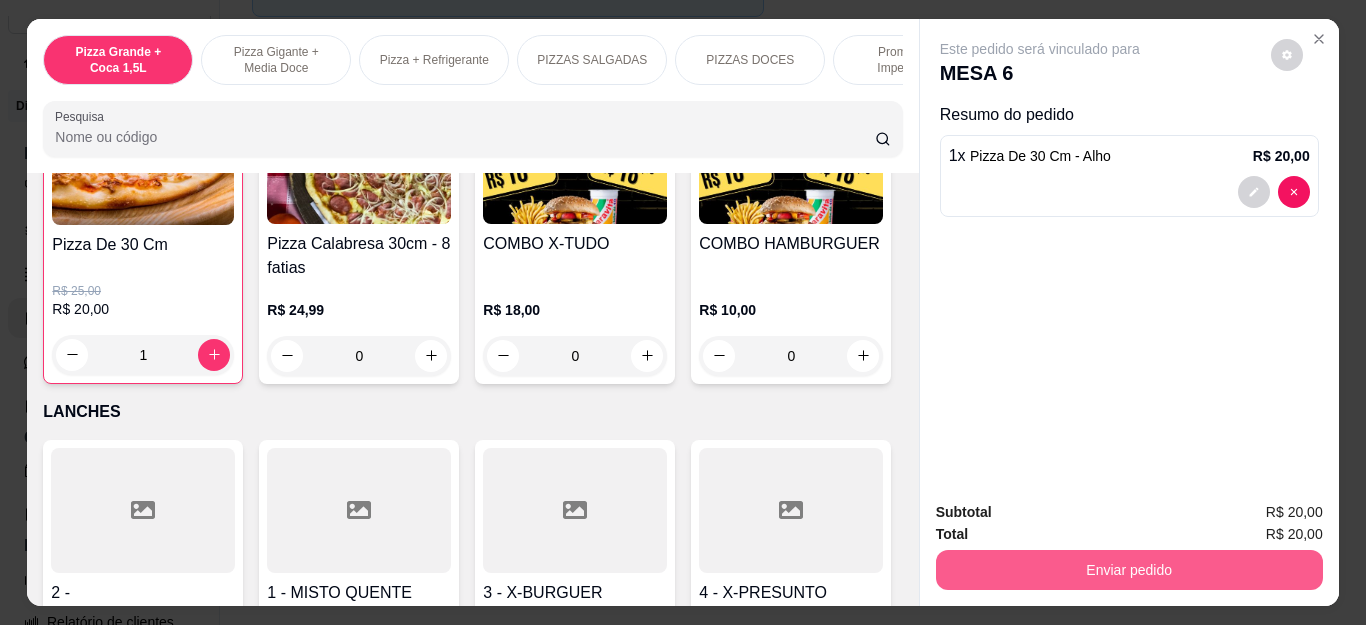 click on "Enviar pedido" at bounding box center (1129, 570) 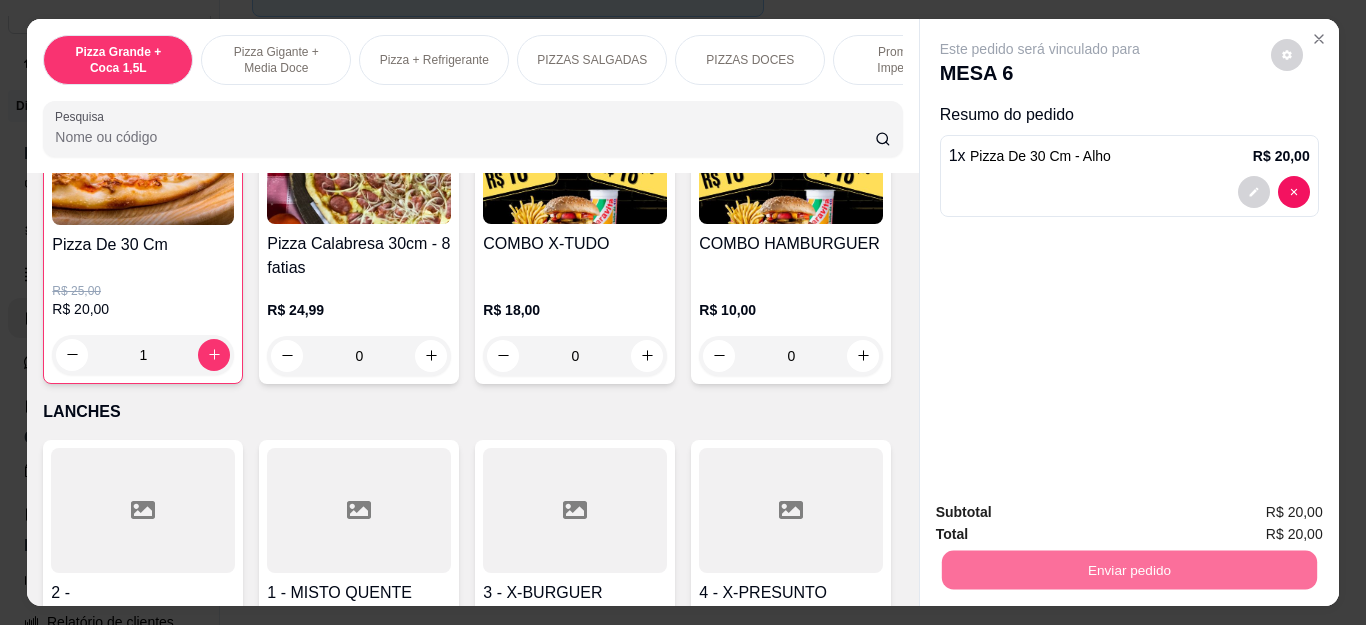 click on "Não registrar e enviar pedido" at bounding box center [1062, 512] 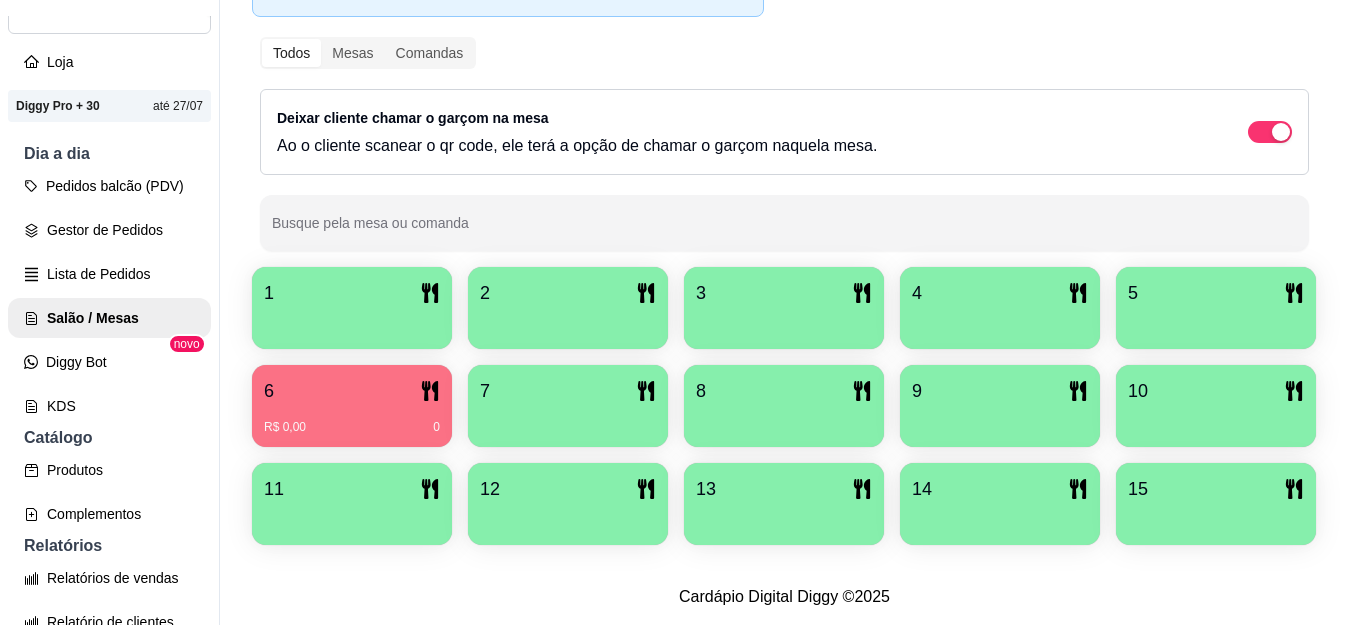 scroll, scrollTop: 0, scrollLeft: 0, axis: both 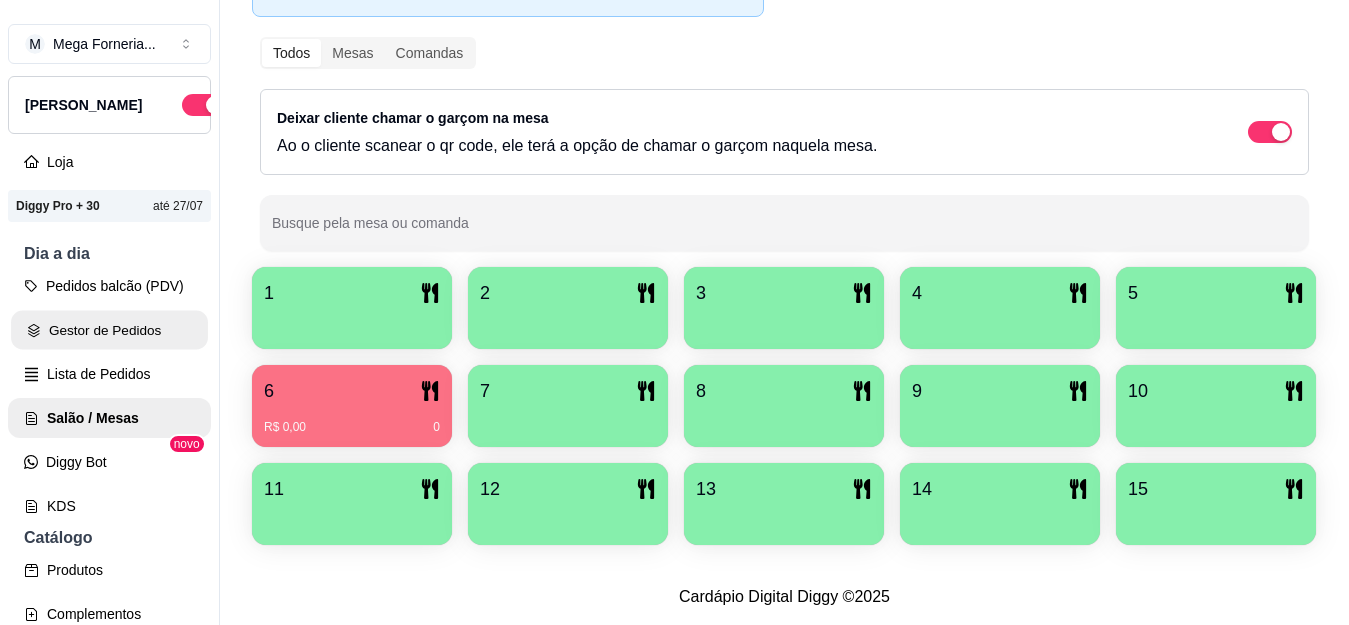click on "Gestor de Pedidos" at bounding box center [109, 330] 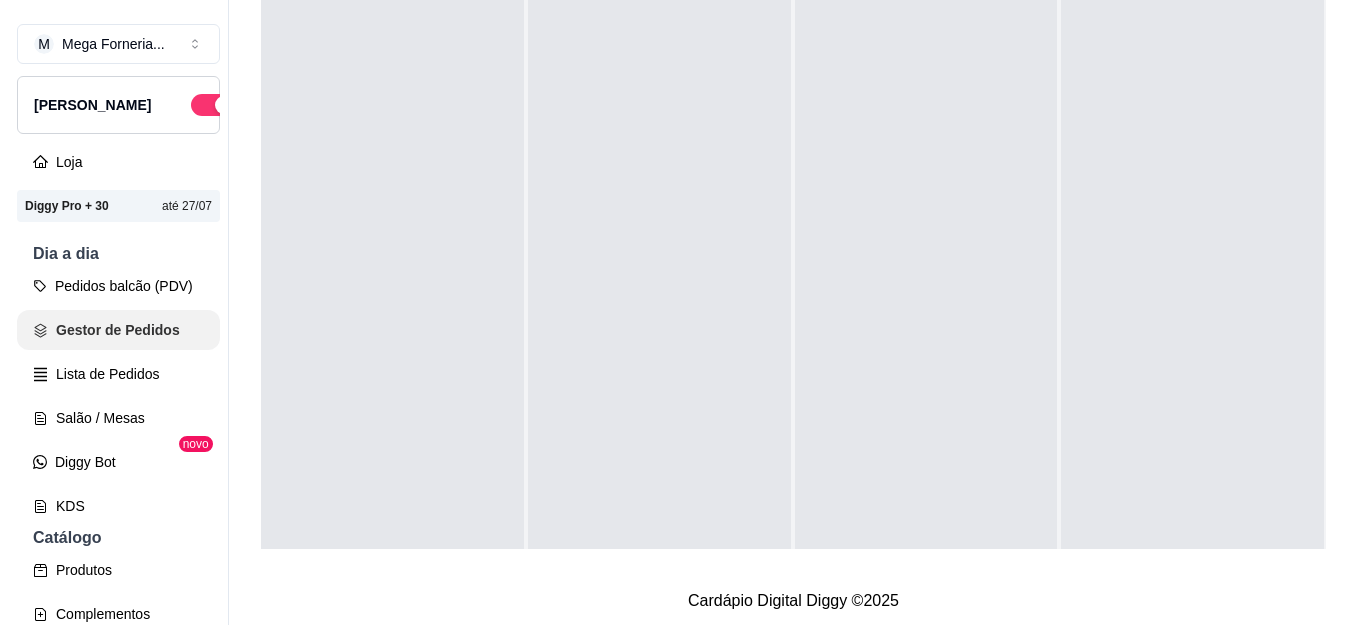 scroll, scrollTop: 0, scrollLeft: 0, axis: both 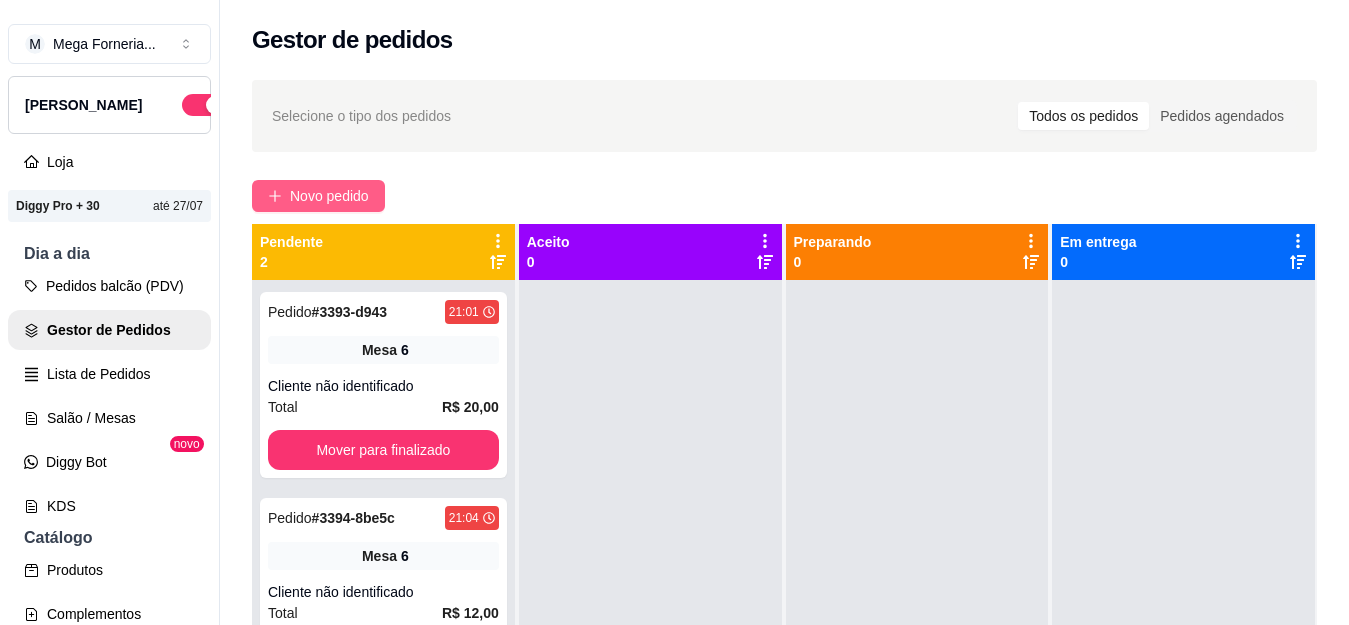 click on "Novo pedido" at bounding box center [329, 196] 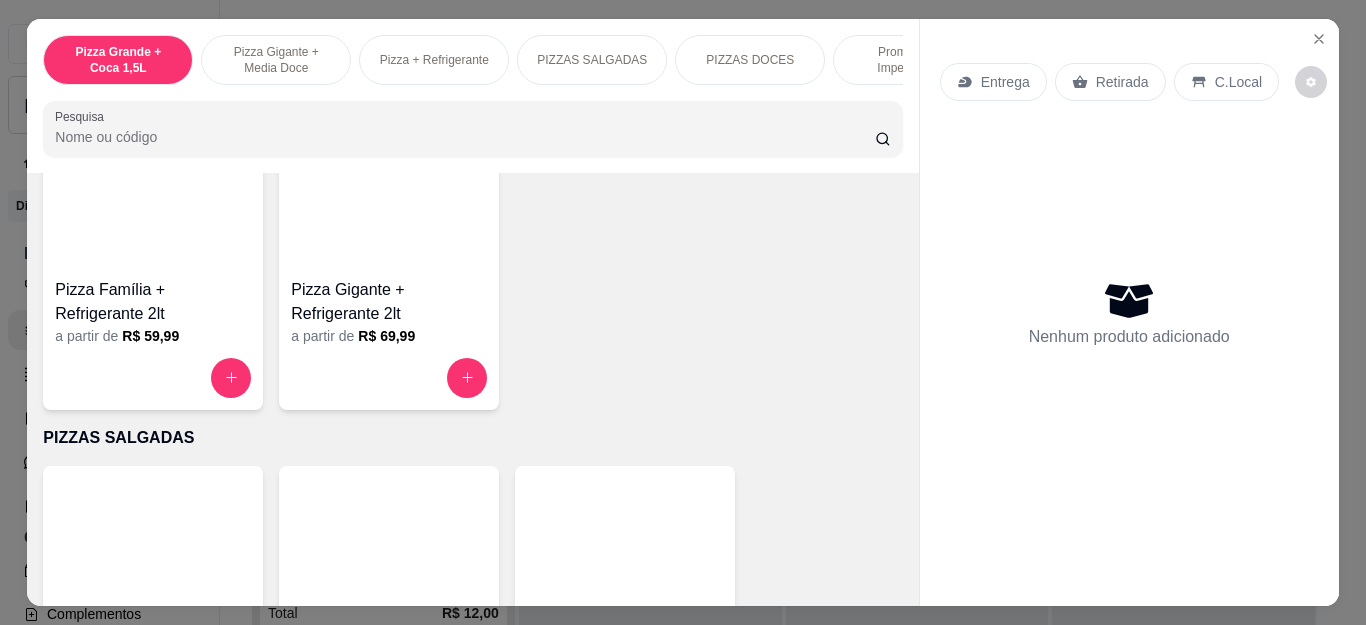 scroll, scrollTop: 1000, scrollLeft: 0, axis: vertical 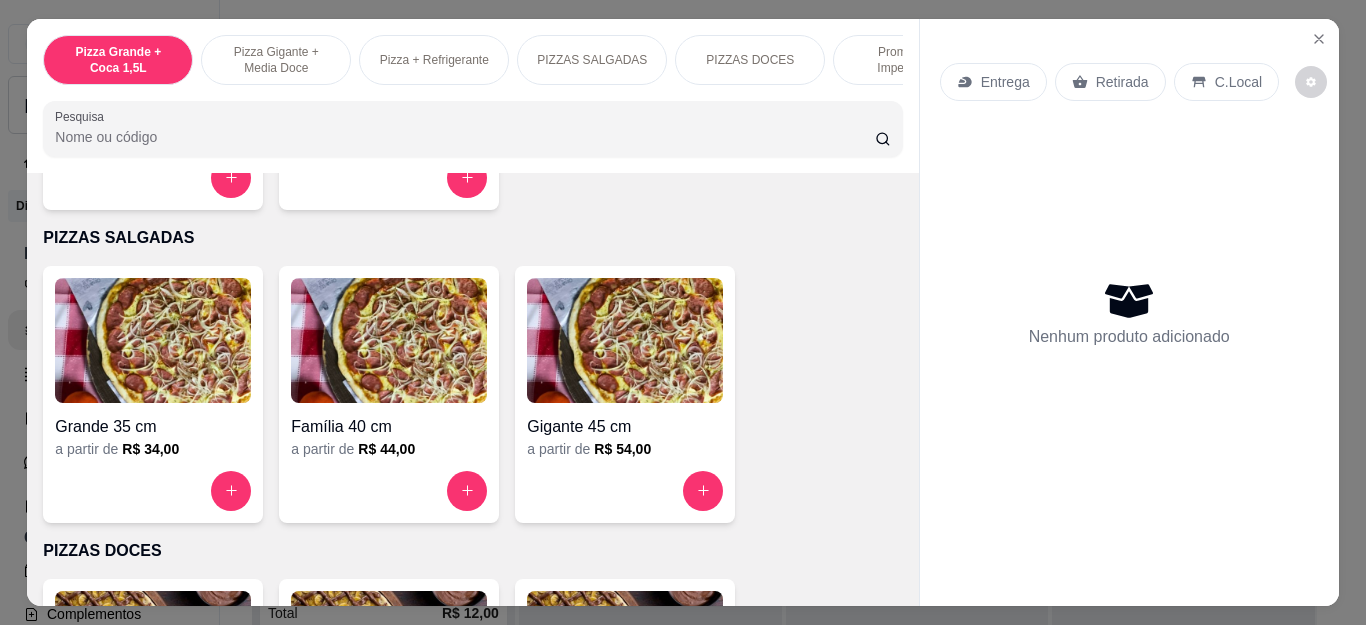 click at bounding box center [625, 491] 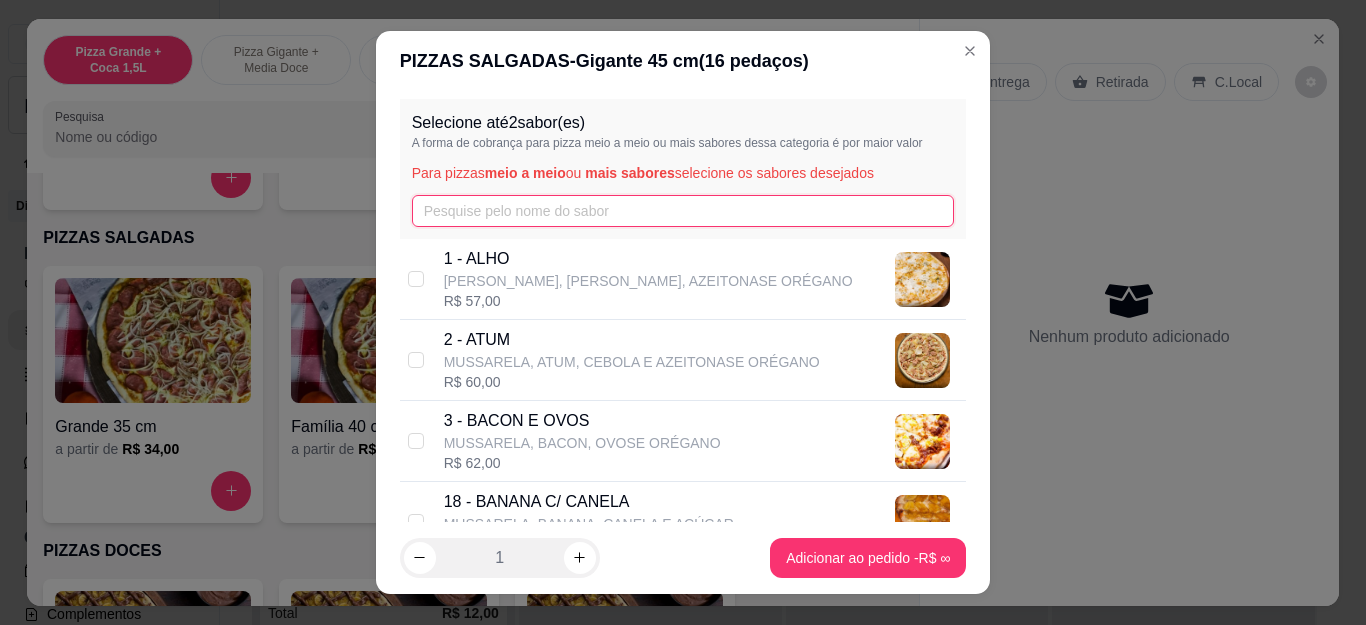 click at bounding box center (683, 211) 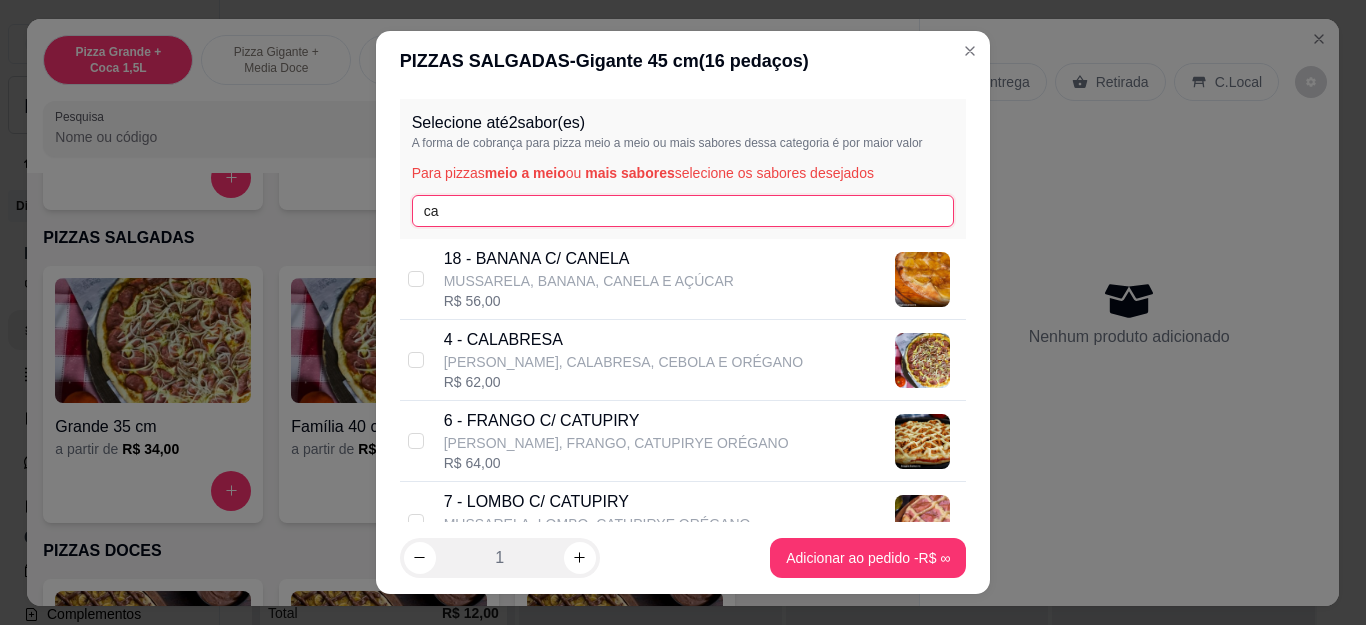 type on "ca" 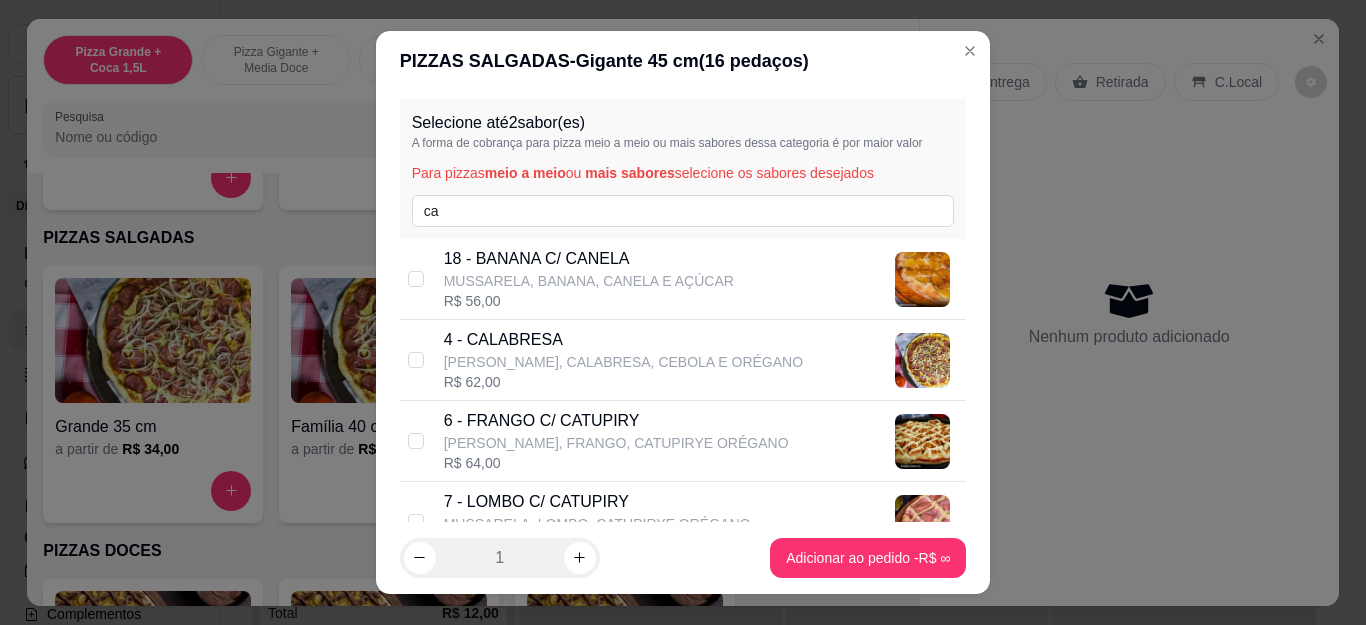 click on "R$ 62,00" at bounding box center (623, 382) 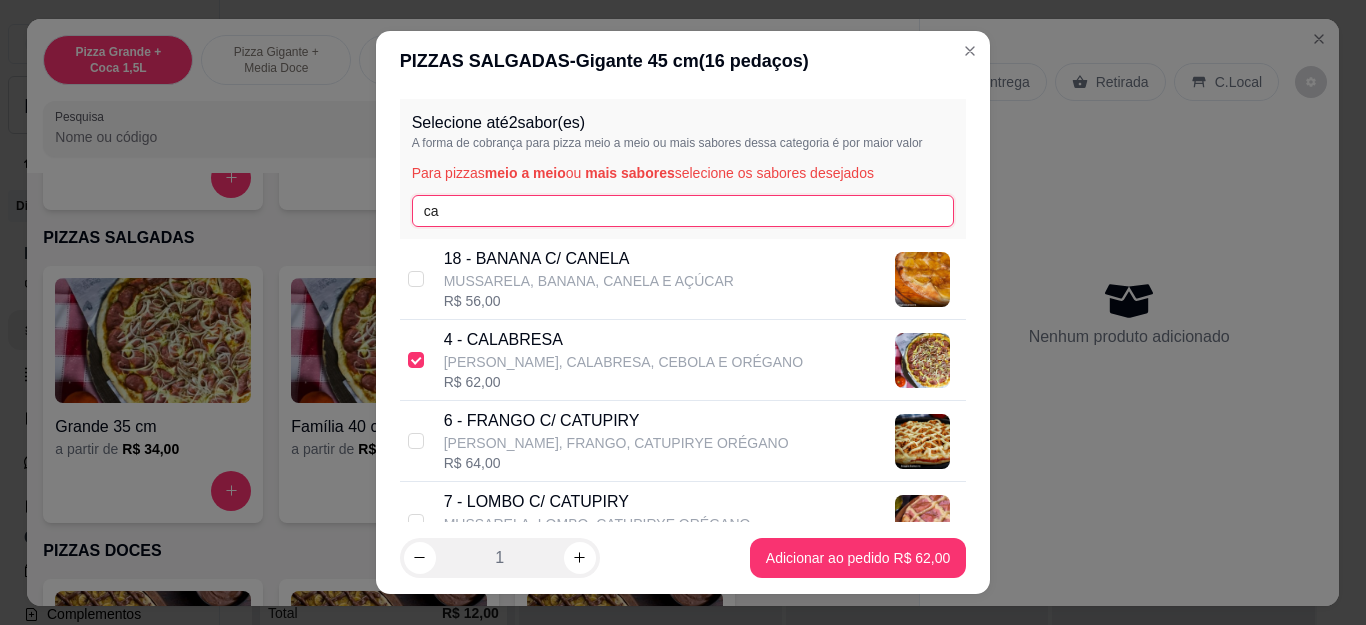 click on "ca" at bounding box center [683, 211] 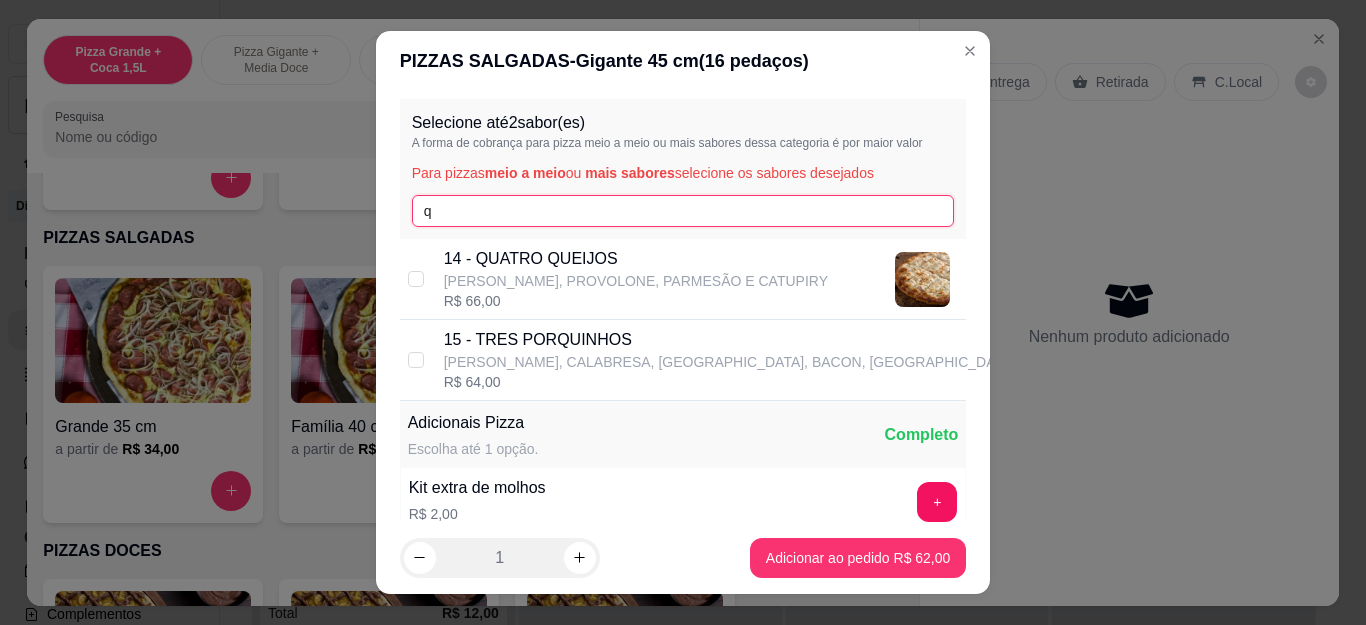type on "q" 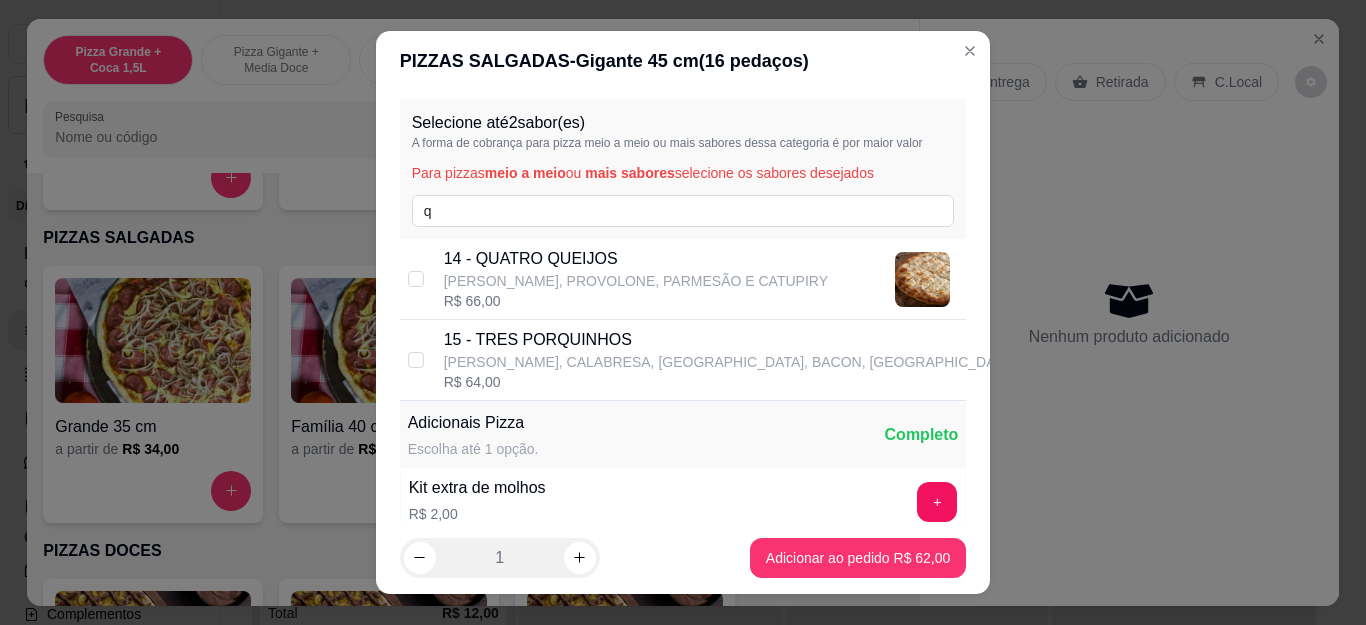 click on "14 - QUATRO QUEIJOS" at bounding box center [636, 259] 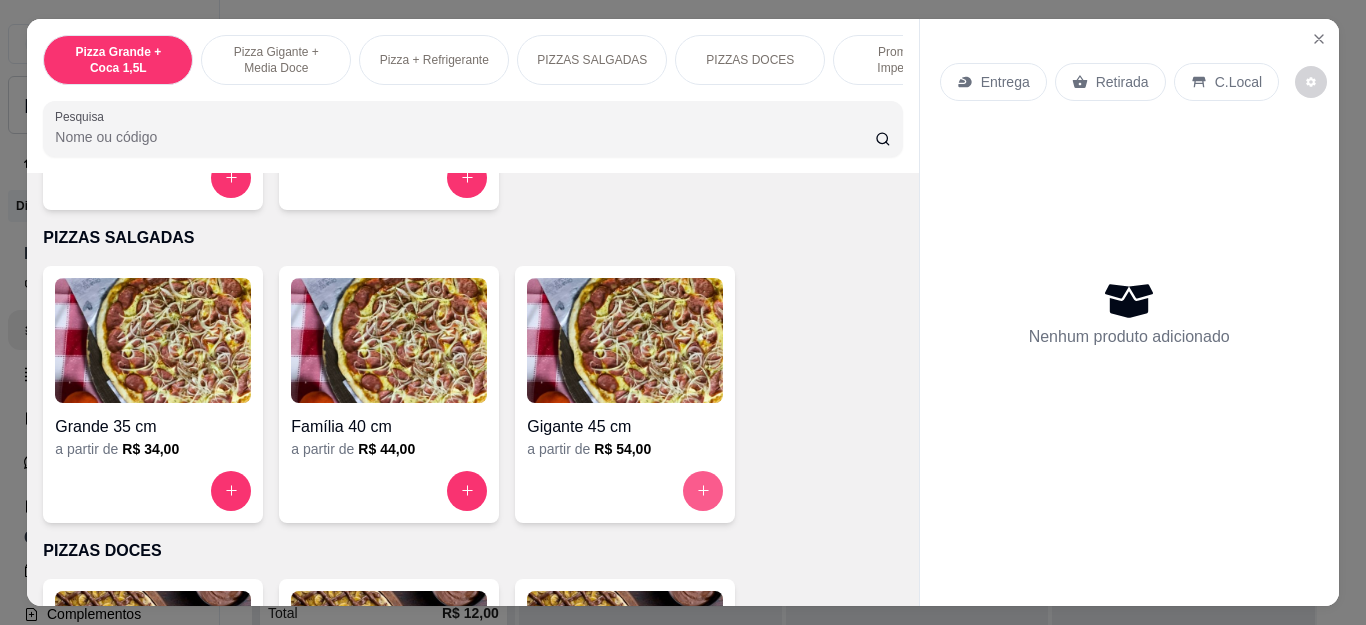 click at bounding box center [703, 491] 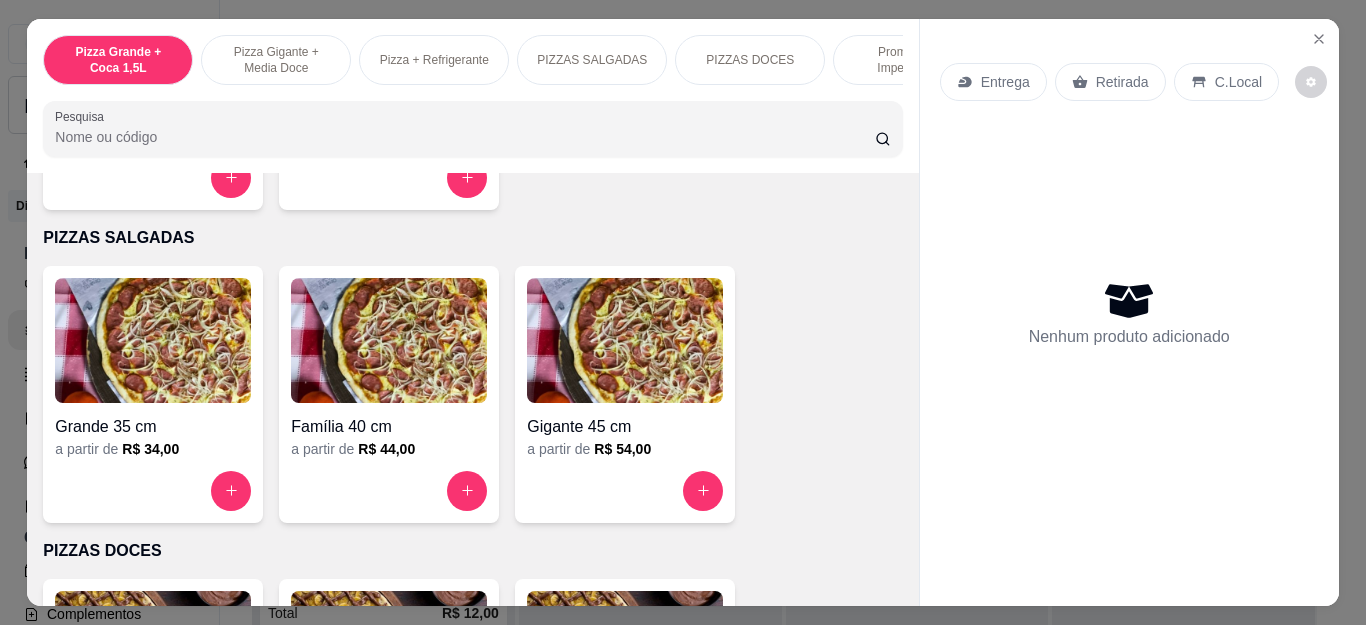 click at bounding box center (683, 211) 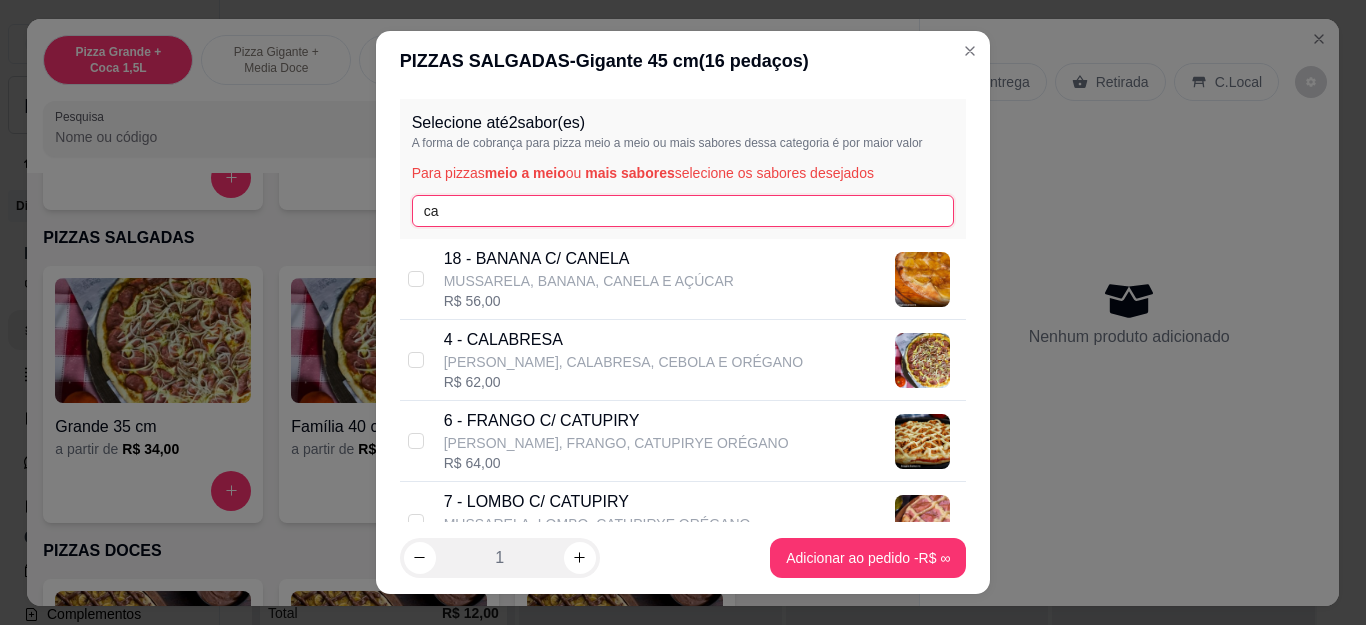 type on "ca" 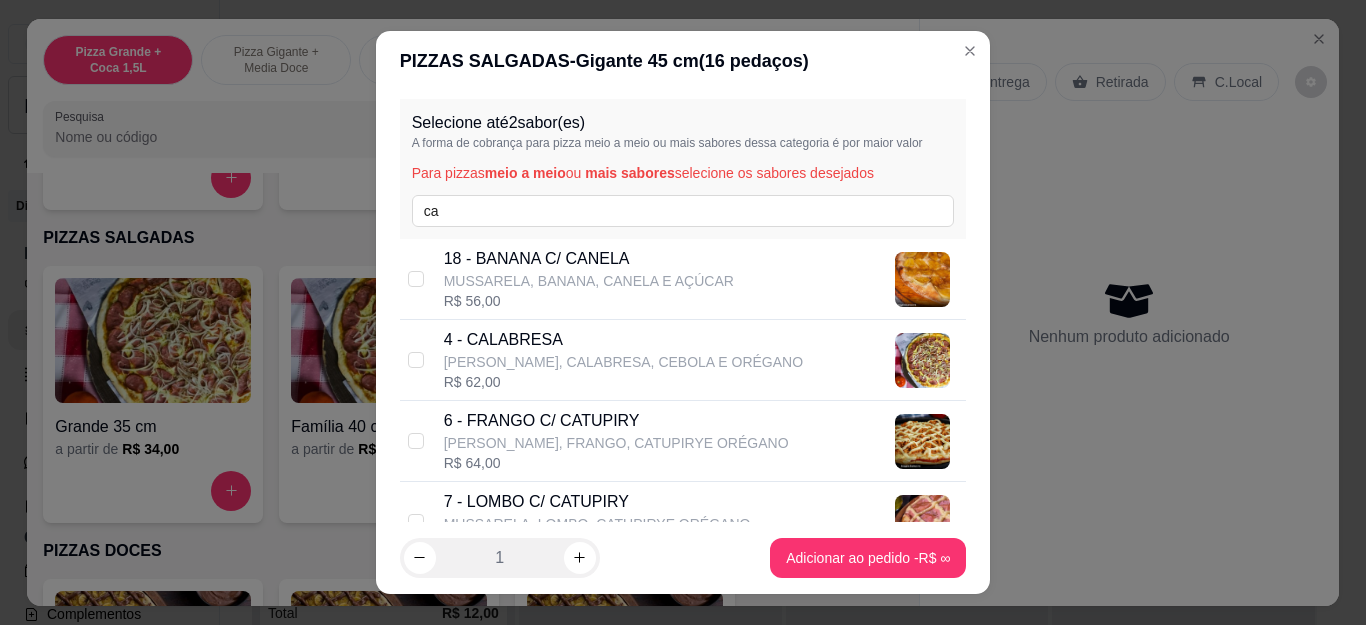 click on "[PERSON_NAME], CALABRESA, CEBOLA E ORÉGANO" at bounding box center [623, 362] 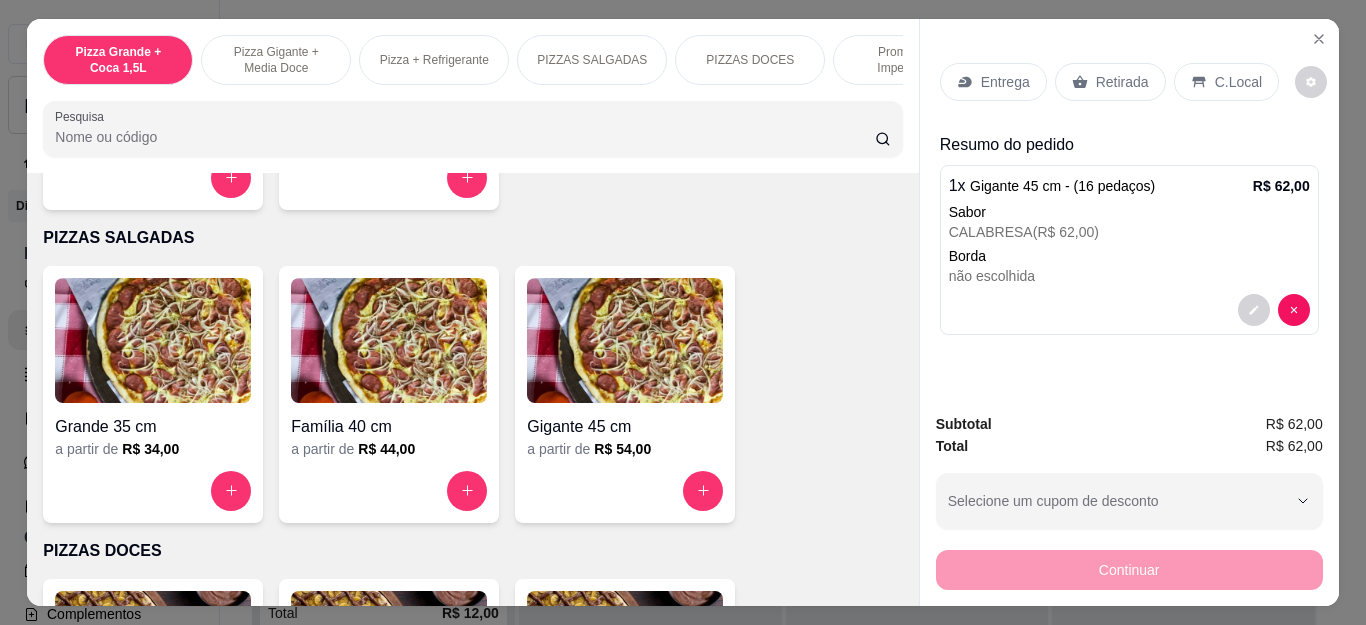 click at bounding box center (703, 491) 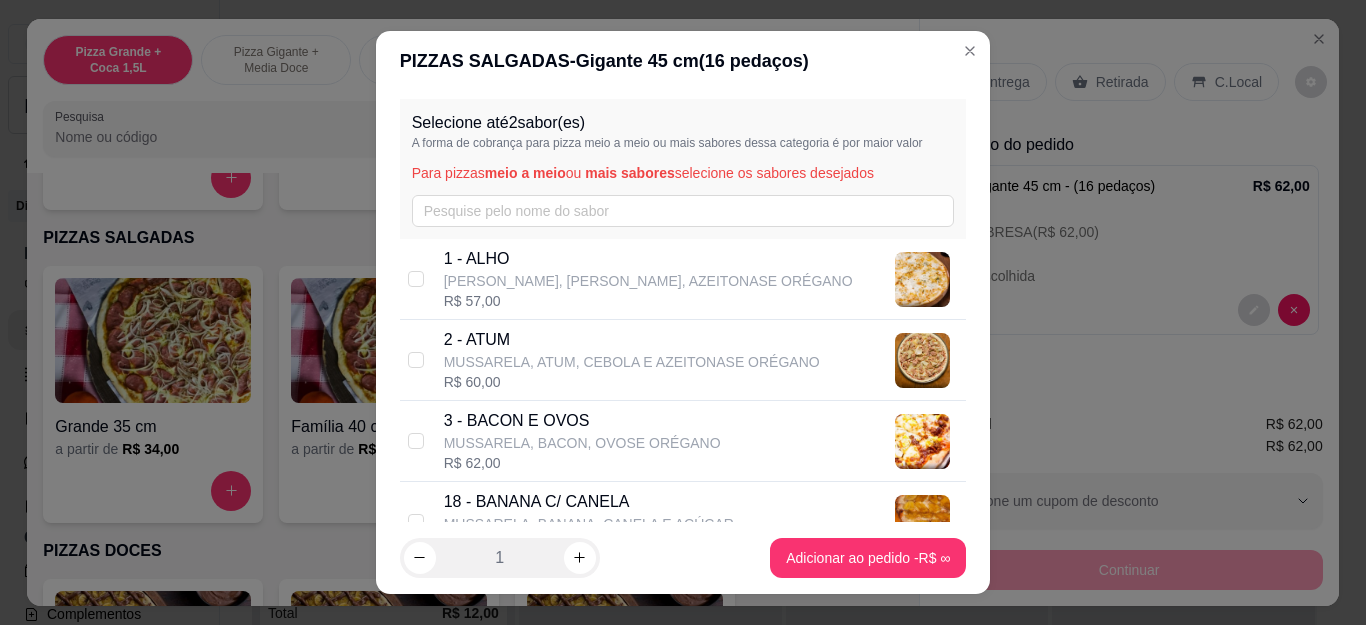 click on "1 - [PERSON_NAME], [PERSON_NAME], AZEITONASE ORÉGANO R$ 57,00" at bounding box center (683, 279) 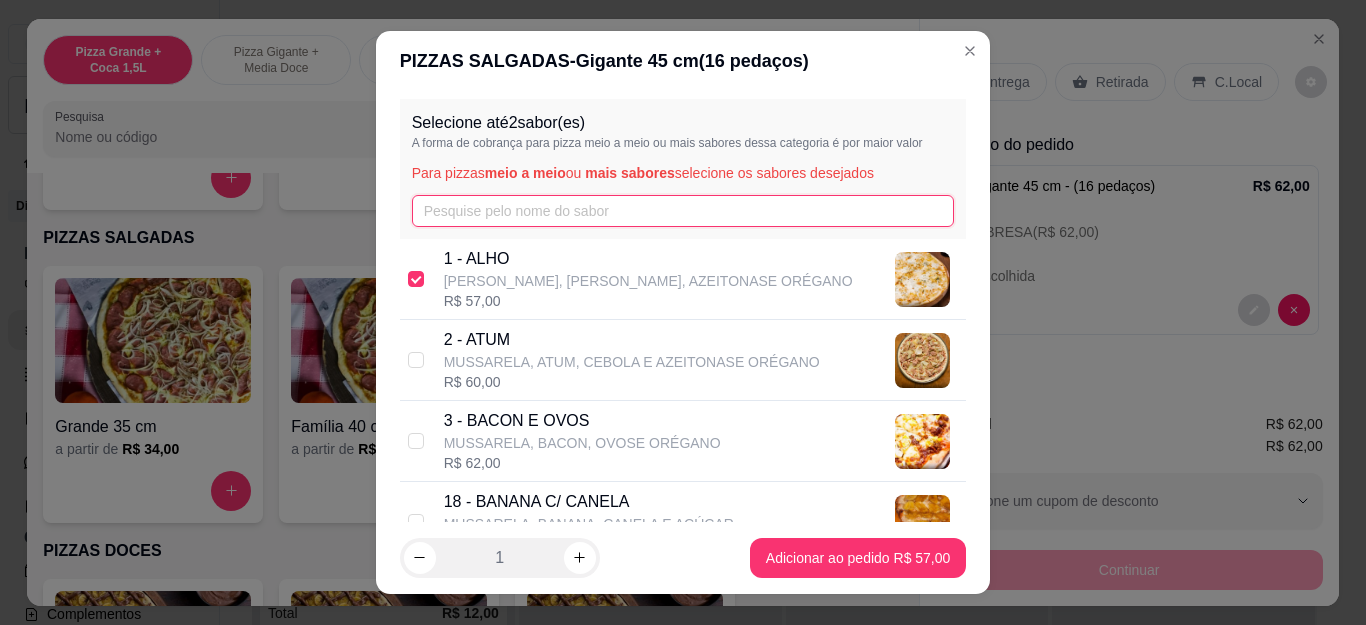 click at bounding box center (683, 211) 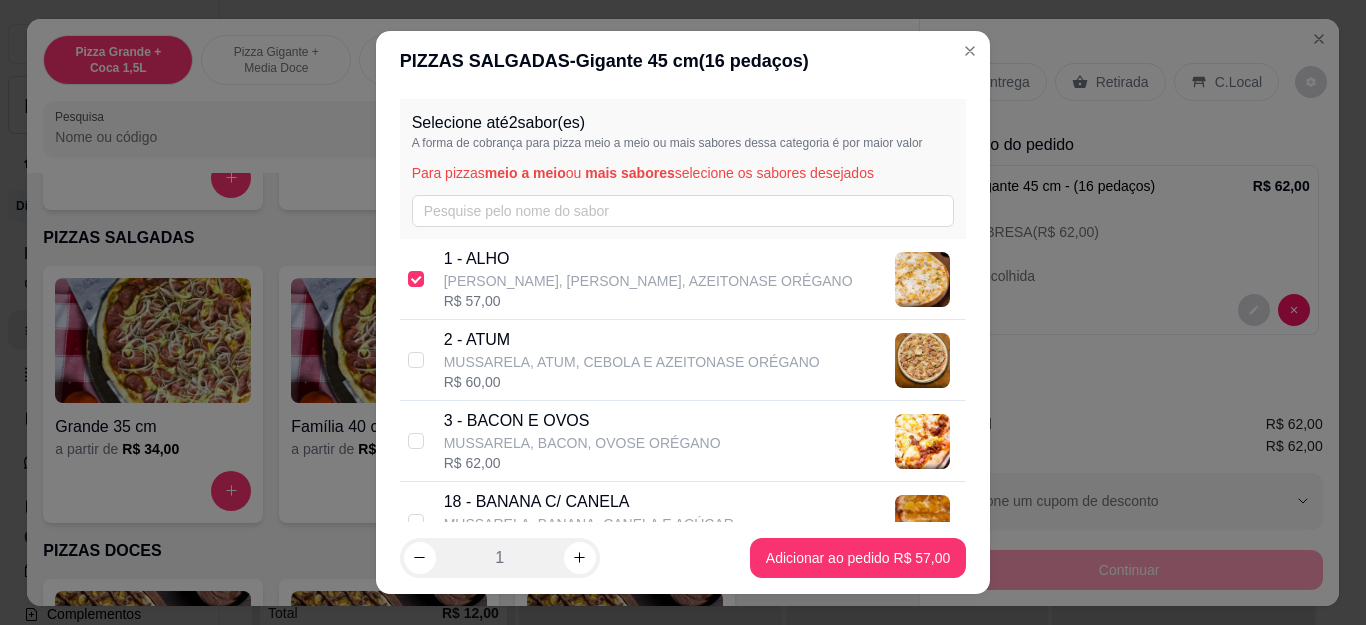 click on "[PERSON_NAME], [PERSON_NAME], AZEITONASE ORÉGANO" at bounding box center (648, 281) 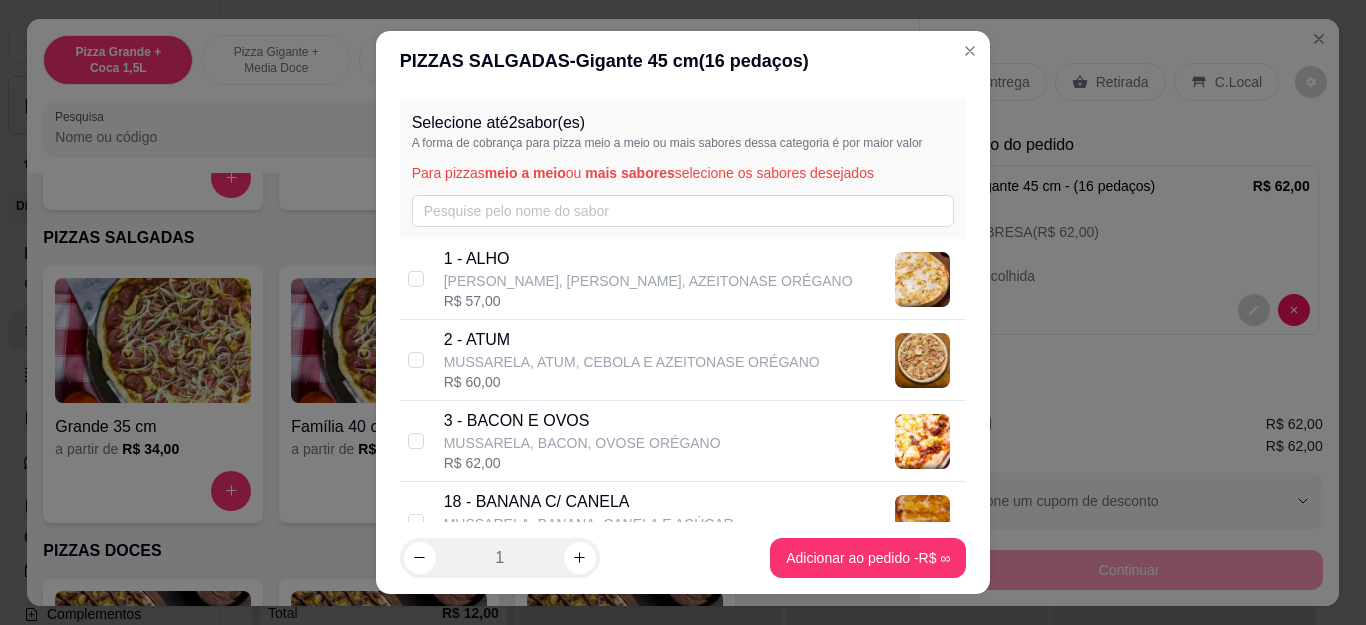 checkbox on "false" 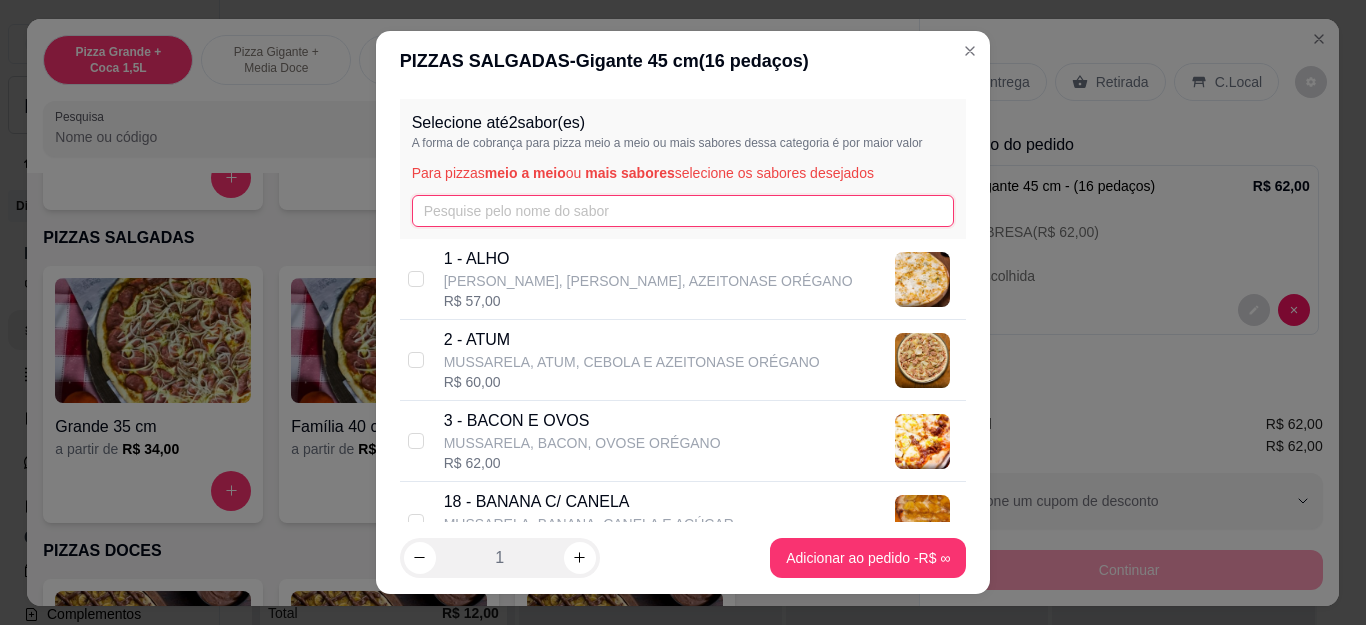 click at bounding box center (683, 211) 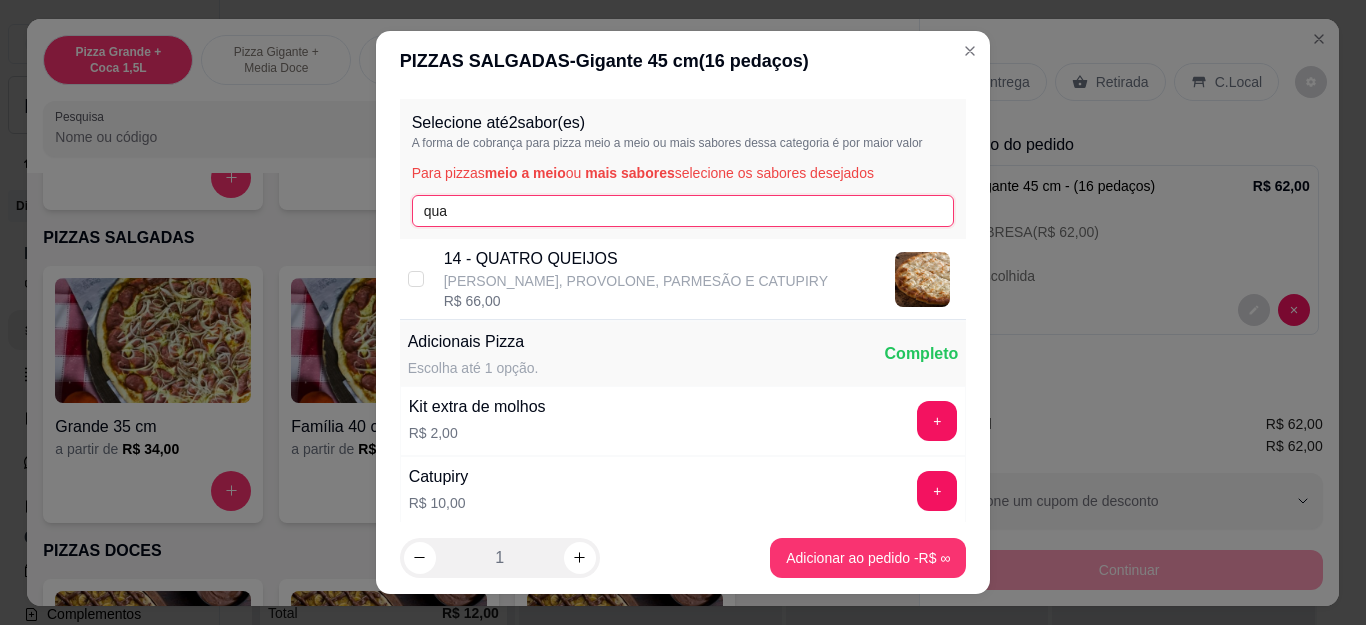 type on "qua" 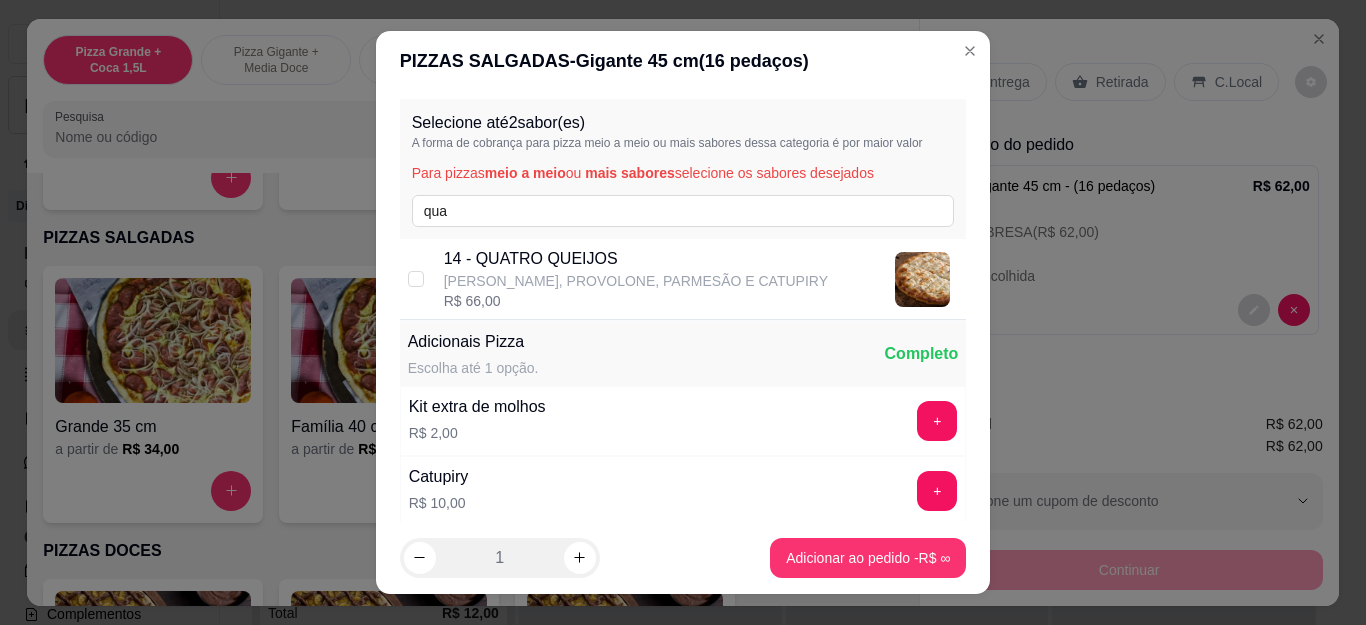 click on "14 - QUATRO QUEIJOS" at bounding box center [636, 259] 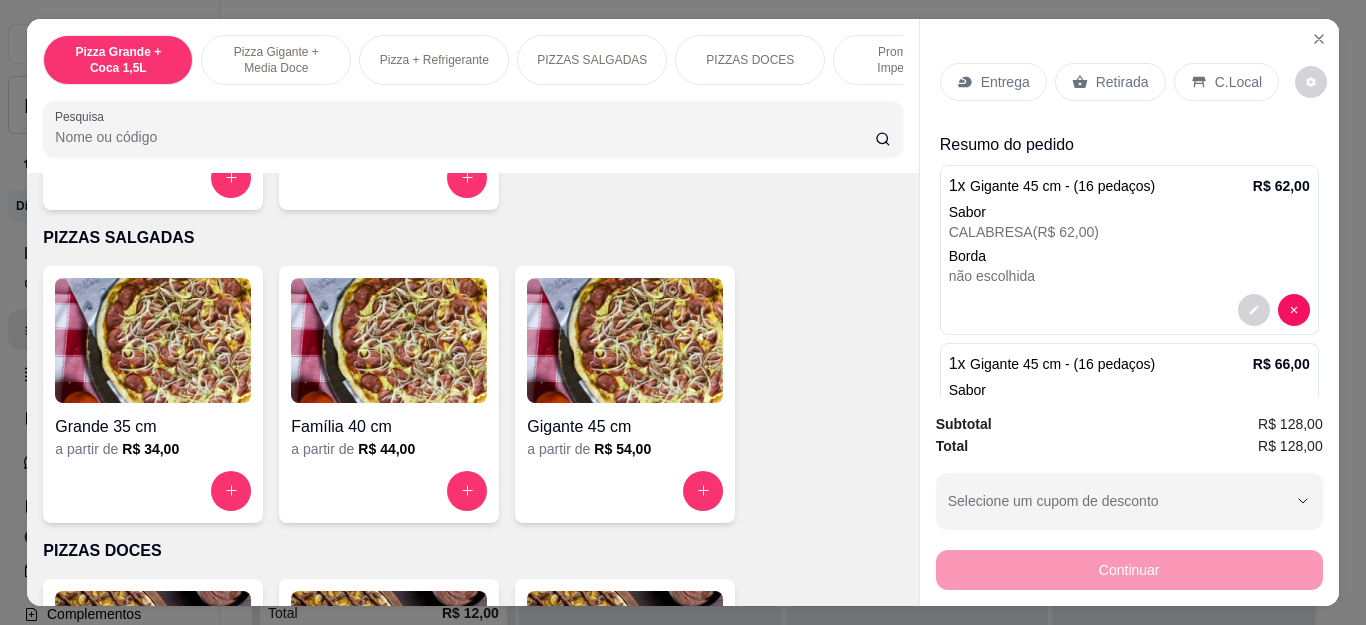 click on "Entrega" at bounding box center (1005, 82) 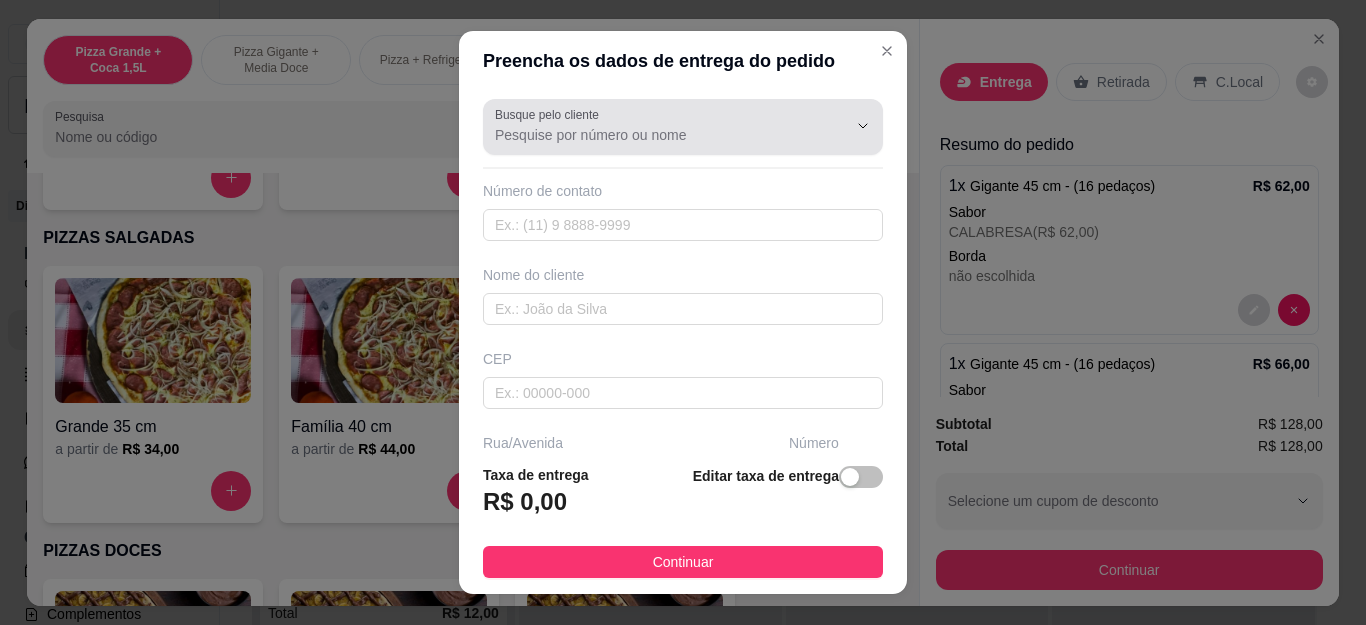 click on "Busque pelo cliente" at bounding box center (550, 114) 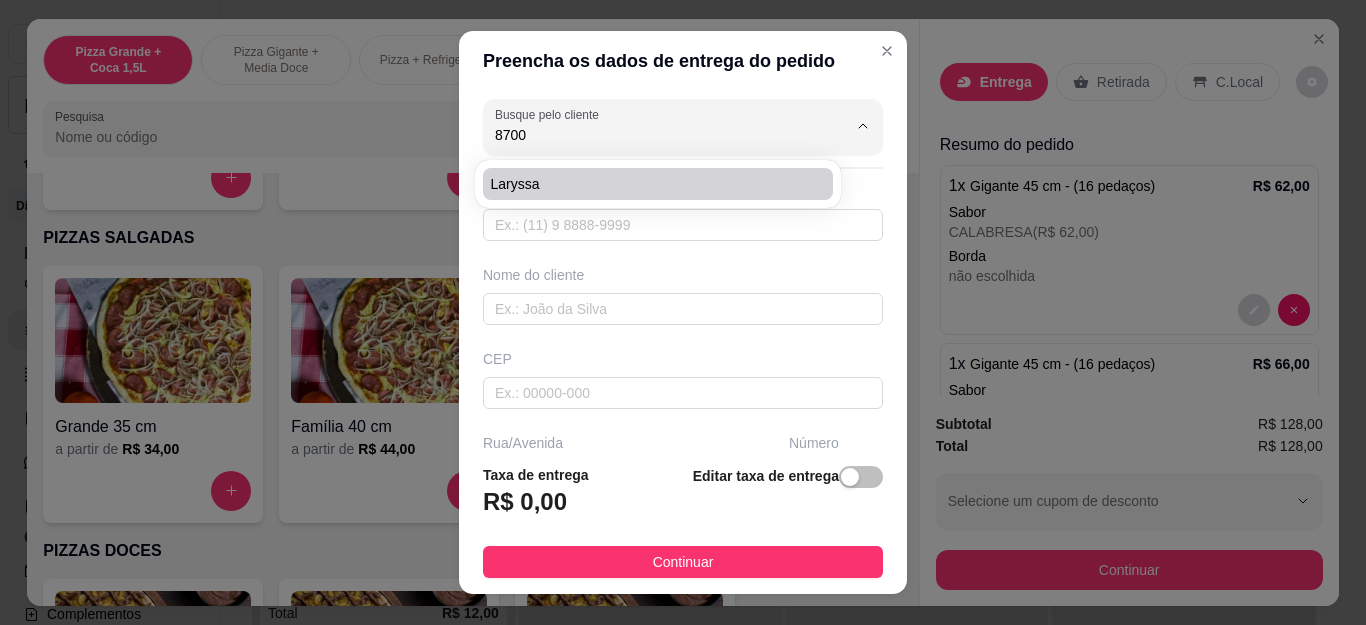 click on "Laryssa" at bounding box center (648, 184) 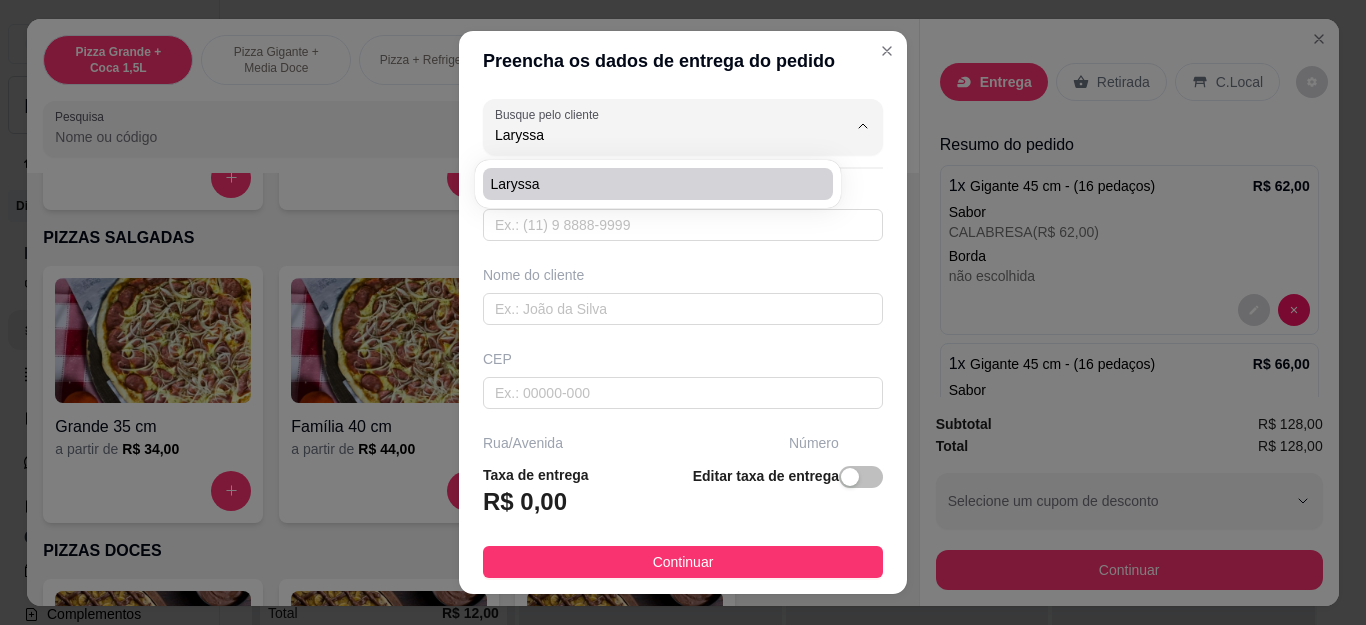 type on "22999338700" 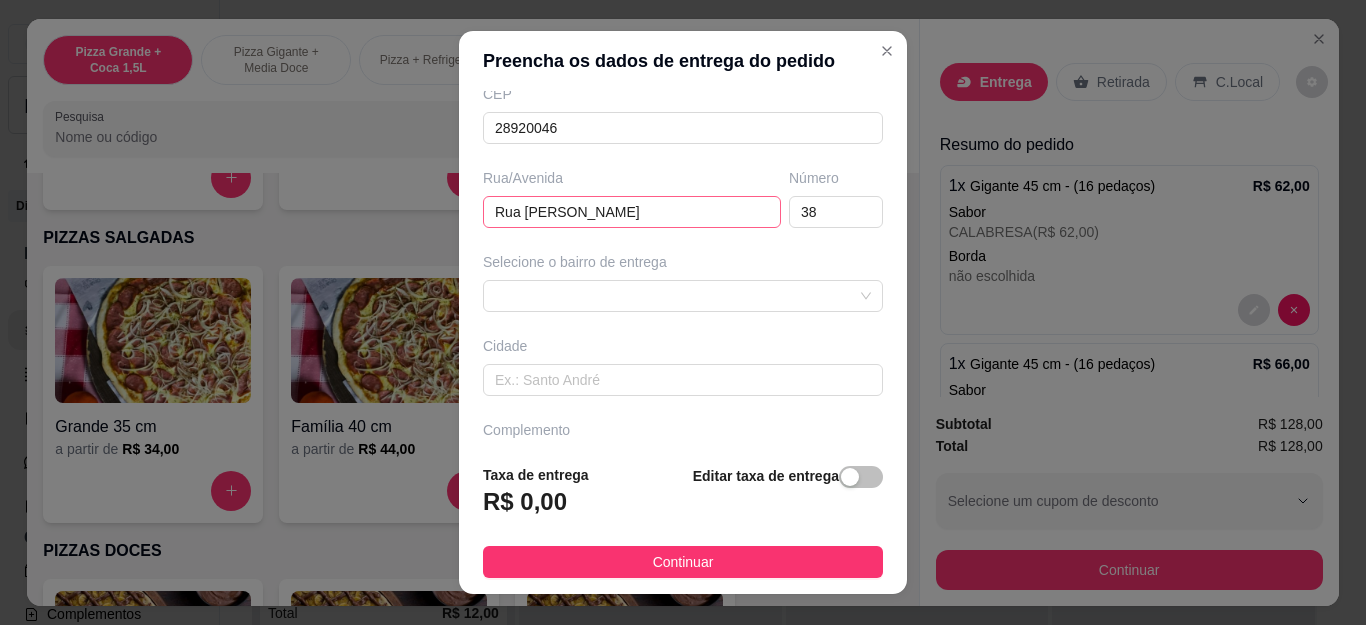scroll, scrollTop: 300, scrollLeft: 0, axis: vertical 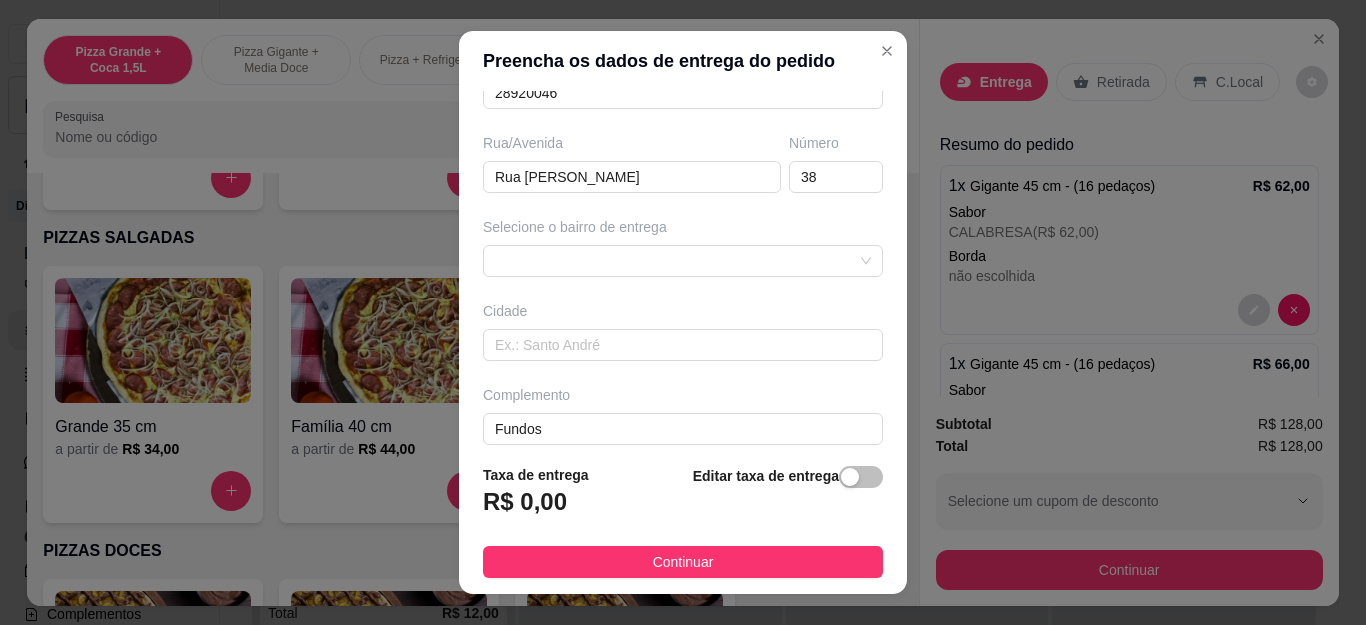 type on "Laryssa" 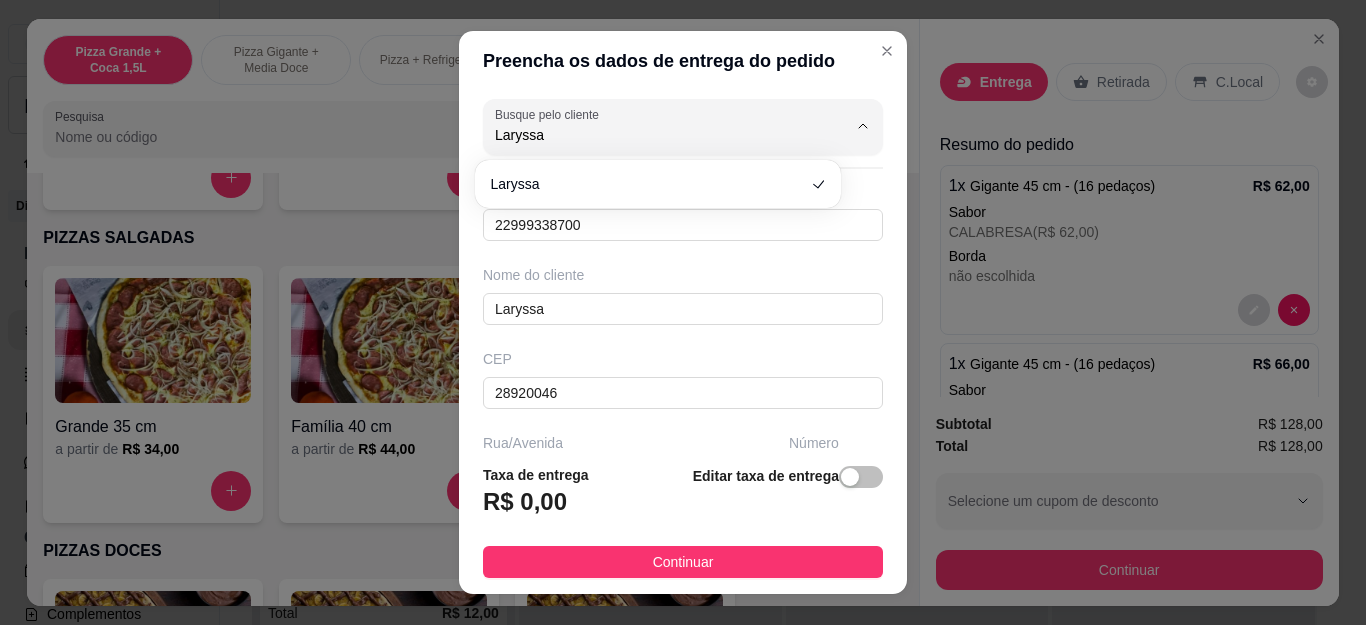scroll, scrollTop: 200, scrollLeft: 0, axis: vertical 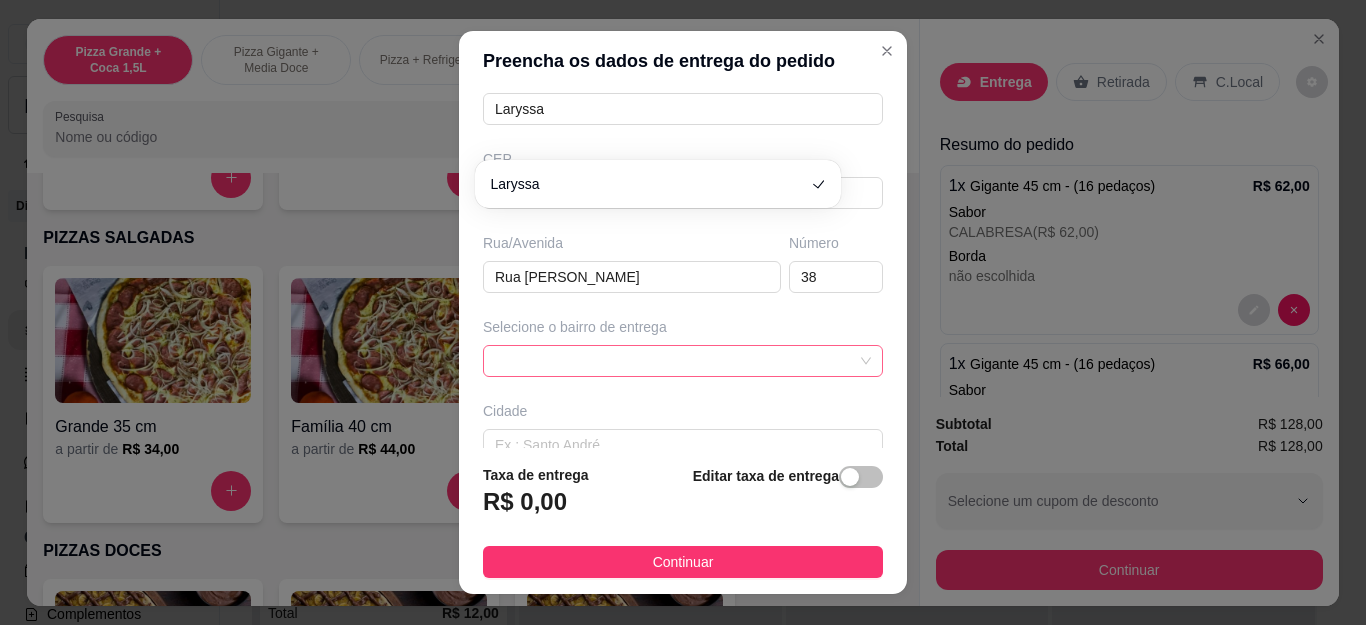 click at bounding box center [683, 361] 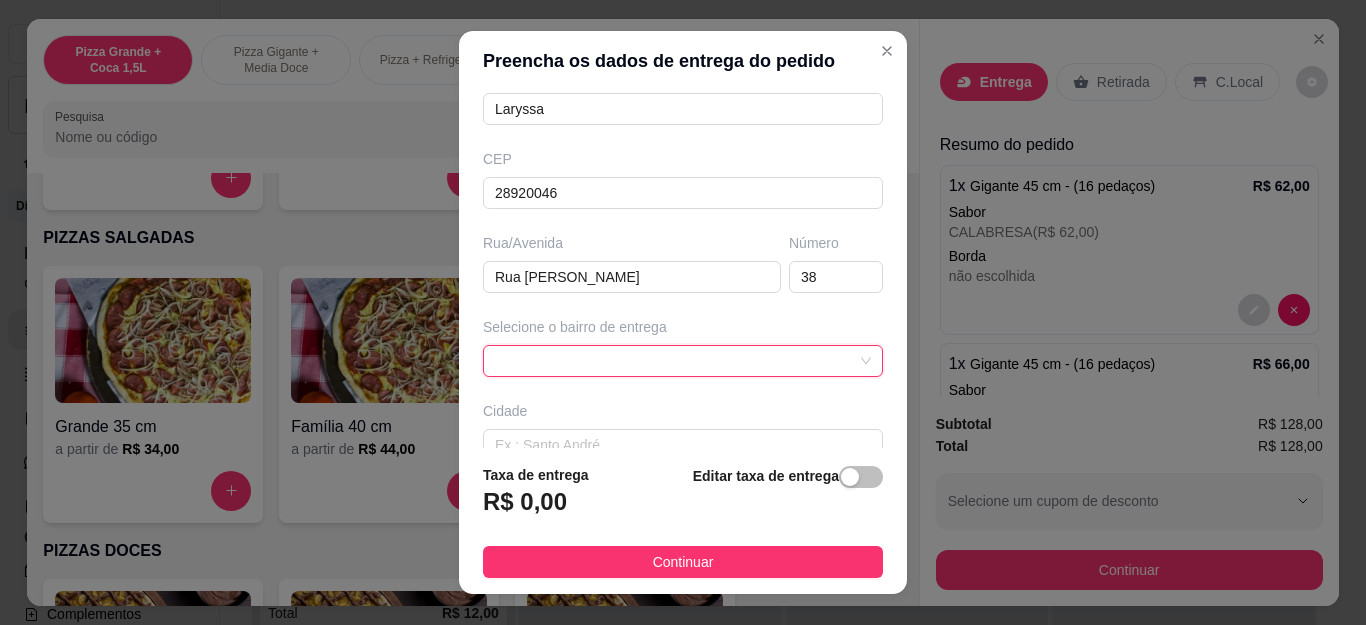 click at bounding box center [683, 361] 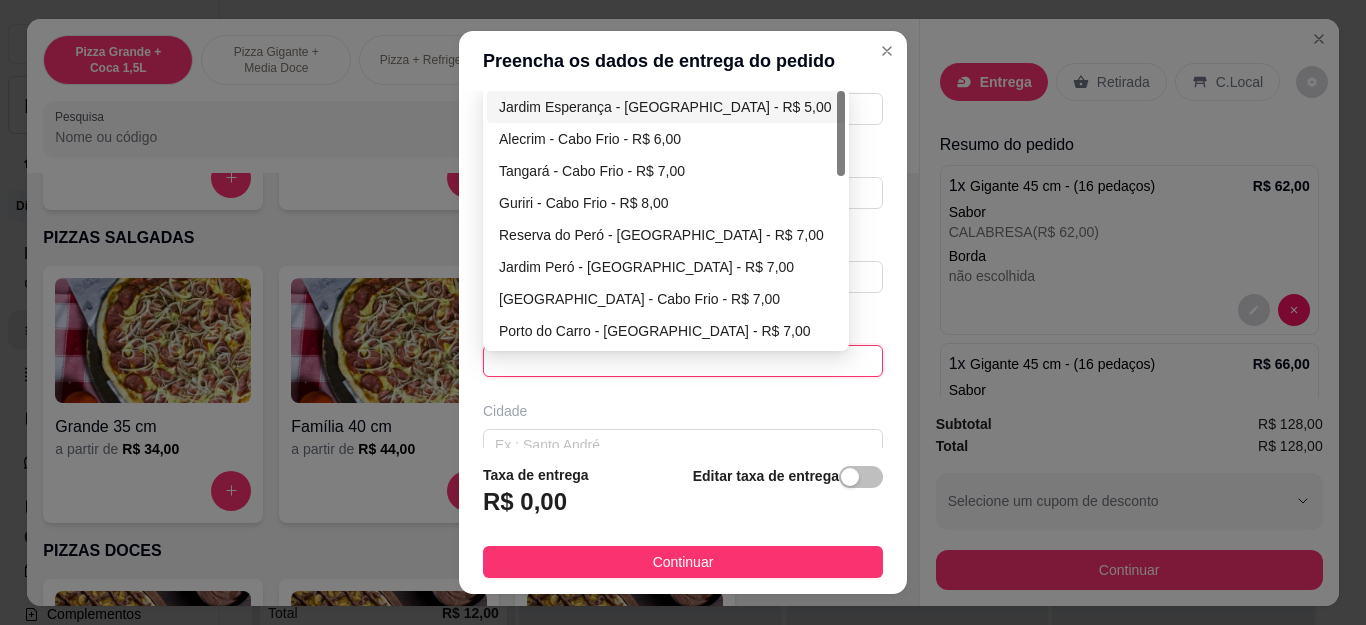 click on "Jardim Esperança - [GEOGRAPHIC_DATA] -  R$ 5,00" at bounding box center (666, 107) 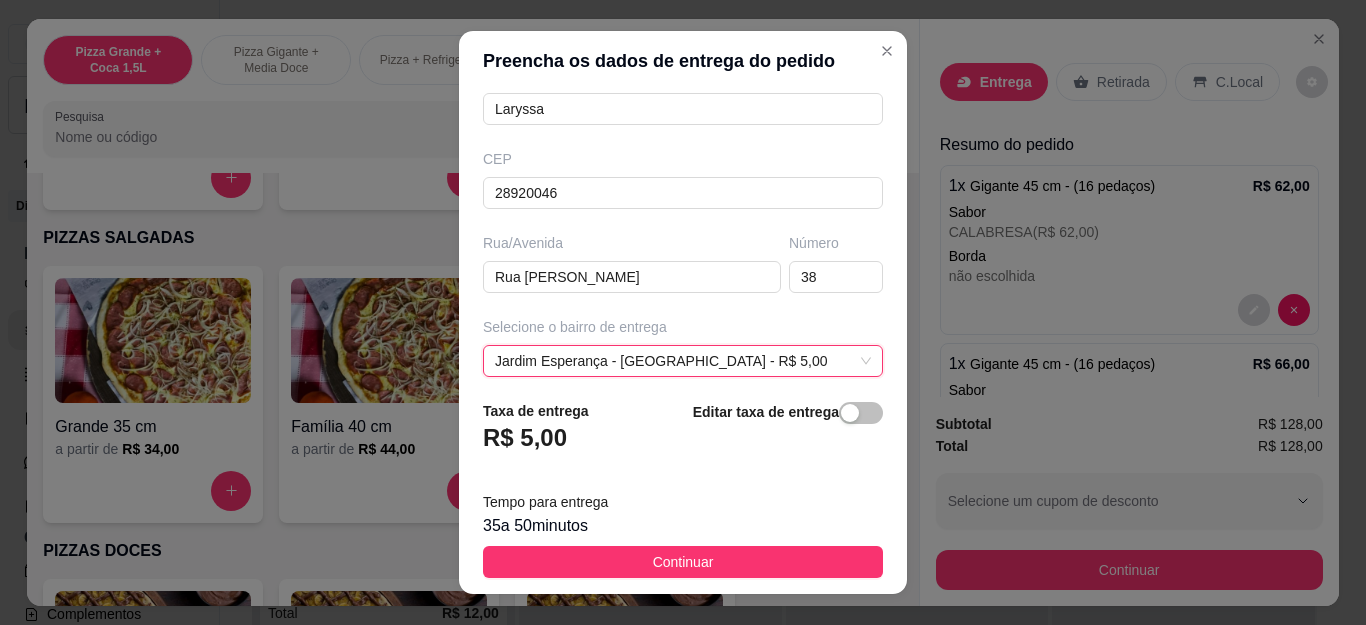 drag, startPoint x: 648, startPoint y: 538, endPoint x: 647, endPoint y: 559, distance: 21.023796 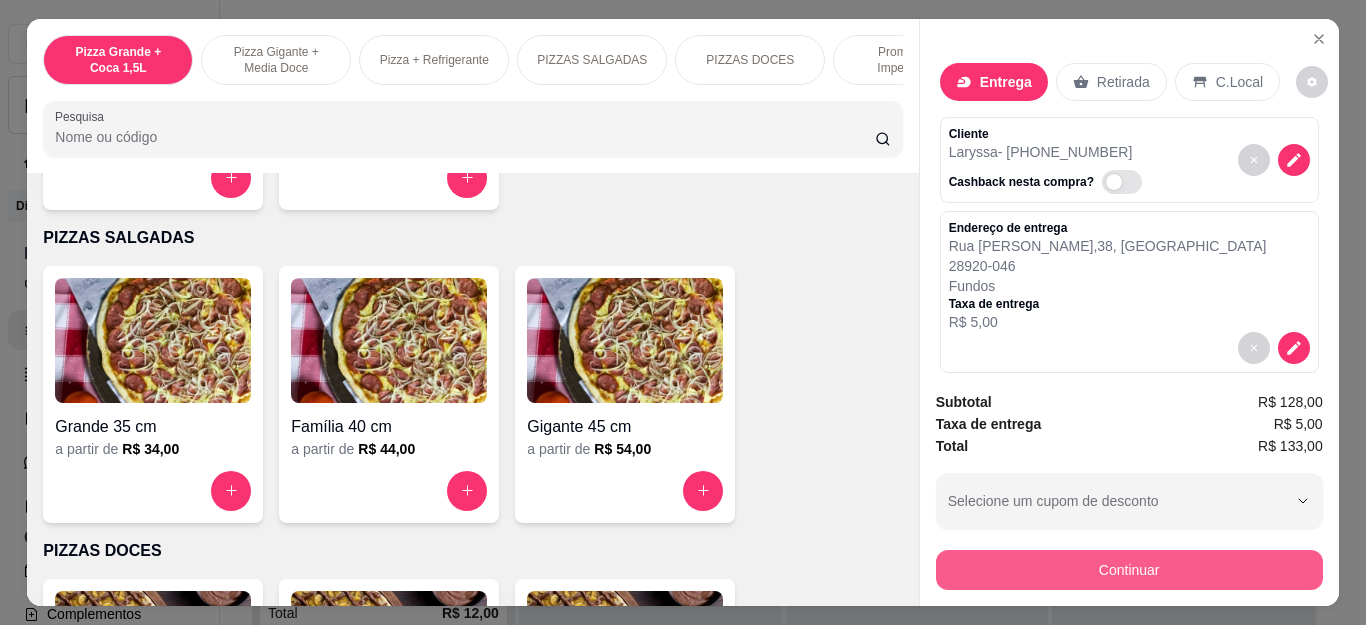 click on "Continuar" at bounding box center [1129, 570] 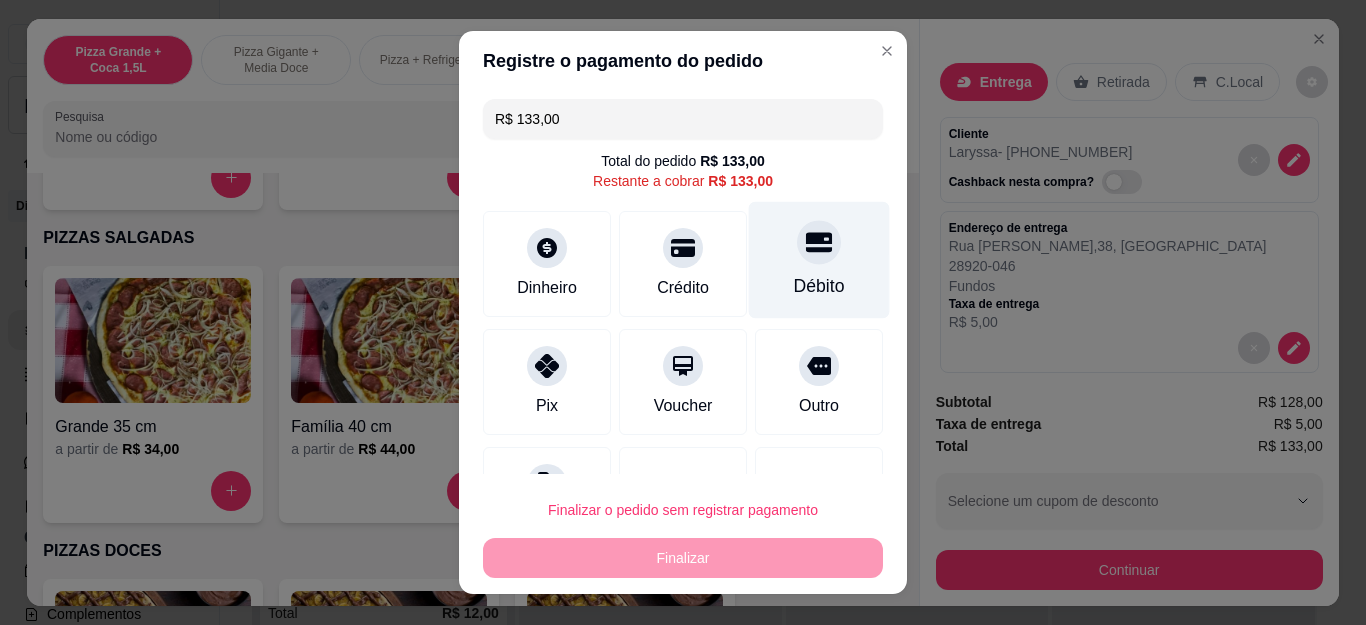 click on "Débito" at bounding box center (819, 260) 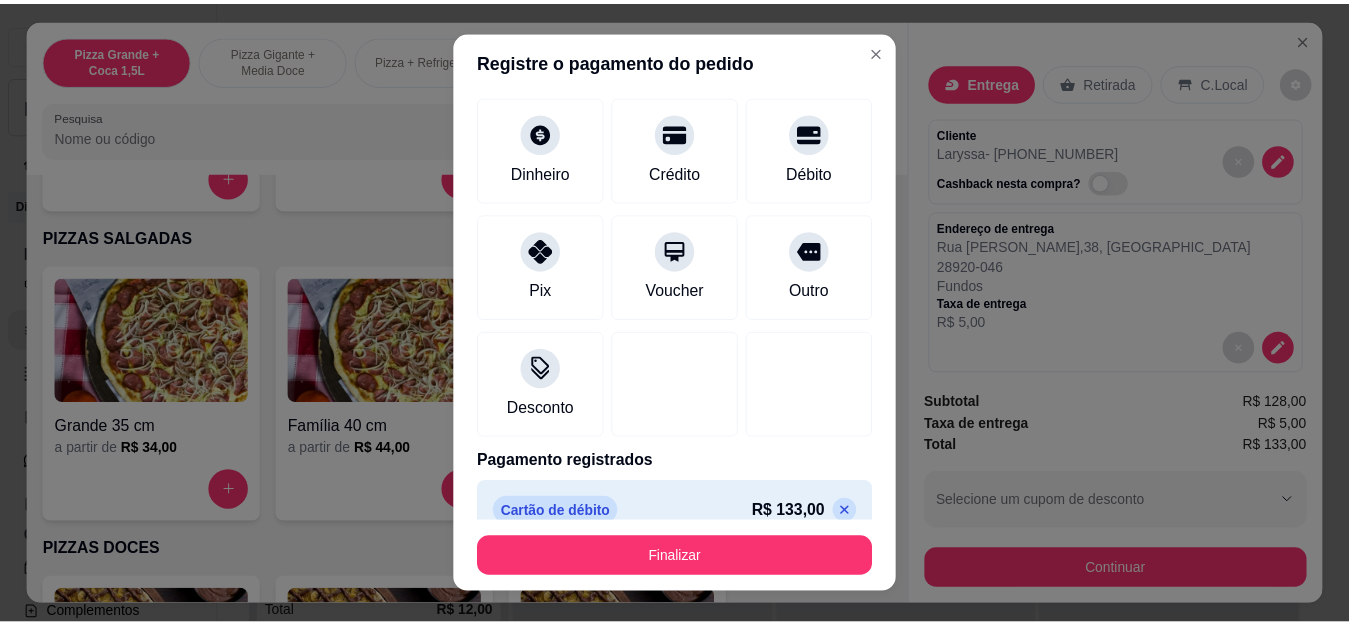 scroll, scrollTop: 123, scrollLeft: 0, axis: vertical 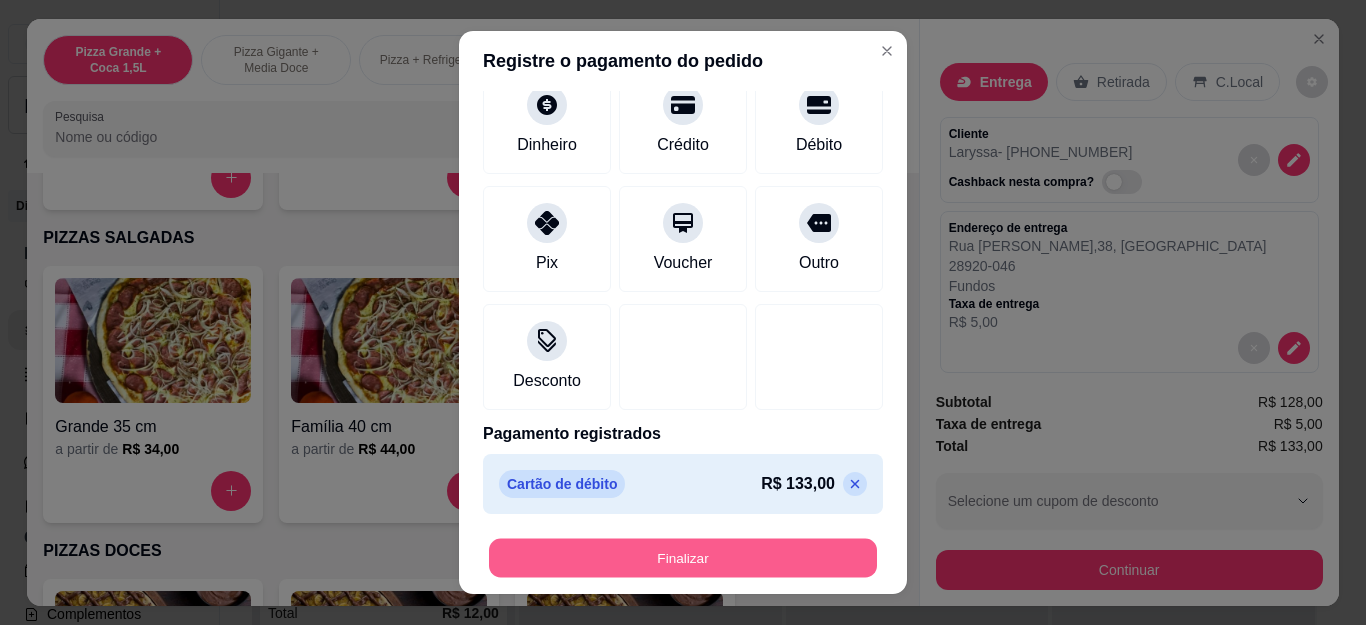 click on "Finalizar" at bounding box center (683, 557) 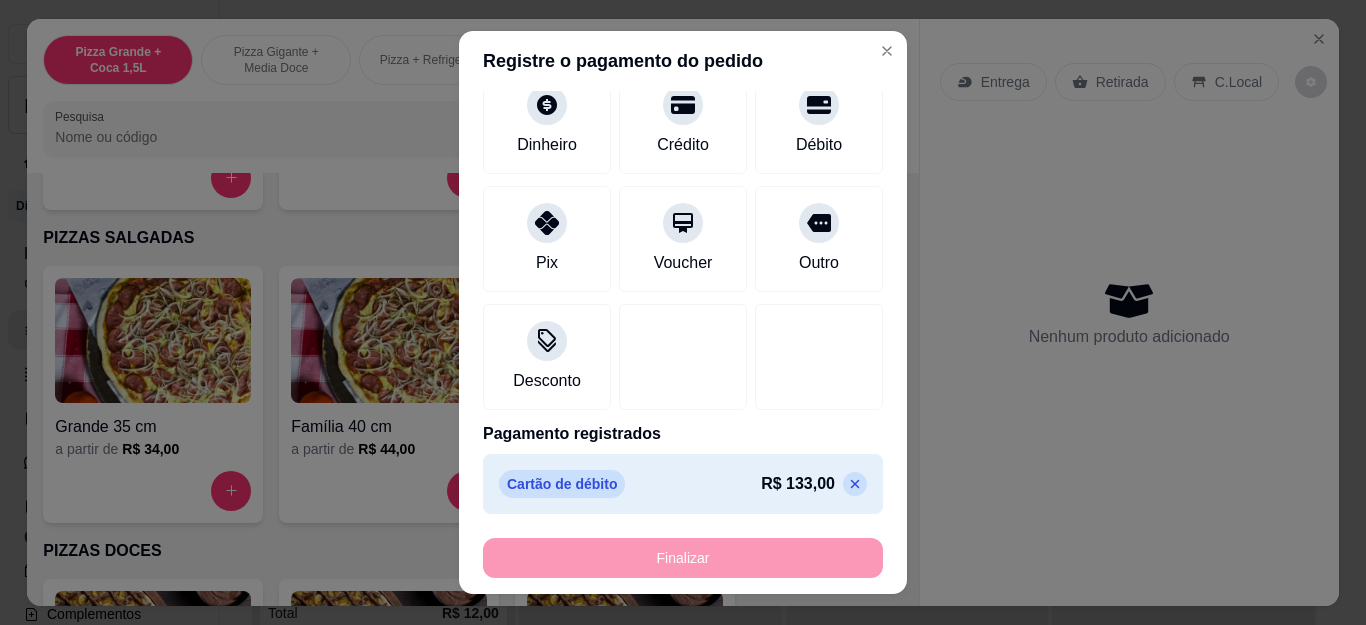 type on "-R$ 133,00" 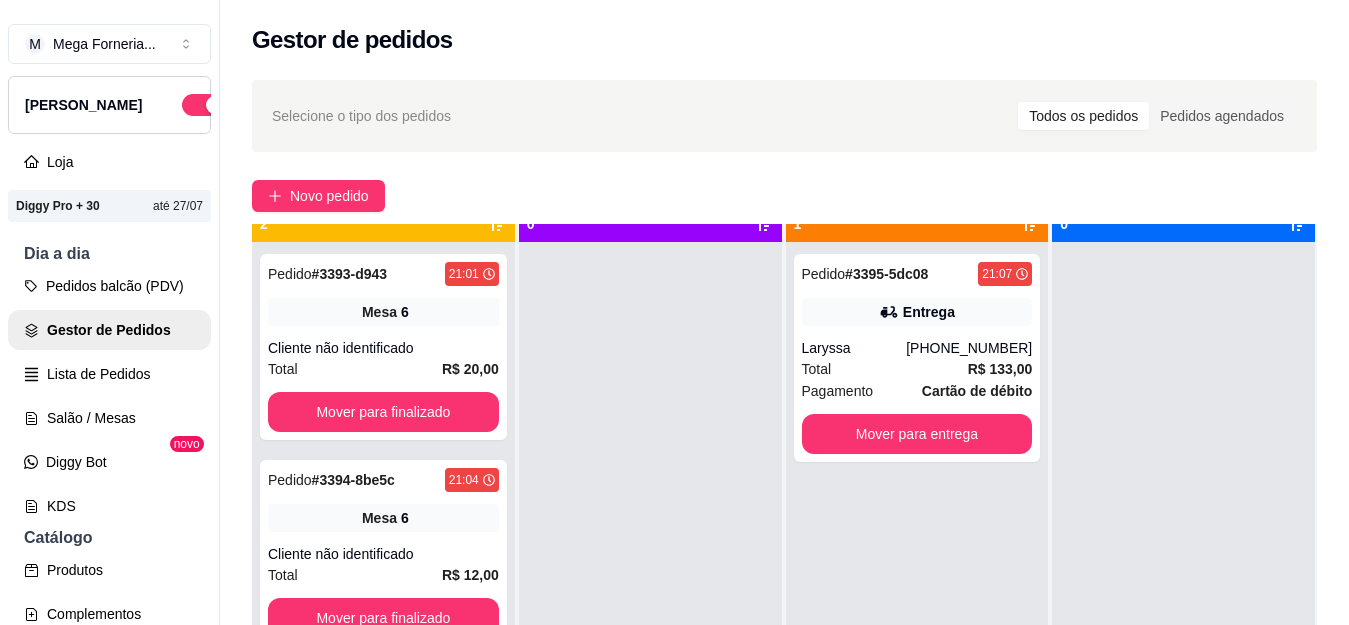 scroll, scrollTop: 56, scrollLeft: 0, axis: vertical 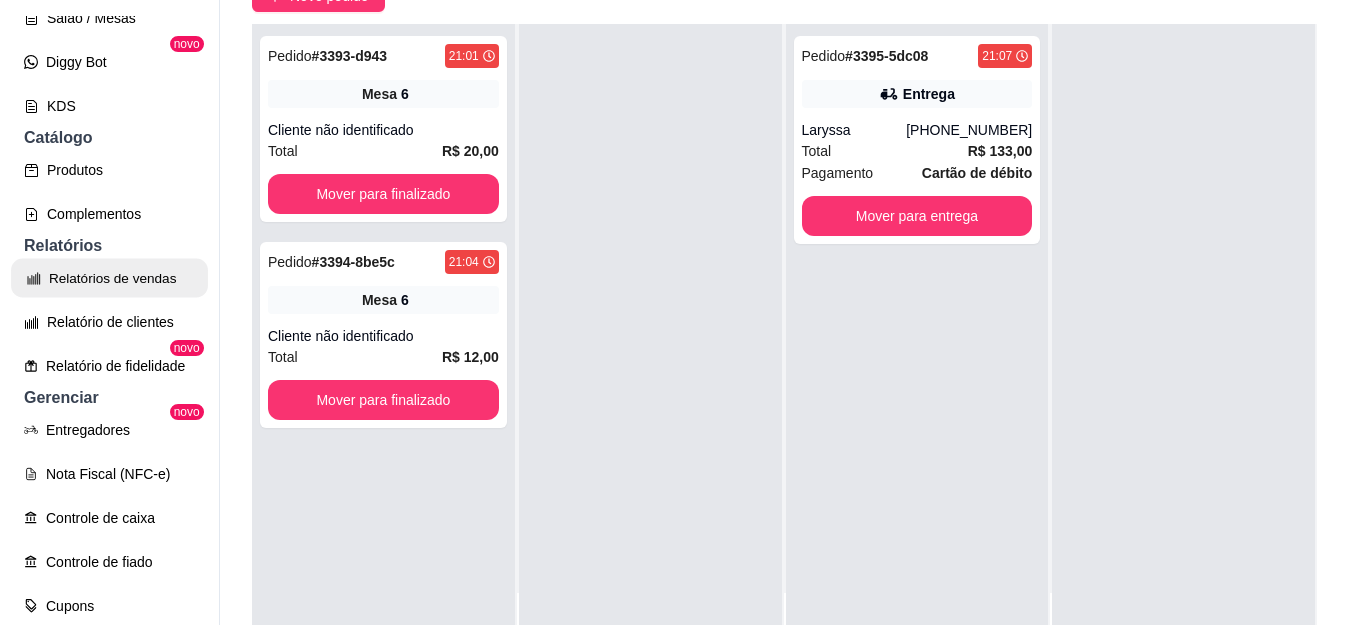 click on "Relatórios de vendas" at bounding box center [109, 278] 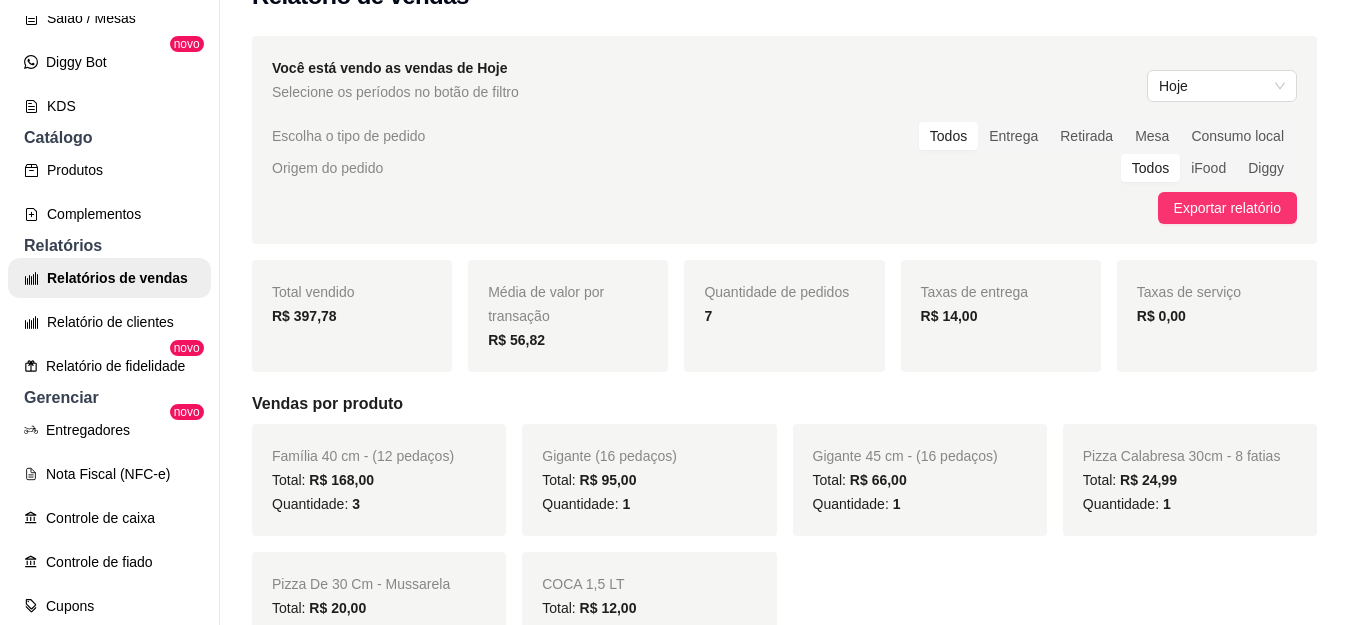 scroll, scrollTop: 0, scrollLeft: 0, axis: both 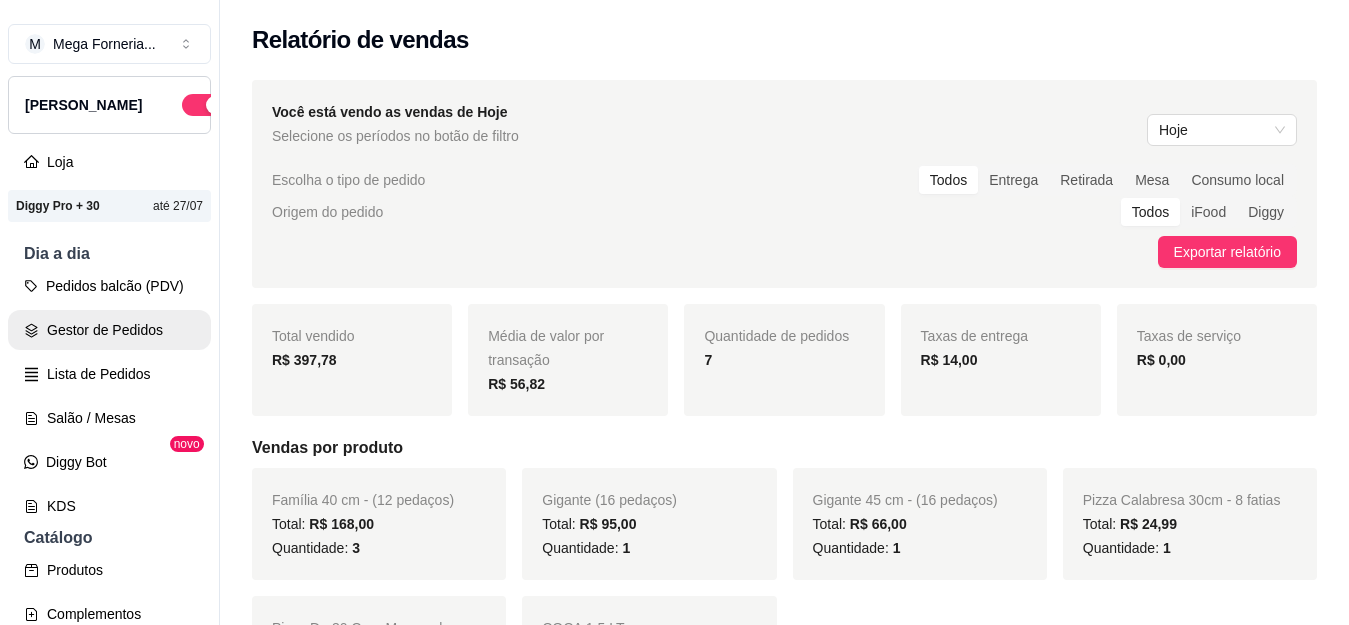 click on "Gestor de Pedidos" at bounding box center (109, 330) 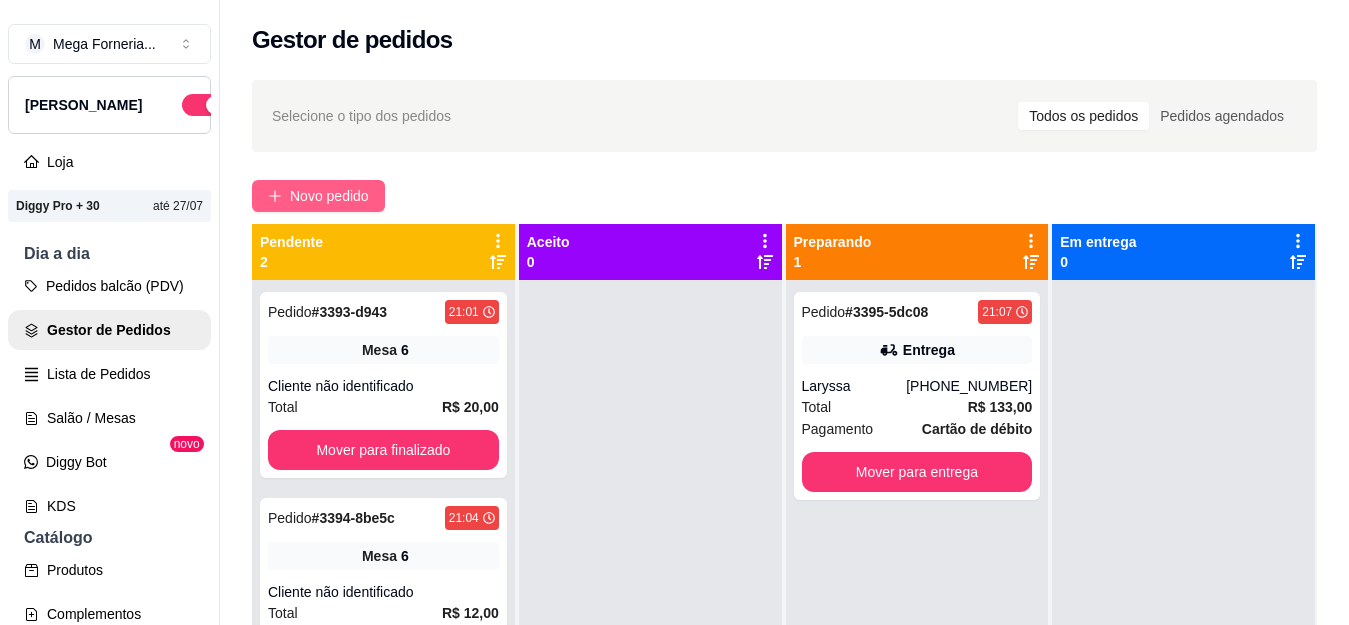 click on "Novo pedido" at bounding box center [318, 196] 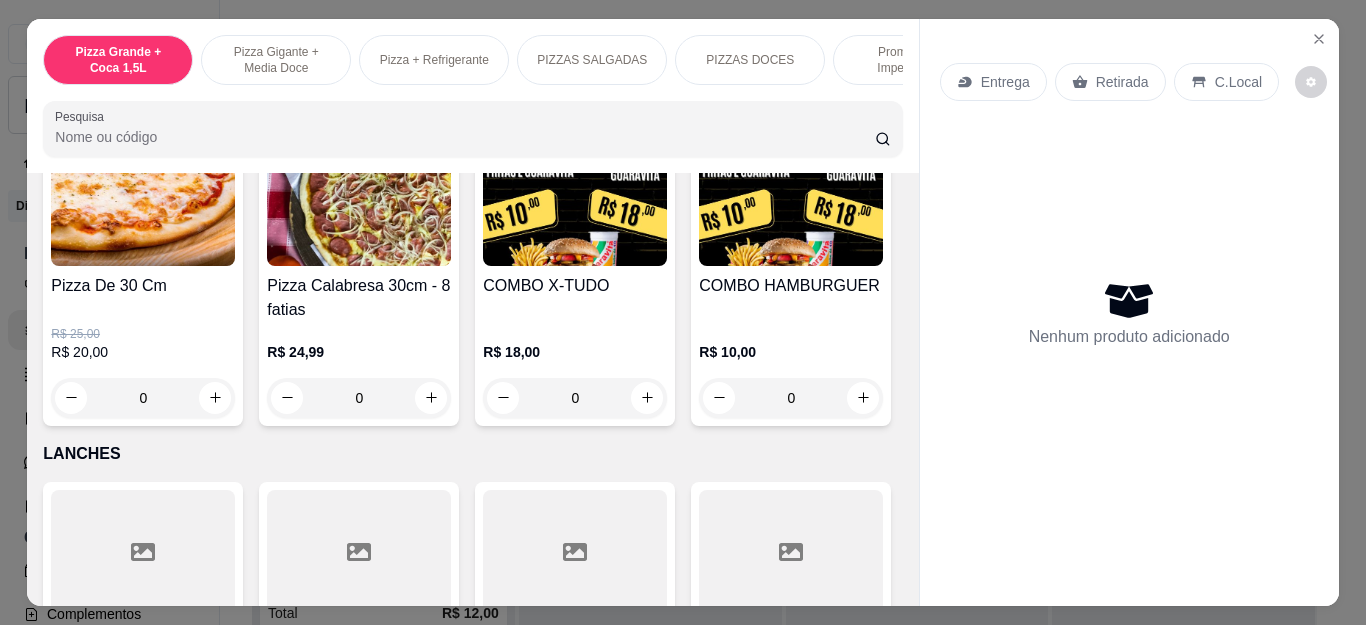 scroll, scrollTop: 1700, scrollLeft: 0, axis: vertical 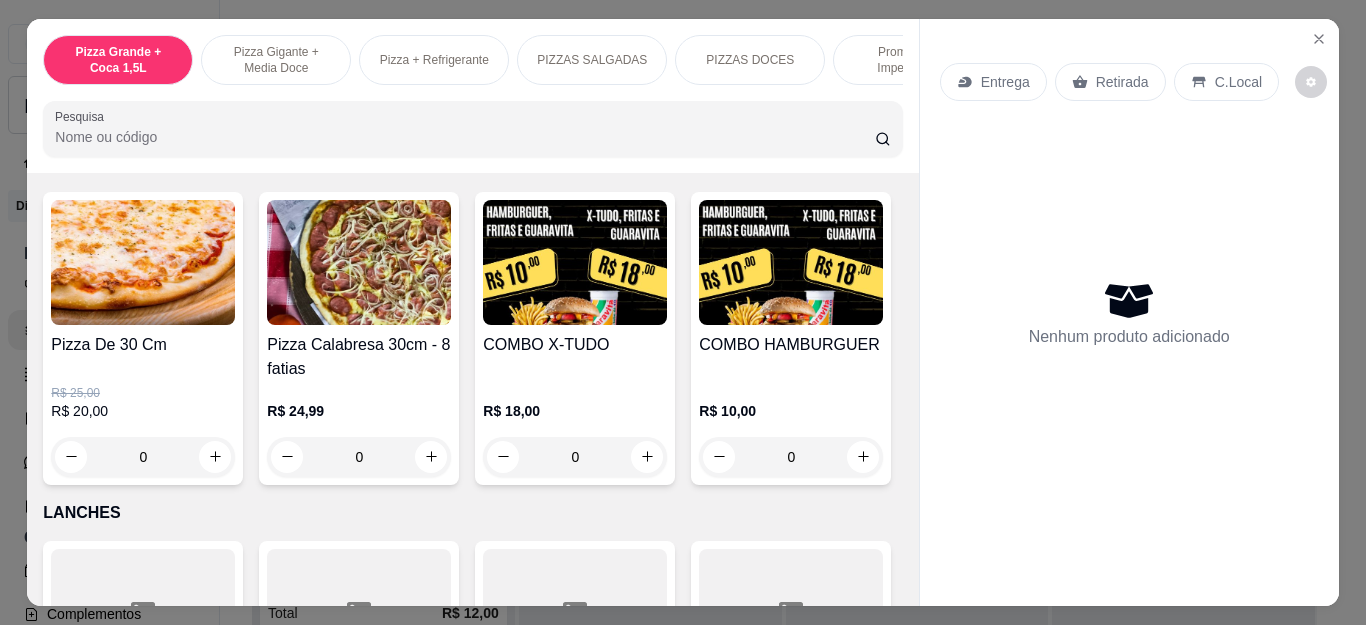 click on "0" at bounding box center (575, 457) 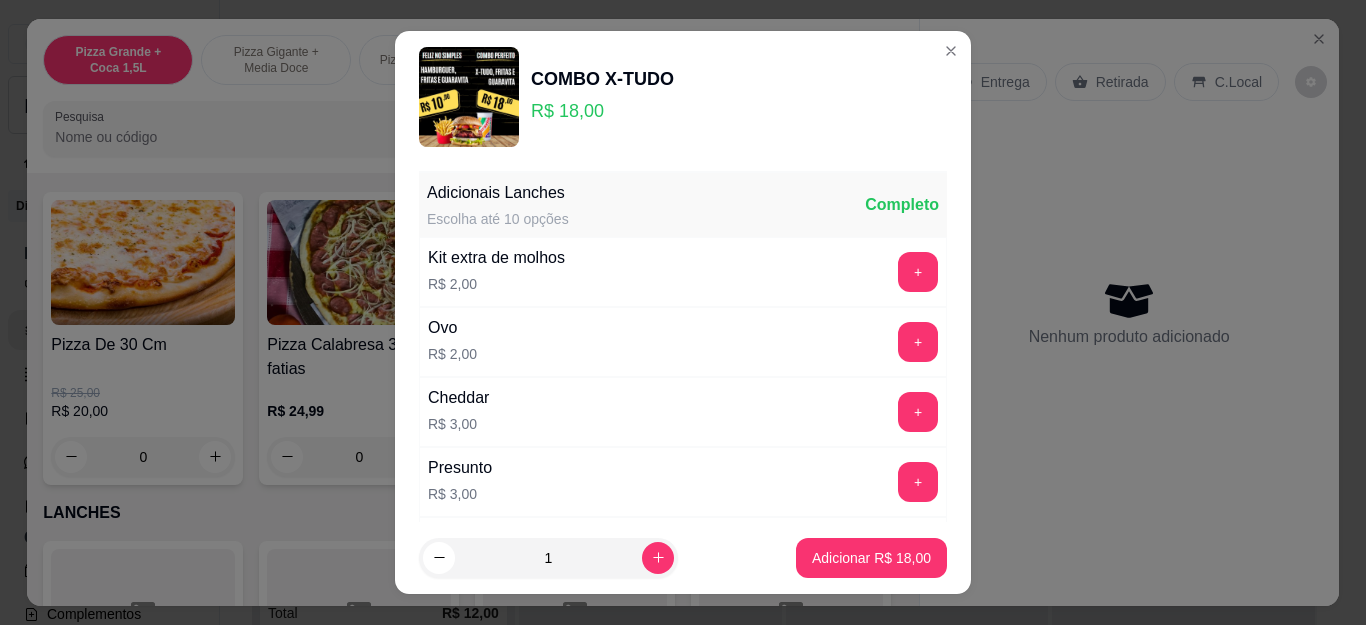 click 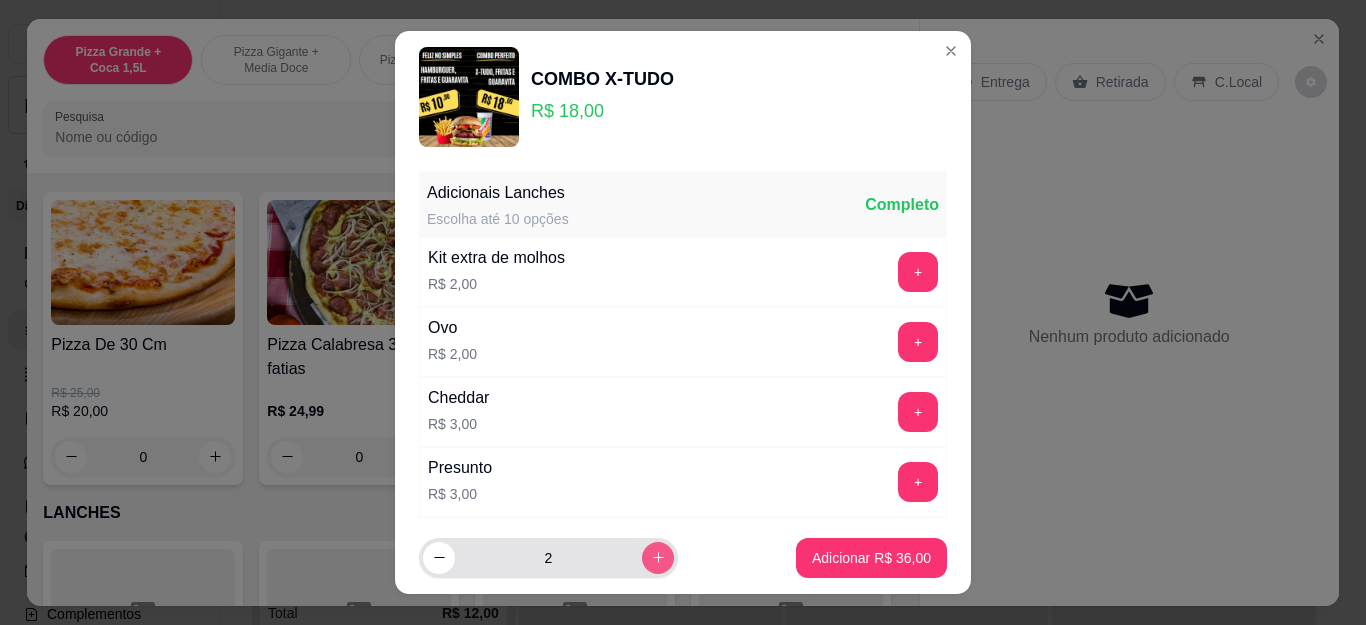 type on "2" 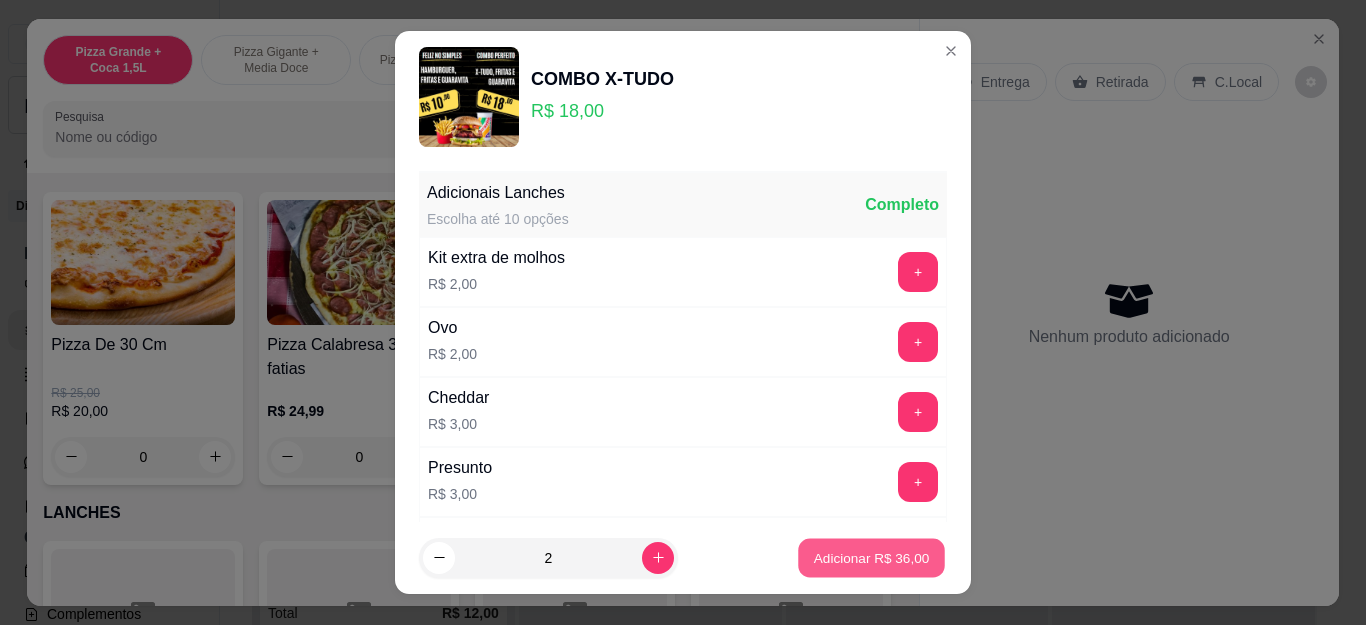 click on "Adicionar   R$ 36,00" at bounding box center (872, 557) 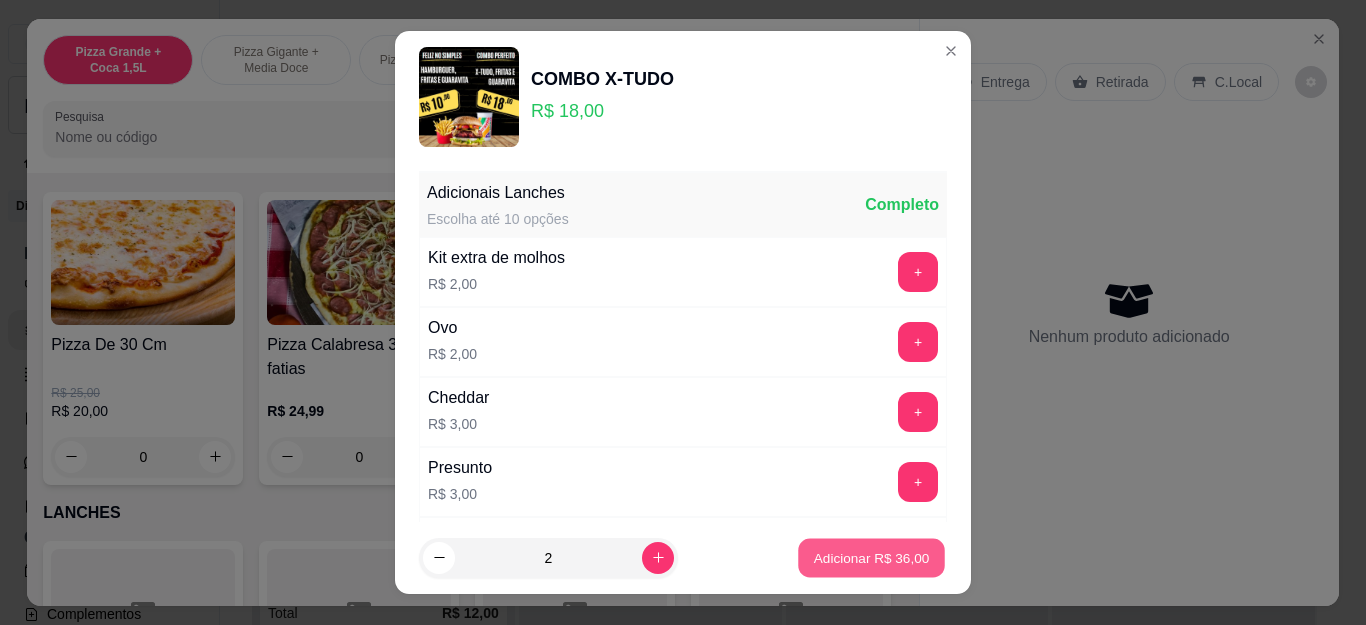 type on "2" 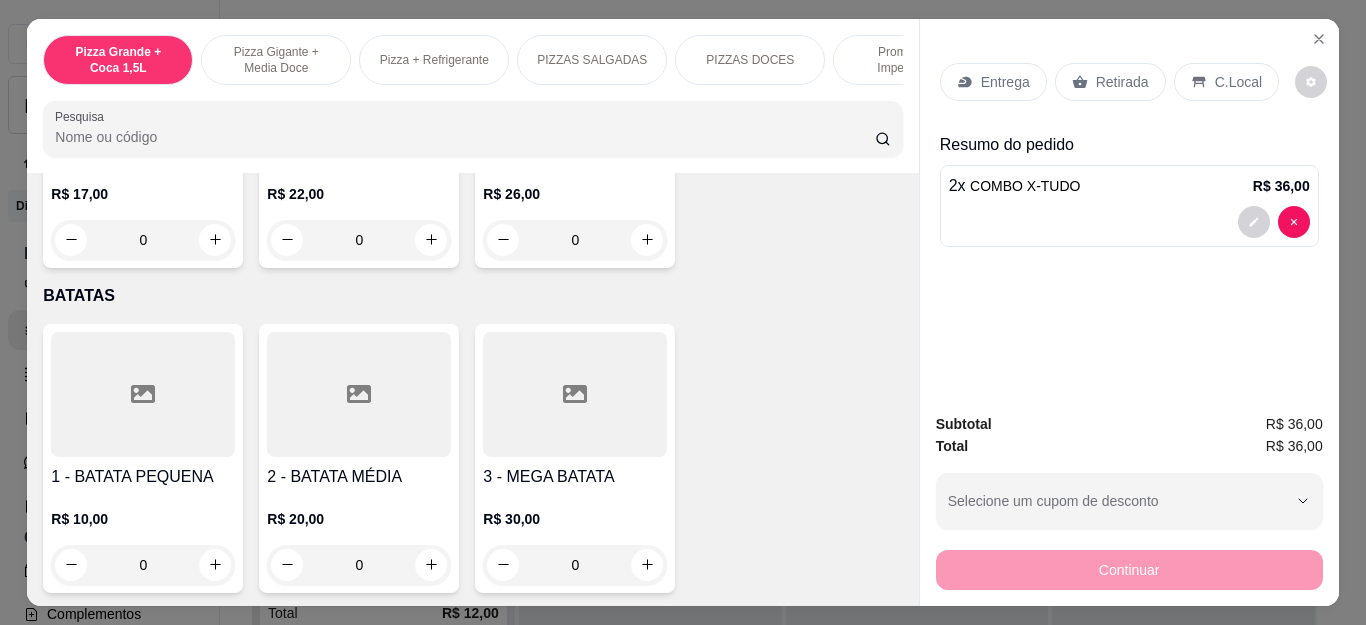 scroll, scrollTop: 3200, scrollLeft: 0, axis: vertical 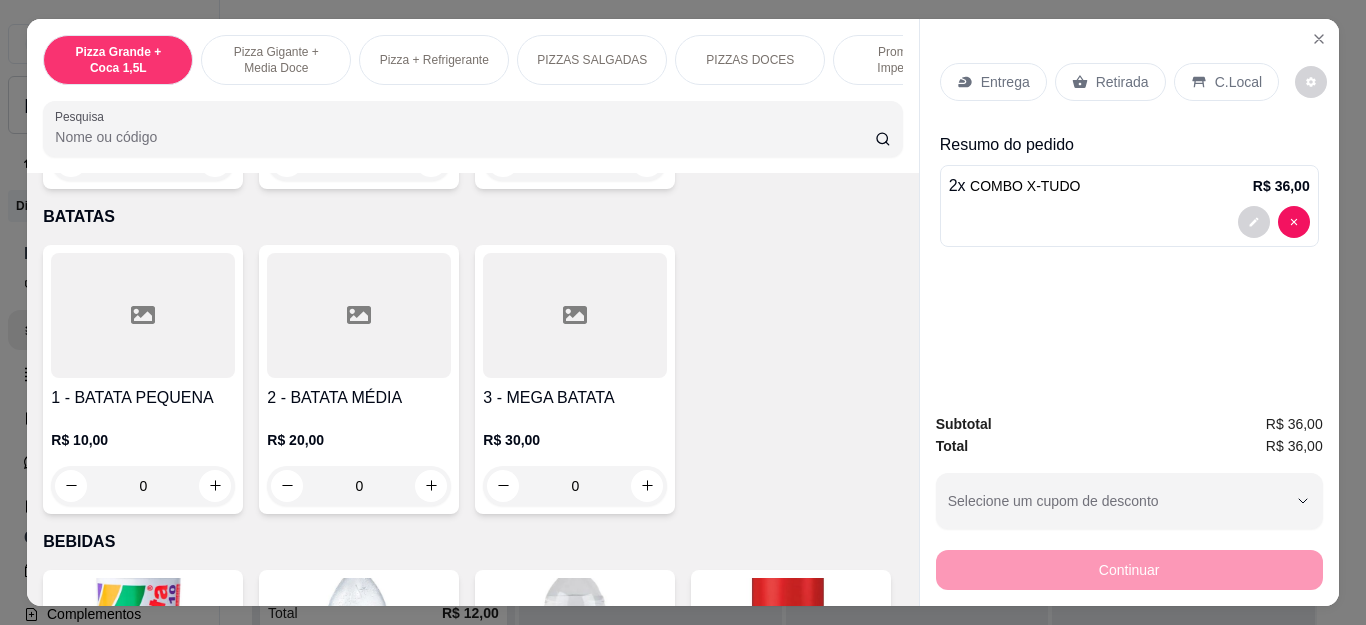 click on "0" at bounding box center [575, -124] 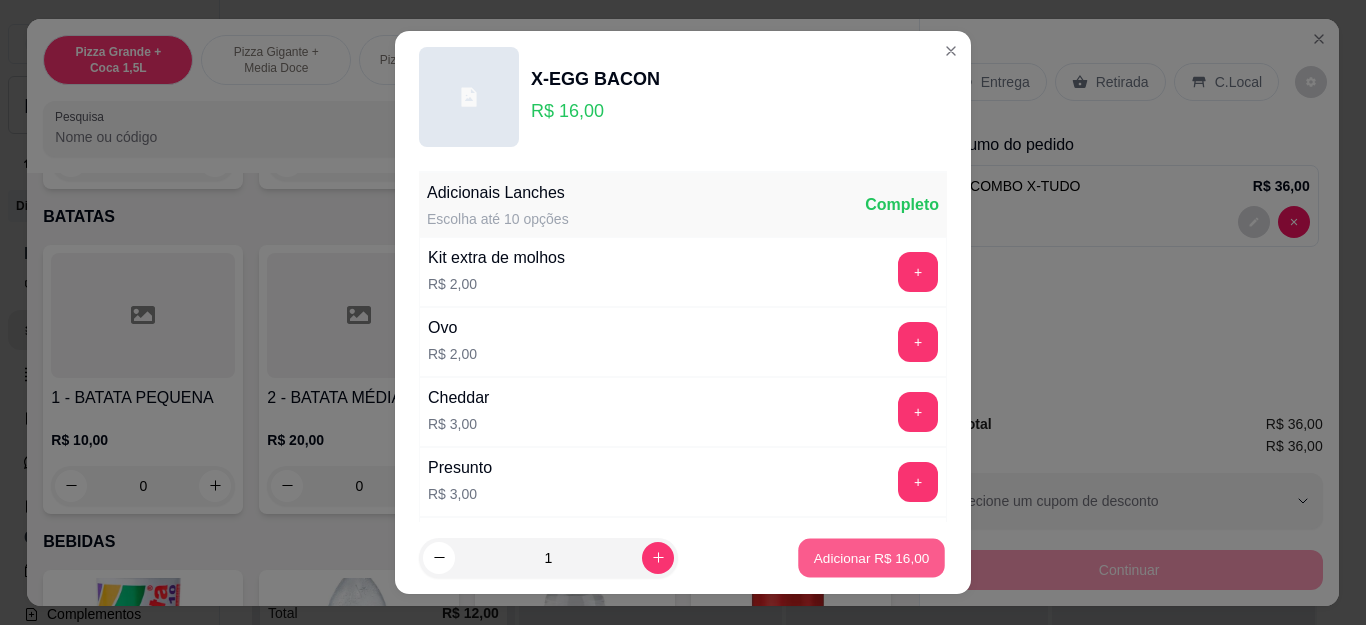 click on "Adicionar   R$ 16,00" at bounding box center (872, 557) 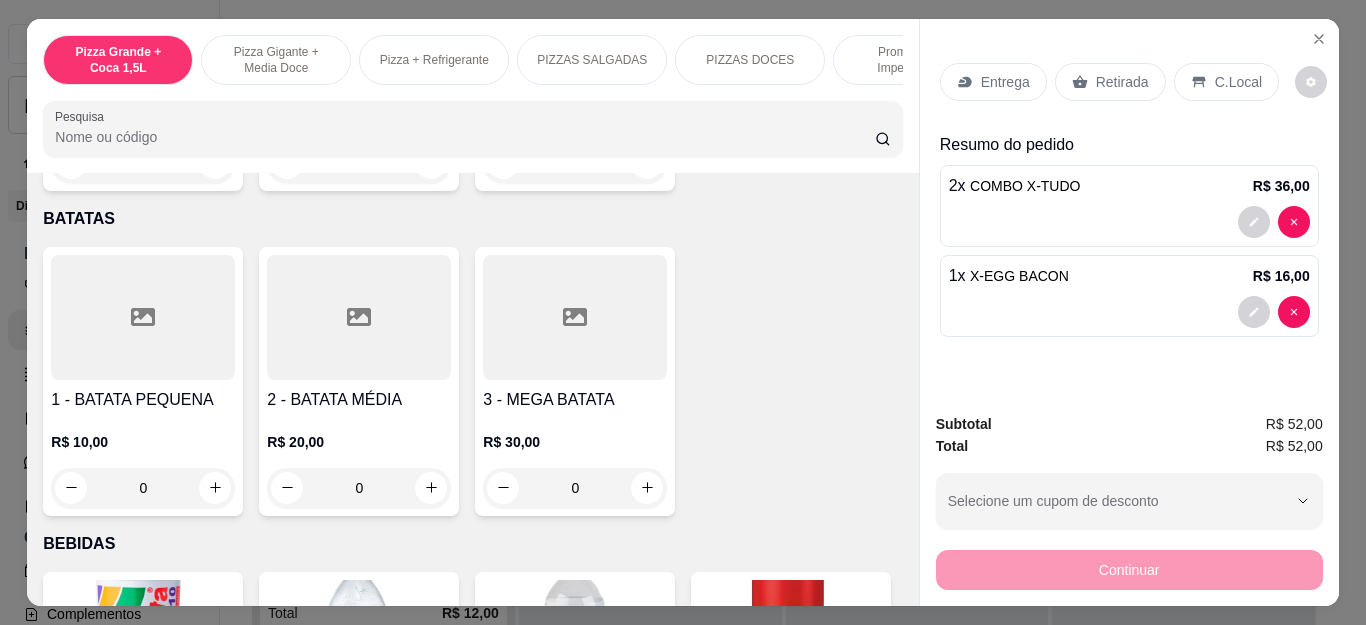 click on "Entrega" at bounding box center (993, 82) 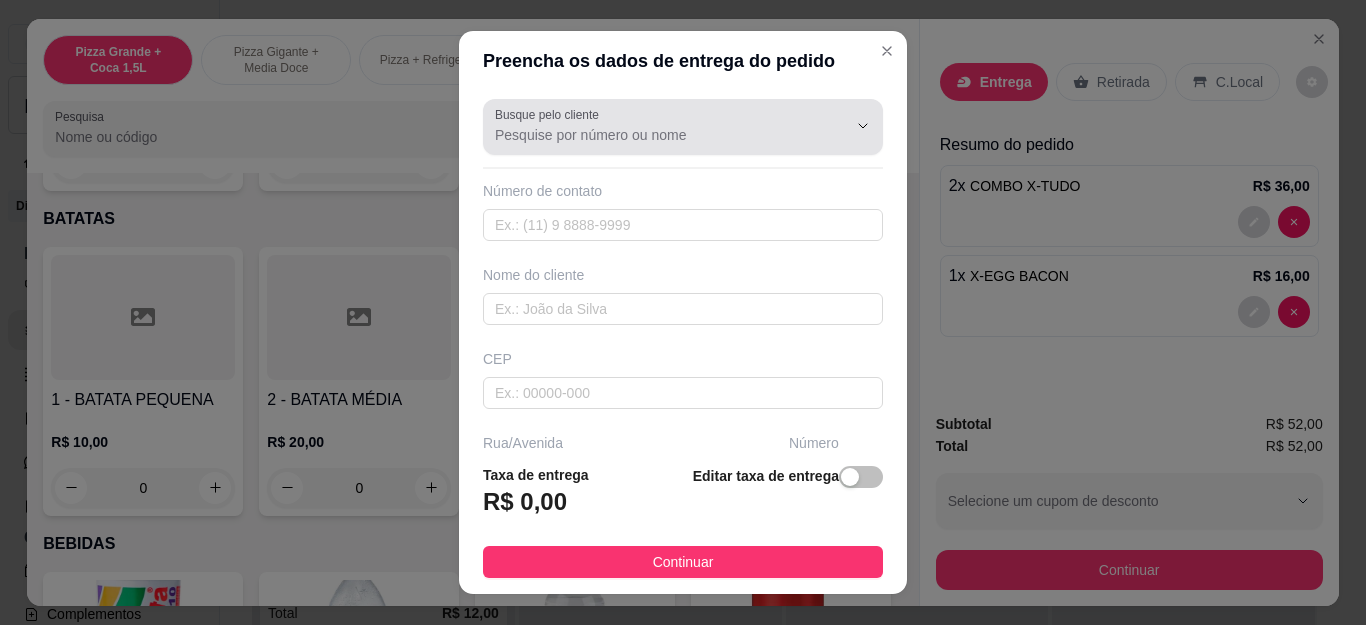 click at bounding box center [683, 127] 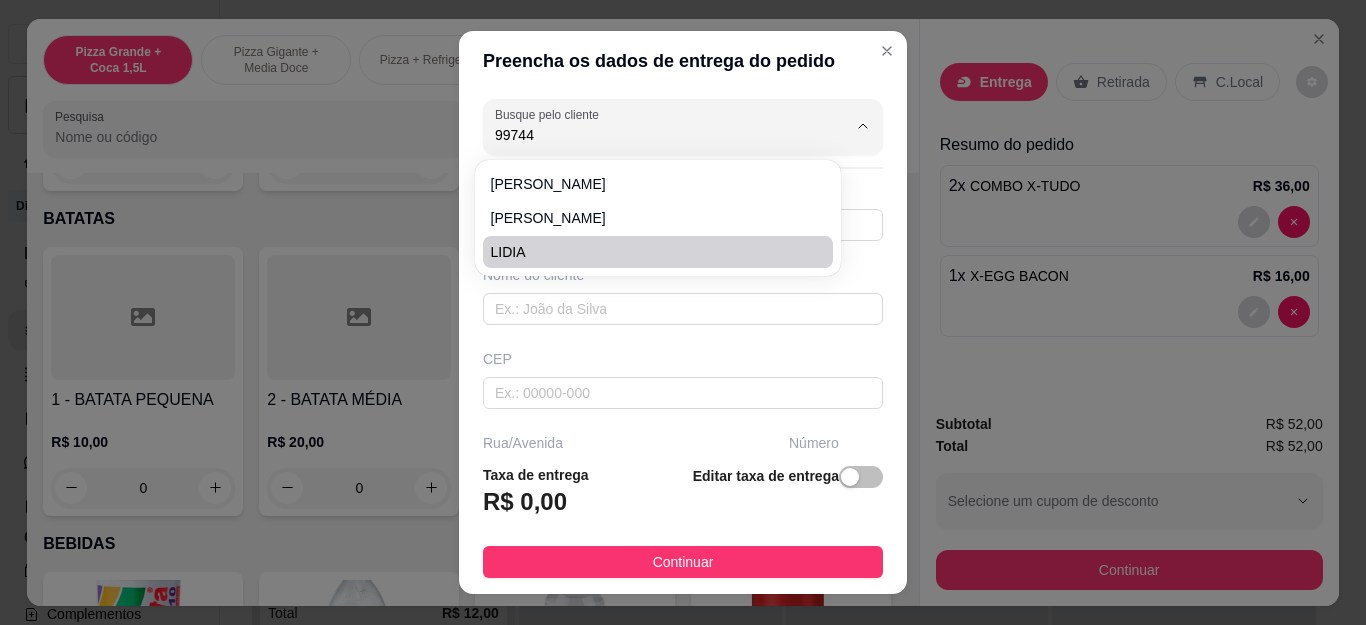 click on "LIDIA" at bounding box center (648, 252) 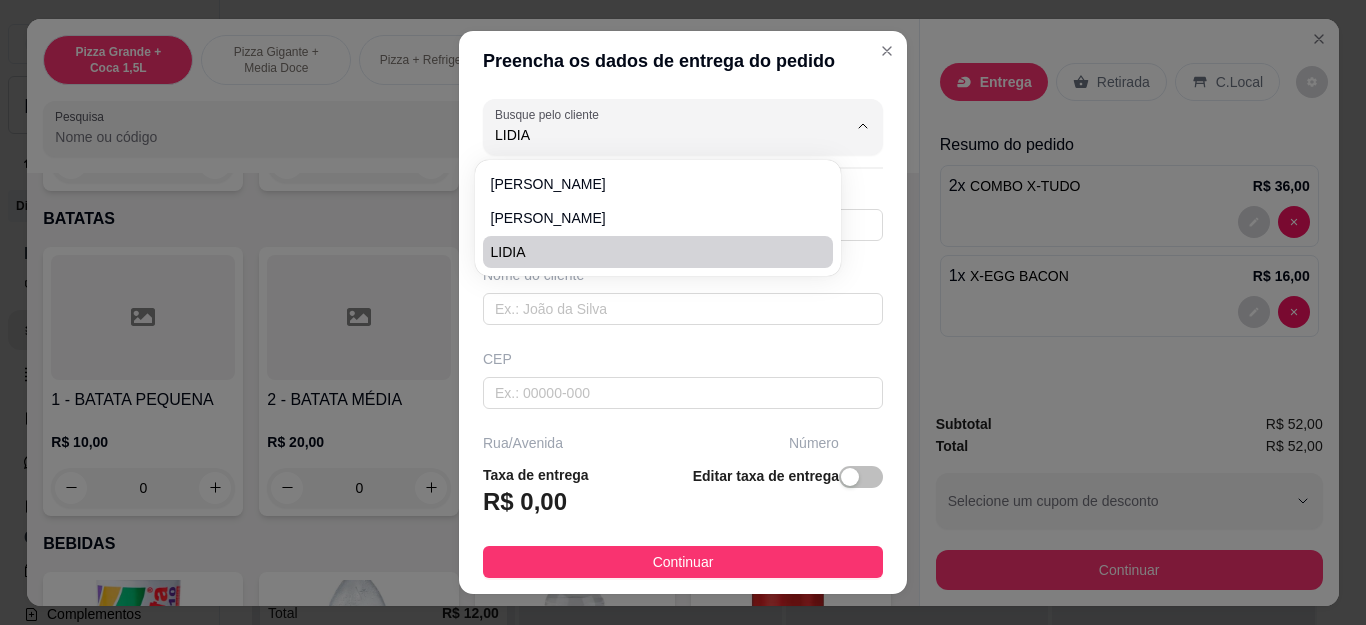 type on "22997443783" 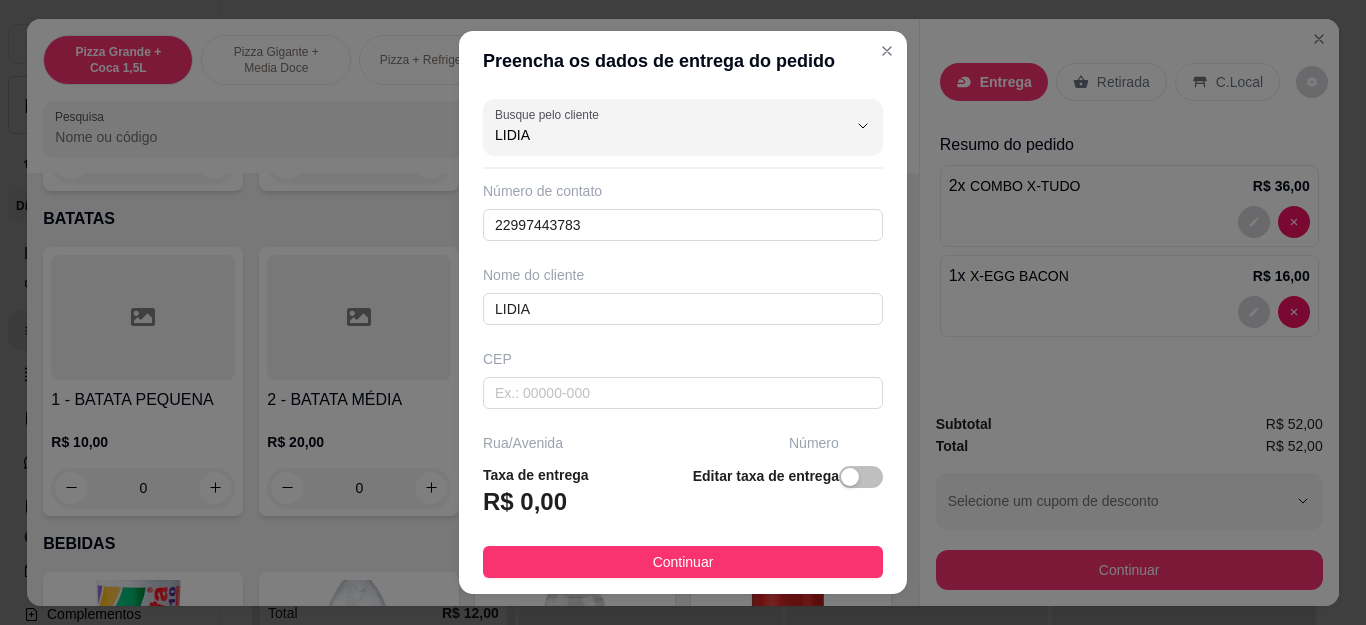 scroll, scrollTop: 300, scrollLeft: 0, axis: vertical 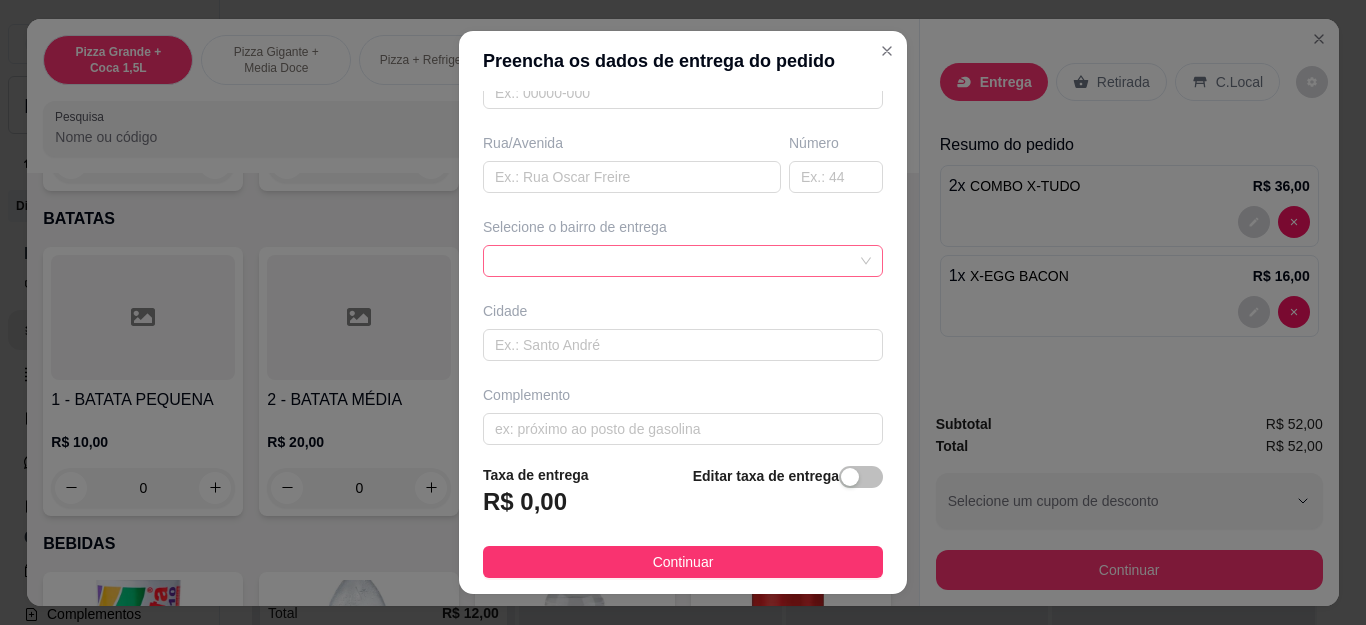 click at bounding box center [683, 261] 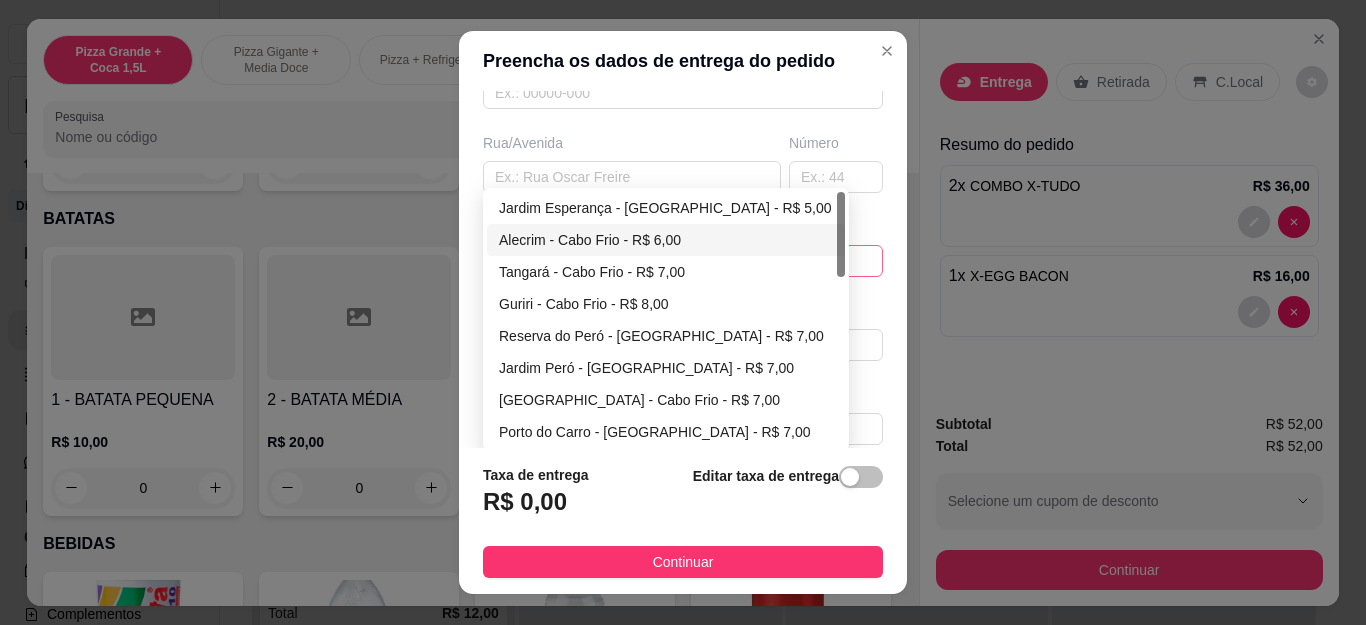 type on "LIDIA" 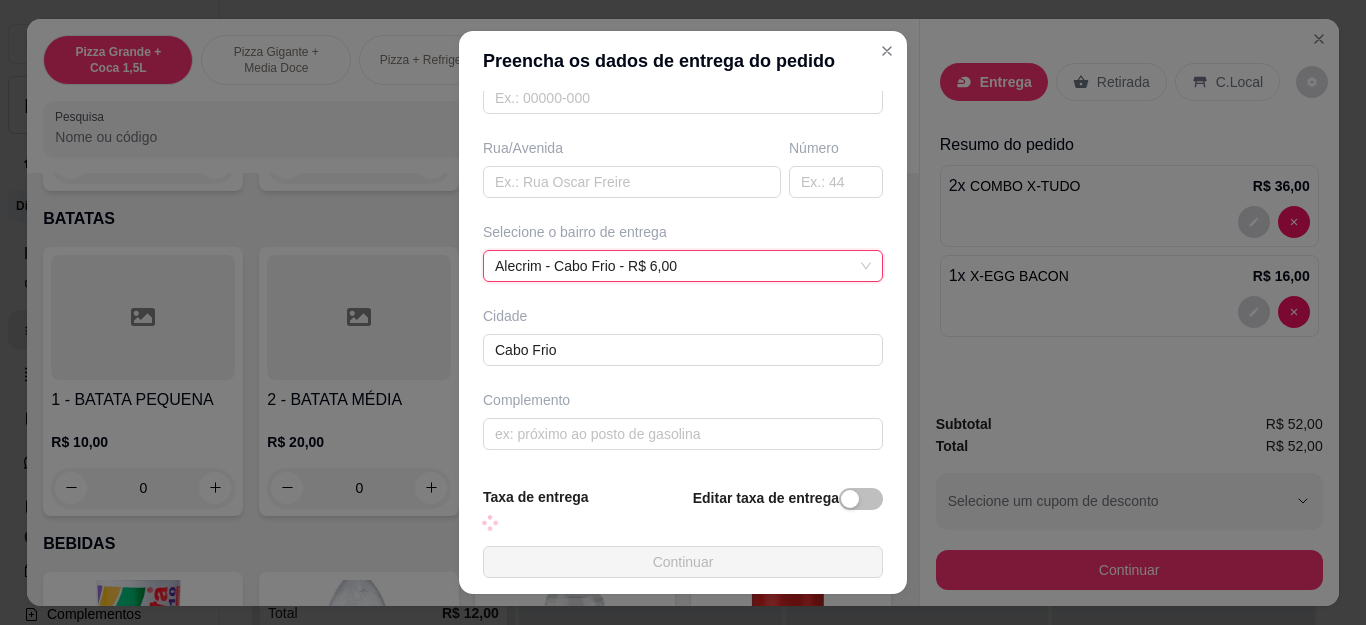 scroll, scrollTop: 300, scrollLeft: 0, axis: vertical 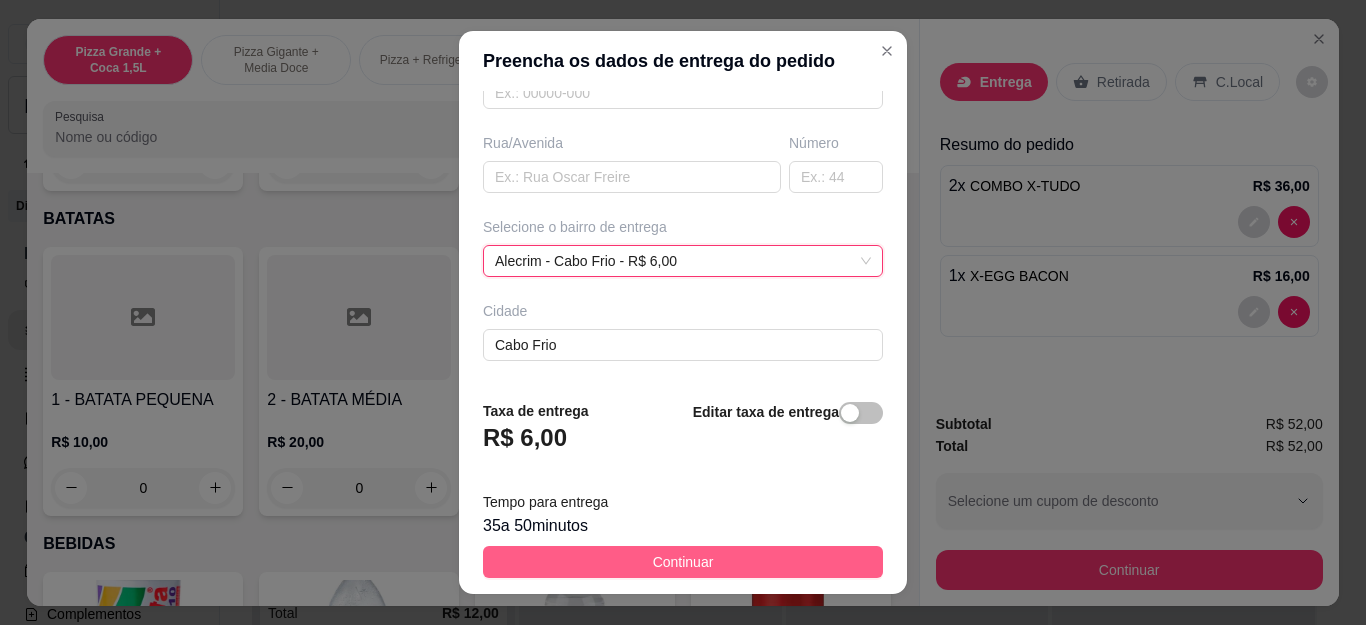 click on "Continuar" at bounding box center [683, 562] 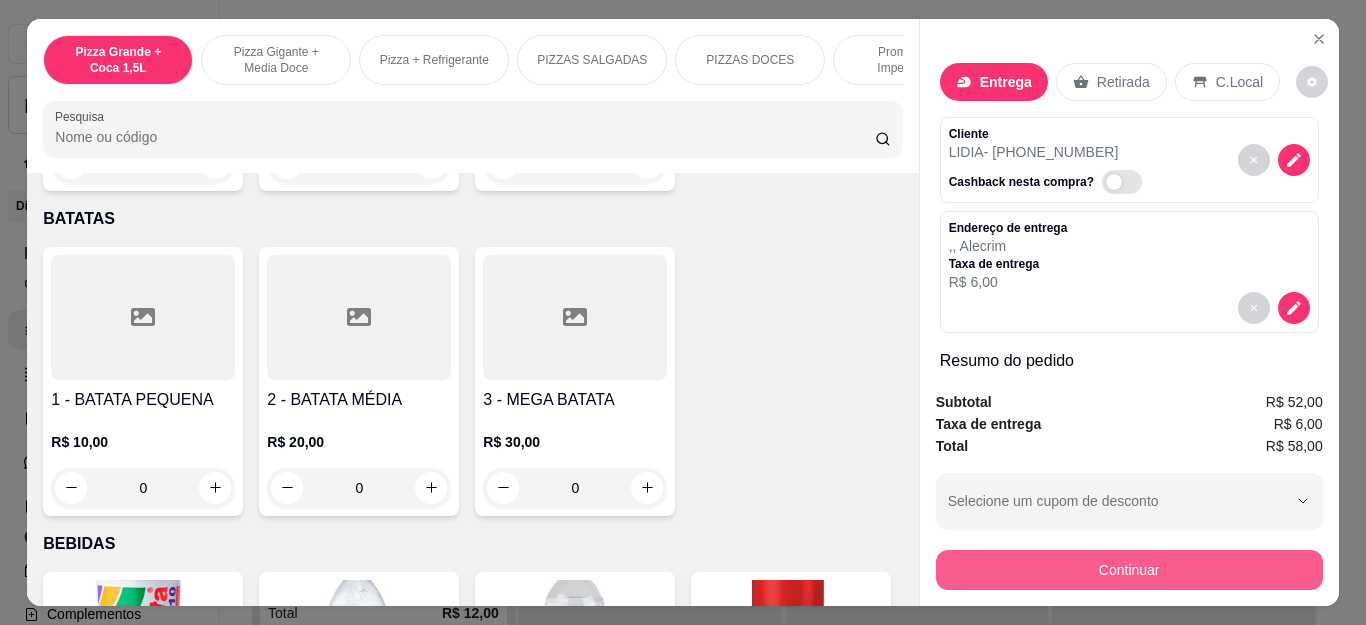 click on "Continuar" at bounding box center (1129, 570) 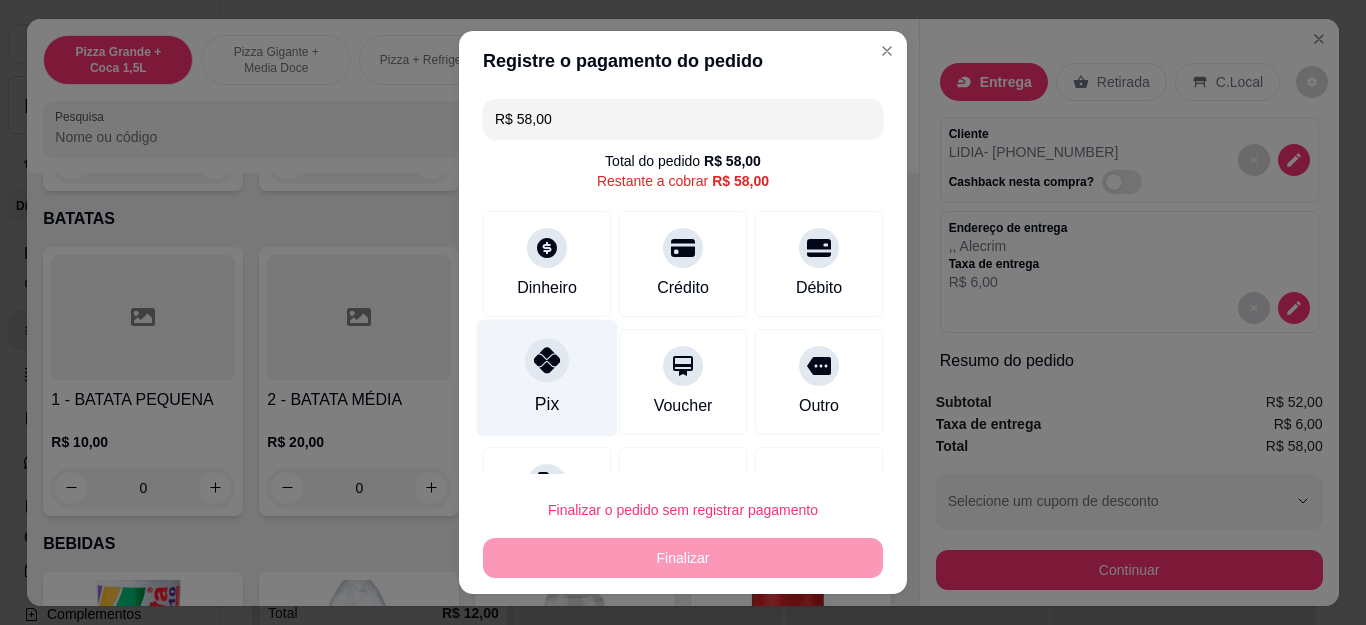 click on "Pix" at bounding box center (547, 378) 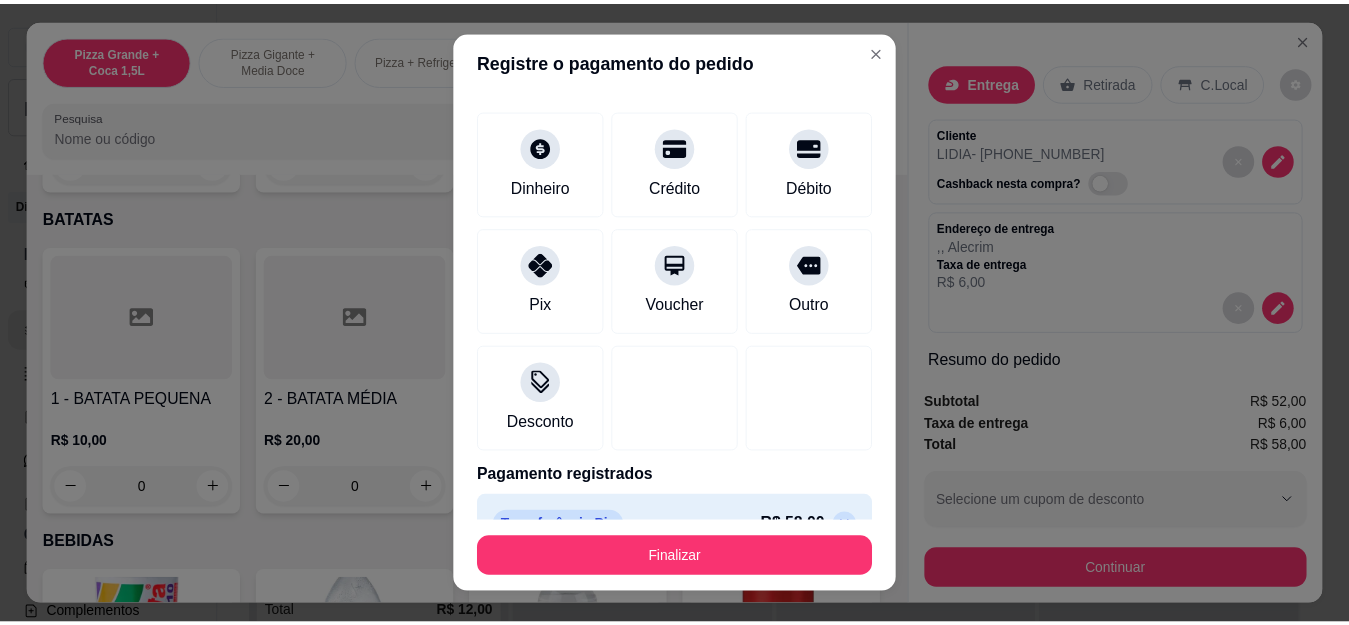 scroll, scrollTop: 123, scrollLeft: 0, axis: vertical 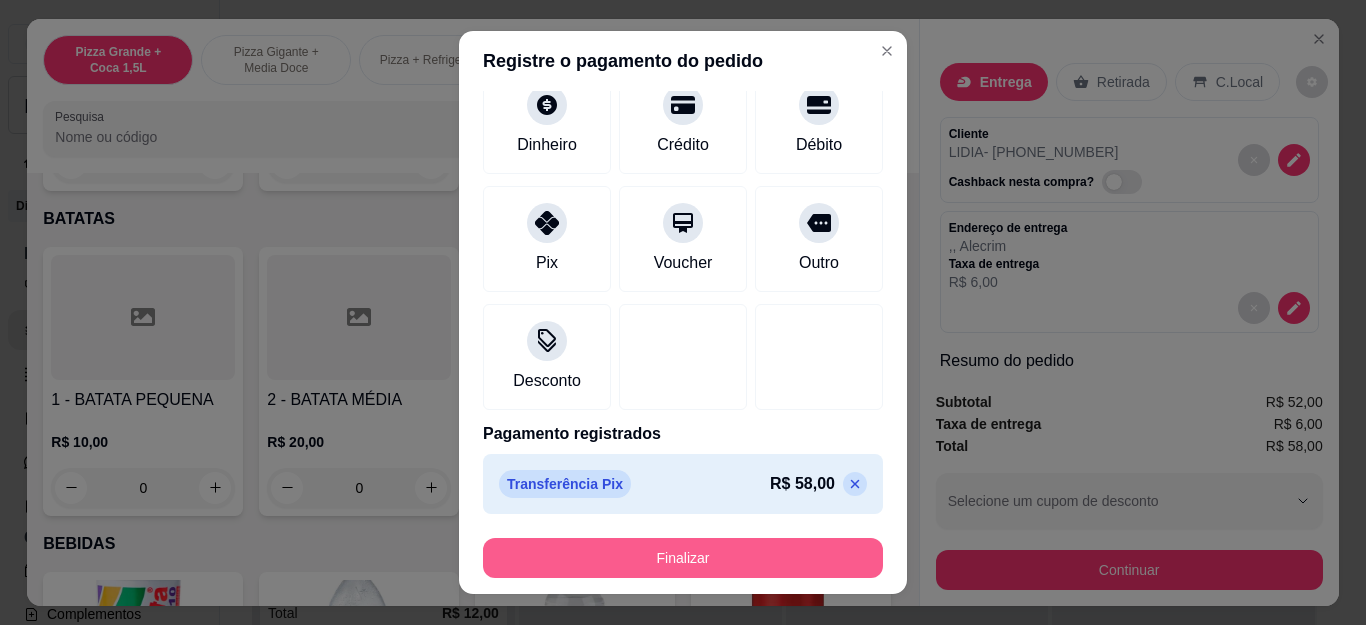 click on "Finalizar" at bounding box center [683, 558] 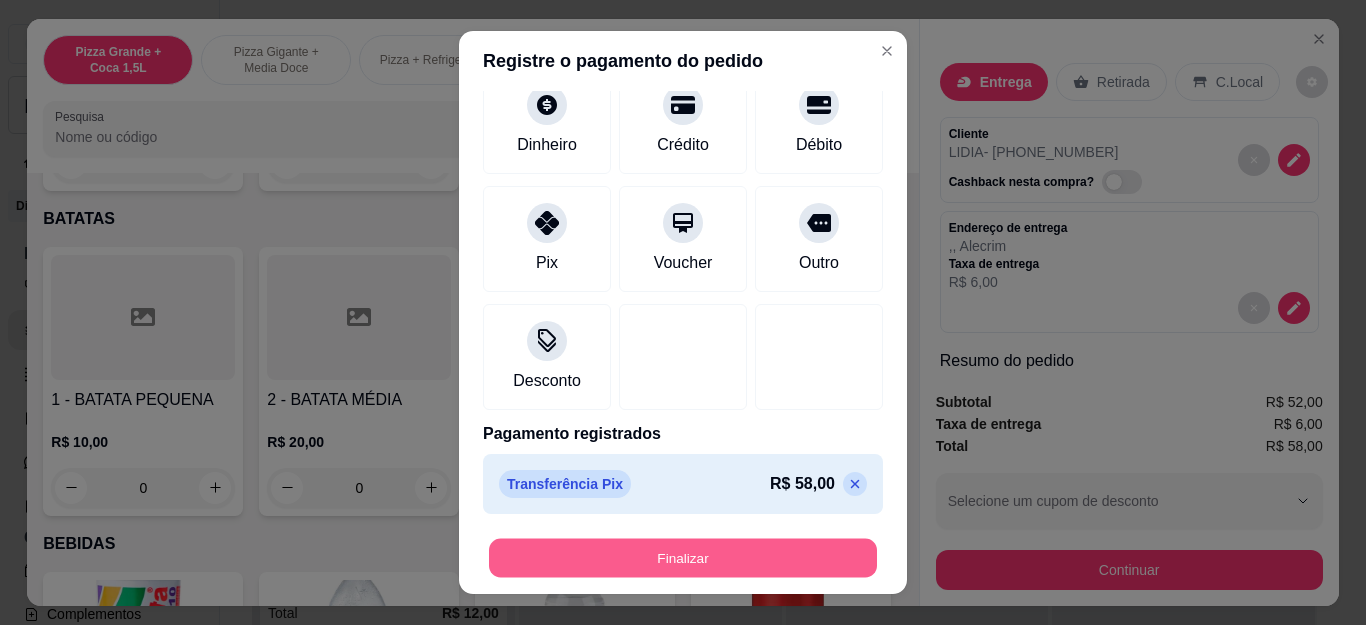 click on "Finalizar" at bounding box center (683, 557) 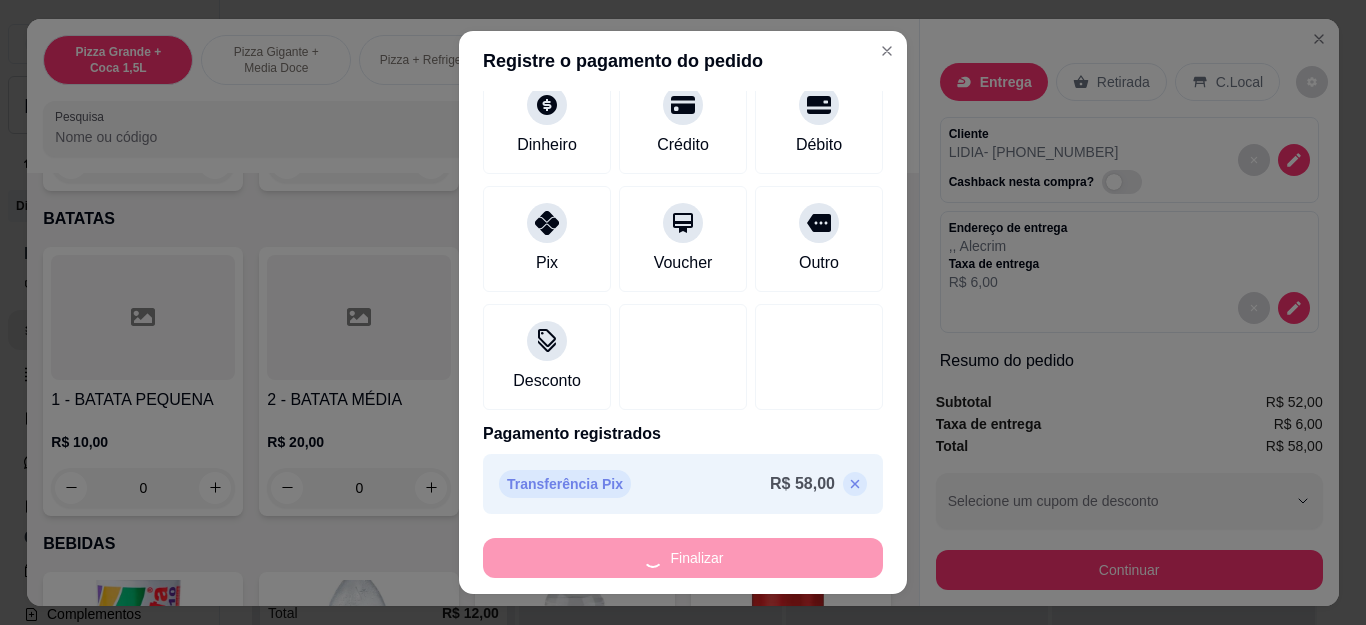 type on "0" 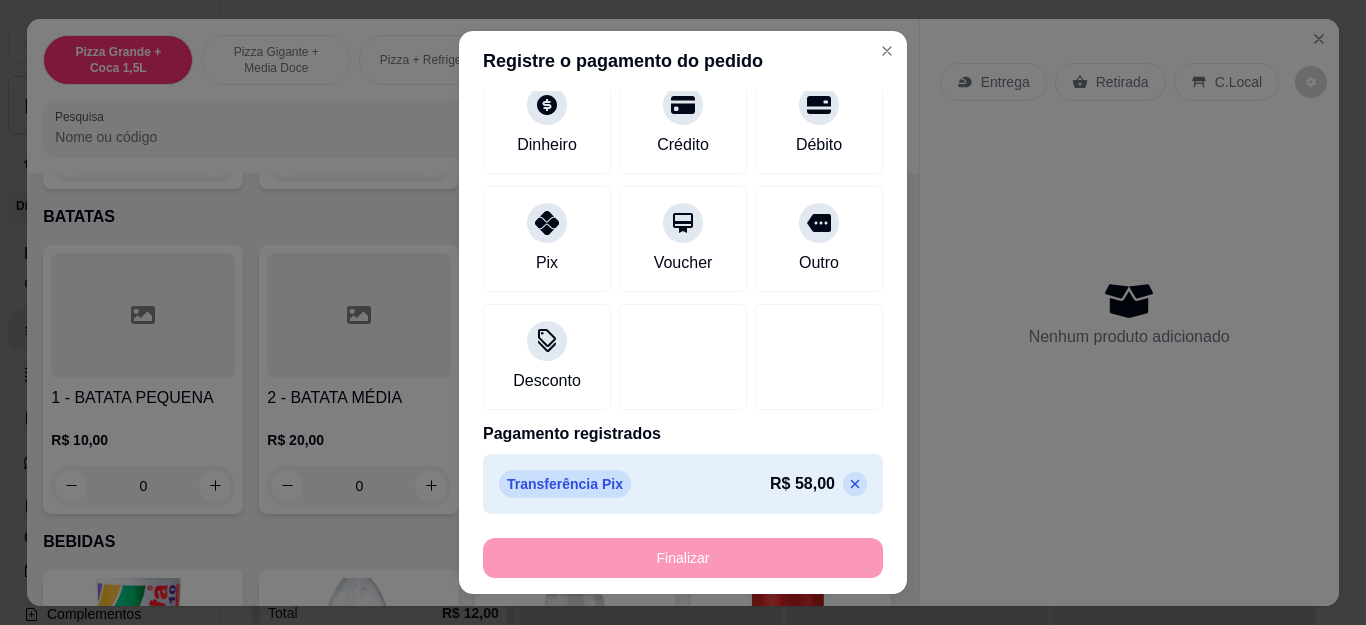 type on "-R$ 58,00" 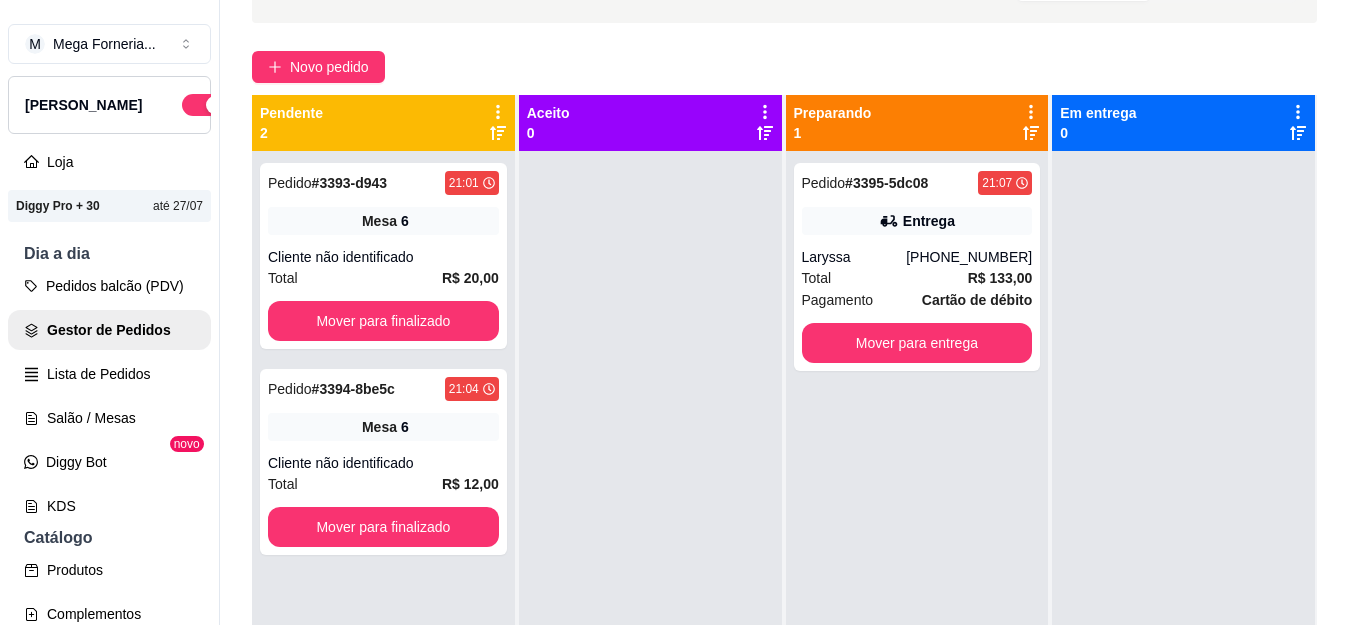 scroll, scrollTop: 21, scrollLeft: 0, axis: vertical 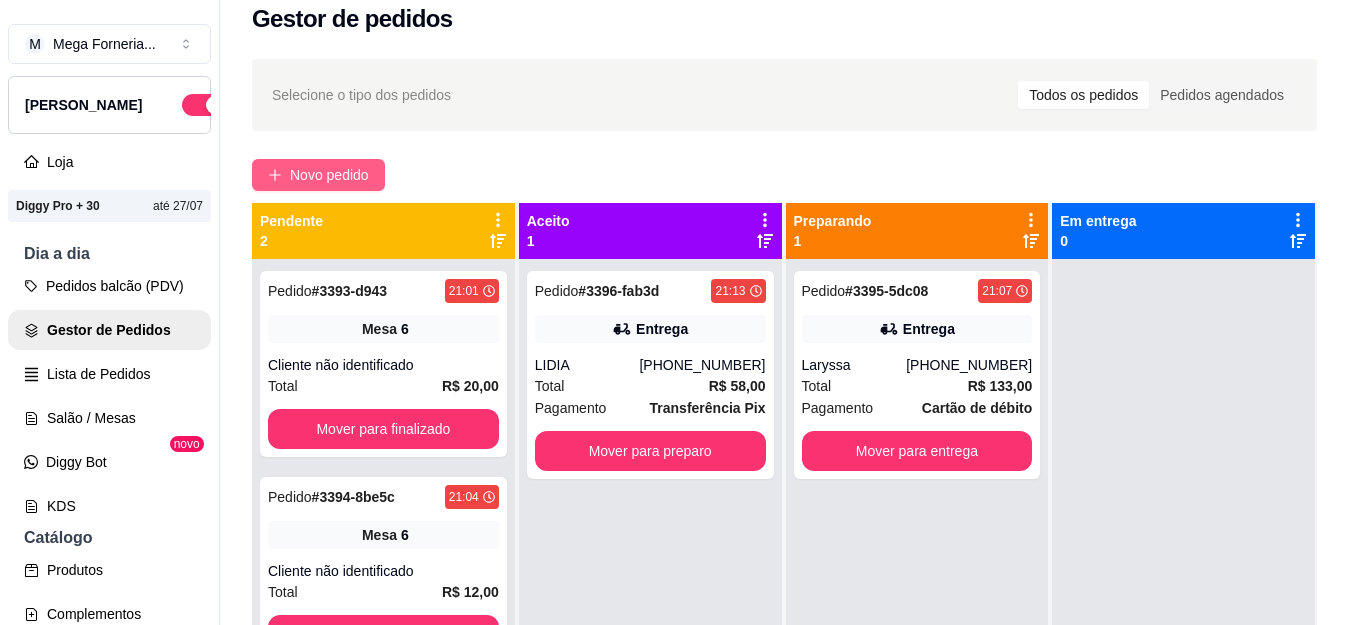 click on "Novo pedido" at bounding box center [329, 175] 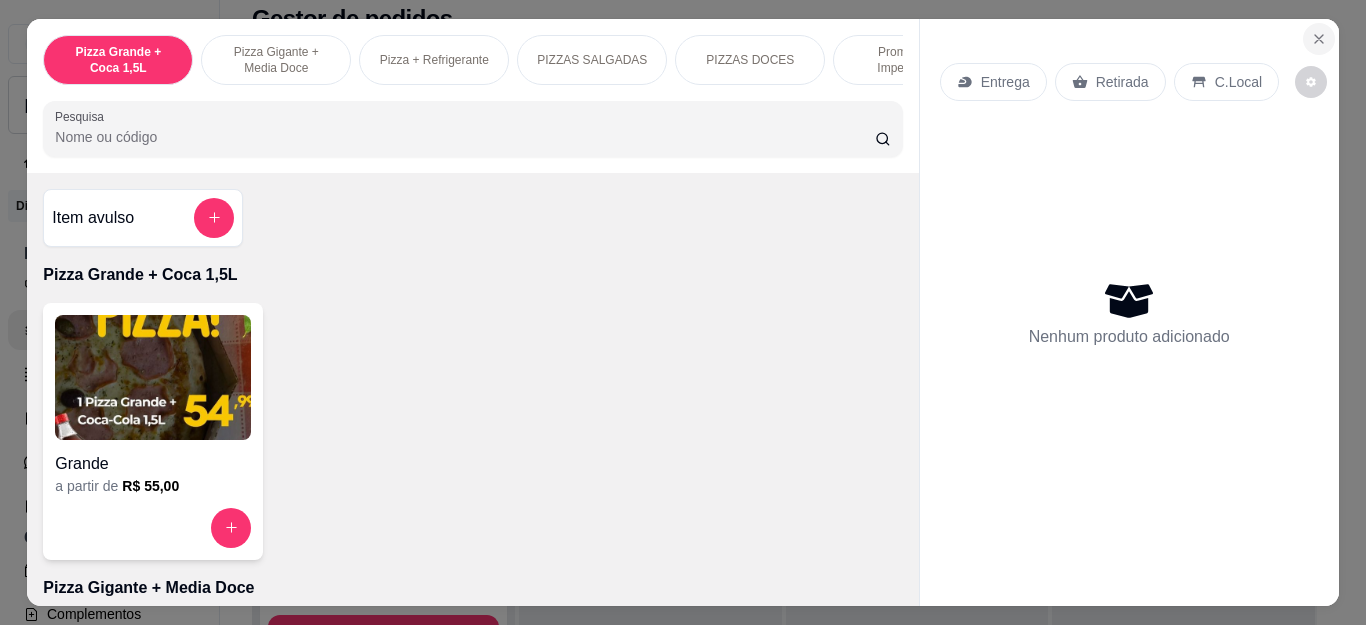 click 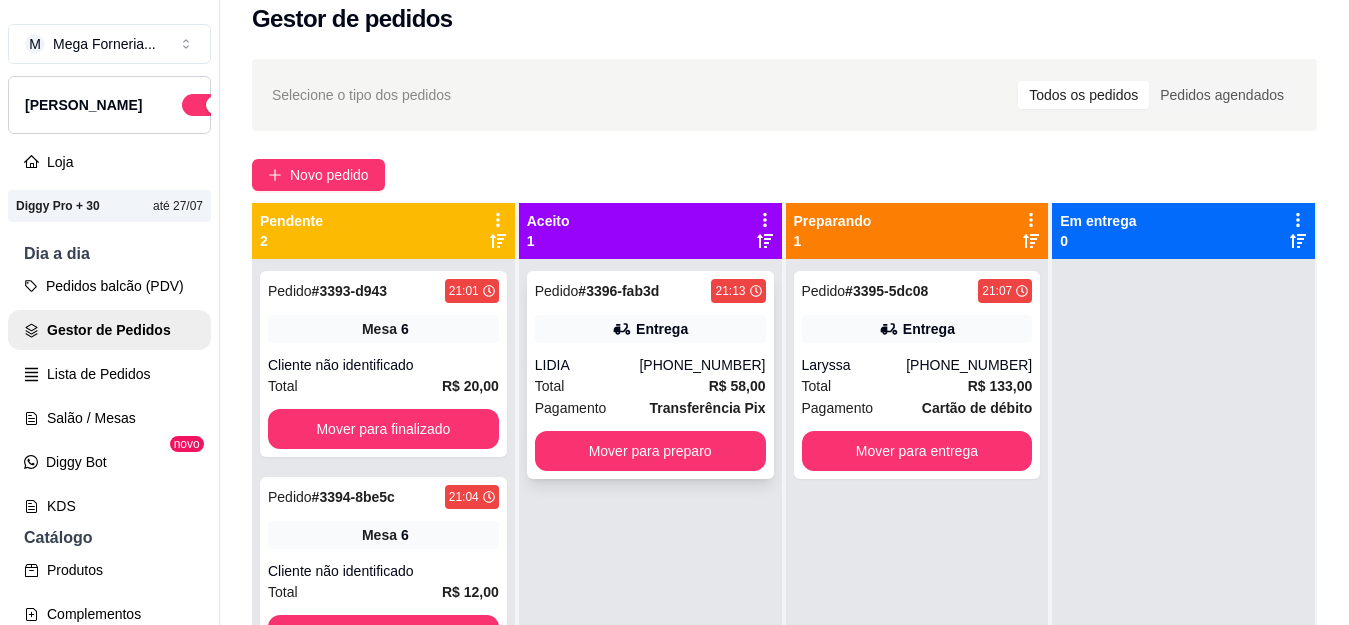 click on "Total R$ 58,00" at bounding box center (650, 386) 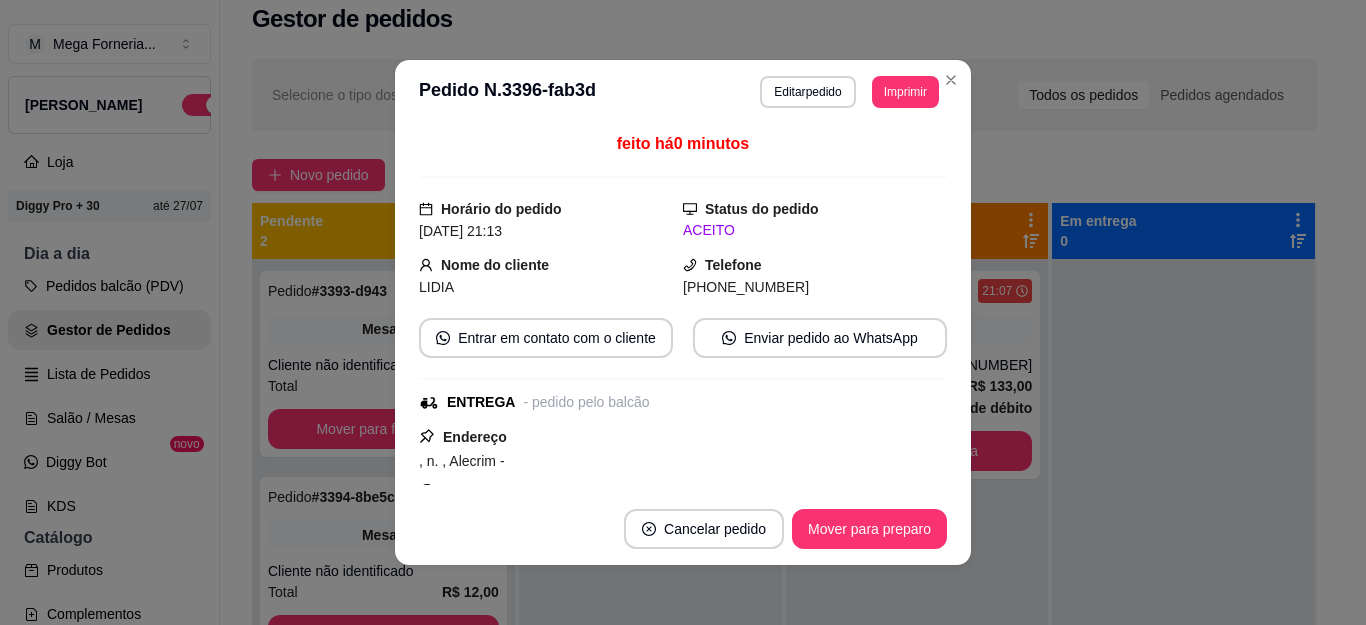 click on "Imprimir" at bounding box center [905, 92] 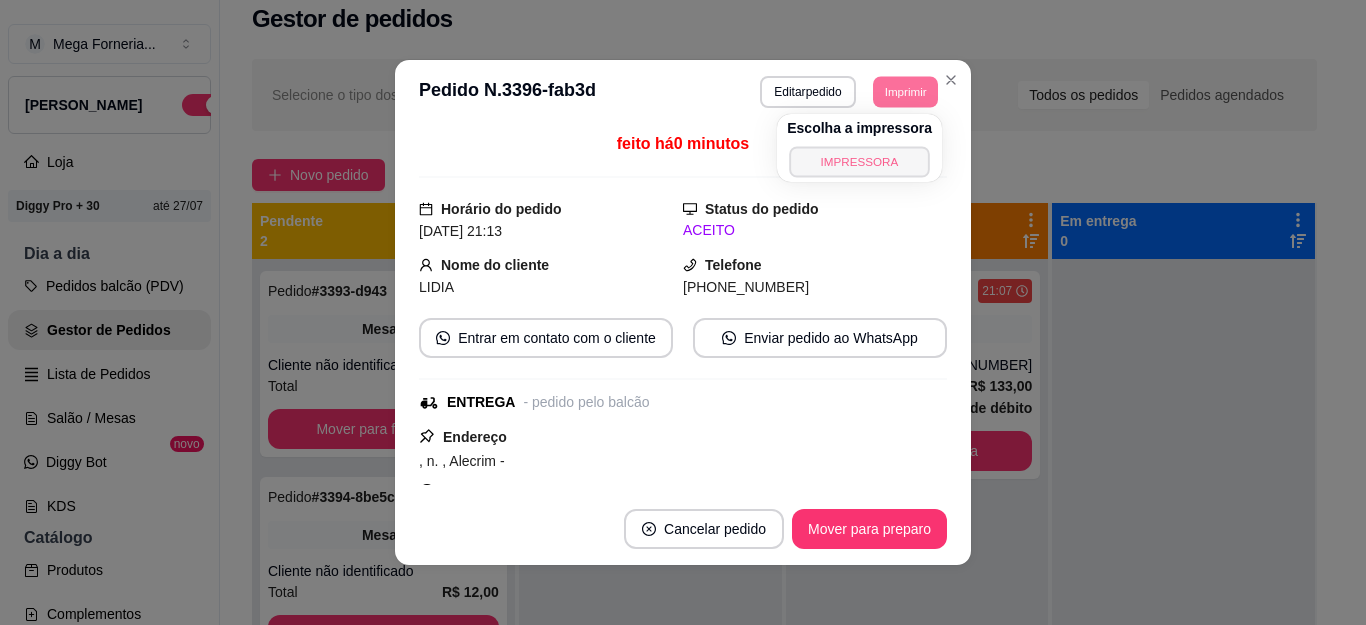 click on "IMPRESSORA" at bounding box center [859, 161] 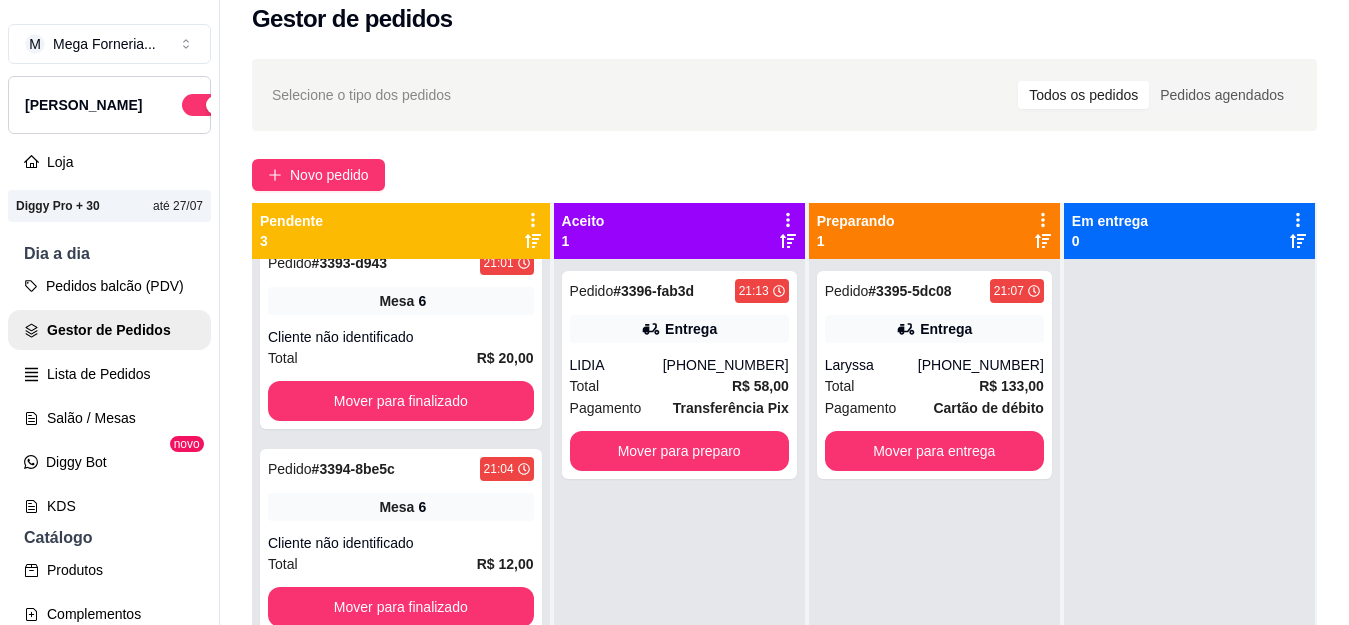 scroll, scrollTop: 35, scrollLeft: 0, axis: vertical 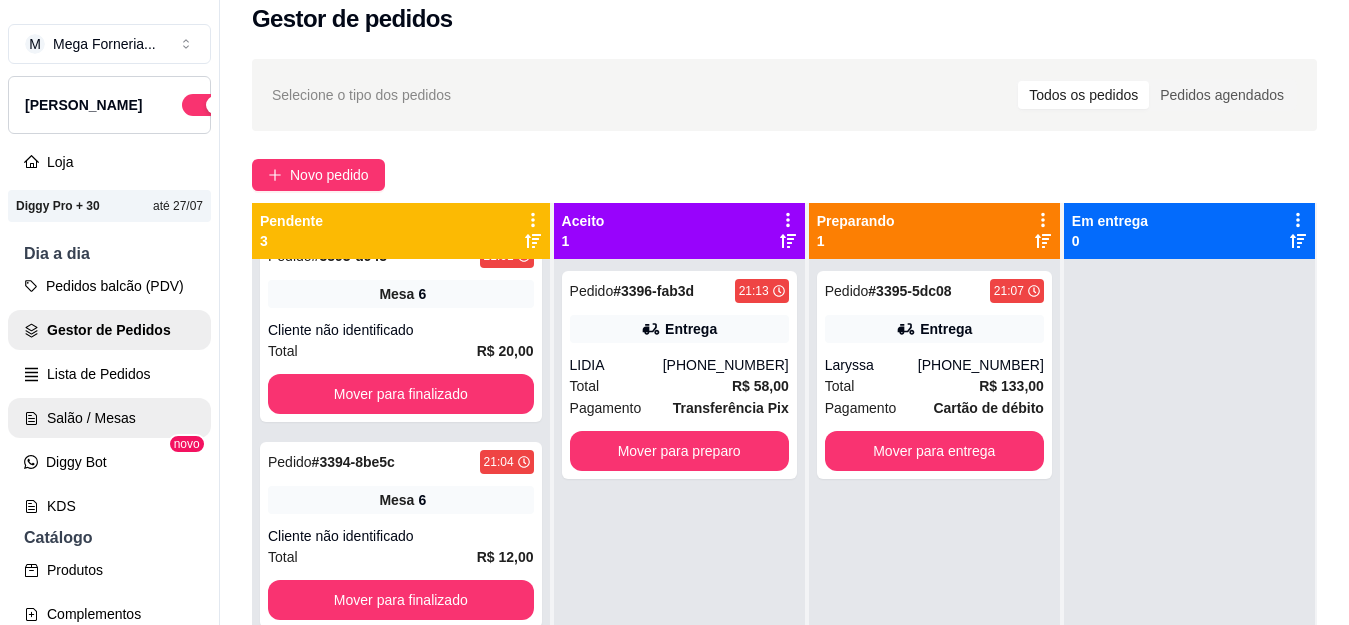 click on "Salão / Mesas" at bounding box center (109, 418) 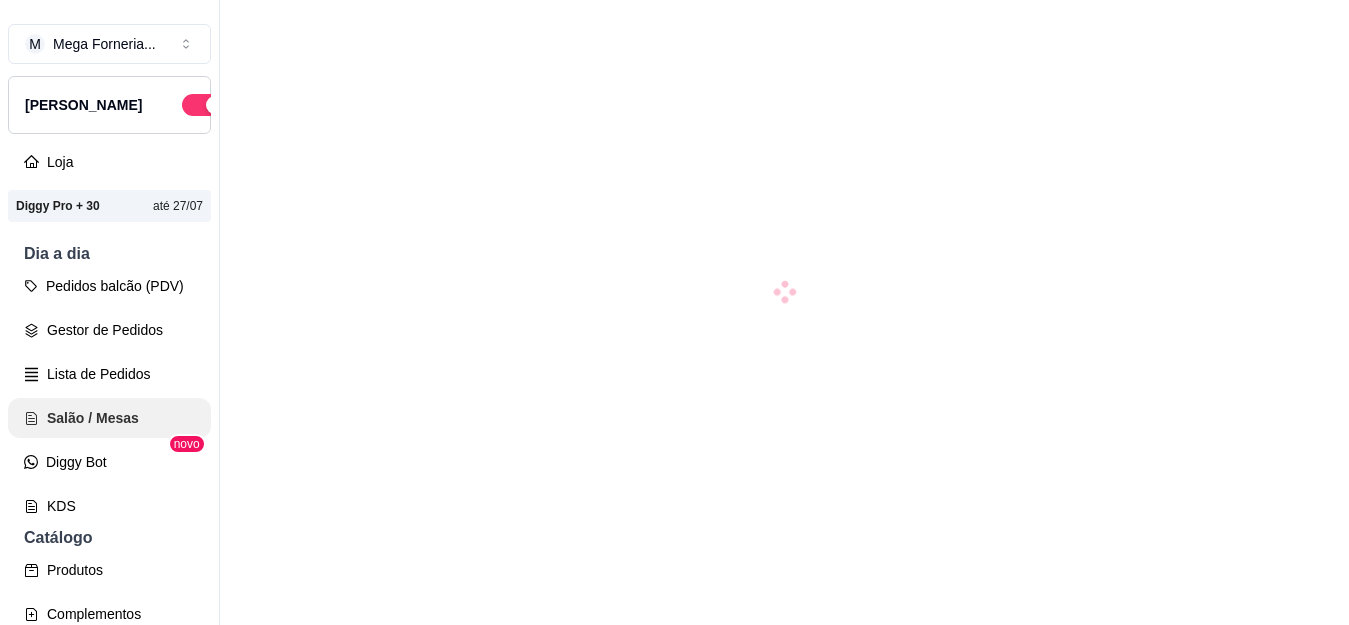 scroll, scrollTop: 0, scrollLeft: 0, axis: both 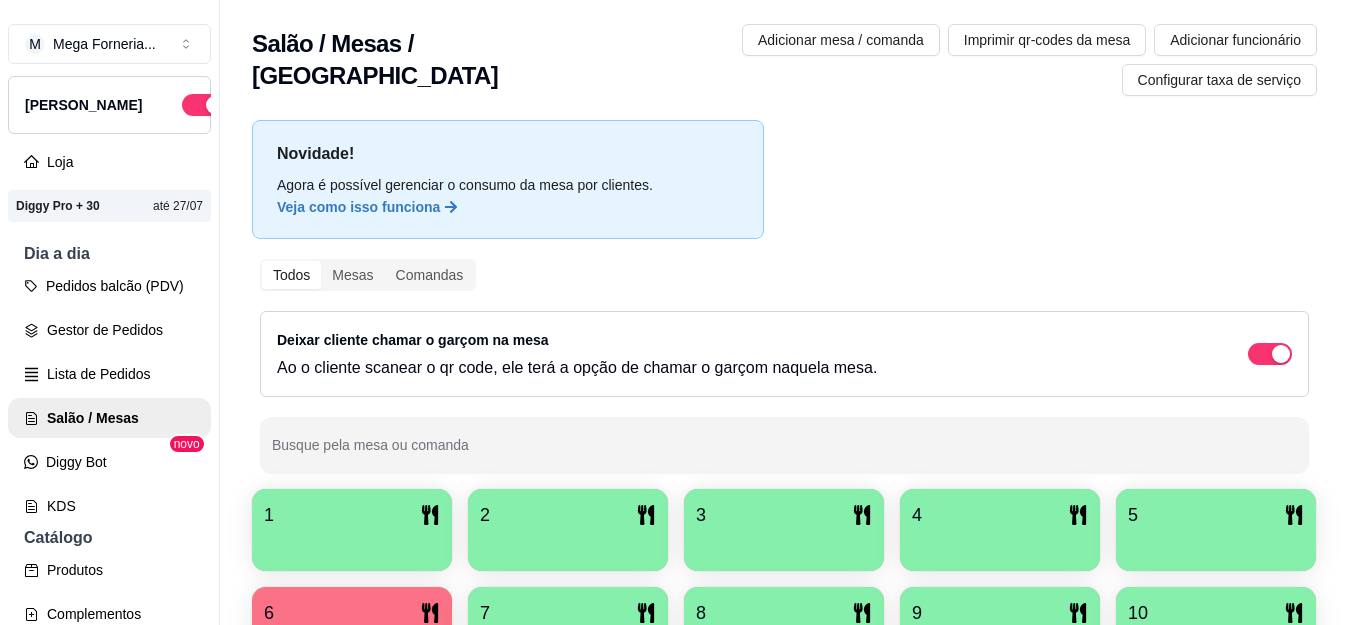 click on "Gestor de Pedidos" at bounding box center (109, 330) 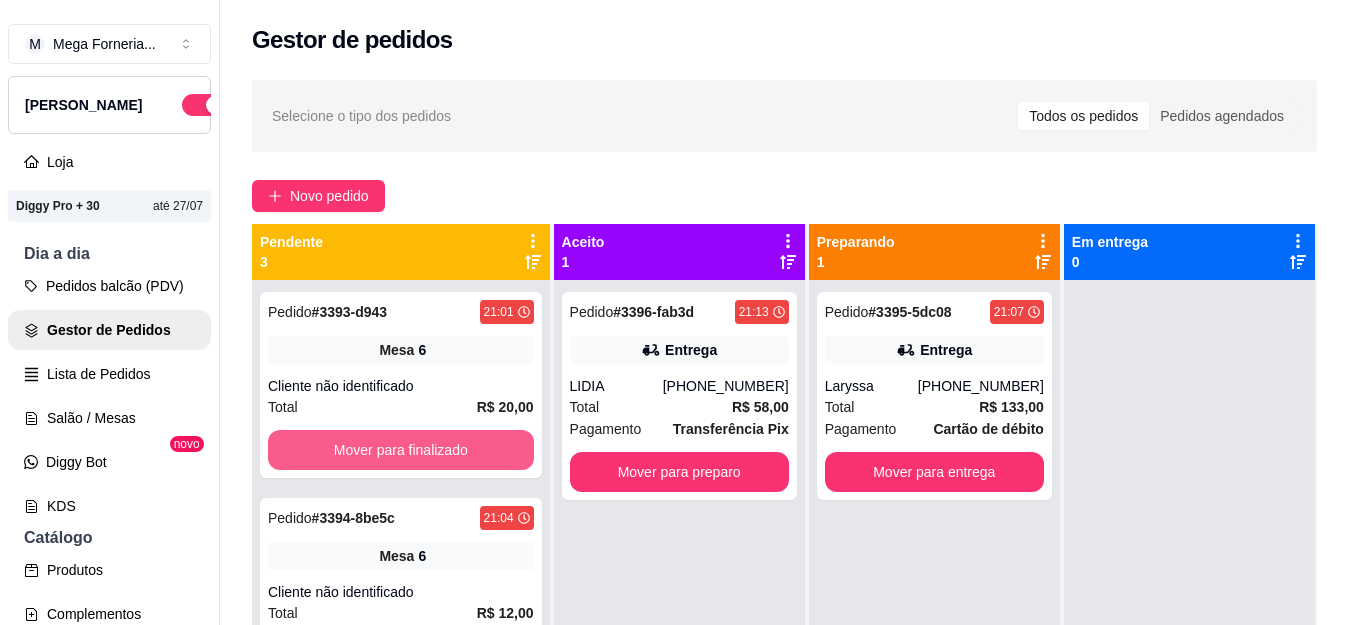scroll, scrollTop: 35, scrollLeft: 0, axis: vertical 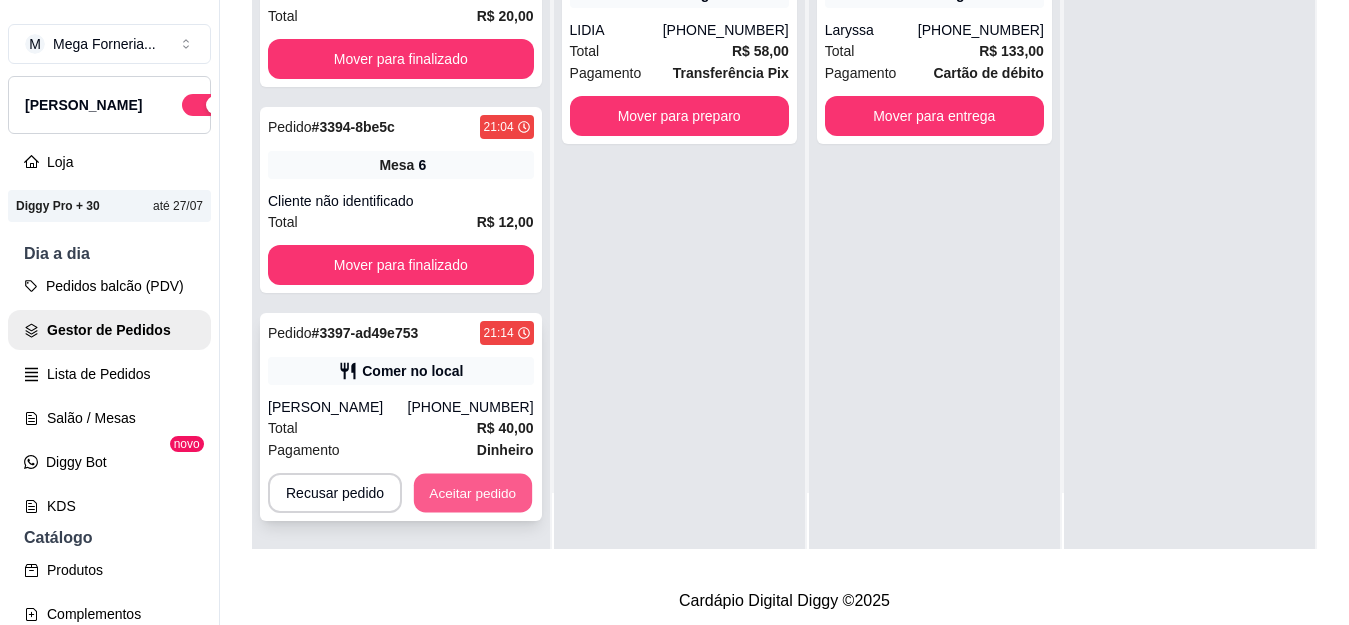 click on "Aceitar pedido" at bounding box center (473, 493) 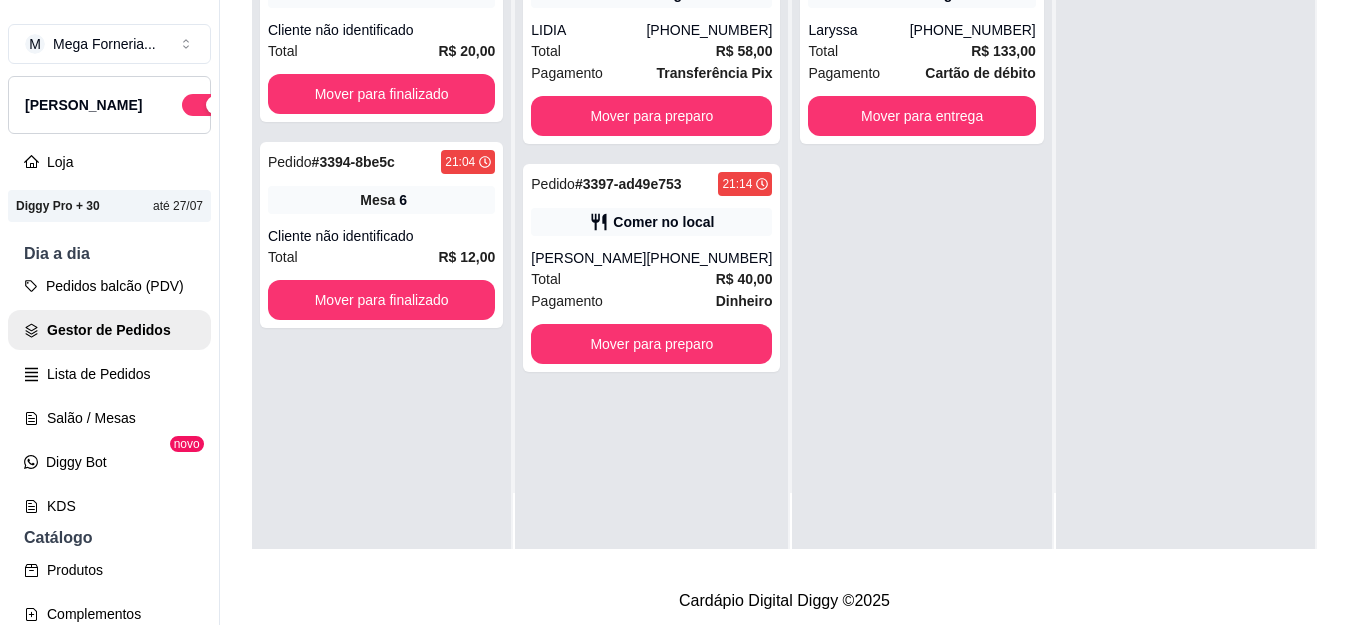 scroll, scrollTop: 0, scrollLeft: 0, axis: both 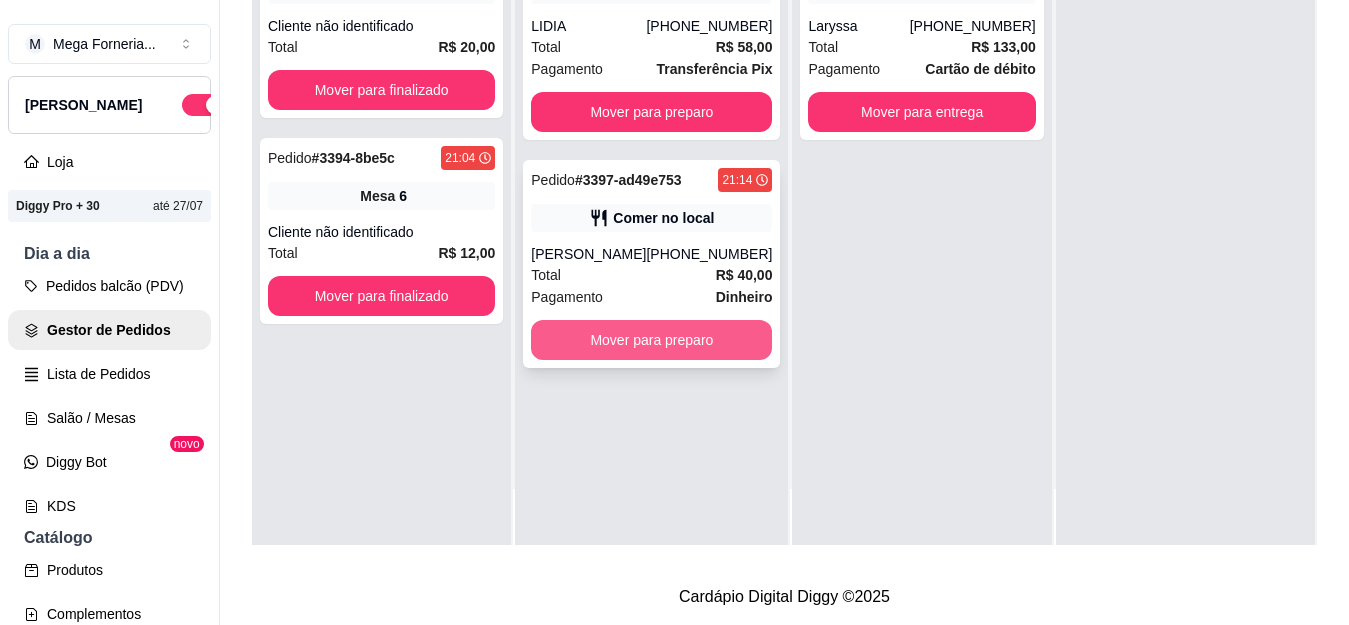 click on "Mover para preparo" at bounding box center [651, 340] 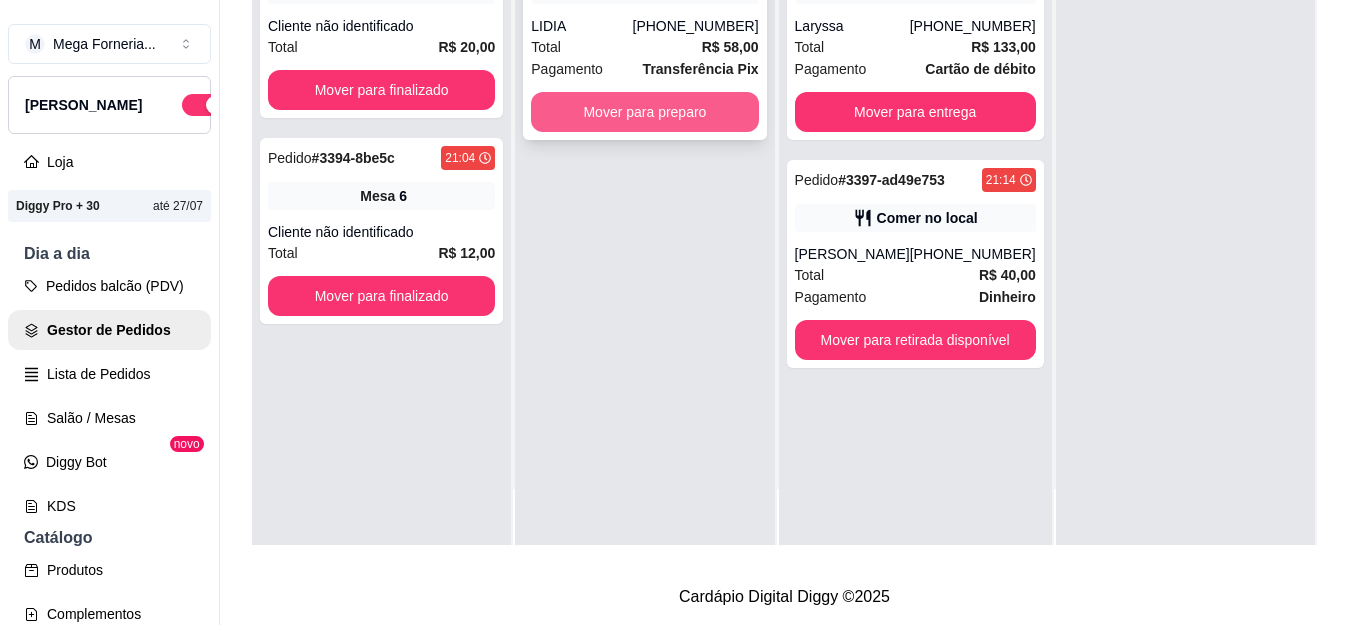 scroll, scrollTop: 0, scrollLeft: 0, axis: both 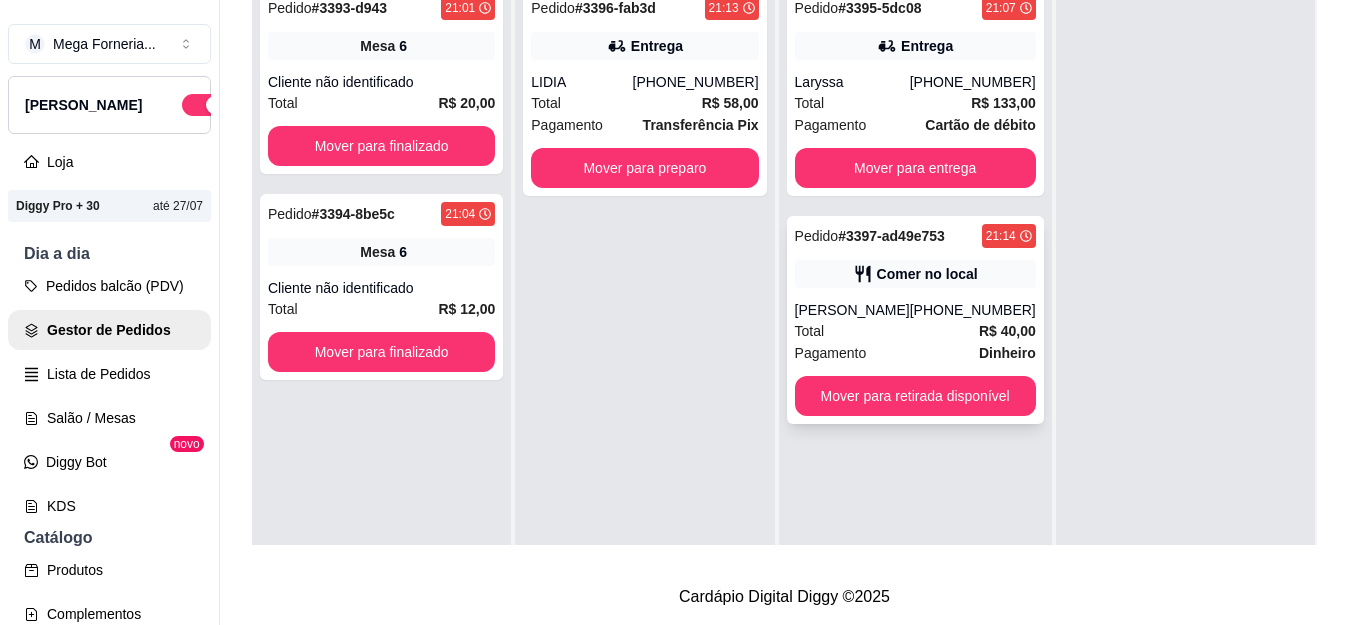 click on "Comer no local" at bounding box center [915, 274] 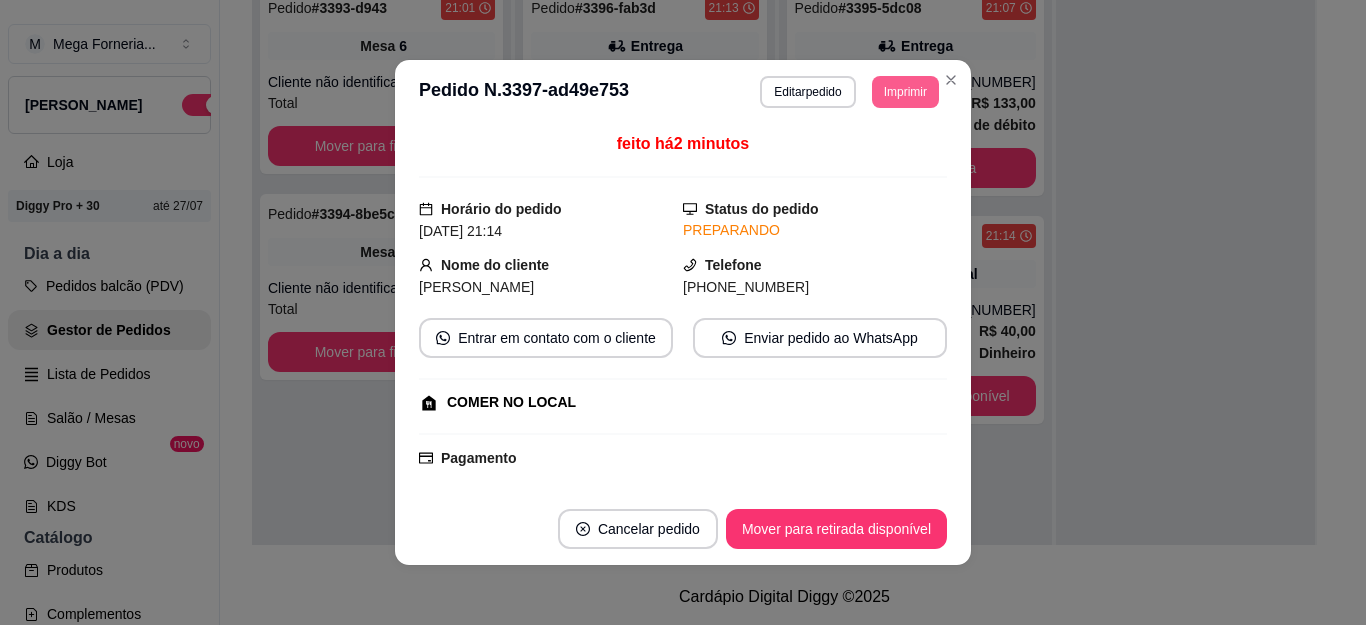 click on "Imprimir" at bounding box center (905, 92) 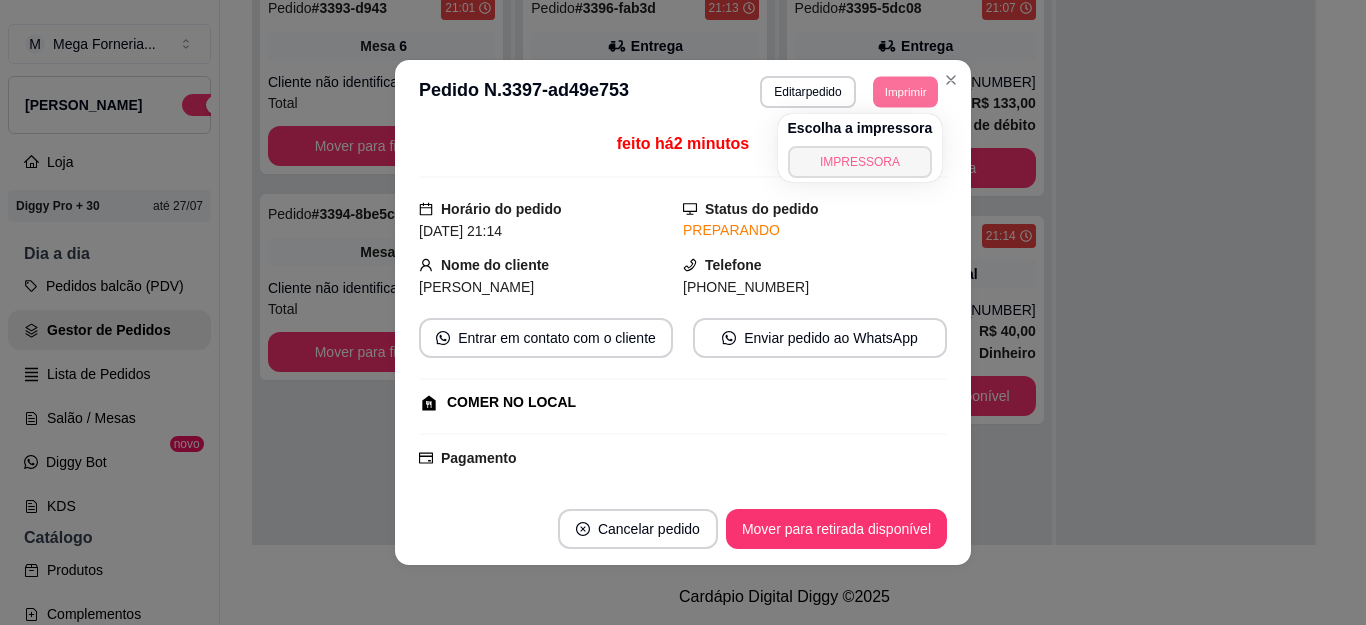 click on "IMPRESSORA" at bounding box center (860, 162) 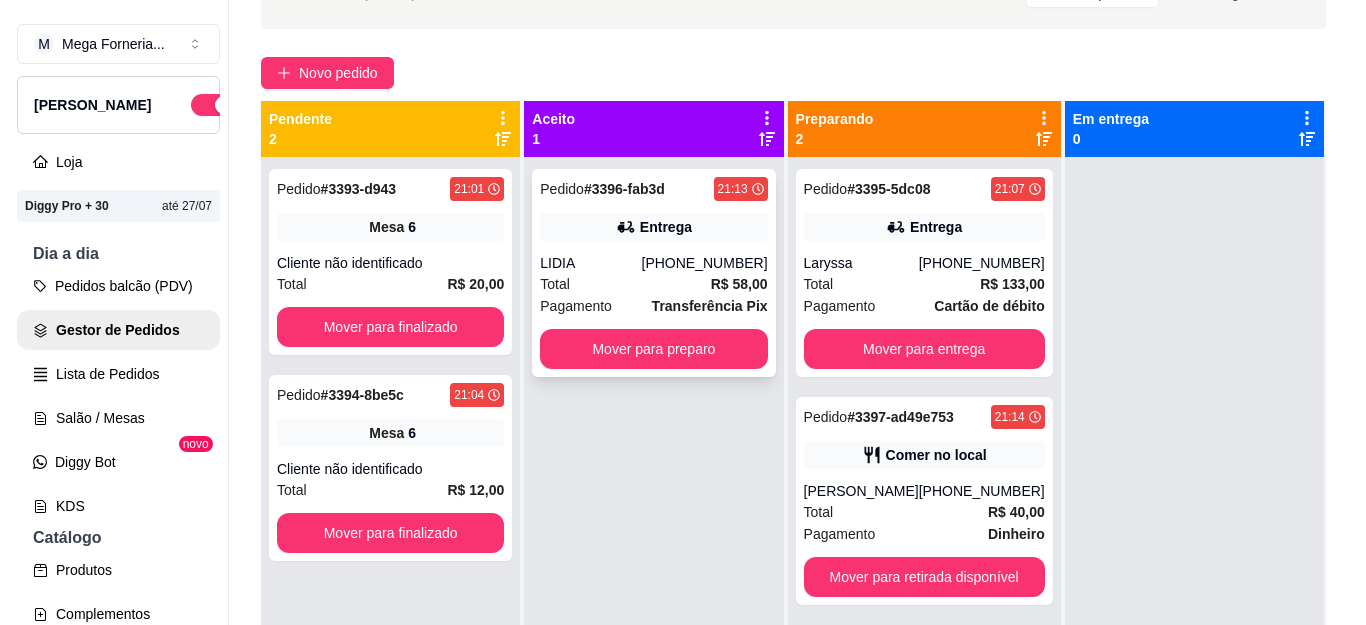 scroll, scrollTop: 121, scrollLeft: 0, axis: vertical 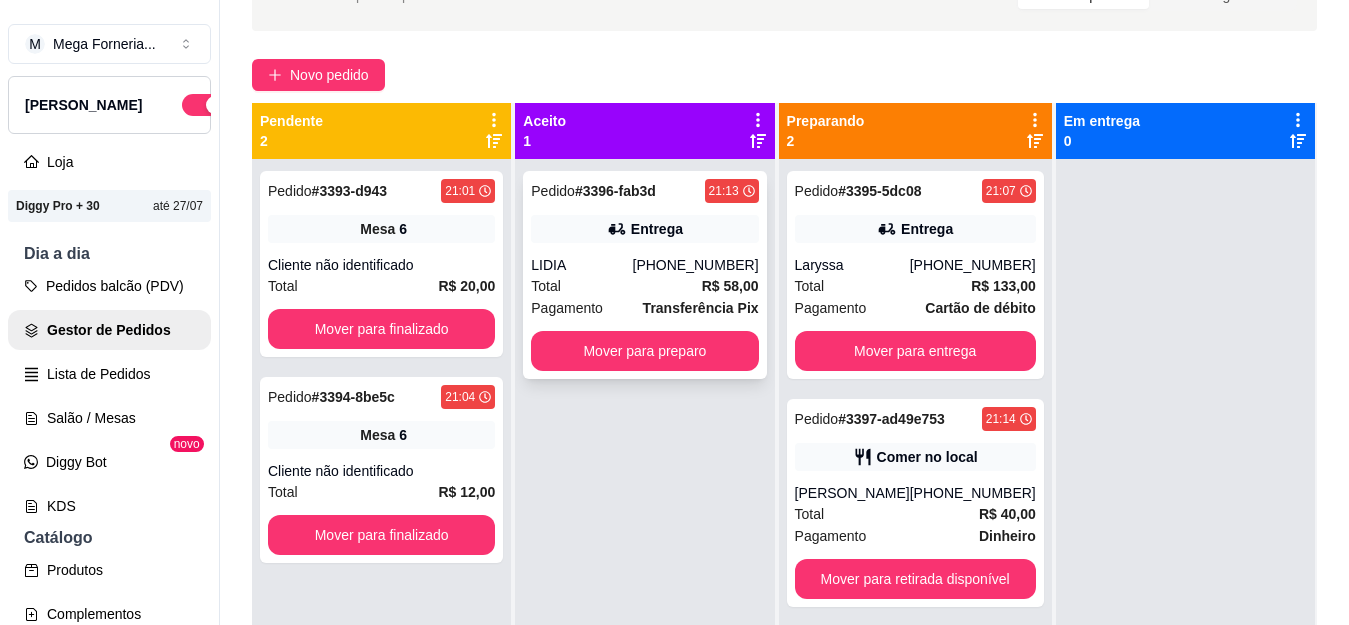 click on "[PHONE_NUMBER]" at bounding box center [696, 265] 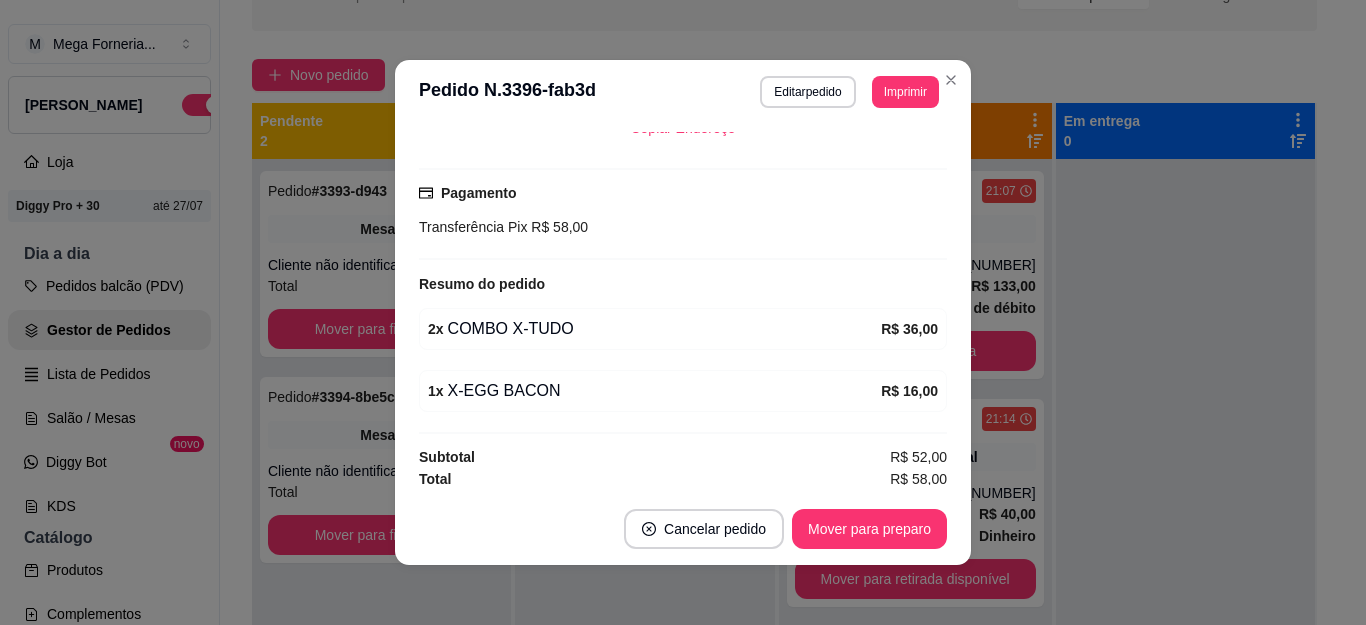 scroll, scrollTop: 426, scrollLeft: 0, axis: vertical 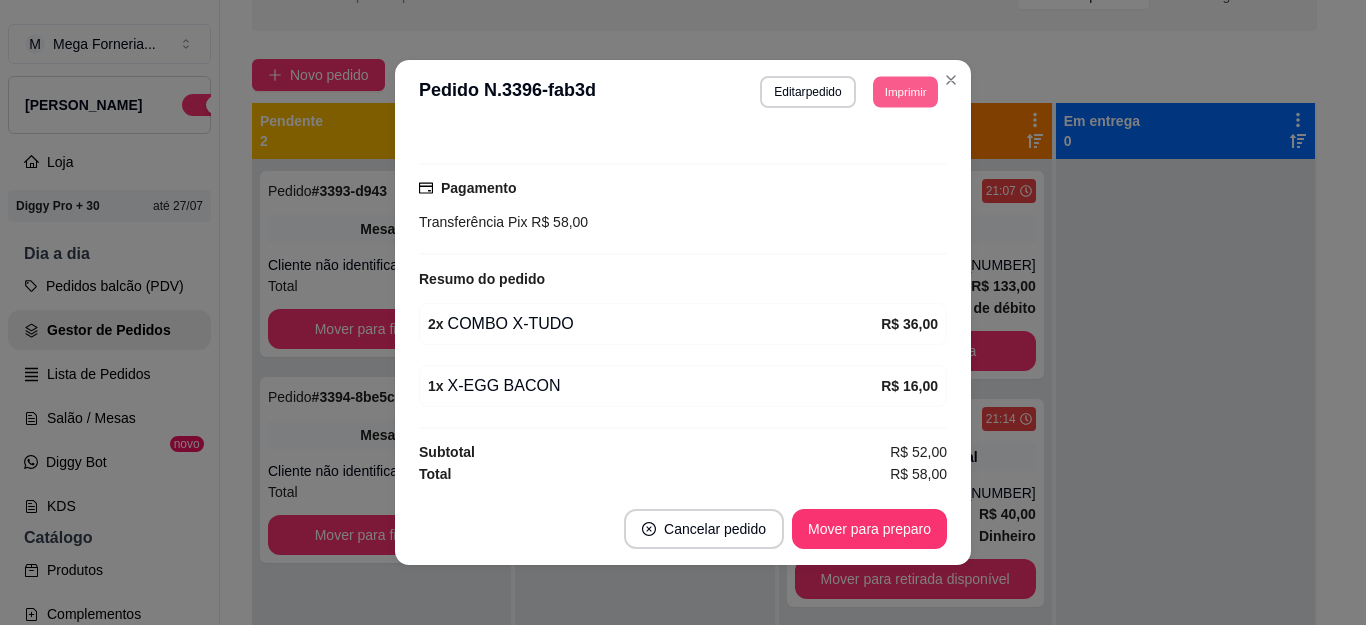 click on "Imprimir" at bounding box center (905, 91) 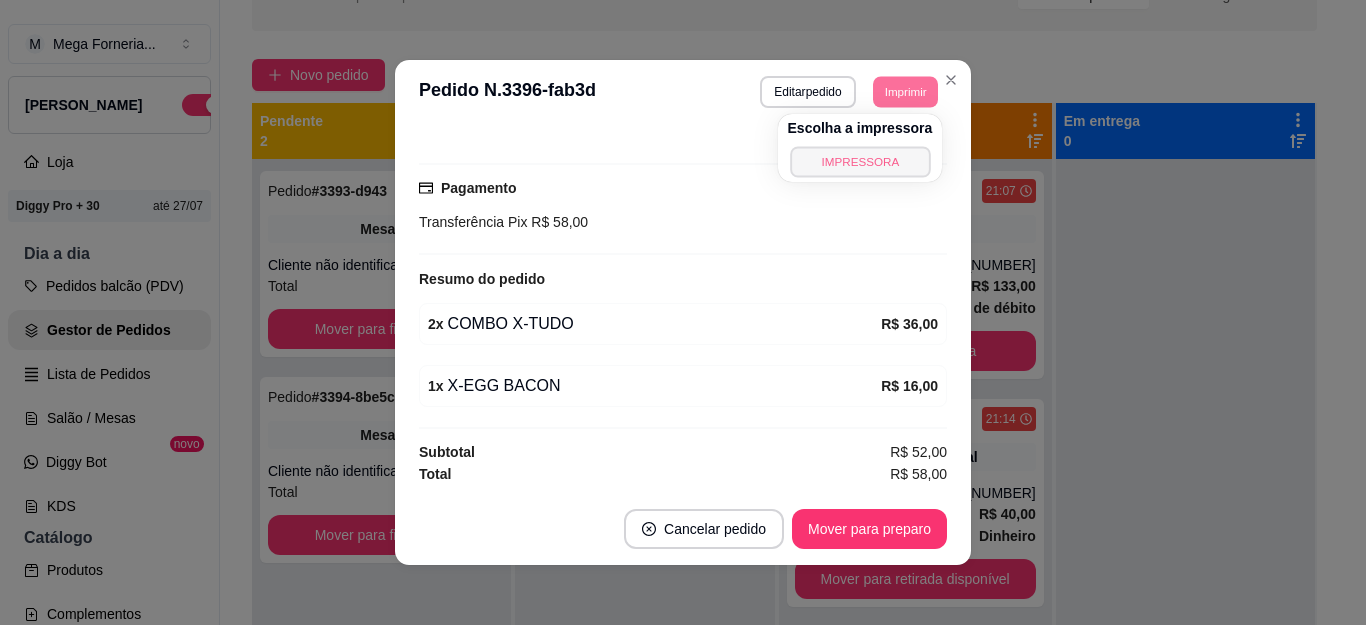 click on "IMPRESSORA" at bounding box center (860, 161) 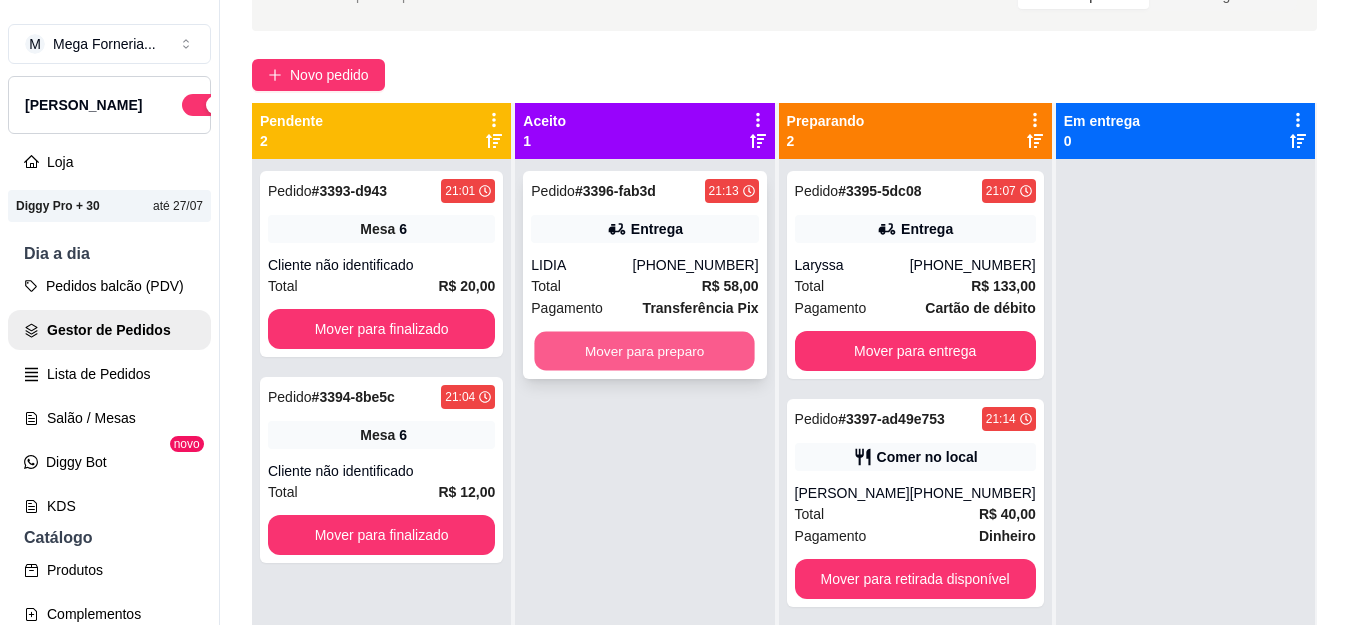 click on "Mover para preparo" at bounding box center (645, 351) 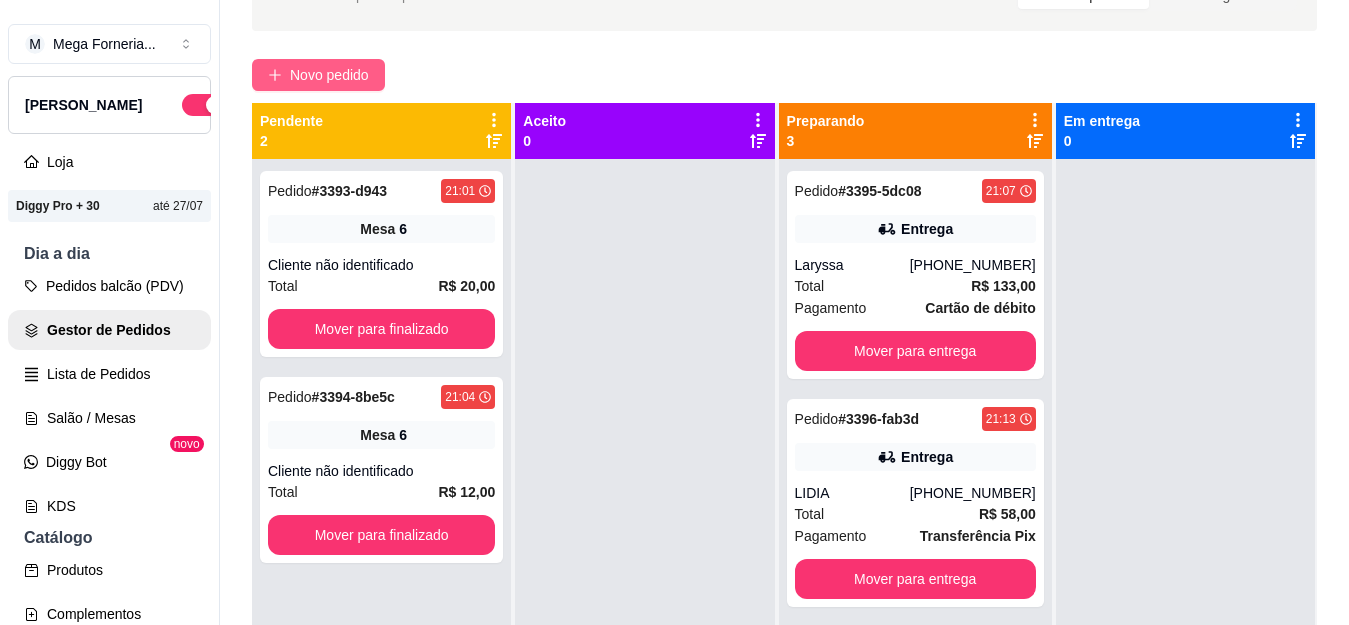 click on "Novo pedido" at bounding box center (329, 75) 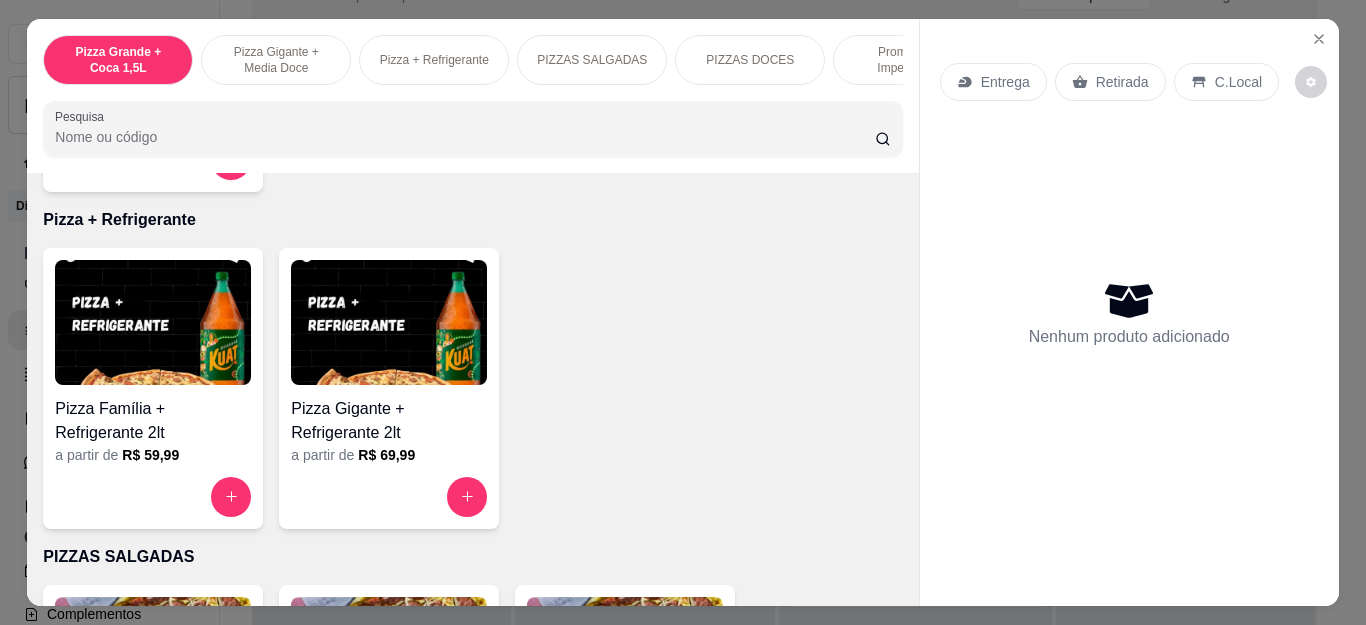scroll, scrollTop: 700, scrollLeft: 0, axis: vertical 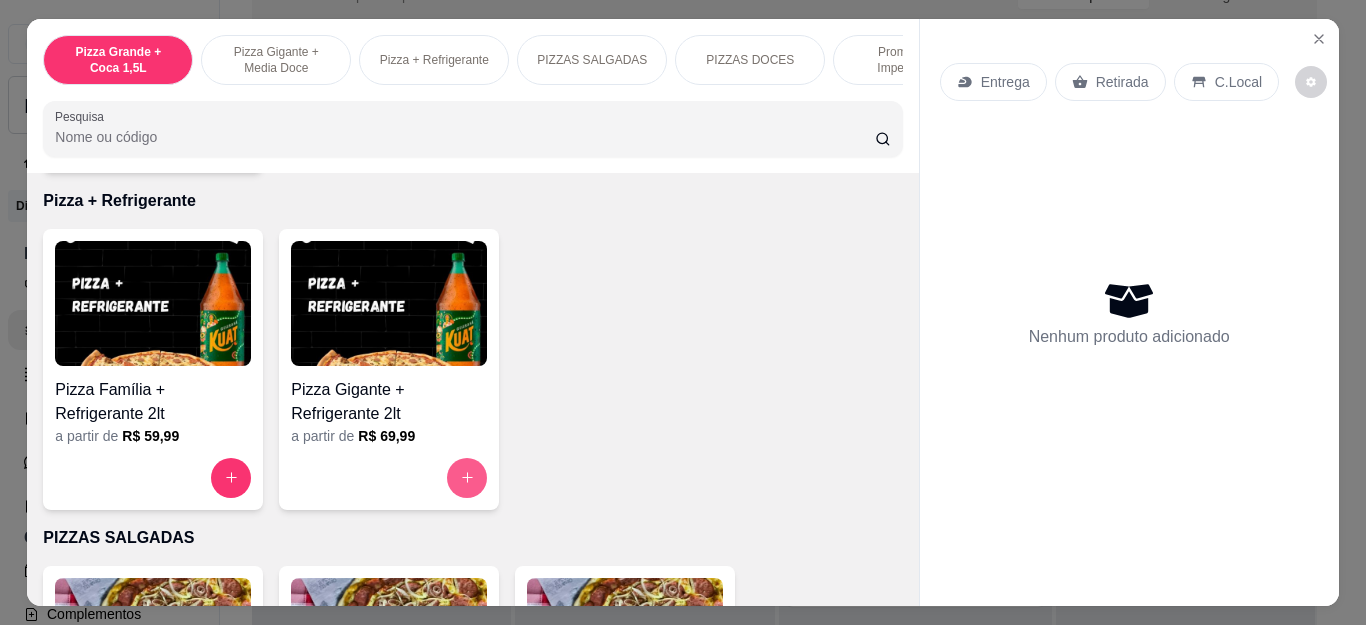 click at bounding box center [467, 478] 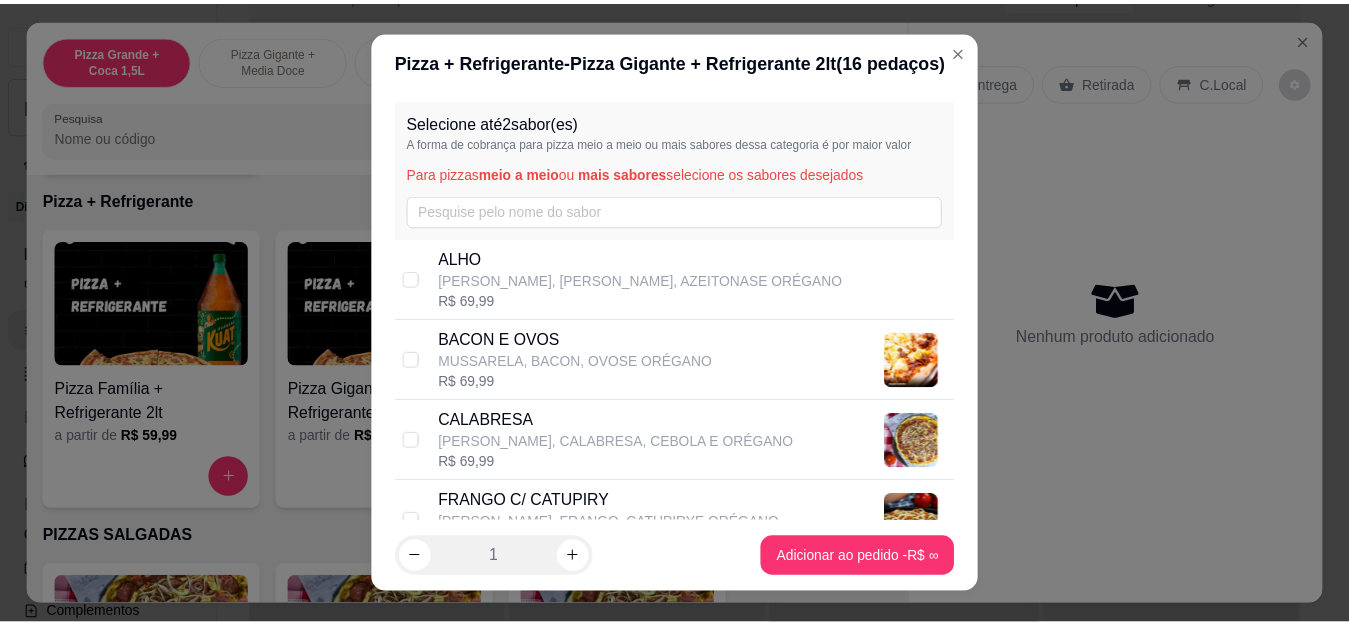 scroll, scrollTop: 200, scrollLeft: 0, axis: vertical 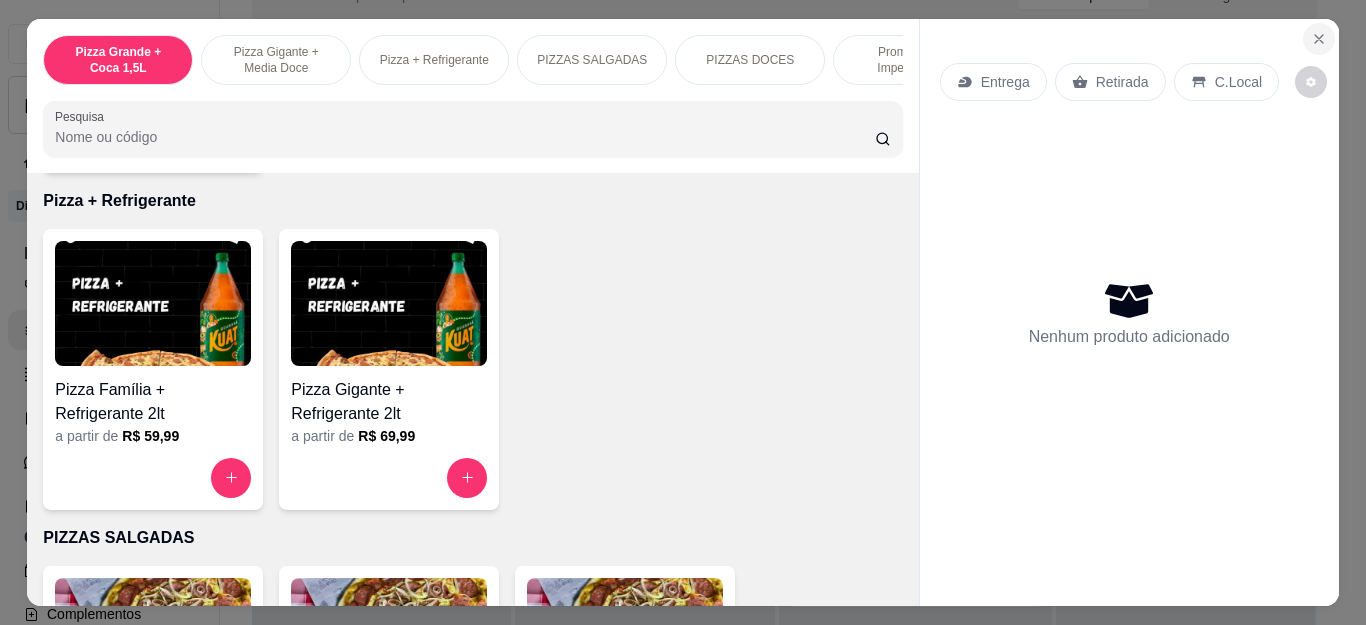 click at bounding box center [1319, 39] 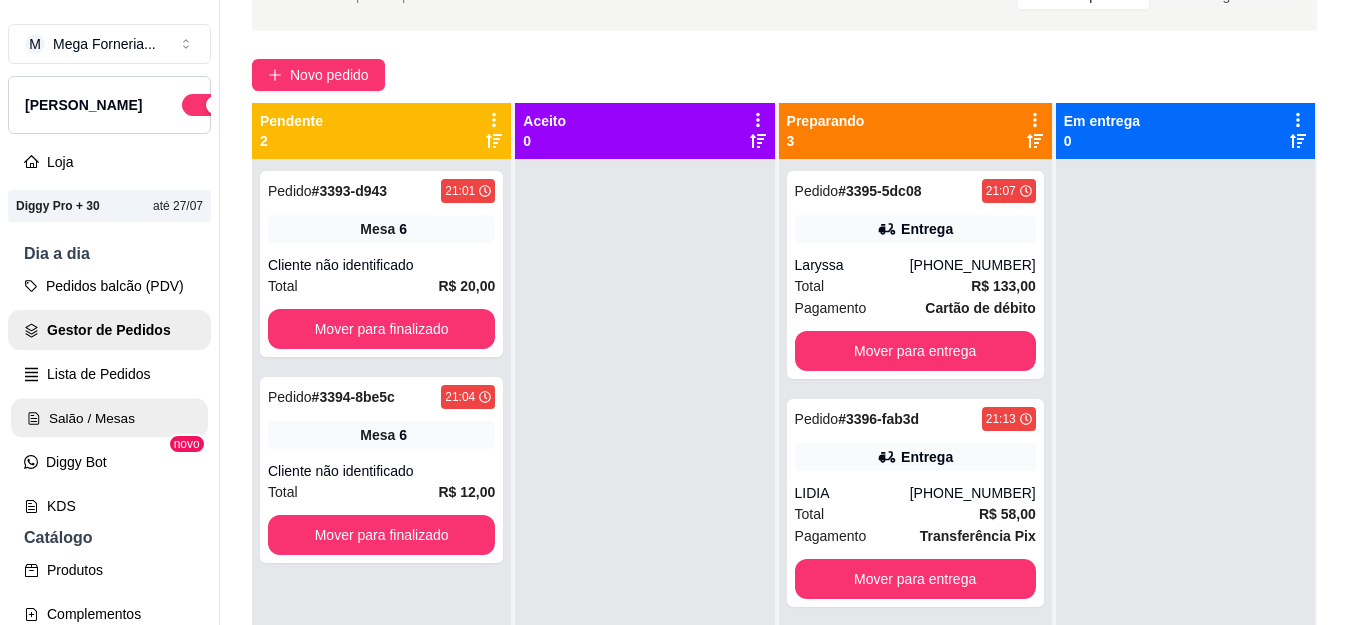click on "Salão / Mesas" at bounding box center (109, 418) 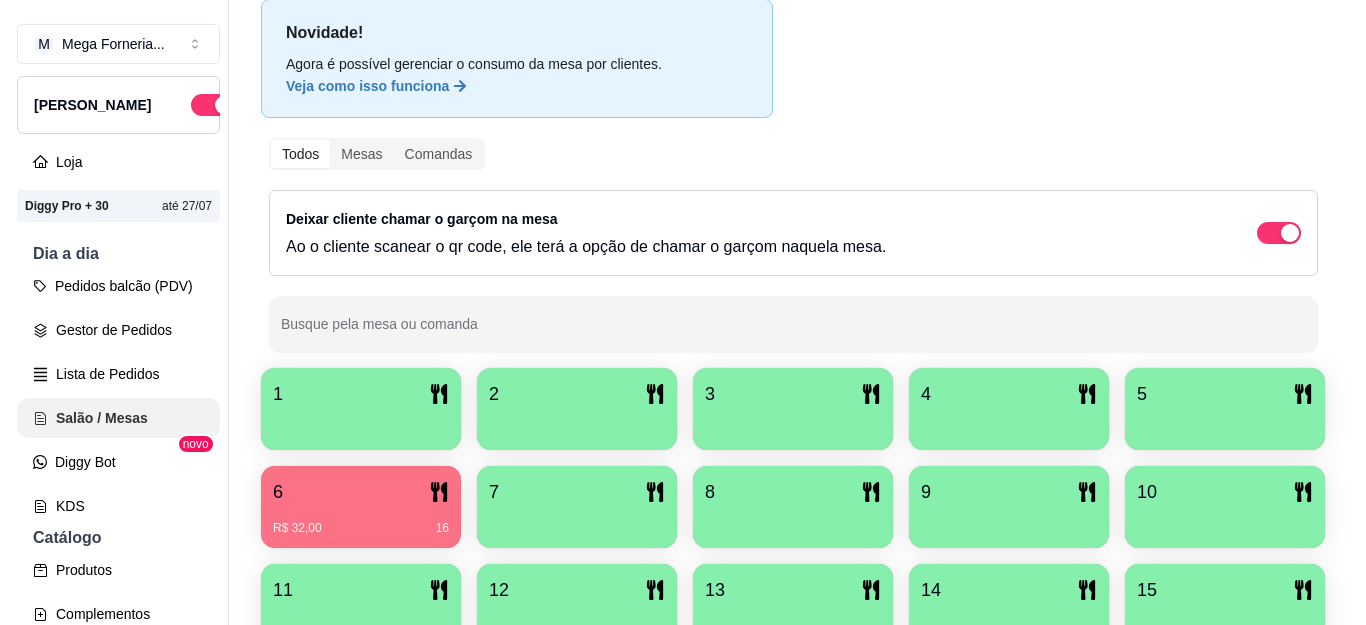 scroll, scrollTop: 0, scrollLeft: 0, axis: both 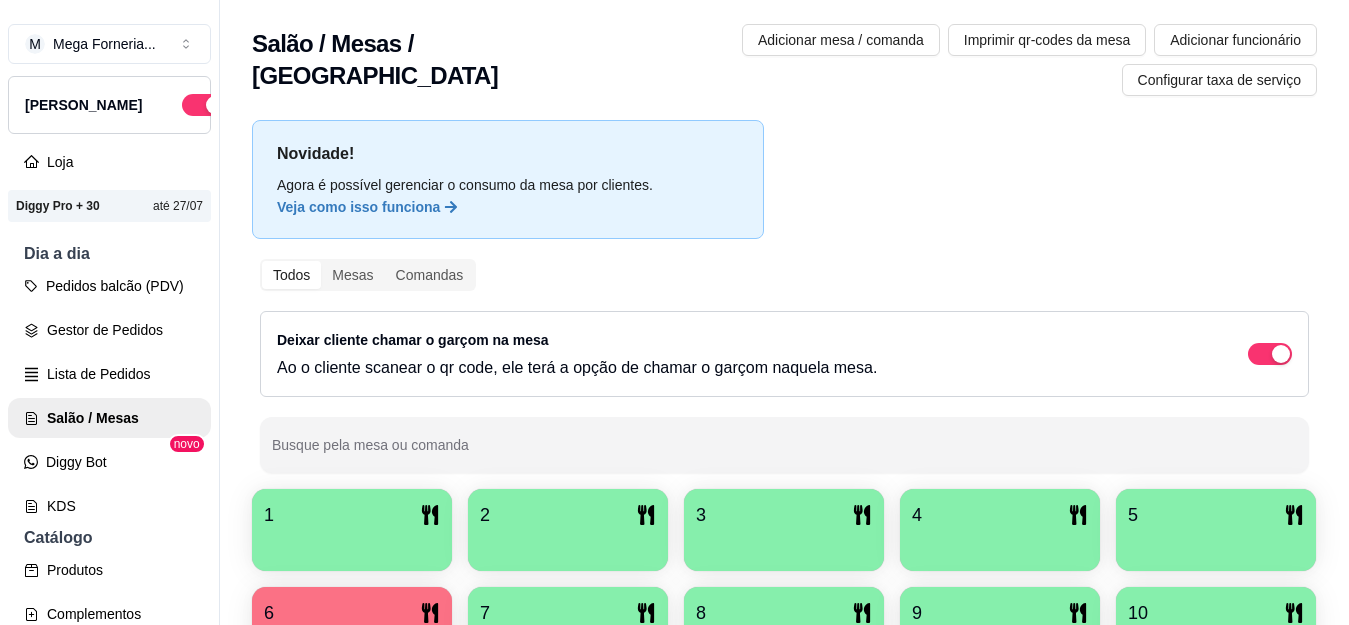 click on "1" at bounding box center [352, 515] 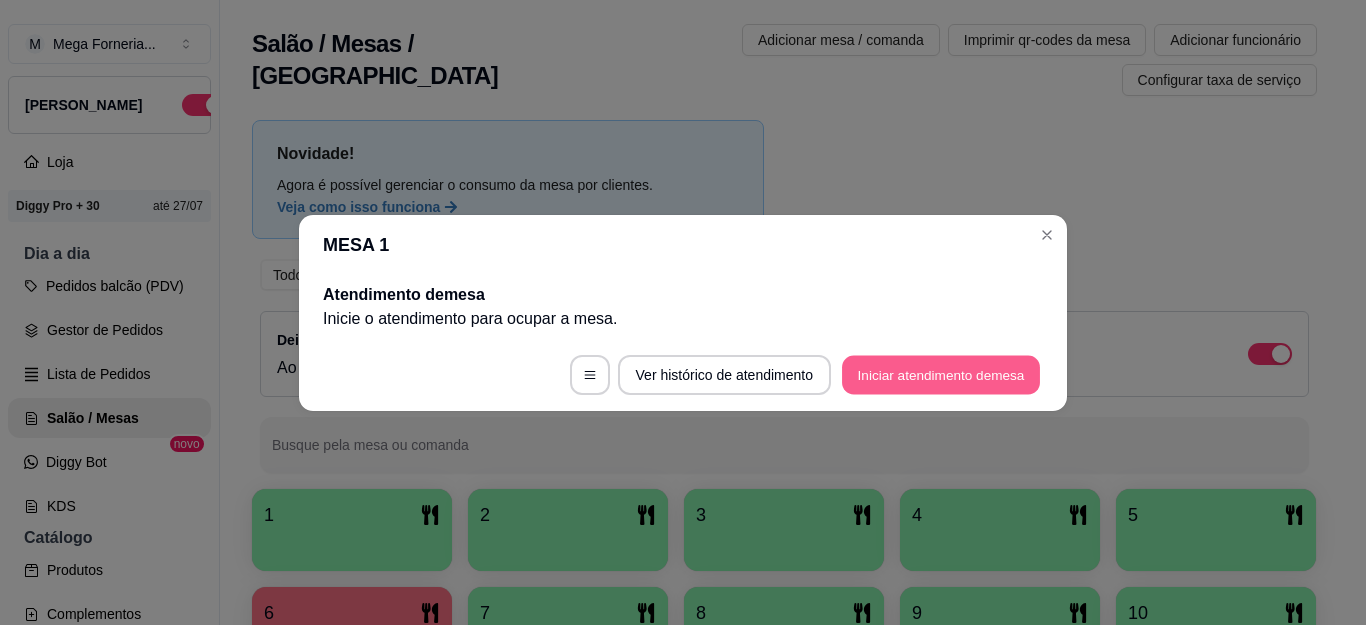 click on "Iniciar atendimento de  mesa" at bounding box center (941, 374) 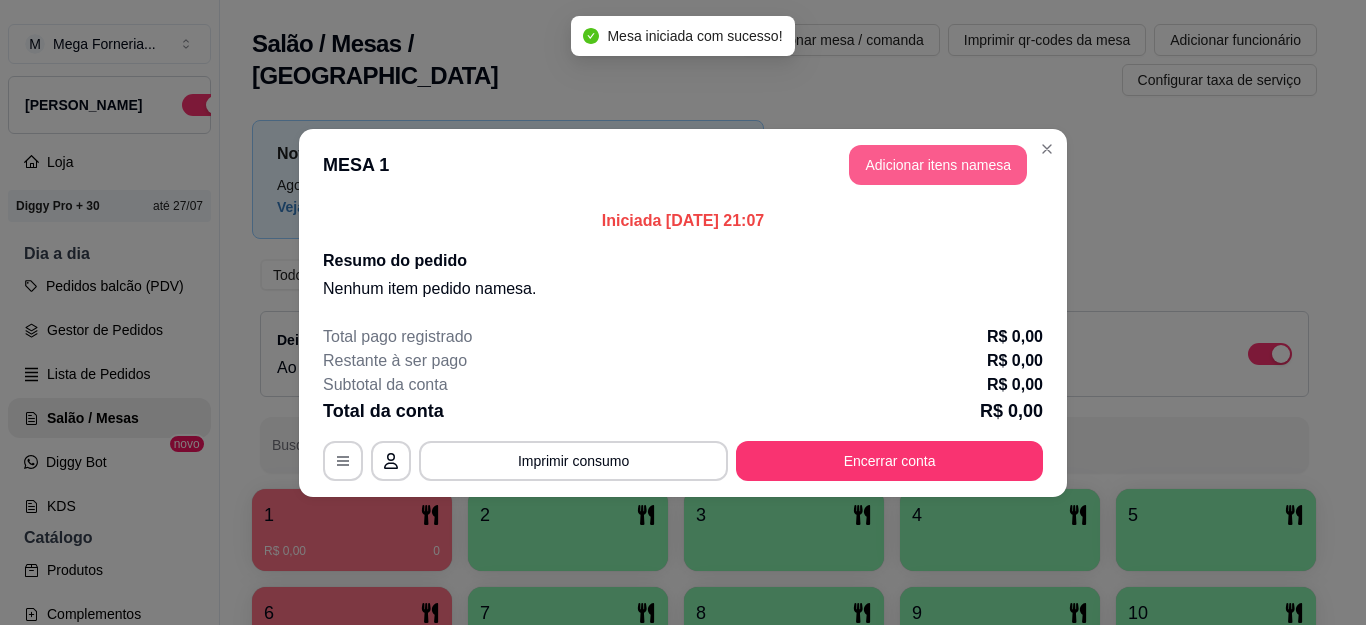 click on "Adicionar itens na  mesa" at bounding box center [938, 165] 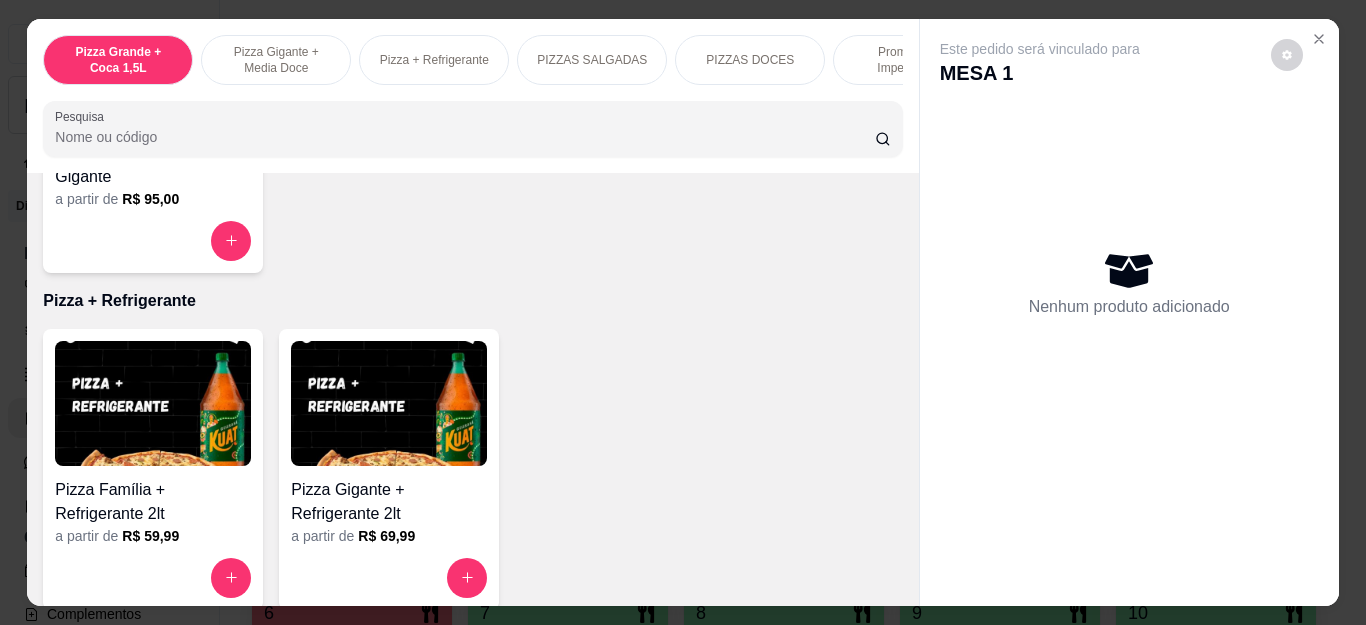 scroll, scrollTop: 700, scrollLeft: 0, axis: vertical 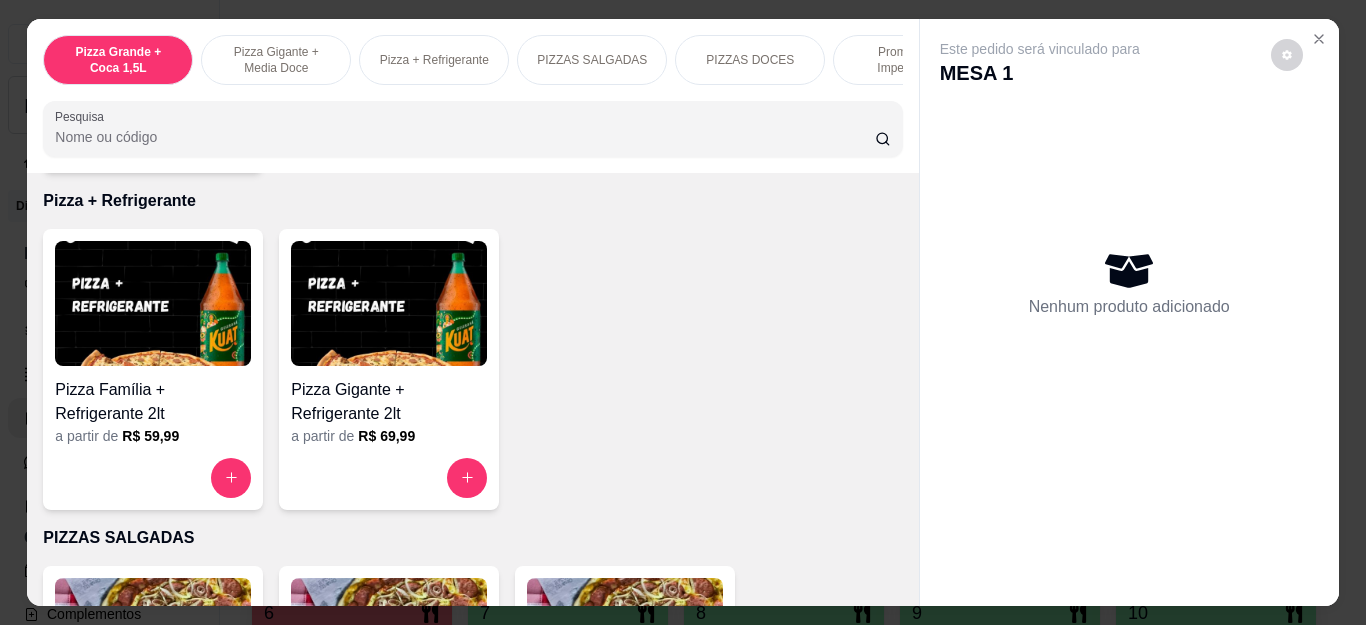 click at bounding box center (389, 478) 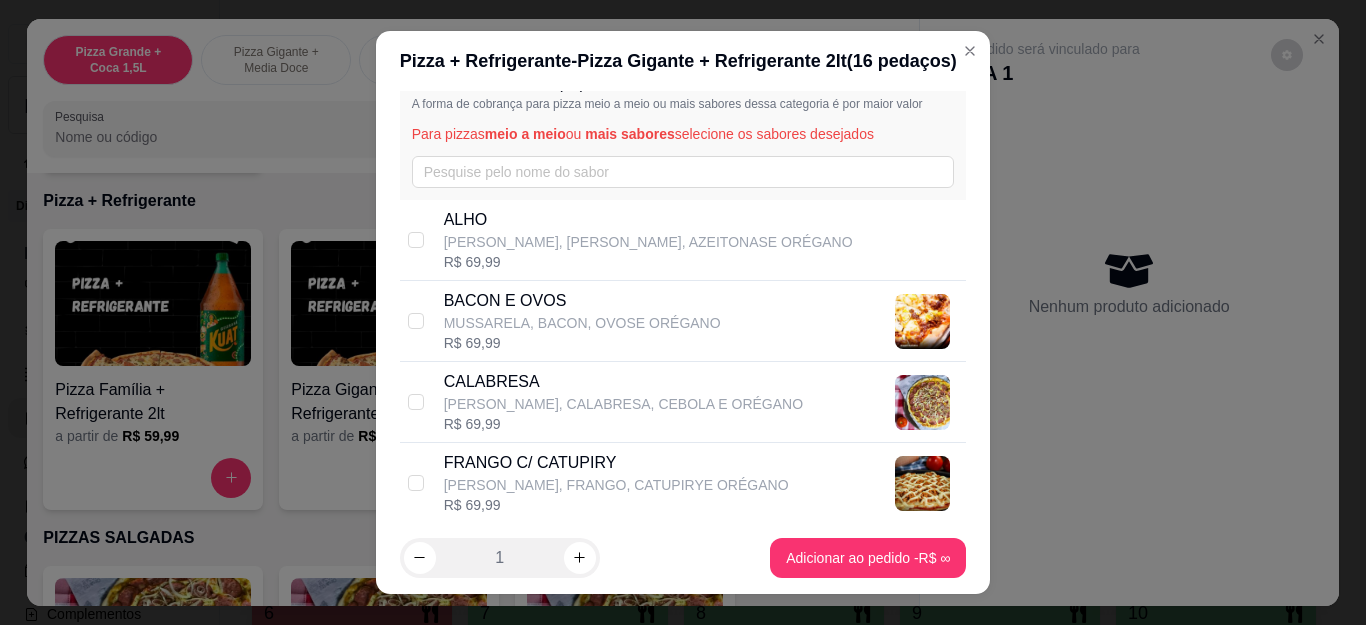 scroll, scrollTop: 200, scrollLeft: 0, axis: vertical 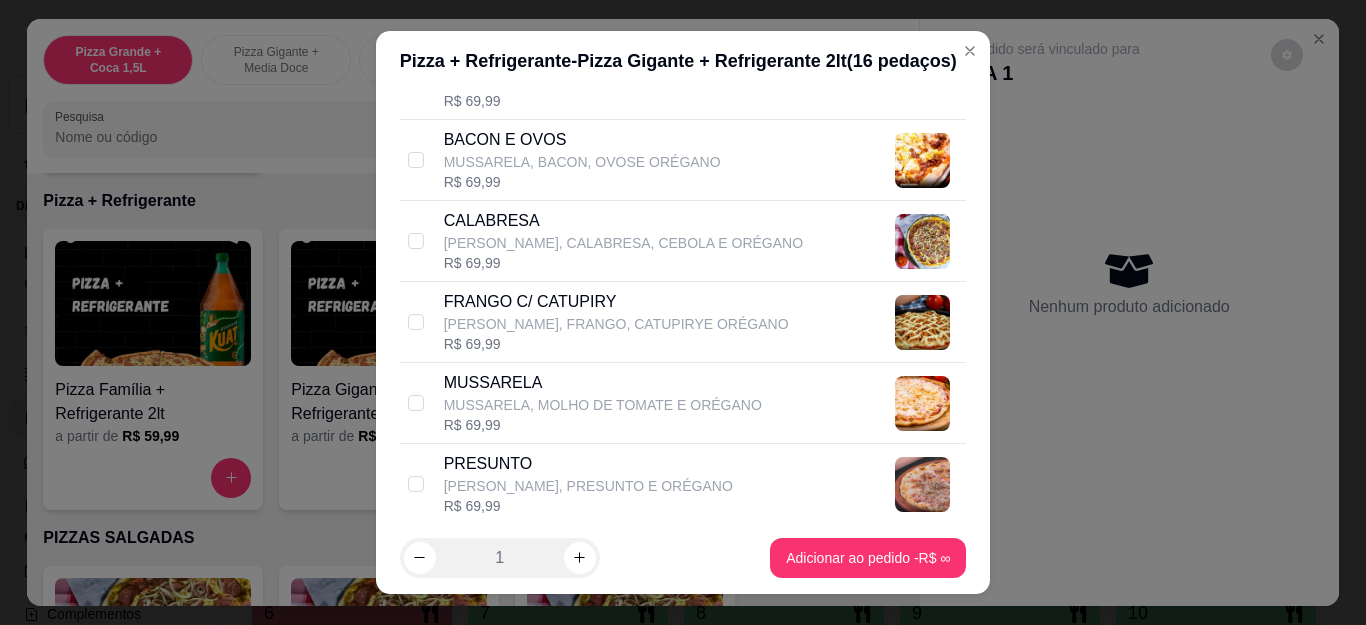 click on "[PERSON_NAME], FRANGO, CATUPIRYE ORÉGANO" at bounding box center [616, 324] 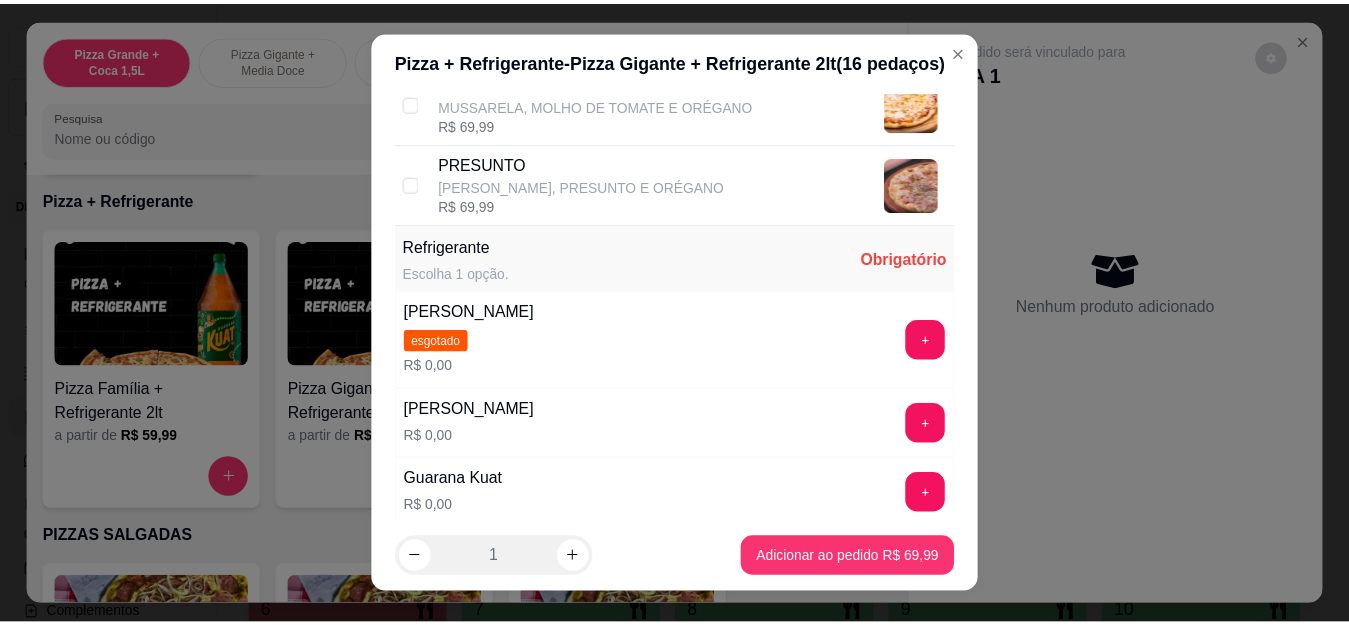 scroll, scrollTop: 665, scrollLeft: 0, axis: vertical 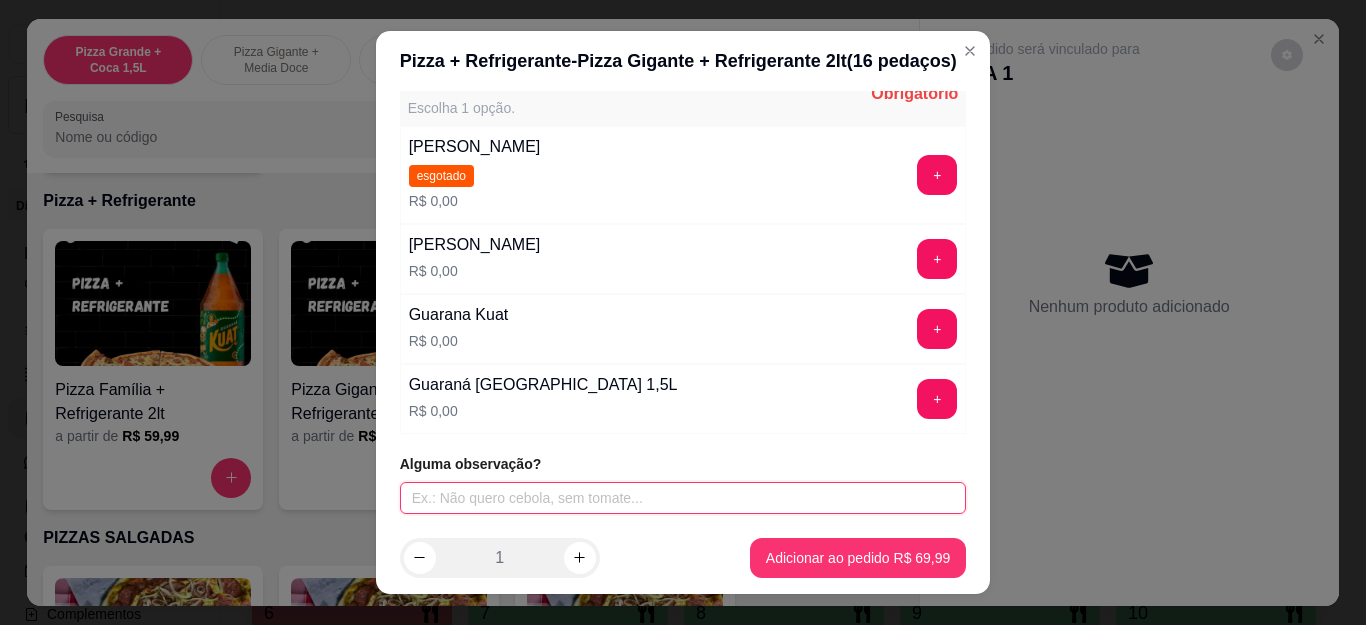 click at bounding box center (683, 498) 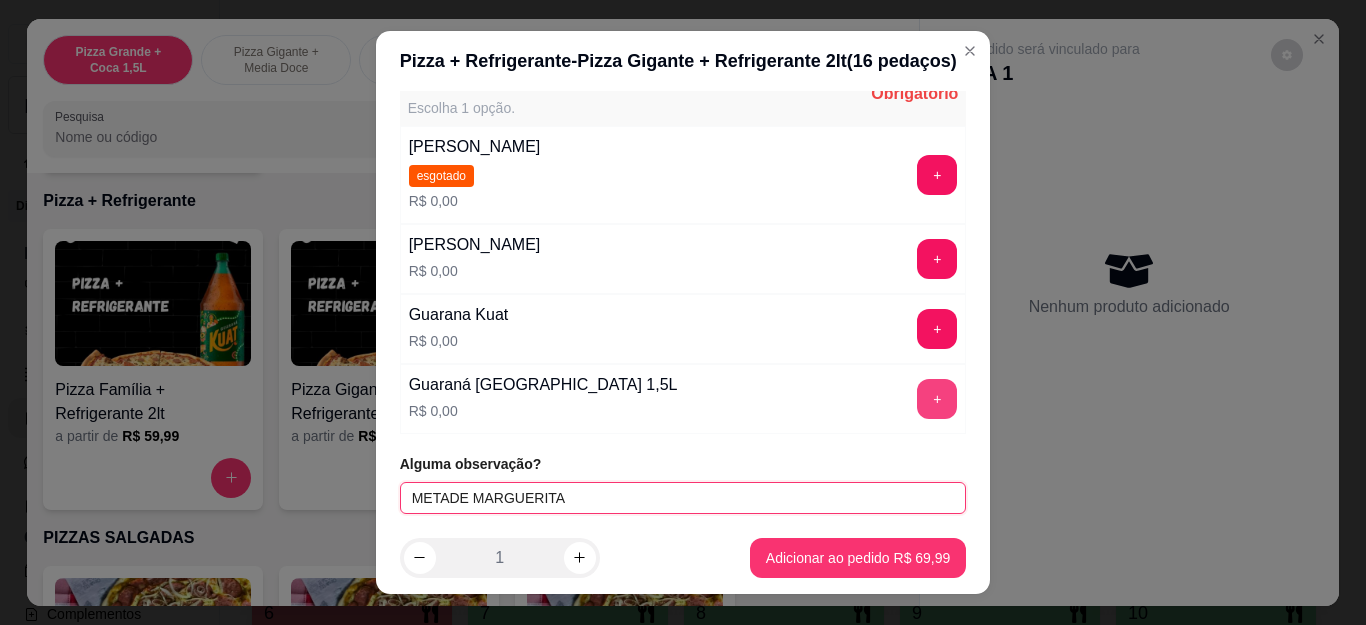 type on "METADE MARGUERITA" 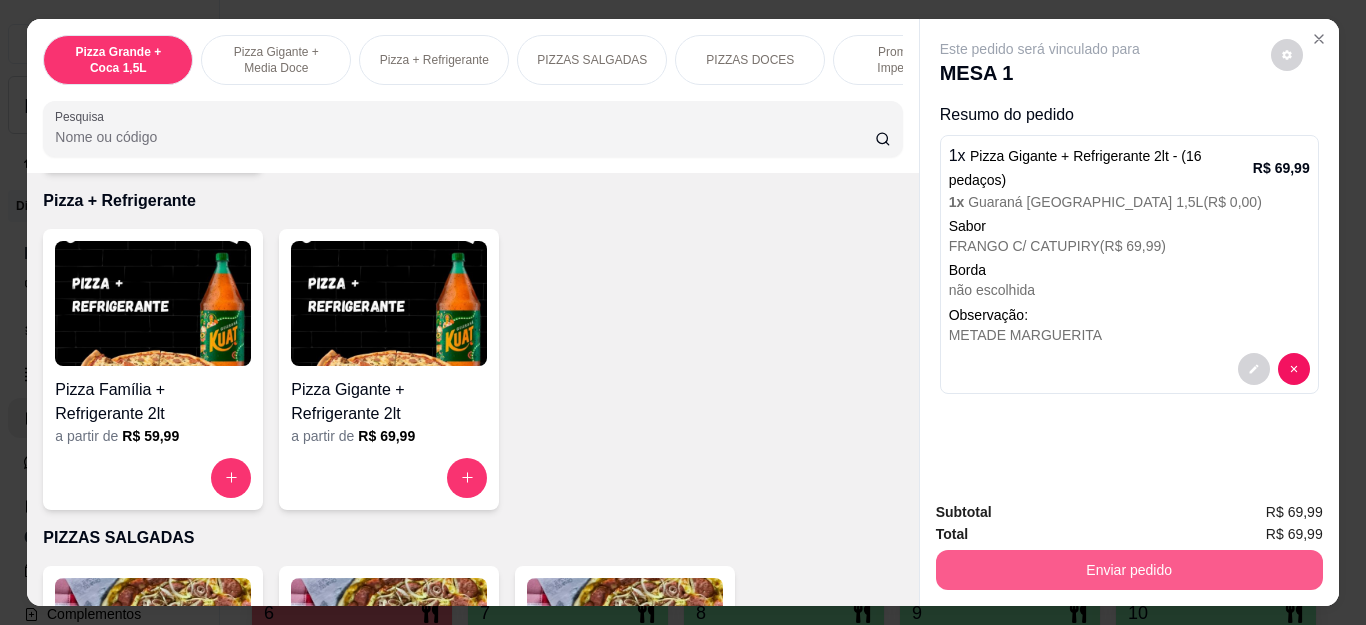 click on "Enviar pedido" at bounding box center (1129, 570) 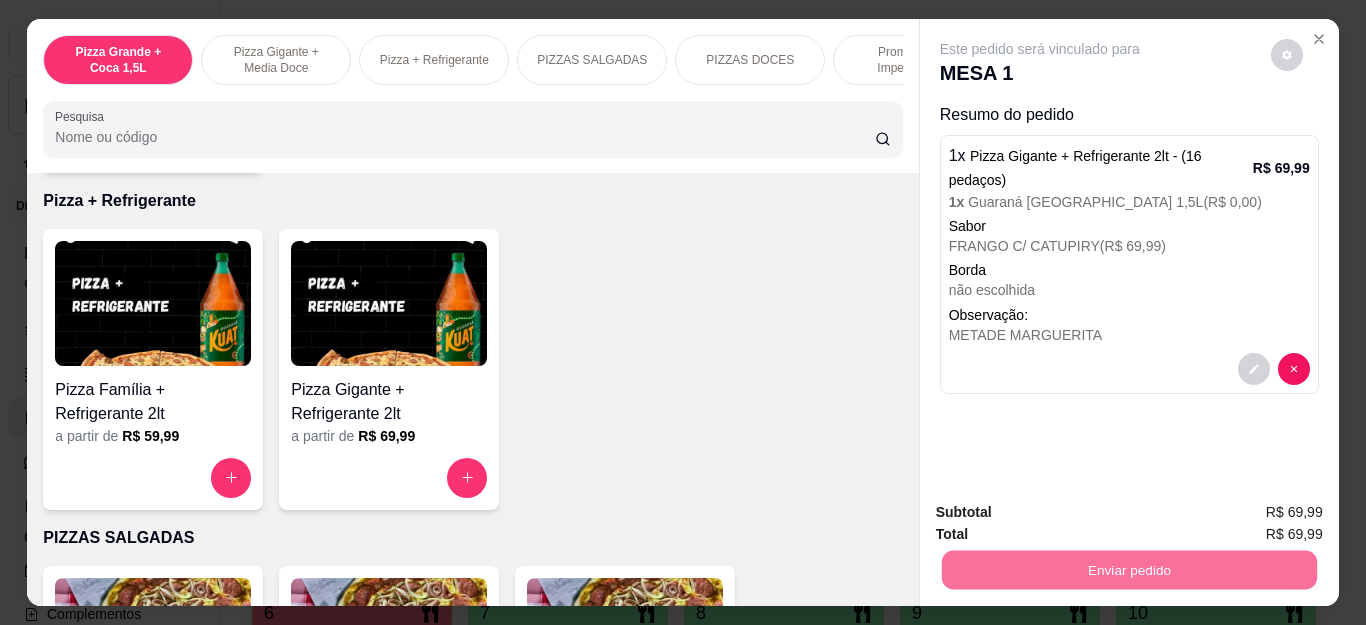 click on "Não registrar e enviar pedido" at bounding box center (1062, 513) 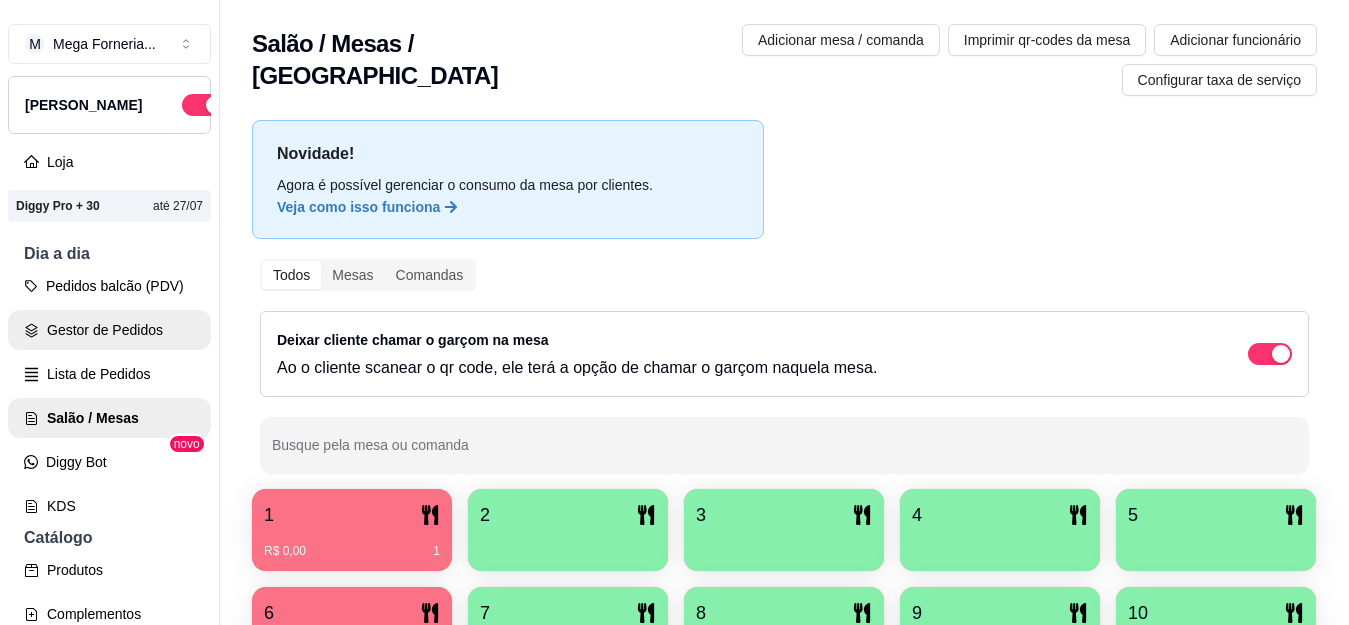 click on "Gestor de Pedidos" at bounding box center [109, 330] 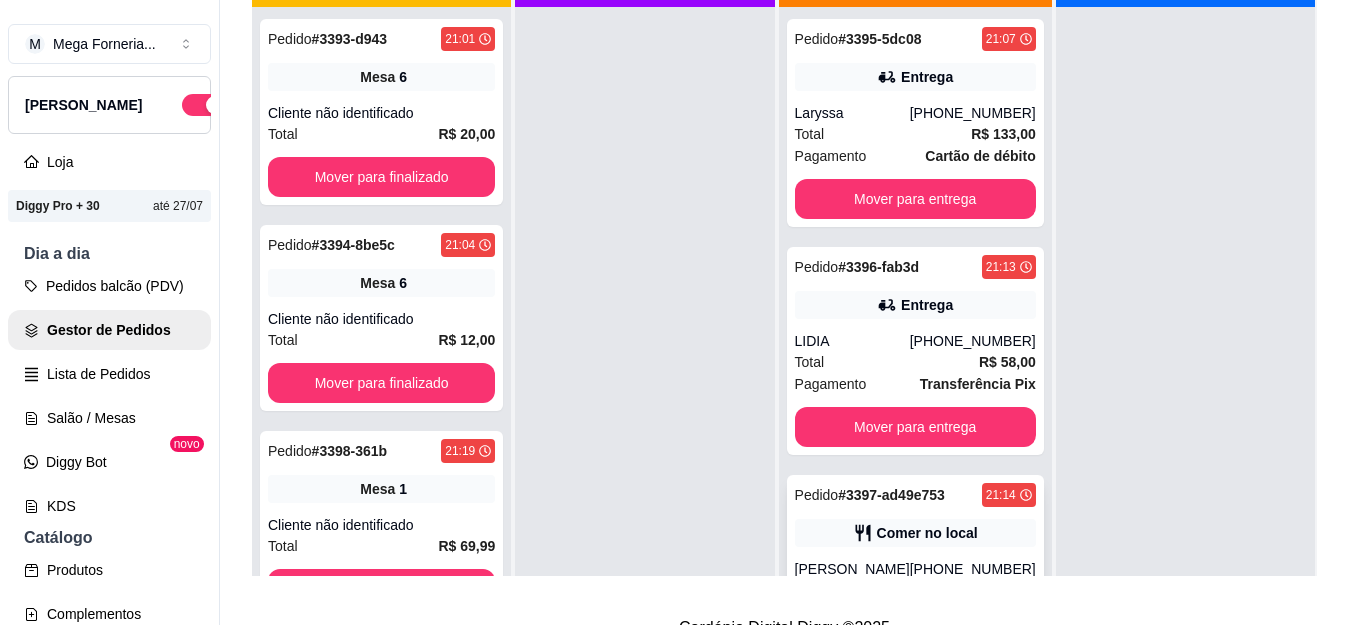 scroll, scrollTop: 321, scrollLeft: 0, axis: vertical 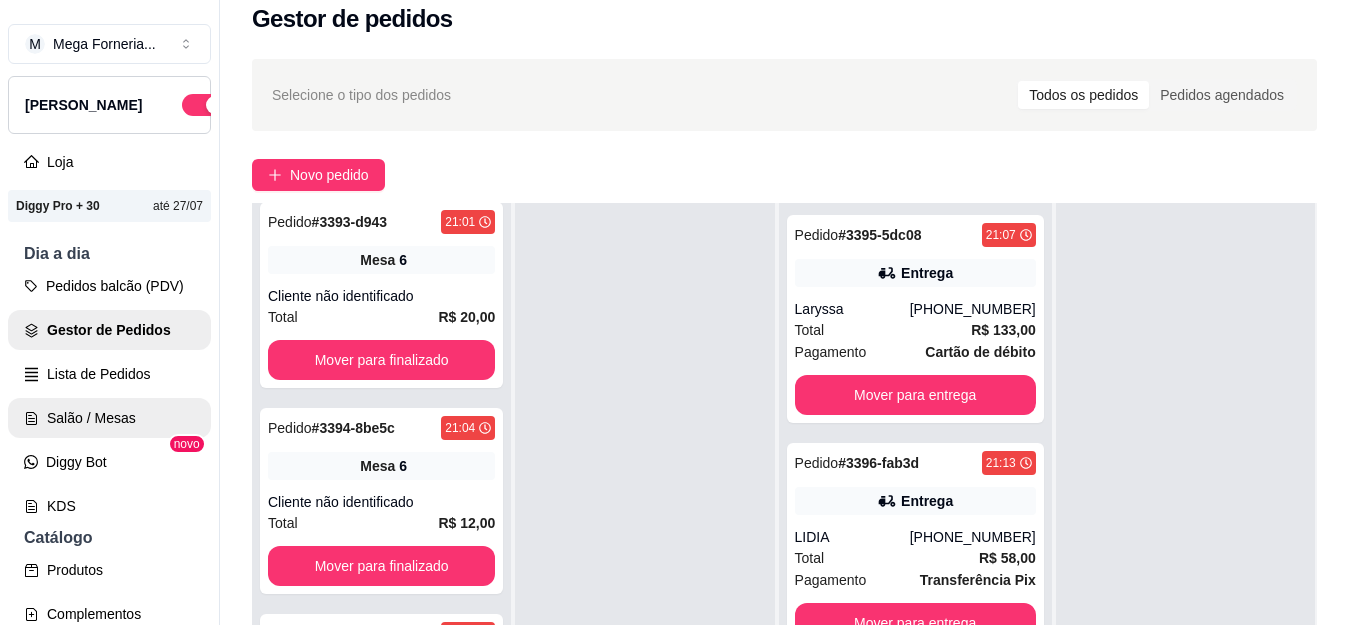 click on "Salão / Mesas" at bounding box center (109, 418) 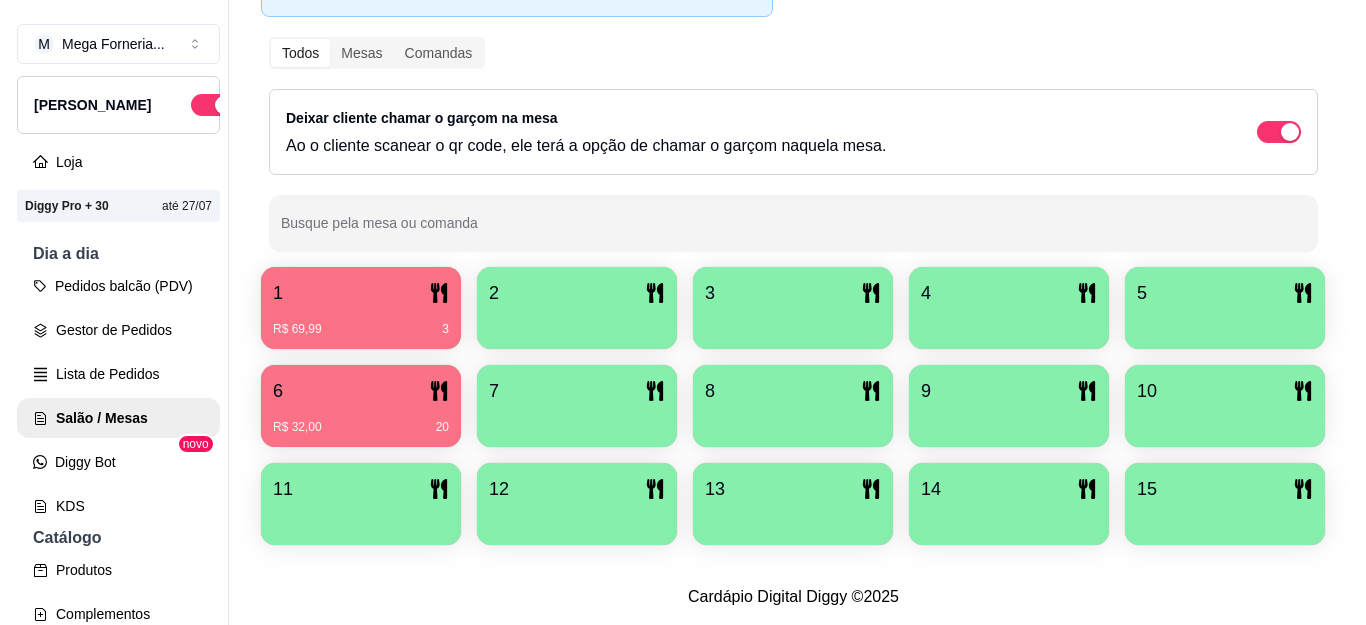 scroll, scrollTop: 337, scrollLeft: 0, axis: vertical 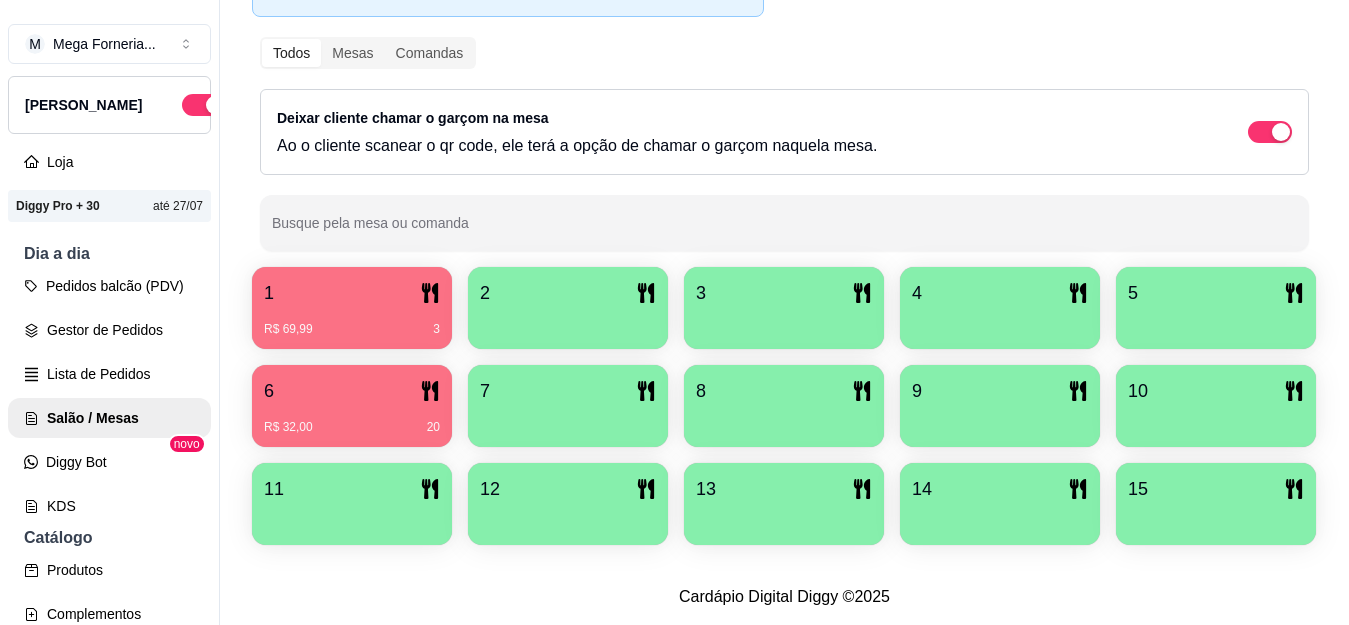 click on "R$ 32,00 20" at bounding box center (352, 420) 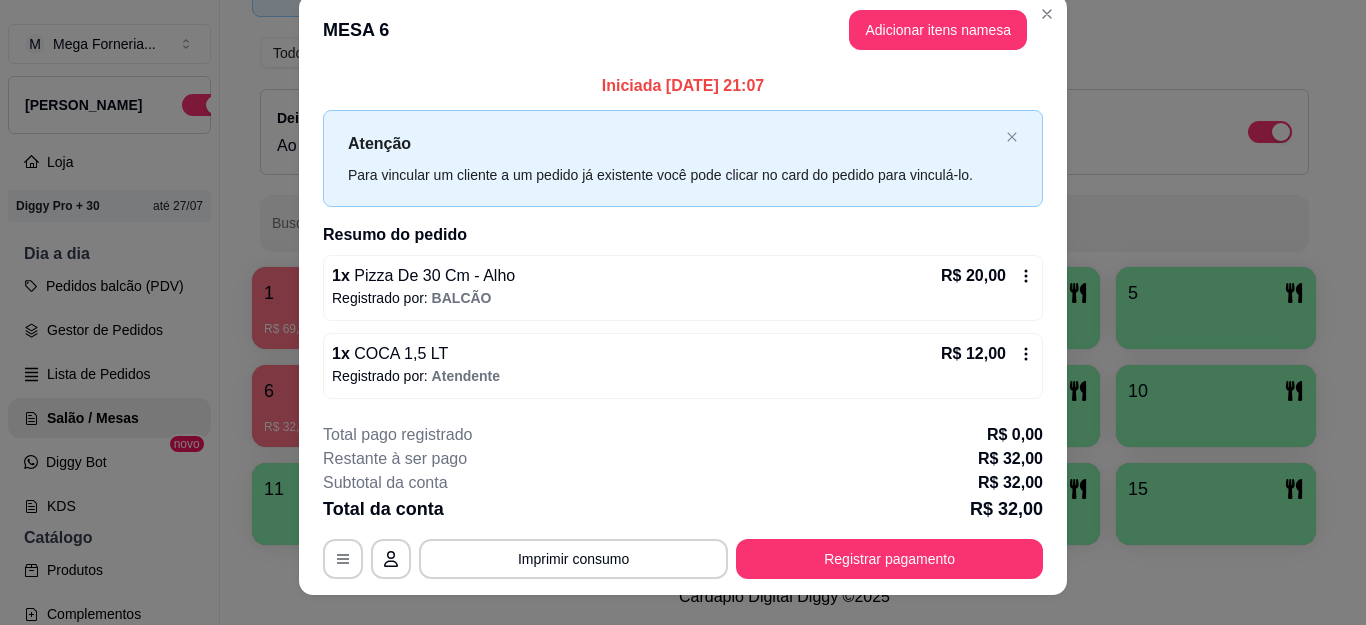 scroll, scrollTop: 0, scrollLeft: 0, axis: both 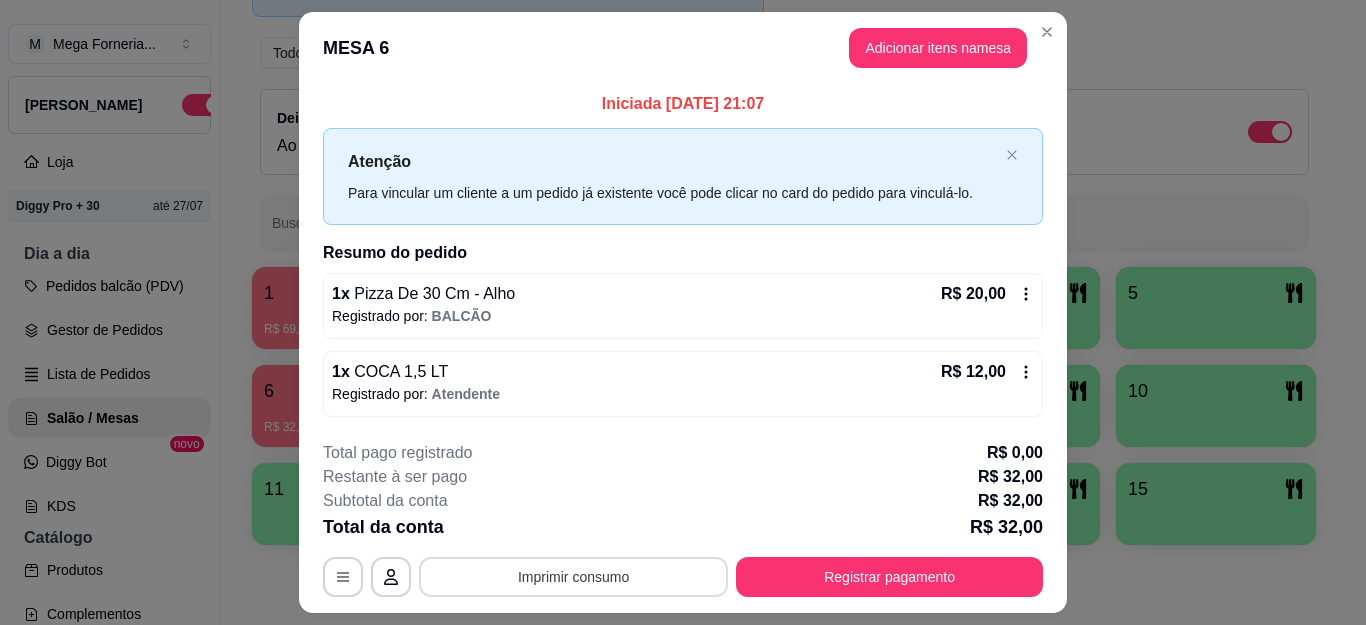click on "Imprimir consumo" at bounding box center (573, 577) 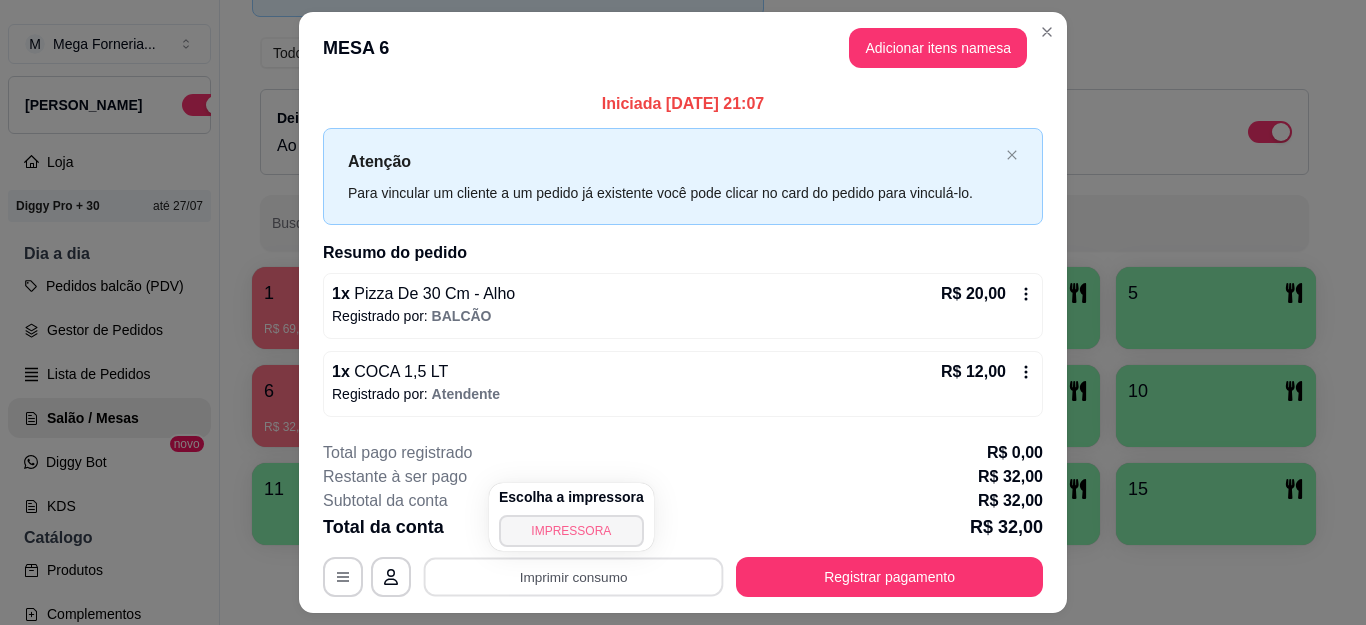 click on "IMPRESSORA" at bounding box center (571, 531) 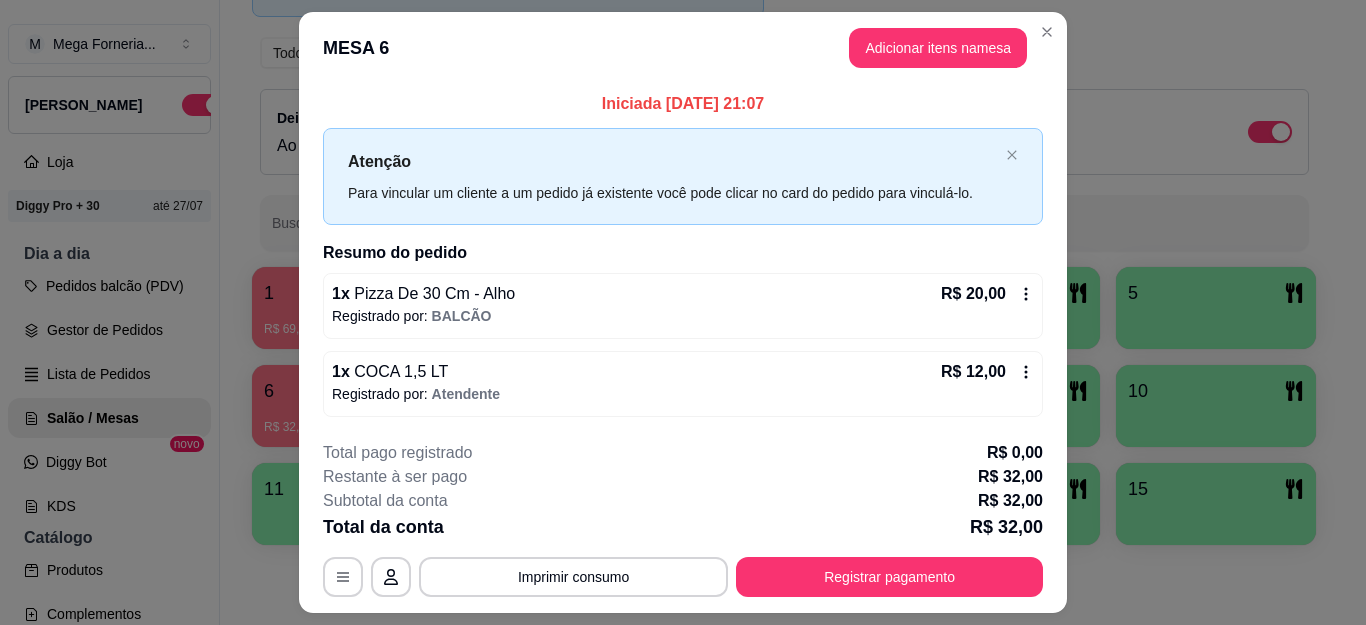 click on "MESA 6 Adicionar itens na  mesa" at bounding box center (683, 48) 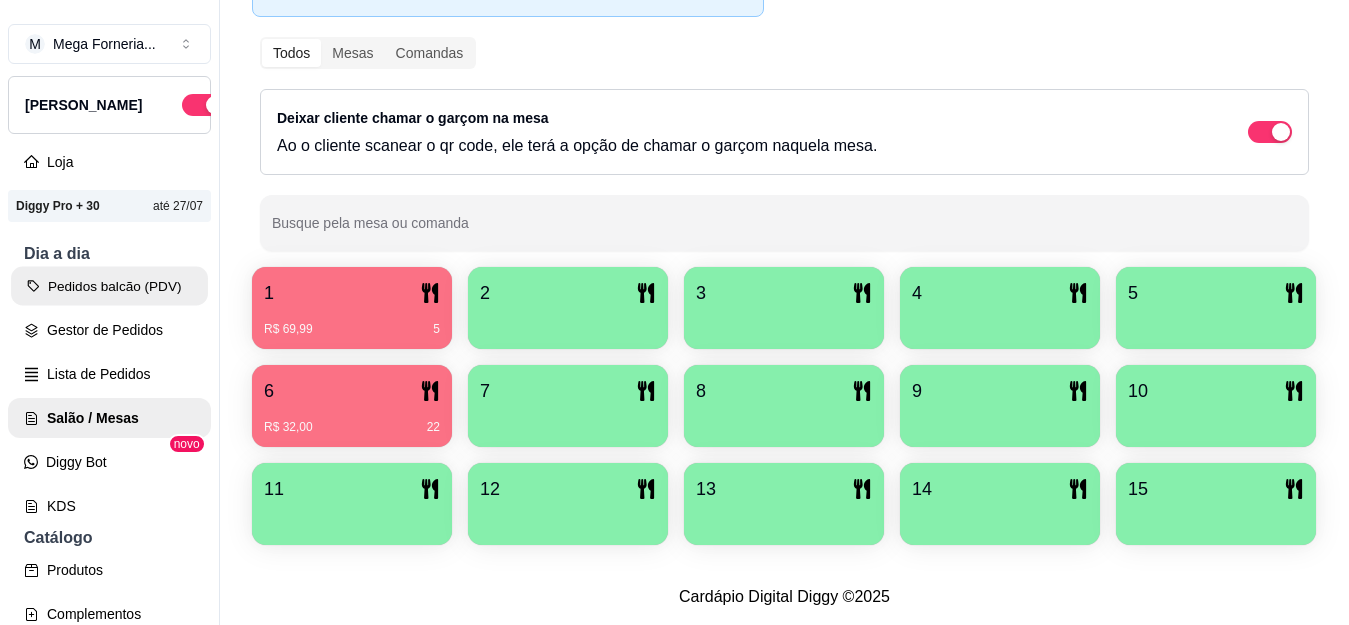 click on "Pedidos balcão (PDV)" at bounding box center (109, 286) 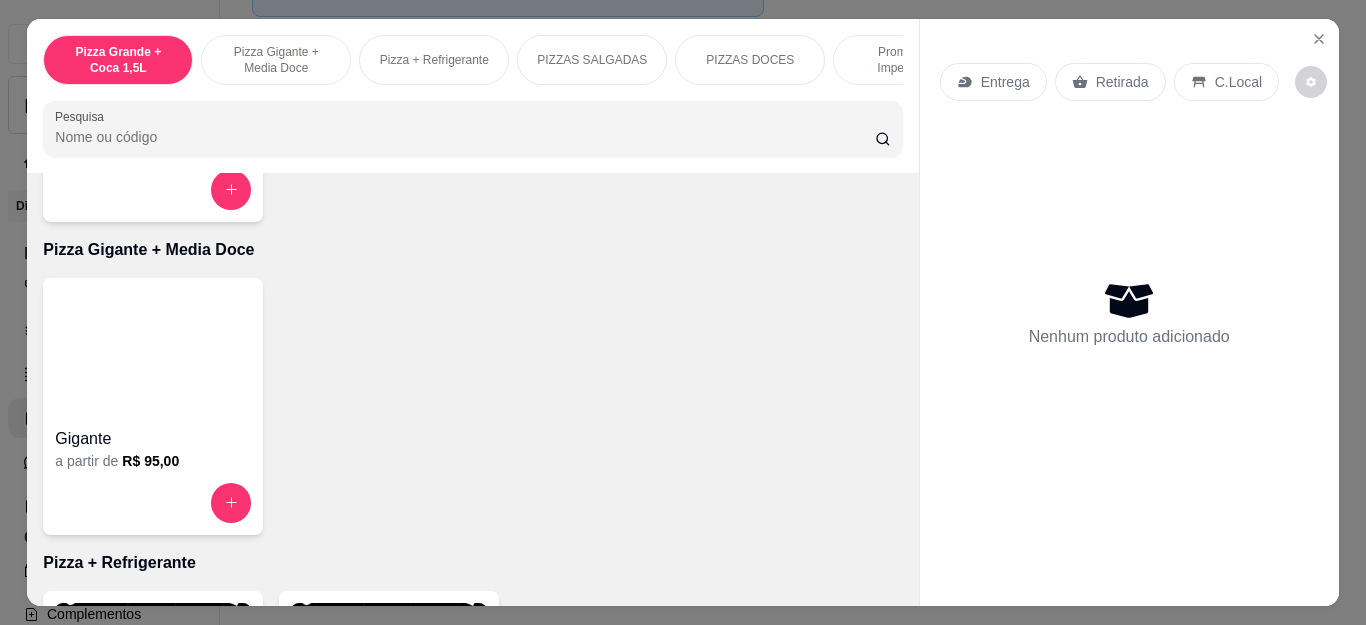 scroll, scrollTop: 400, scrollLeft: 0, axis: vertical 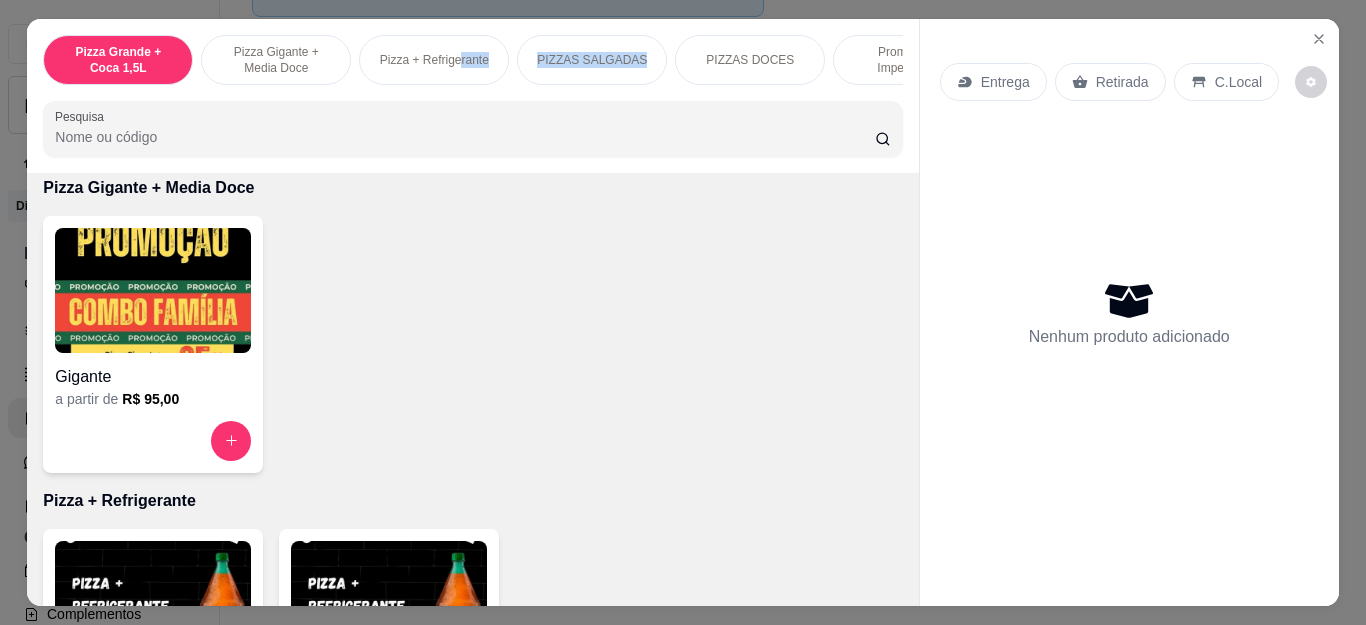 drag, startPoint x: 452, startPoint y: 75, endPoint x: 670, endPoint y: 67, distance: 218.14674 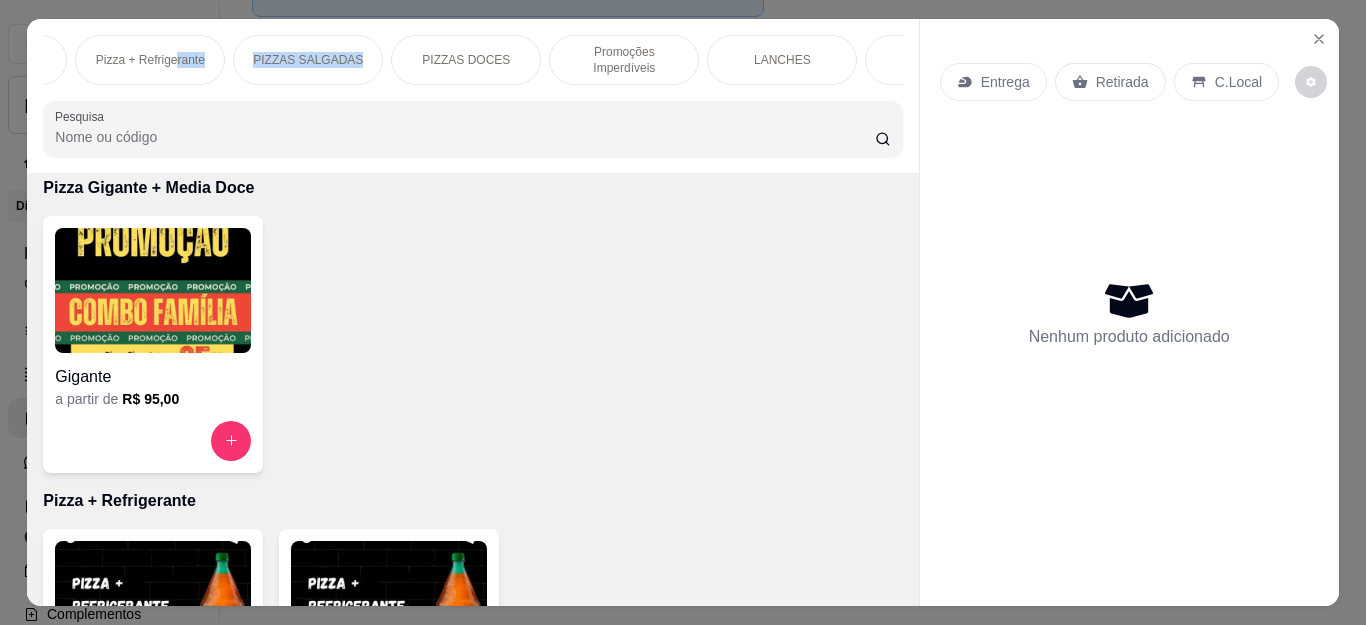 scroll, scrollTop: 0, scrollLeft: 439, axis: horizontal 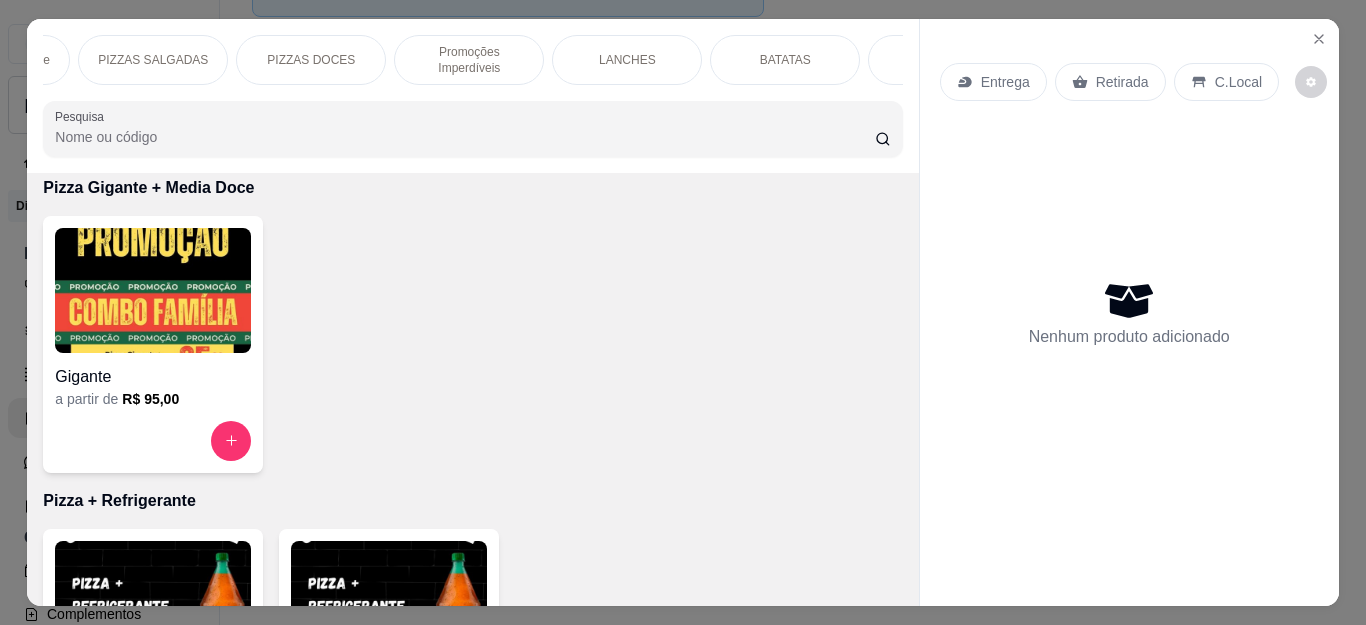 click on "LANCHES" at bounding box center [627, 60] 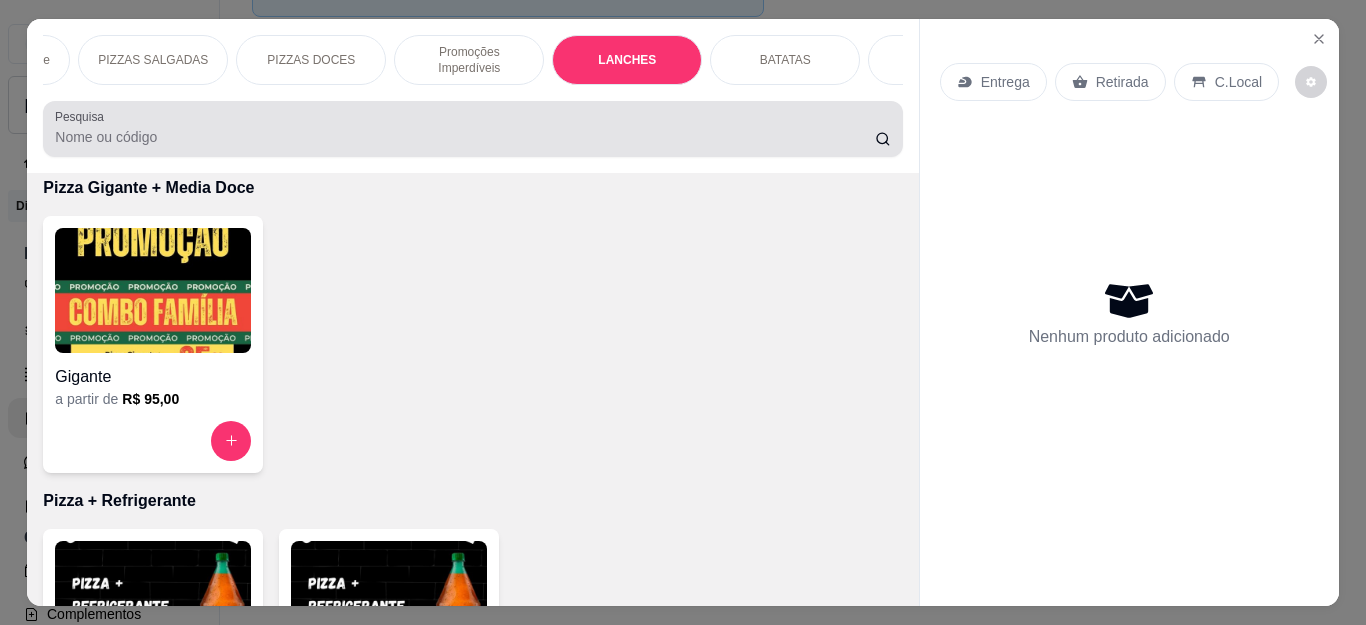 scroll, scrollTop: 54, scrollLeft: 0, axis: vertical 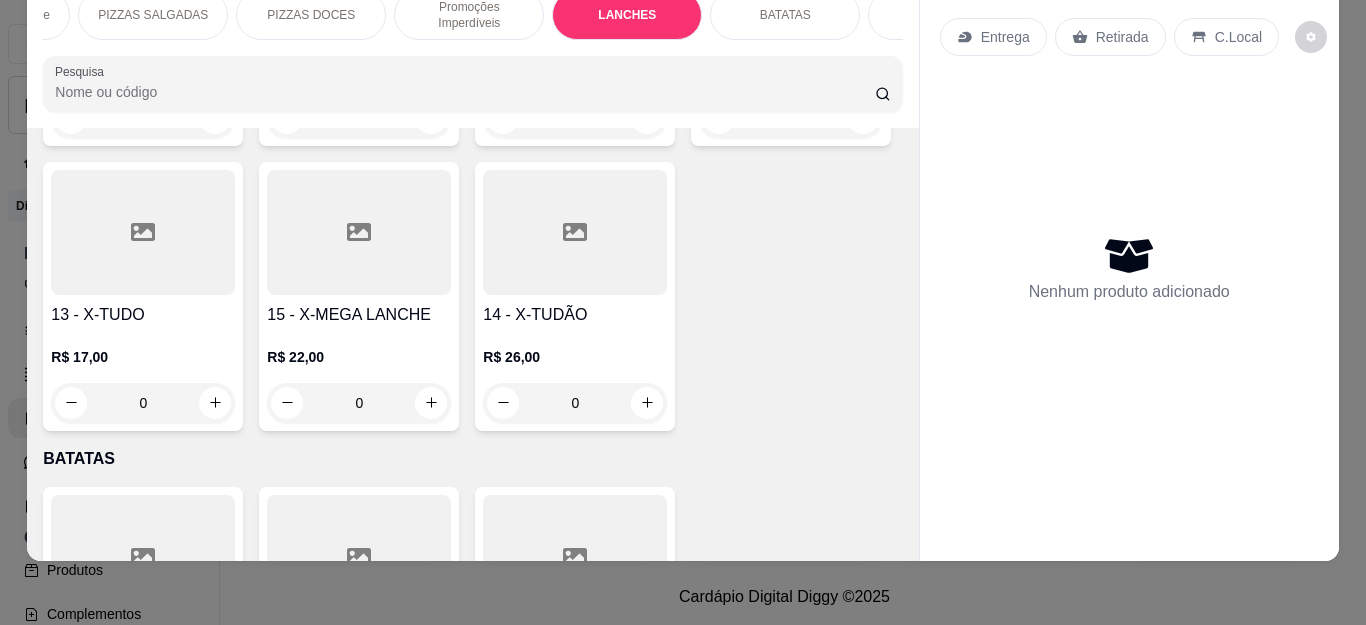 click on "0" at bounding box center [791, -167] 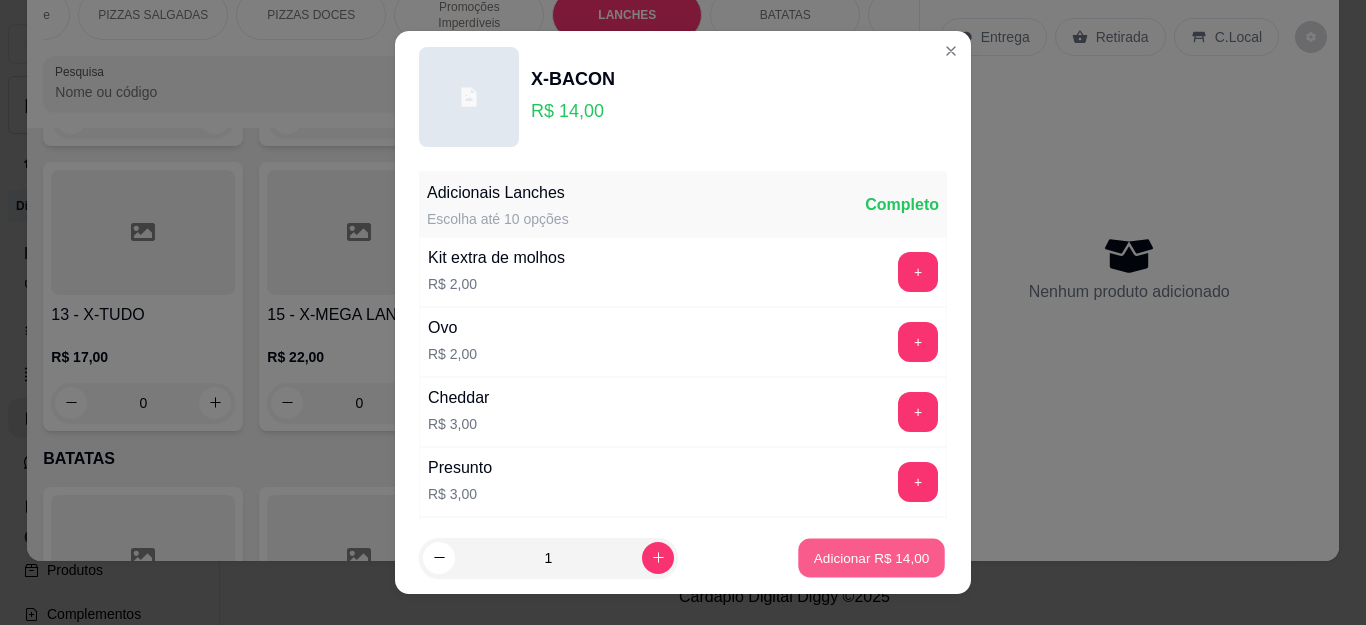 click on "Adicionar   R$ 14,00" at bounding box center (872, 557) 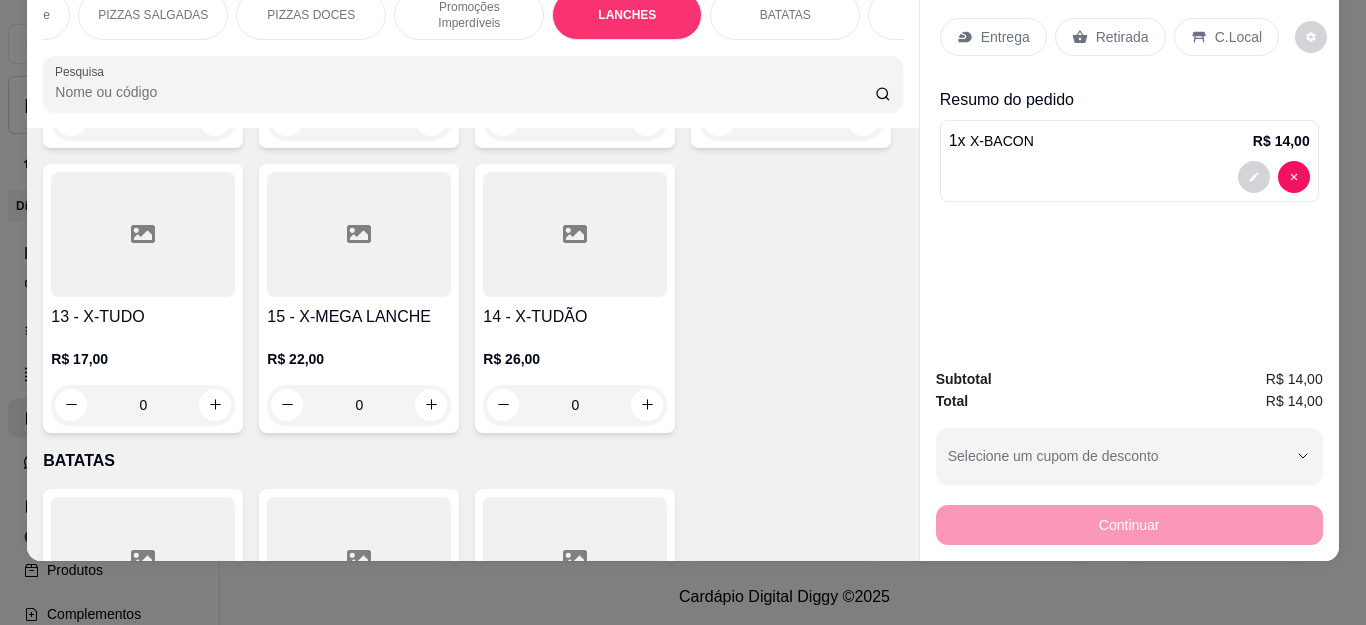 click on "Entrega" at bounding box center (1005, 37) 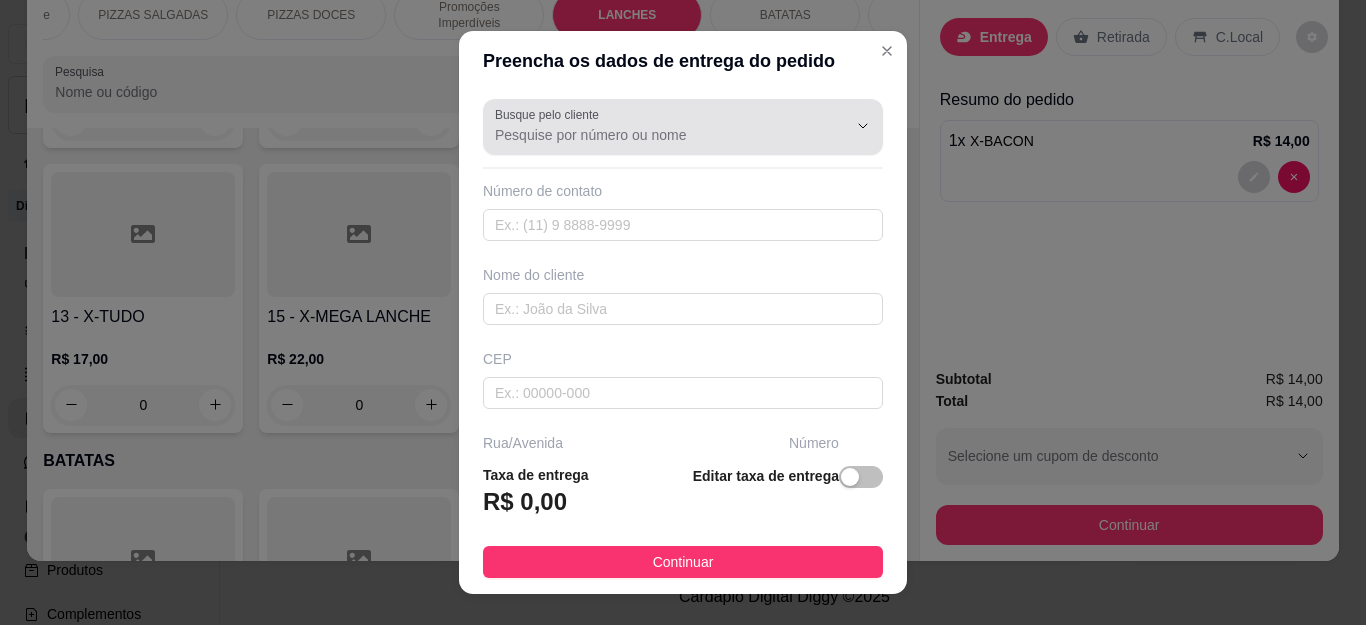 click on "Busque pelo cliente" at bounding box center [655, 135] 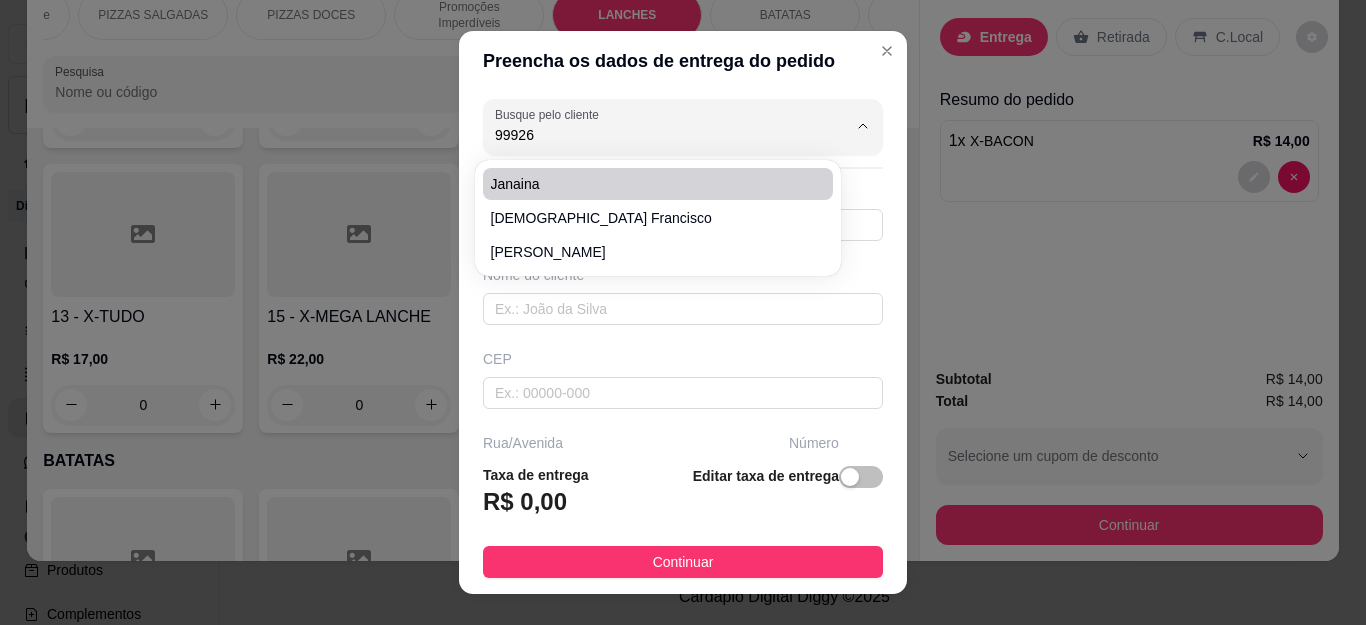 click on "Janaina" at bounding box center (658, 184) 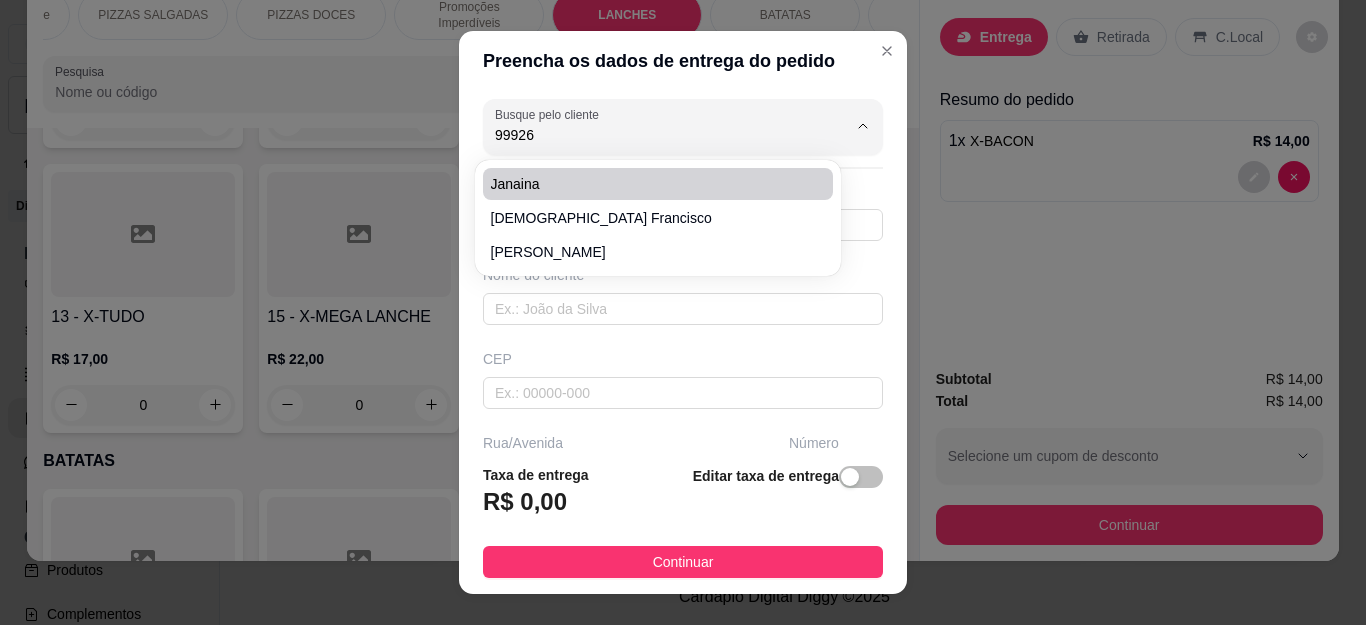type on "Janaina" 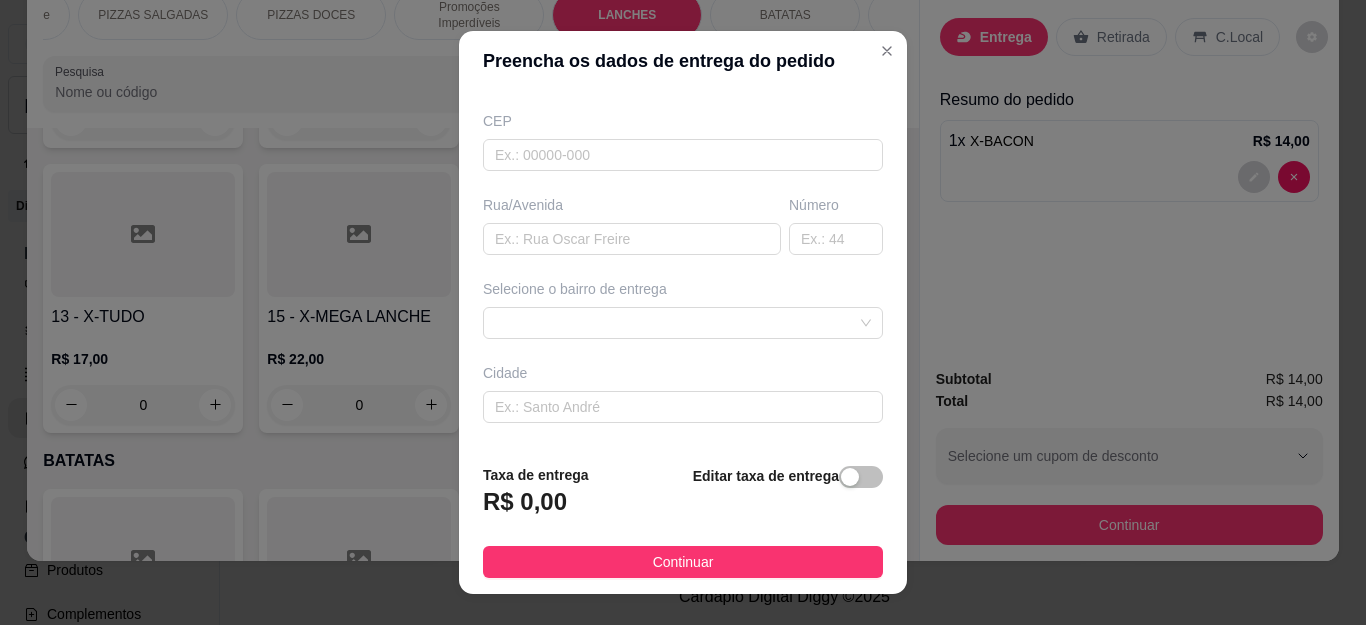scroll, scrollTop: 317, scrollLeft: 0, axis: vertical 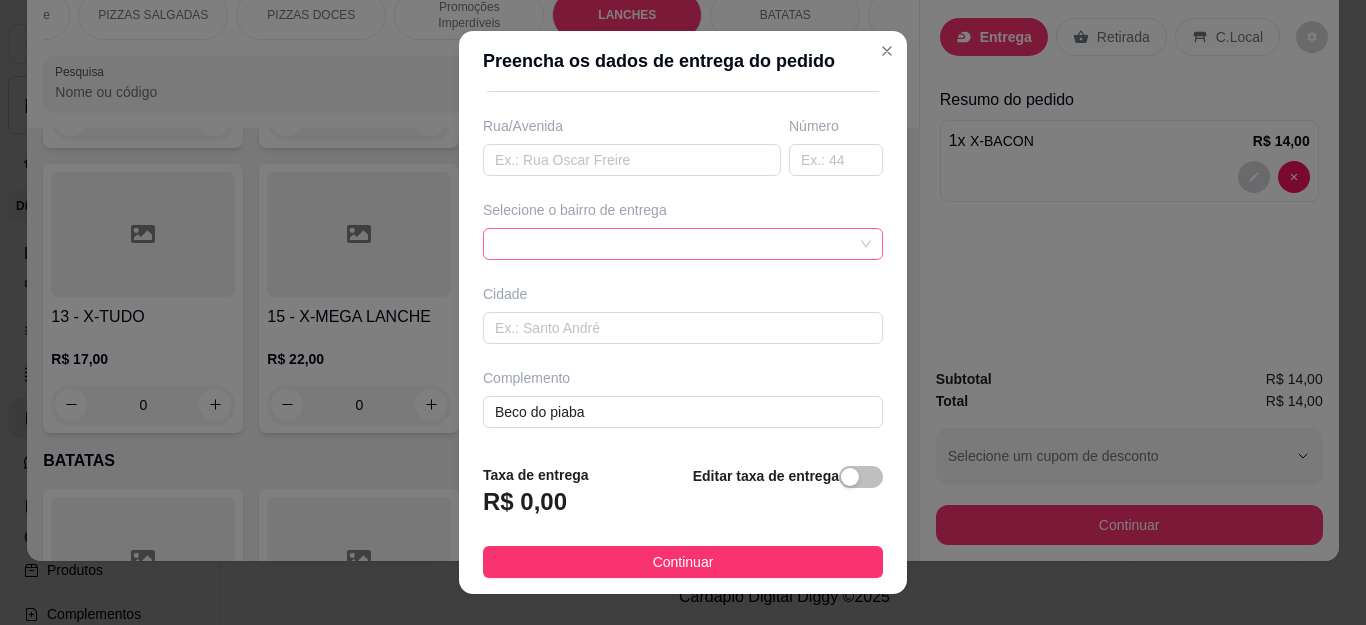 click at bounding box center [683, 244] 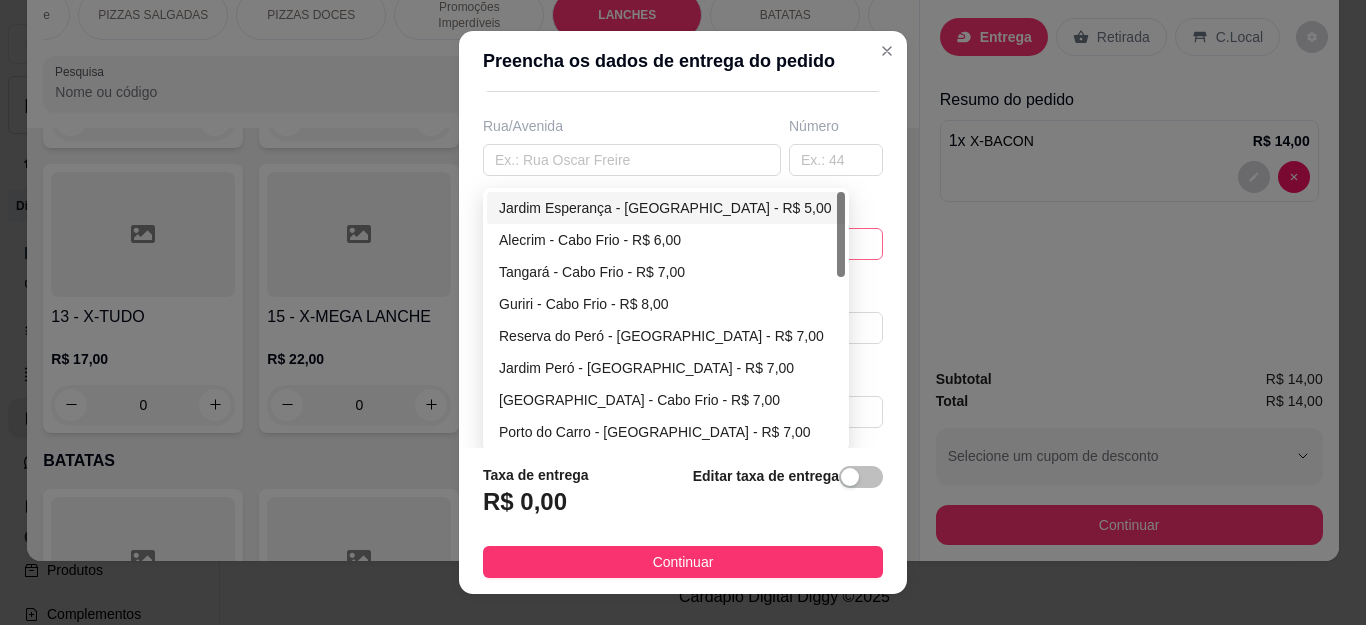 type on "Janaina" 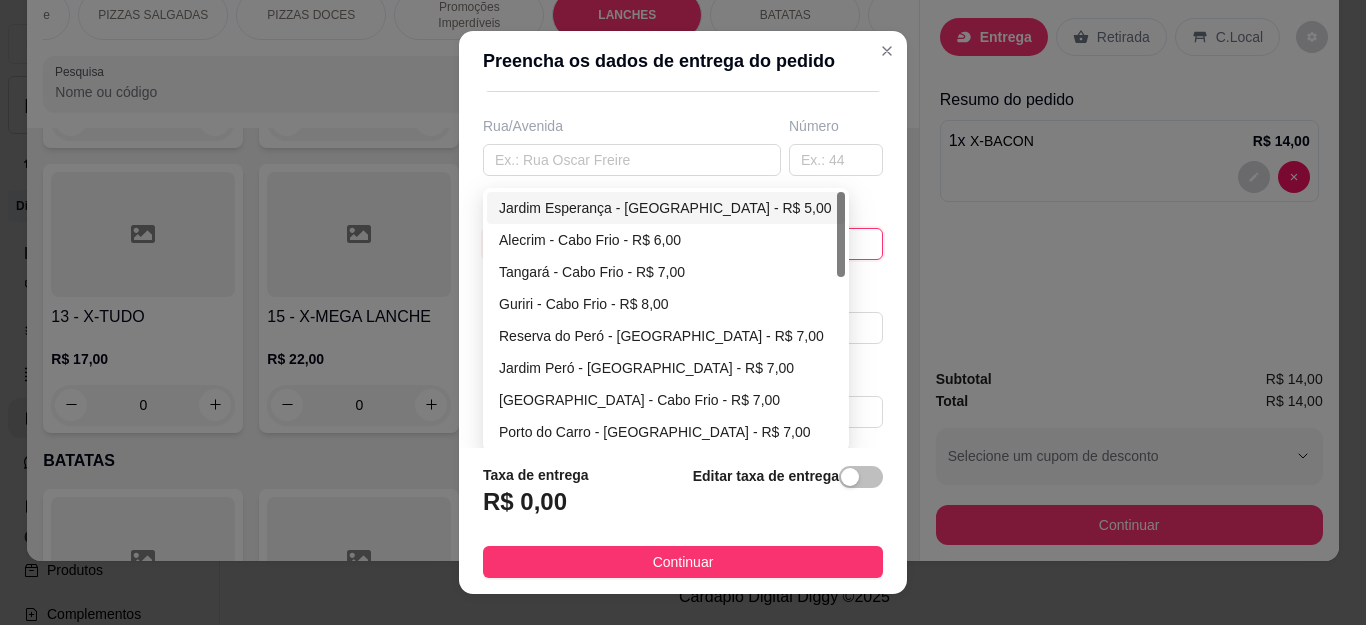 click on "Jardim Esperança - [GEOGRAPHIC_DATA] -  R$ 5,00" at bounding box center [666, 208] 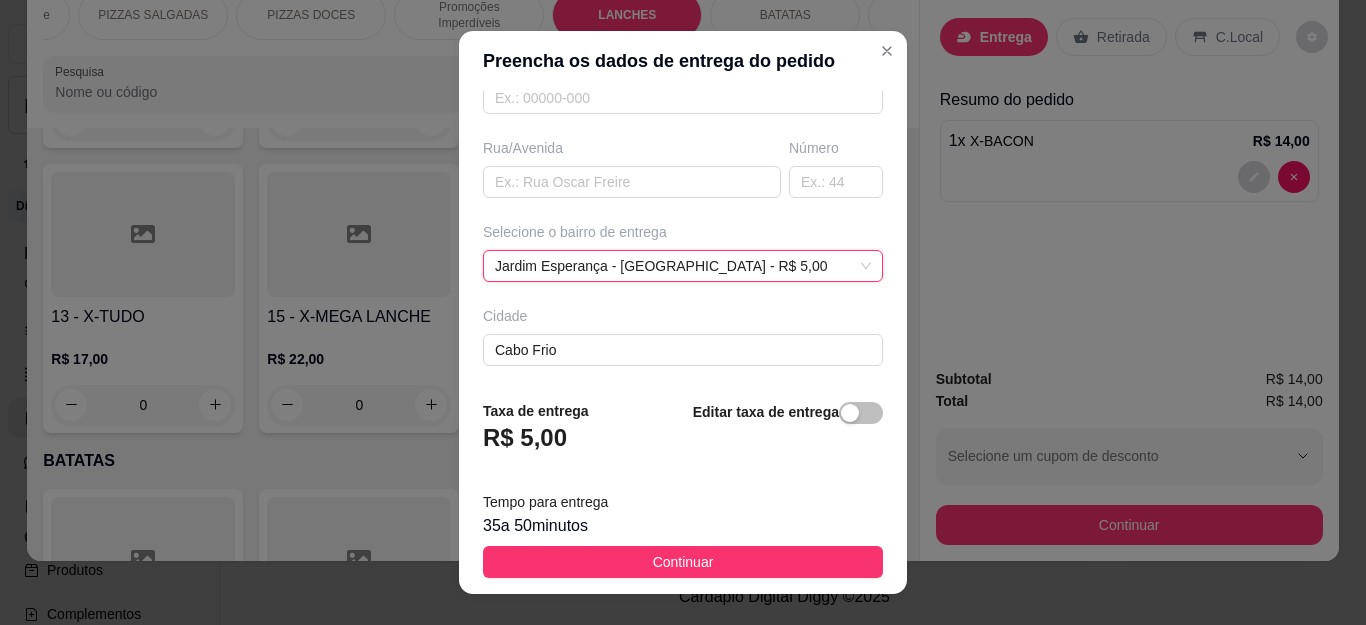 scroll, scrollTop: 317, scrollLeft: 0, axis: vertical 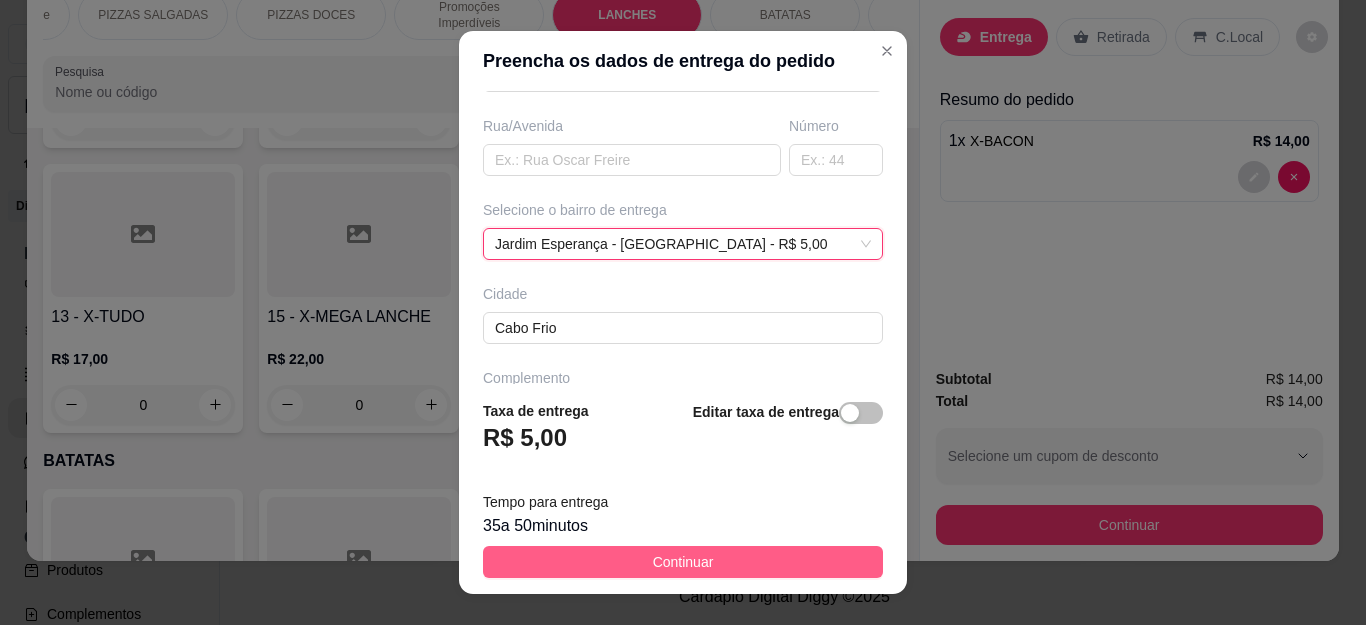 click on "Continuar" at bounding box center [683, 562] 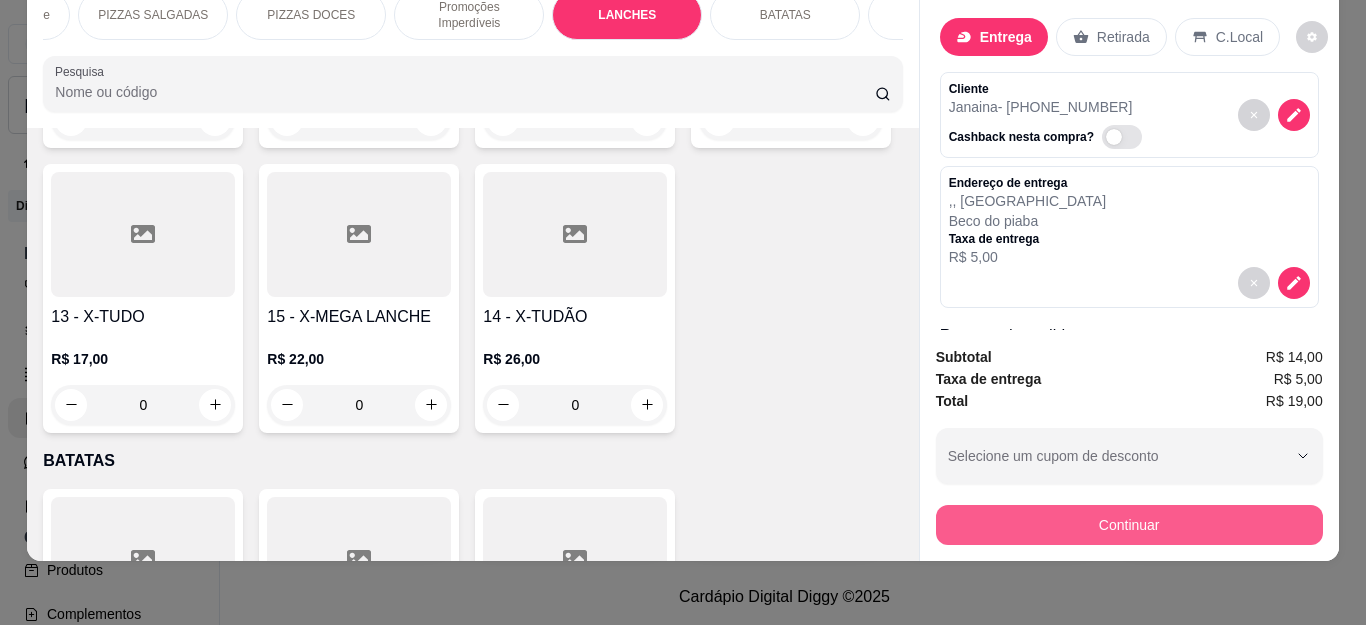 click on "Continuar" at bounding box center [1129, 525] 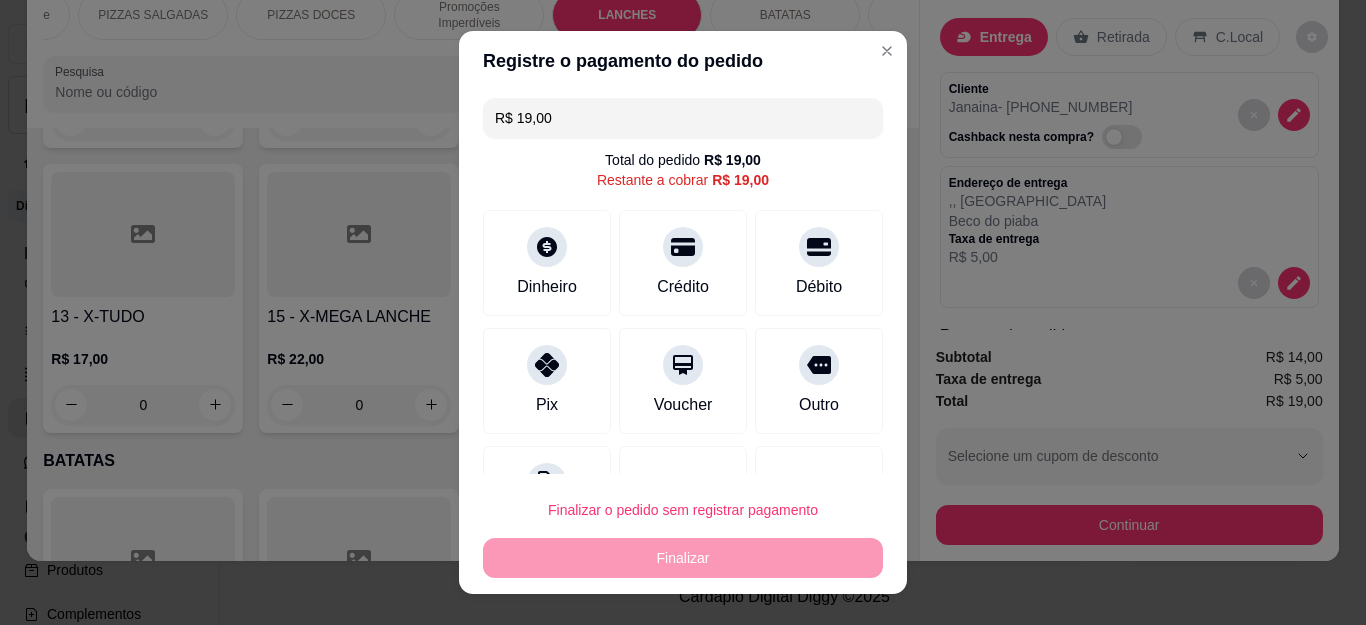 scroll, scrollTop: 0, scrollLeft: 0, axis: both 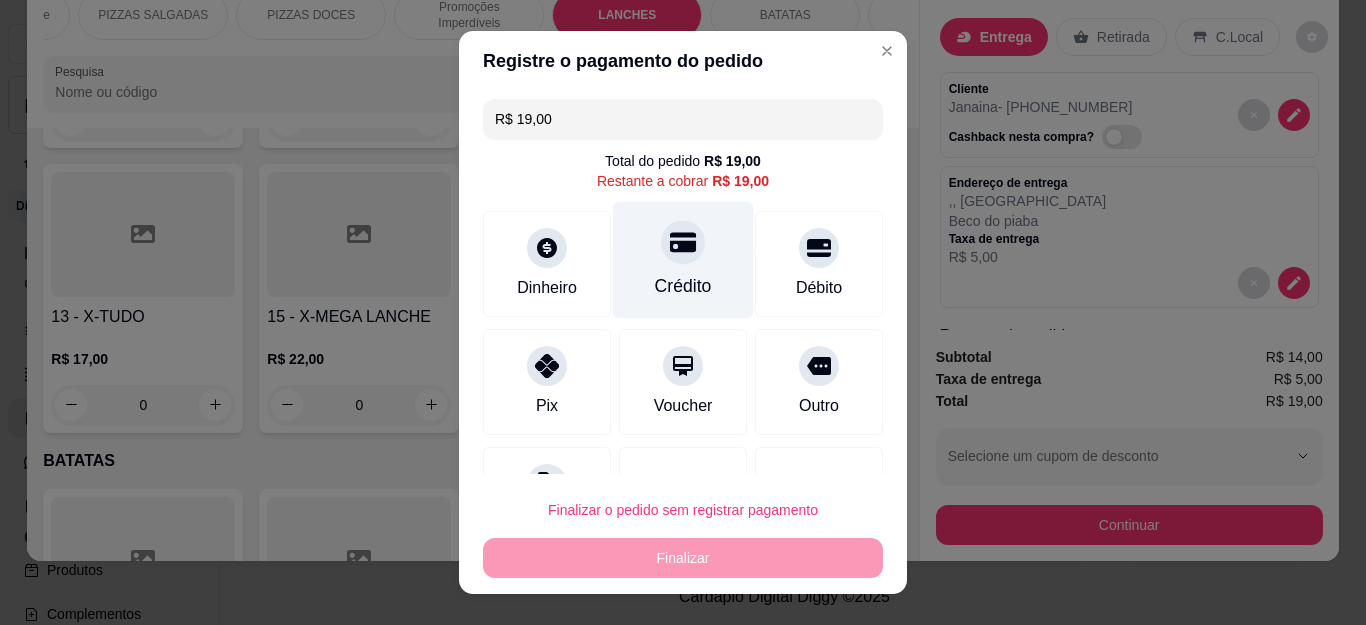 click on "Crédito" at bounding box center (683, 260) 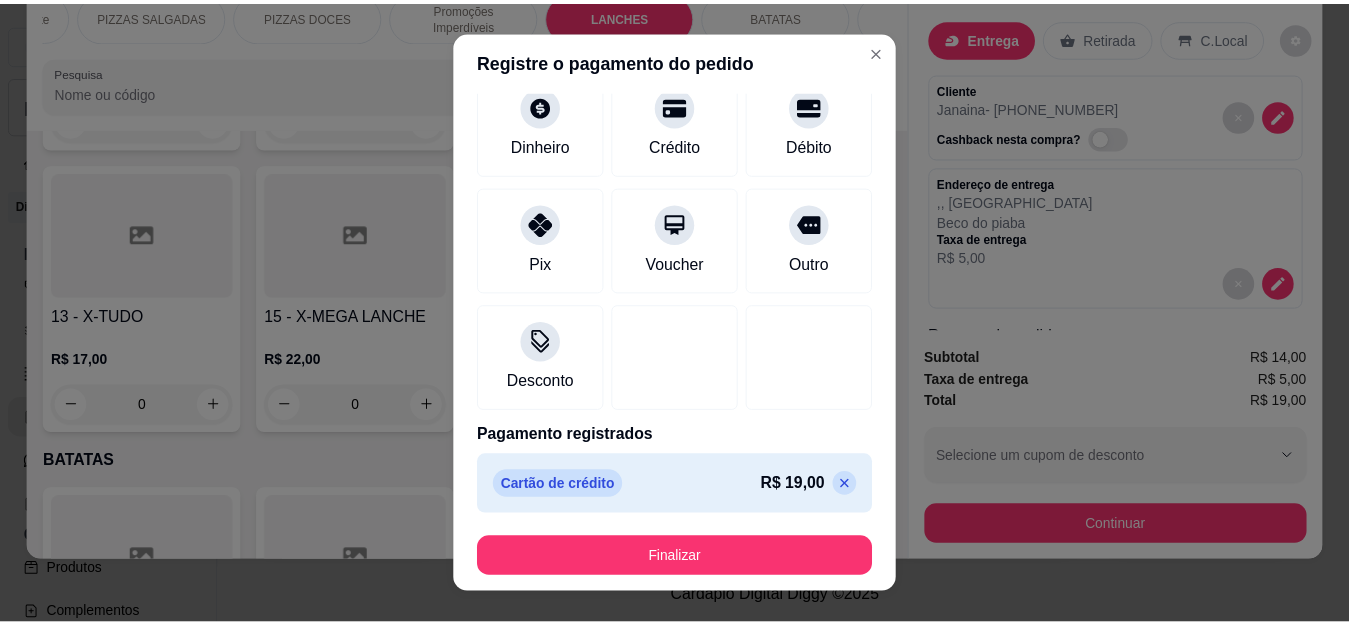 scroll, scrollTop: 123, scrollLeft: 0, axis: vertical 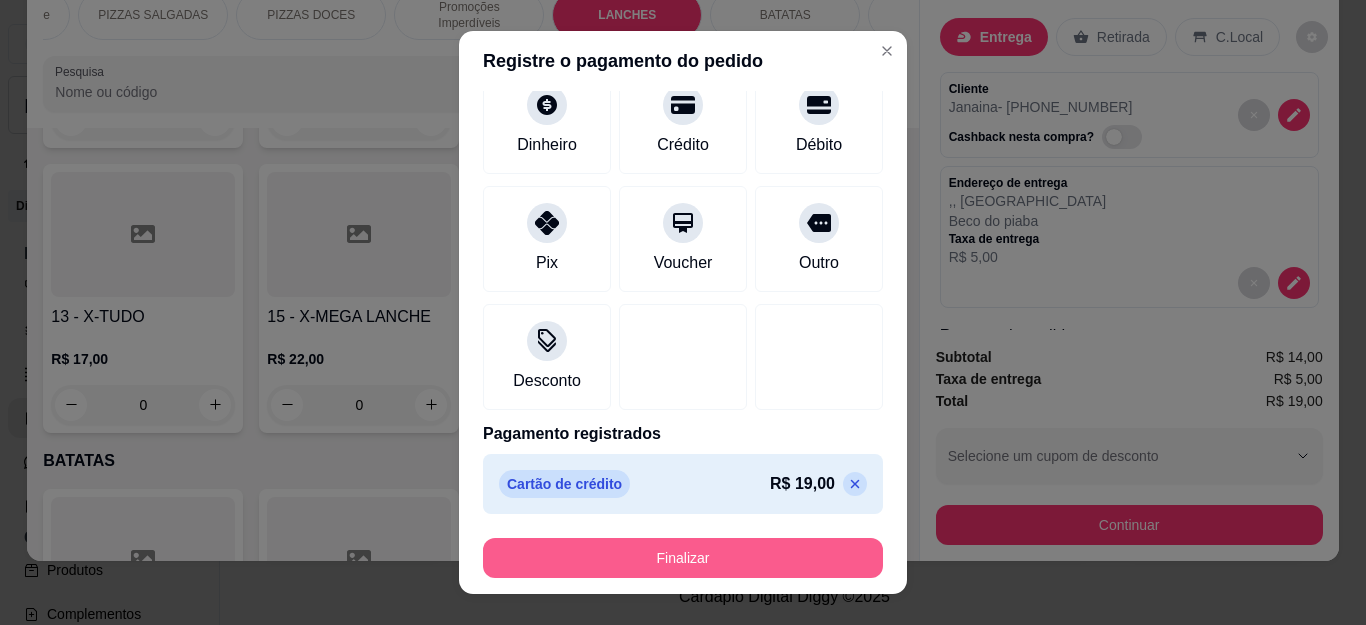 click on "Finalizar" at bounding box center (683, 558) 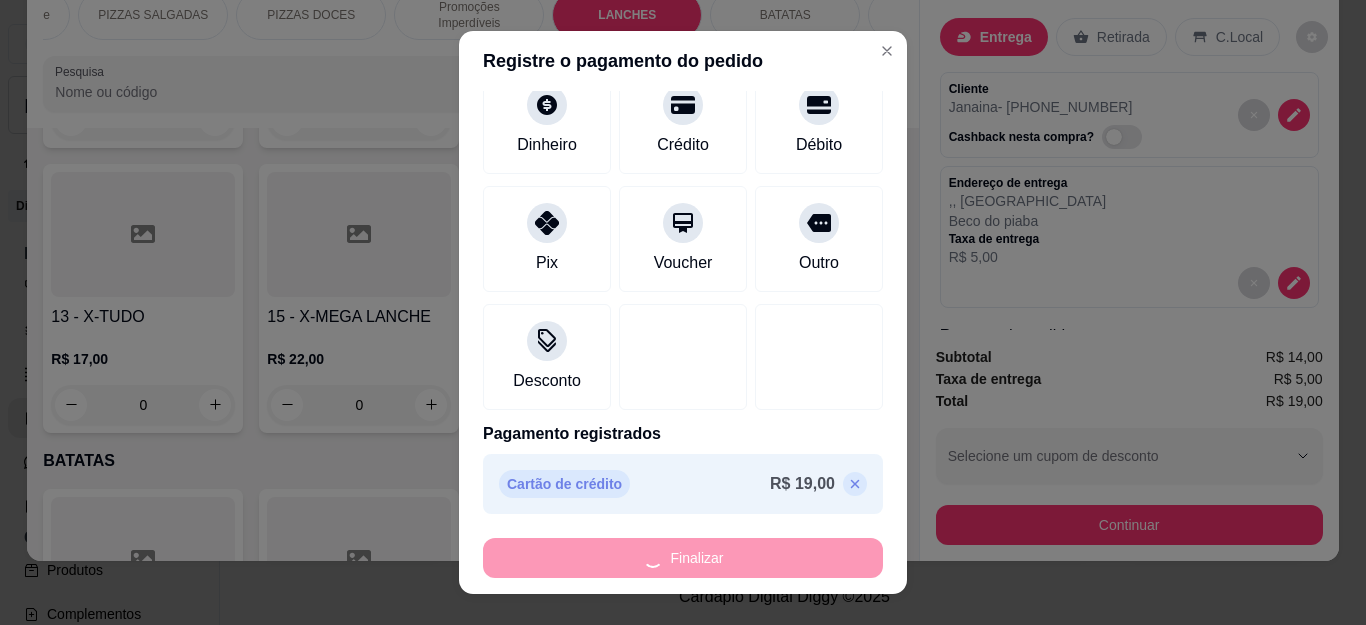 type on "0" 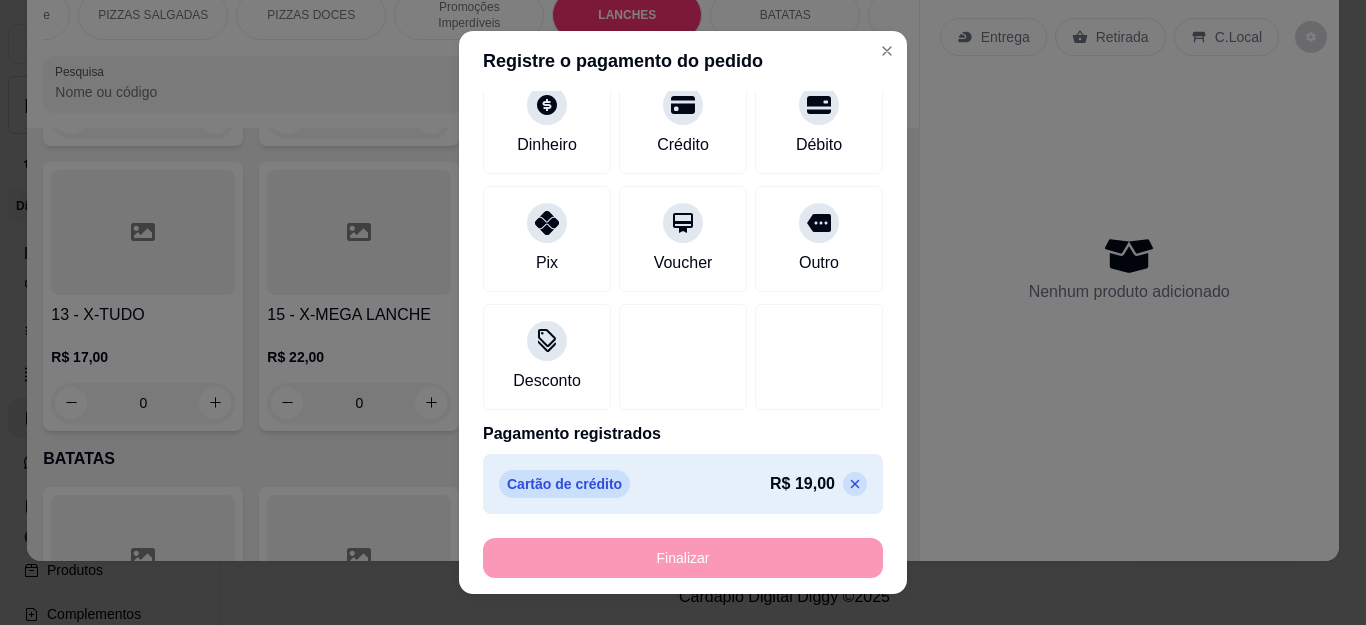 type on "-R$ 19,00" 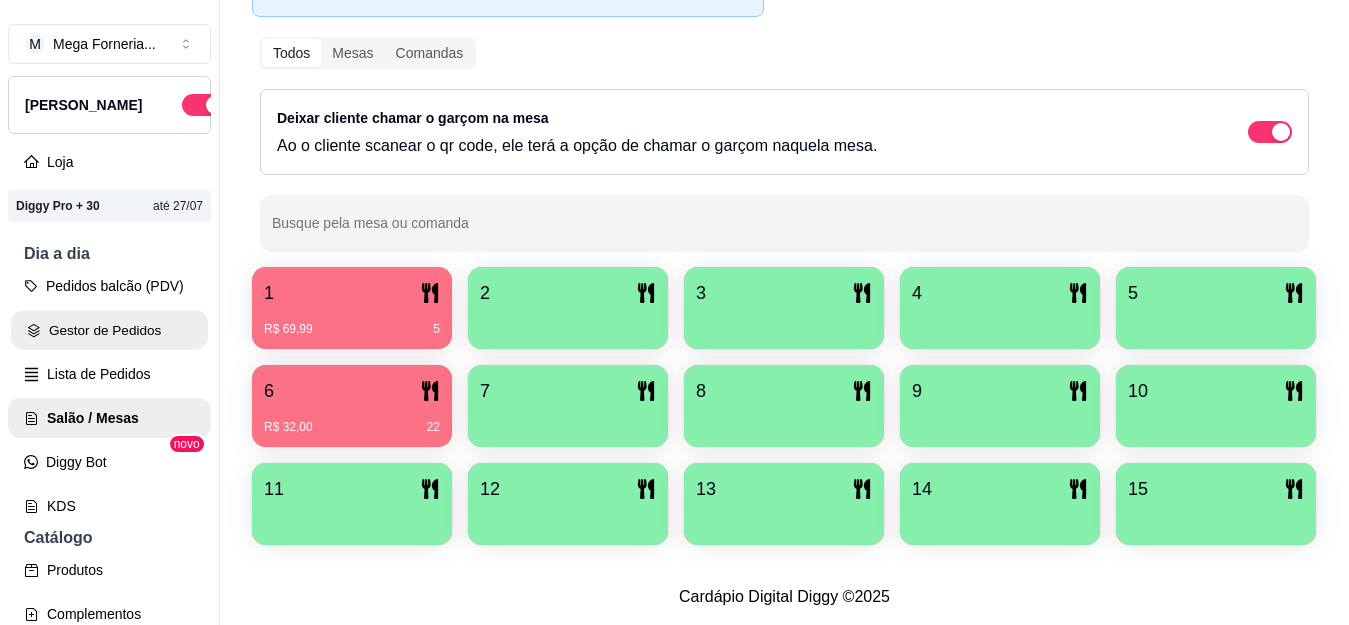 click on "Gestor de Pedidos" at bounding box center (109, 330) 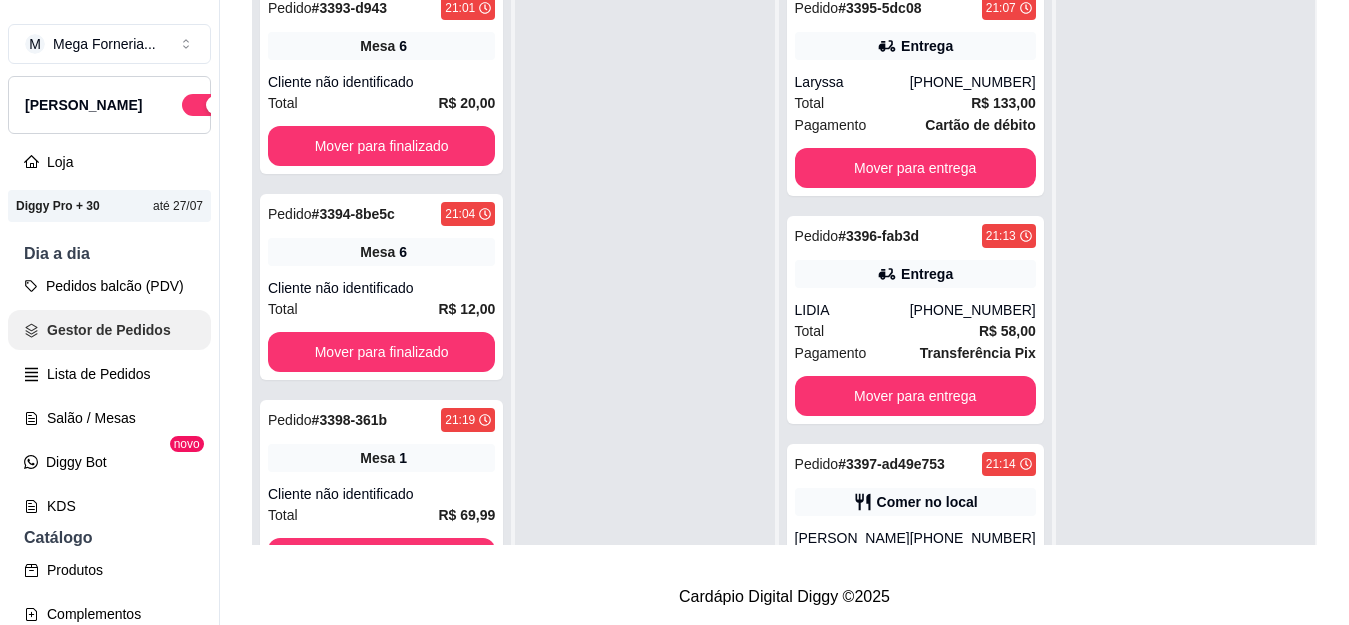 scroll, scrollTop: 0, scrollLeft: 0, axis: both 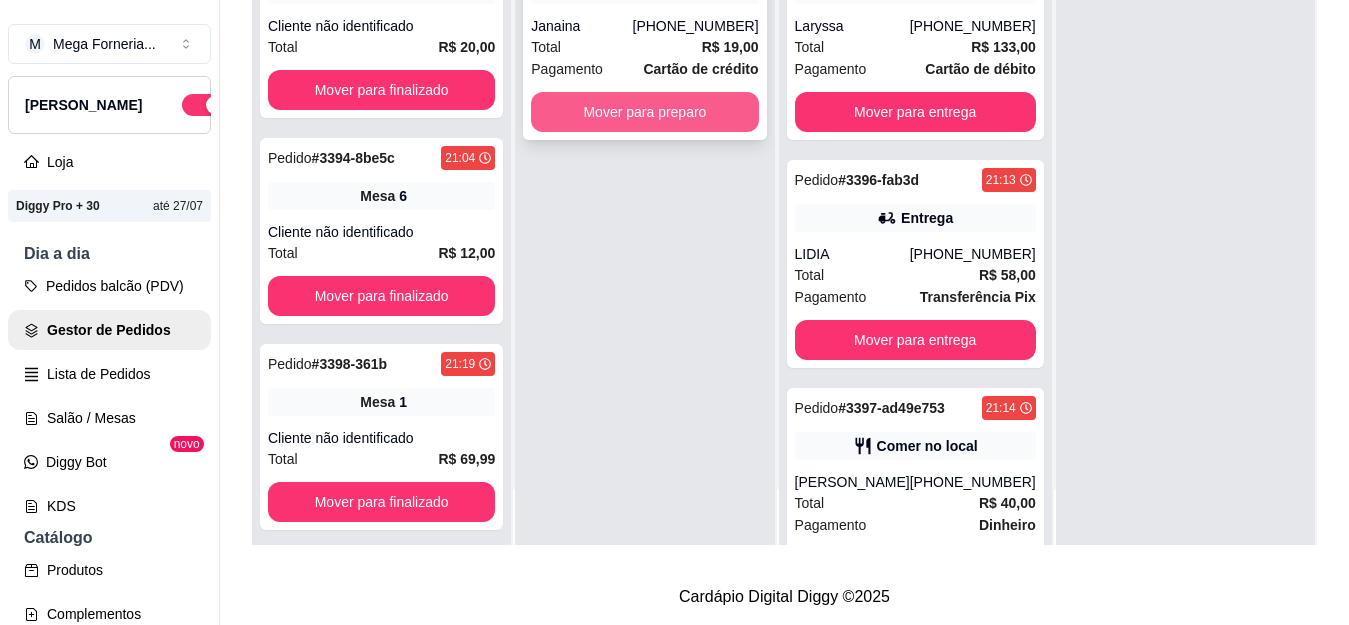 click on "Mover para preparo" at bounding box center (644, 112) 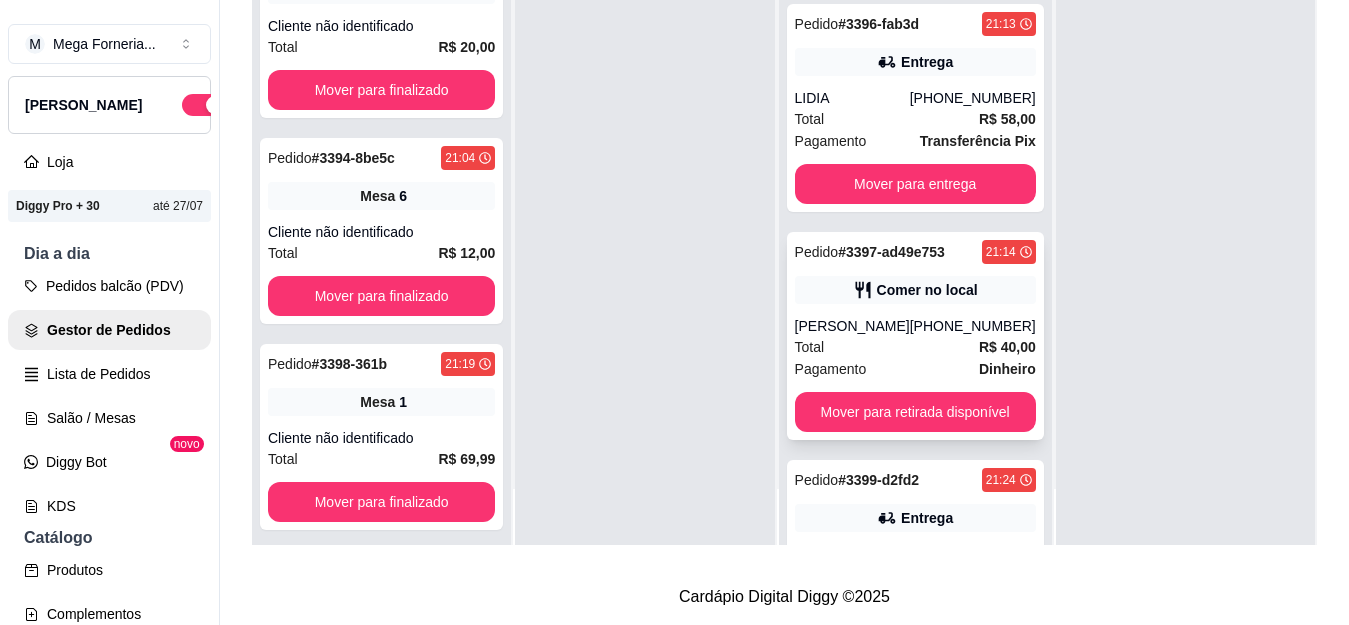 scroll, scrollTop: 300, scrollLeft: 0, axis: vertical 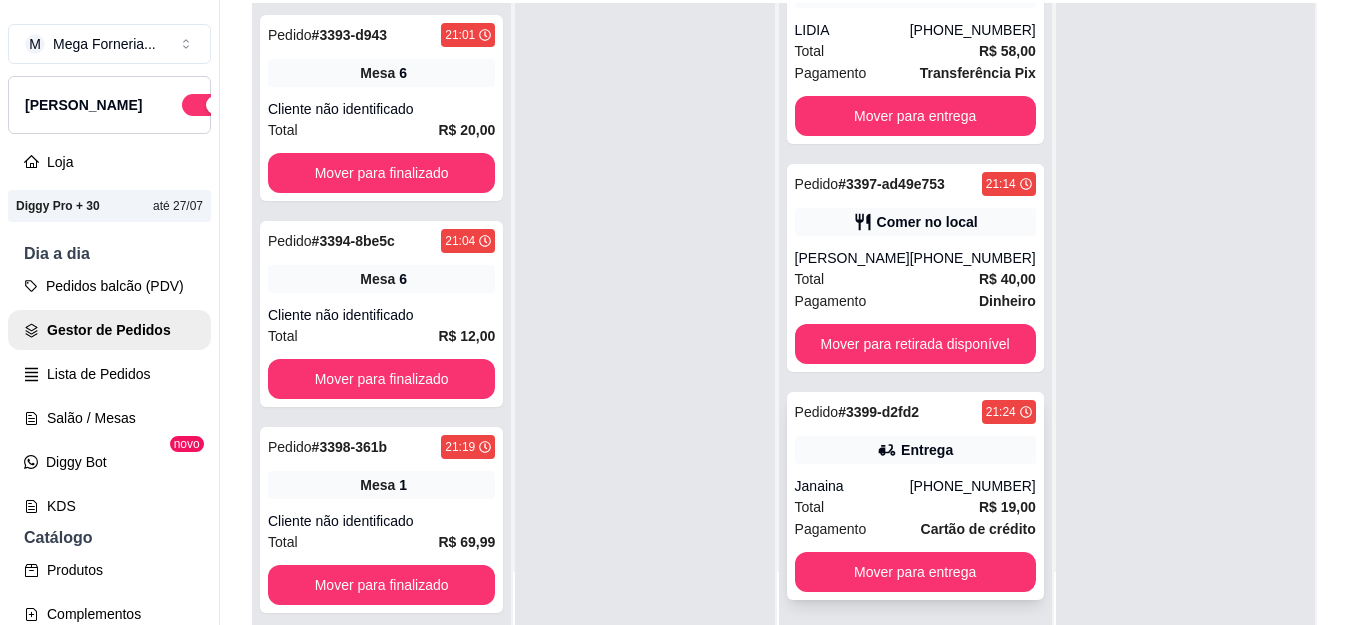 click on "Total R$ 19,00" at bounding box center [915, 507] 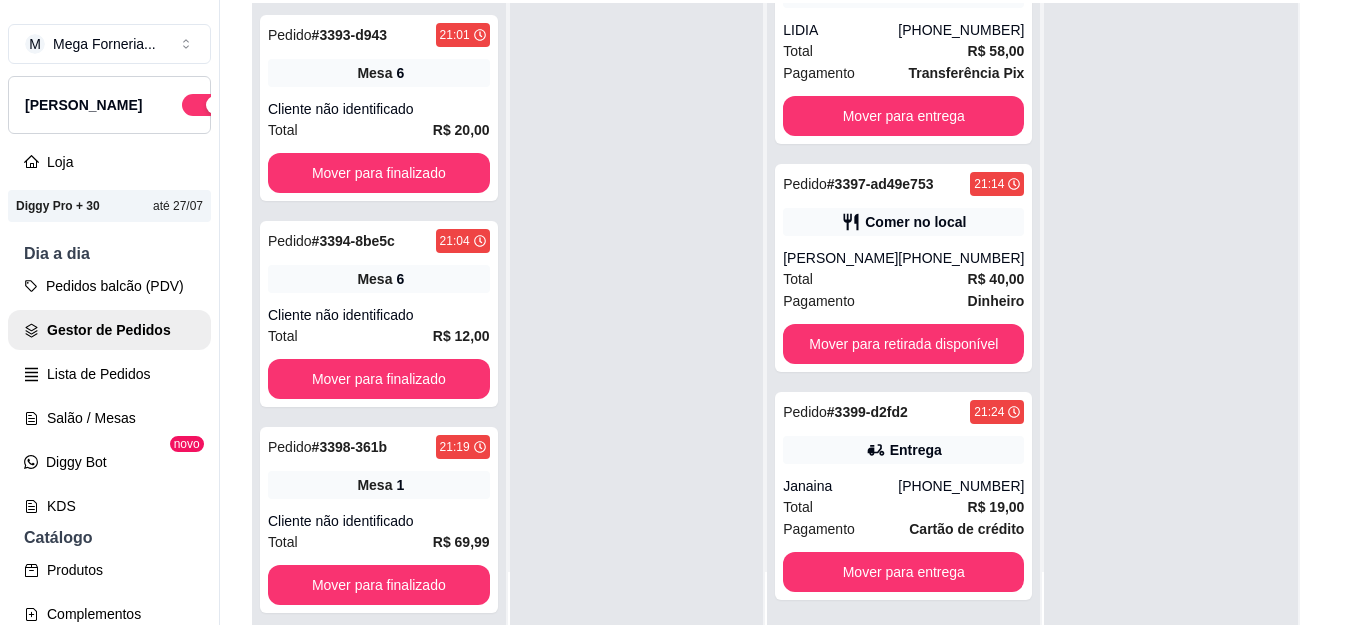 click on "Imprimir" at bounding box center [896, 92] 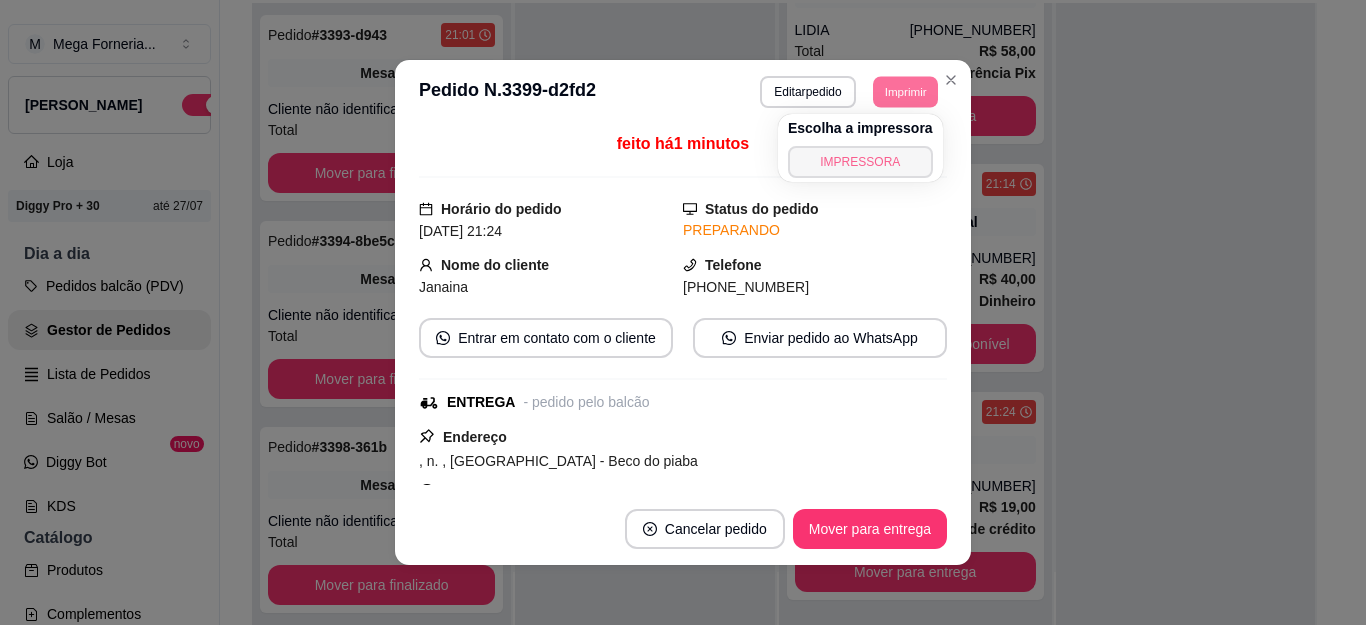 click on "IMPRESSORA" at bounding box center (860, 162) 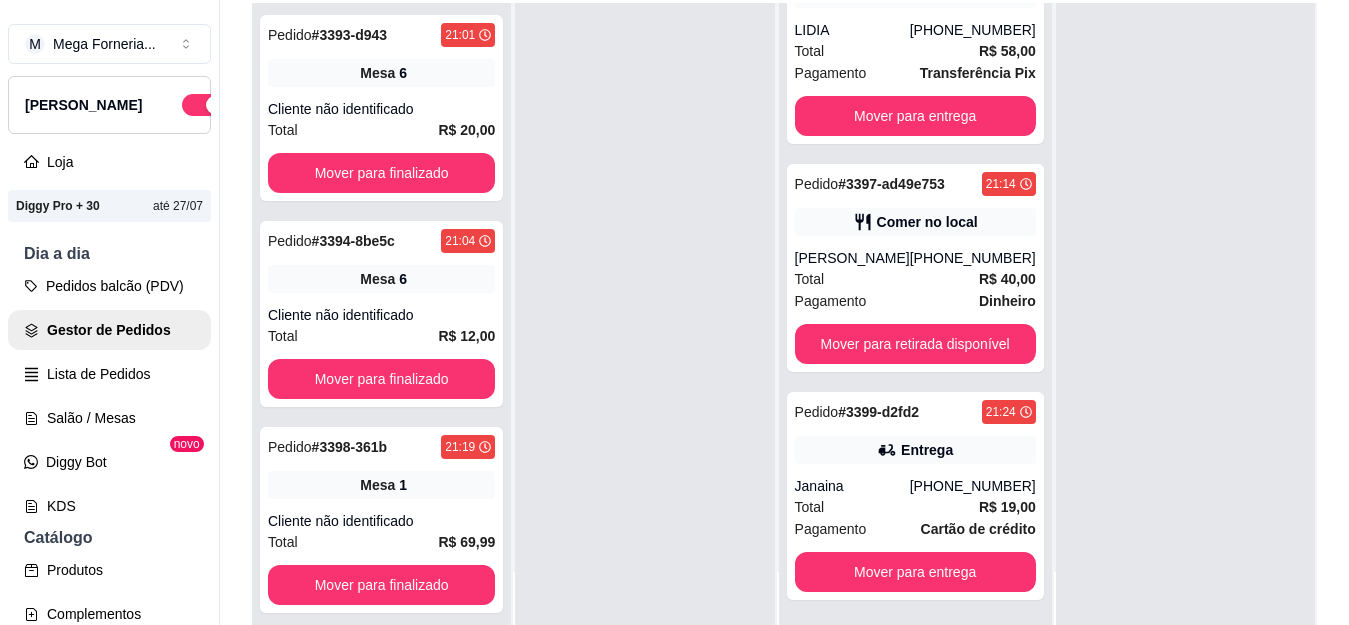 scroll, scrollTop: 0, scrollLeft: 0, axis: both 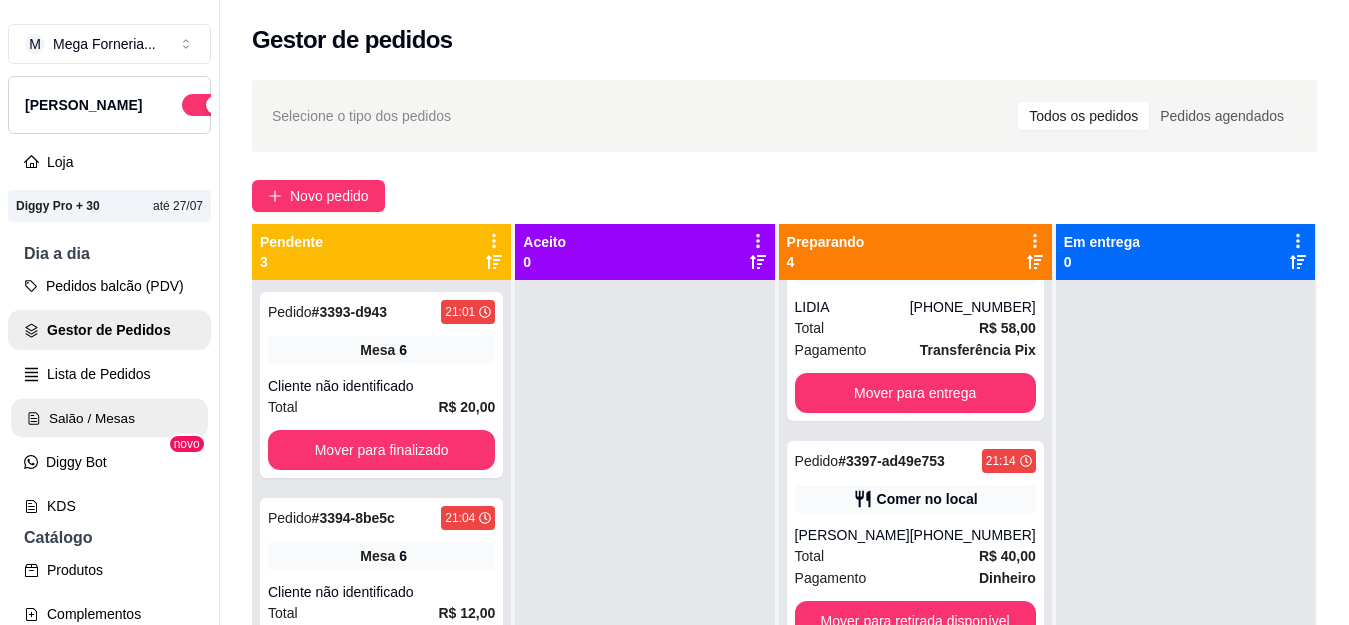 click on "Salão / Mesas" at bounding box center [109, 418] 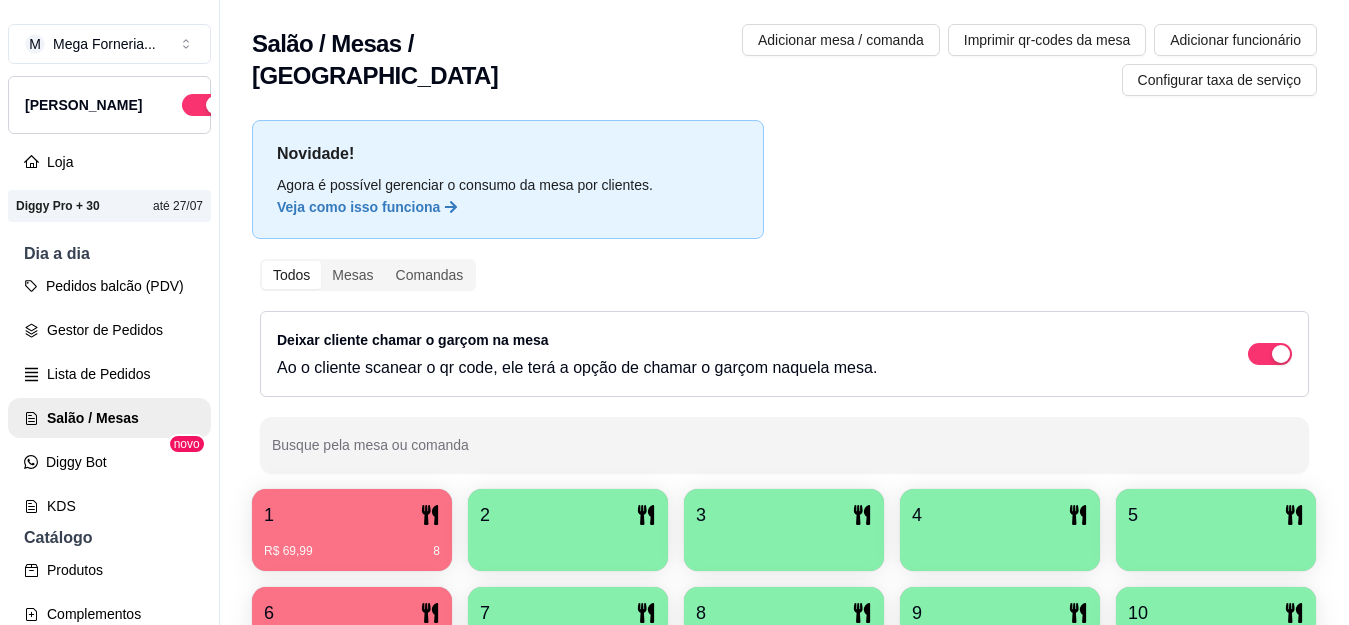click on "Novidade! Agora é possível gerenciar o consumo da mesa por clientes.   Veja como isso funciona Todos Mesas Comandas Deixar cliente chamar o garçom na mesa Ao o cliente scanear o qr code, ele terá a opção de chamar o garçom naquela mesa. Busque pela mesa ou comanda
1 R$ 69,99 8 2 3 4 5 6 R$ 32,00 24 7 8 9 10 11 12 13 14 15" at bounding box center (784, 449) 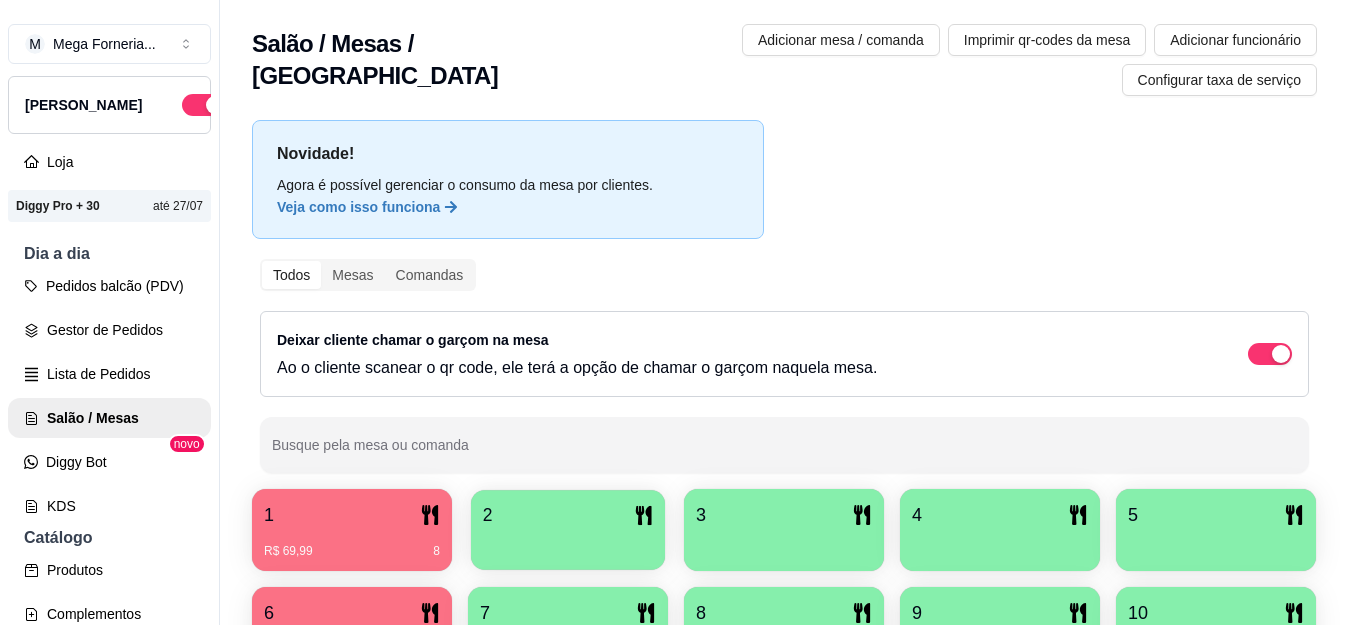 click on "2" at bounding box center (568, 515) 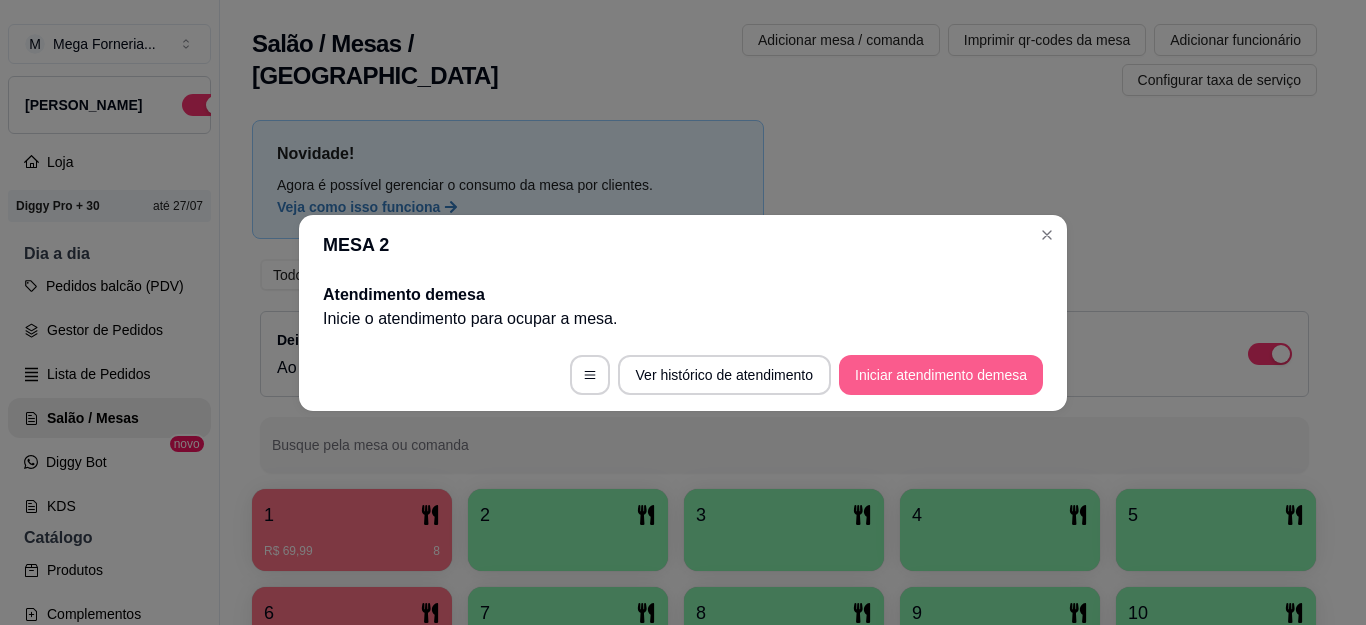 click on "Iniciar atendimento de  mesa" at bounding box center [941, 375] 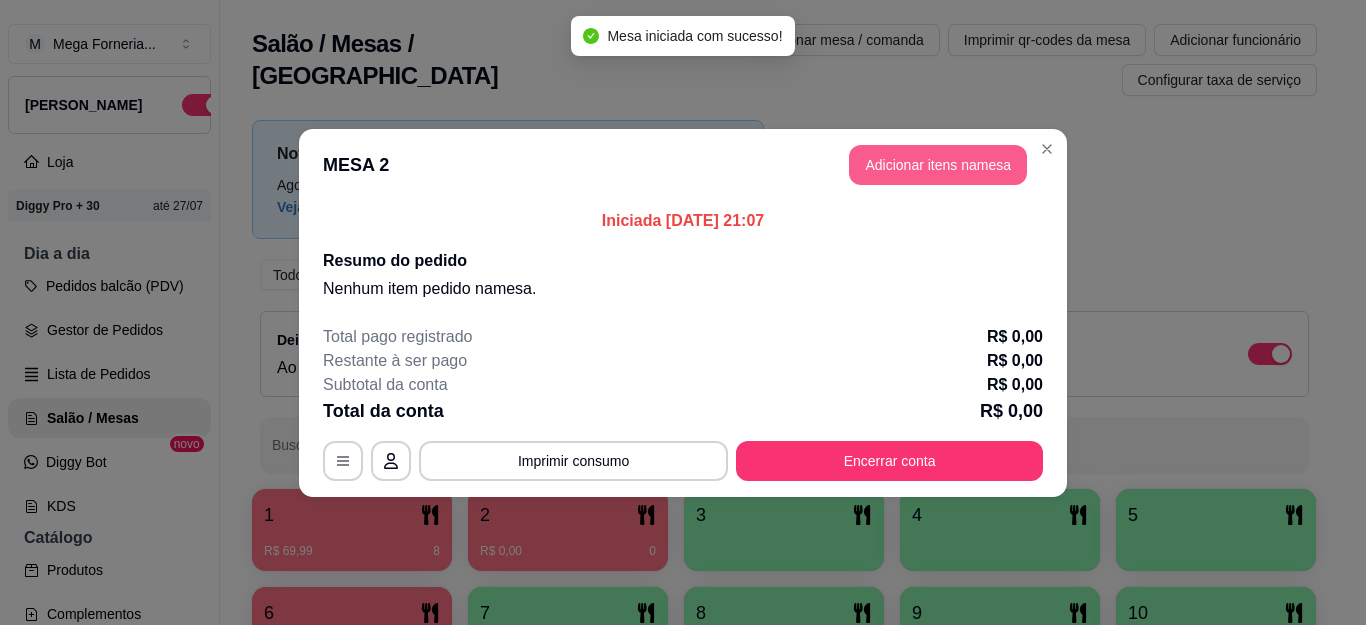 click on "Adicionar itens na  mesa" at bounding box center [938, 165] 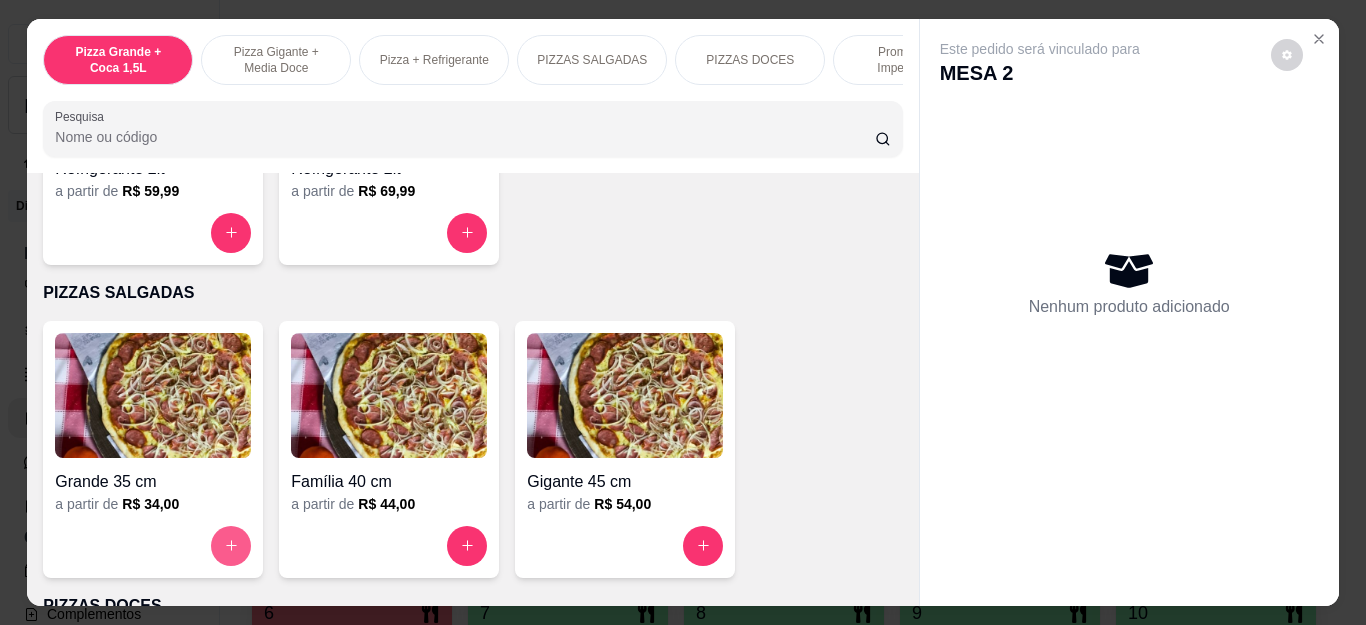 scroll, scrollTop: 1100, scrollLeft: 0, axis: vertical 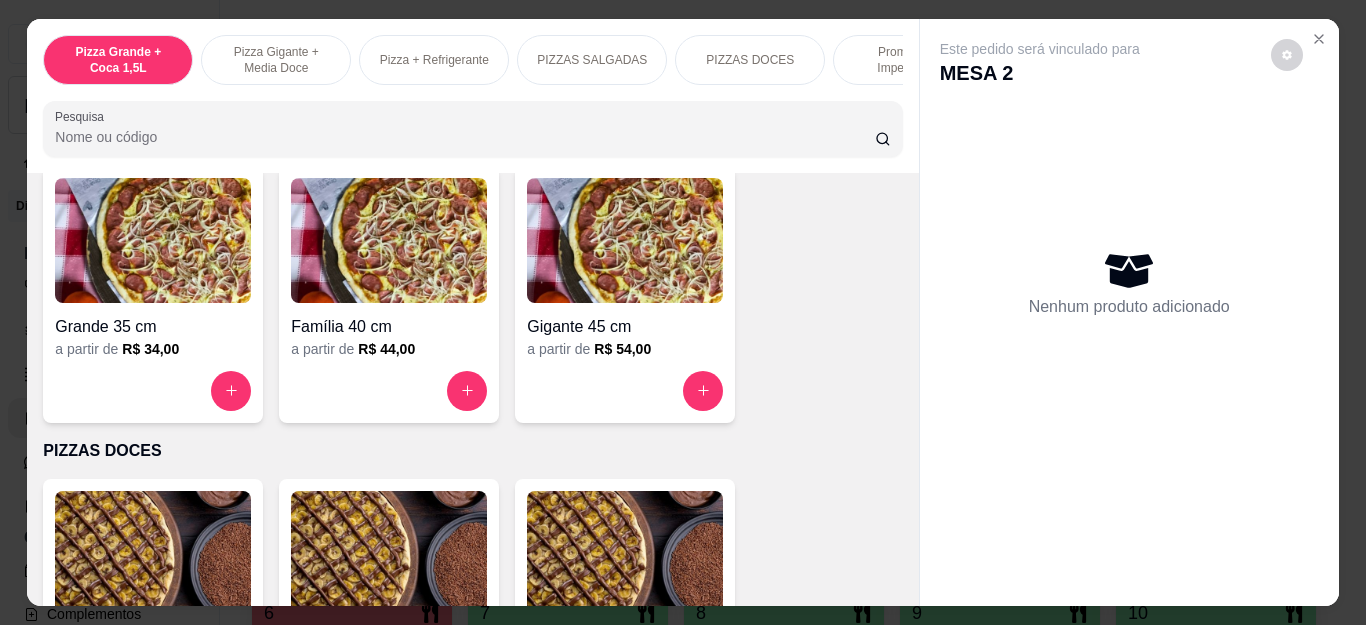 click at bounding box center (231, 391) 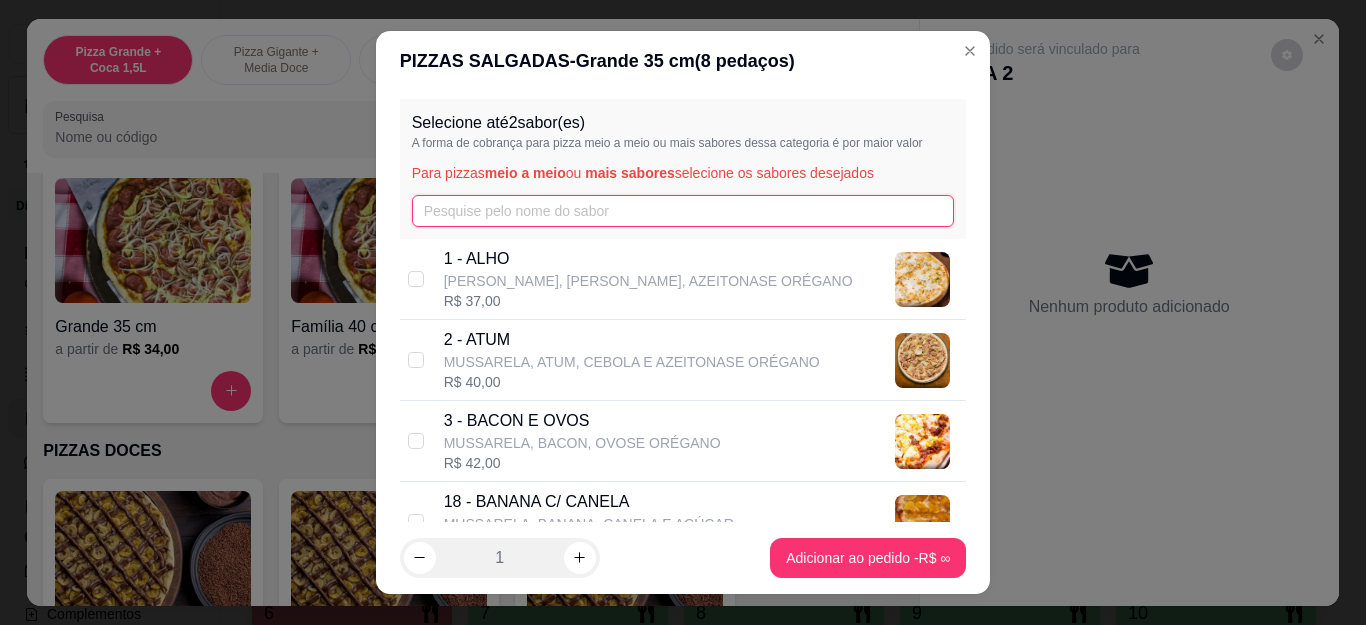 click at bounding box center (683, 211) 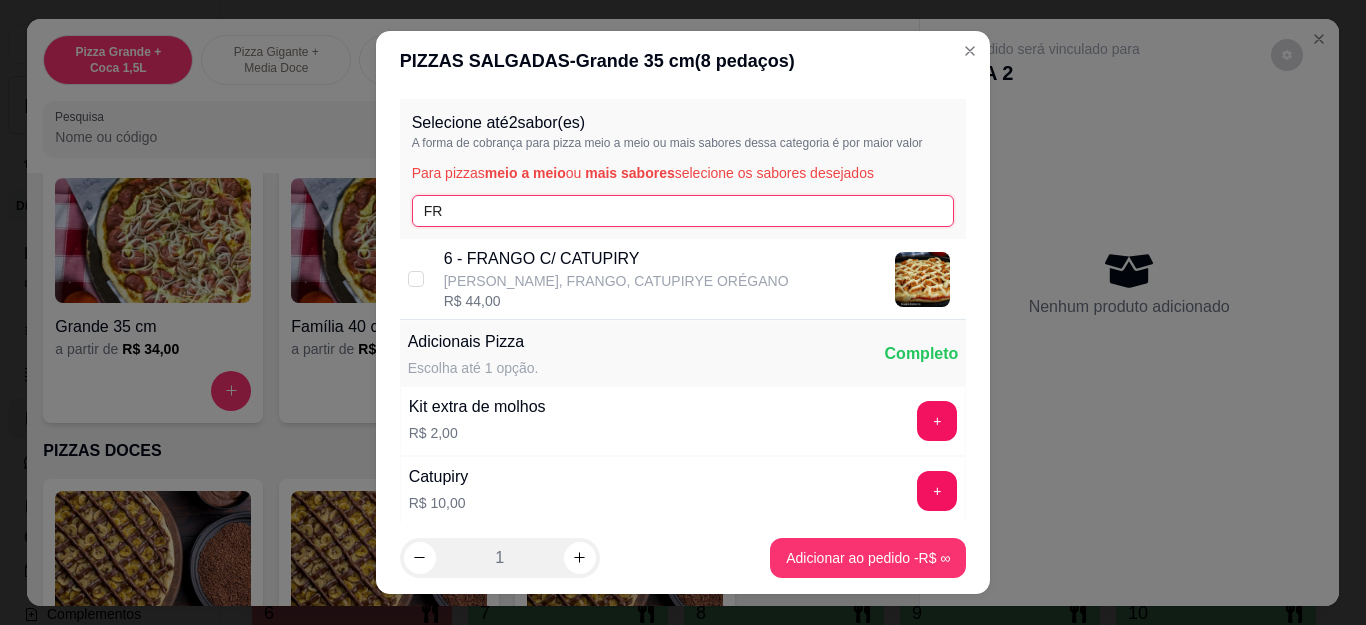 type on "FR" 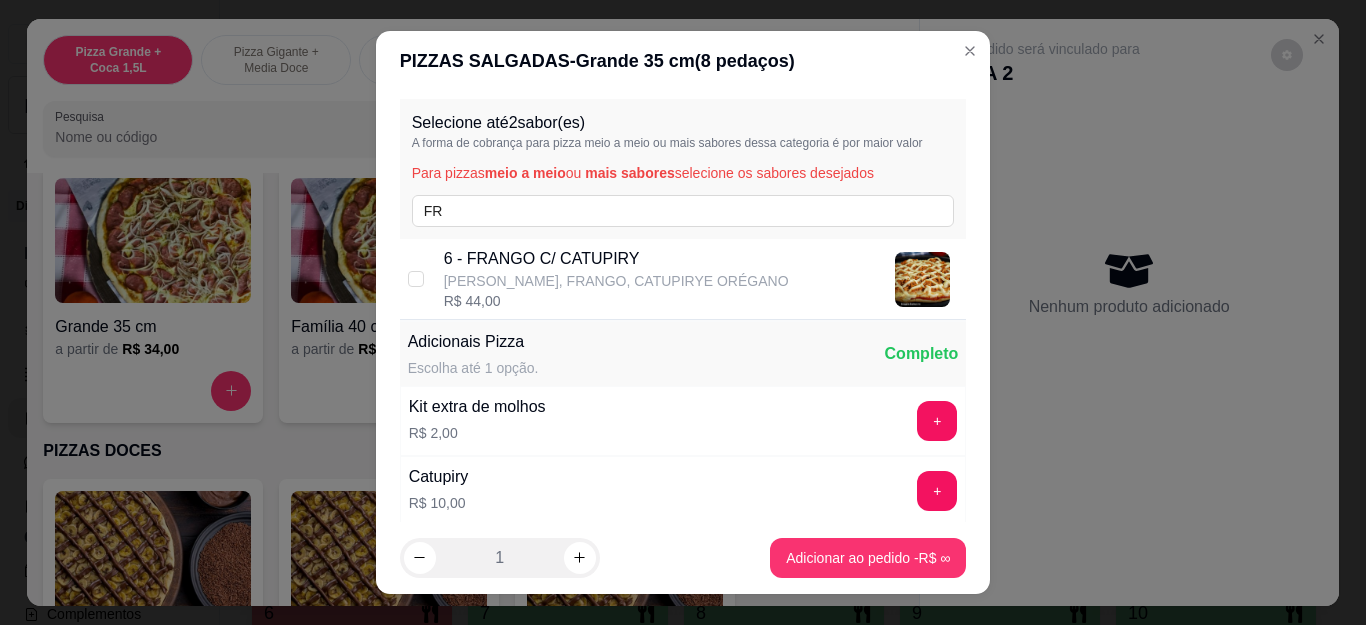 click on "[PERSON_NAME], FRANGO, CATUPIRYE ORÉGANO" at bounding box center [616, 281] 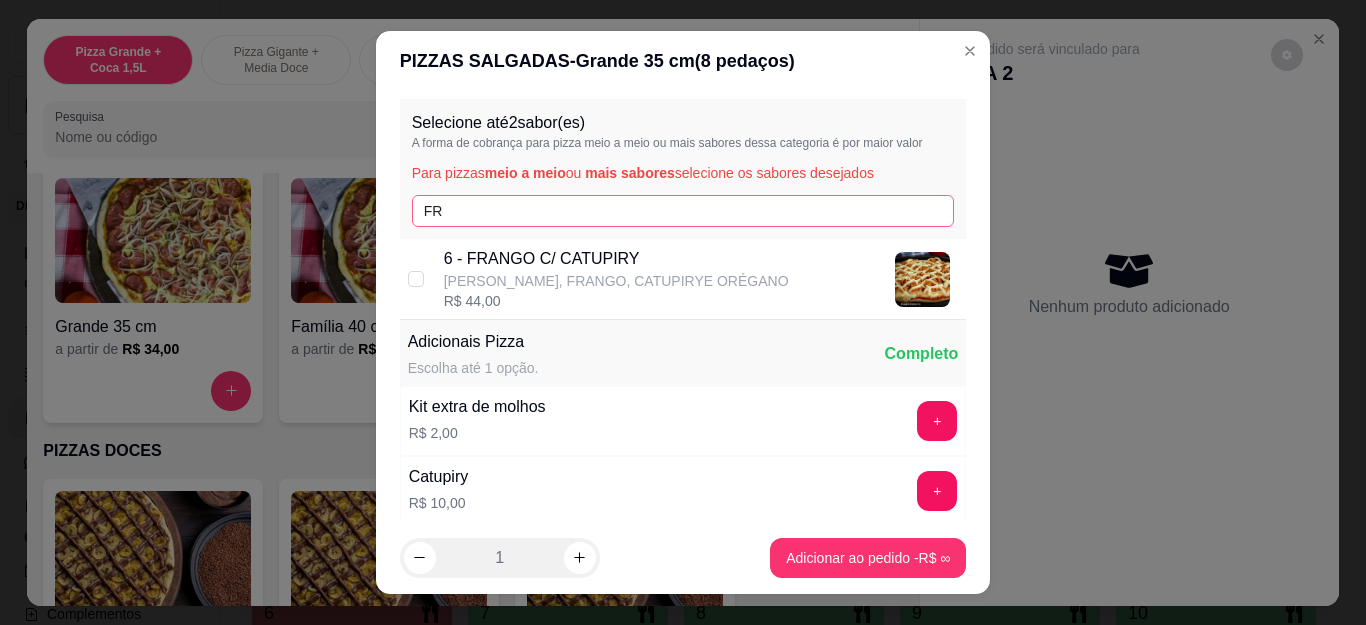 checkbox on "true" 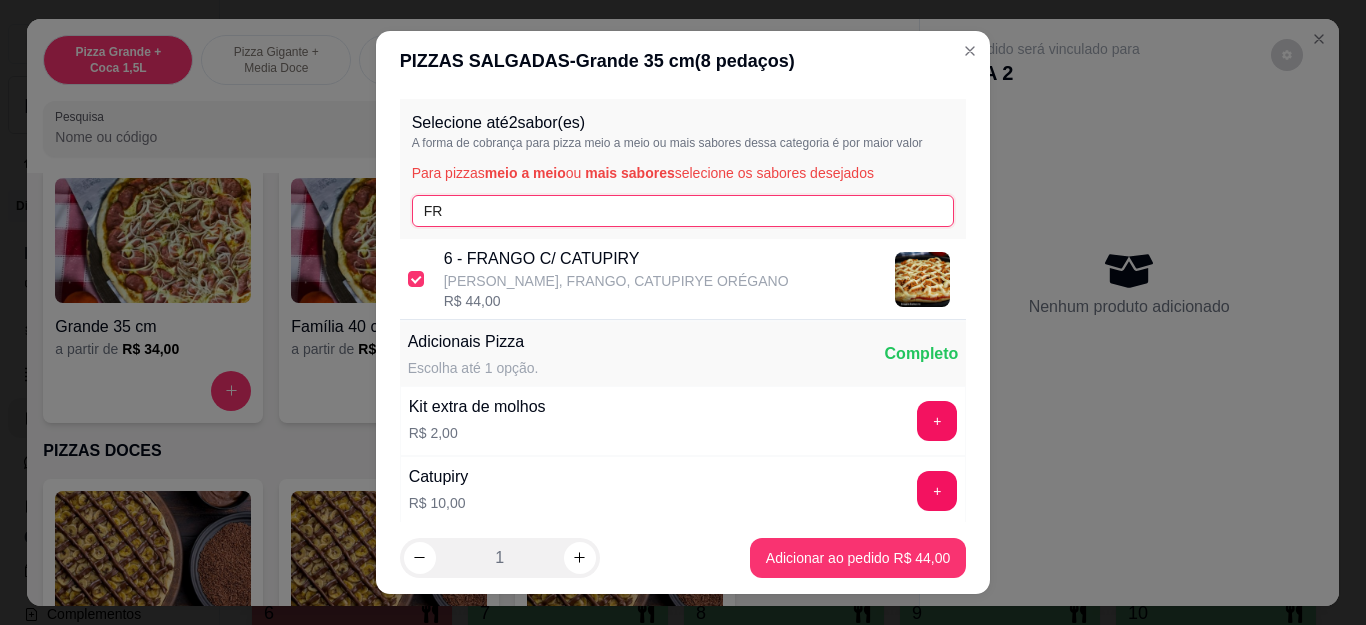click on "FR" at bounding box center [683, 211] 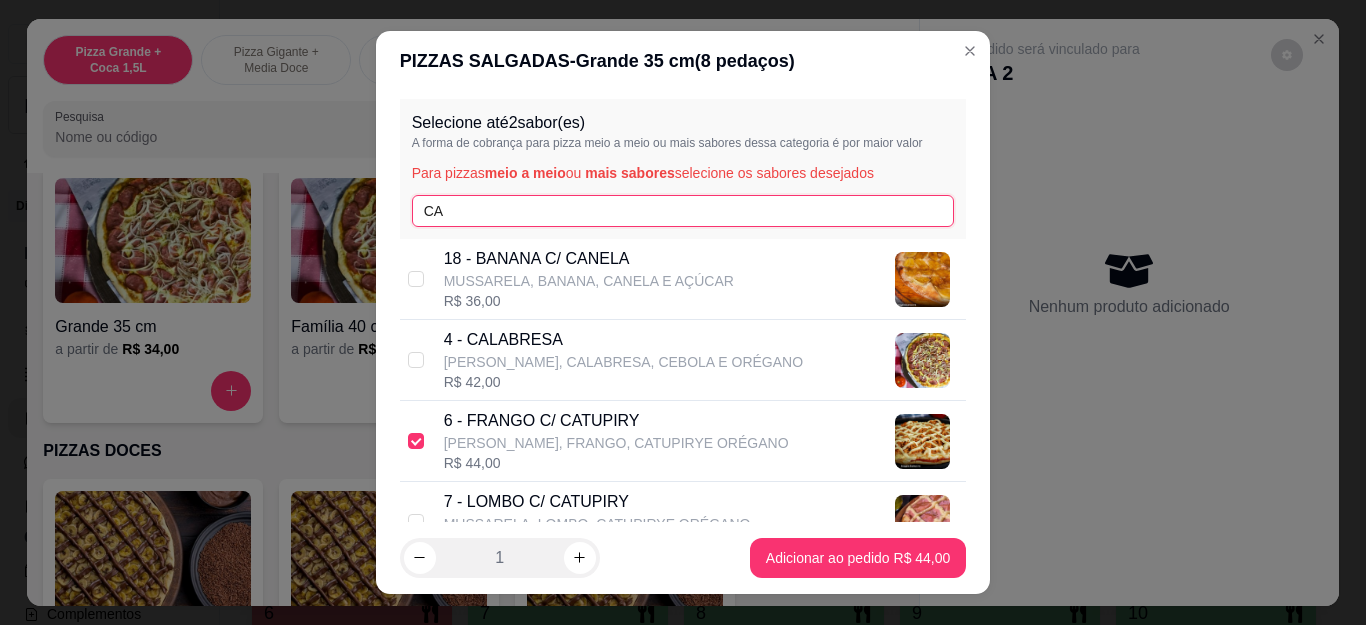 type on "CA" 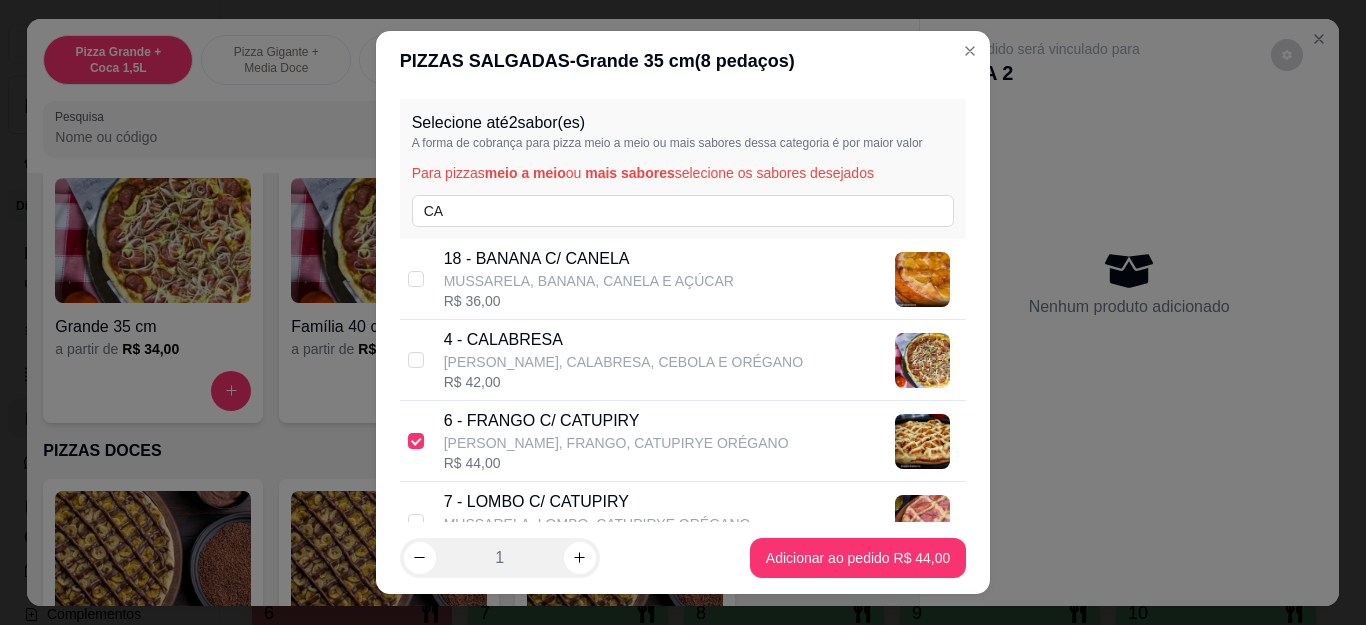click on "[PERSON_NAME], CALABRESA, CEBOLA E ORÉGANO" at bounding box center [623, 362] 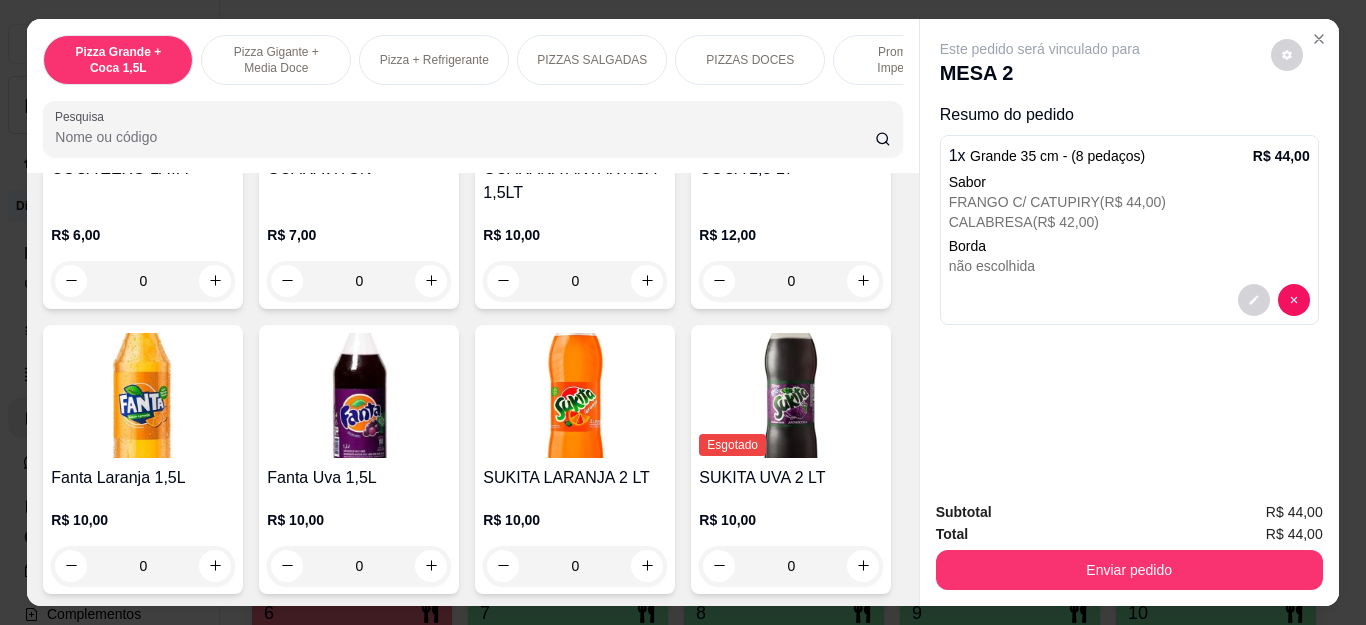 scroll, scrollTop: 4178, scrollLeft: 0, axis: vertical 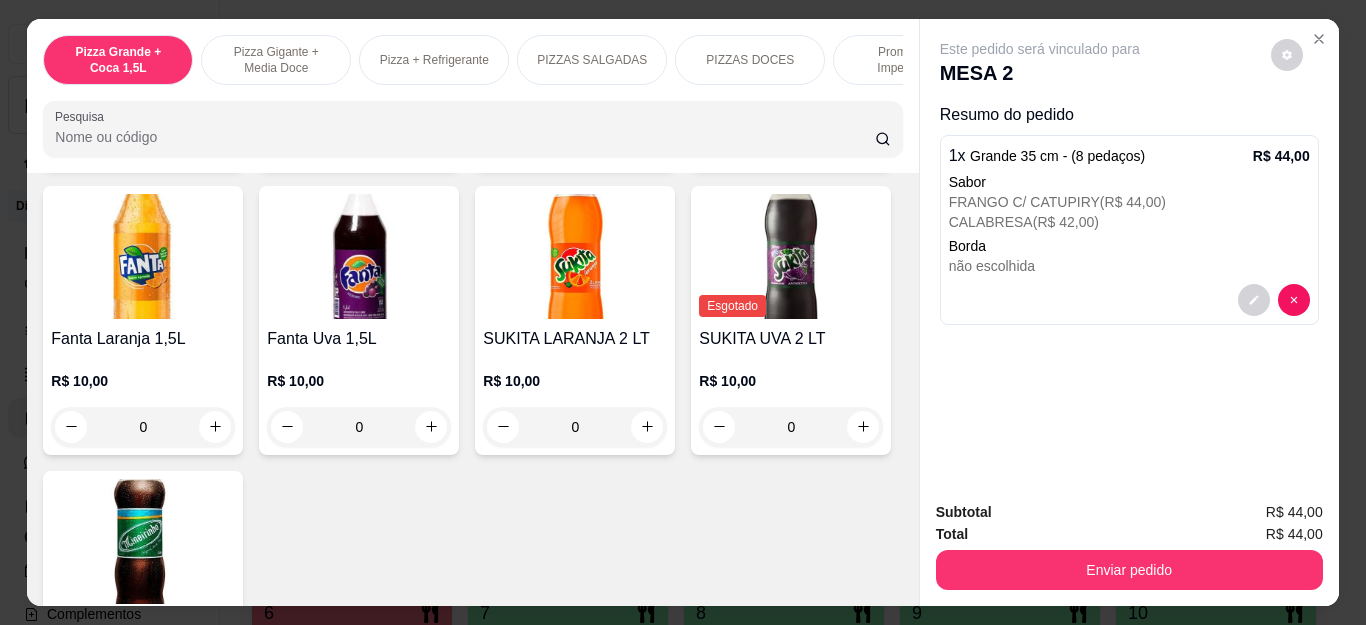 click on "0" at bounding box center [143, -167] 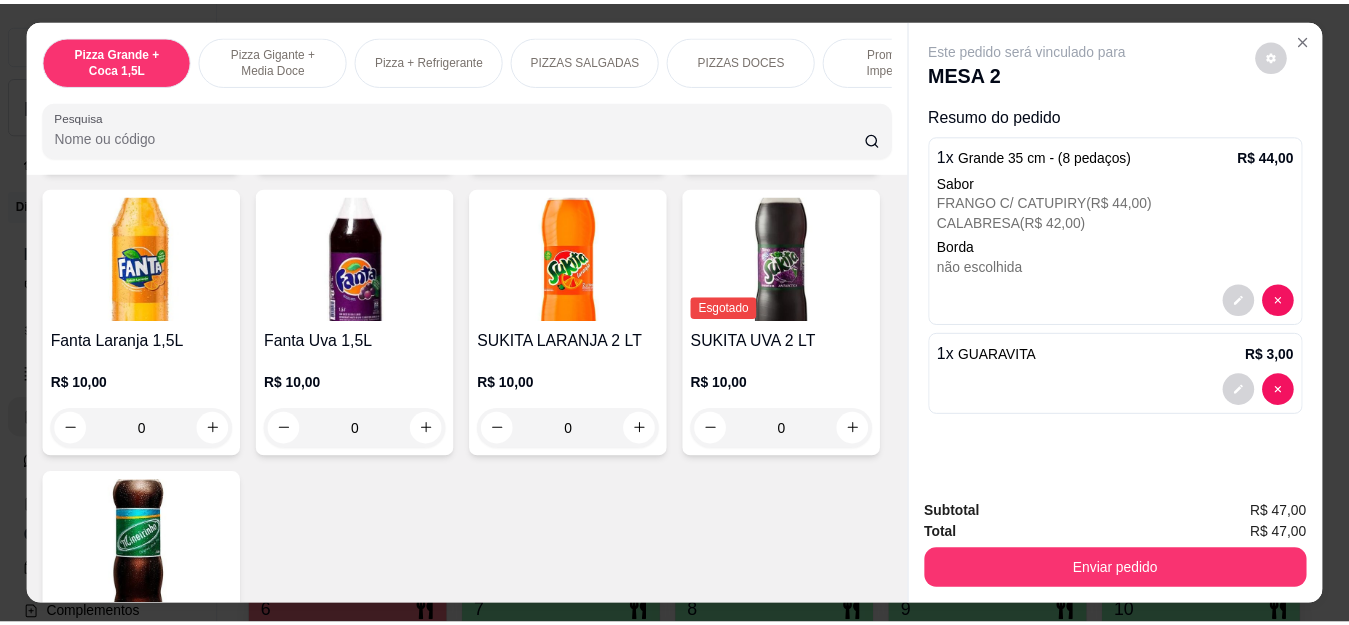 scroll, scrollTop: 4179, scrollLeft: 0, axis: vertical 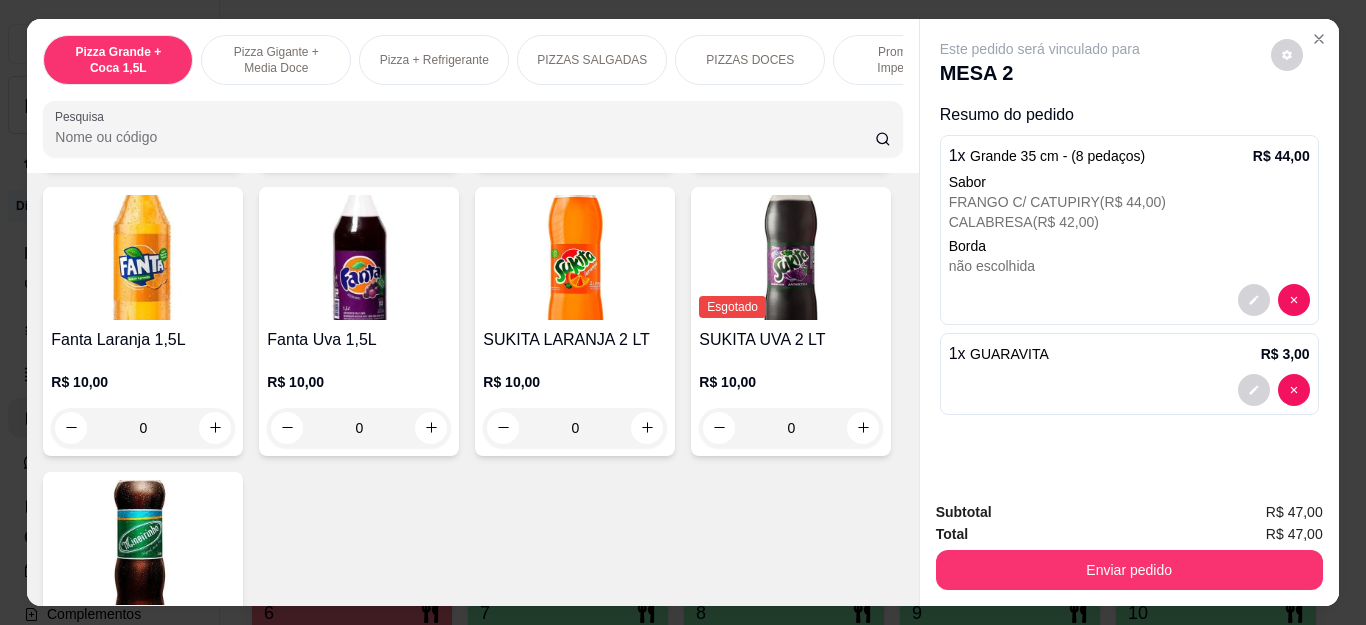 click 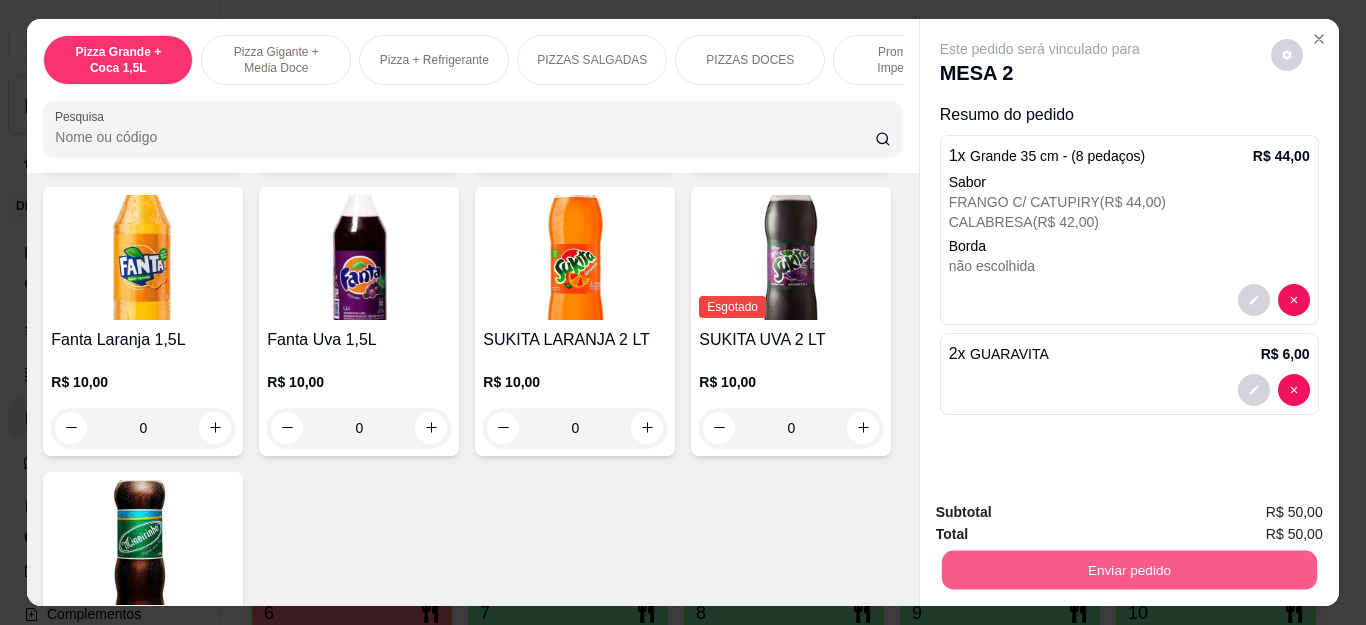 click on "Enviar pedido" at bounding box center [1128, 570] 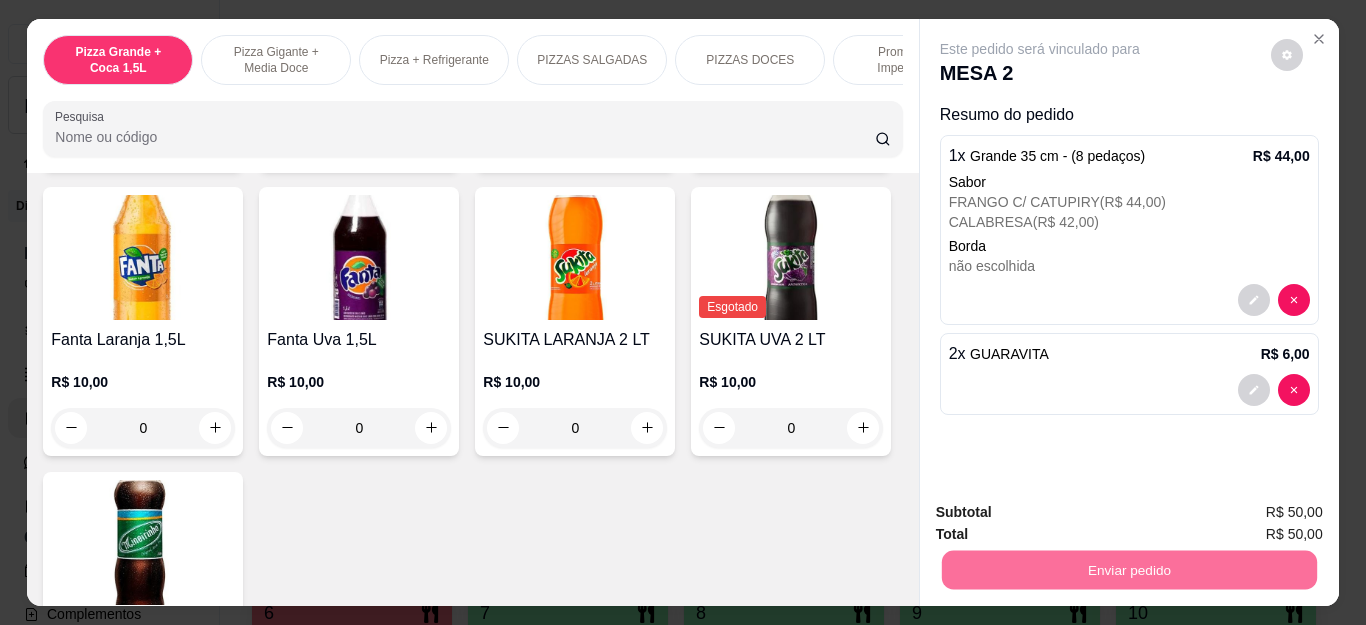 click on "Não registrar e enviar pedido" at bounding box center (1062, 513) 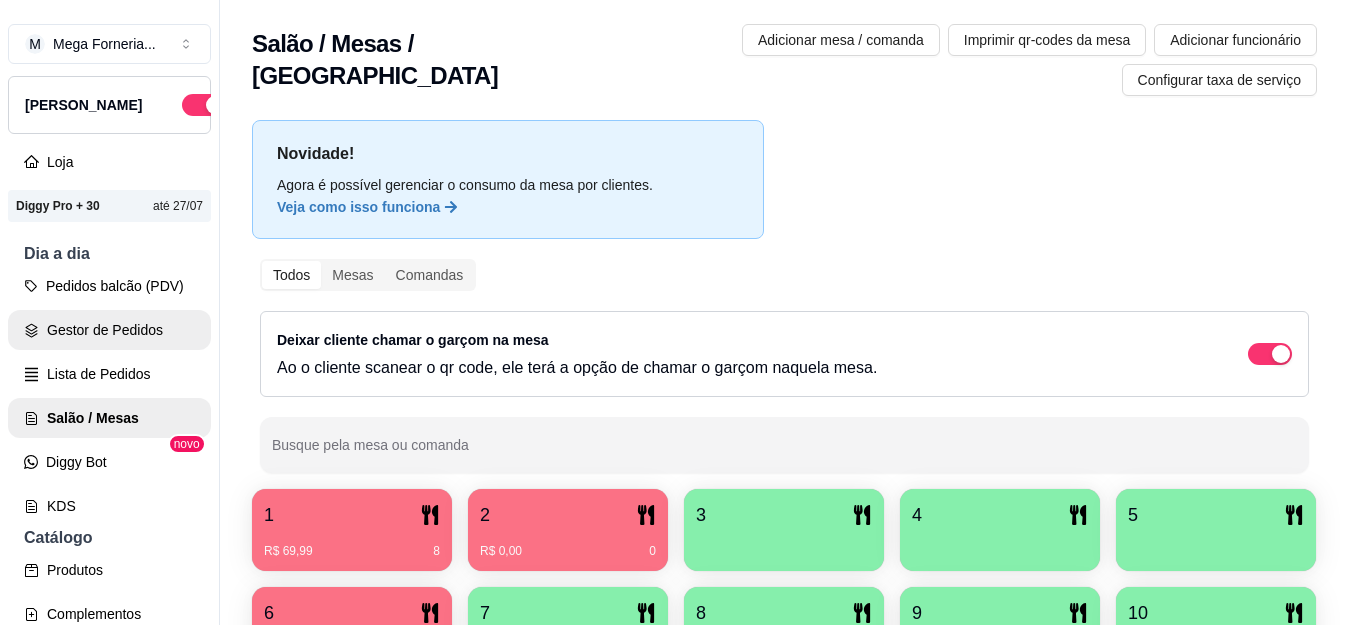 click on "Gestor de Pedidos" at bounding box center [109, 330] 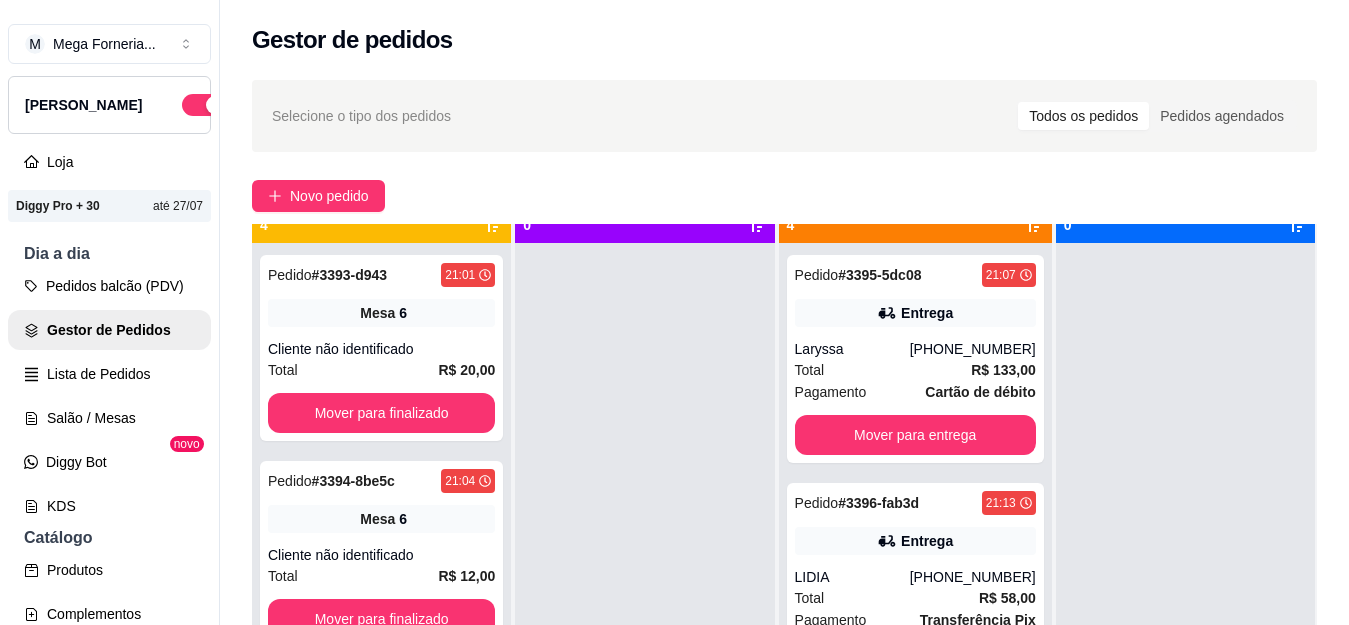 scroll, scrollTop: 56, scrollLeft: 0, axis: vertical 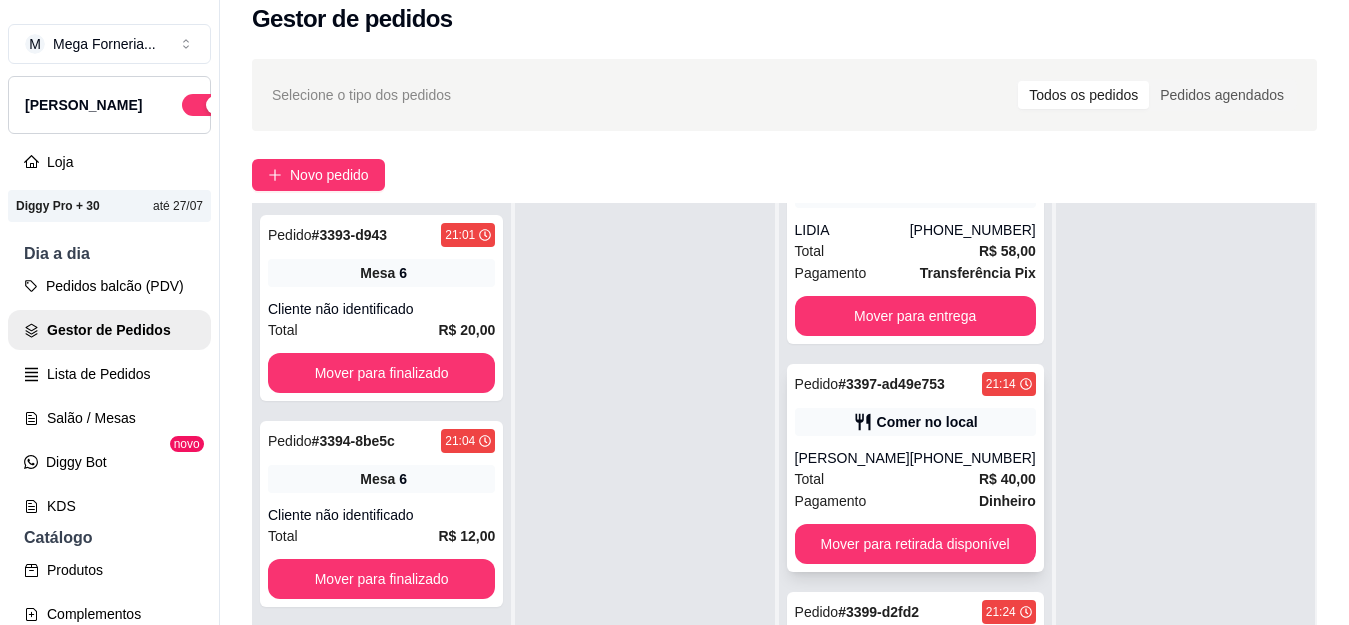 click on "Comer no local" at bounding box center (915, 422) 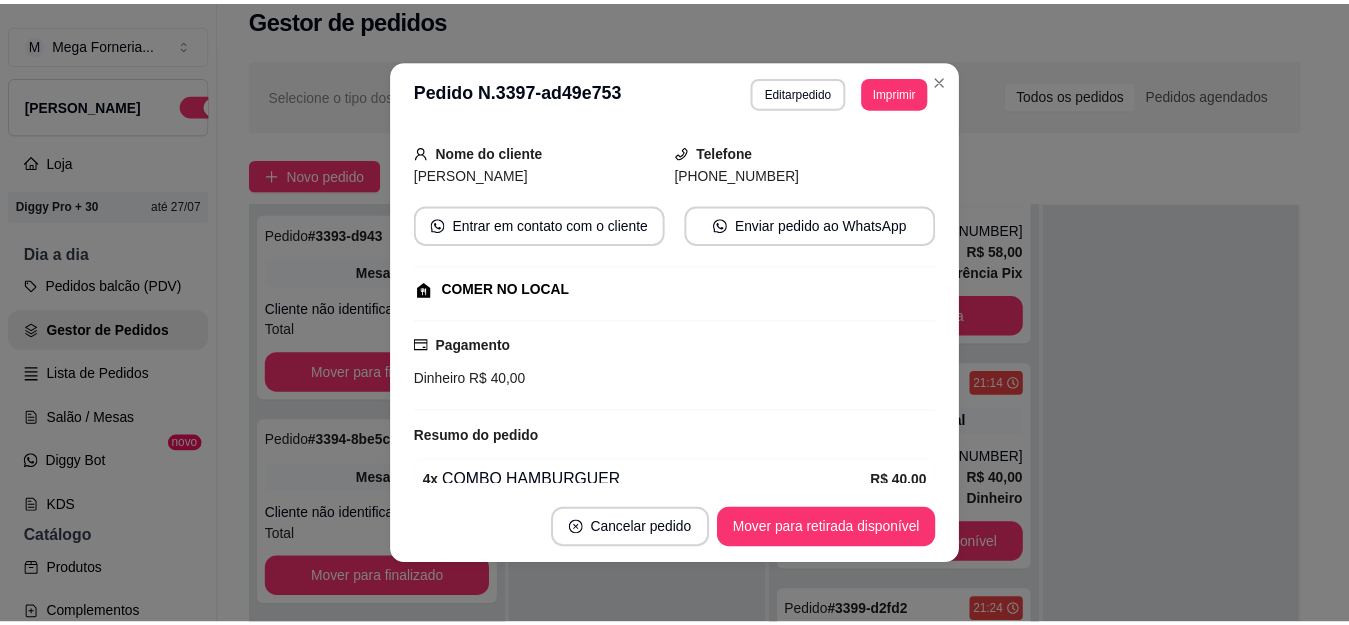 scroll, scrollTop: 230, scrollLeft: 0, axis: vertical 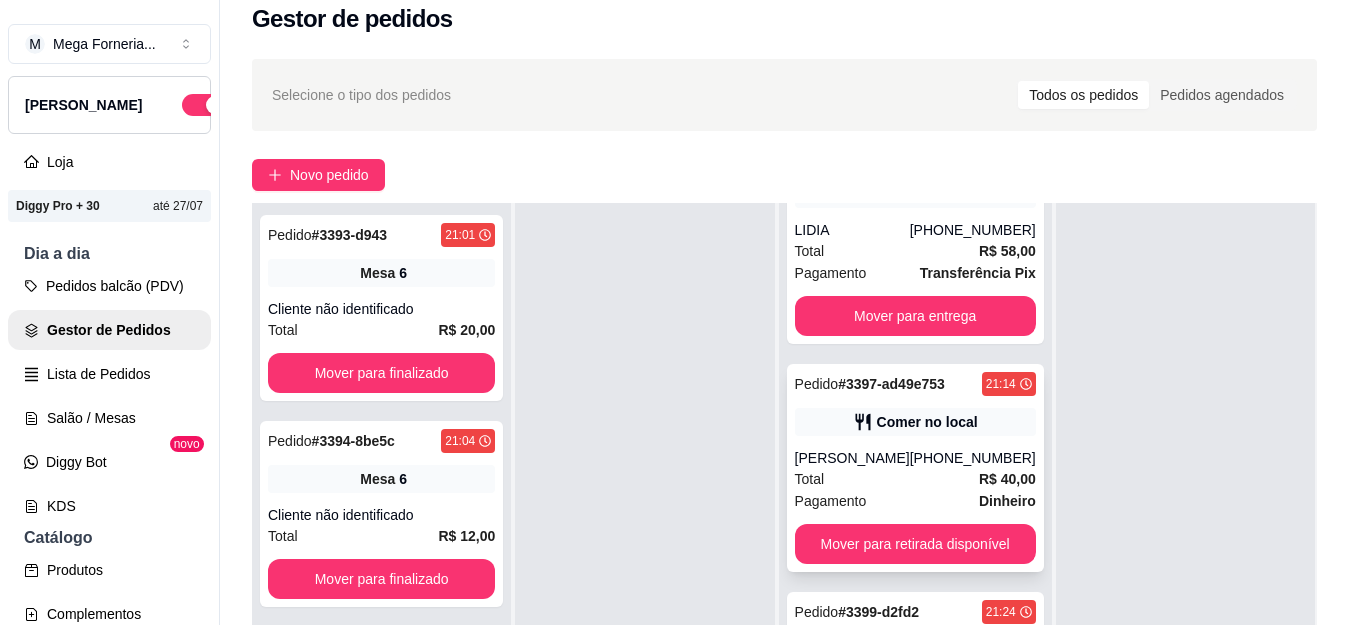 click on "Total R$ 40,00" at bounding box center [915, 479] 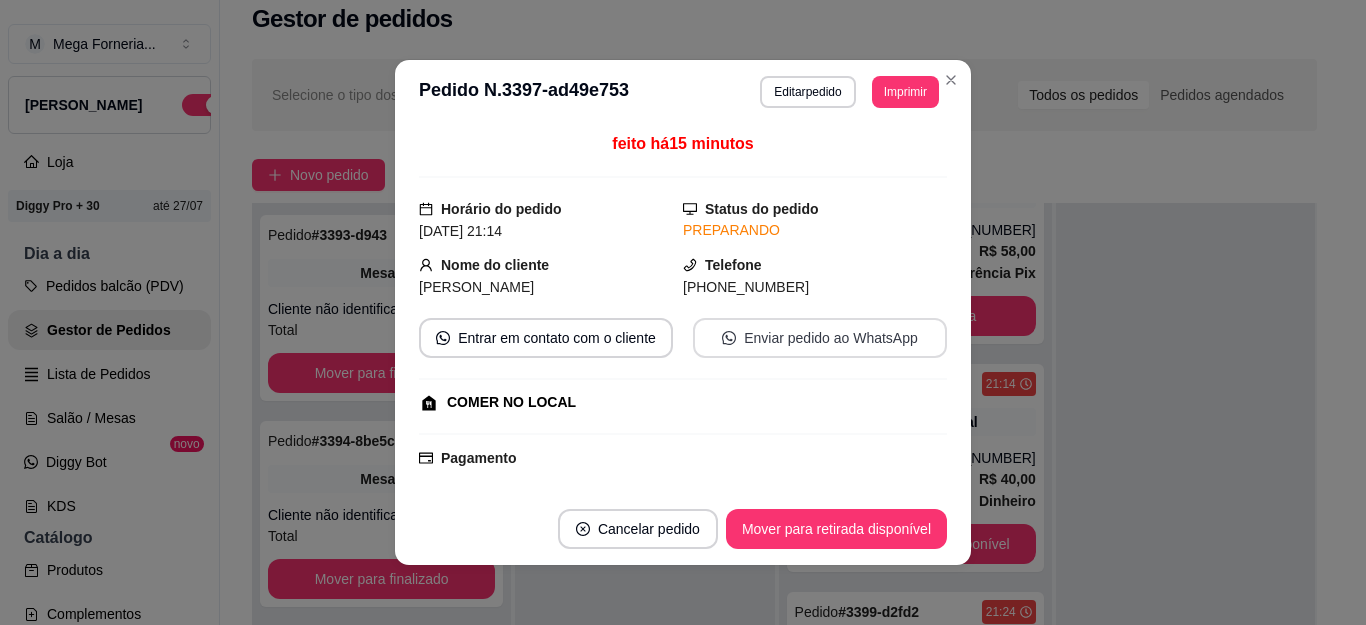 scroll, scrollTop: 230, scrollLeft: 0, axis: vertical 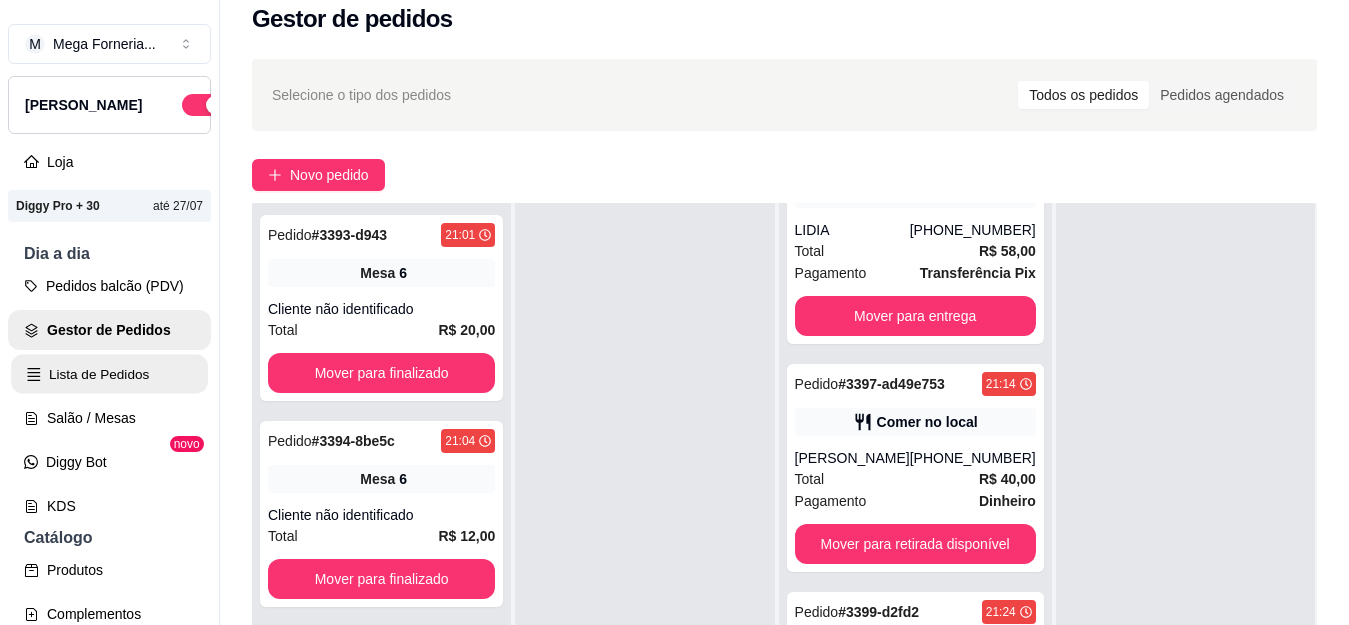 click on "Lista de Pedidos" at bounding box center (109, 374) 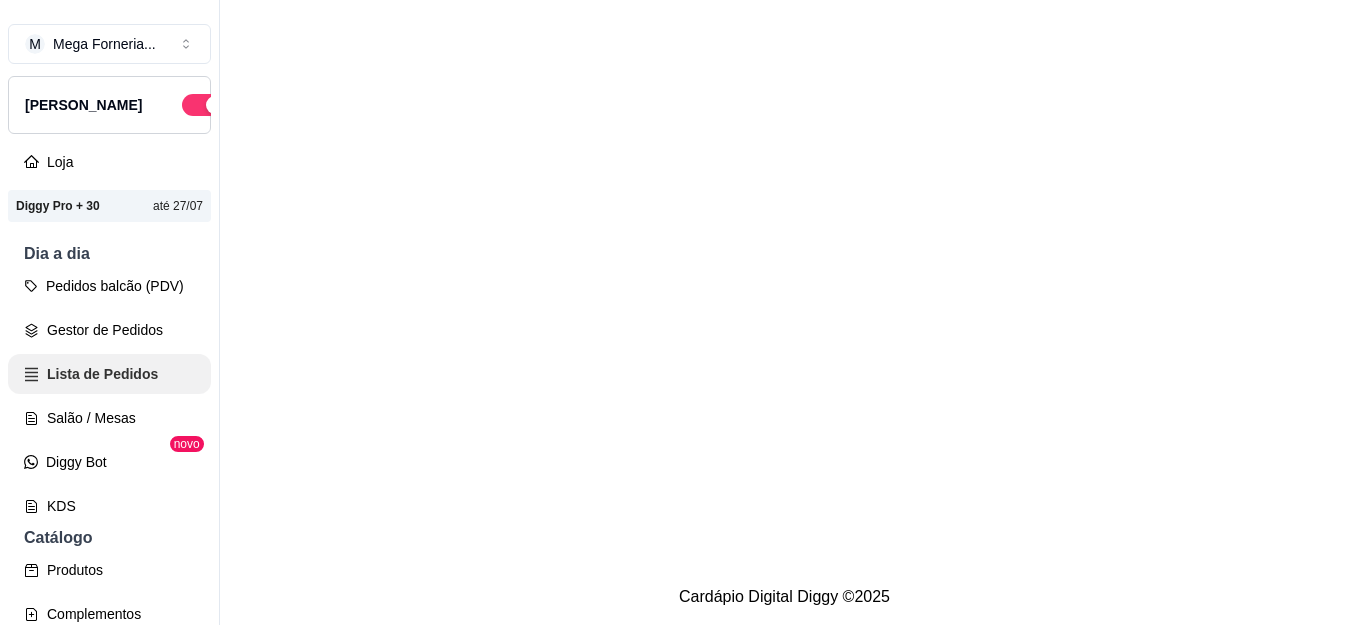 scroll, scrollTop: 0, scrollLeft: 0, axis: both 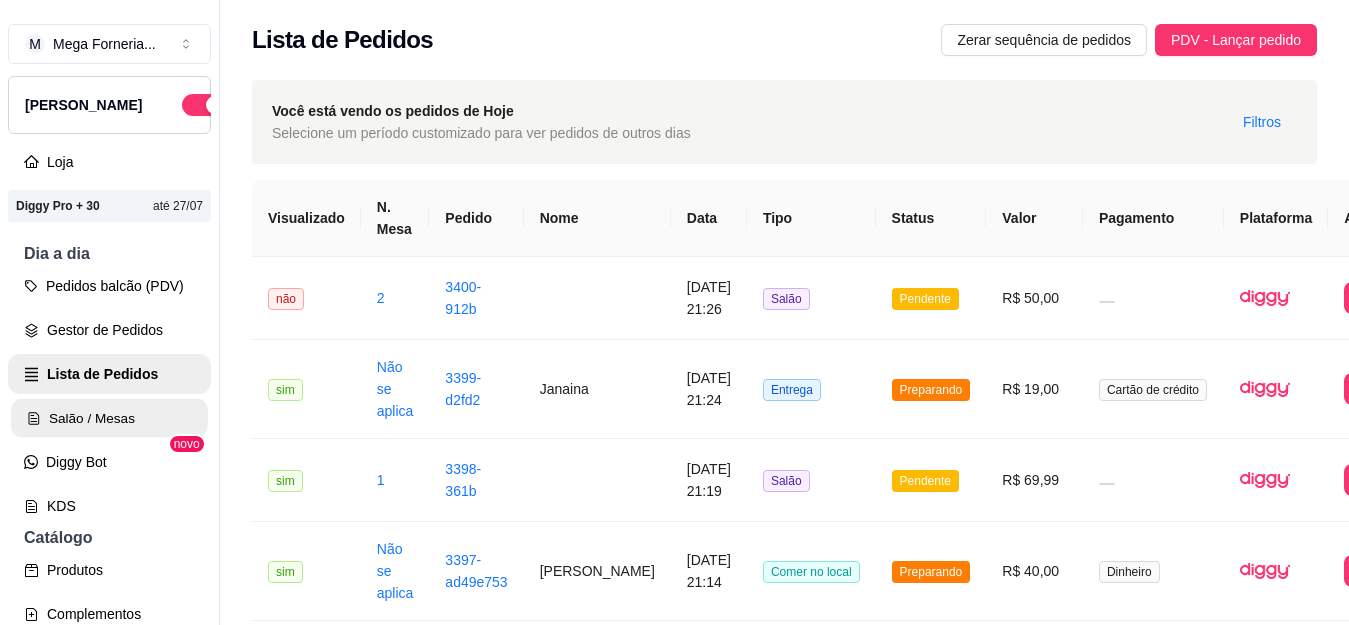click on "Salão / Mesas" at bounding box center (109, 418) 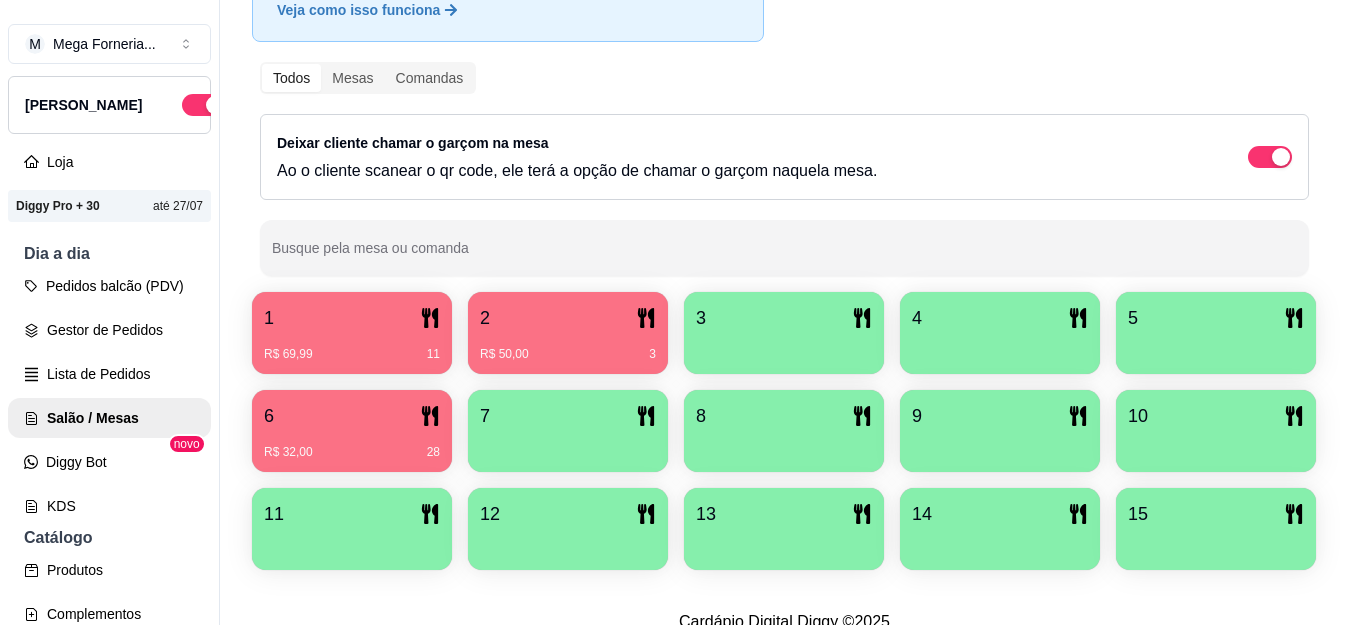 scroll, scrollTop: 200, scrollLeft: 0, axis: vertical 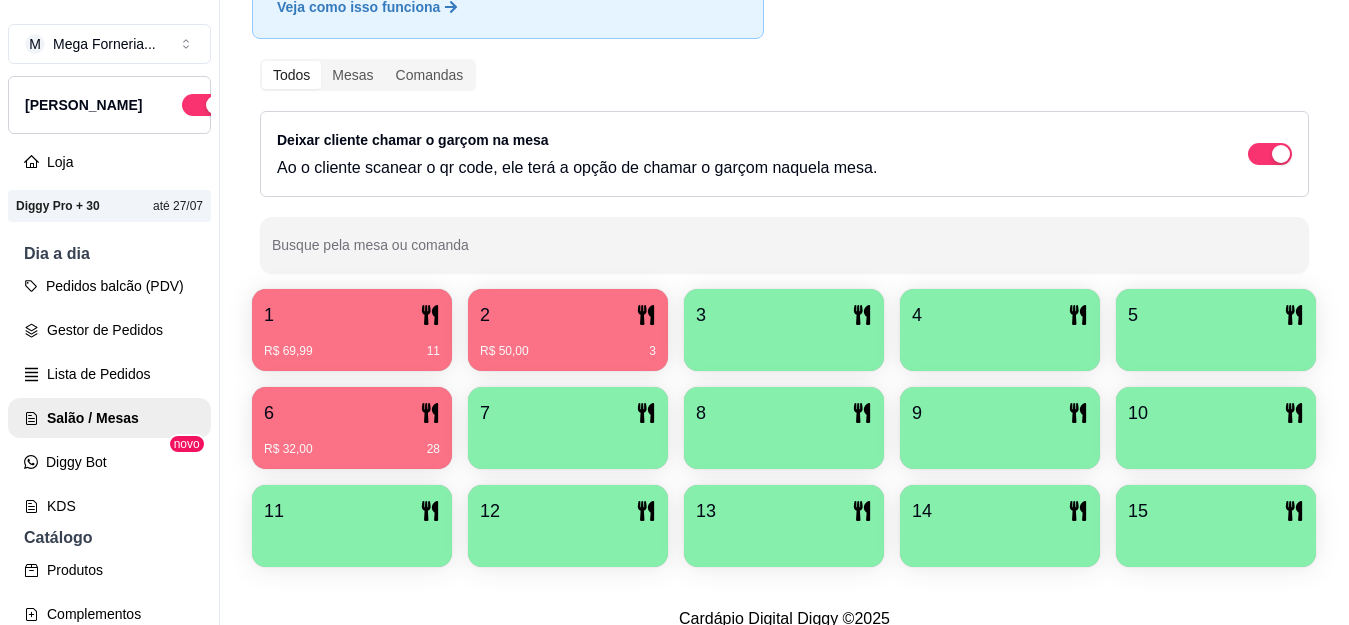 click on "6" at bounding box center [352, 413] 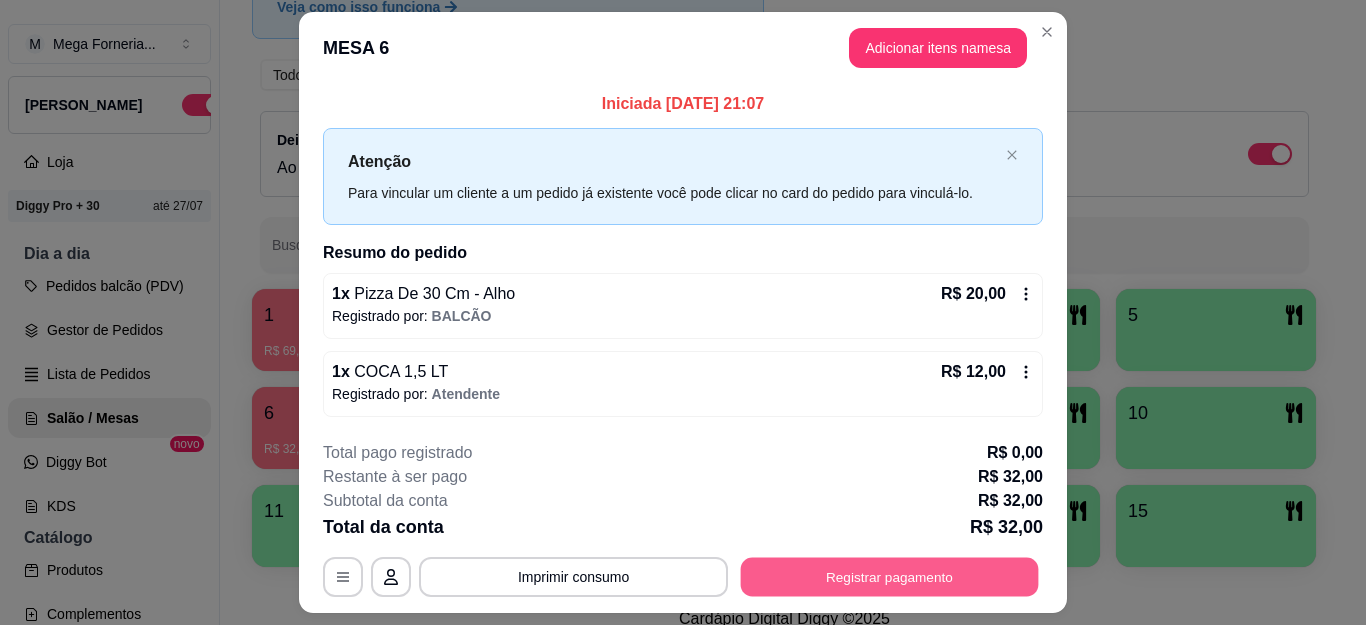 click on "Registrar pagamento" at bounding box center (890, 577) 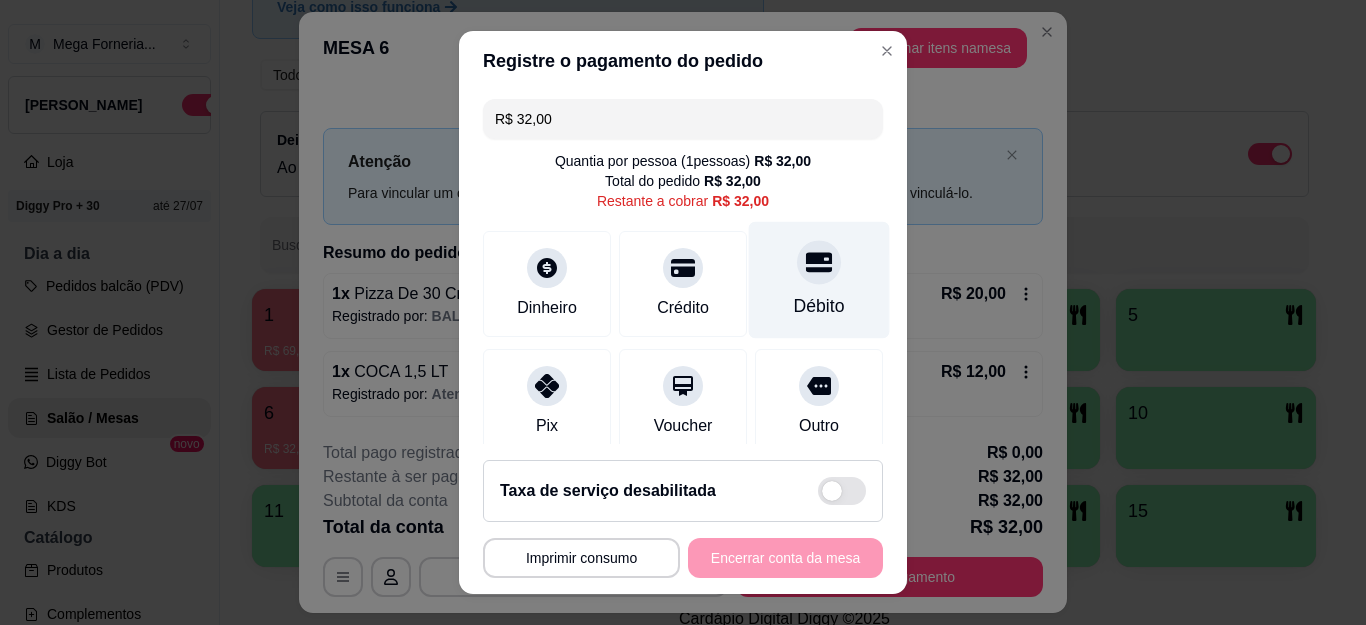 click on "Débito" at bounding box center (819, 280) 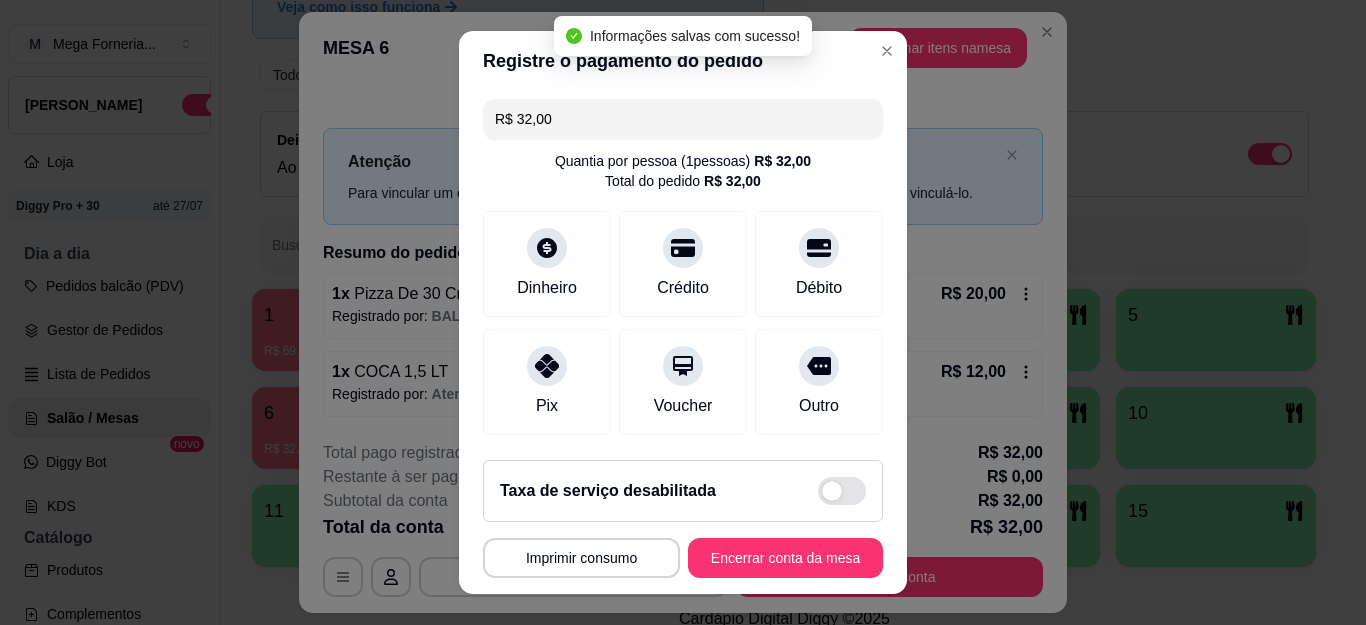type on "R$ 0,00" 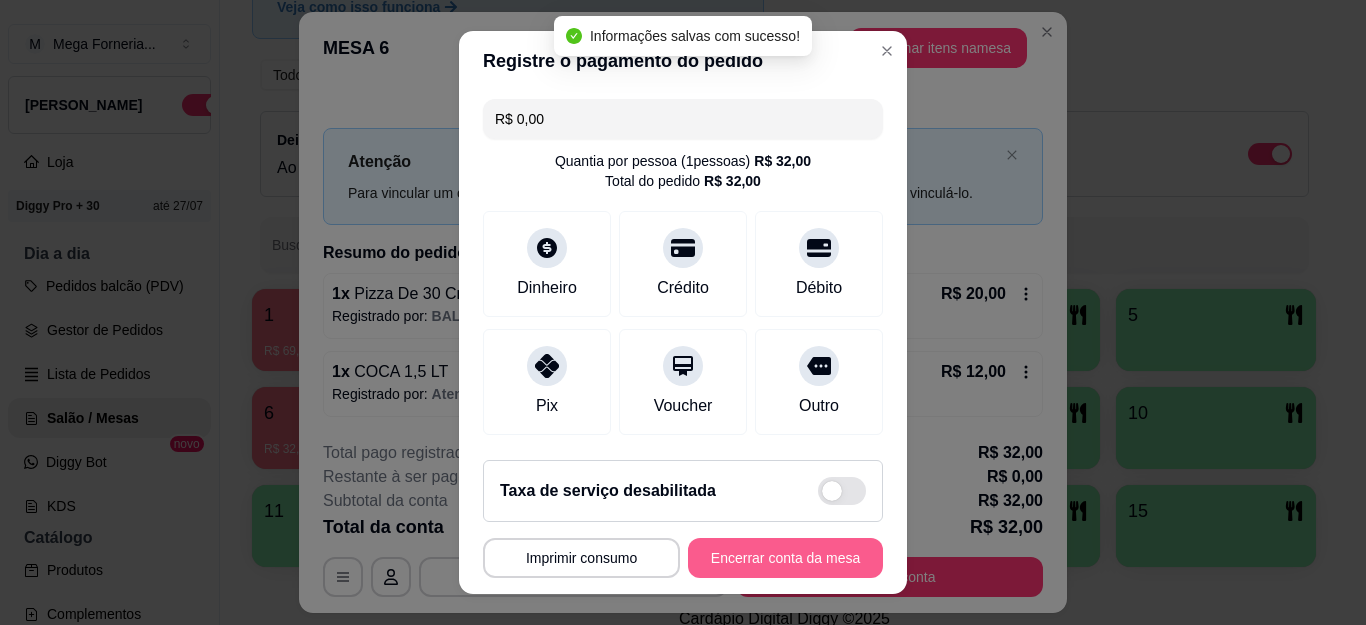 click on "Encerrar conta da mesa" at bounding box center [785, 558] 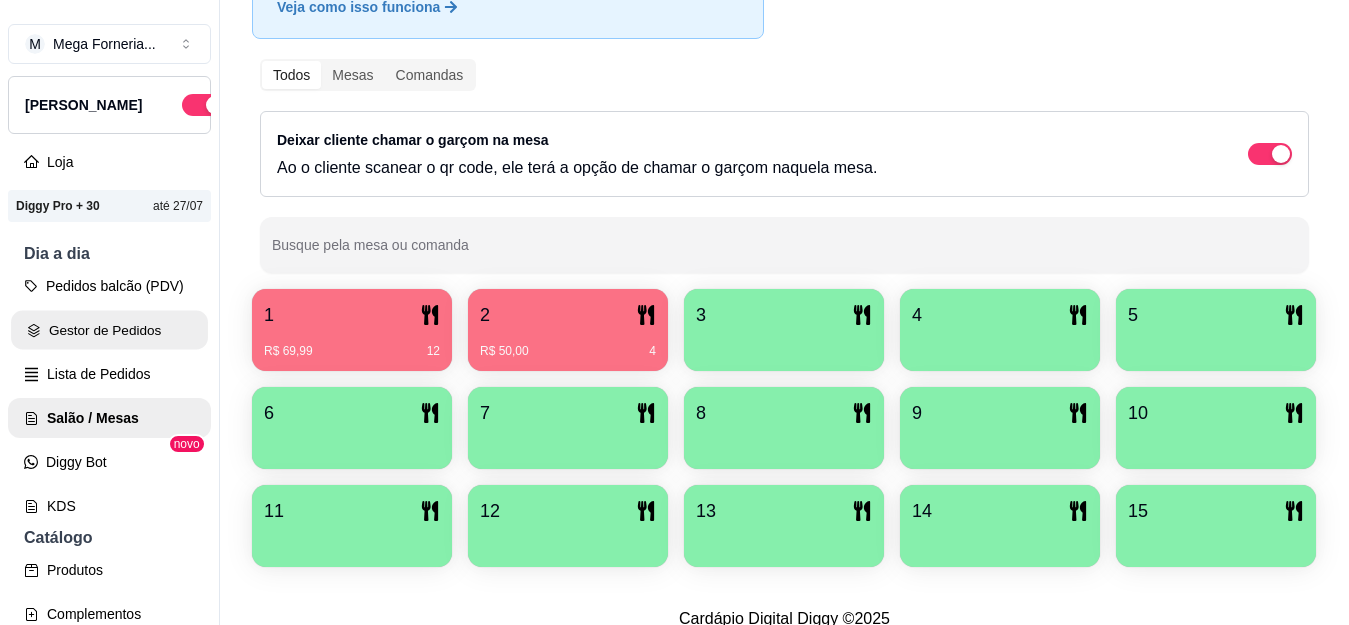click on "Gestor de Pedidos" at bounding box center [109, 330] 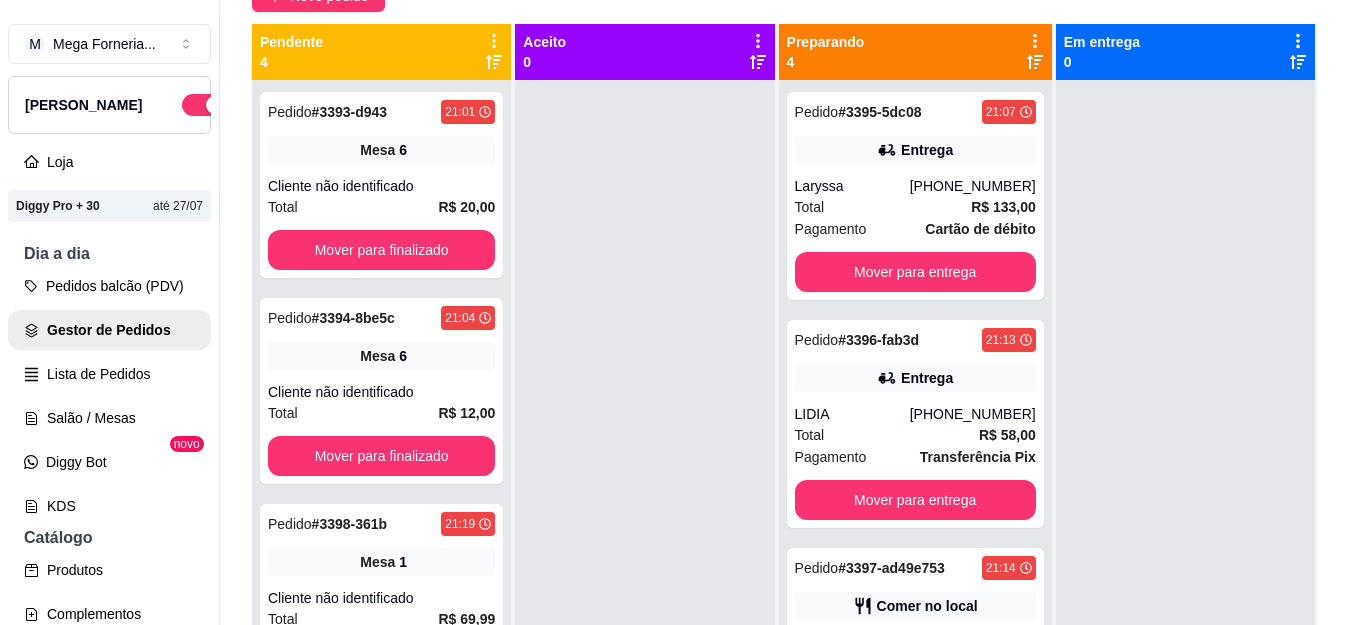 scroll, scrollTop: 0, scrollLeft: 0, axis: both 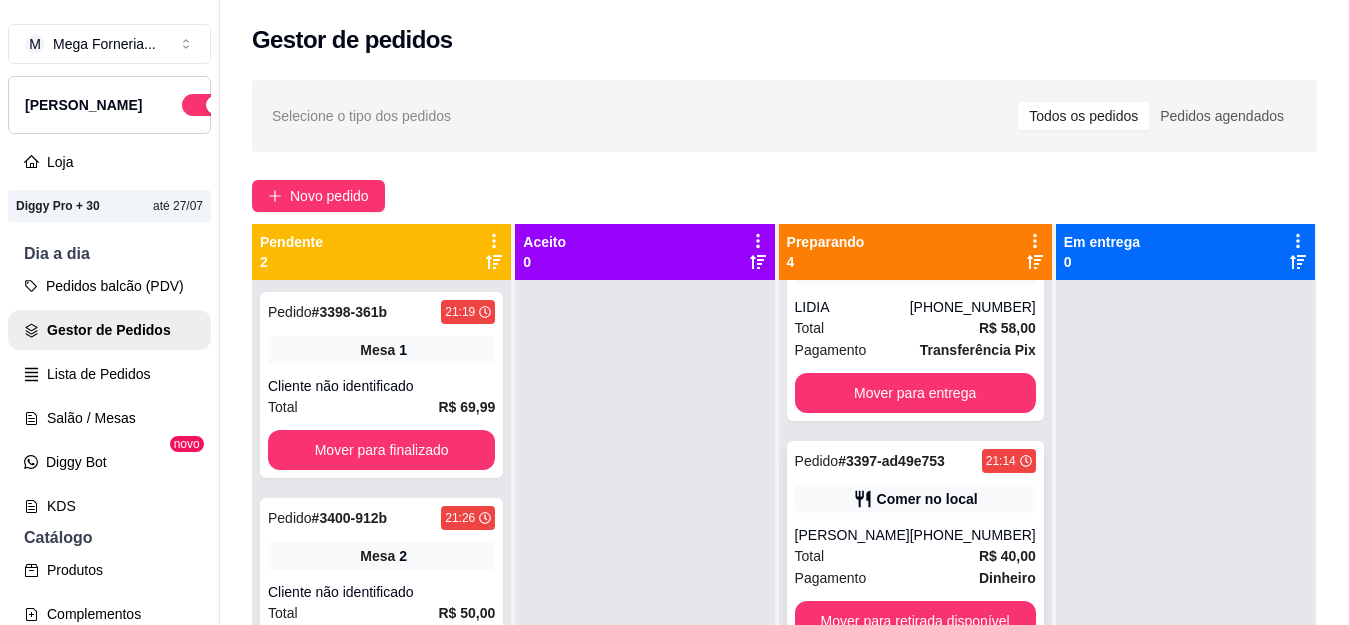 click on "[PHONE_NUMBER]" at bounding box center [973, 535] 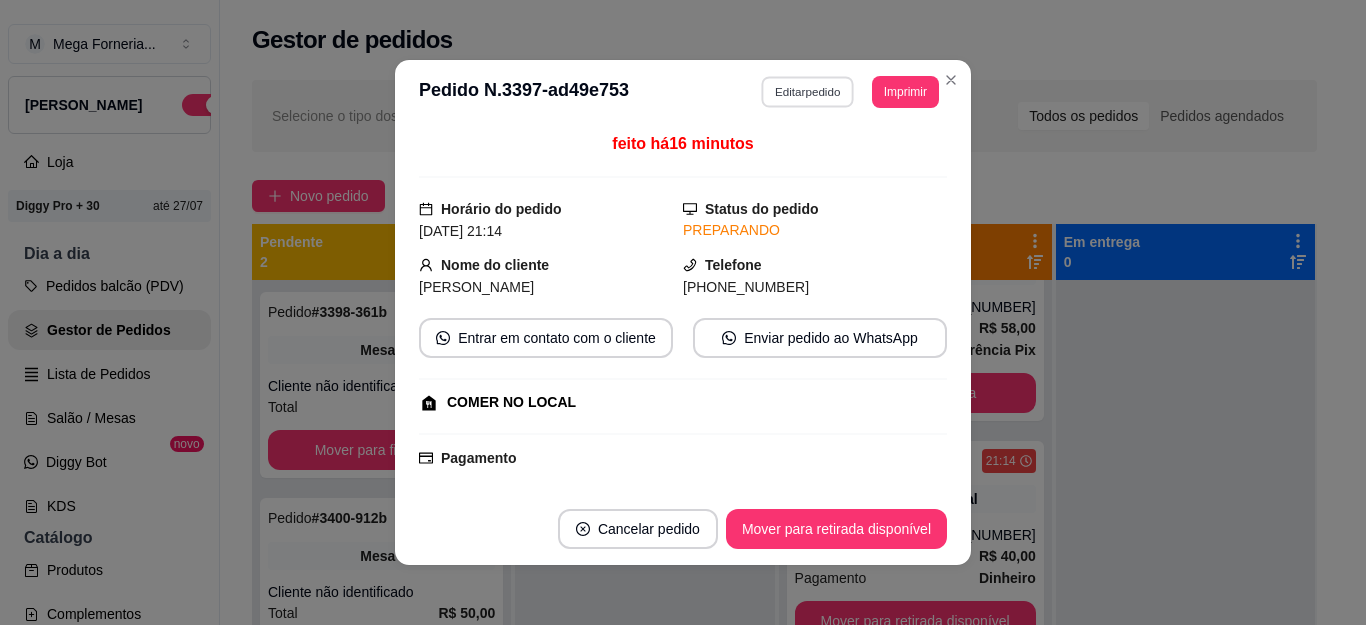 click on "Editar  pedido" at bounding box center [808, 91] 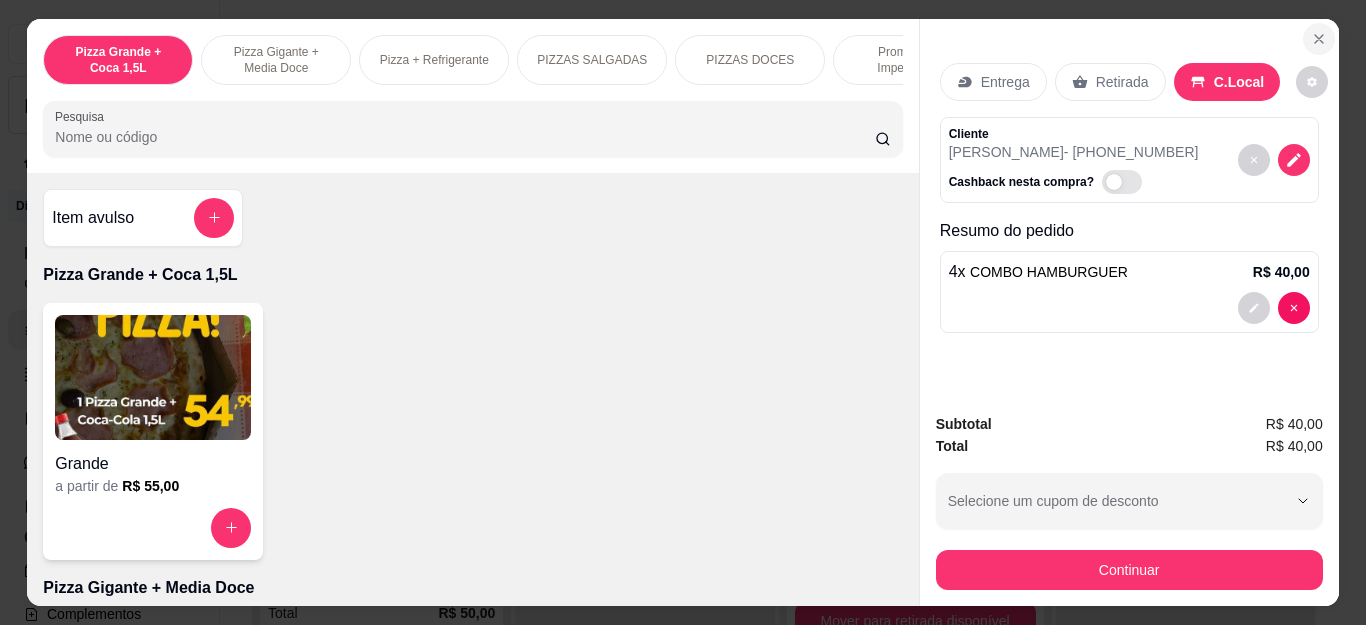 click 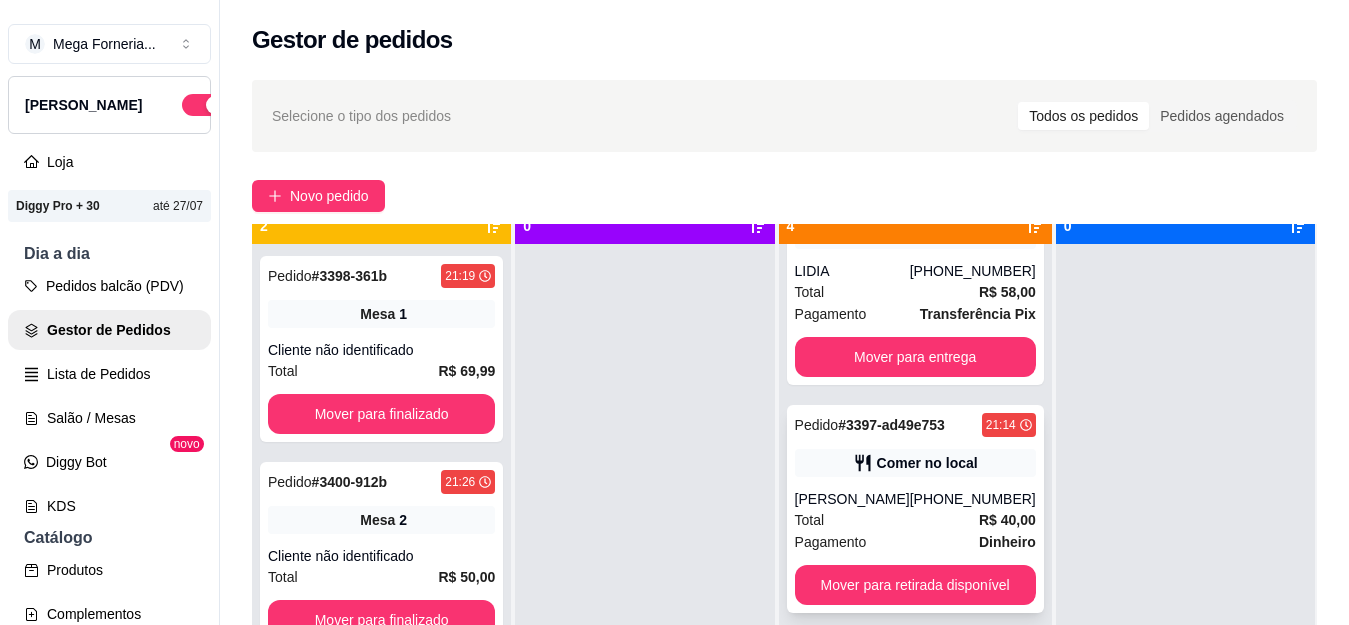 scroll, scrollTop: 56, scrollLeft: 0, axis: vertical 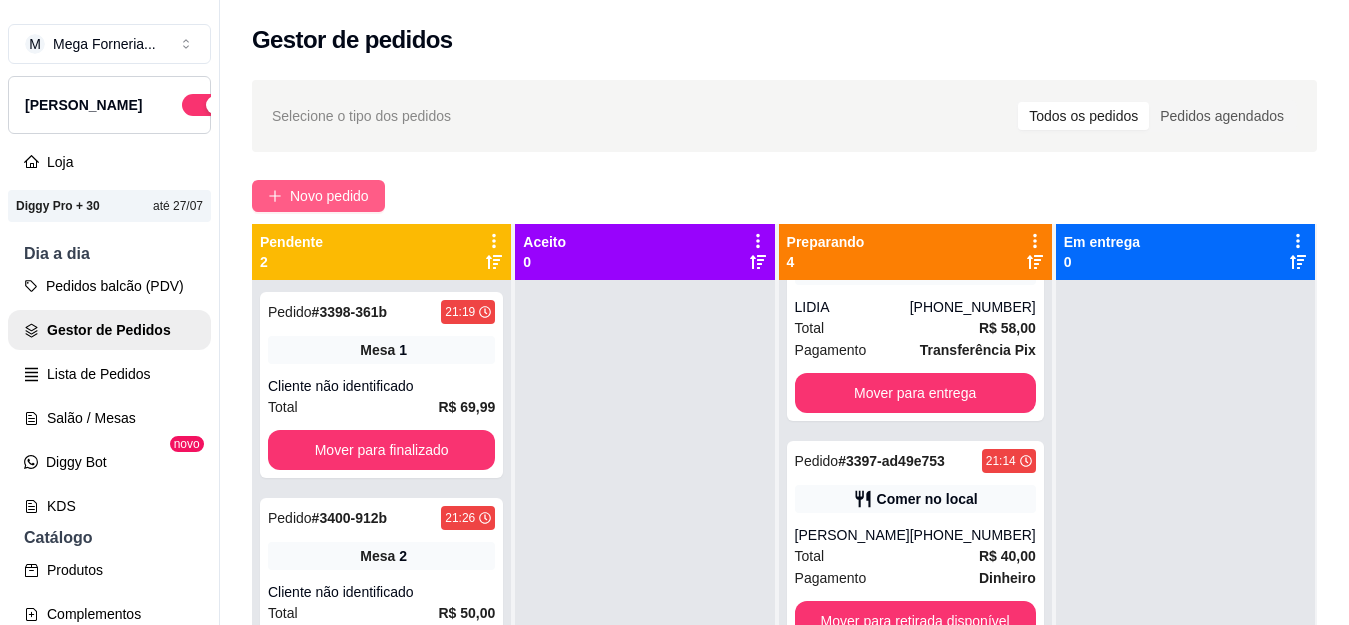drag, startPoint x: 316, startPoint y: 166, endPoint x: 326, endPoint y: 196, distance: 31.622776 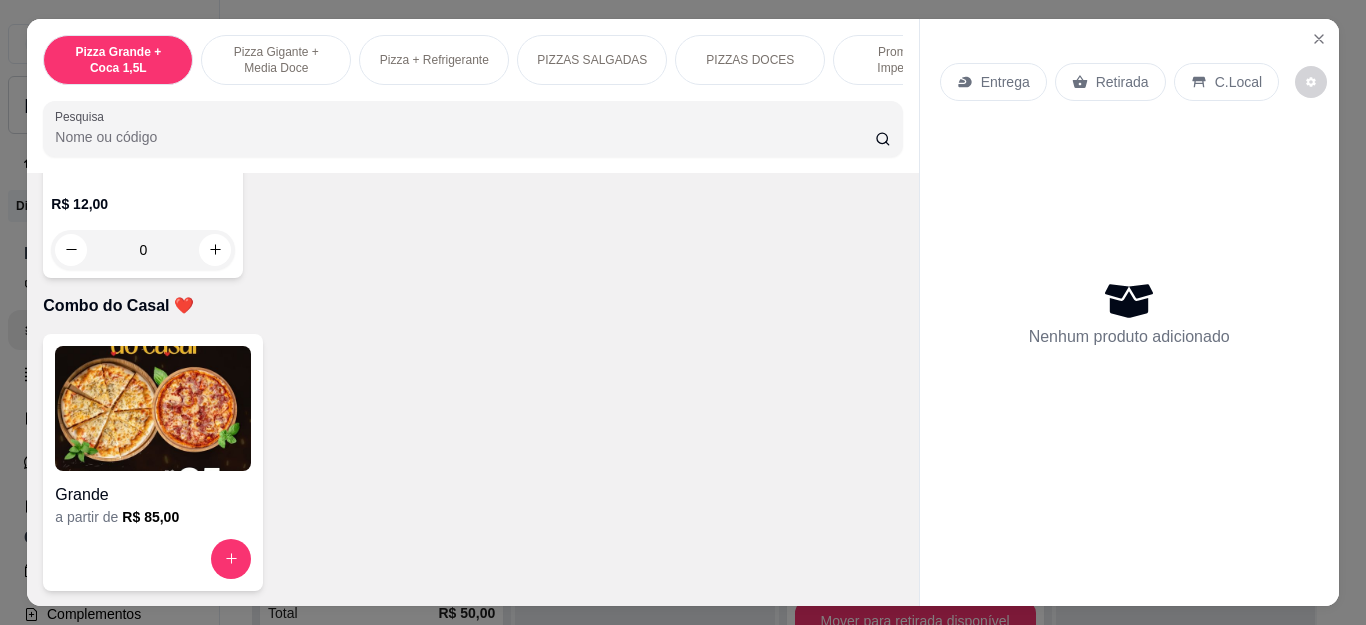 scroll, scrollTop: 5488, scrollLeft: 0, axis: vertical 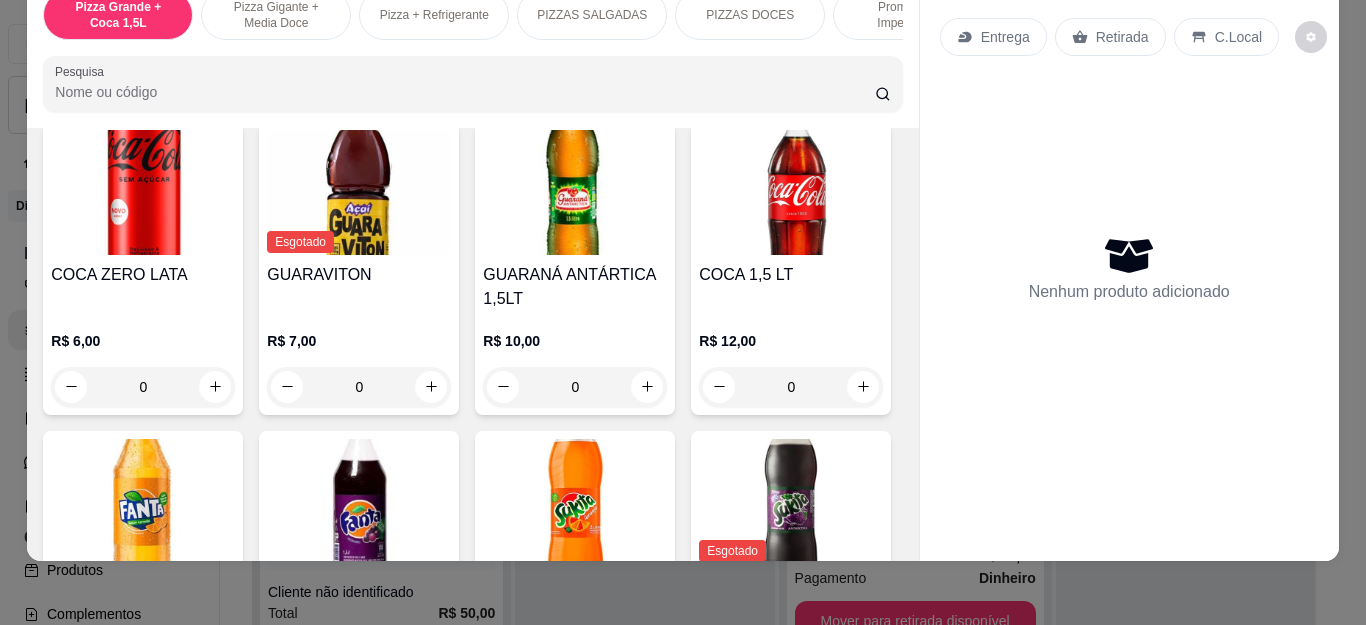 click at bounding box center [431, -248] 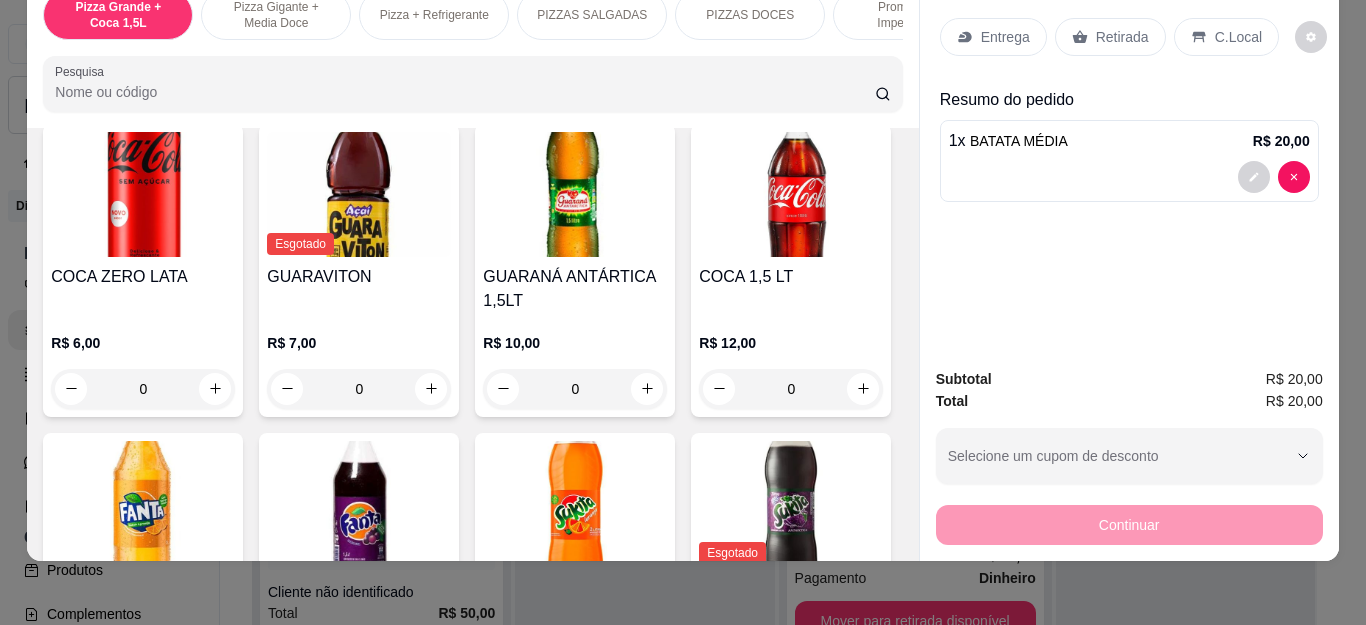 click on "Retirada" at bounding box center (1110, 37) 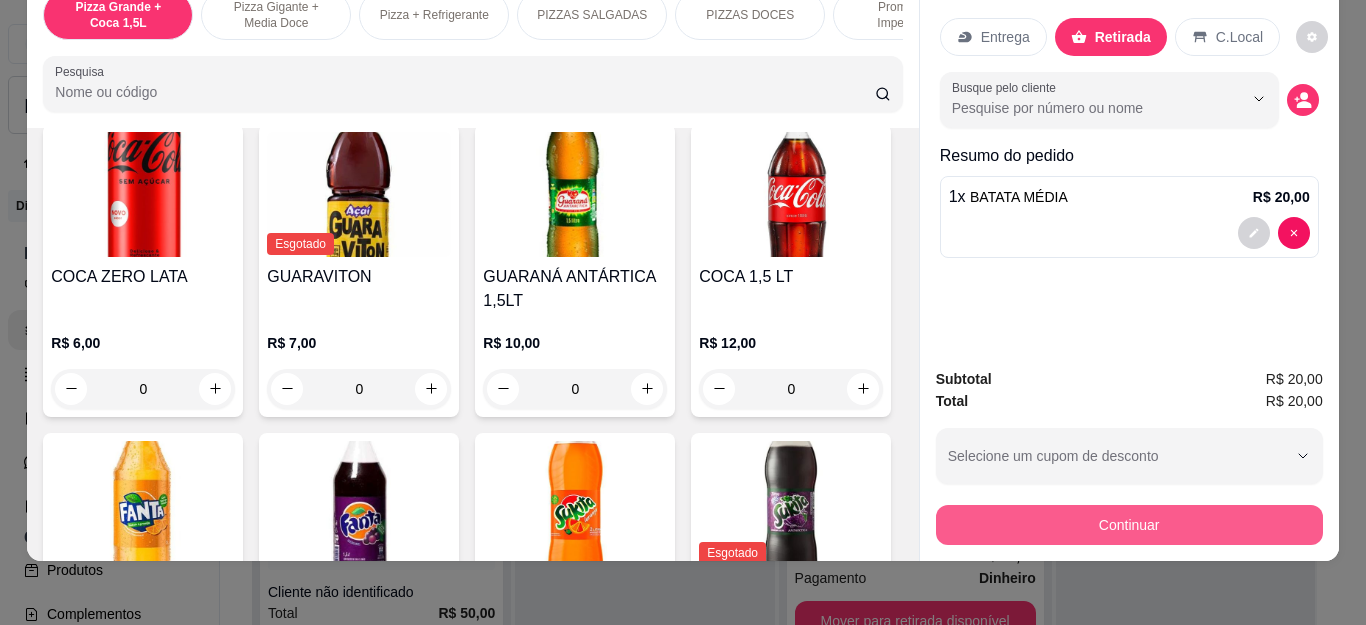 click on "Continuar" at bounding box center [1129, 525] 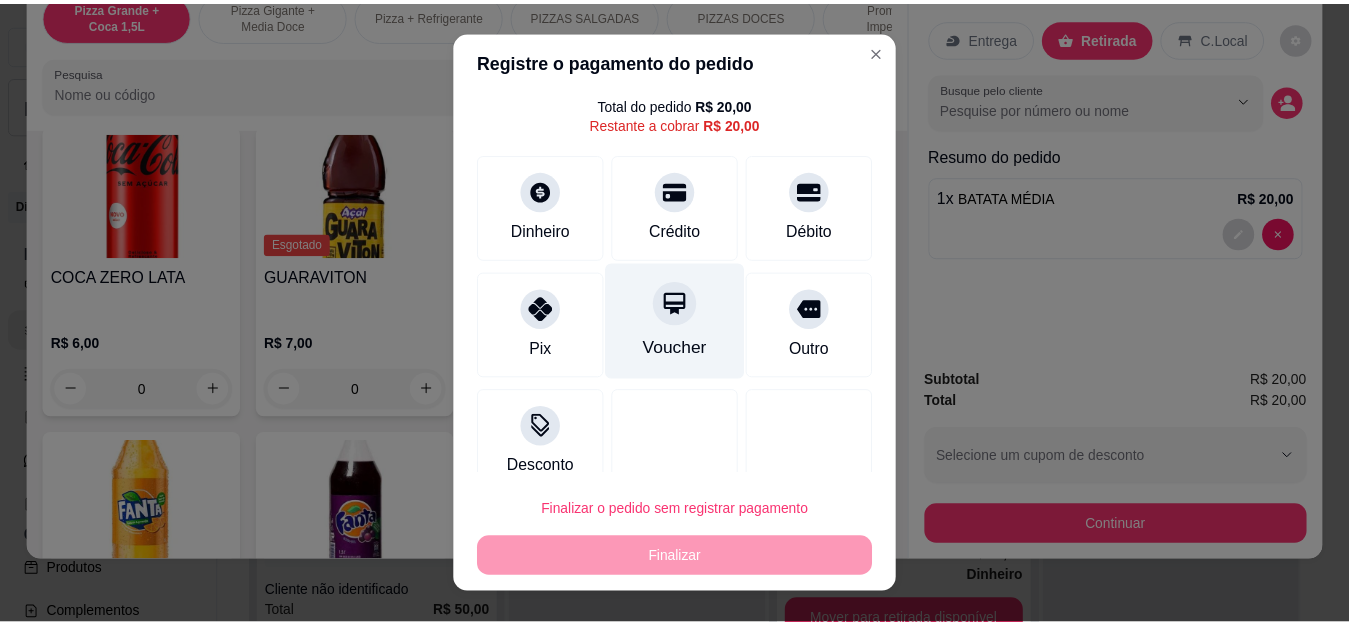 scroll, scrollTop: 87, scrollLeft: 0, axis: vertical 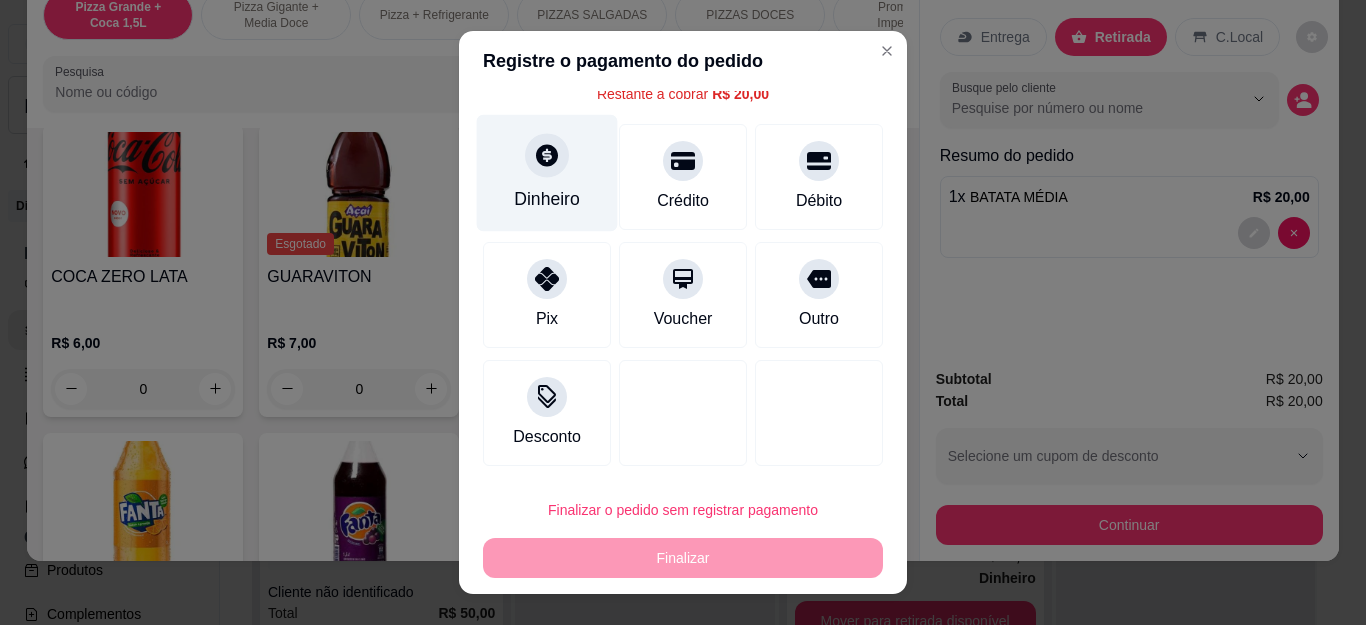 click on "Dinheiro" at bounding box center [547, 173] 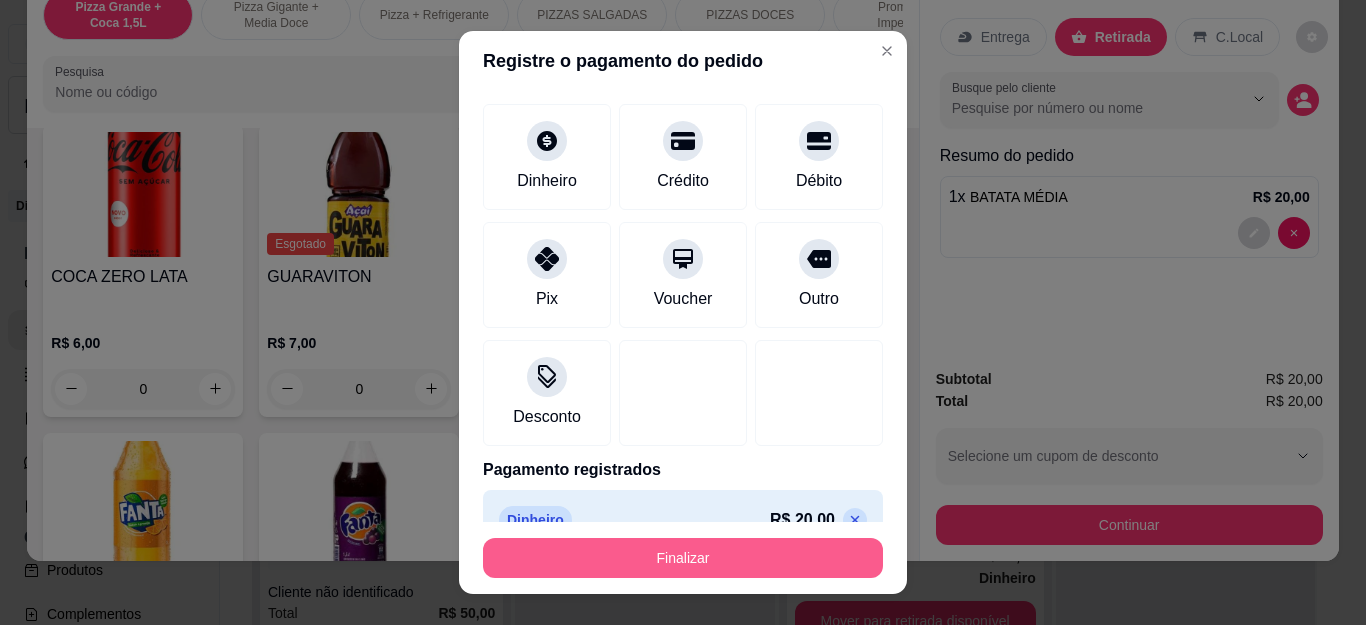 type on "R$ 0,00" 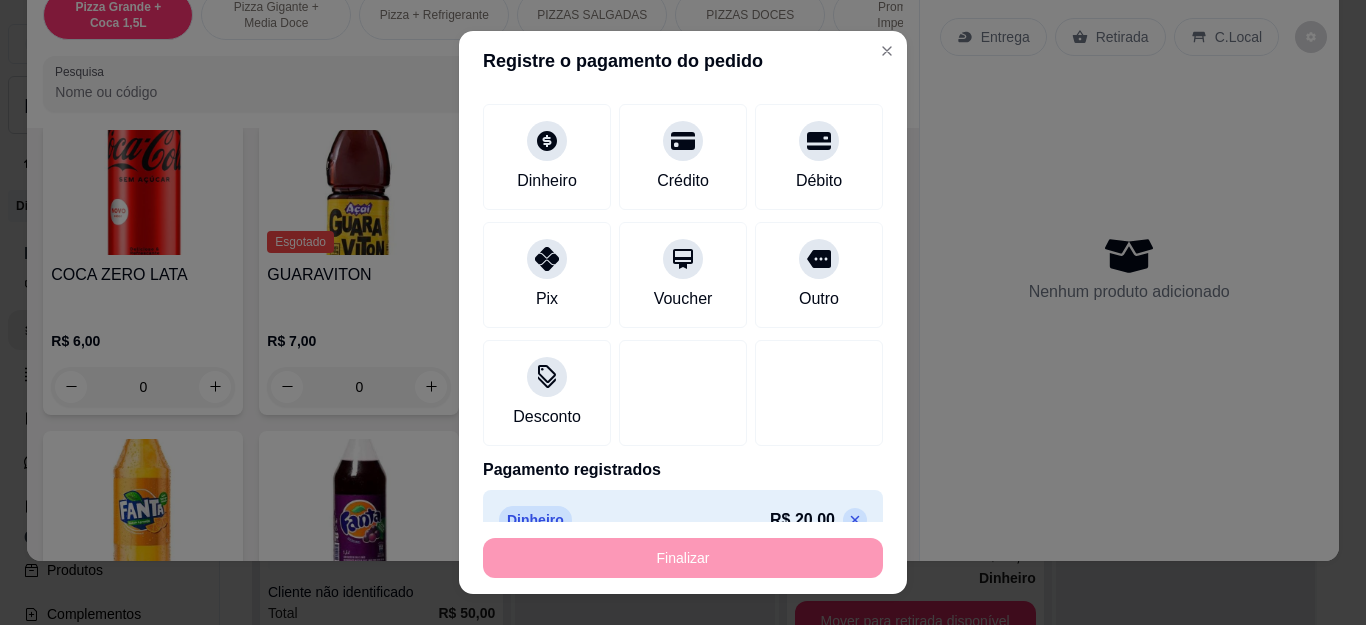 type on "0" 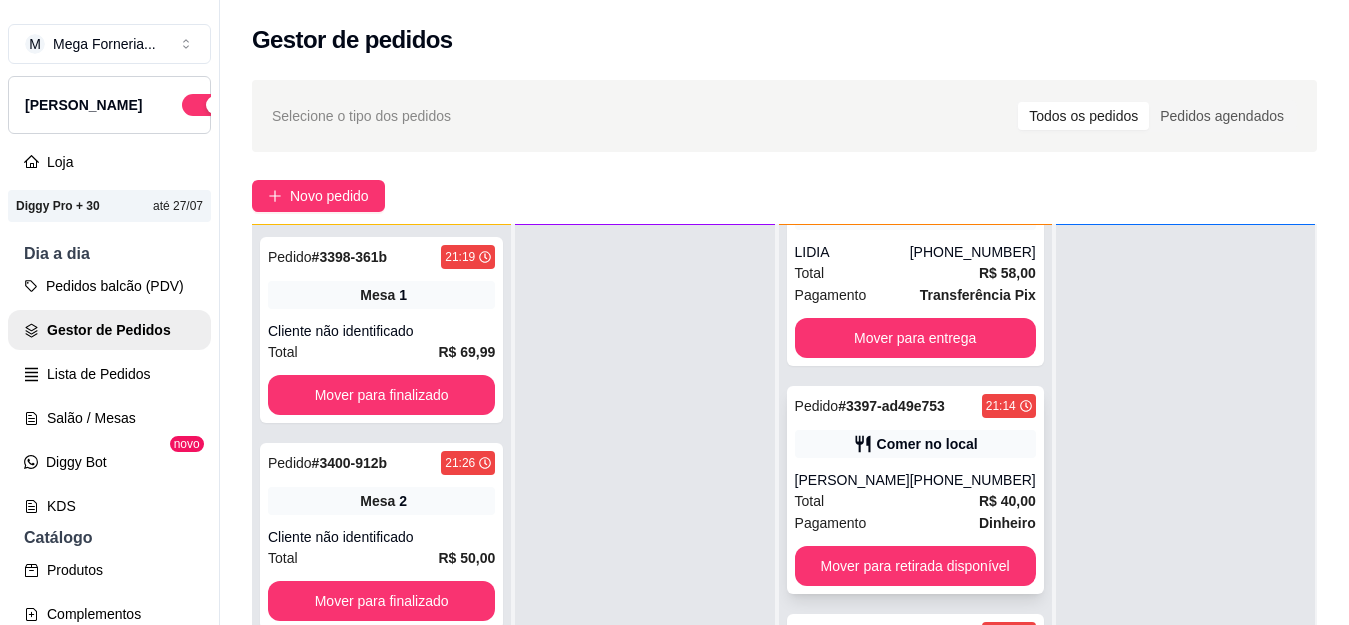 scroll, scrollTop: 56, scrollLeft: 0, axis: vertical 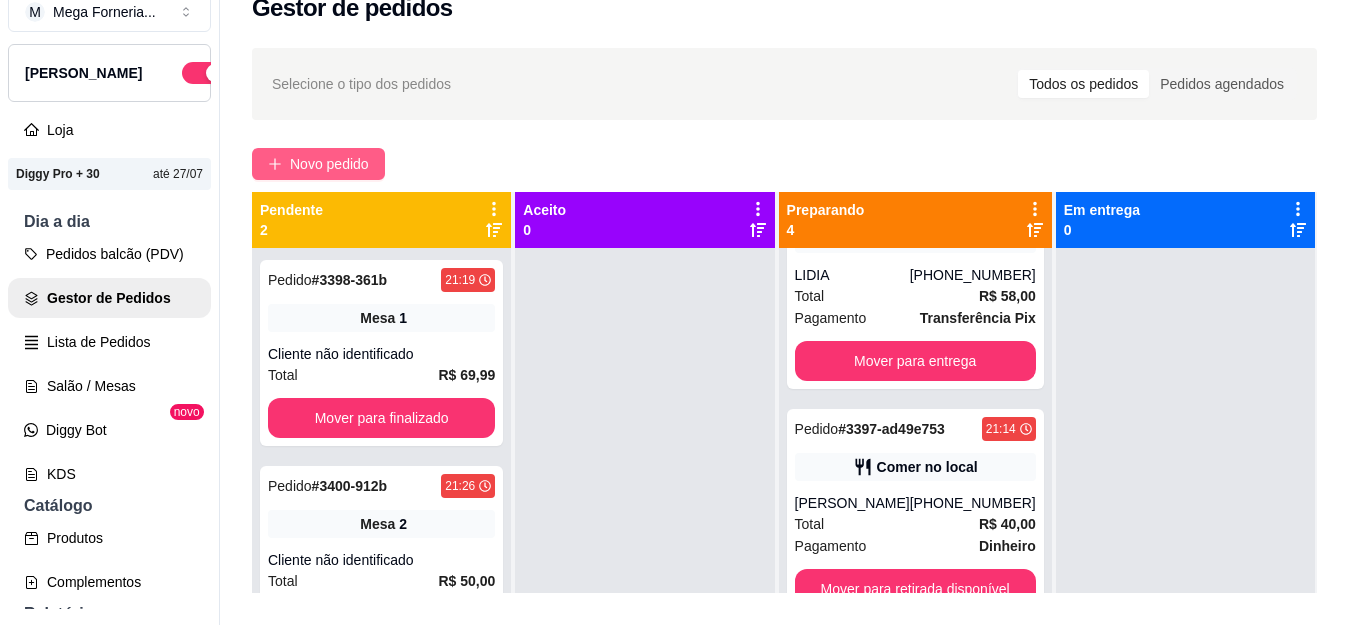 click on "Novo pedido" at bounding box center (329, 164) 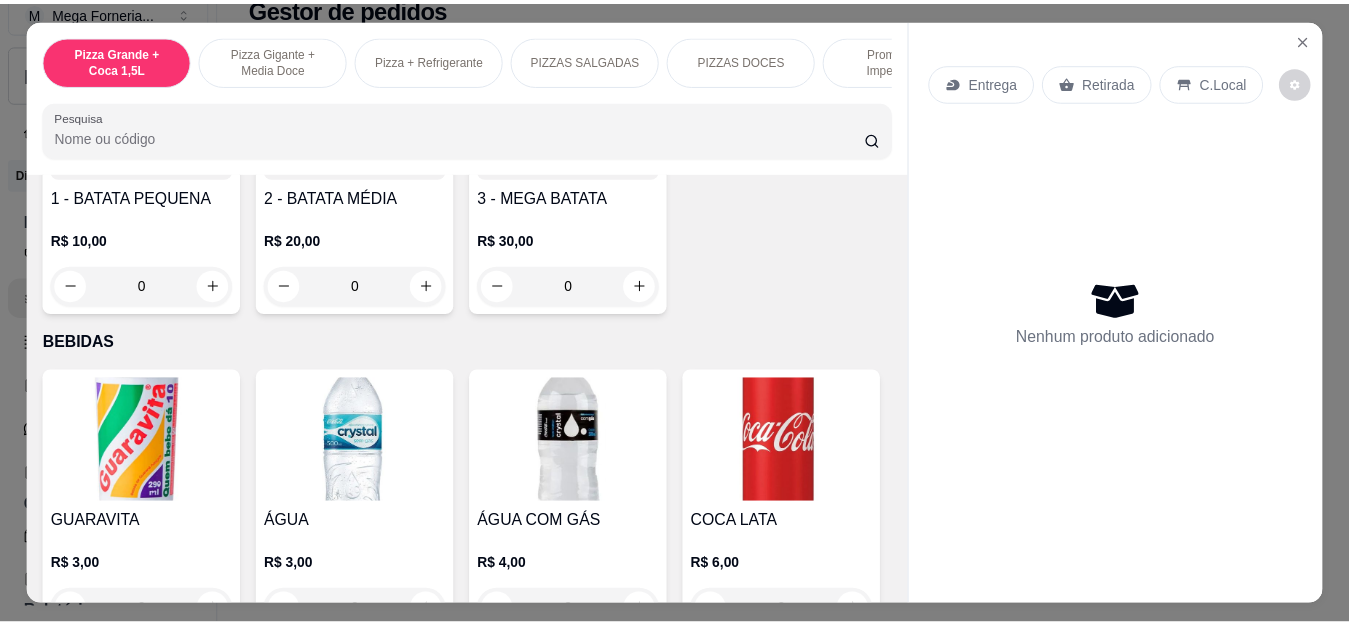 scroll, scrollTop: 3800, scrollLeft: 0, axis: vertical 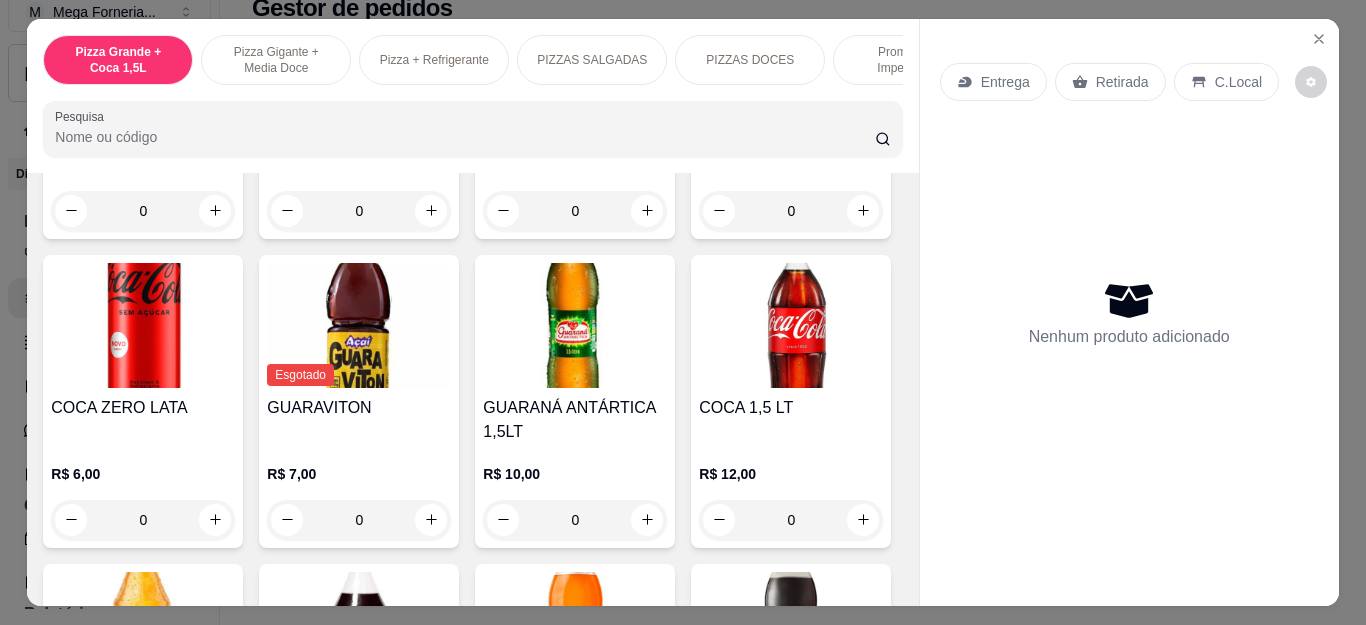 click 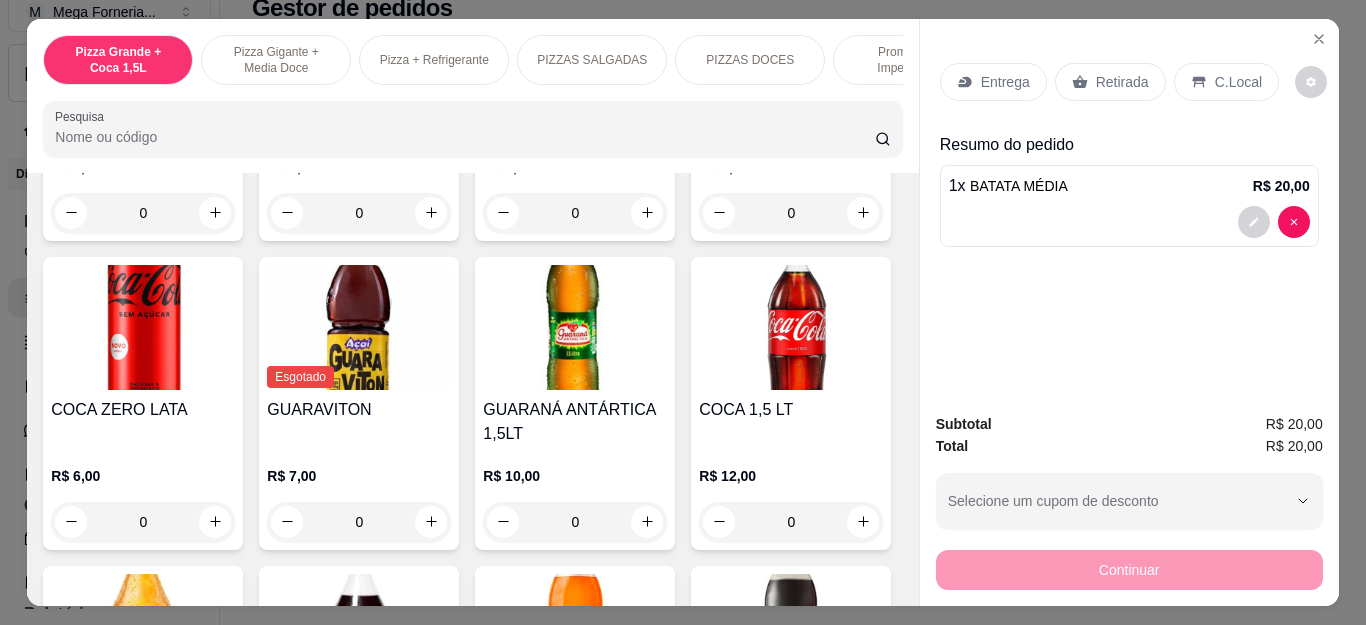type on "1" 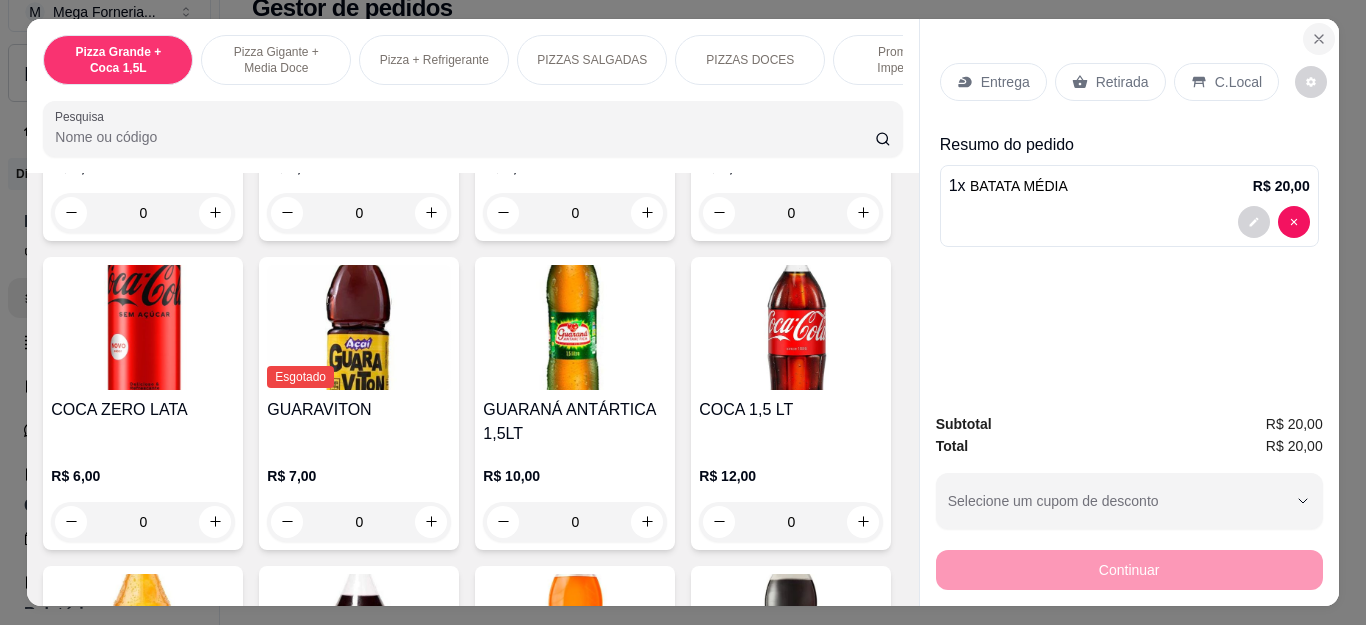 click 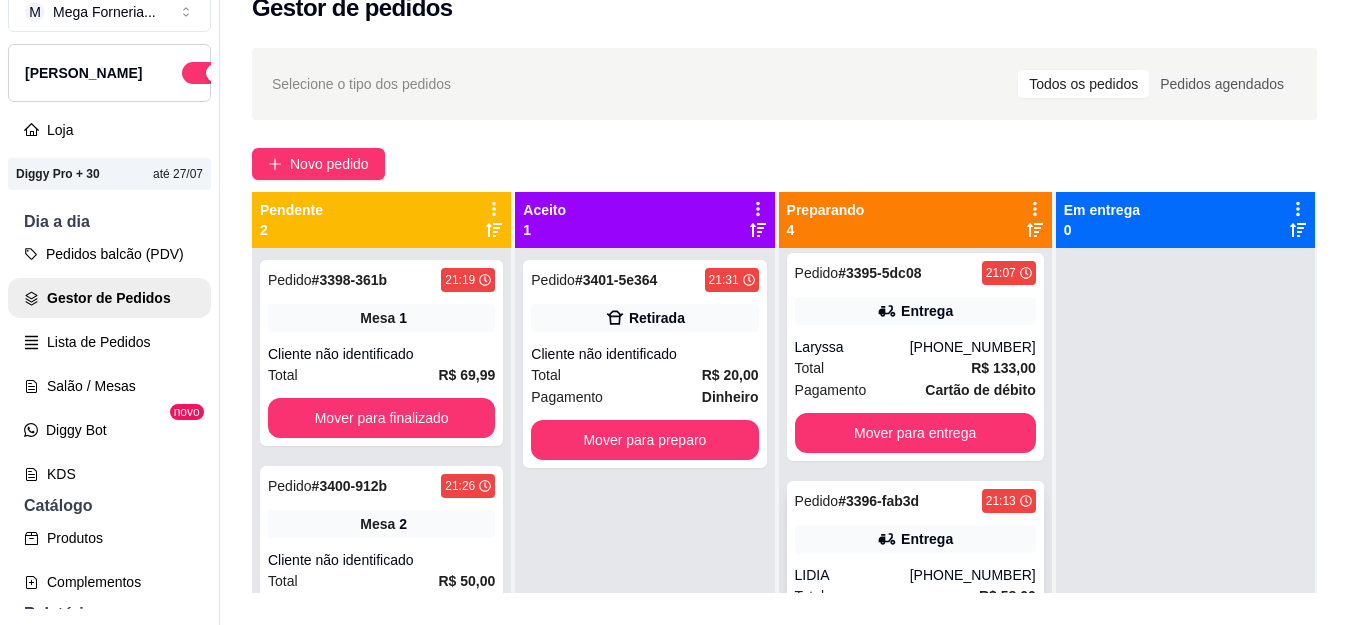 scroll, scrollTop: 0, scrollLeft: 0, axis: both 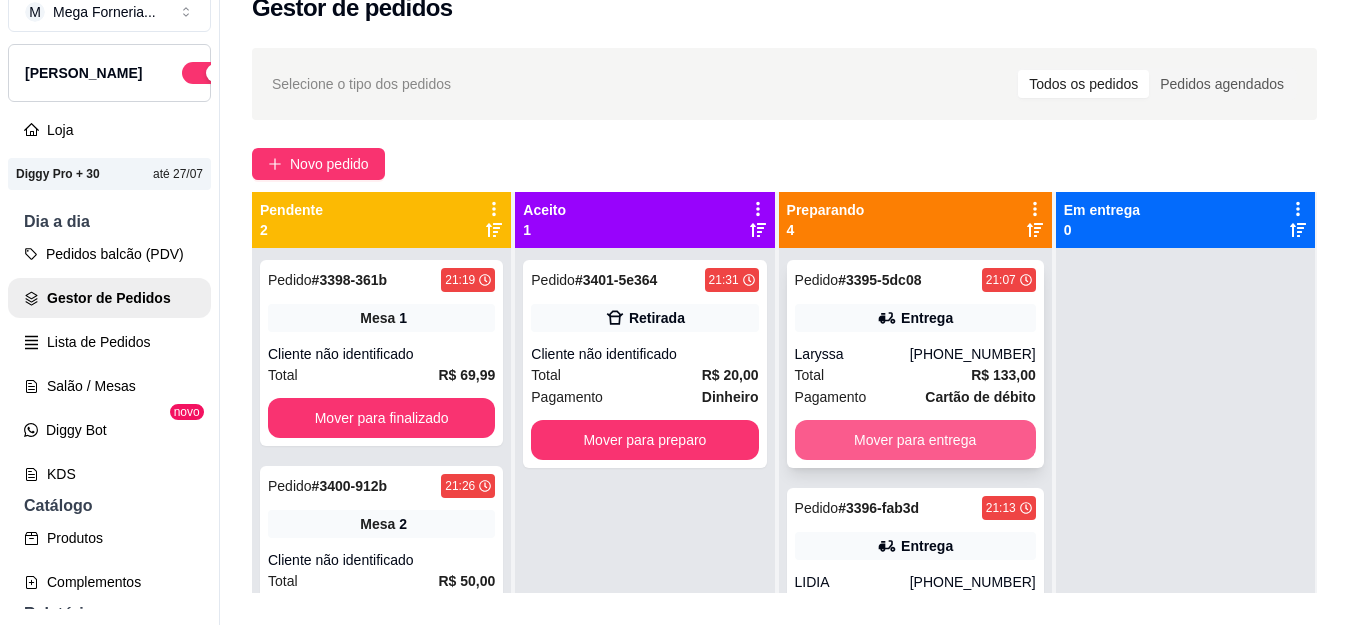 click on "Mover para entrega" at bounding box center [915, 440] 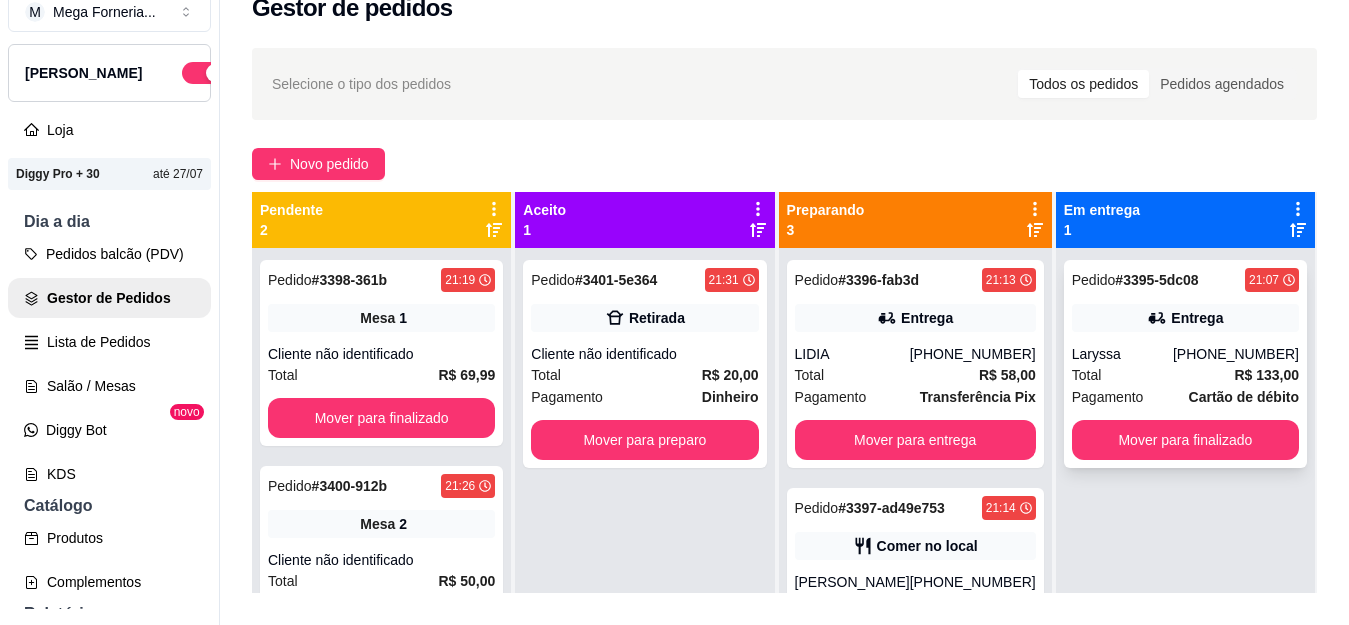 click on "Pedido  # 3395-5dc08 21:07 Entrega Laryssa [PHONE_NUMBER] Total R$ 133,00 Pagamento Cartão de débito Mover para finalizado" at bounding box center [1185, 364] 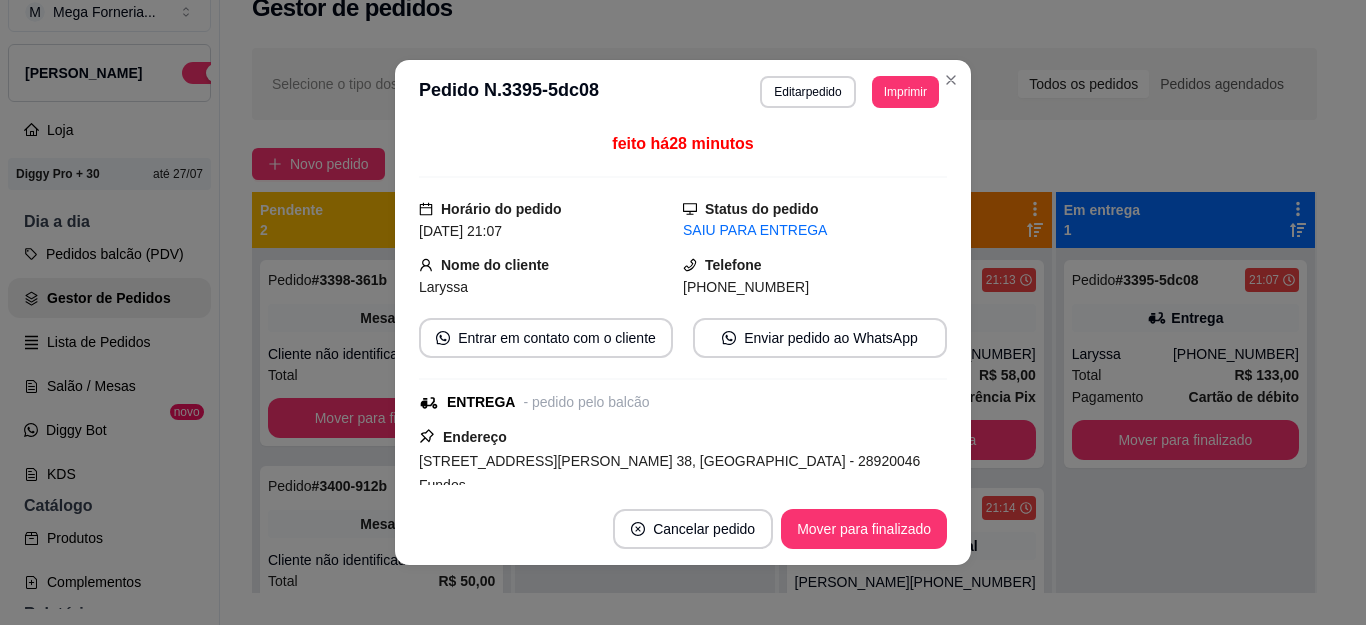 click on "[PHONE_NUMBER]" at bounding box center (746, 287) 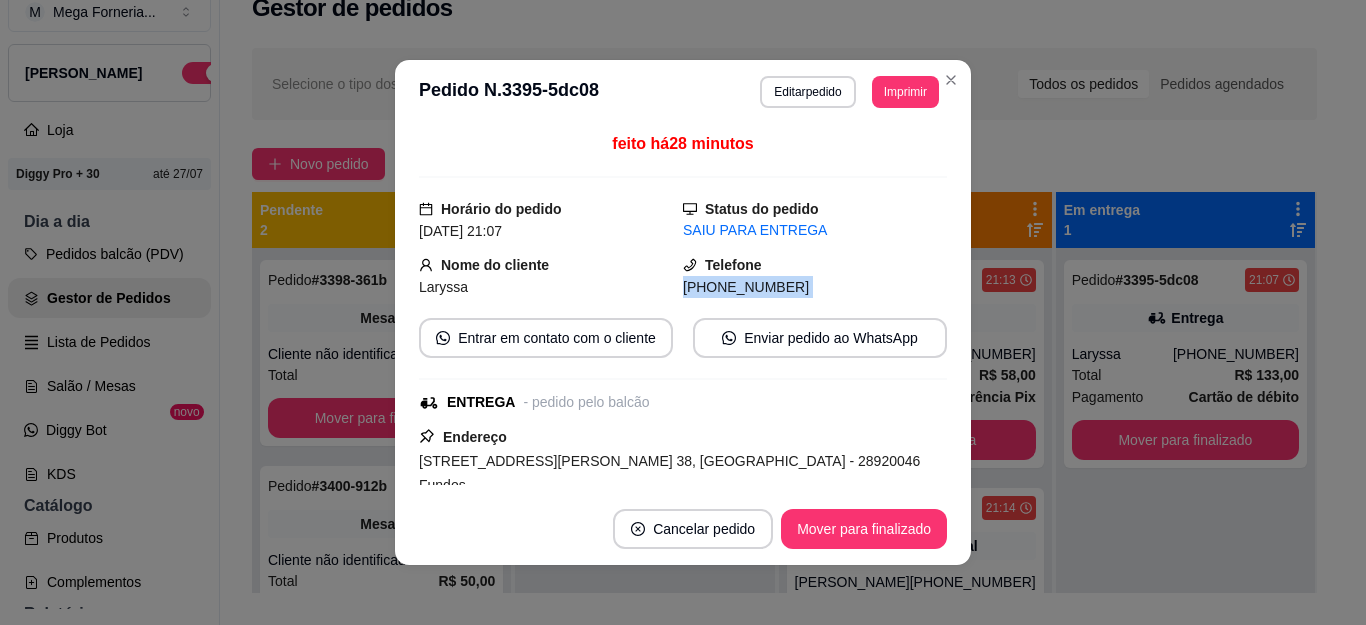 click on "[PHONE_NUMBER]" at bounding box center [746, 287] 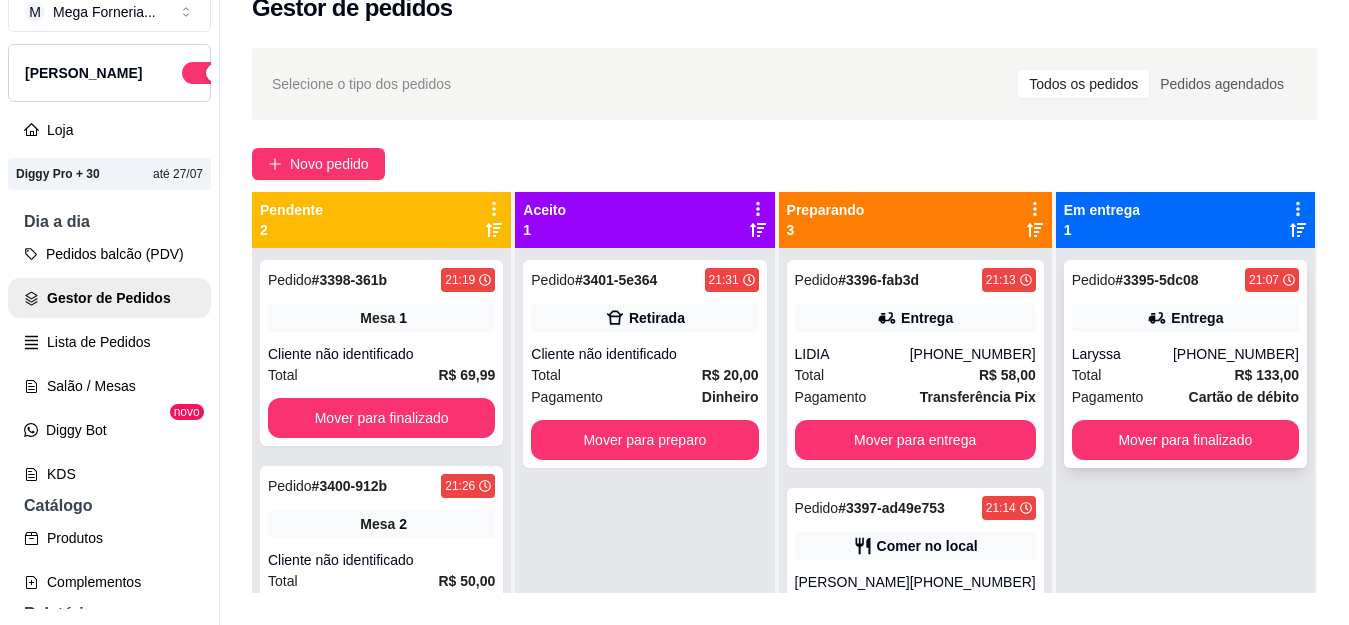 click on "Mover para finalizado" at bounding box center (1185, 440) 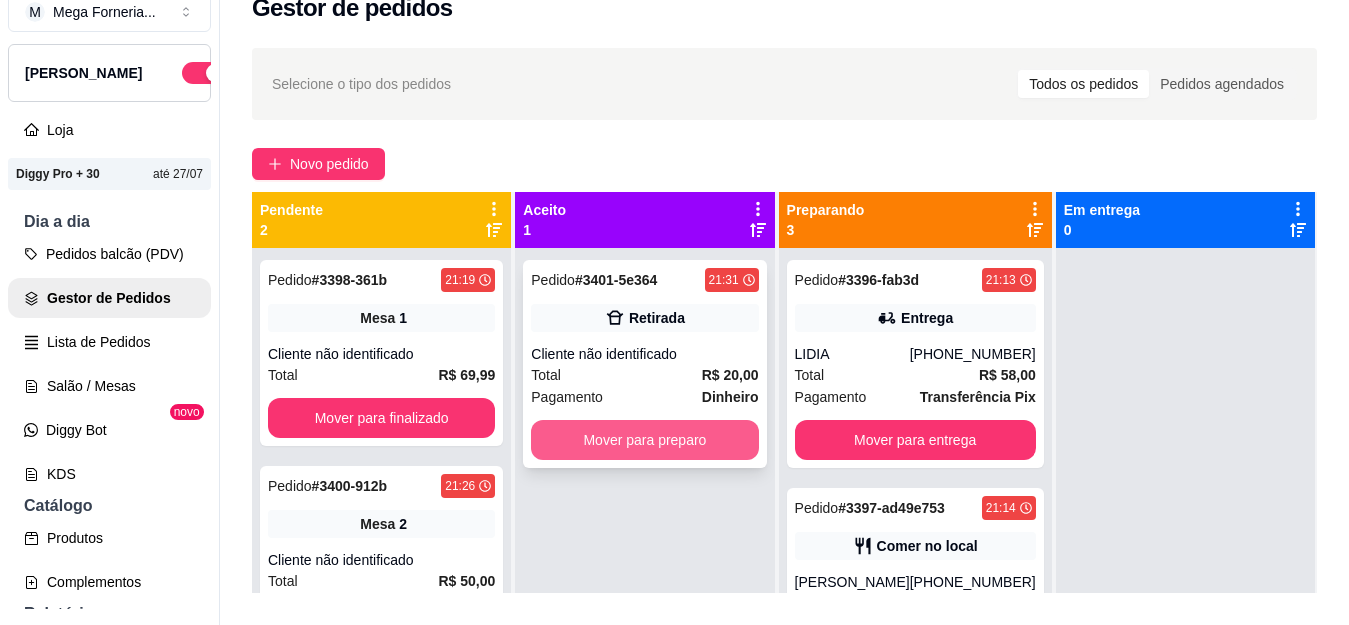 click on "Mover para preparo" at bounding box center (644, 440) 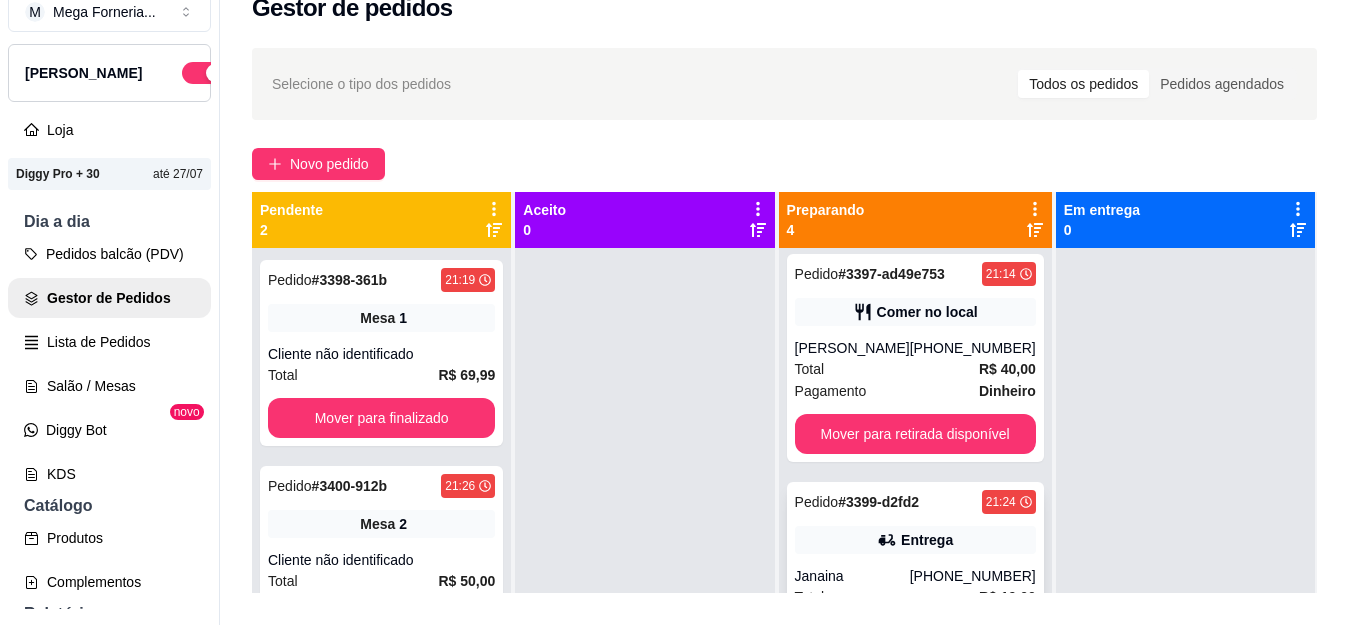 scroll, scrollTop: 307, scrollLeft: 0, axis: vertical 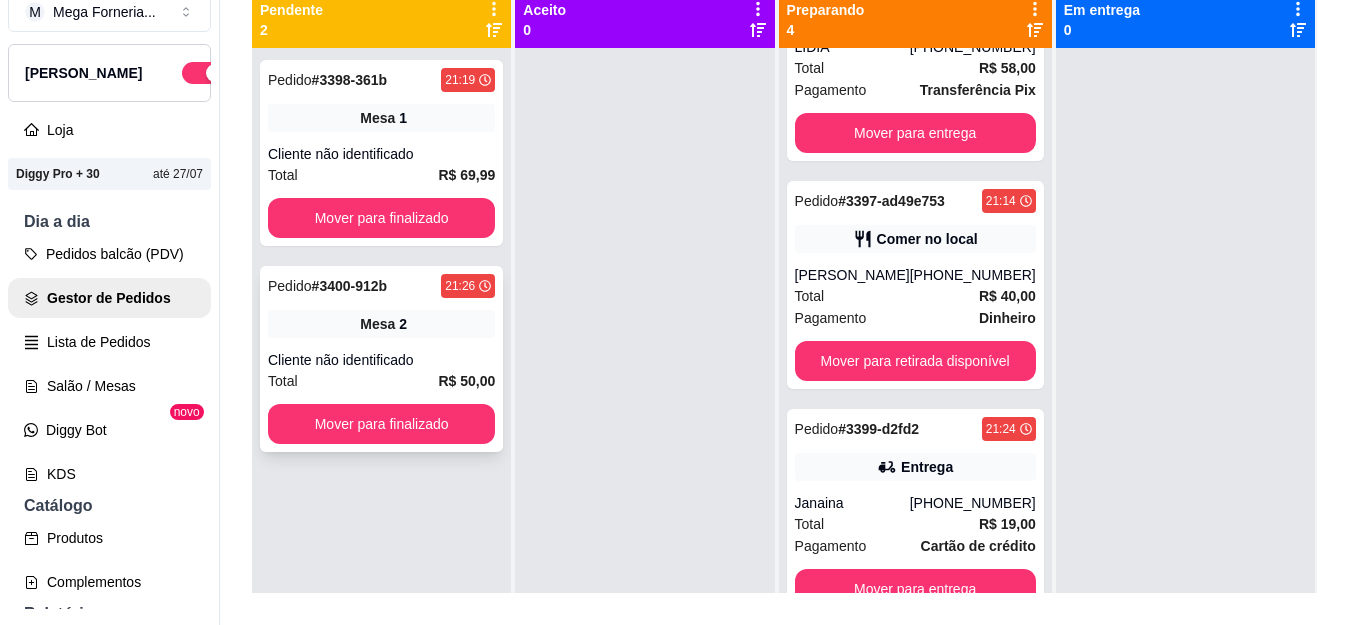 click on "Mesa 2" at bounding box center [381, 324] 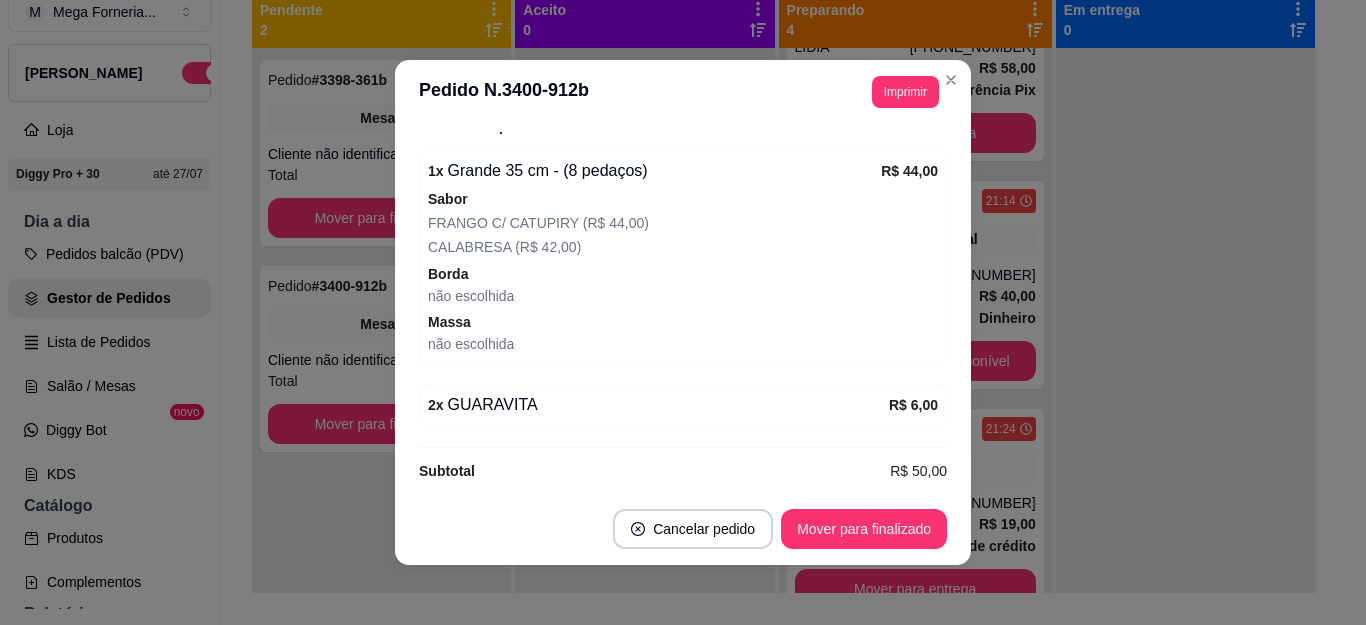 scroll, scrollTop: 290, scrollLeft: 0, axis: vertical 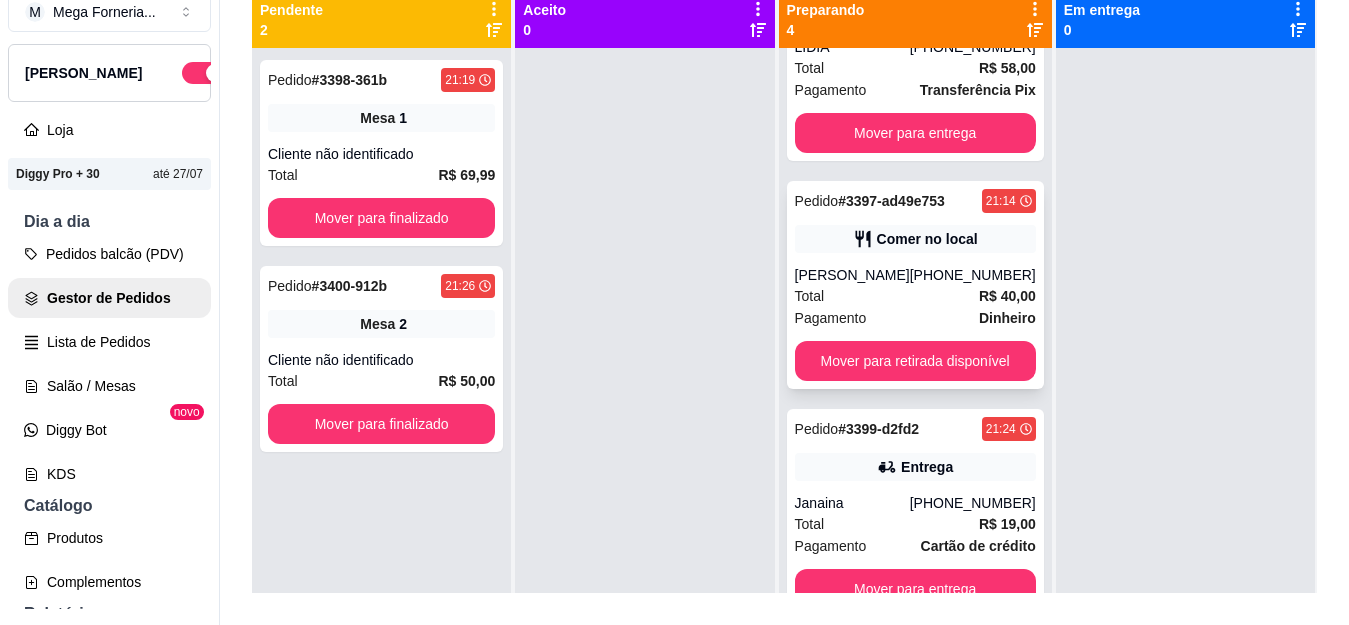 click on "Mover para retirada disponível" at bounding box center (915, 361) 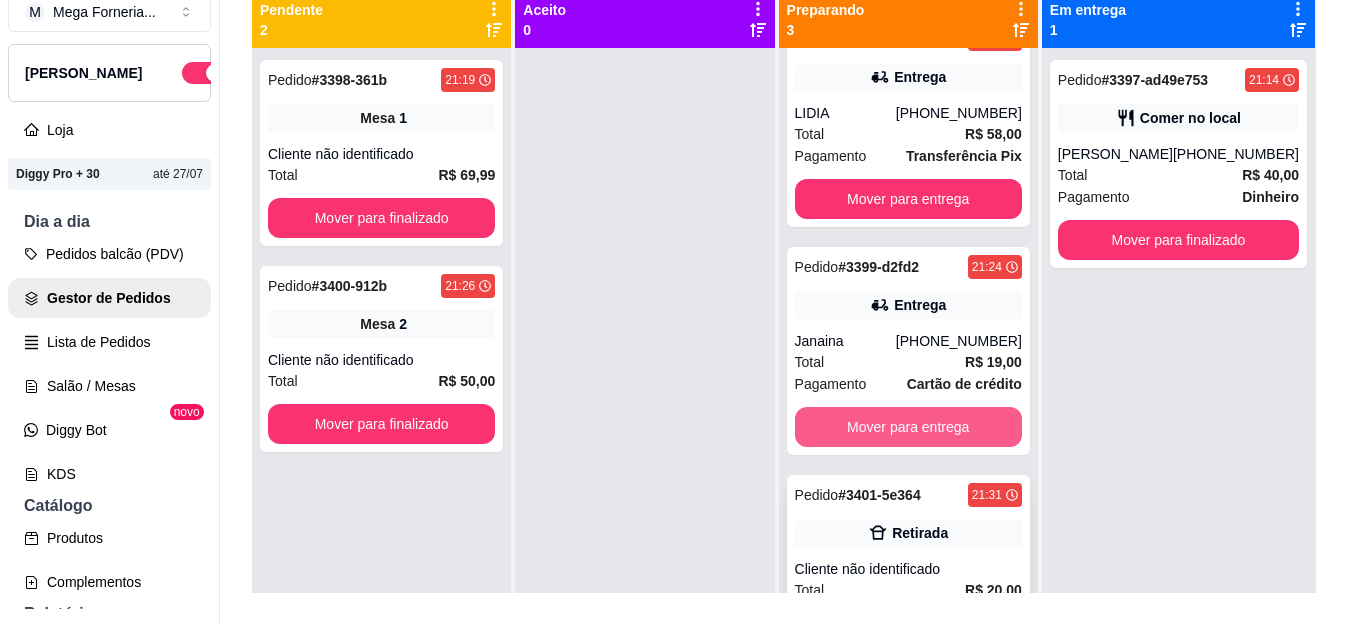 scroll, scrollTop: 79, scrollLeft: 0, axis: vertical 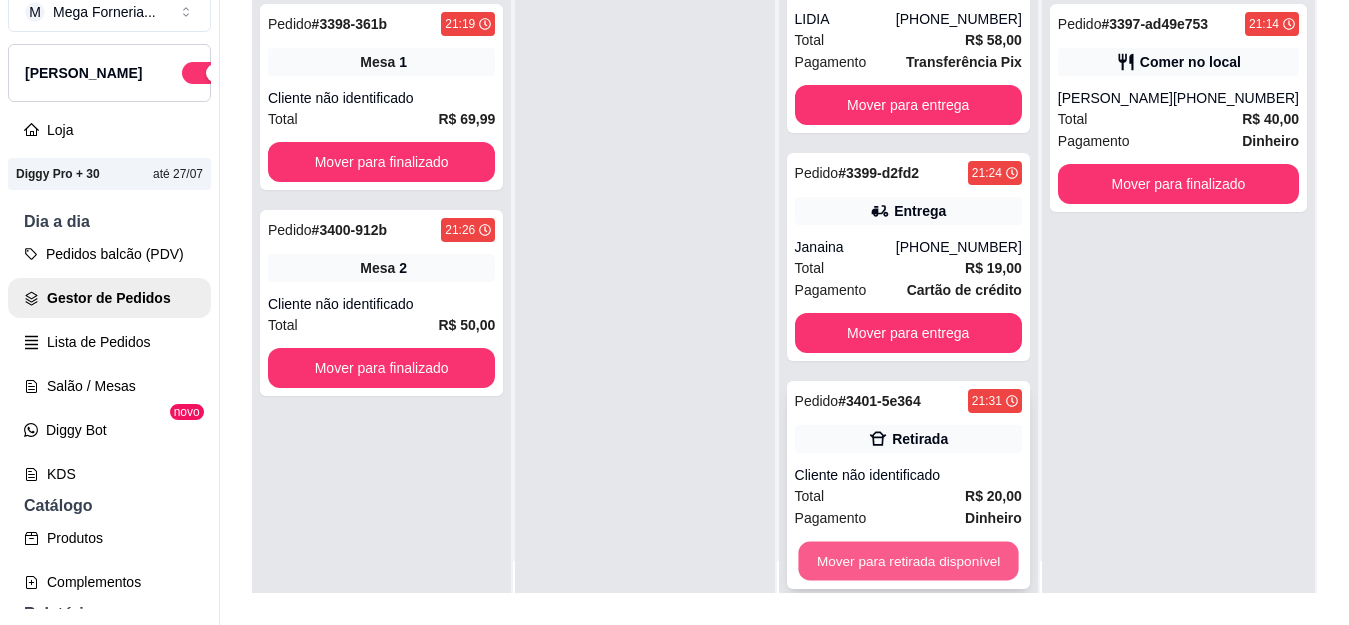 click on "Mover para retirada disponível" at bounding box center (908, 561) 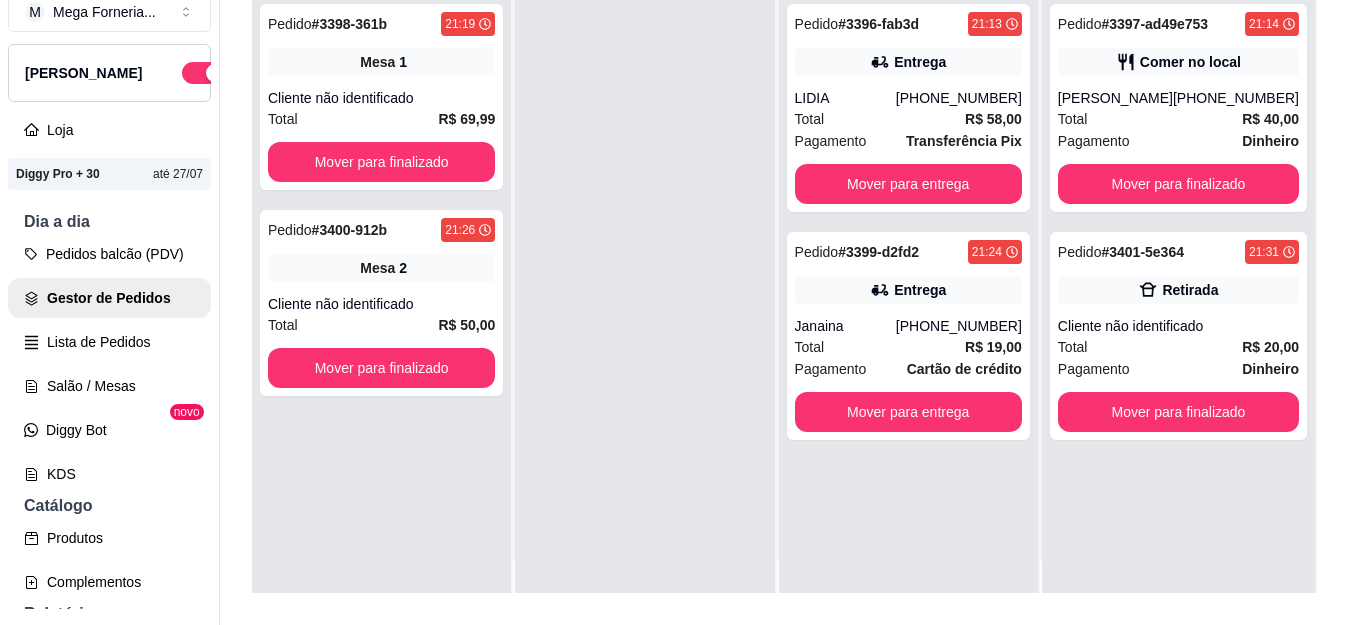 scroll, scrollTop: 0, scrollLeft: 0, axis: both 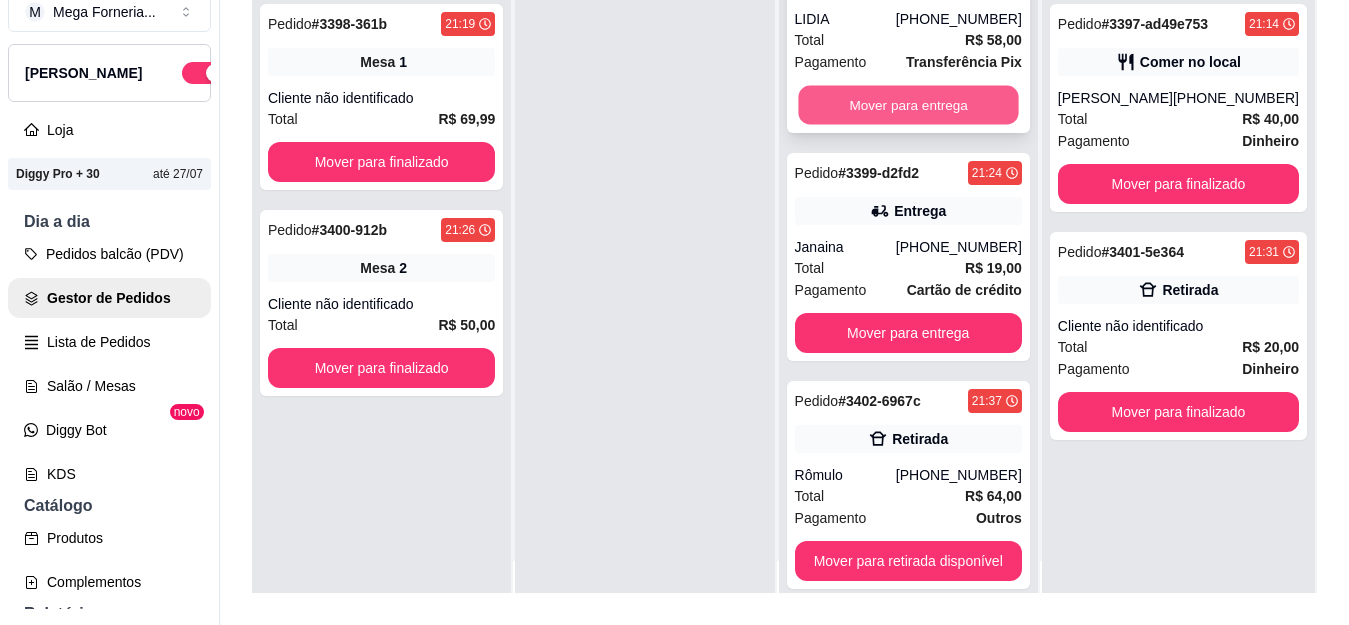 click on "Mover para entrega" at bounding box center [908, 105] 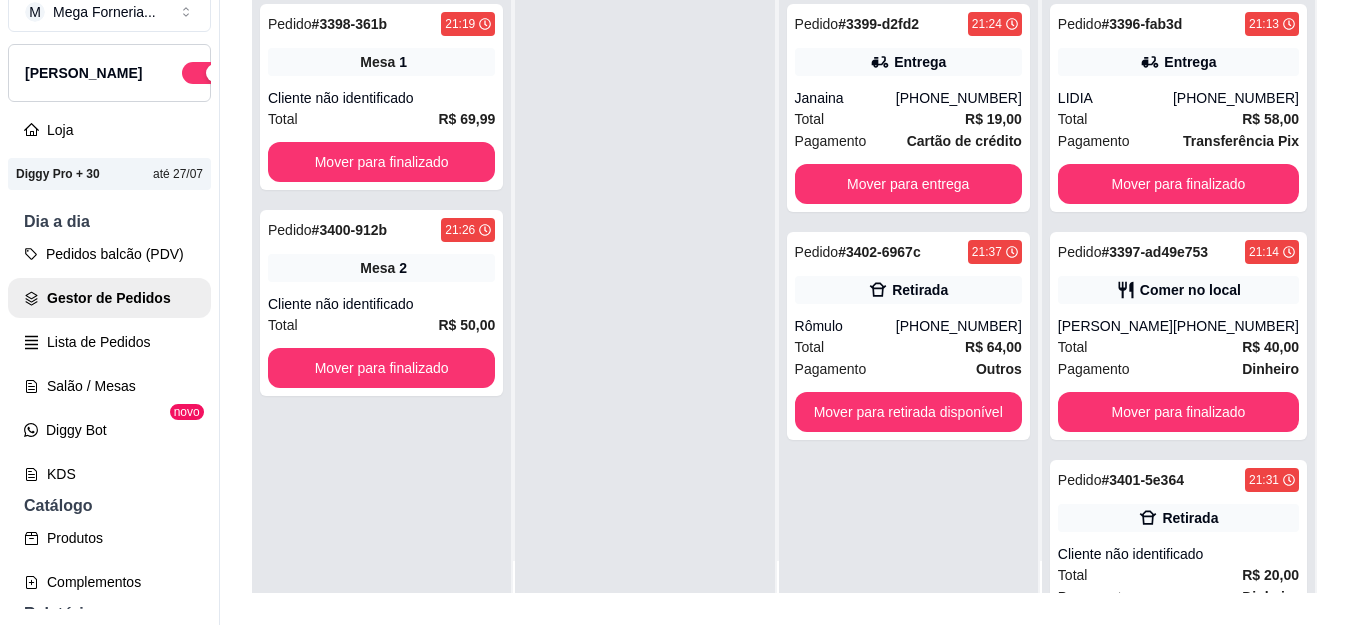scroll, scrollTop: 0, scrollLeft: 0, axis: both 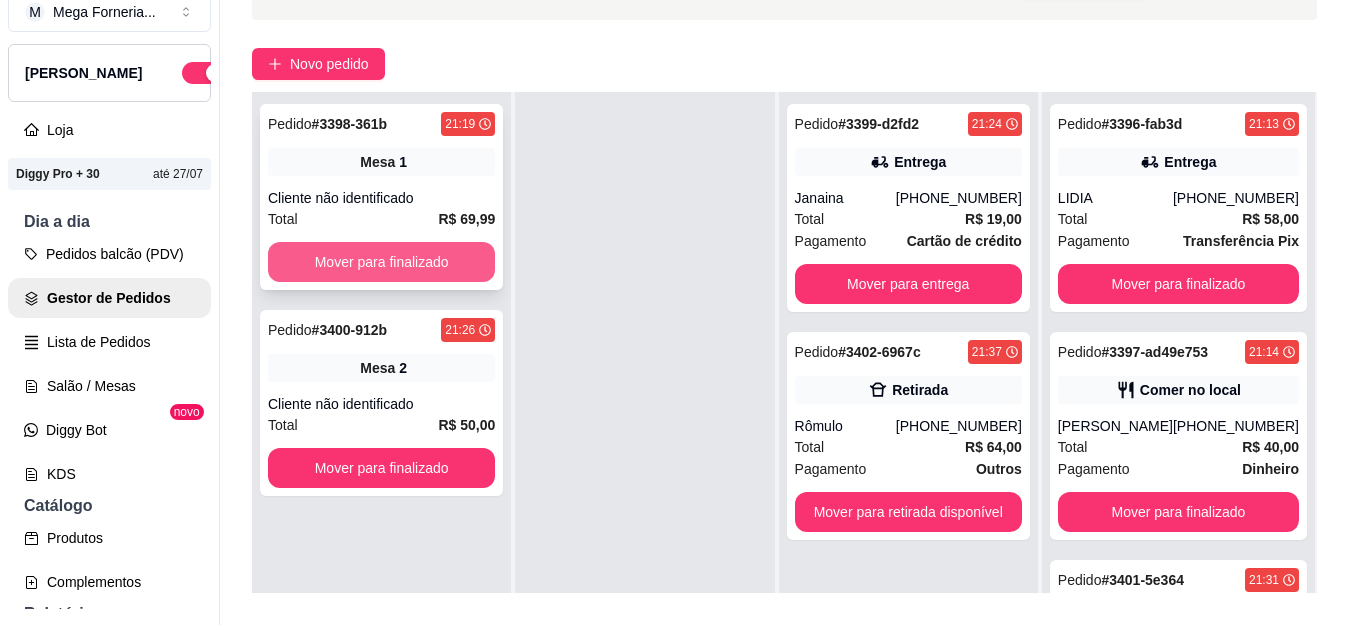 click on "Mover para finalizado" at bounding box center (381, 262) 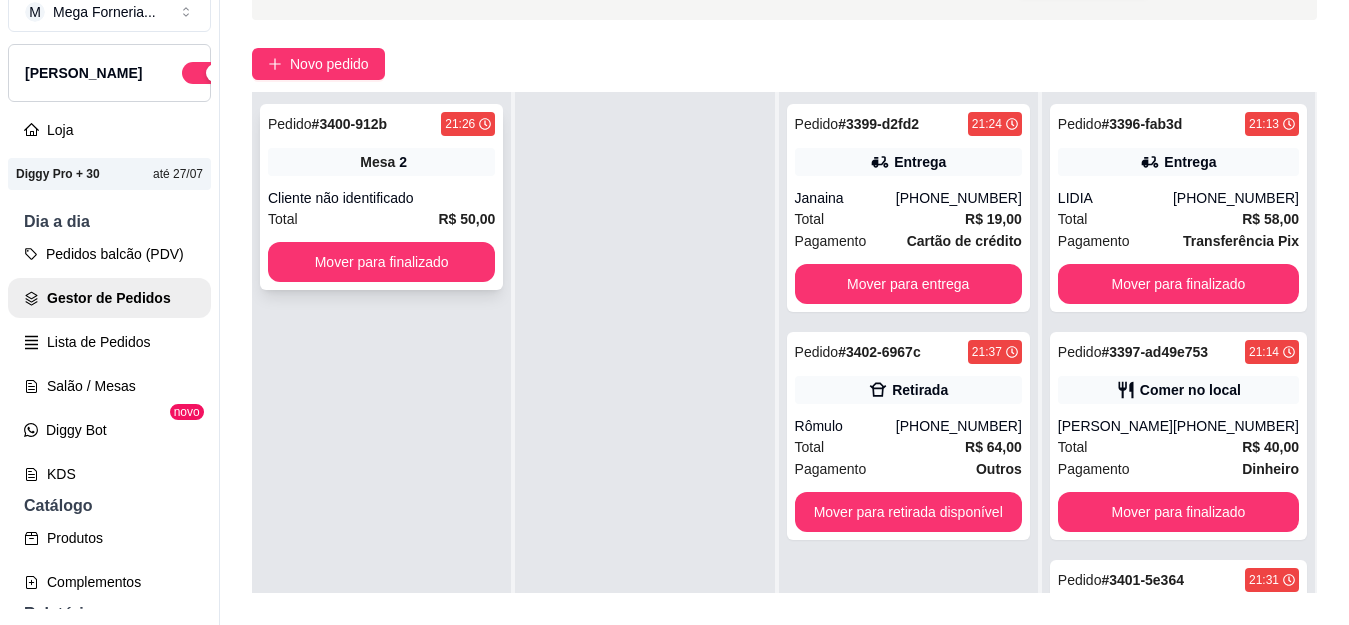 click on "Mesa 2" at bounding box center [381, 162] 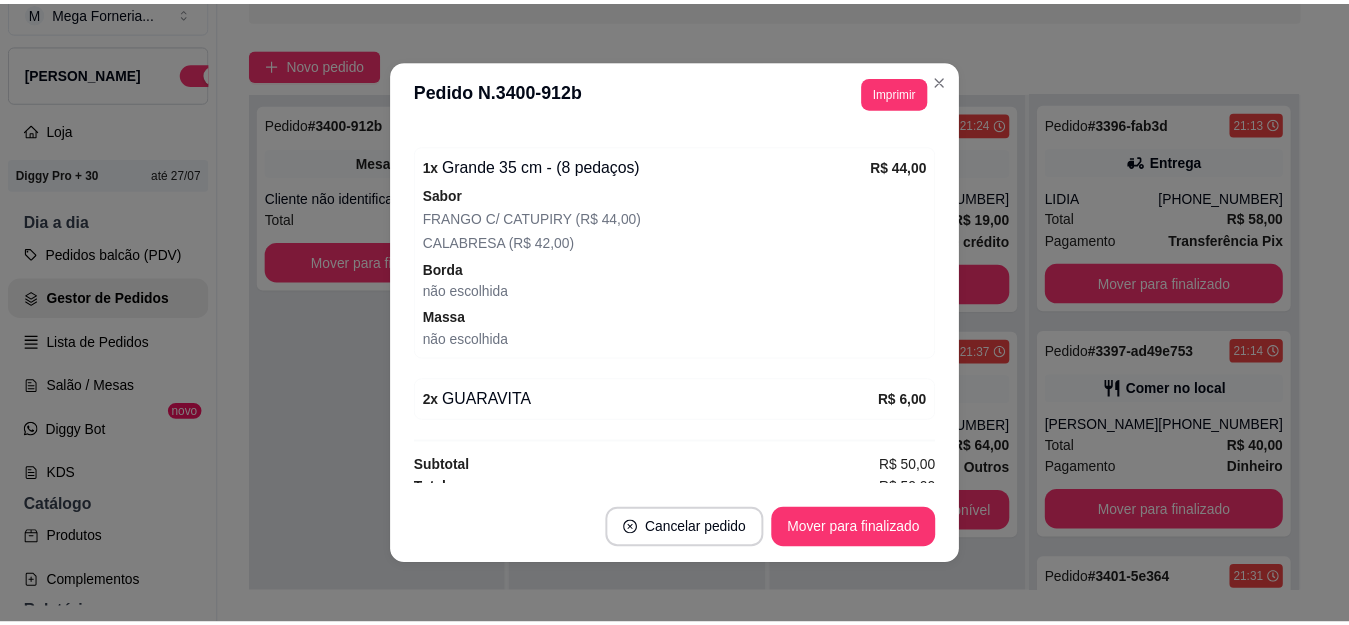 scroll, scrollTop: 290, scrollLeft: 0, axis: vertical 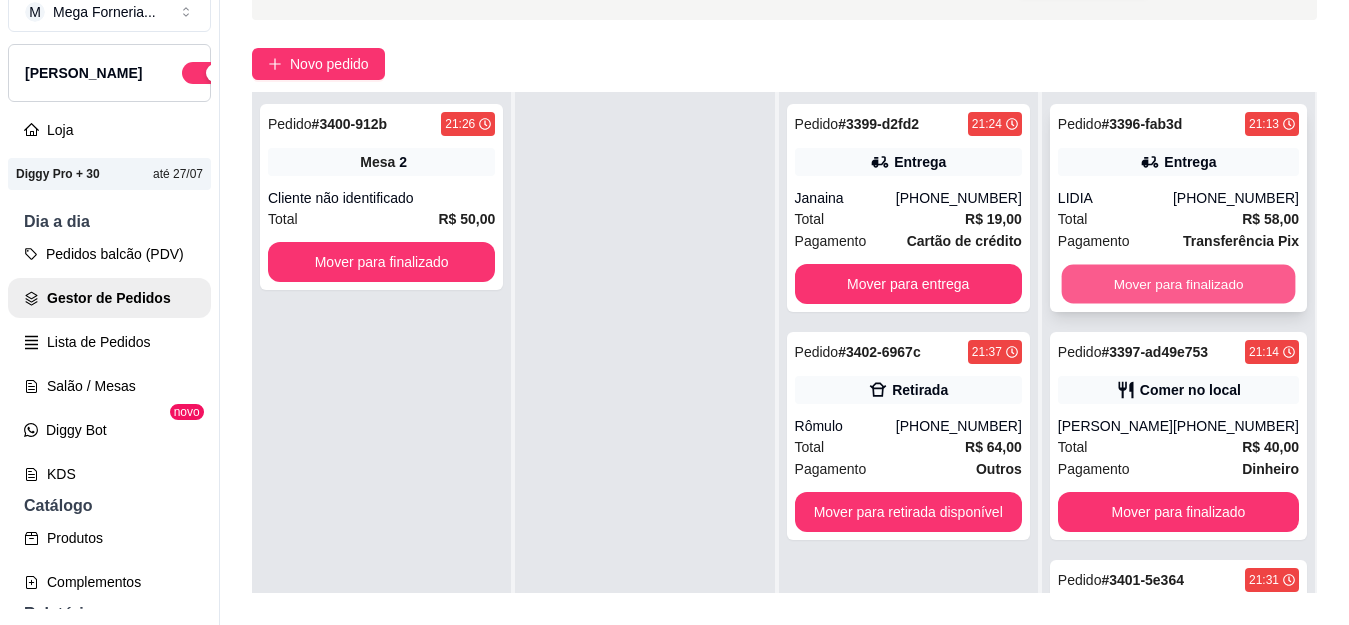 click on "Mover para finalizado" at bounding box center (1178, 284) 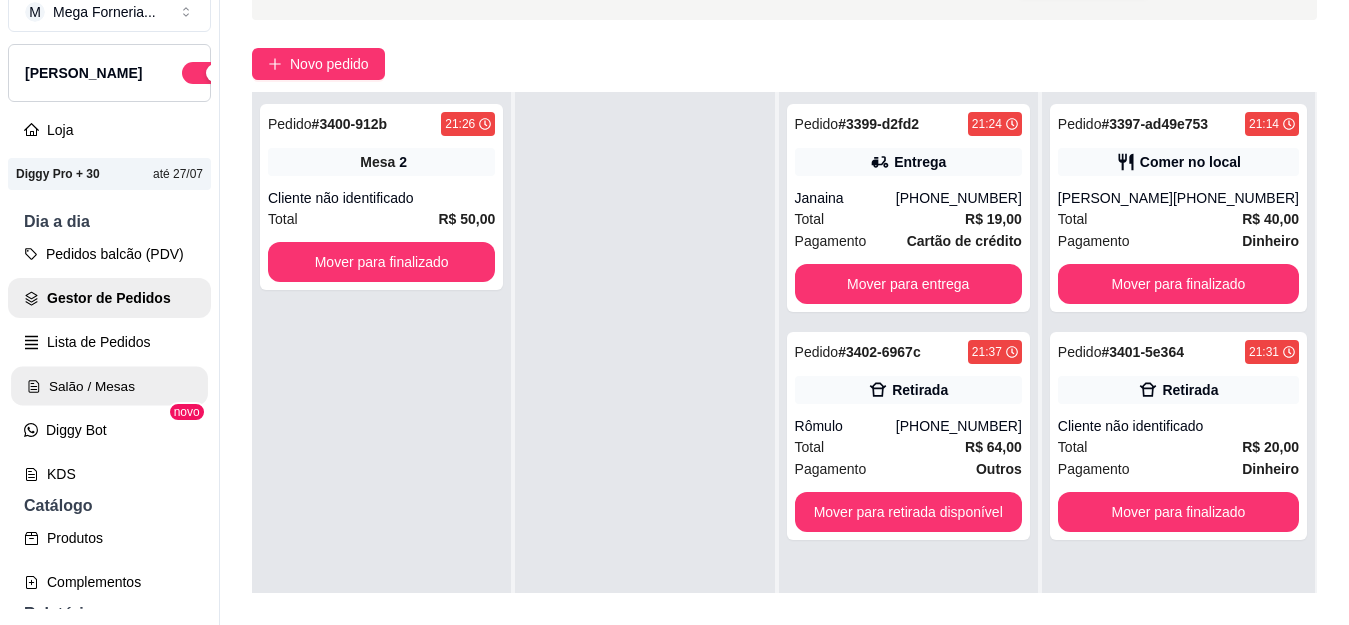 click on "Salão / Mesas" at bounding box center [109, 386] 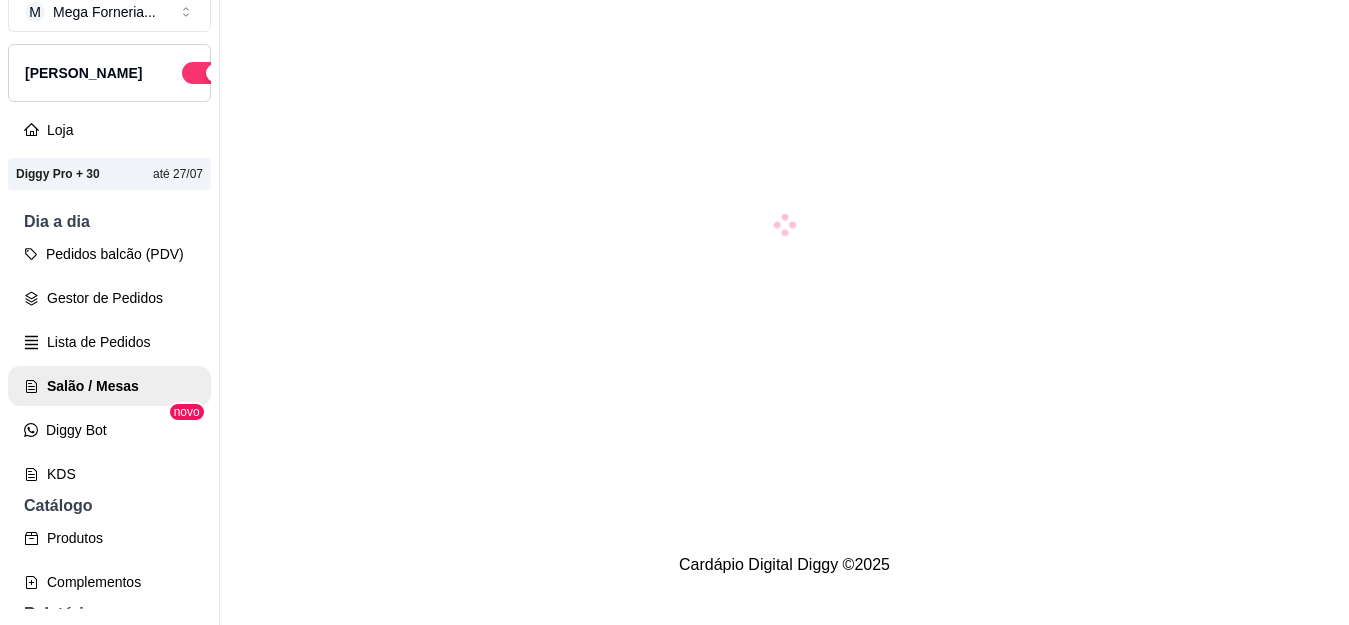 scroll, scrollTop: 0, scrollLeft: 0, axis: both 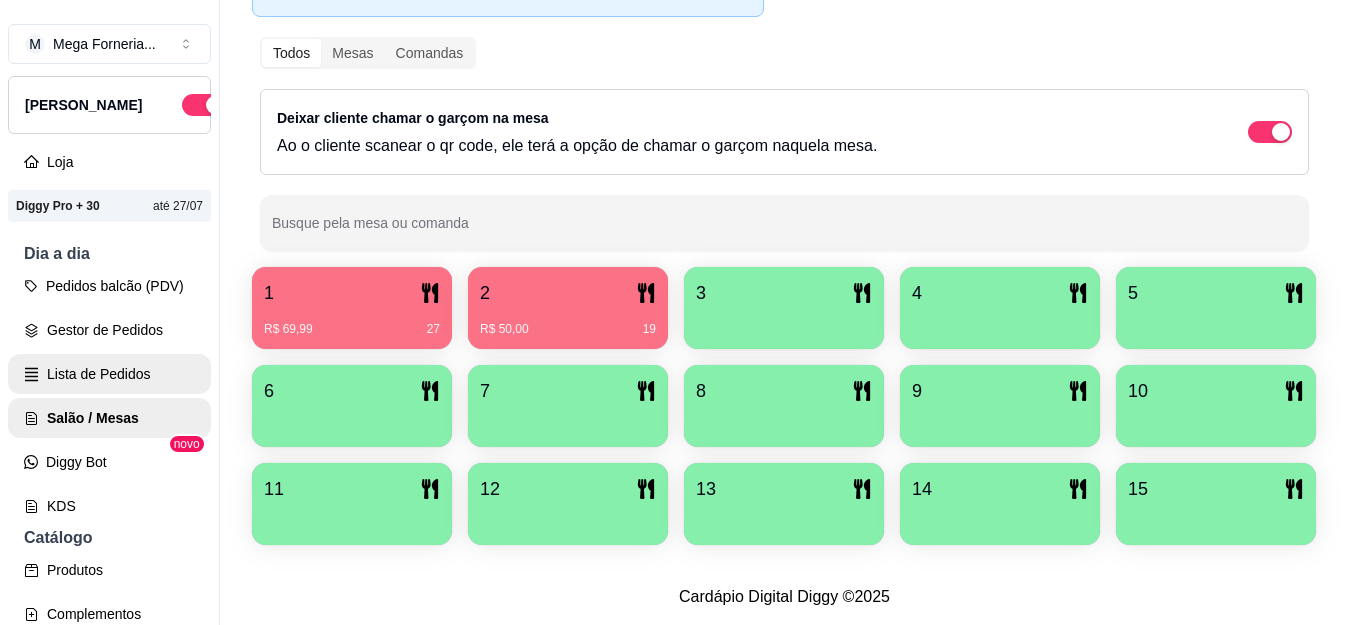 click on "Lista de Pedidos" at bounding box center [109, 374] 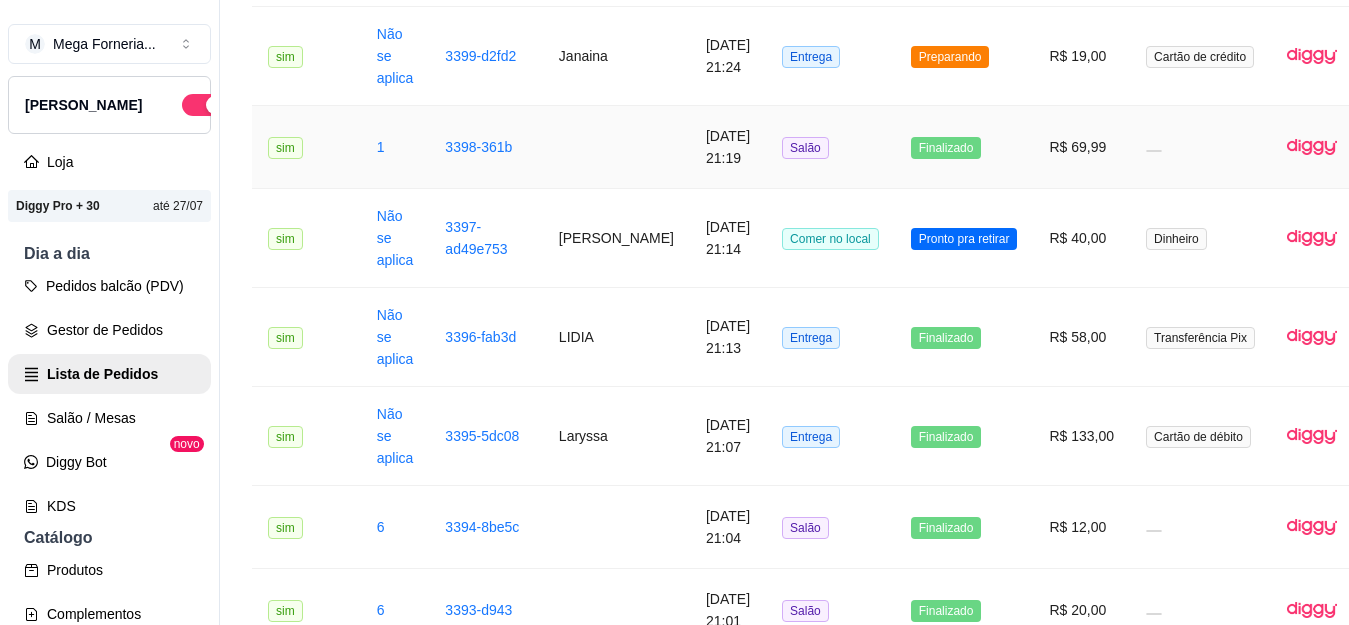 scroll, scrollTop: 700, scrollLeft: 0, axis: vertical 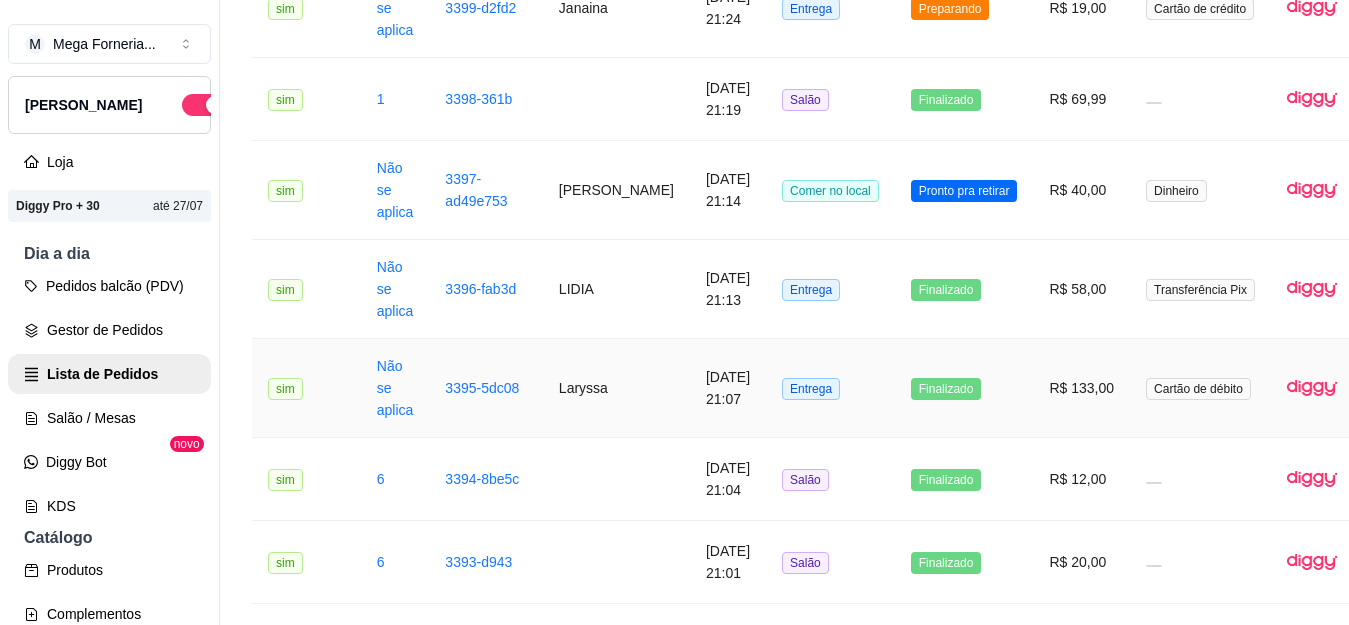 click on "Laryssa" at bounding box center (616, 388) 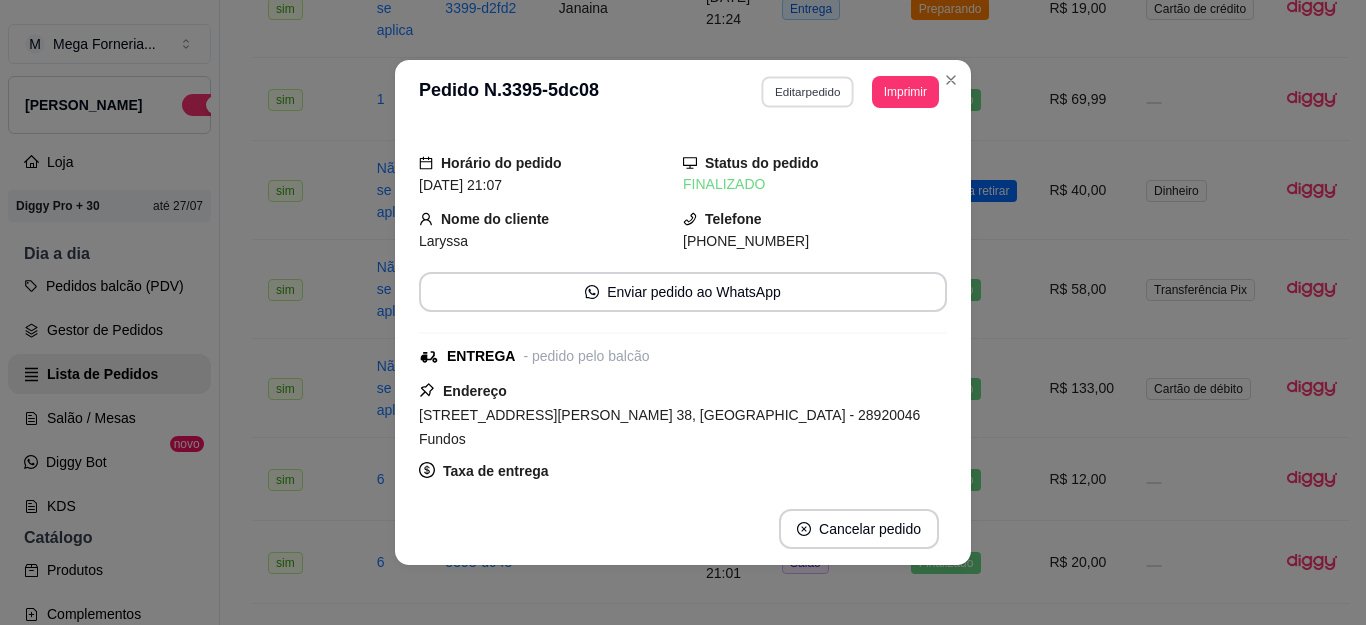 click on "Editar  pedido" at bounding box center [808, 91] 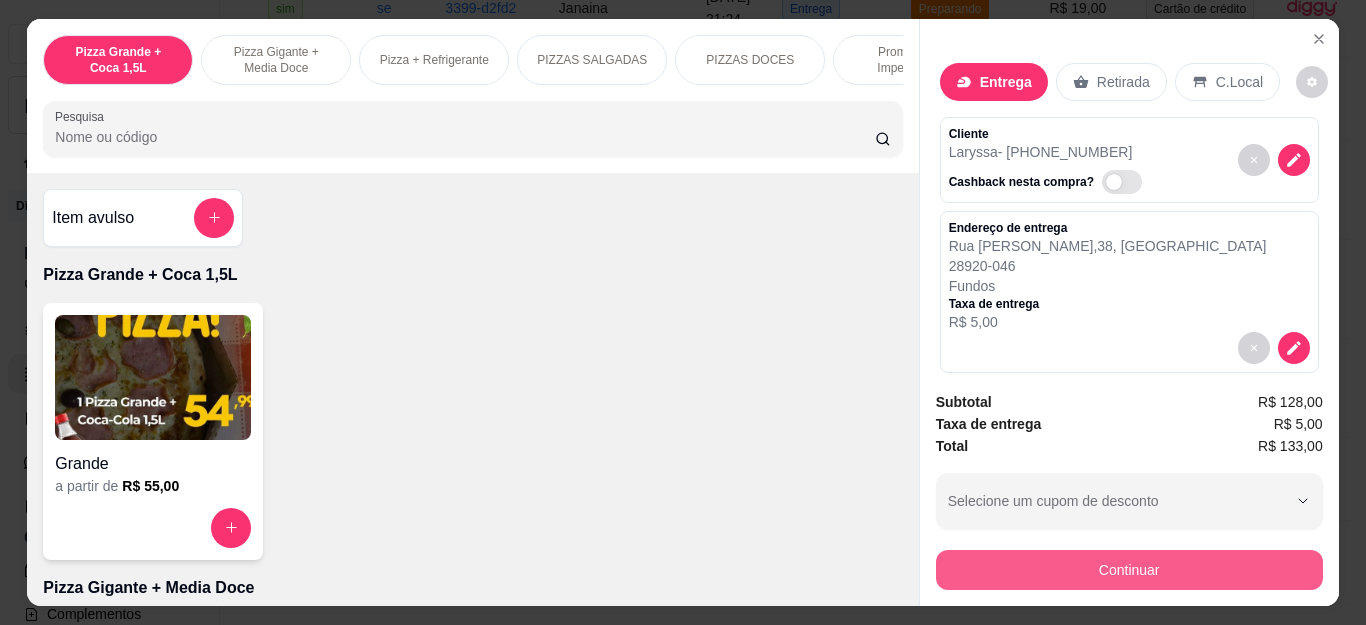 click on "Continuar" at bounding box center [1129, 570] 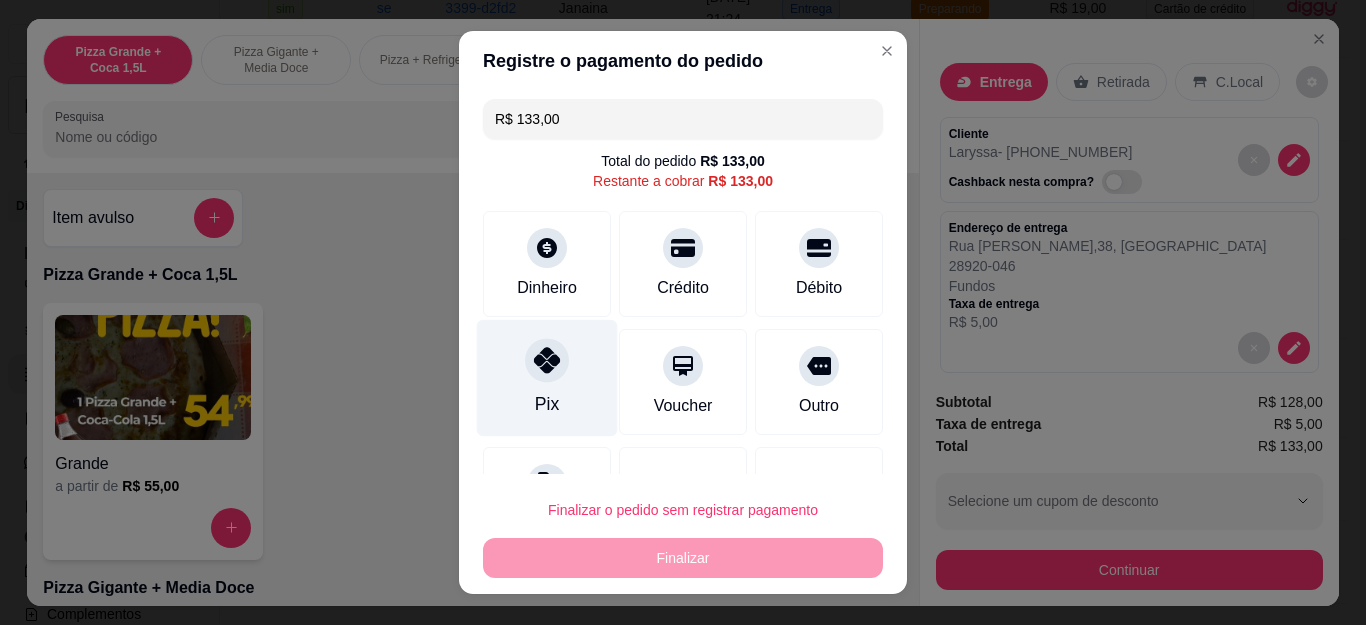 click on "Pix" at bounding box center (547, 378) 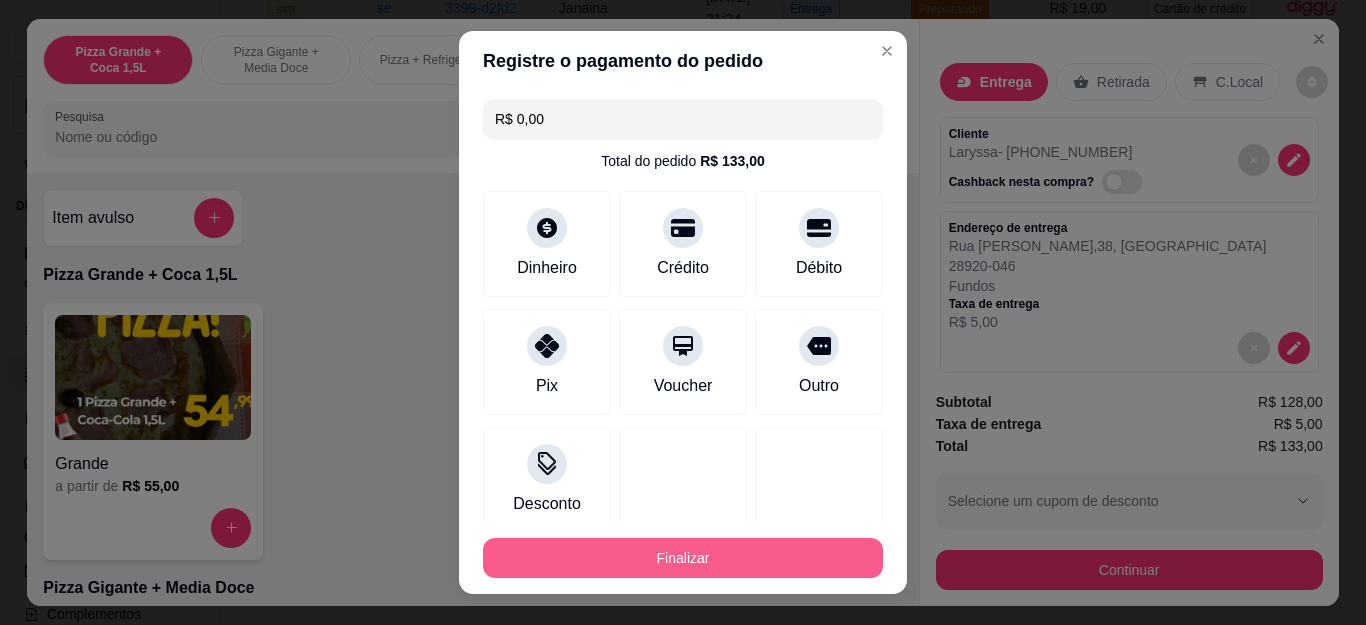 click on "Finalizar" at bounding box center (683, 558) 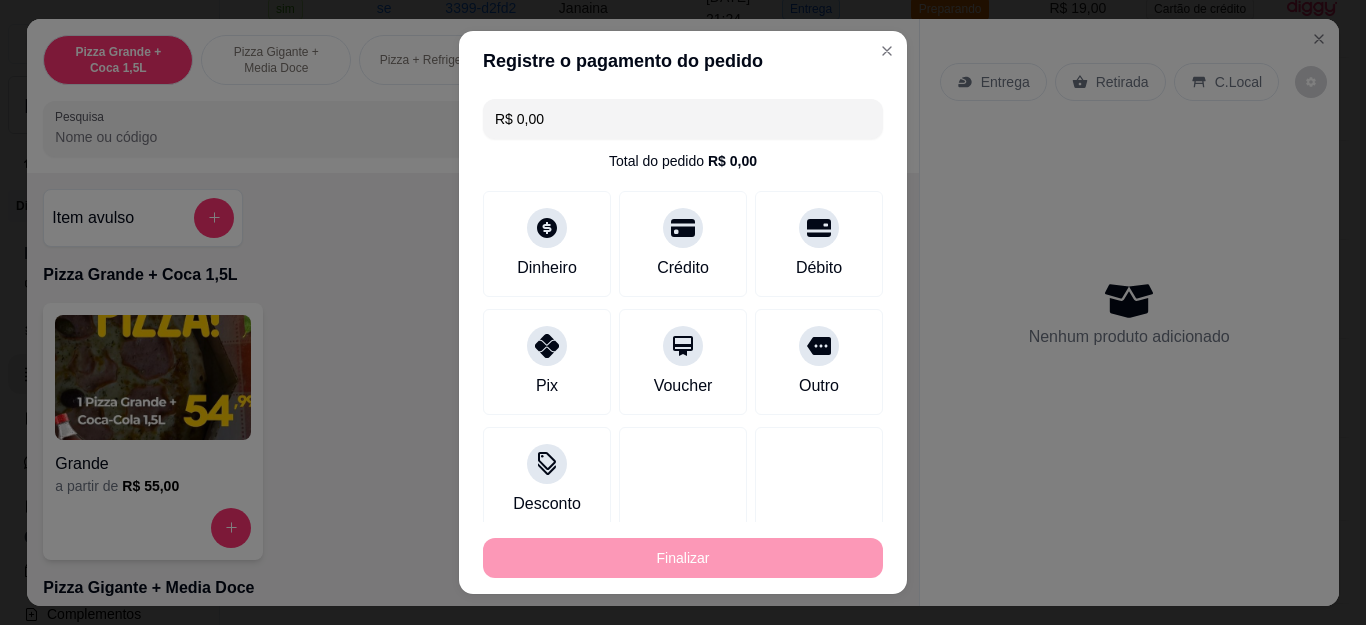 type on "-R$ 133,00" 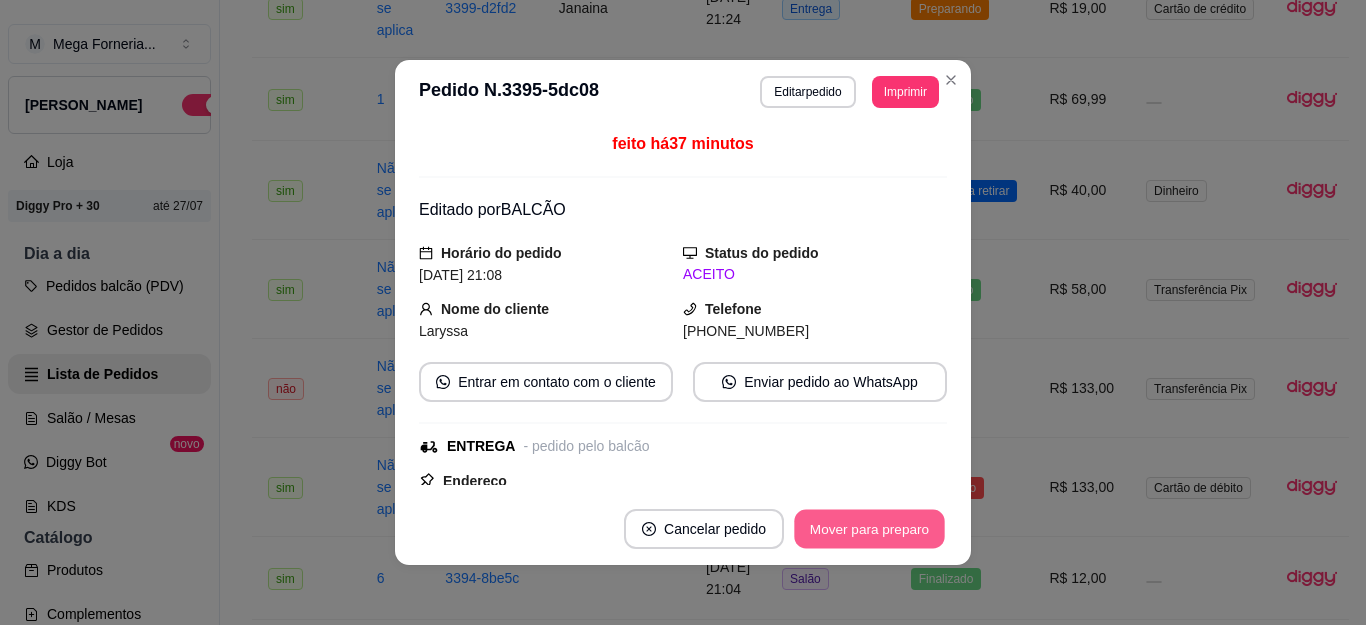 click on "Mover para preparo" at bounding box center (869, 529) 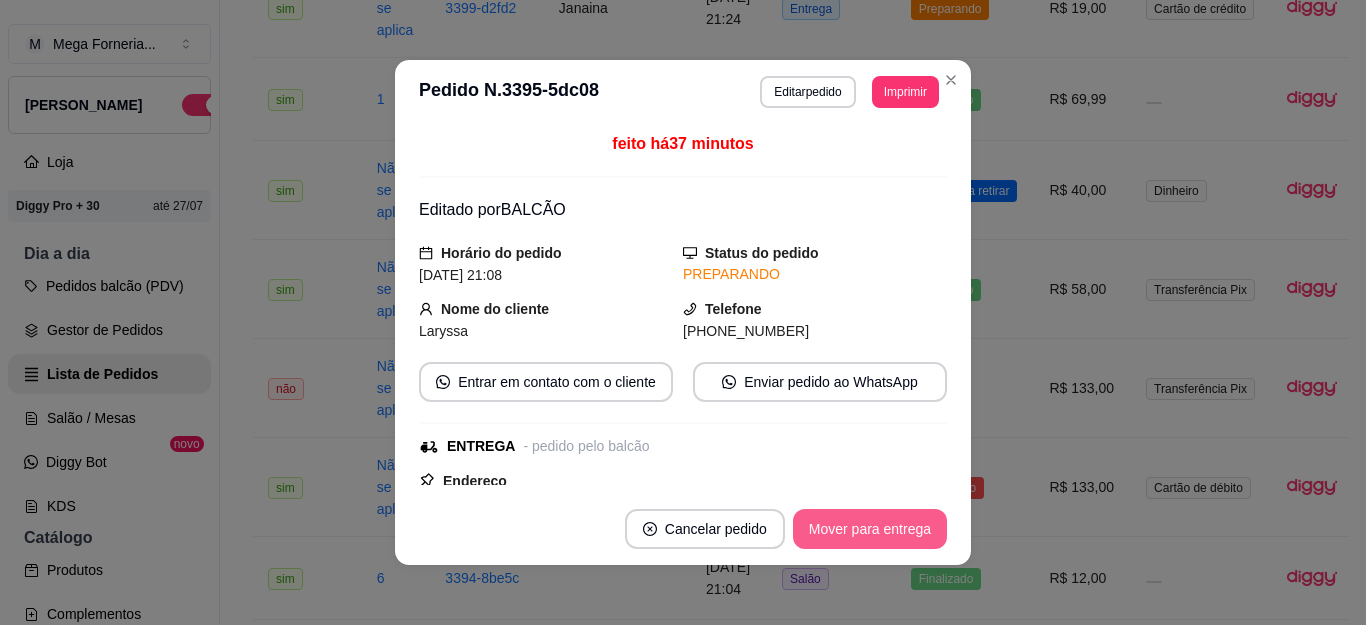 click on "Mover para entrega" at bounding box center [870, 529] 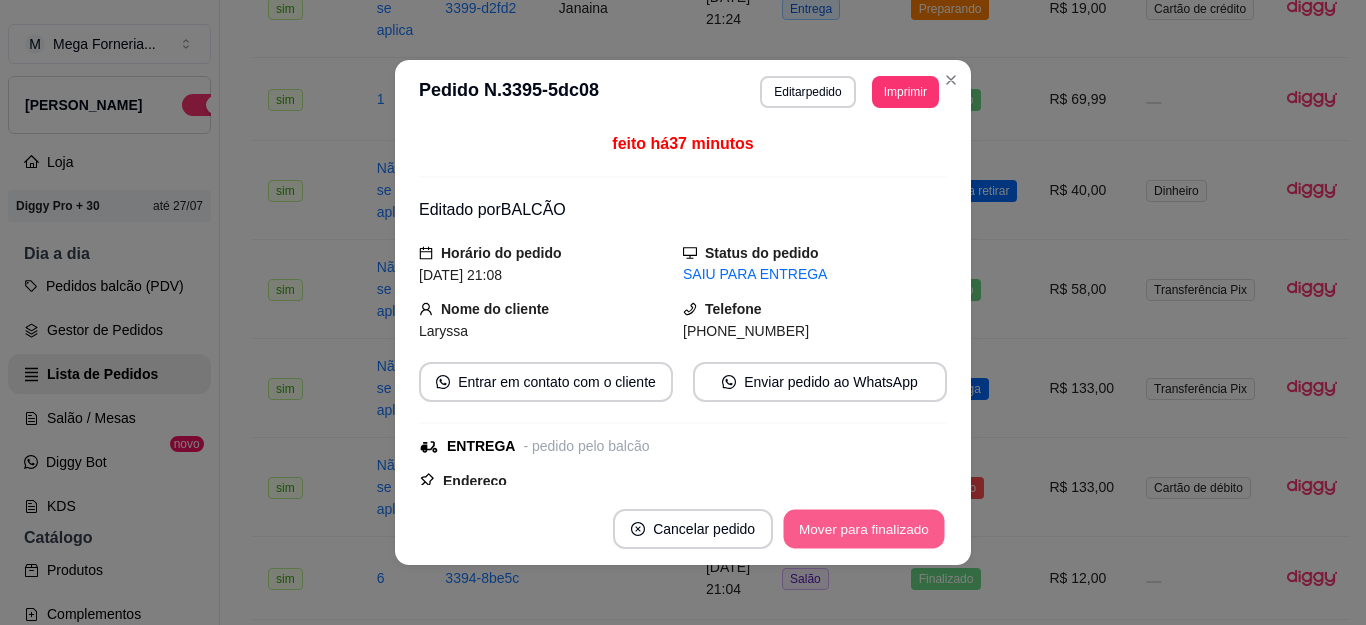 click on "Mover para finalizado" at bounding box center (864, 529) 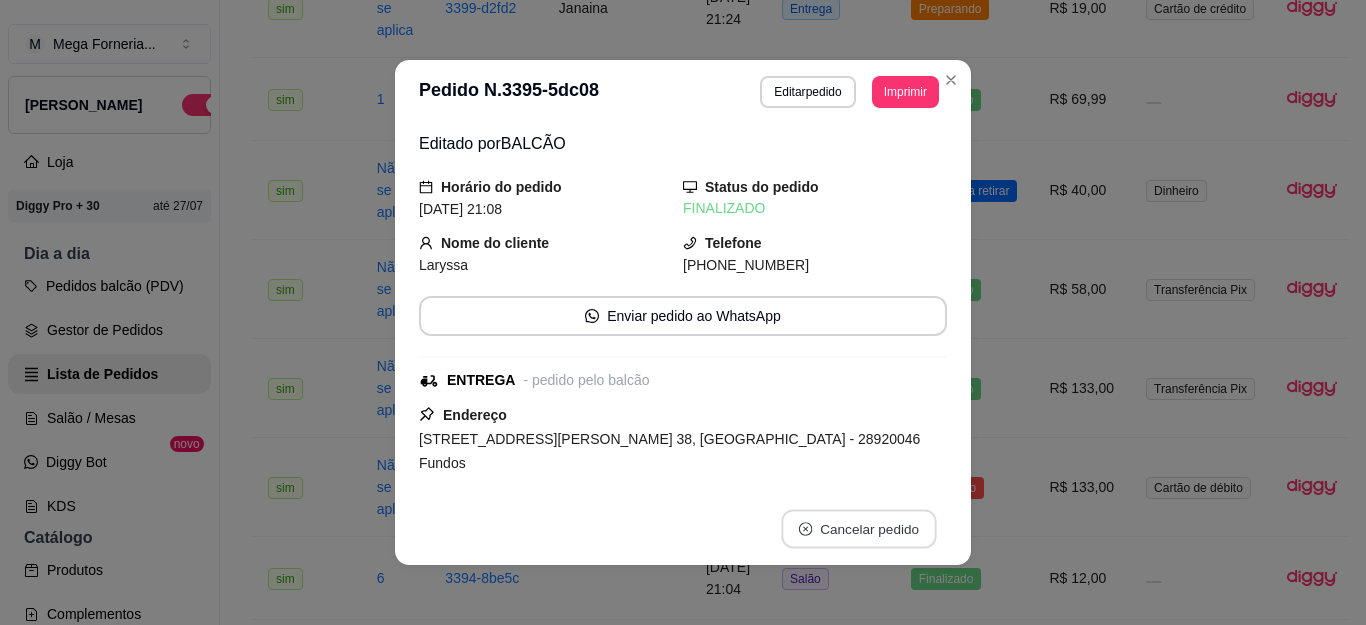 click on "Cancelar pedido" at bounding box center [858, 529] 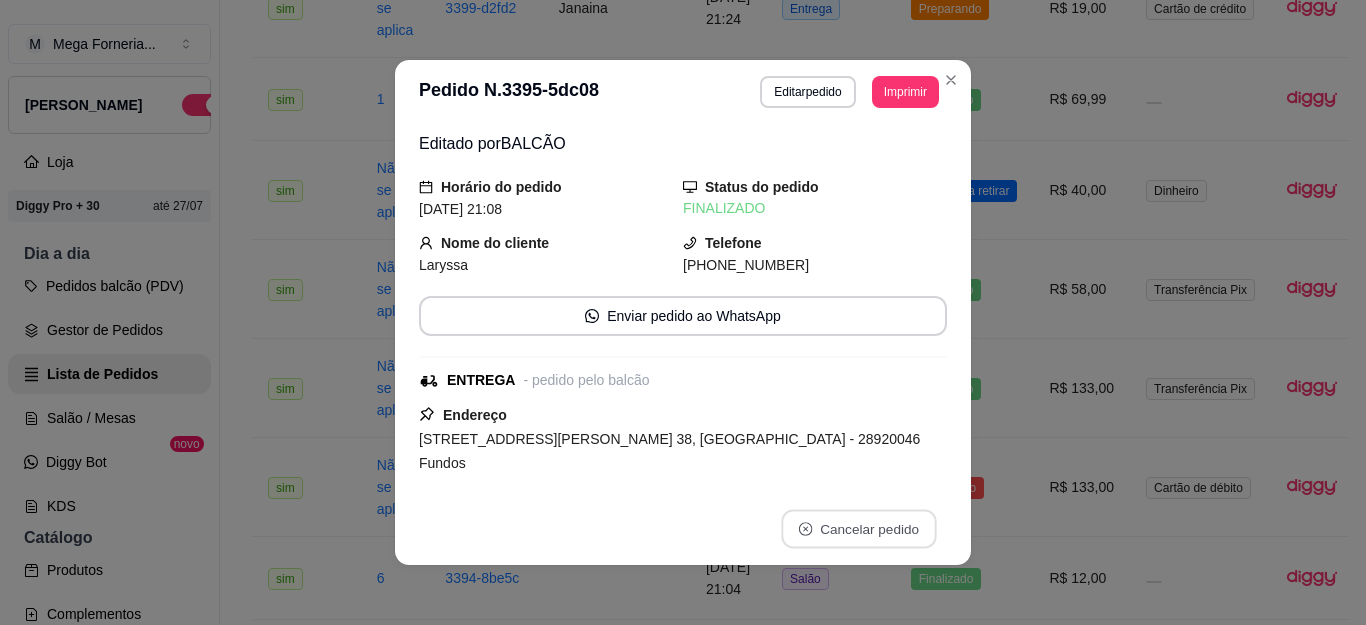 click on "não" at bounding box center (816, 479) 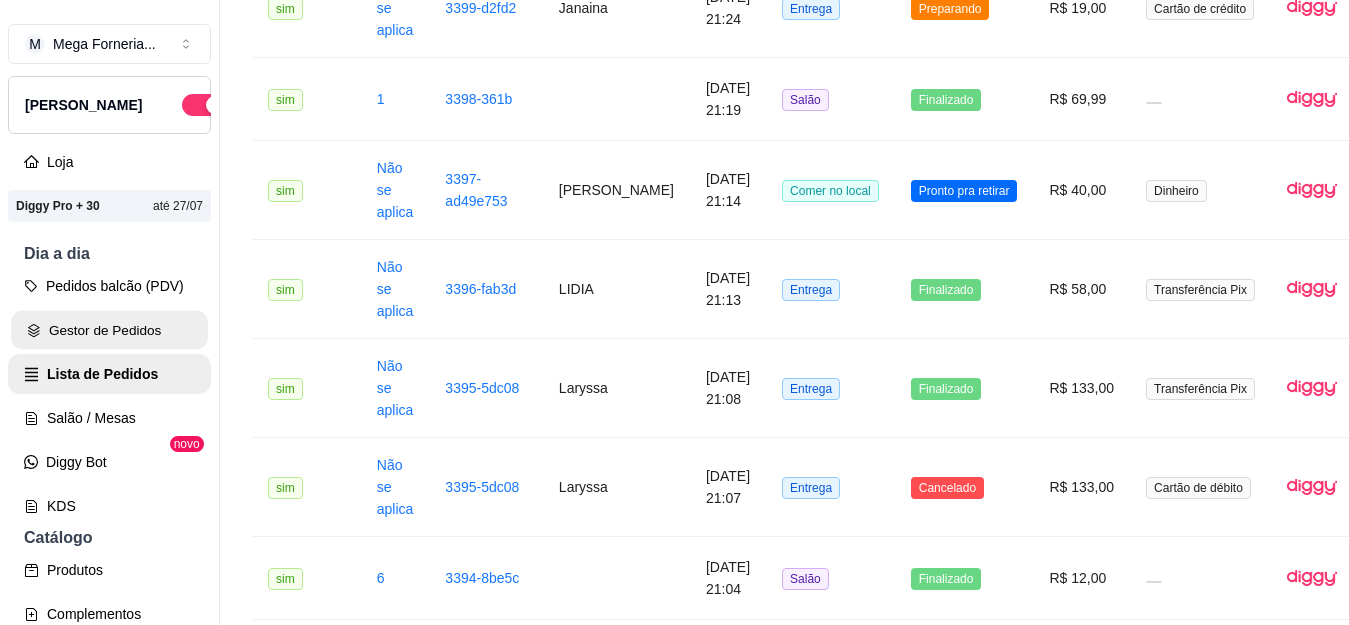 click on "Gestor de Pedidos" at bounding box center [109, 330] 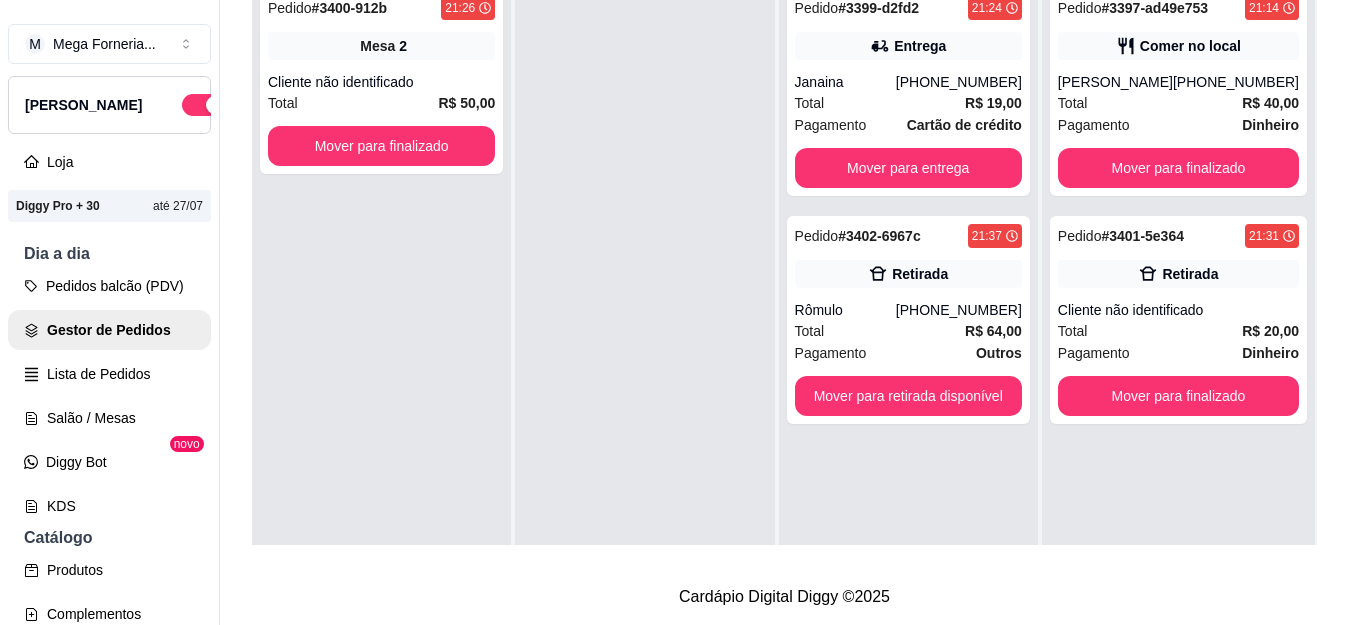 scroll, scrollTop: 0, scrollLeft: 0, axis: both 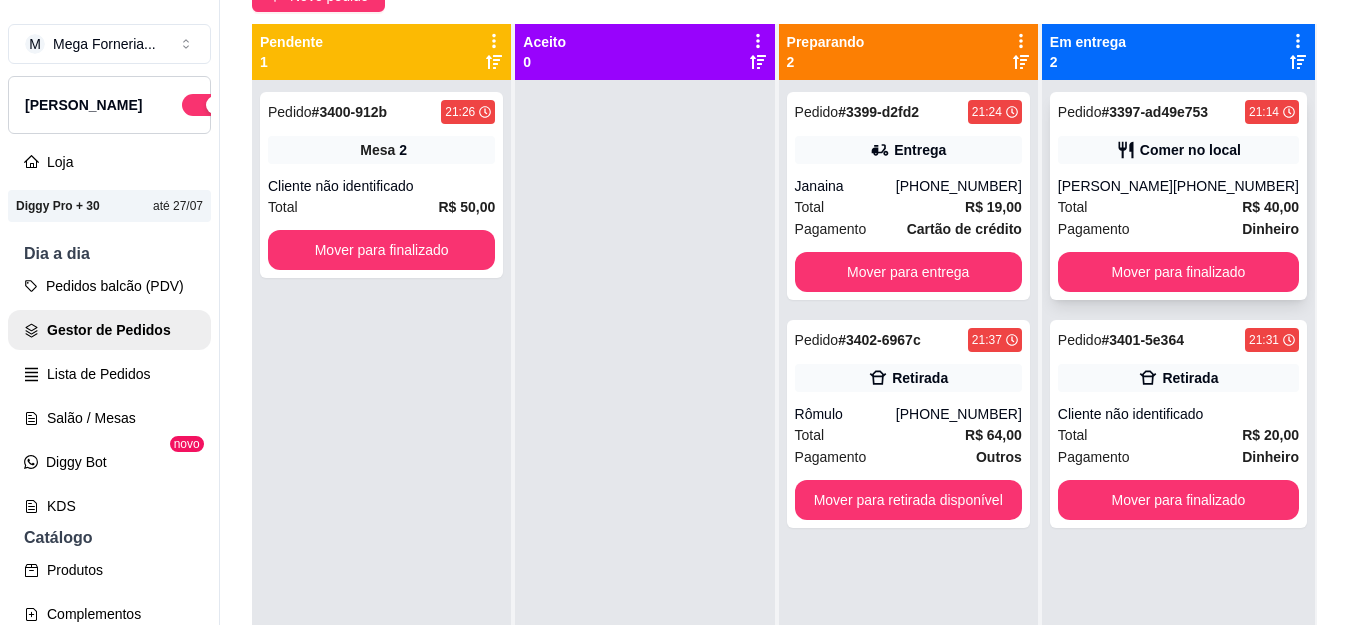click on "[PERSON_NAME]" at bounding box center [1115, 186] 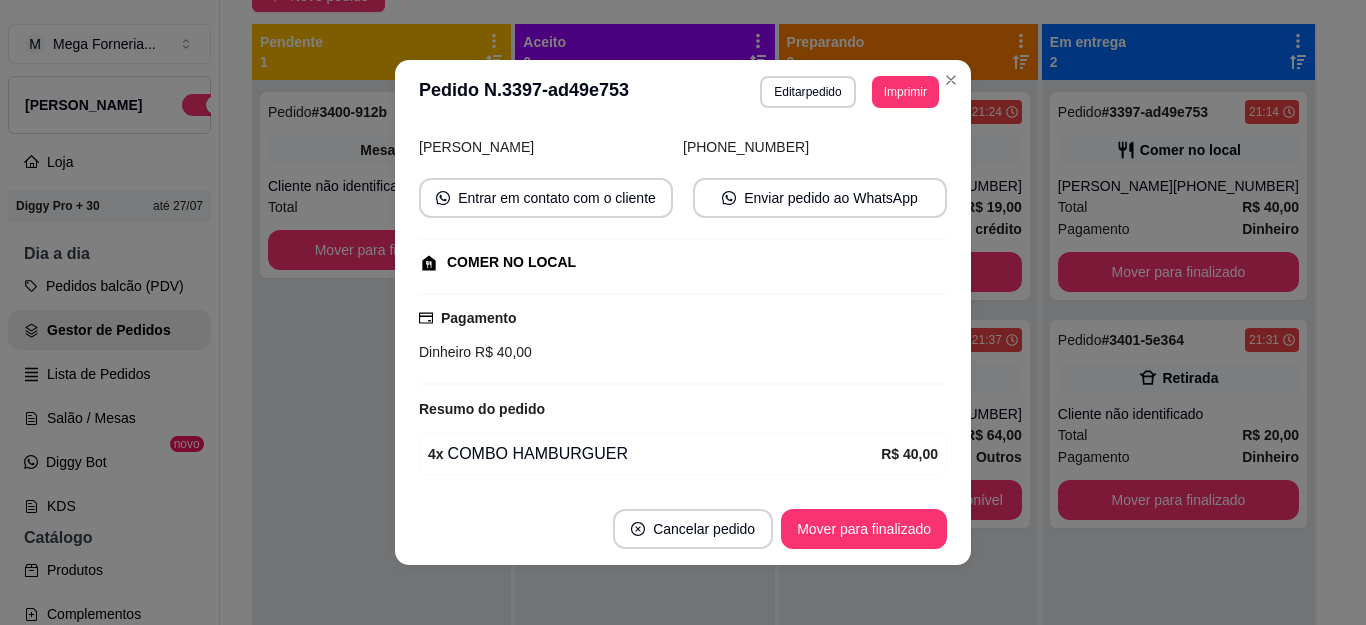 scroll, scrollTop: 230, scrollLeft: 0, axis: vertical 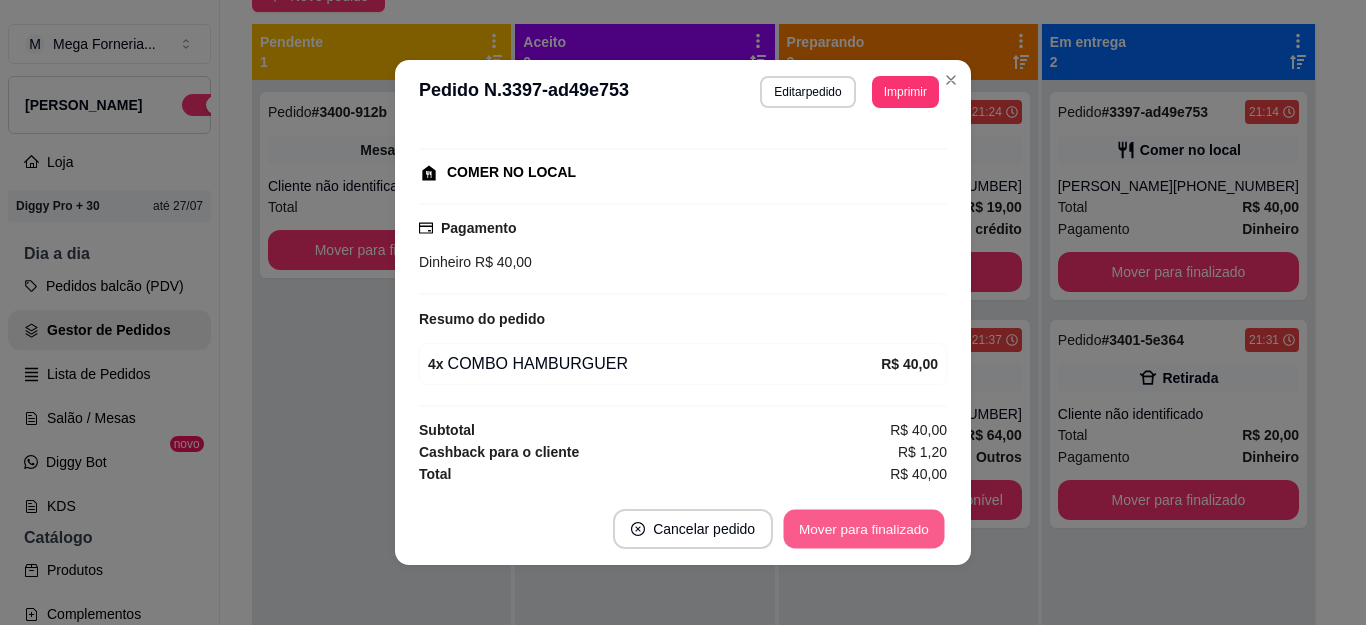 click on "Mover para finalizado" at bounding box center (864, 529) 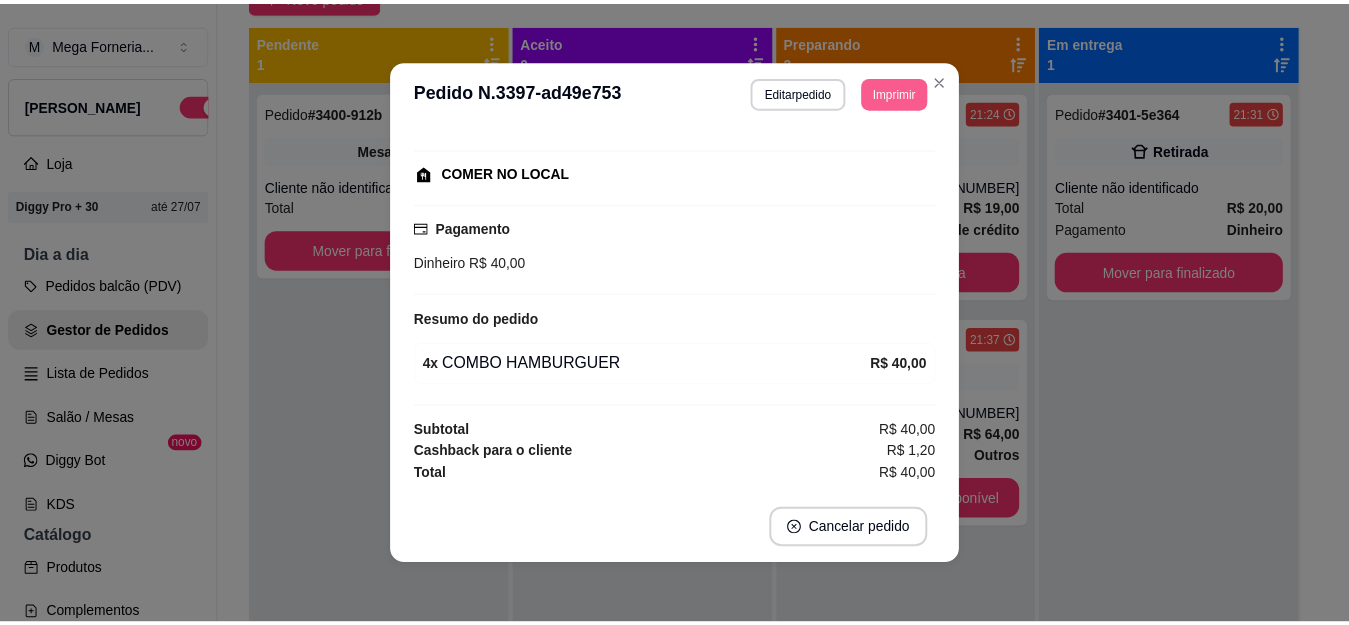 scroll, scrollTop: 184, scrollLeft: 0, axis: vertical 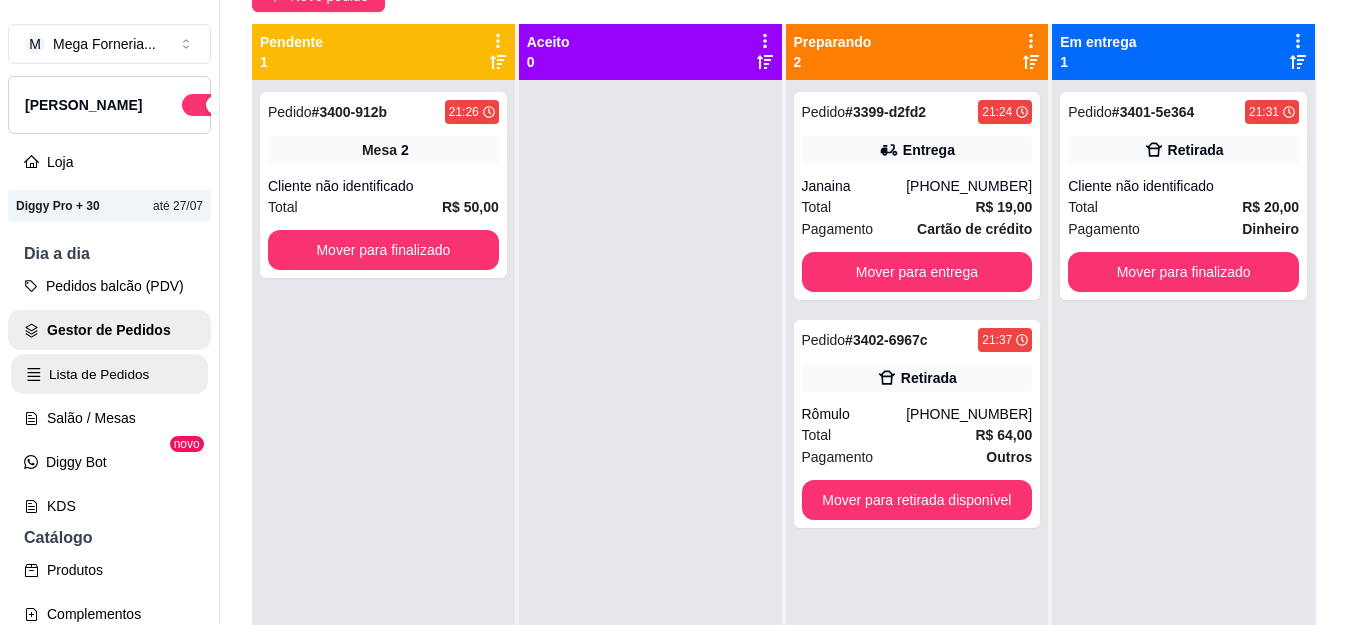 click on "Lista de Pedidos" at bounding box center (109, 374) 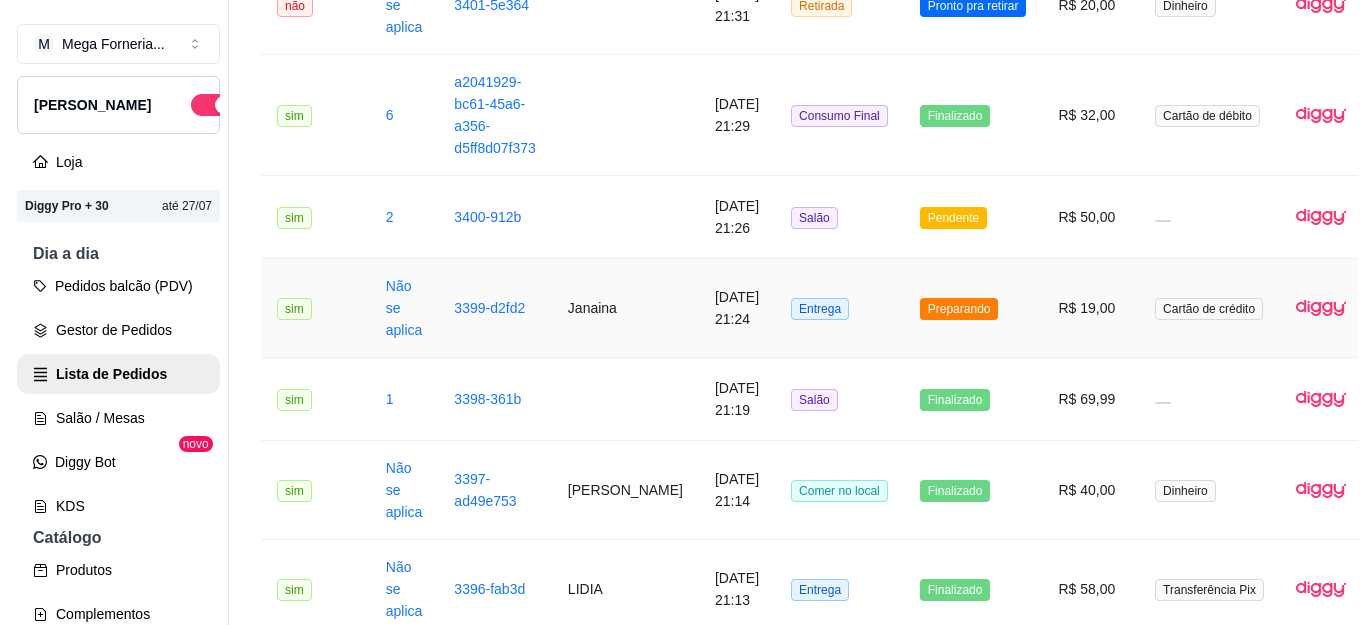 scroll, scrollTop: 500, scrollLeft: 0, axis: vertical 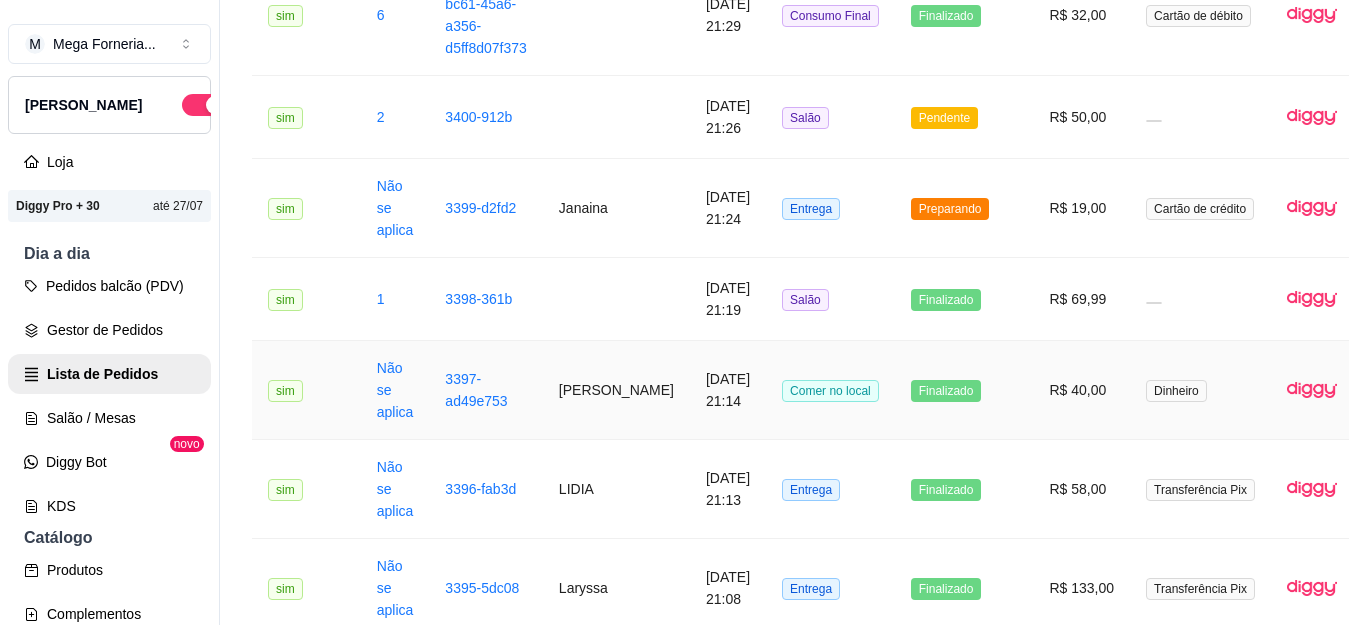 click on "[DATE] 21:14" at bounding box center (728, 390) 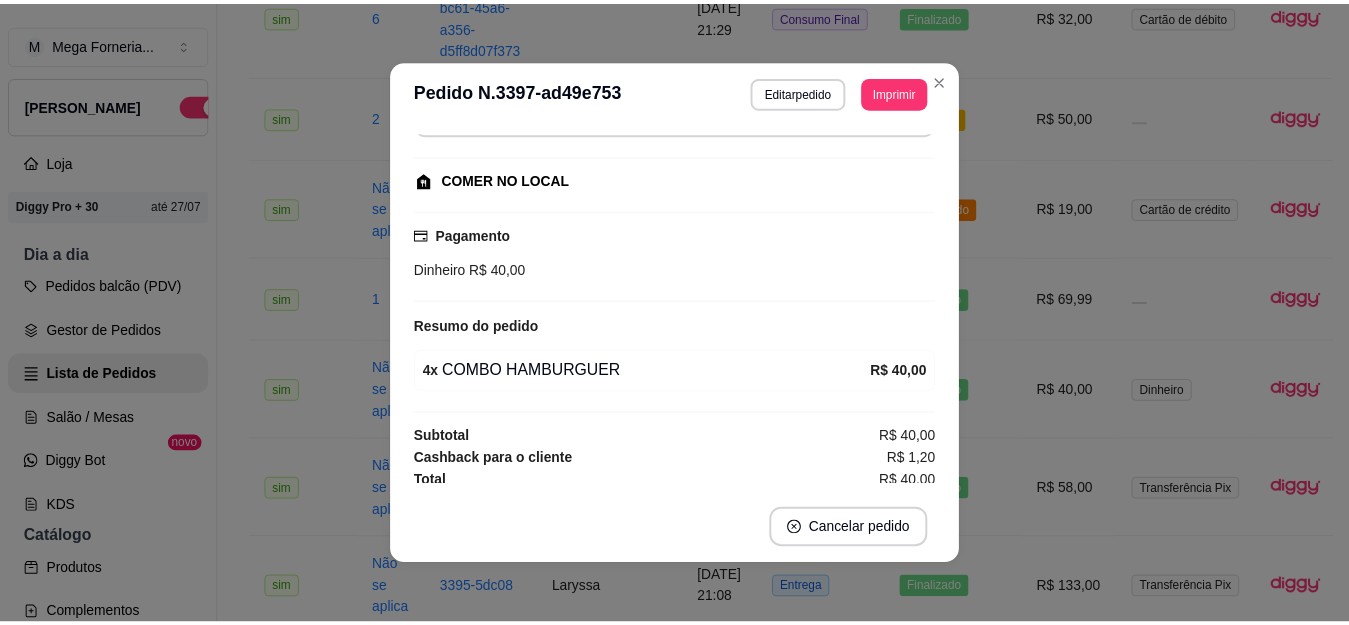 scroll, scrollTop: 184, scrollLeft: 0, axis: vertical 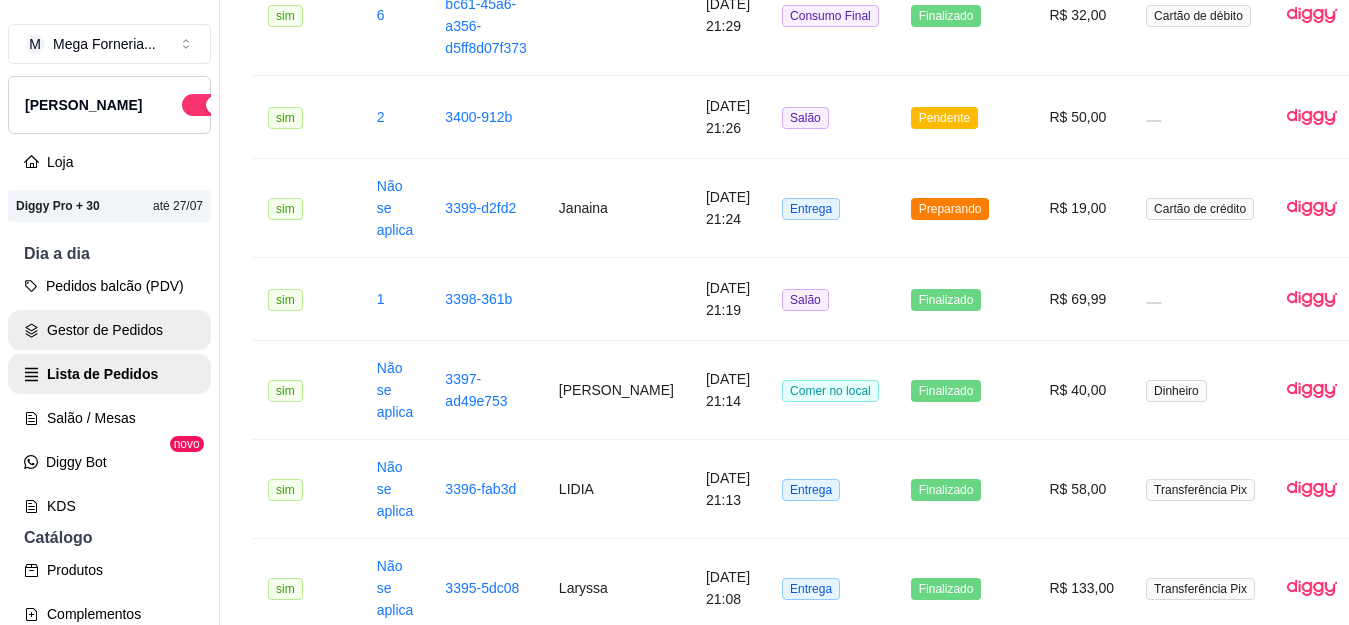 click on "Gestor de Pedidos" at bounding box center (109, 330) 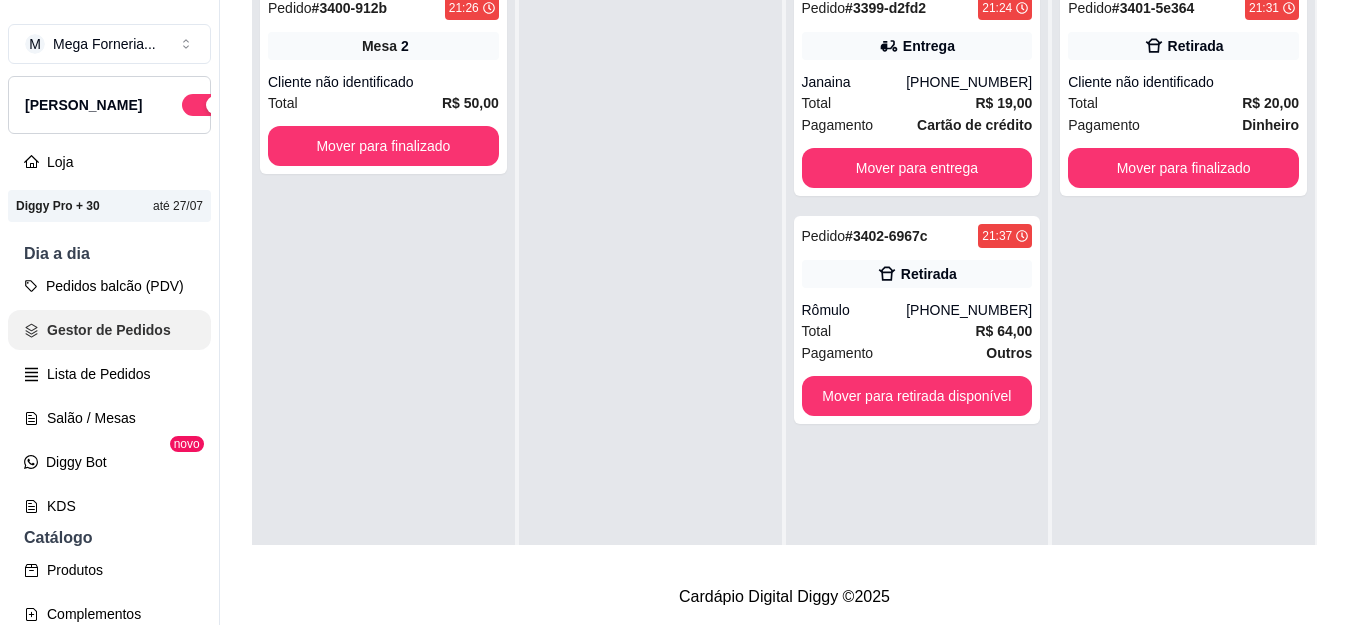 scroll, scrollTop: 0, scrollLeft: 0, axis: both 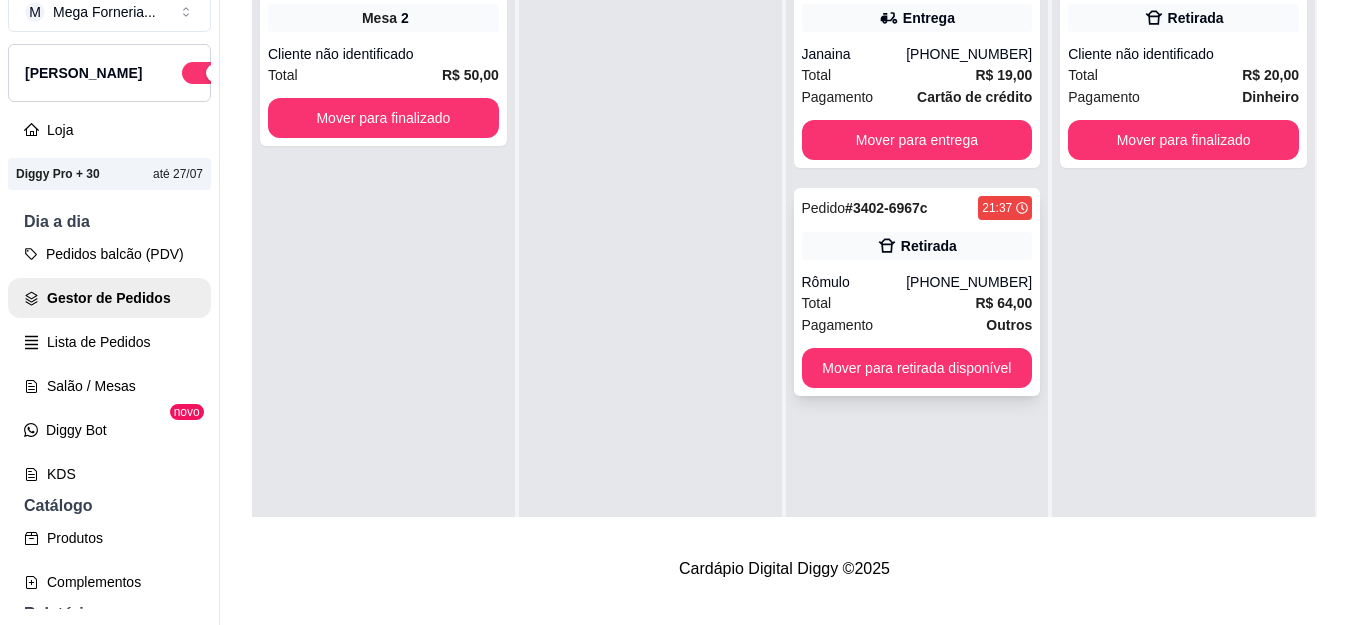 click on "[PHONE_NUMBER]" at bounding box center (969, 282) 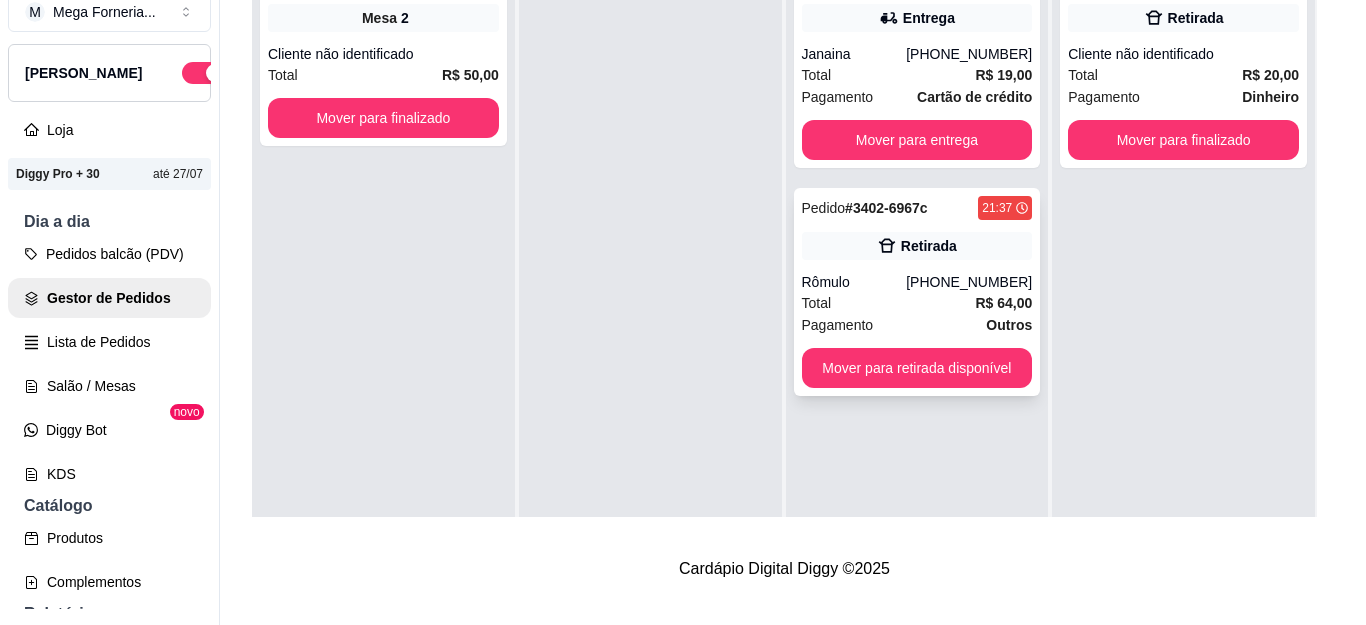 scroll, scrollTop: 4, scrollLeft: 0, axis: vertical 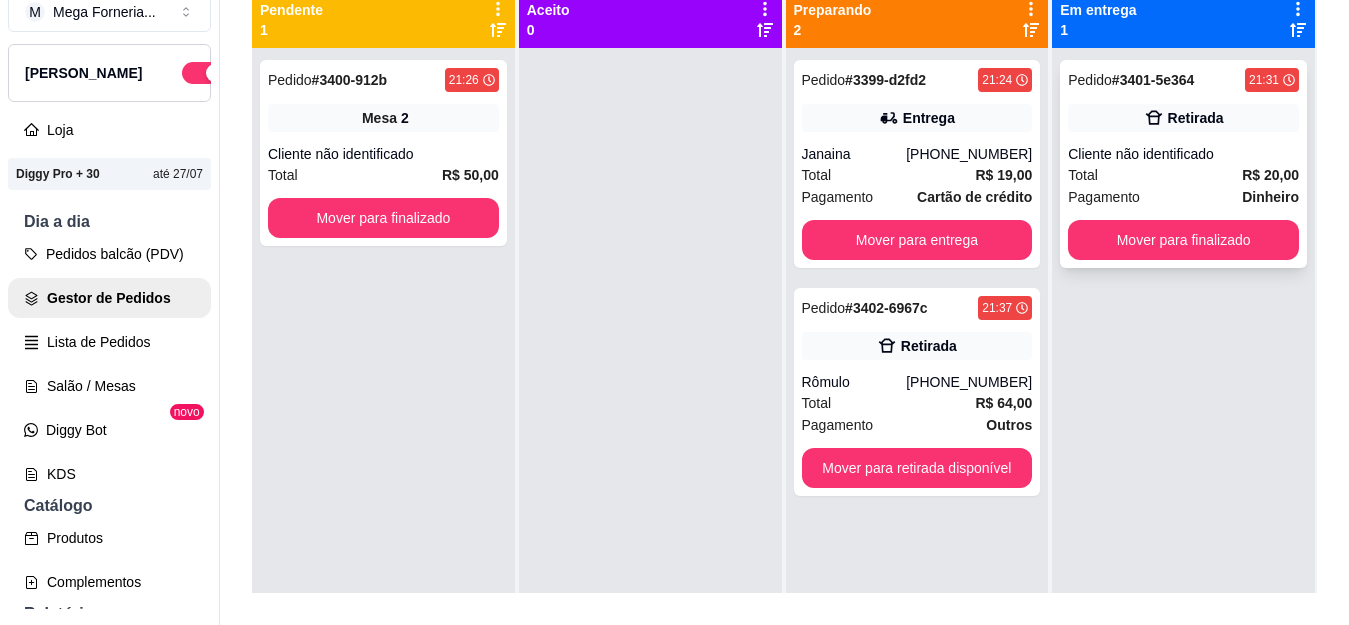click on "Pedido  # 3401-5e364 21:31 Retirada Cliente não identificado Total R$ 20,00 Pagamento Dinheiro Mover para finalizado" at bounding box center (1183, 164) 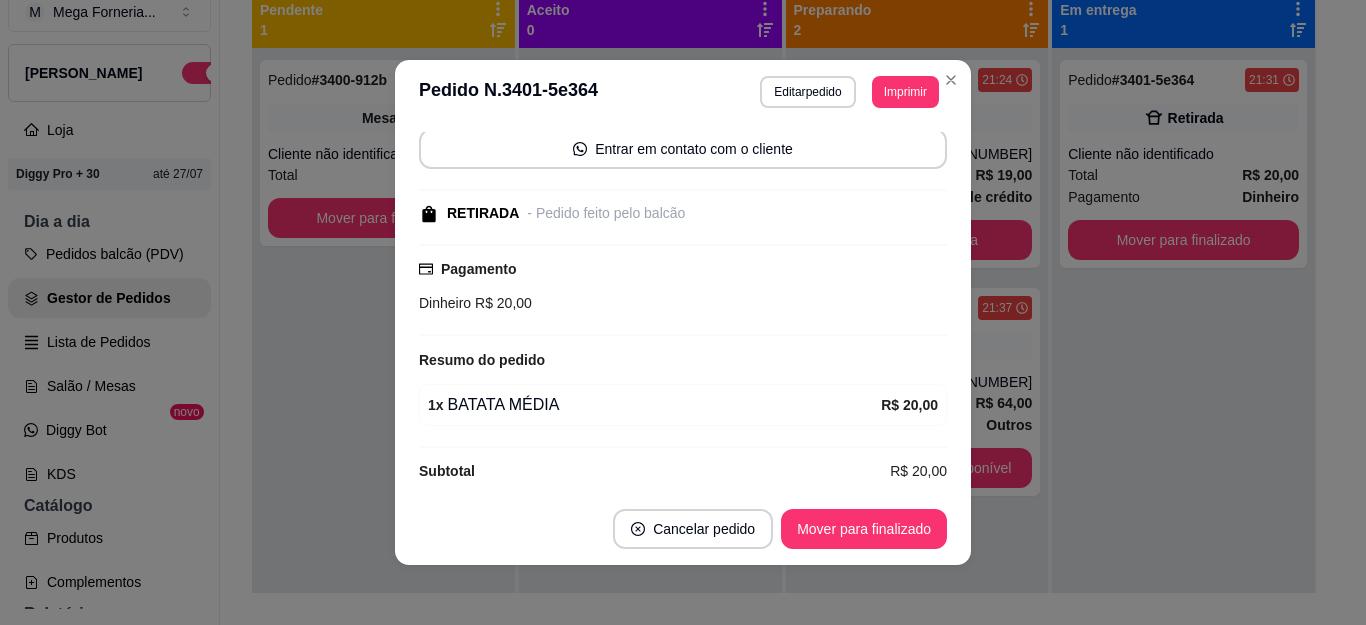 scroll, scrollTop: 164, scrollLeft: 0, axis: vertical 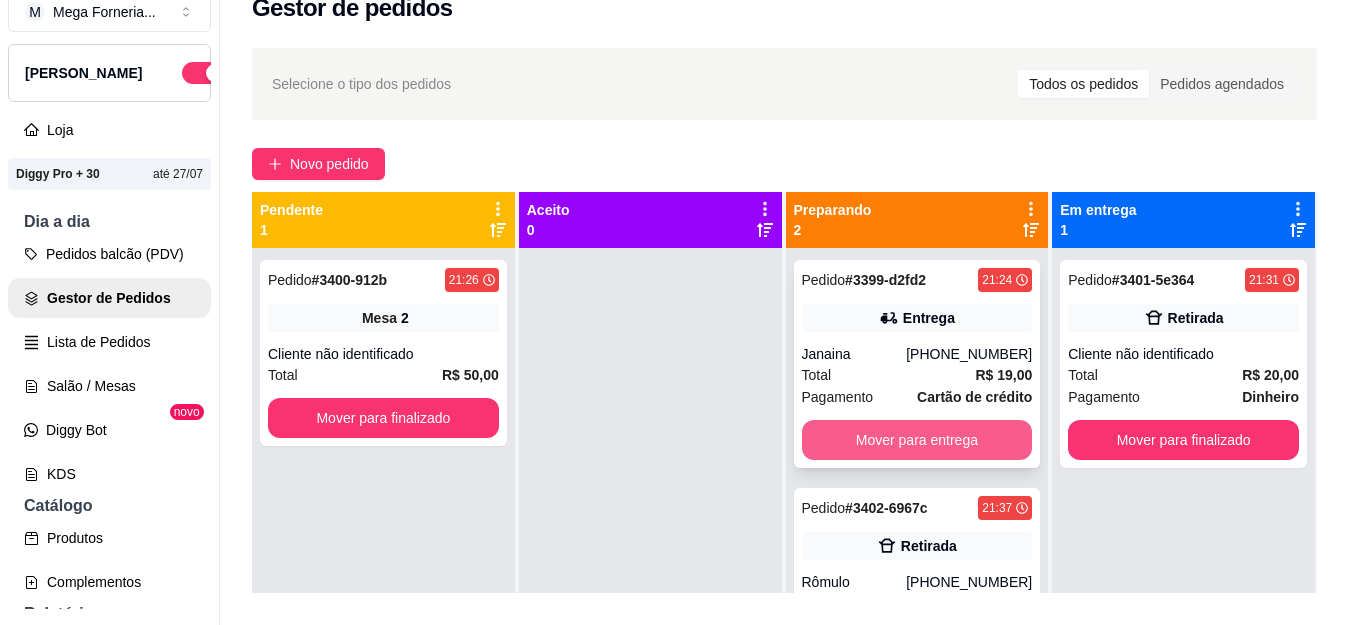click on "Mover para entrega" at bounding box center (917, 440) 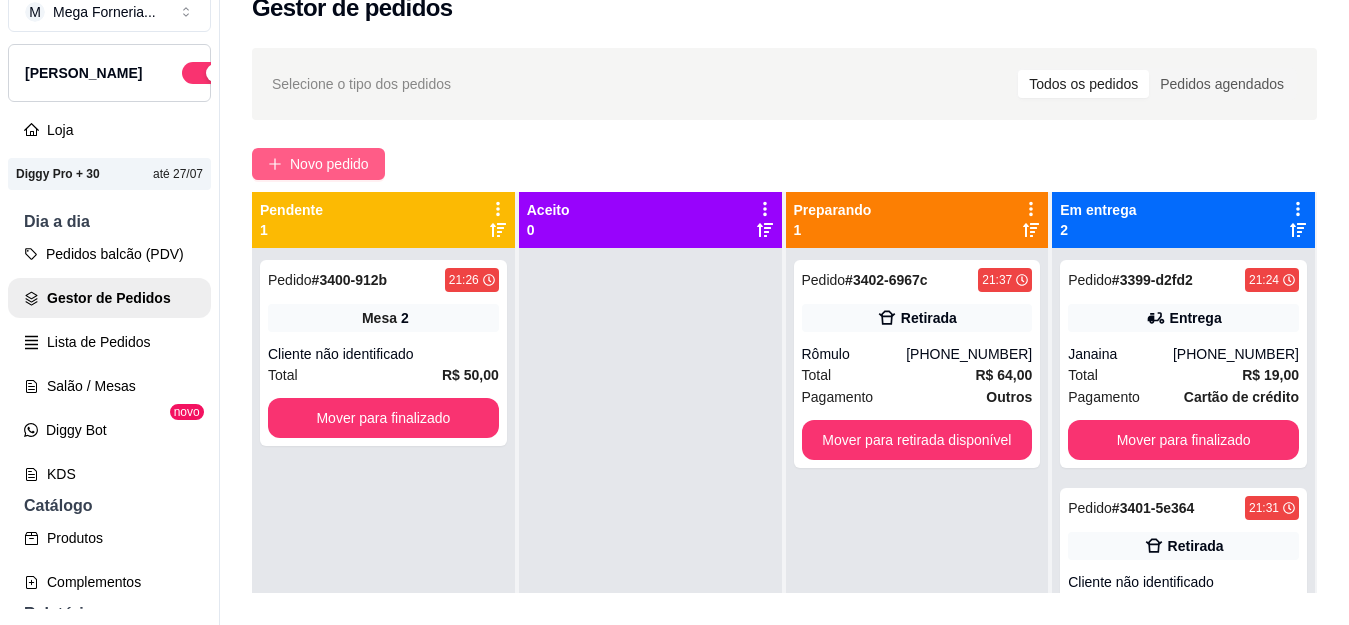 click 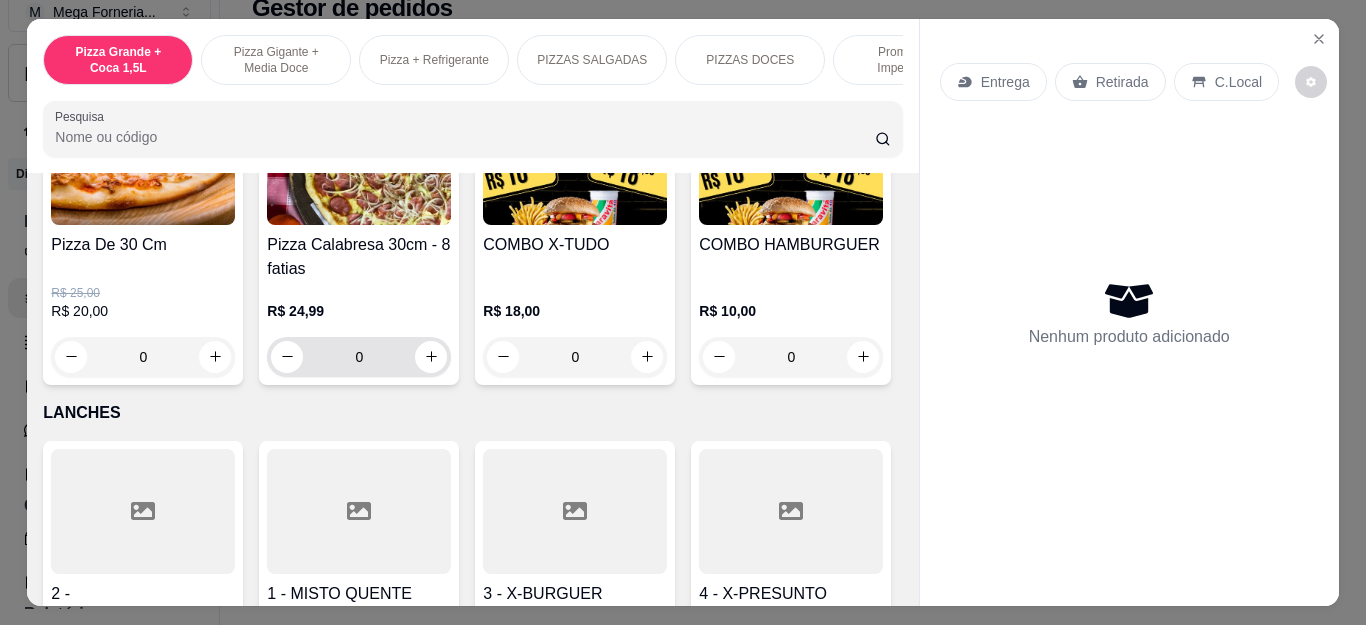 scroll, scrollTop: 1900, scrollLeft: 0, axis: vertical 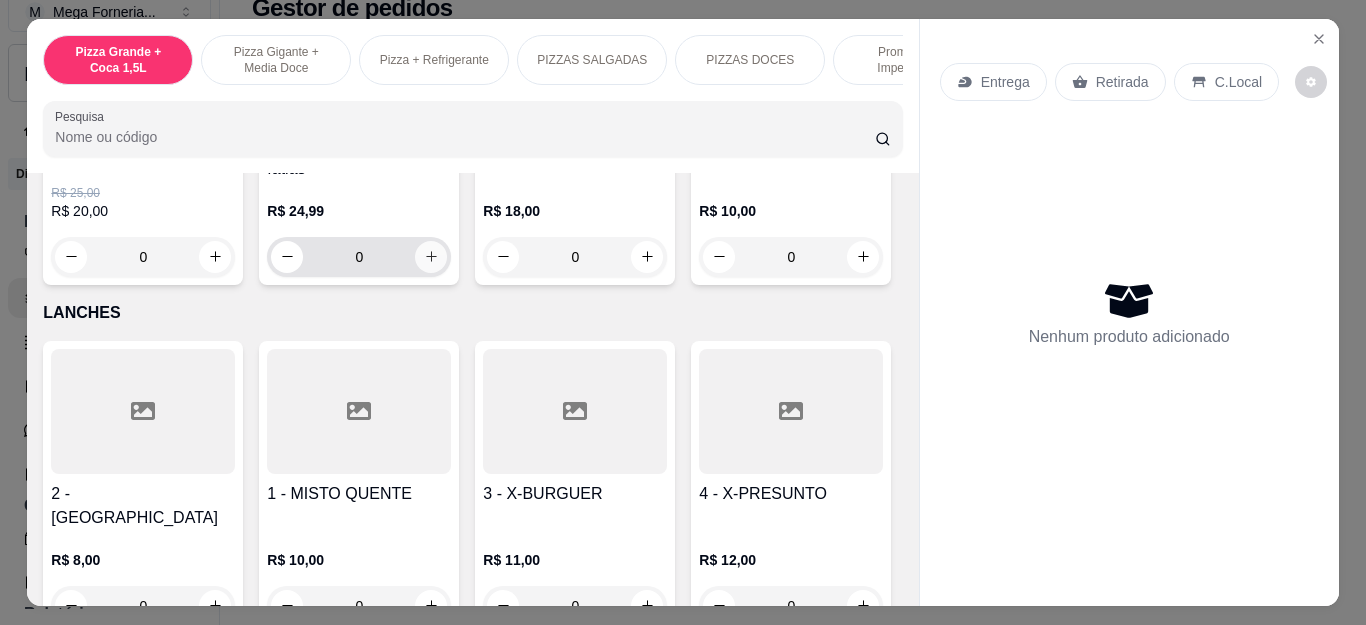 click 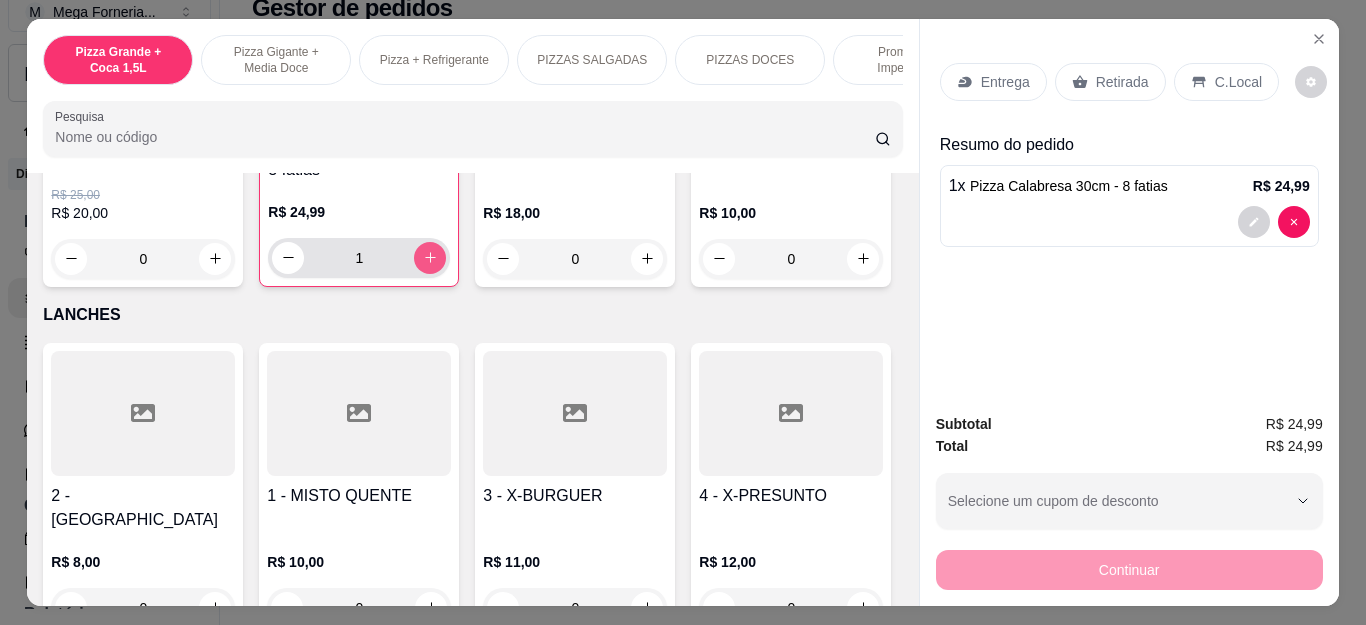 scroll, scrollTop: 1902, scrollLeft: 0, axis: vertical 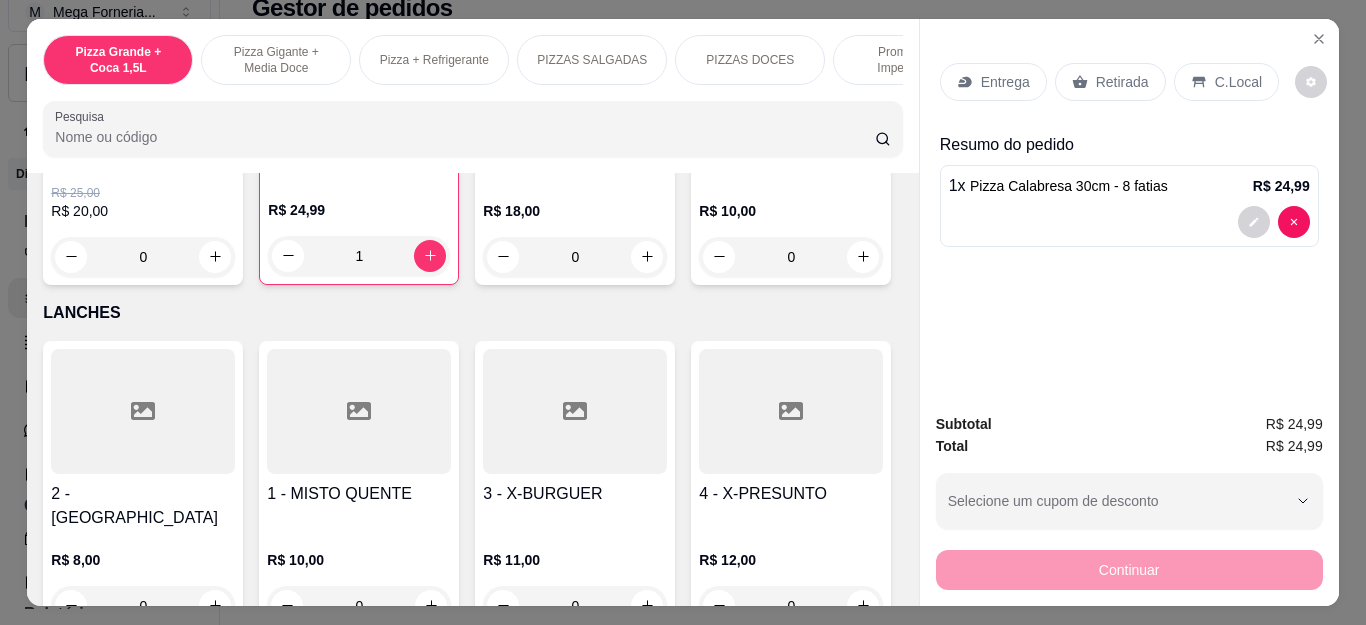 click on "Entrega Retirada C.Local" at bounding box center [1129, 82] 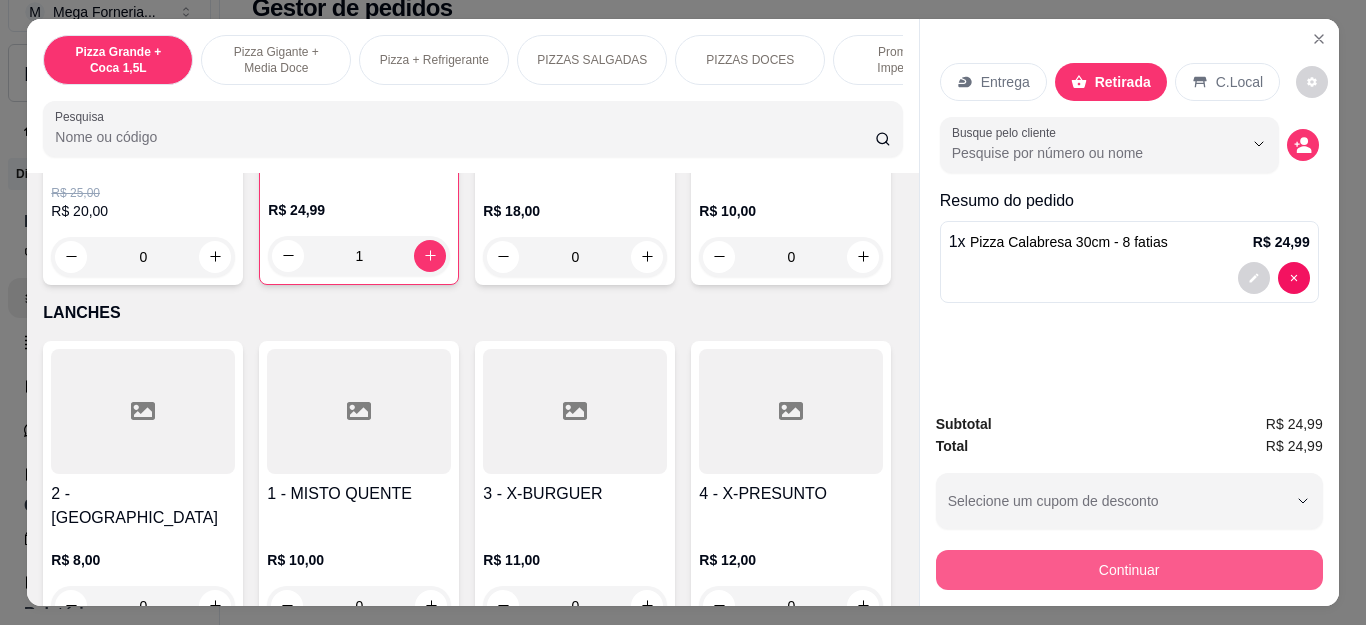click on "Continuar" at bounding box center [1129, 570] 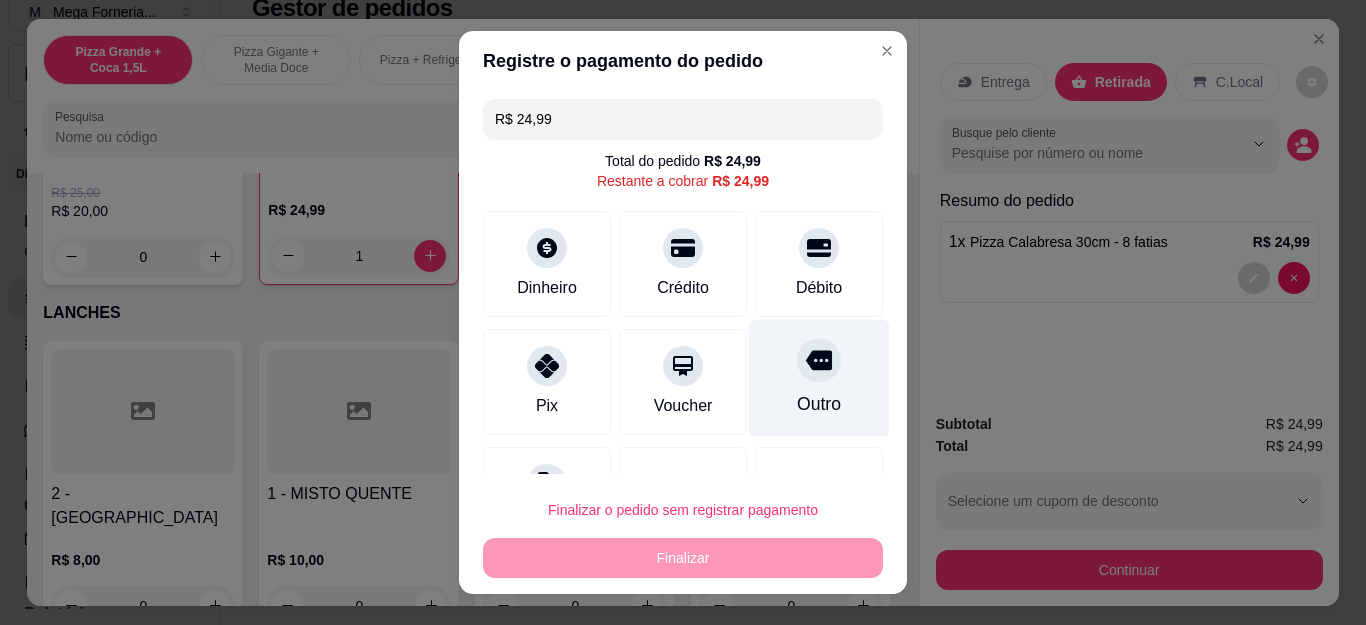 click on "Outro" at bounding box center (819, 378) 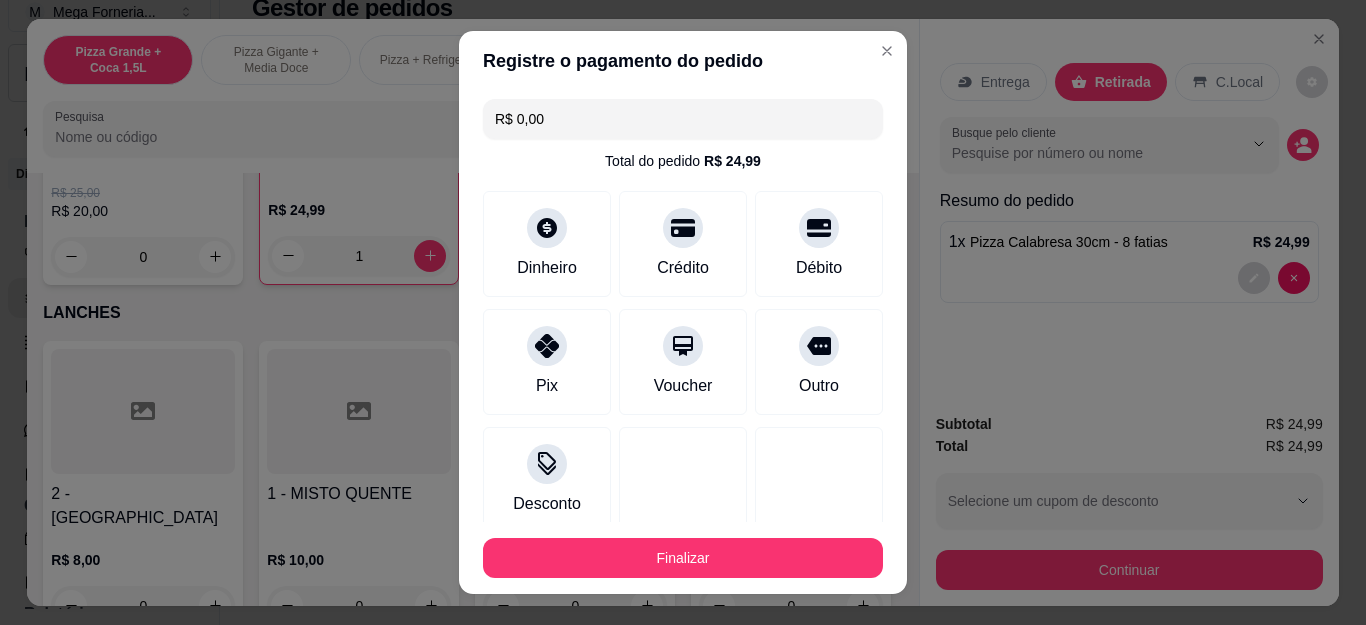 click on "Promoções Imperdíveis" at bounding box center [908, 60] 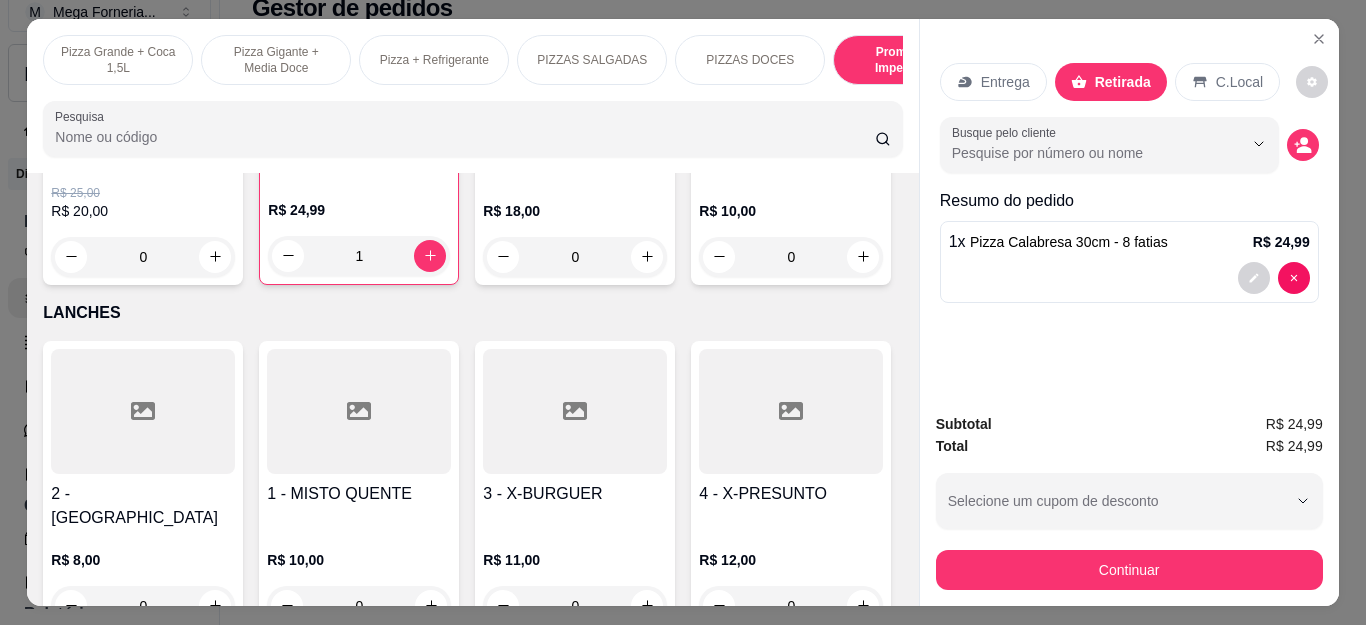 scroll, scrollTop: 54, scrollLeft: 0, axis: vertical 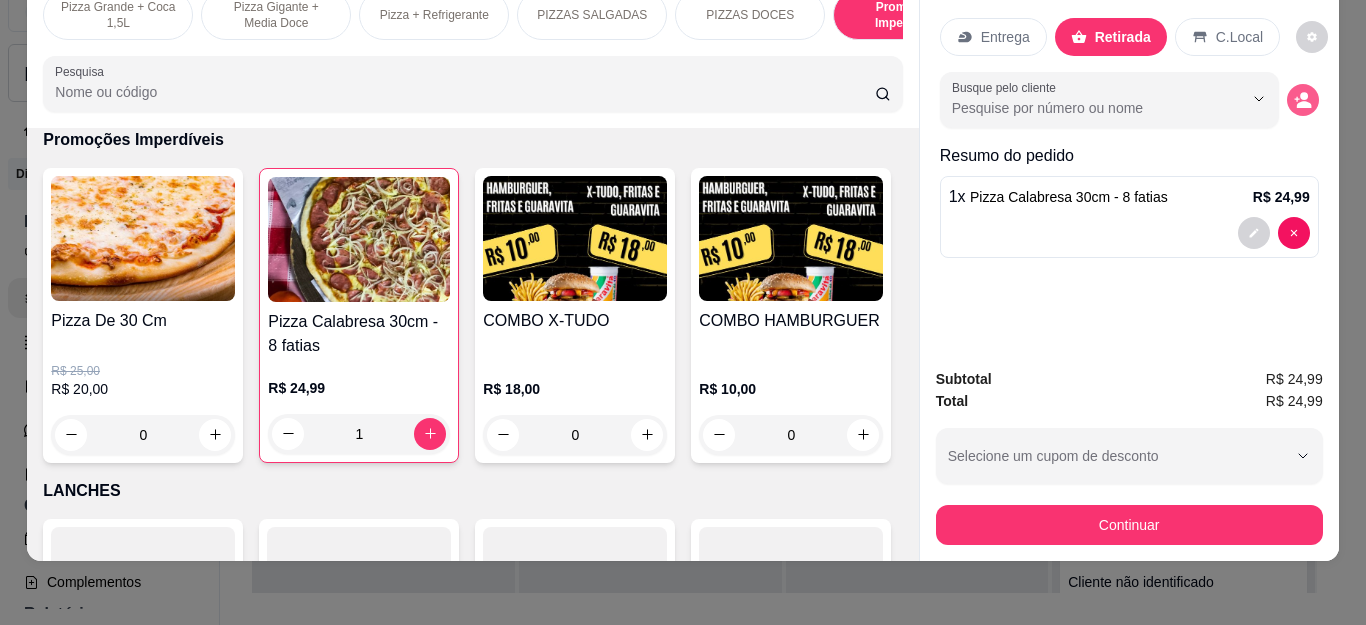 click 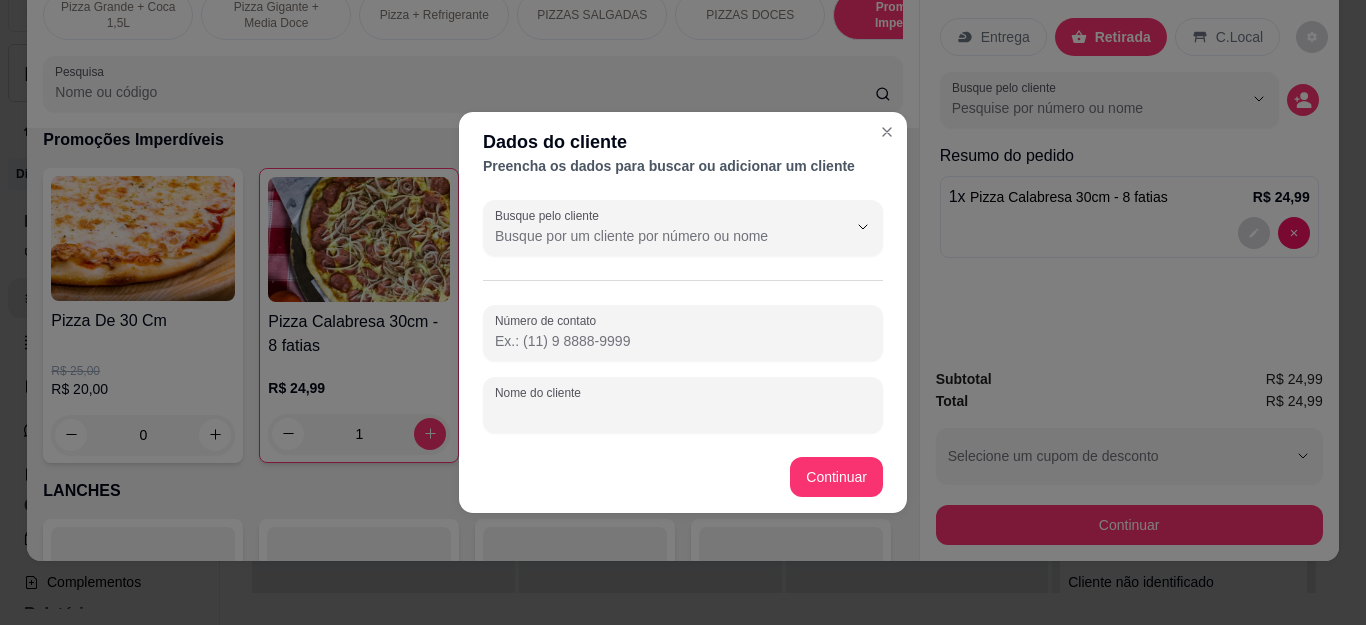 click on "Nome do cliente" at bounding box center [683, 405] 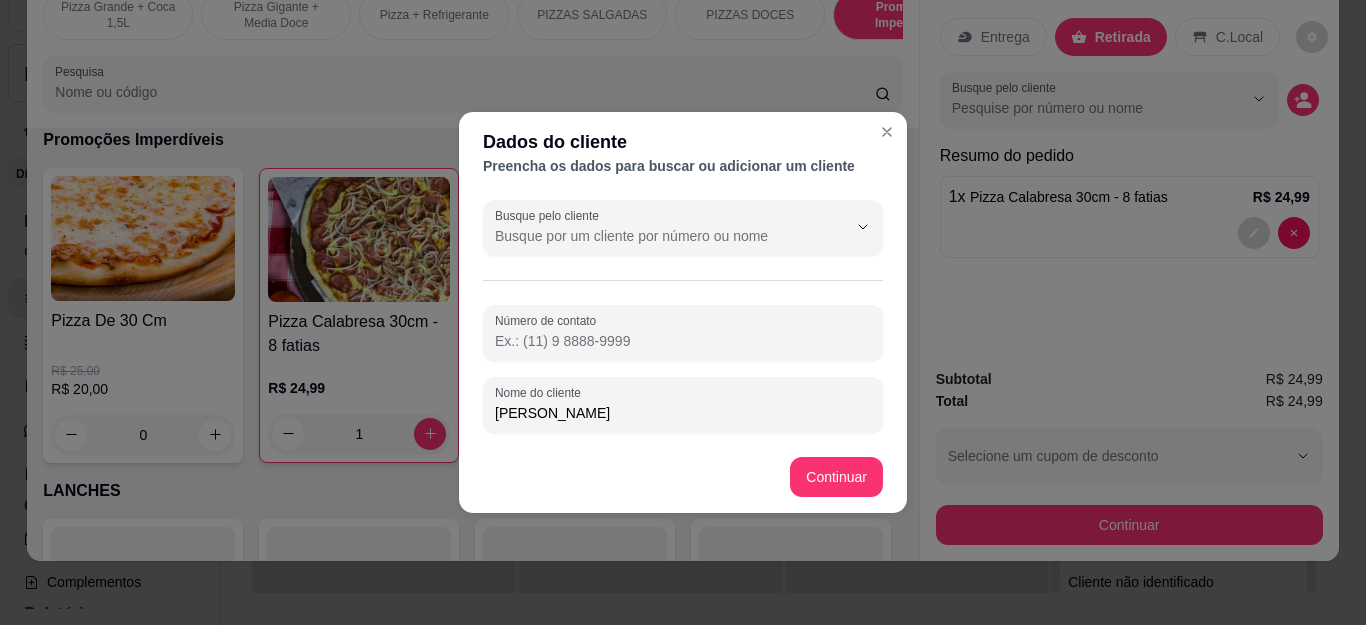 type on "[PERSON_NAME]" 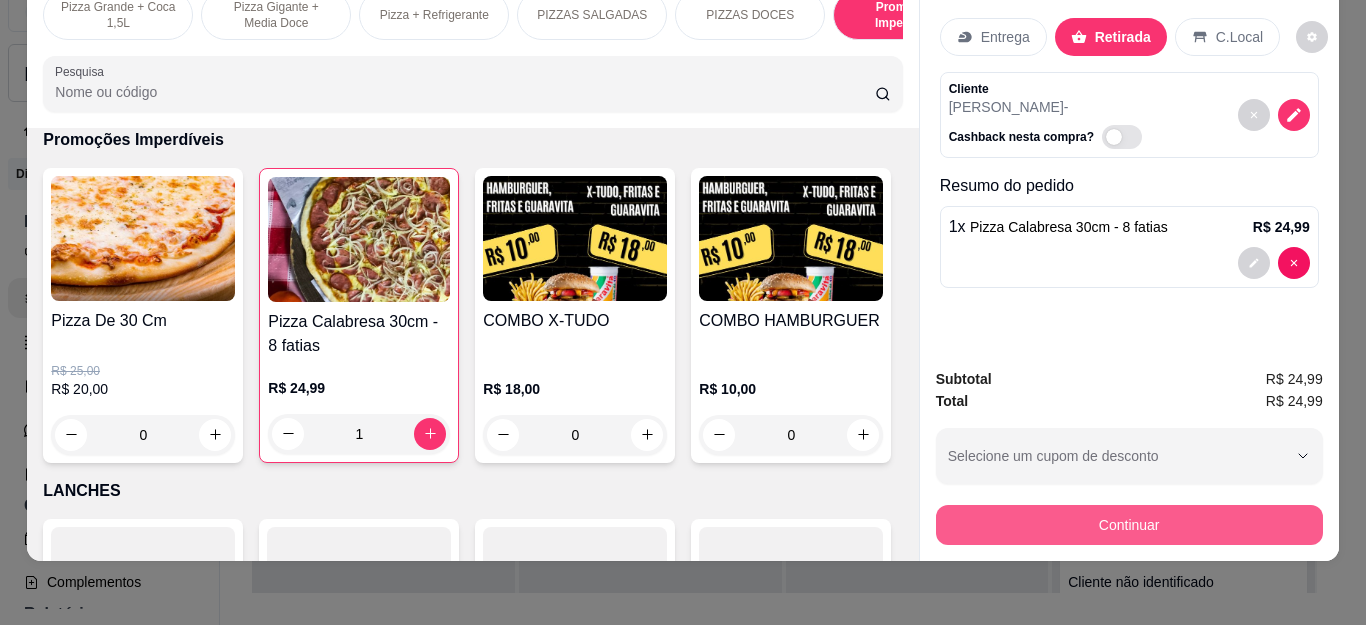 click on "Continuar" at bounding box center [1129, 525] 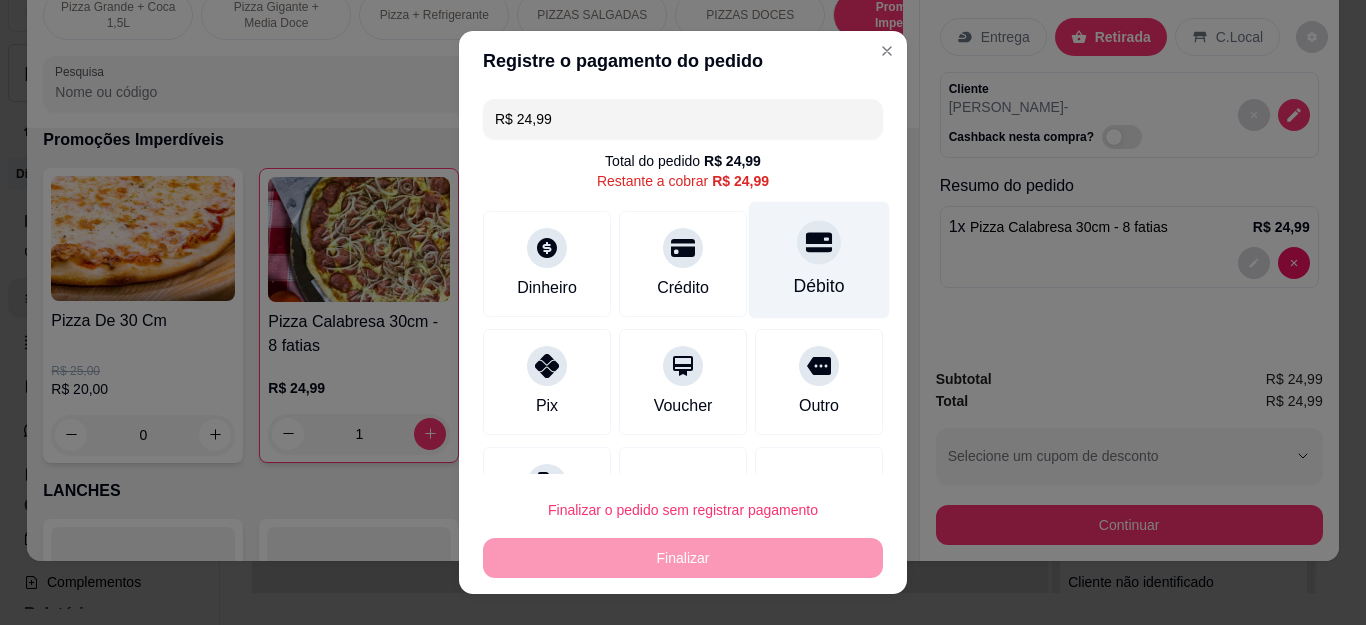 click on "Débito" at bounding box center [819, 260] 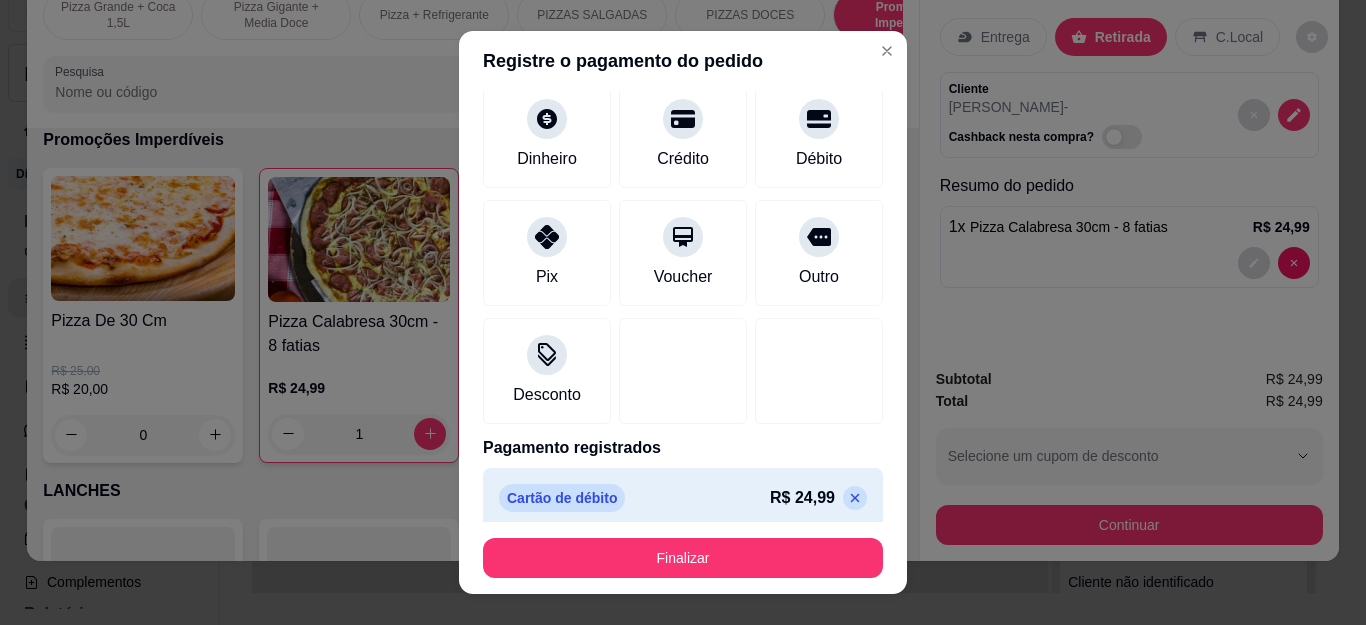 scroll, scrollTop: 123, scrollLeft: 0, axis: vertical 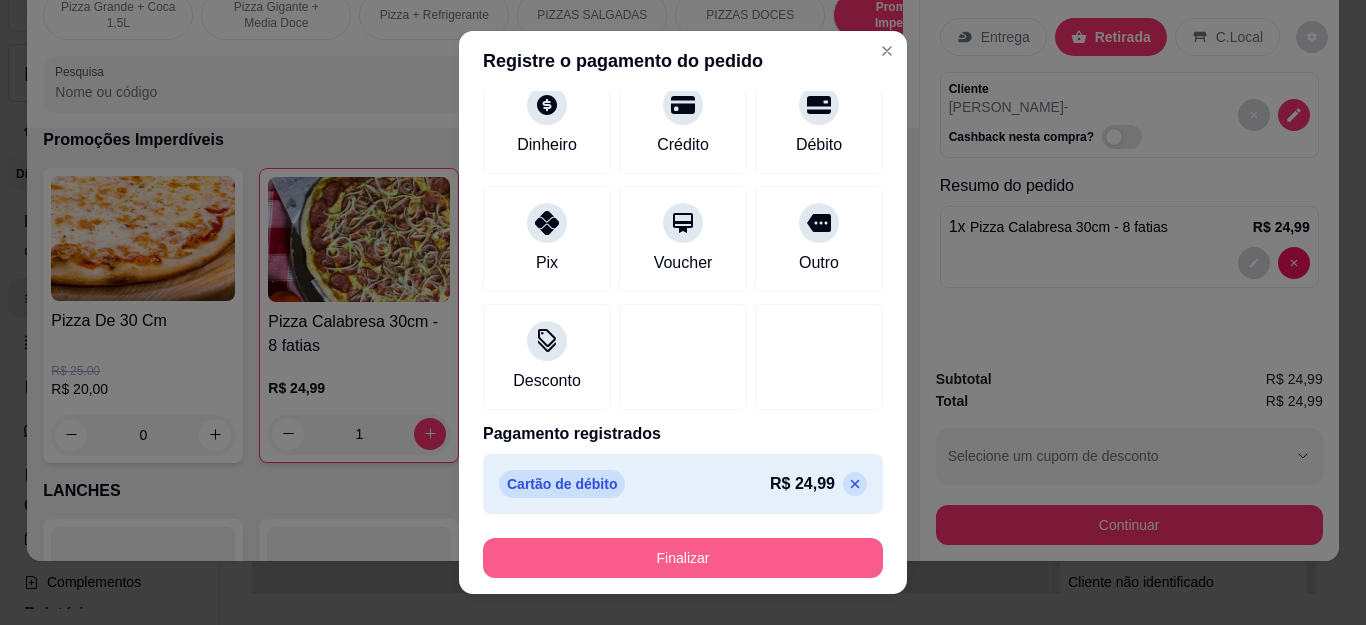 click on "Finalizar" at bounding box center [683, 558] 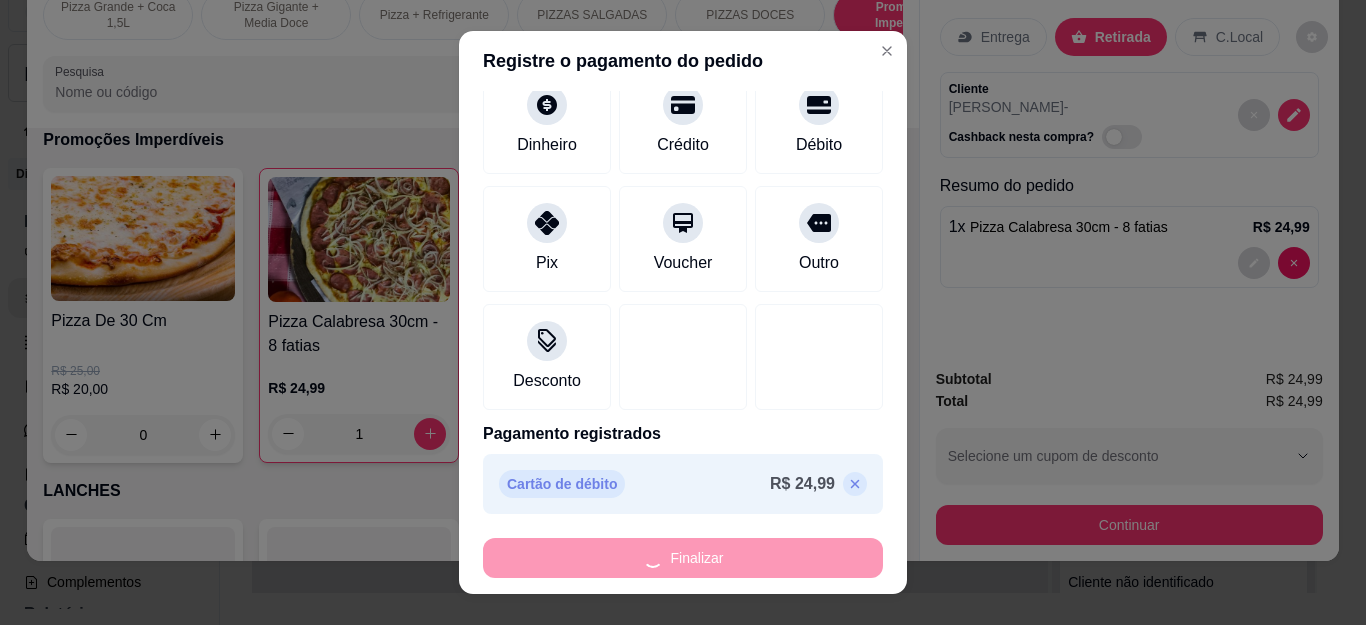 type on "0" 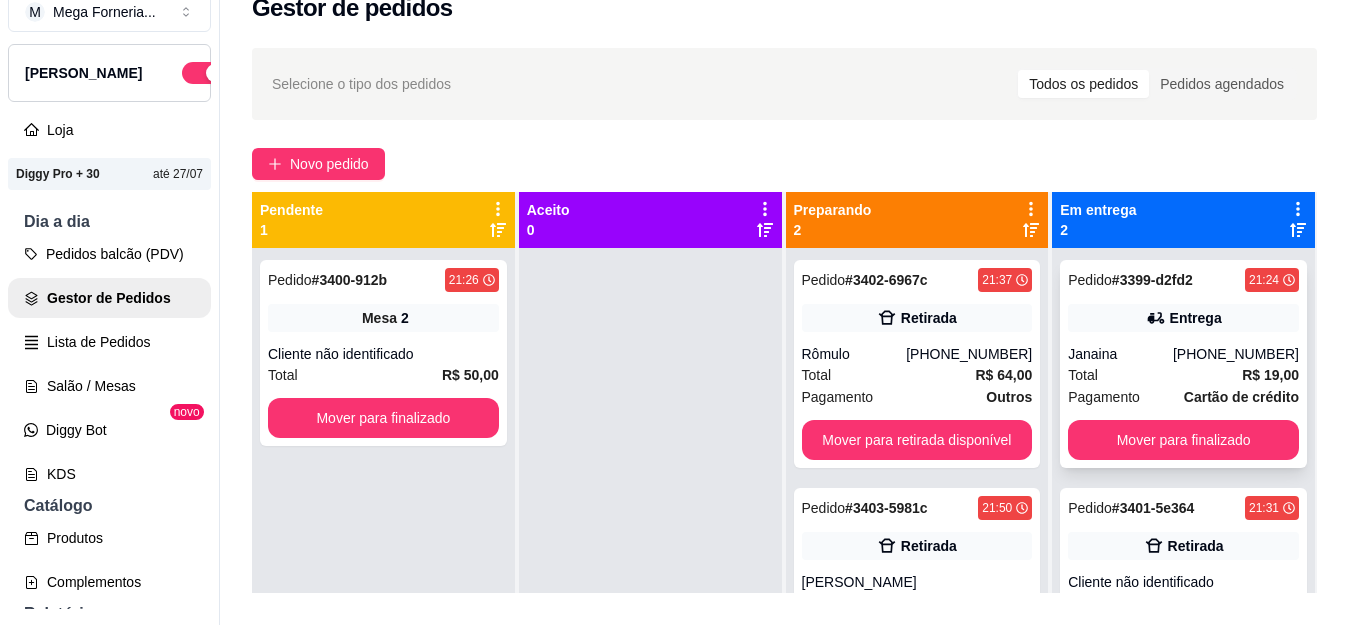 click on "Janaina" at bounding box center (1120, 354) 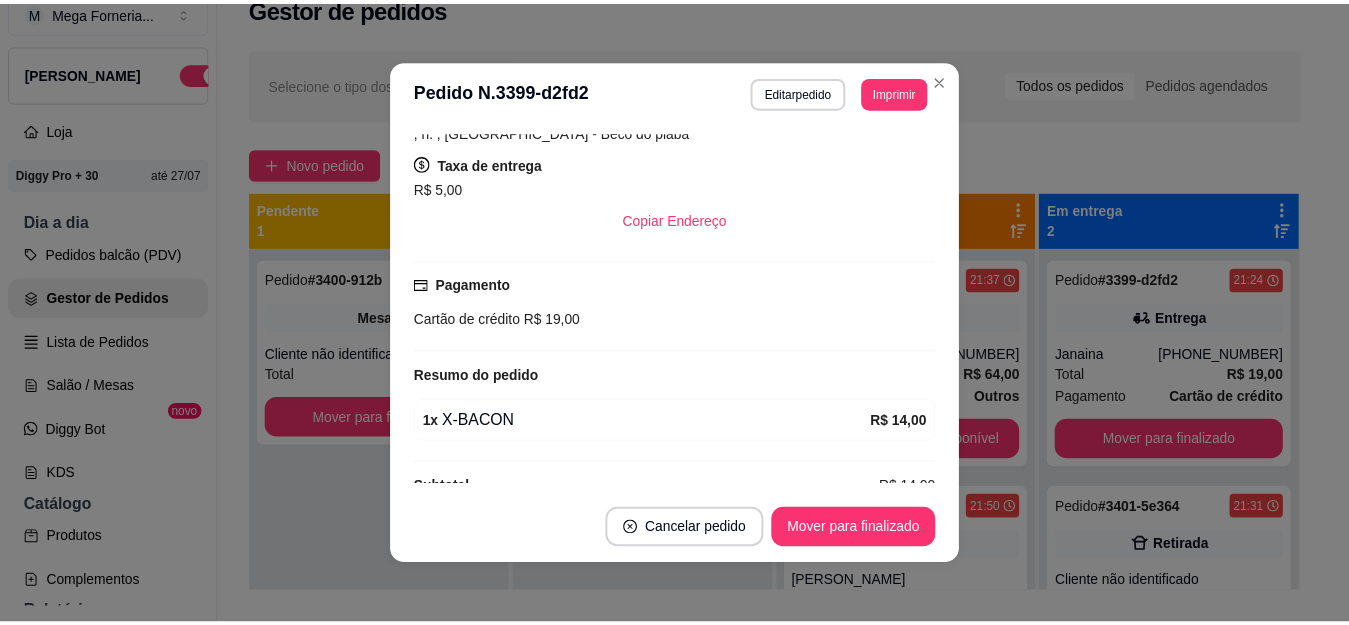 scroll, scrollTop: 364, scrollLeft: 0, axis: vertical 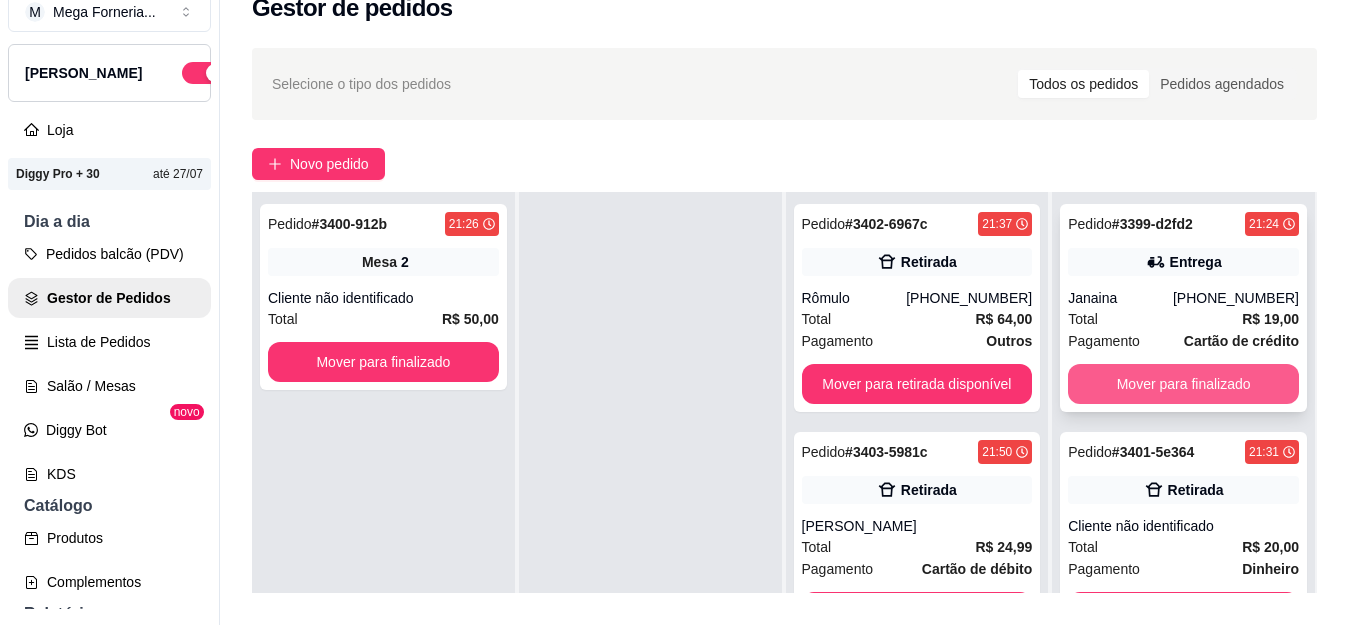 click on "Mover para finalizado" at bounding box center [1183, 384] 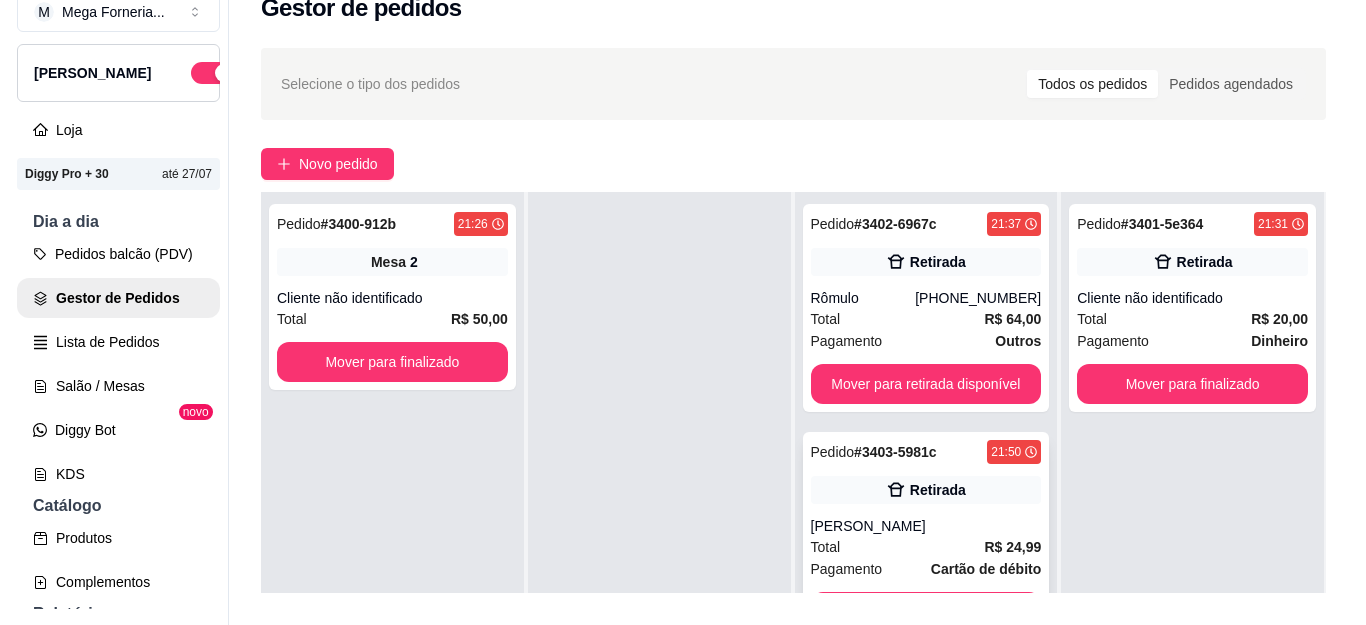 scroll, scrollTop: 100, scrollLeft: 0, axis: vertical 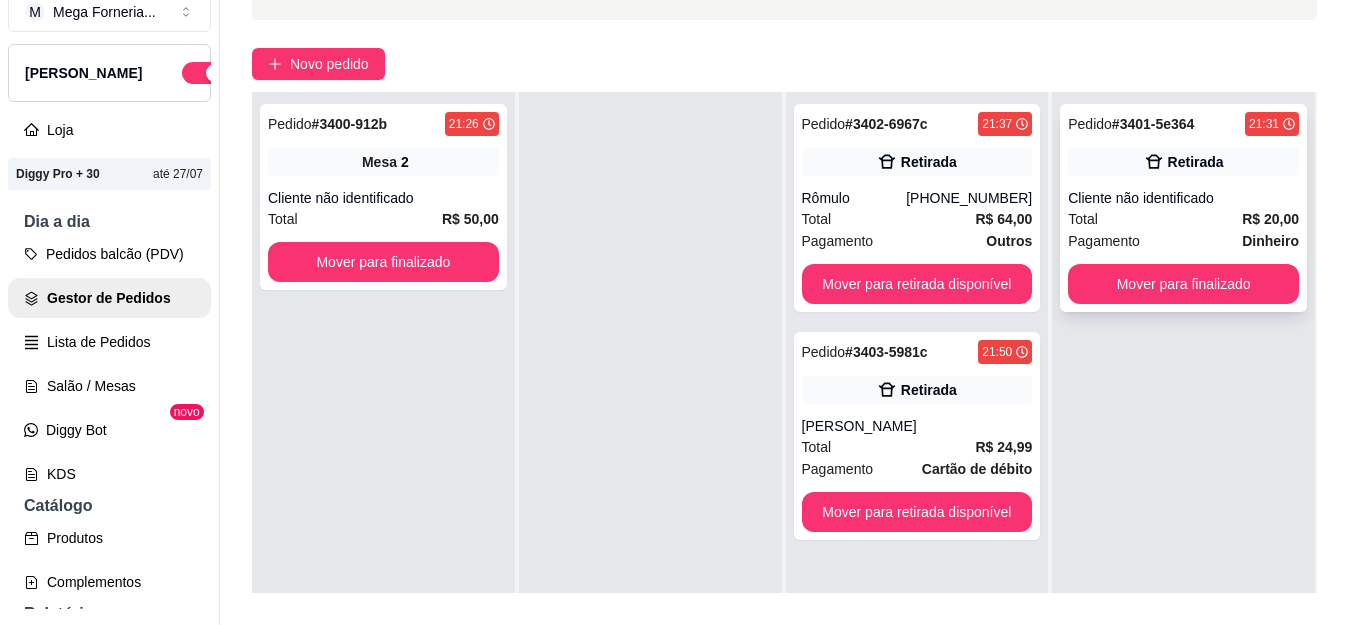 click on "Cliente não identificado" at bounding box center [1183, 198] 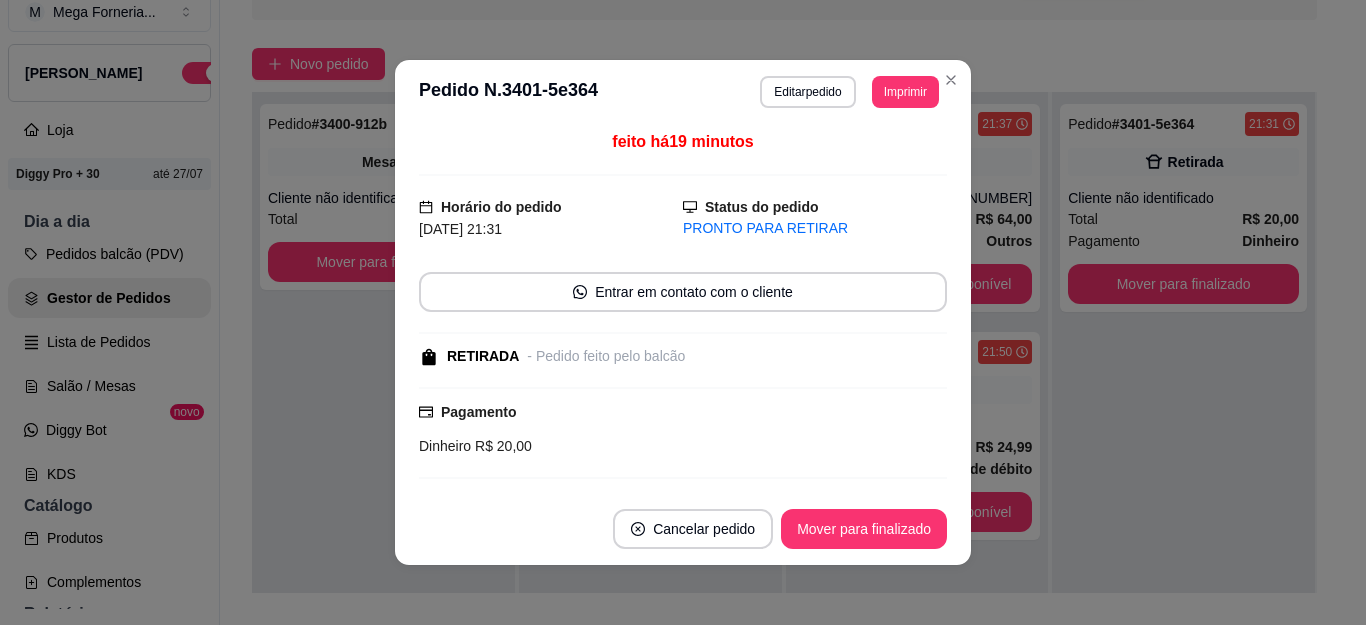 scroll, scrollTop: 0, scrollLeft: 0, axis: both 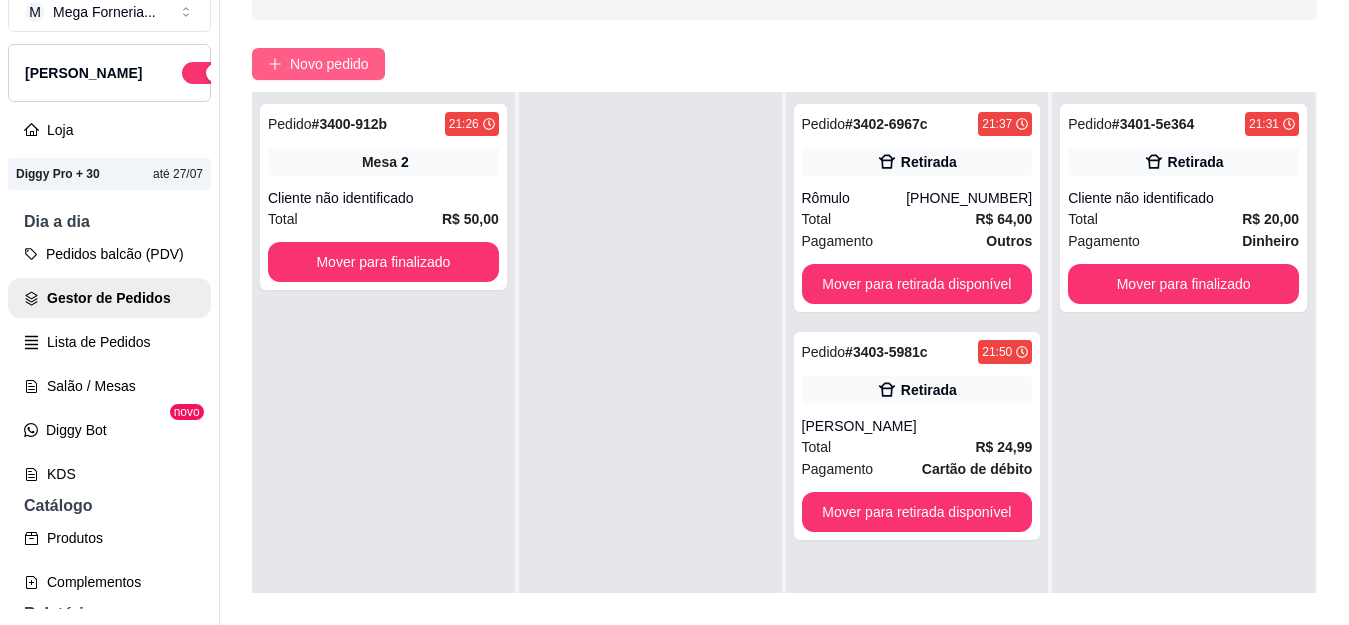 click on "Novo pedido" at bounding box center (318, 64) 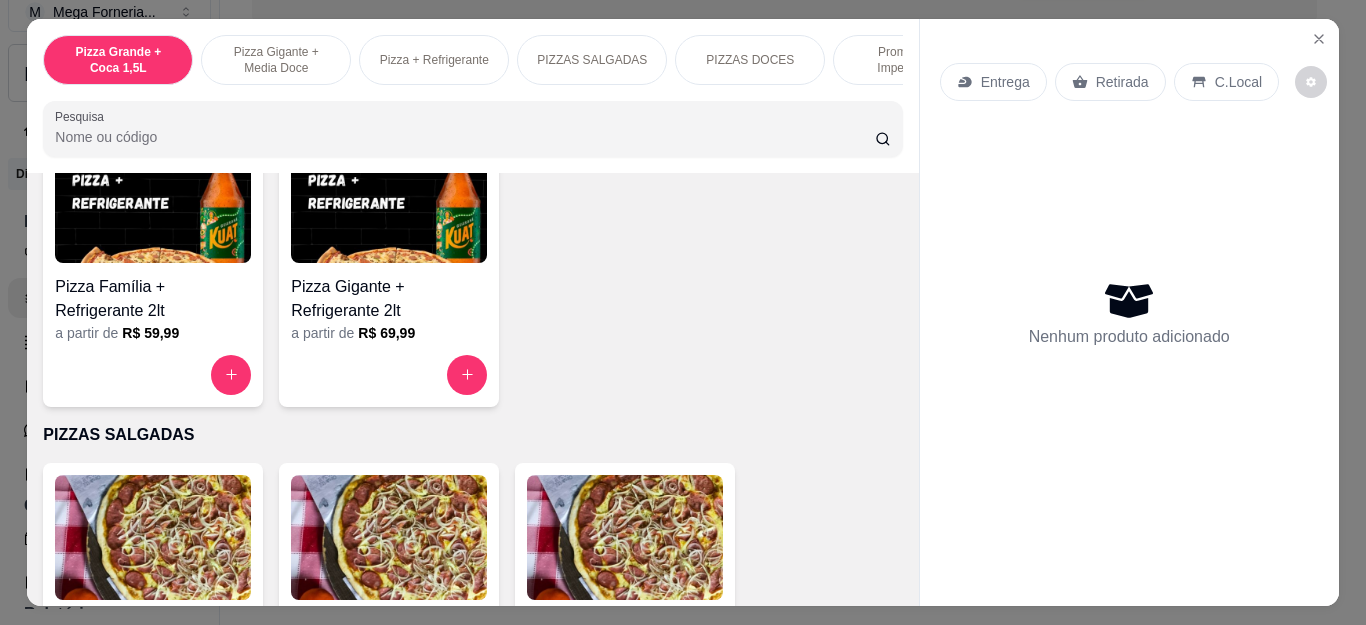 scroll, scrollTop: 800, scrollLeft: 0, axis: vertical 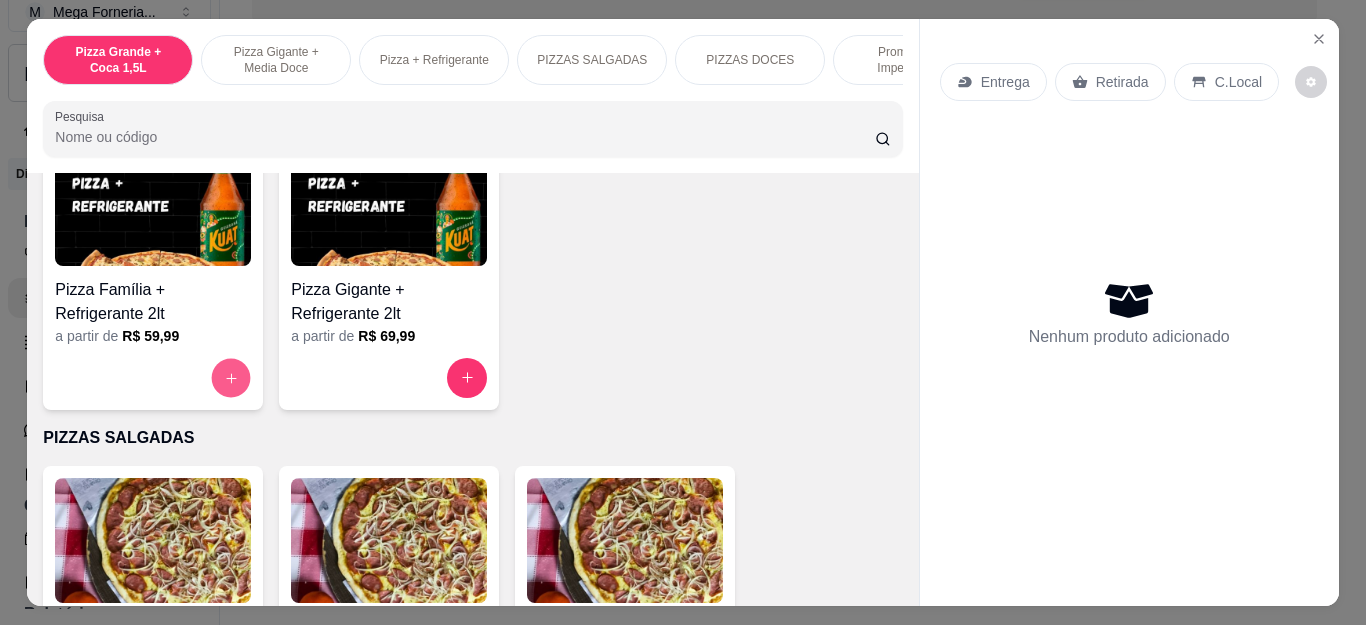 click at bounding box center [231, 377] 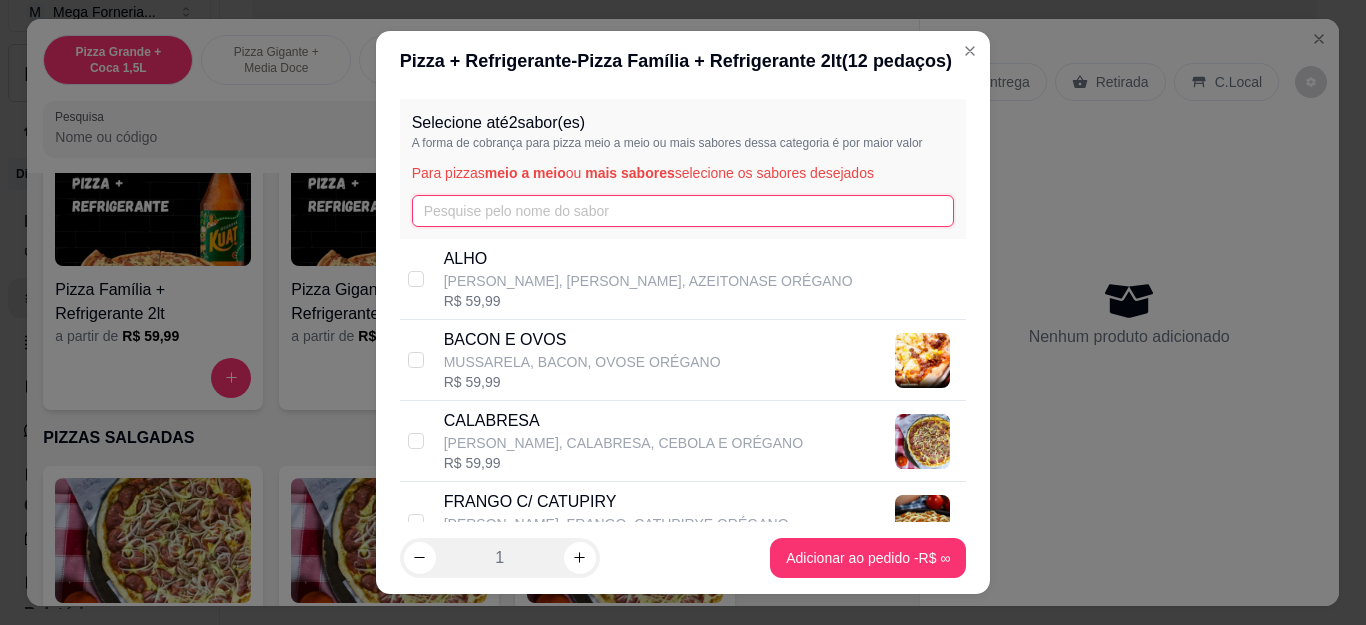 click at bounding box center [683, 211] 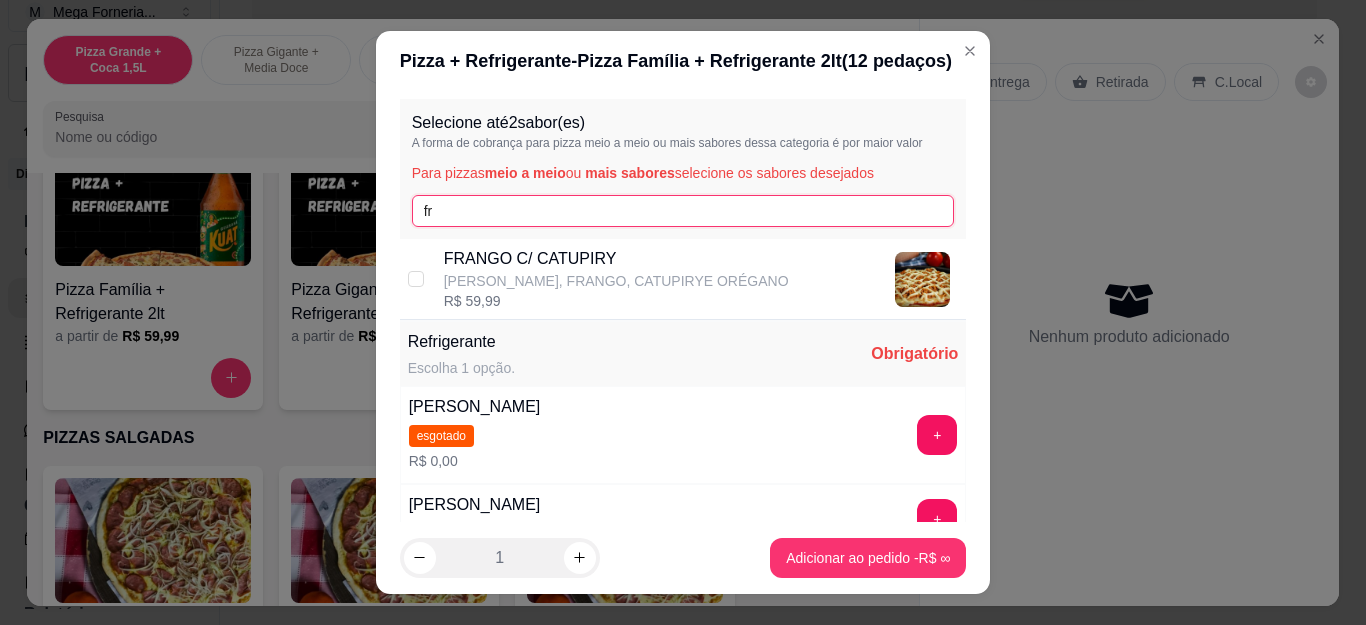 type on "fr" 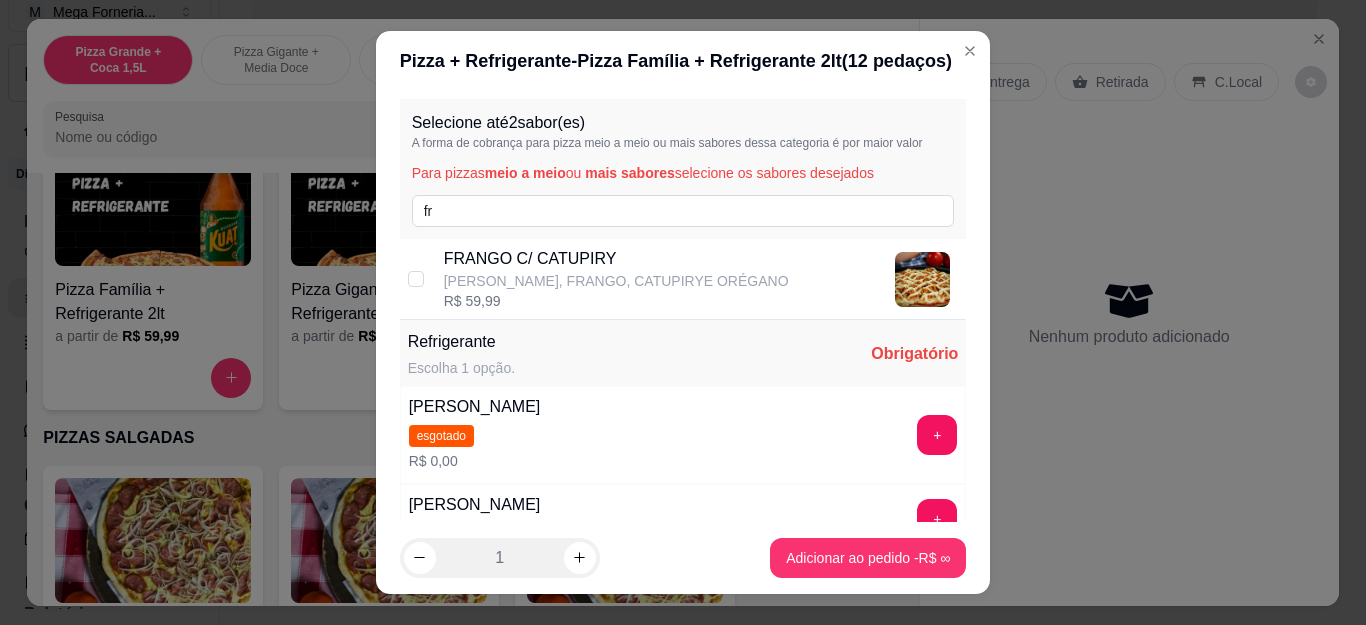 click on "[PERSON_NAME], FRANGO, CATUPIRYE ORÉGANO" at bounding box center [616, 281] 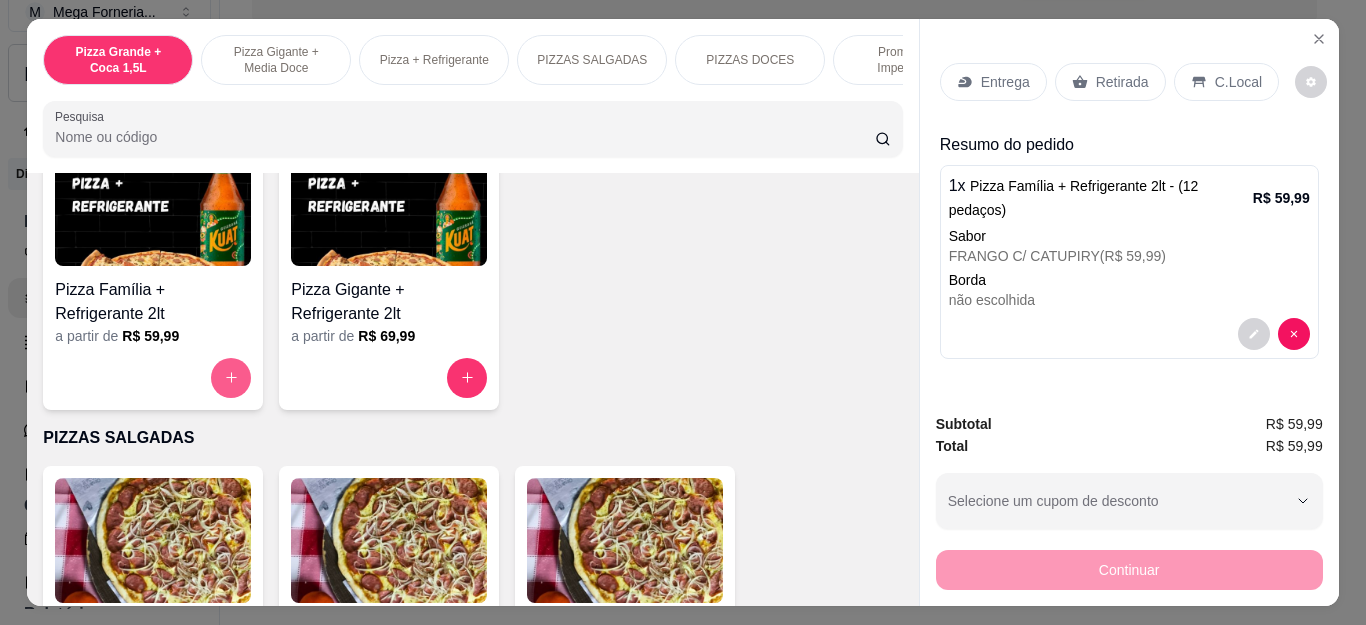 click 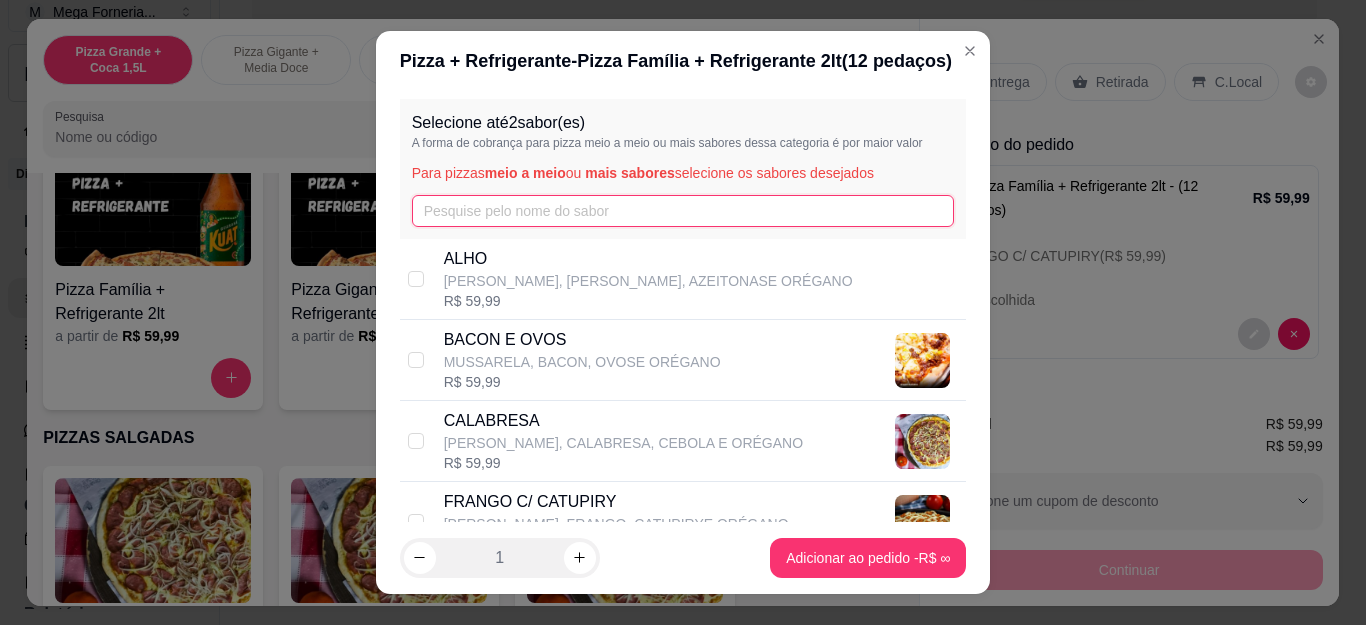 click at bounding box center (683, 211) 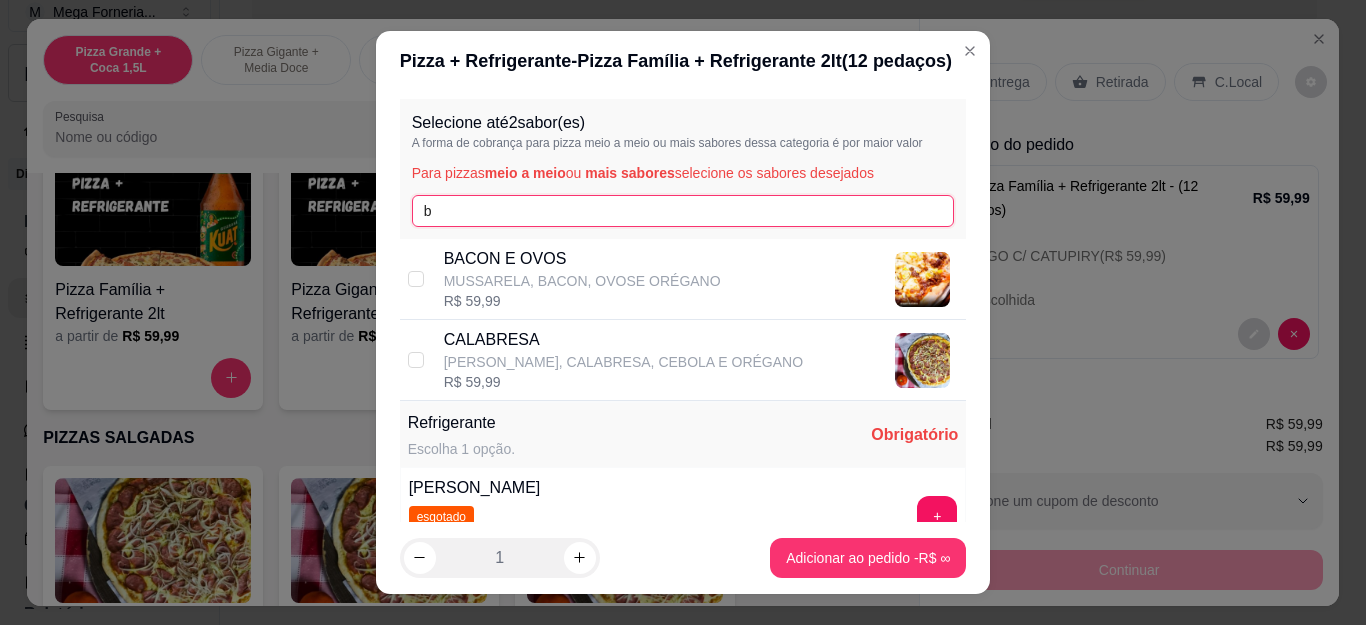 type on "b" 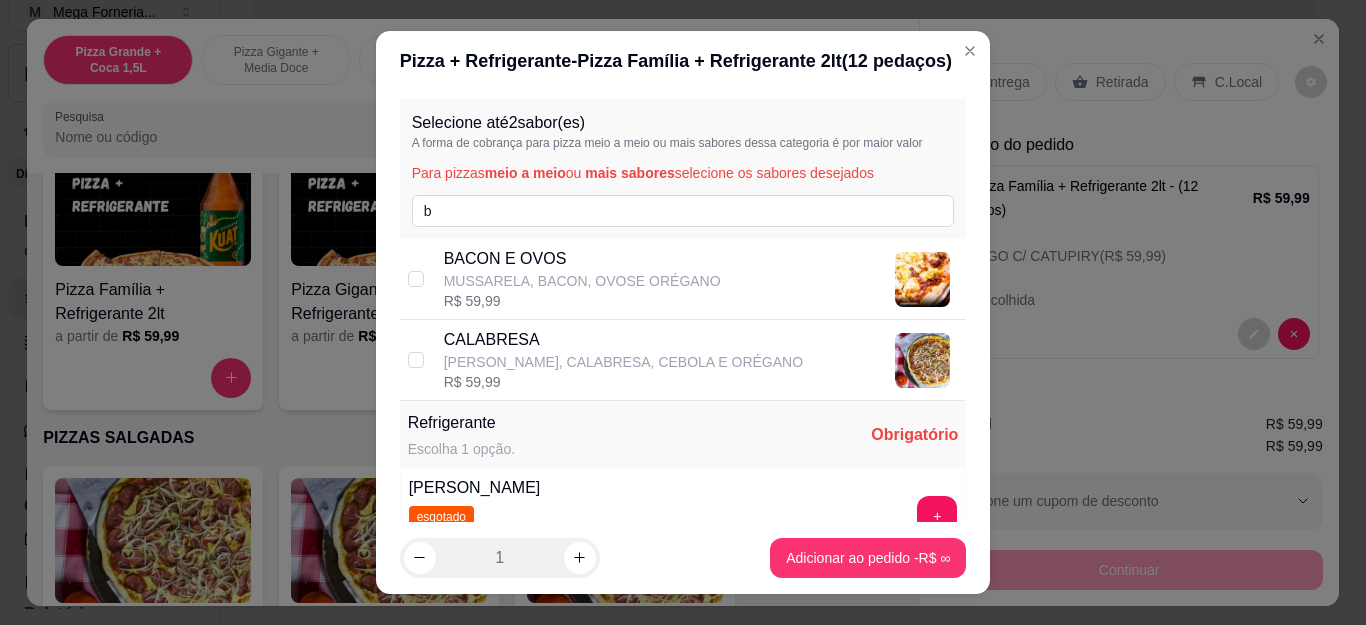 click on "MUSSARELA, BACON, OVOSE ORÉGANO" at bounding box center [582, 281] 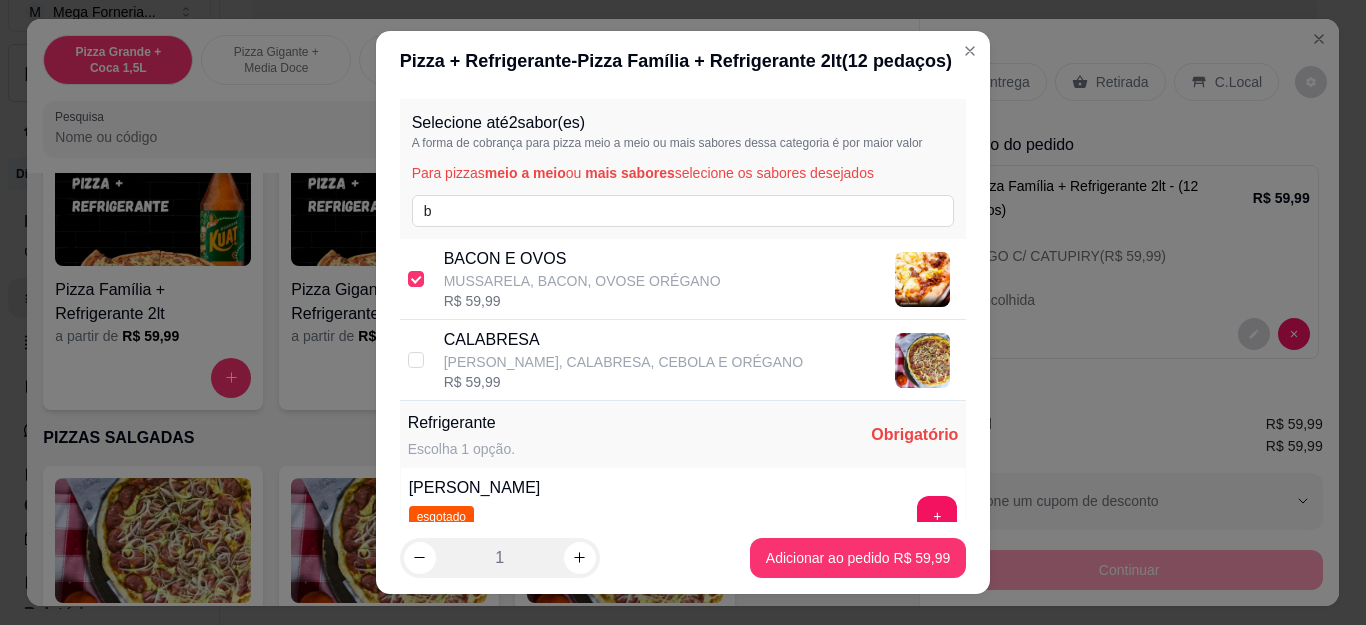 checkbox on "true" 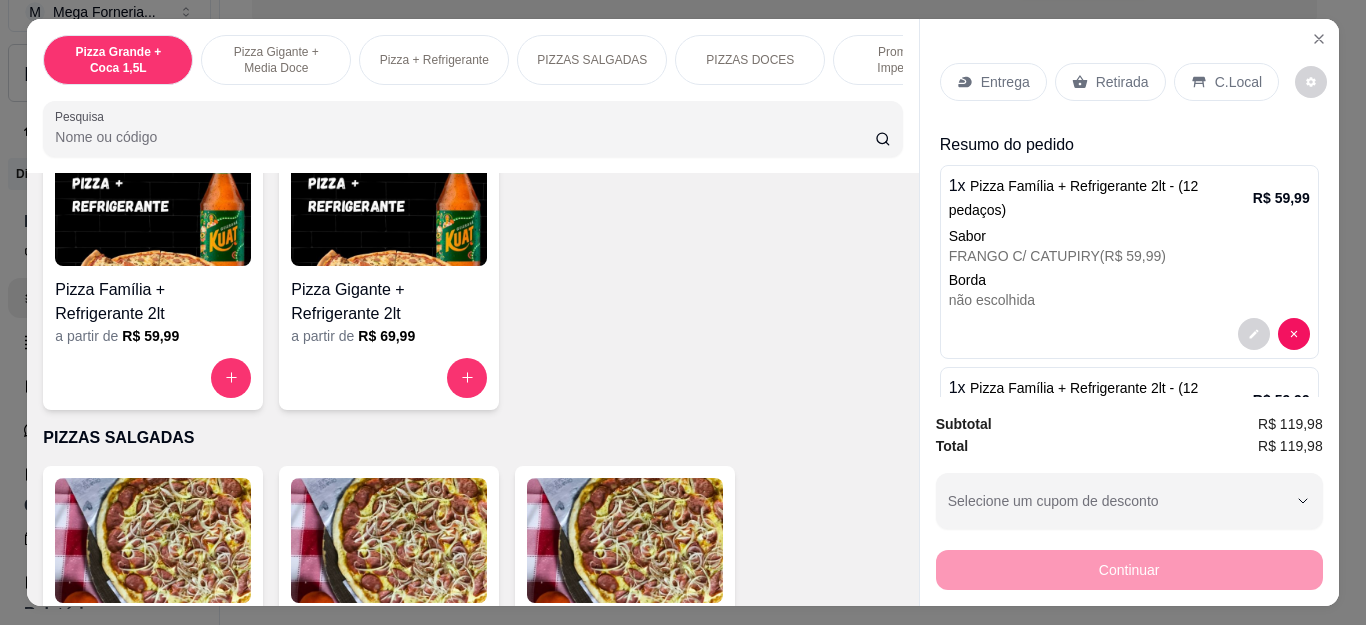 click on "Entrega Retirada C.Local" at bounding box center (1129, 82) 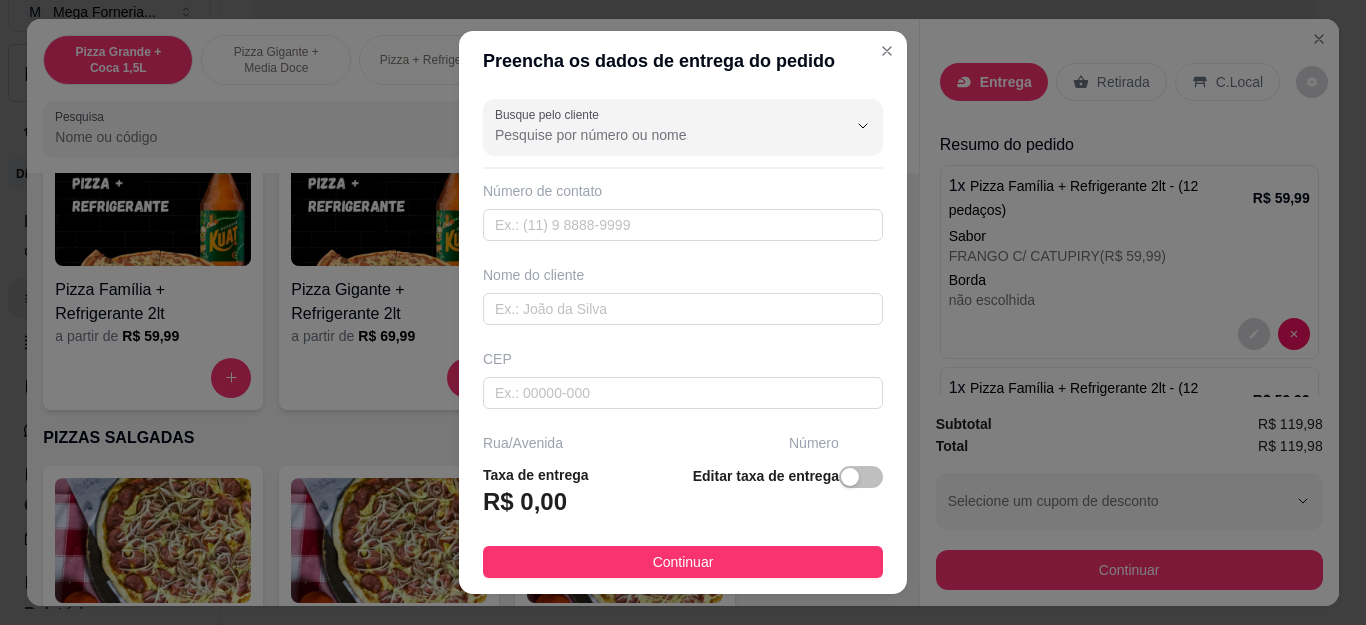 click on "Busque pelo cliente" at bounding box center (683, 127) 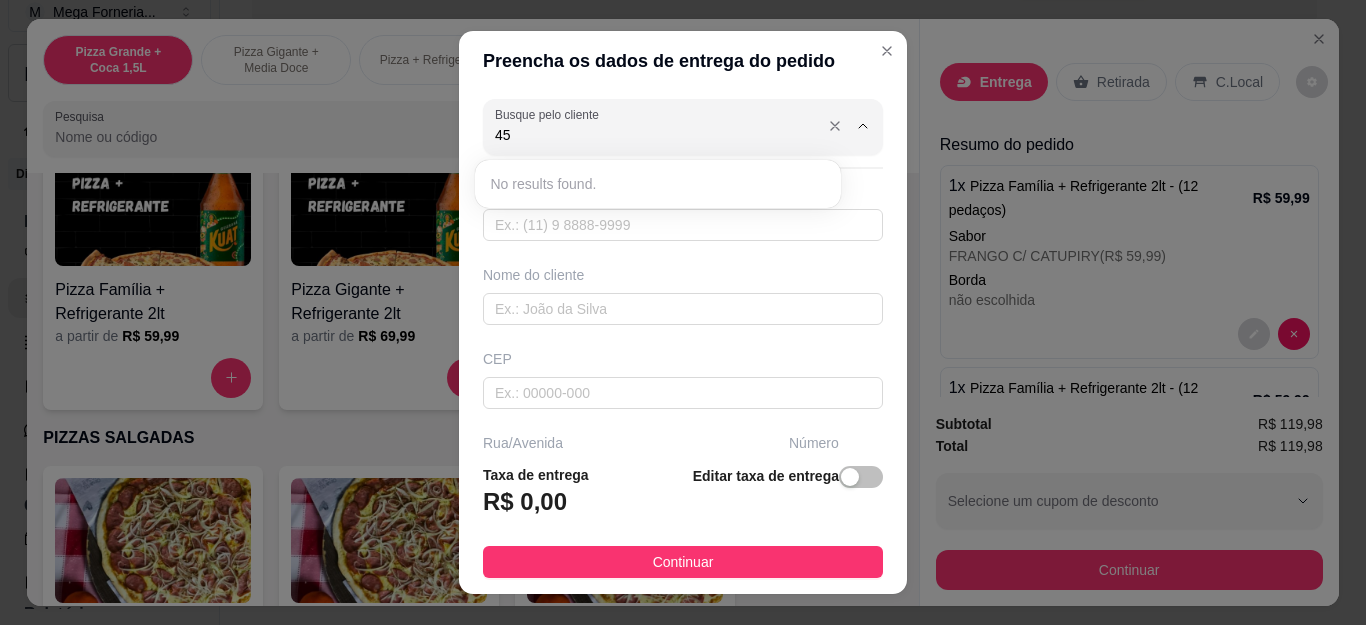 type on "4" 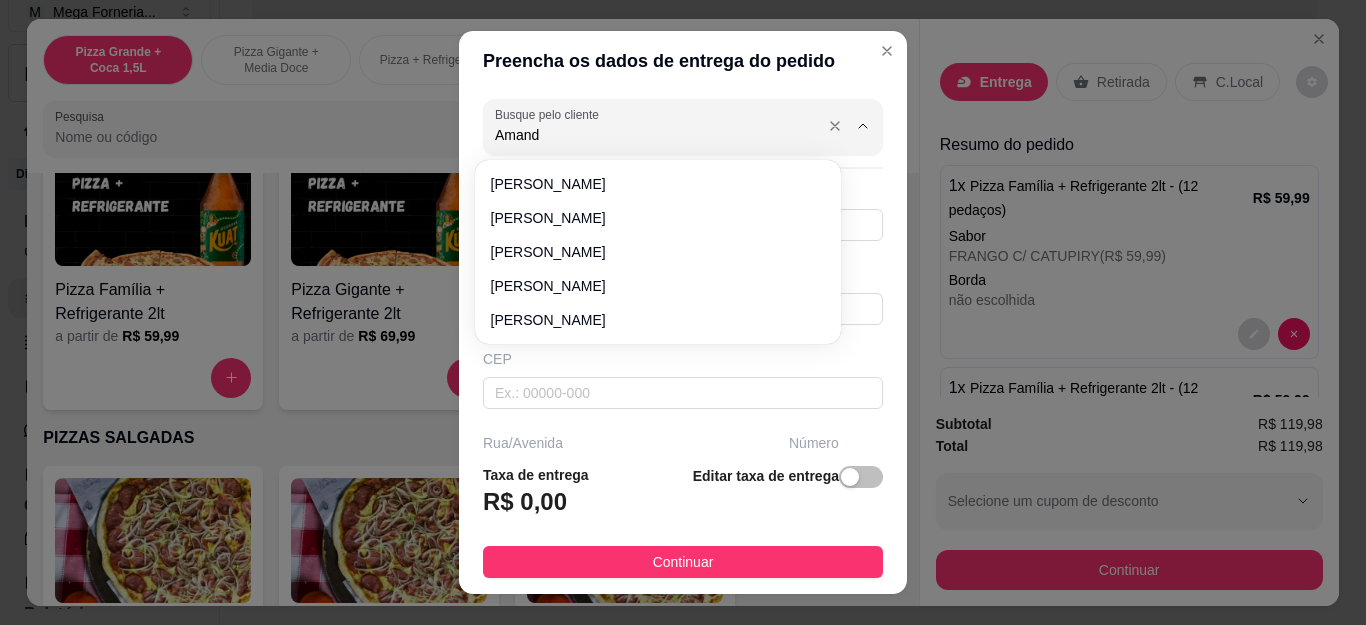 type on "[PERSON_NAME]" 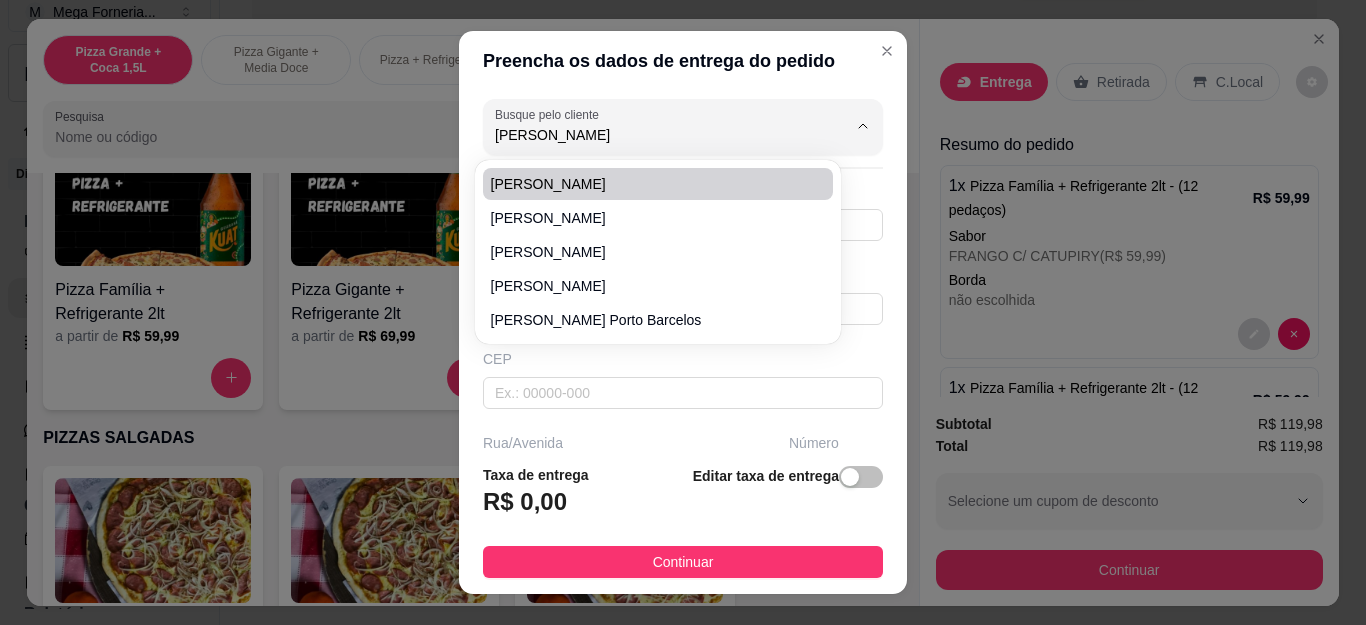 click on "[PERSON_NAME]" at bounding box center [648, 184] 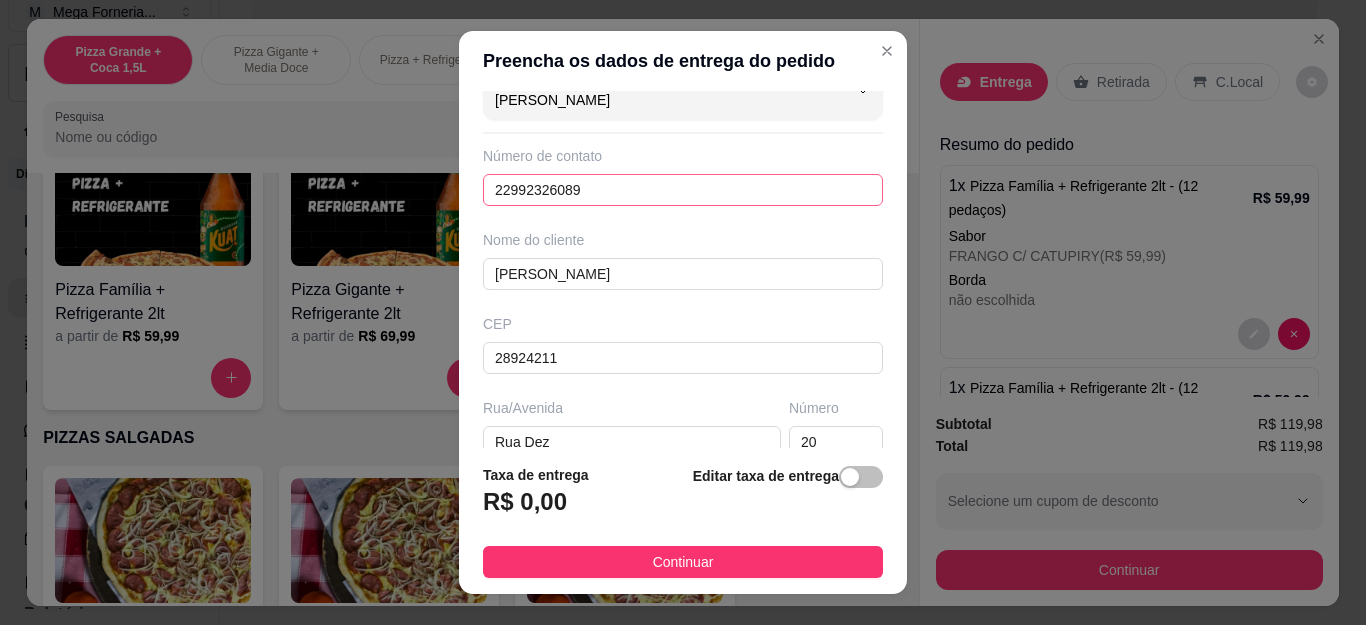 scroll, scrollTop: 0, scrollLeft: 0, axis: both 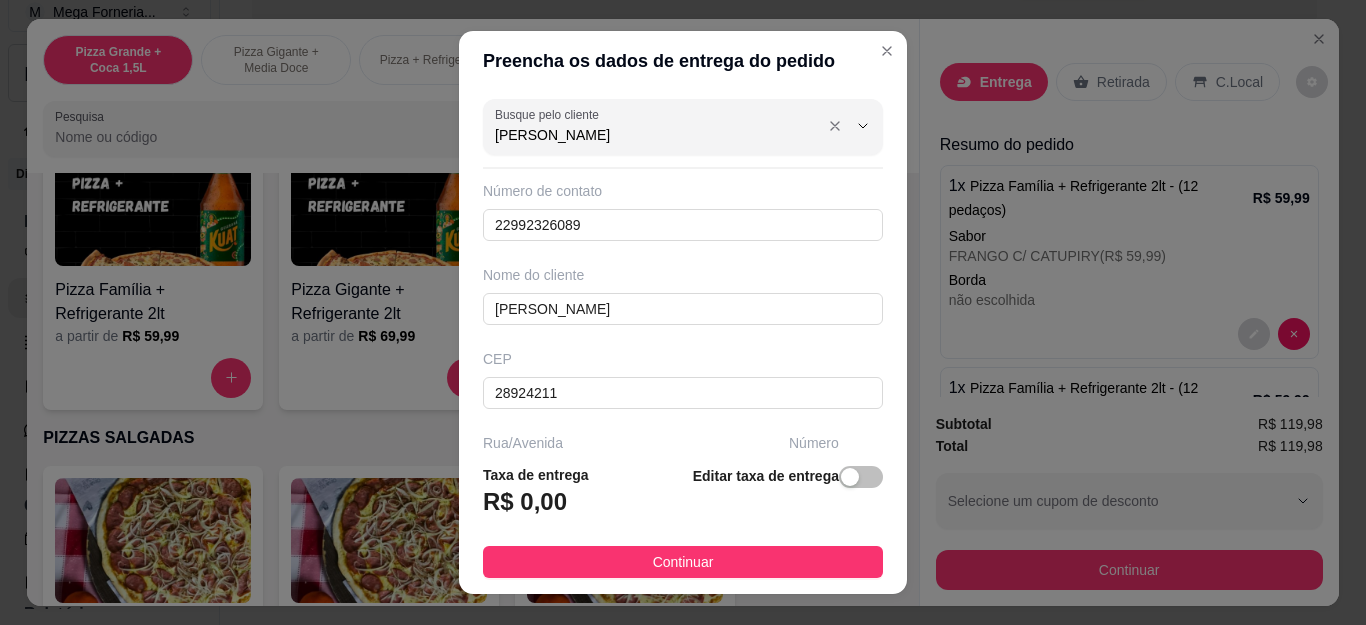 click on "[PERSON_NAME]" at bounding box center (655, 135) 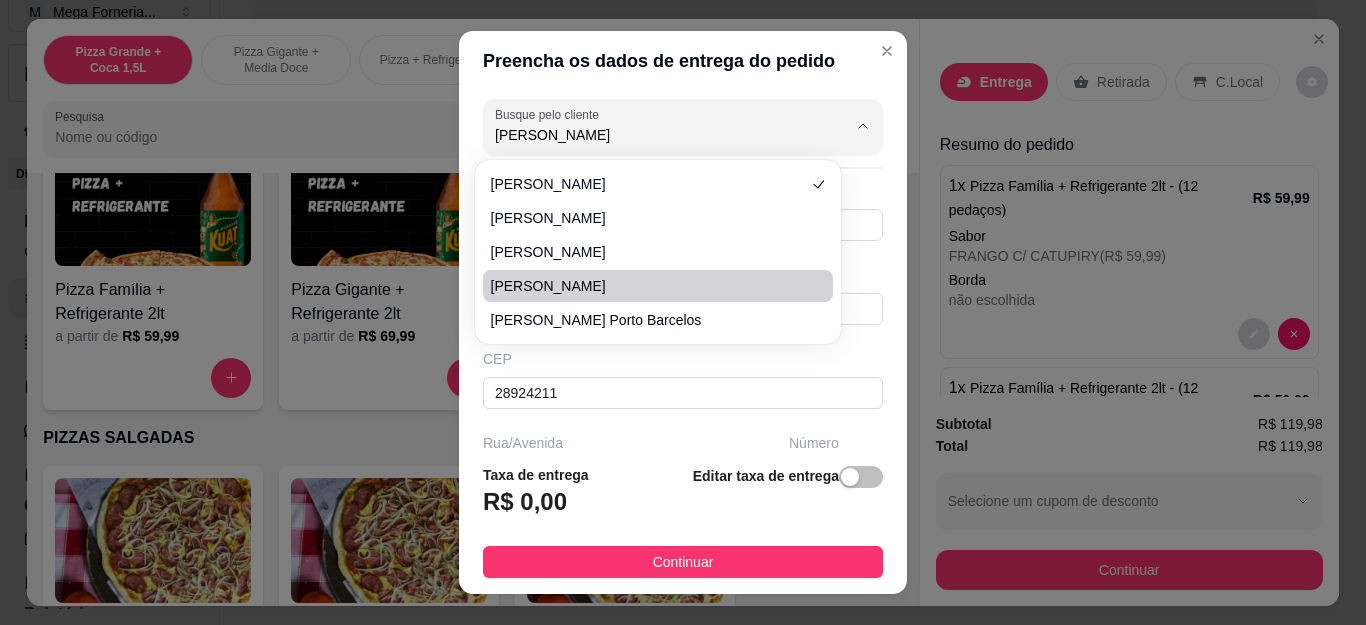 click on "[PERSON_NAME]" at bounding box center (658, 286) 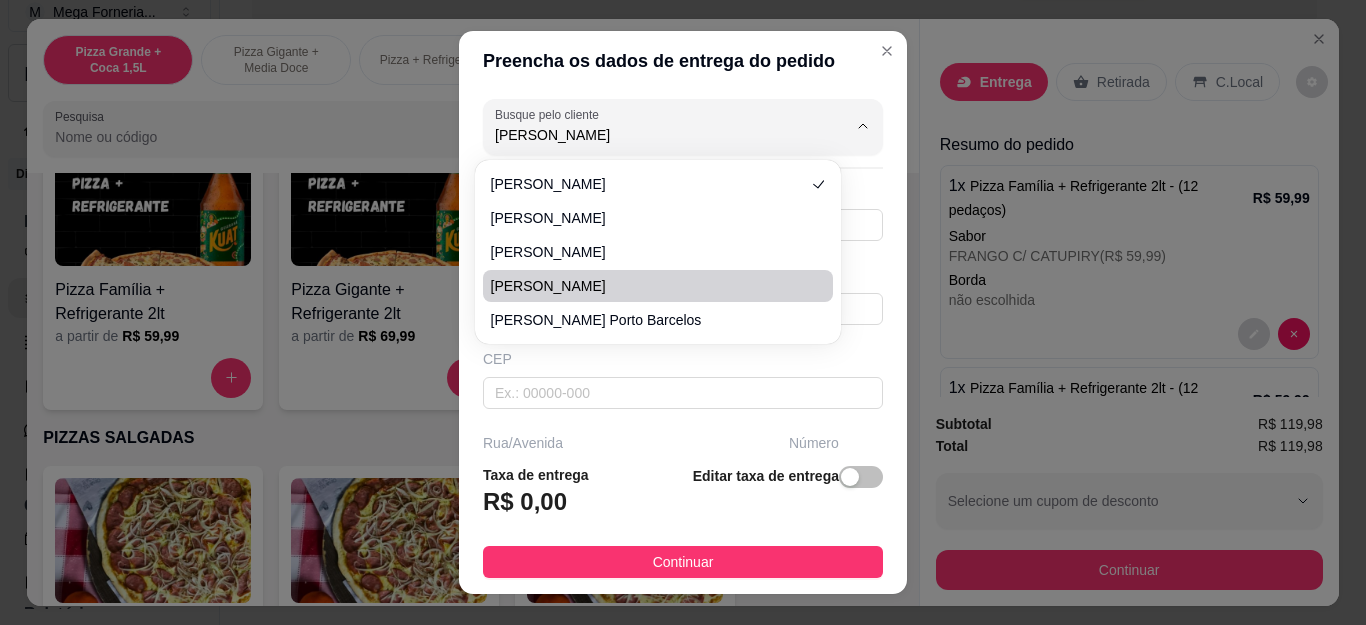 type 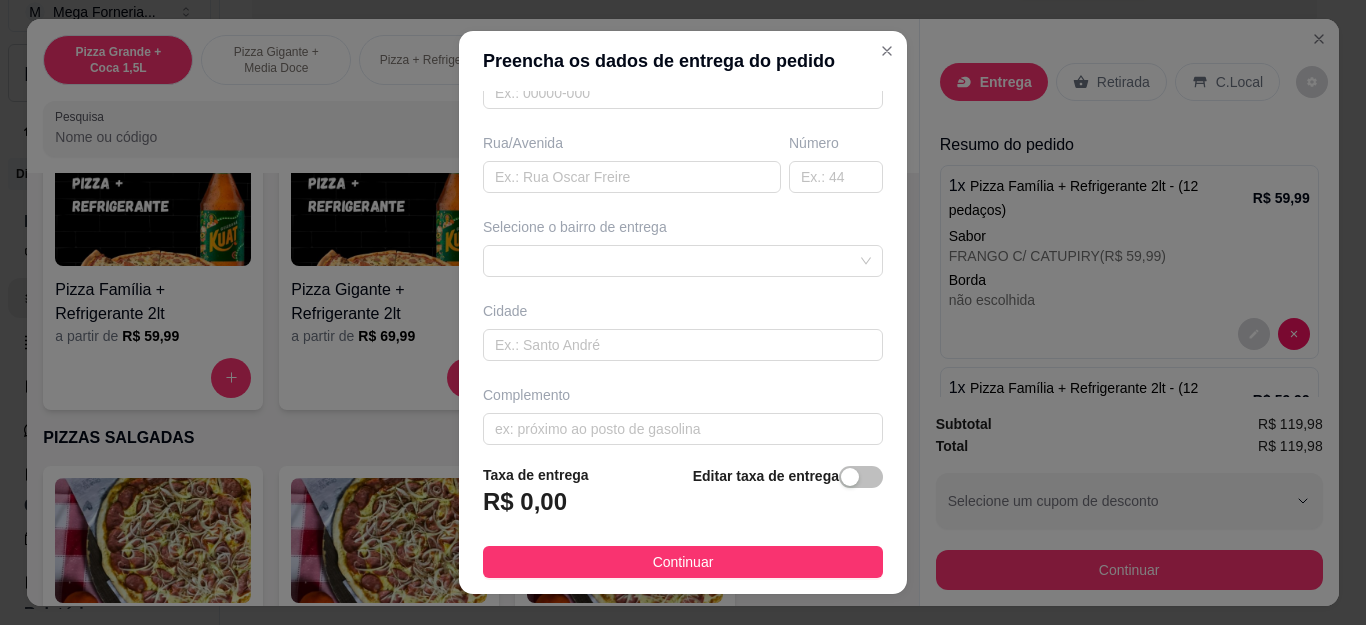 scroll, scrollTop: 0, scrollLeft: 0, axis: both 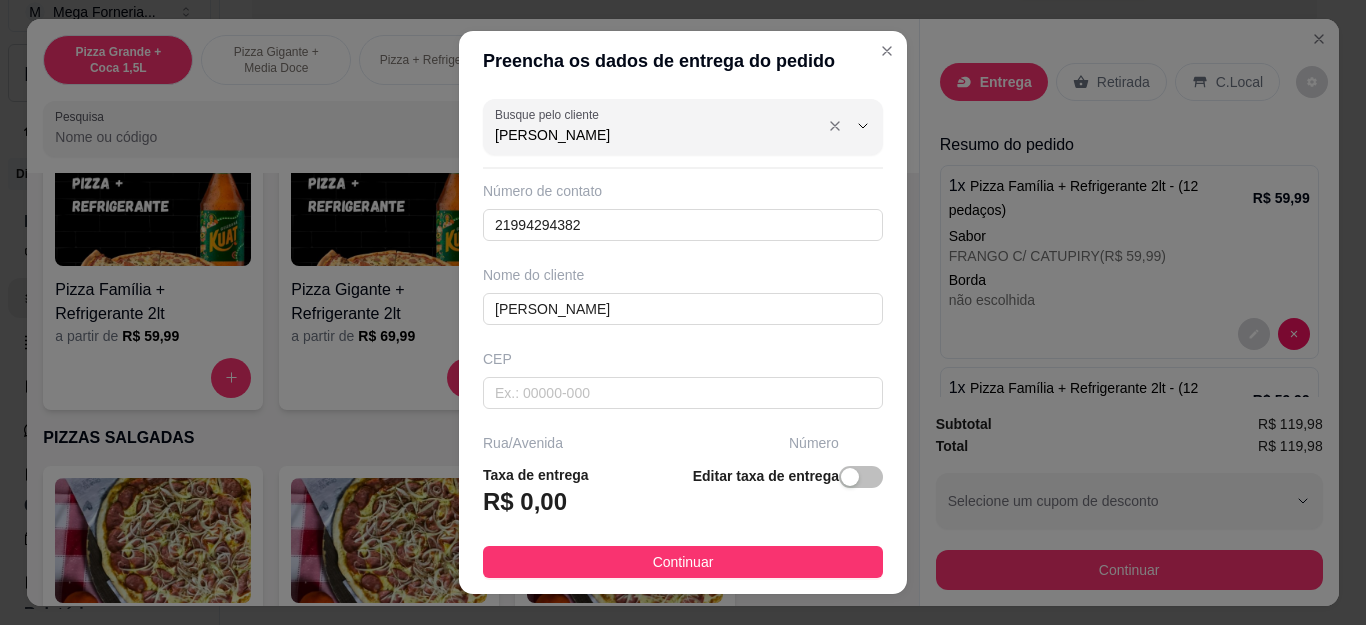click on "[PERSON_NAME]" at bounding box center [655, 135] 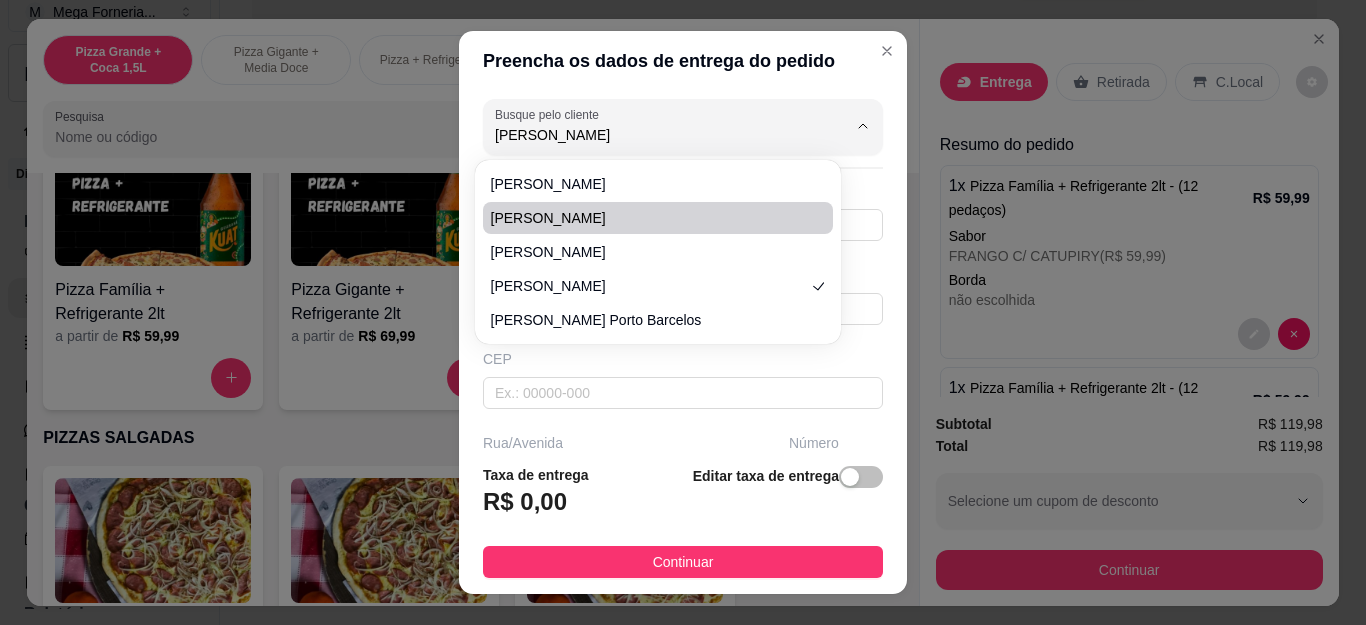 click on "[PERSON_NAME]" at bounding box center [648, 218] 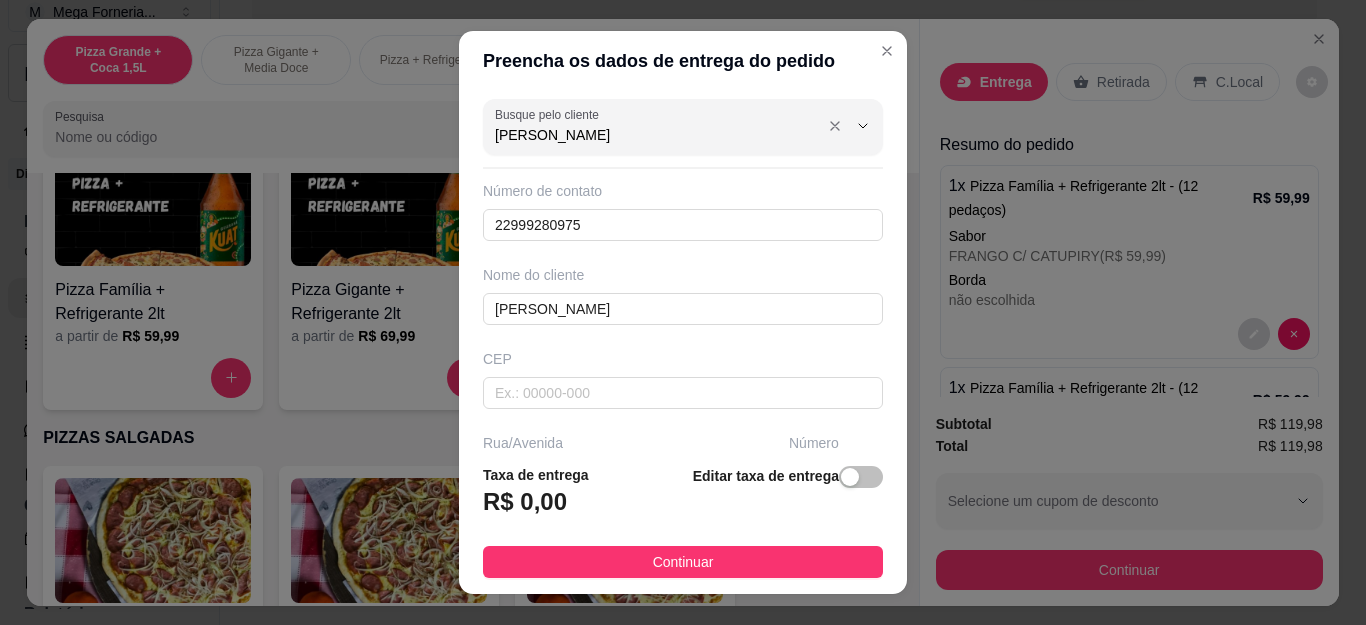 click on "[PERSON_NAME]" at bounding box center [655, 135] 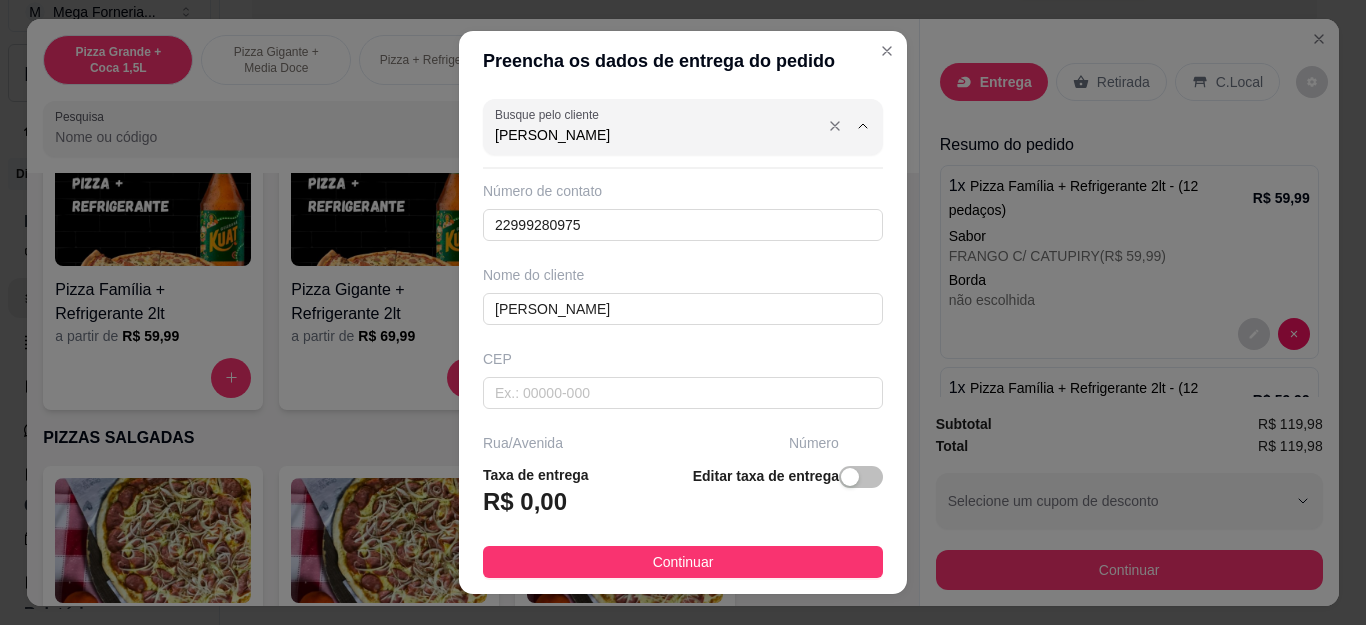 click on "[PERSON_NAME]" at bounding box center (655, 135) 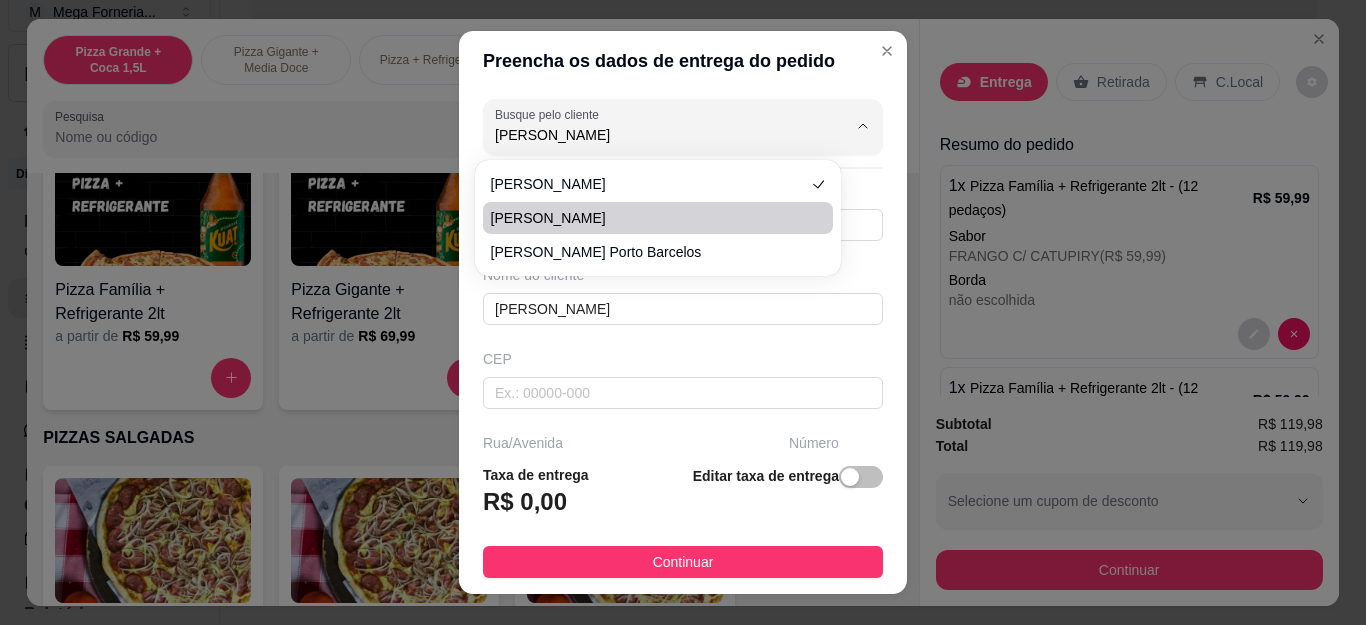 click on "[PERSON_NAME]" at bounding box center [648, 218] 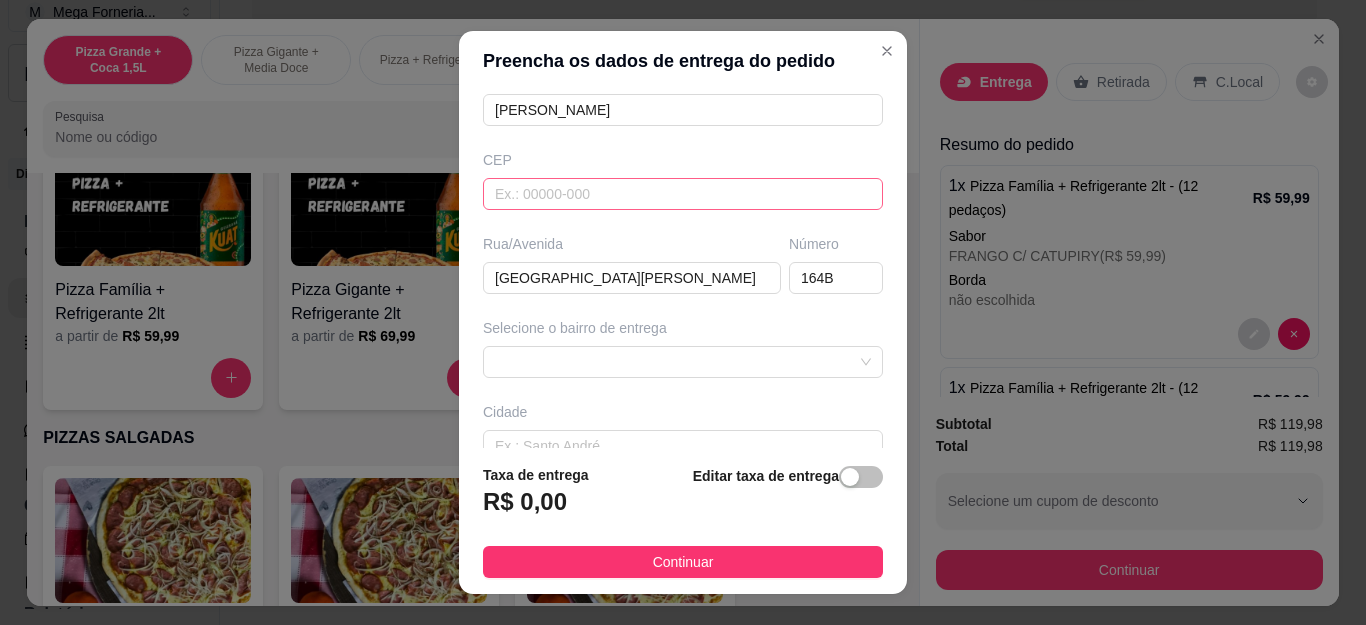 scroll, scrollTop: 0, scrollLeft: 0, axis: both 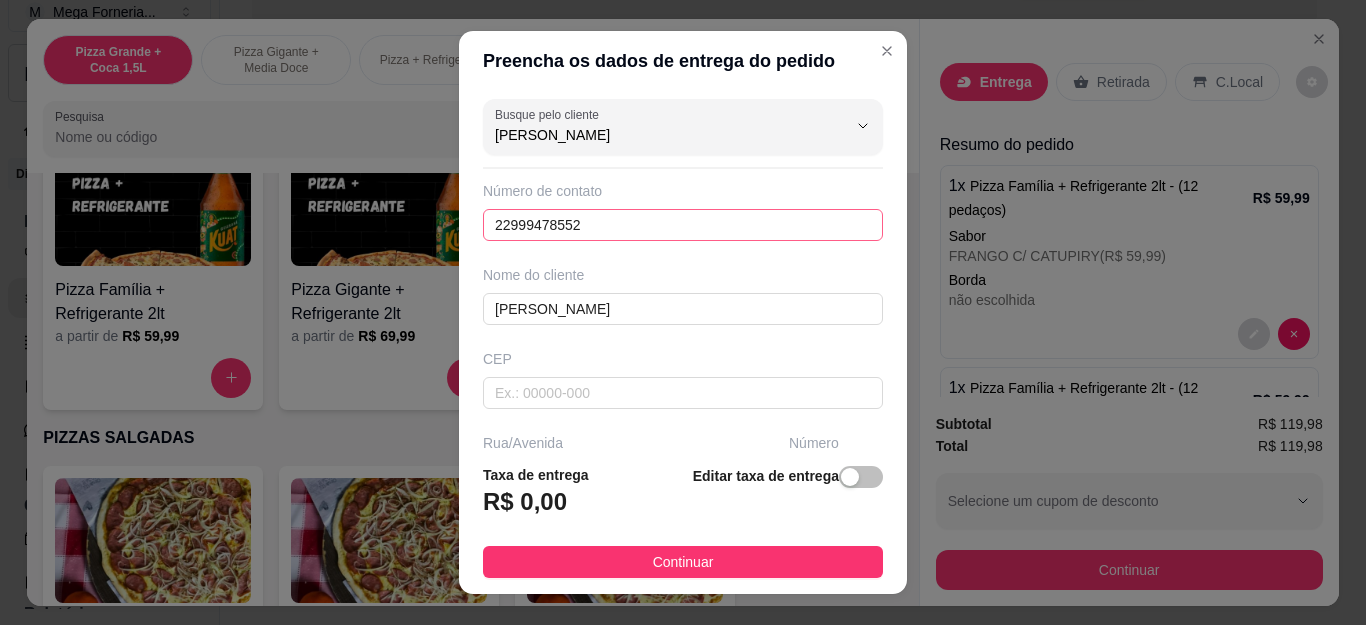 type on "[PERSON_NAME]" 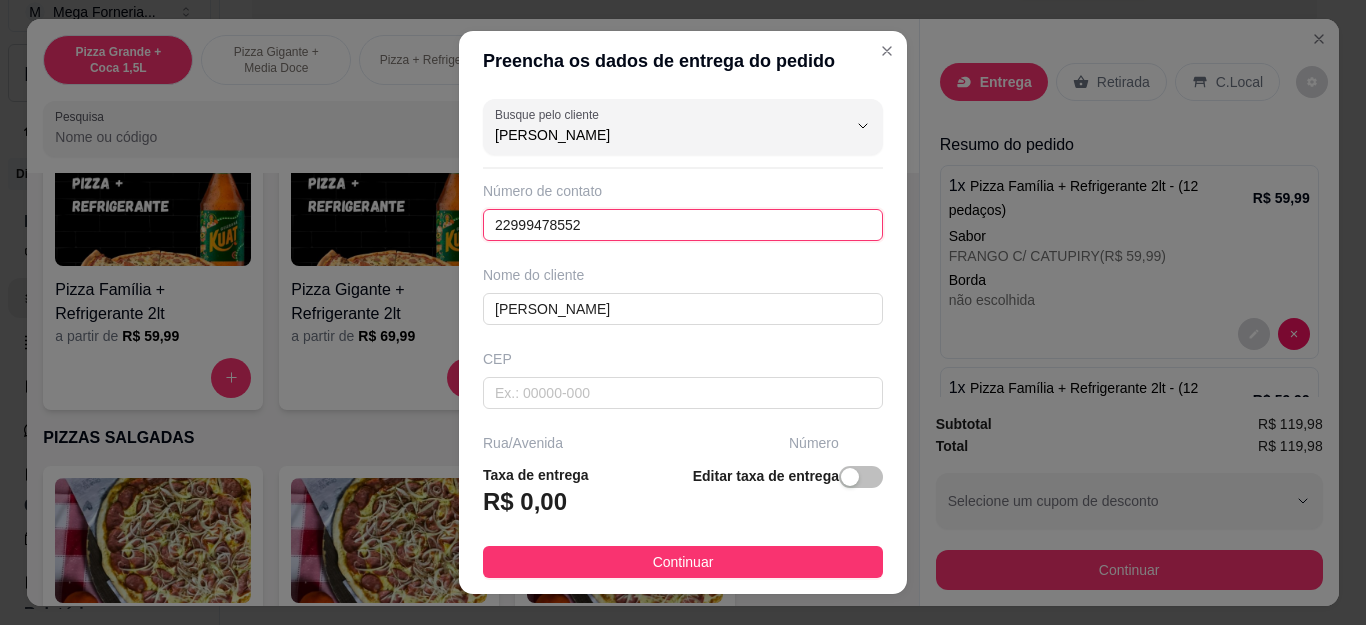 click on "22999478552" at bounding box center (683, 225) 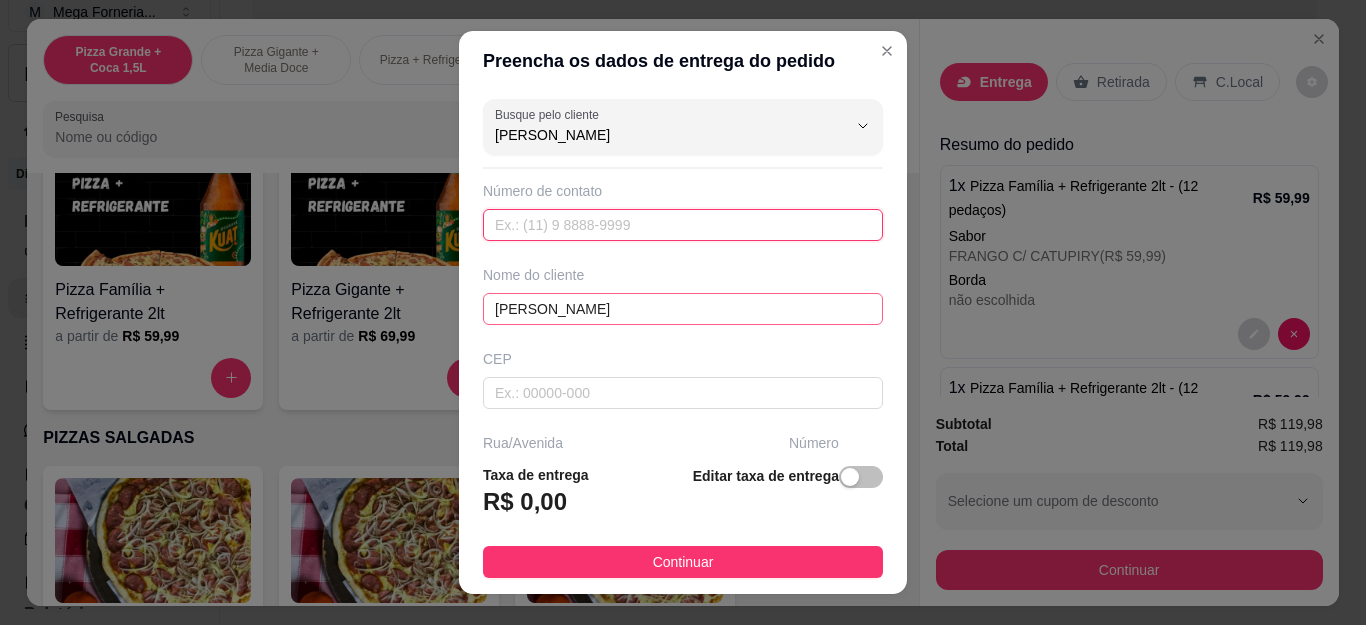 type 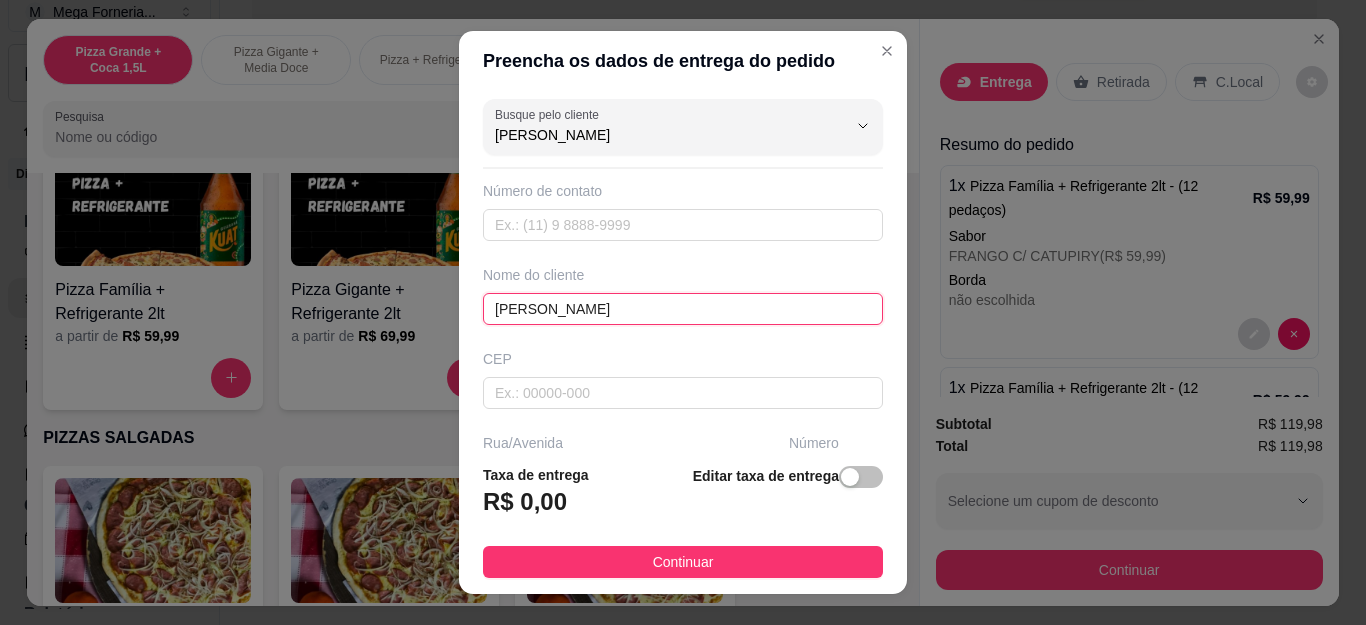 click on "[PERSON_NAME]" at bounding box center [683, 309] 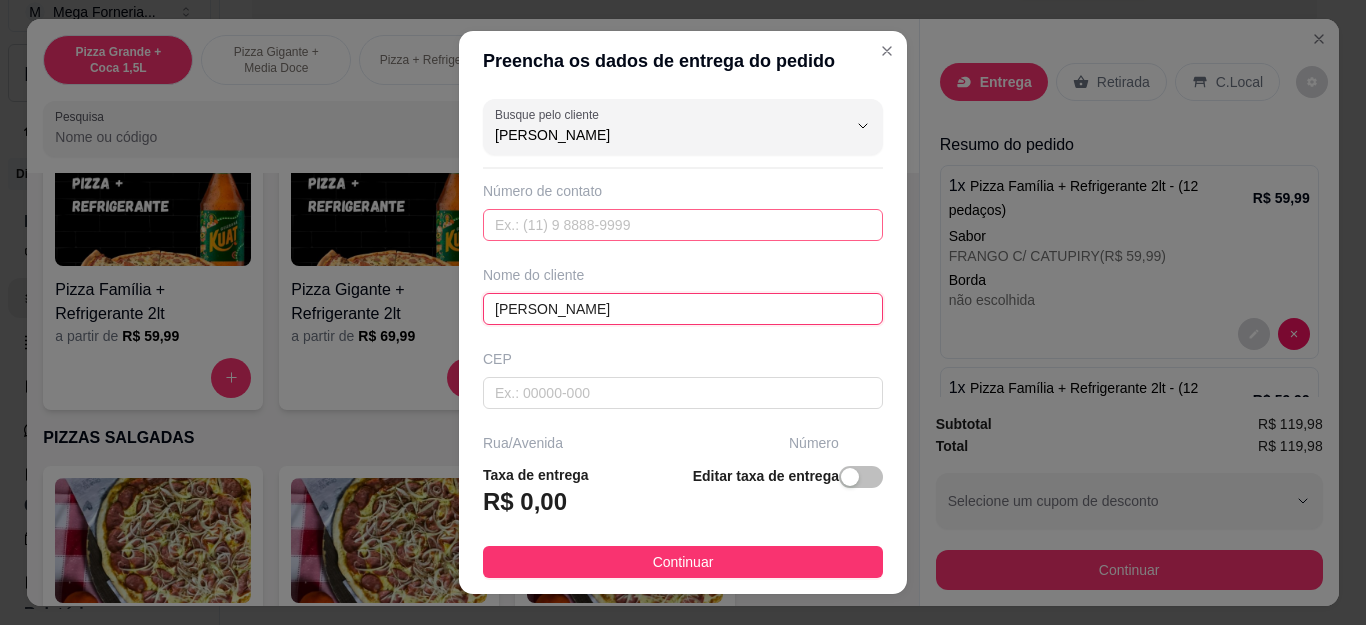 type on "[PERSON_NAME]" 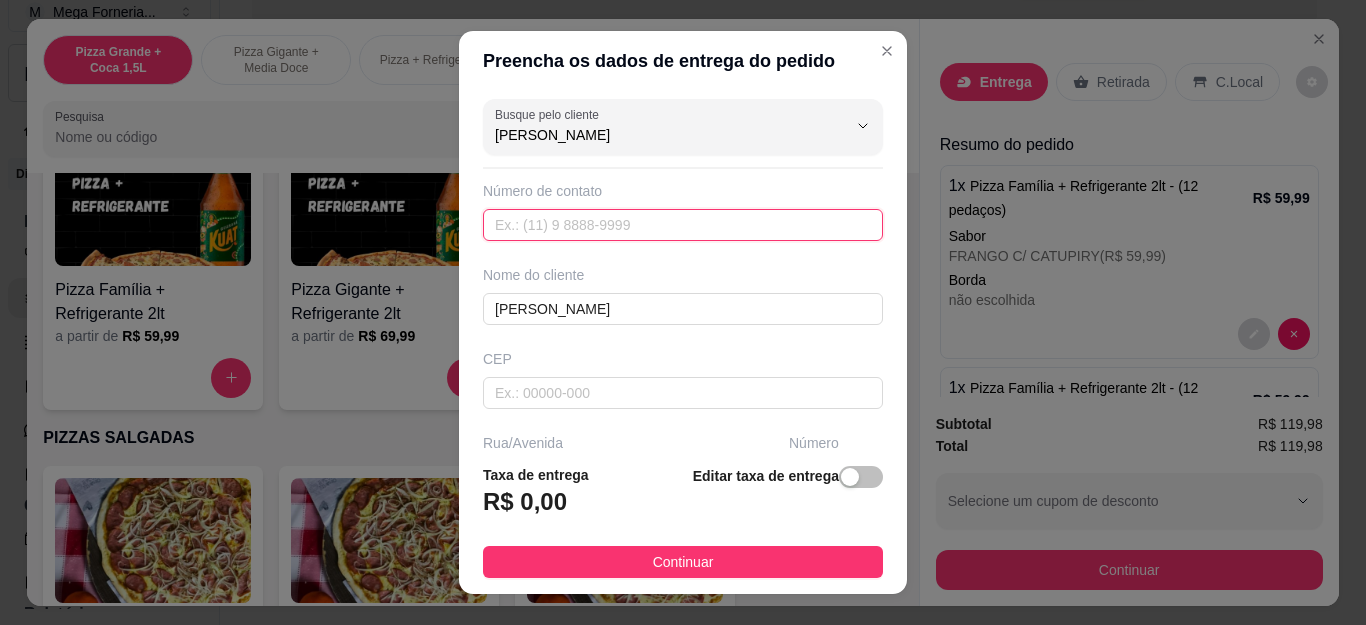 click at bounding box center [683, 225] 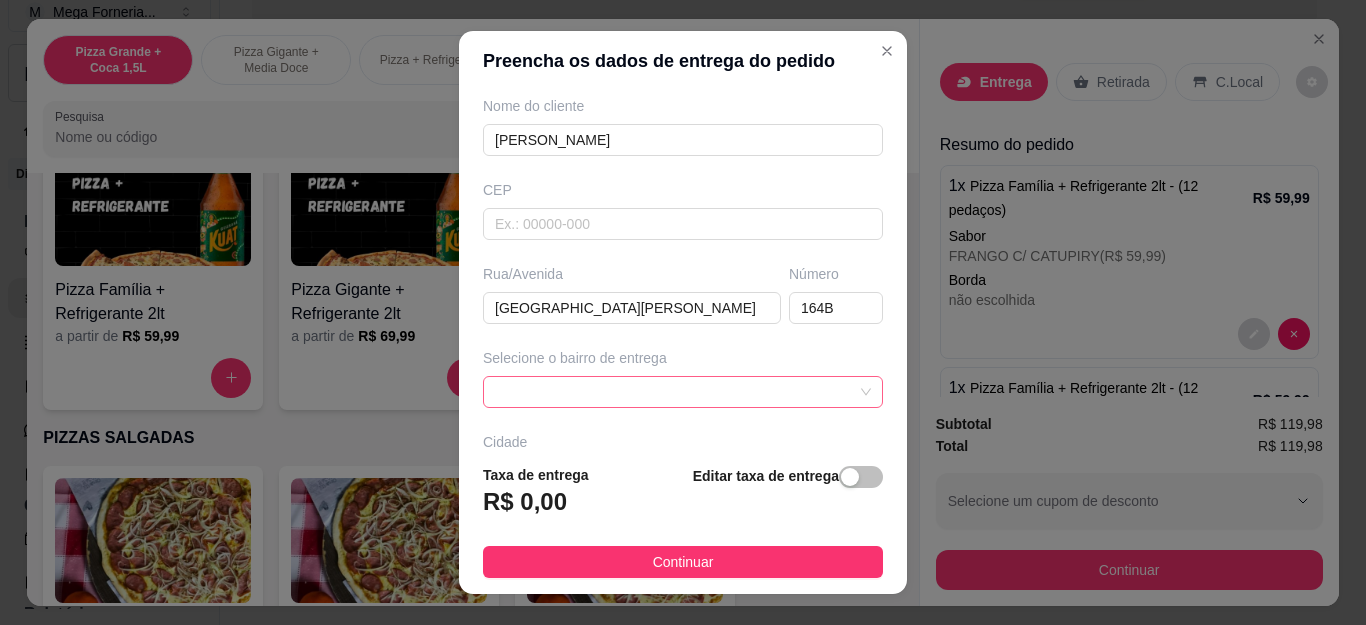 scroll, scrollTop: 300, scrollLeft: 0, axis: vertical 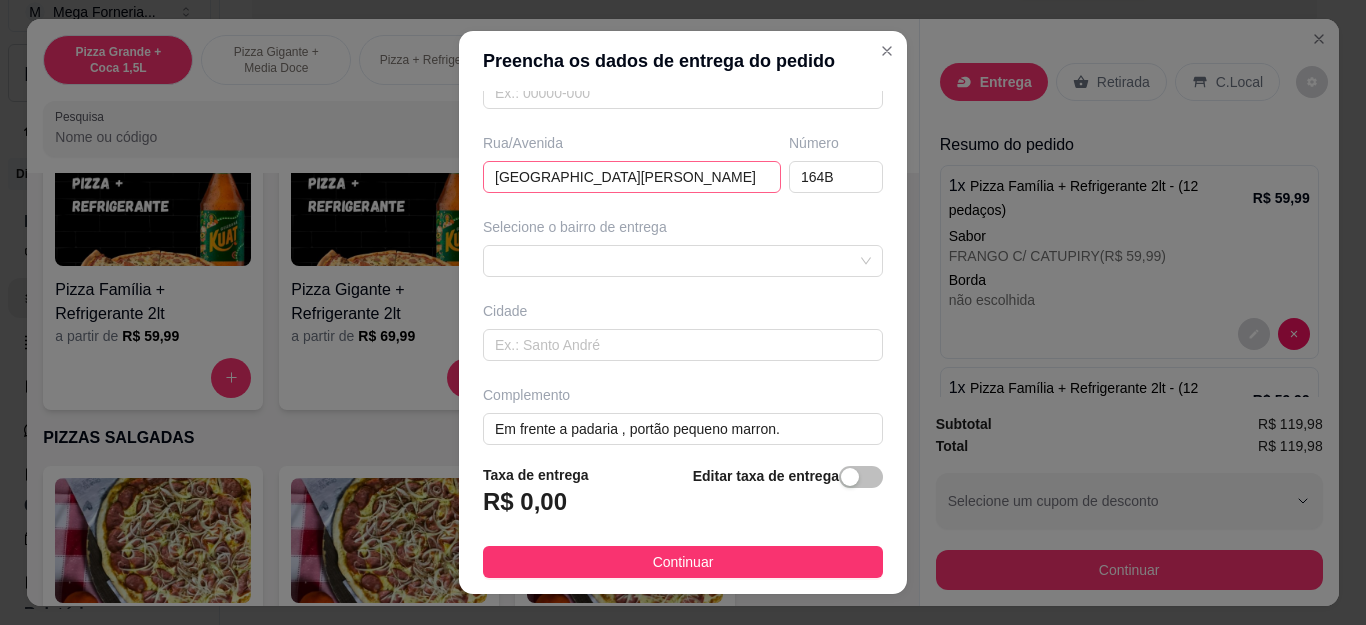 type on "[PHONE_NUMBER]" 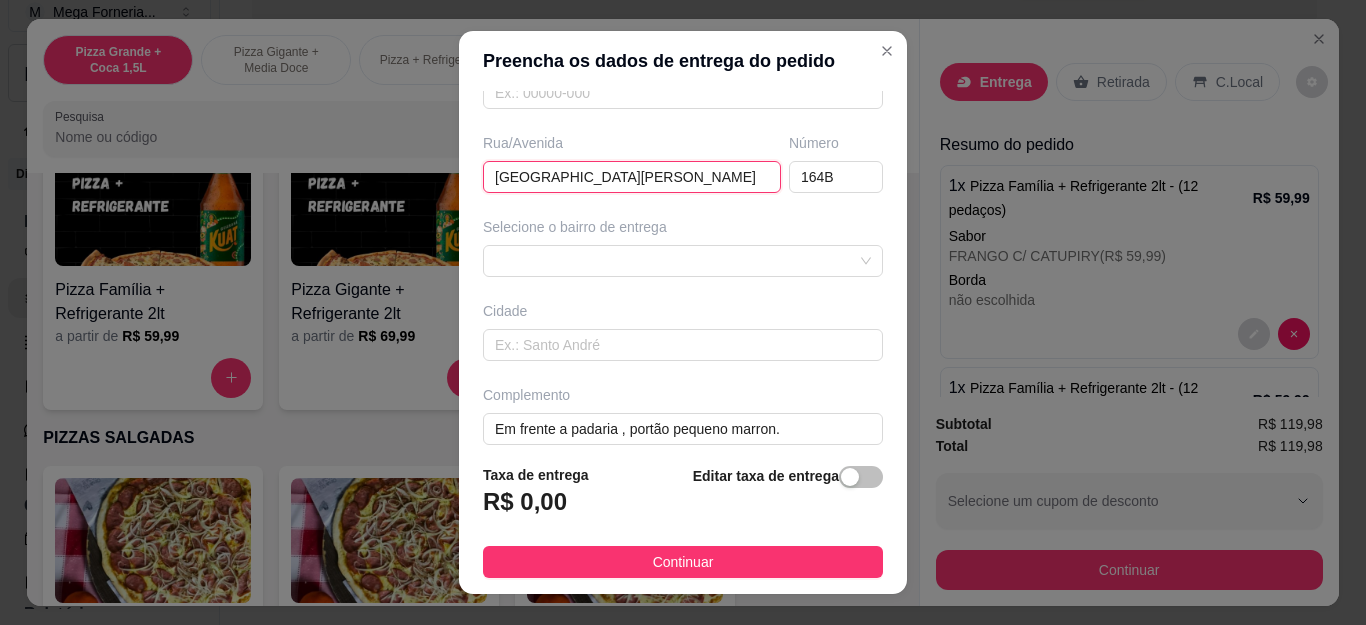 click on "[GEOGRAPHIC_DATA][PERSON_NAME]" at bounding box center (632, 177) 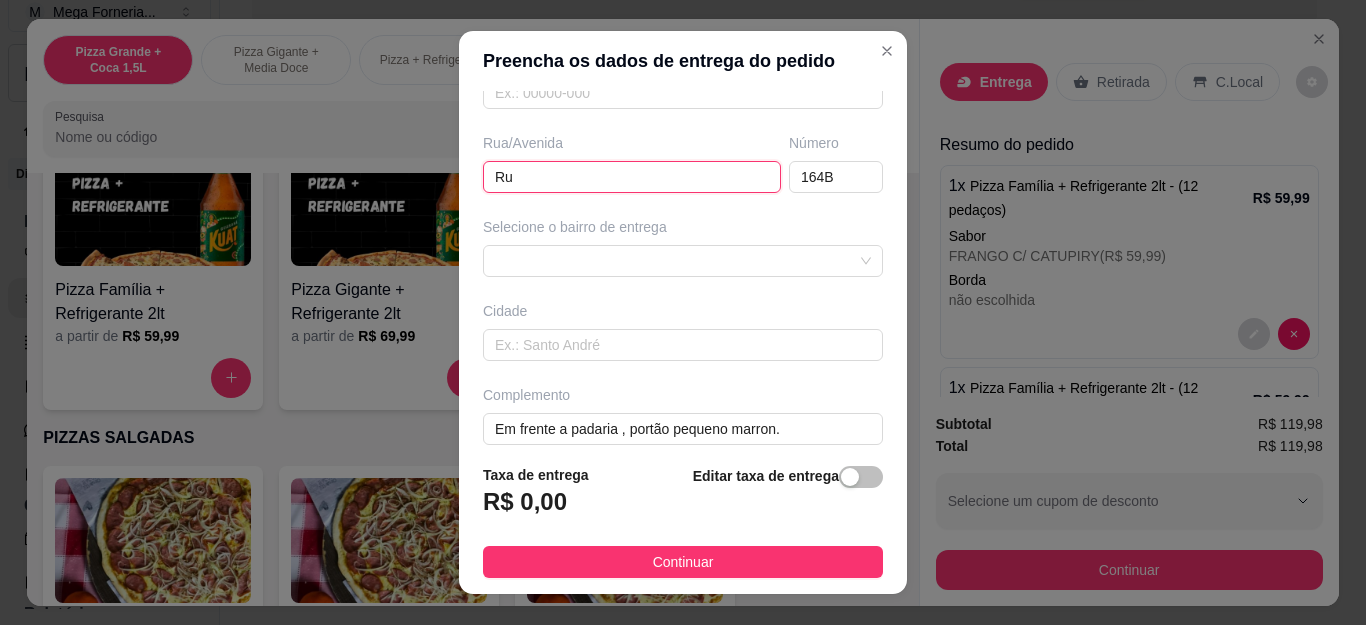 type on "R" 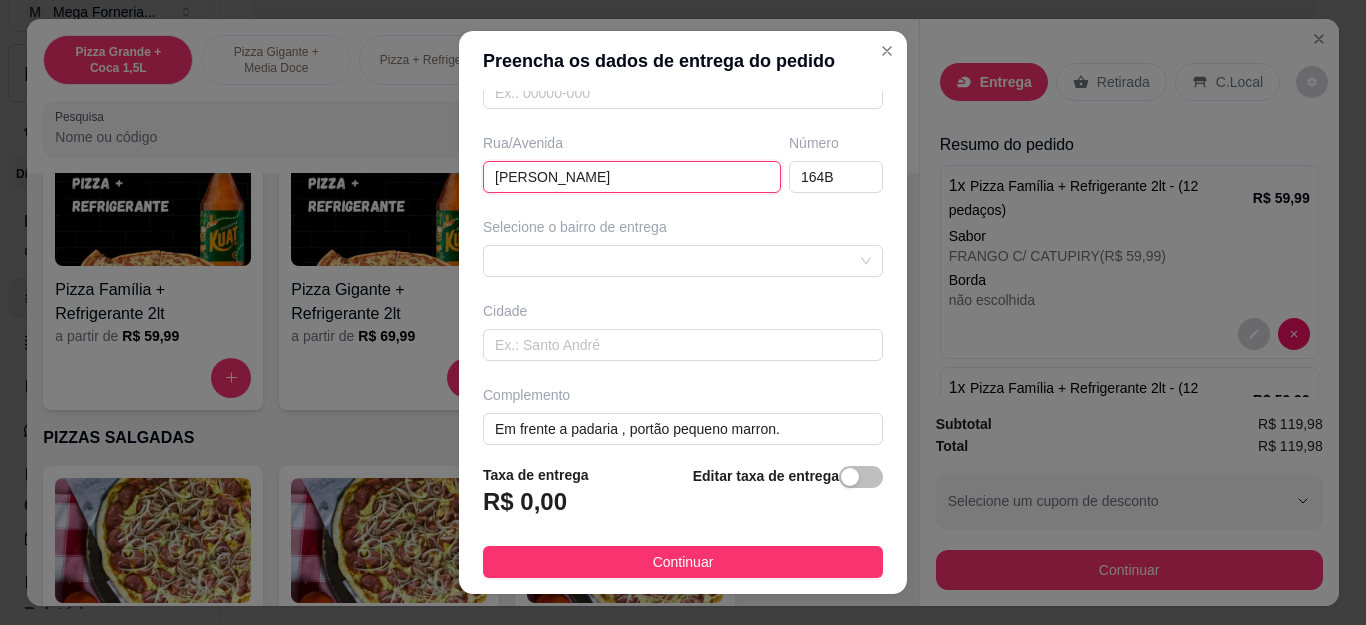 type on "[PERSON_NAME]" 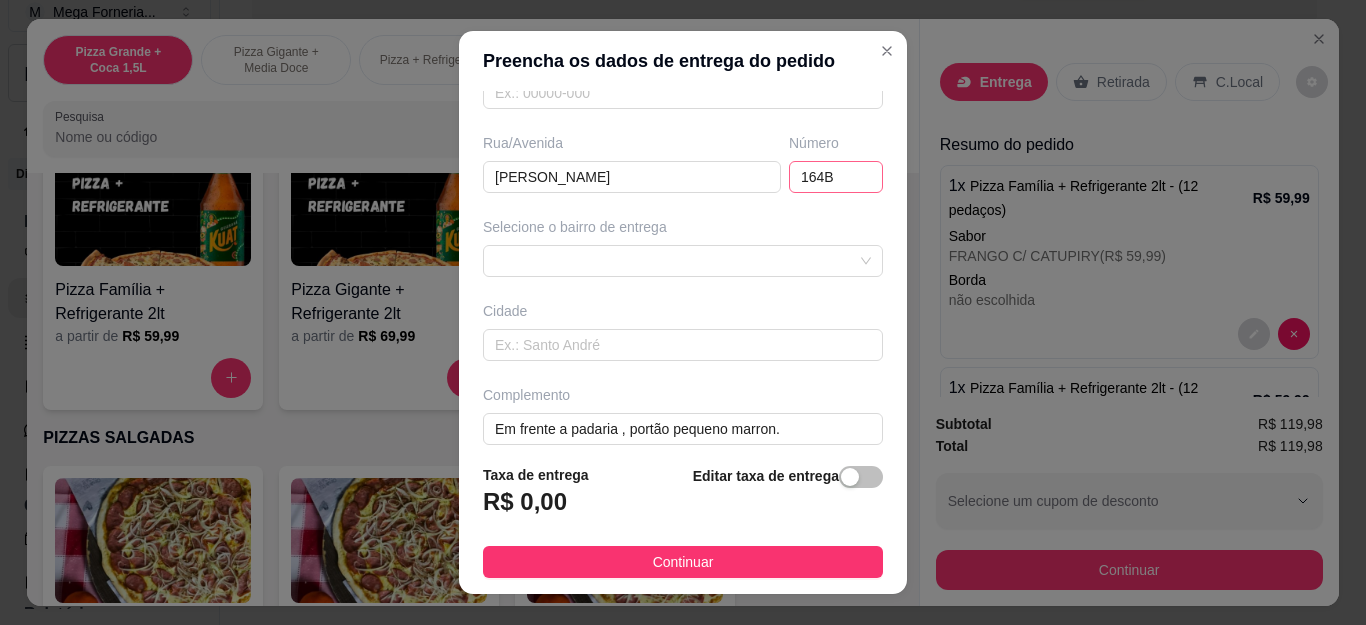 drag, startPoint x: 768, startPoint y: 194, endPoint x: 800, endPoint y: 166, distance: 42.520584 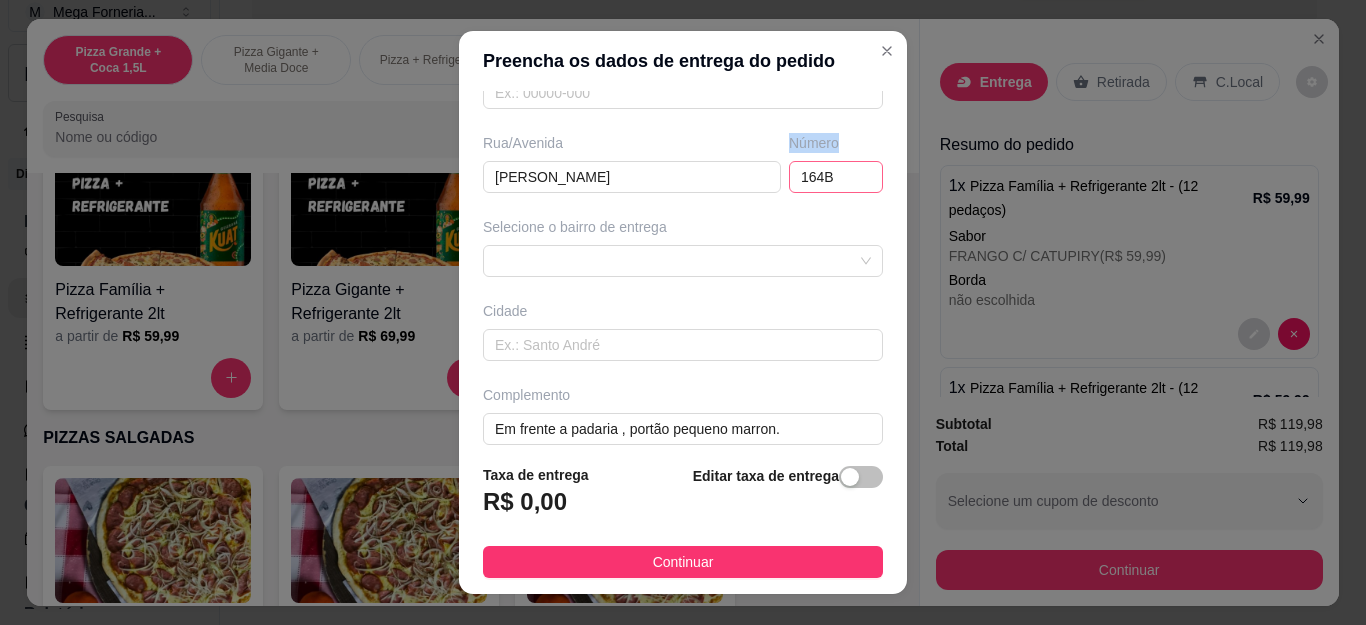 click on "164B" at bounding box center [836, 177] 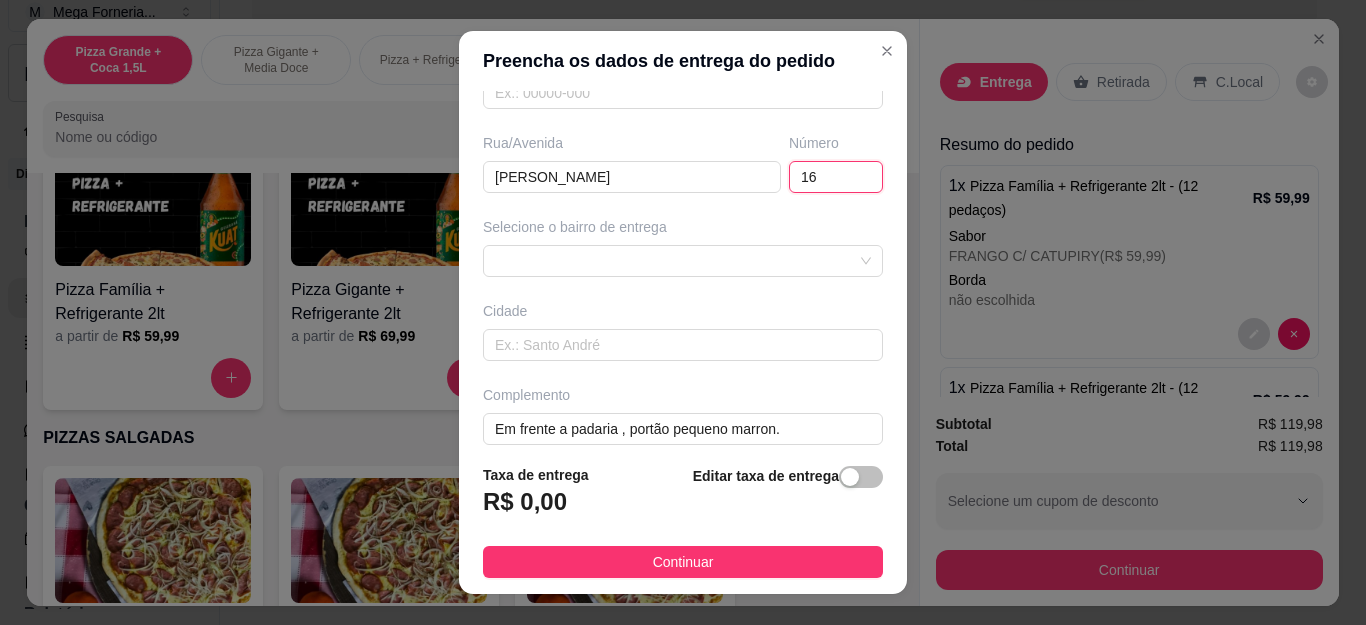 type on "1" 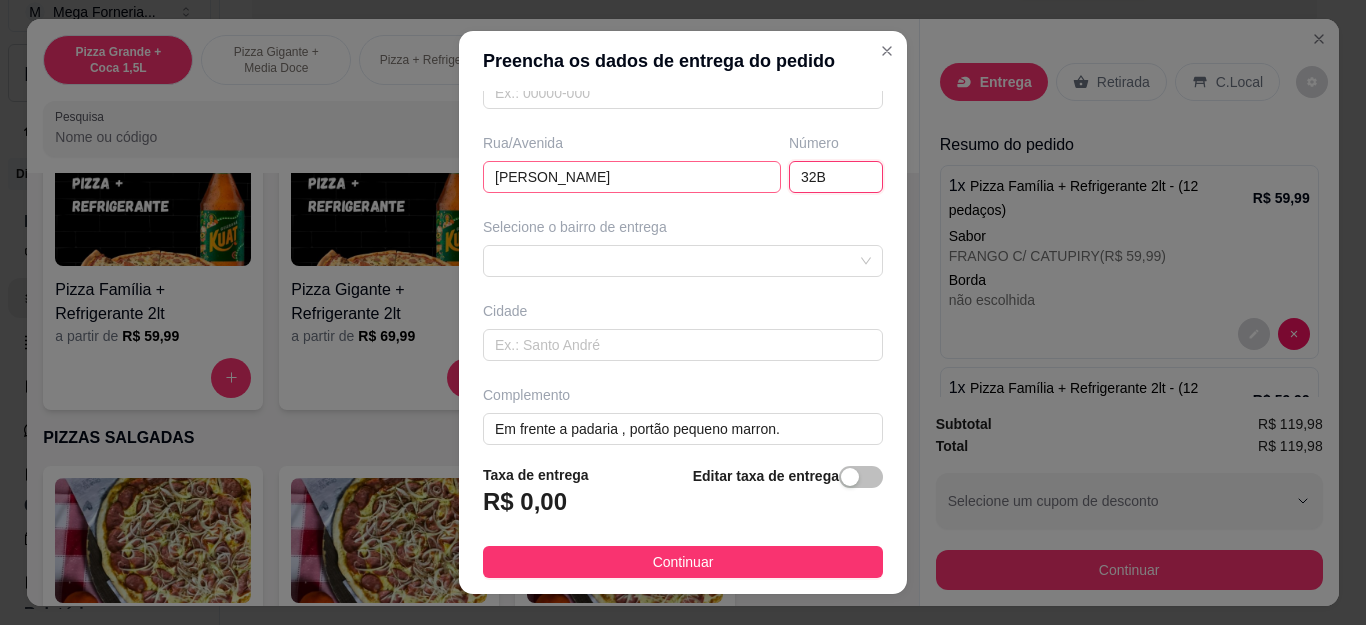 type on "32B" 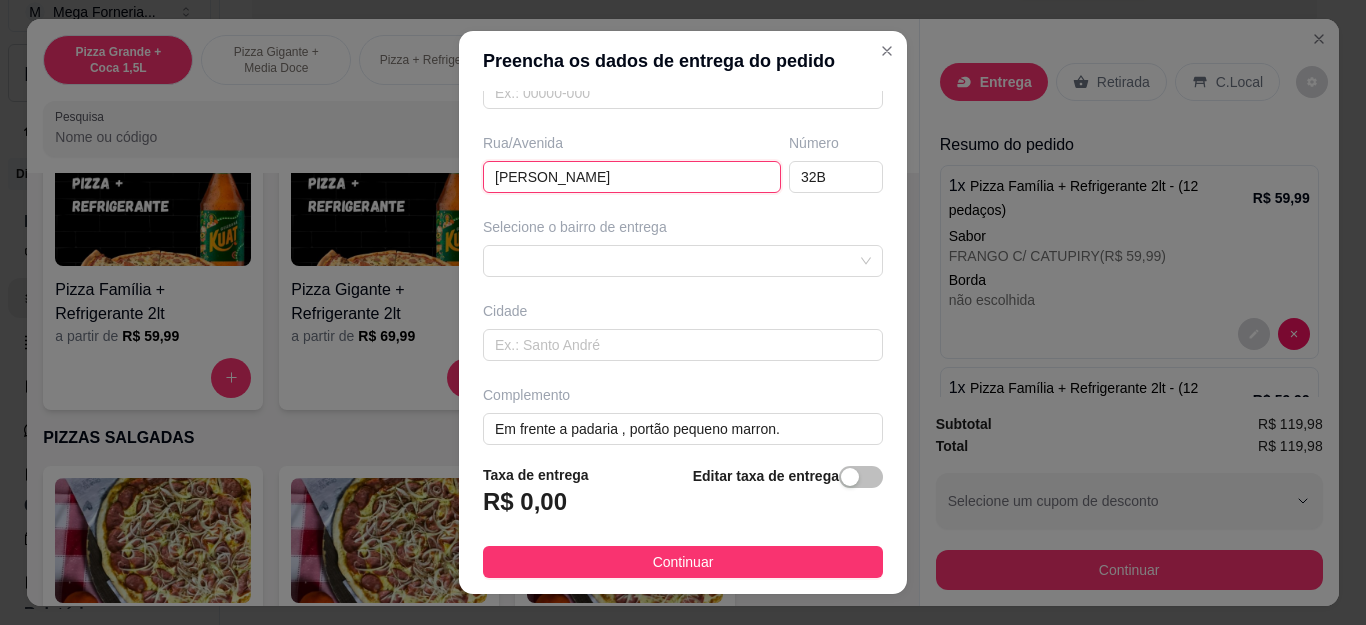click on "[PERSON_NAME]" at bounding box center (632, 177) 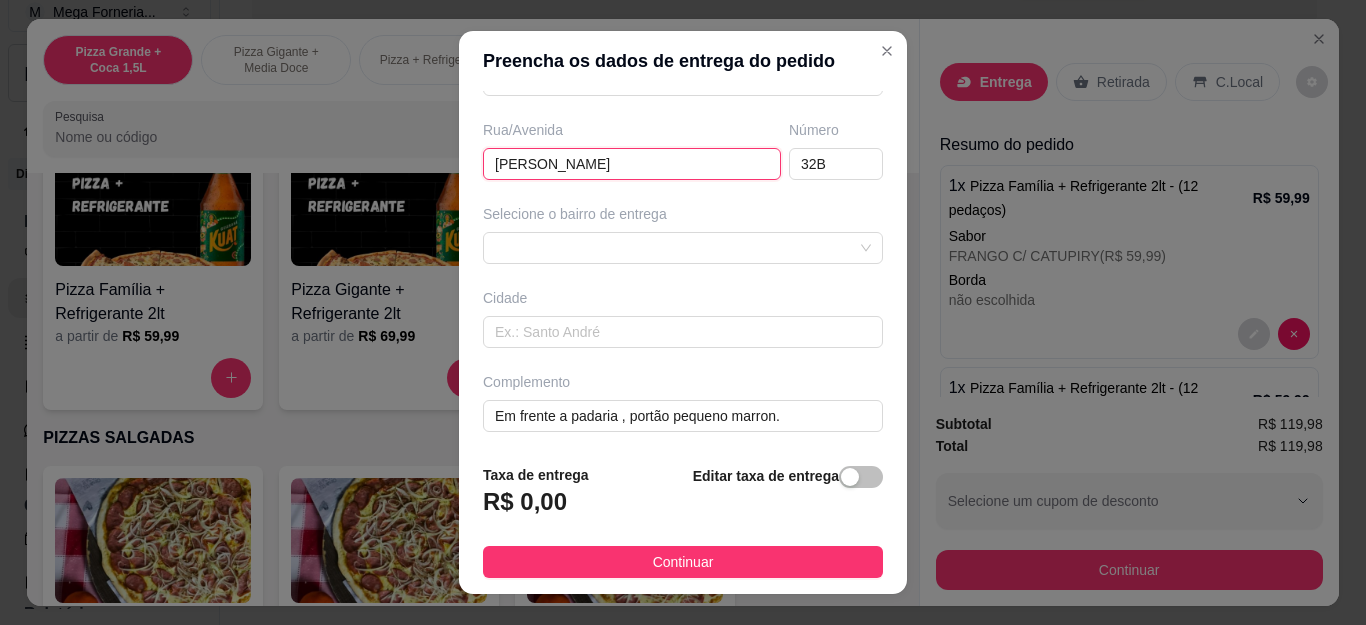 scroll, scrollTop: 317, scrollLeft: 0, axis: vertical 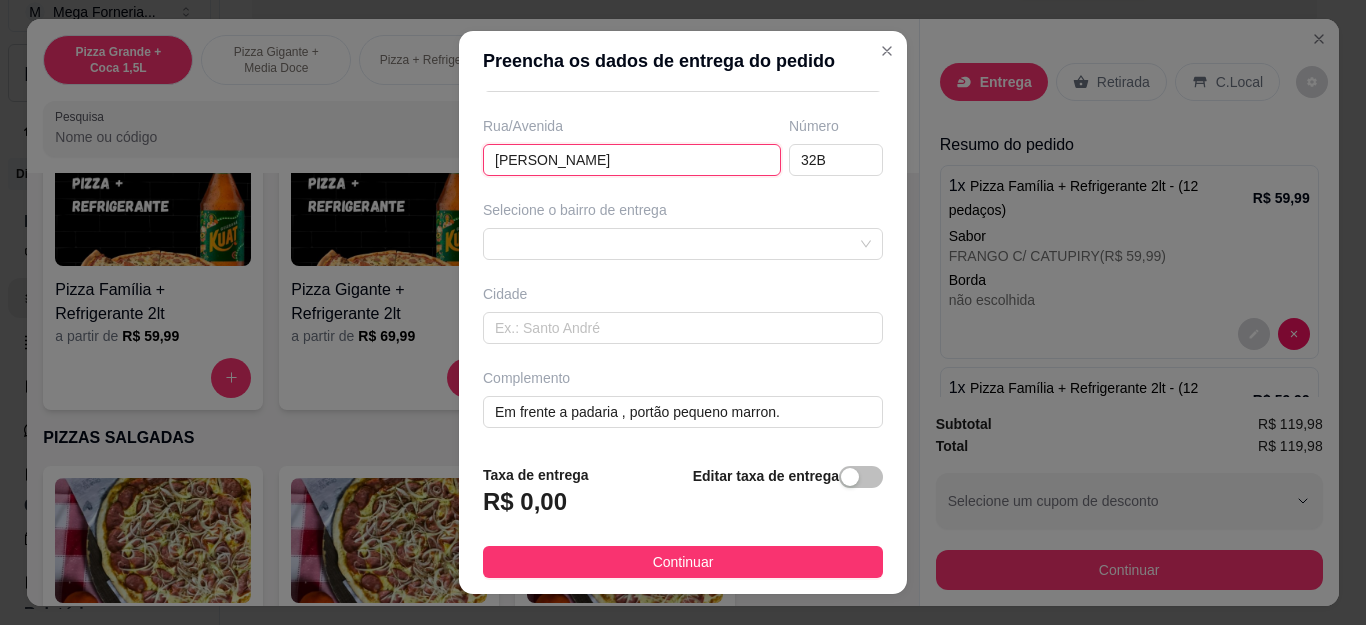 type on "[PERSON_NAME]" 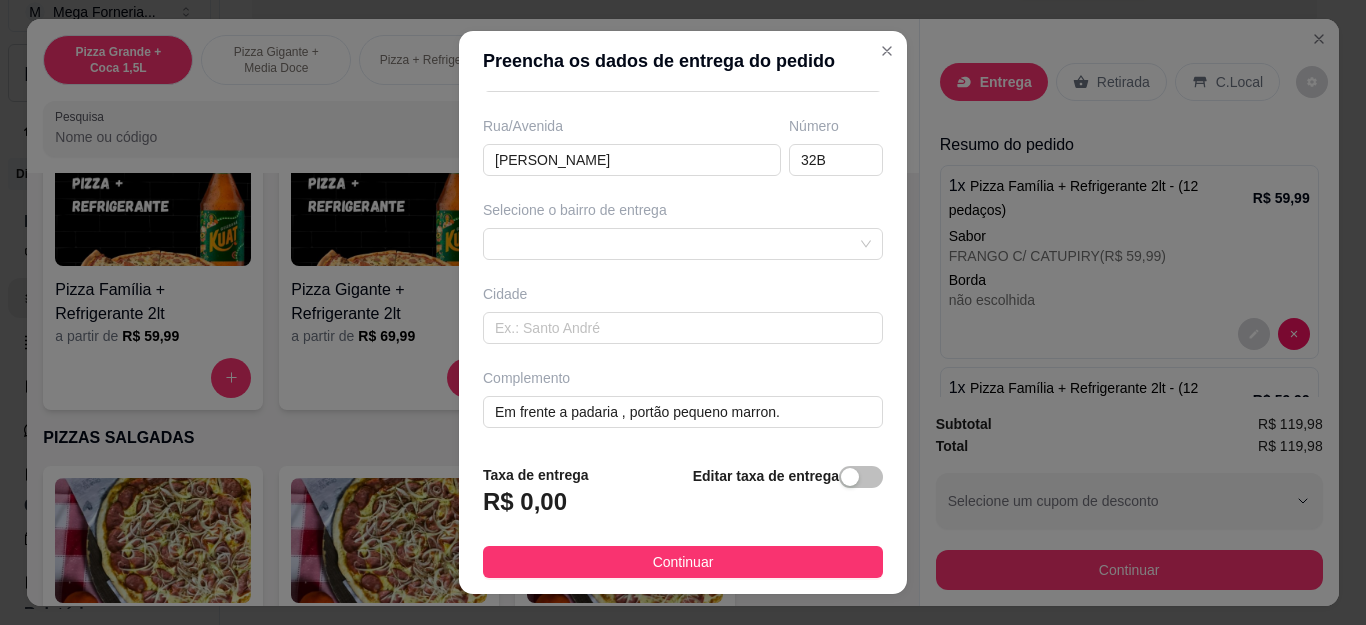 click on "Selecione o bairro de entrega" at bounding box center [683, 230] 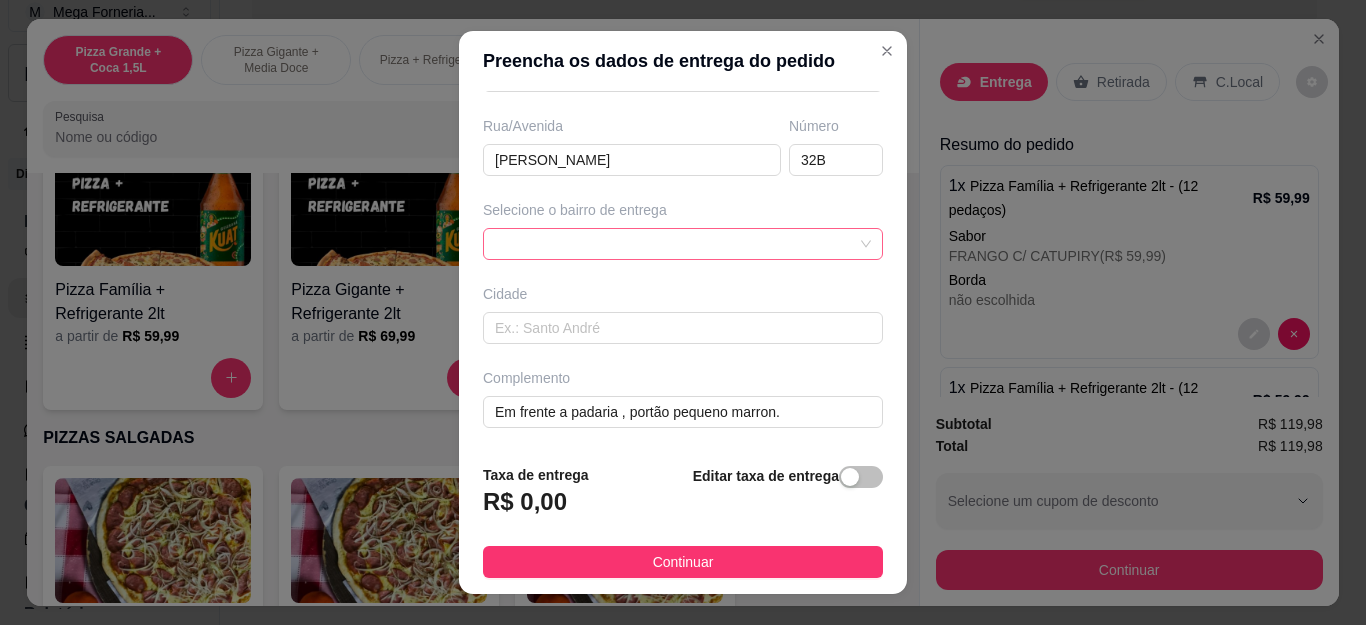 click on "Selecione o bairro de entrega" at bounding box center [683, 230] 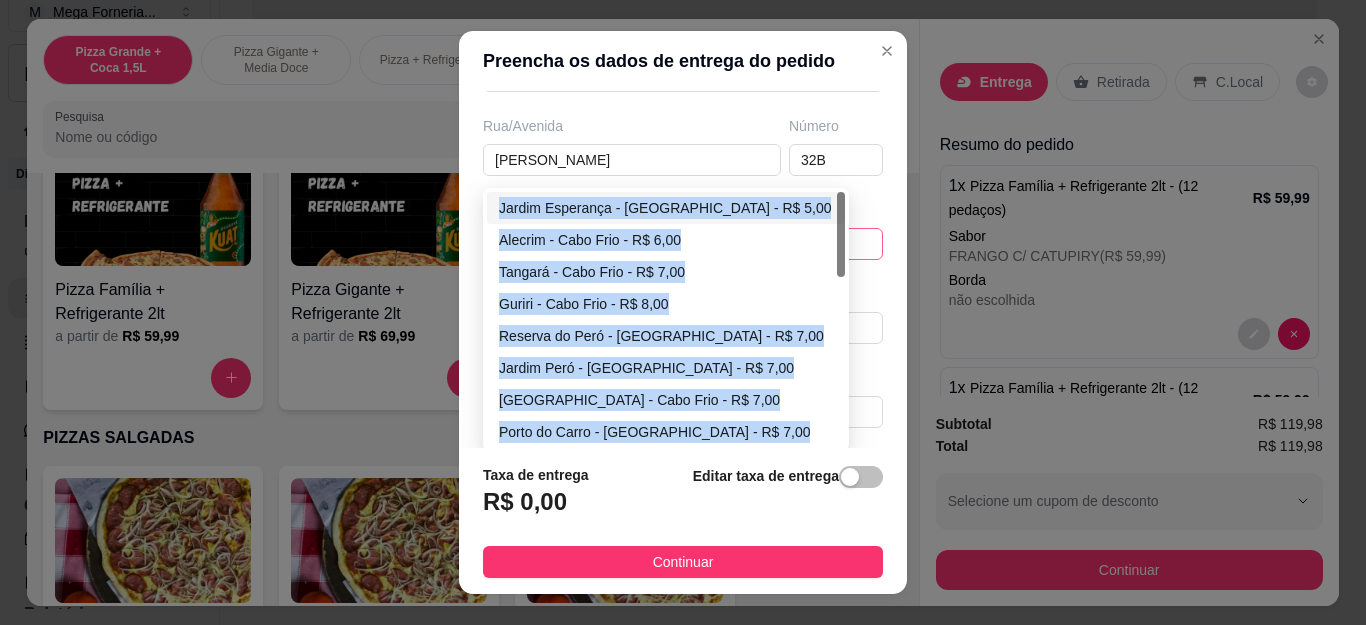 click on "Jardim Esperança - [GEOGRAPHIC_DATA] -  R$ 5,00" at bounding box center [666, 208] 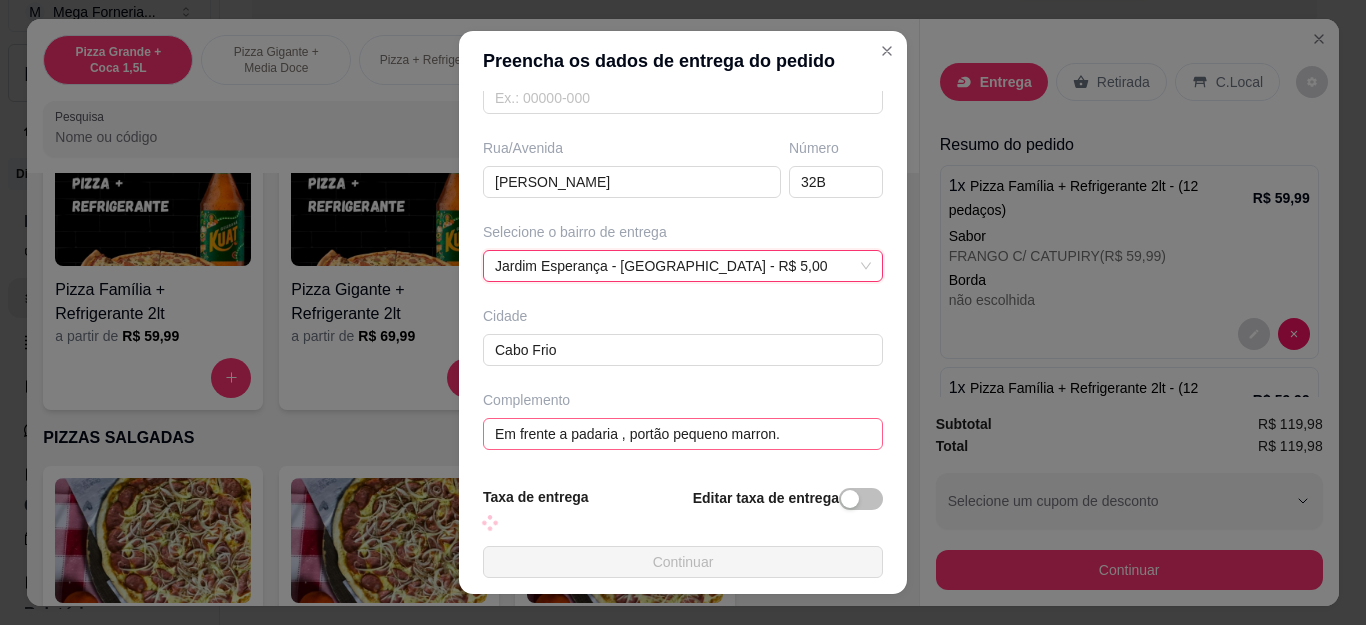 scroll, scrollTop: 295, scrollLeft: 0, axis: vertical 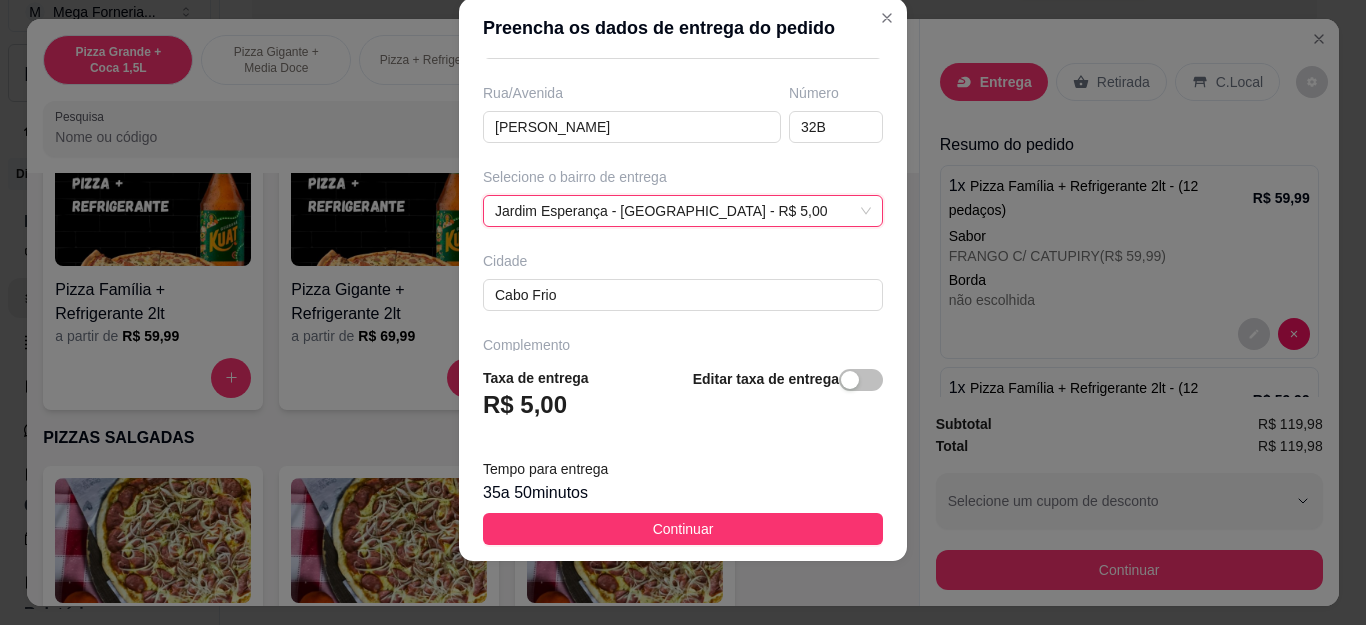 click on "Taxa de entrega R$ 5,00 Editar taxa de entrega  Tempo para entrega  35  a   50  minutos Continuar" at bounding box center [683, 456] 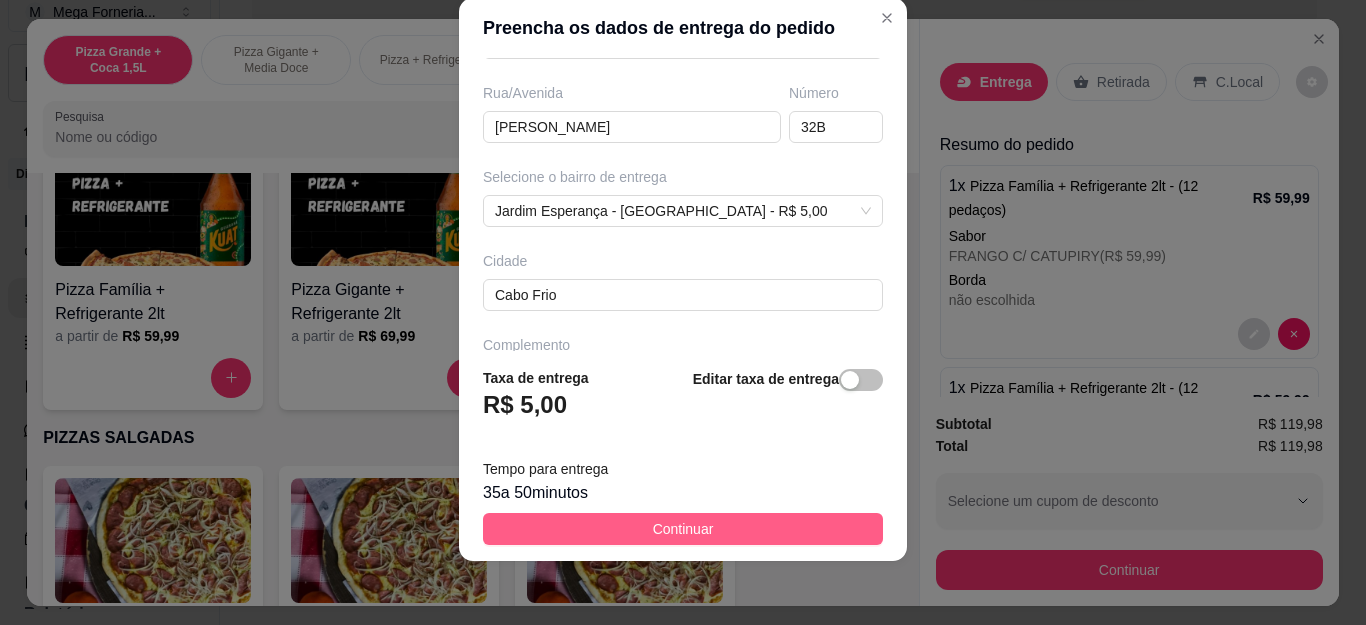 click on "Continuar" at bounding box center (683, 529) 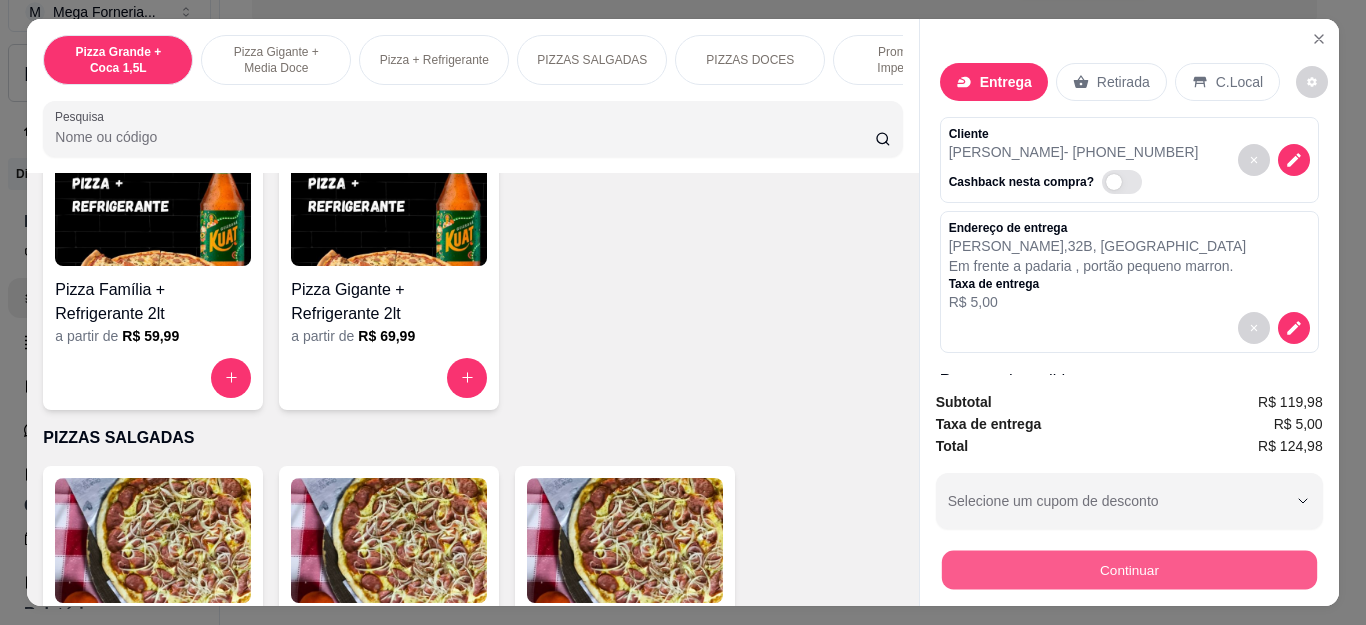 click on "Continuar" at bounding box center [1128, 570] 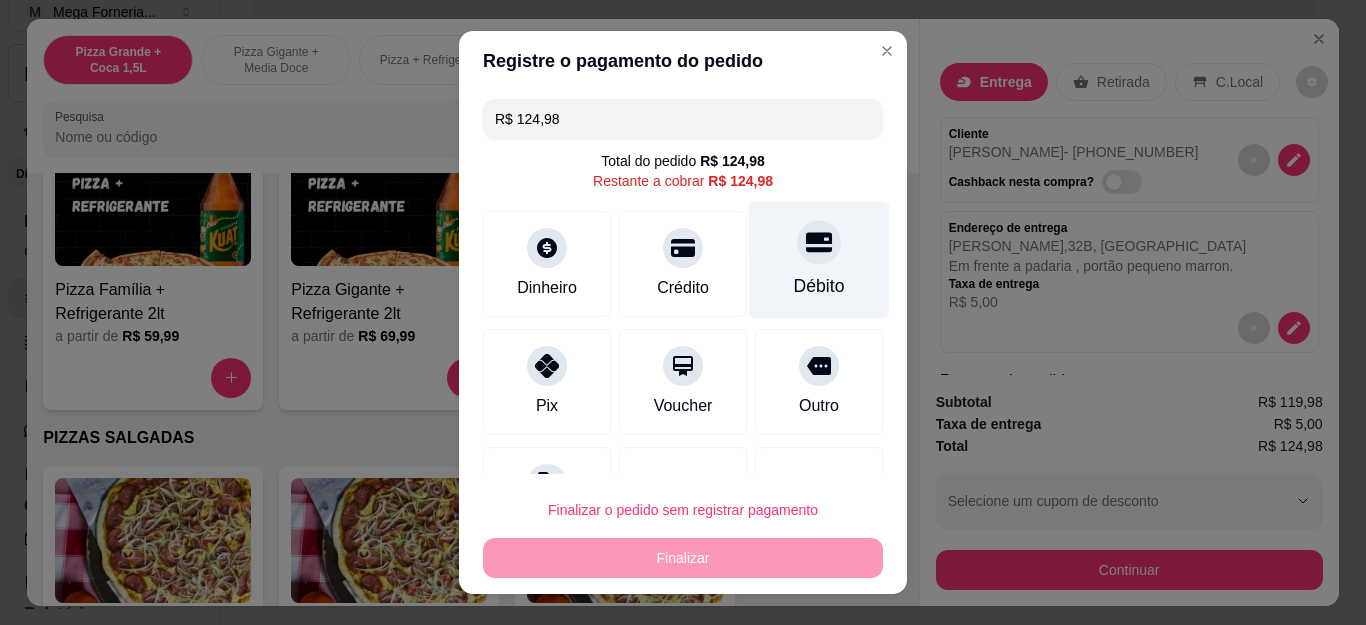 click on "Débito" at bounding box center (819, 260) 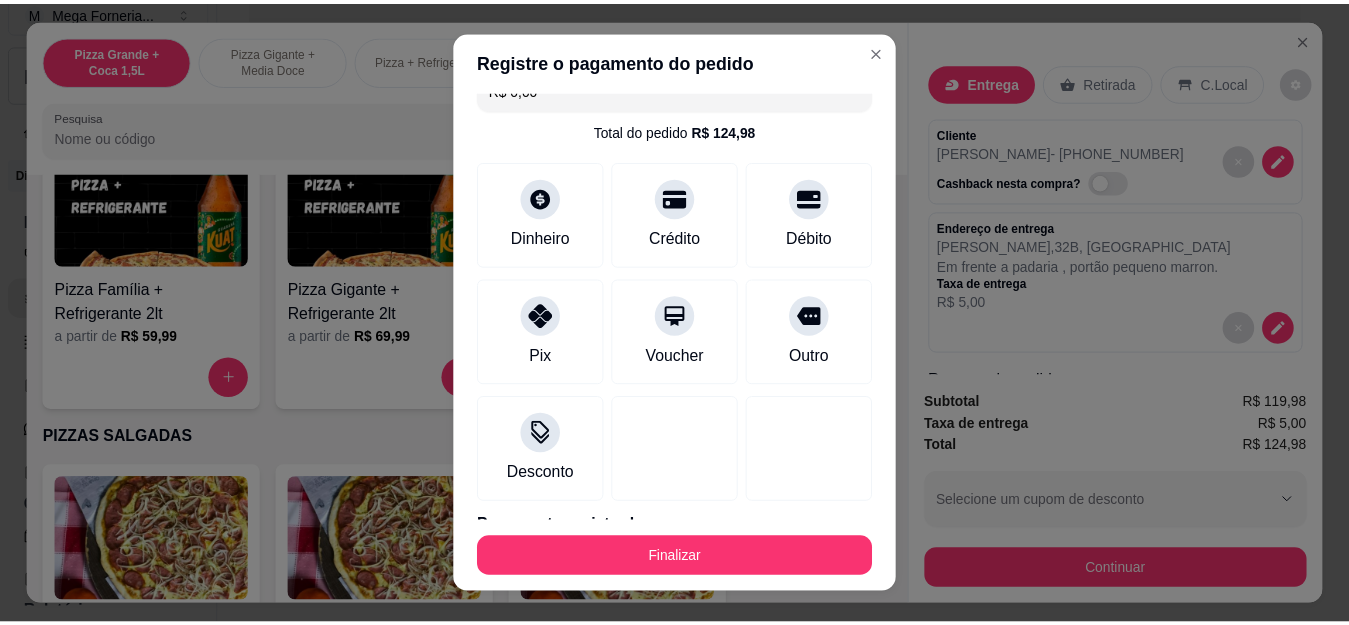 scroll, scrollTop: 123, scrollLeft: 0, axis: vertical 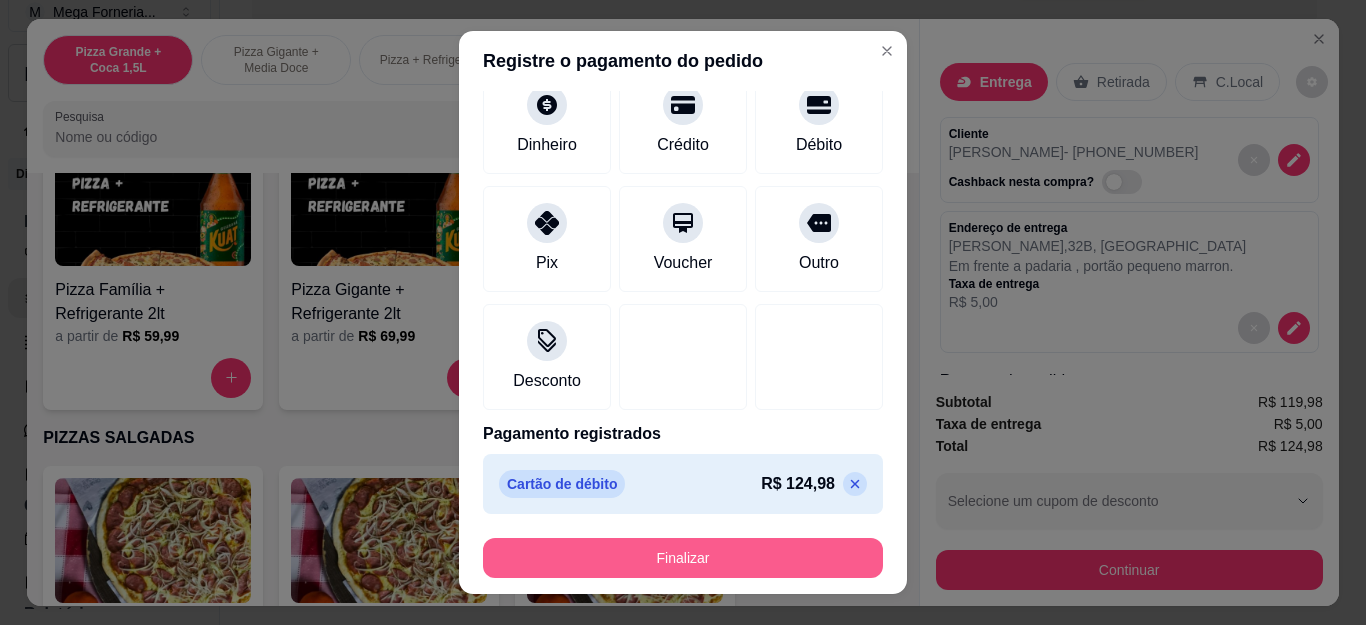 click on "Finalizar" at bounding box center [683, 558] 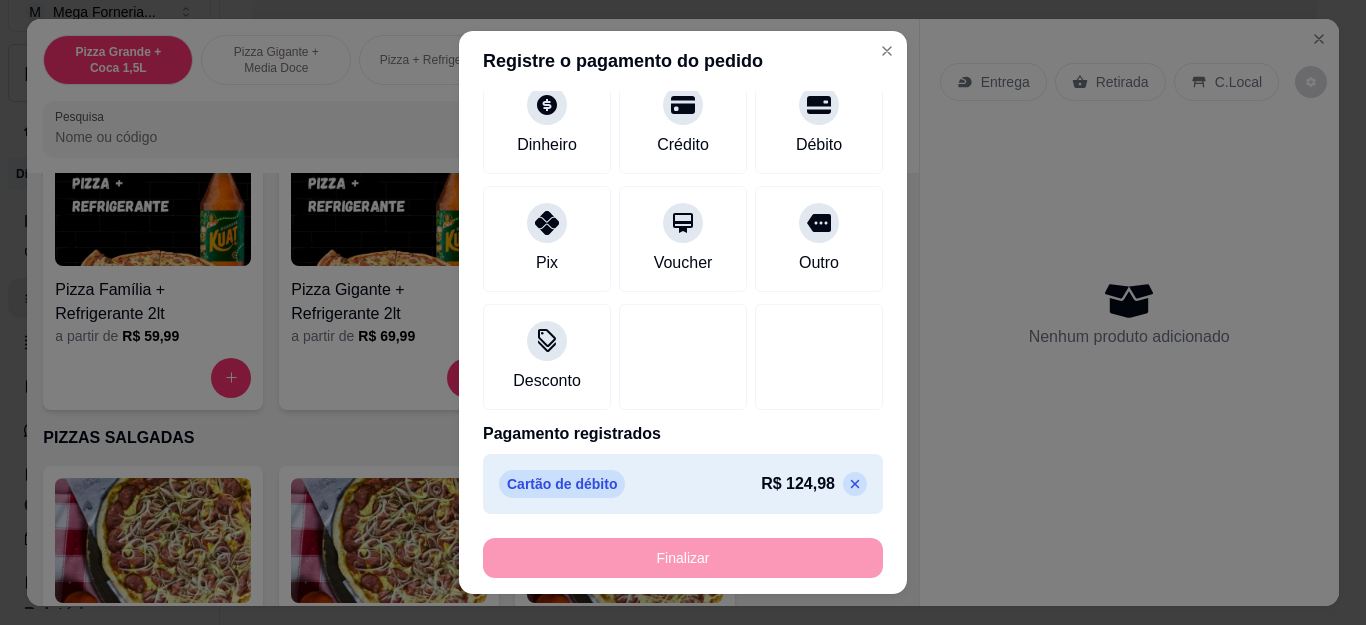 type on "-R$ 124,98" 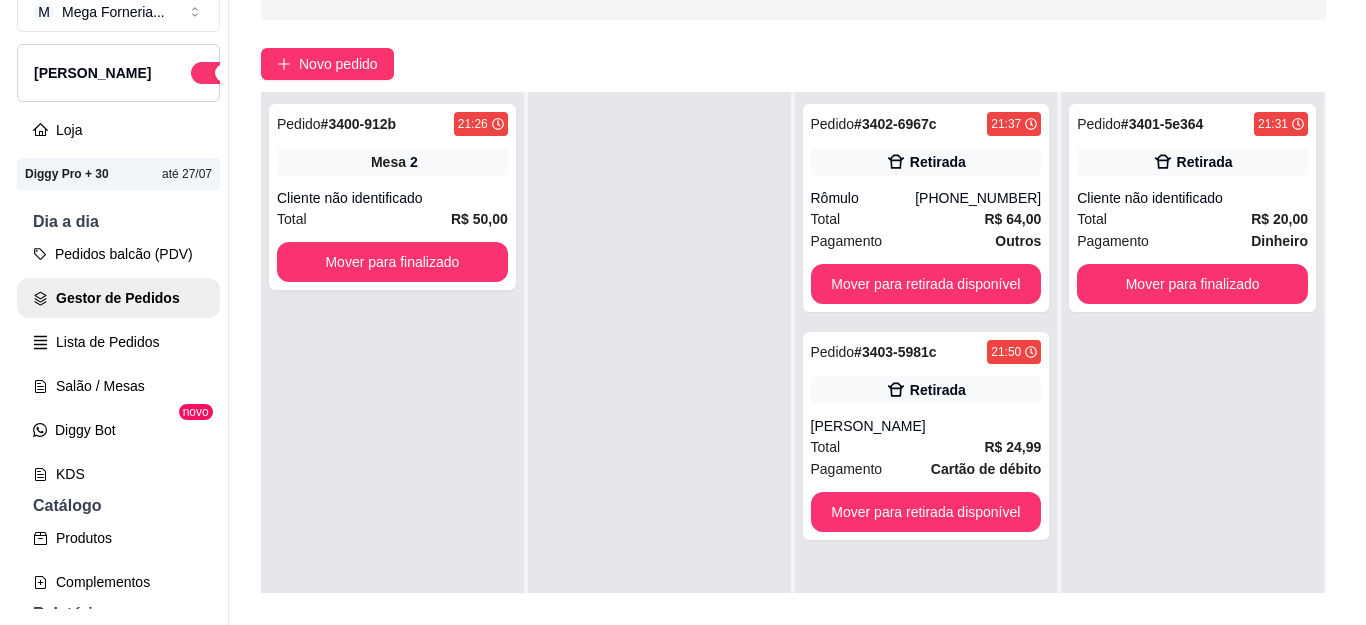 scroll, scrollTop: 0, scrollLeft: 0, axis: both 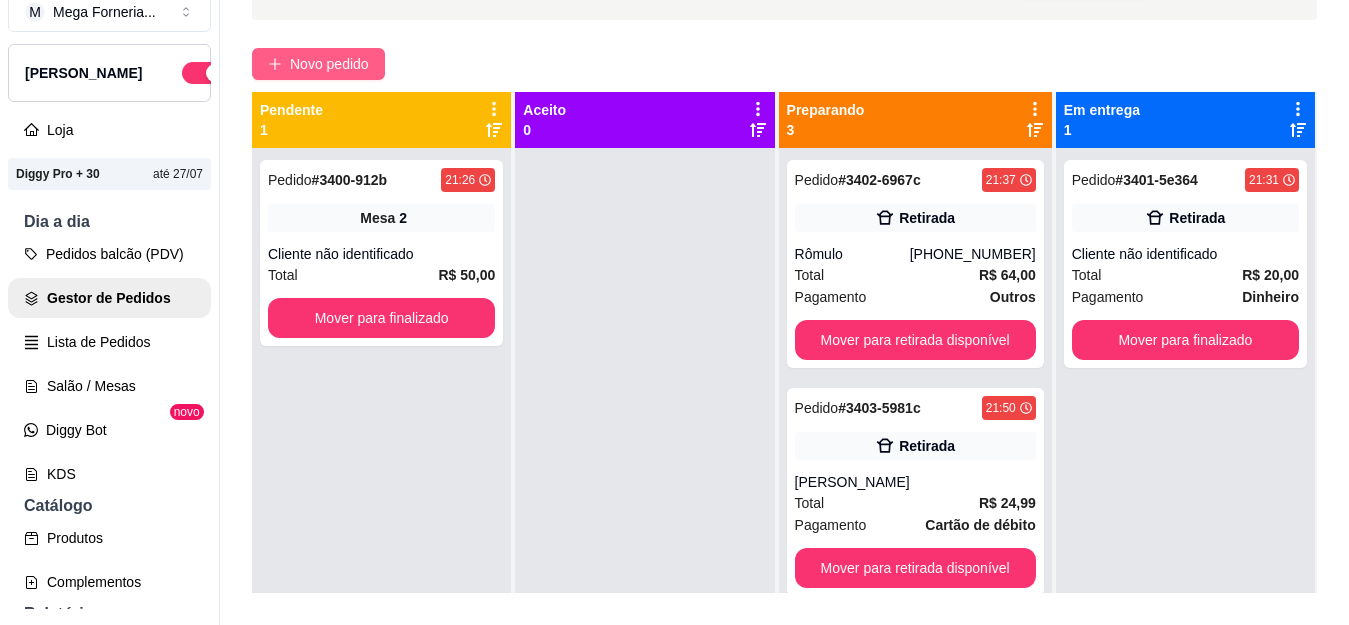 click on "Novo pedido" at bounding box center (329, 64) 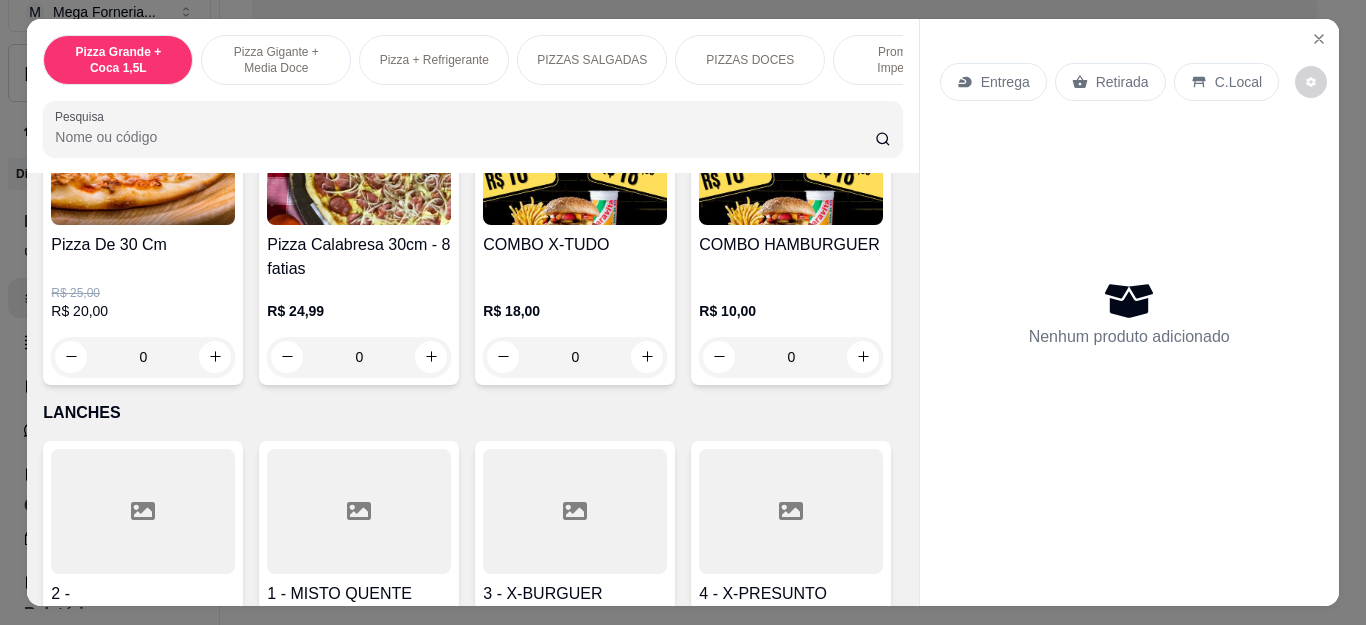 scroll, scrollTop: 2100, scrollLeft: 0, axis: vertical 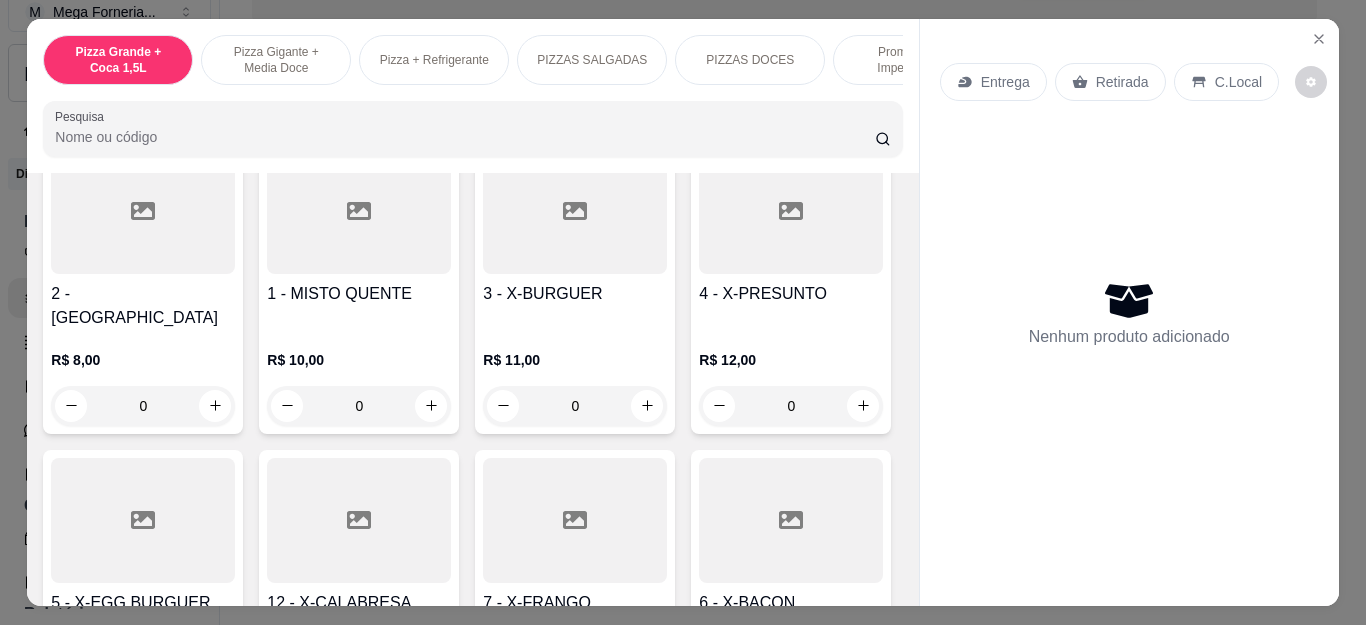 click on "0" at bounding box center [791, 57] 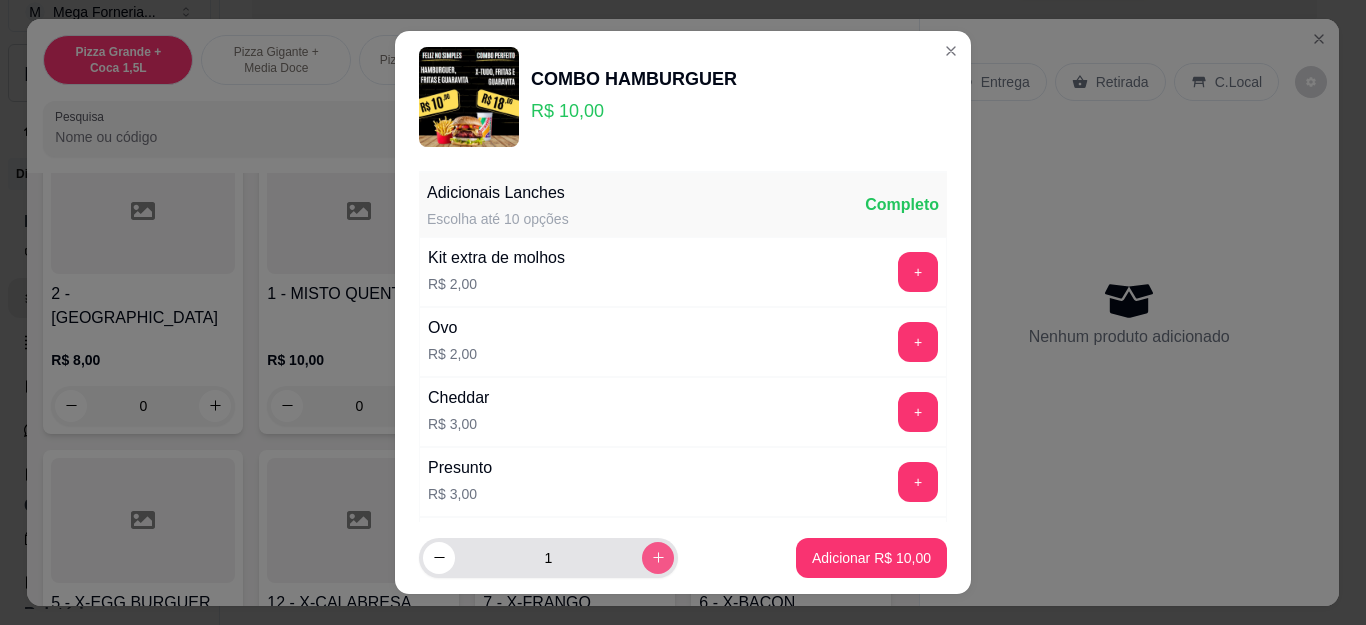 click at bounding box center [658, 558] 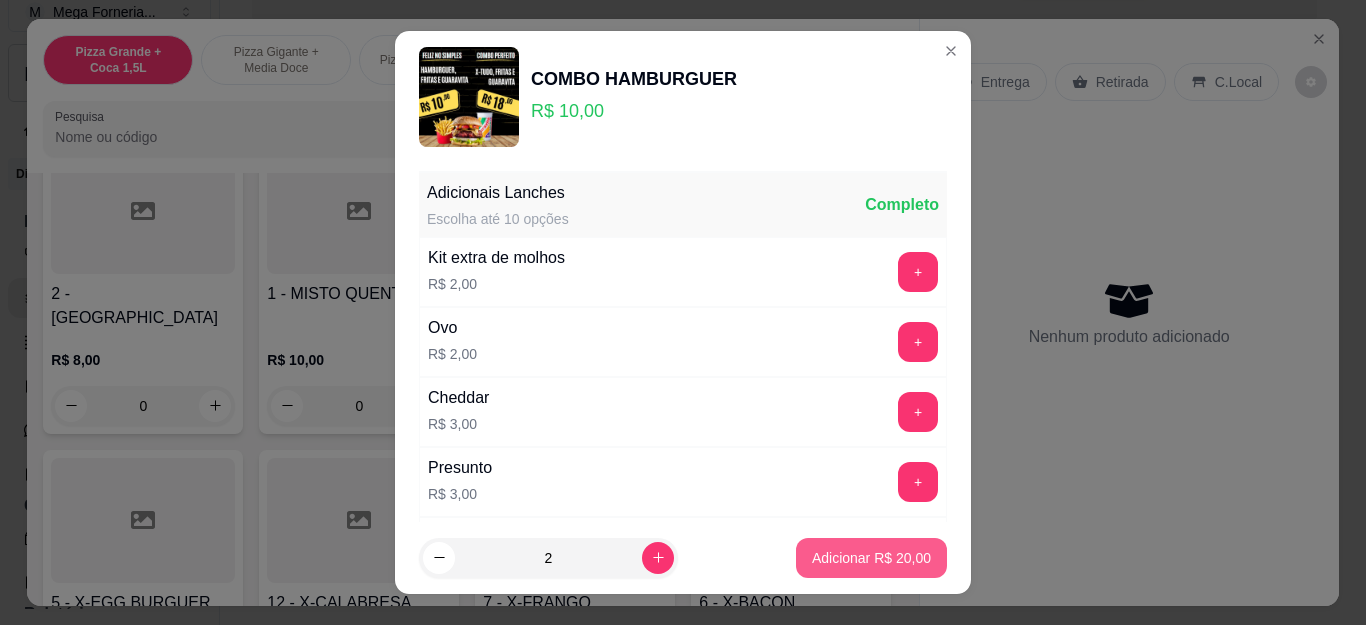 click on "Adicionar   R$ 20,00" at bounding box center [871, 558] 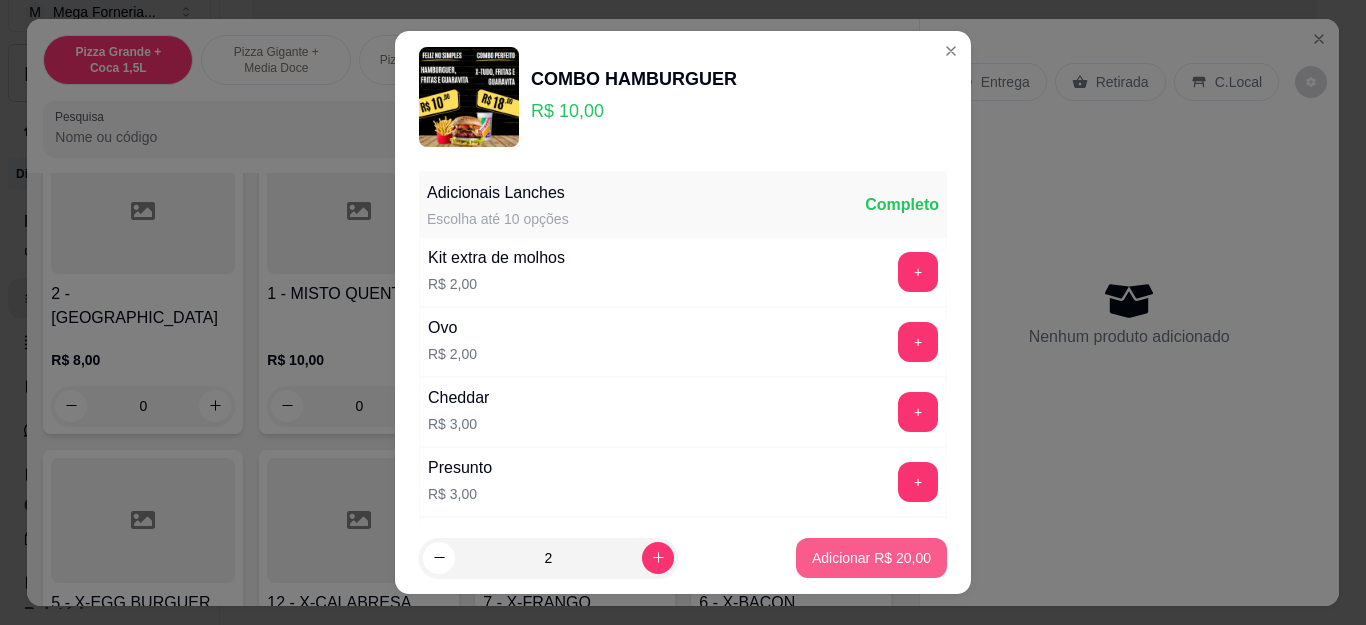 type on "2" 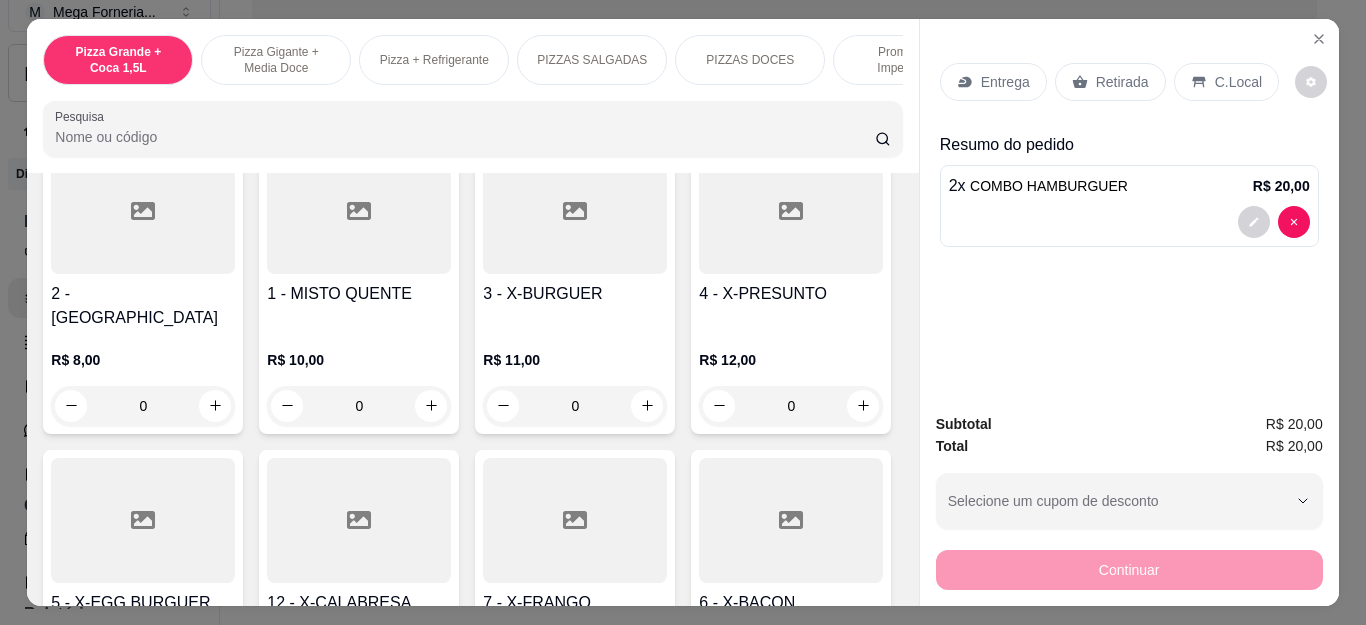 scroll, scrollTop: 2101, scrollLeft: 0, axis: vertical 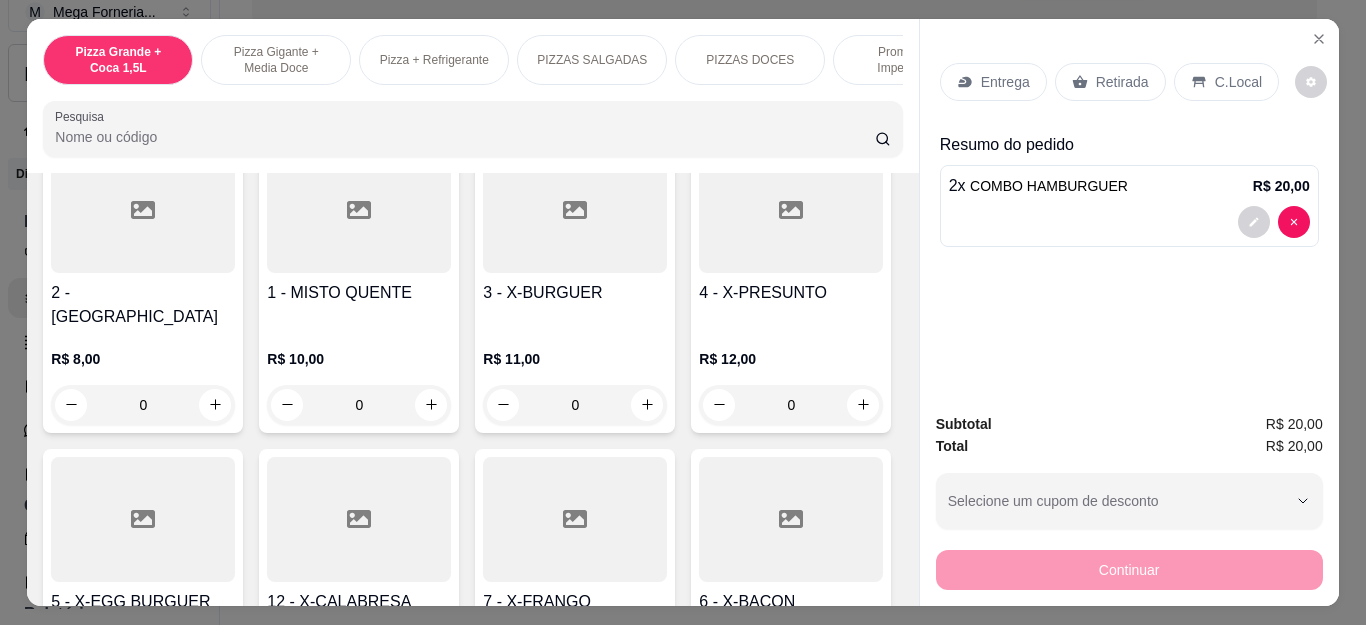 click on "Retirada" at bounding box center (1122, 82) 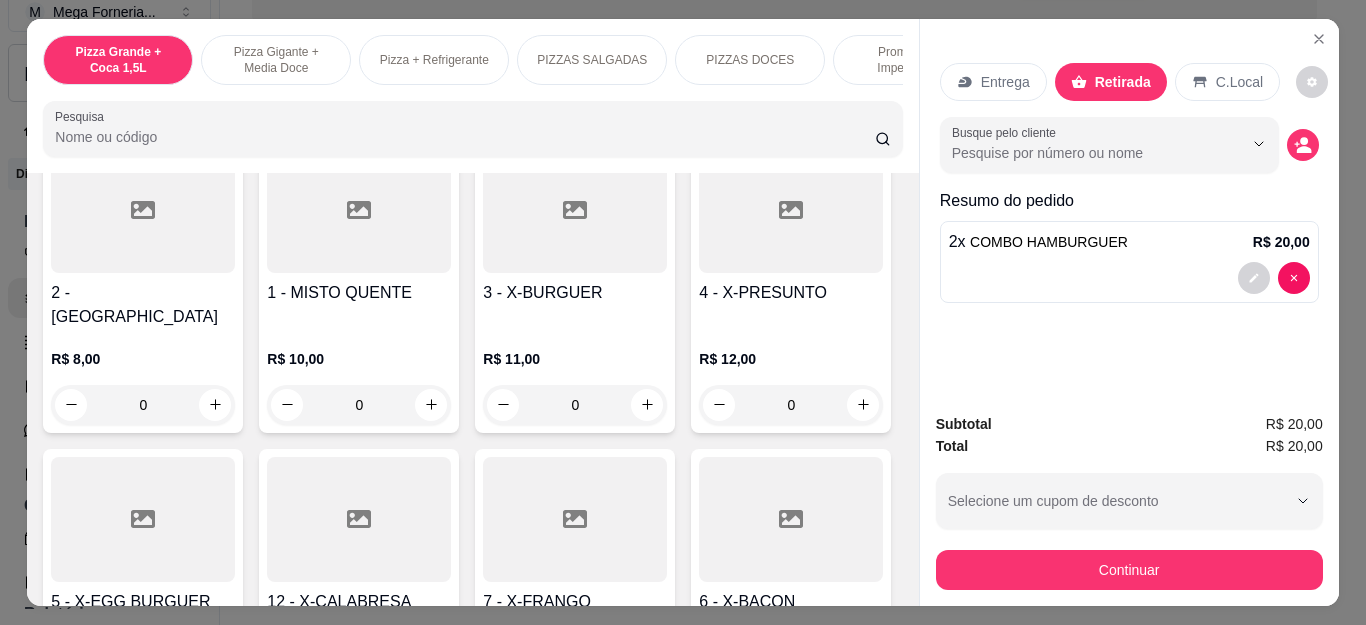 click on "Continuar" at bounding box center (1129, 567) 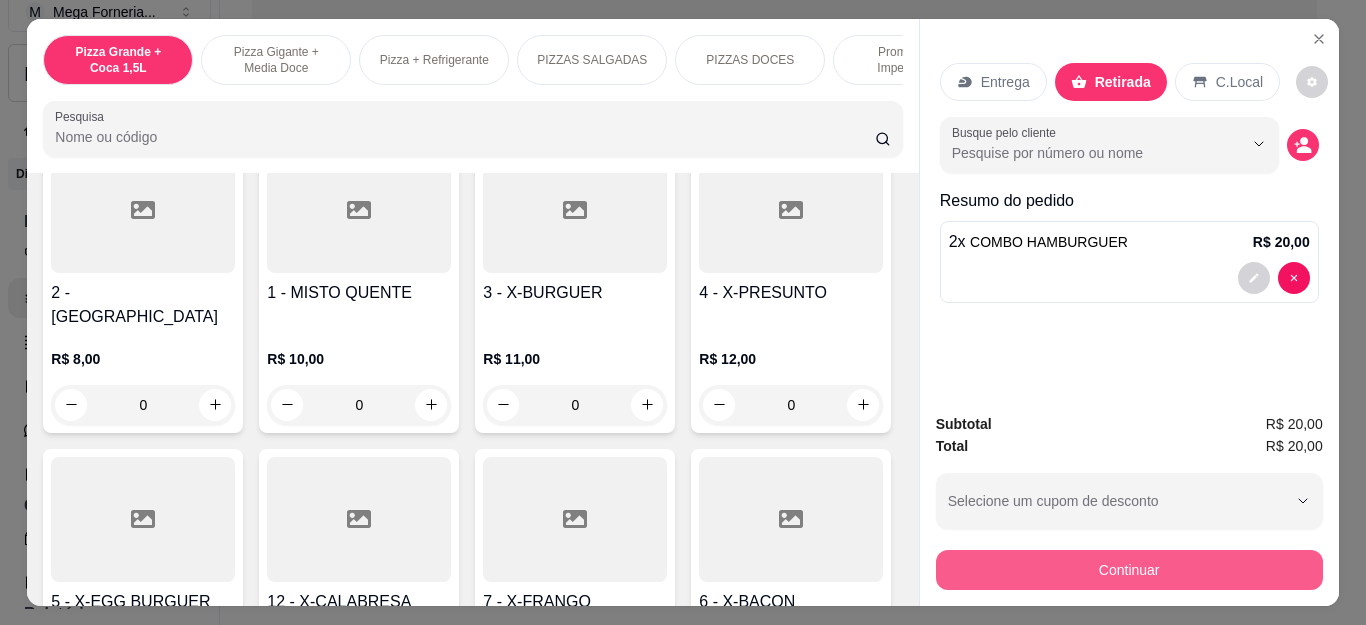 click on "Continuar" at bounding box center (1129, 570) 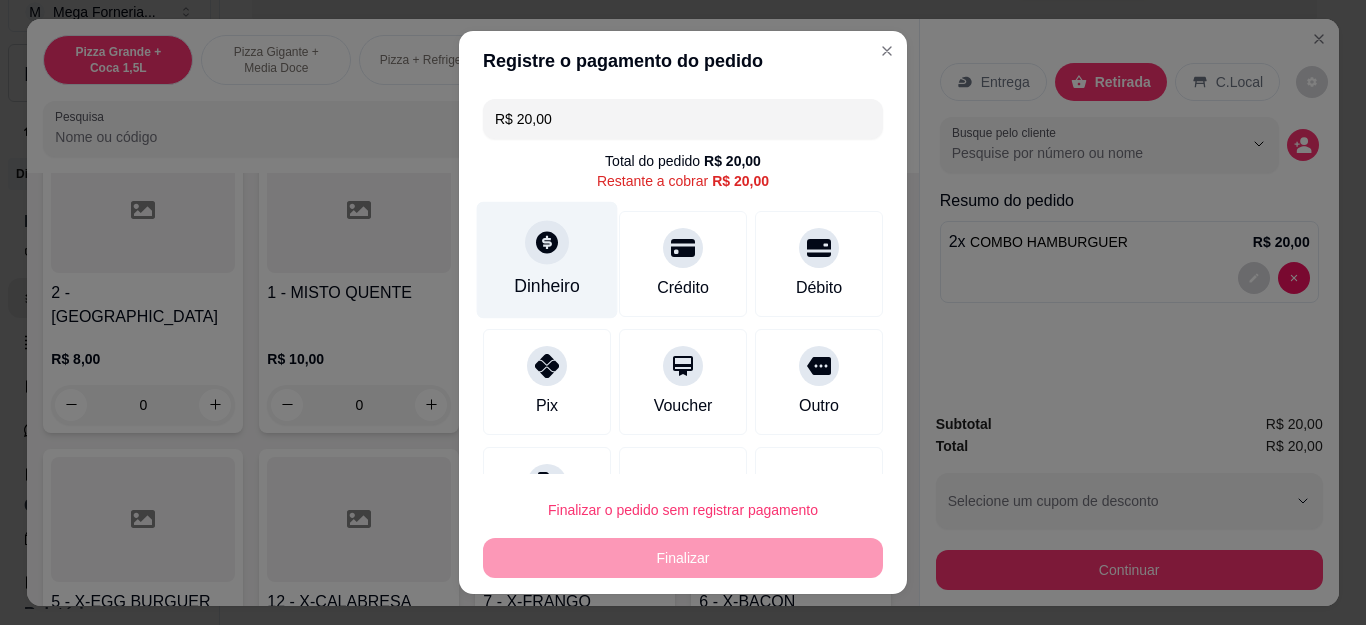 click 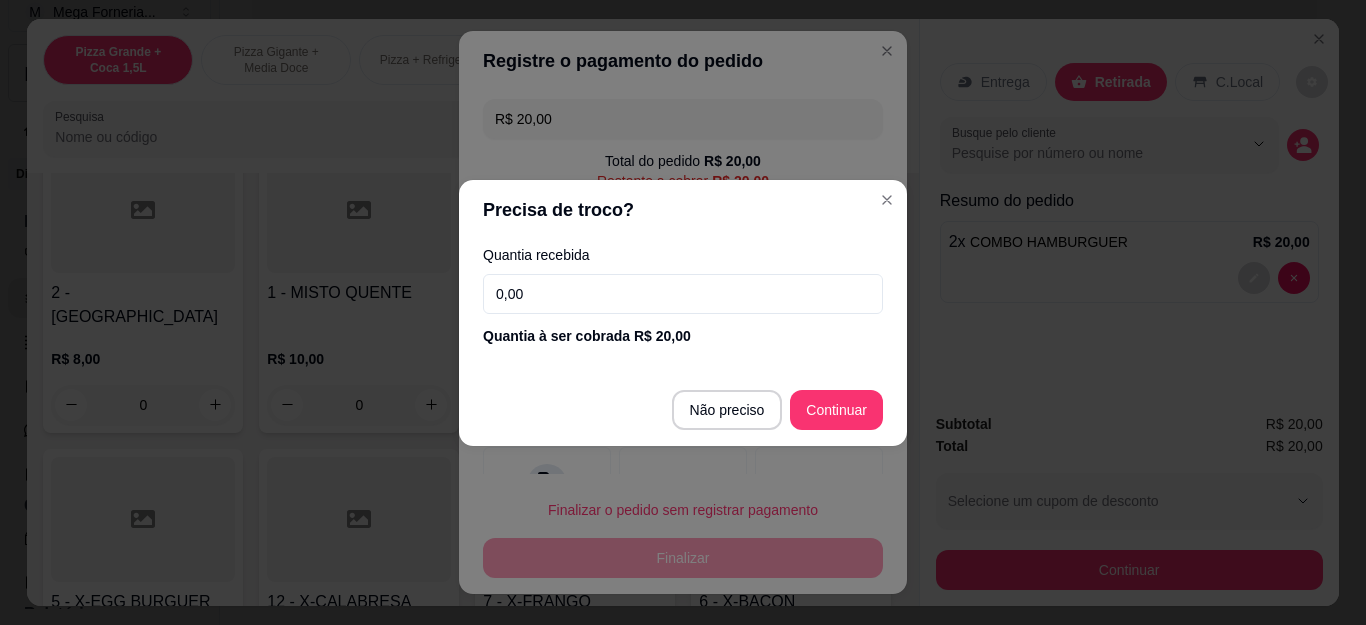 click on "0,00" at bounding box center [683, 294] 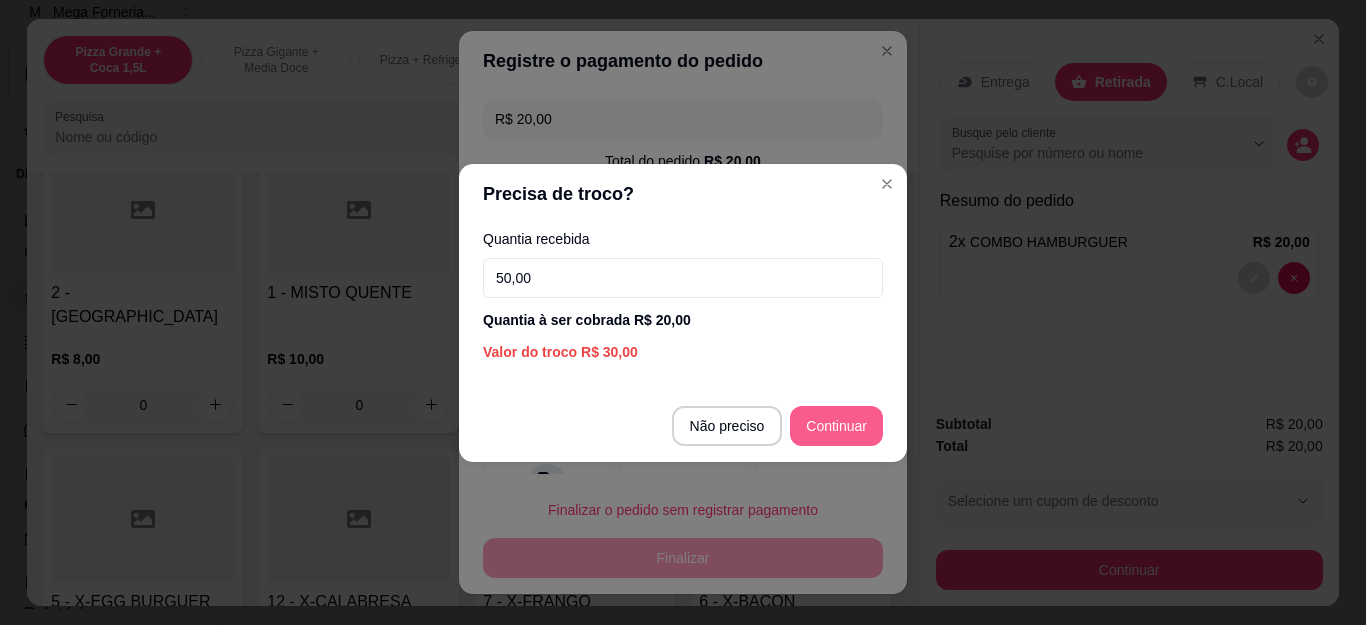 type on "50,00" 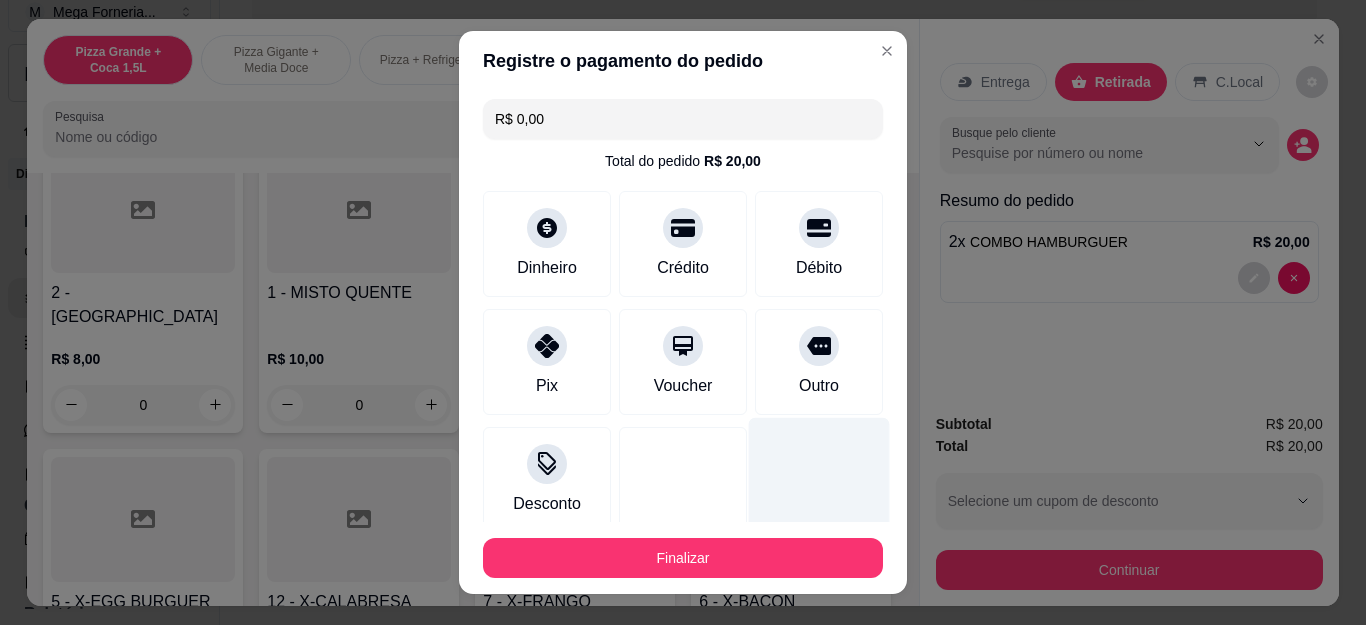 type on "R$ 0,00" 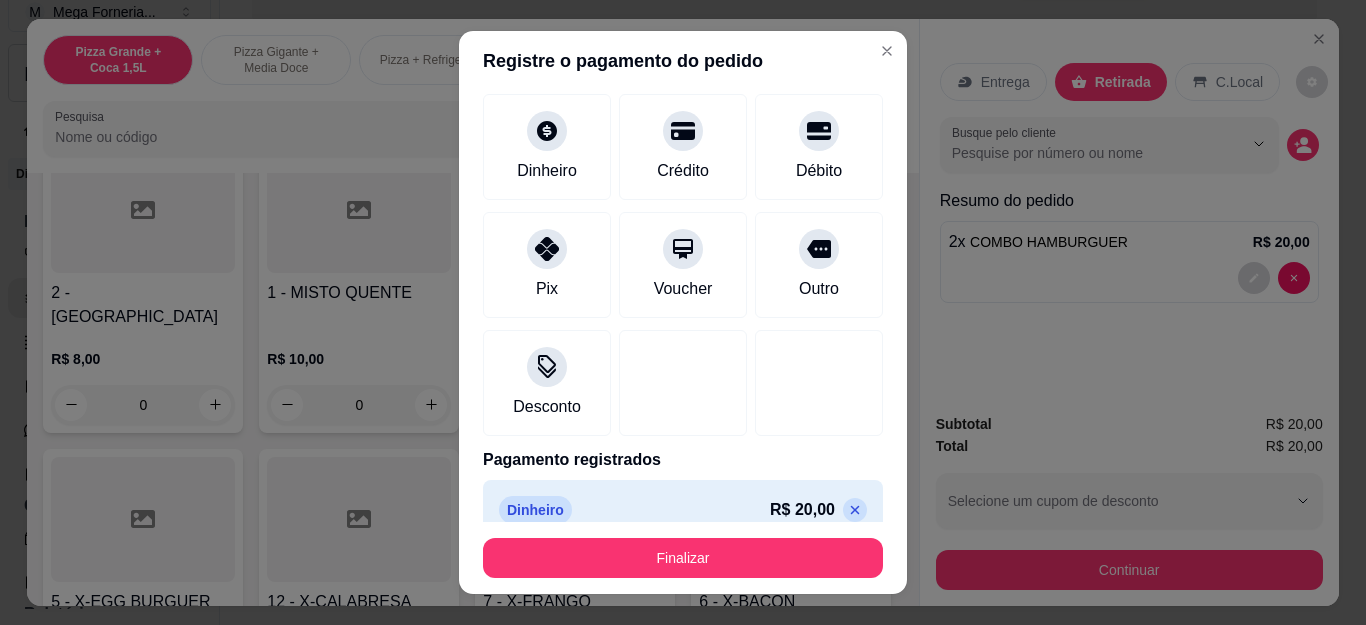 scroll, scrollTop: 123, scrollLeft: 0, axis: vertical 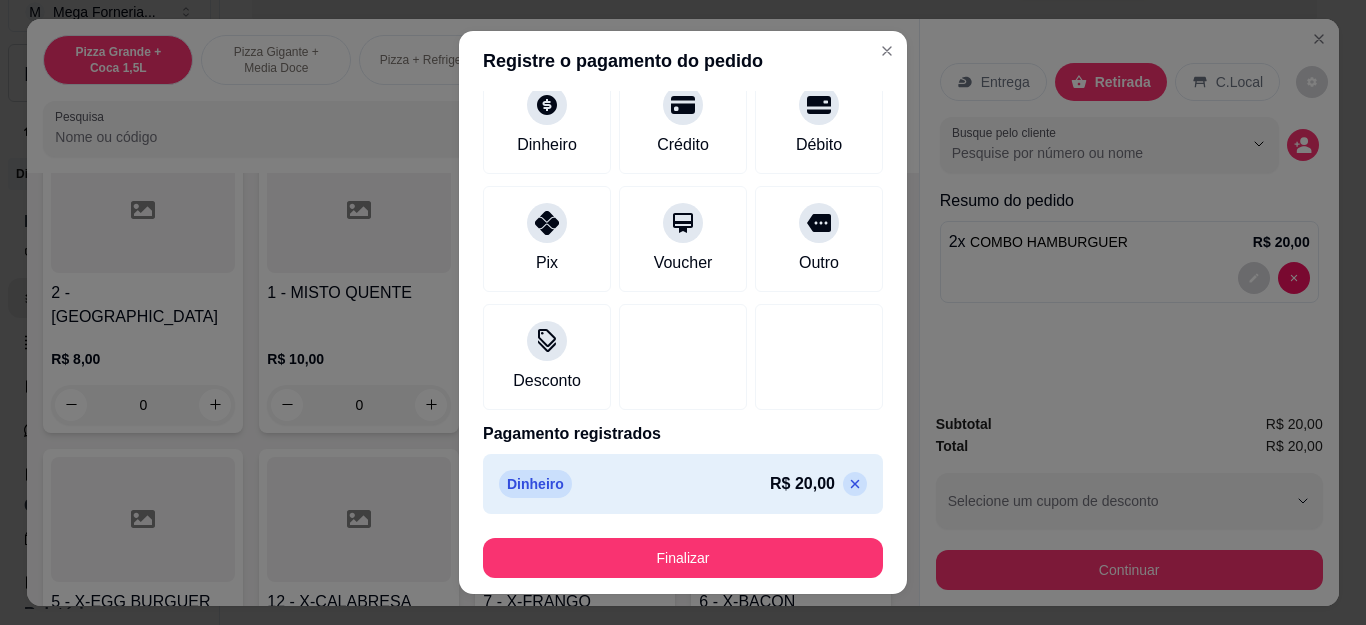 click on "Finalizar" at bounding box center (683, 558) 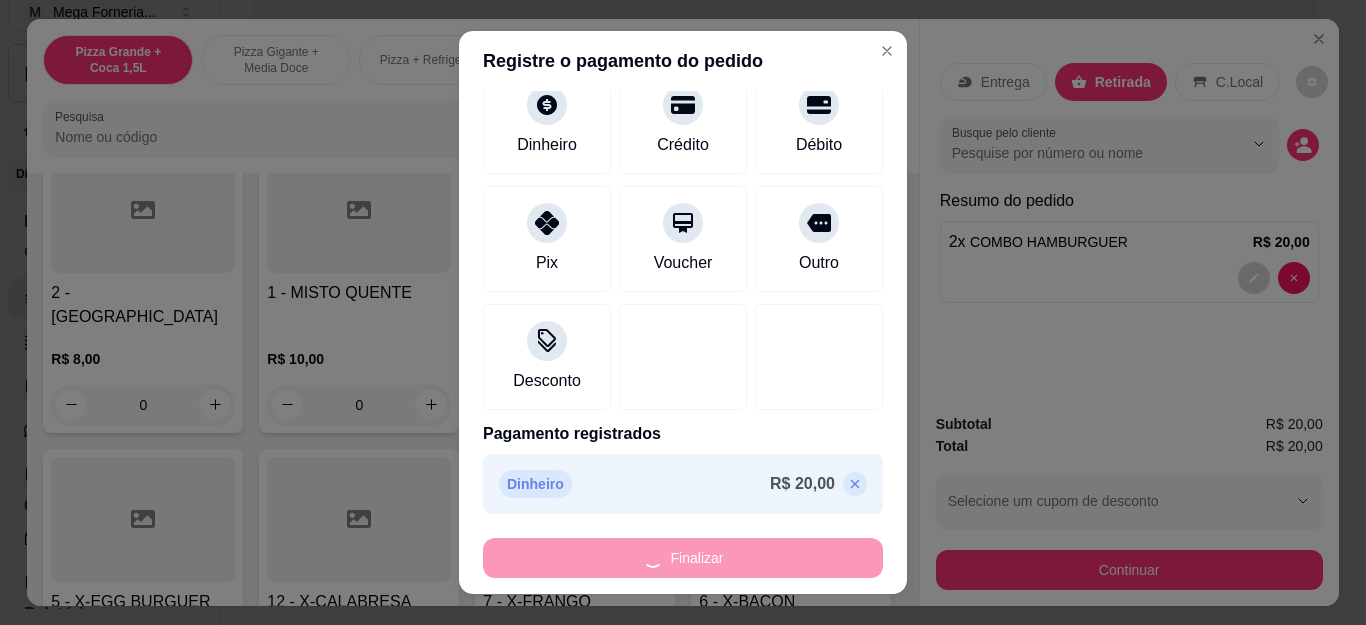 type on "0" 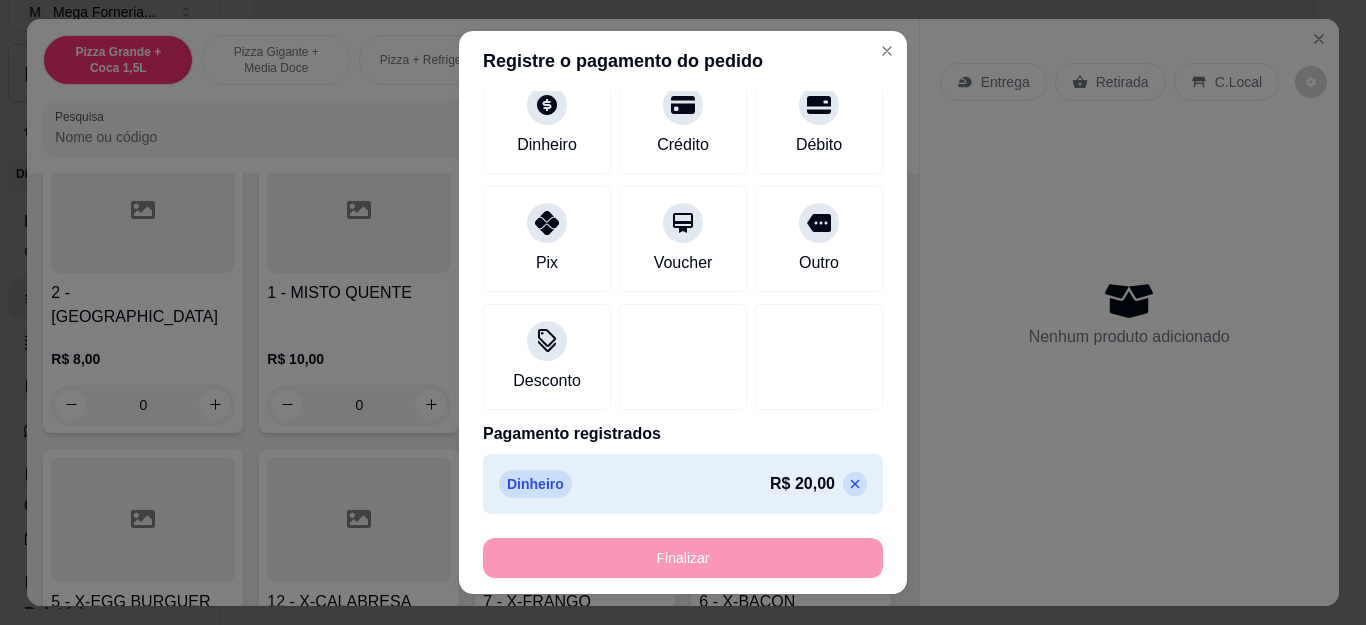 type on "-R$ 20,00" 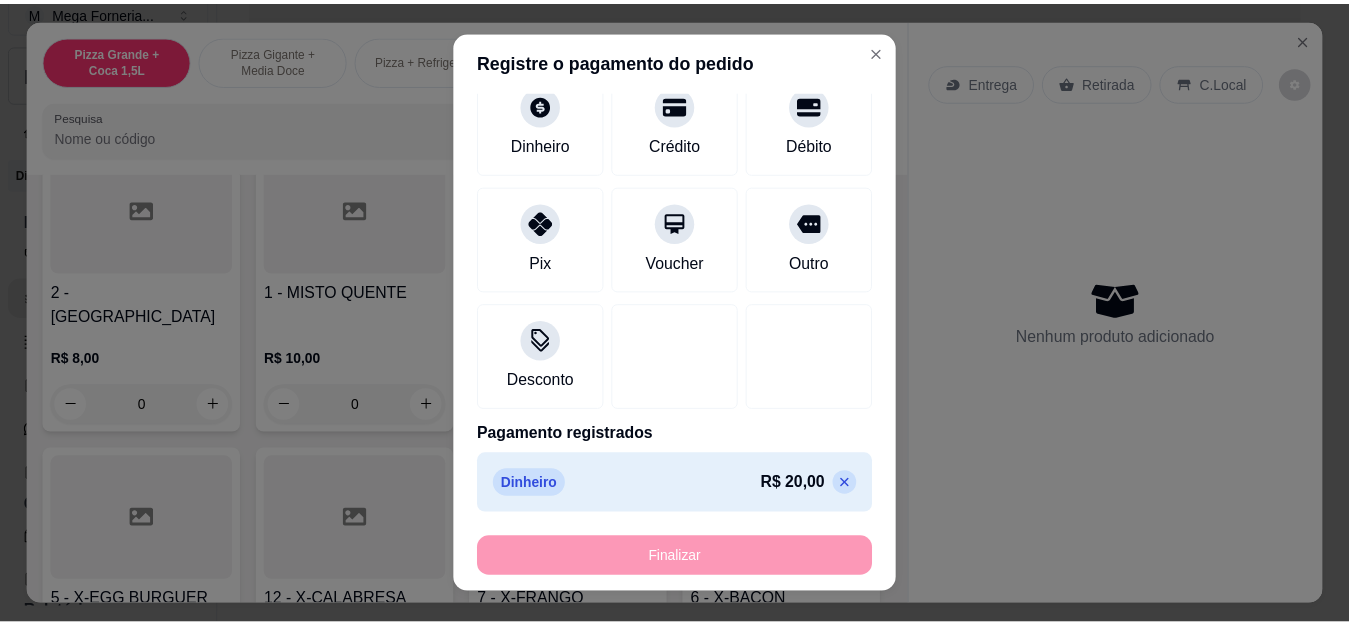 scroll, scrollTop: 2100, scrollLeft: 0, axis: vertical 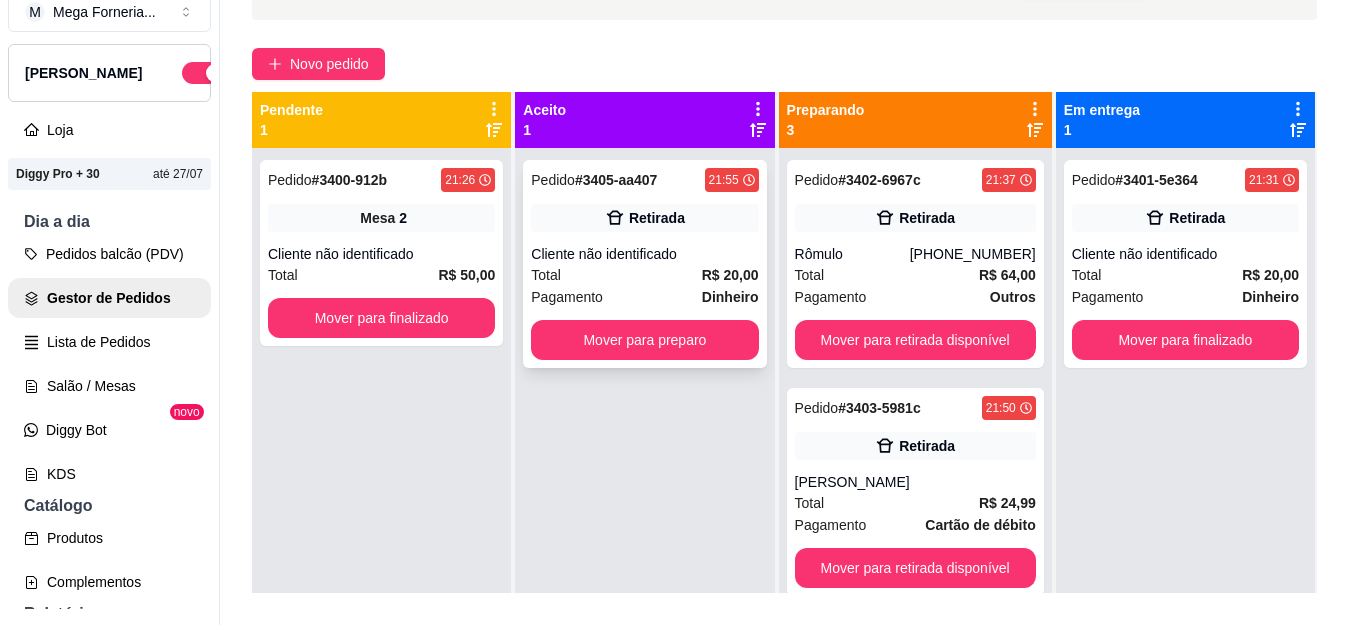 click on "Pagamento" at bounding box center [567, 297] 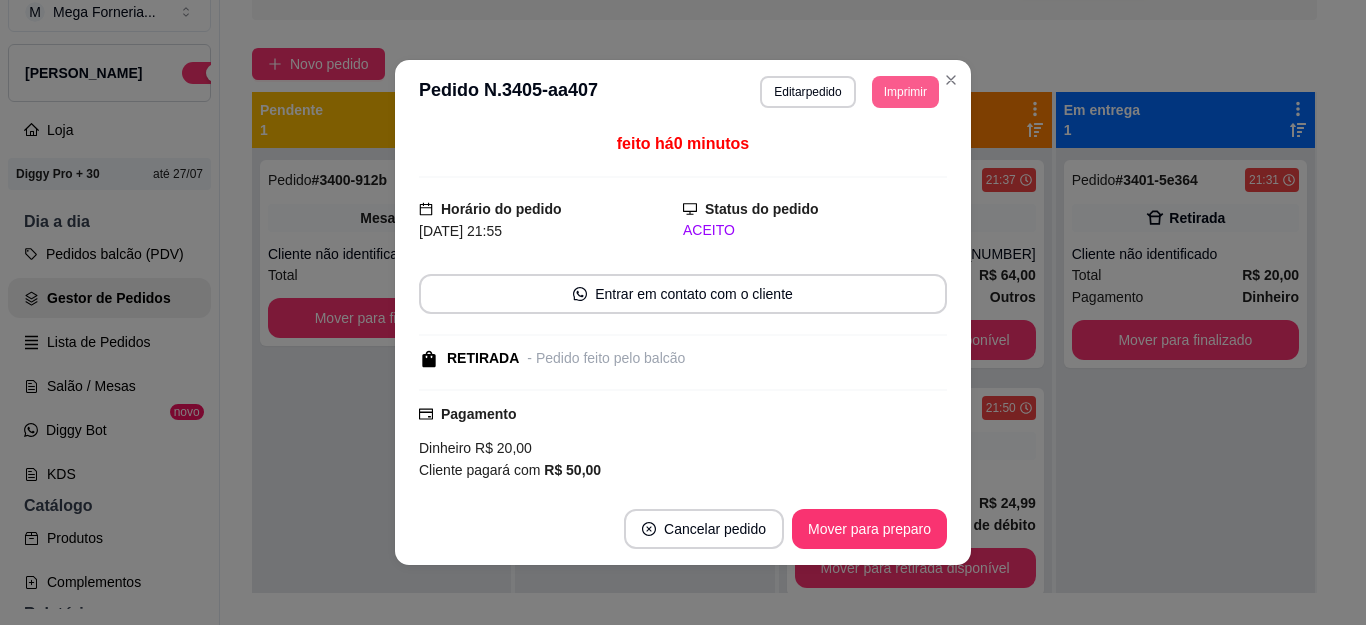 click on "Imprimir" at bounding box center (905, 92) 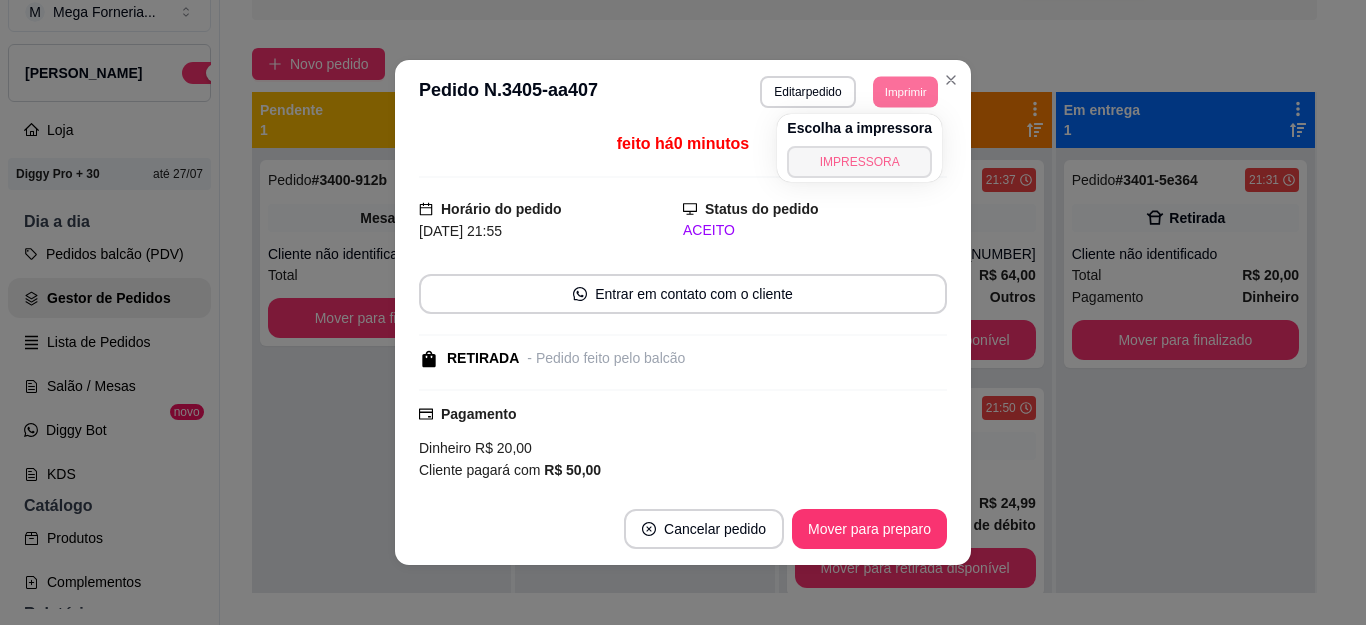 click on "IMPRESSORA" at bounding box center (859, 162) 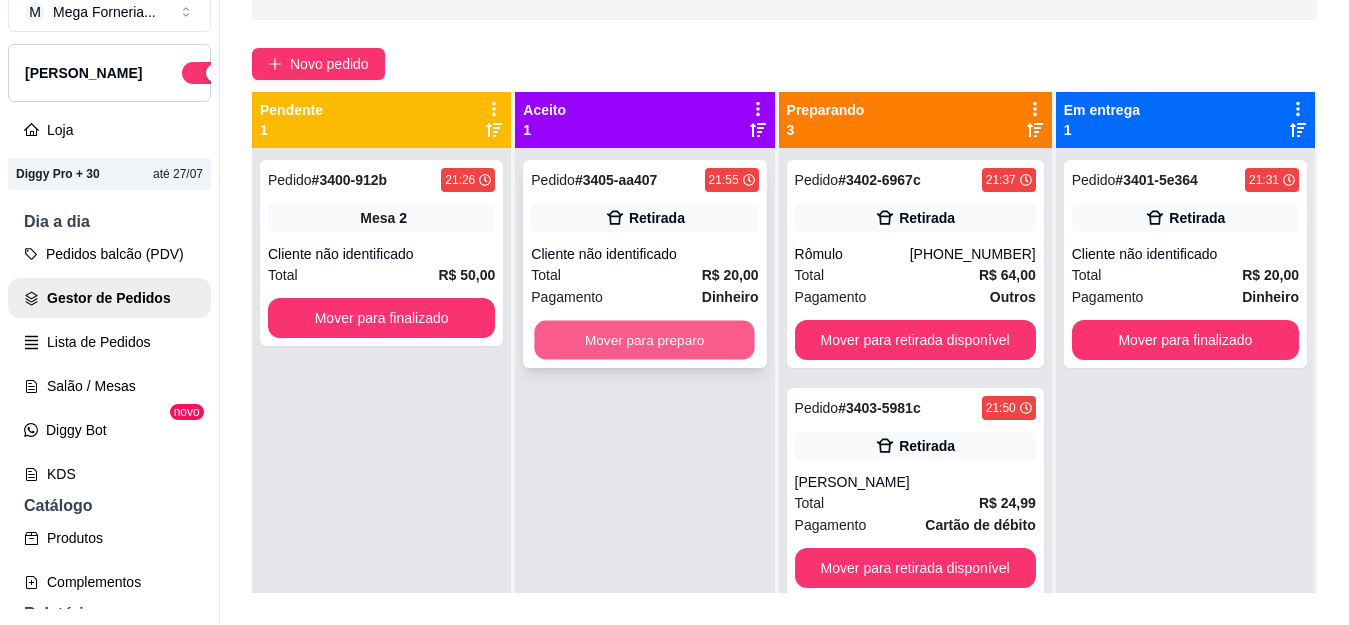 click on "Mover para preparo" at bounding box center (645, 340) 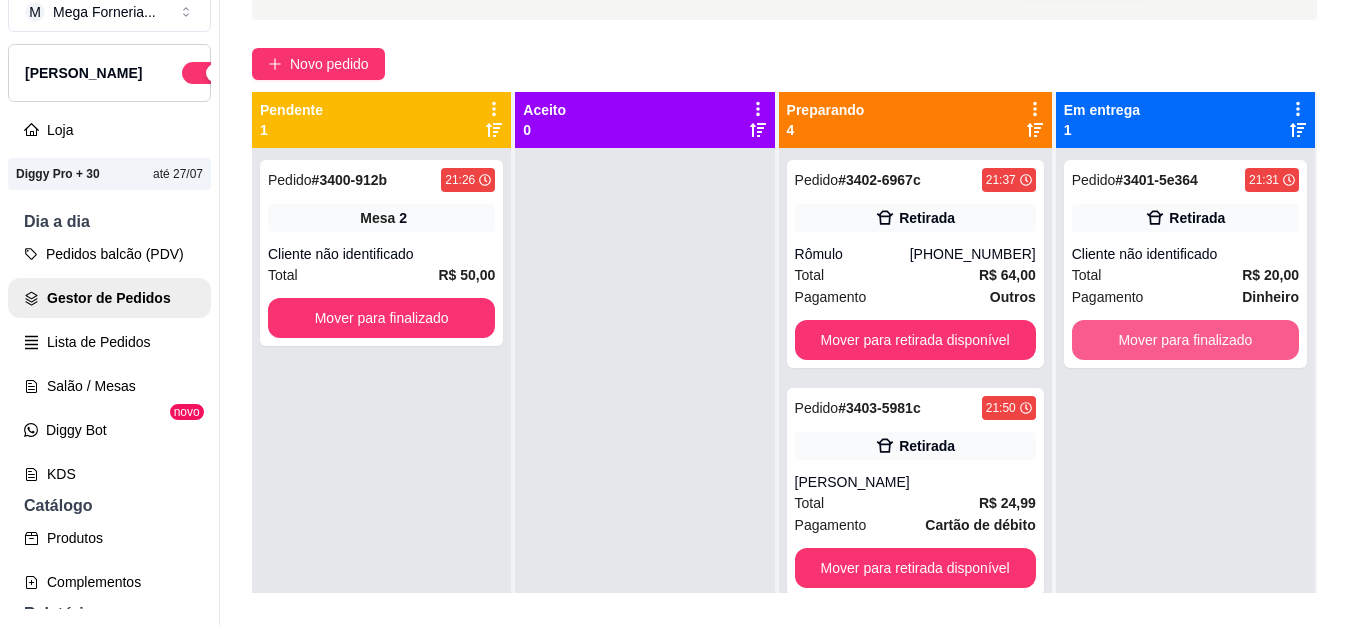 click on "Pedido  # 3401-5e364 21:31 Retirada Cliente não identificado Total R$ 20,00 Pagamento Dinheiro Mover para finalizado" at bounding box center [1185, 460] 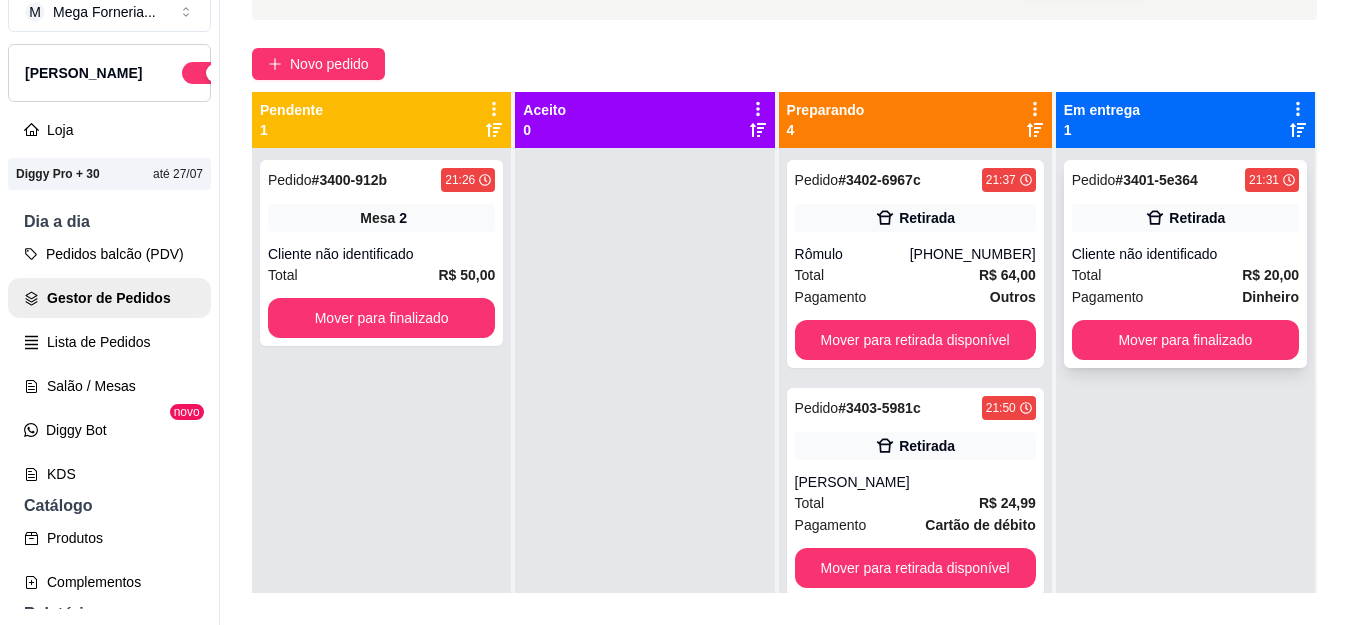 click on "Mover para finalizado" at bounding box center (1185, 340) 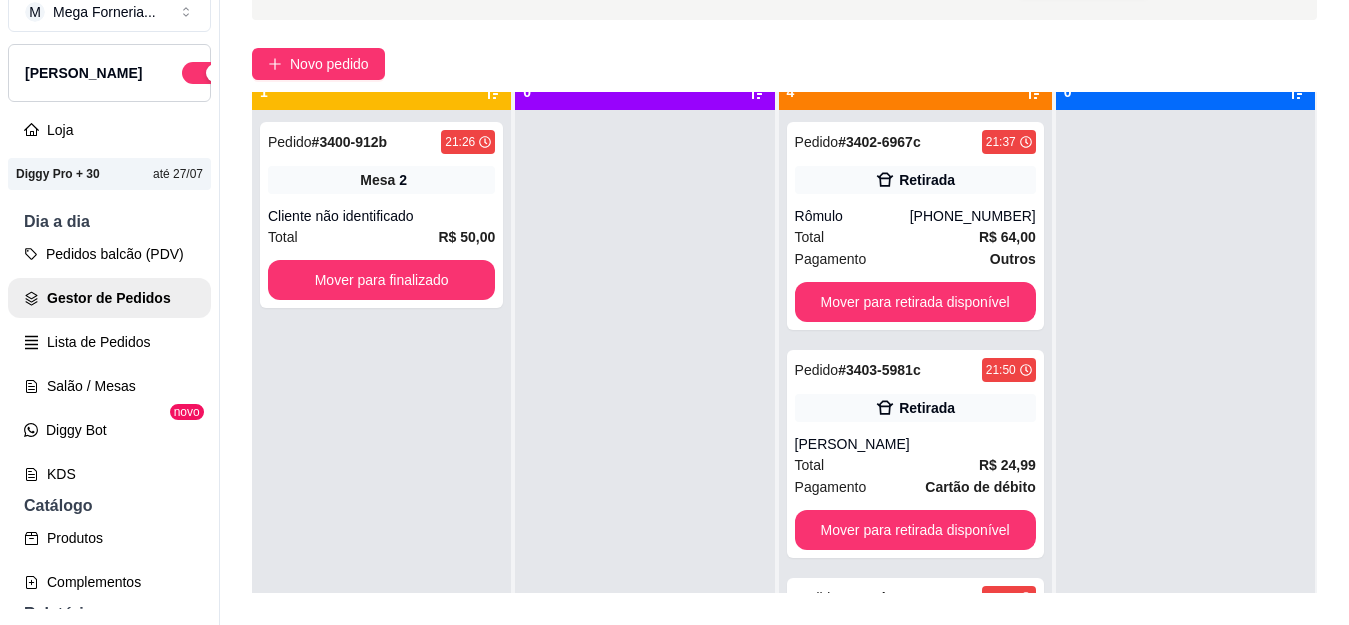 scroll, scrollTop: 56, scrollLeft: 0, axis: vertical 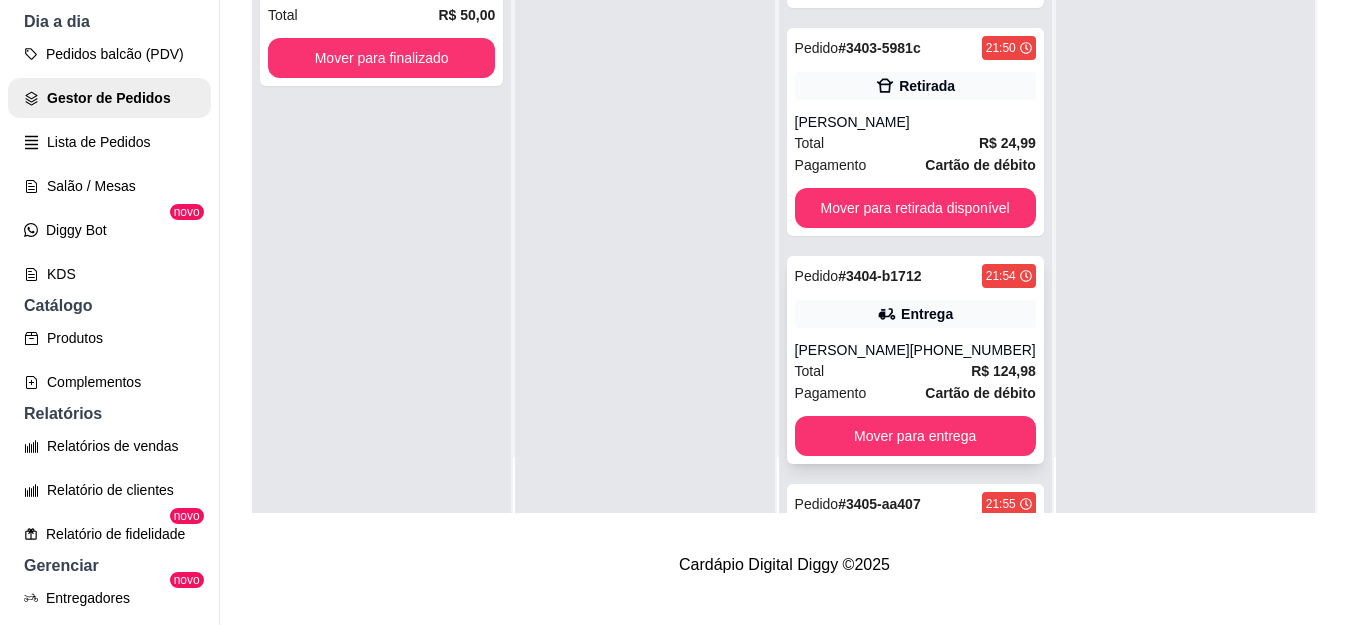 click on "Pedido  # 3404-b1712 21:54 Entrega [PERSON_NAME] [PHONE_NUMBER] Total R$ 124,98 Pagamento Cartão de débito Mover para entrega" at bounding box center [915, 360] 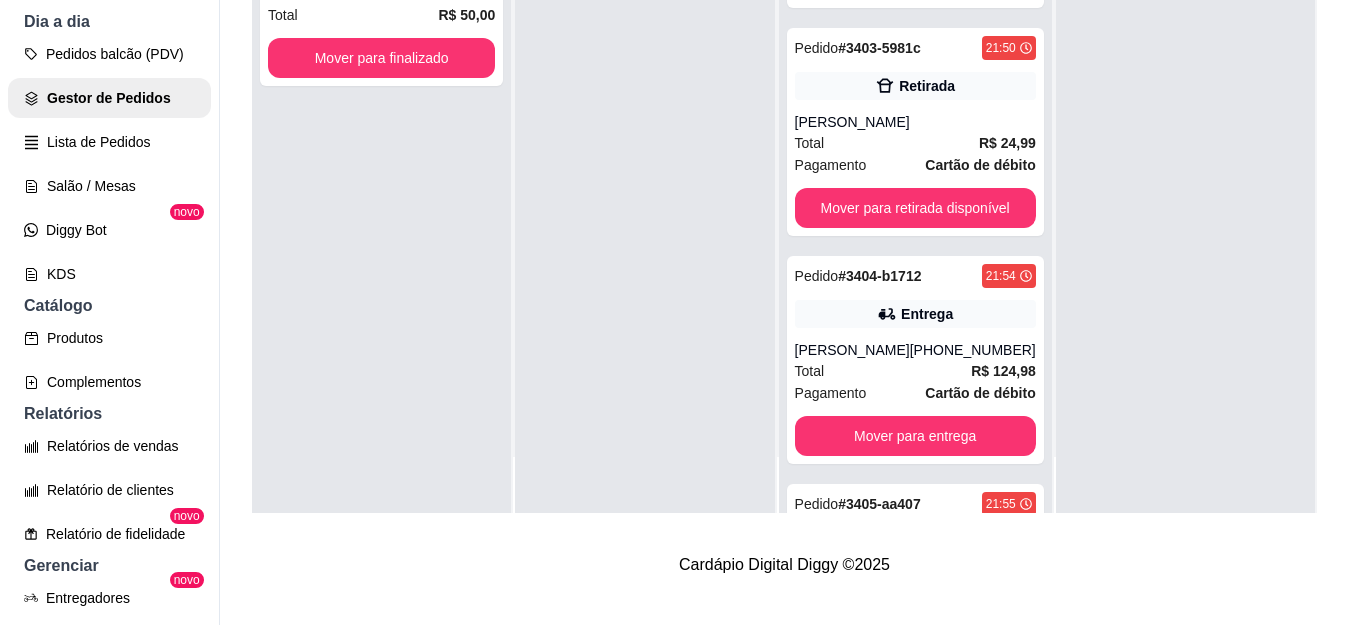 click on "Editar  pedido" at bounding box center (807, 92) 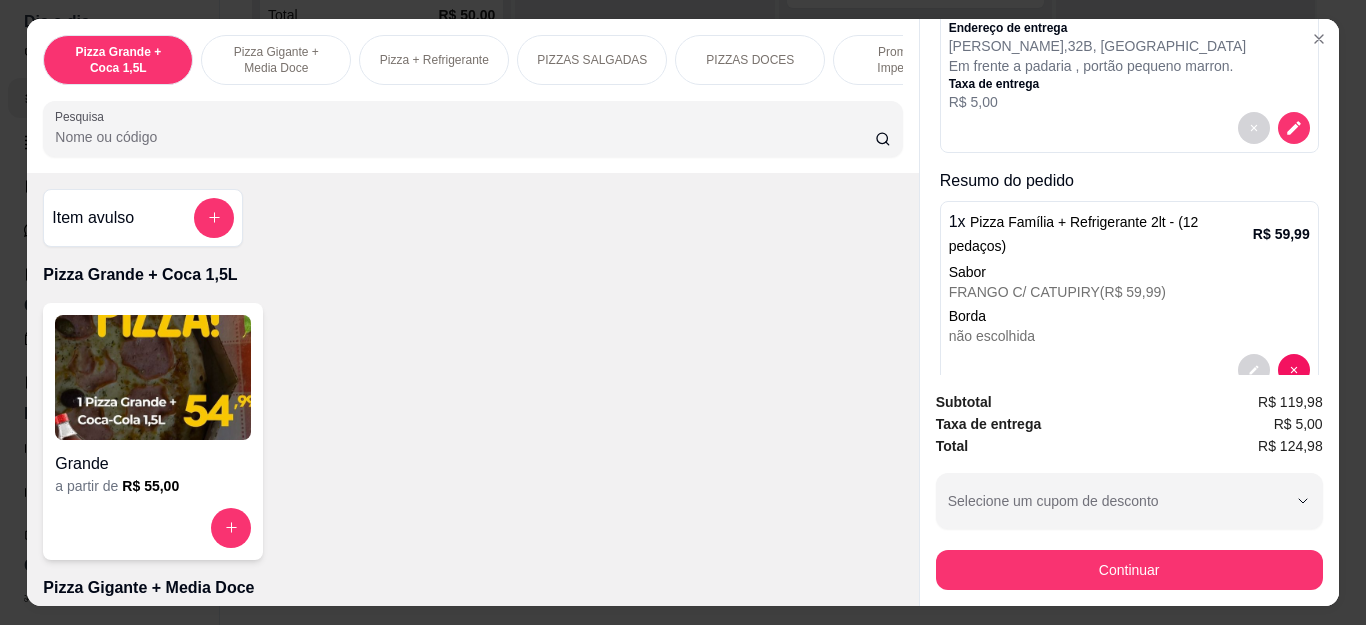 scroll, scrollTop: 300, scrollLeft: 0, axis: vertical 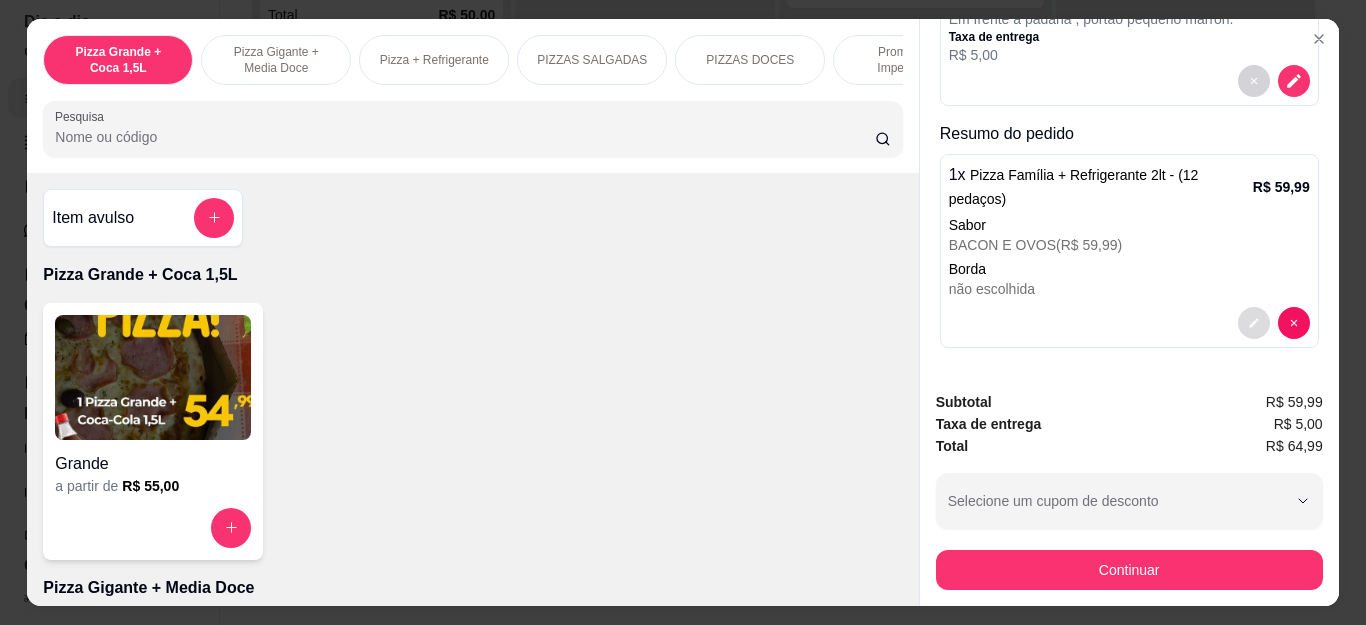 click at bounding box center [1254, 323] 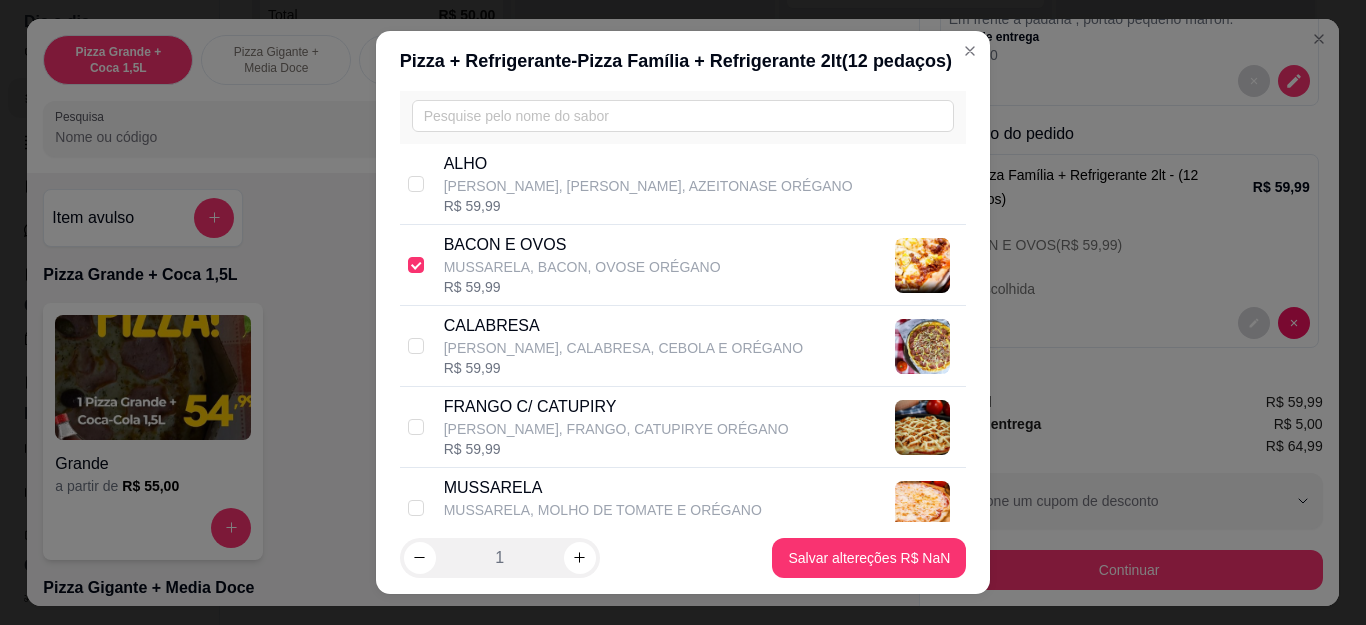scroll, scrollTop: 300, scrollLeft: 0, axis: vertical 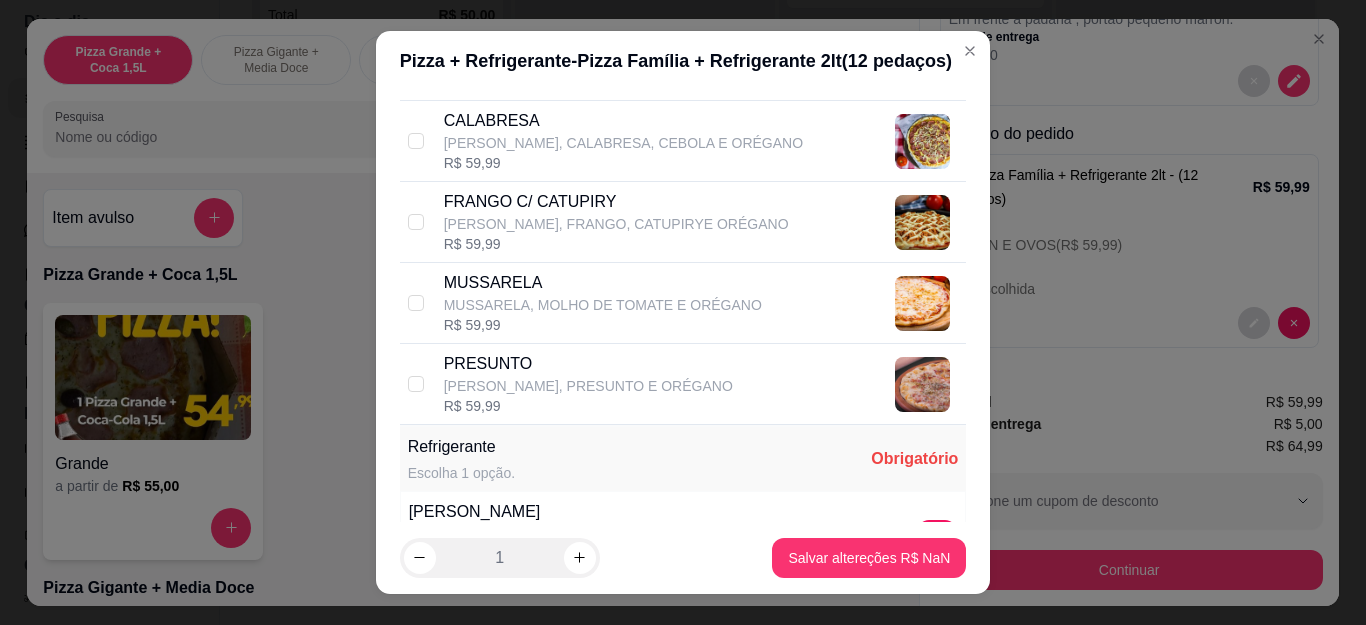 click on "[PERSON_NAME], FRANGO, CATUPIRYE ORÉGANO" at bounding box center [616, 224] 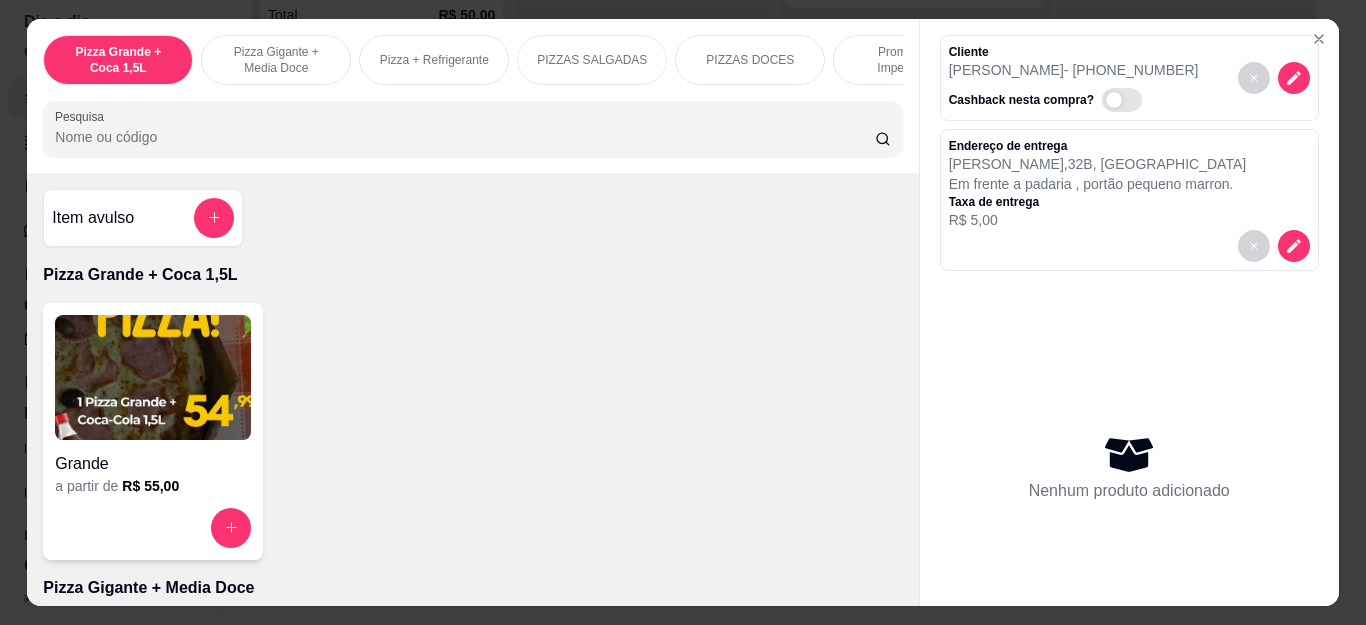 scroll, scrollTop: 0, scrollLeft: 0, axis: both 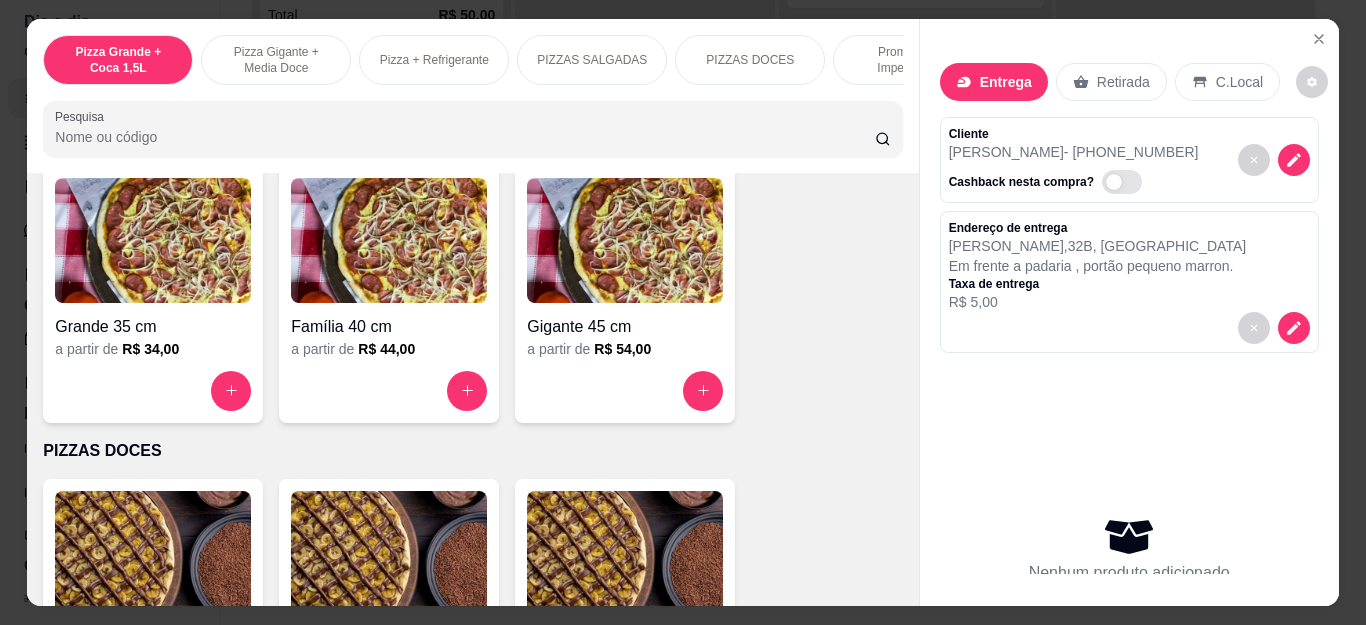 click on "Família 40 cm a partir de     R$ 44,00" at bounding box center (389, 294) 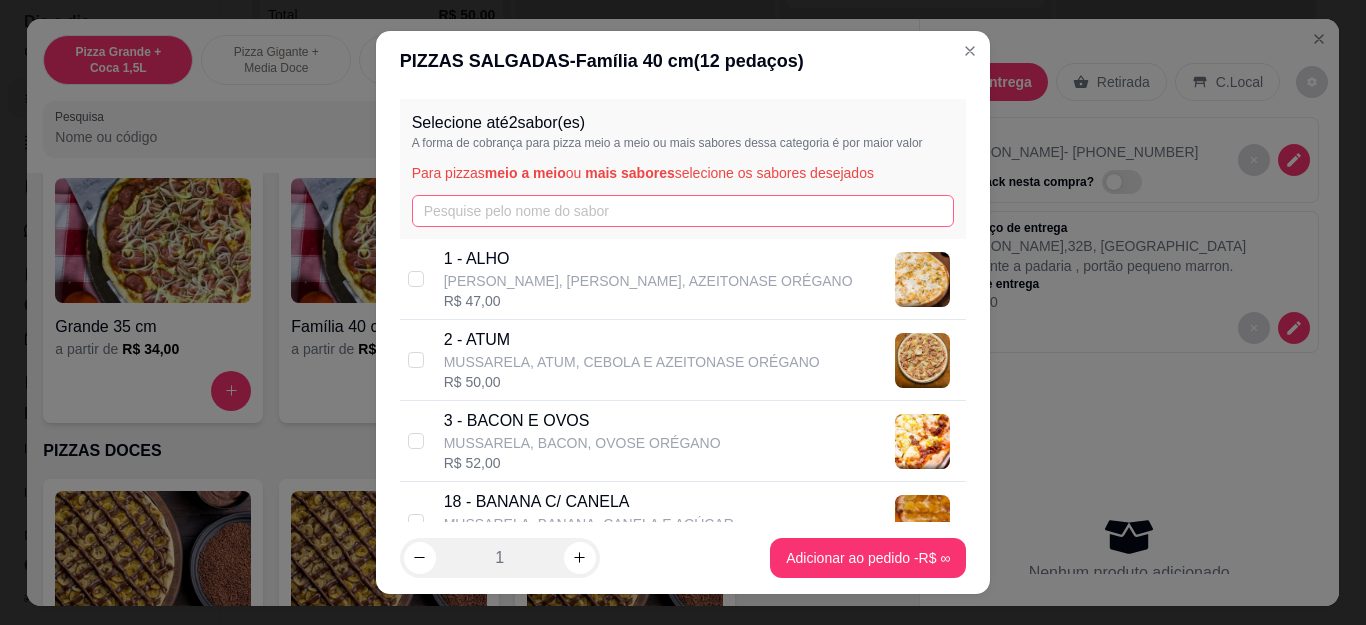 scroll, scrollTop: 100, scrollLeft: 0, axis: vertical 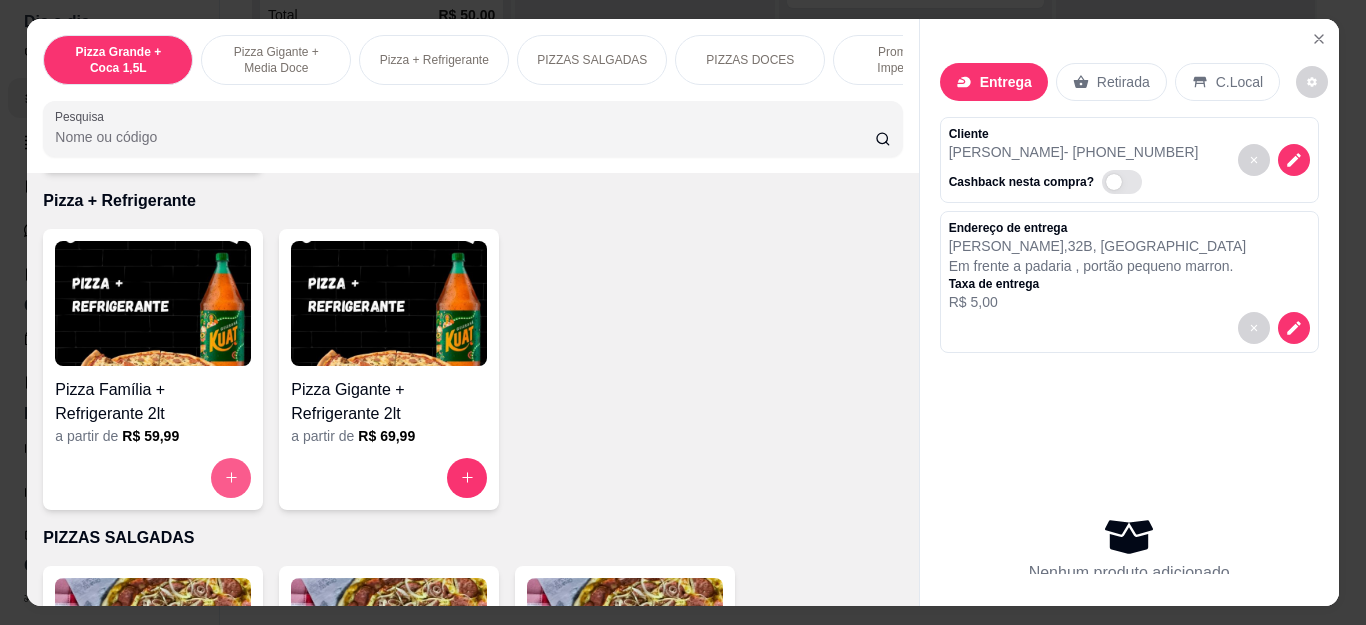 click at bounding box center [231, 478] 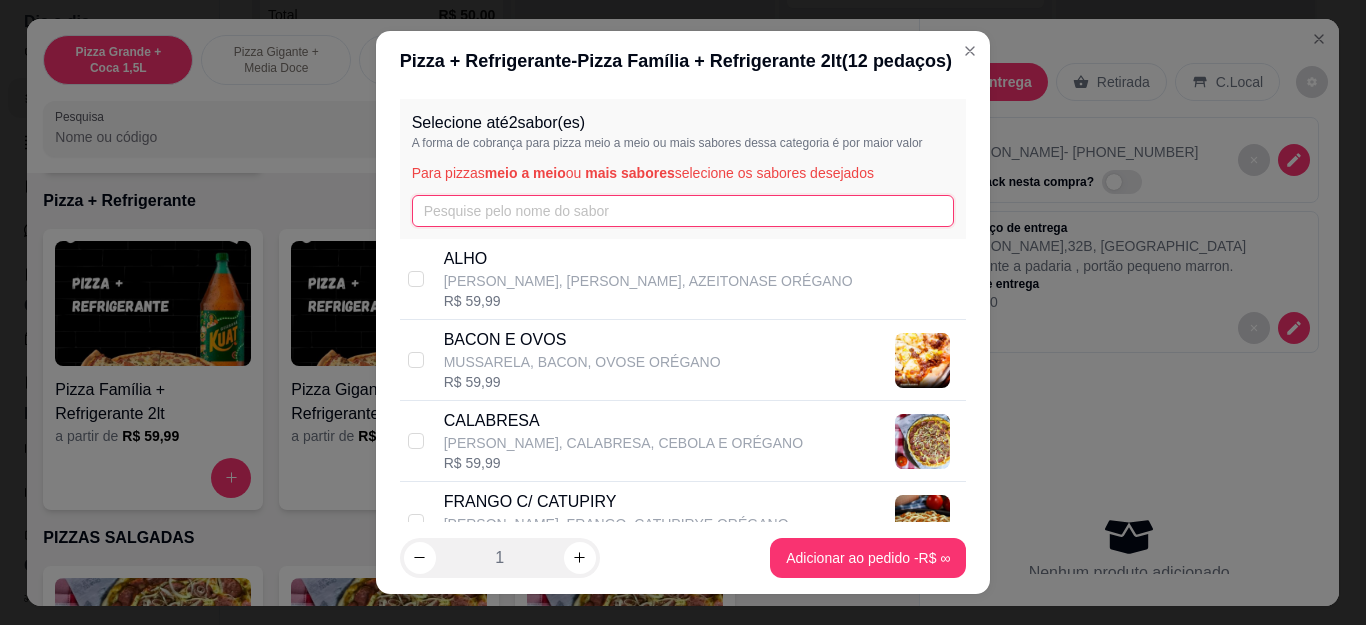 click at bounding box center [683, 211] 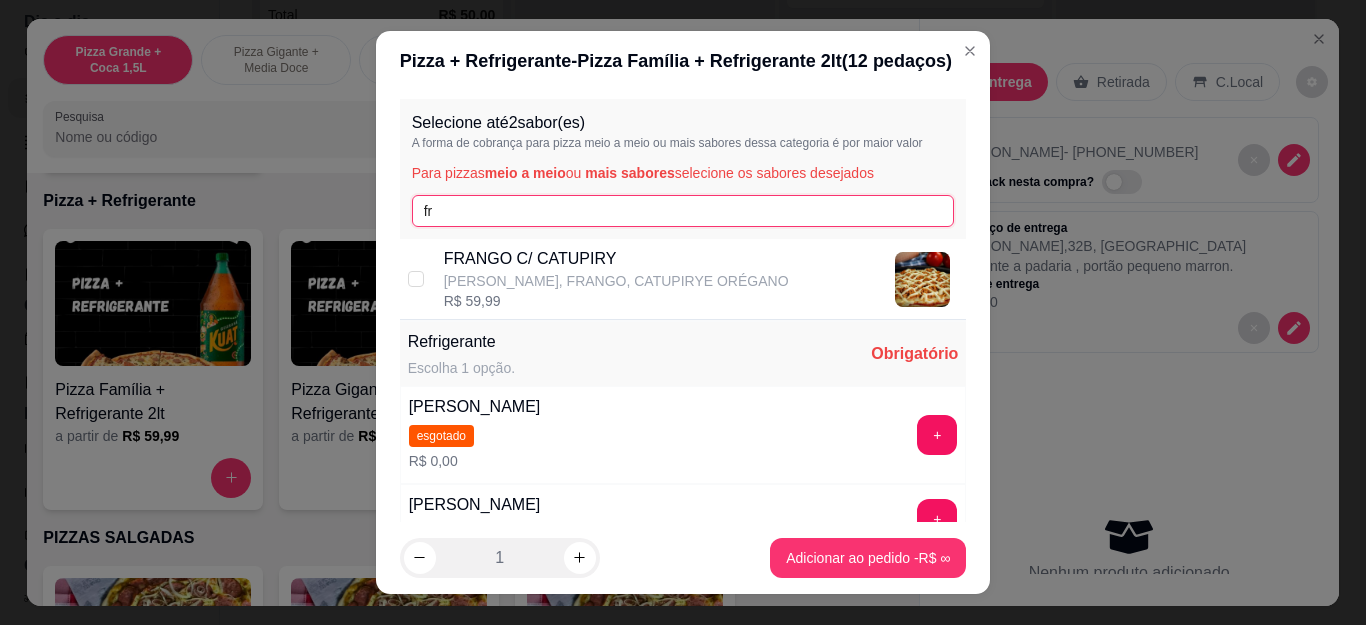 type on "fr" 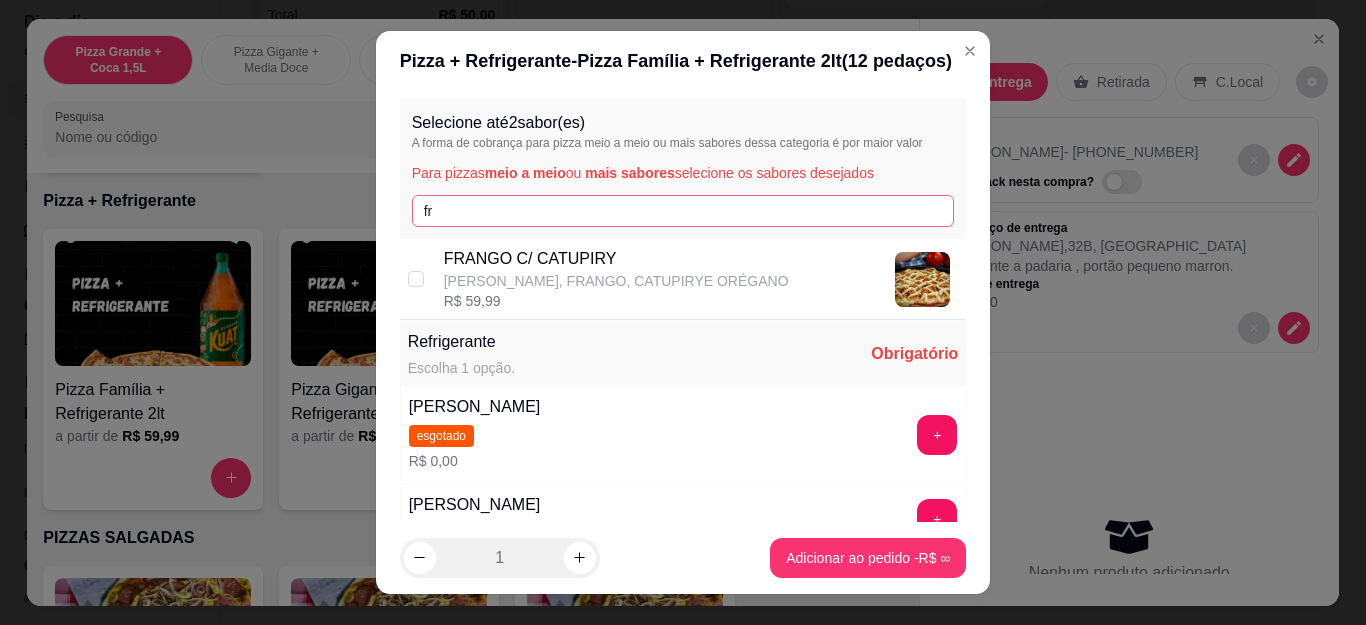 click on "[PERSON_NAME], FRANGO, CATUPIRYE ORÉGANO" at bounding box center [616, 281] 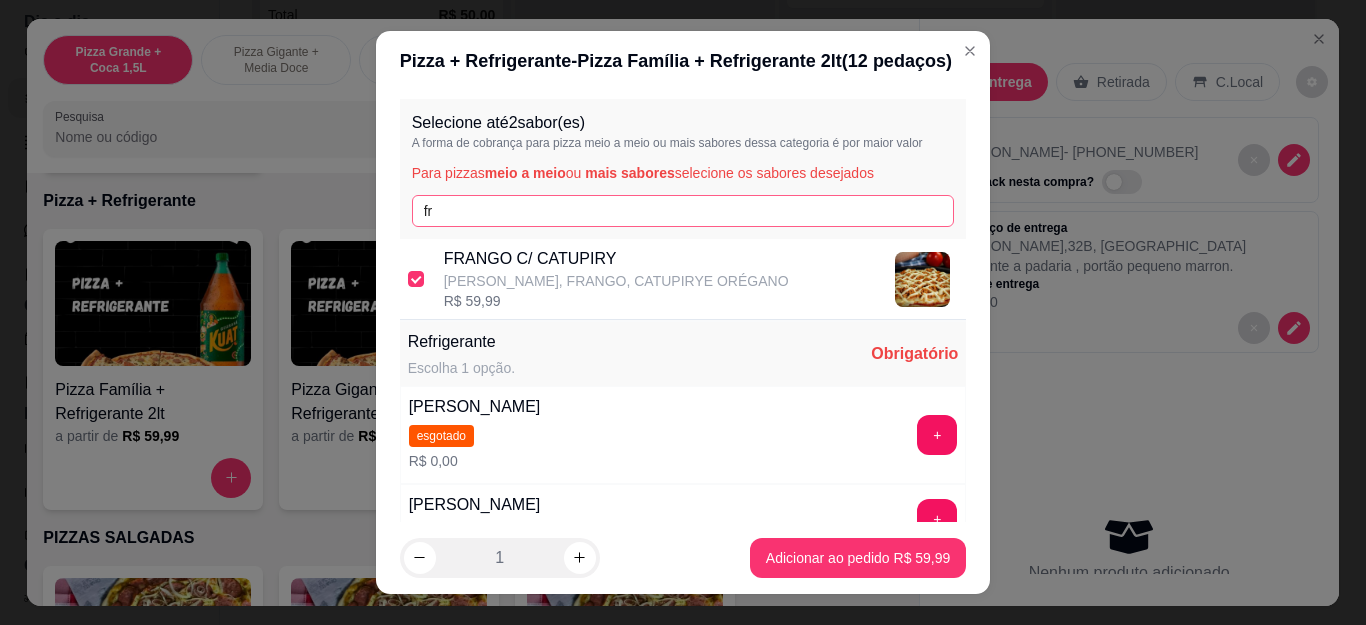 checkbox on "true" 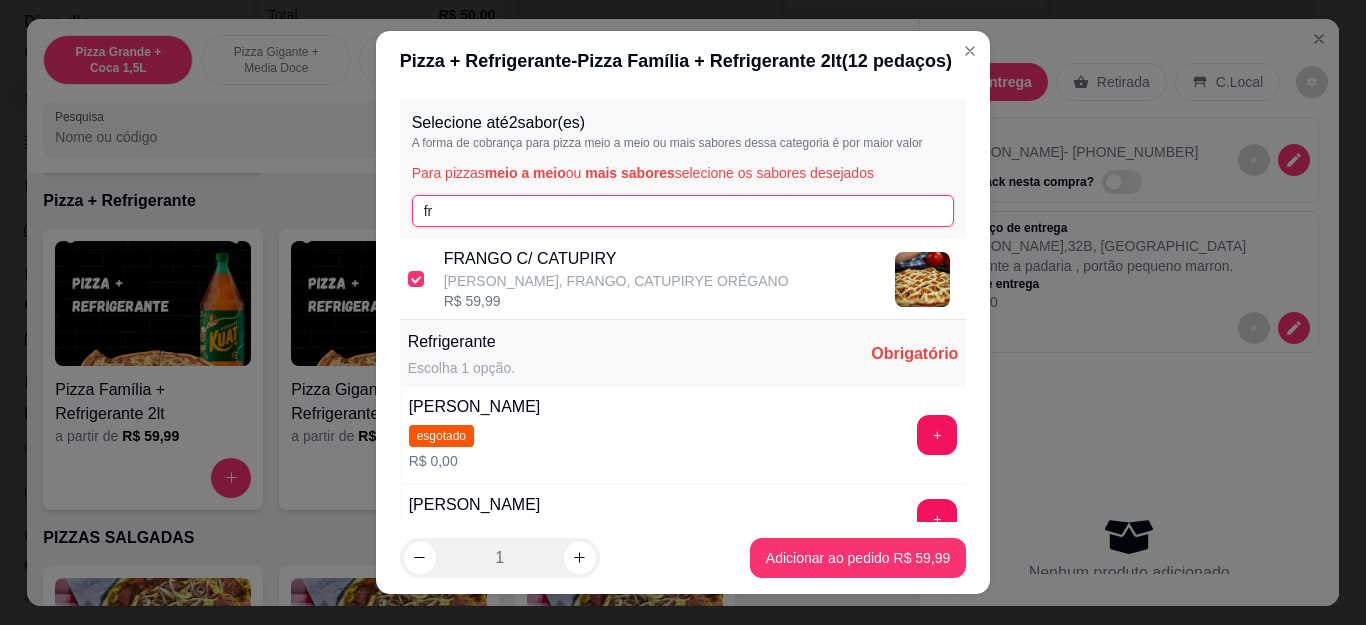 click on "fr" at bounding box center (683, 211) 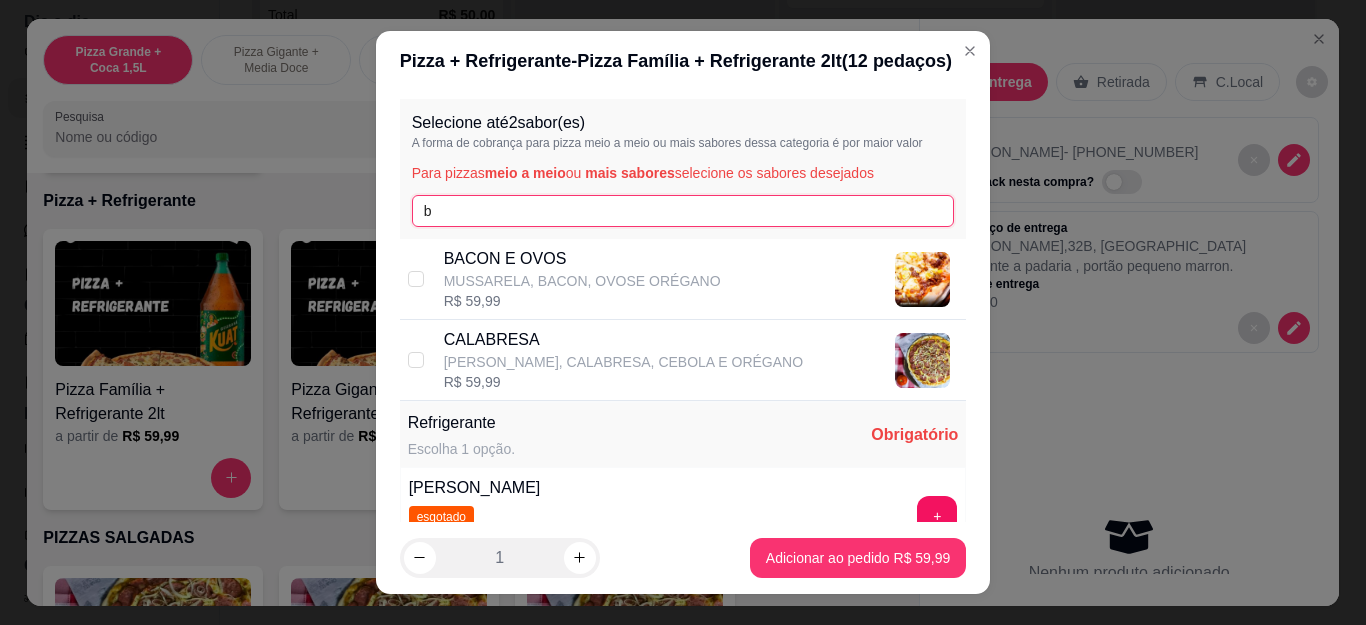 type on "b" 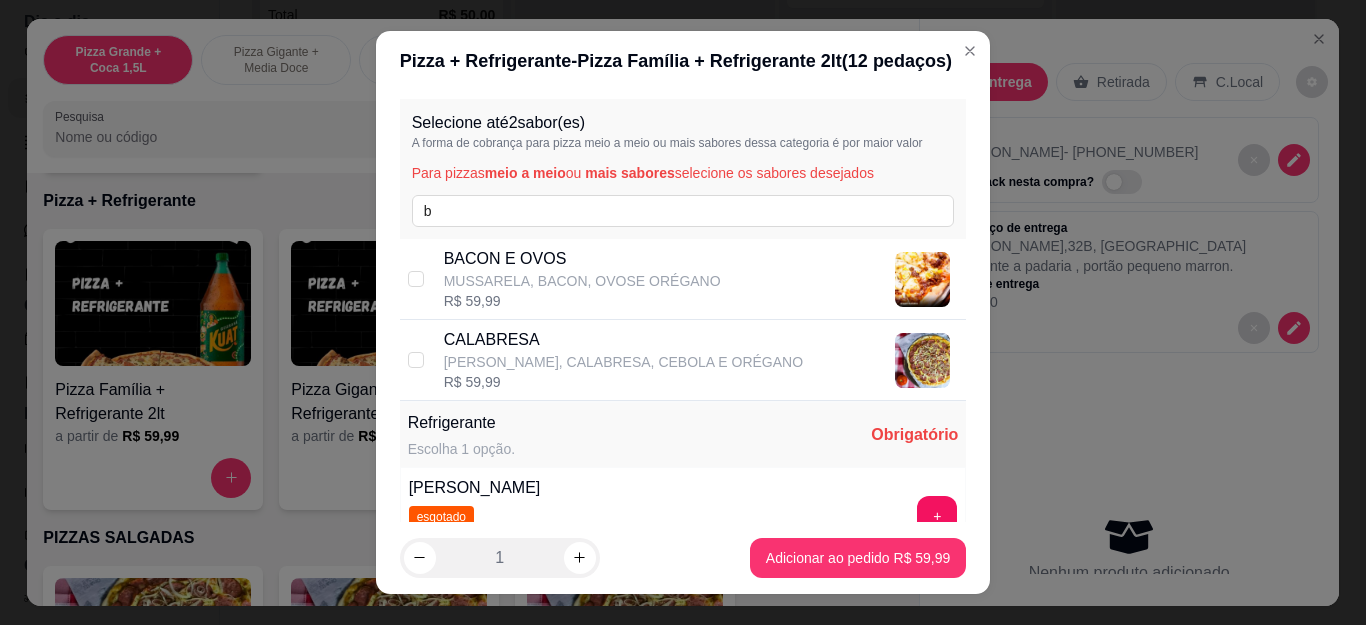 click on "MUSSARELA, BACON, OVOSE ORÉGANO" at bounding box center [582, 281] 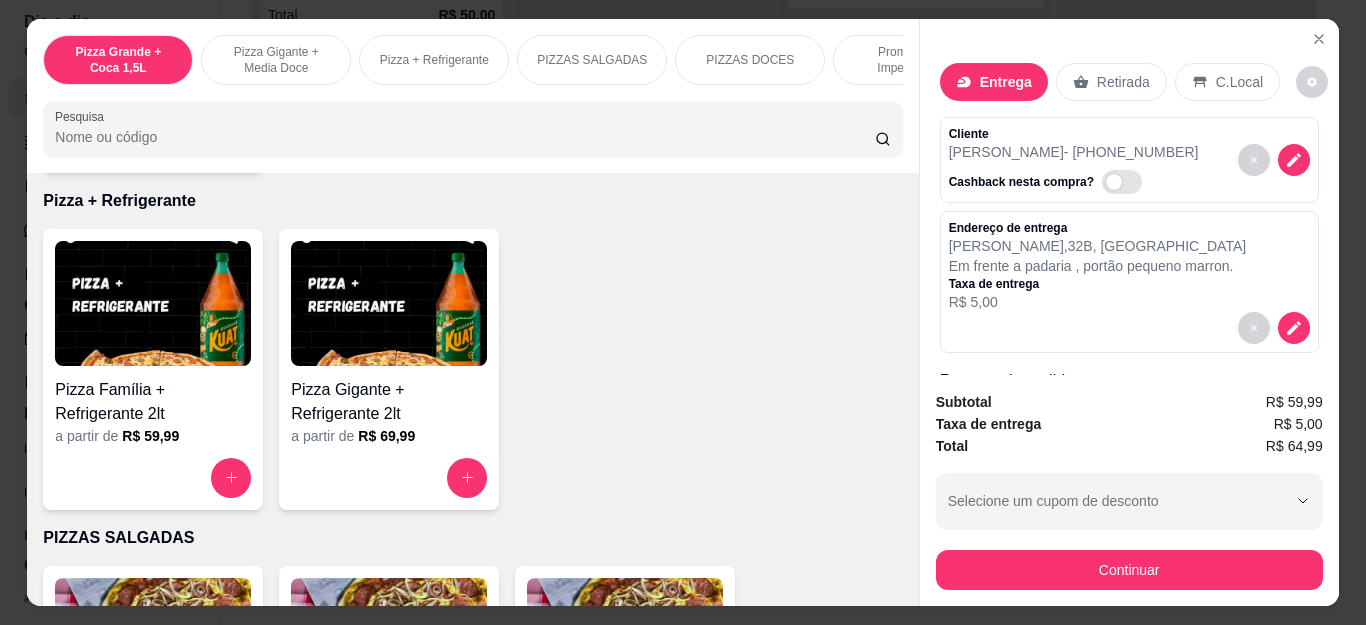 scroll, scrollTop: 54, scrollLeft: 0, axis: vertical 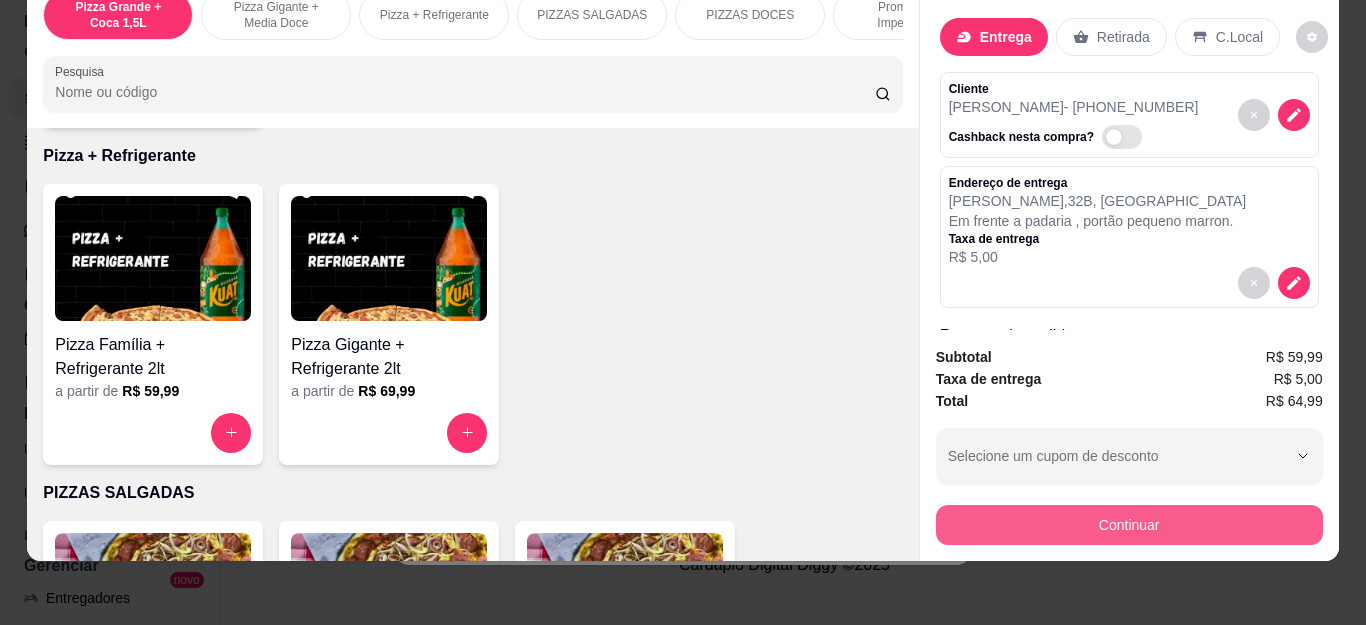 click on "Continuar" at bounding box center (1129, 525) 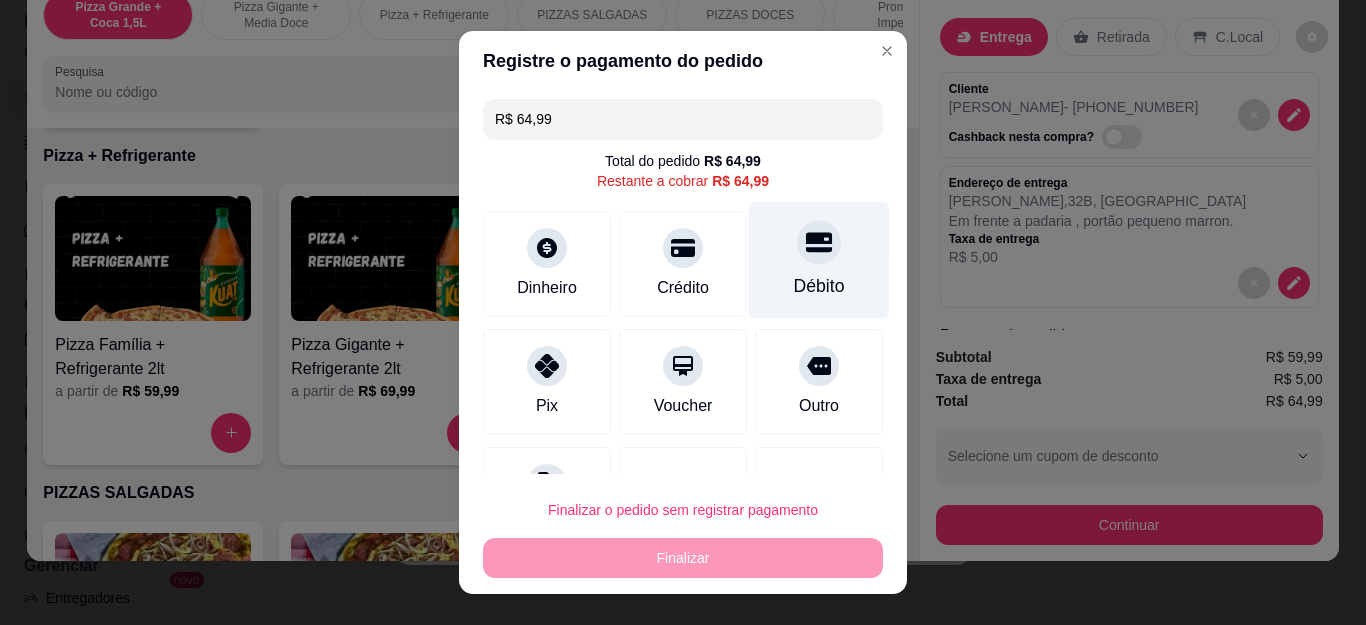 click on "Débito" at bounding box center [819, 260] 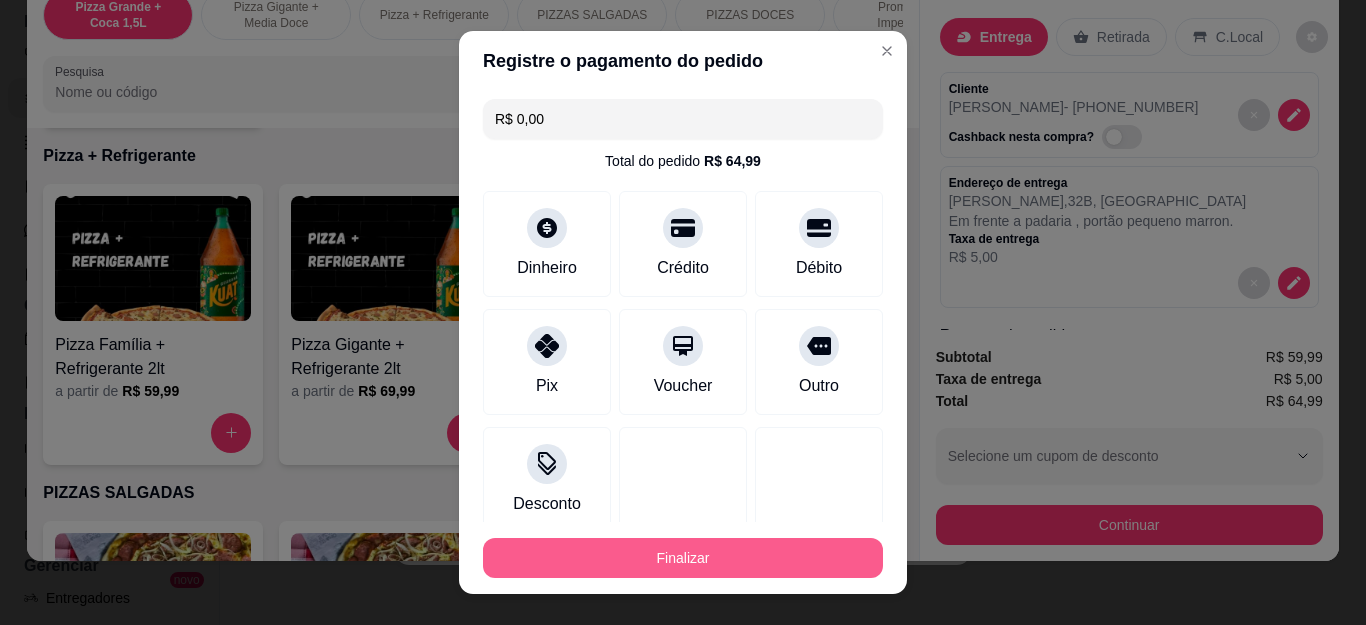 scroll, scrollTop: 123, scrollLeft: 0, axis: vertical 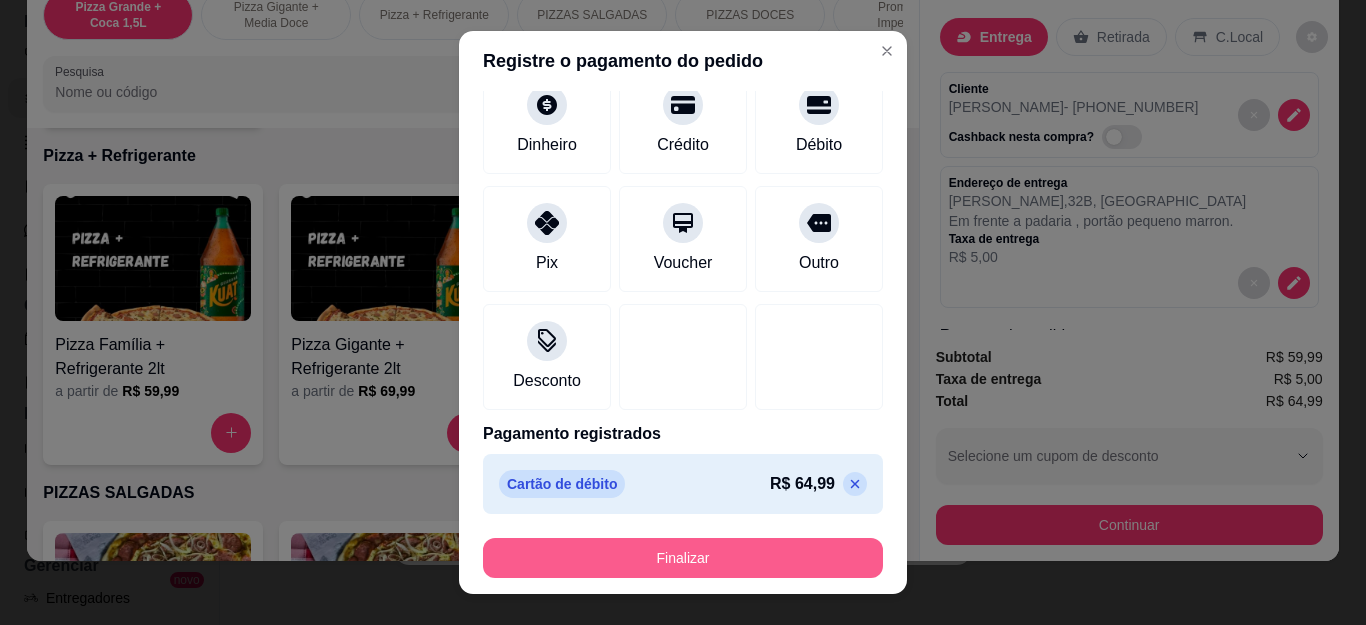 click on "Finalizar" at bounding box center [683, 558] 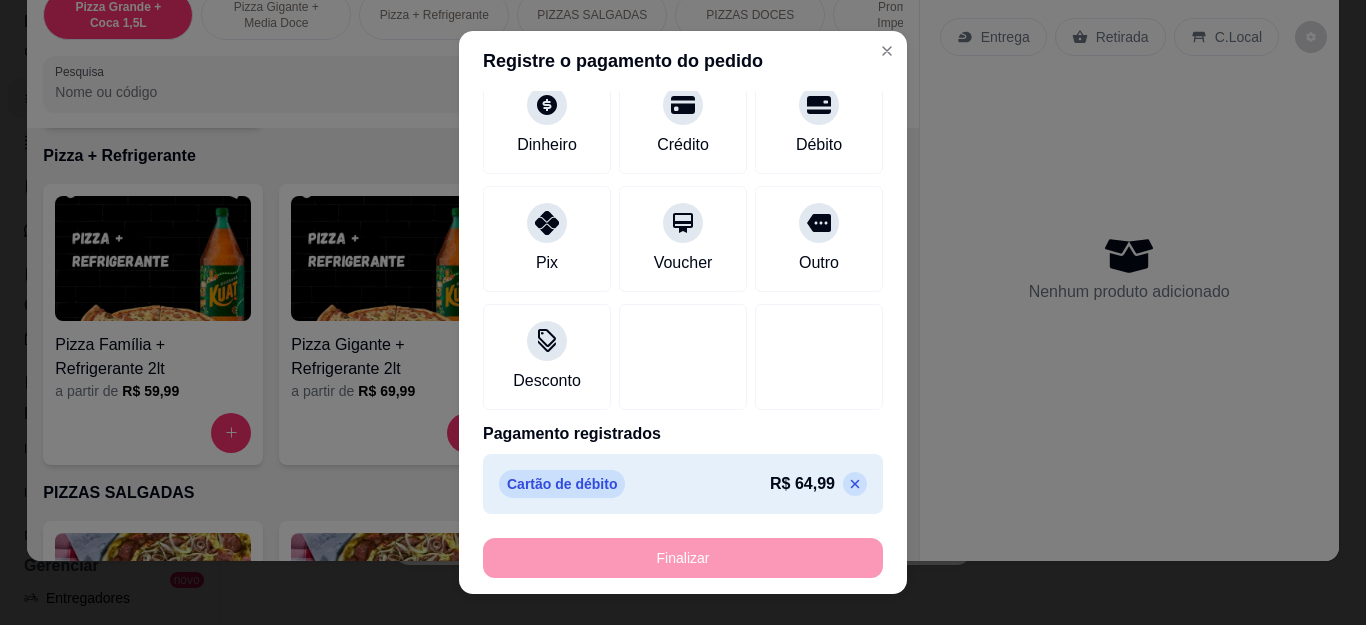 type on "-R$ 64,99" 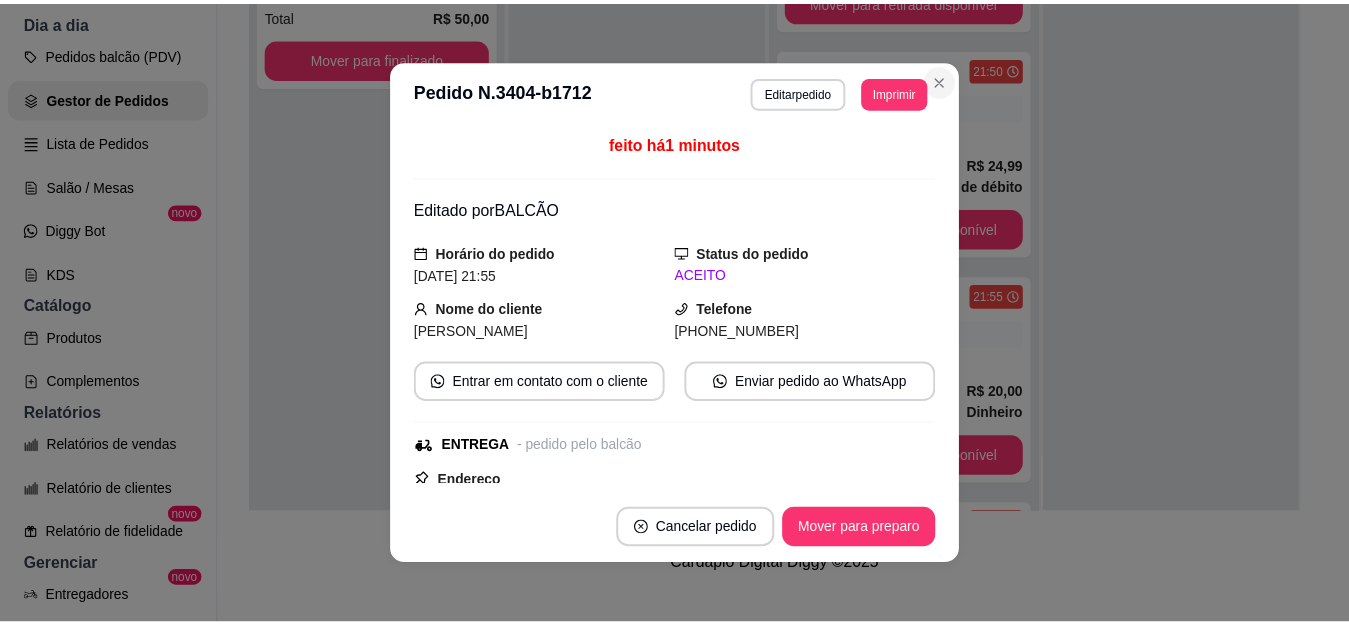scroll, scrollTop: 100, scrollLeft: 0, axis: vertical 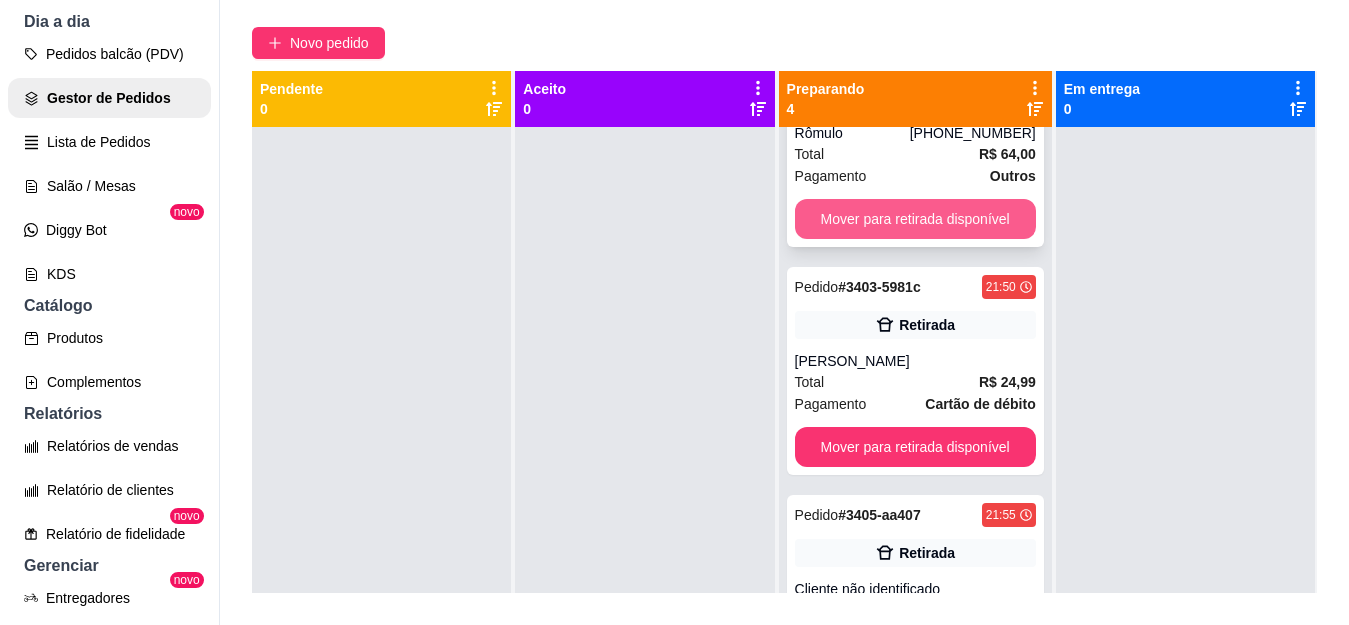 click on "Mover para retirada disponível" at bounding box center [915, 219] 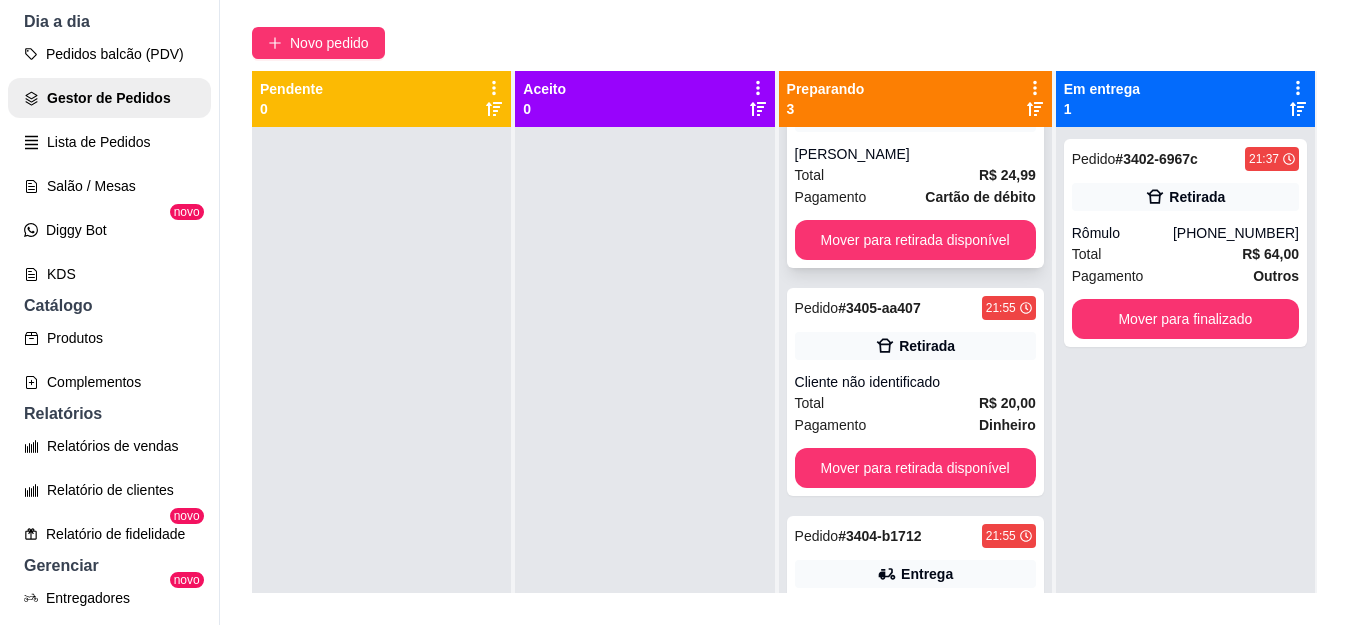 scroll, scrollTop: 0, scrollLeft: 0, axis: both 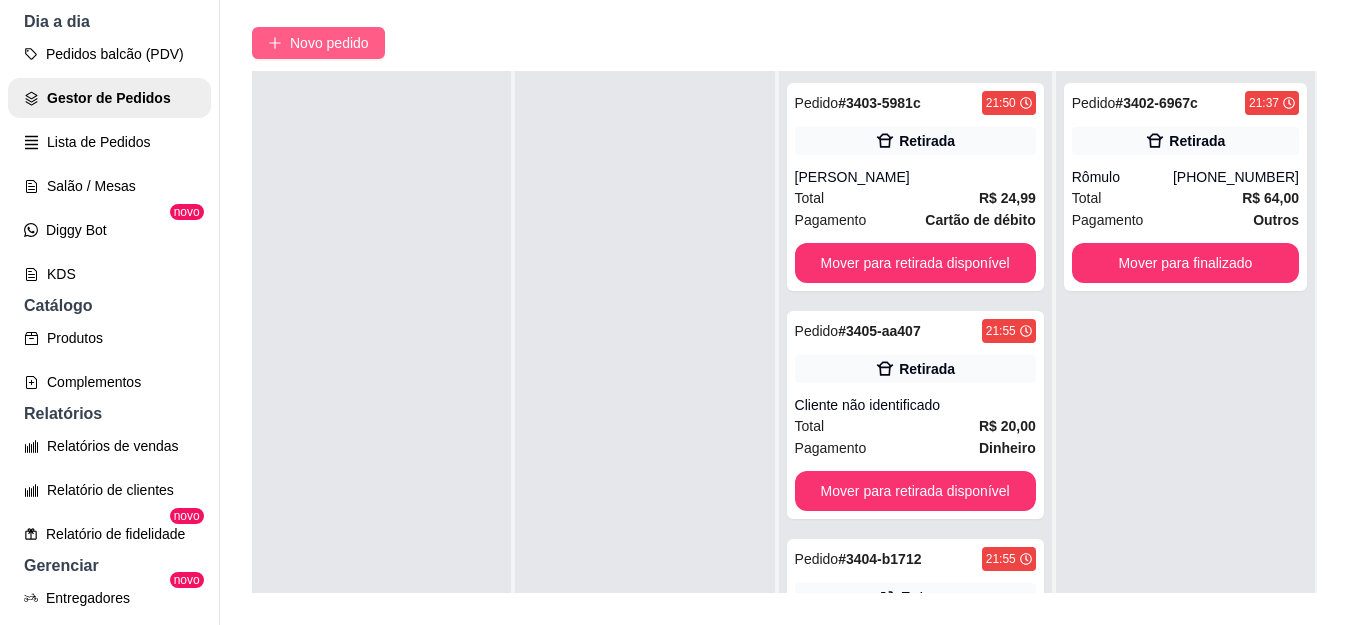 click on "Novo pedido" at bounding box center (329, 43) 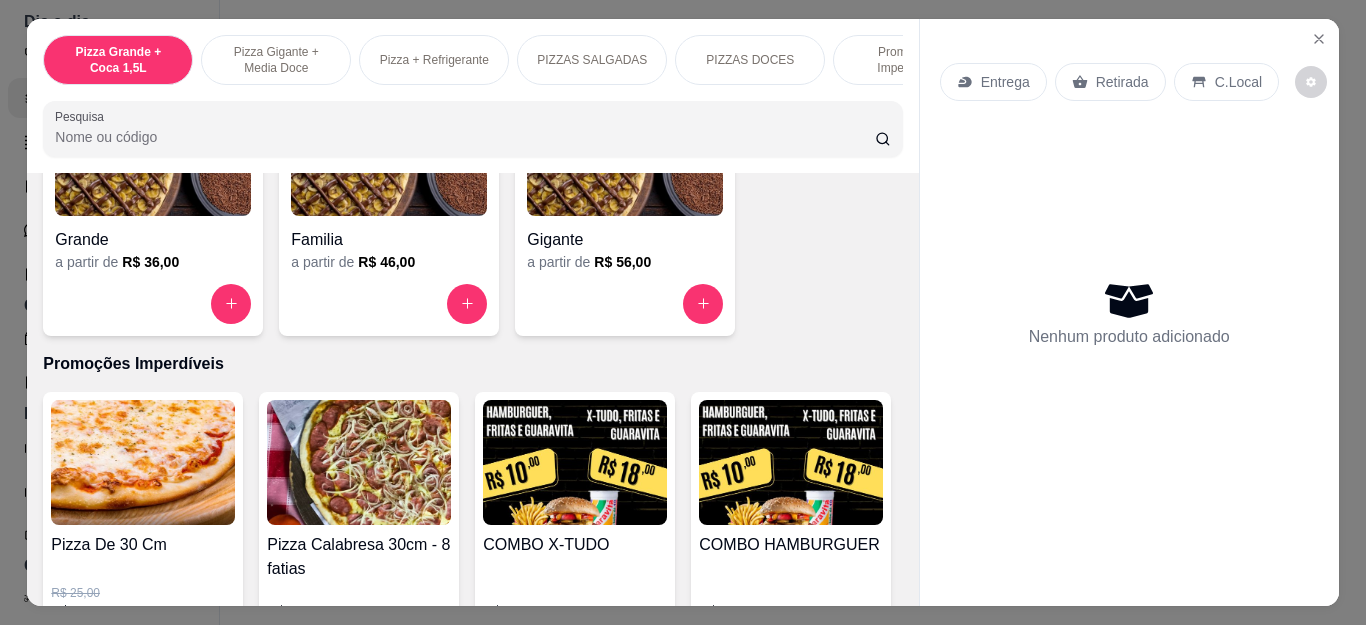 scroll, scrollTop: 1700, scrollLeft: 0, axis: vertical 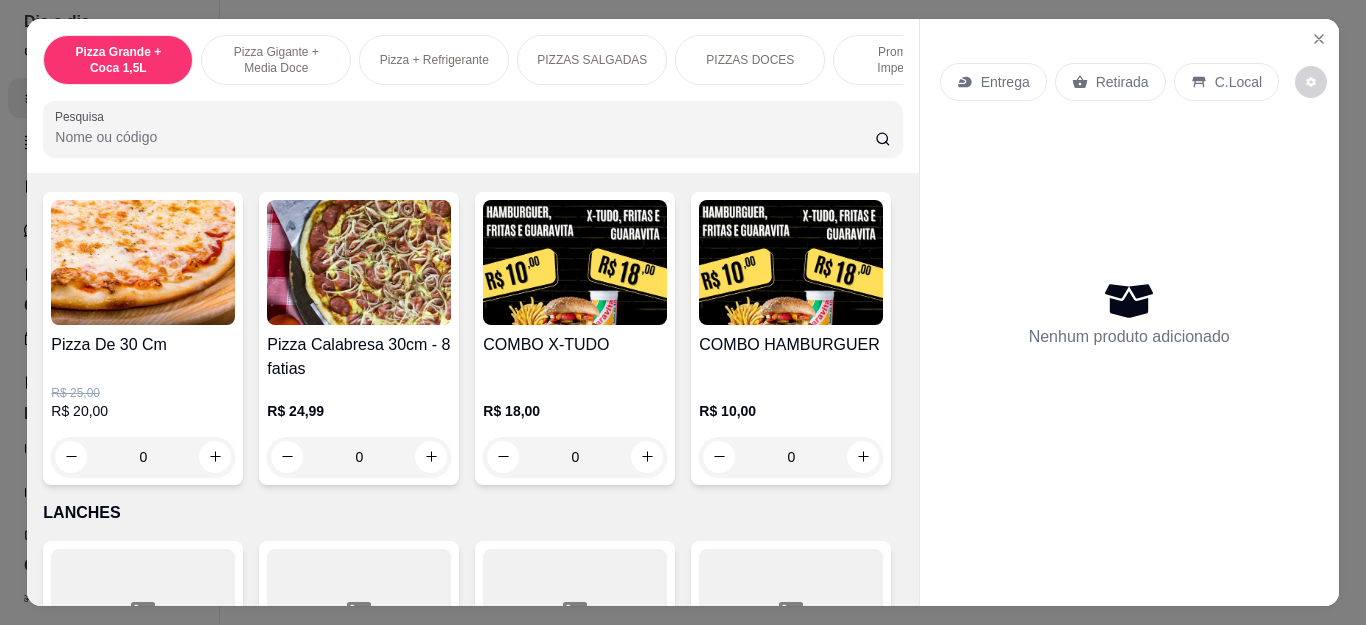 click on "0" at bounding box center [143, 457] 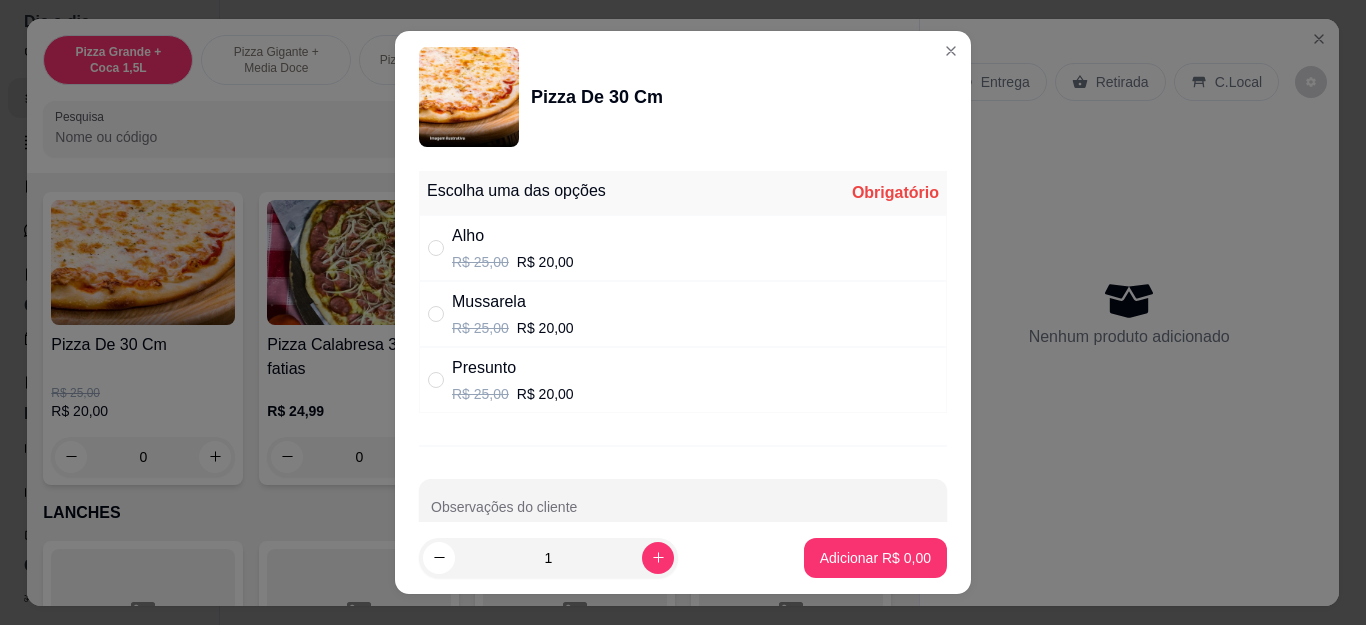 click on "Mussarela" at bounding box center (513, 302) 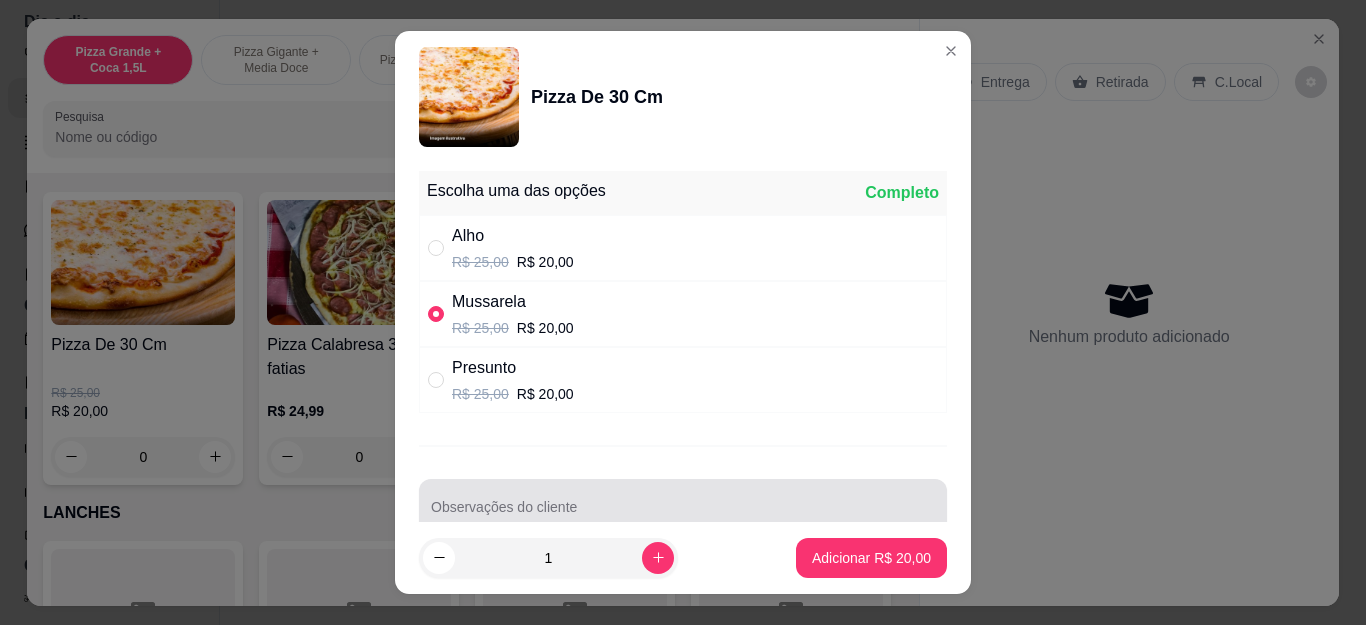click at bounding box center [683, 507] 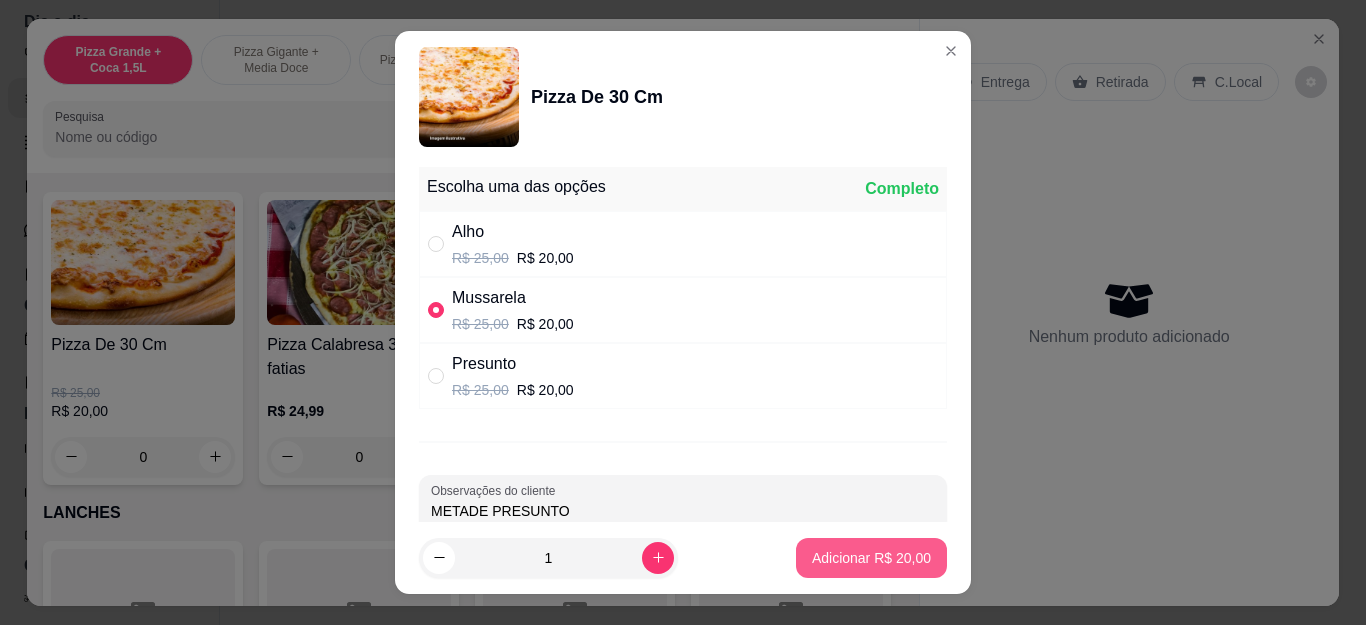 type on "METADE PRESUNTO" 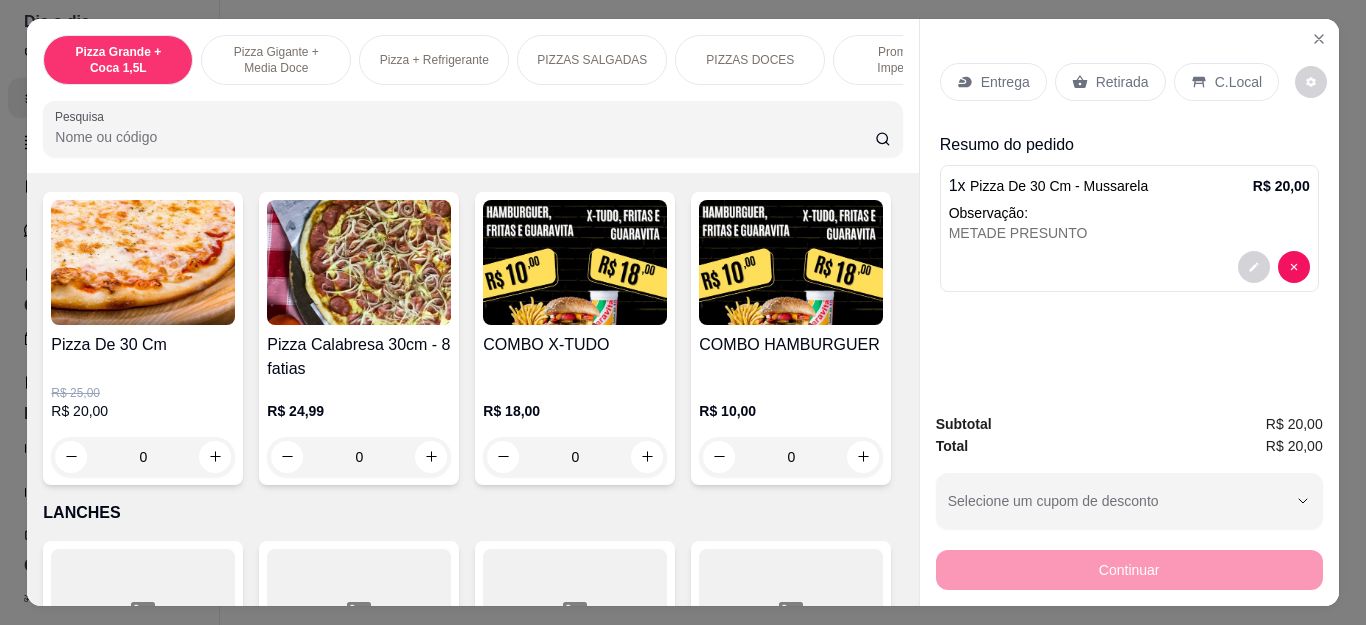 click on "Retirada" at bounding box center (1122, 82) 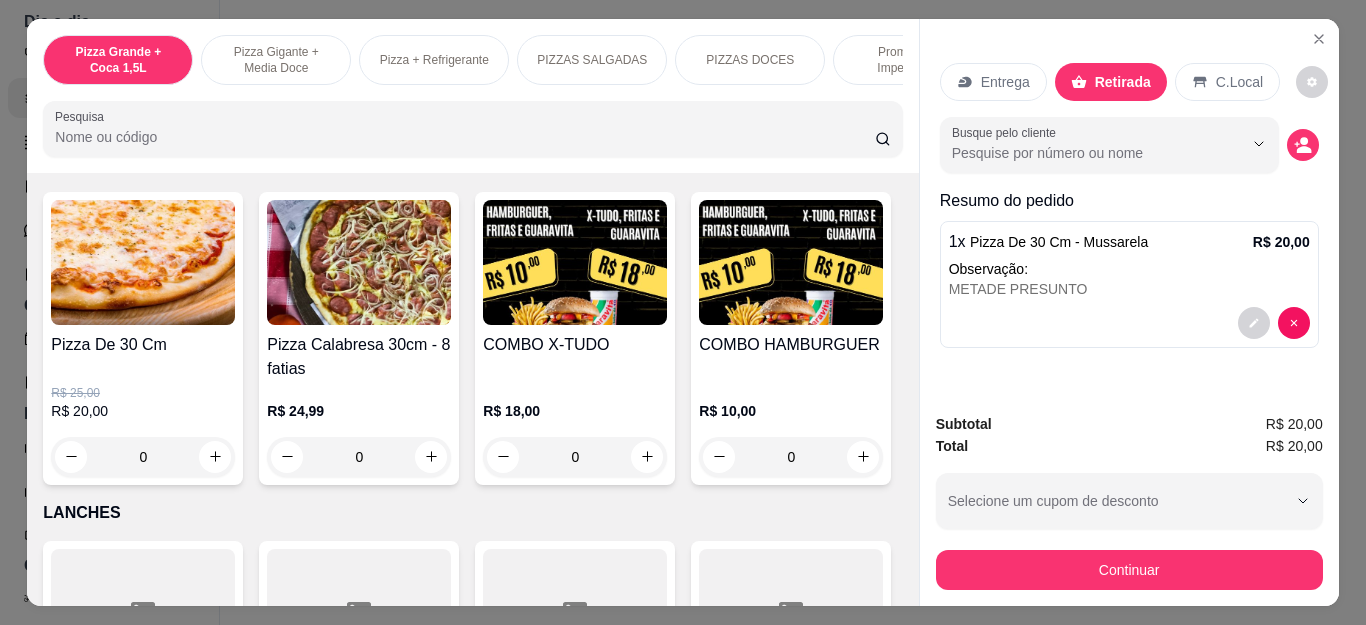 click on "Continuar" at bounding box center [1129, 570] 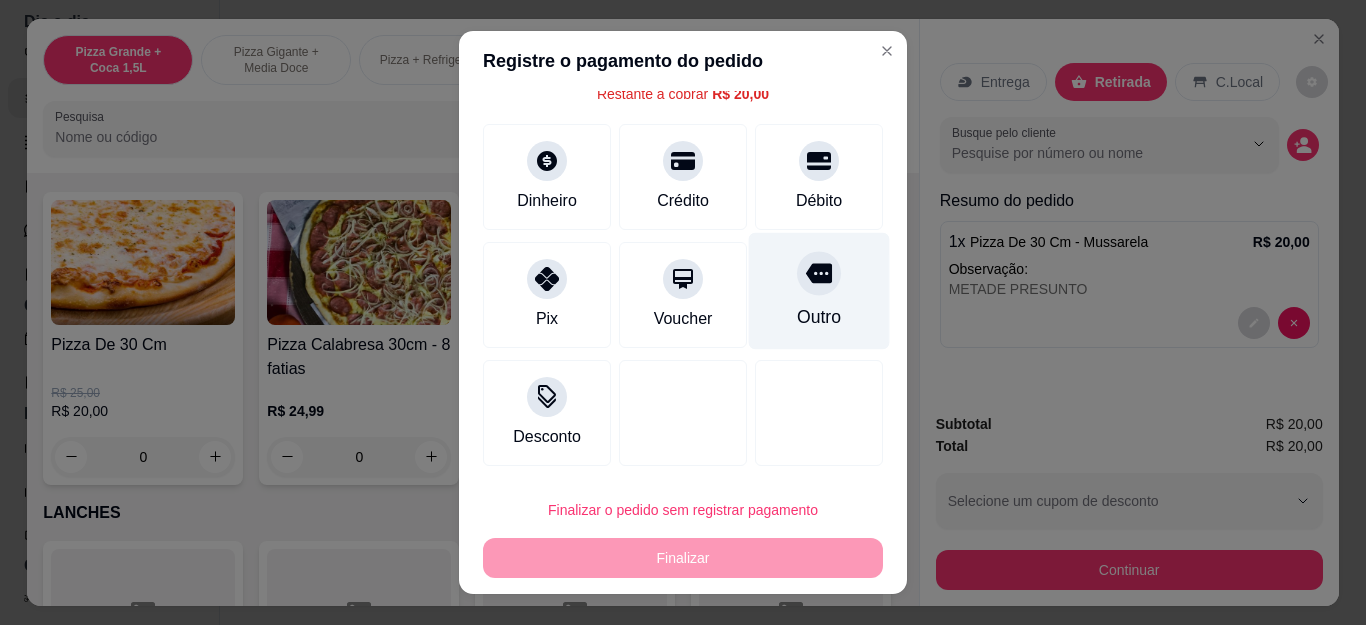 scroll, scrollTop: 0, scrollLeft: 0, axis: both 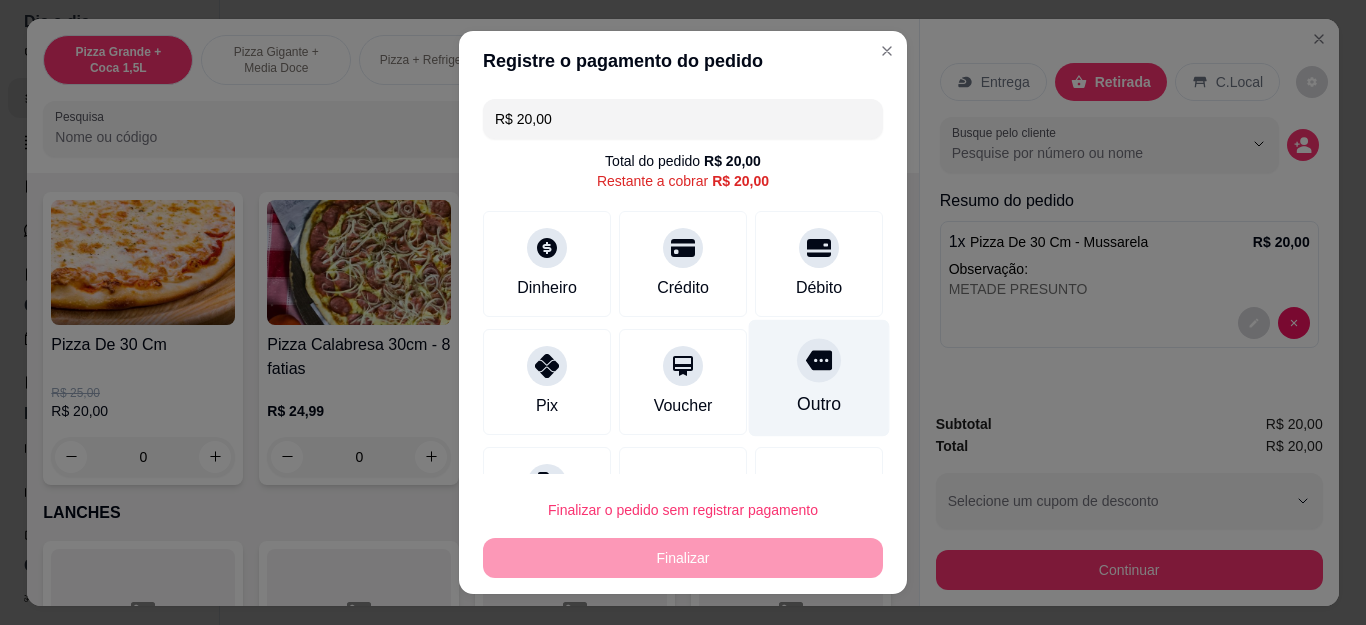 click on "Outro" at bounding box center [819, 404] 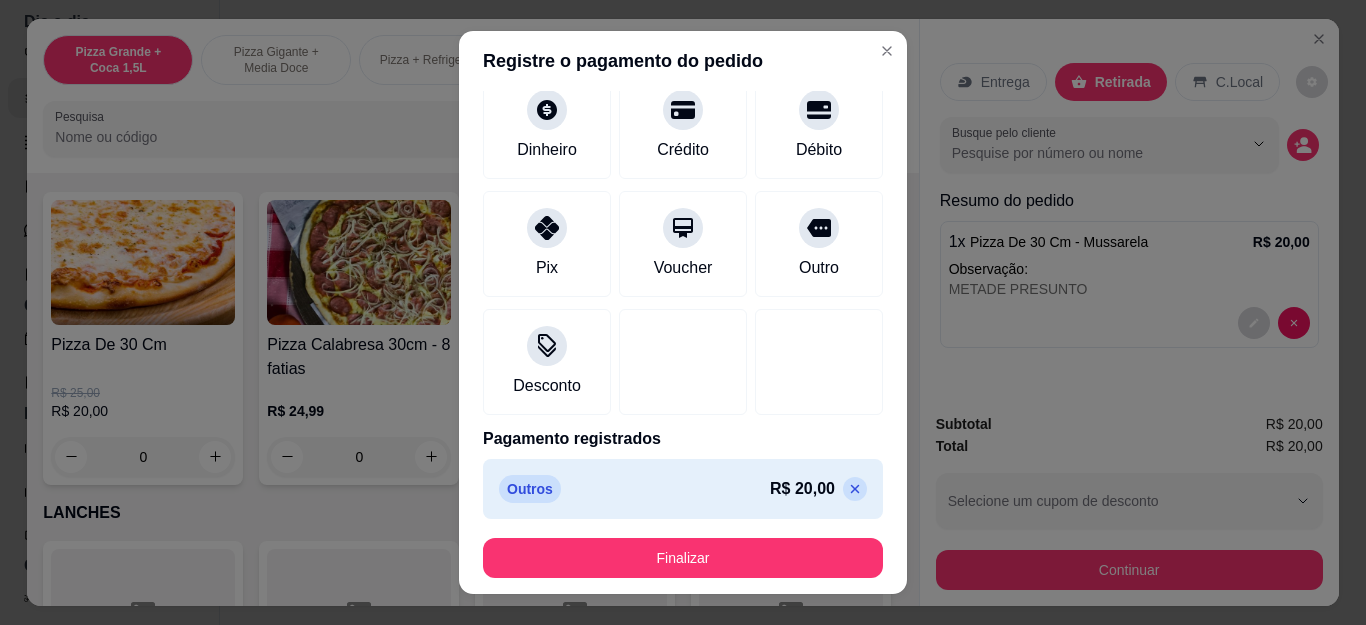 scroll, scrollTop: 123, scrollLeft: 0, axis: vertical 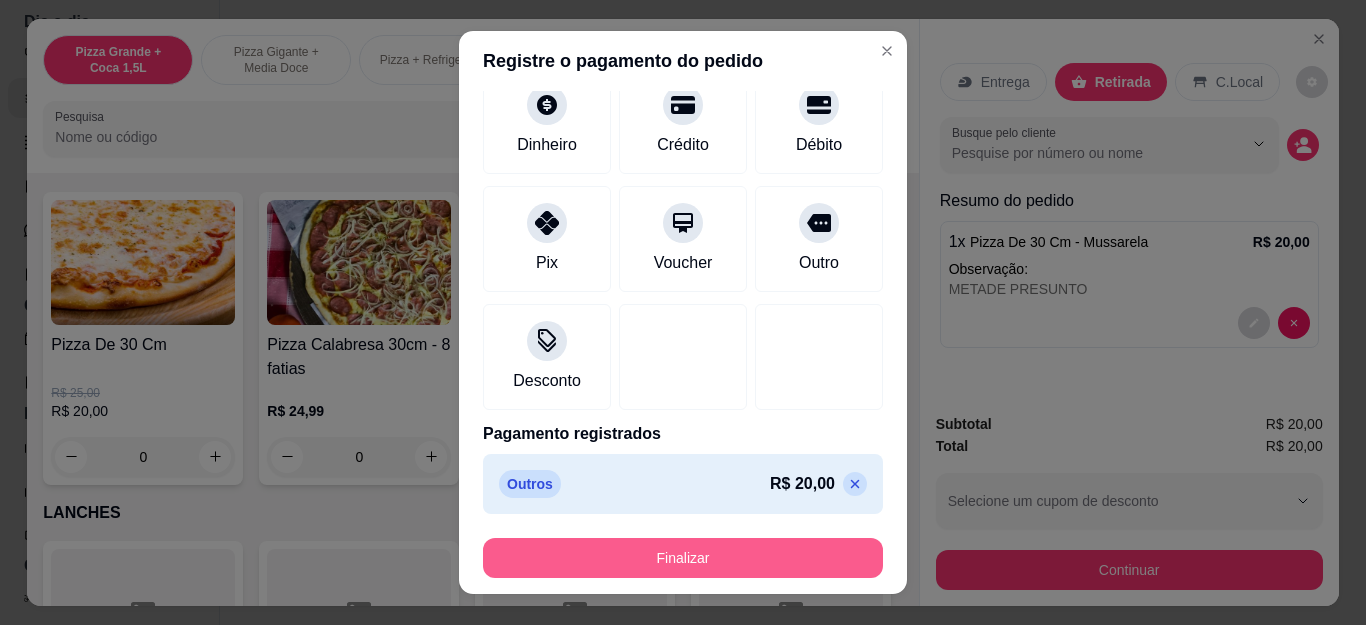 click on "Finalizar" at bounding box center [683, 558] 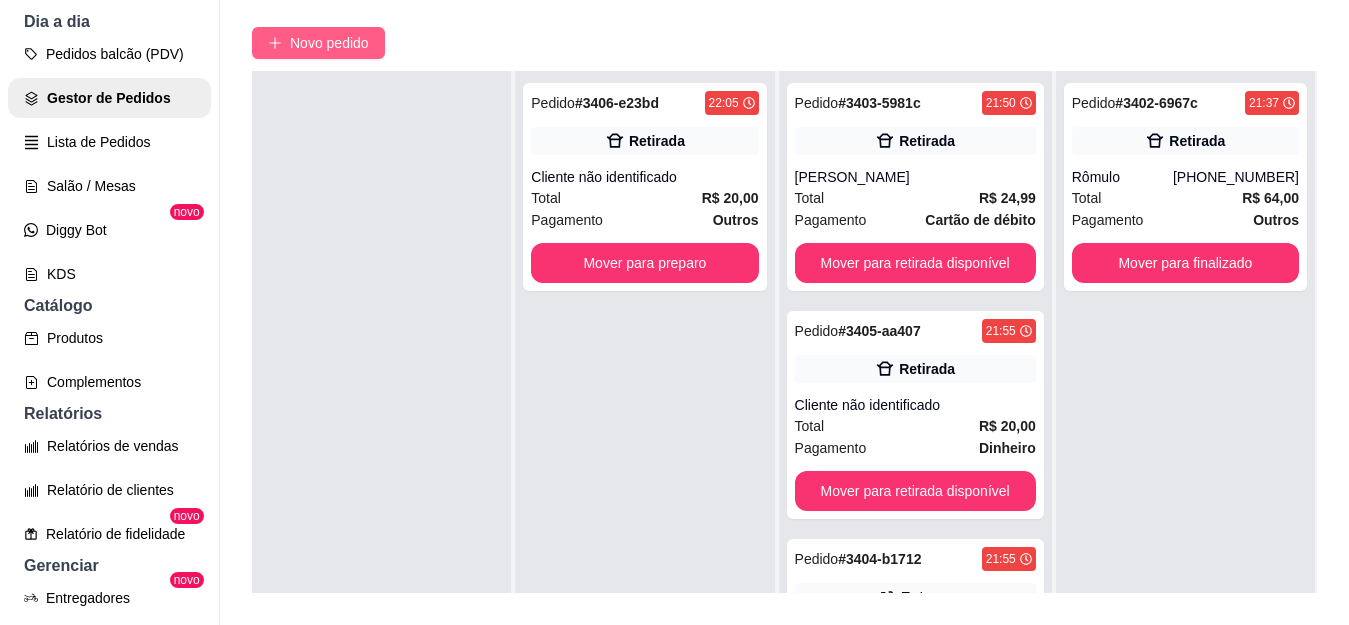 click on "Novo pedido" at bounding box center (318, 43) 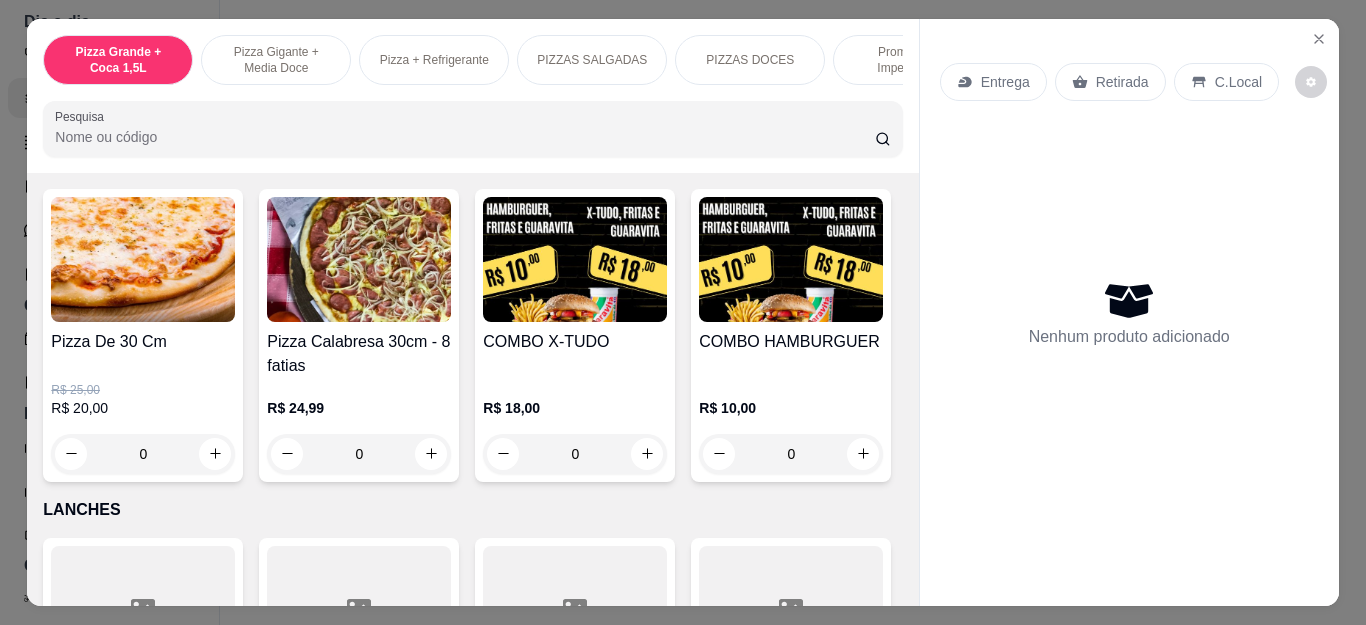 scroll, scrollTop: 1700, scrollLeft: 0, axis: vertical 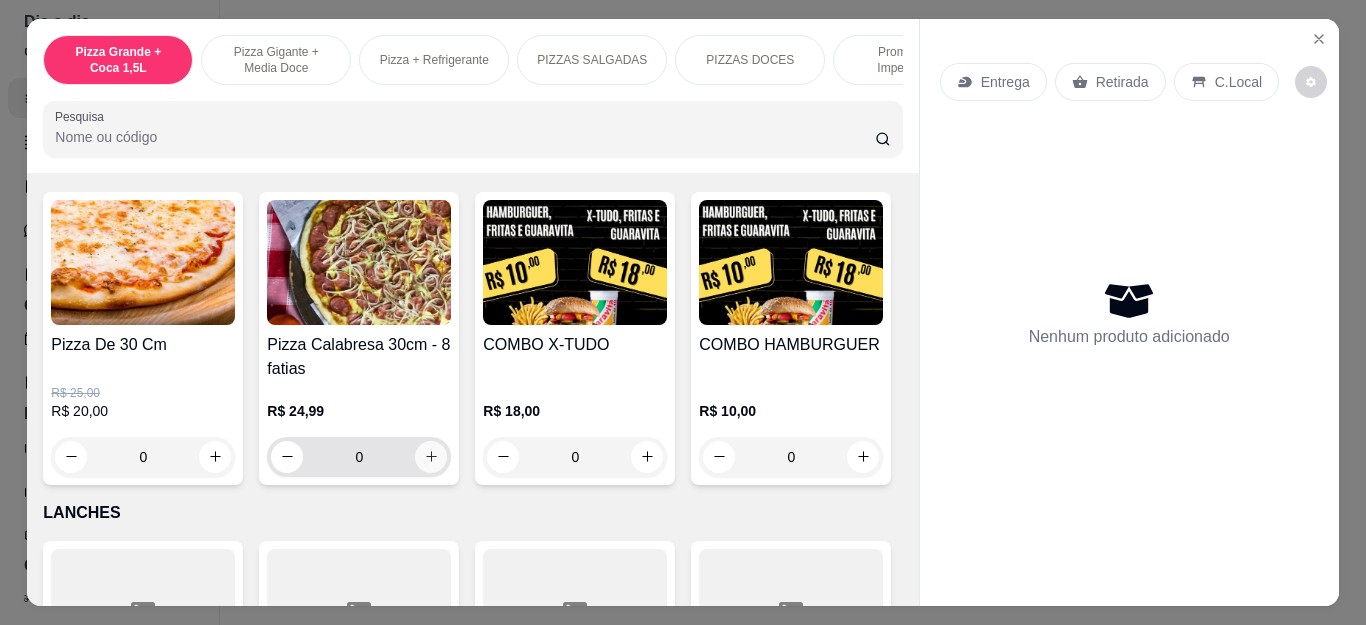 click at bounding box center (431, 457) 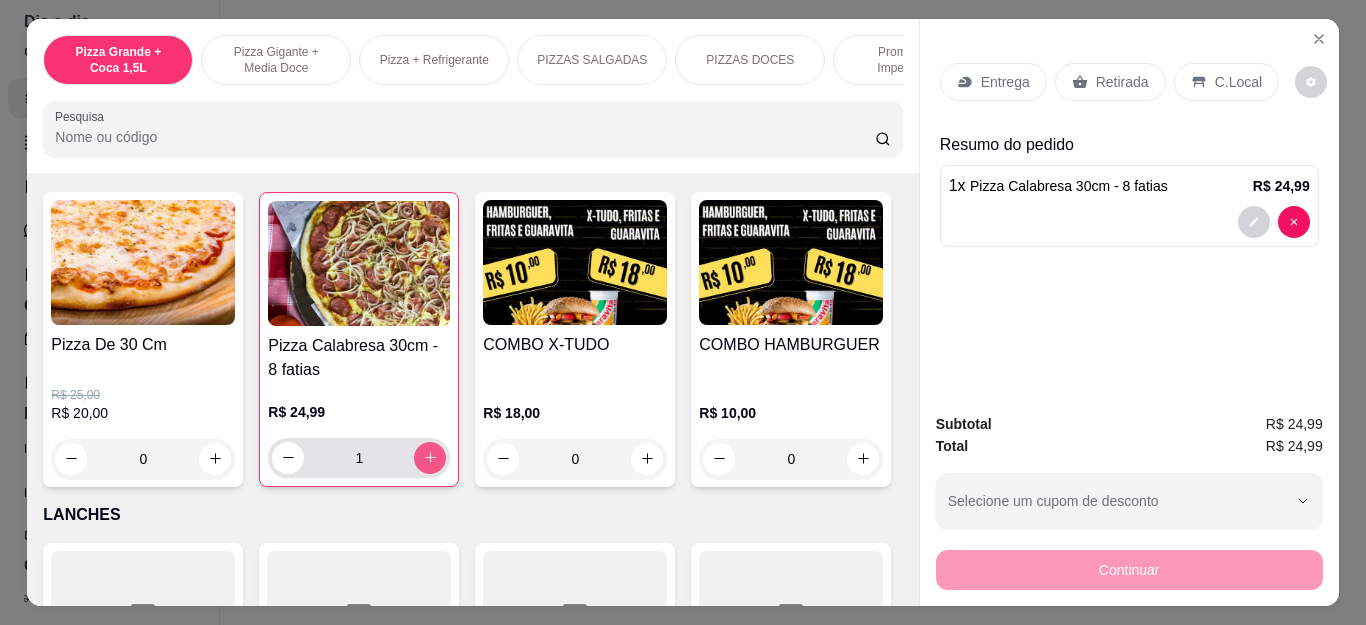 type on "1" 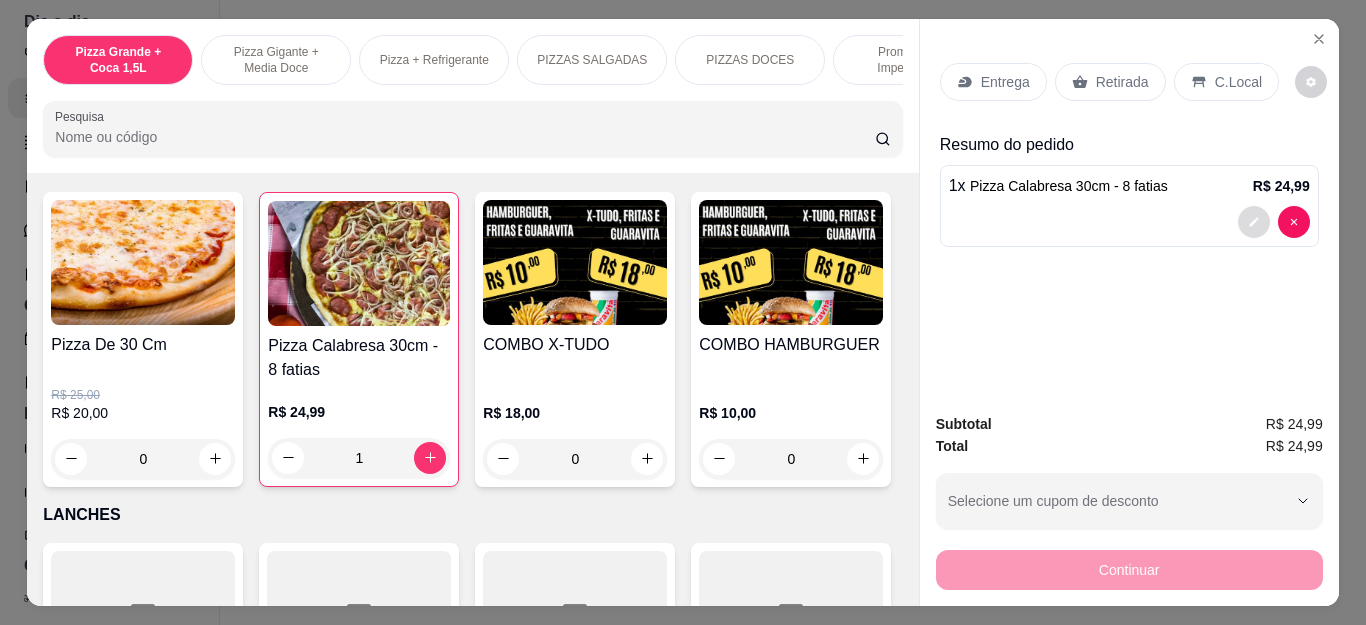 click 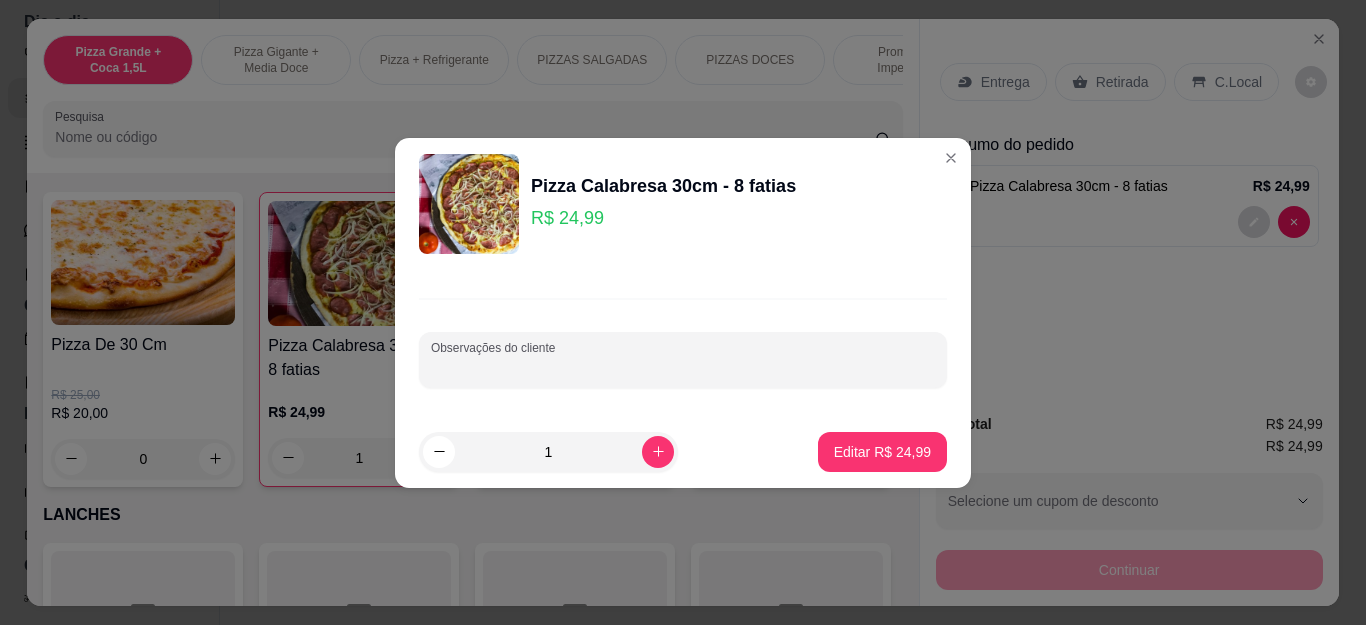click on "Observações do cliente" at bounding box center (683, 368) 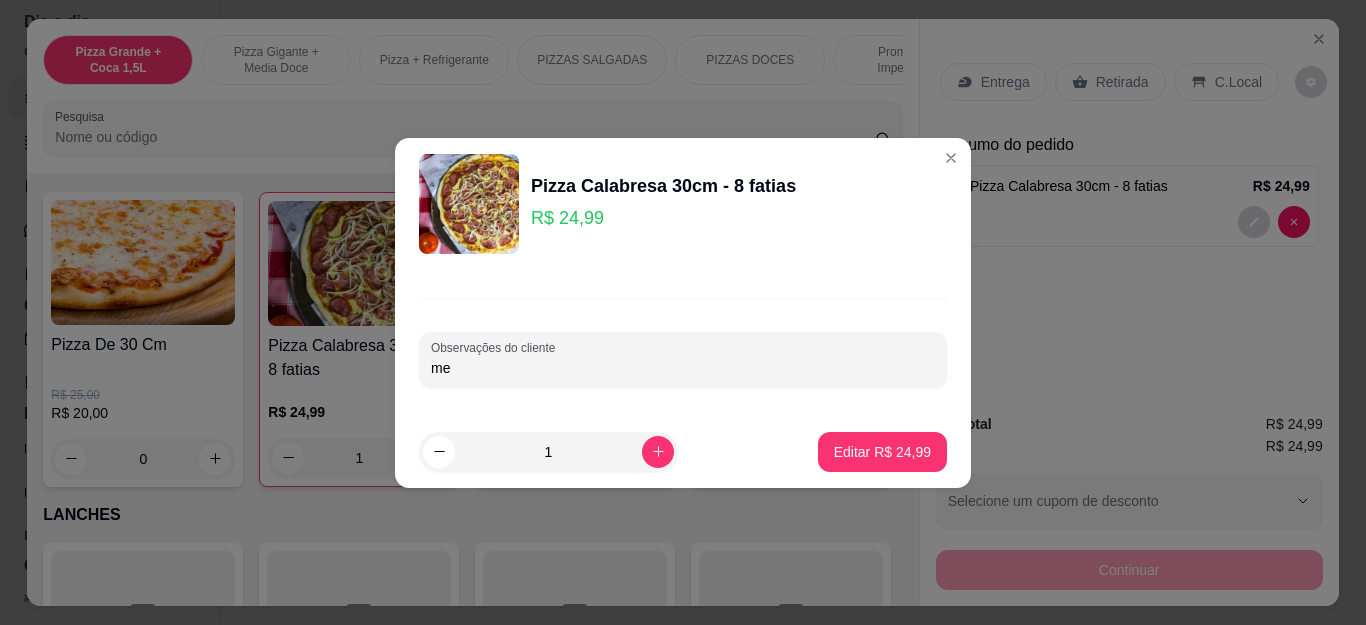 type on "m" 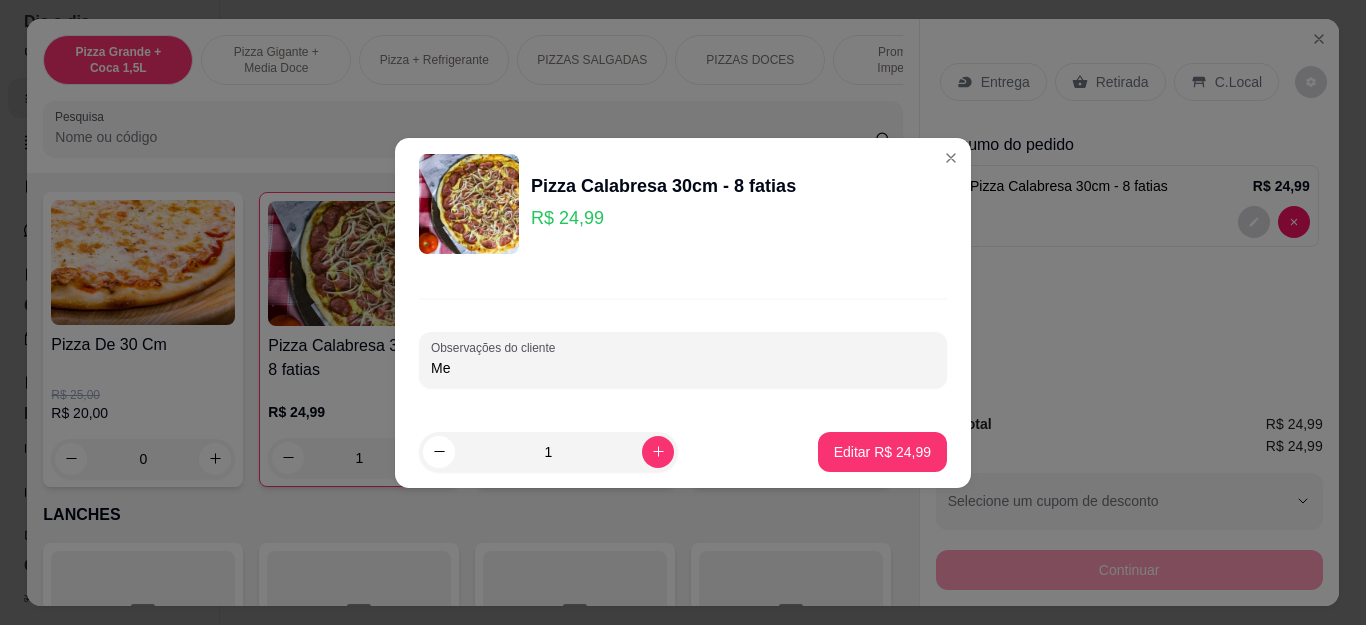 type on "M" 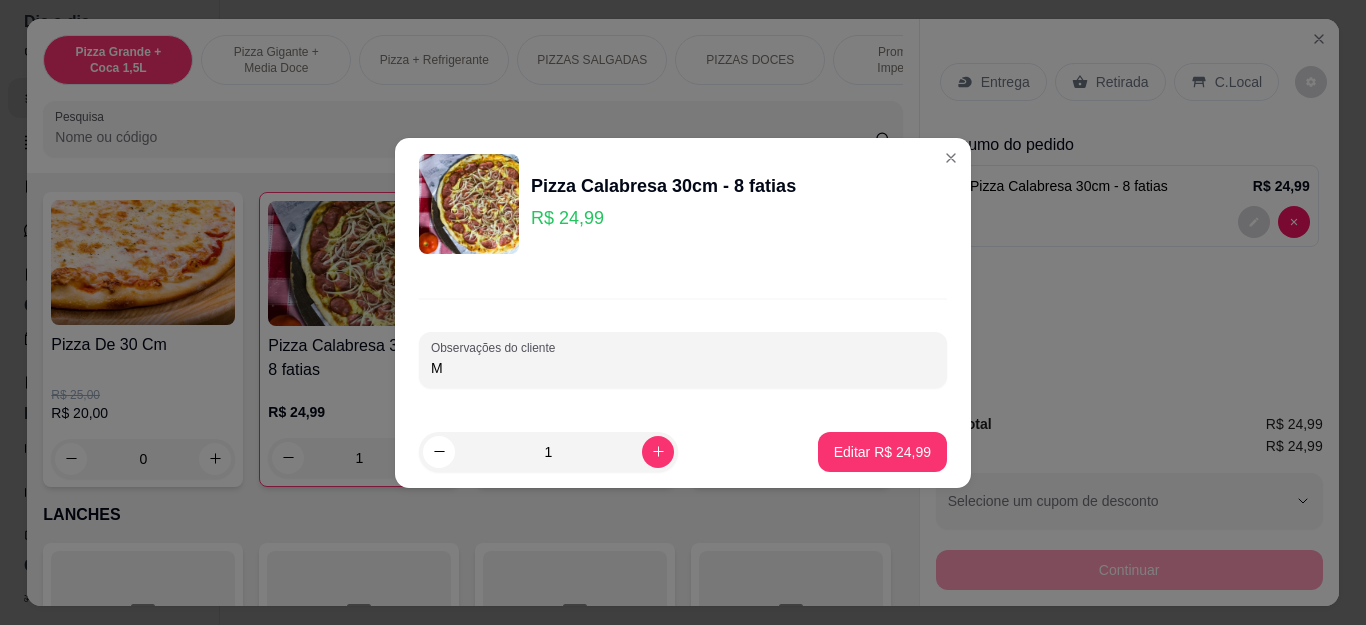 type 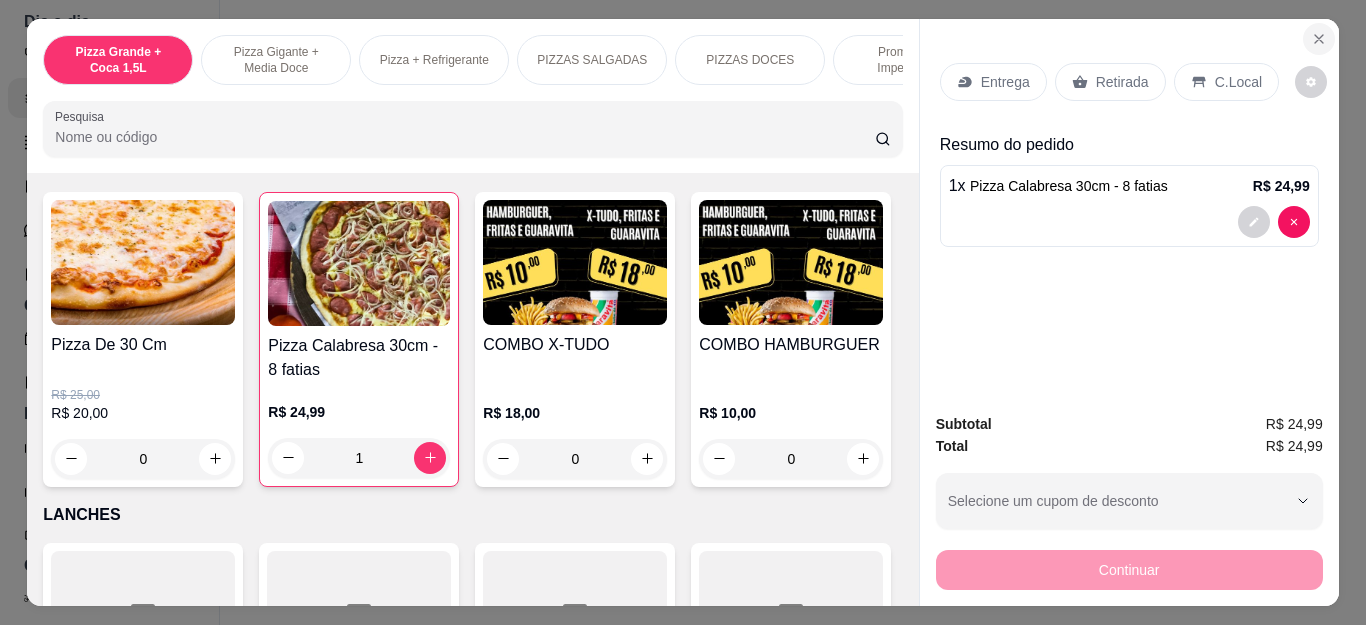 click at bounding box center [1319, 39] 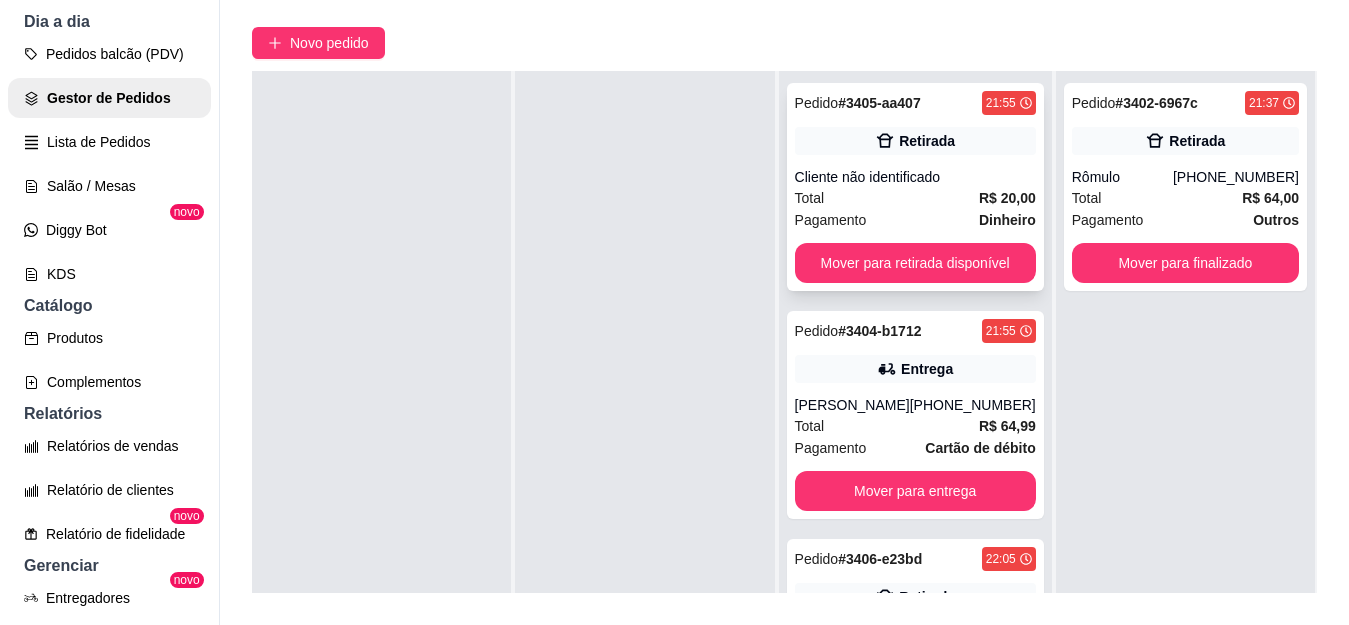 click on "Retirada" at bounding box center [927, 141] 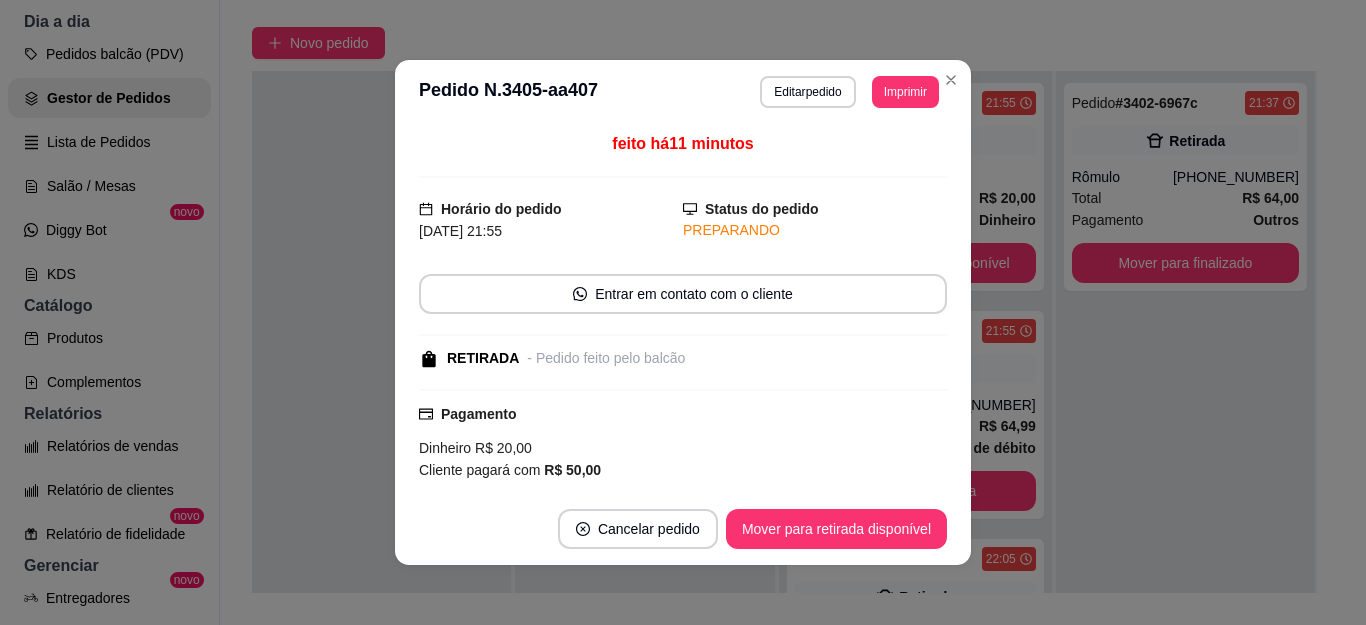 scroll, scrollTop: 208, scrollLeft: 0, axis: vertical 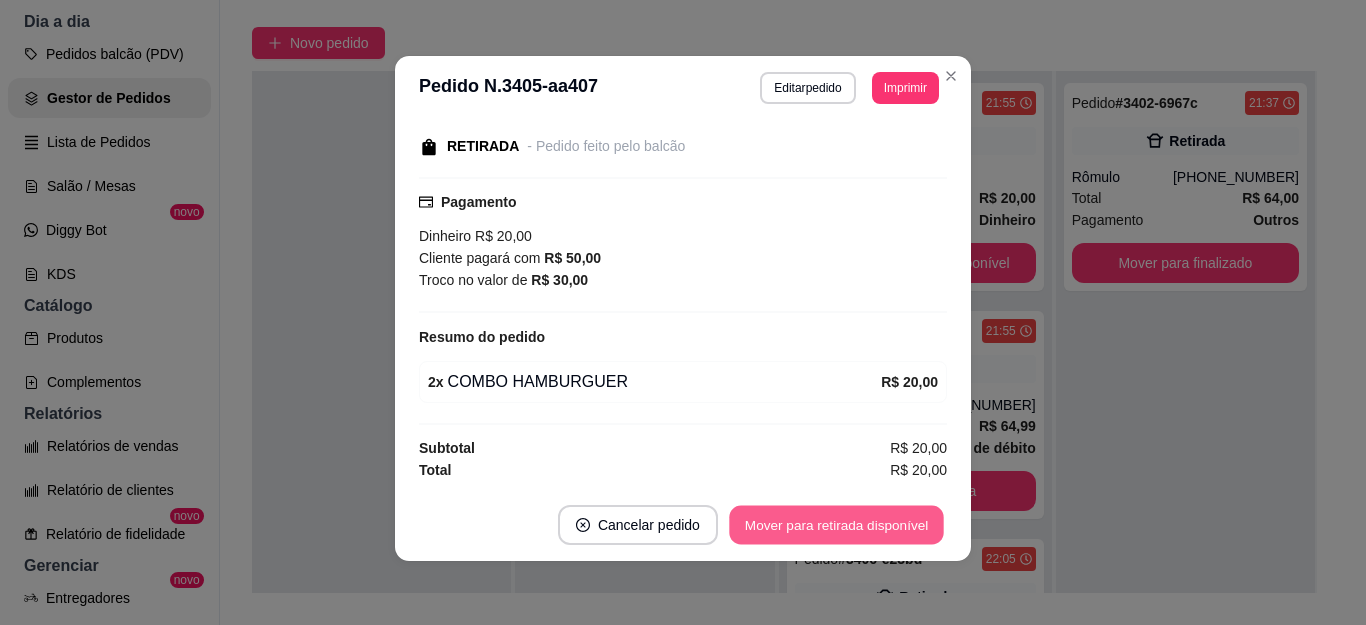 click on "Mover para retirada disponível" at bounding box center [836, 525] 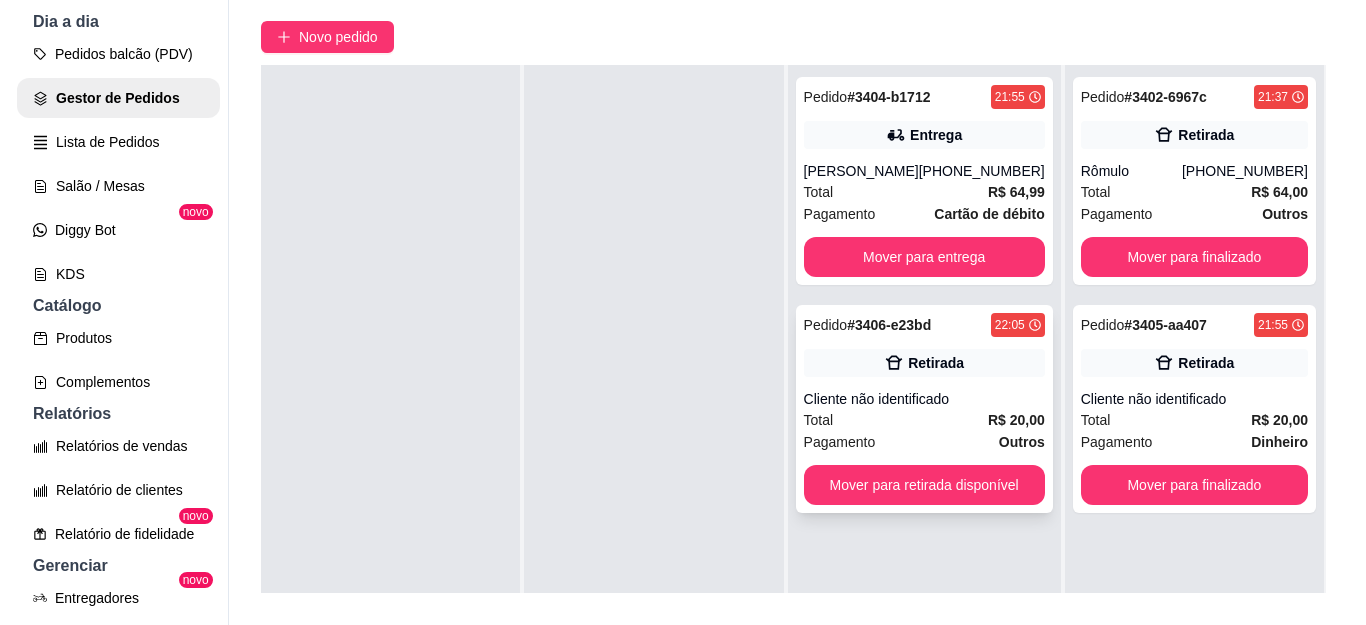 scroll, scrollTop: 121, scrollLeft: 0, axis: vertical 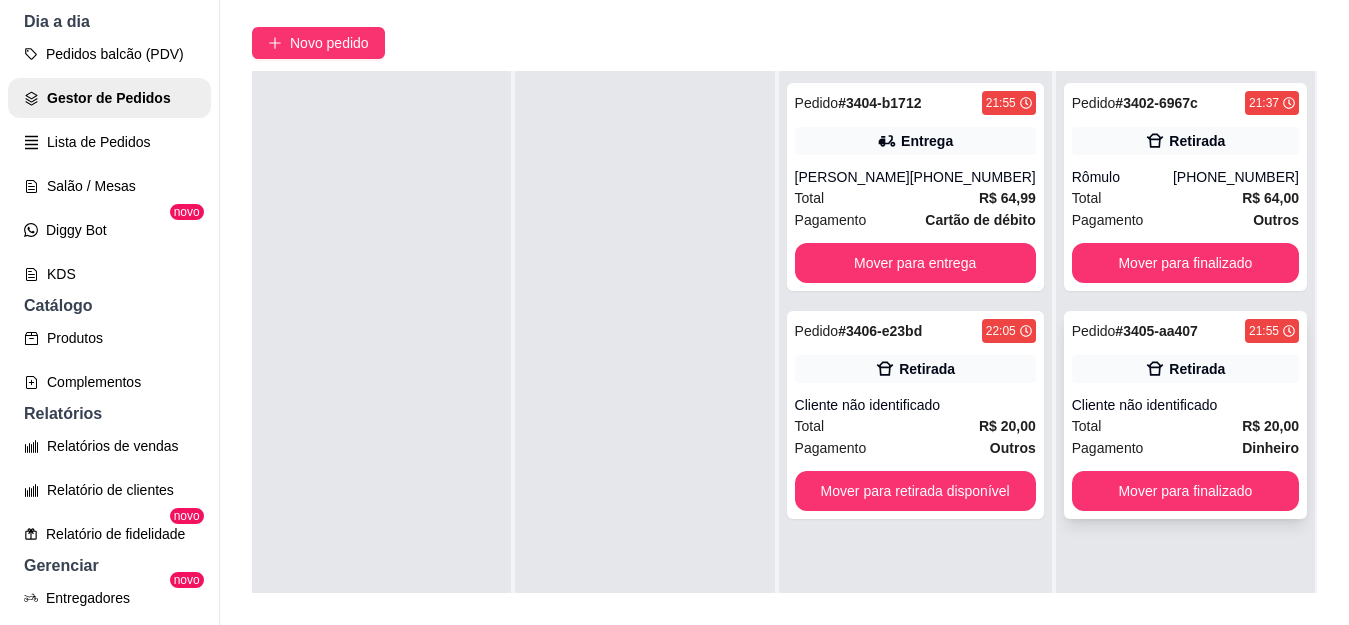 click on "Pedido  # 3405-aa407 21:55 Retirada Cliente não identificado Total R$ 20,00 Pagamento Dinheiro Mover para finalizado" at bounding box center (1185, 415) 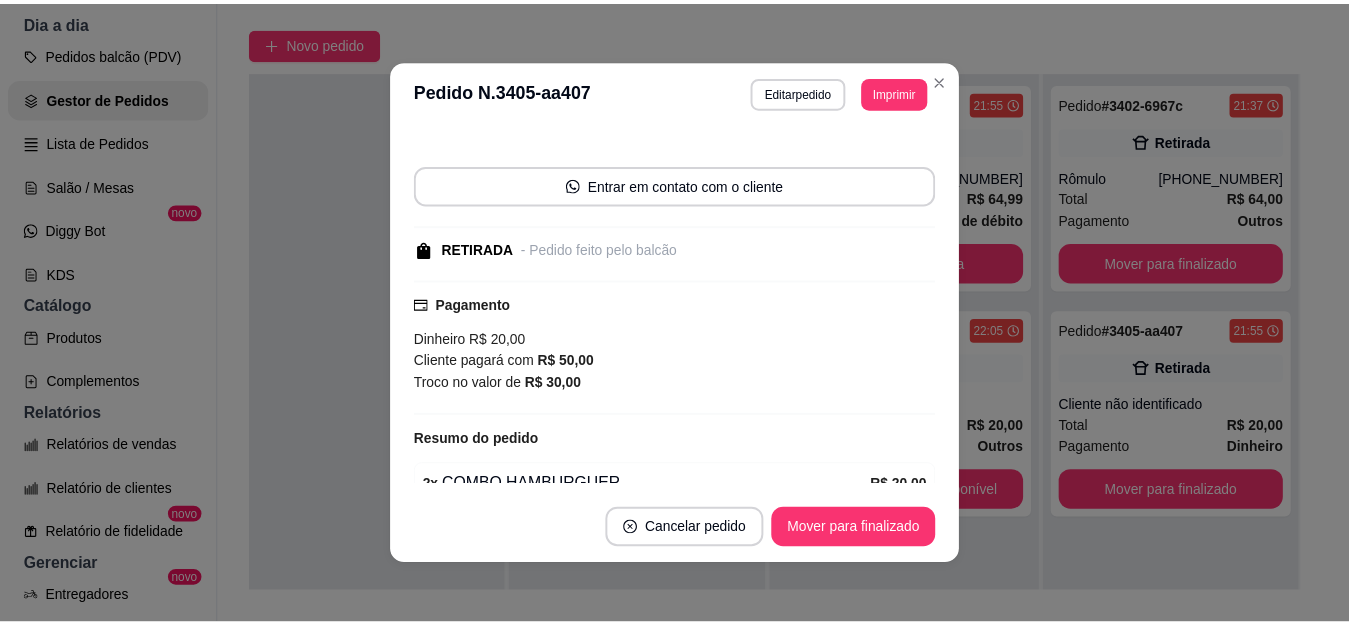 scroll, scrollTop: 200, scrollLeft: 0, axis: vertical 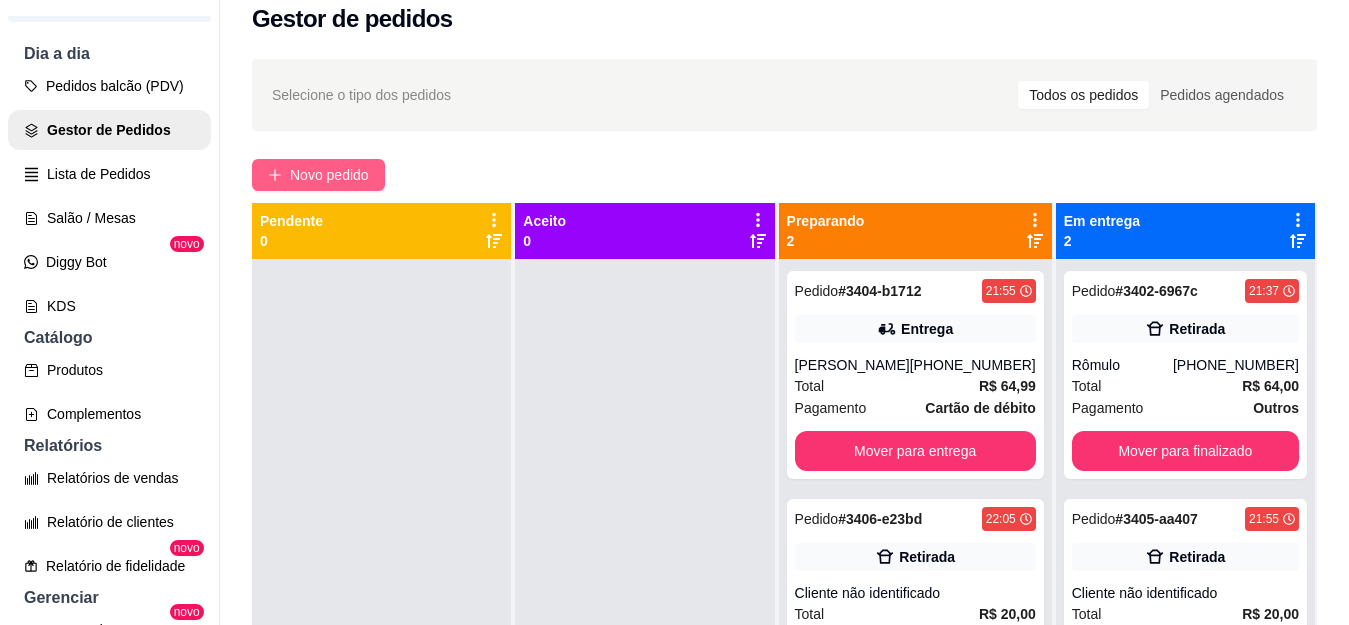 click on "Novo pedido" at bounding box center [318, 175] 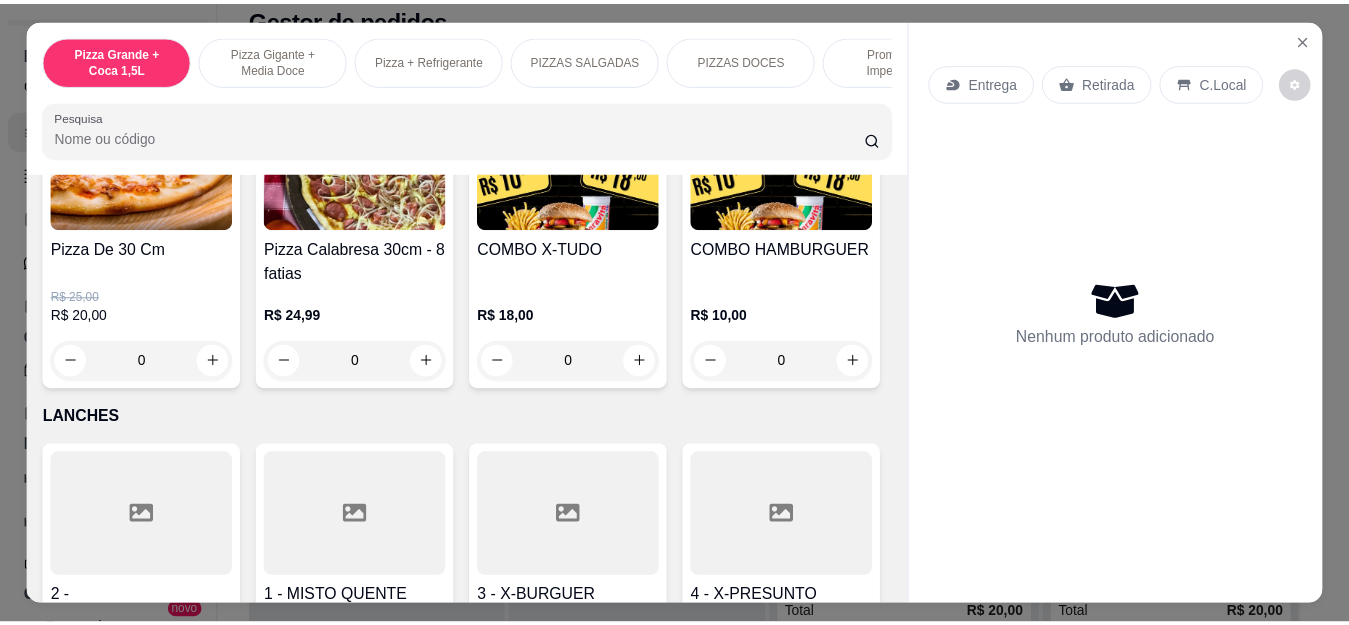 scroll, scrollTop: 1800, scrollLeft: 0, axis: vertical 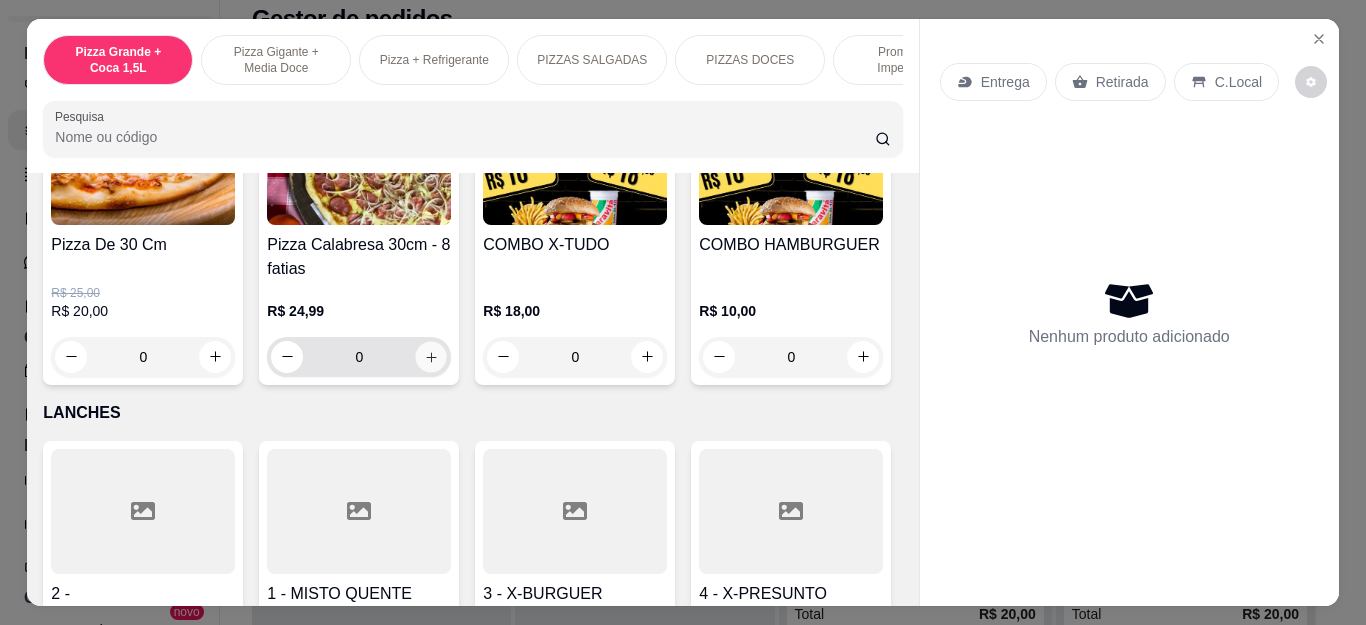 click 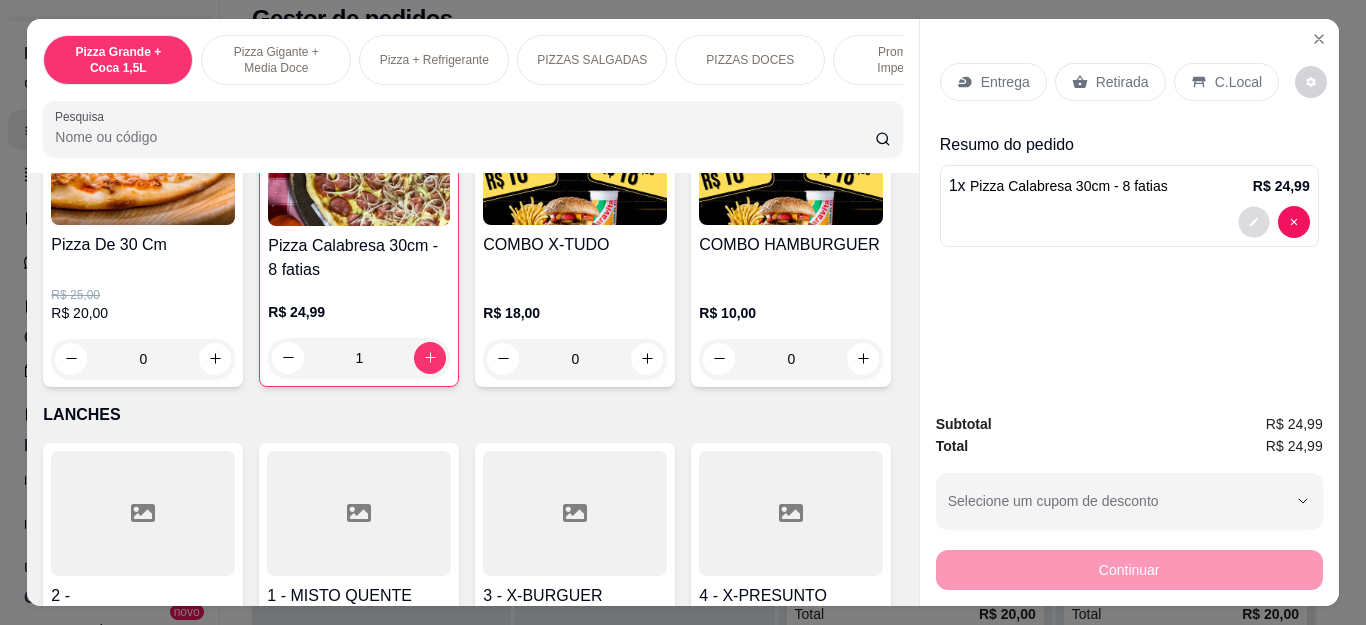 click 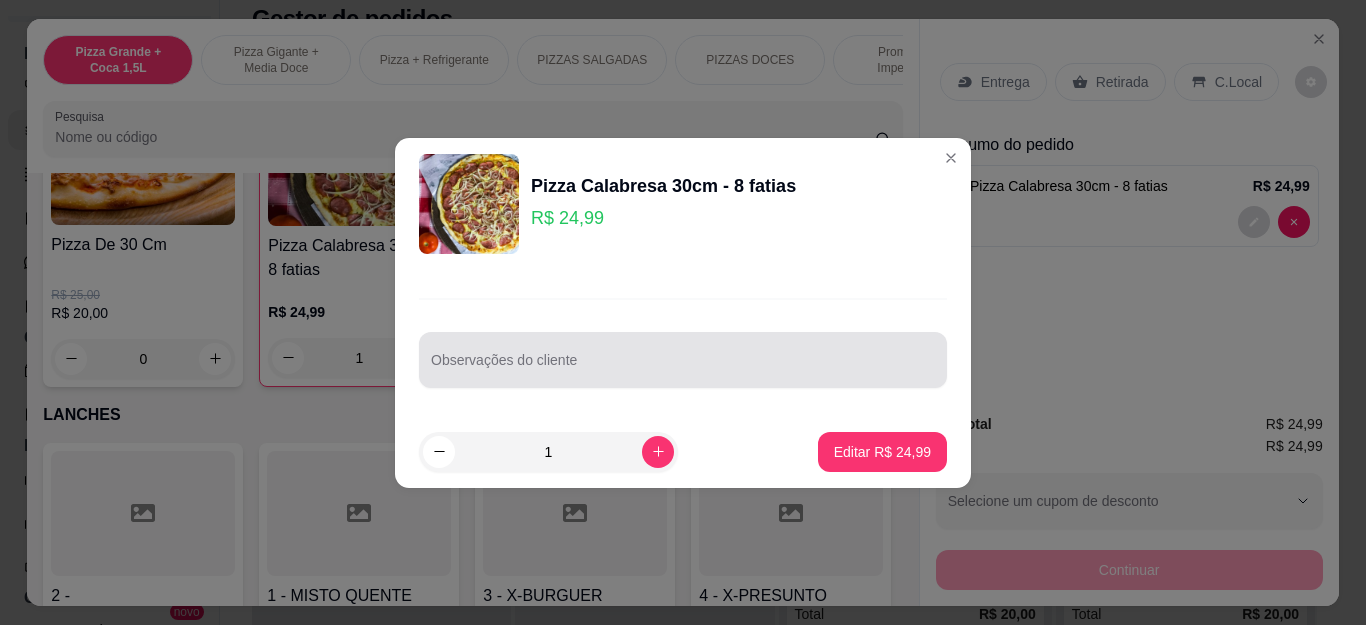 click on "Observações do cliente" at bounding box center (683, 368) 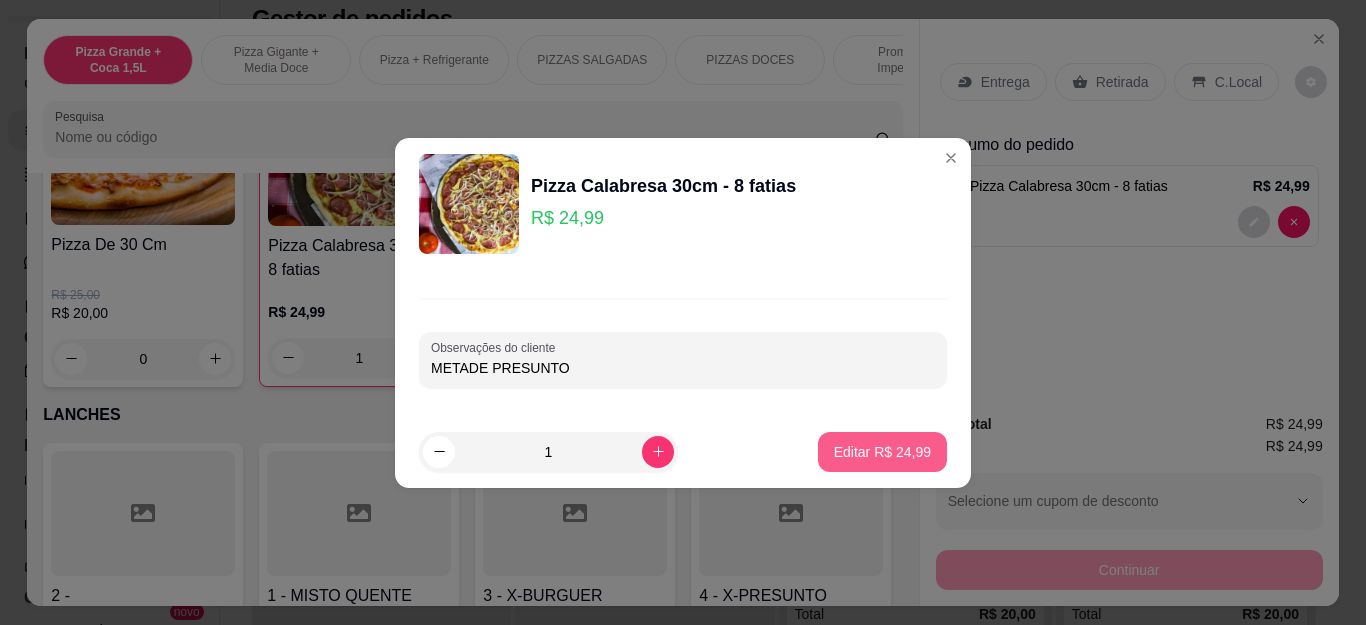 type on "METADE PRESUNTO" 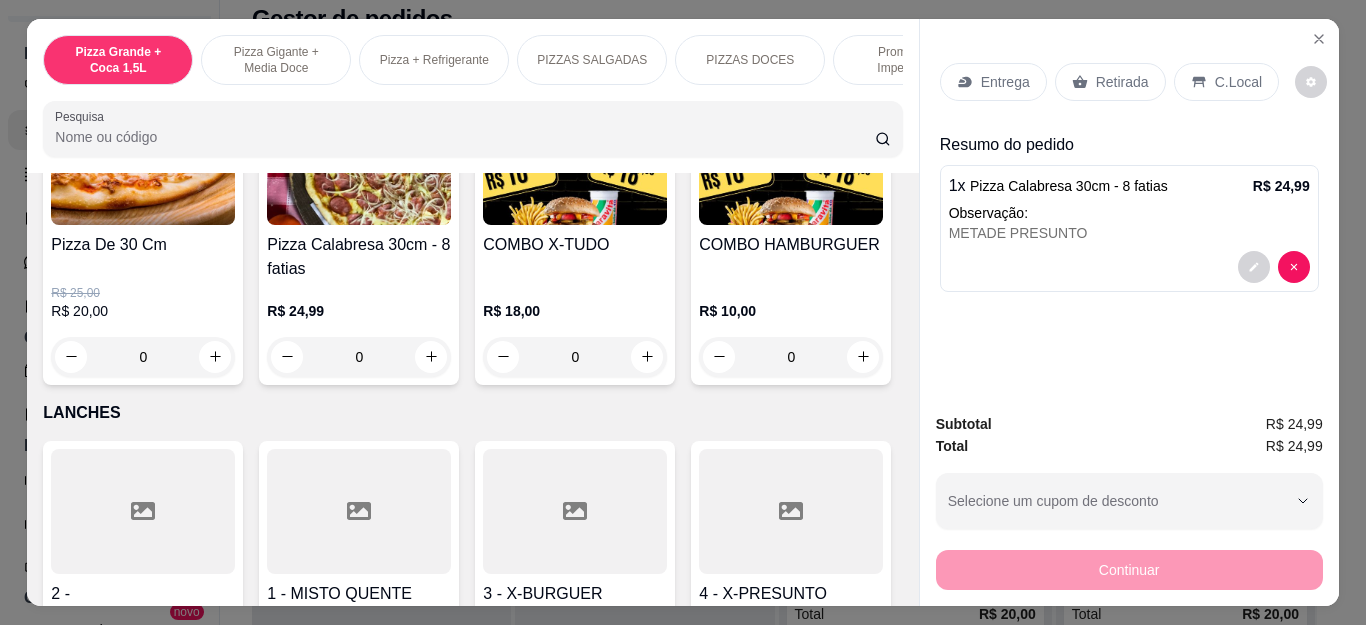 click on "Retirada" at bounding box center (1122, 82) 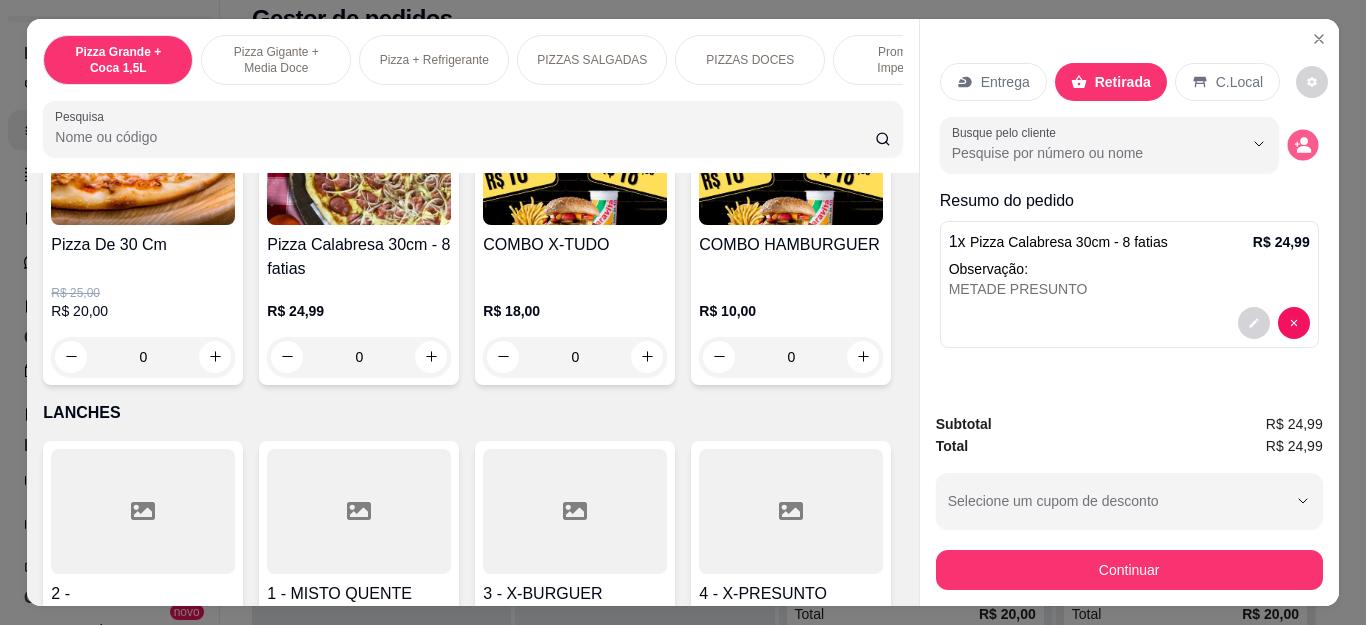 click 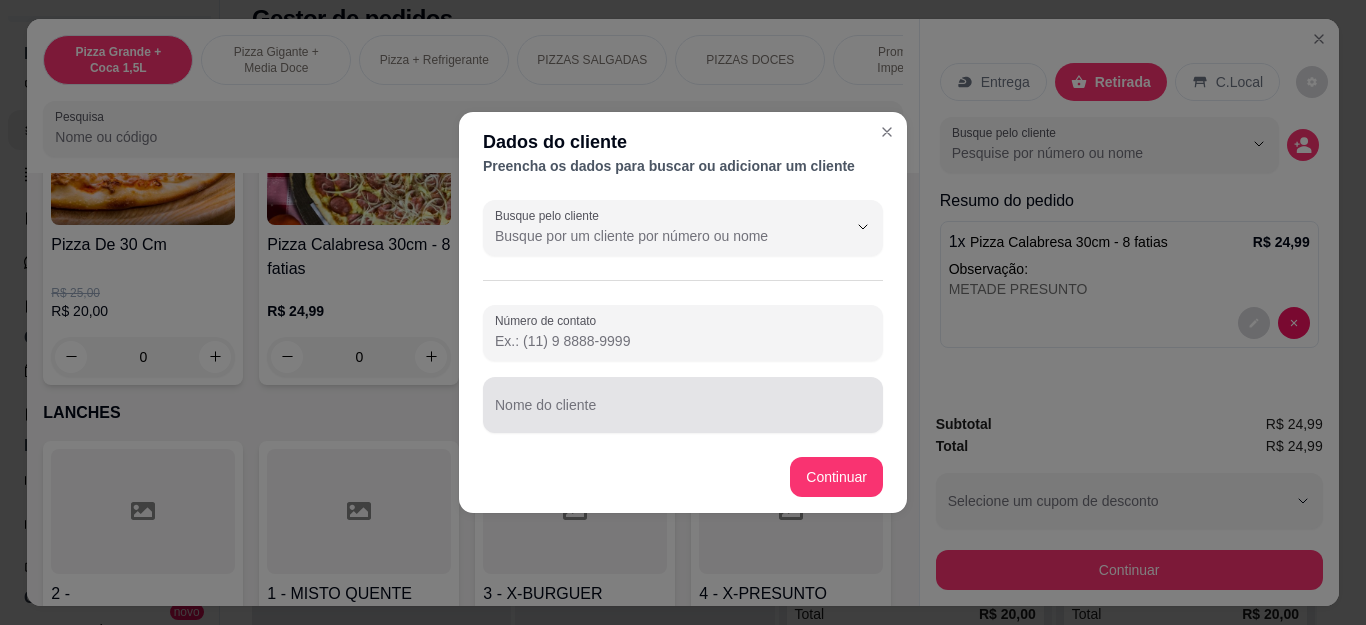 click on "Nome do cliente" at bounding box center (683, 405) 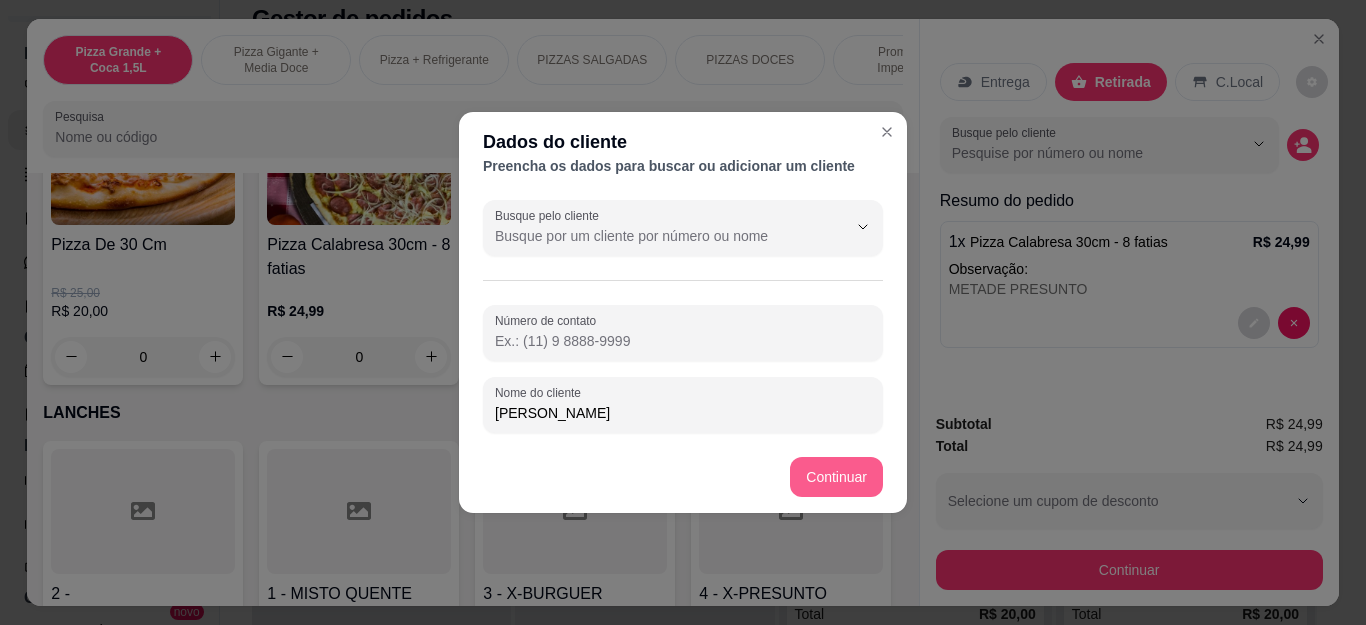 type on "[PERSON_NAME]" 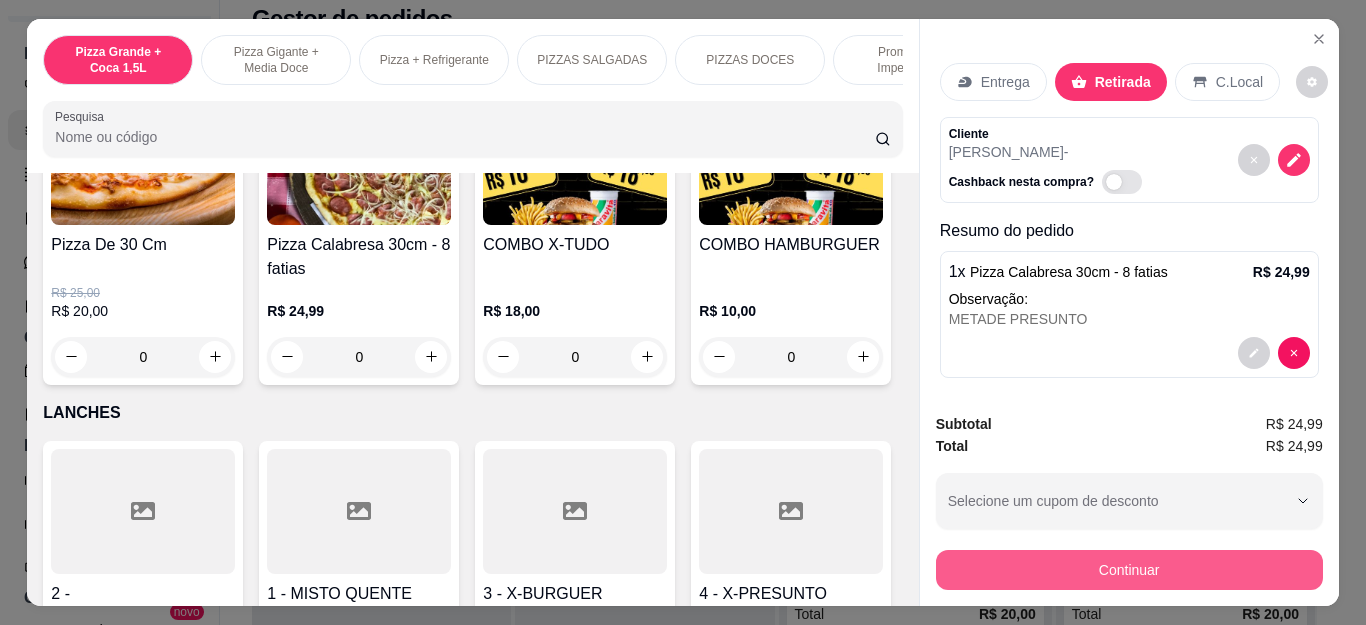 click on "Continuar" at bounding box center [1129, 570] 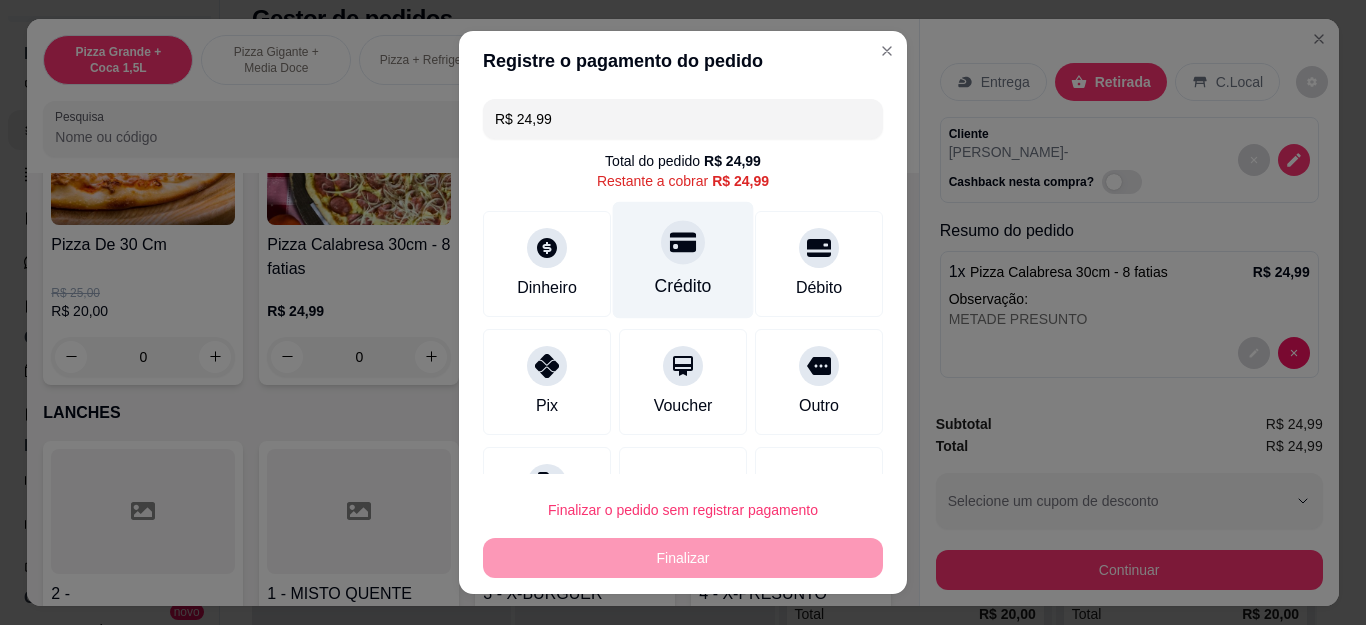 click on "Crédito" at bounding box center [683, 286] 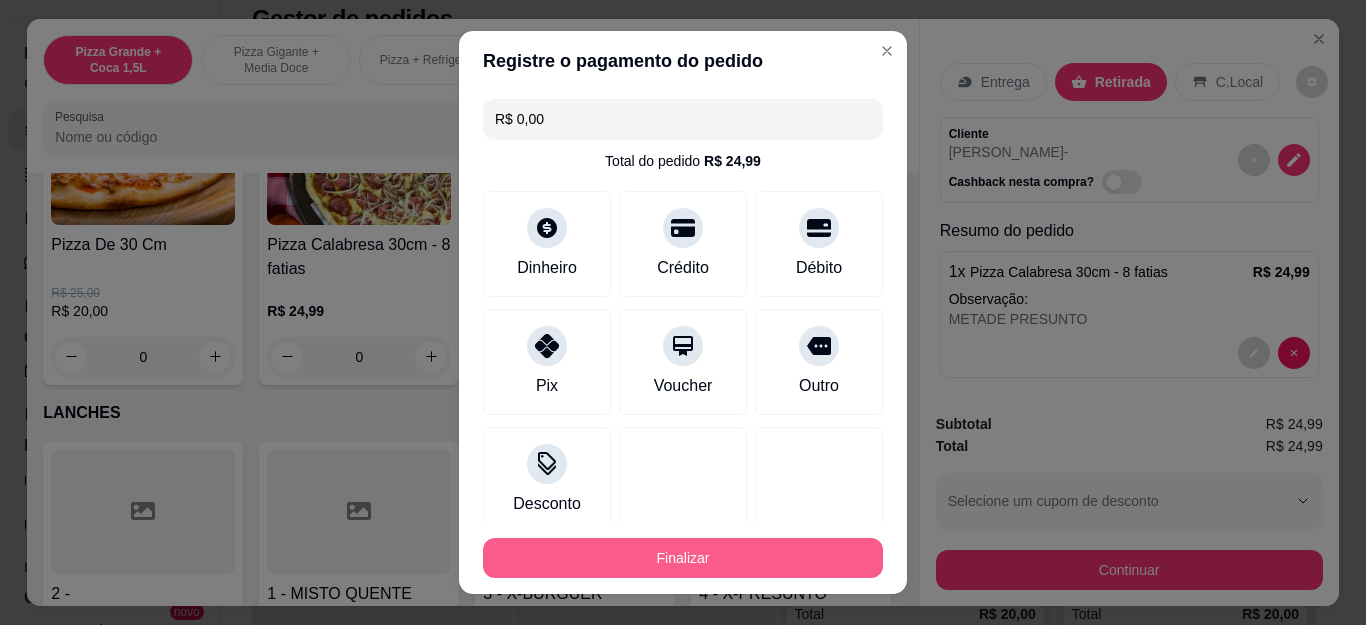click on "Finalizar" at bounding box center [683, 558] 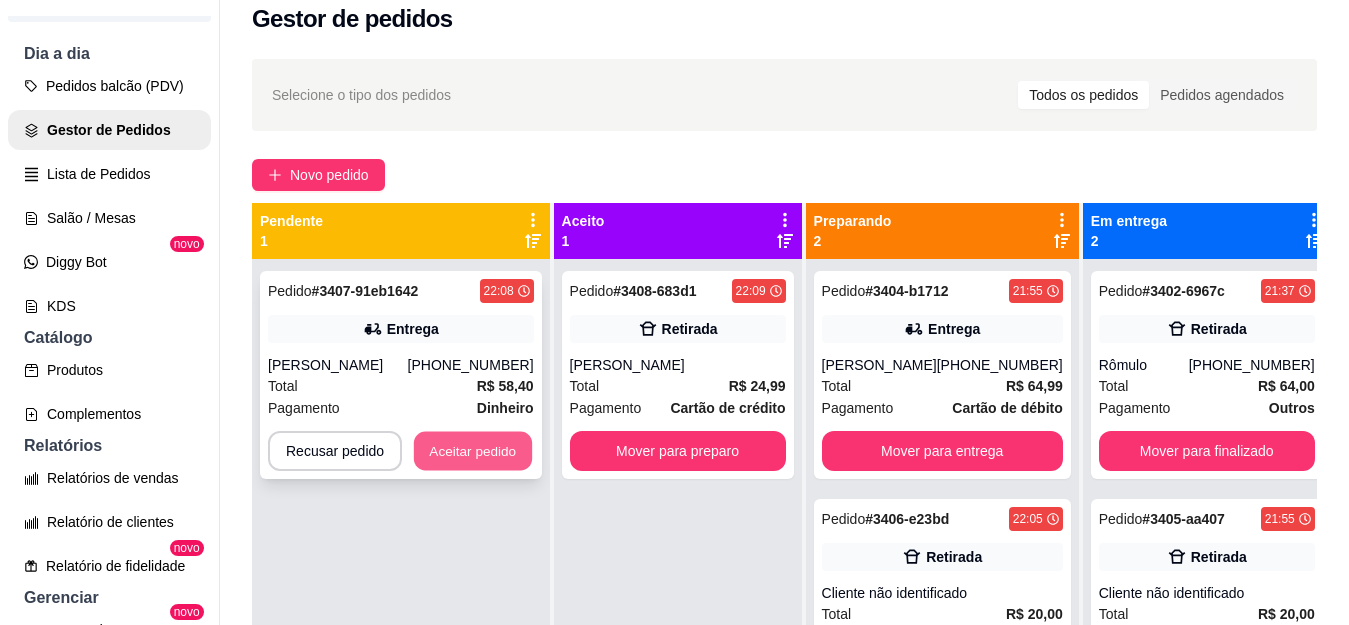 click on "Aceitar pedido" at bounding box center [473, 451] 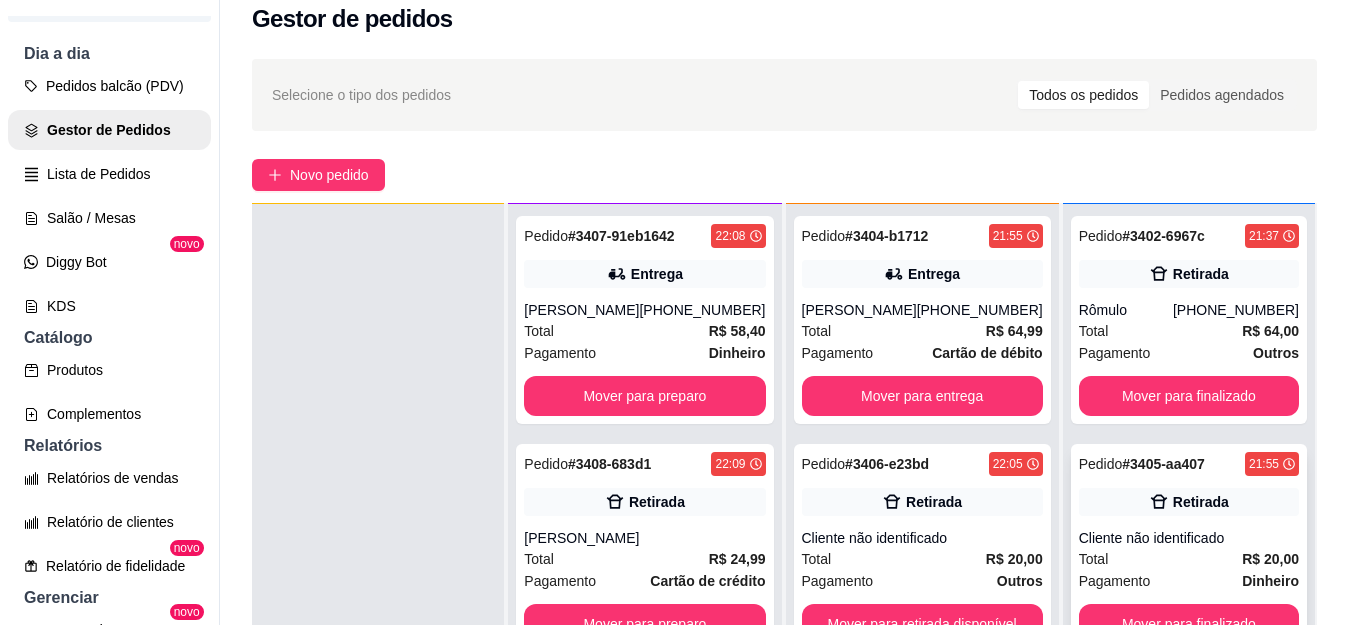 scroll, scrollTop: 56, scrollLeft: 0, axis: vertical 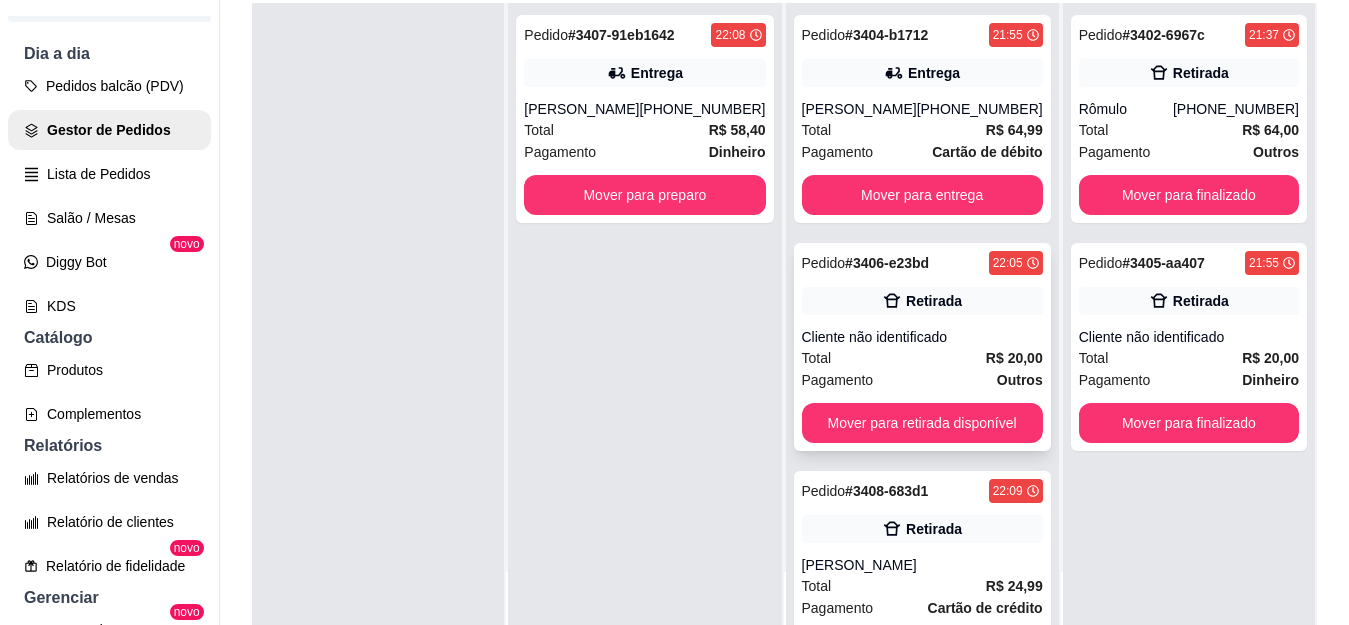 click on "Cliente não identificado" at bounding box center (922, 337) 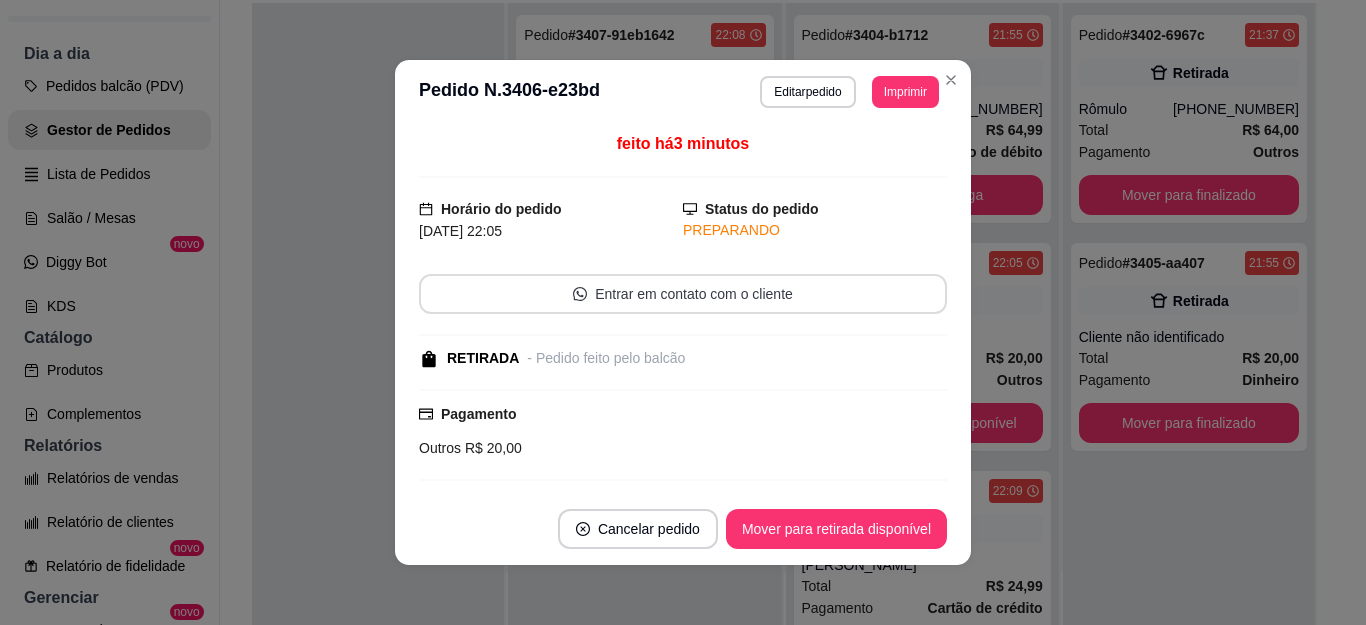 scroll, scrollTop: 216, scrollLeft: 0, axis: vertical 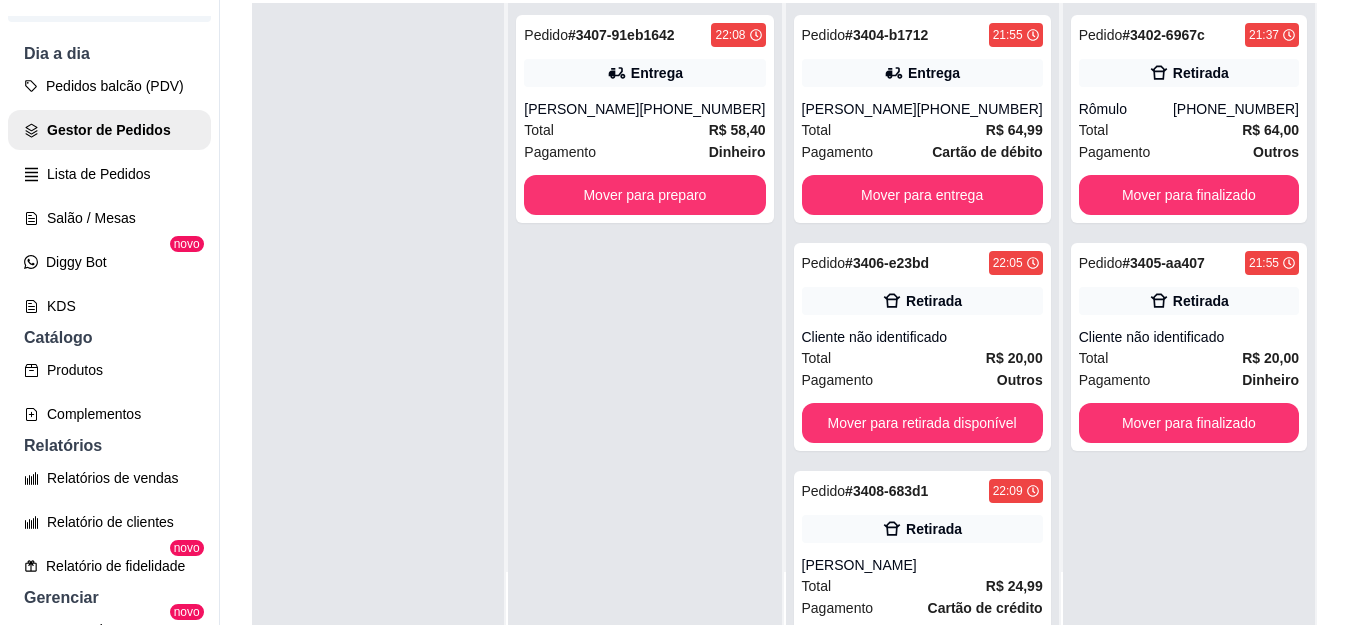 click on "Pedido  # 3404-b1712 21:55 Entrega [PERSON_NAME] [PHONE_NUMBER] Total R$ 64,99 Pagamento Cartão de débito Mover para entrega Pedido  # 3406-e23bd 22:05 Retirada Cliente não identificado Total R$ 20,00 Pagamento Outros Mover para retirada disponível Pedido  # 3408-683d1 22:09 Retirada rafael Total R$ 24,99 Pagamento Cartão de crédito Mover para retirada disponível" at bounding box center [922, 315] 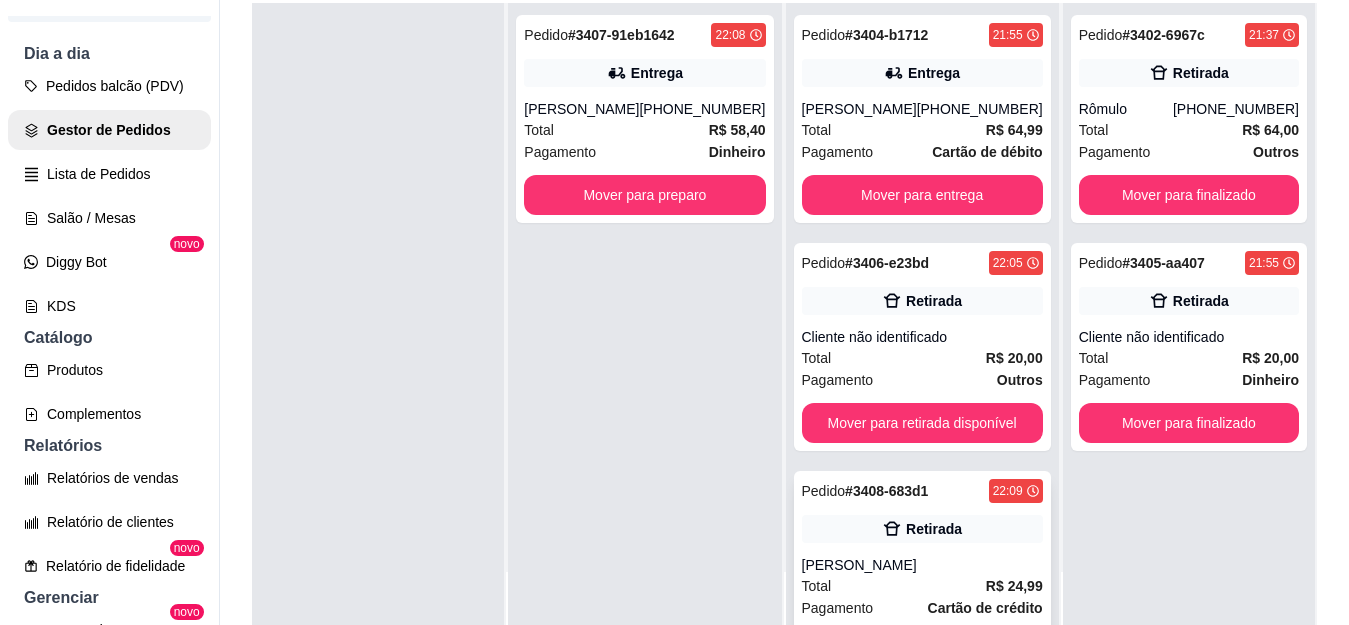 click on "[PERSON_NAME]" at bounding box center [922, 565] 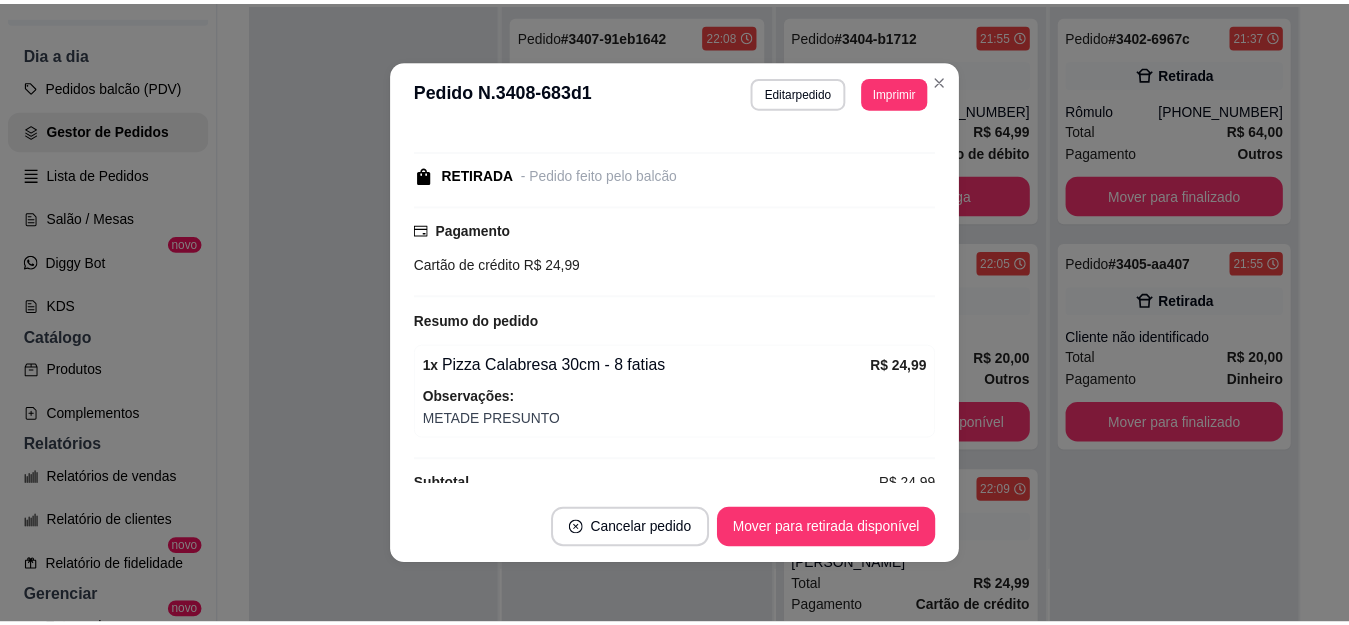 scroll, scrollTop: 260, scrollLeft: 0, axis: vertical 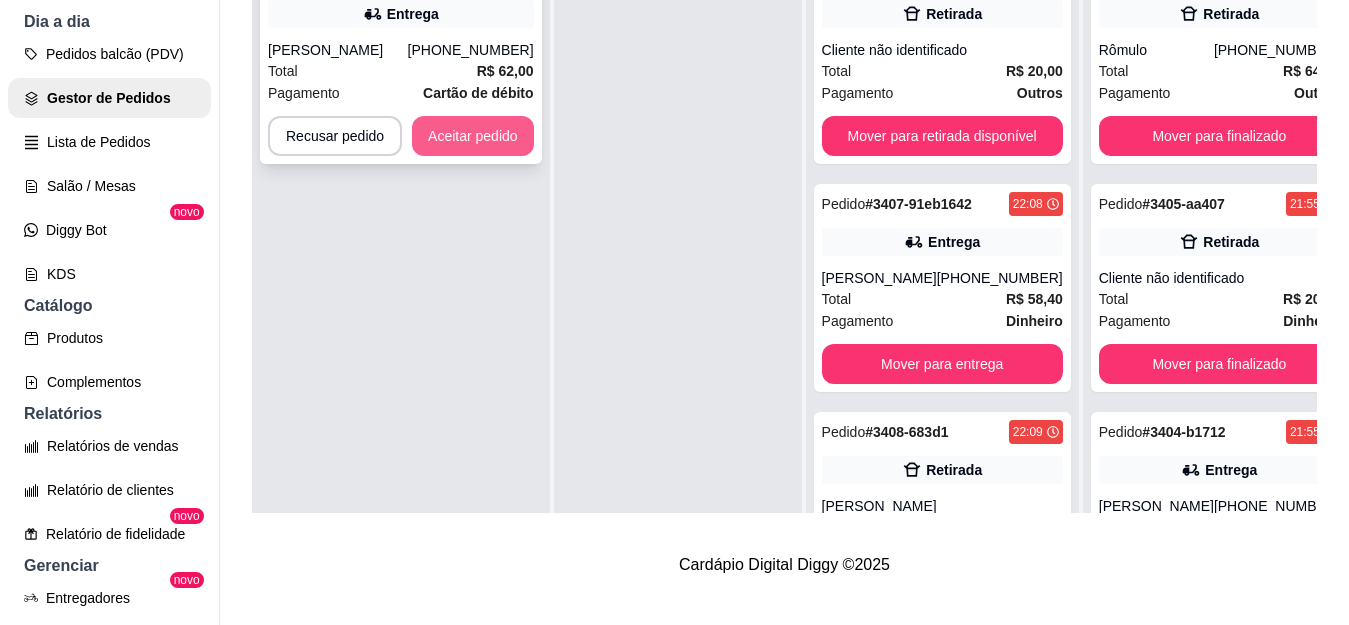 click on "Aceitar pedido" at bounding box center (473, 136) 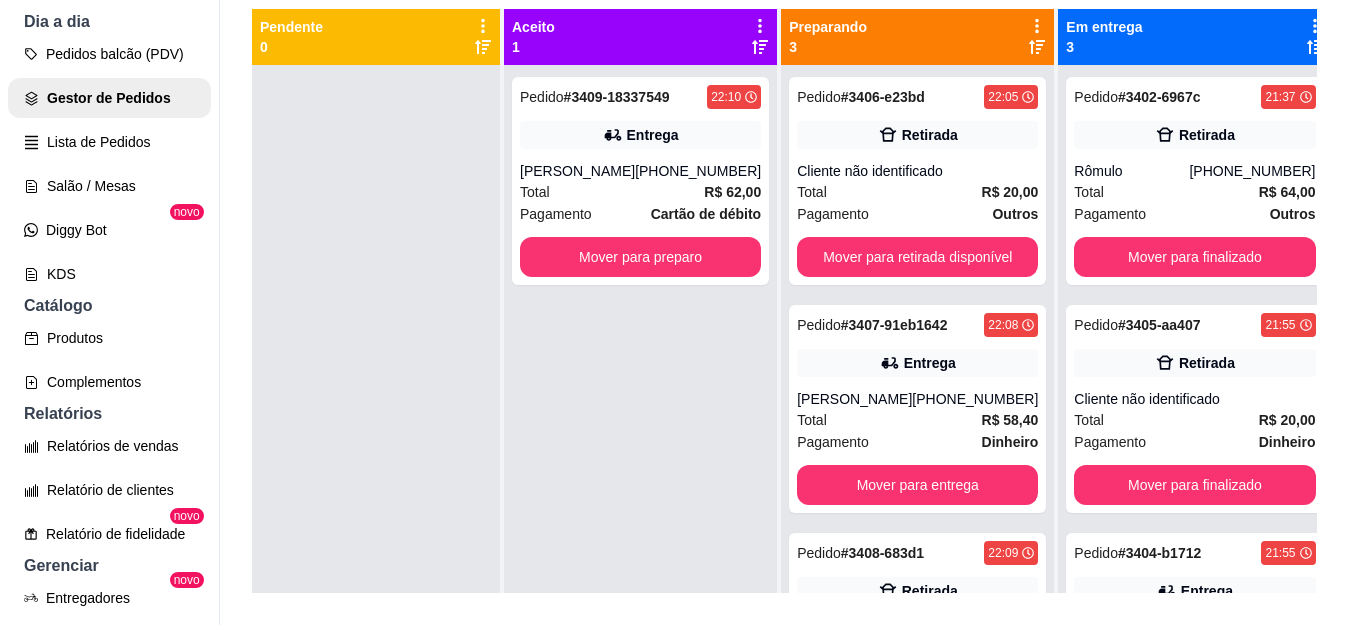 scroll, scrollTop: 121, scrollLeft: 0, axis: vertical 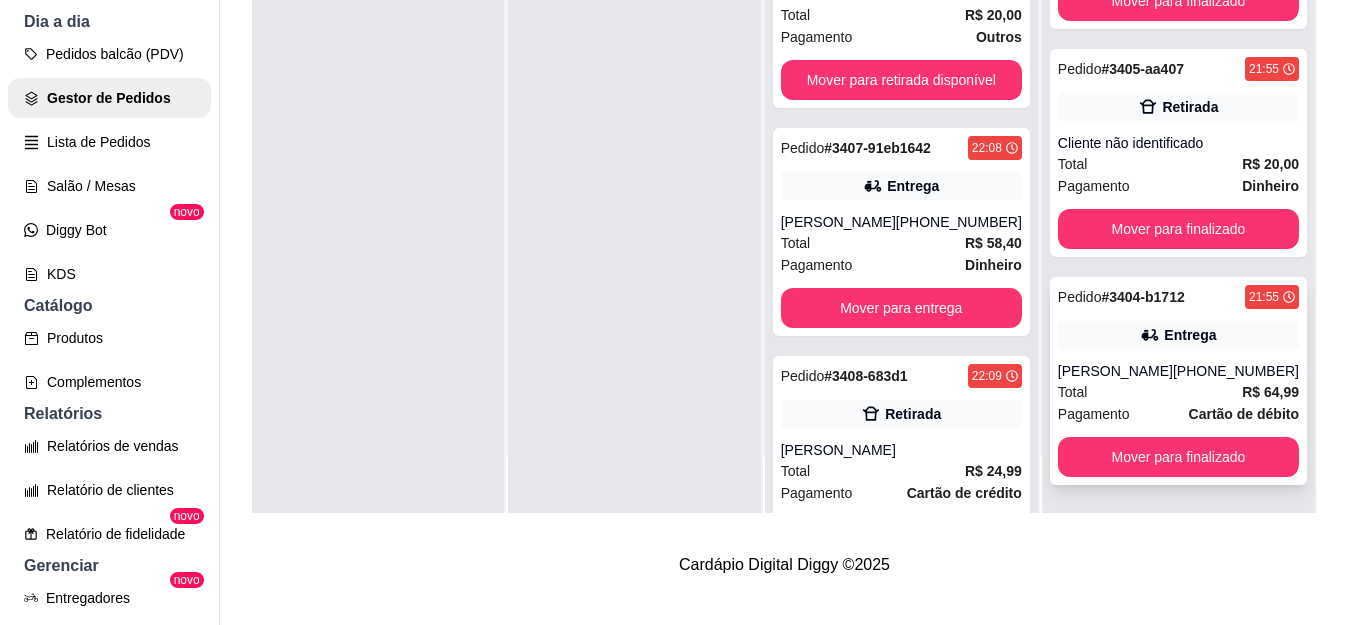 click on "Entrega" at bounding box center (1178, 335) 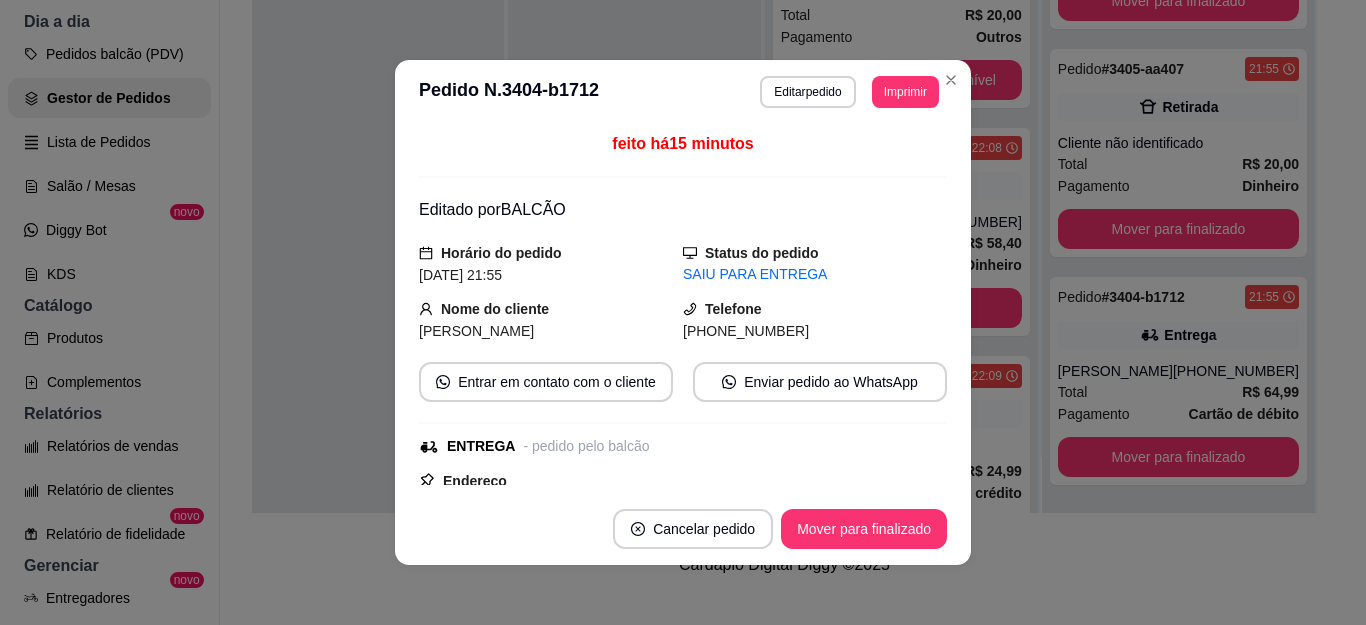 click on "[PHONE_NUMBER]" at bounding box center [746, 331] 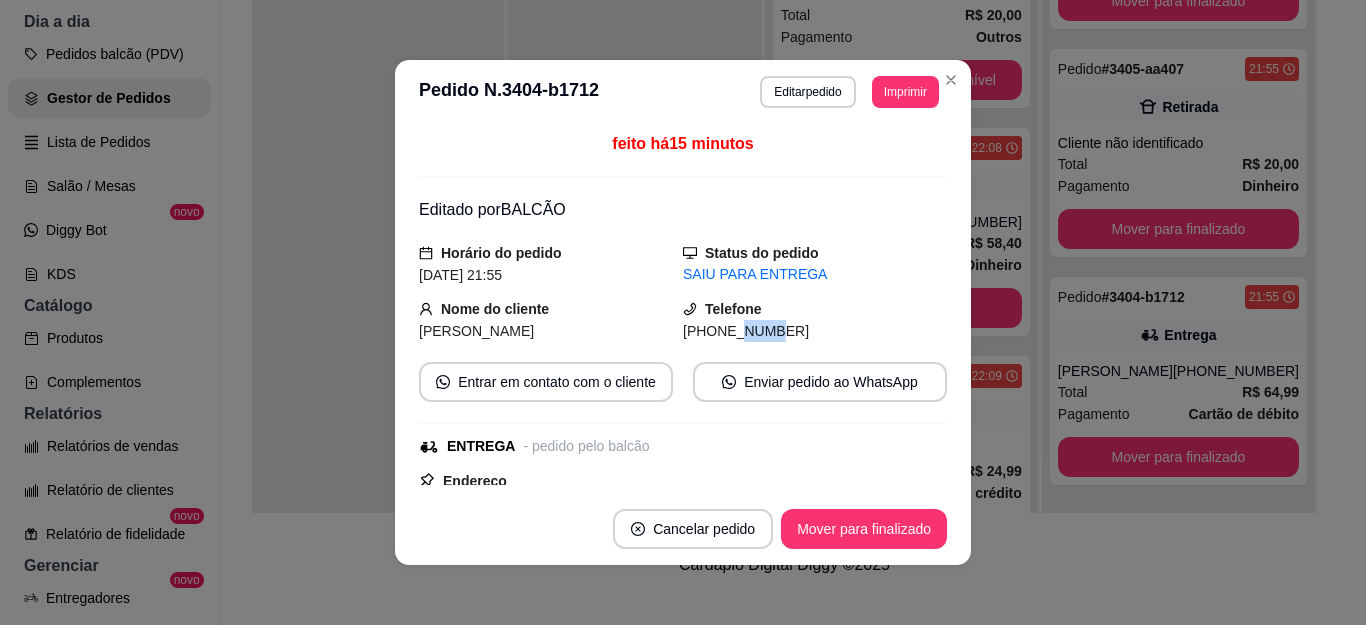 click on "[PHONE_NUMBER]" at bounding box center (746, 331) 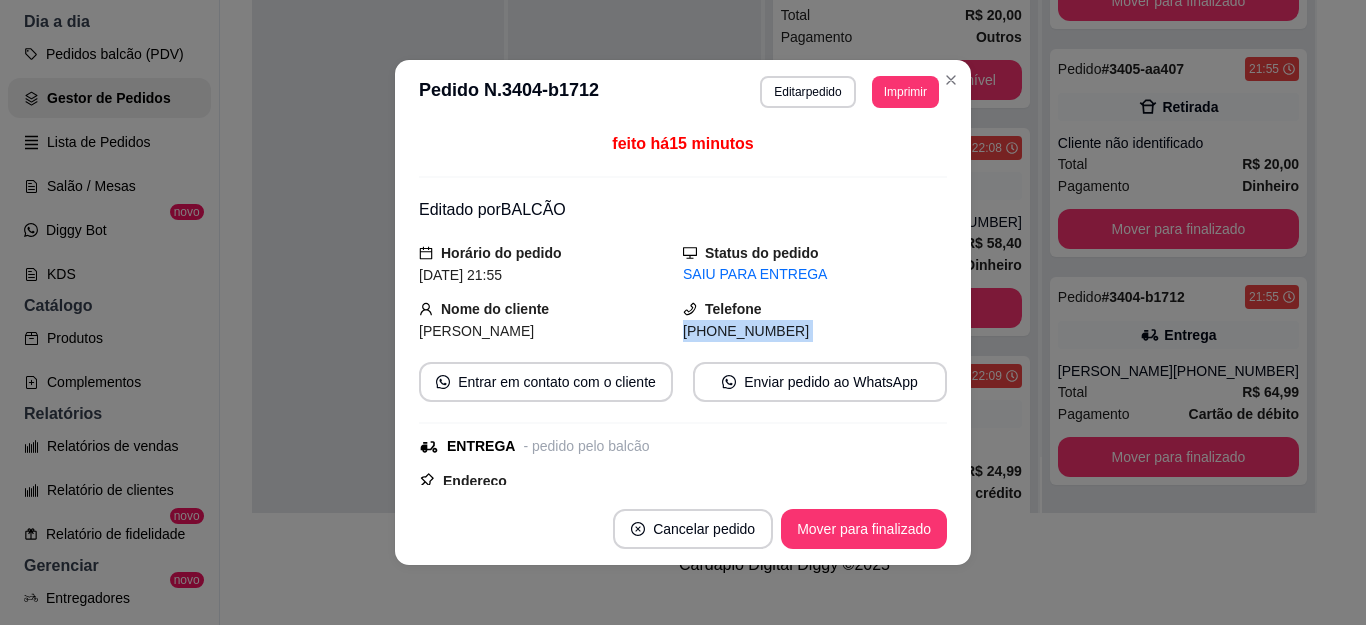 click on "[PHONE_NUMBER]" at bounding box center [746, 331] 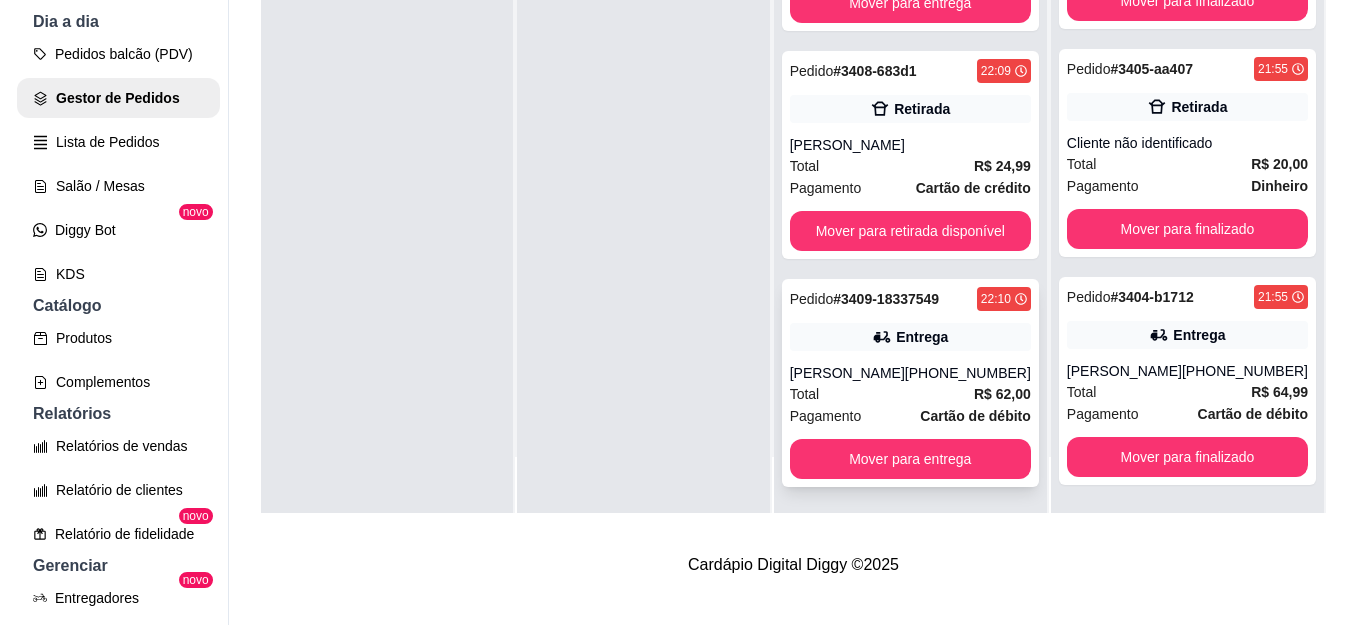scroll, scrollTop: 307, scrollLeft: 0, axis: vertical 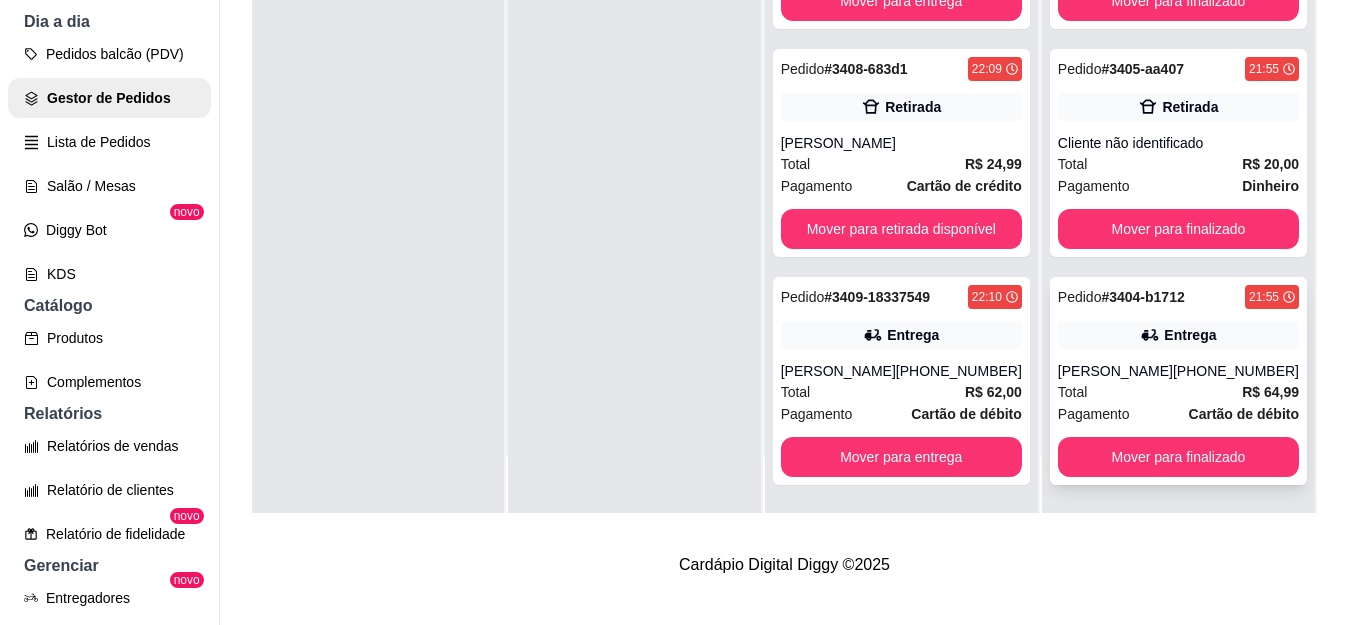 click on "[PHONE_NUMBER]" at bounding box center [1236, 371] 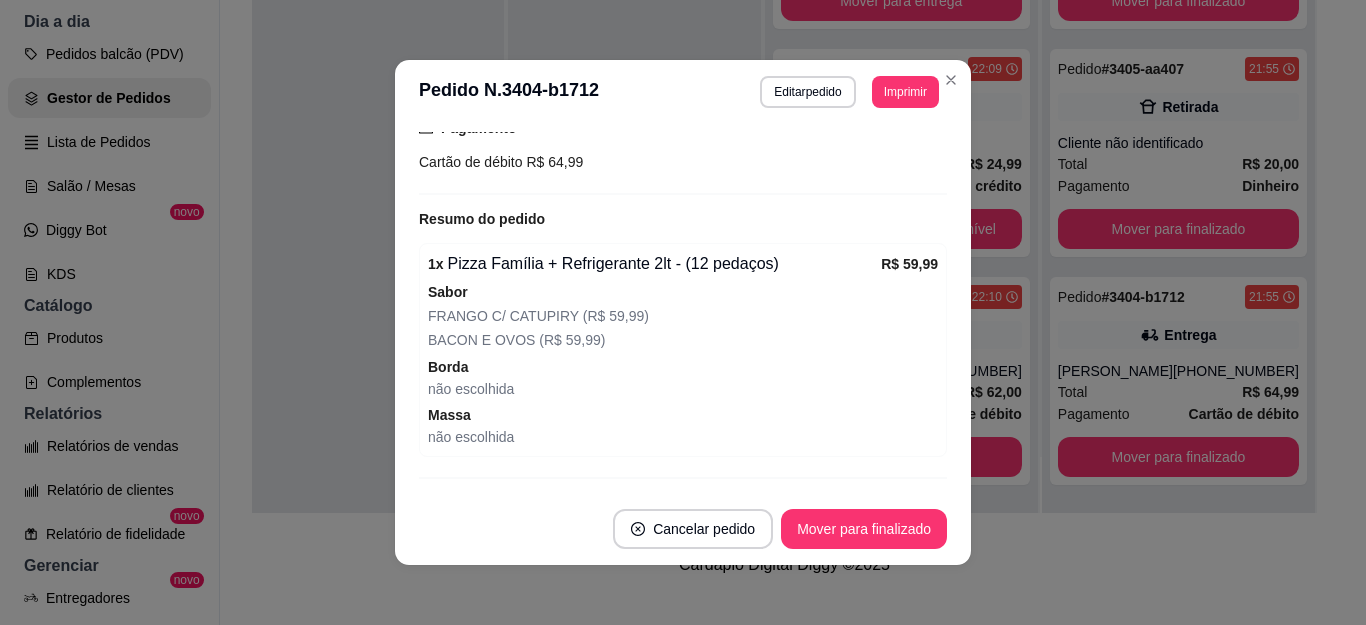 scroll, scrollTop: 604, scrollLeft: 0, axis: vertical 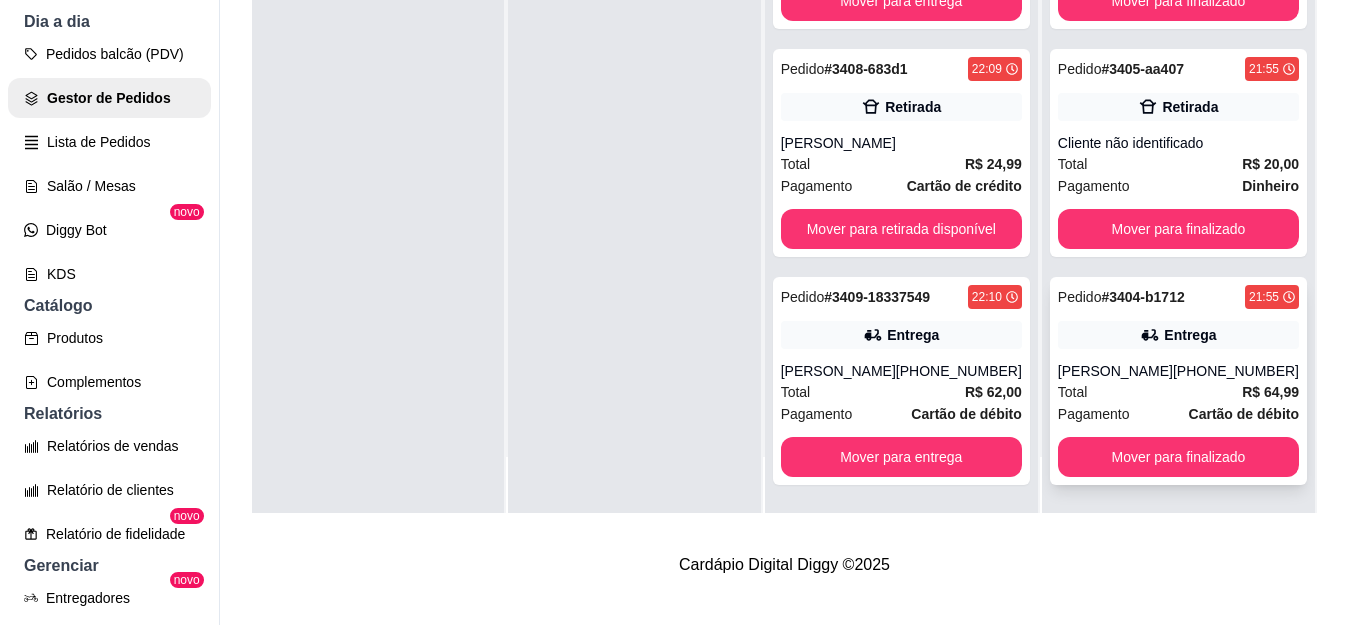 click on "[PHONE_NUMBER]" at bounding box center [1236, 371] 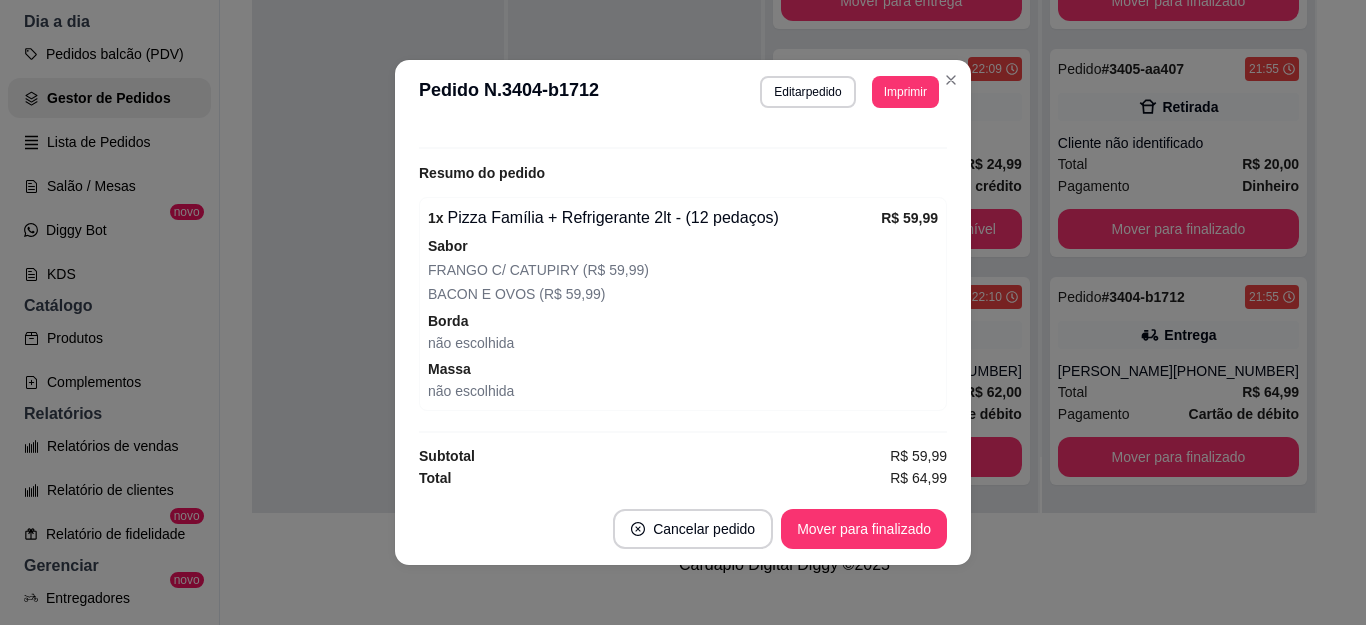 scroll, scrollTop: 604, scrollLeft: 0, axis: vertical 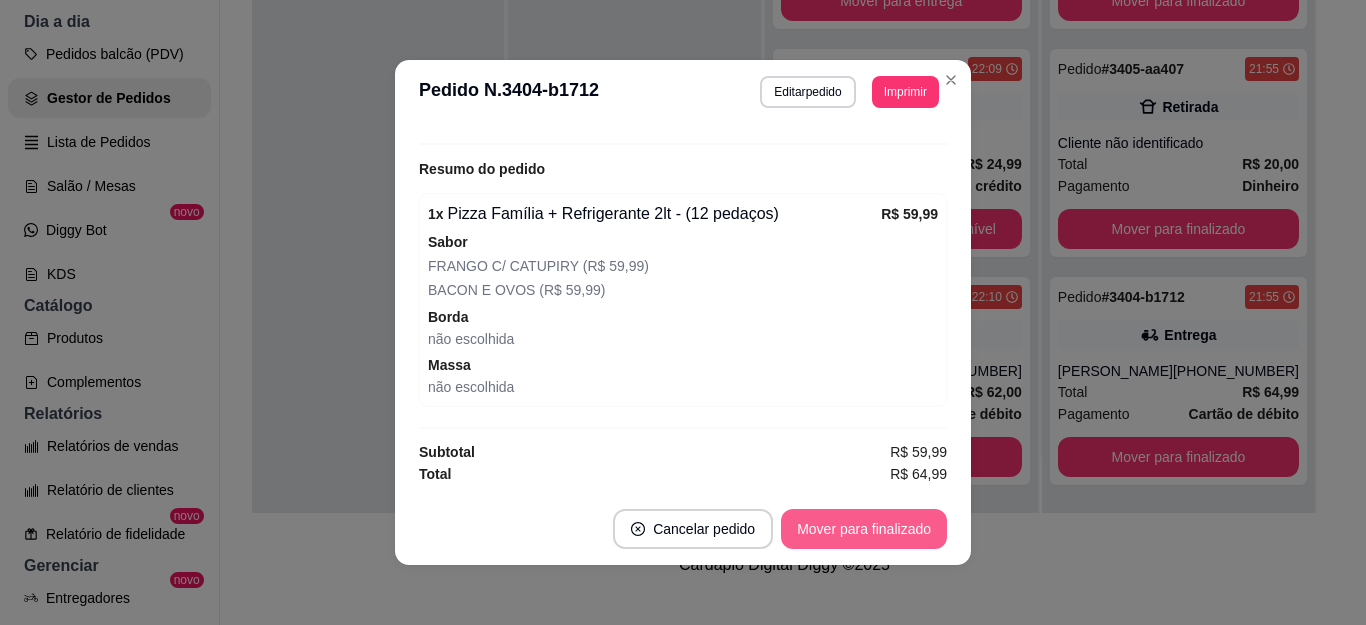 click on "Mover para finalizado" at bounding box center [864, 529] 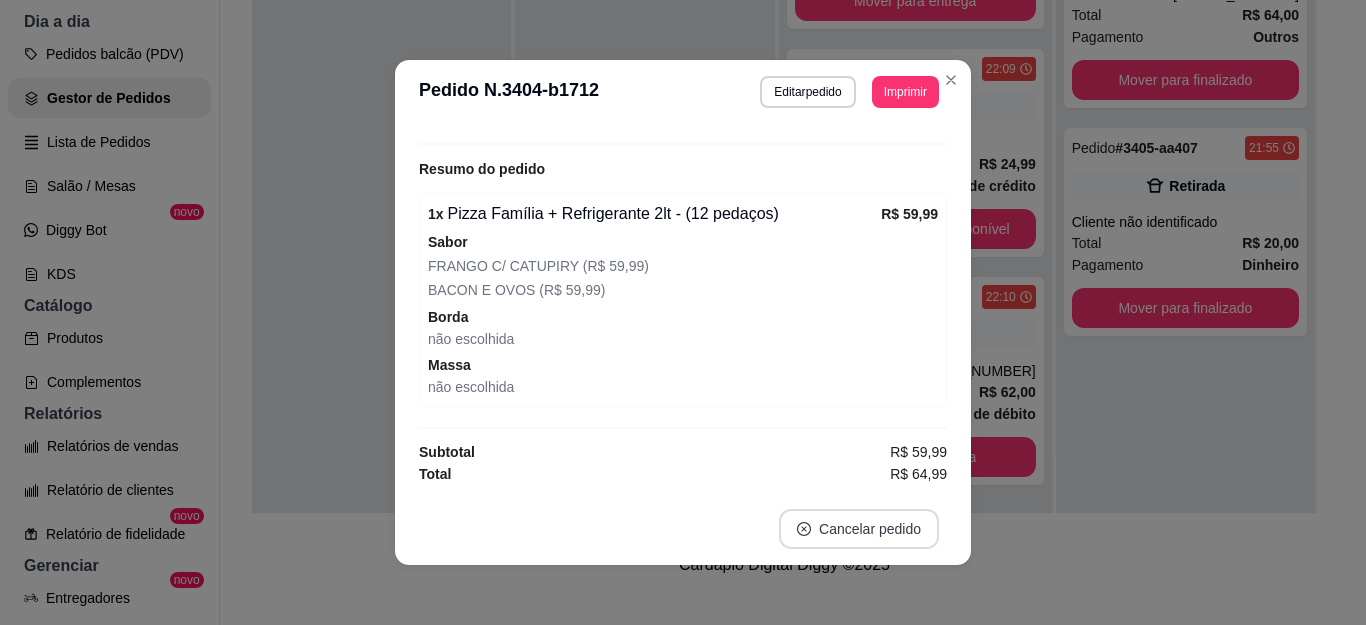 scroll, scrollTop: 0, scrollLeft: 0, axis: both 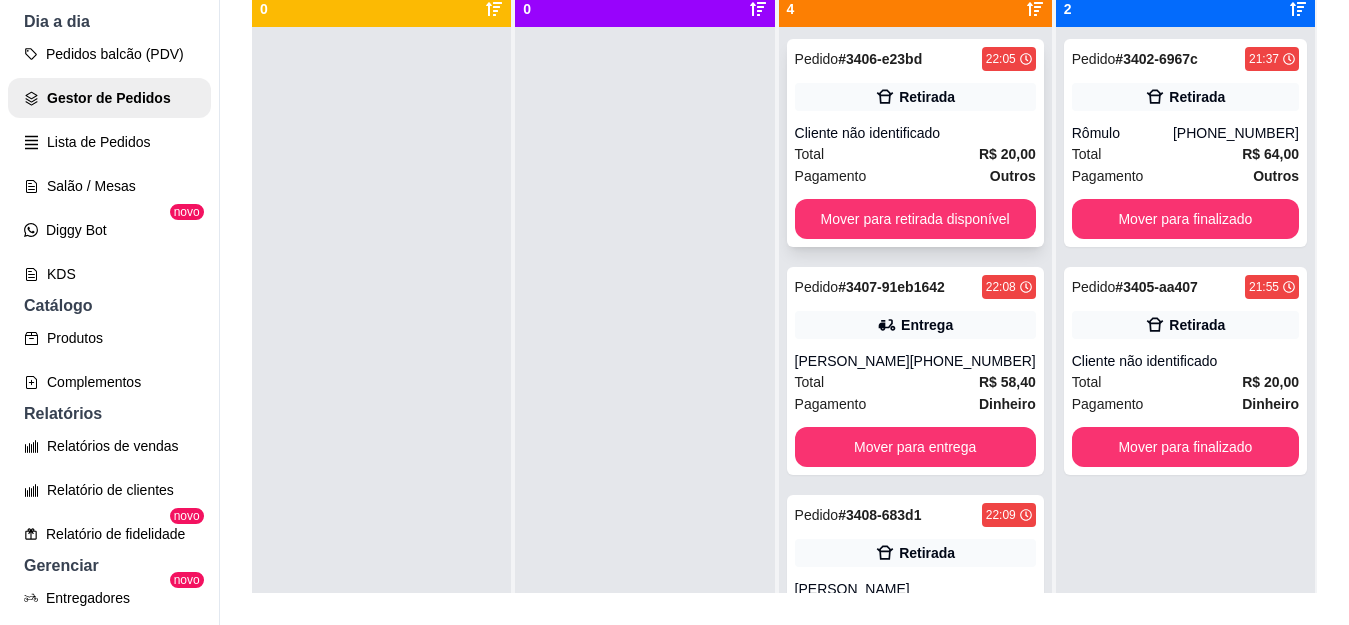 click on "Retirada" at bounding box center (927, 97) 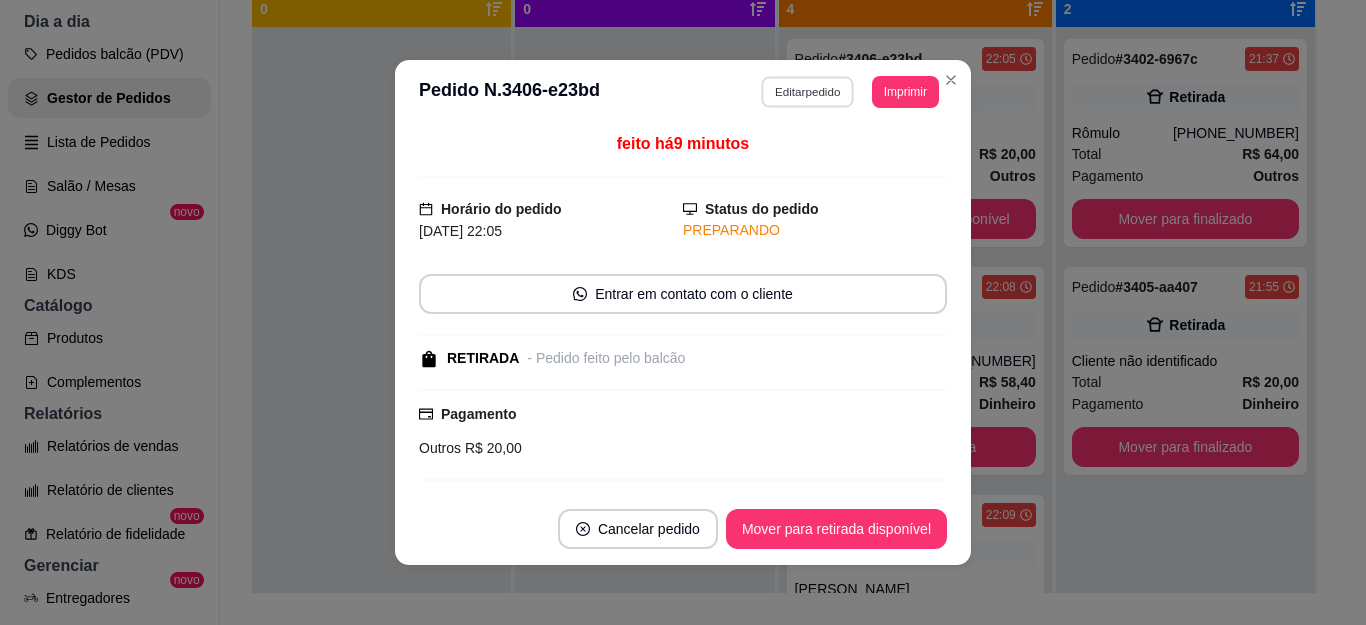 click on "Editar  pedido" at bounding box center [808, 91] 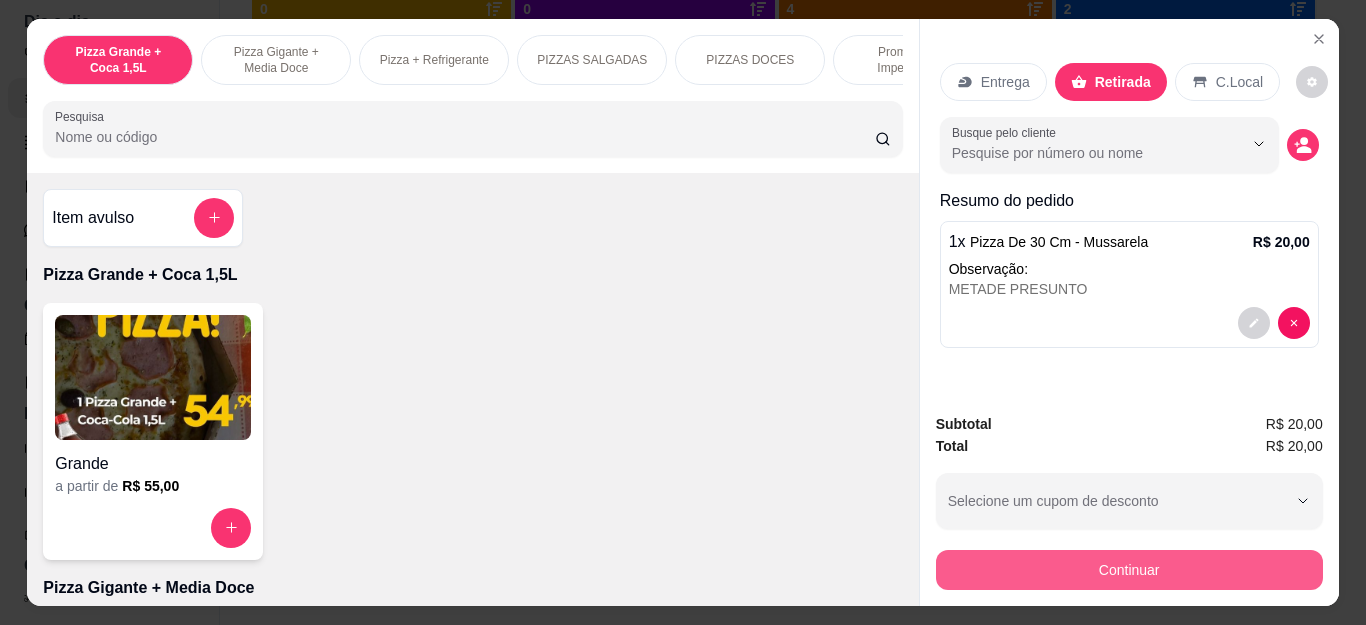 click on "Continuar" at bounding box center (1129, 570) 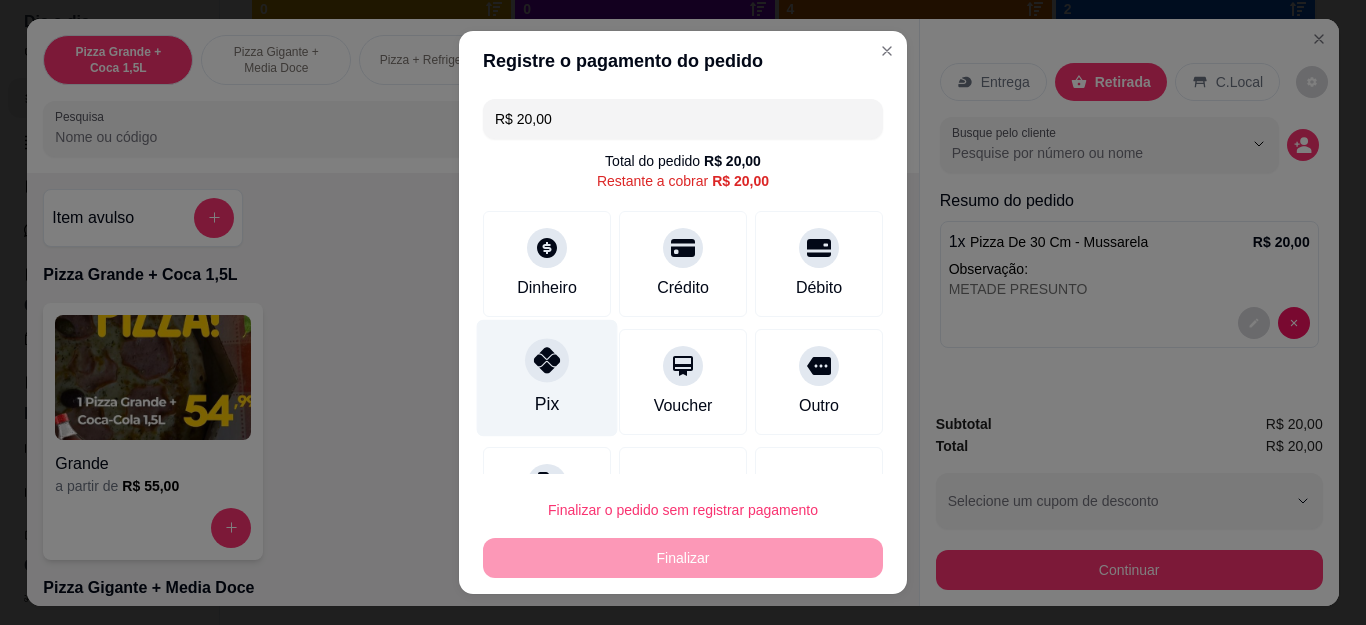 click 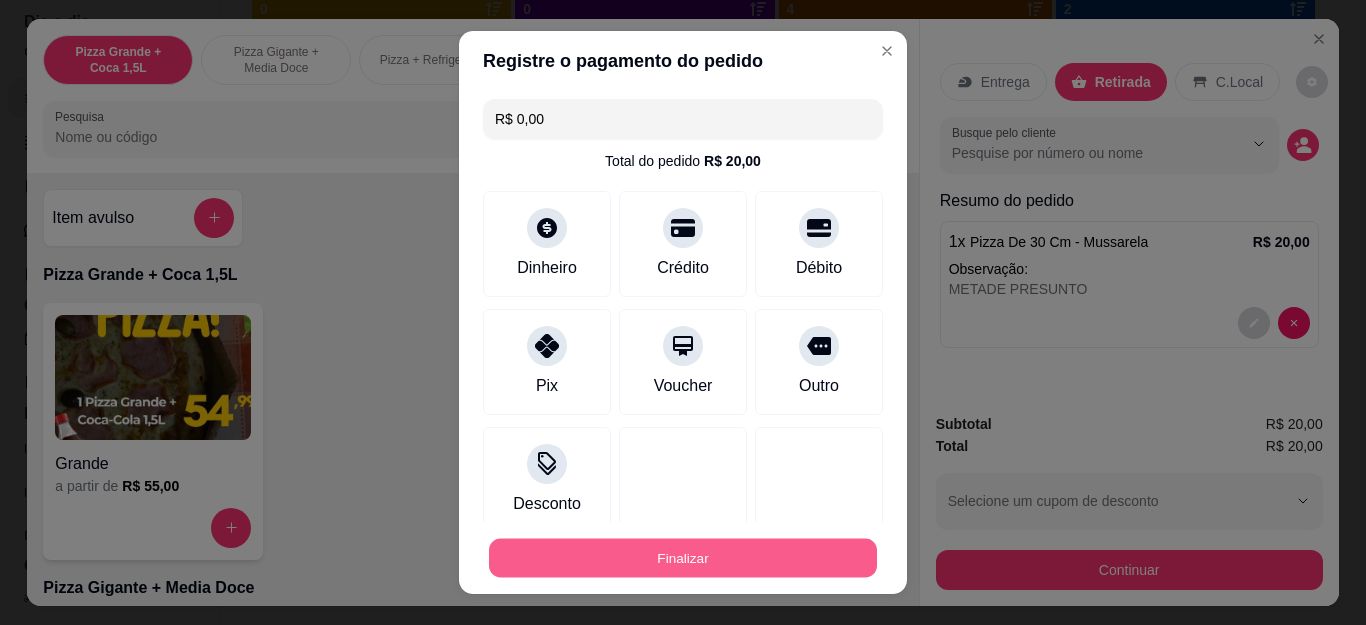 click on "Finalizar" at bounding box center [683, 557] 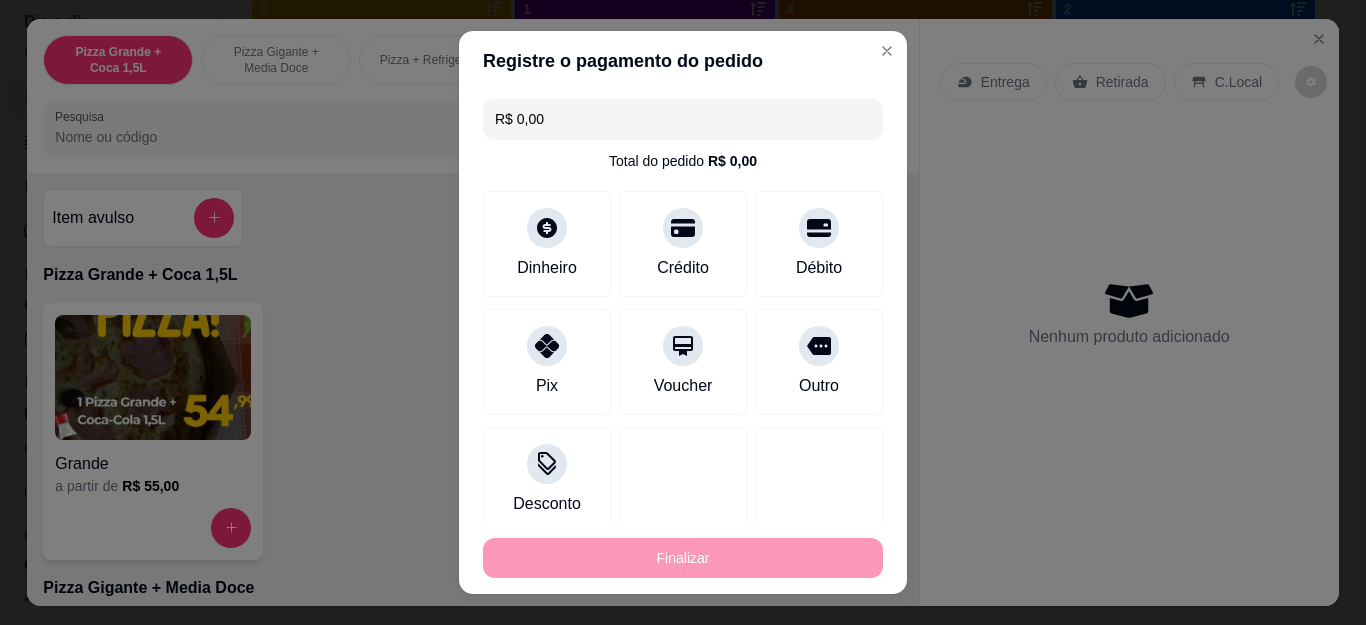 type on "-R$ 20,00" 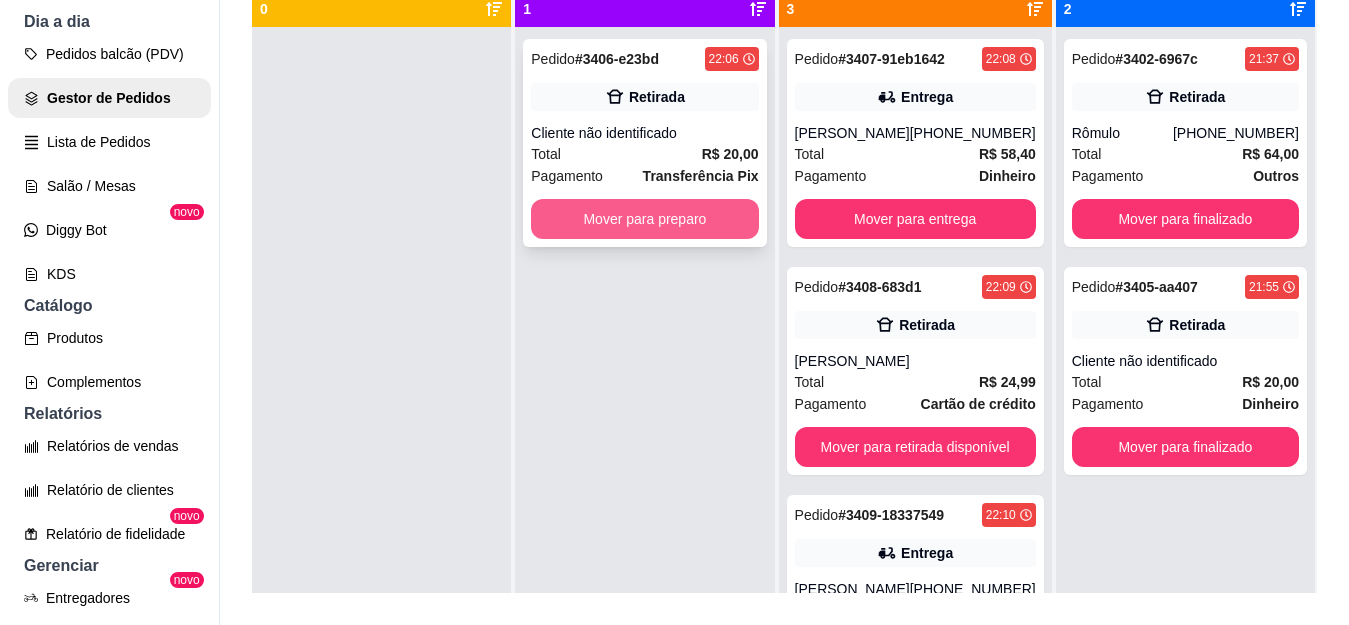 click on "Mover para preparo" at bounding box center [644, 219] 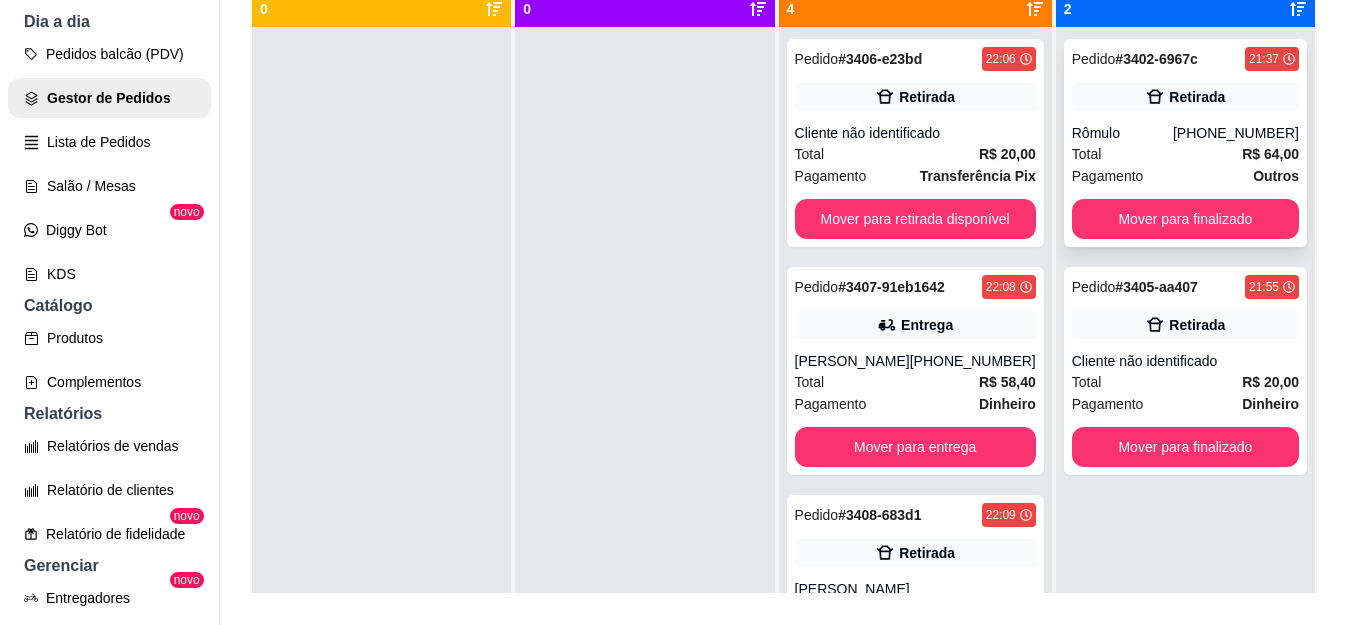click on "Pedido  # 3402-6967c 21:37 Retirada Rômulo [PHONE_NUMBER] Total R$ 64,00 Pagamento Outros Mover para finalizado" at bounding box center (1185, 143) 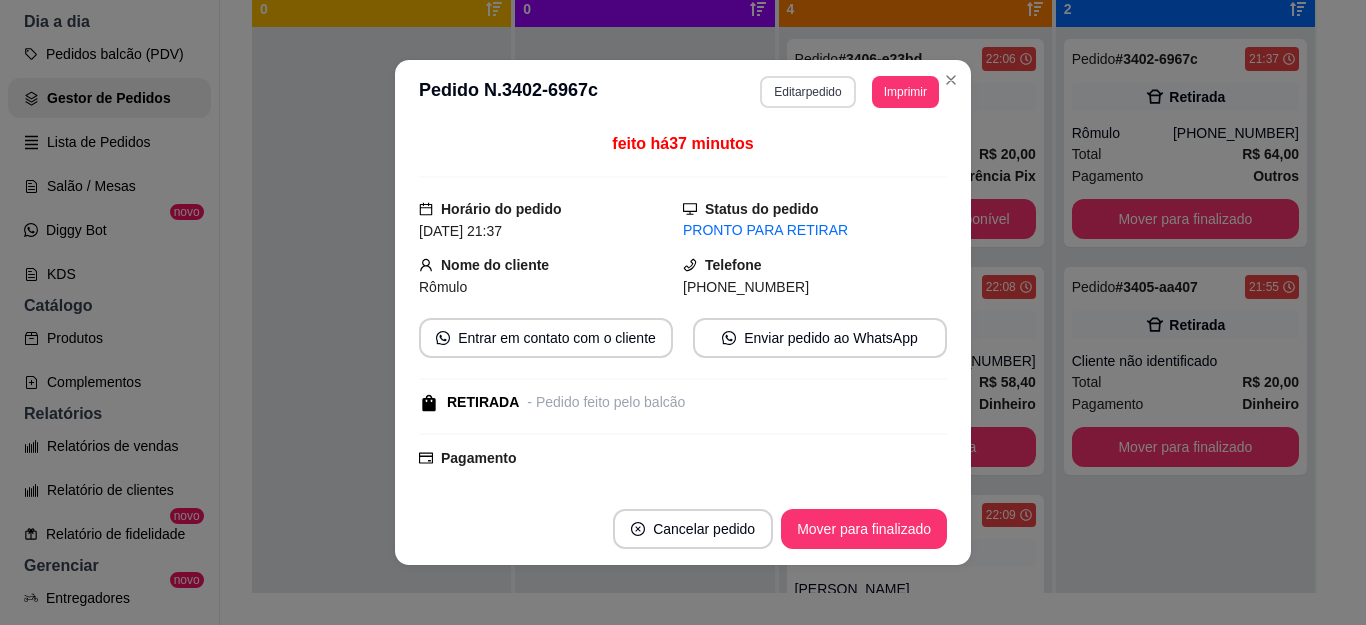 click on "Editar  pedido" at bounding box center [807, 92] 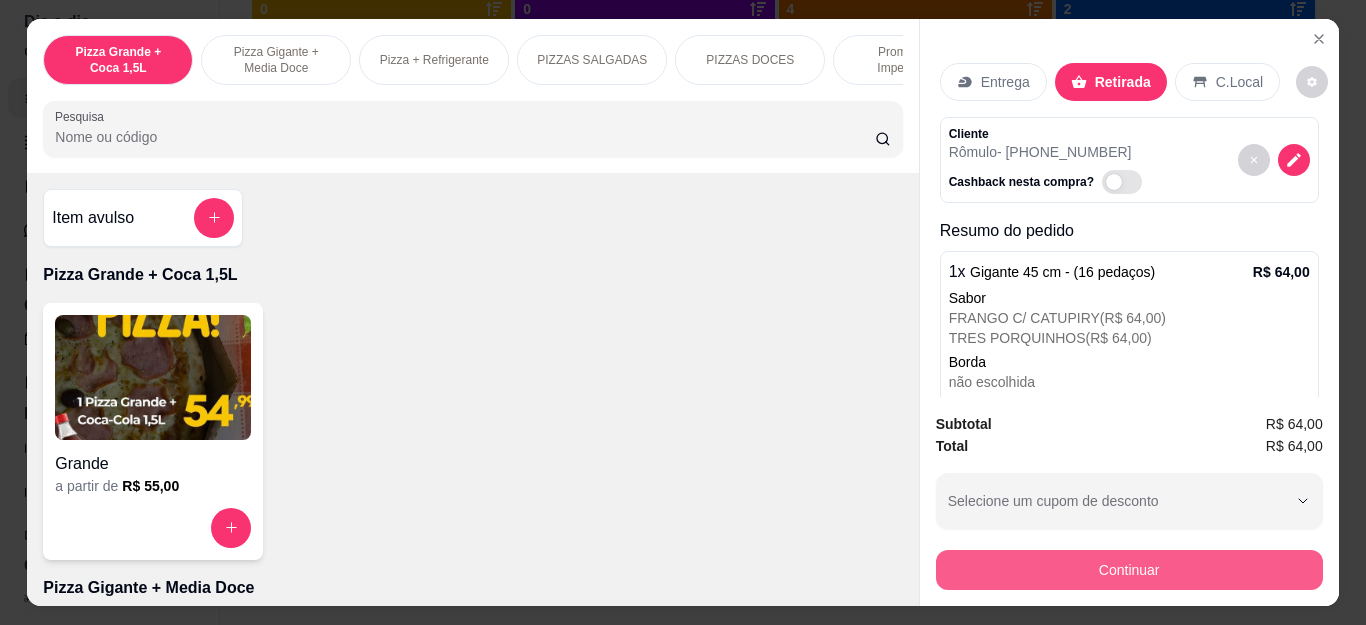 click on "Continuar" at bounding box center [1129, 570] 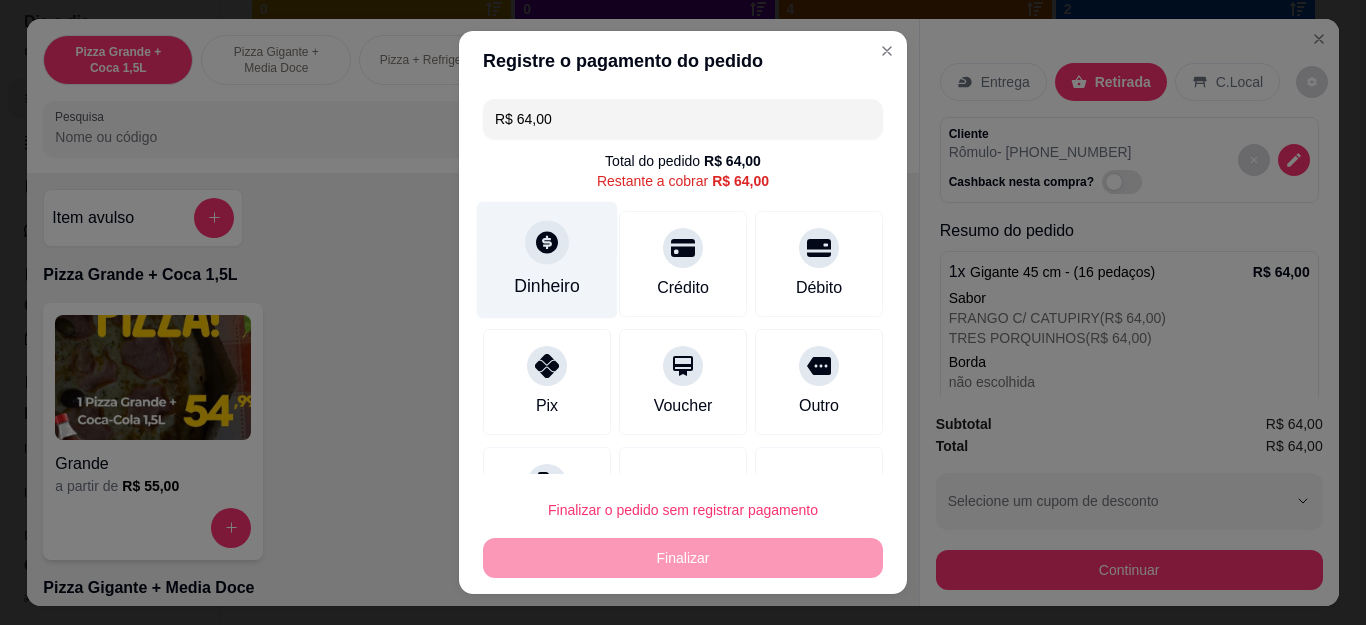 click 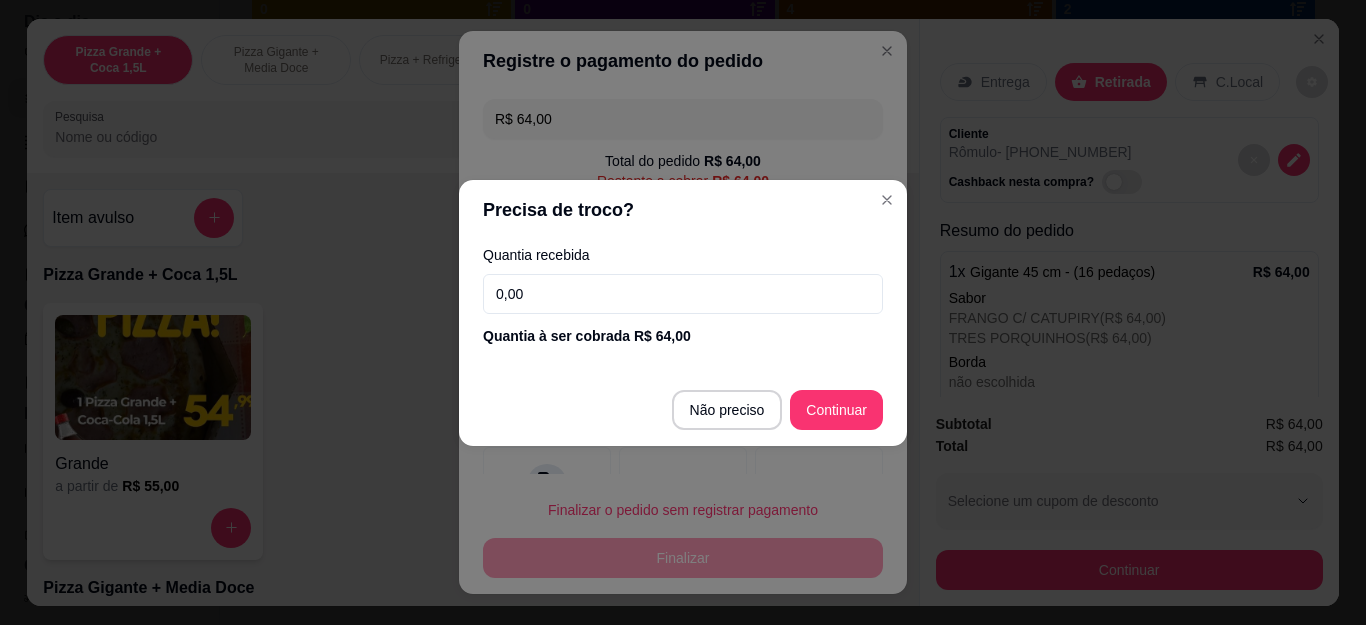 click on "0,00" at bounding box center [683, 294] 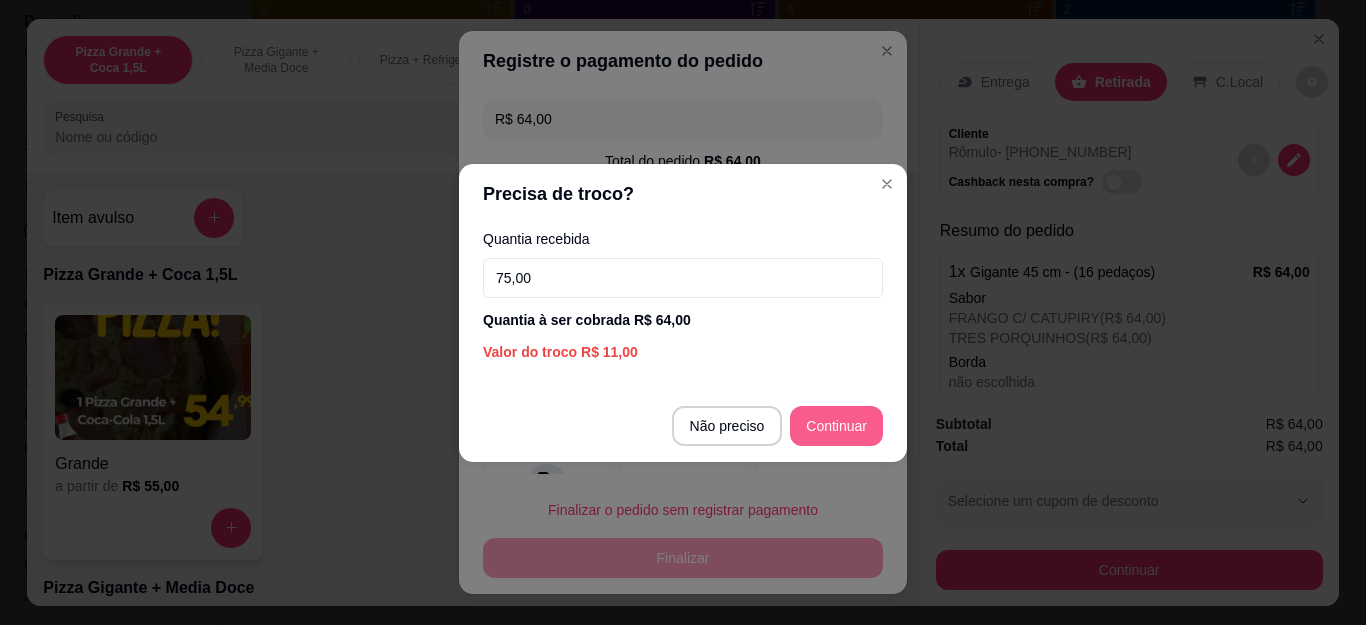 type on "75,00" 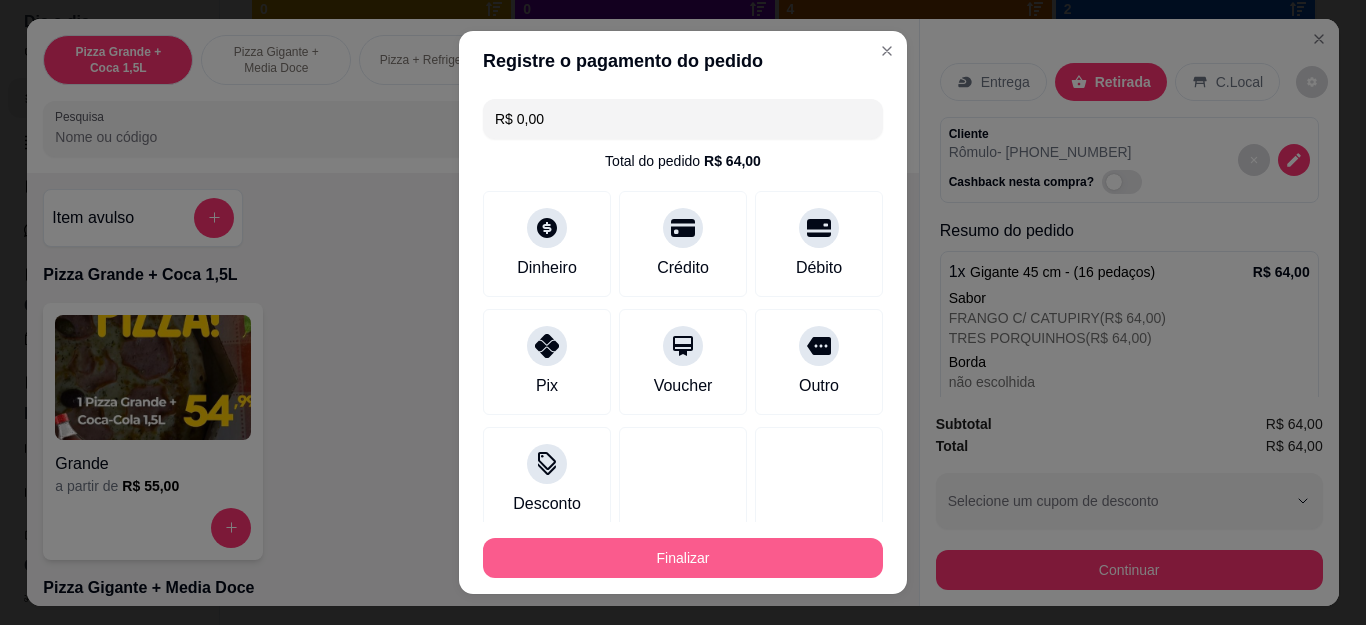 click on "Finalizar" at bounding box center [683, 558] 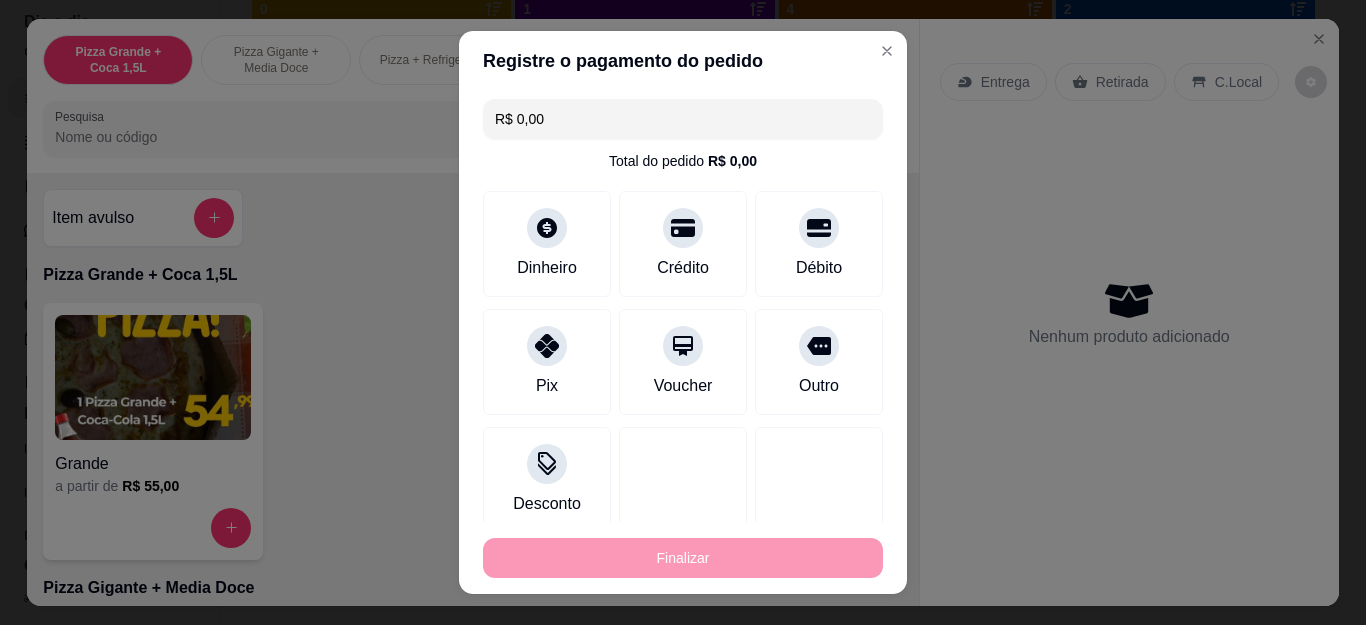 type on "-R$ 64,00" 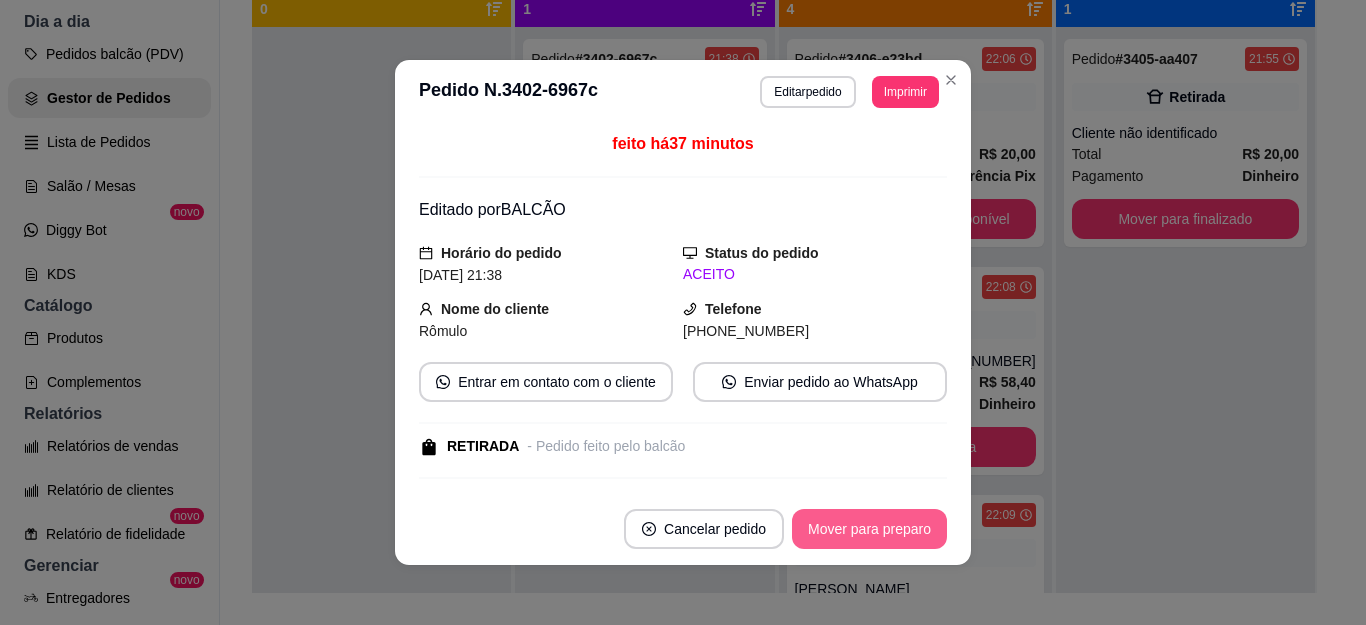 click on "Mover para preparo" at bounding box center (869, 529) 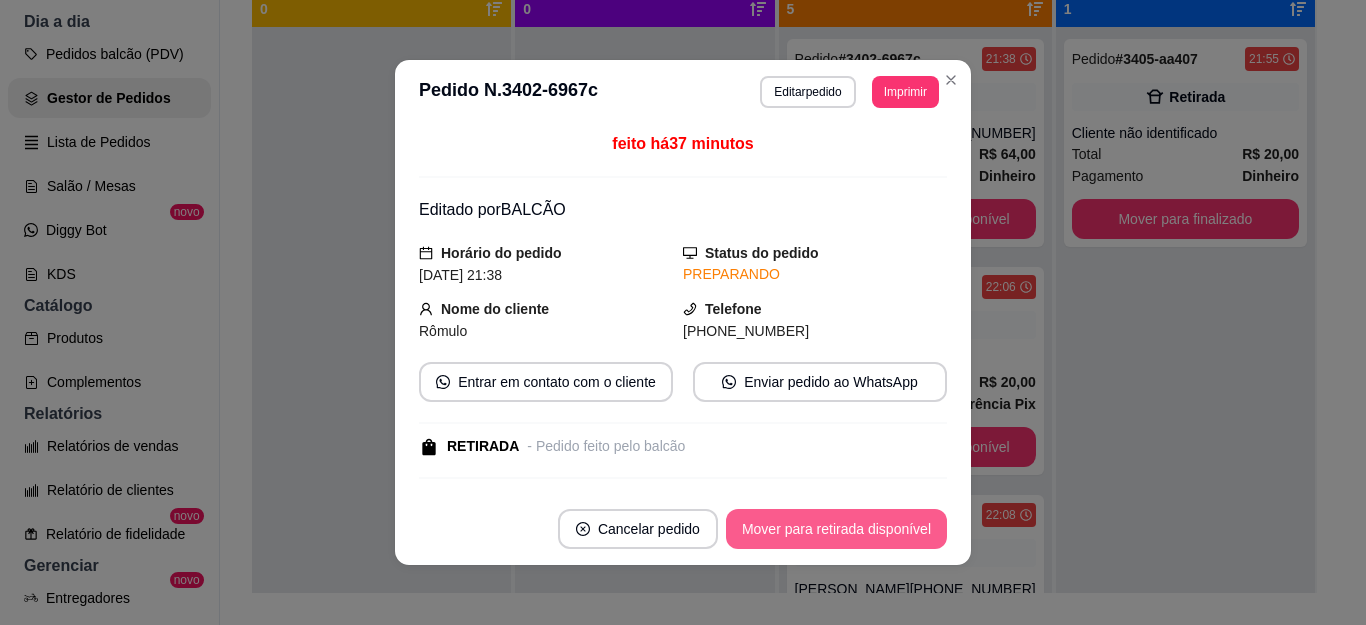click on "Mover para retirada disponível" at bounding box center (836, 529) 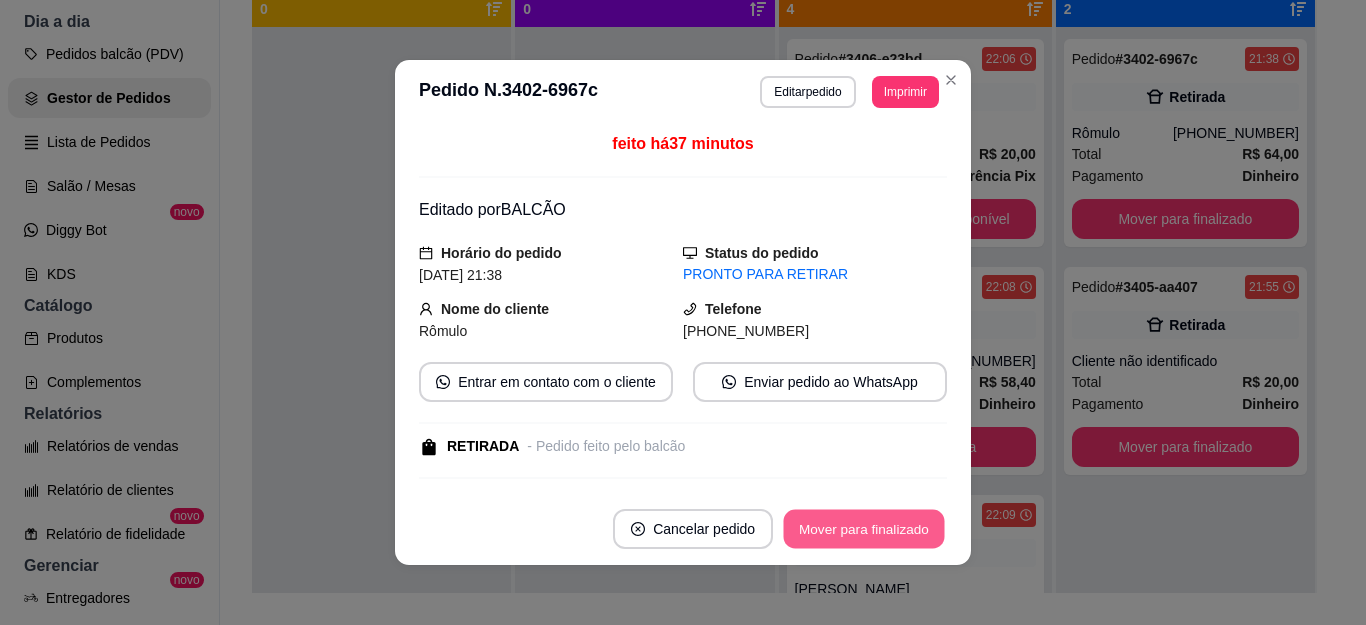 click on "Mover para finalizado" at bounding box center (864, 529) 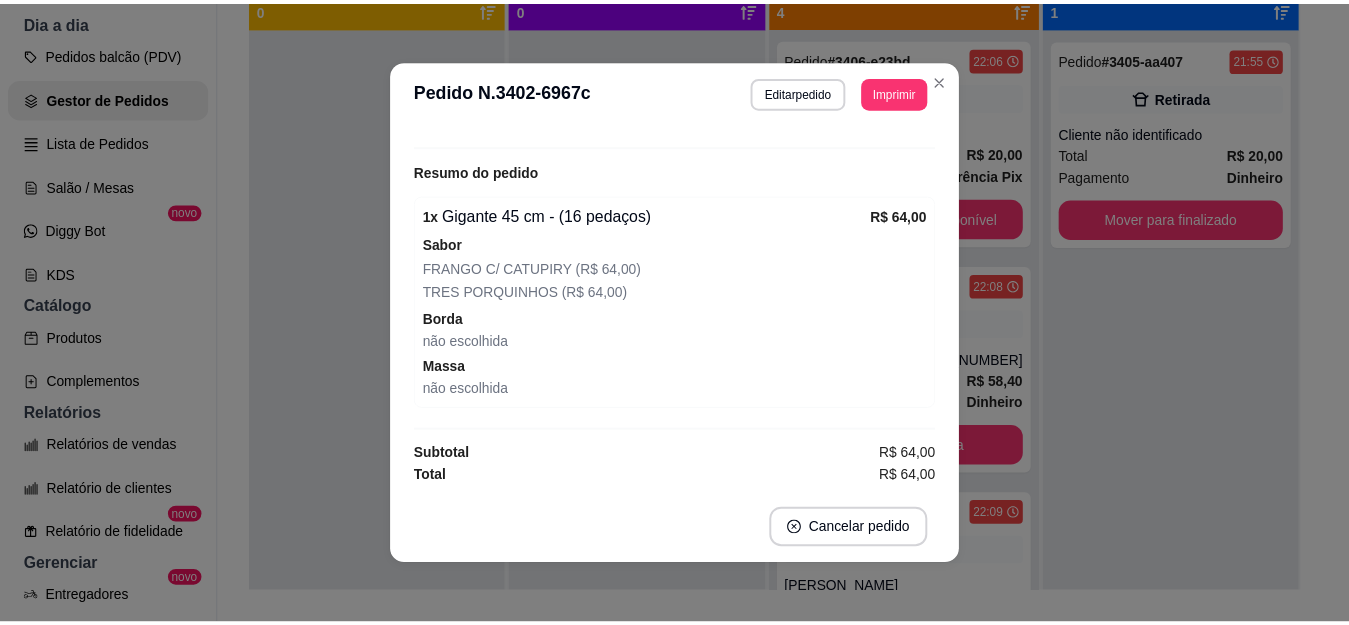 scroll, scrollTop: 402, scrollLeft: 0, axis: vertical 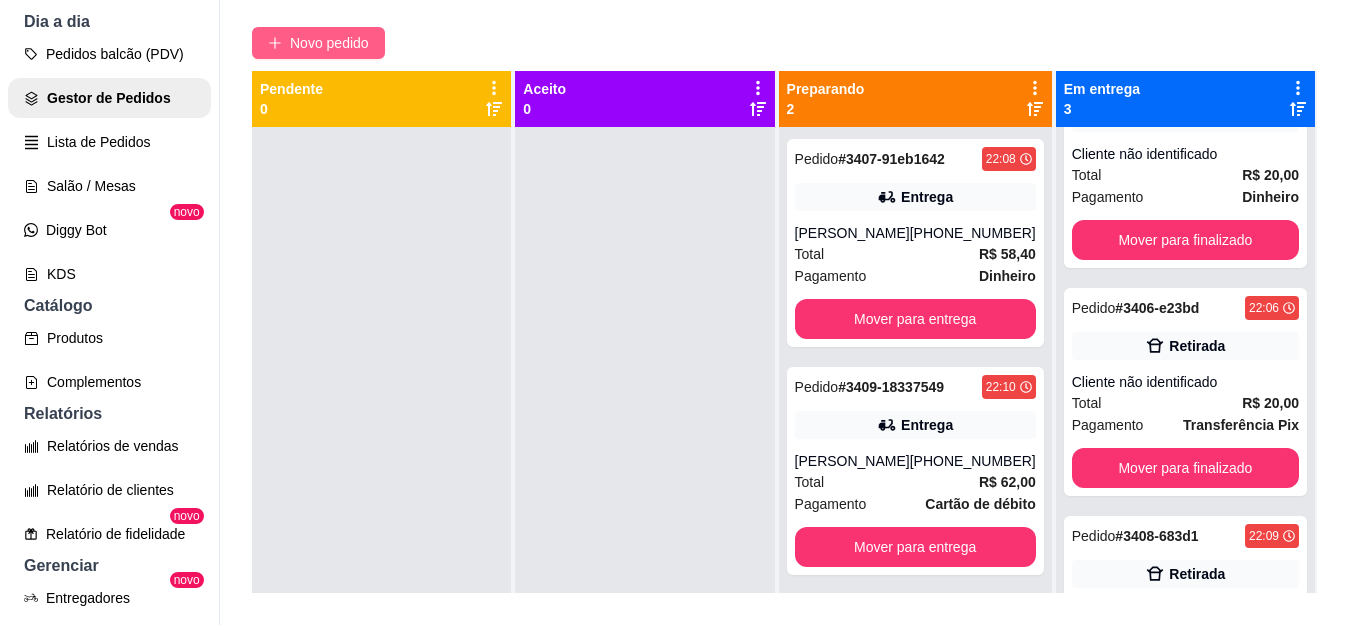 click on "Novo pedido" at bounding box center (329, 43) 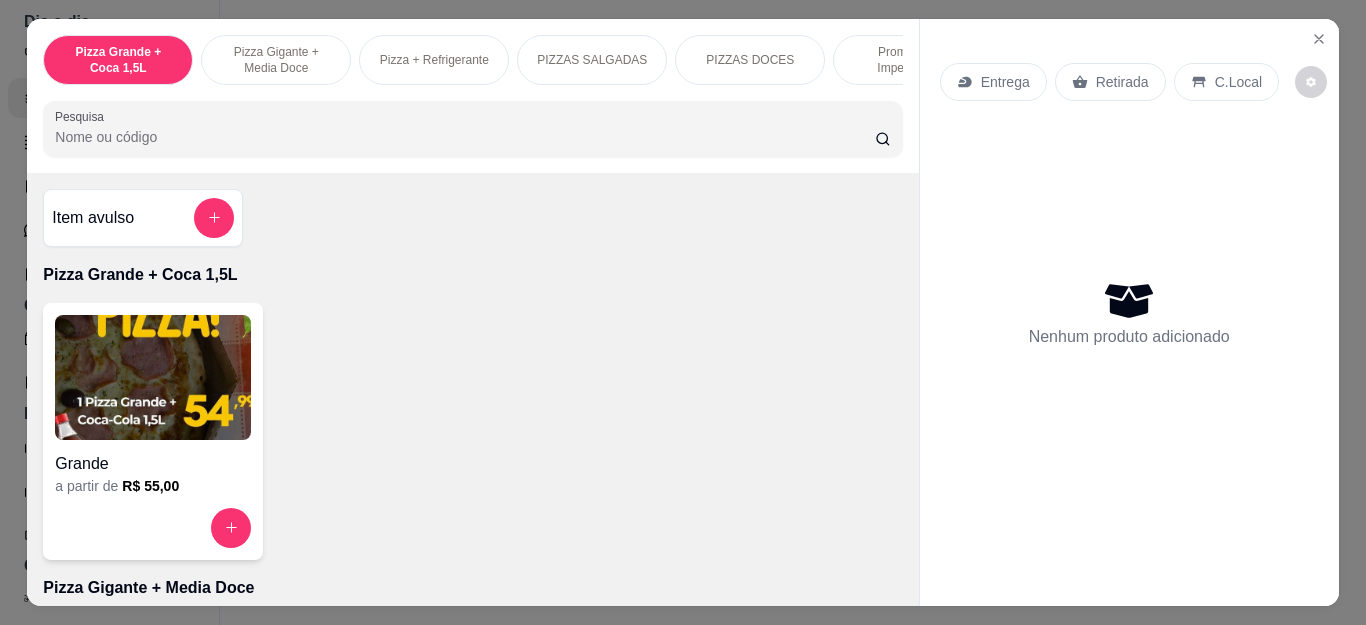 scroll, scrollTop: 54, scrollLeft: 0, axis: vertical 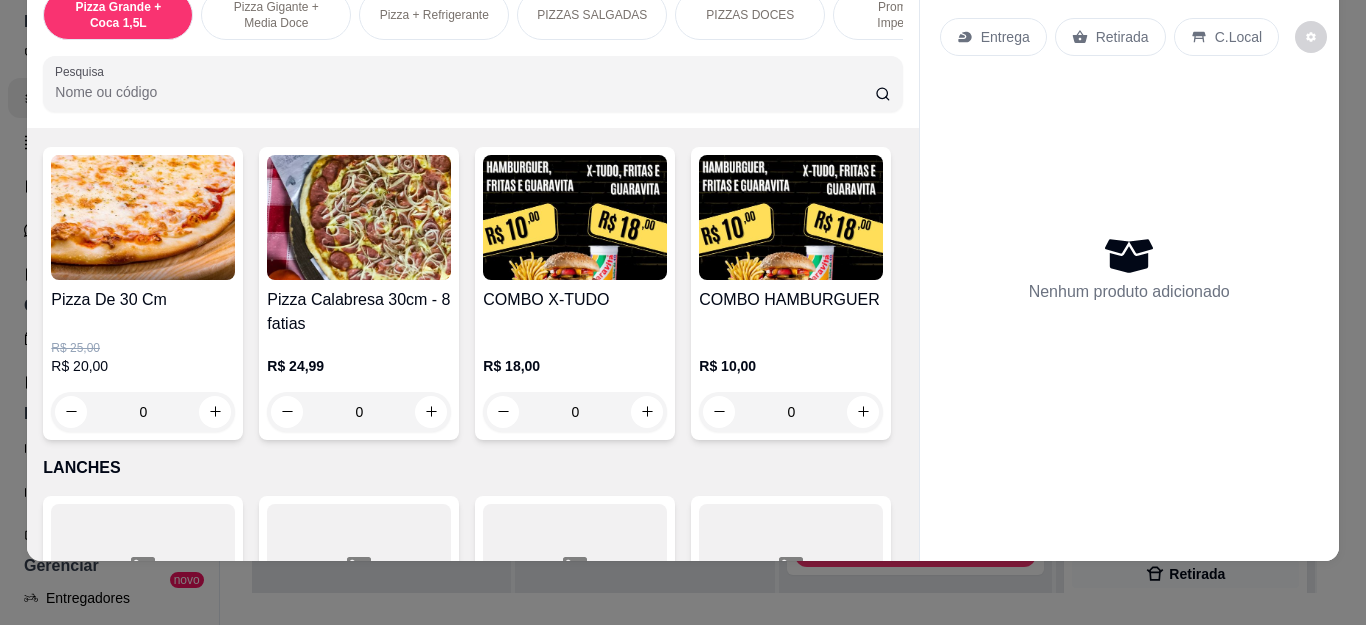 click on "0" at bounding box center (143, 412) 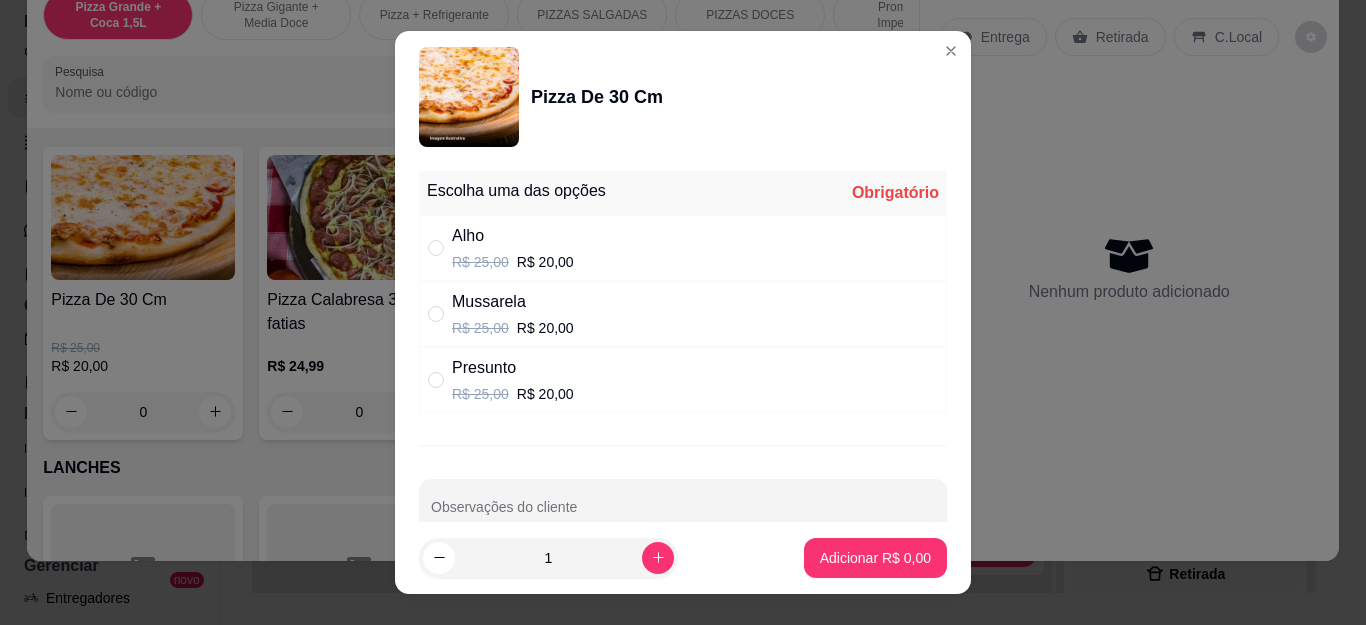 click on "Presunto" at bounding box center [513, 368] 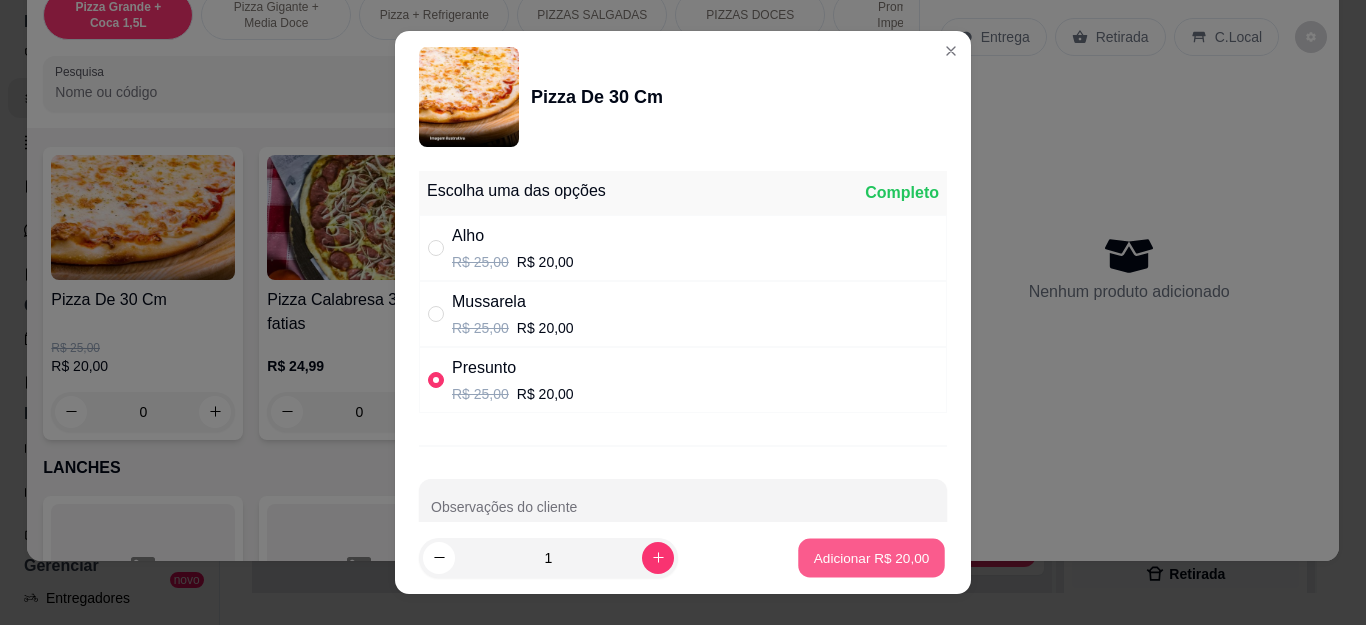 click on "Adicionar   R$ 20,00" at bounding box center [872, 557] 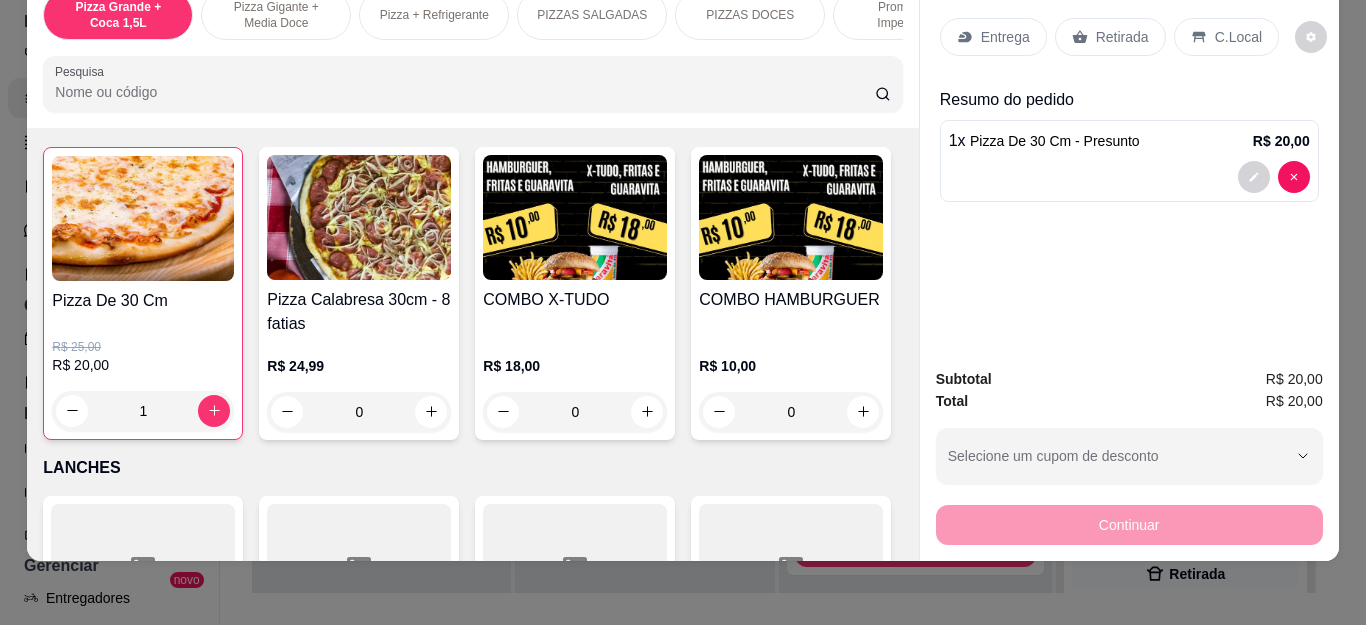 click on "Retirada" at bounding box center (1122, 37) 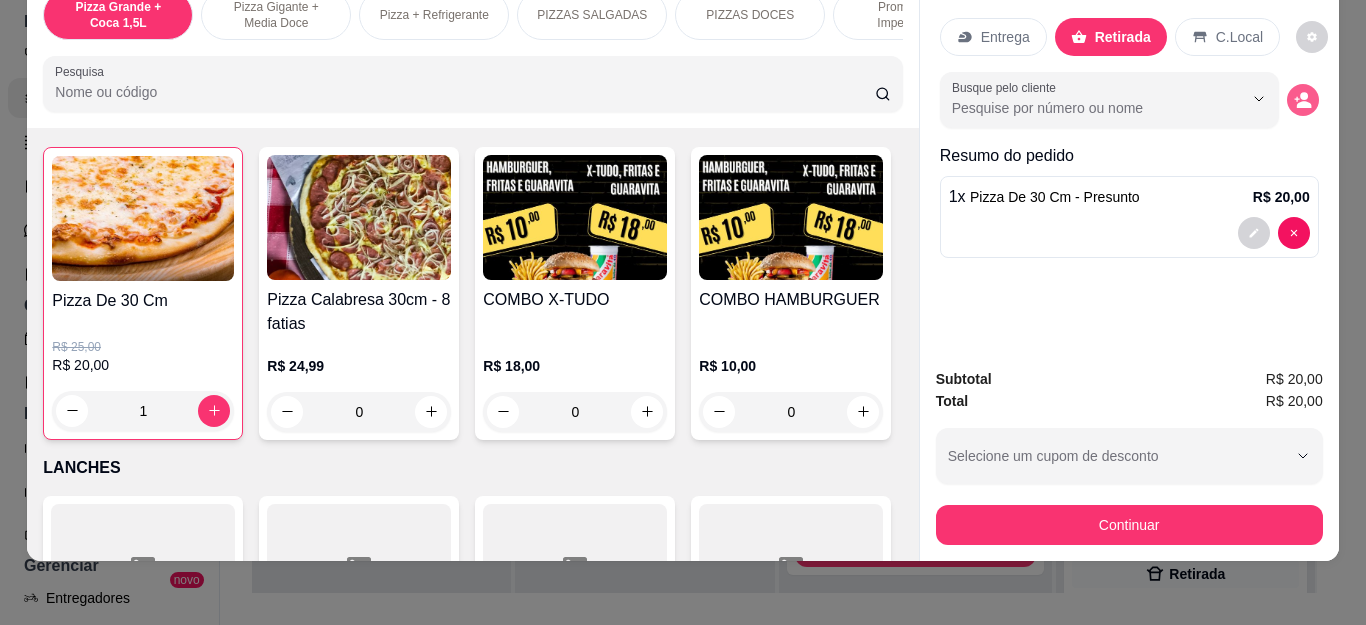 click at bounding box center (1303, 100) 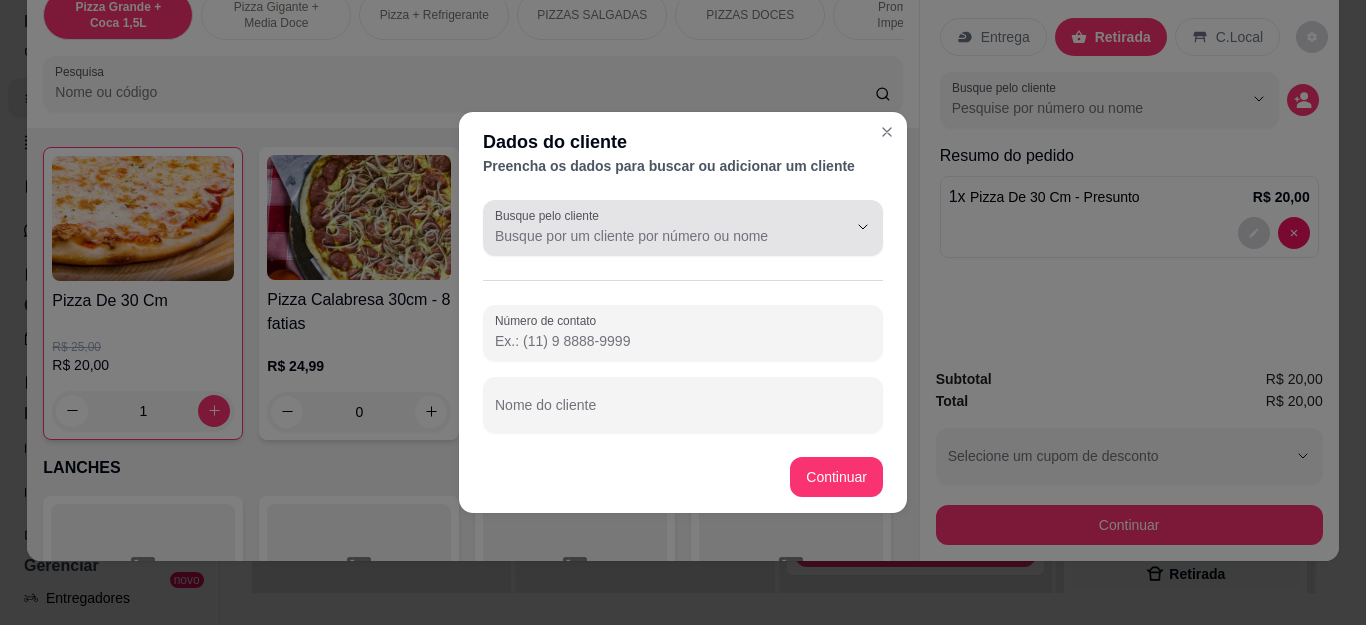 click on "Busque pelo cliente" at bounding box center (655, 236) 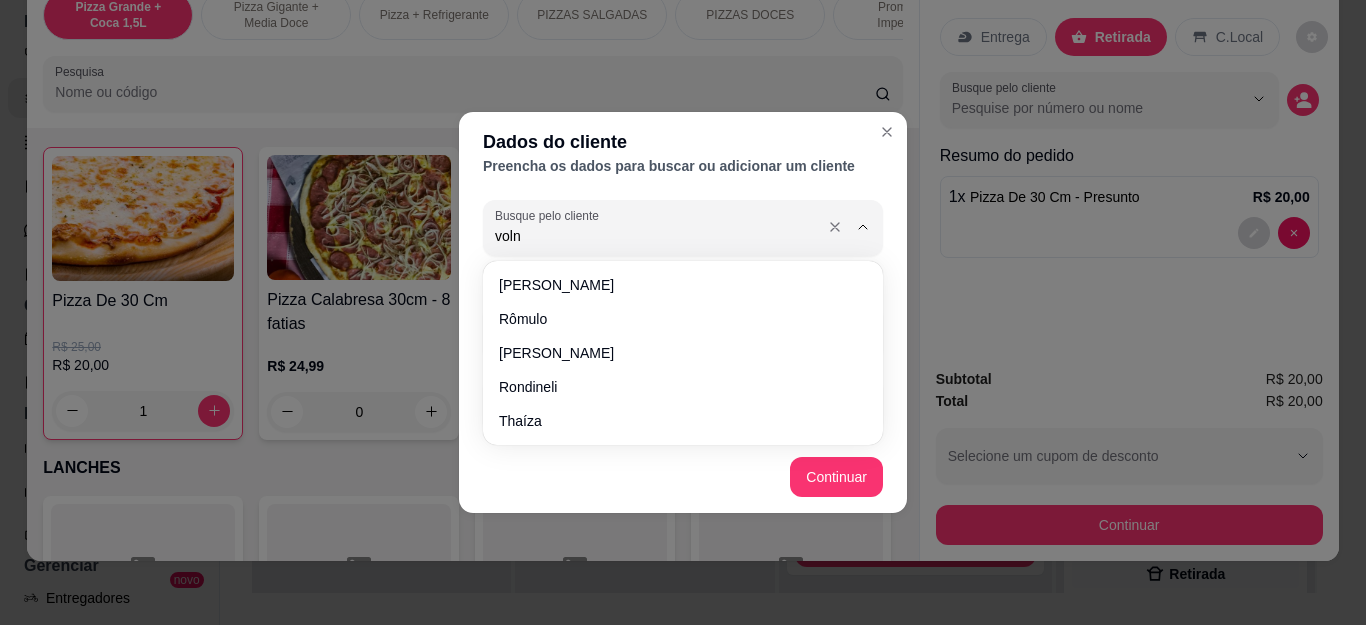 type on "volne" 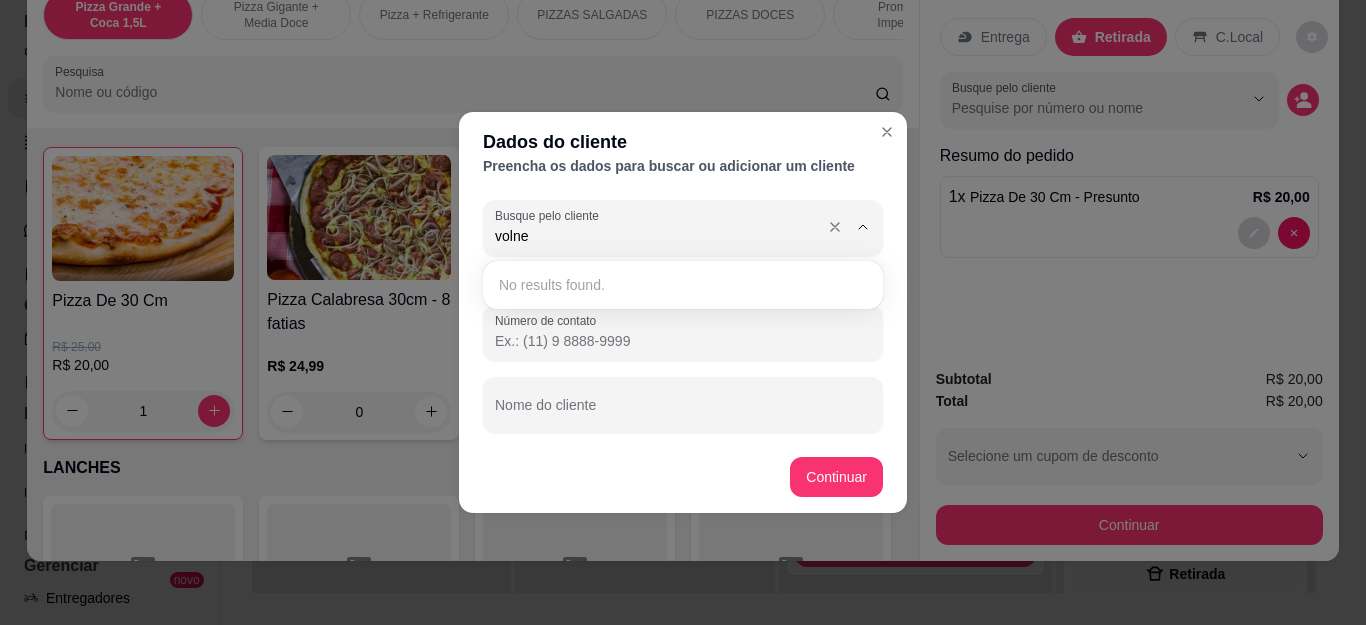 click on "volne" at bounding box center [655, 236] 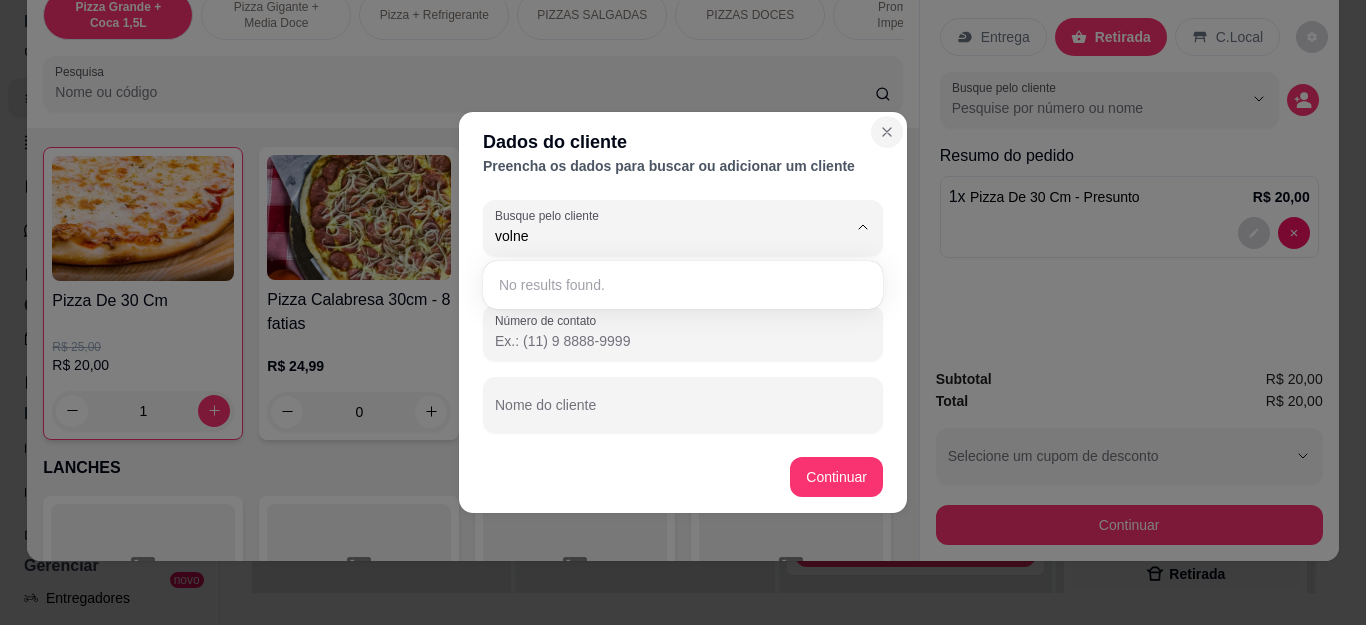 click 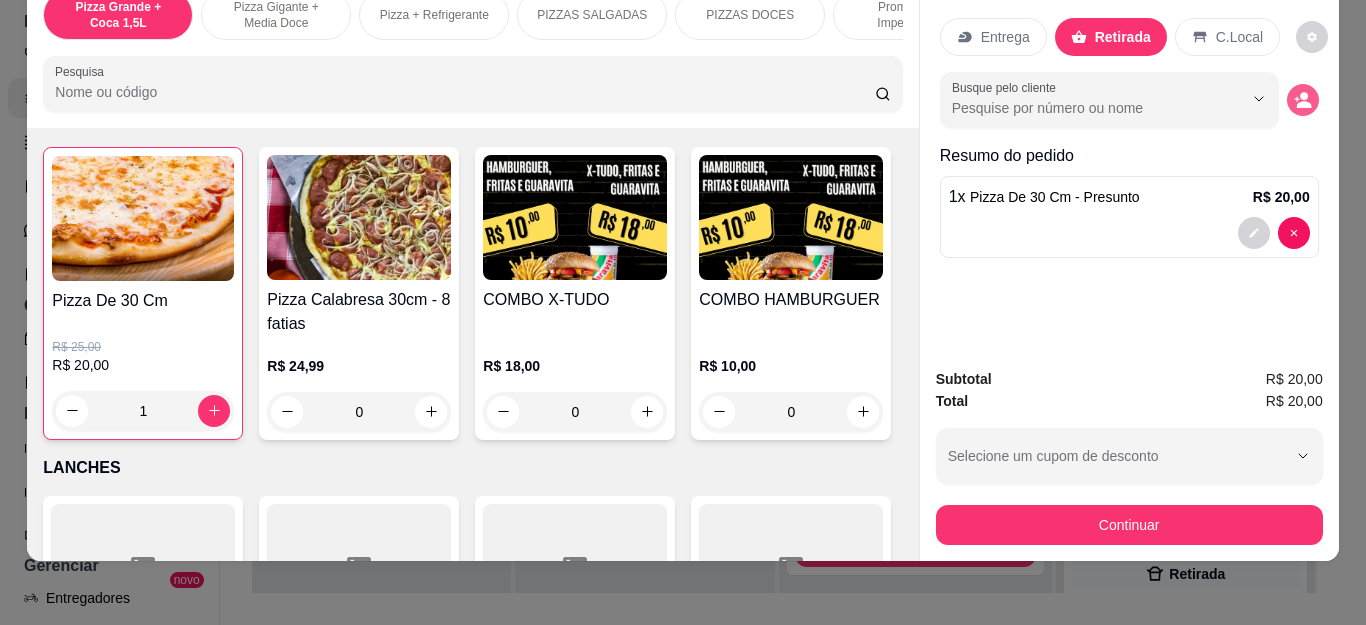 click at bounding box center [1303, 100] 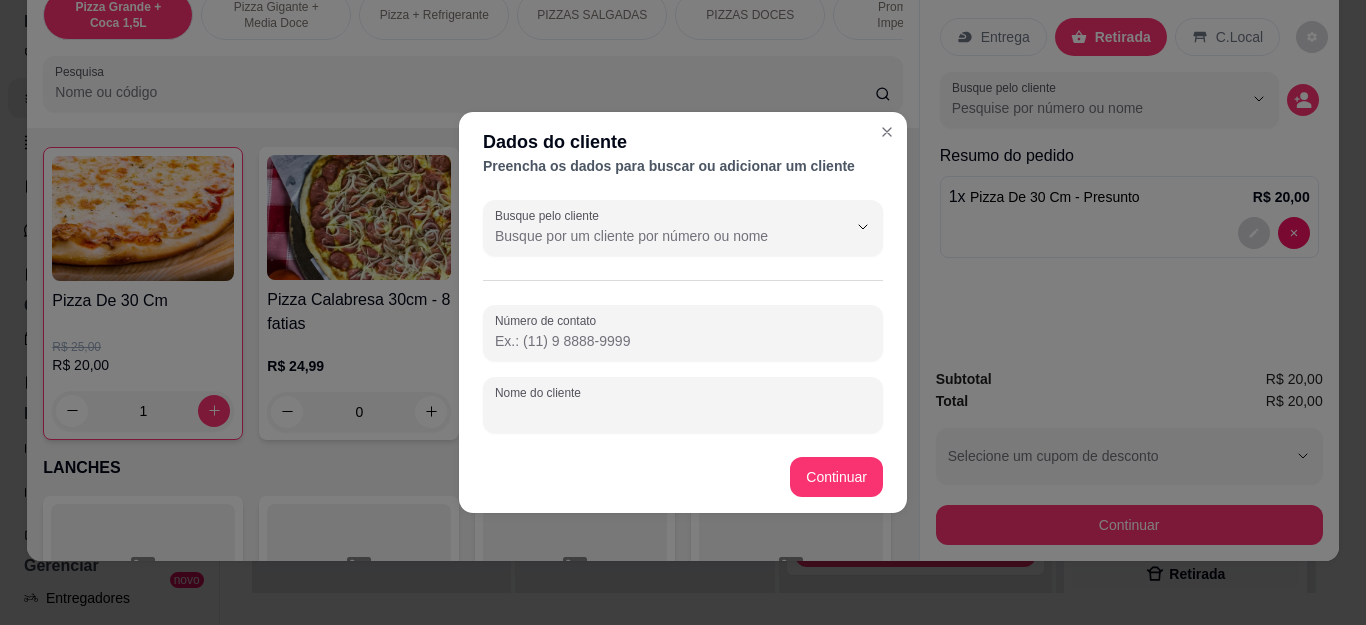 click on "Nome do cliente" at bounding box center [683, 413] 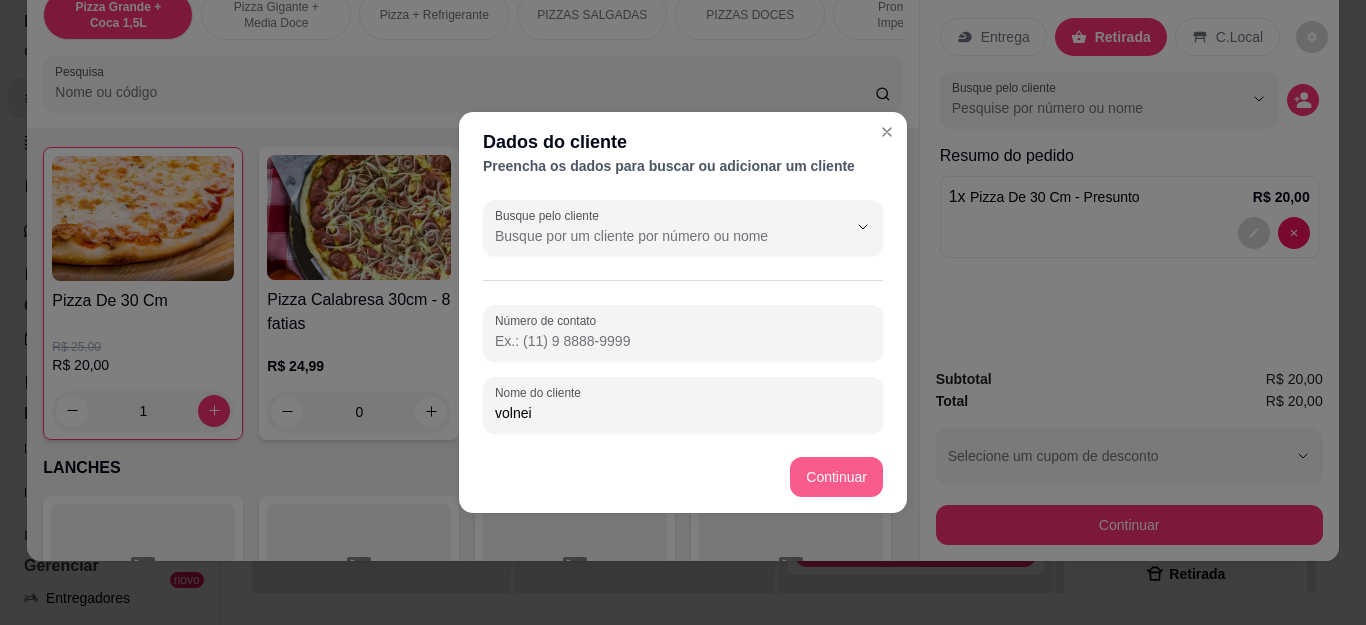 type on "volnei" 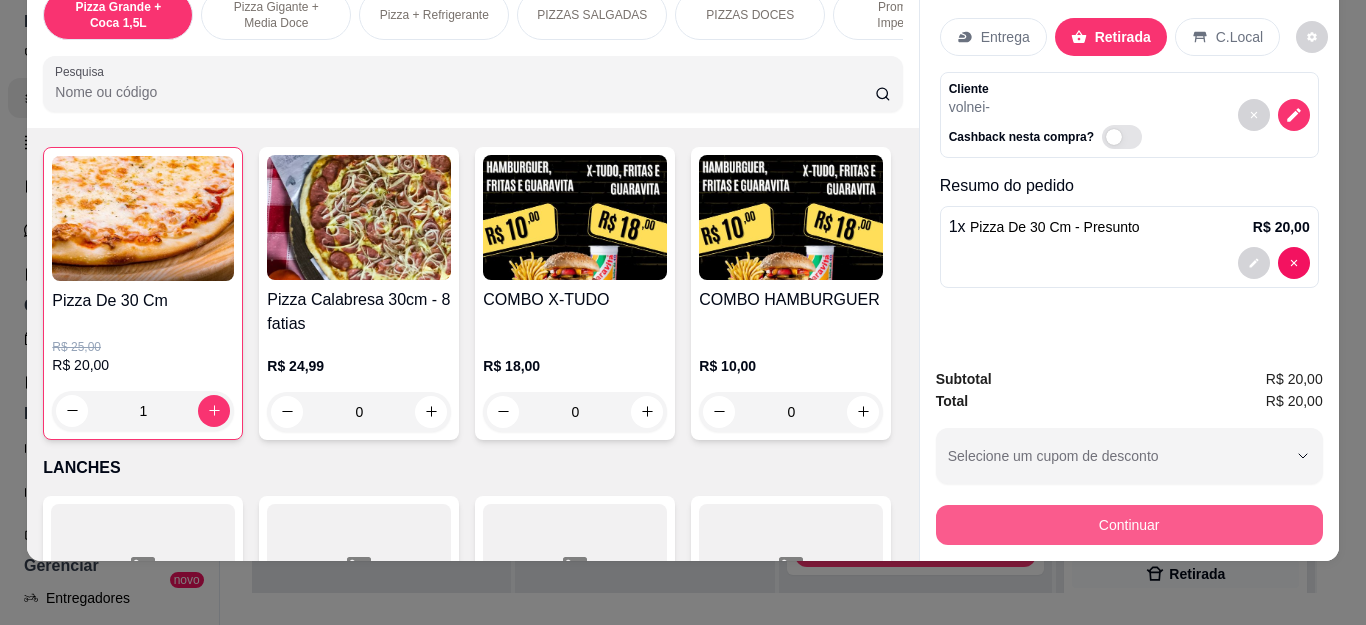 click on "Continuar" at bounding box center [1129, 525] 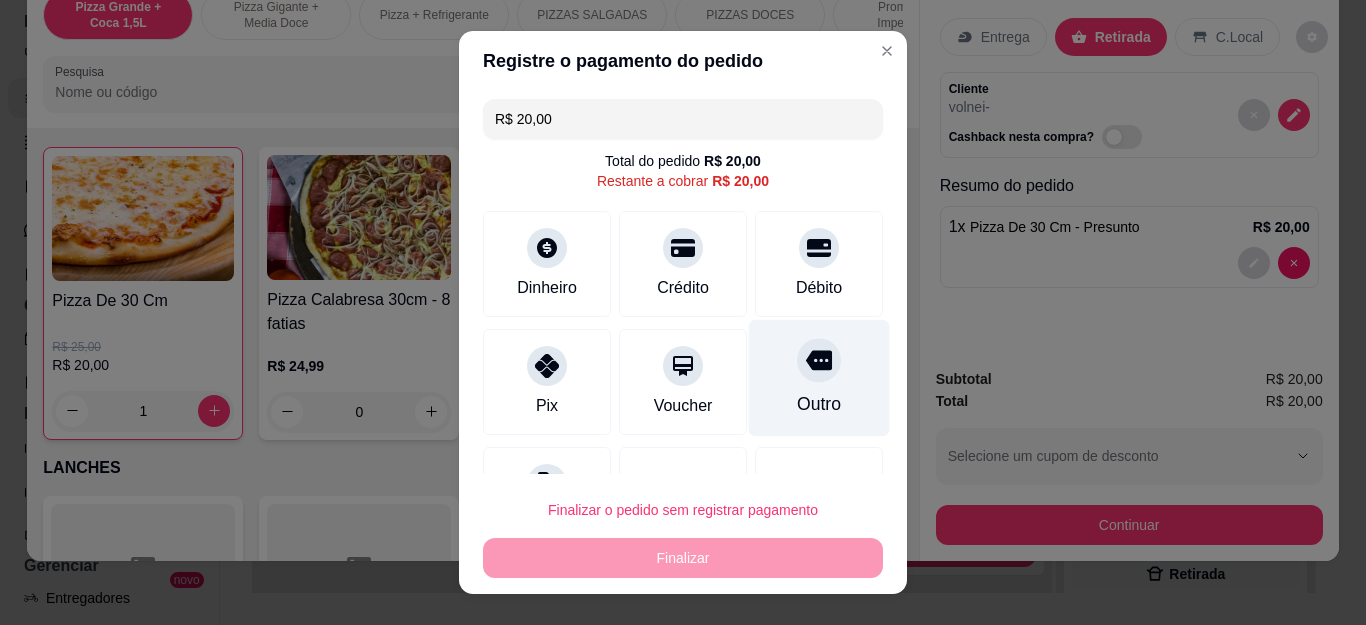 click at bounding box center (819, 361) 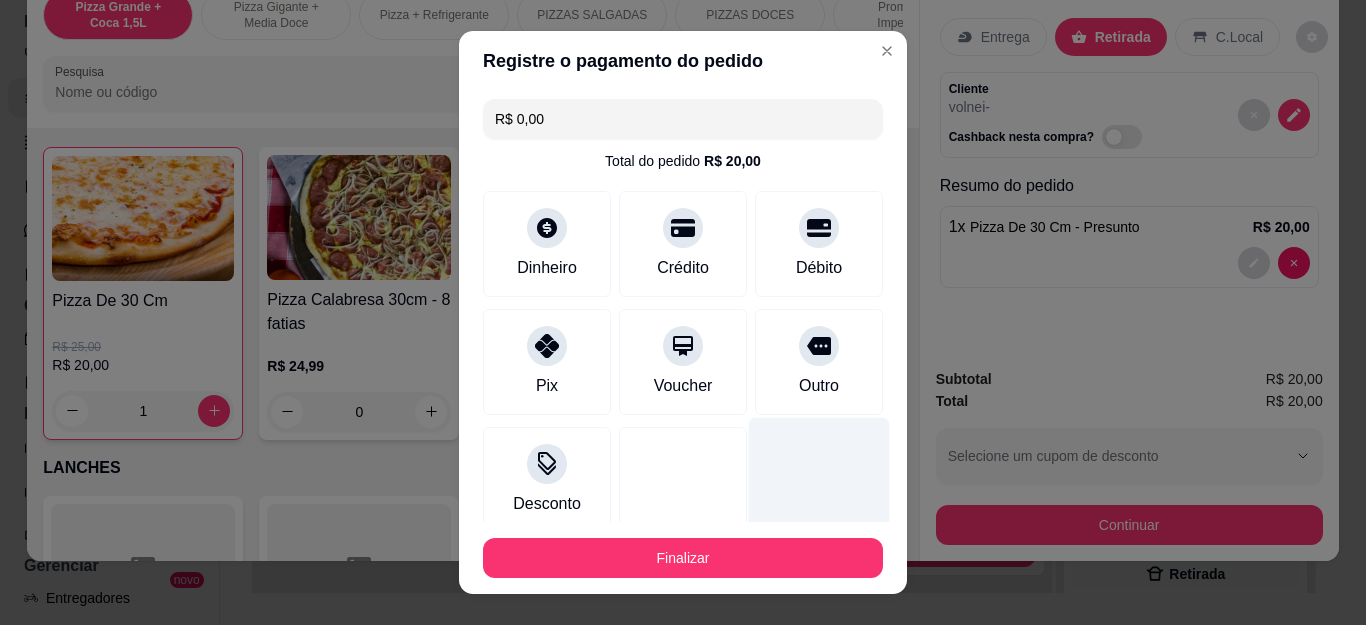 type on "R$ 0,00" 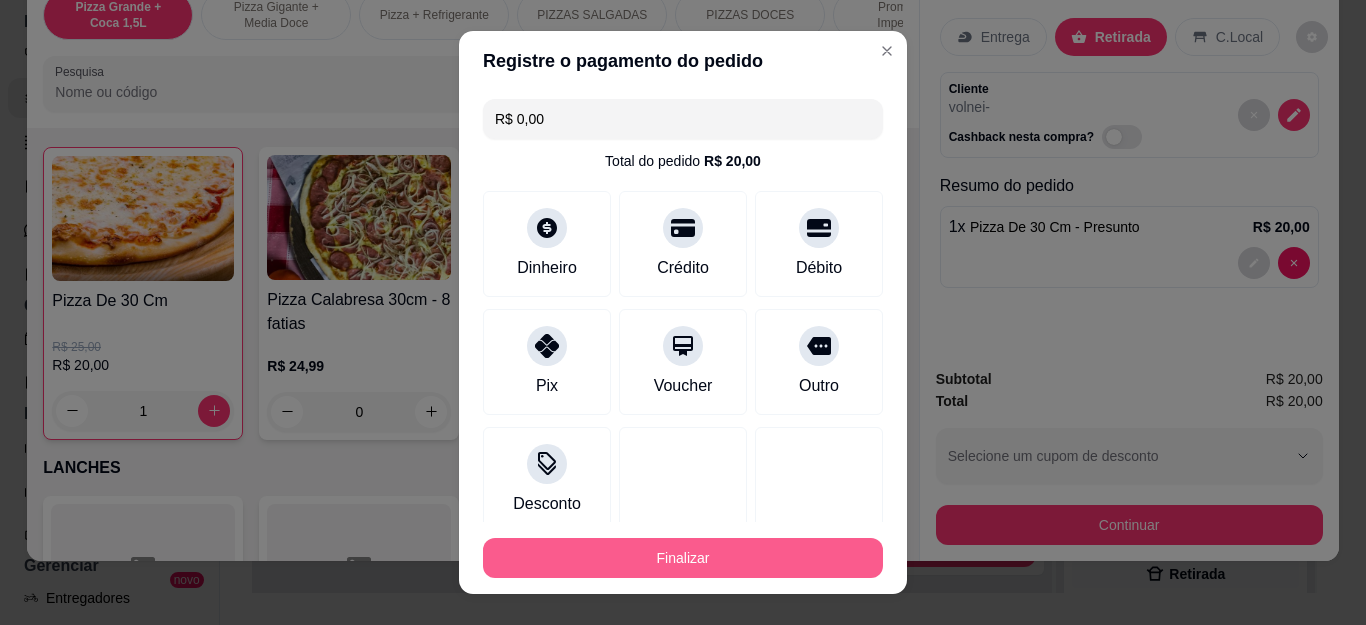 click on "Finalizar" at bounding box center (683, 558) 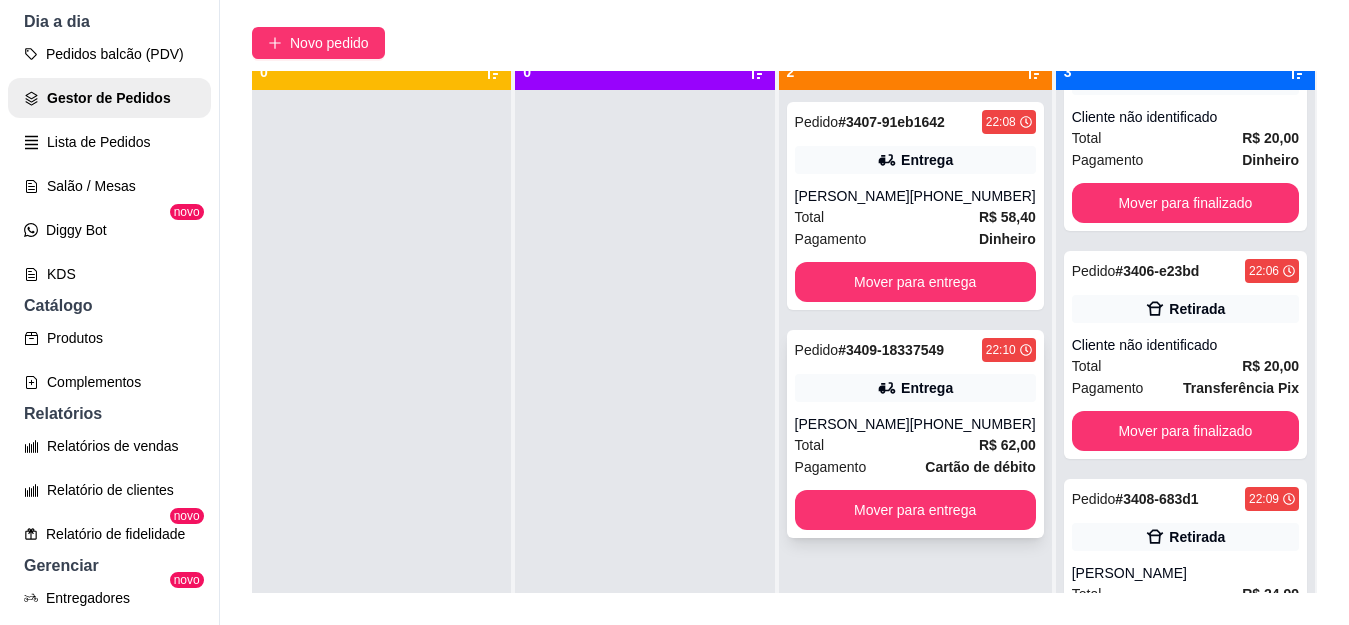 scroll, scrollTop: 56, scrollLeft: 0, axis: vertical 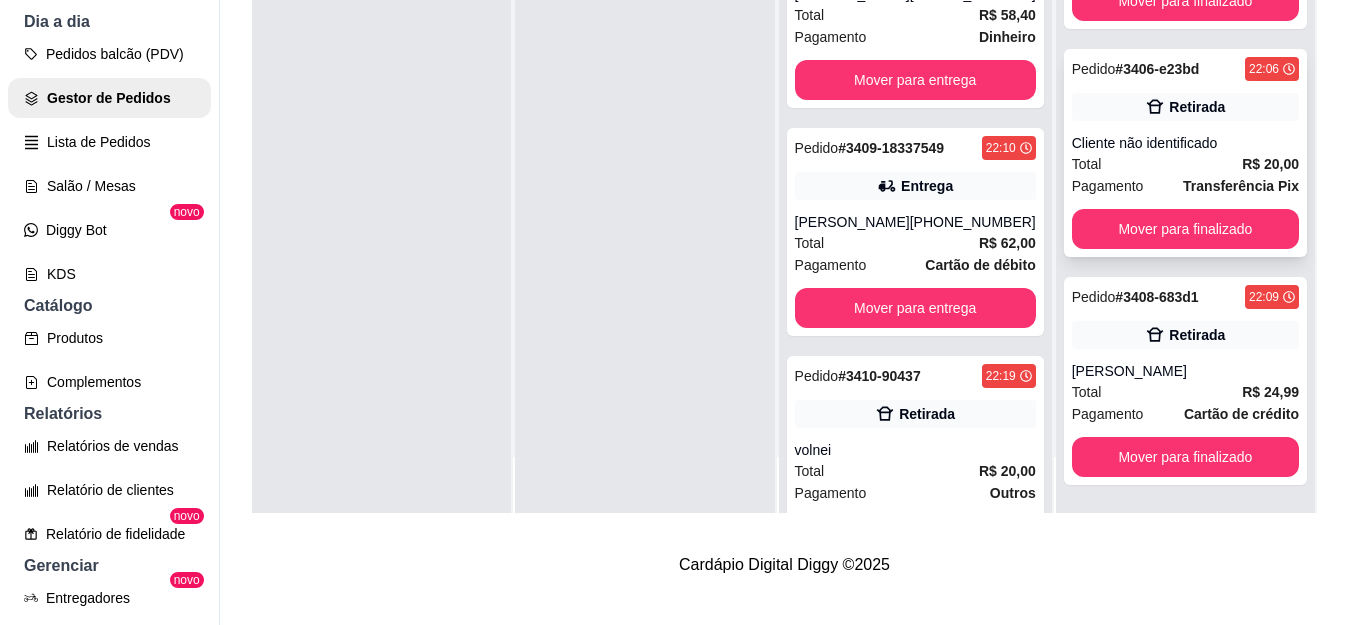click on "[PERSON_NAME]" at bounding box center (1185, 371) 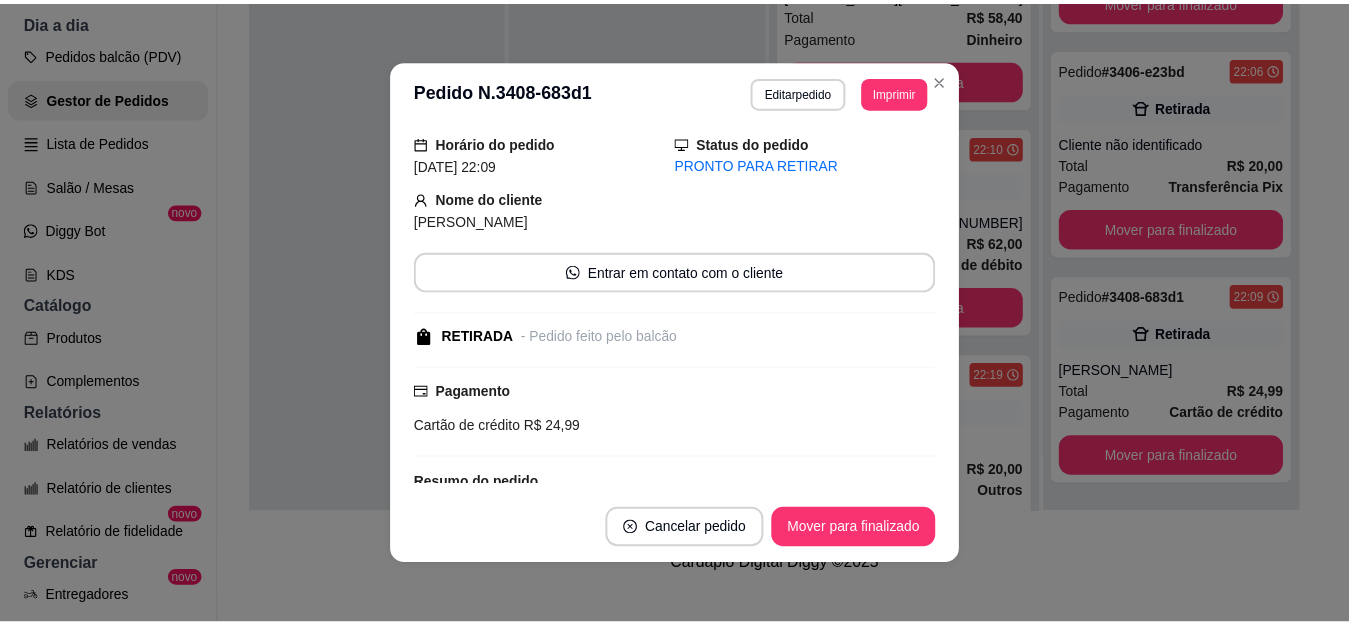 scroll, scrollTop: 260, scrollLeft: 0, axis: vertical 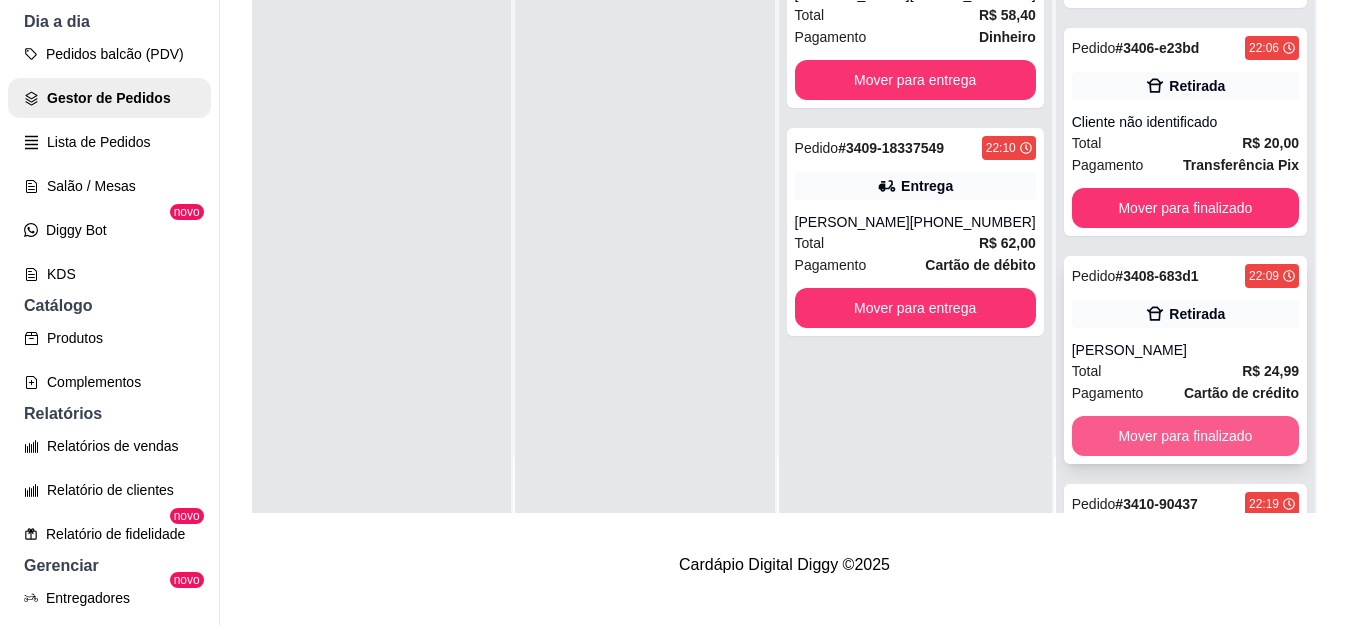 click on "Mover para finalizado" at bounding box center (1185, 436) 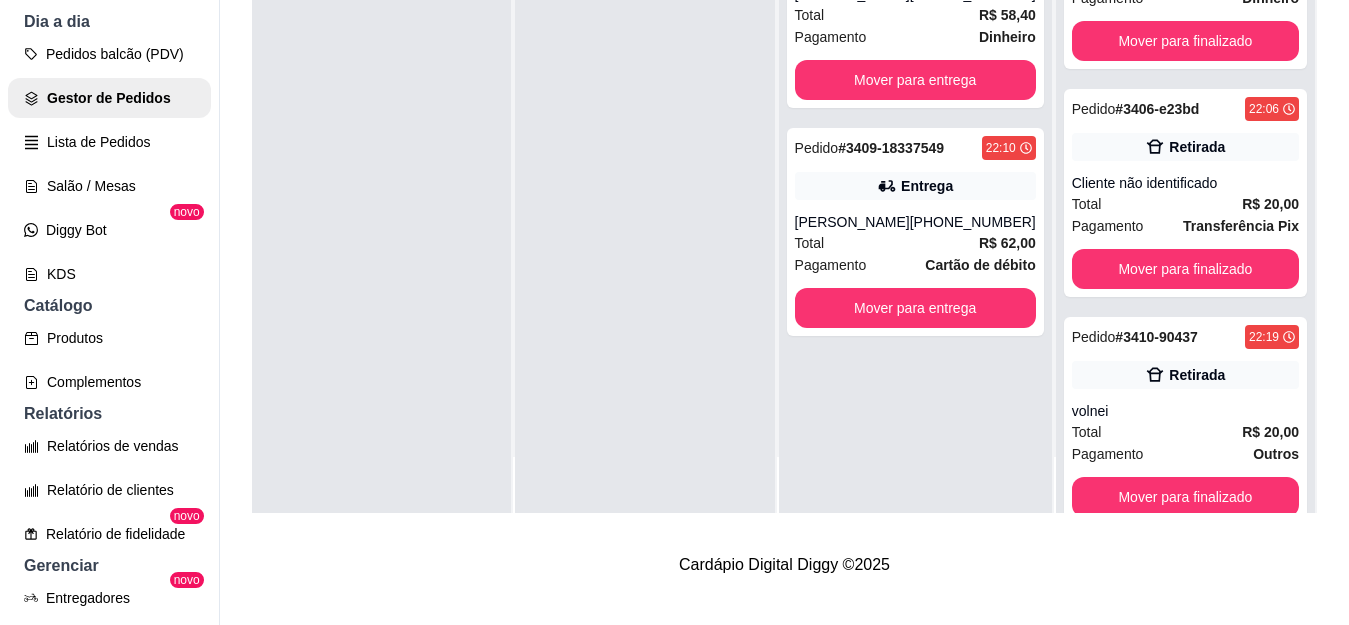 scroll, scrollTop: 0, scrollLeft: 0, axis: both 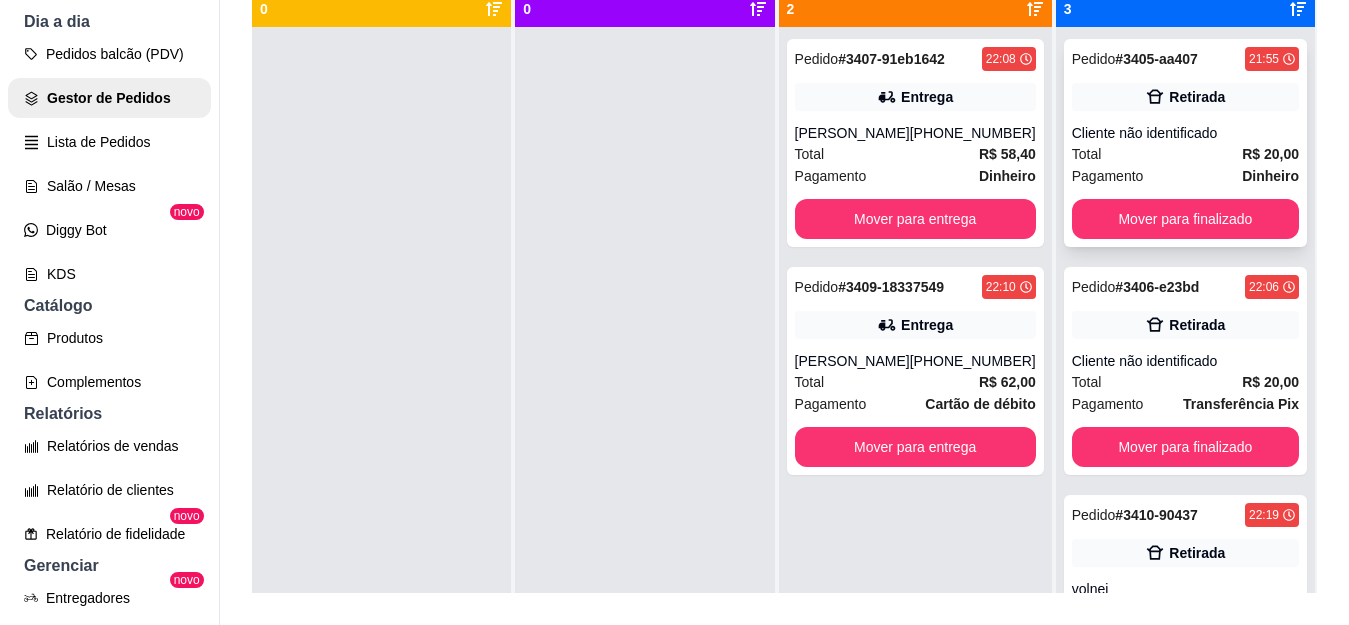 click on "Cliente não identificado" at bounding box center (1185, 133) 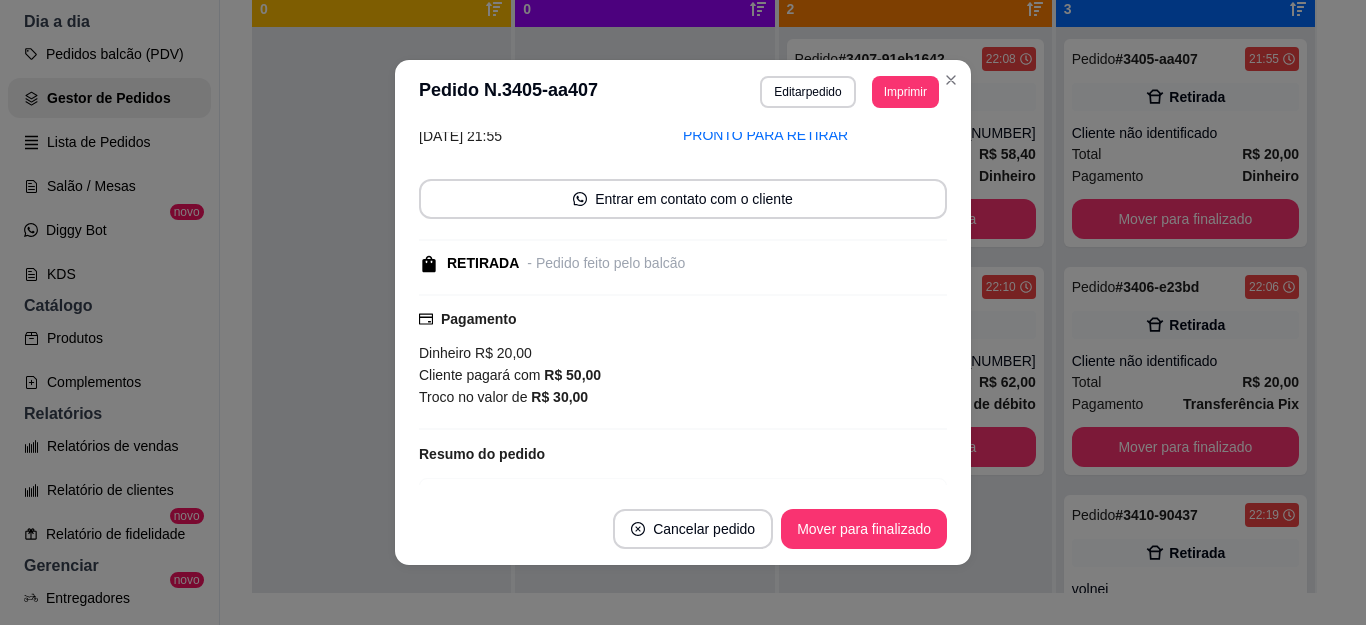 scroll, scrollTop: 208, scrollLeft: 0, axis: vertical 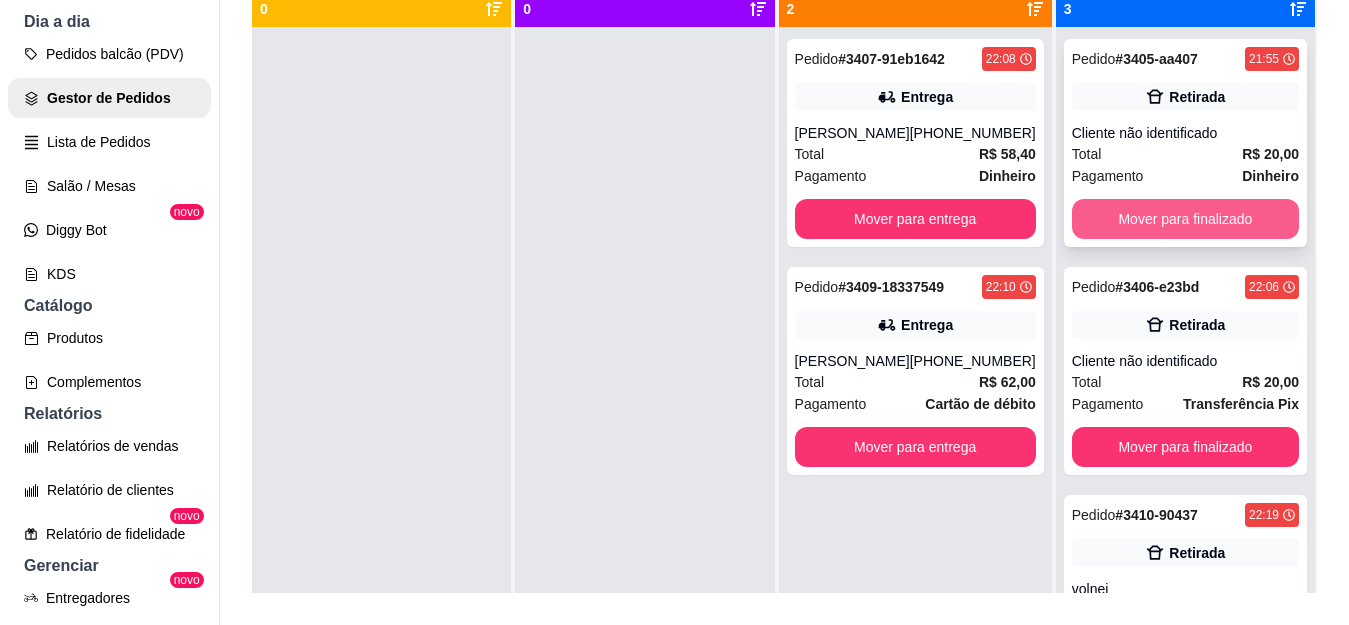 click on "Mover para finalizado" at bounding box center (1185, 219) 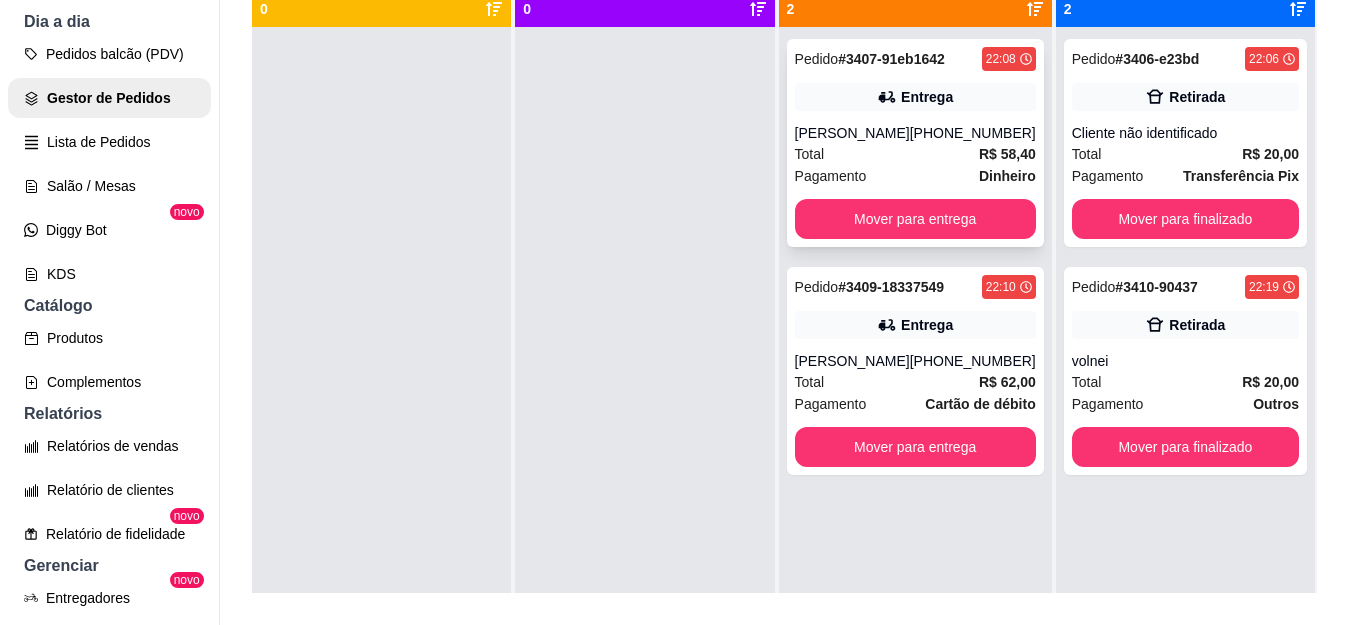 click on "Pedido  # 3407-91eb1642 22:08 Entrega [PERSON_NAME] [PHONE_NUMBER] Total R$ 58,40 Pagamento Dinheiro Mover para entrega" at bounding box center (915, 143) 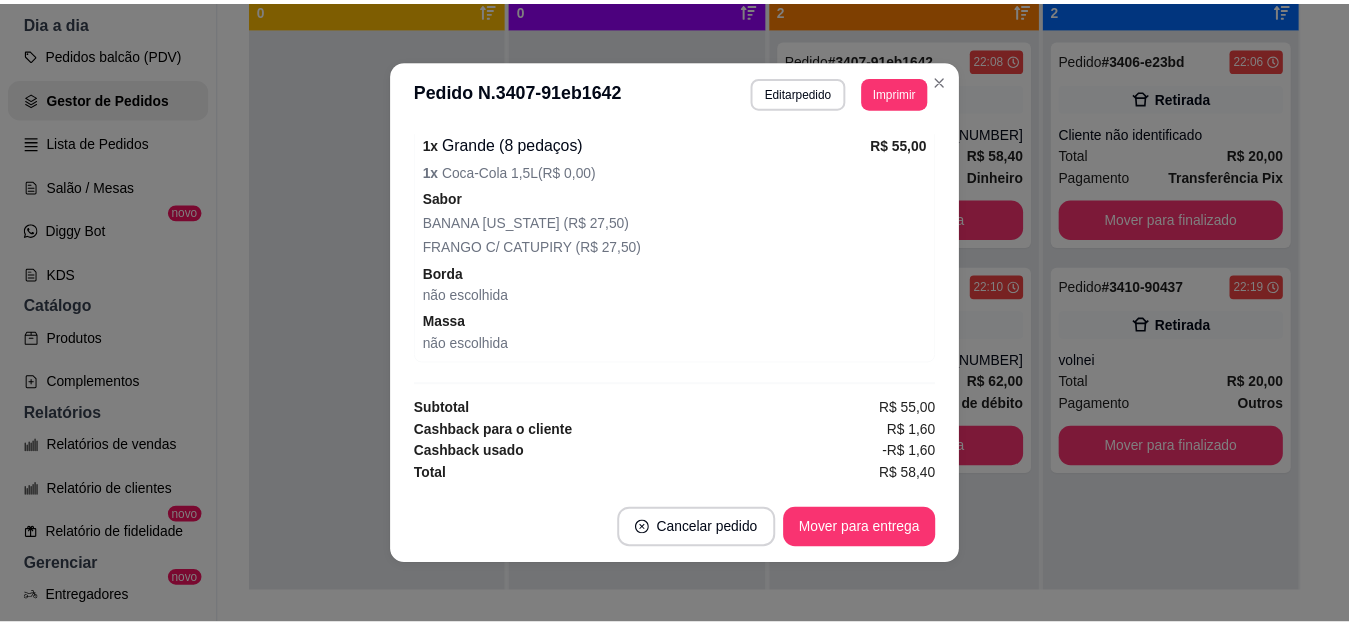 scroll, scrollTop: 634, scrollLeft: 0, axis: vertical 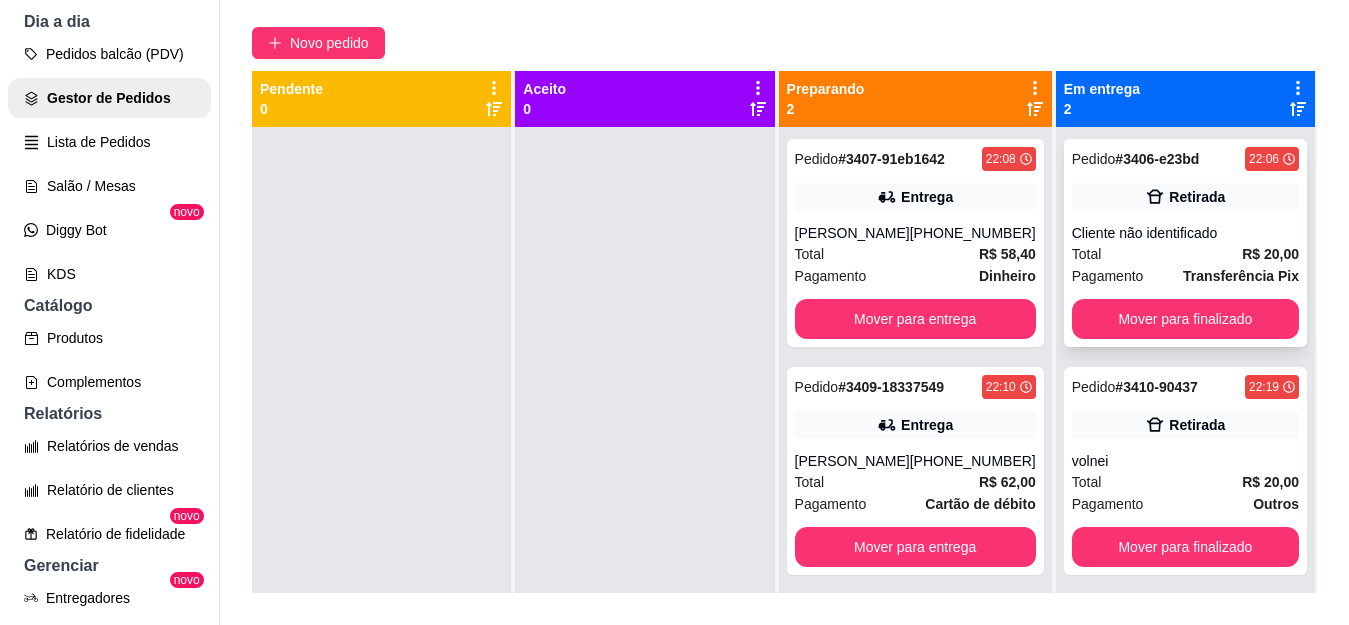 click on "Cliente não identificado" at bounding box center (1185, 233) 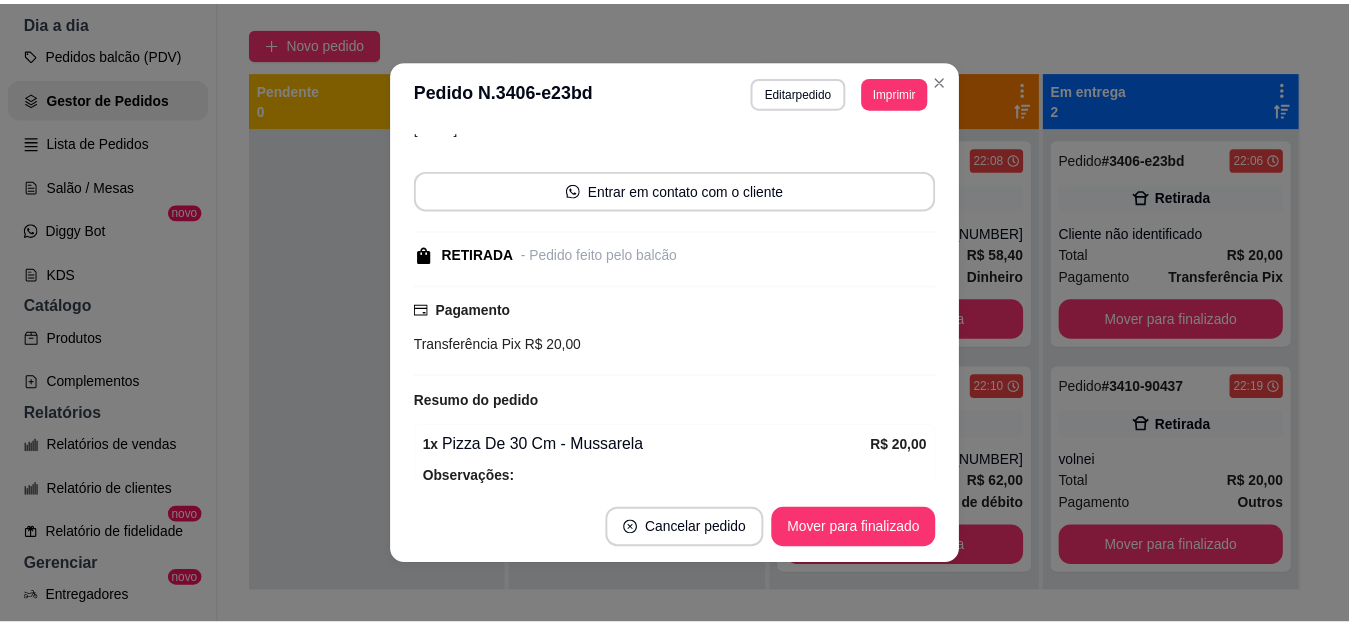 scroll, scrollTop: 260, scrollLeft: 0, axis: vertical 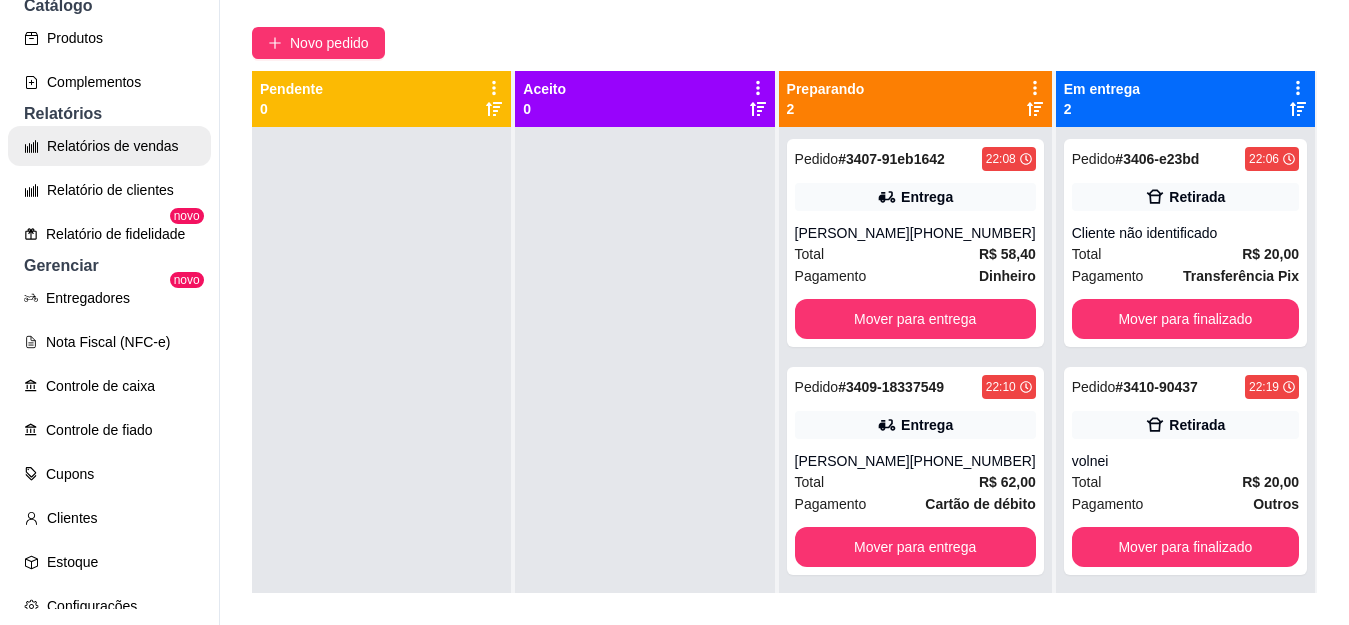 click on "Relatórios de vendas" at bounding box center [109, 146] 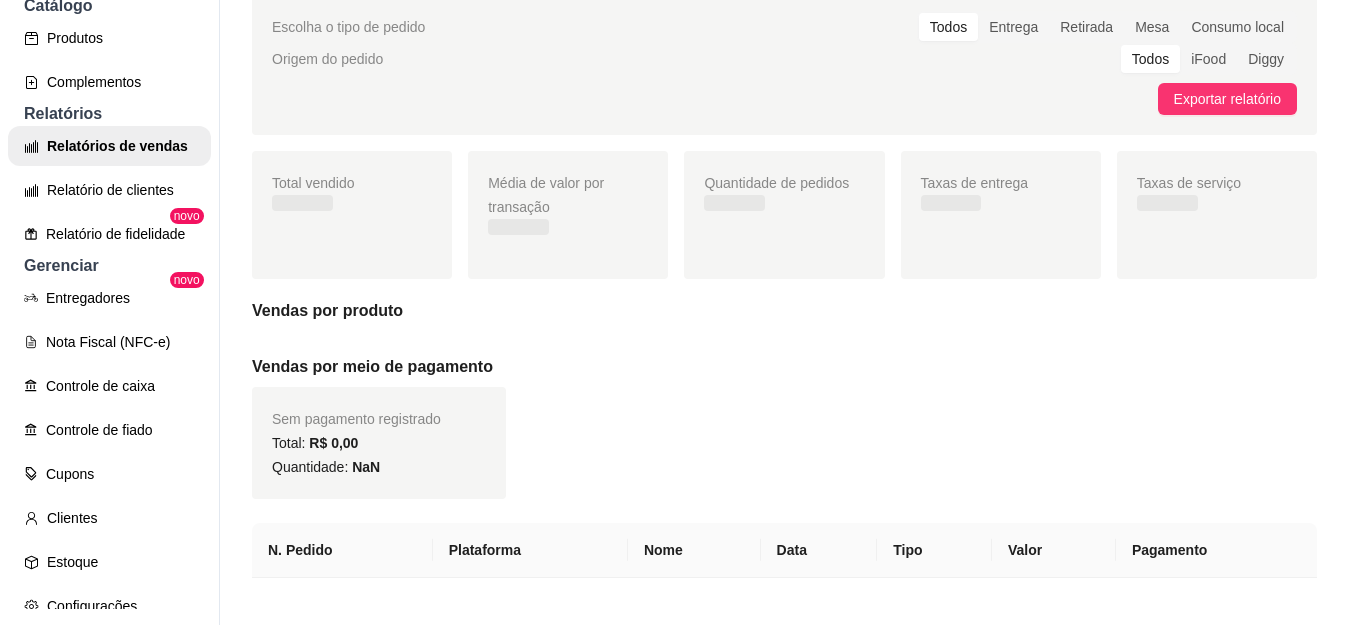 scroll, scrollTop: 0, scrollLeft: 0, axis: both 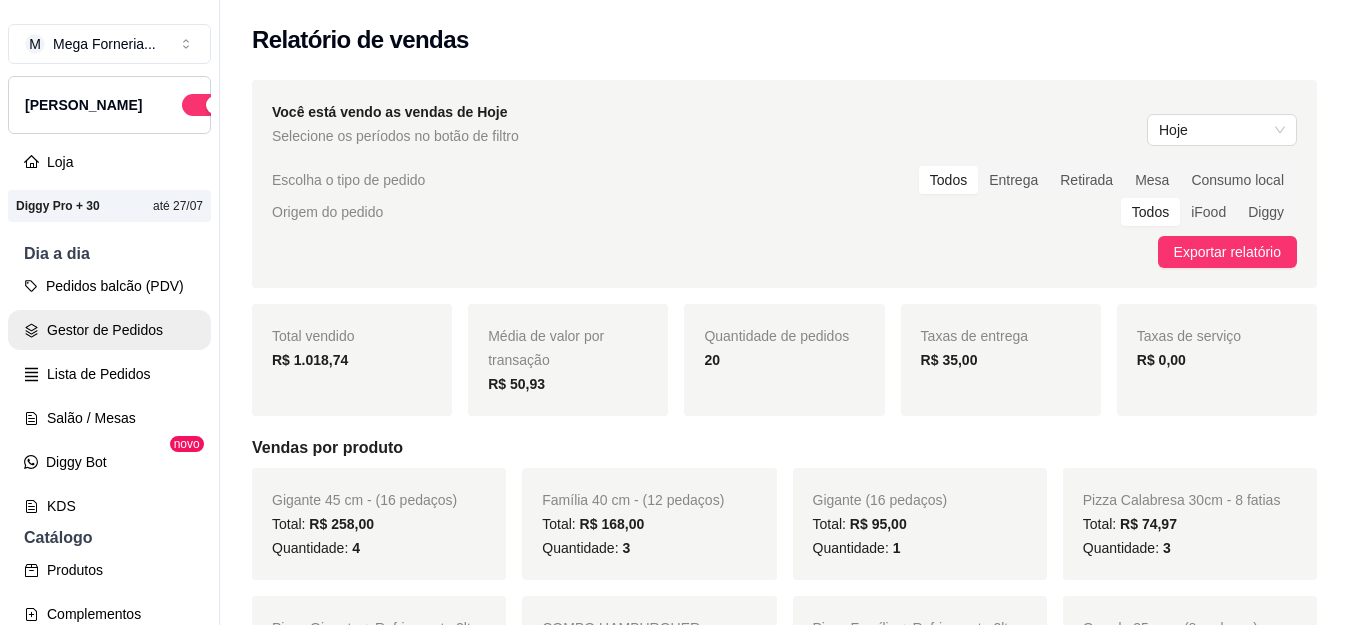 click on "Gestor de Pedidos" at bounding box center [109, 330] 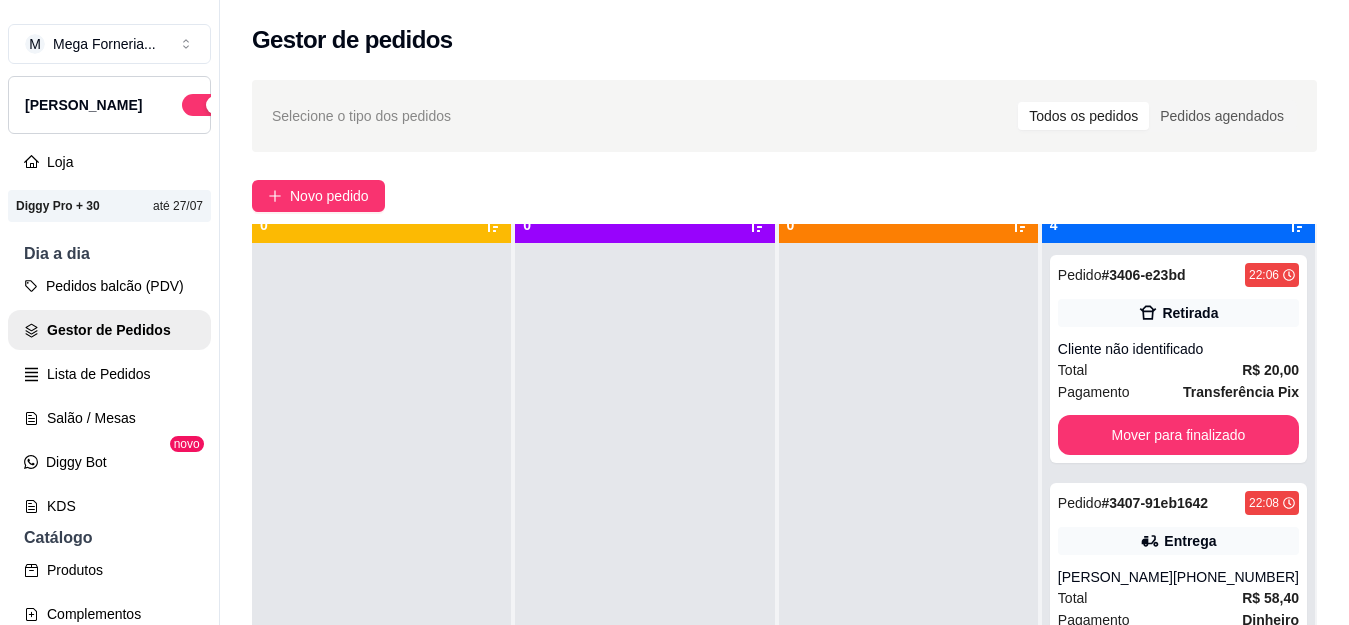 scroll, scrollTop: 56, scrollLeft: 0, axis: vertical 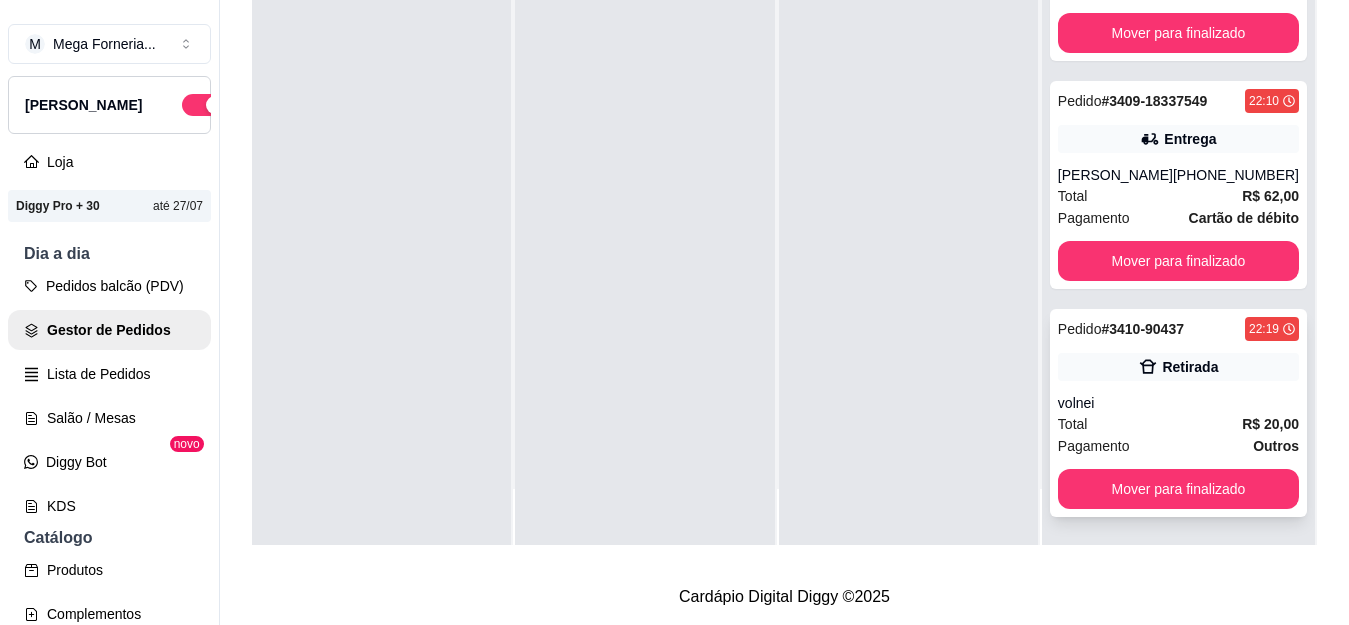 click on "Total R$ 20,00" at bounding box center (1178, 424) 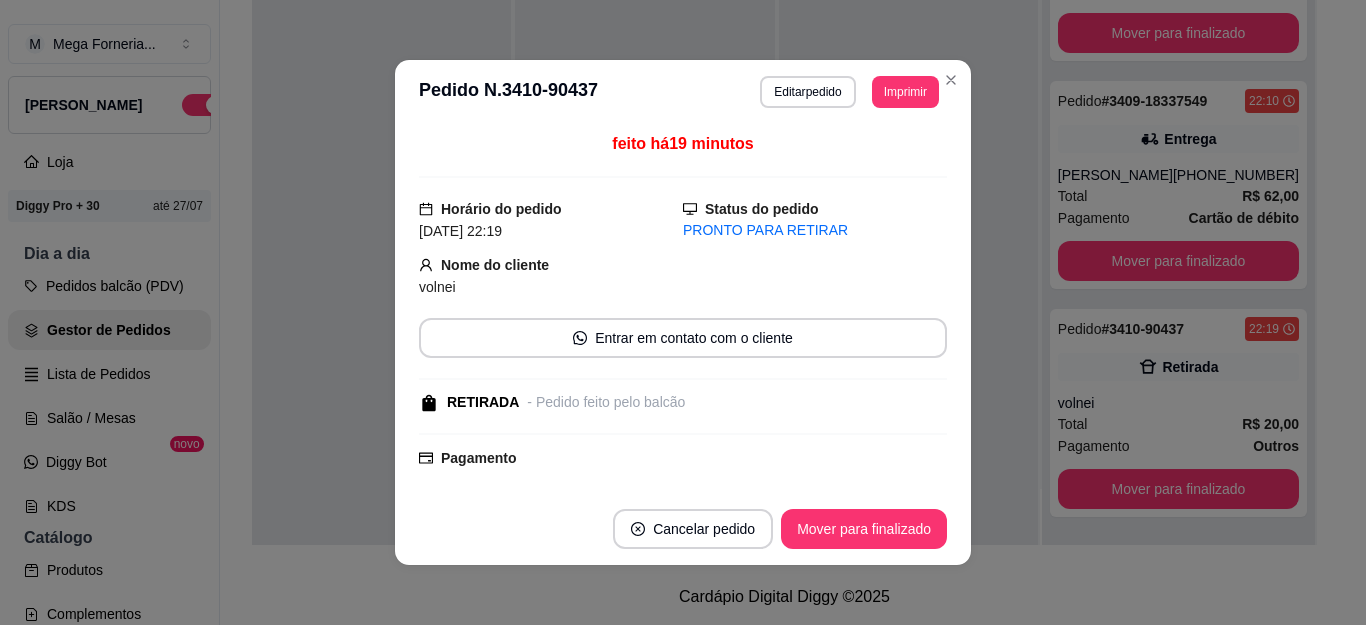 click on "Editar  pedido" at bounding box center (807, 92) 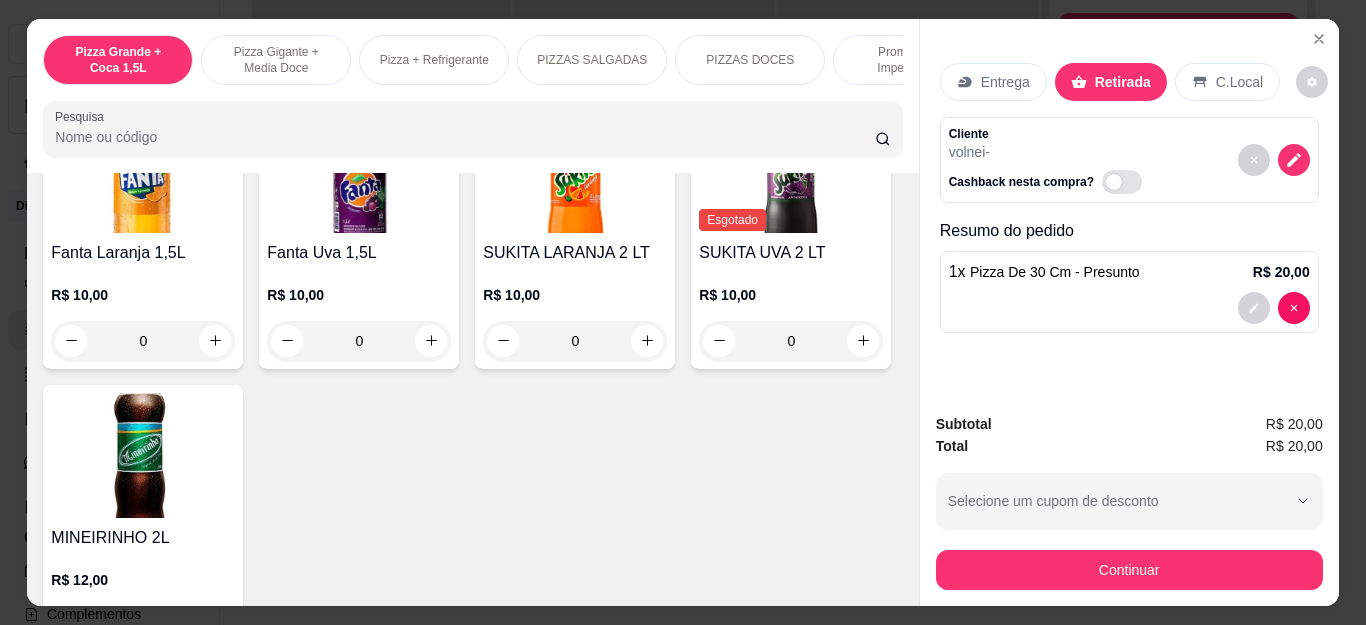 scroll, scrollTop: 4100, scrollLeft: 0, axis: vertical 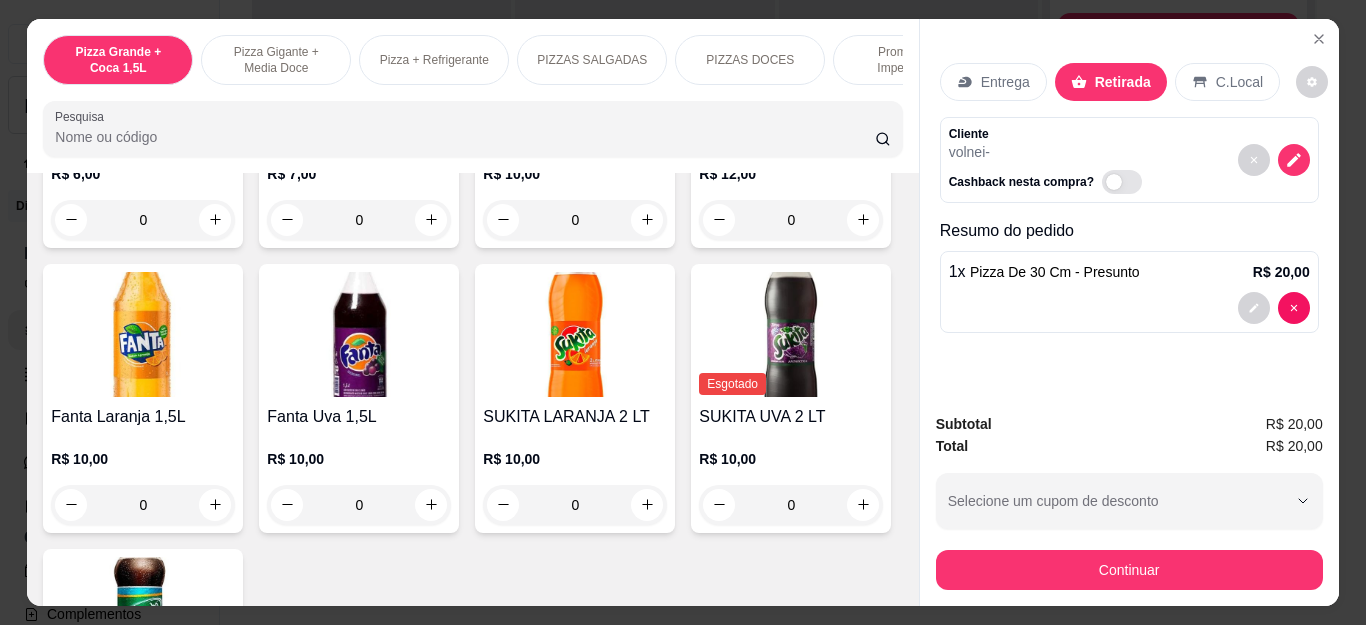 click at bounding box center (215, -89) 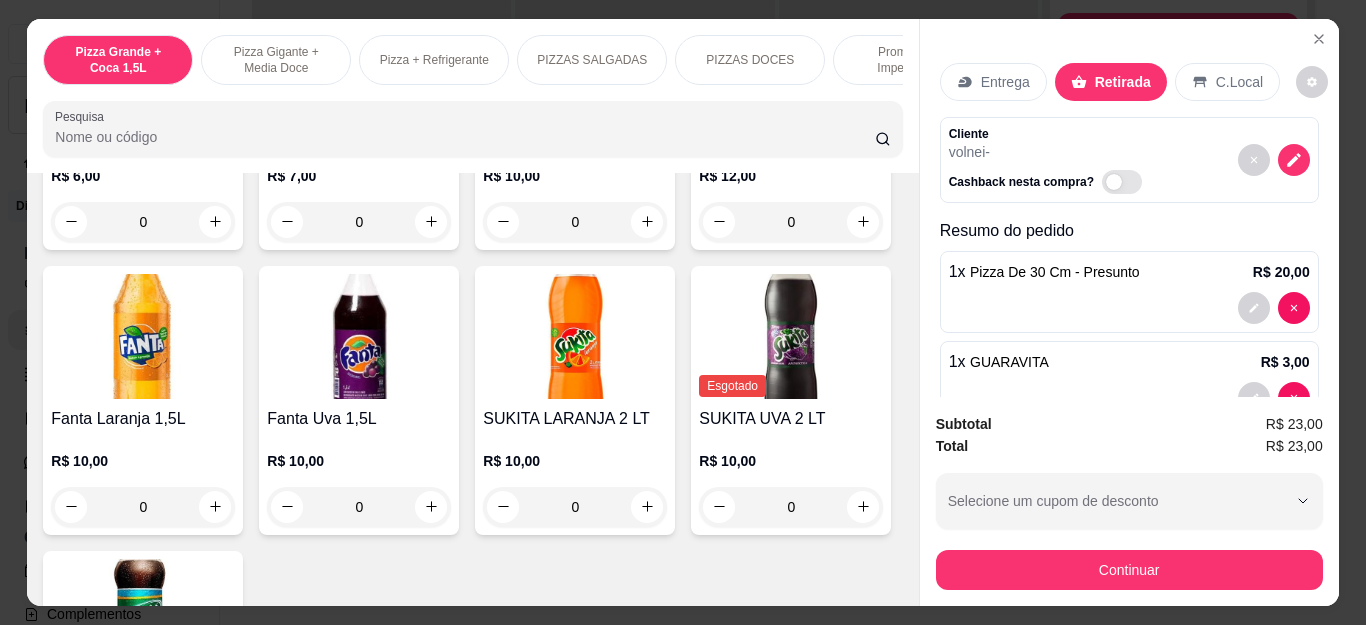type on "1" 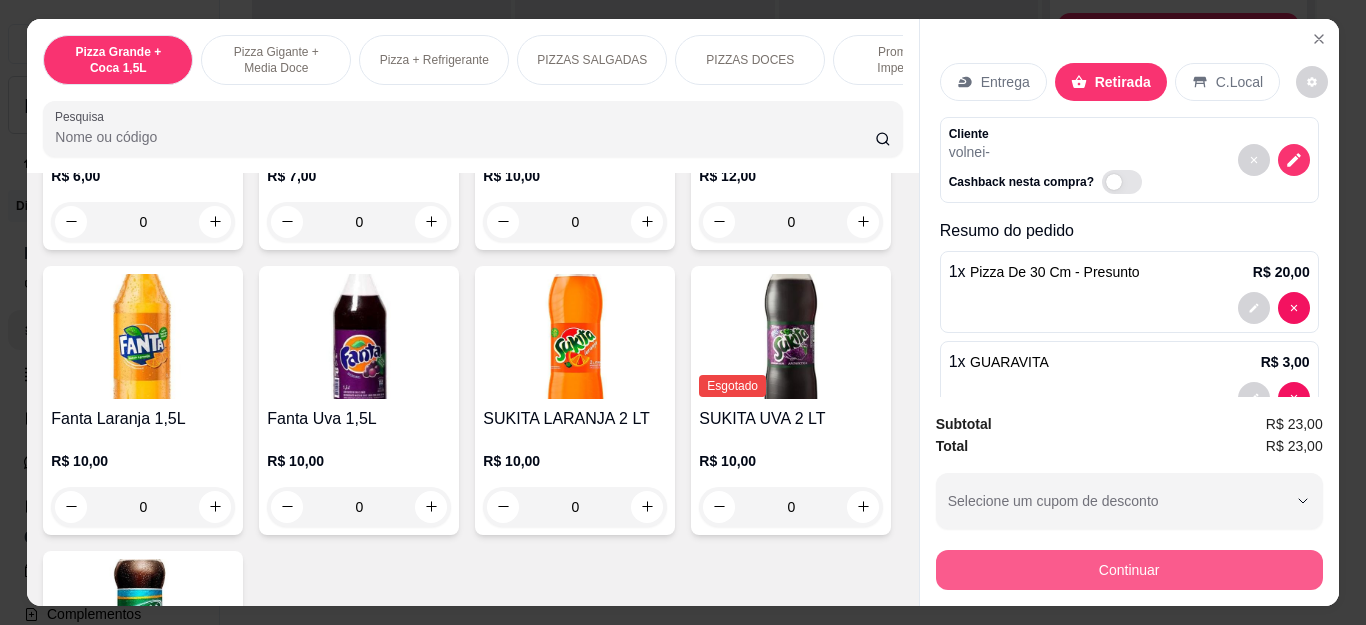 click on "Continuar" at bounding box center (1129, 570) 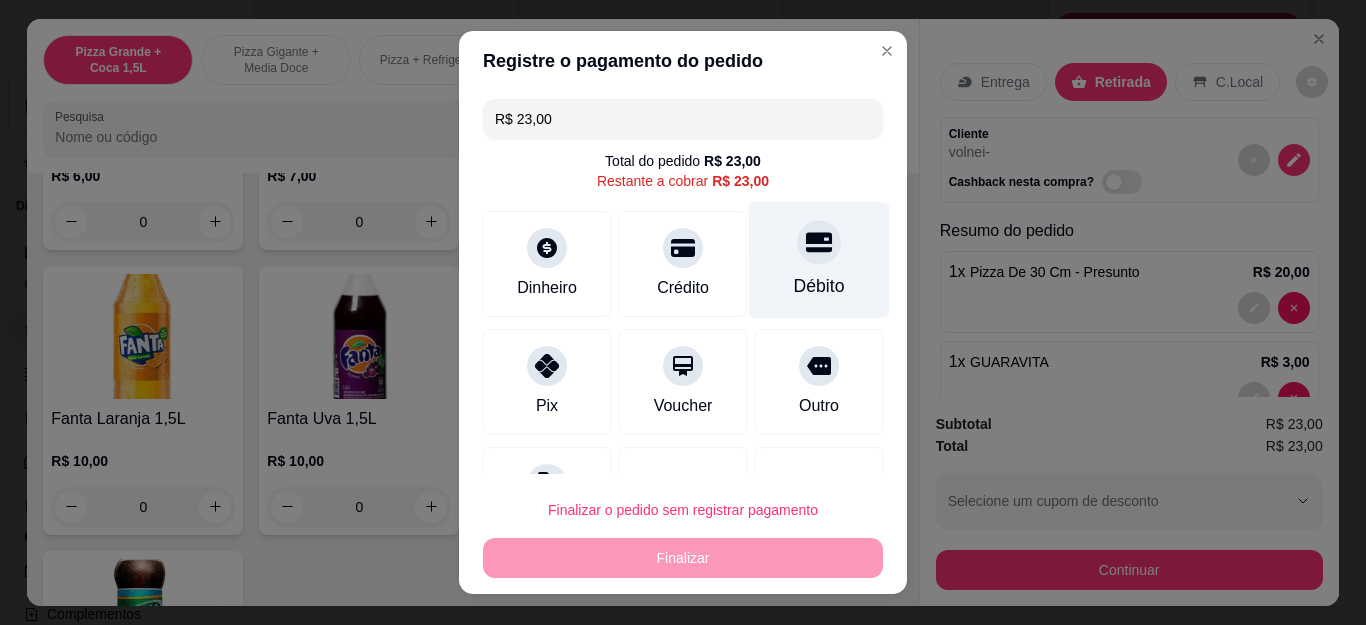 click on "Débito" at bounding box center (819, 260) 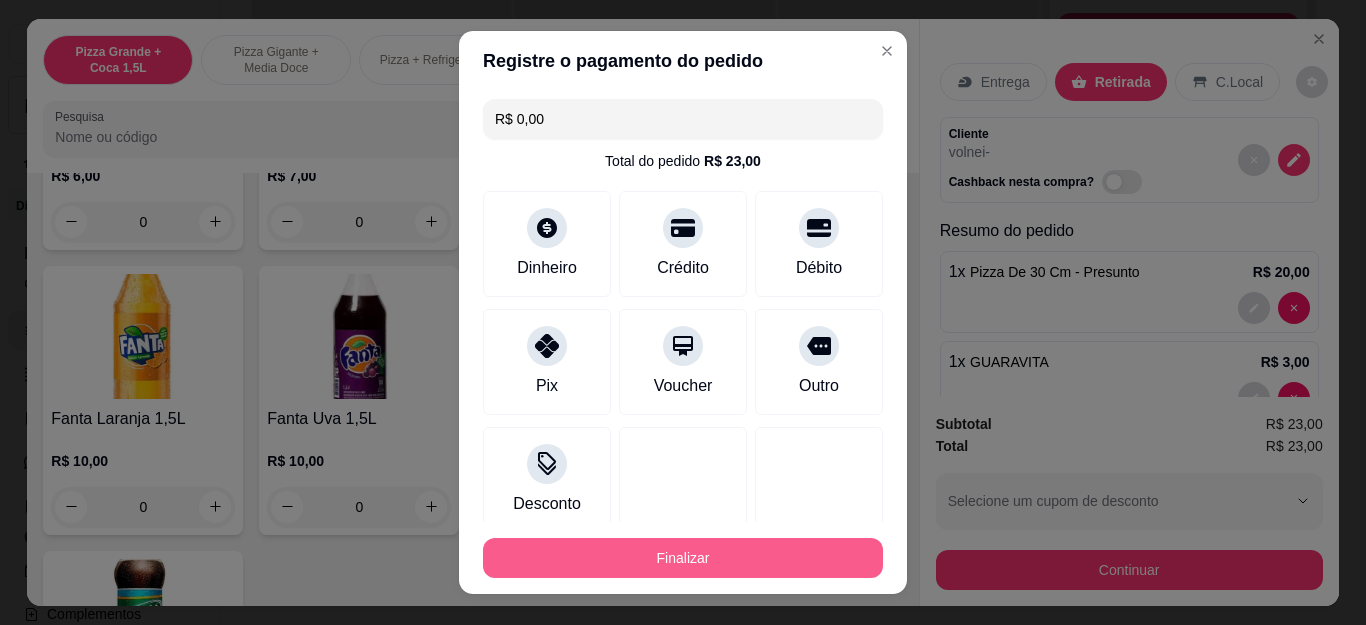 click on "Finalizar" at bounding box center [683, 558] 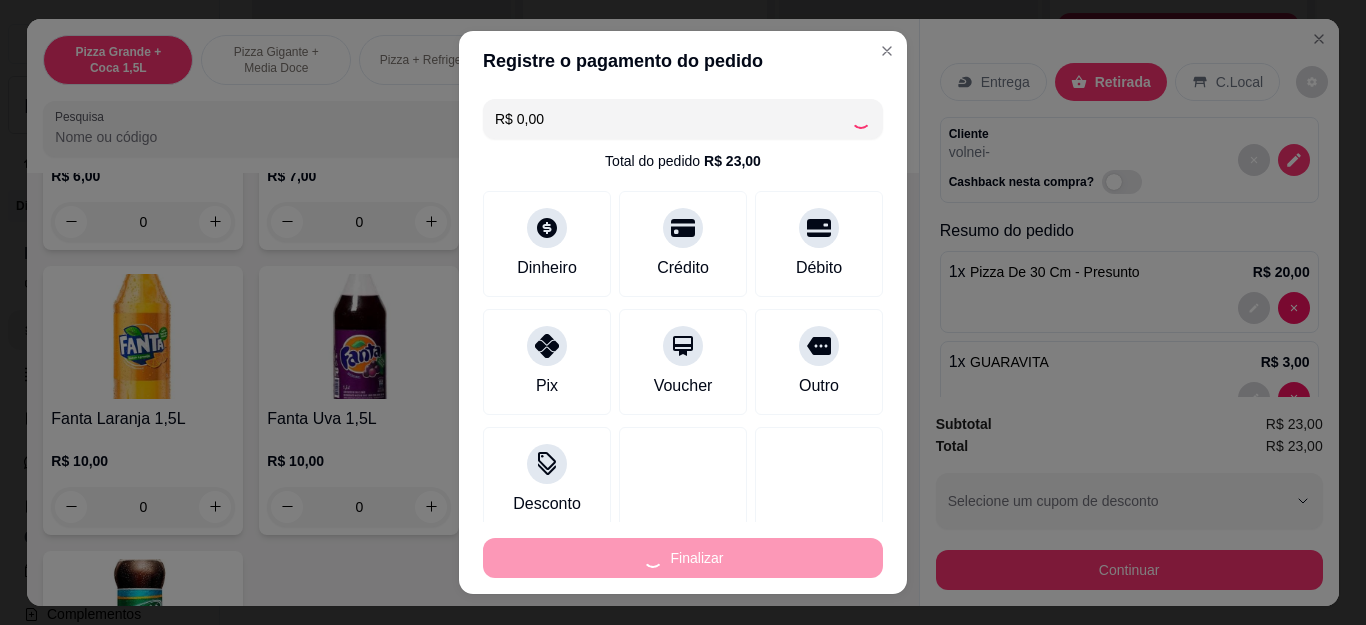 type on "0" 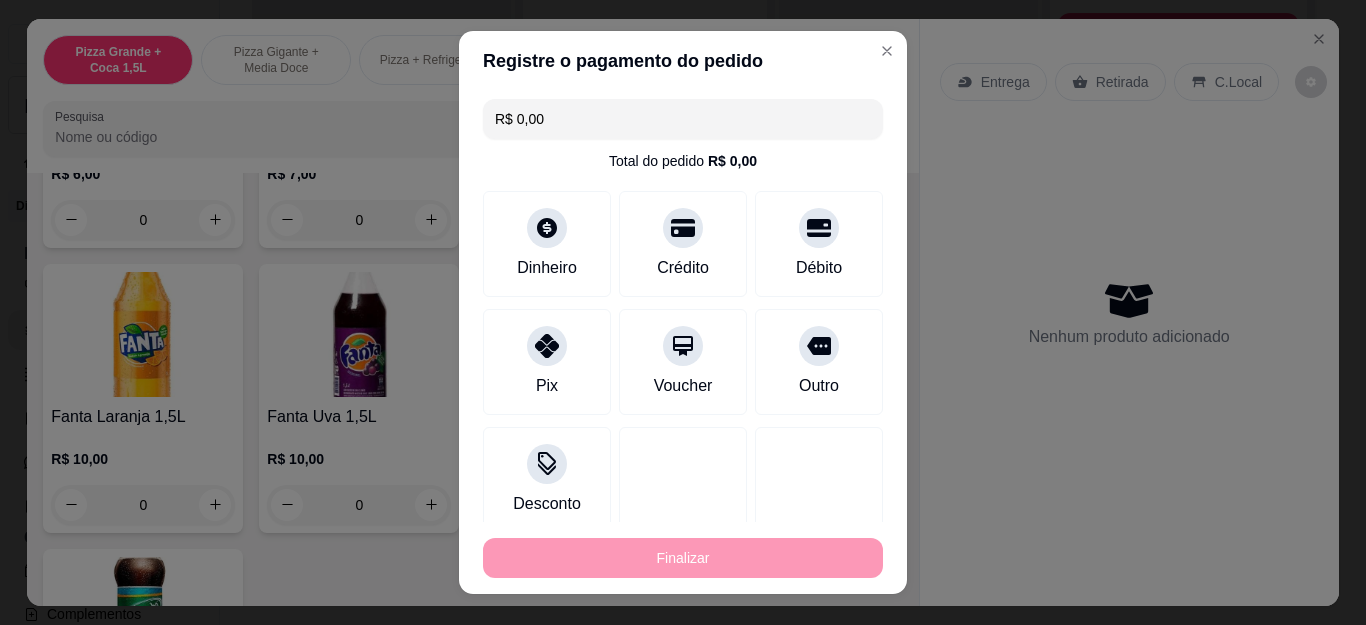 type on "-R$ 23,00" 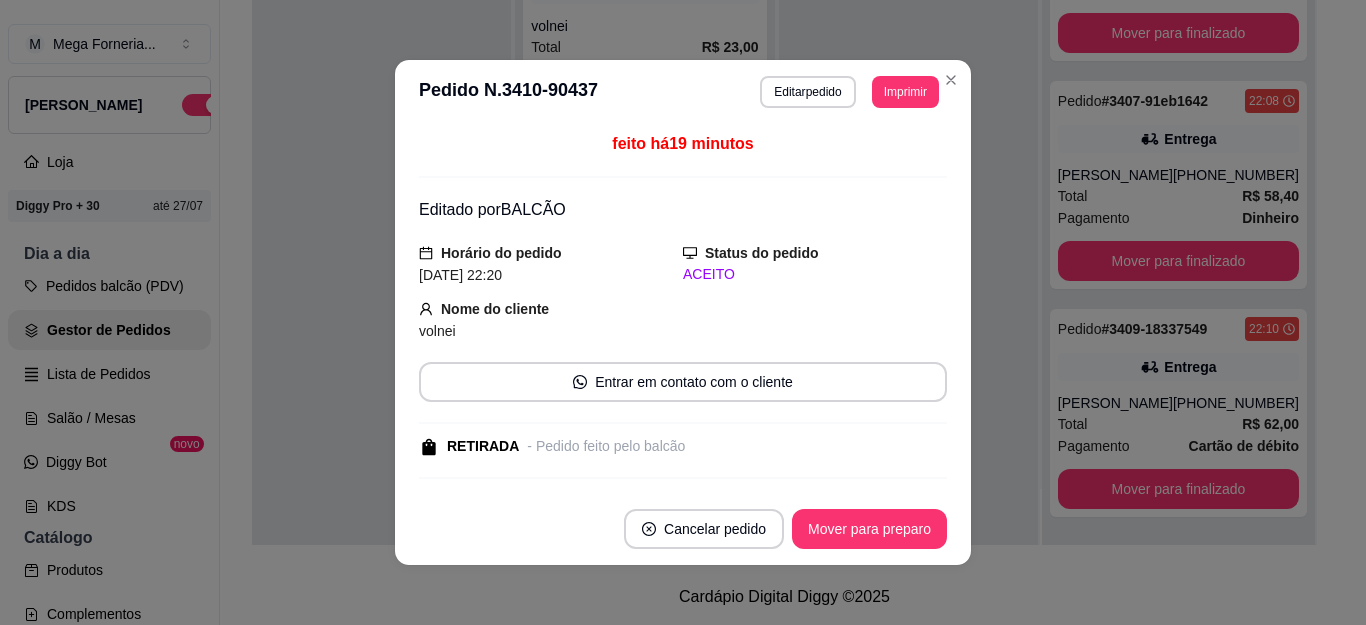 scroll, scrollTop: 79, scrollLeft: 0, axis: vertical 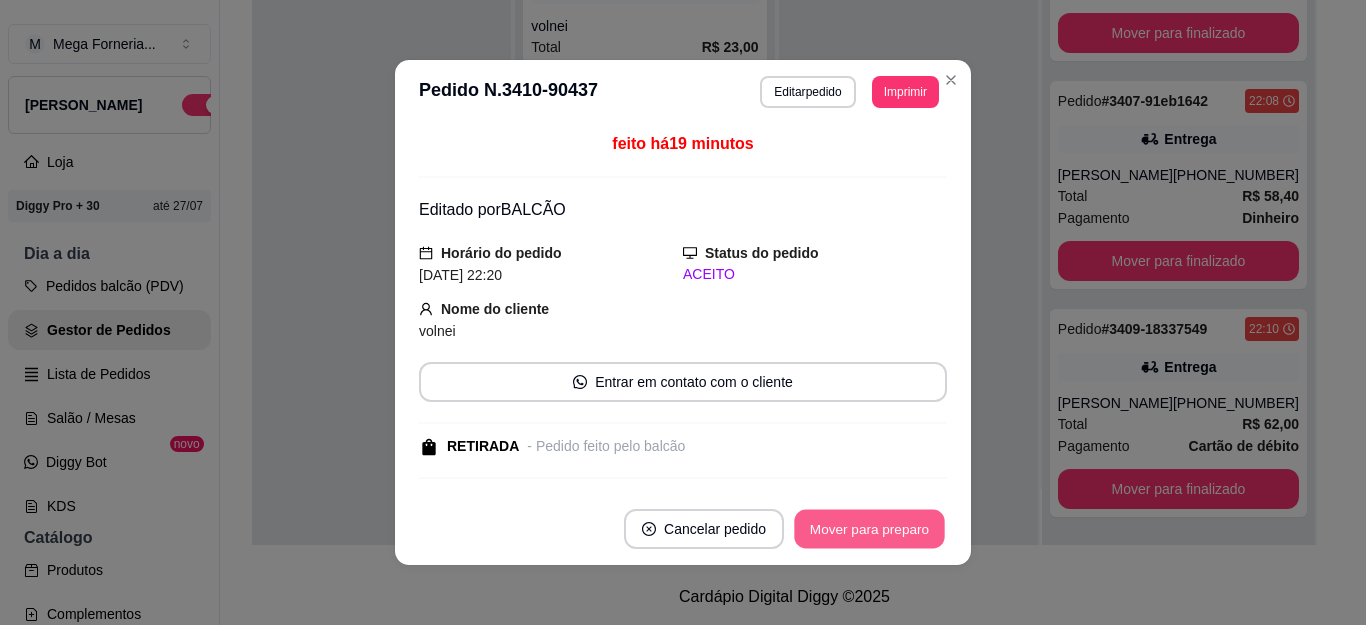 click on "Mover para preparo" at bounding box center (869, 529) 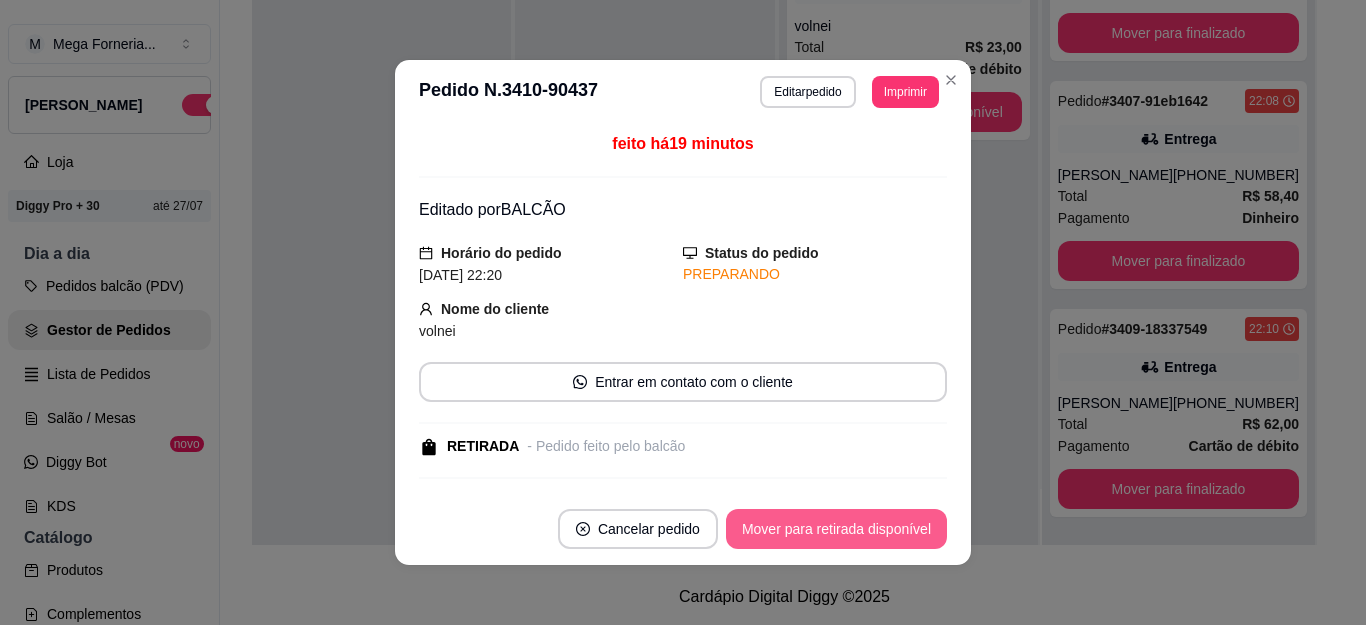 click on "Mover para retirada disponível" at bounding box center [836, 529] 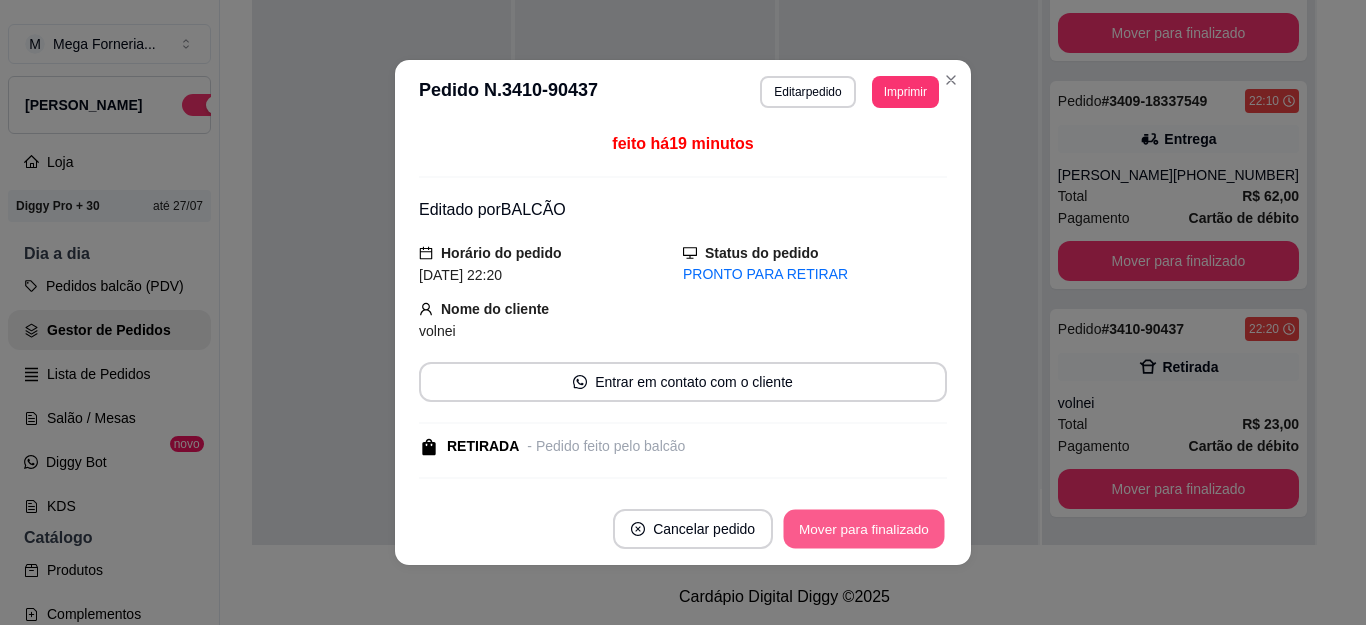 click on "Mover para finalizado" at bounding box center [864, 529] 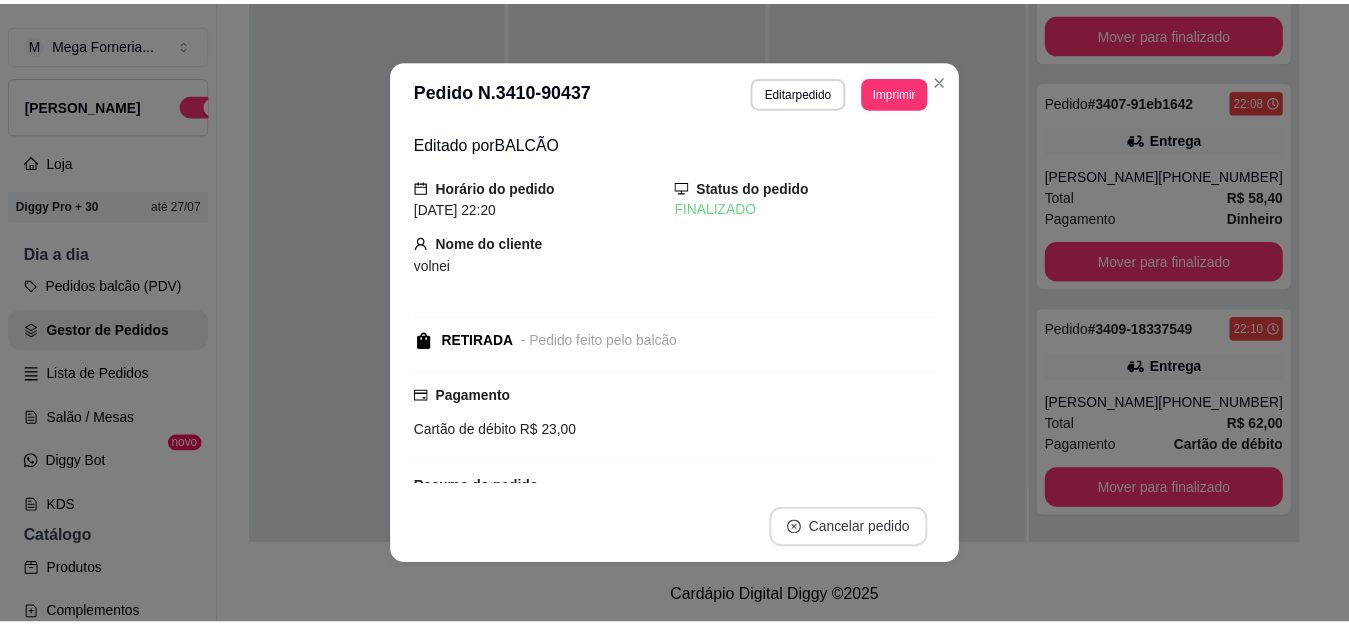 scroll, scrollTop: 79, scrollLeft: 0, axis: vertical 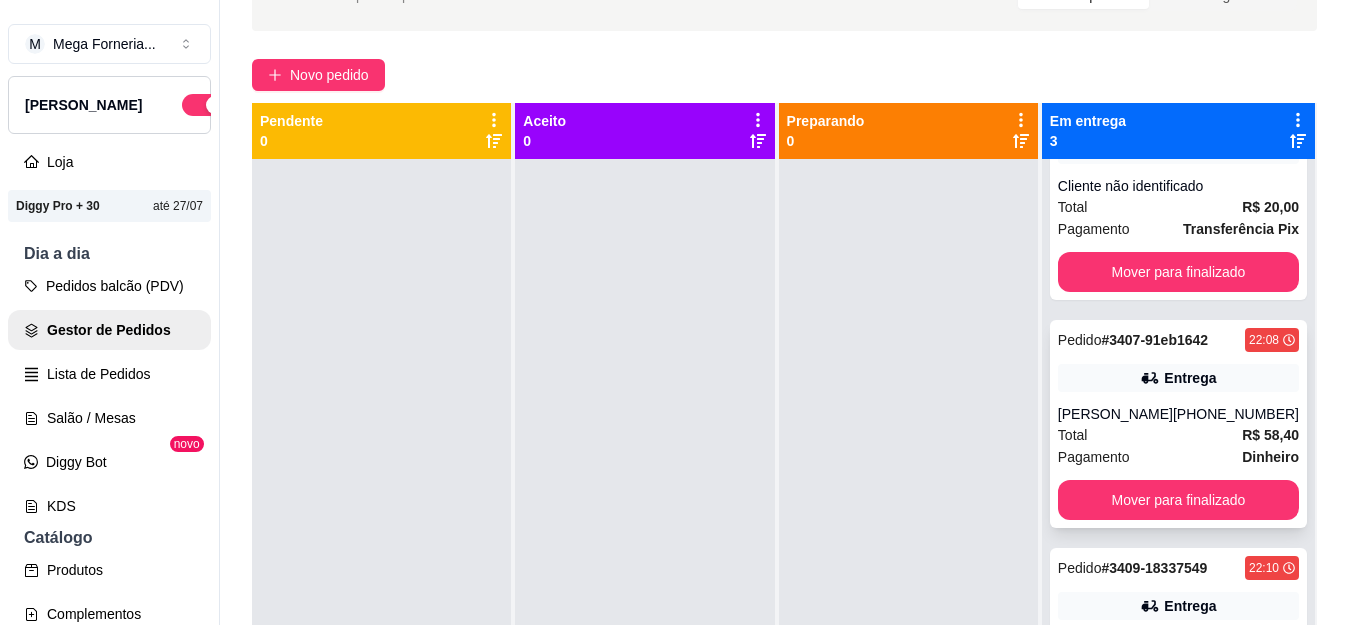 click on "Entrega" at bounding box center [1178, 378] 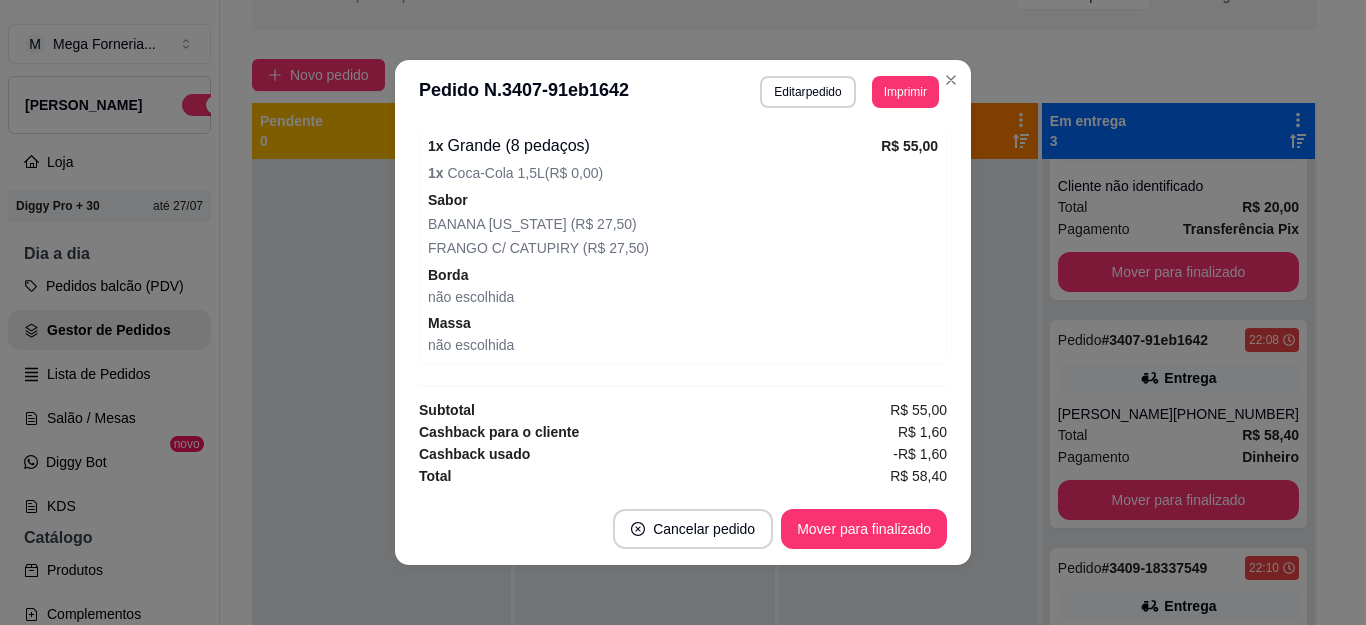scroll, scrollTop: 734, scrollLeft: 0, axis: vertical 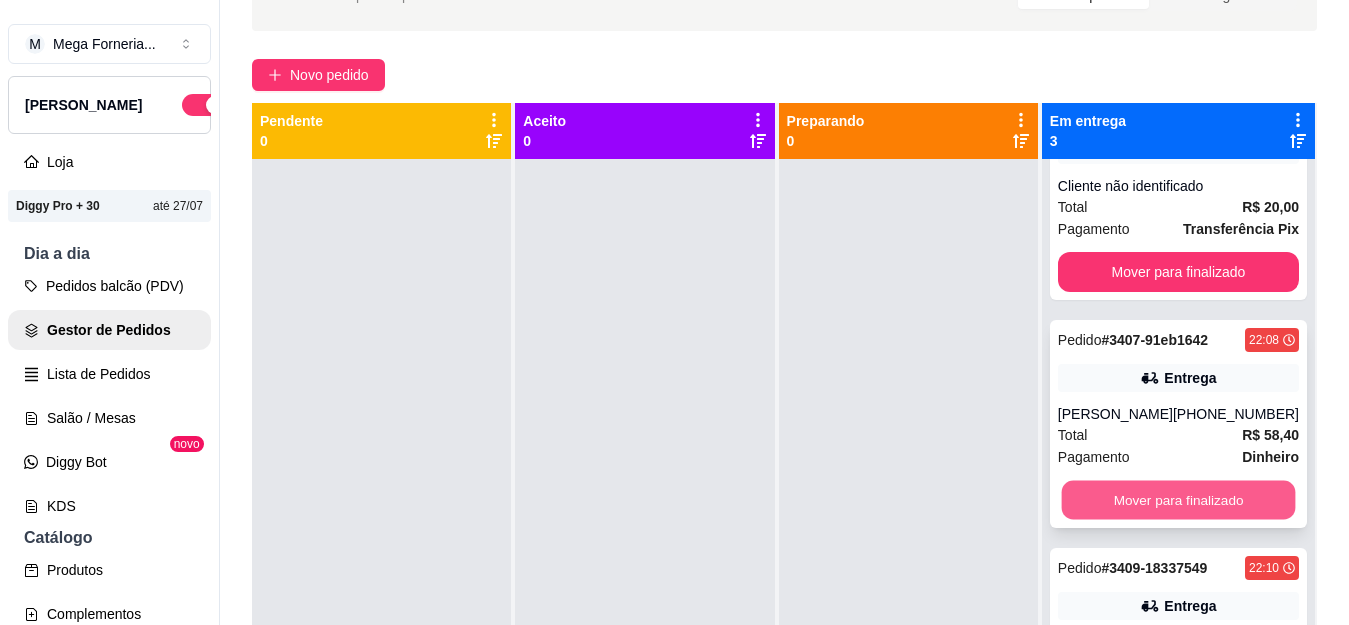 click on "Mover para finalizado" at bounding box center (1178, 500) 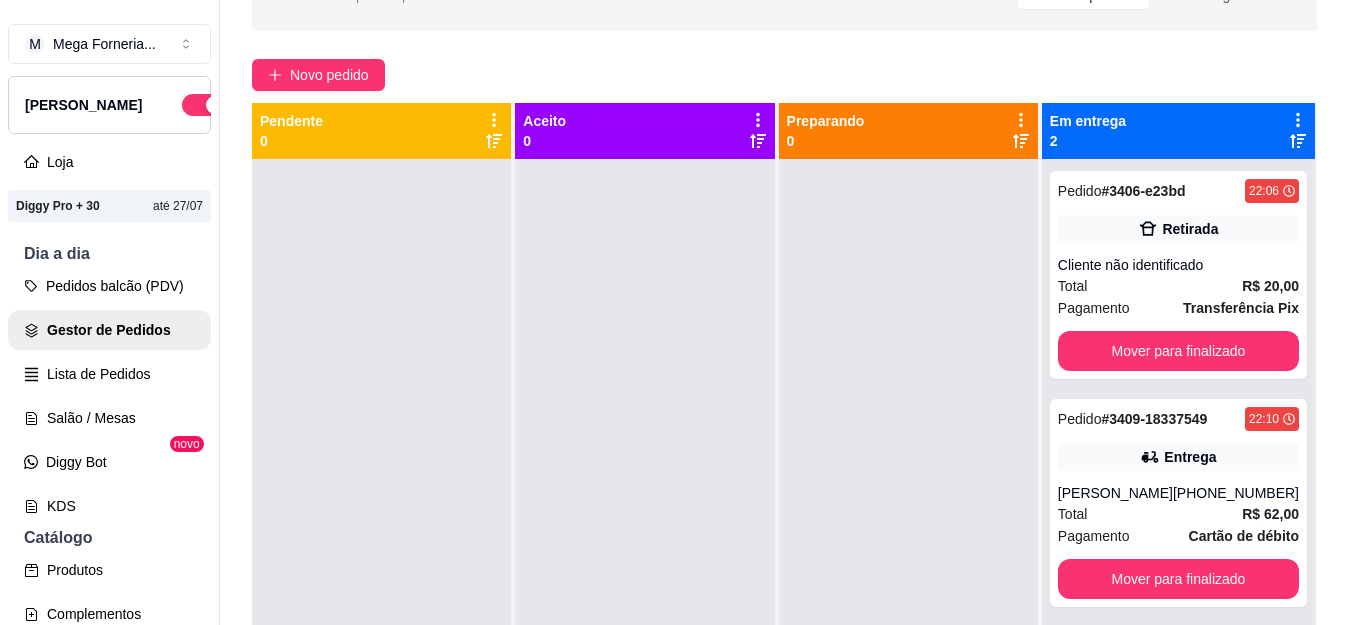 scroll, scrollTop: 0, scrollLeft: 0, axis: both 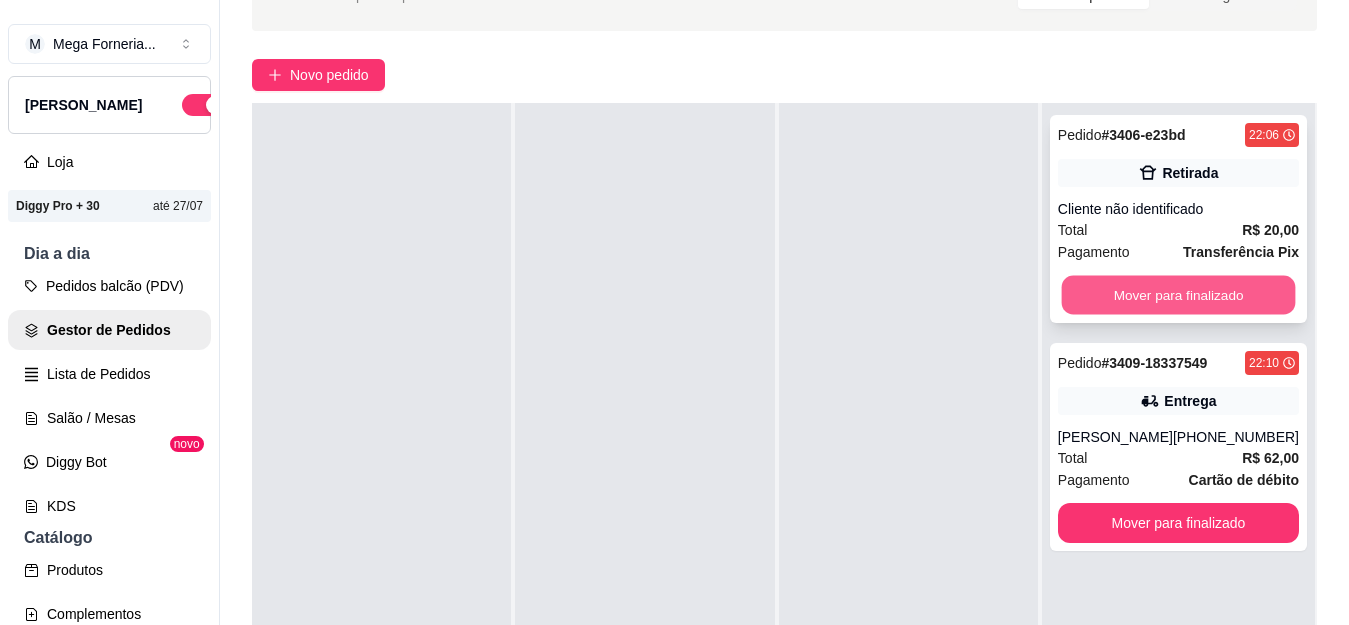 click on "Mover para finalizado" at bounding box center (1178, 295) 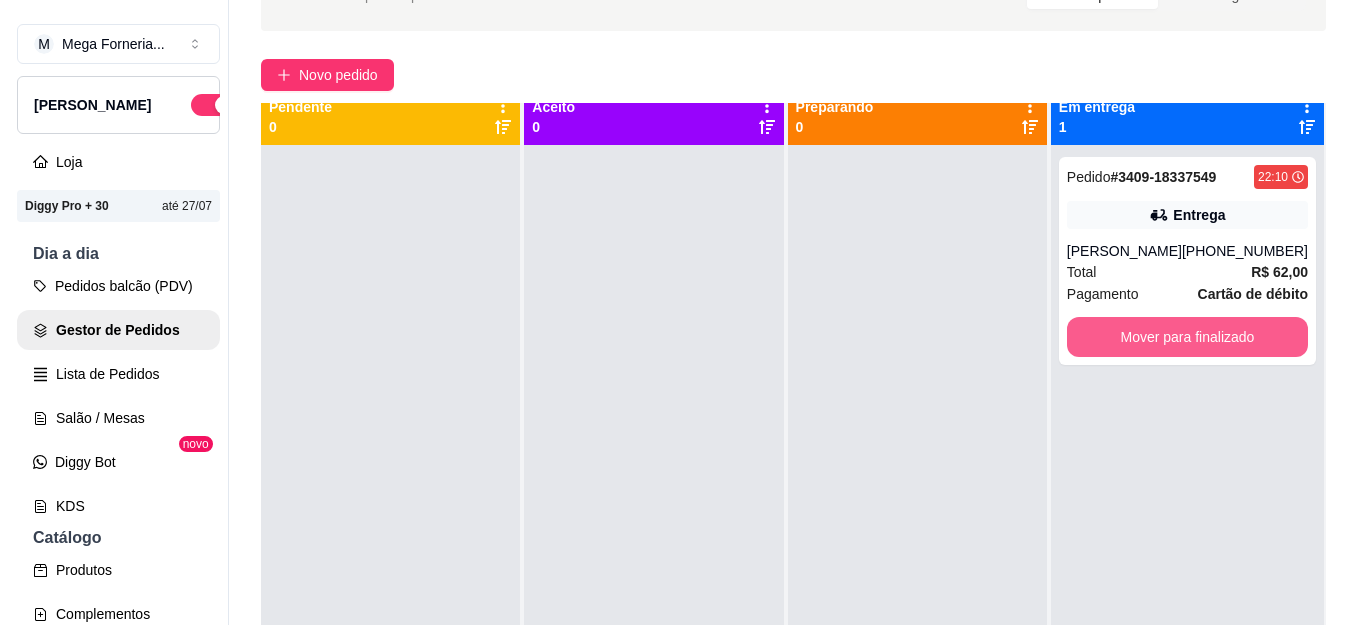 scroll, scrollTop: 0, scrollLeft: 0, axis: both 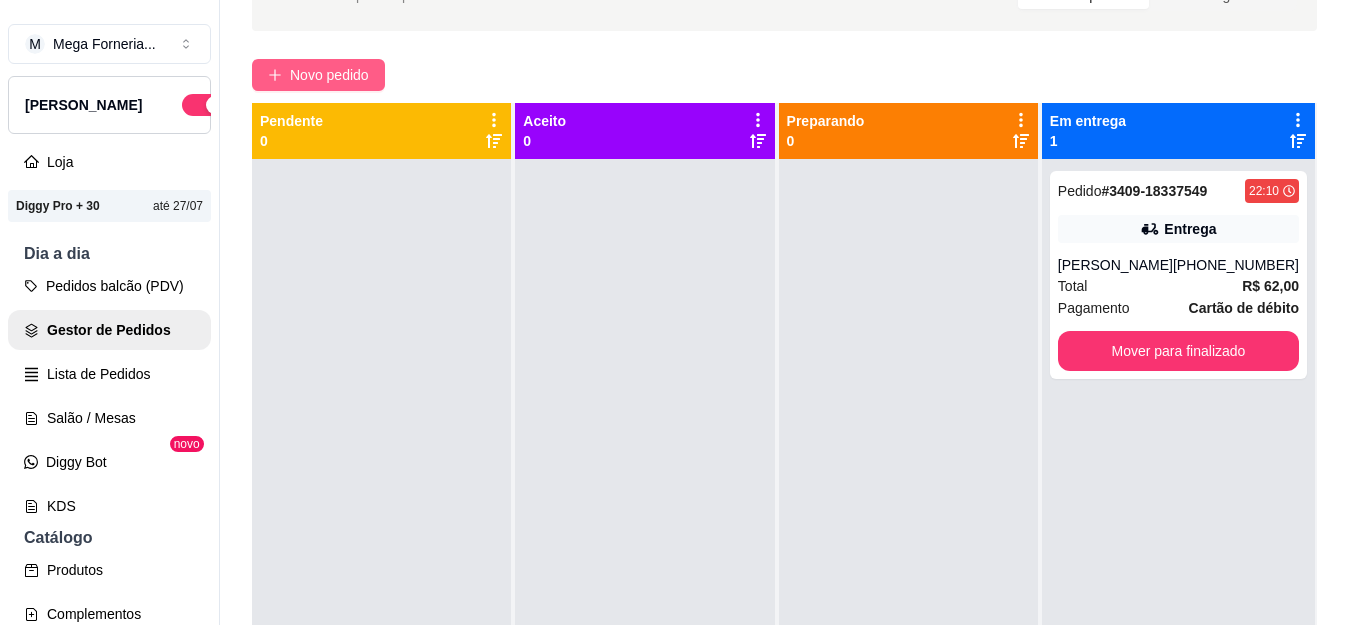 click on "Novo pedido" at bounding box center [329, 75] 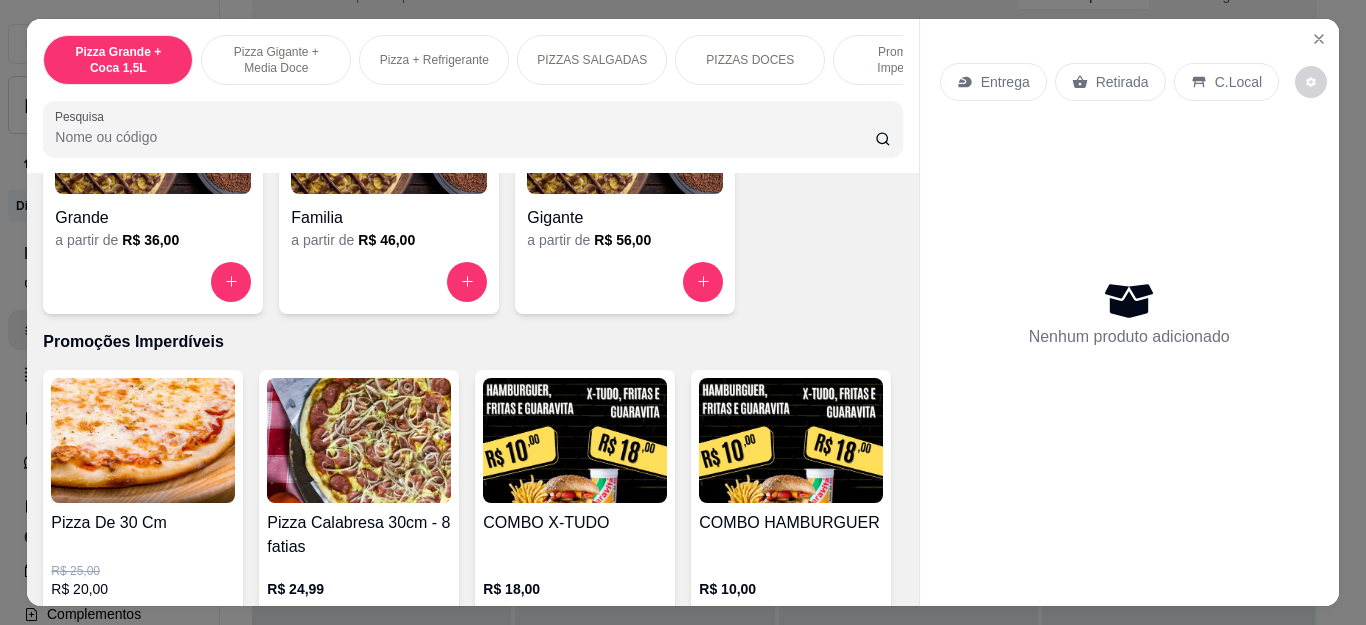 scroll, scrollTop: 1600, scrollLeft: 0, axis: vertical 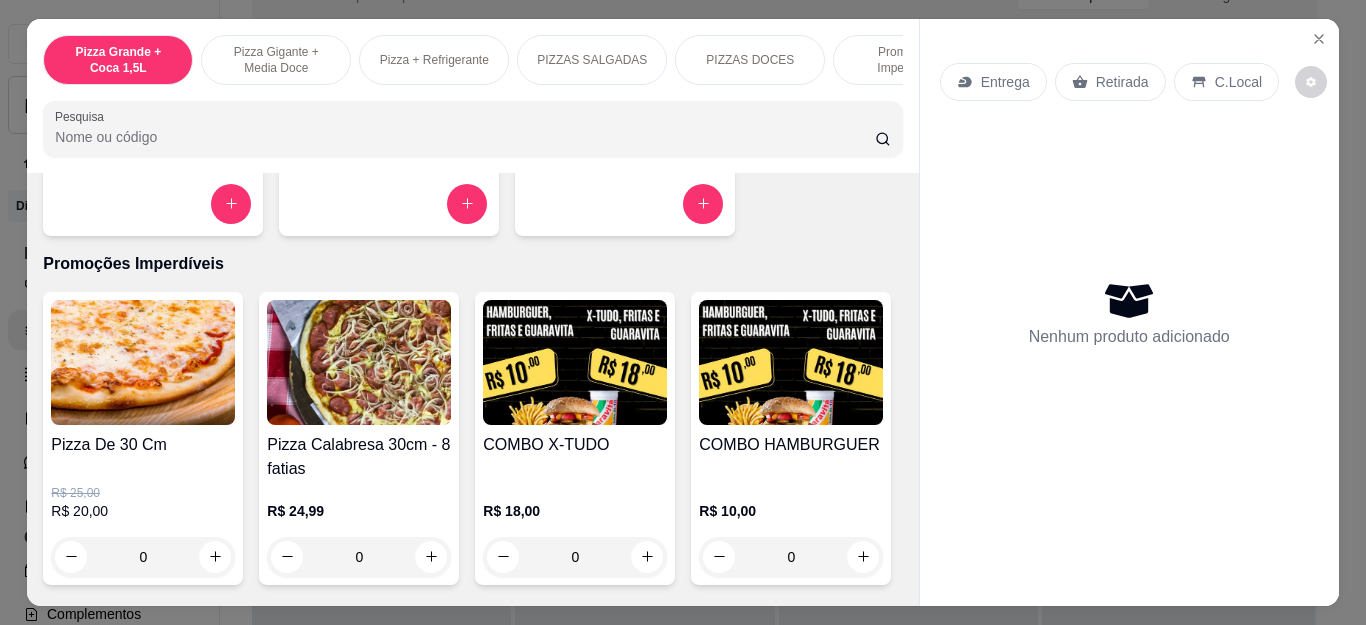 click on "0" at bounding box center [143, 557] 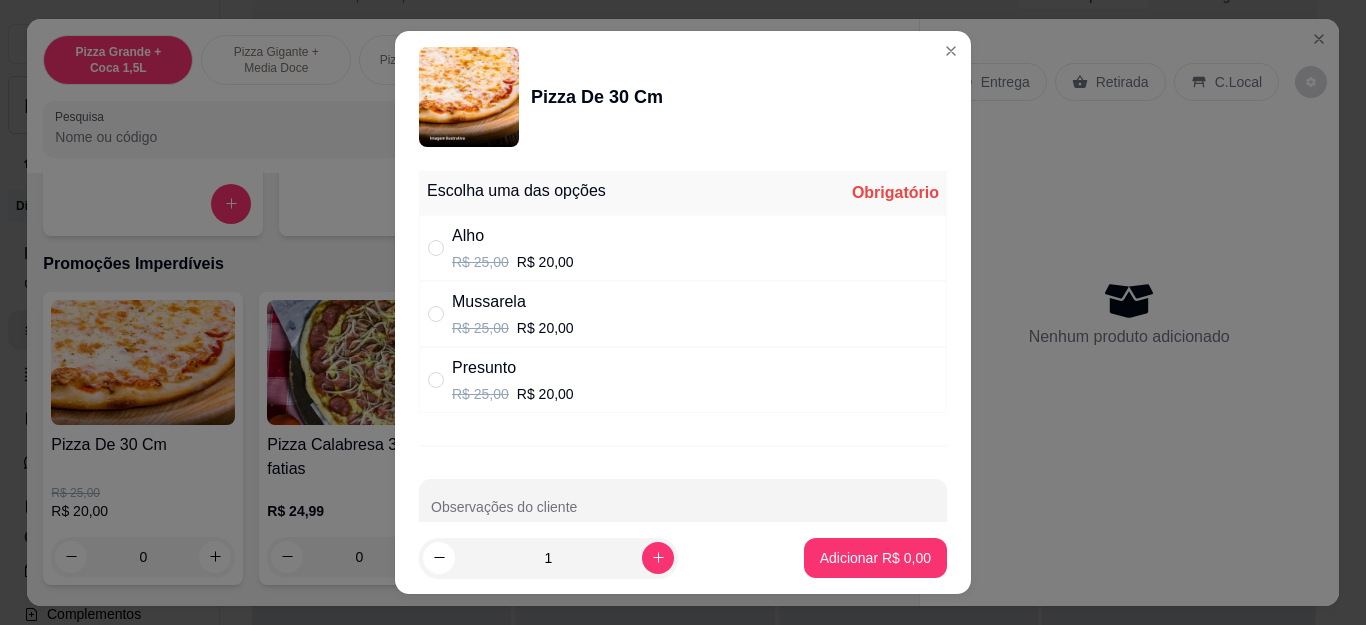 click on "R$ 20,00" at bounding box center (545, 328) 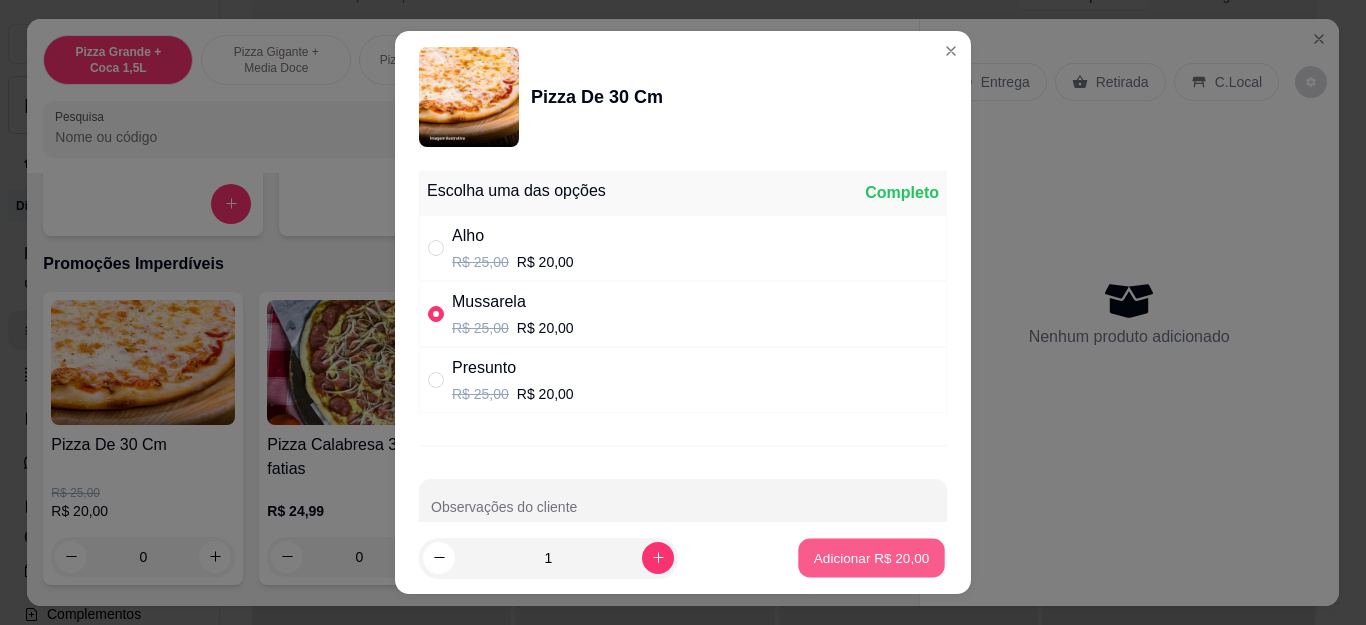 click on "Adicionar   R$ 20,00" at bounding box center (872, 557) 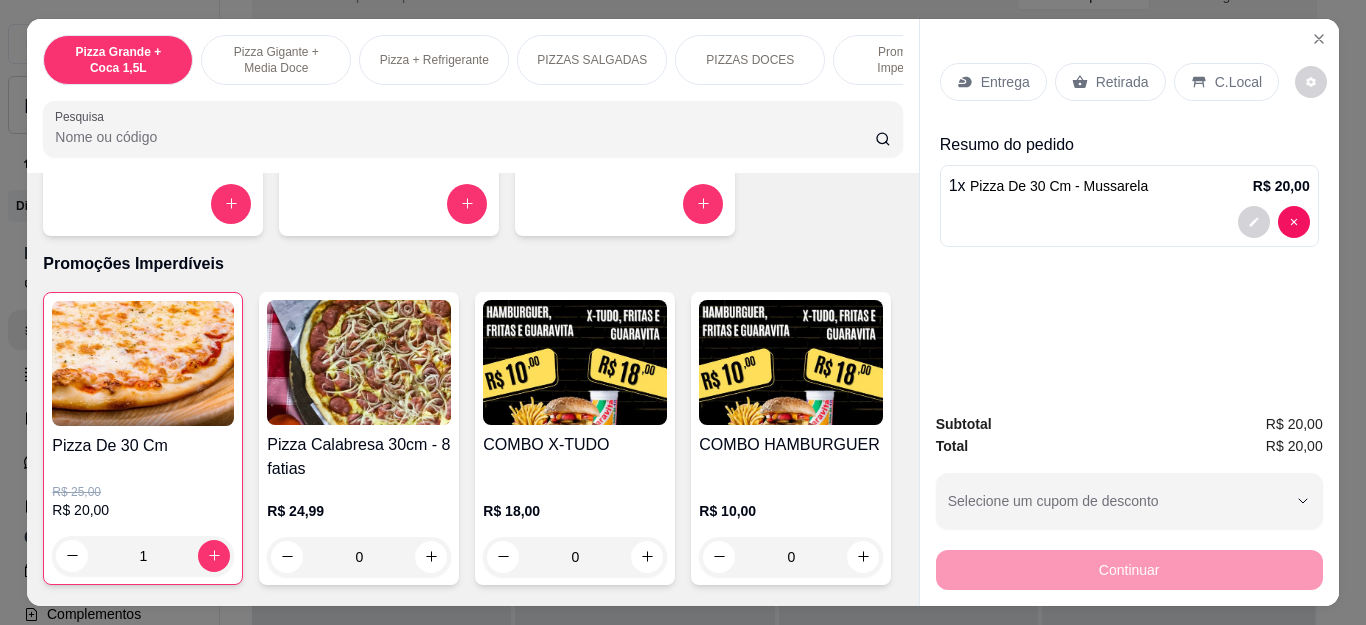 click on "Entrega" at bounding box center [993, 82] 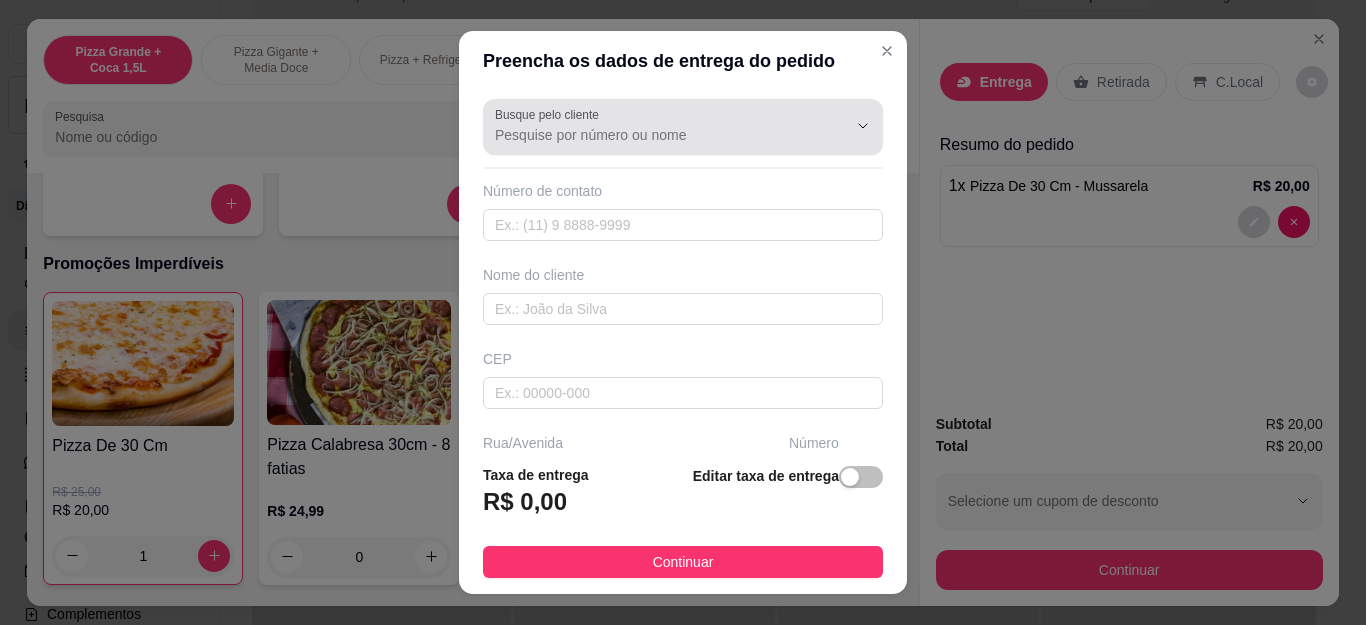 click on "Busque pelo cliente" at bounding box center [655, 135] 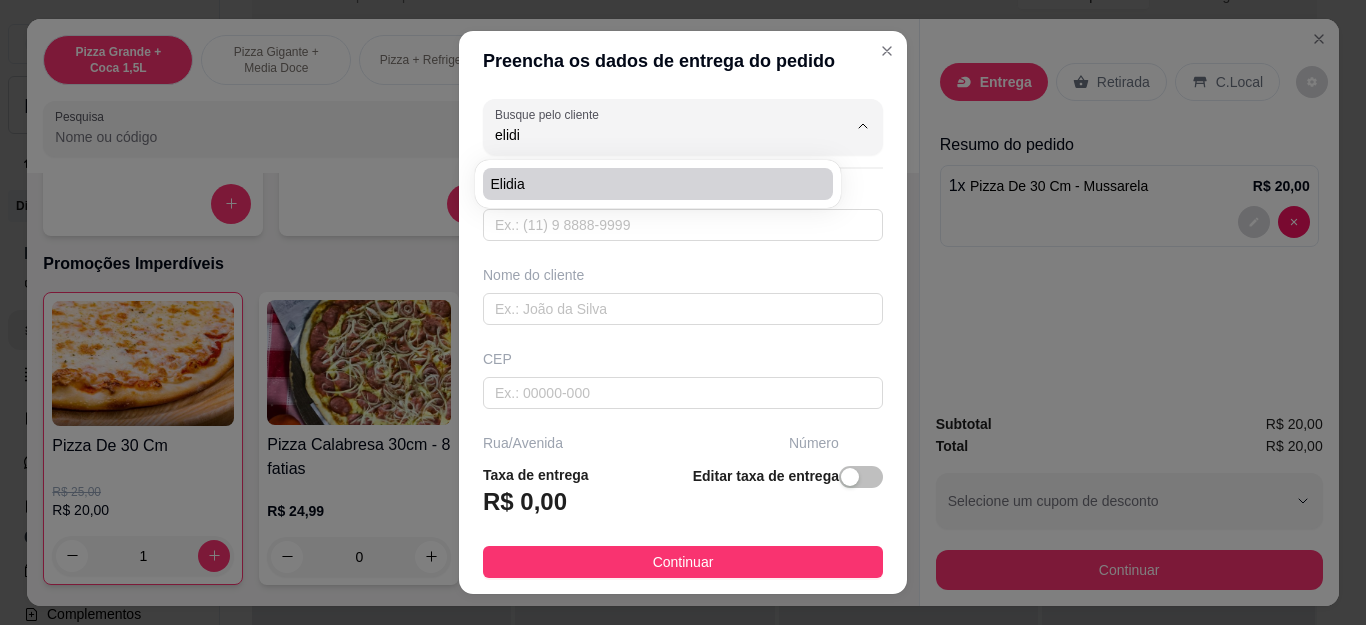 click on "Elidia" at bounding box center (648, 184) 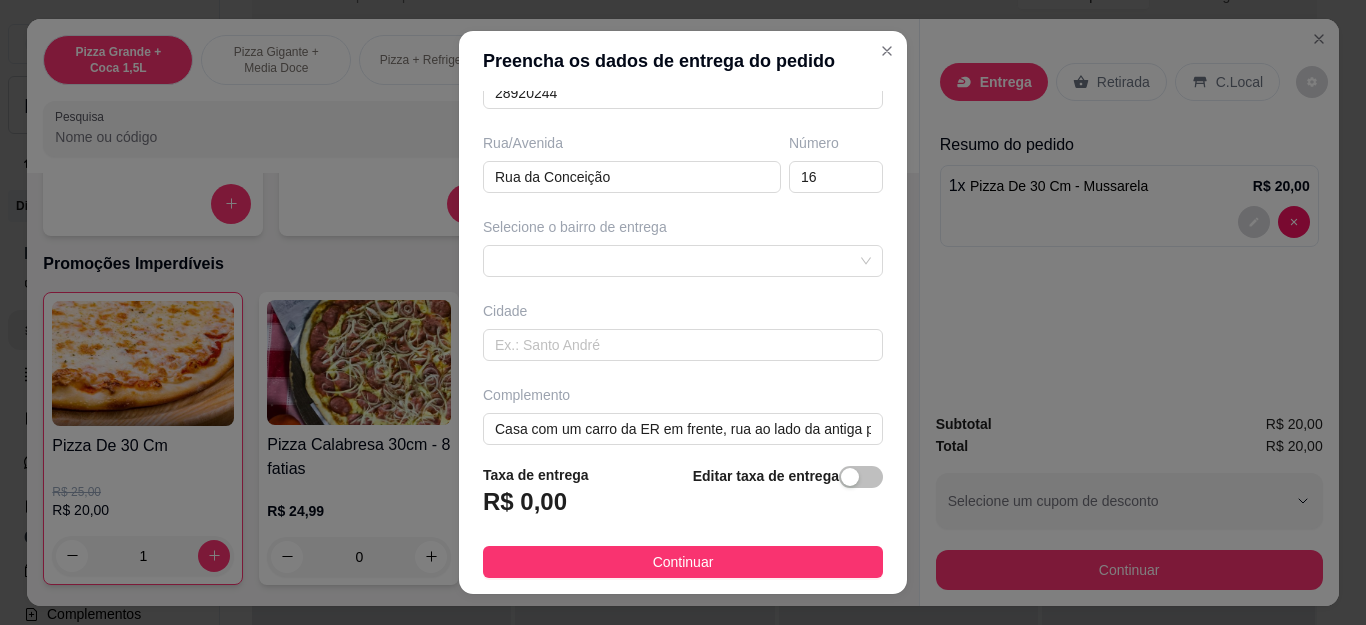 scroll, scrollTop: 317, scrollLeft: 0, axis: vertical 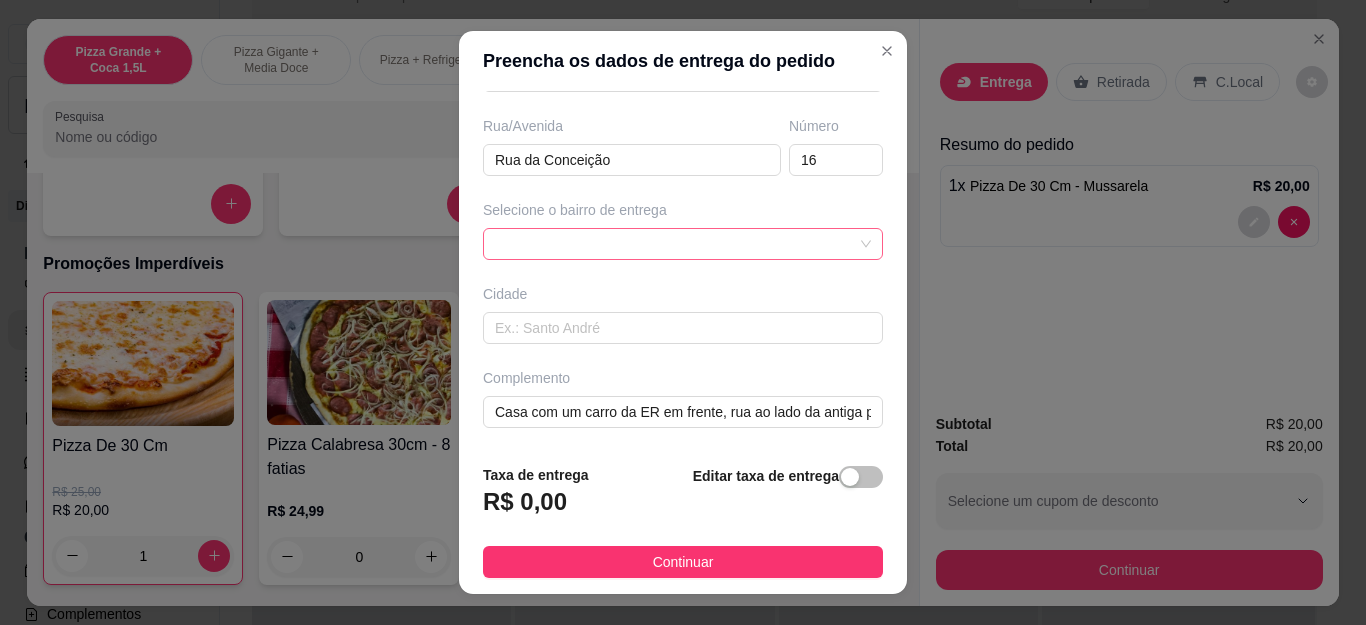 click at bounding box center [683, 244] 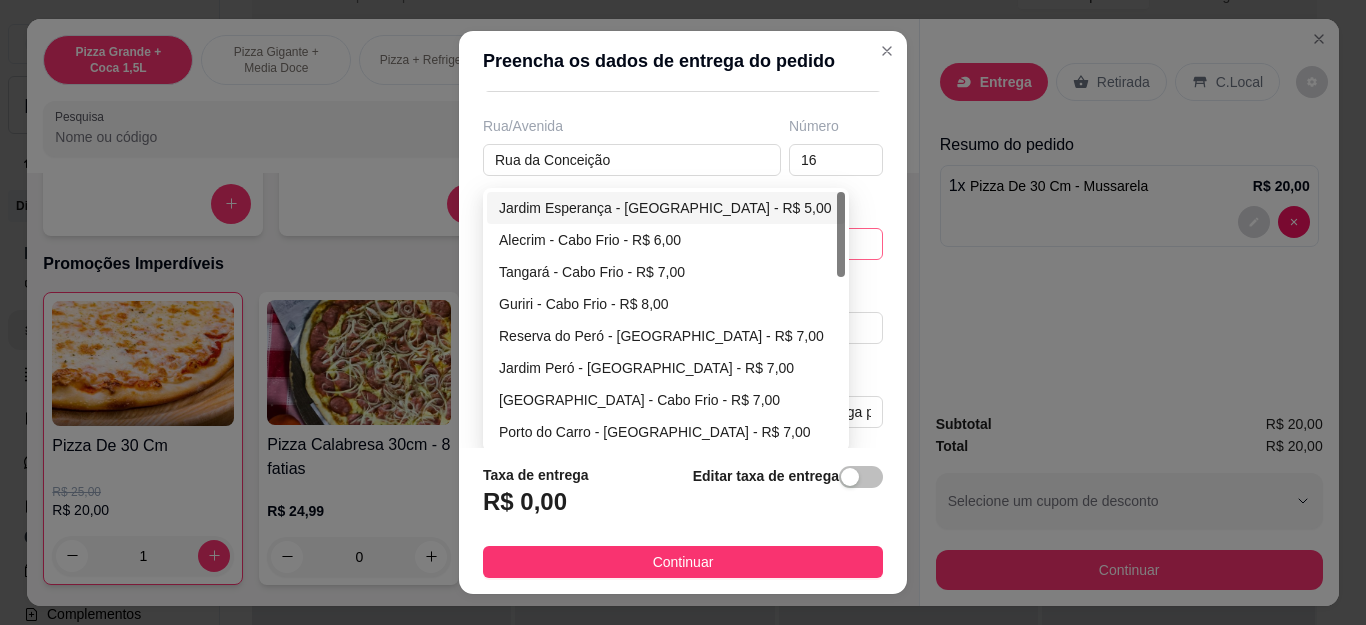 type on "Elidia" 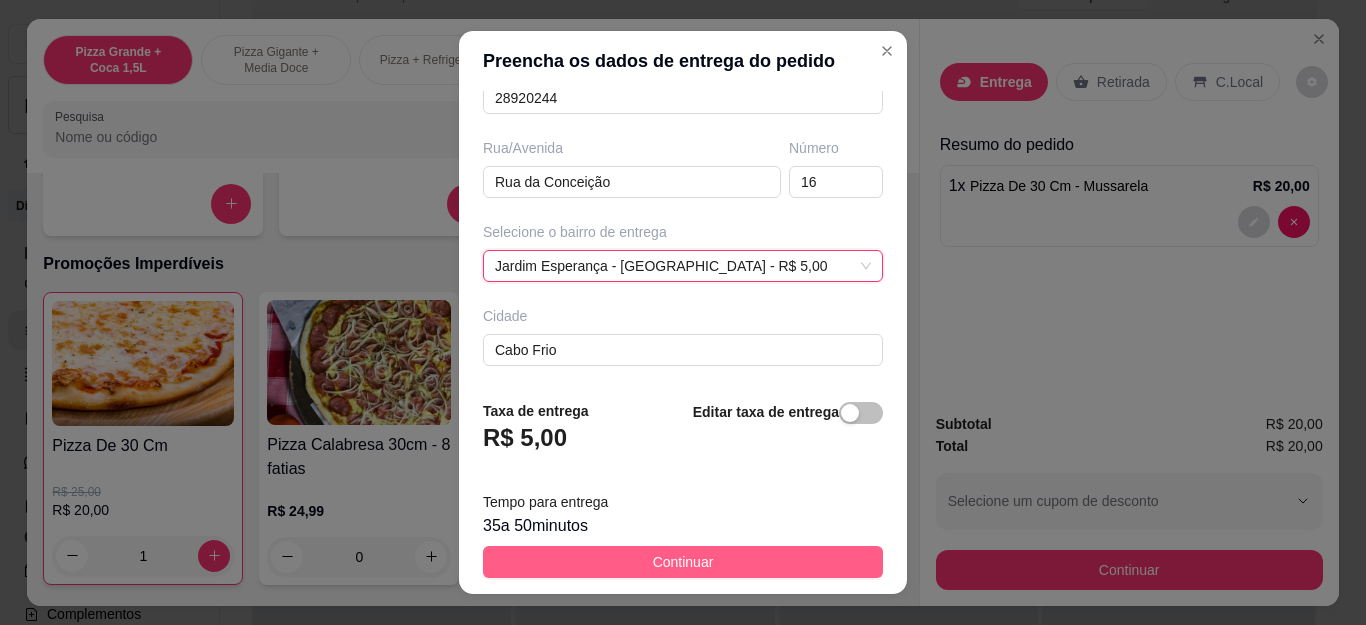 scroll, scrollTop: 317, scrollLeft: 0, axis: vertical 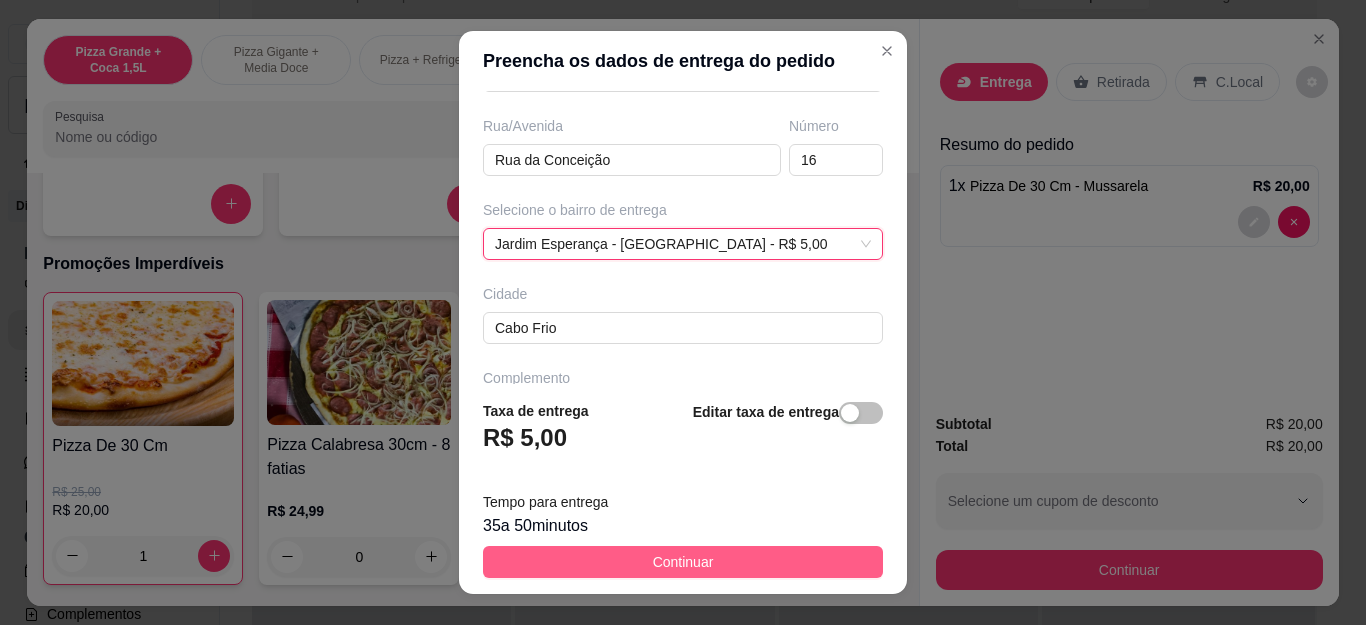 click on "Continuar" at bounding box center [683, 562] 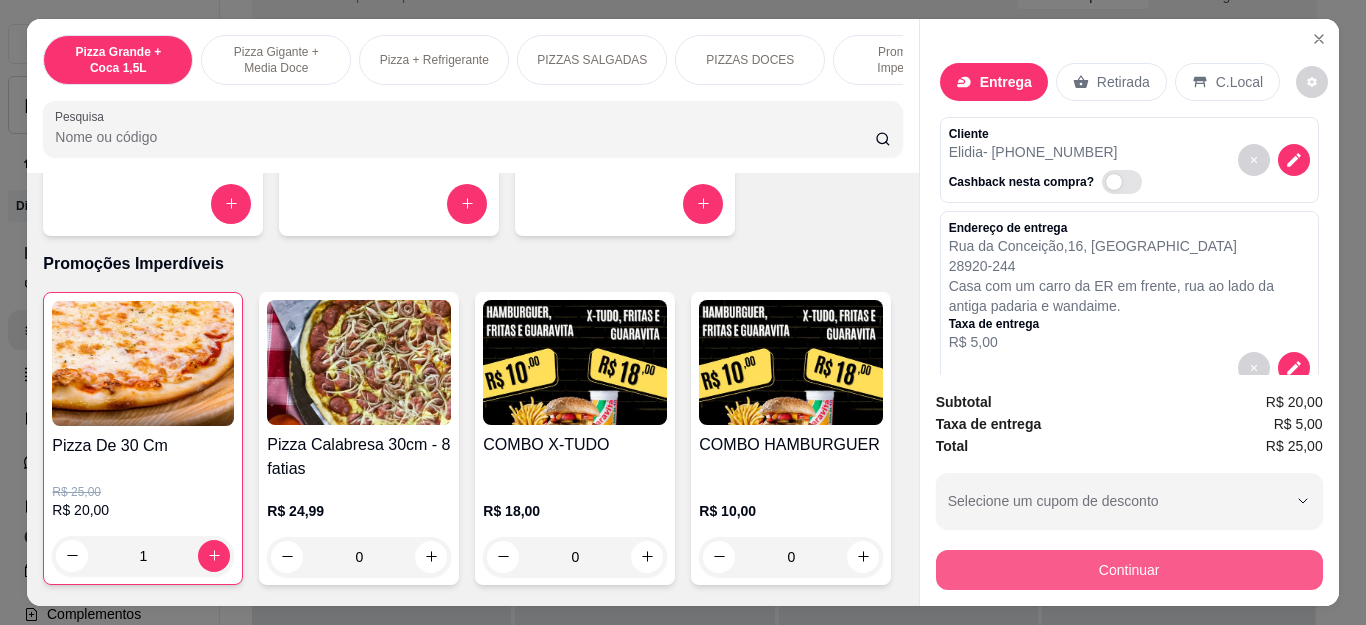 click on "Continuar" at bounding box center (1129, 570) 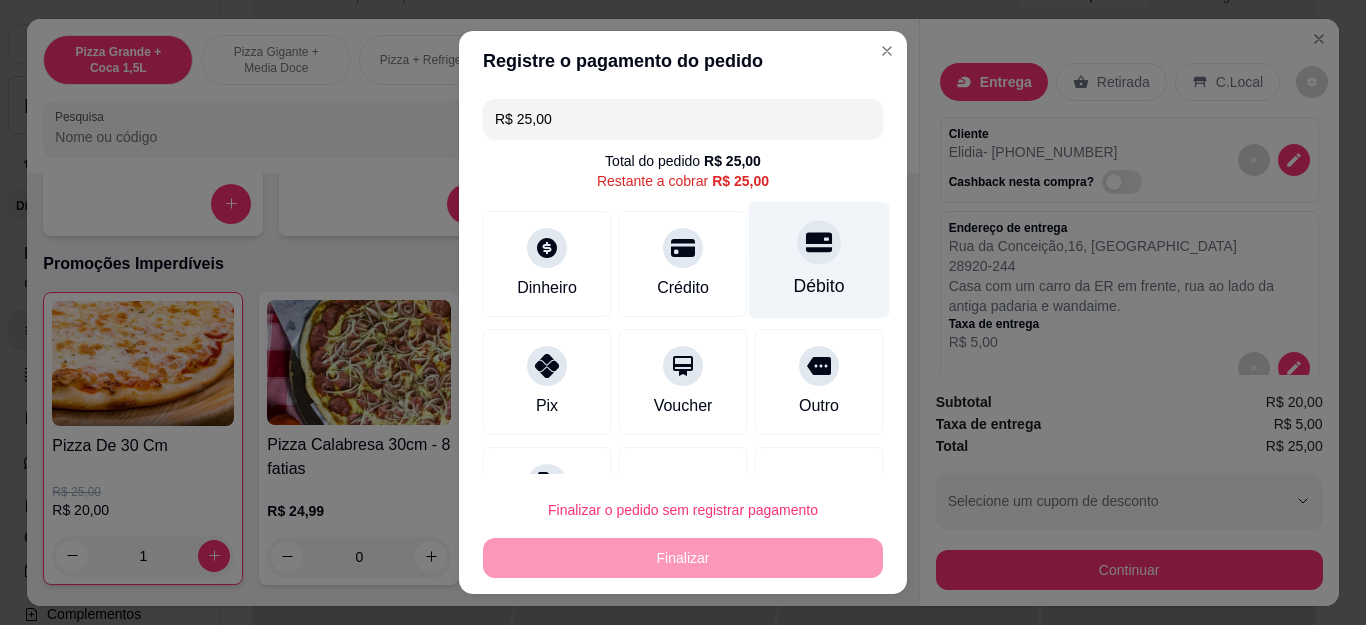 click at bounding box center (819, 243) 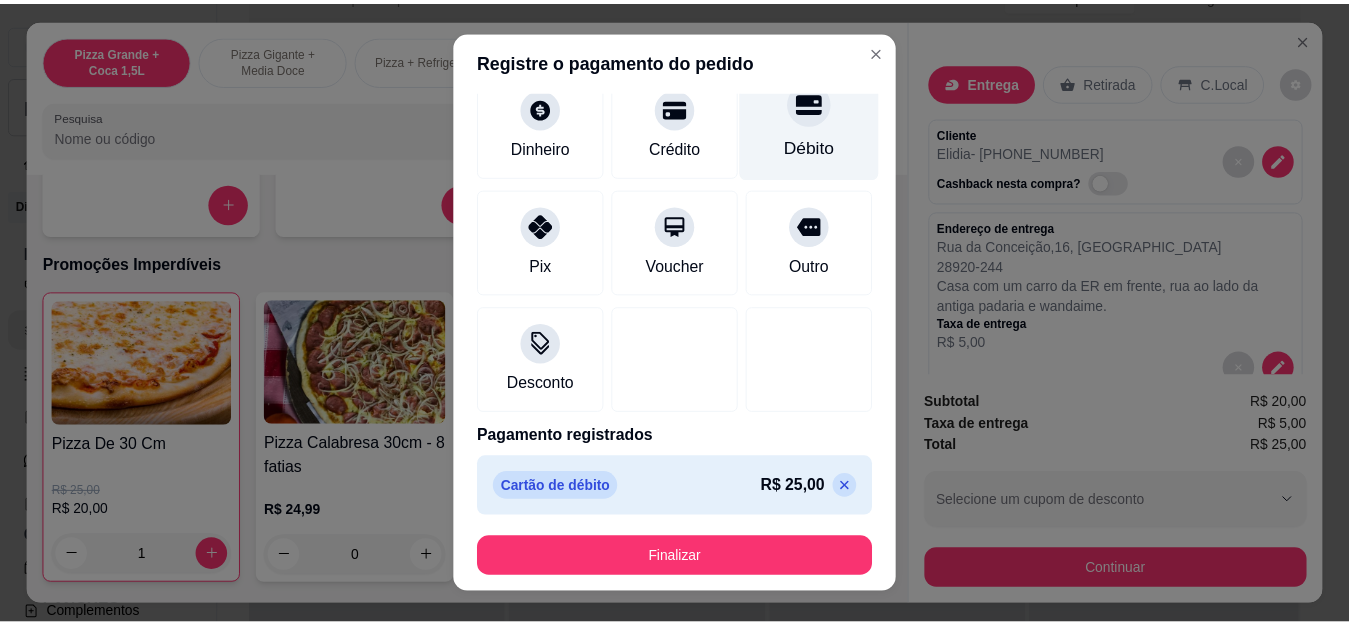 scroll, scrollTop: 123, scrollLeft: 0, axis: vertical 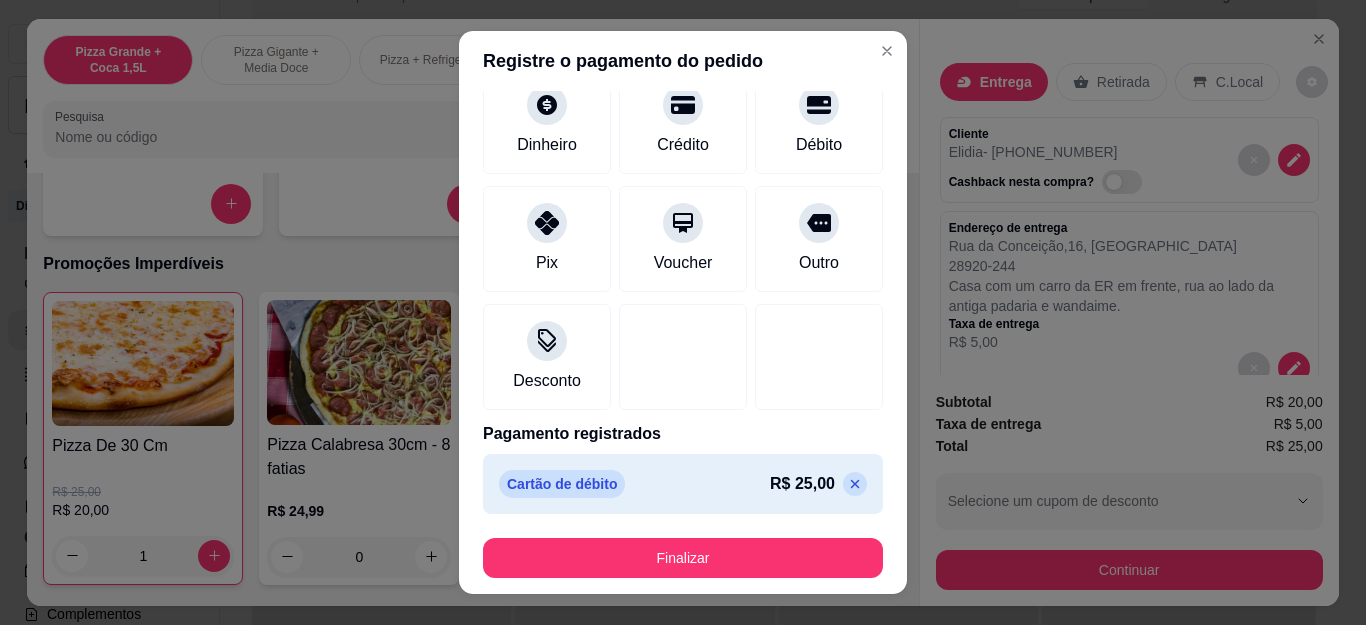 click on "Finalizar" at bounding box center (683, 558) 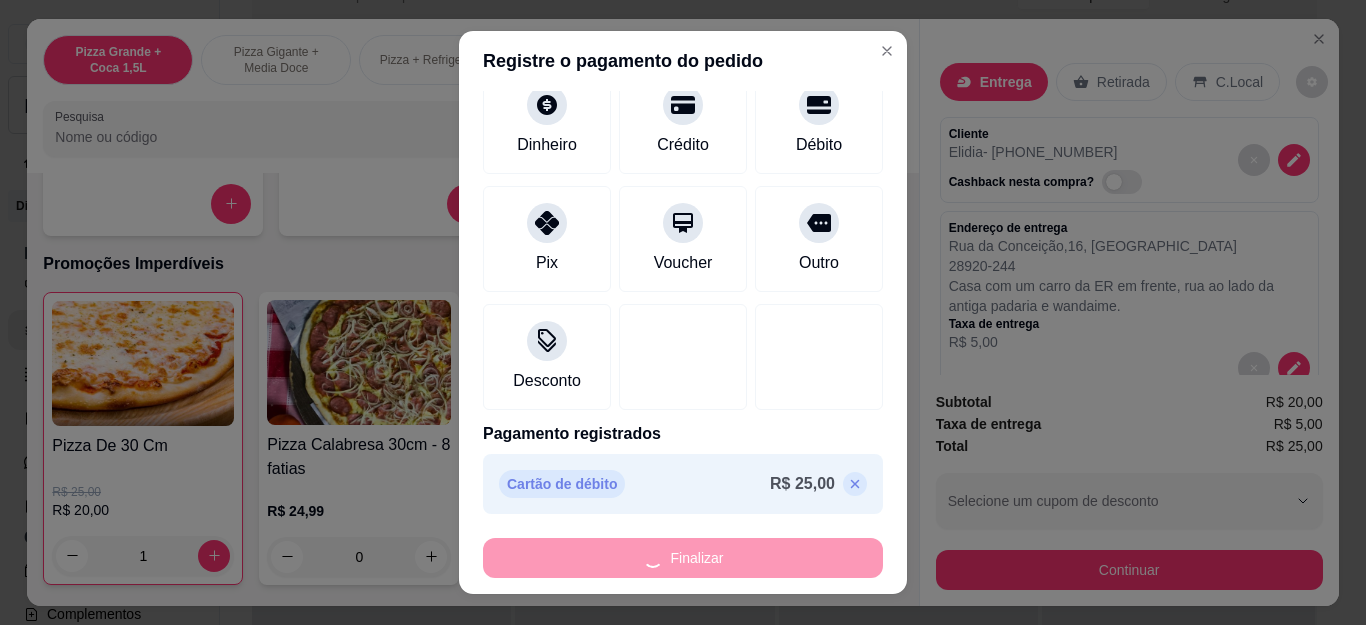 type on "0" 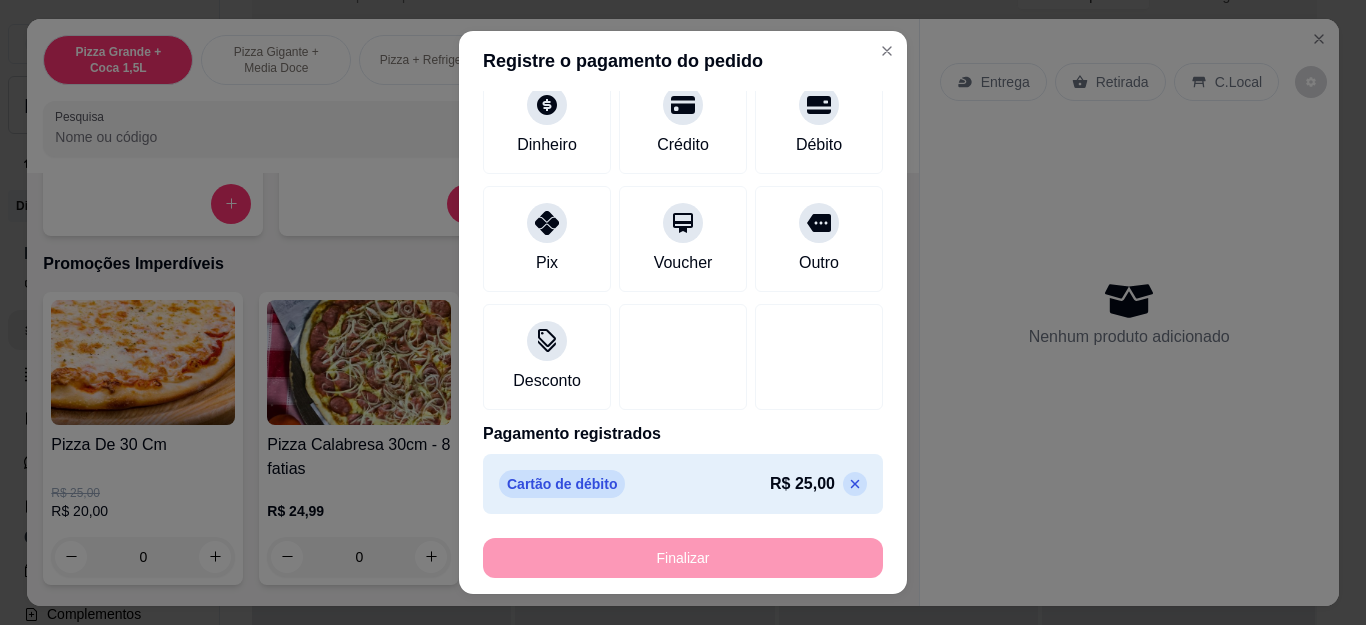 type on "-R$ 25,00" 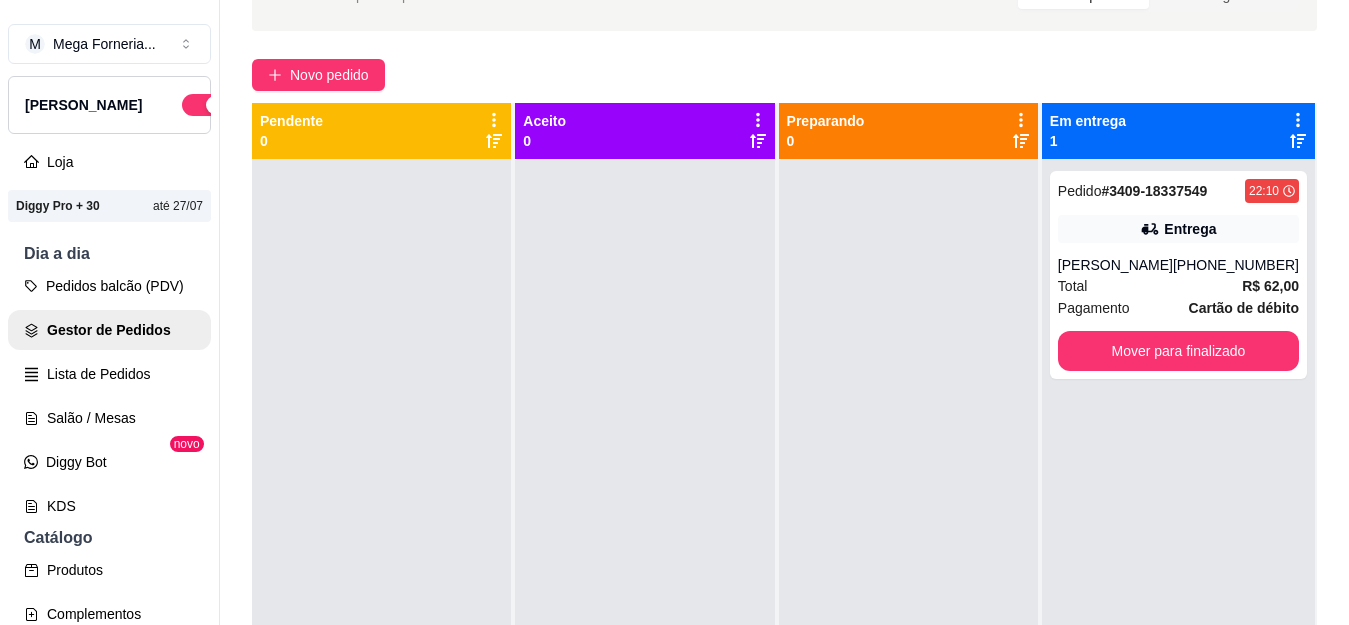 scroll, scrollTop: 21, scrollLeft: 0, axis: vertical 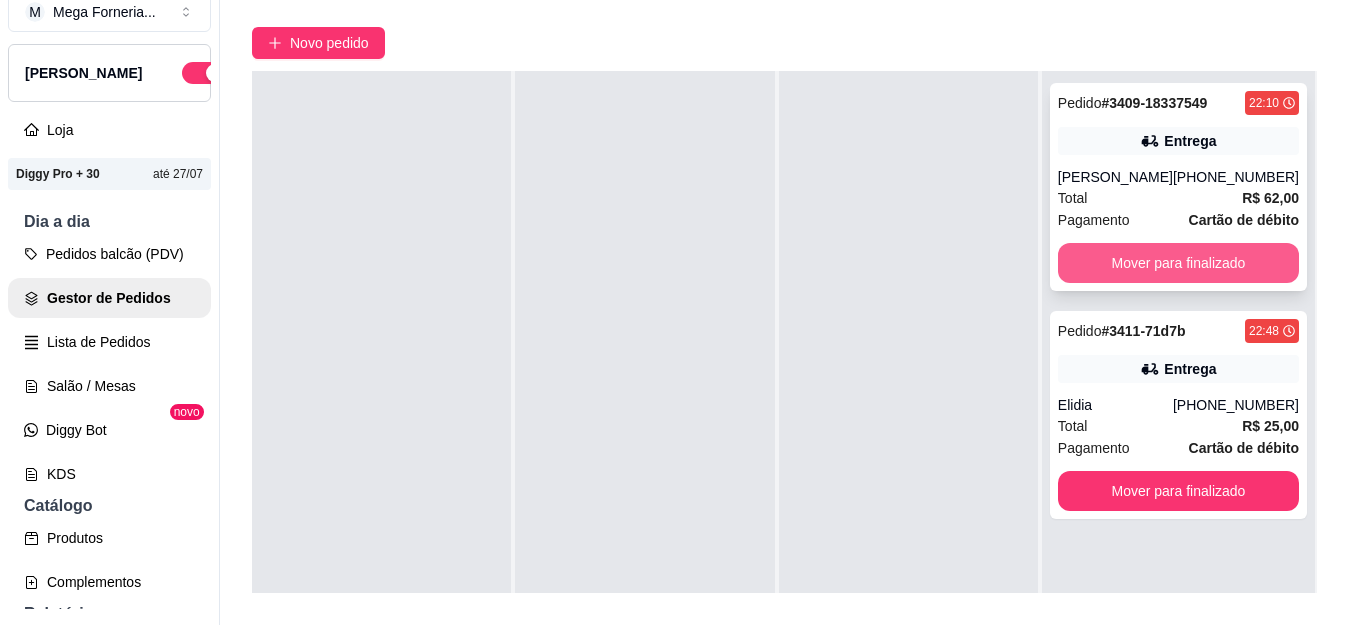 click on "Mover para finalizado" at bounding box center [1178, 263] 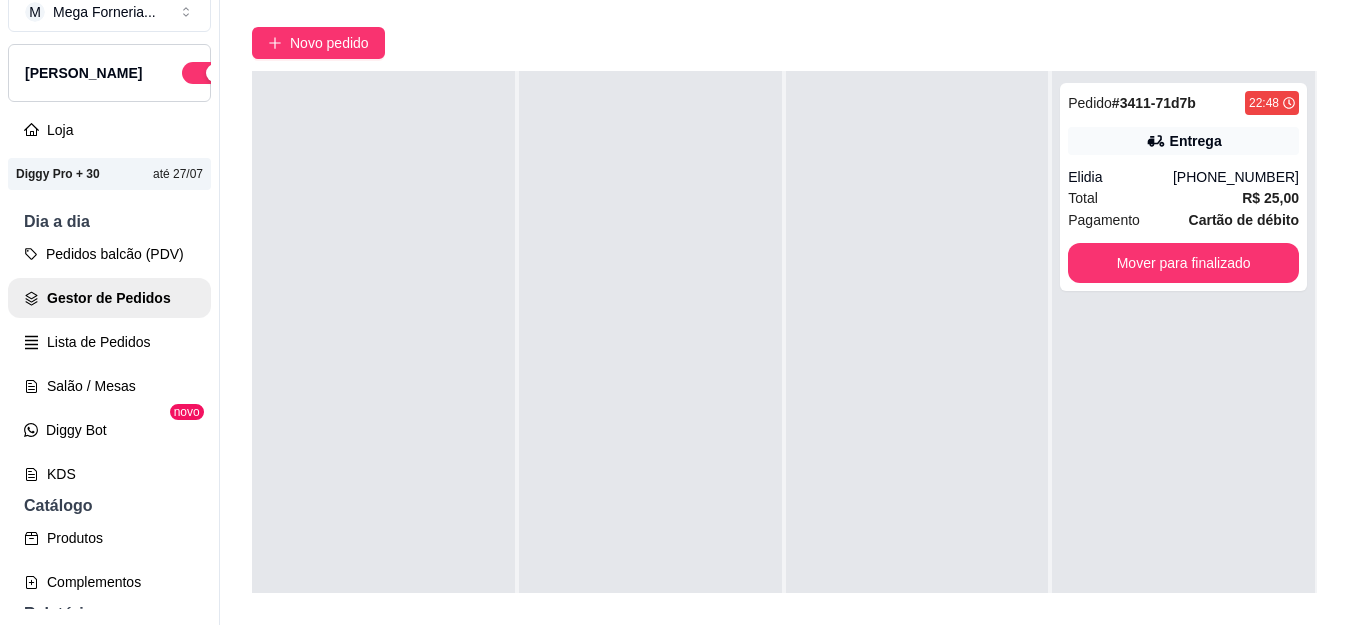 click on "Selecione o tipo dos pedidos Todos os pedidos Pedidos agendados Novo pedido Pendente 0 Aceito 0 Preparando 0 Em entrega 1 Pedido  # 3411-71d7b 22:48 Entrega Elidia [PHONE_NUMBER] Total R$ 25,00 Pagamento Cartão de débito Mover para finalizado" at bounding box center [784, 317] 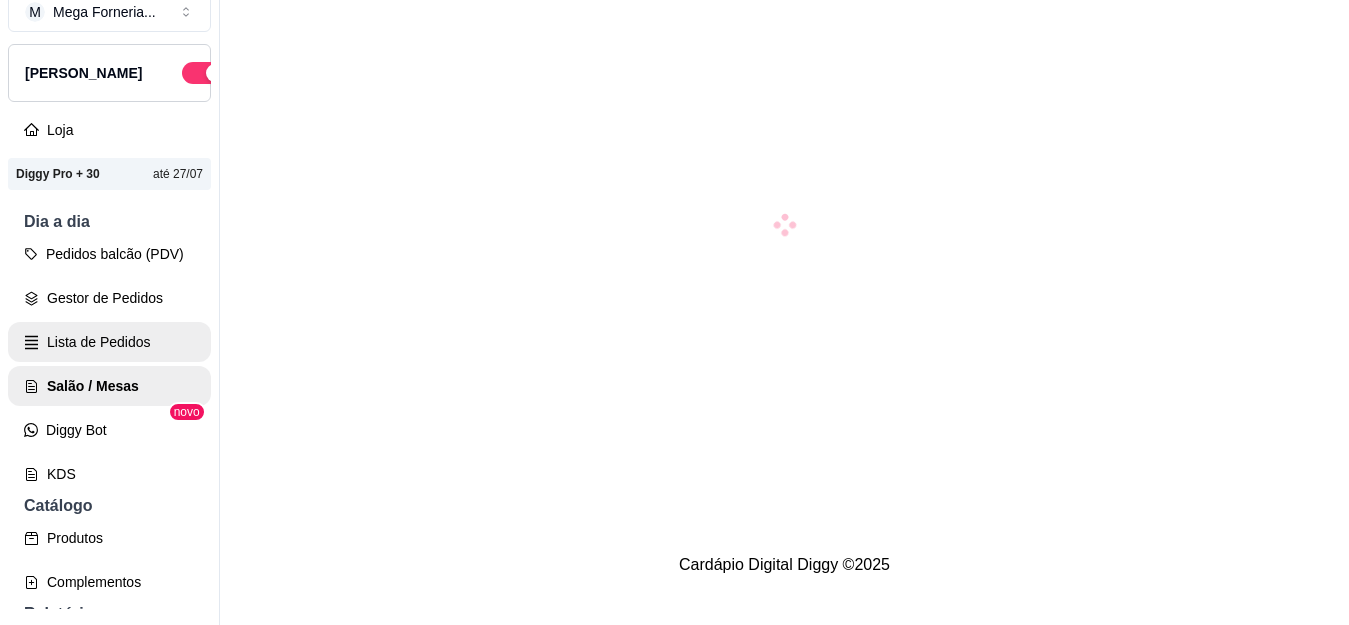 scroll, scrollTop: 0, scrollLeft: 0, axis: both 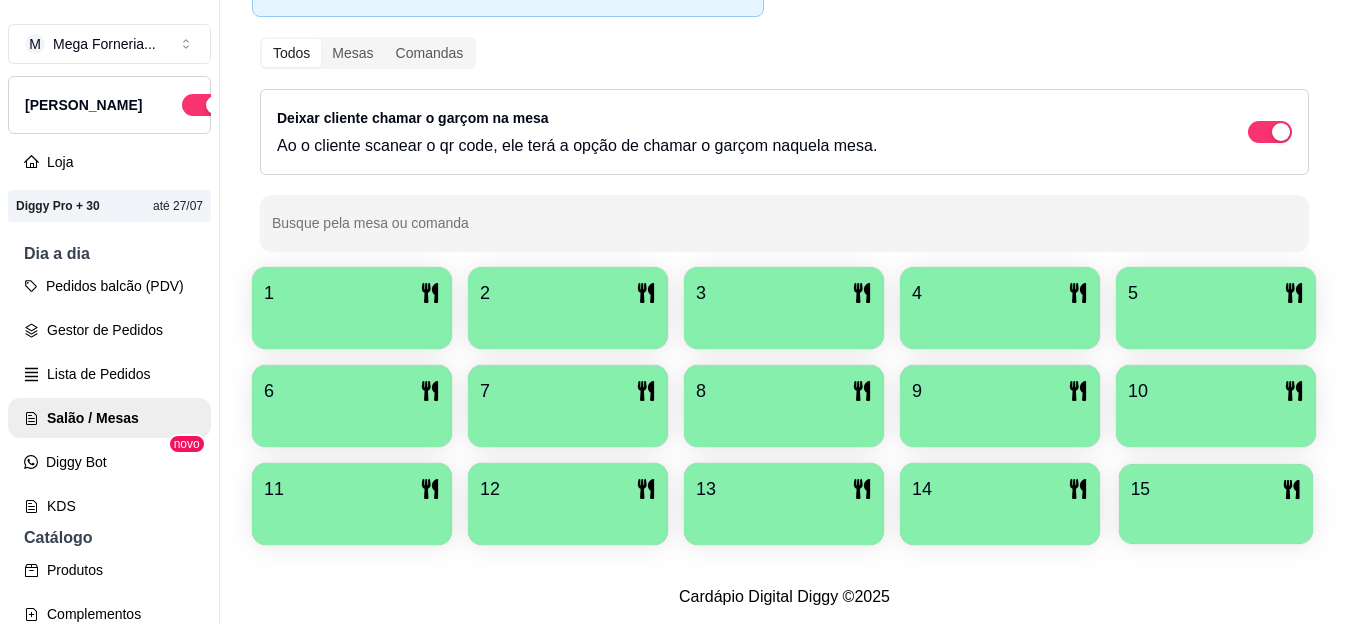 click on "15" at bounding box center (1216, 489) 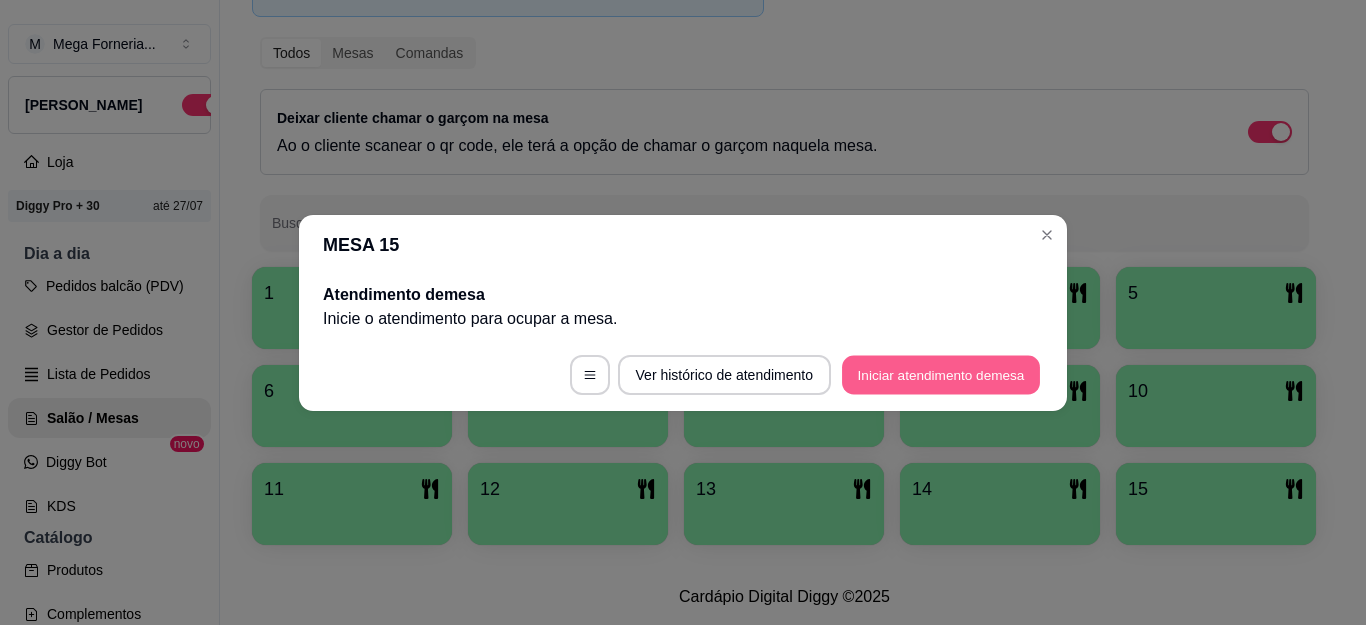 click on "Iniciar atendimento de  mesa" at bounding box center (941, 374) 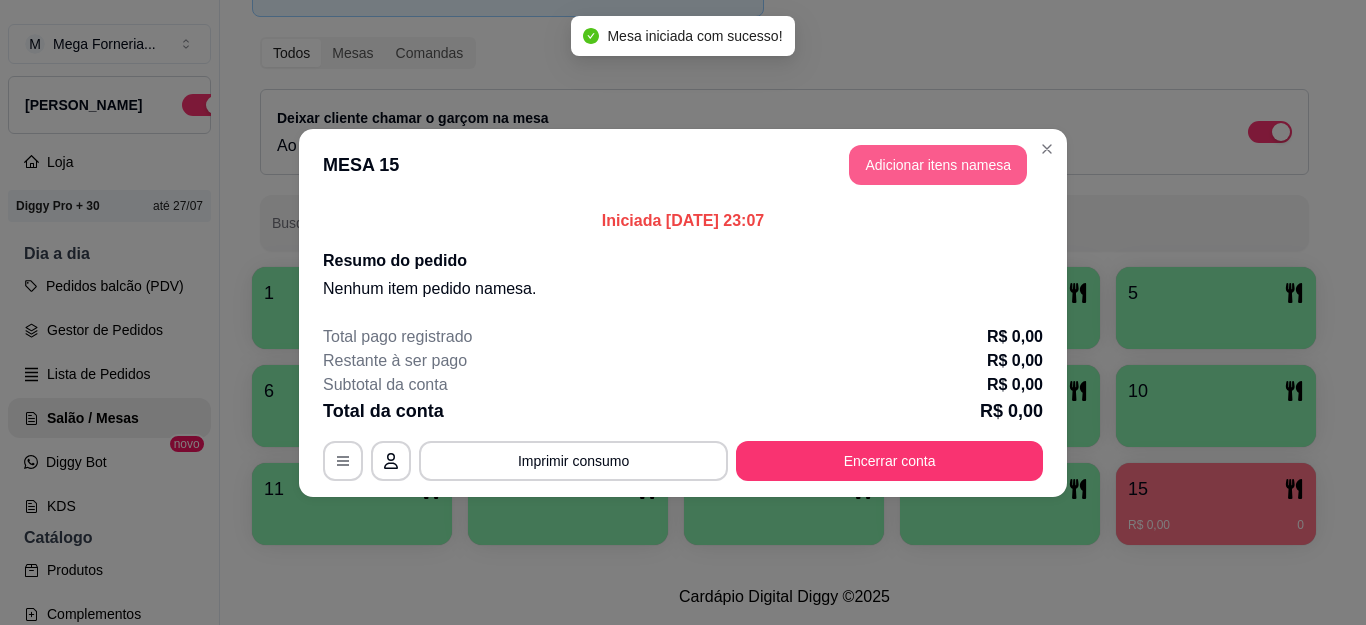 click on "Adicionar itens na  mesa" at bounding box center (938, 165) 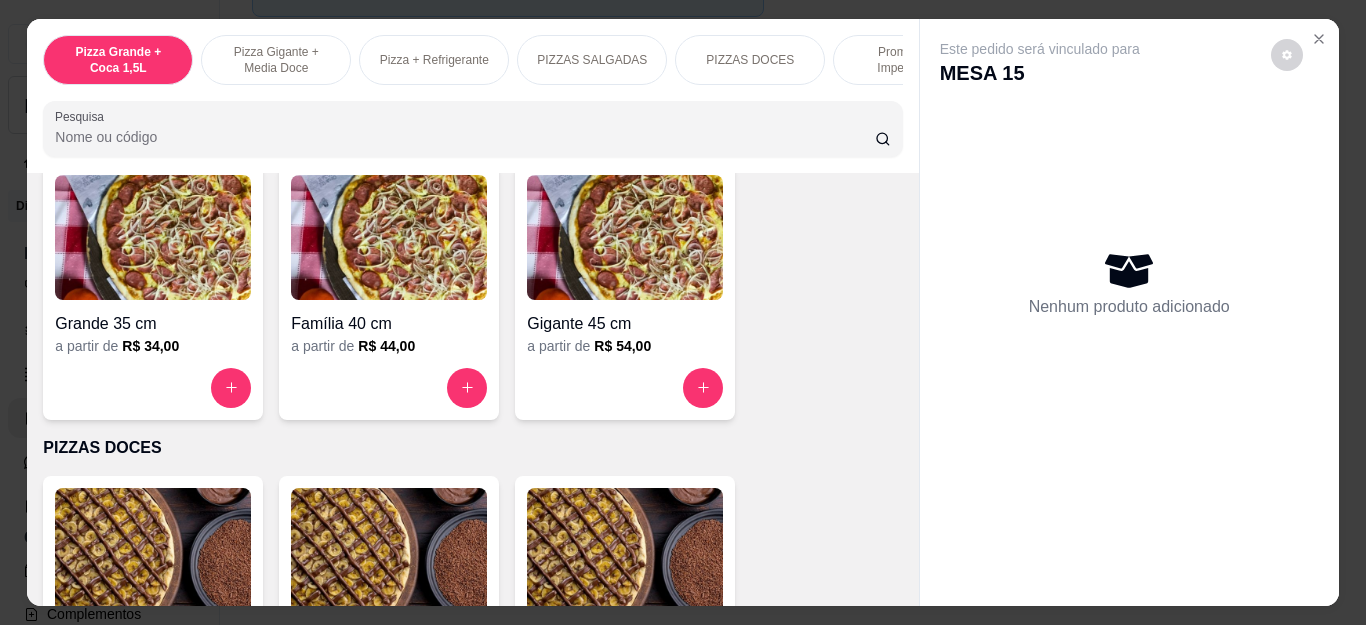 scroll, scrollTop: 1100, scrollLeft: 0, axis: vertical 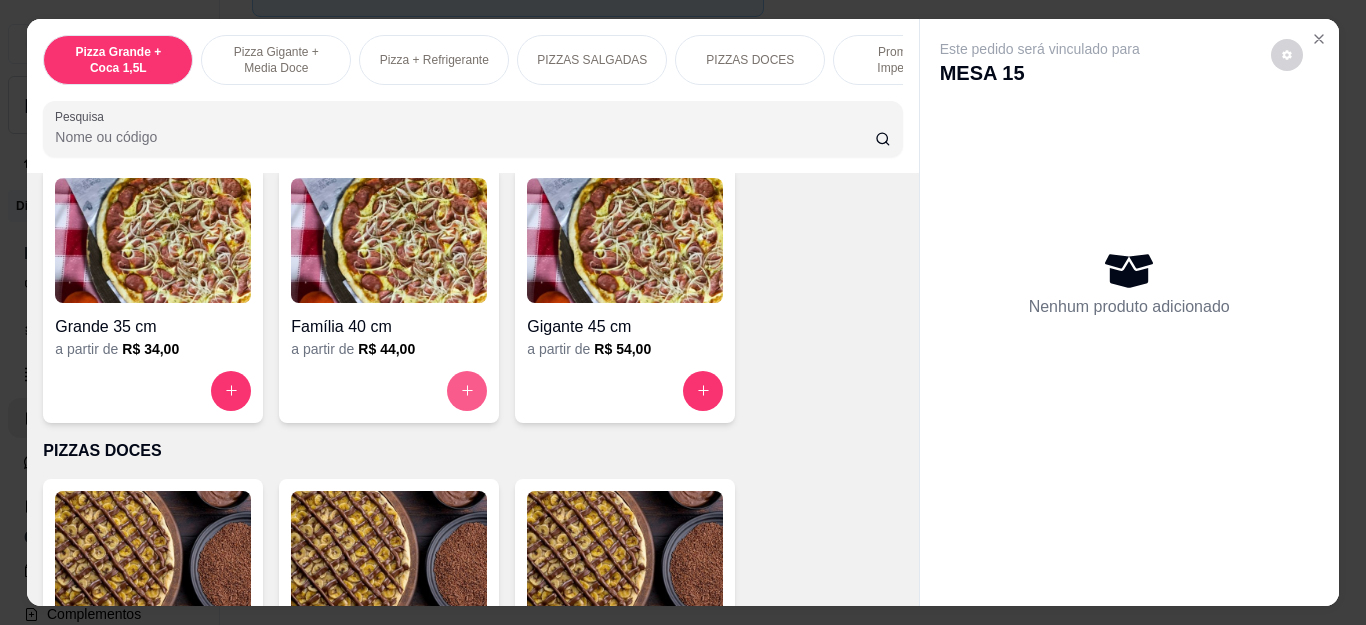 click at bounding box center (467, 391) 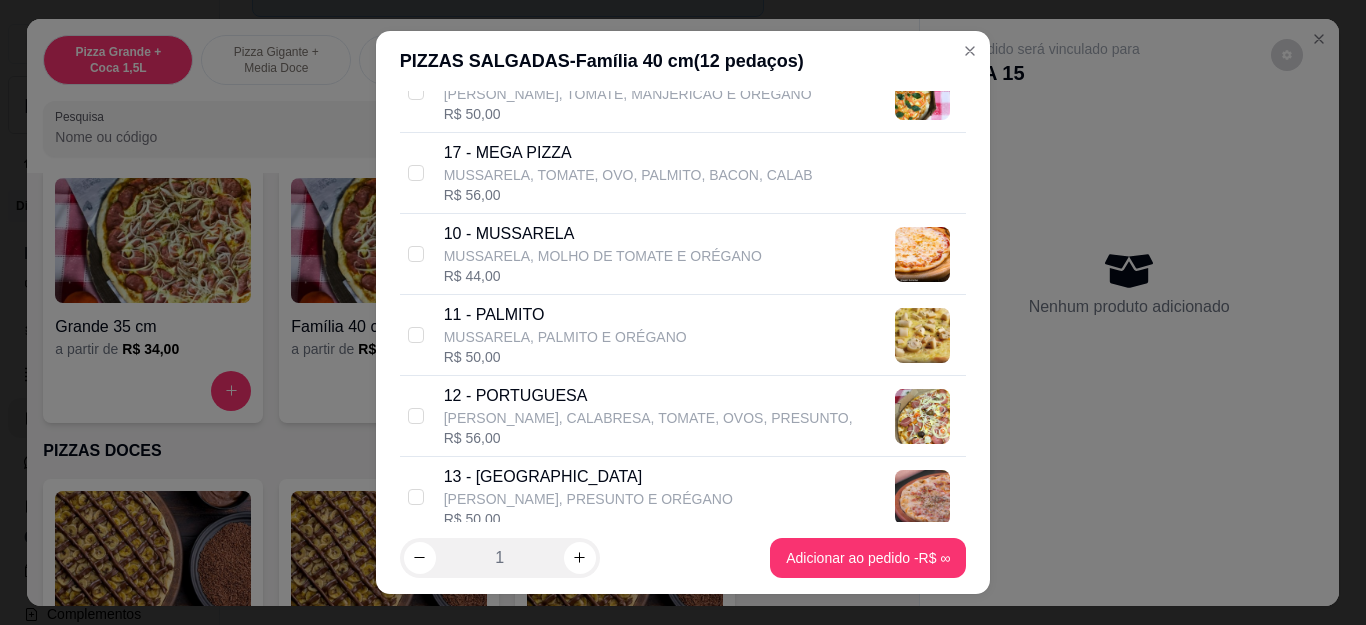 scroll, scrollTop: 1100, scrollLeft: 0, axis: vertical 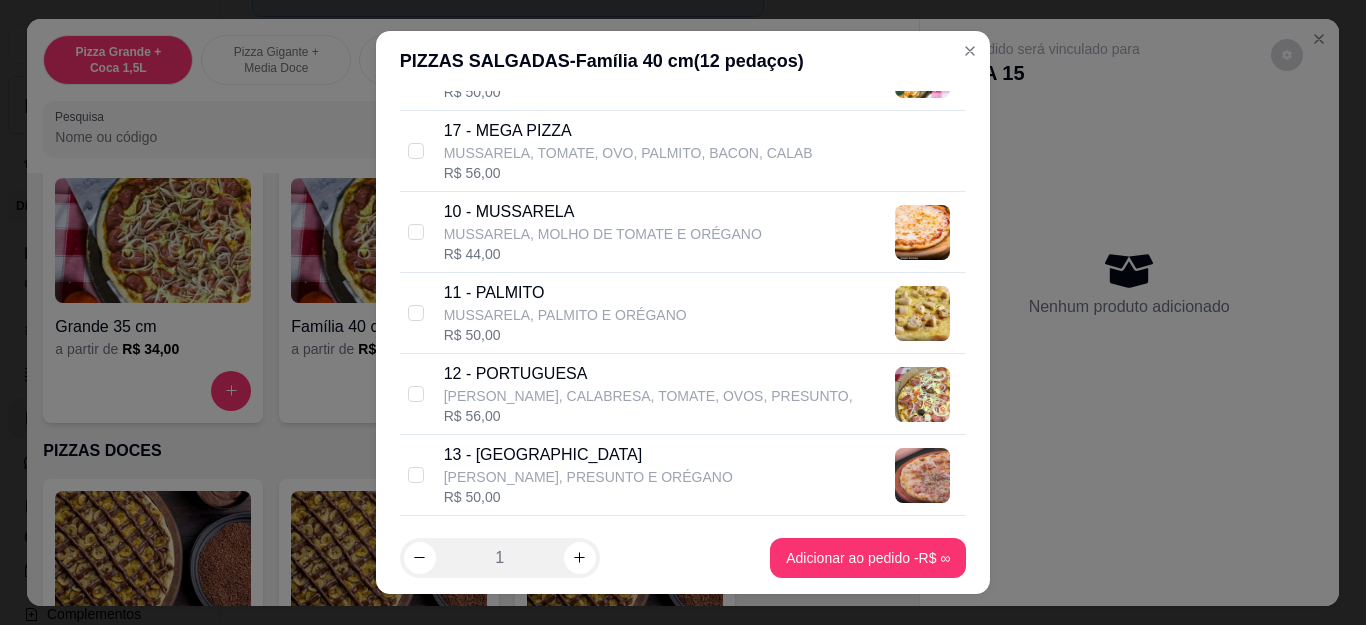 click on "[PERSON_NAME], CALABRESA, TOMATE, OVOS, PRESUNTO," at bounding box center (648, 396) 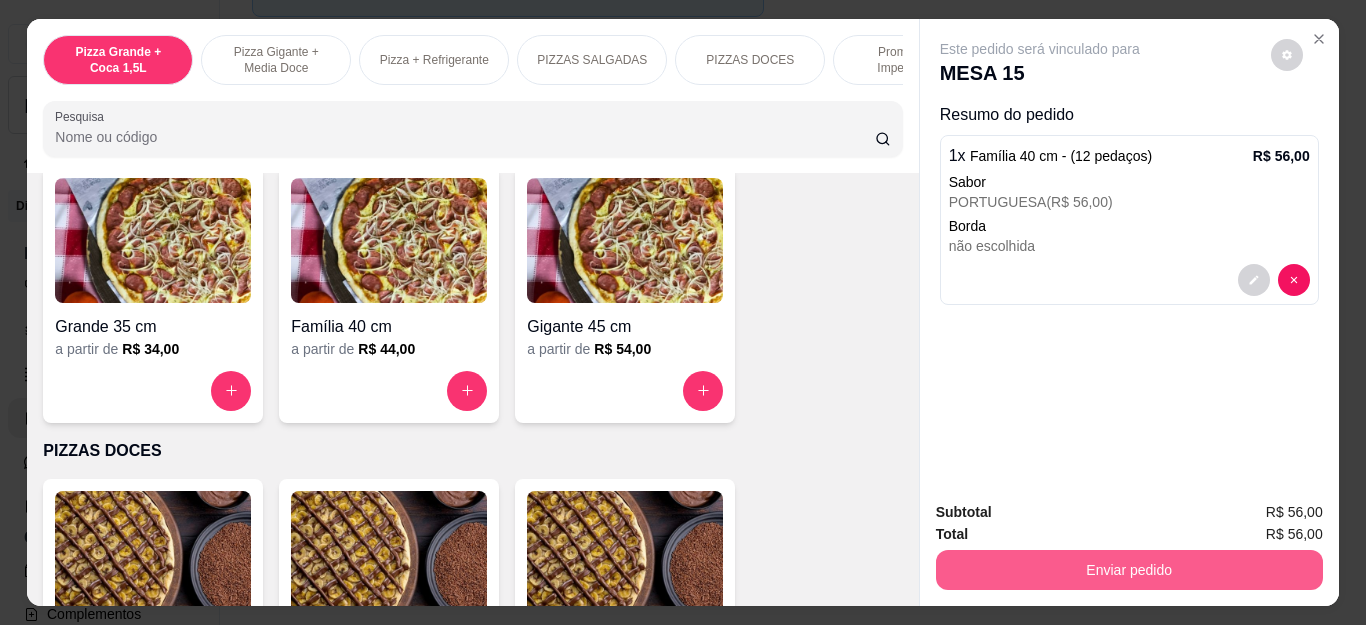 click on "Enviar pedido" at bounding box center (1129, 570) 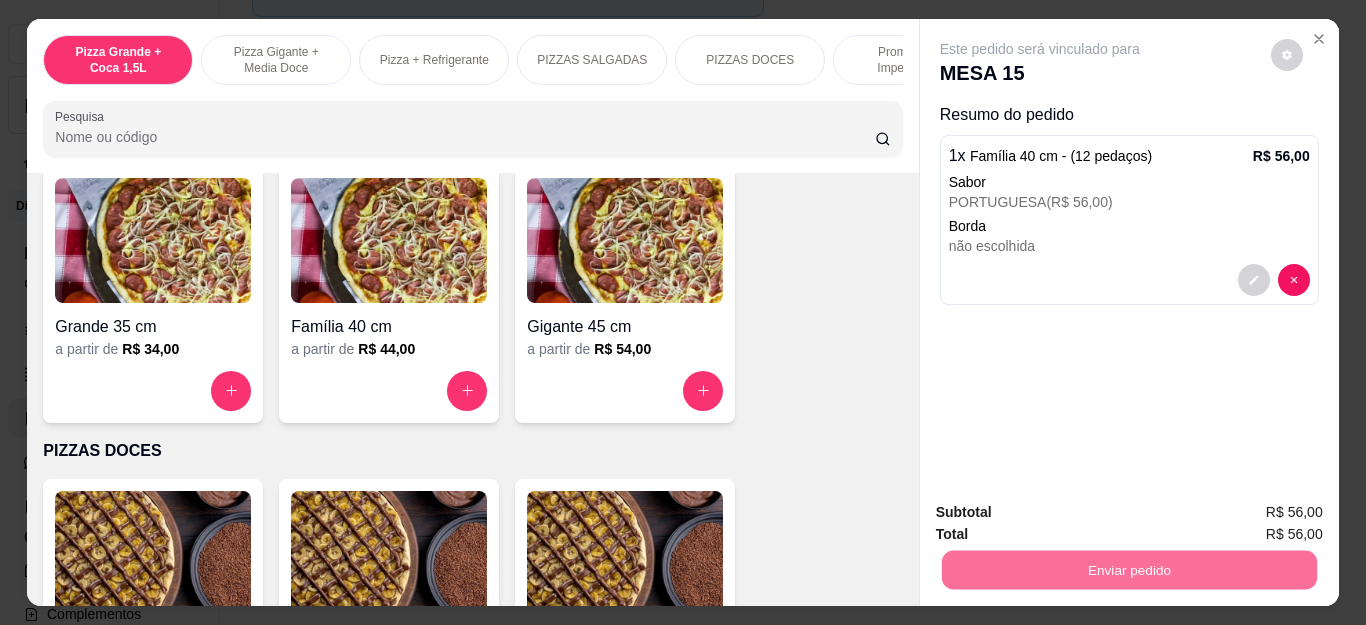 click on "Não registrar e enviar pedido" at bounding box center (1062, 512) 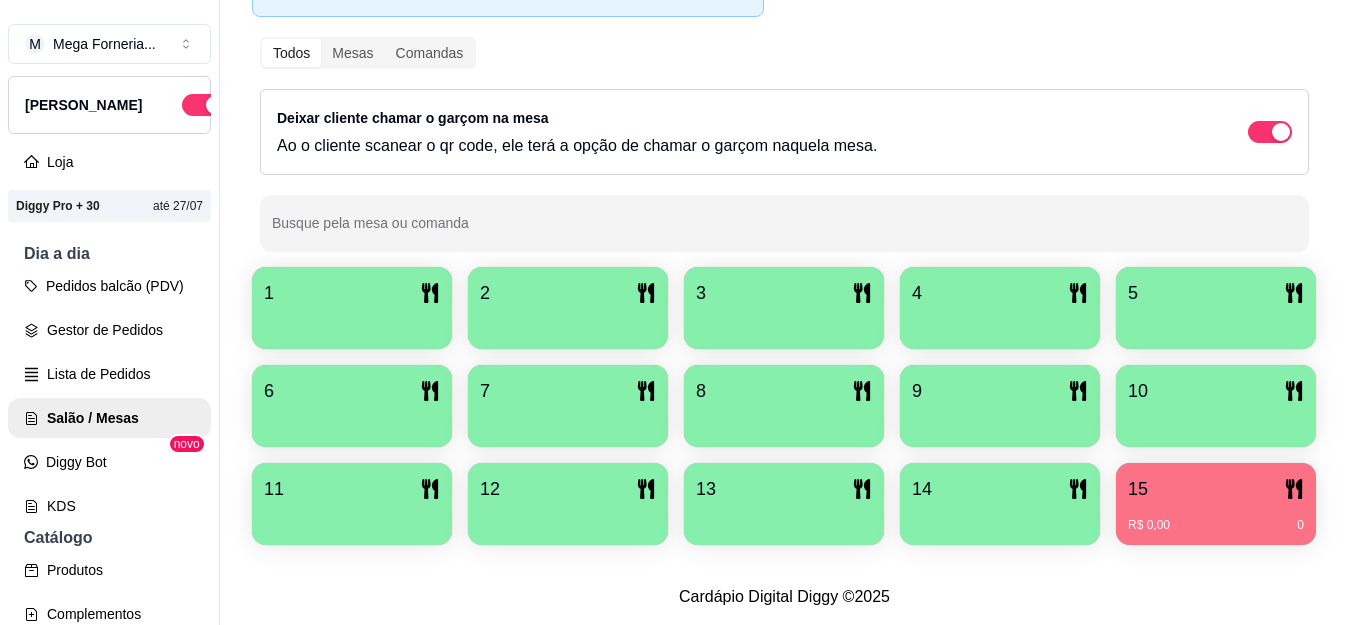 click on "15" at bounding box center [1216, 489] 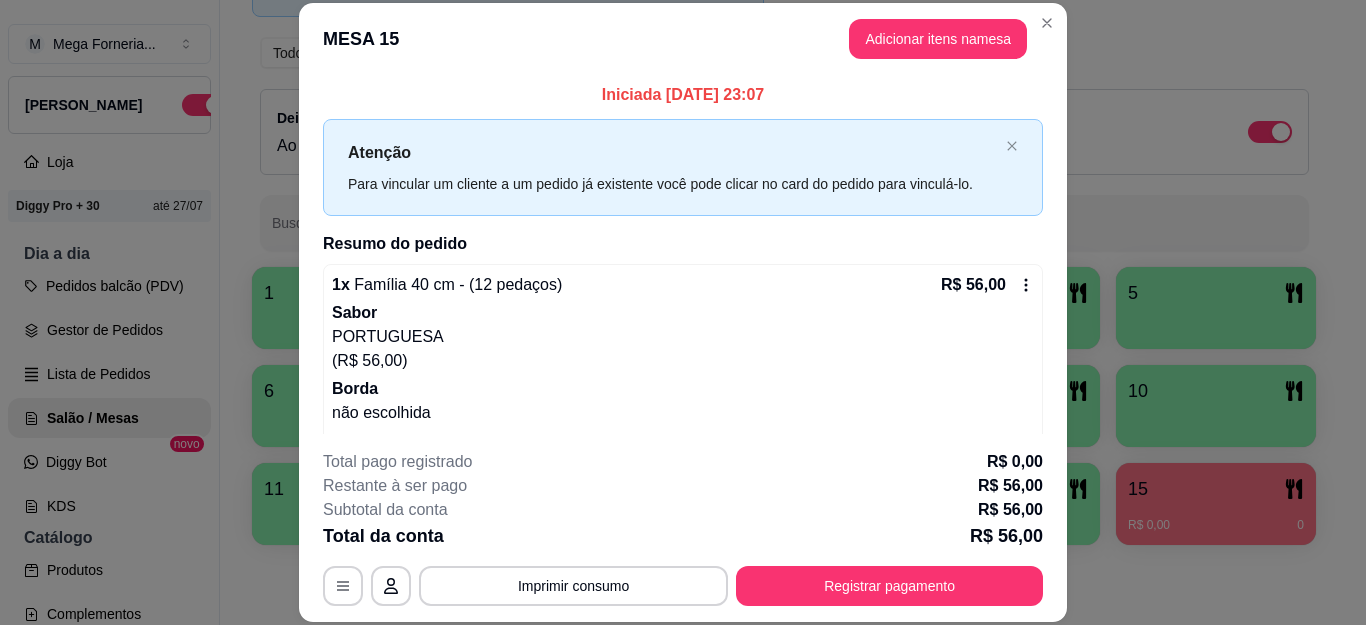 click 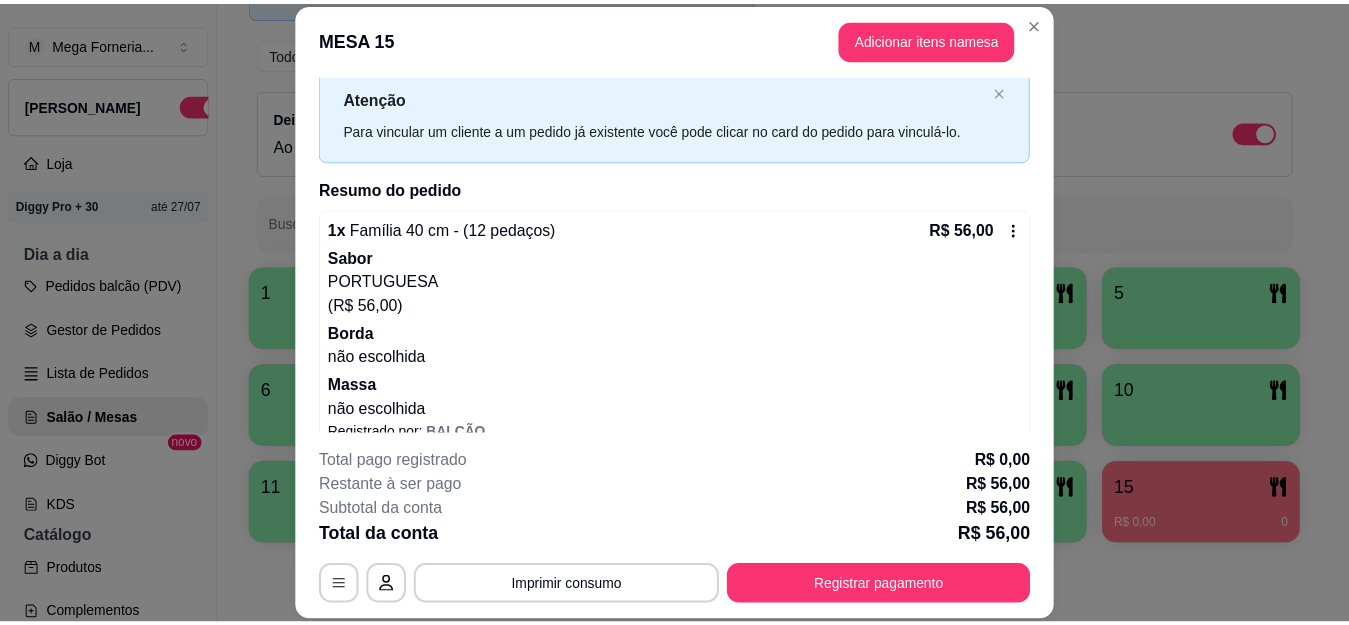 scroll, scrollTop: 84, scrollLeft: 0, axis: vertical 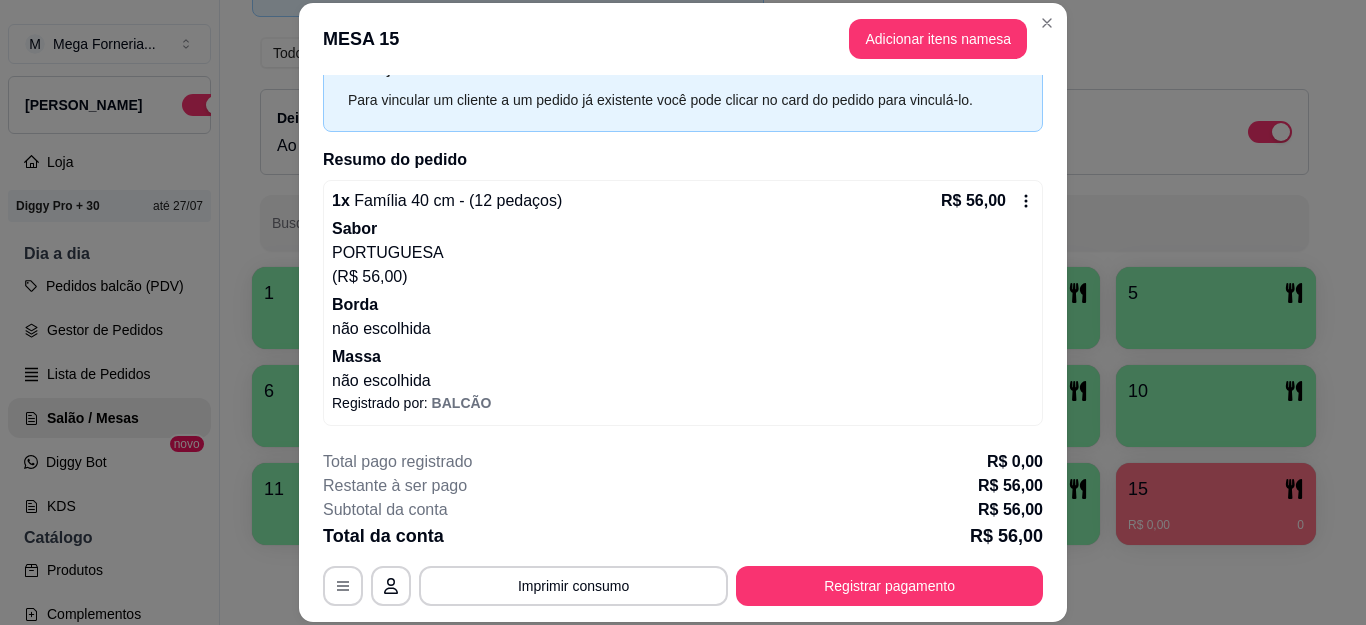 click on "não escolhida" at bounding box center (683, 329) 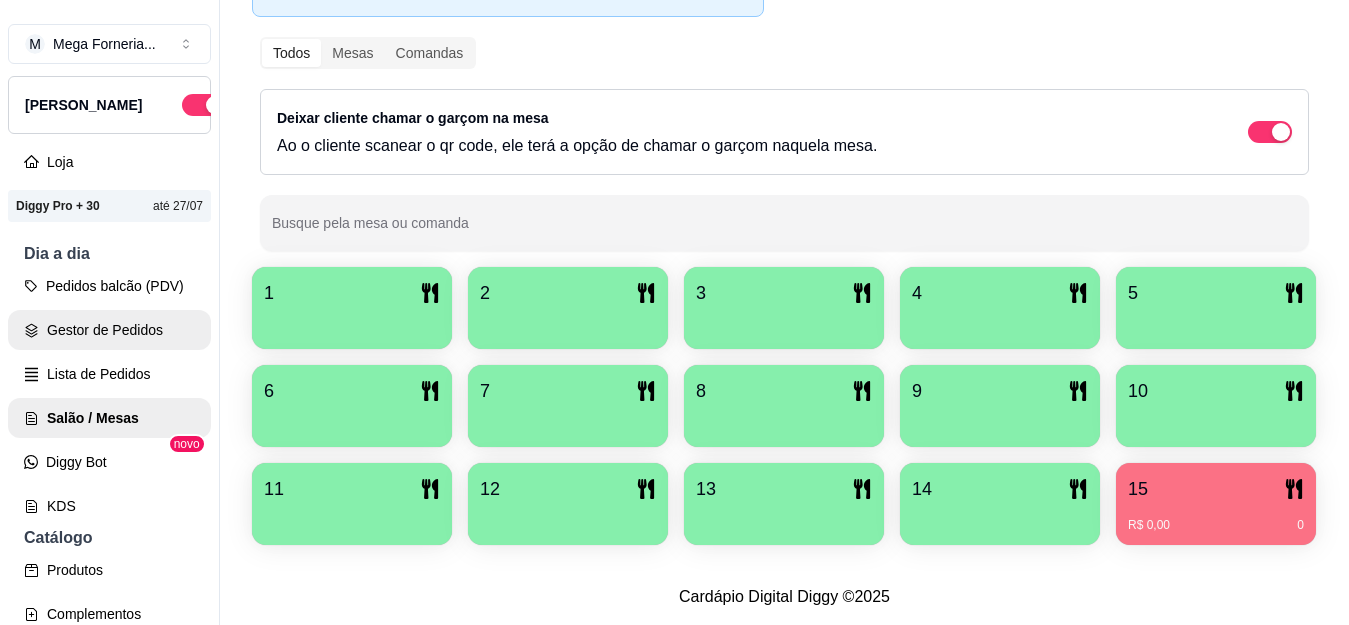 click on "Gestor de Pedidos" at bounding box center [109, 330] 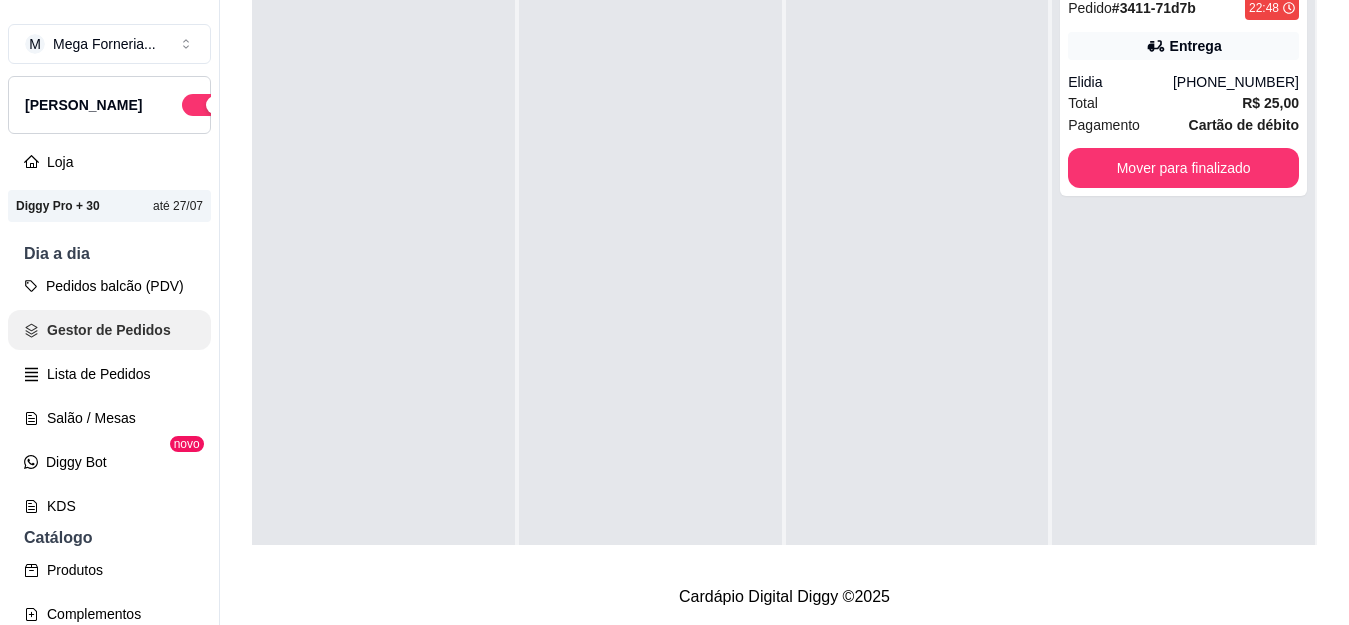 scroll, scrollTop: 0, scrollLeft: 0, axis: both 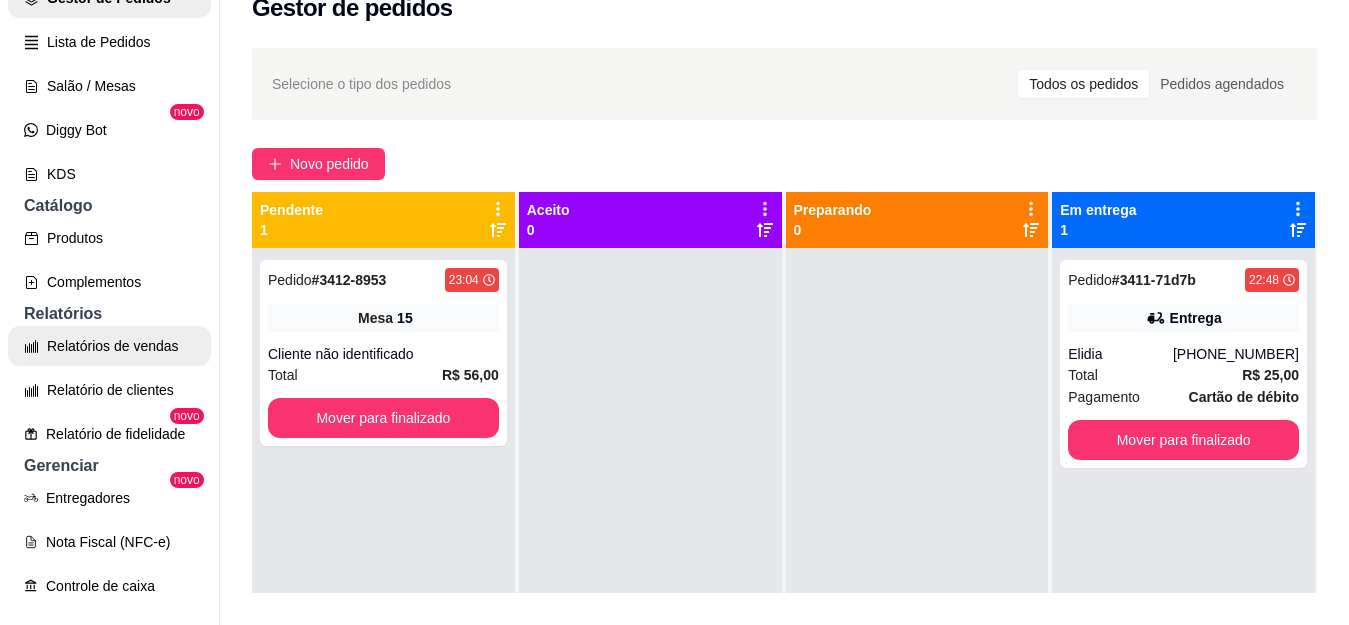 click on "Relatórios de vendas" at bounding box center [109, 346] 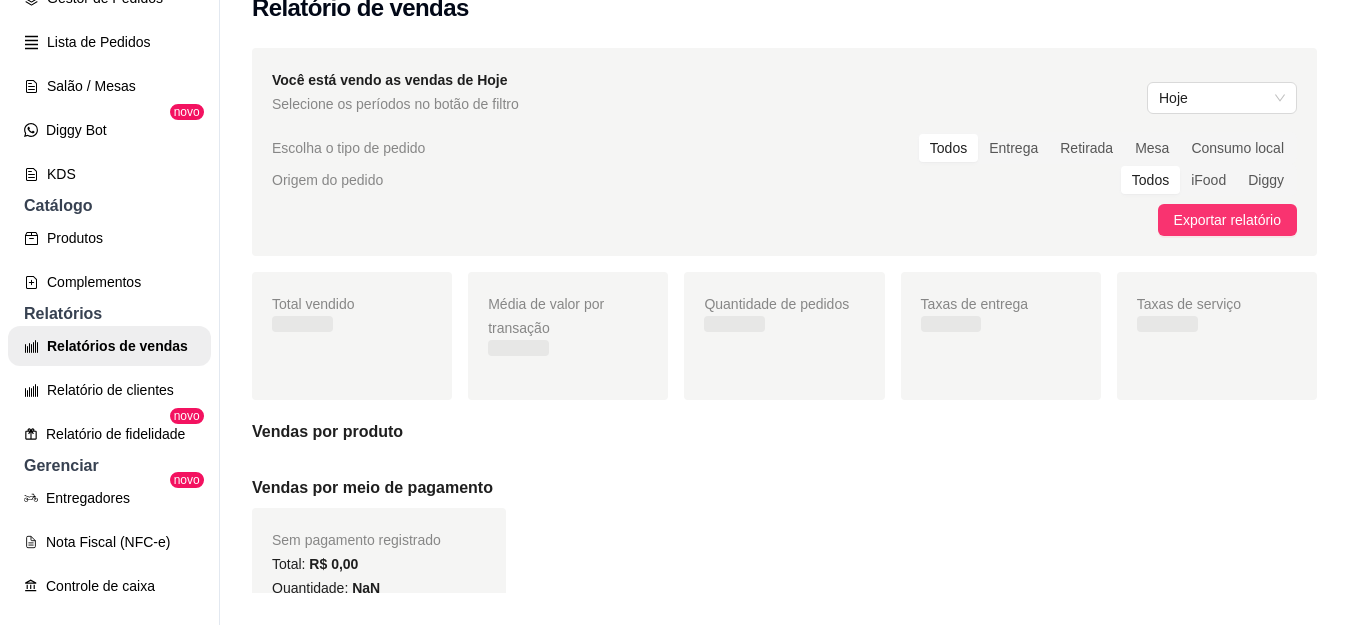 scroll, scrollTop: 0, scrollLeft: 0, axis: both 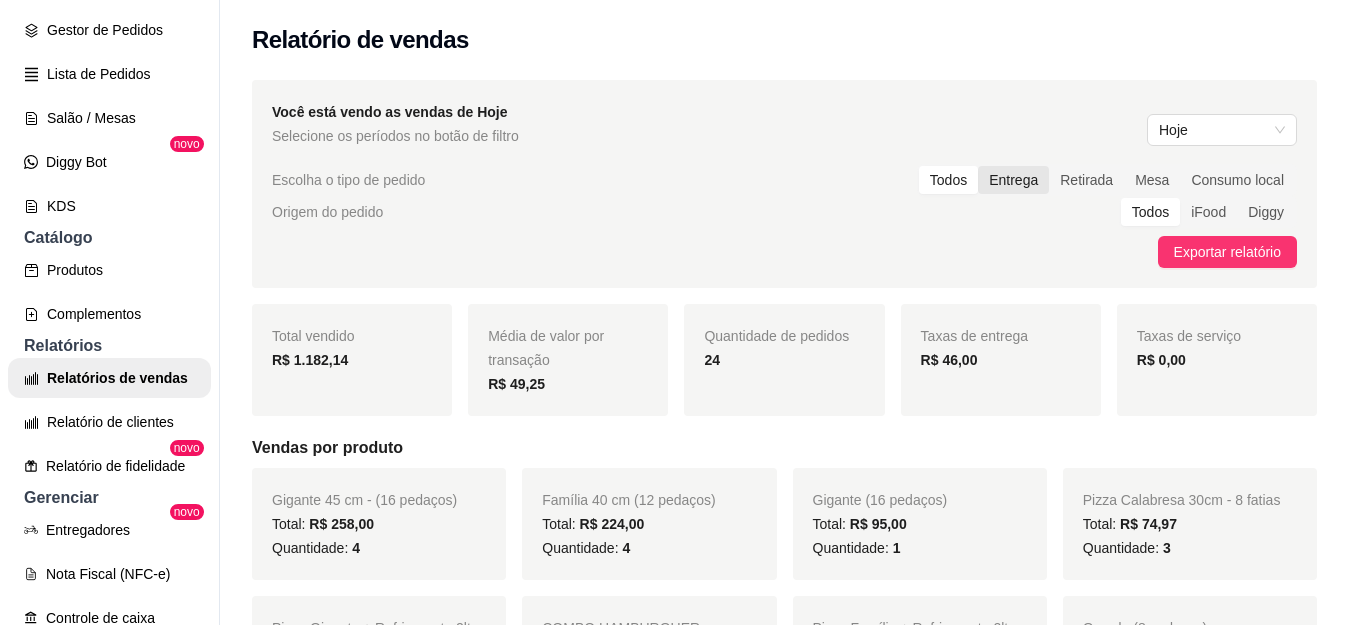 click on "Entrega" at bounding box center (1013, 180) 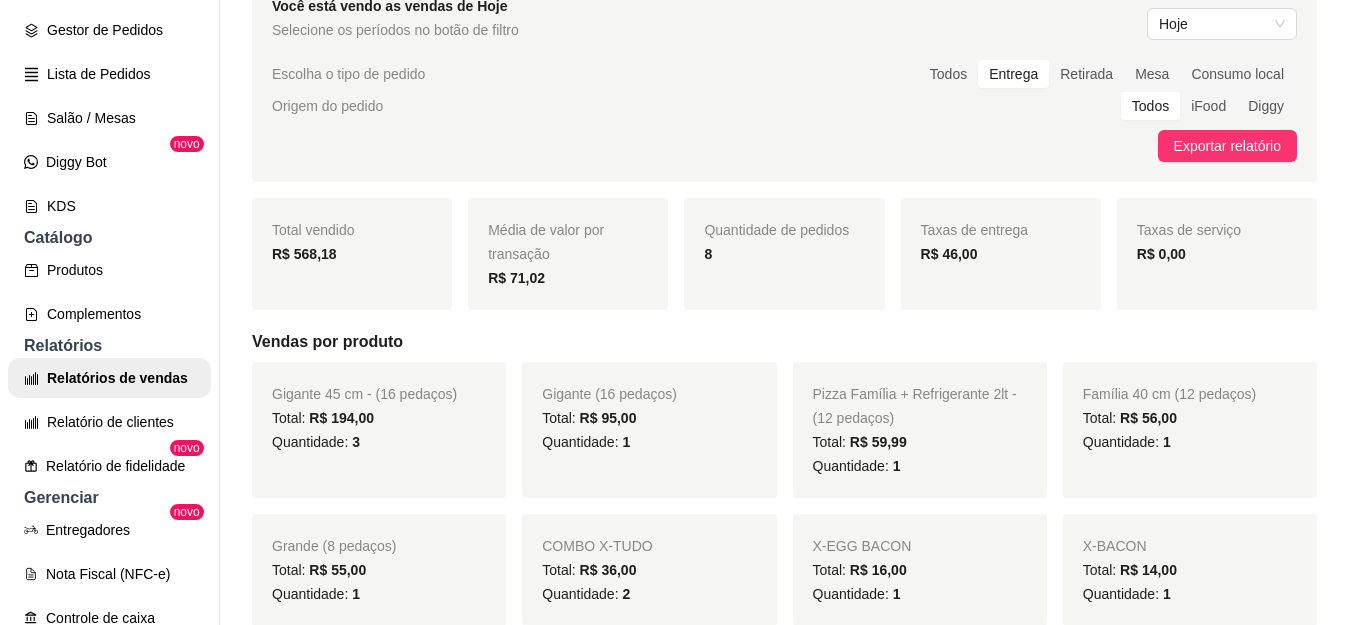 scroll, scrollTop: 0, scrollLeft: 0, axis: both 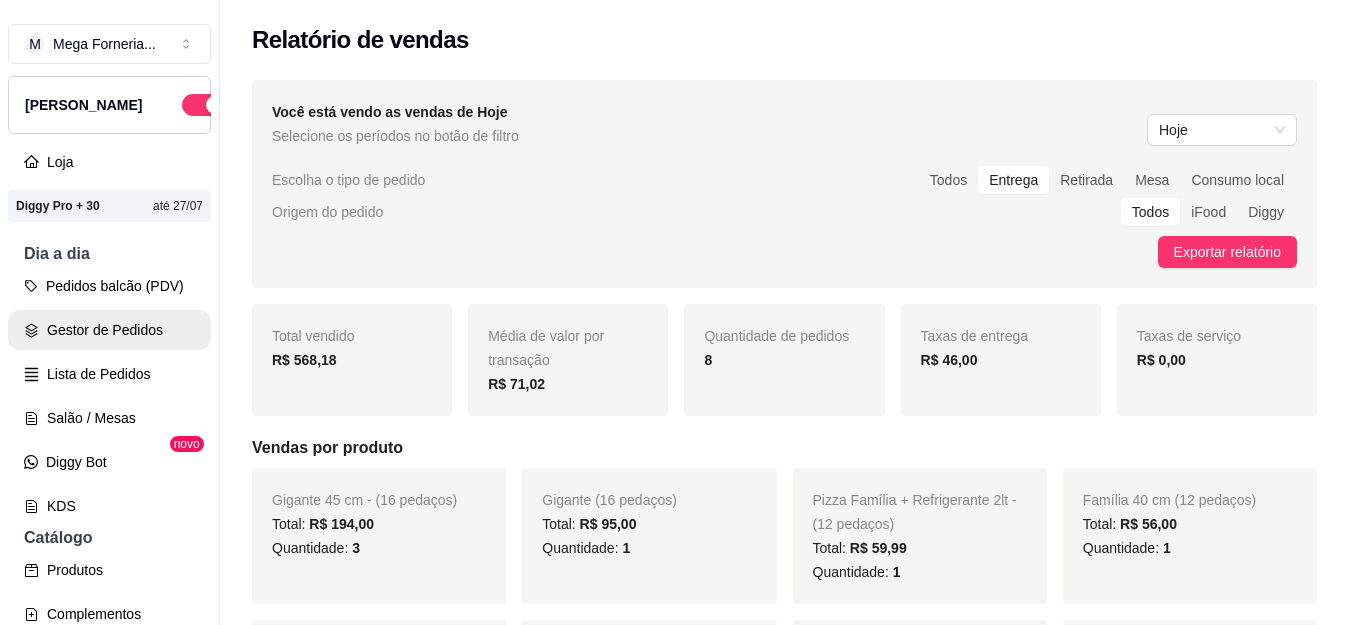 click on "Gestor de Pedidos" at bounding box center (109, 330) 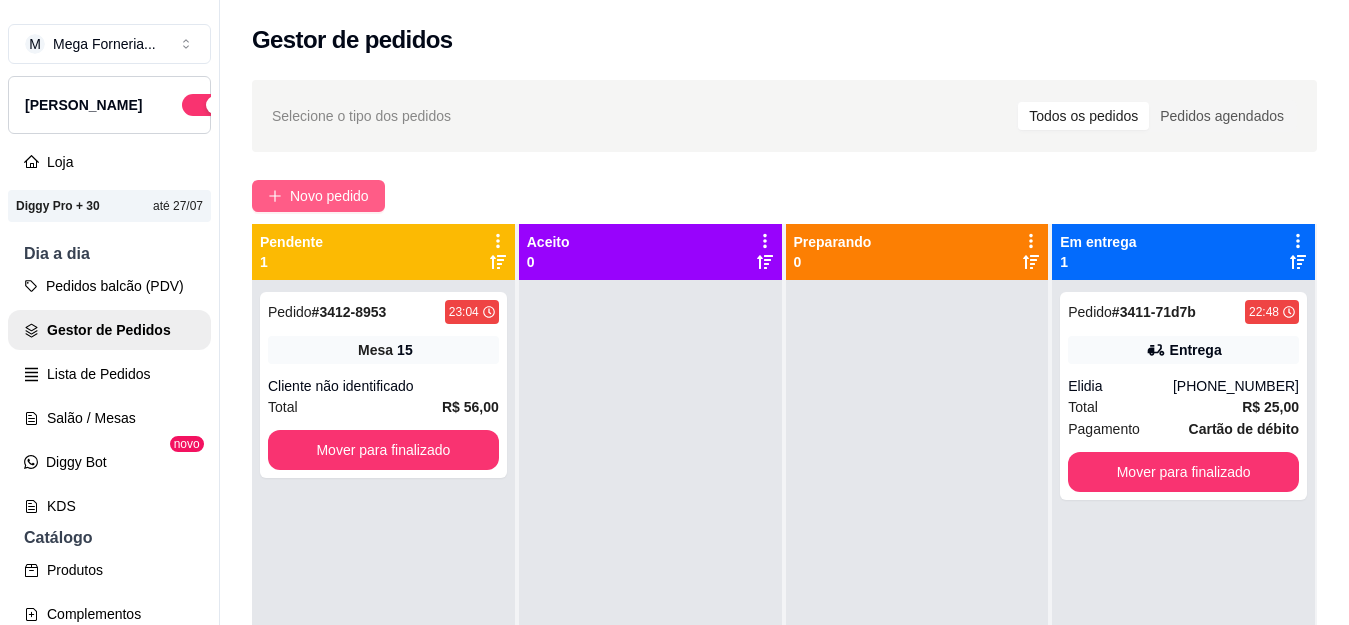 click on "Novo pedido" at bounding box center (329, 196) 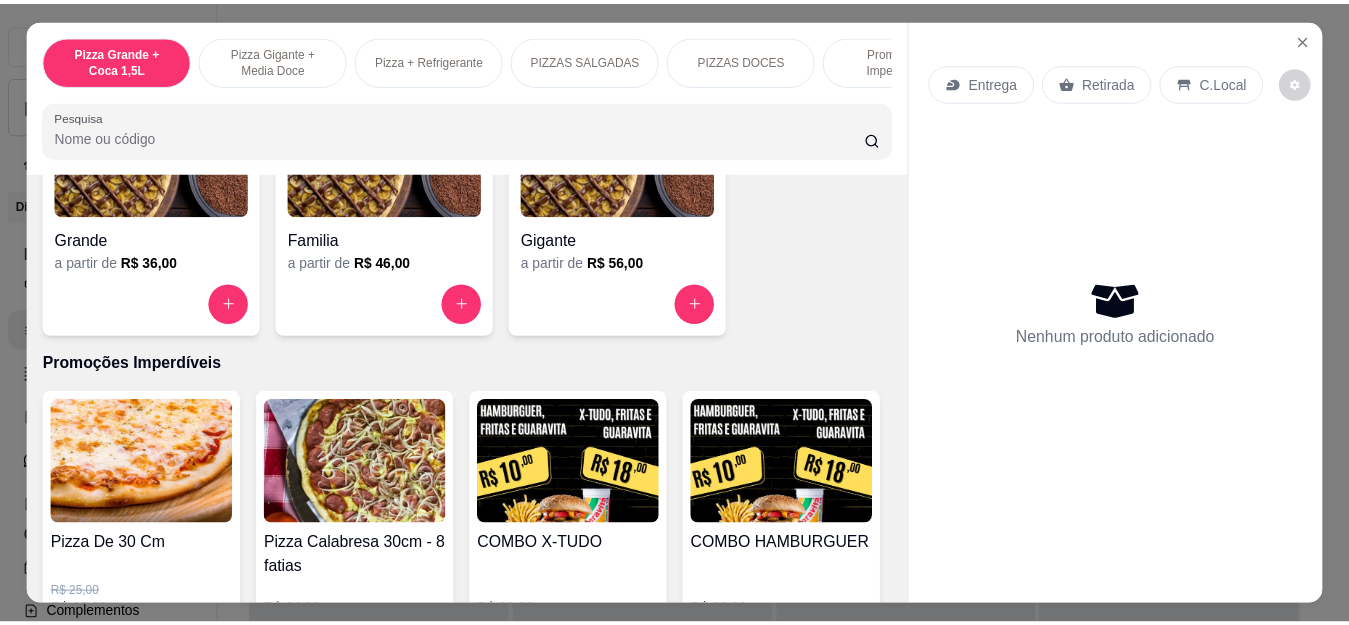 scroll, scrollTop: 1600, scrollLeft: 0, axis: vertical 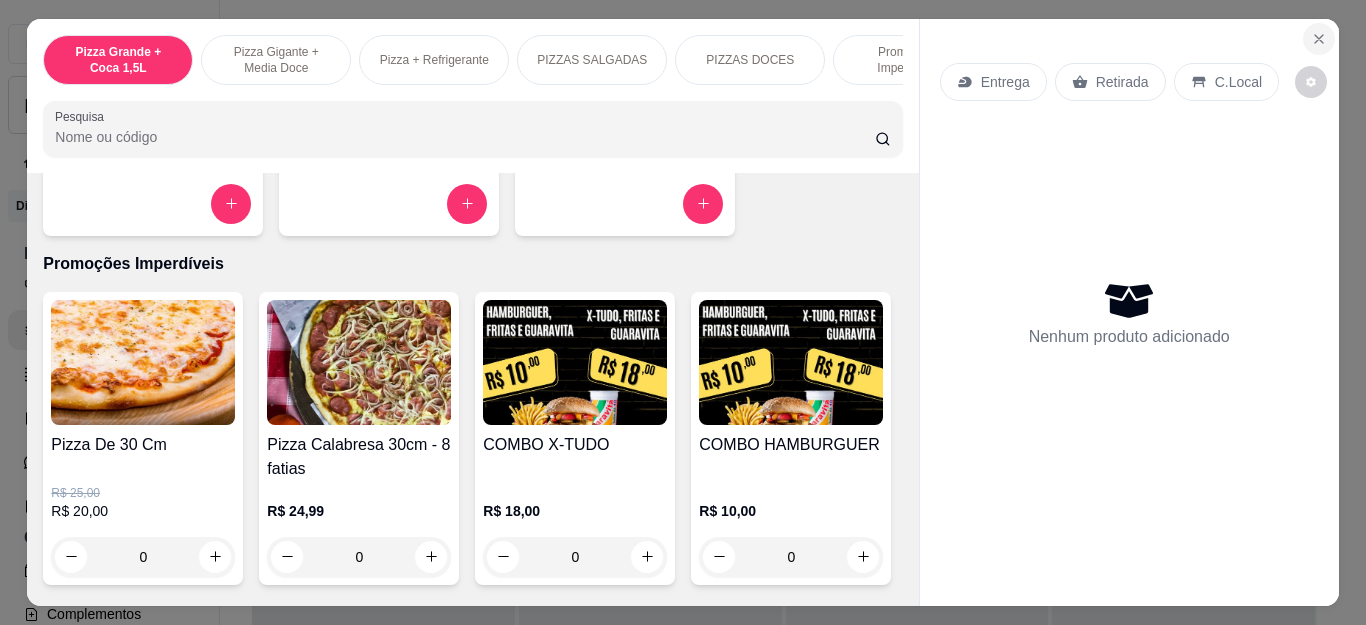 click at bounding box center [1319, 39] 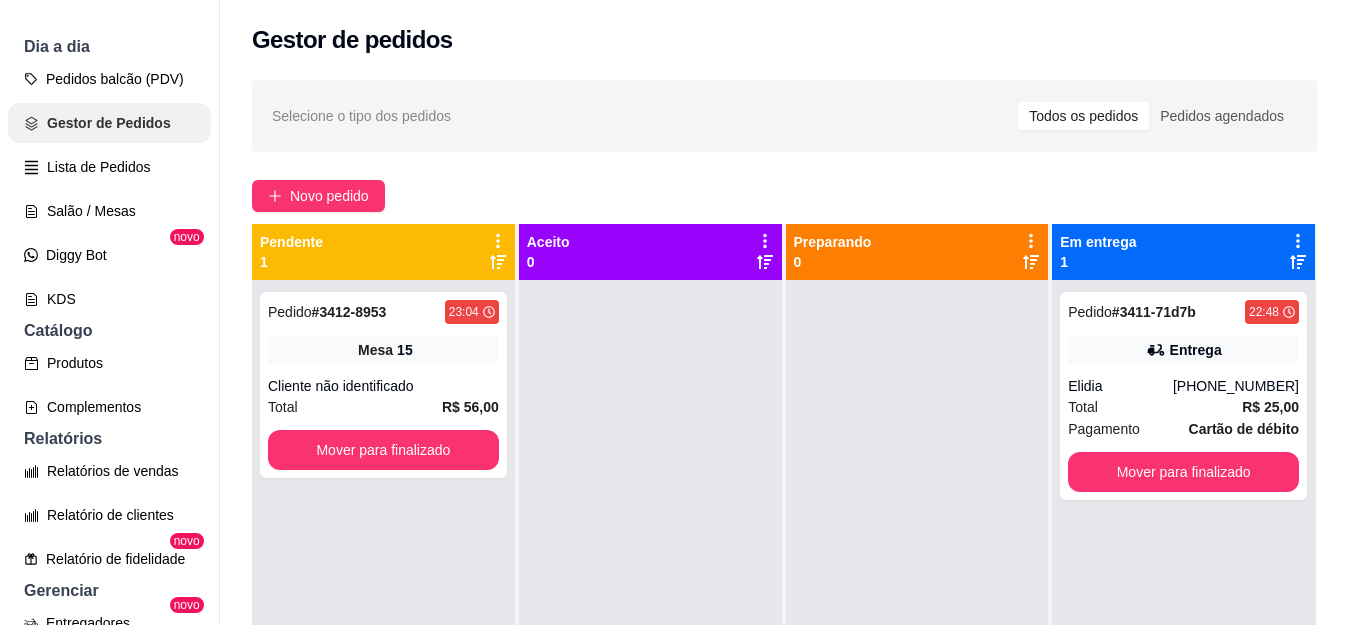 scroll, scrollTop: 100, scrollLeft: 0, axis: vertical 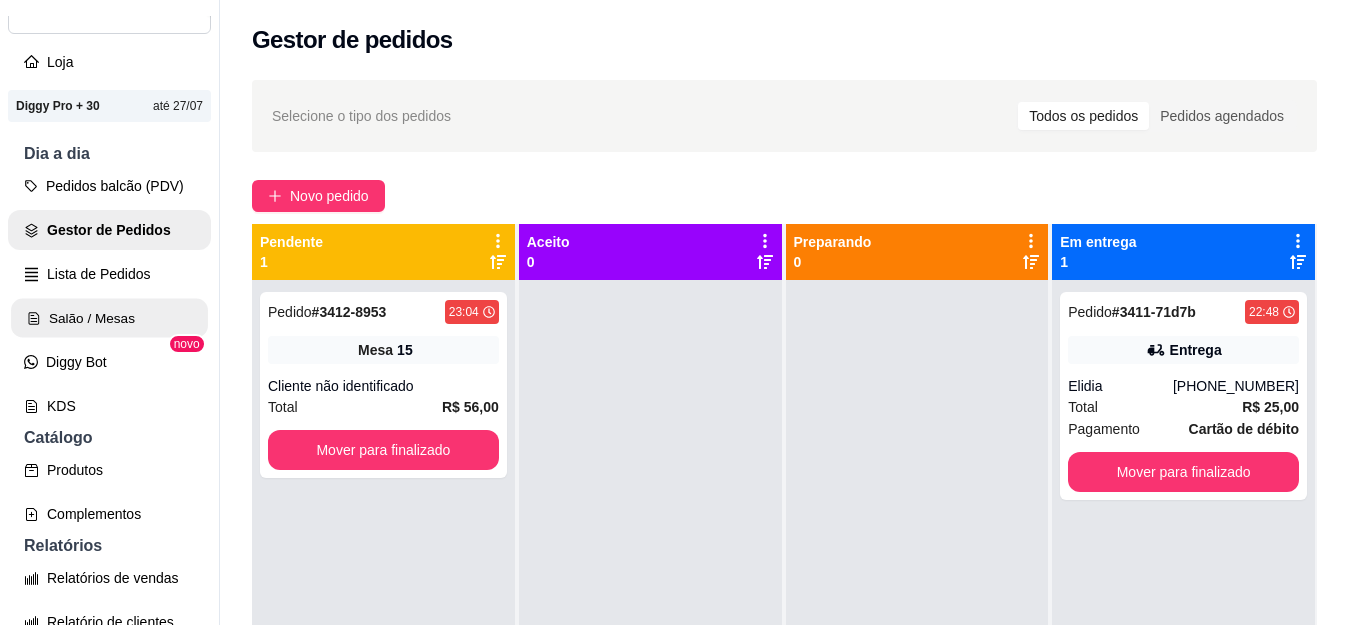 click on "Salão / Mesas" at bounding box center (109, 318) 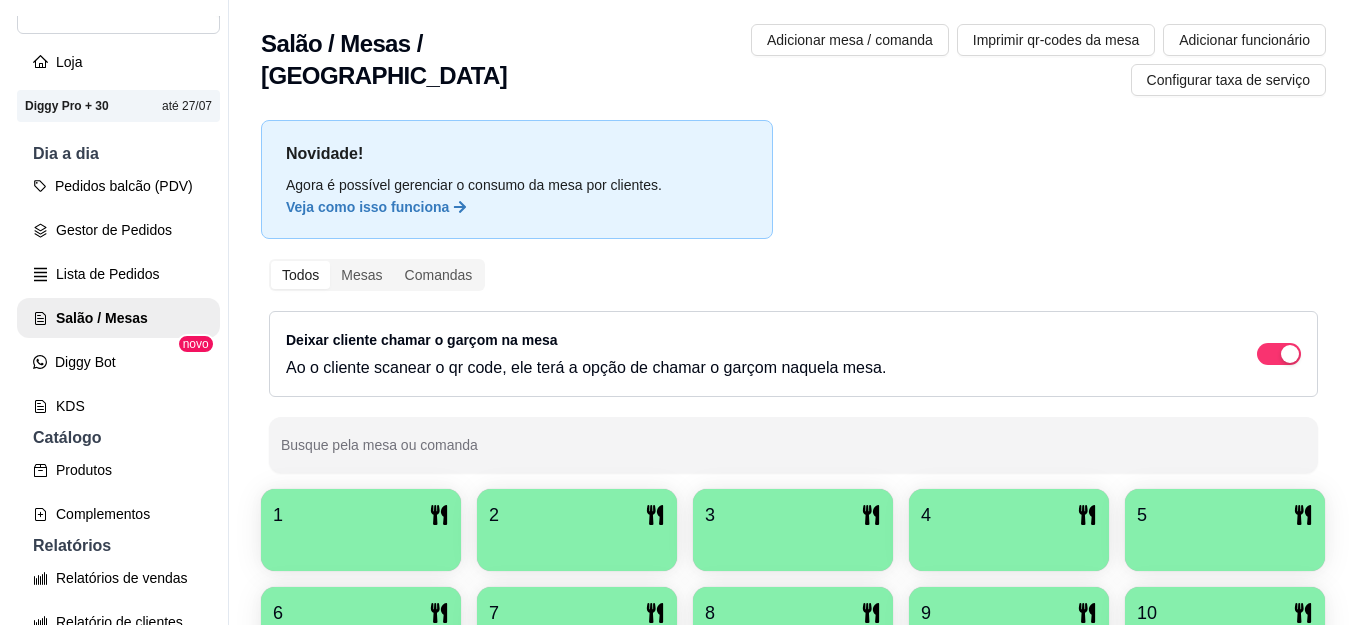scroll, scrollTop: 337, scrollLeft: 0, axis: vertical 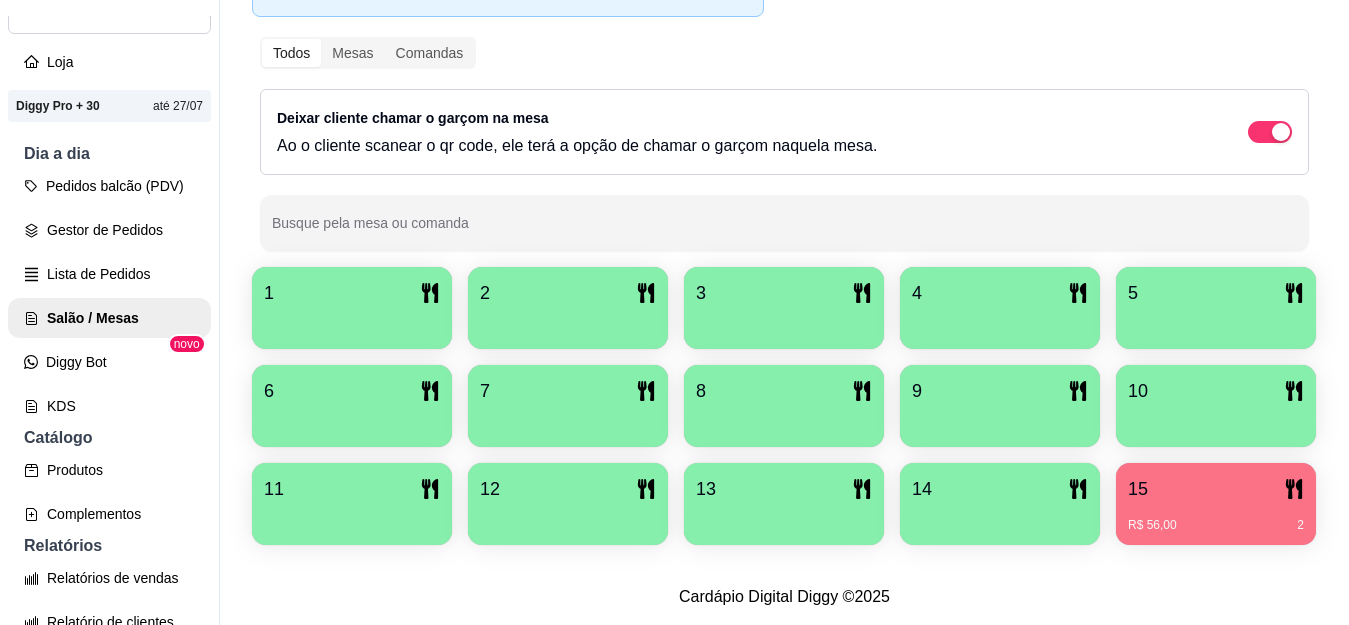 click at bounding box center [352, 420] 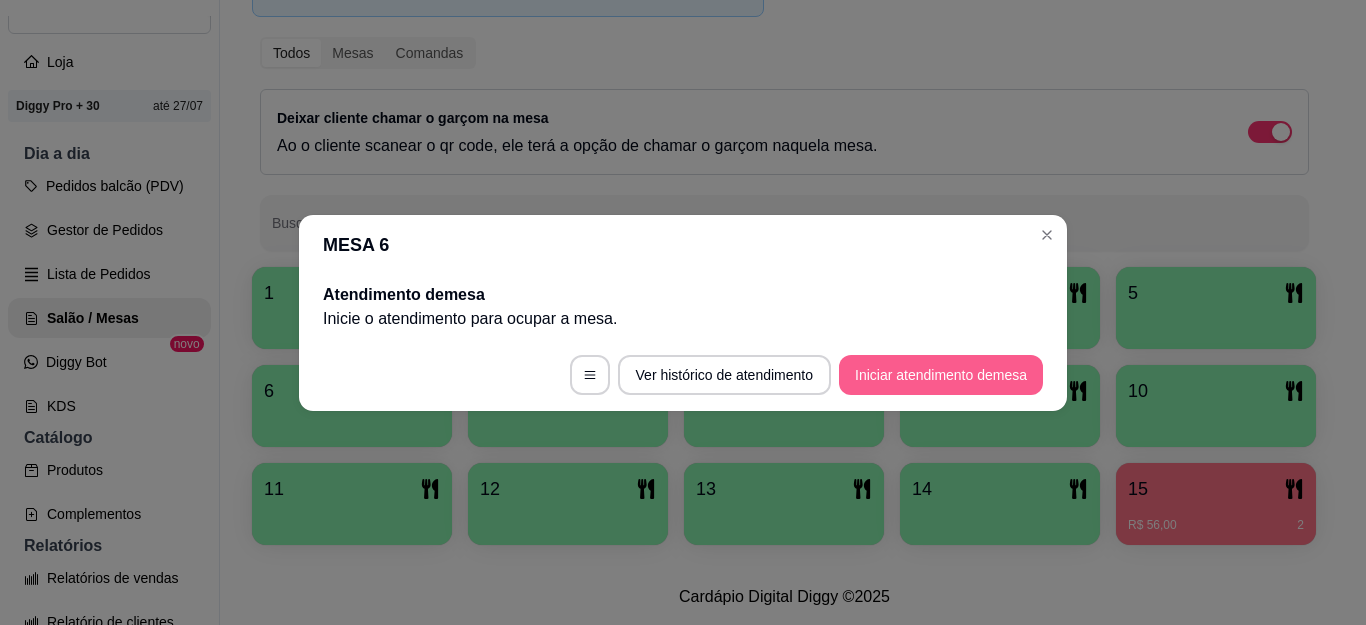 click on "Iniciar atendimento de  mesa" at bounding box center (941, 375) 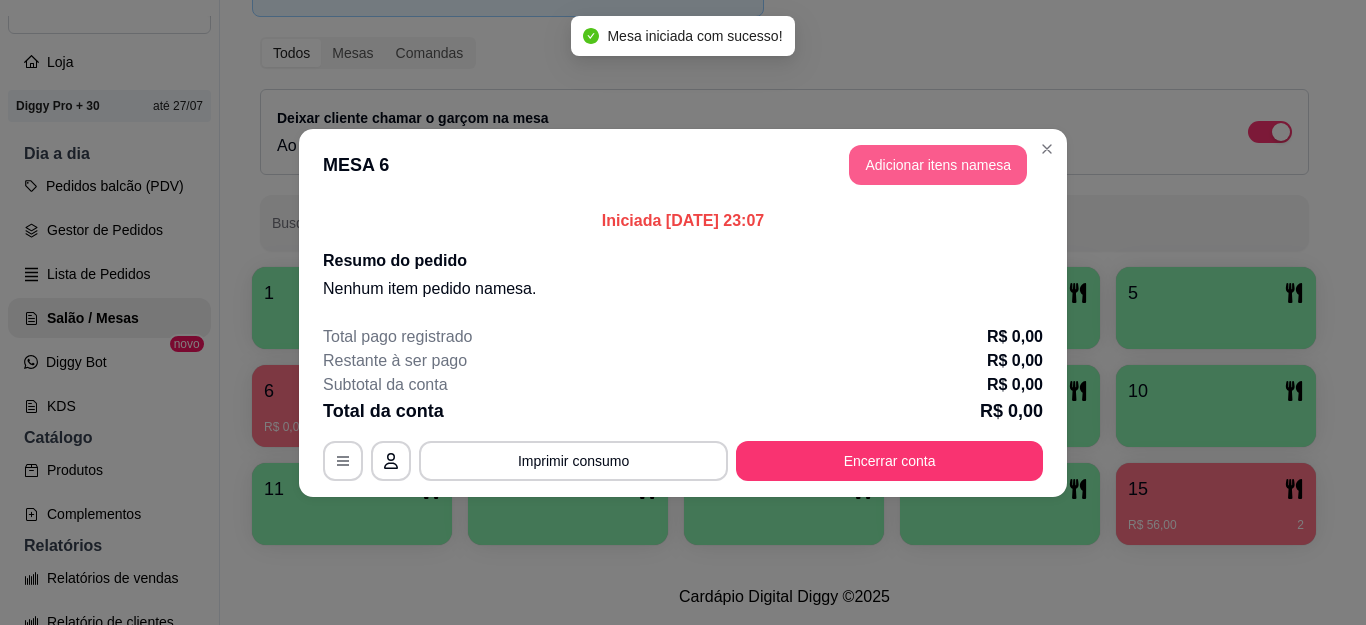 click on "Adicionar itens na  mesa" at bounding box center (938, 165) 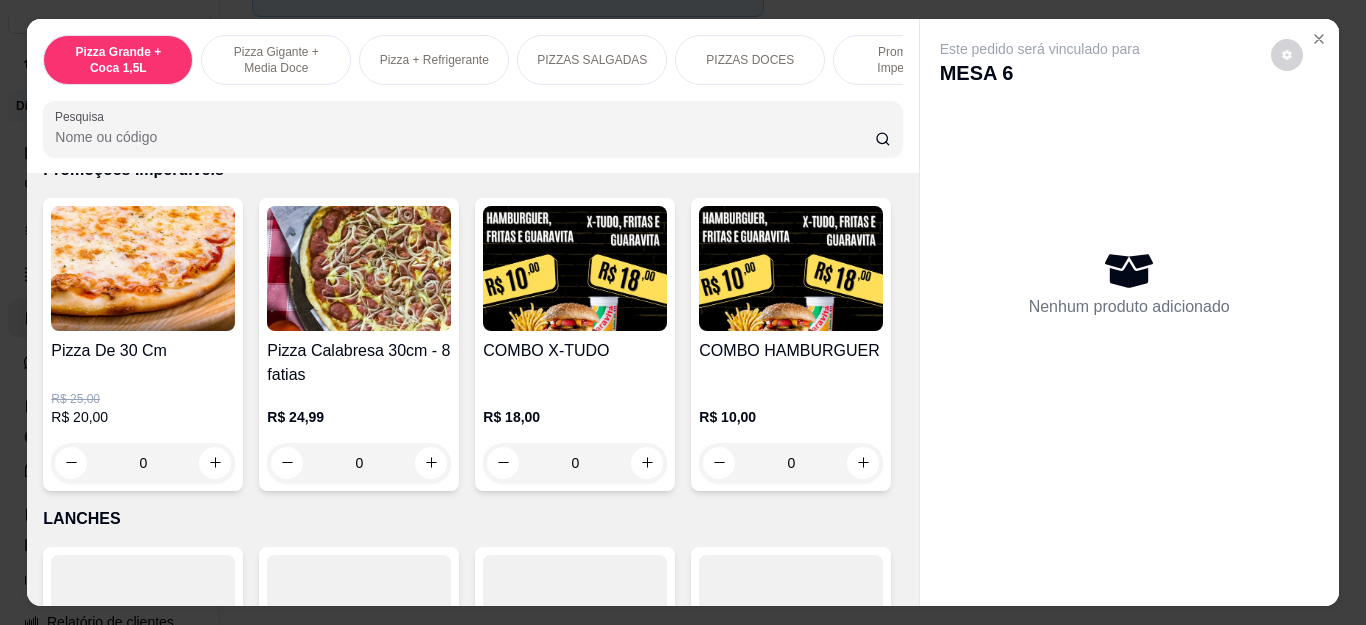 scroll, scrollTop: 1700, scrollLeft: 0, axis: vertical 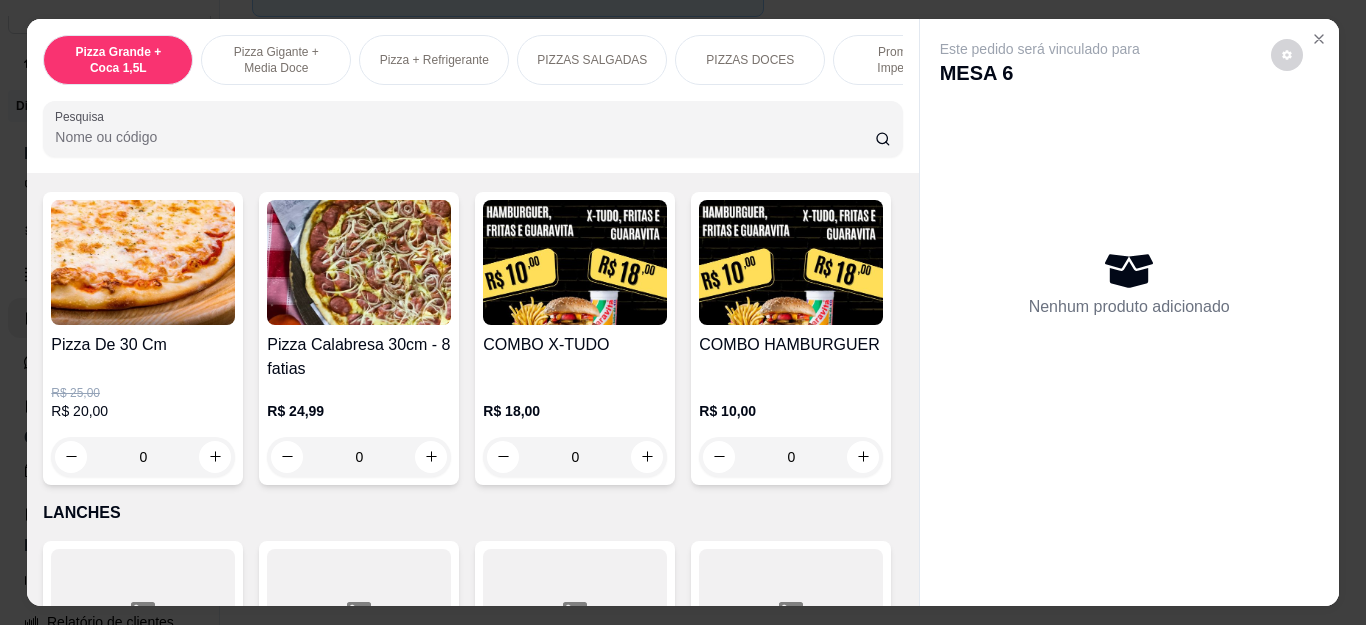 click on "0" at bounding box center (143, 457) 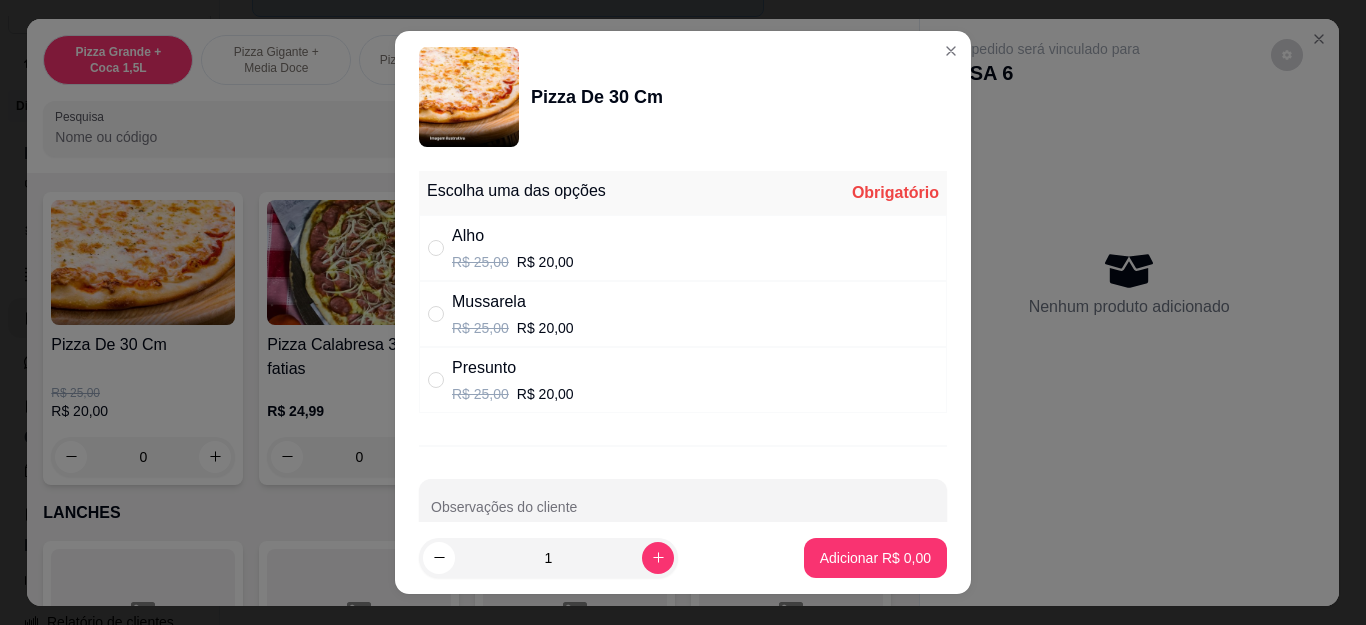 click on "Escolha uma das opções Obrigatório Alho R$ 25,00 R$ 20,00 Mussarela R$ 25,00 R$ 20,00 Presunto R$ 25,00 R$ 20,00 Observações do cliente" at bounding box center (683, 342) 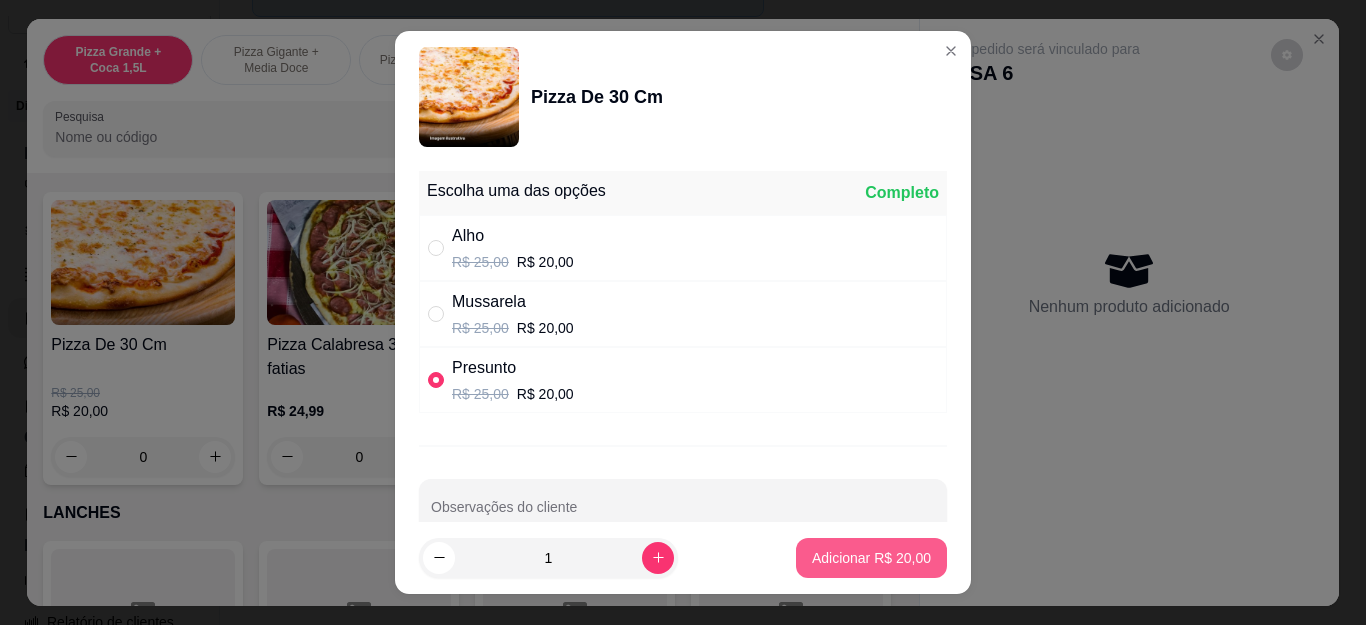 click on "Adicionar   R$ 20,00" at bounding box center (871, 558) 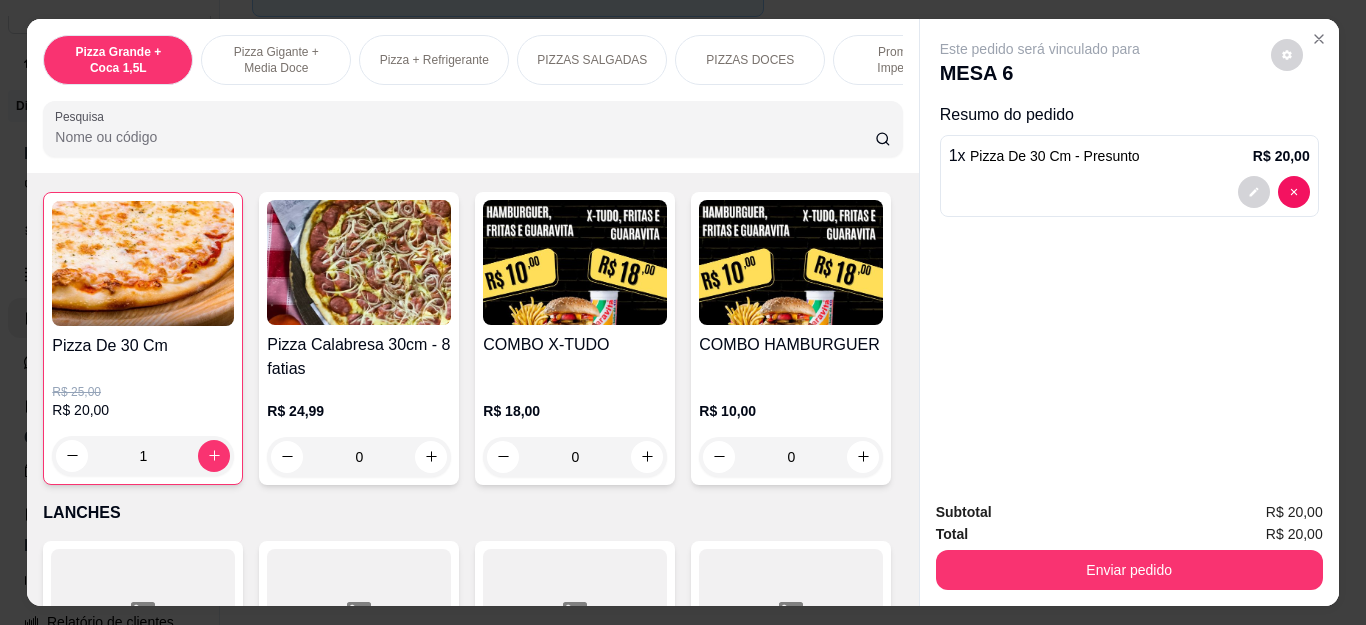 scroll, scrollTop: 0, scrollLeft: 461, axis: horizontal 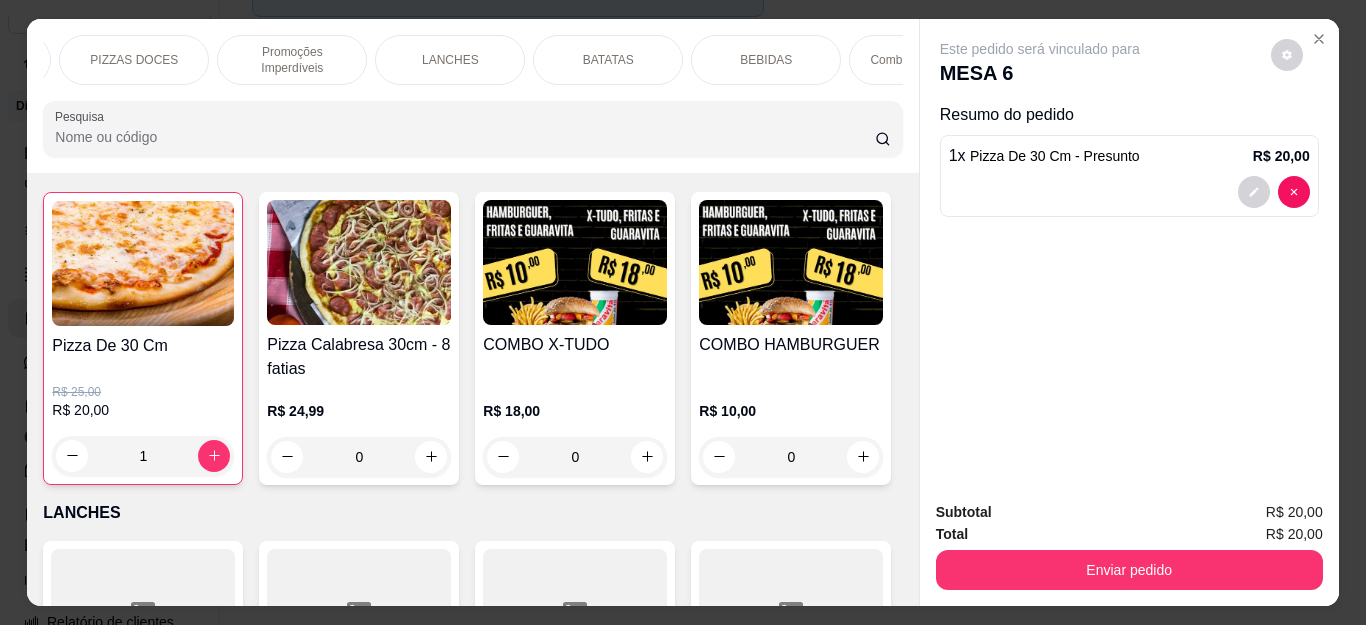 click on "BEBIDAS" at bounding box center [766, 60] 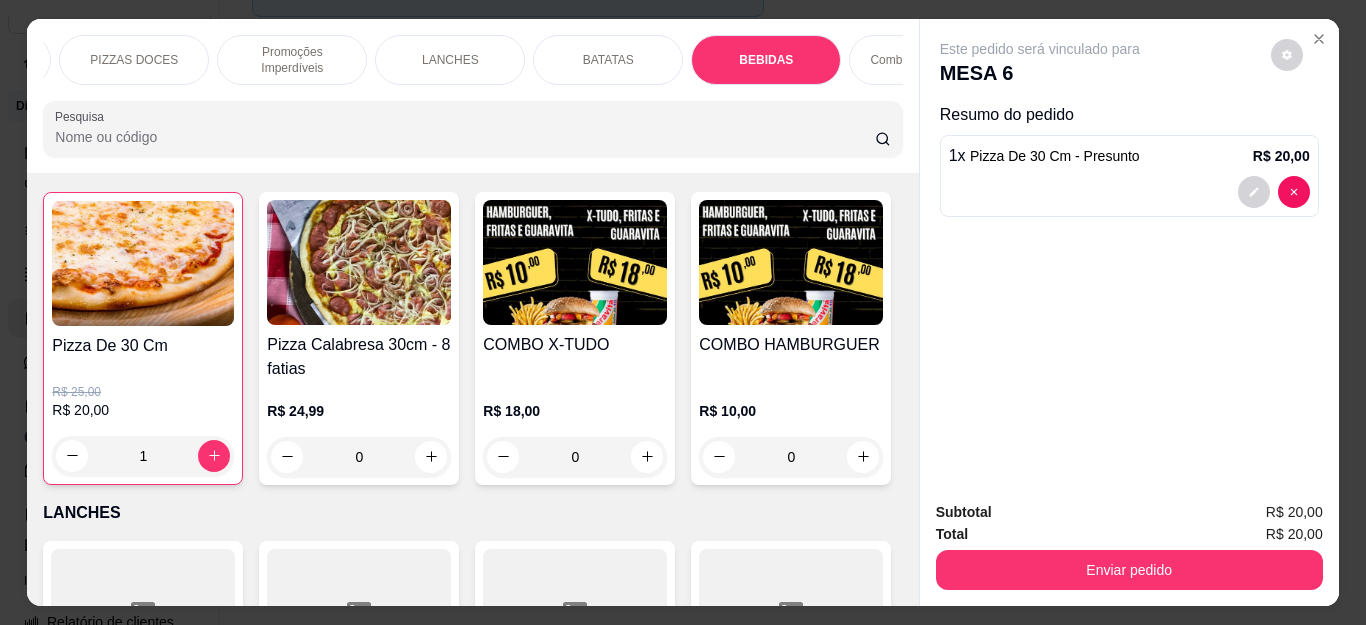 scroll, scrollTop: 54, scrollLeft: 0, axis: vertical 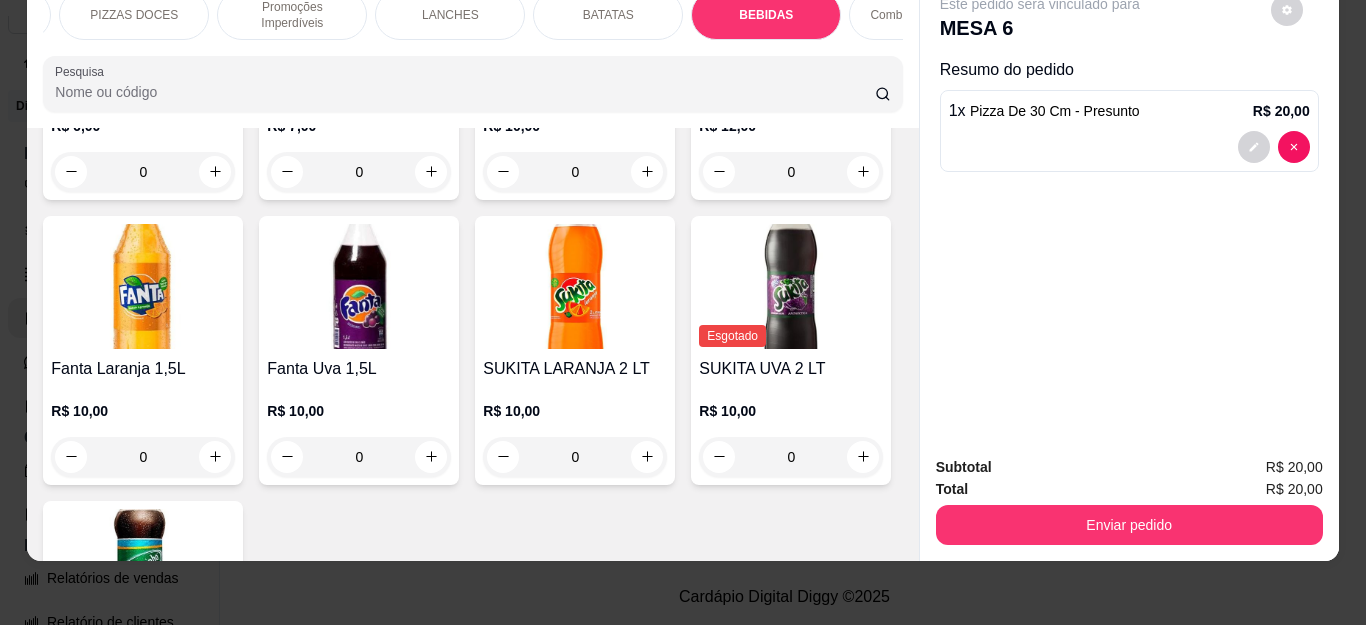 click at bounding box center [215, -137] 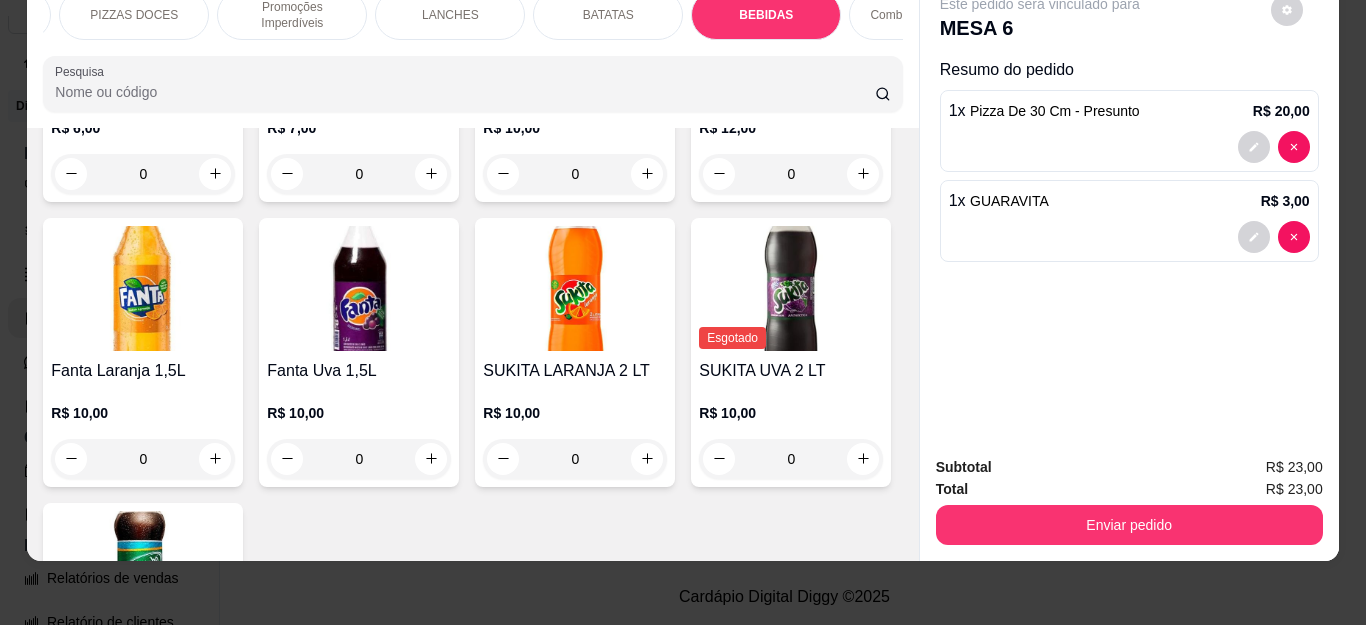 click 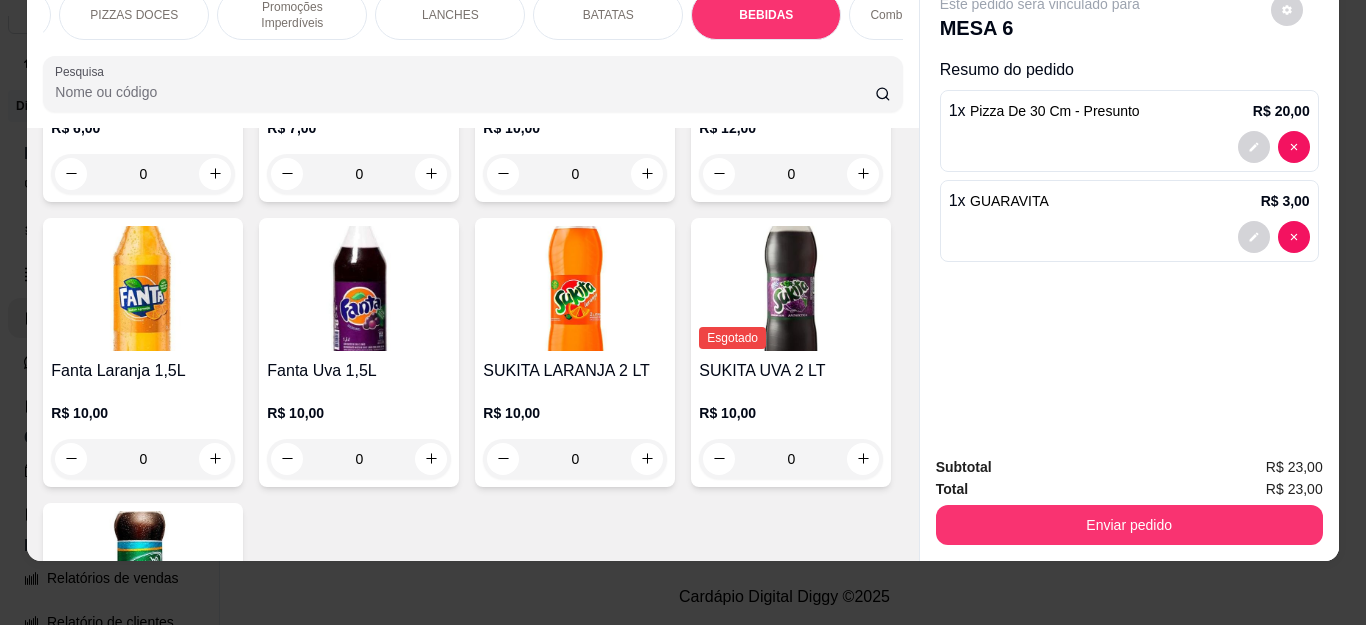 type on "2" 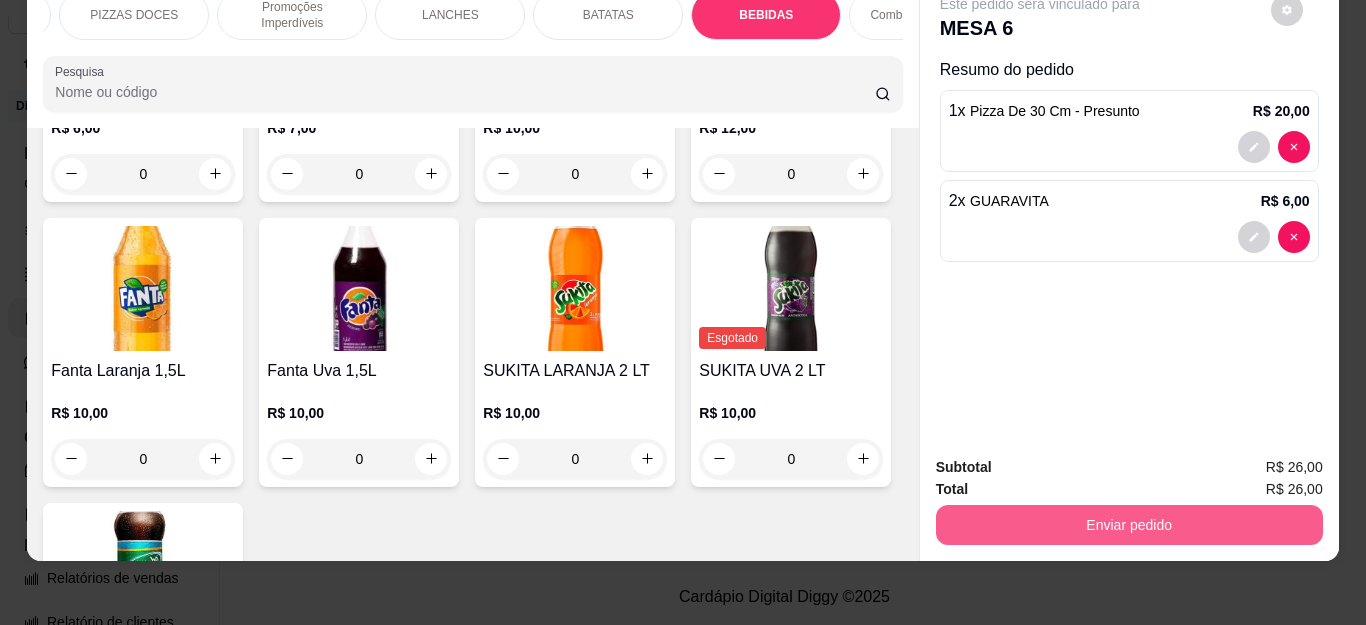 click on "Enviar pedido" at bounding box center (1129, 525) 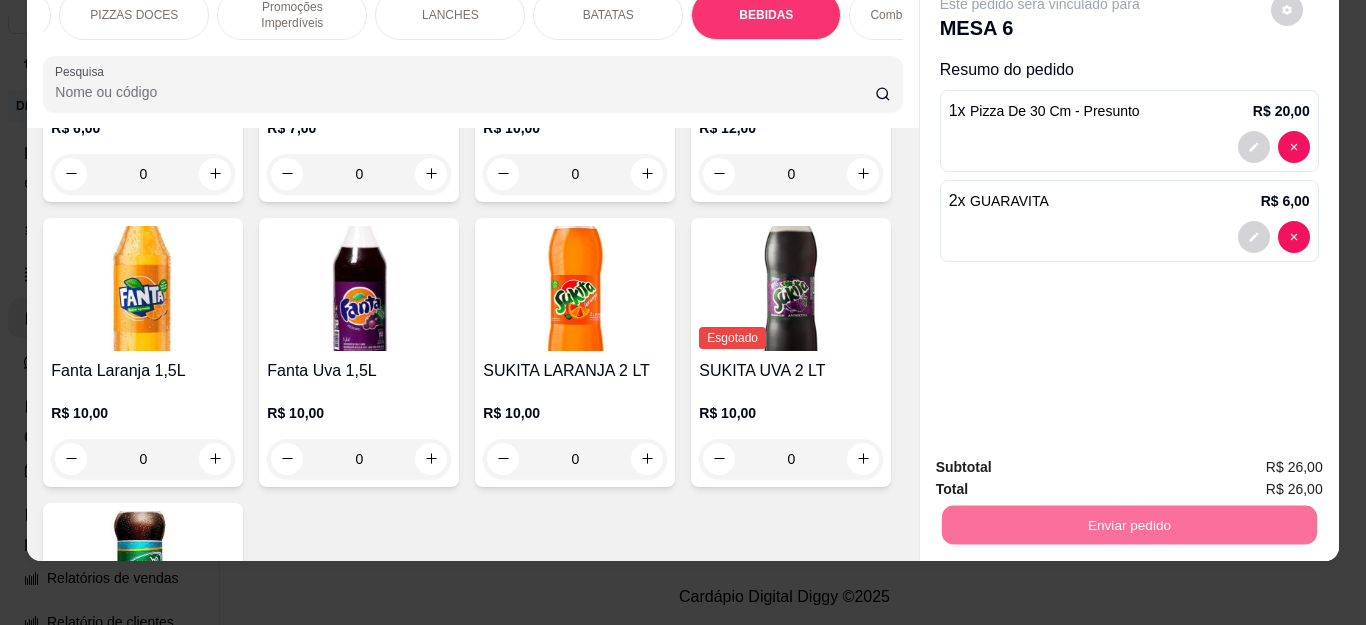 click on "Não registrar e enviar pedido" at bounding box center (1062, 459) 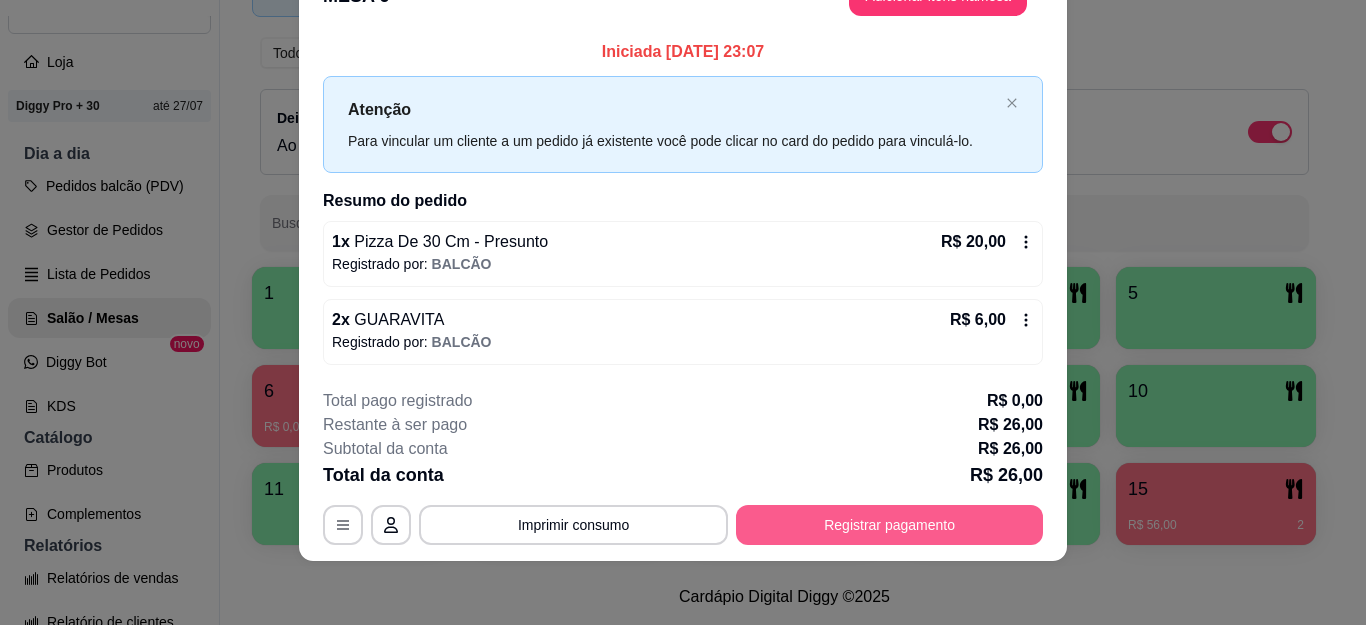 click on "**********" at bounding box center (683, 467) 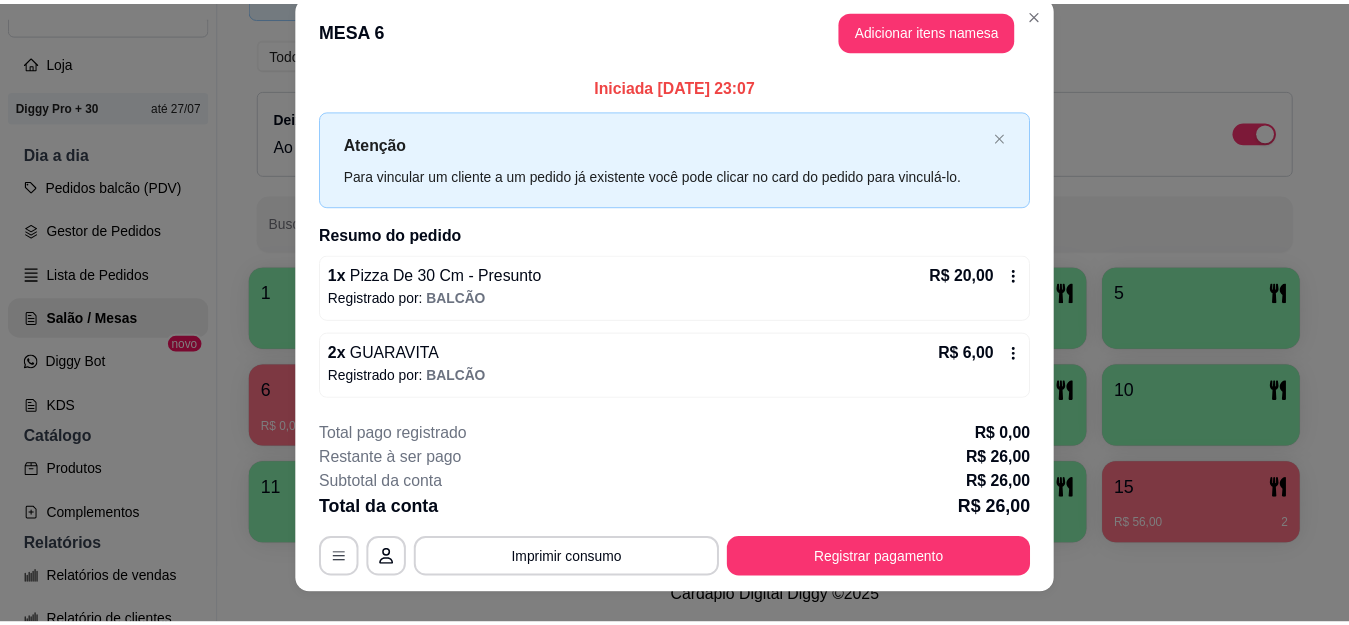 scroll, scrollTop: 0, scrollLeft: 0, axis: both 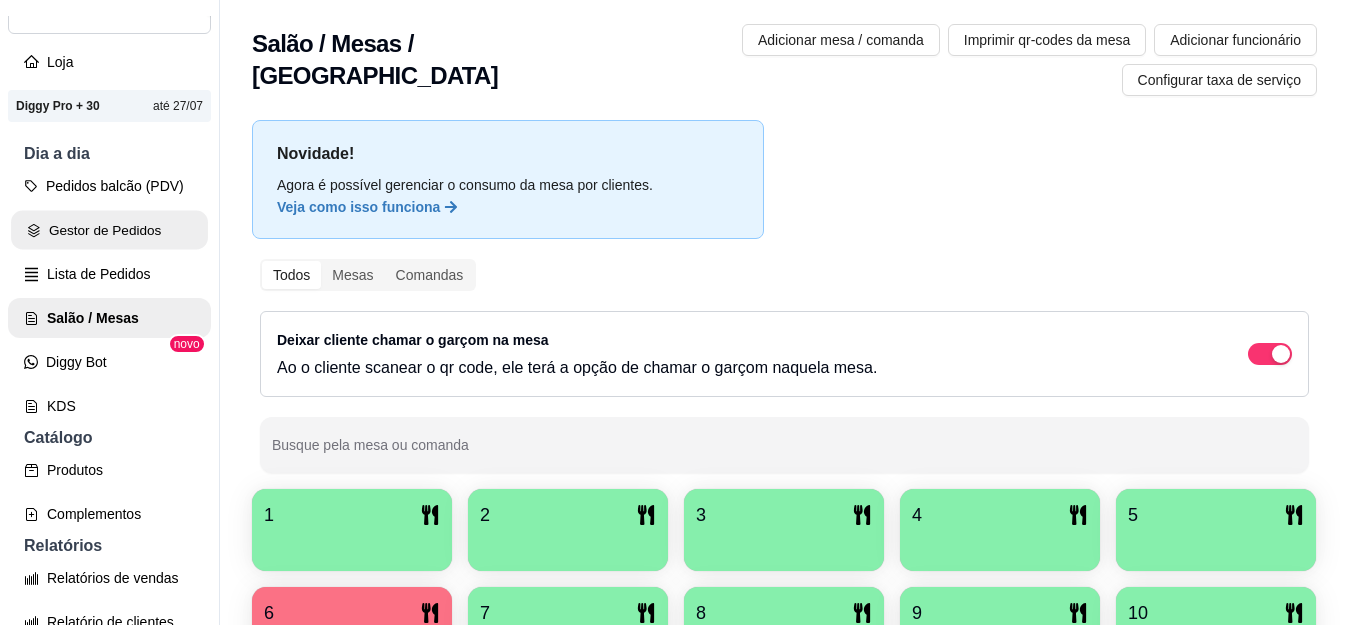 click on "Gestor de Pedidos" at bounding box center (109, 230) 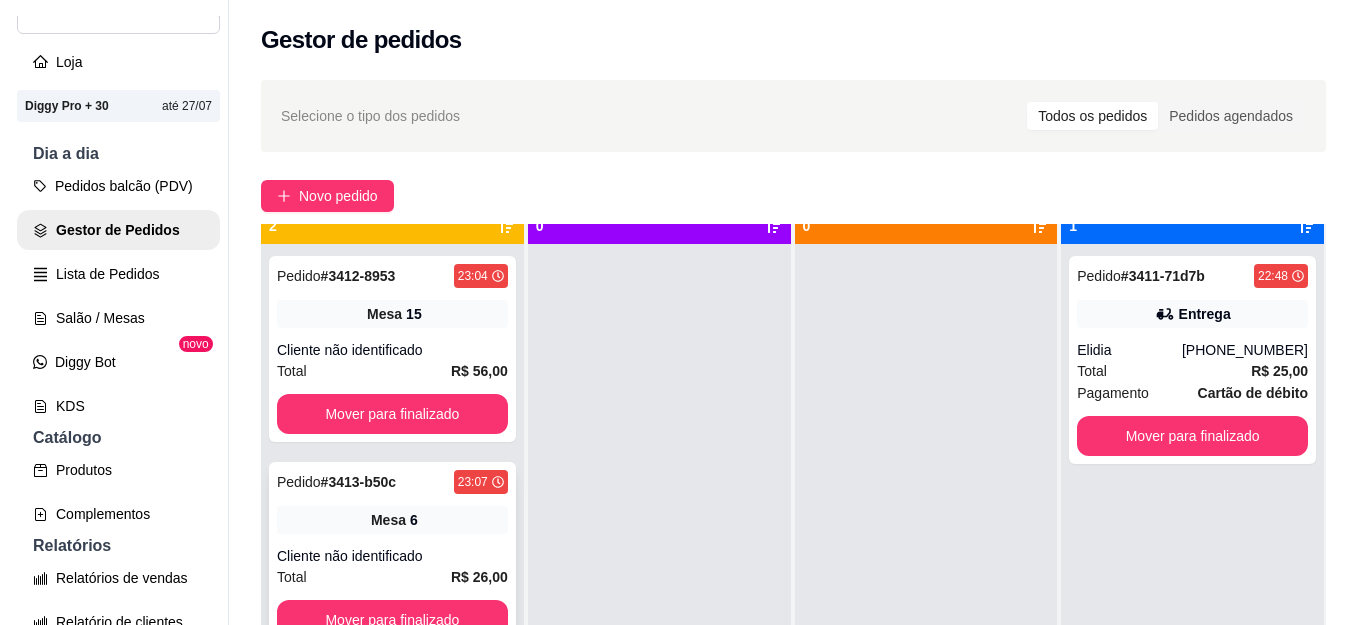 scroll, scrollTop: 56, scrollLeft: 0, axis: vertical 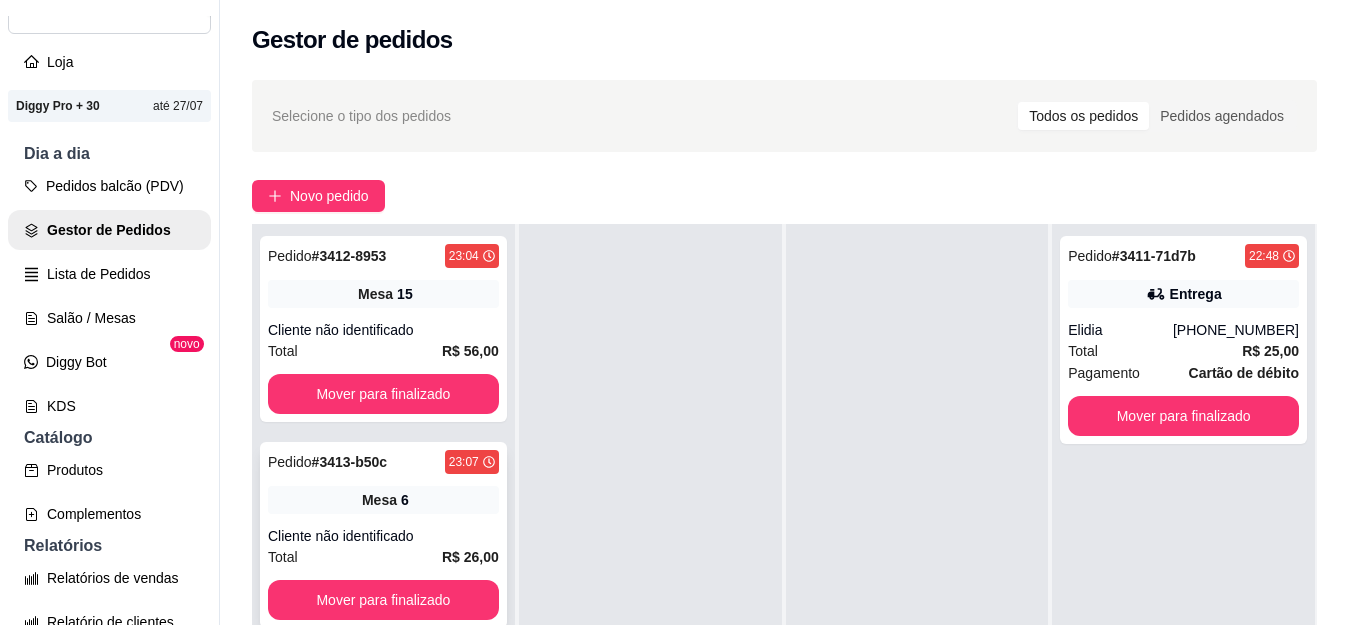 click on "Pedido  # 3413-b50c 23:07 Mesa 6 Cliente não identificado Total R$ 26,00 Mover para finalizado" at bounding box center [383, 535] 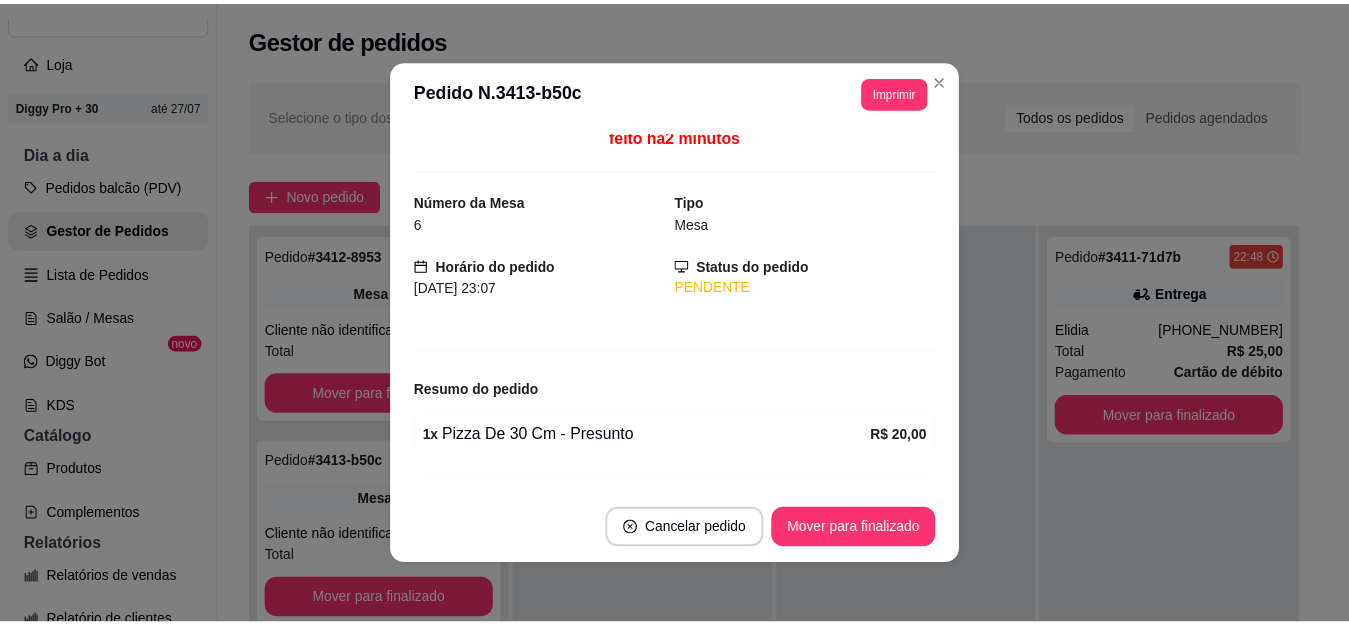 scroll, scrollTop: 0, scrollLeft: 0, axis: both 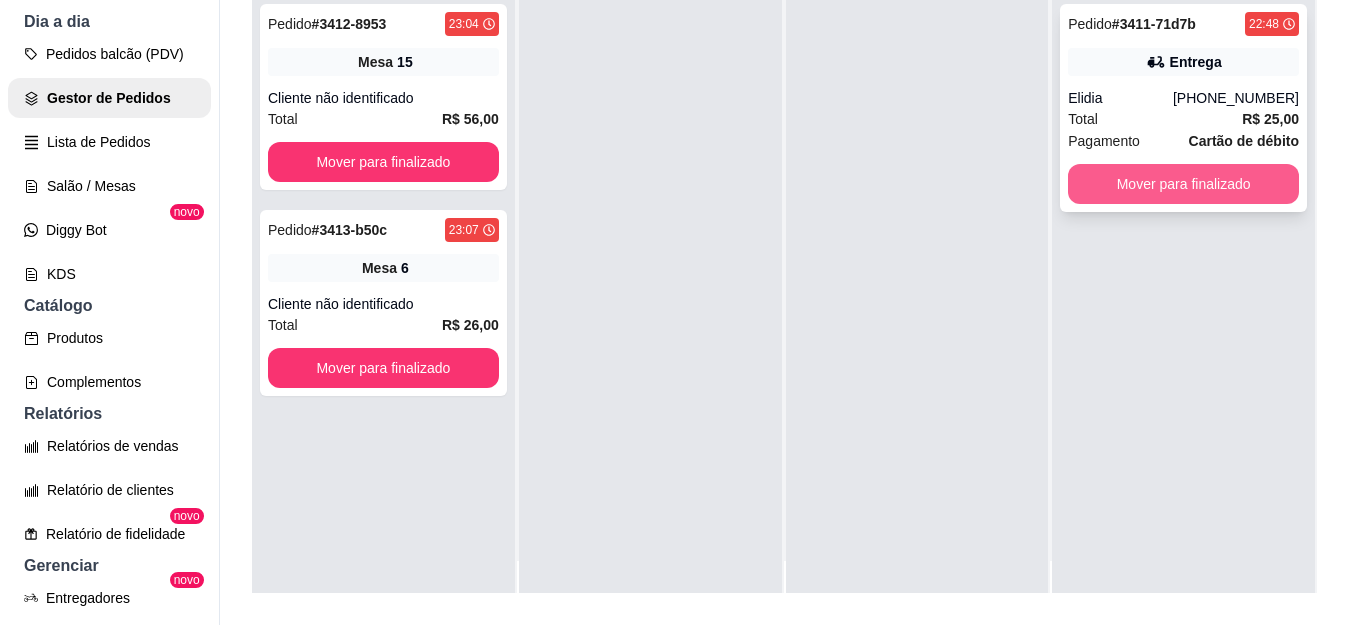 click on "Mover para finalizado" at bounding box center [1183, 184] 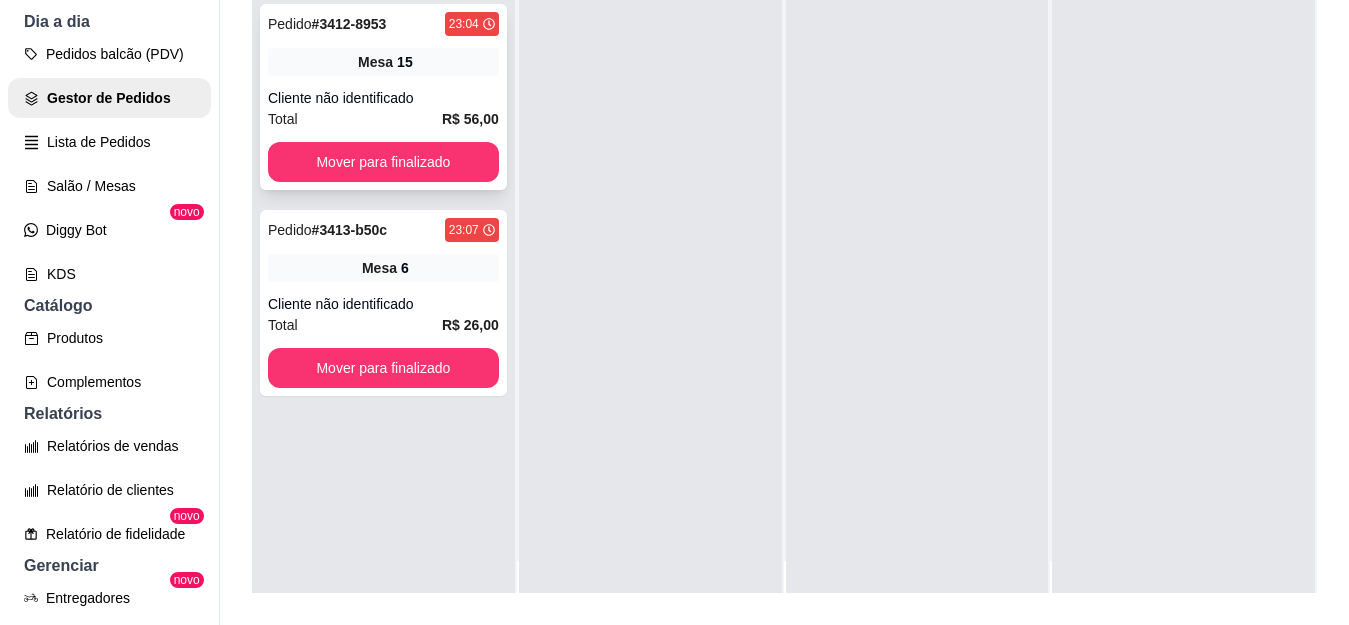 scroll, scrollTop: 0, scrollLeft: 0, axis: both 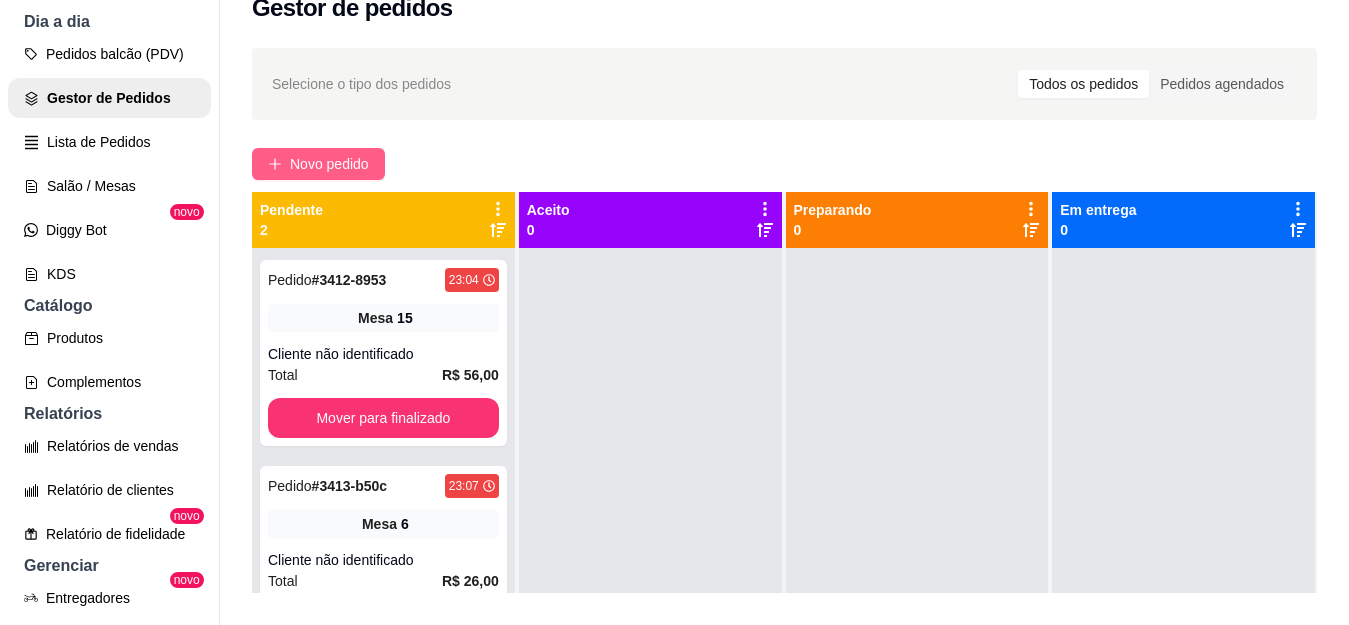 click on "Novo pedido" at bounding box center (318, 164) 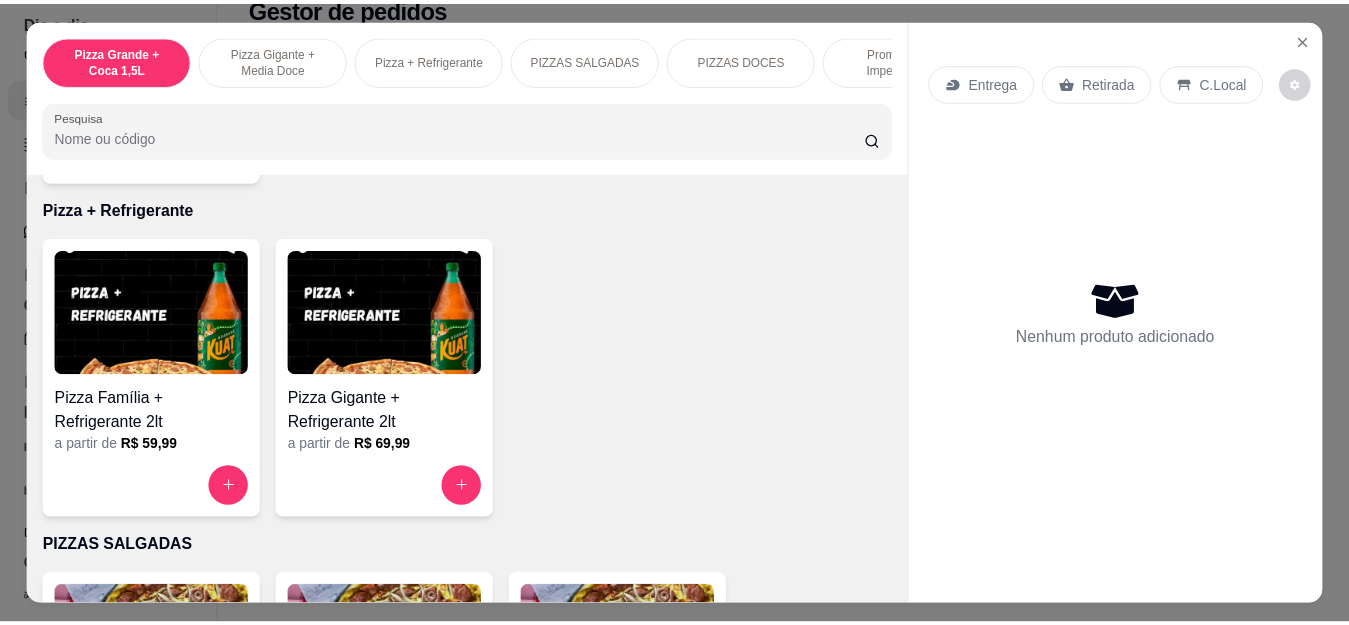 scroll, scrollTop: 700, scrollLeft: 0, axis: vertical 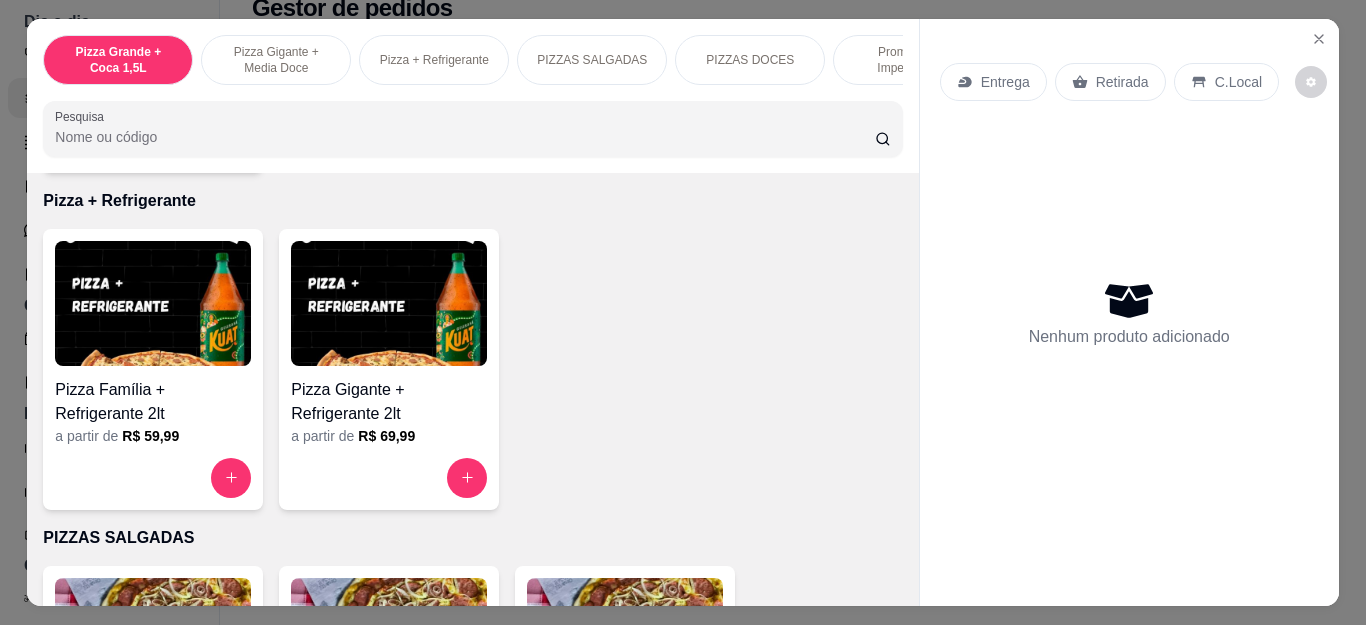 click on "Pizza Família + Refrigerante 2lt a partir de     R$ 59,99" at bounding box center (153, 369) 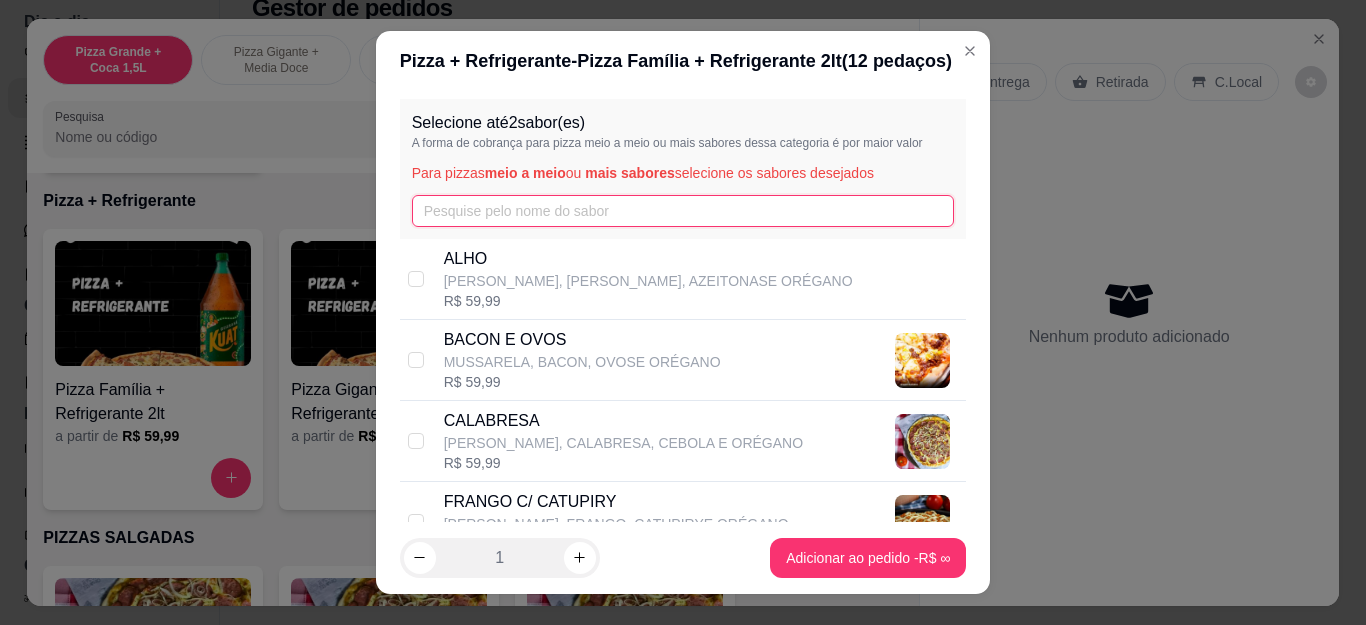 click at bounding box center [683, 211] 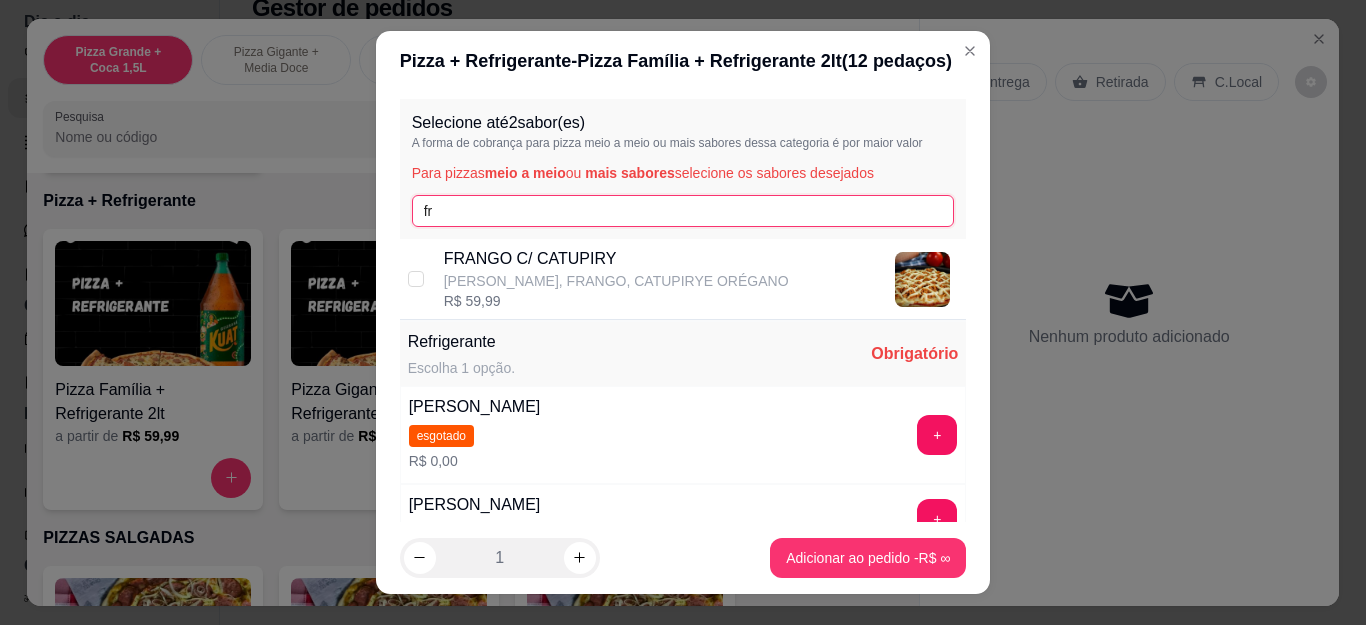 type on "fr" 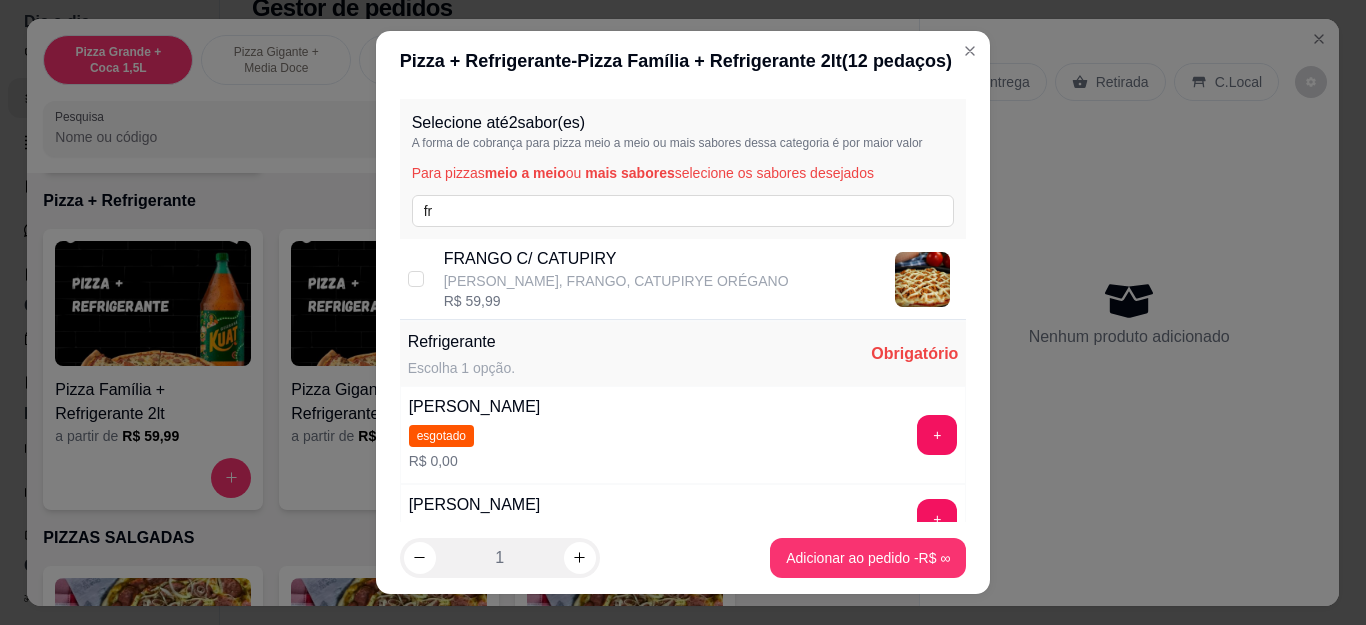 click on "R$ 59,99" at bounding box center (616, 301) 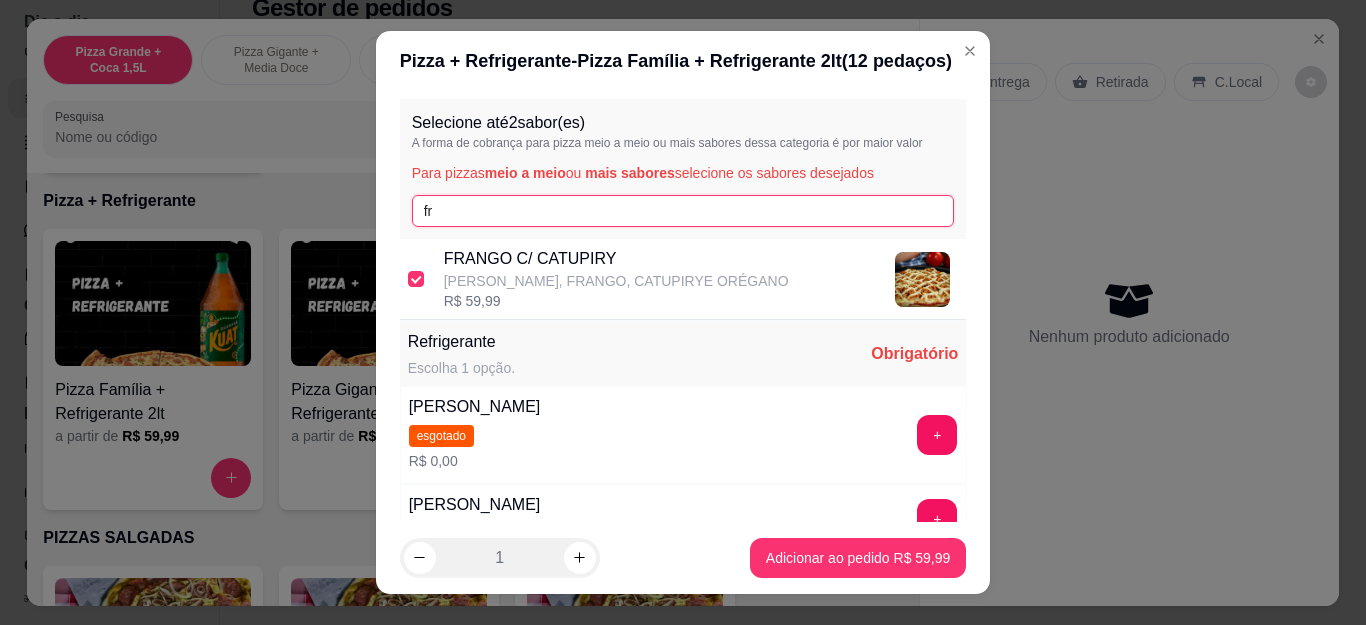 click on "fr" at bounding box center [683, 211] 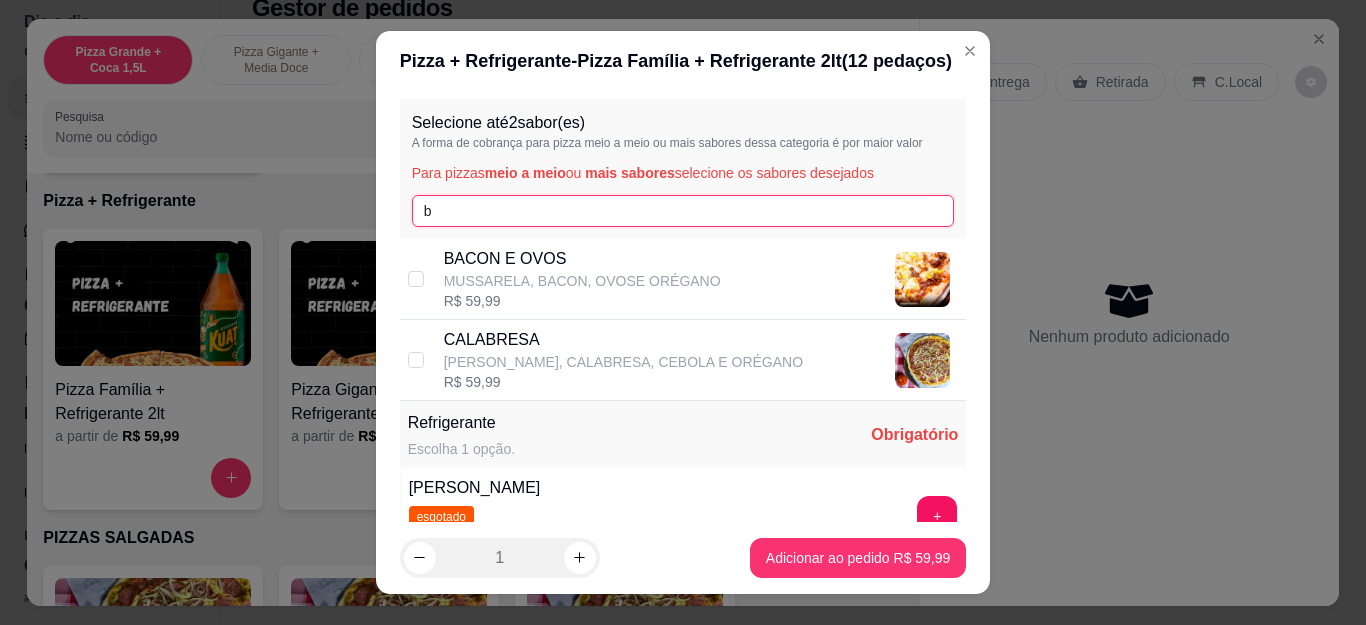 type on "b" 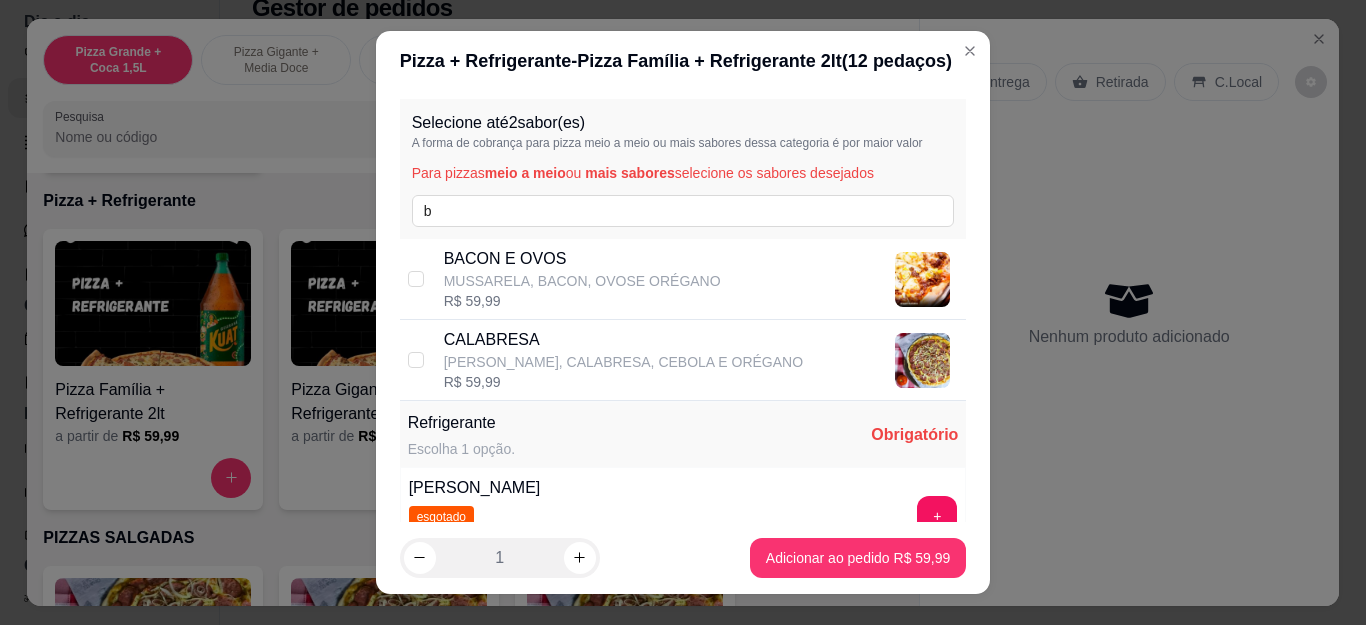 click on "BACON E OVOS" at bounding box center (582, 259) 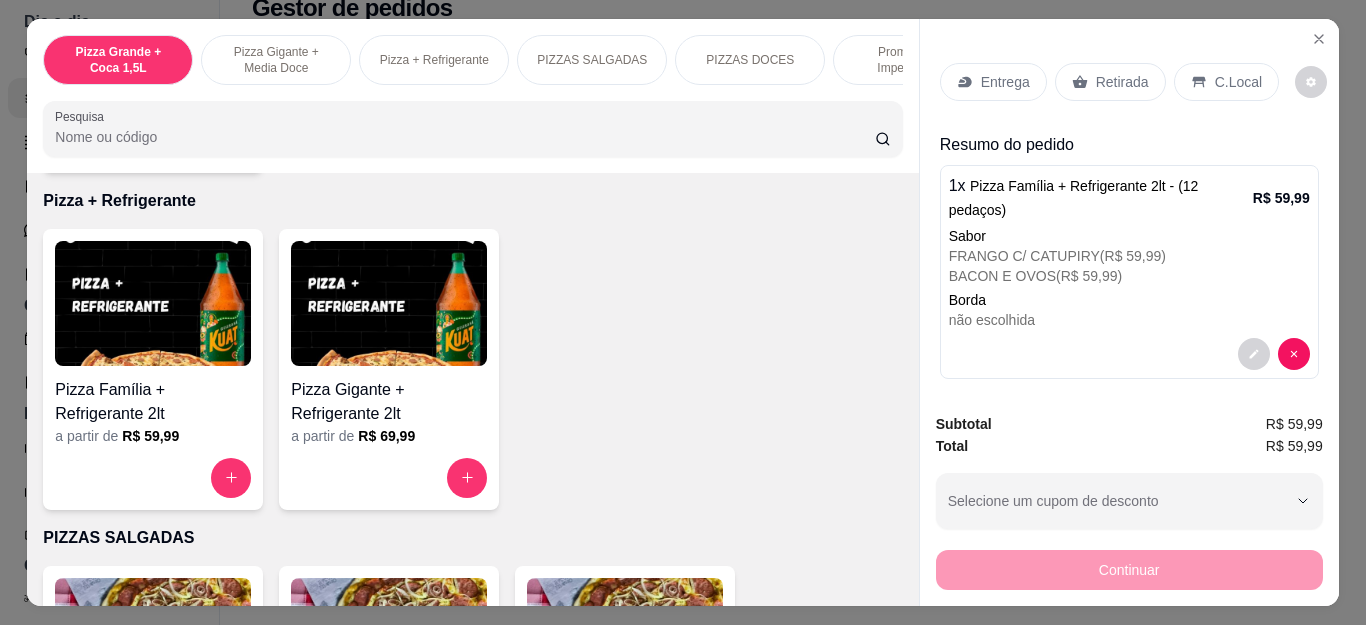 click on "PIZZAS SALGADAS" at bounding box center [472, 538] 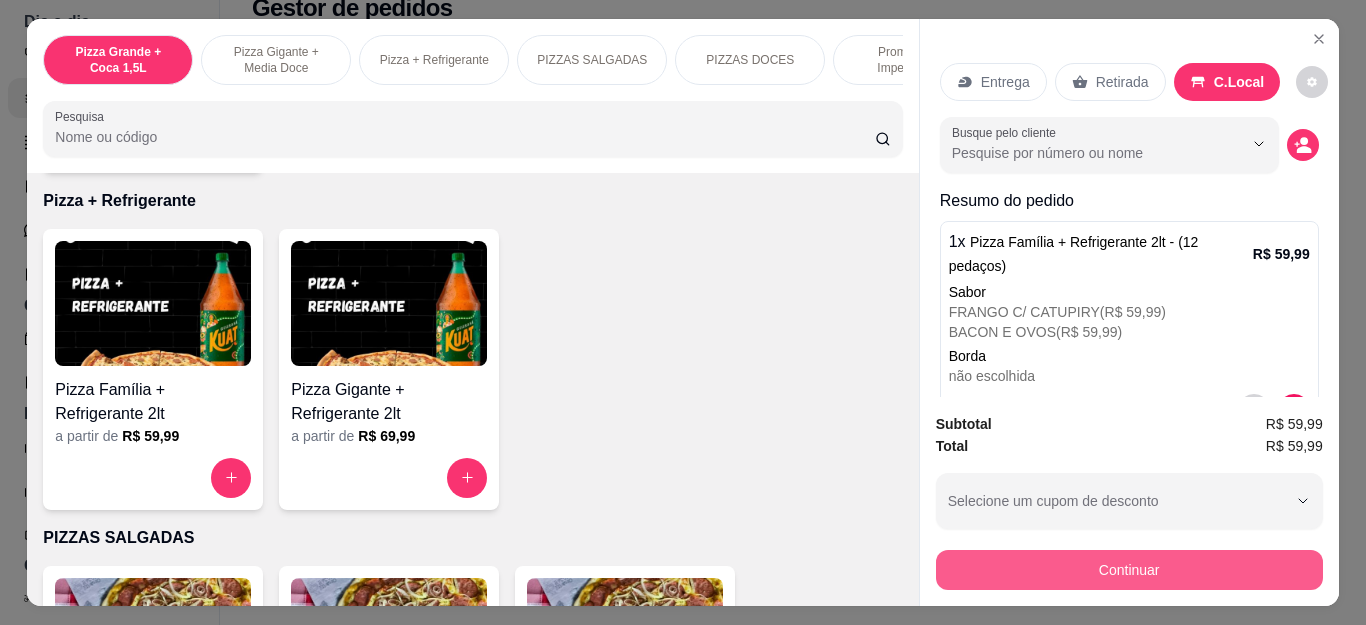 click on "Continuar" at bounding box center (1129, 570) 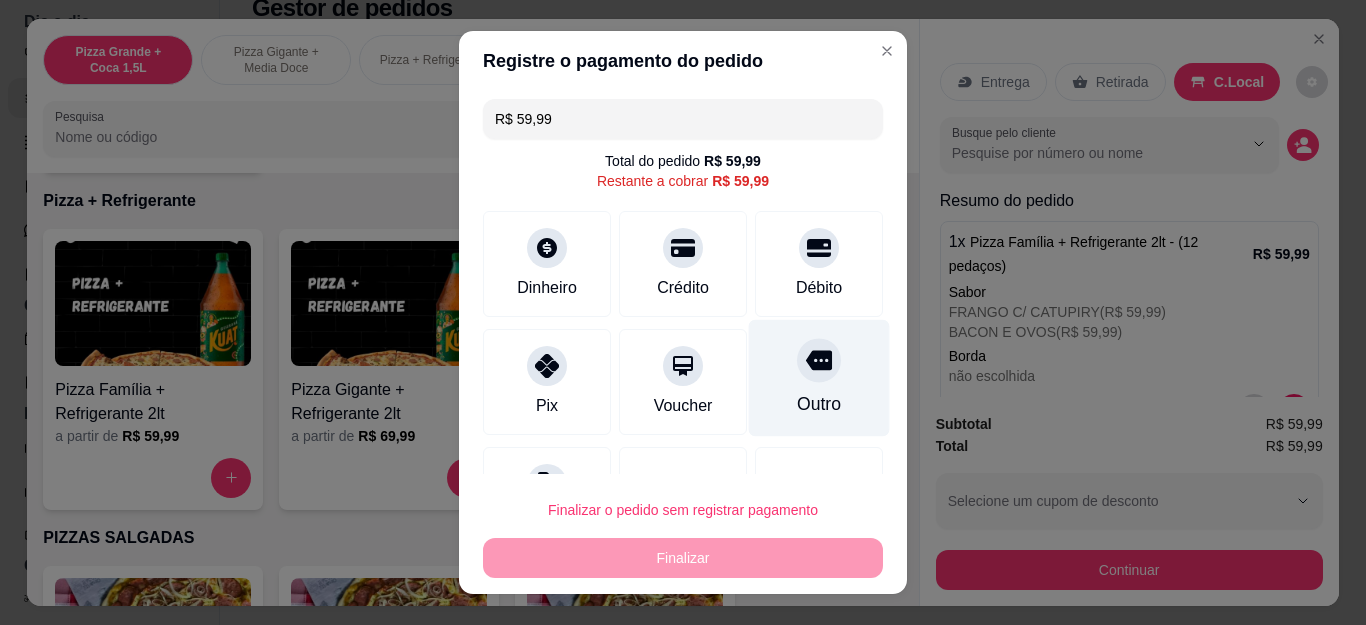 click at bounding box center (819, 361) 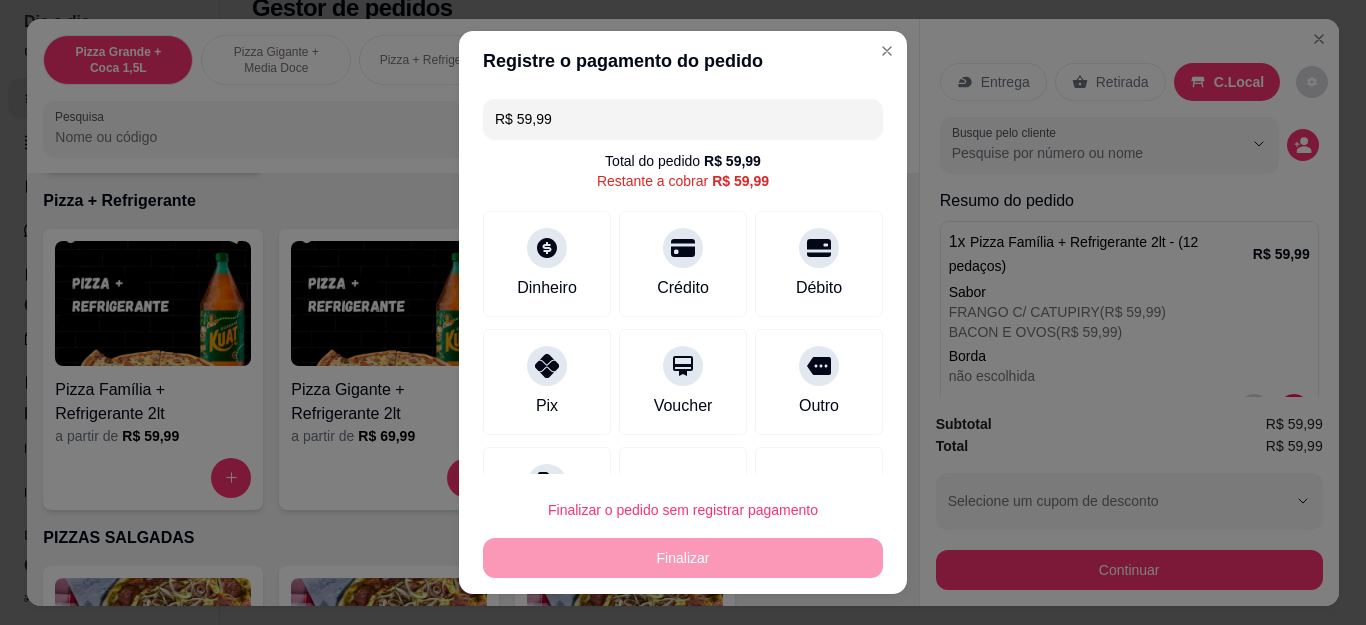 type on "R$ 0,00" 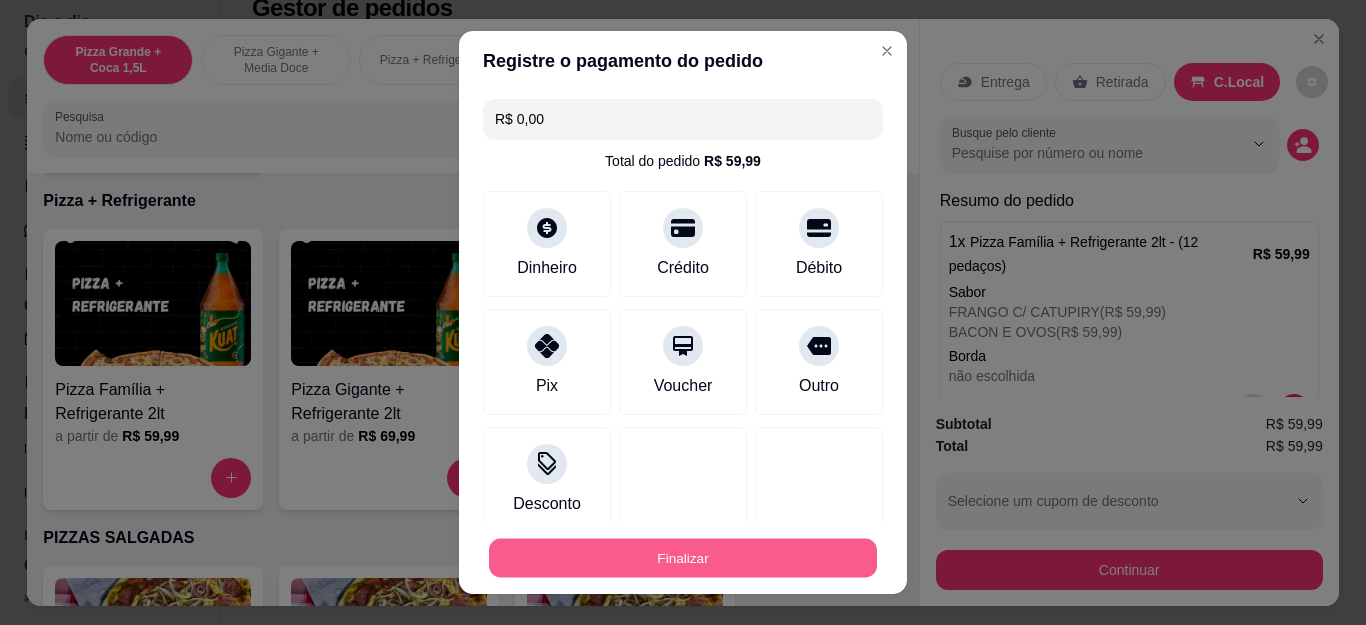click on "Finalizar" at bounding box center (683, 557) 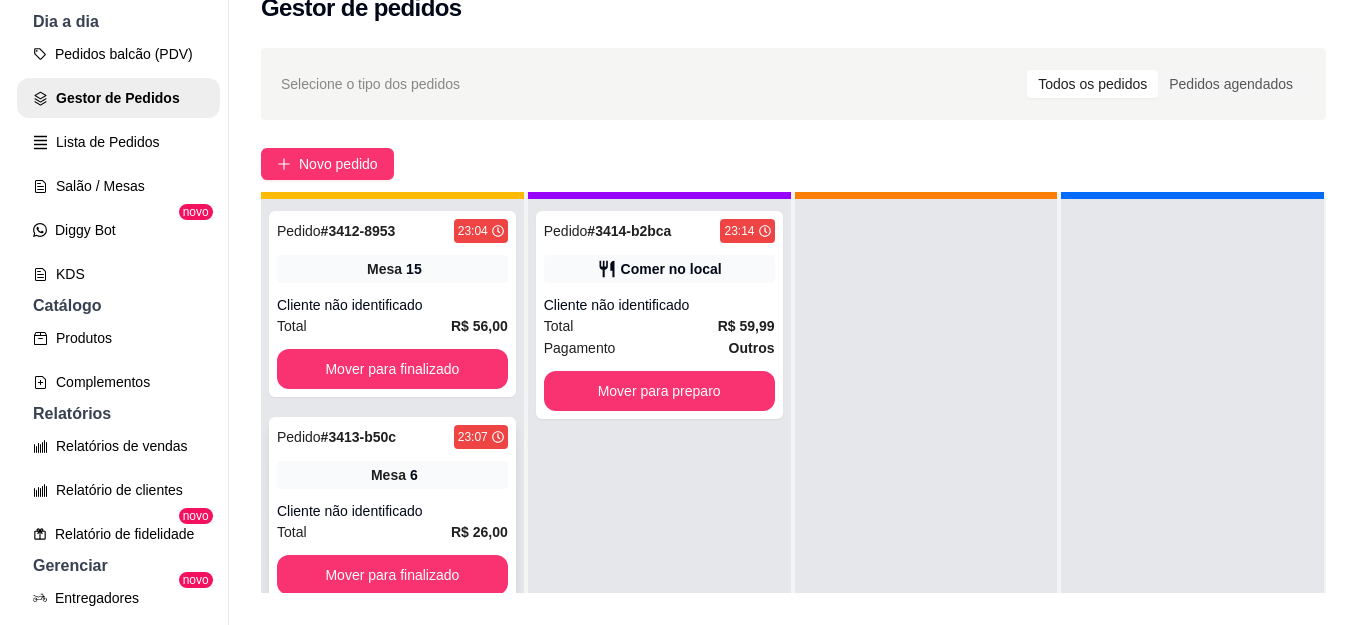 scroll, scrollTop: 56, scrollLeft: 0, axis: vertical 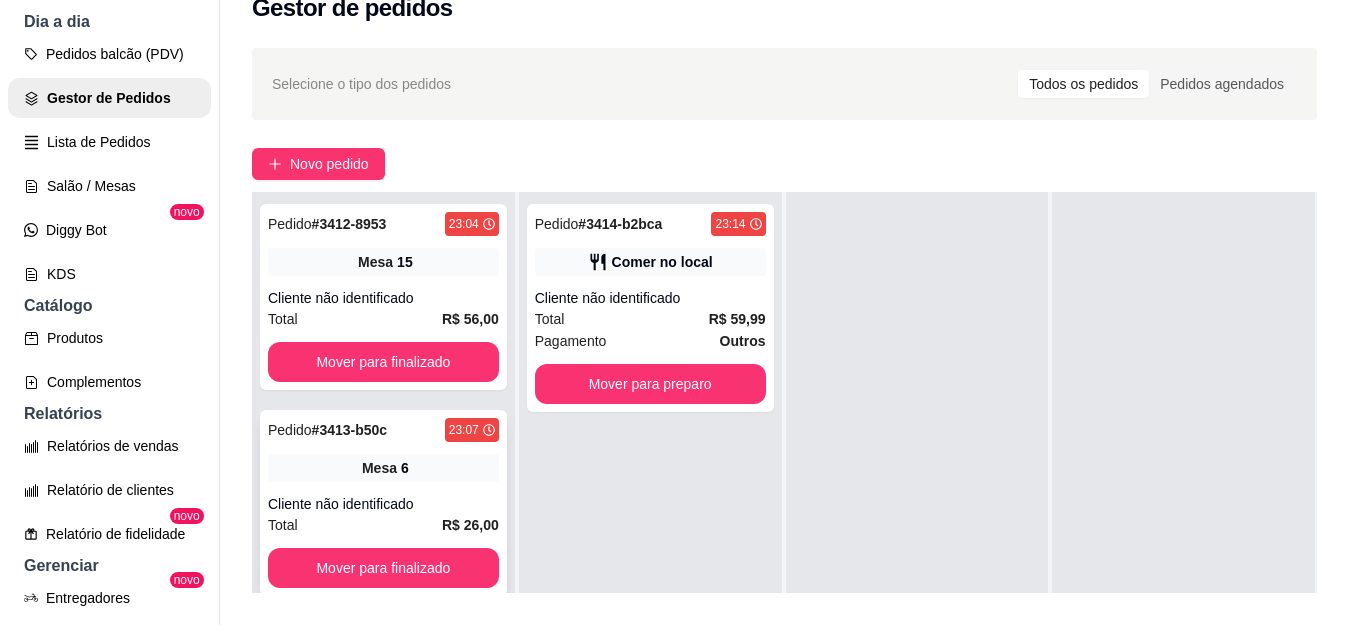 click on "23:07" at bounding box center [464, 430] 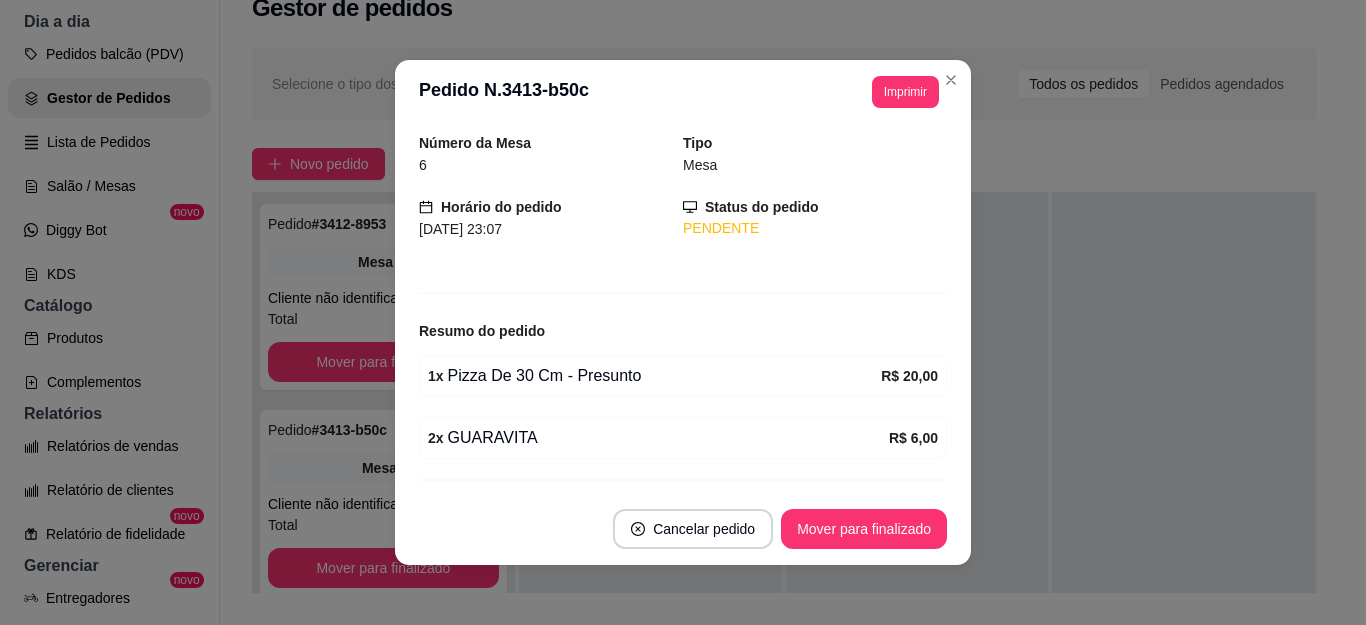 scroll, scrollTop: 118, scrollLeft: 0, axis: vertical 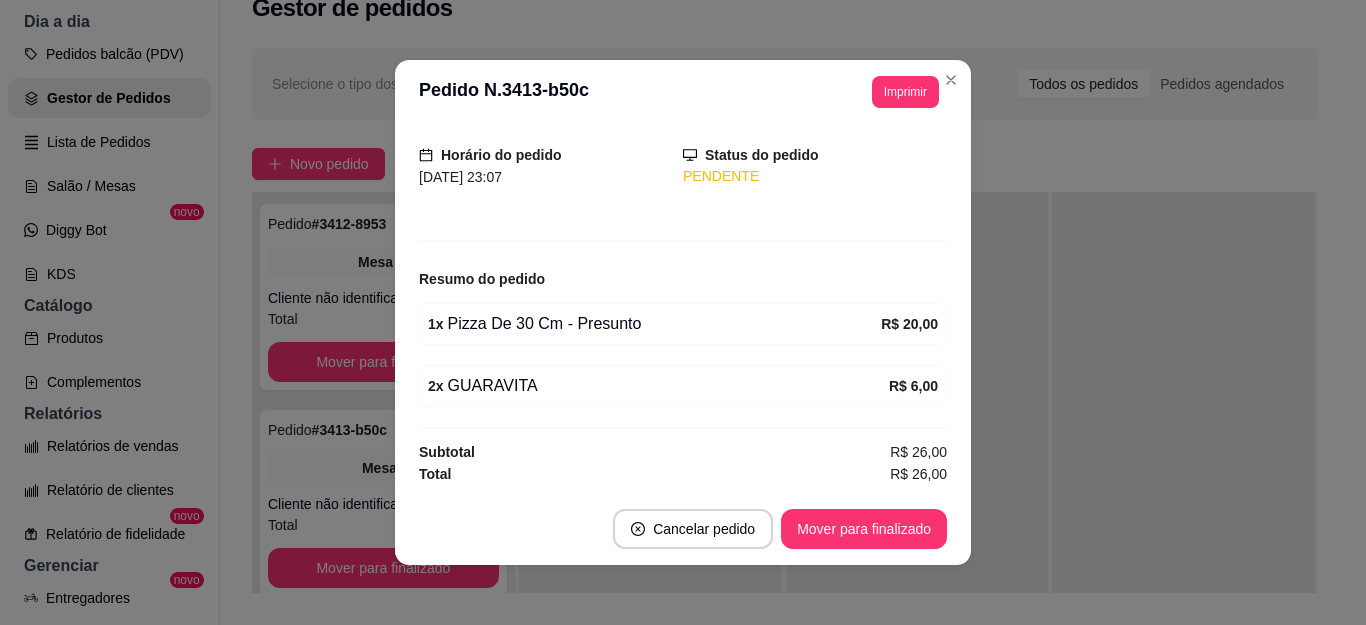 click on "**********" at bounding box center (683, 92) 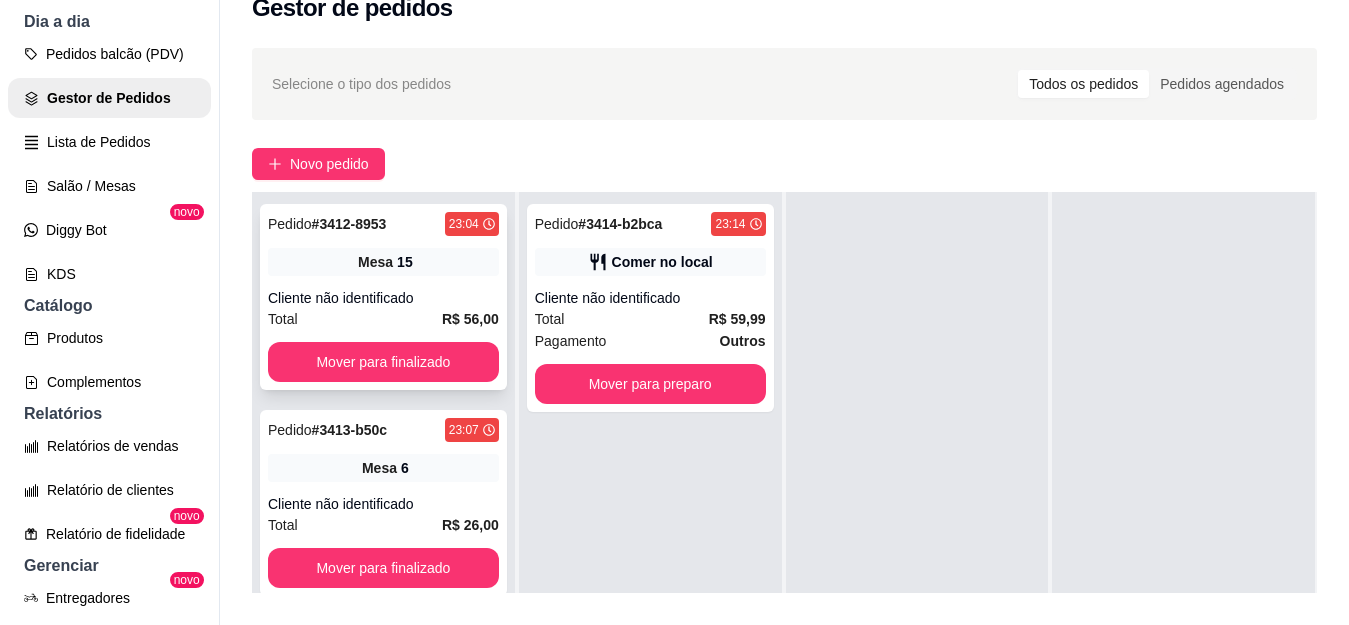 click on "Cliente não identificado" at bounding box center (383, 298) 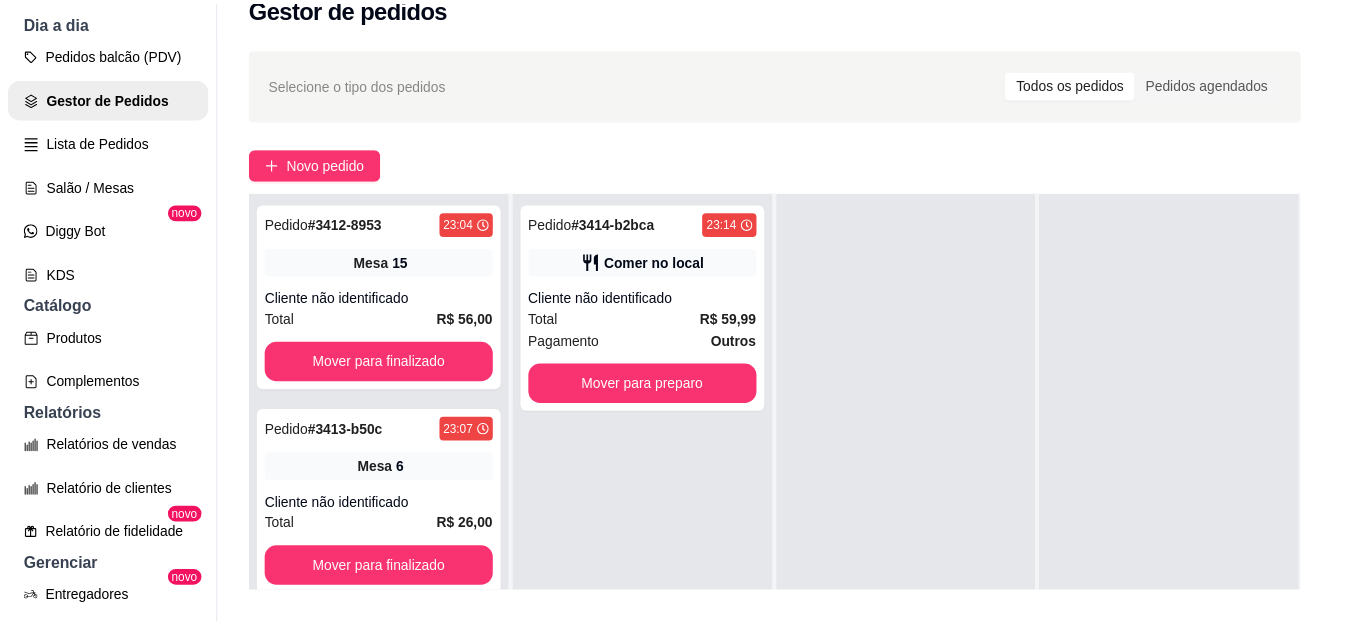 scroll, scrollTop: 204, scrollLeft: 0, axis: vertical 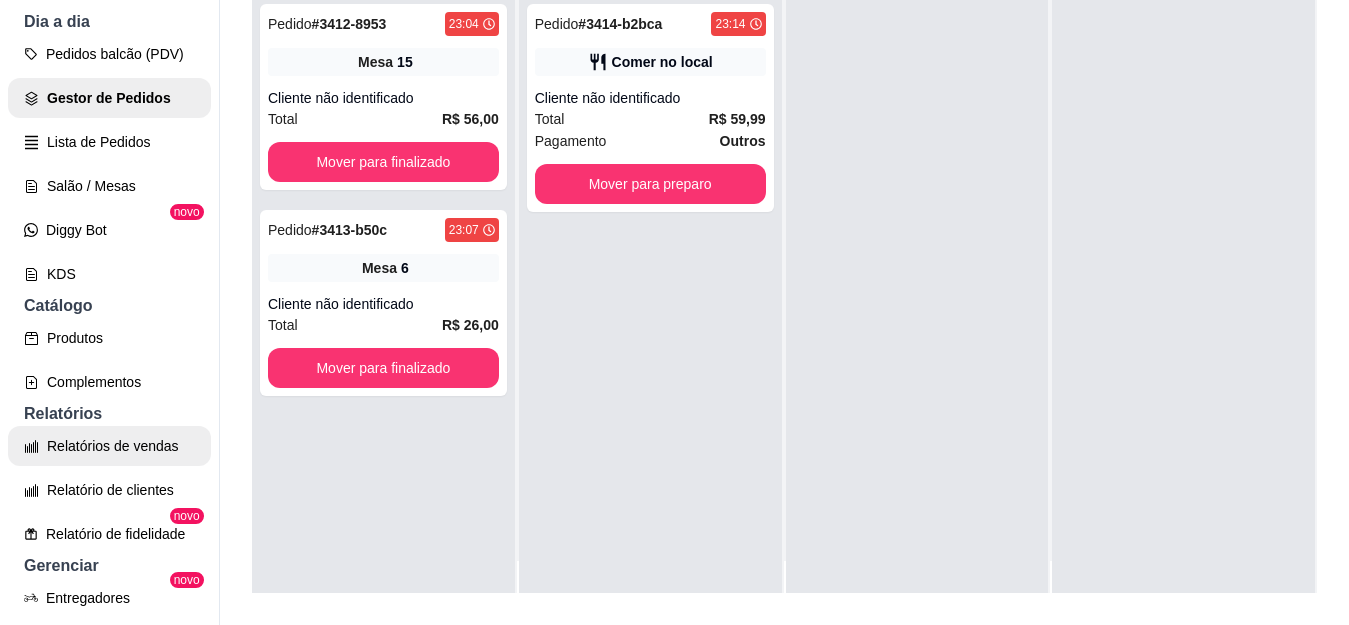 click on "Relatórios de vendas" at bounding box center (109, 446) 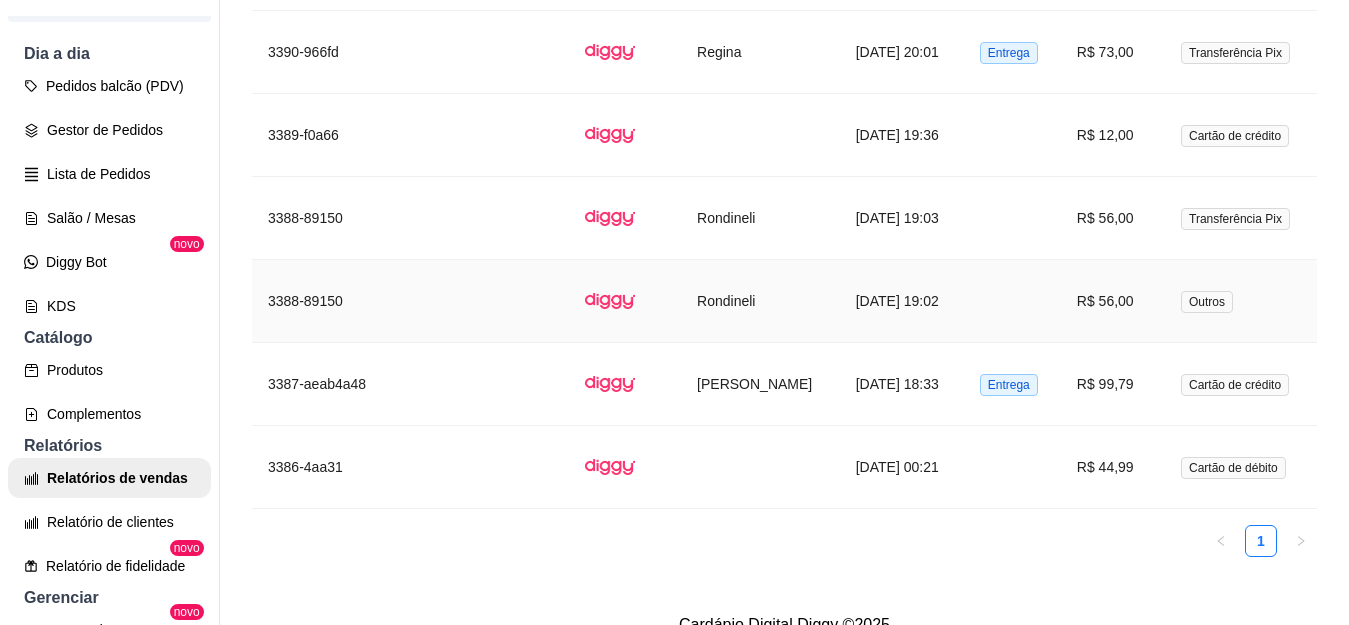 scroll, scrollTop: 3550, scrollLeft: 0, axis: vertical 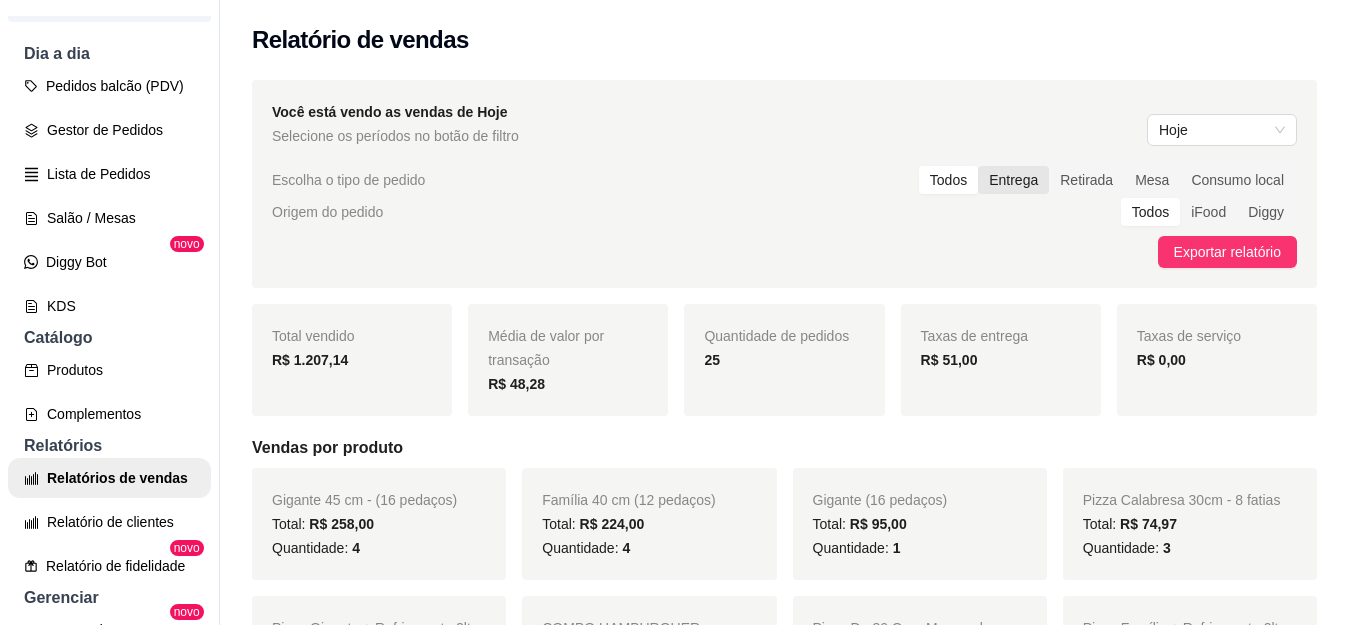 click on "Entrega" at bounding box center (1013, 180) 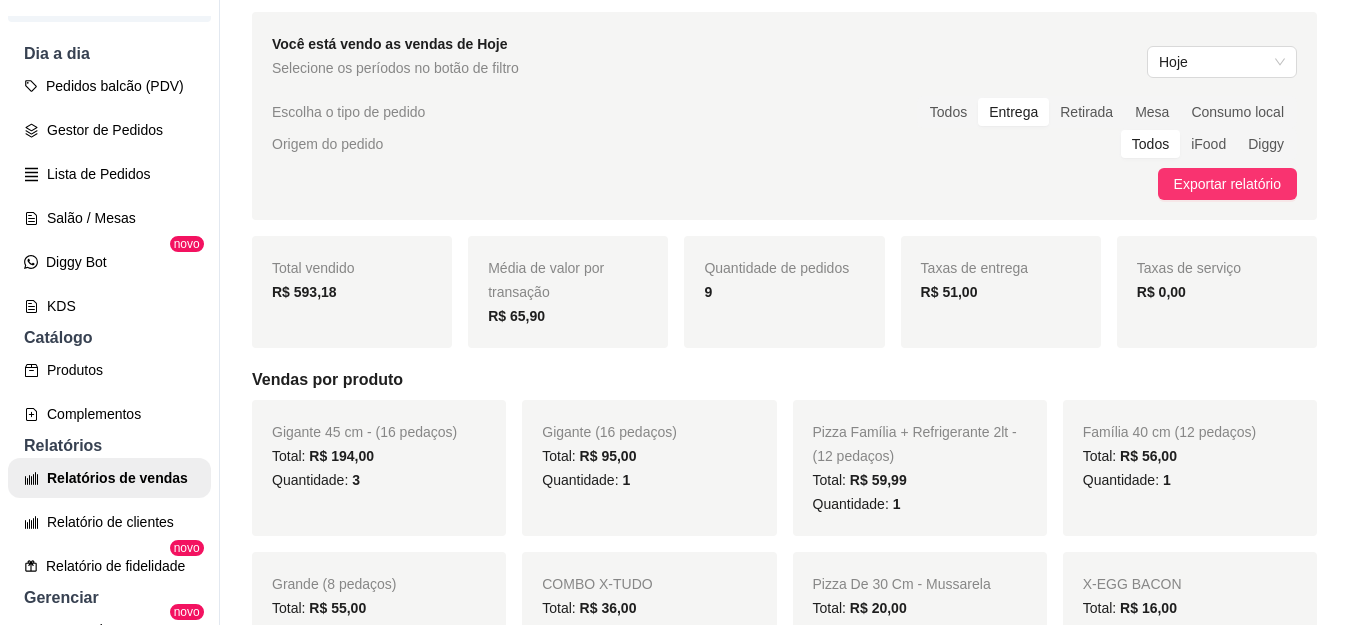 scroll, scrollTop: 0, scrollLeft: 0, axis: both 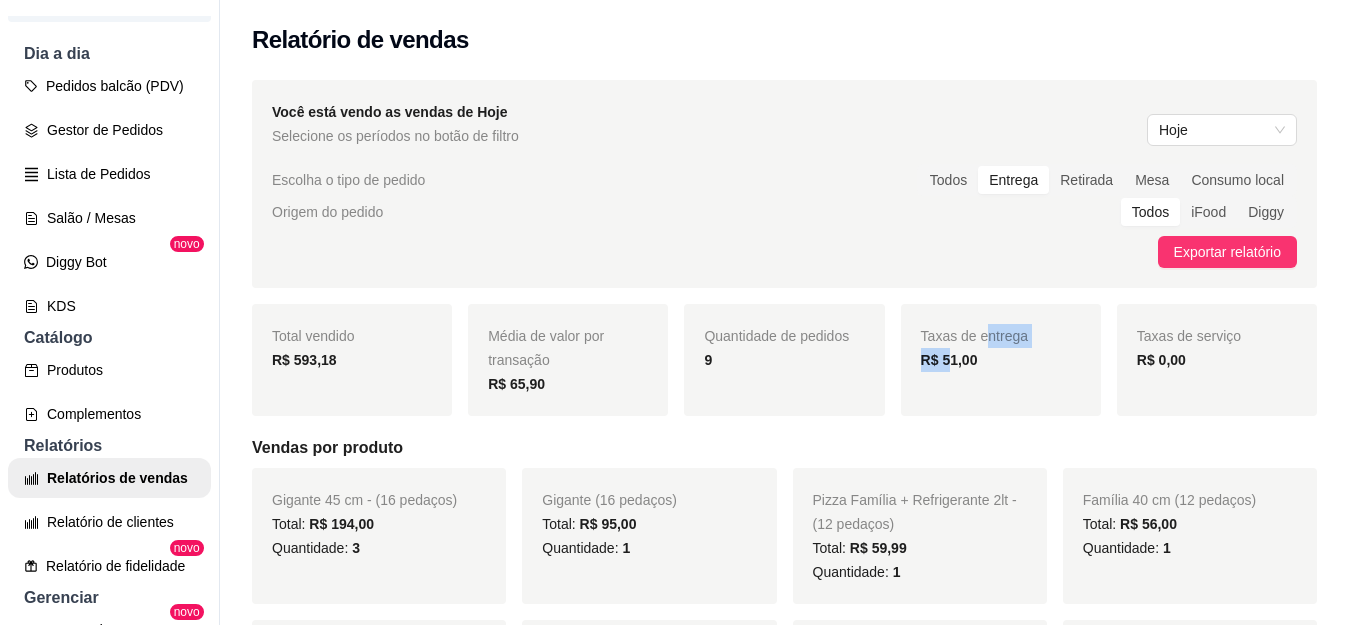 drag, startPoint x: 936, startPoint y: 356, endPoint x: 972, endPoint y: 346, distance: 37.363083 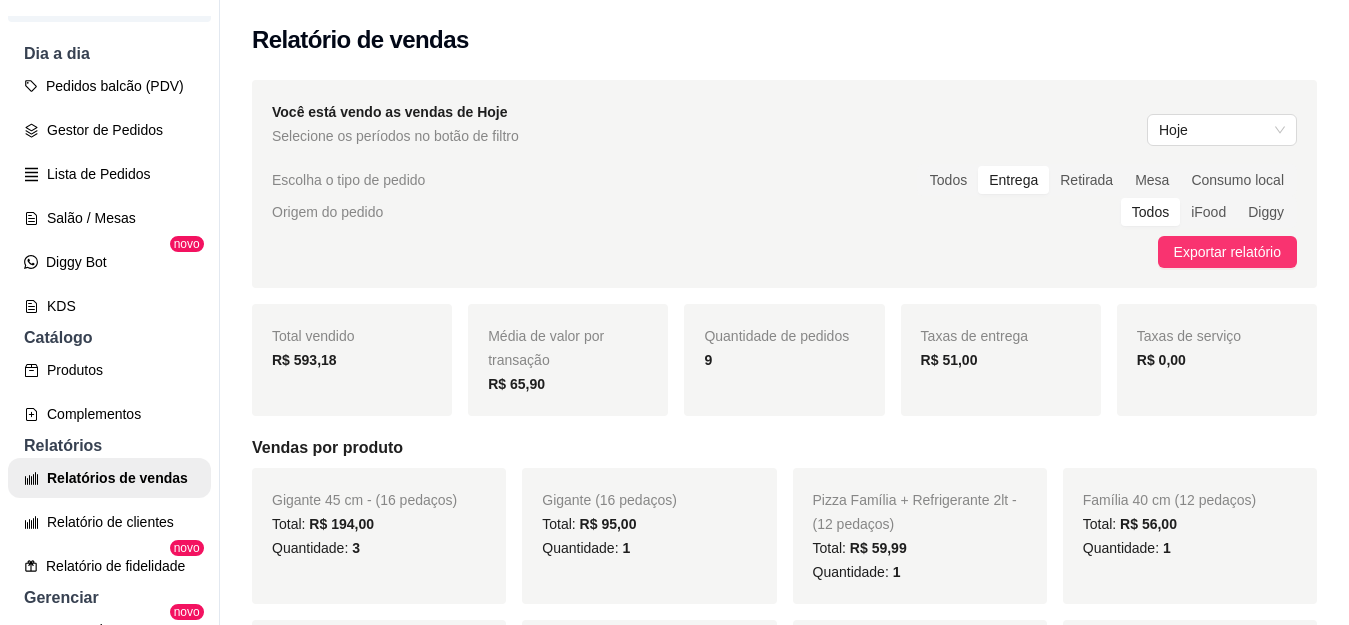 click on "Você está vendo as vendas de   Hoje Selecione os períodos no botão de filtro Hoje Escolha o tipo de pedido Todos Entrega Retirada Mesa Consumo local Origem do pedido Todos iFood Diggy Exportar relatório" at bounding box center [784, 184] 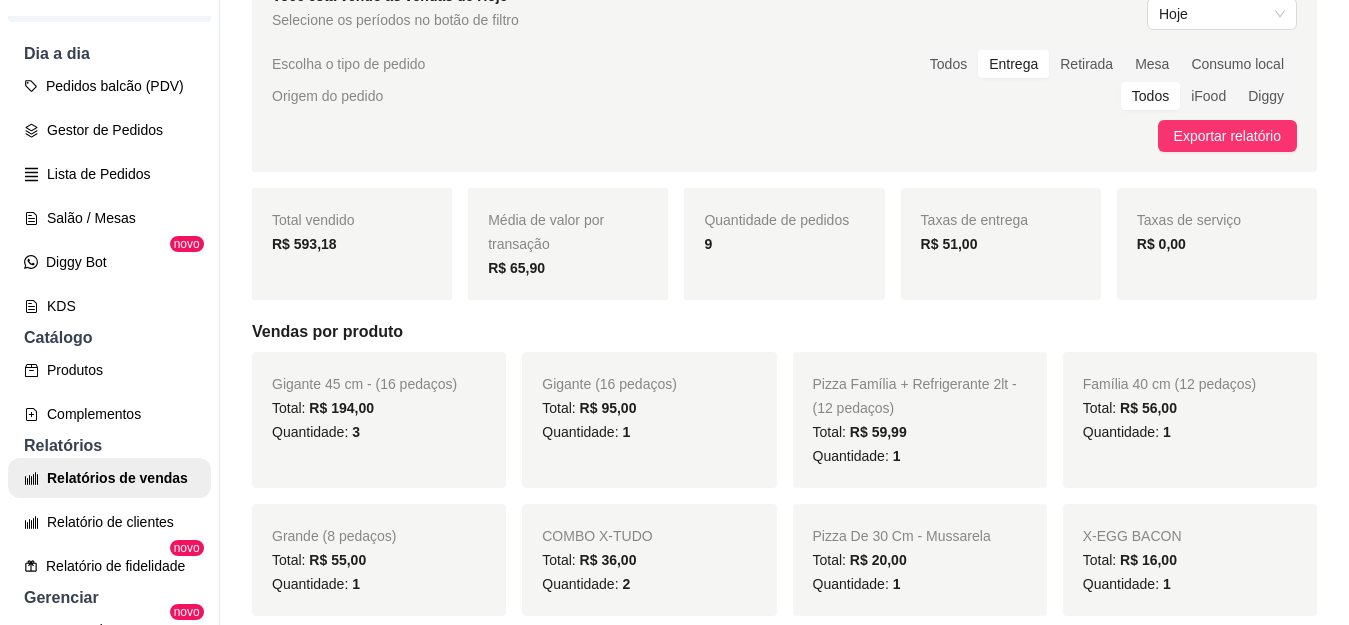 scroll, scrollTop: 0, scrollLeft: 0, axis: both 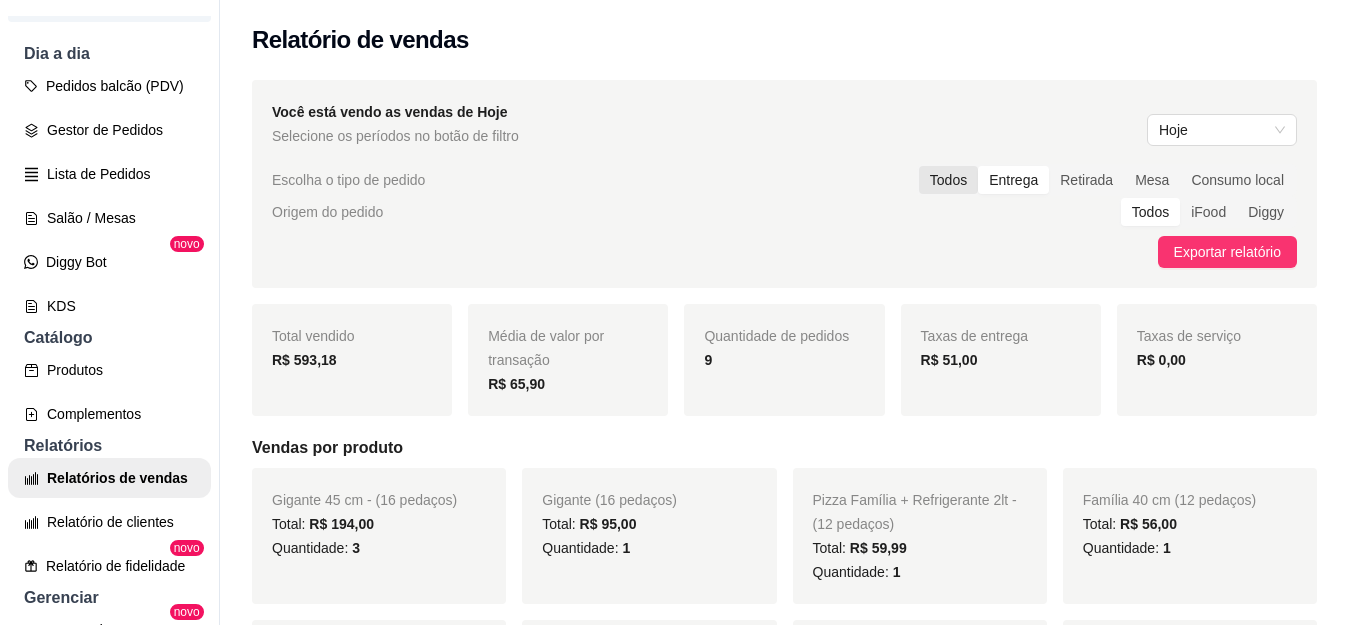 click on "Todos" at bounding box center [948, 180] 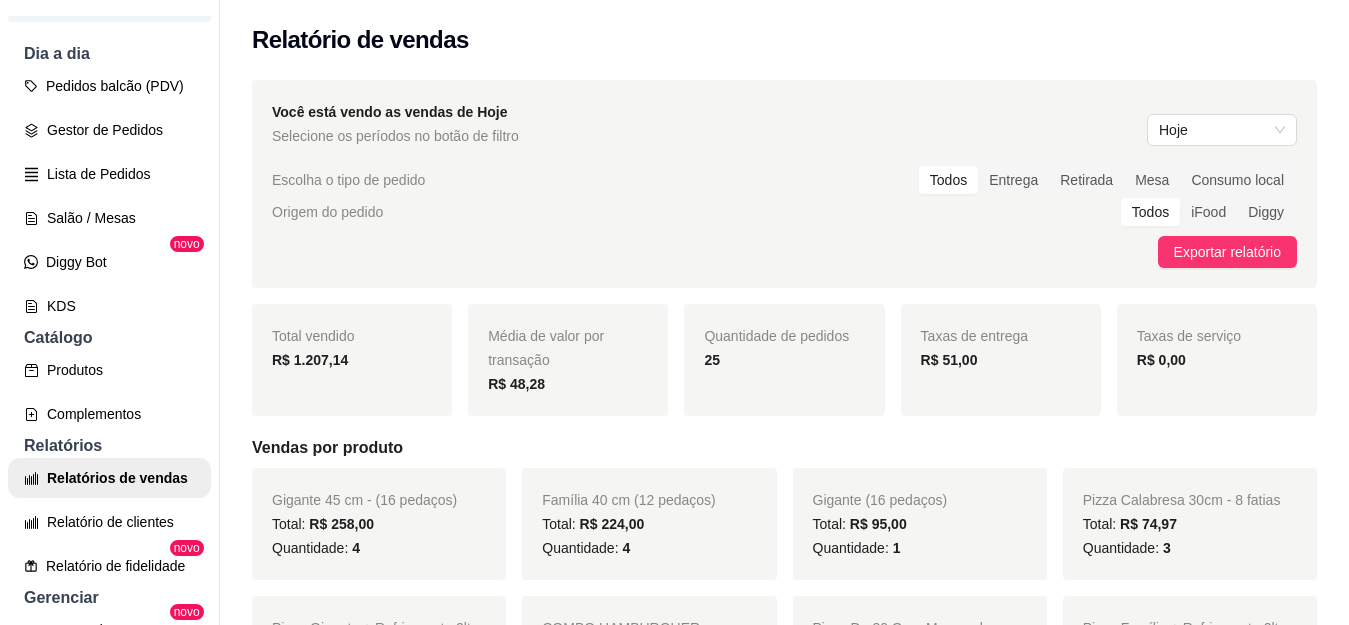 scroll, scrollTop: 0, scrollLeft: 0, axis: both 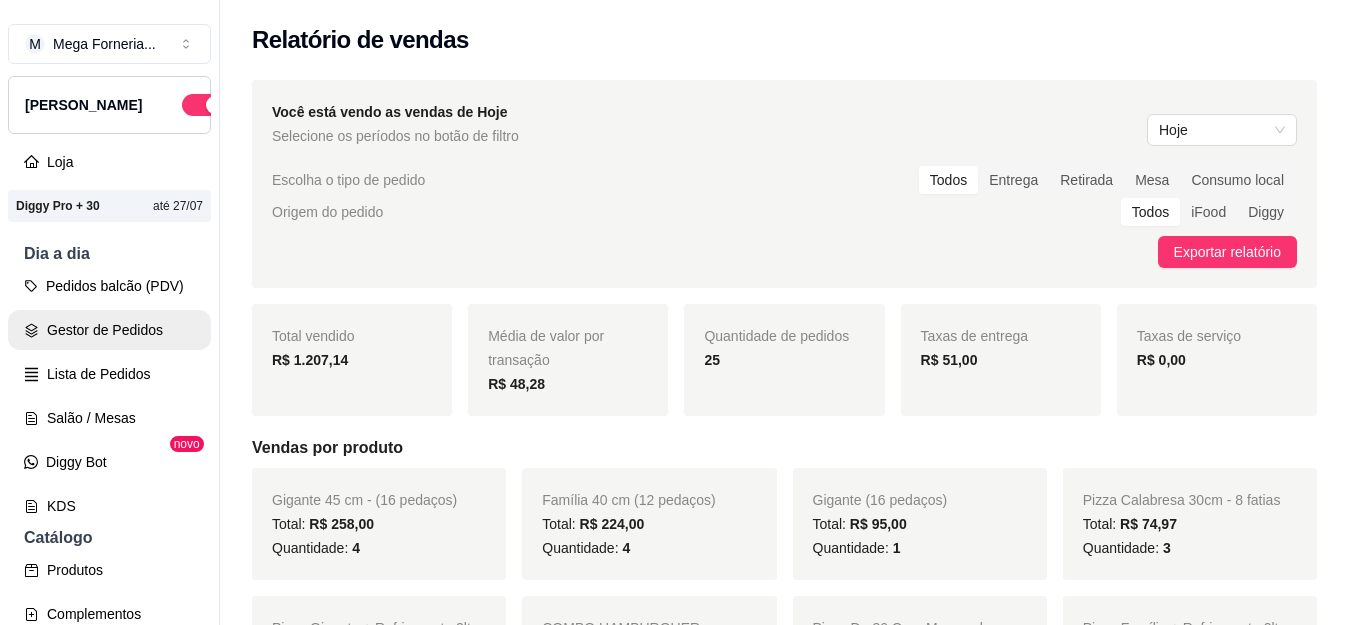 click on "Gestor de Pedidos" at bounding box center (109, 330) 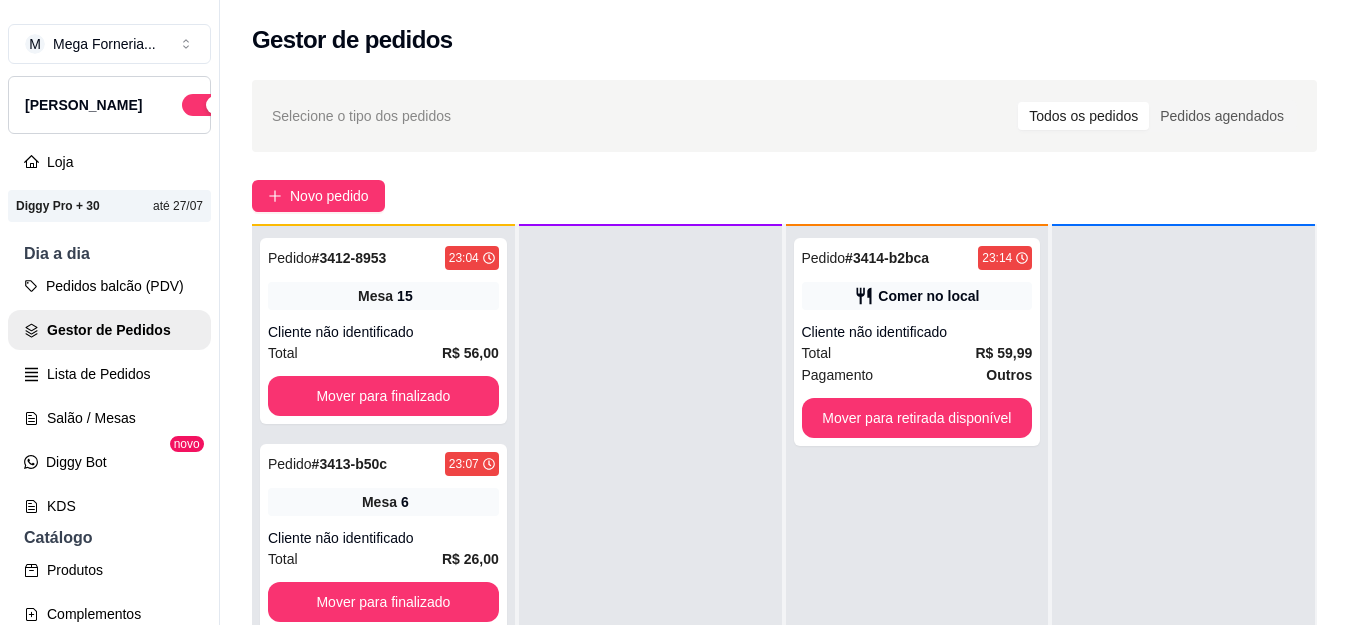 scroll, scrollTop: 56, scrollLeft: 0, axis: vertical 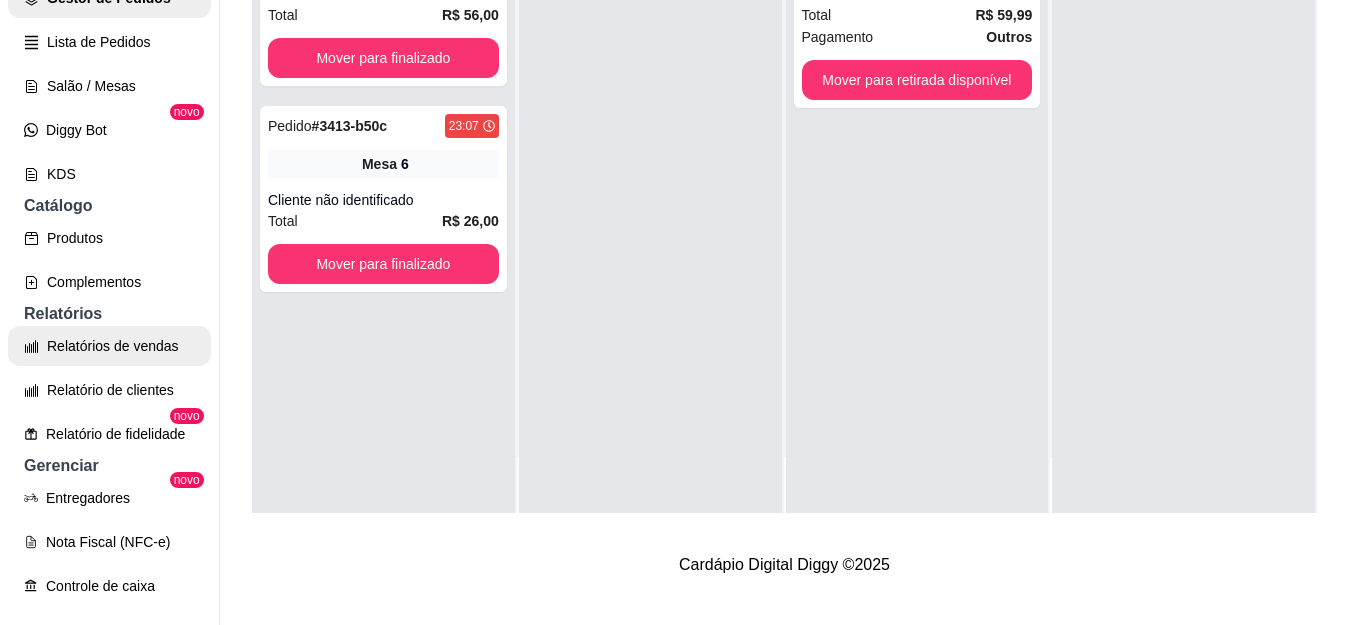 click on "Relatórios de vendas" at bounding box center (109, 346) 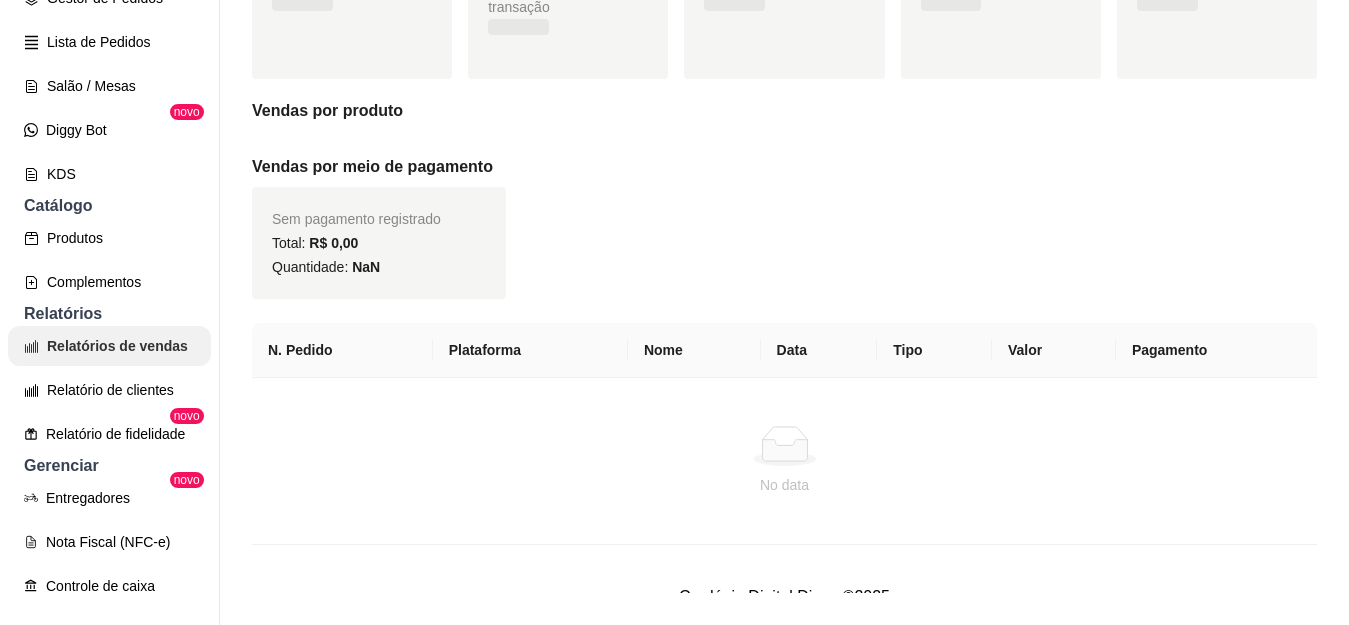 scroll, scrollTop: 0, scrollLeft: 0, axis: both 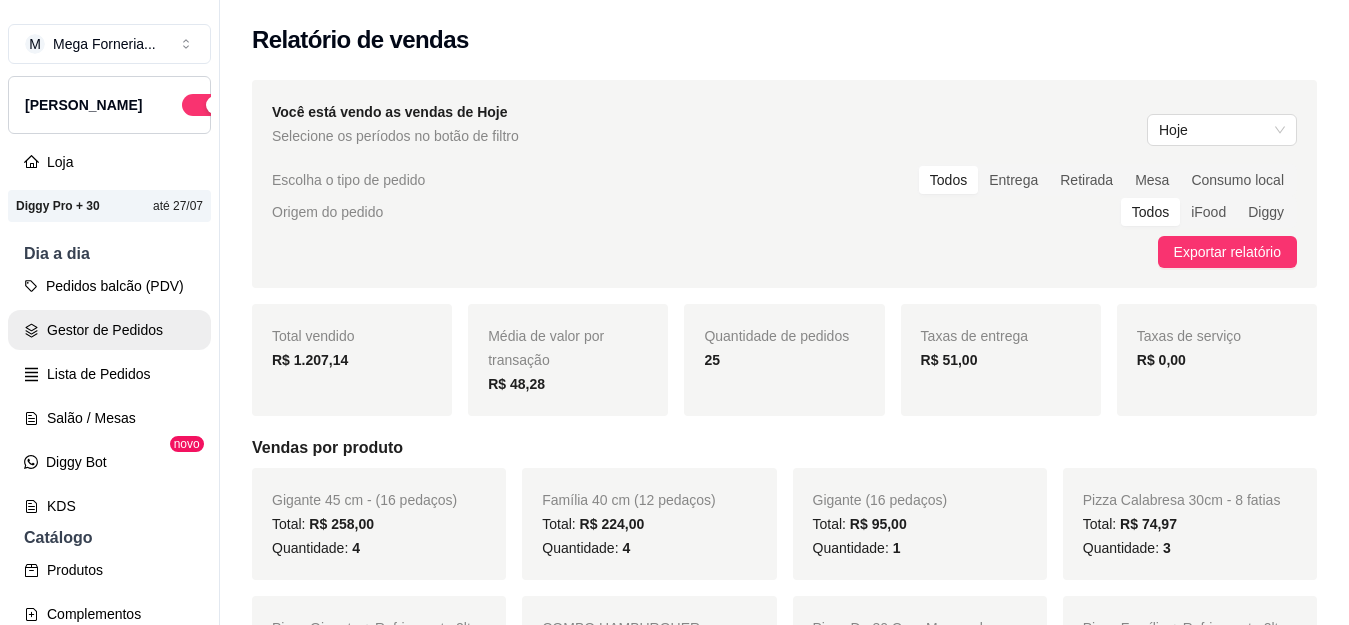 click on "Gestor de Pedidos" at bounding box center (109, 330) 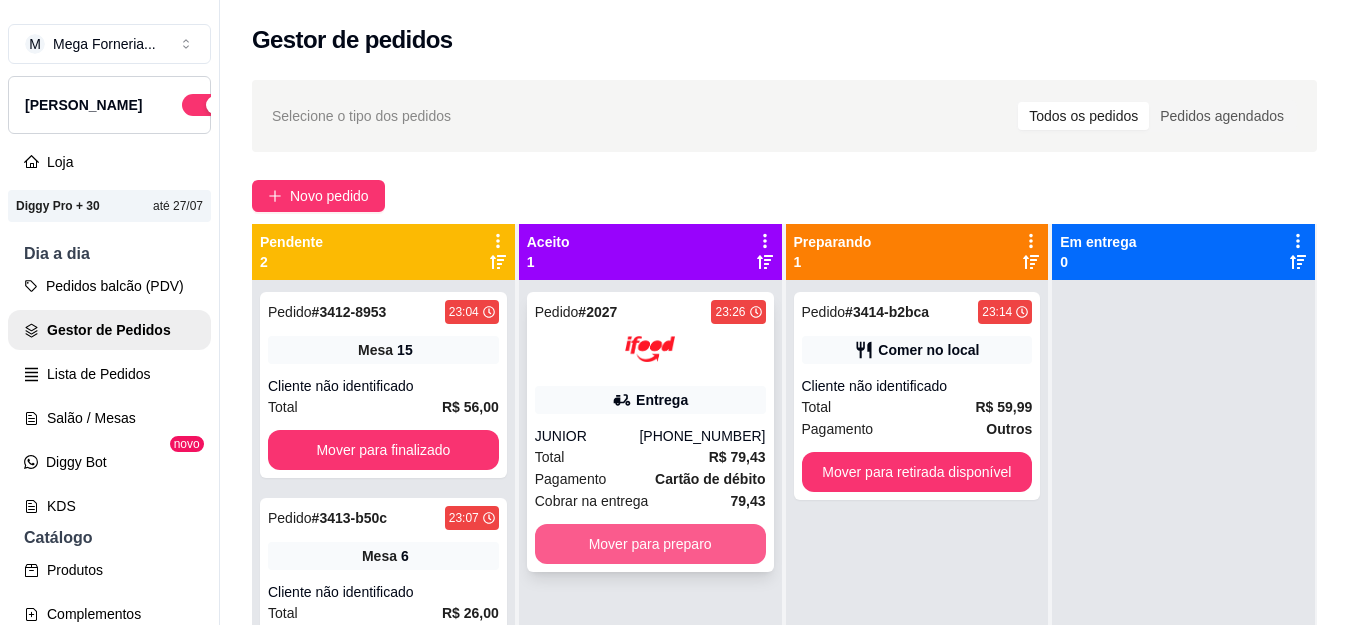 click on "Mover para preparo" at bounding box center (650, 544) 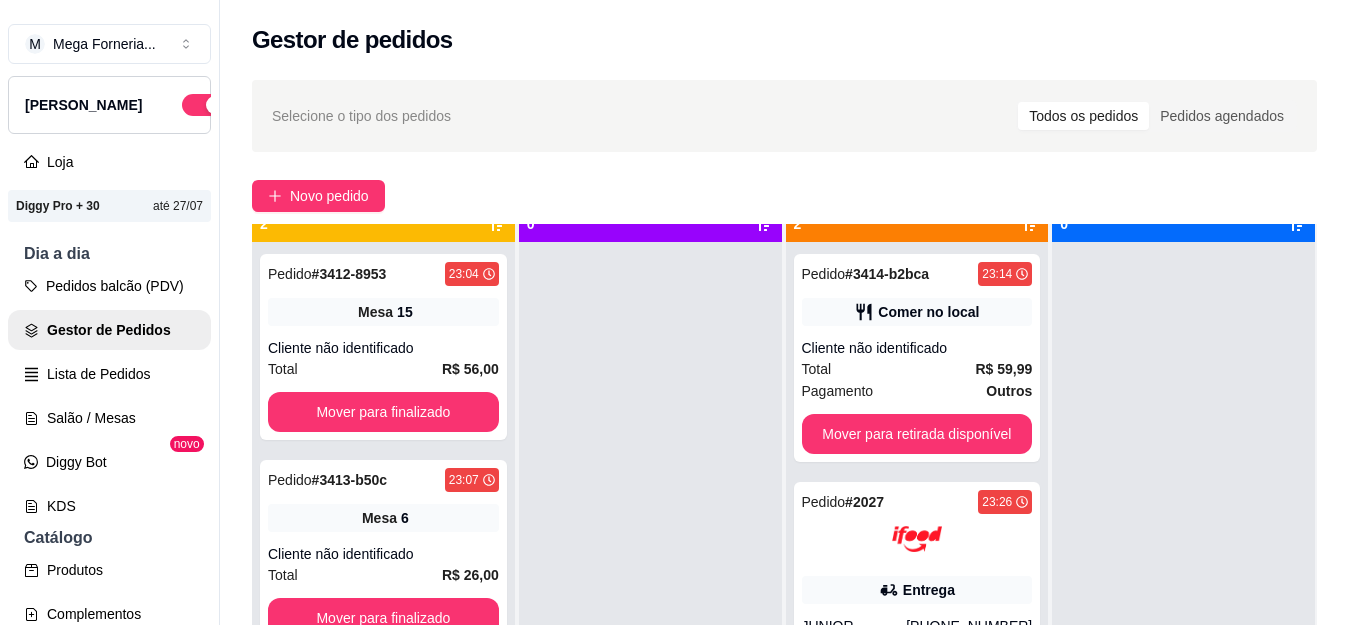 scroll, scrollTop: 56, scrollLeft: 0, axis: vertical 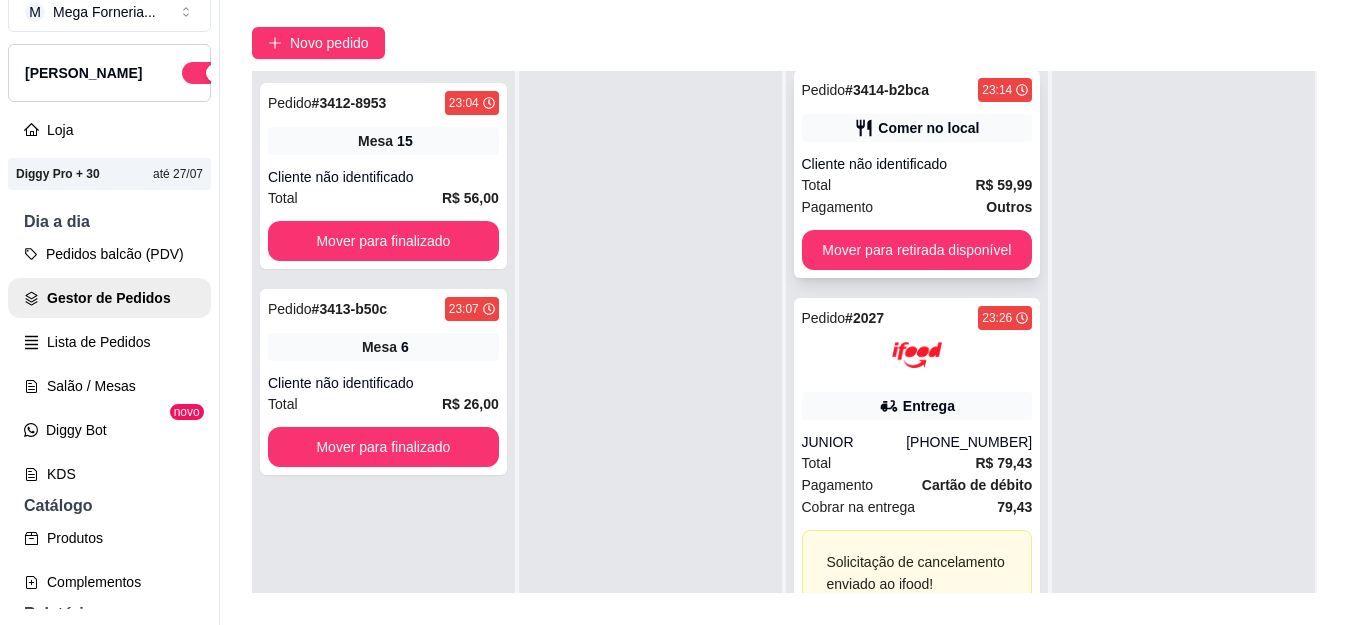 click on "Cliente não identificado" at bounding box center [917, 164] 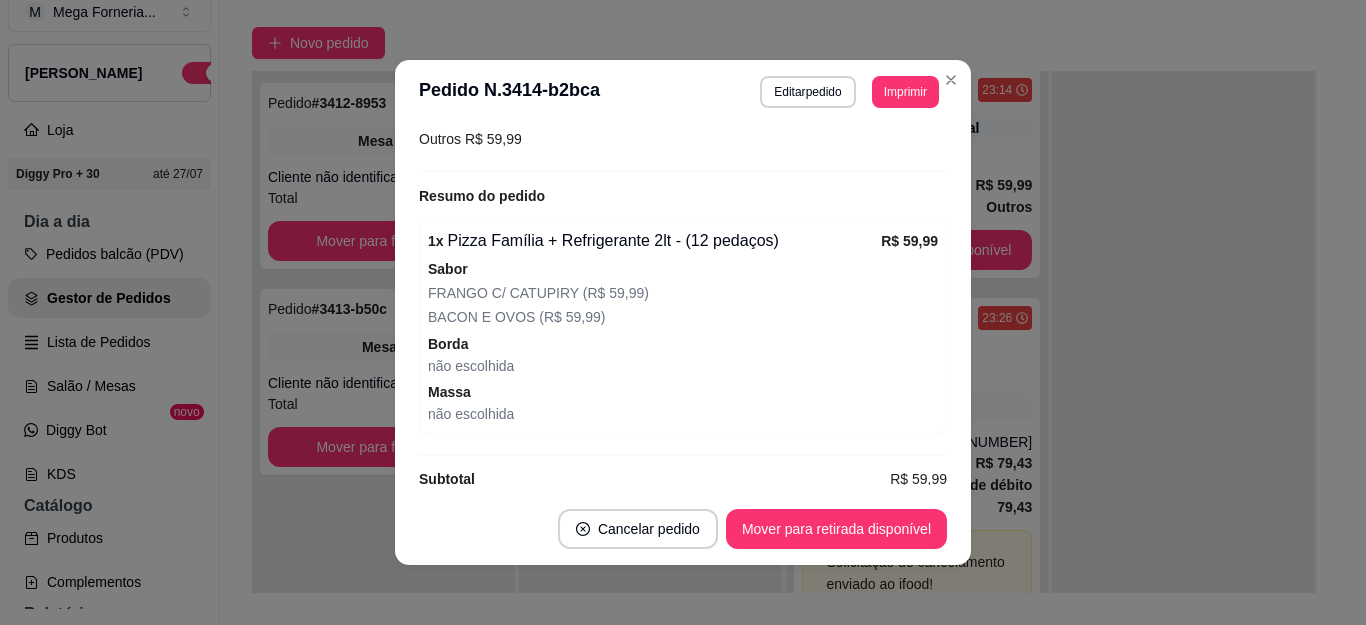 scroll, scrollTop: 336, scrollLeft: 0, axis: vertical 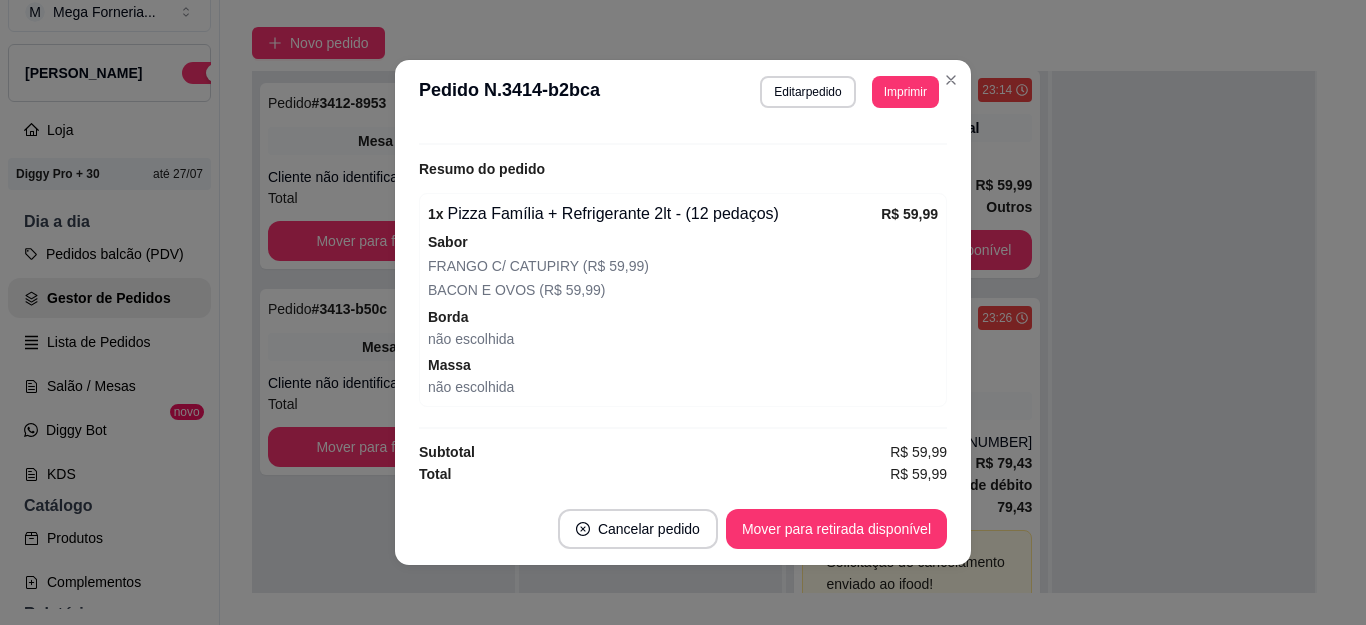drag, startPoint x: 405, startPoint y: 219, endPoint x: 693, endPoint y: 267, distance: 291.9726 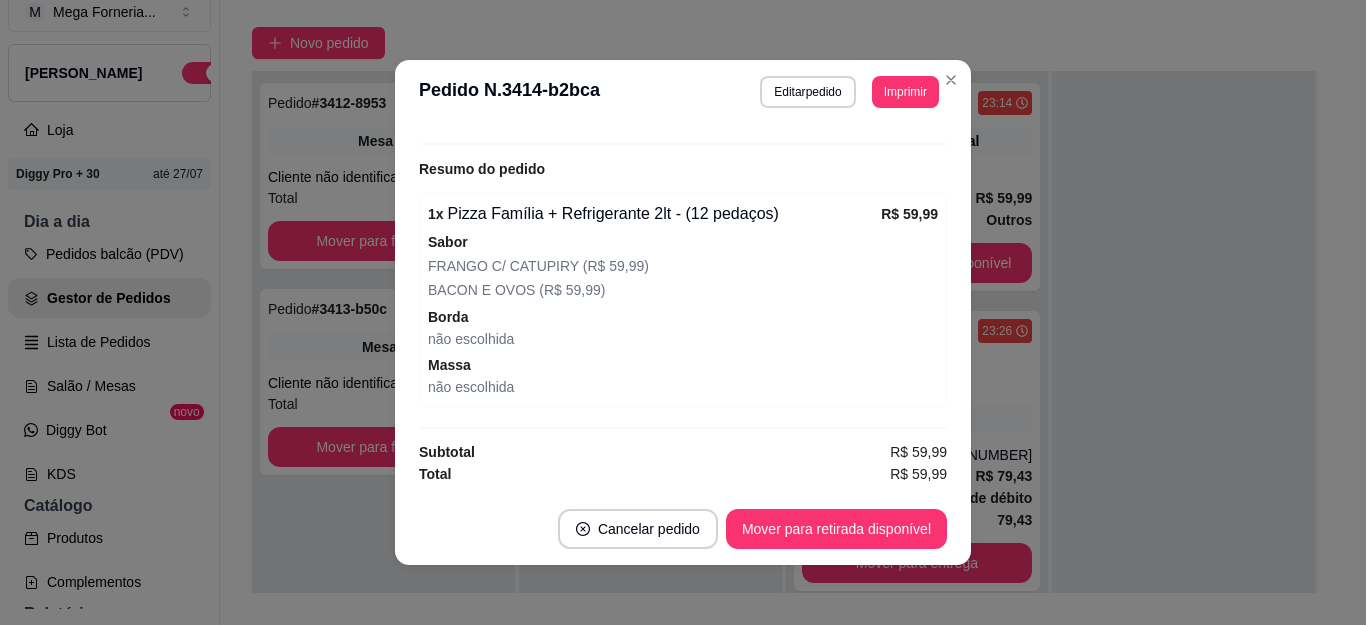scroll, scrollTop: 0, scrollLeft: 0, axis: both 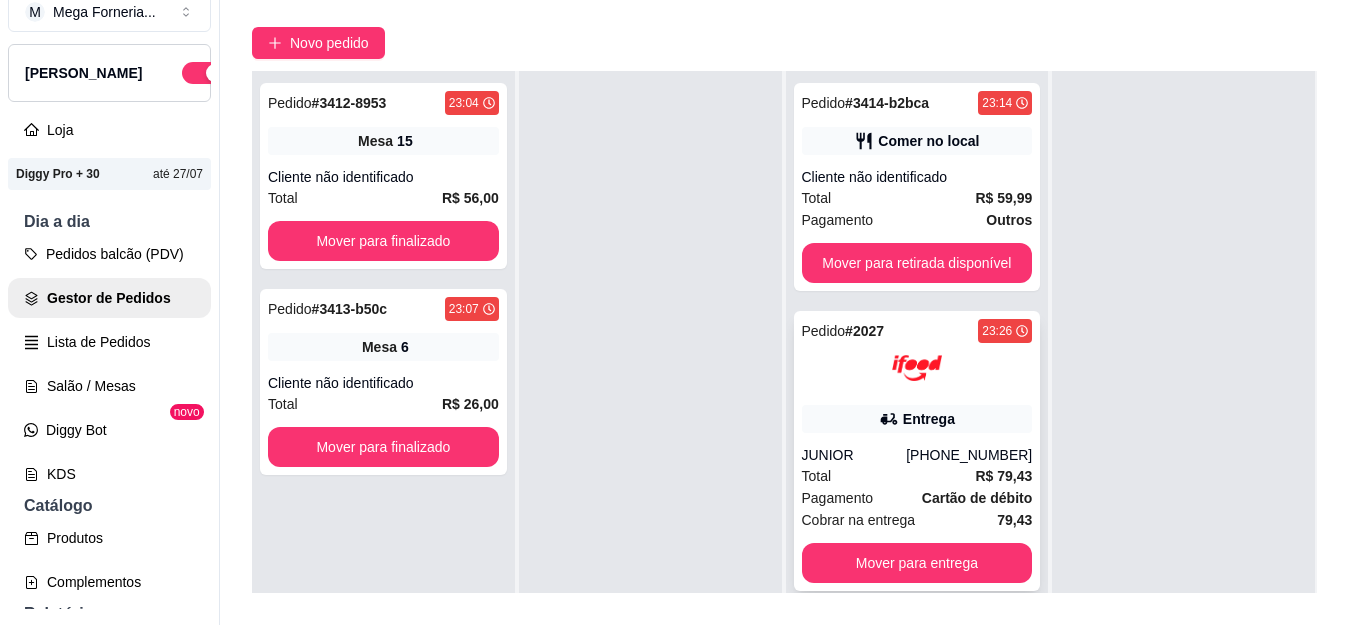 click at bounding box center (917, 368) 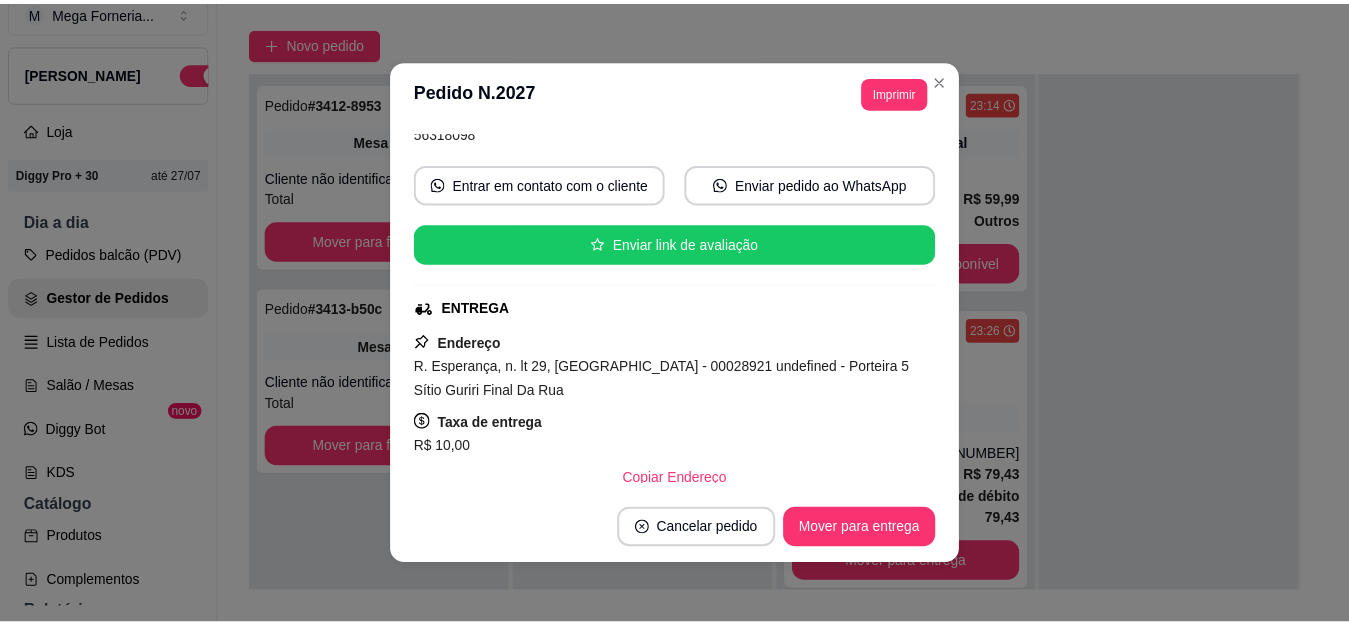 scroll, scrollTop: 0, scrollLeft: 0, axis: both 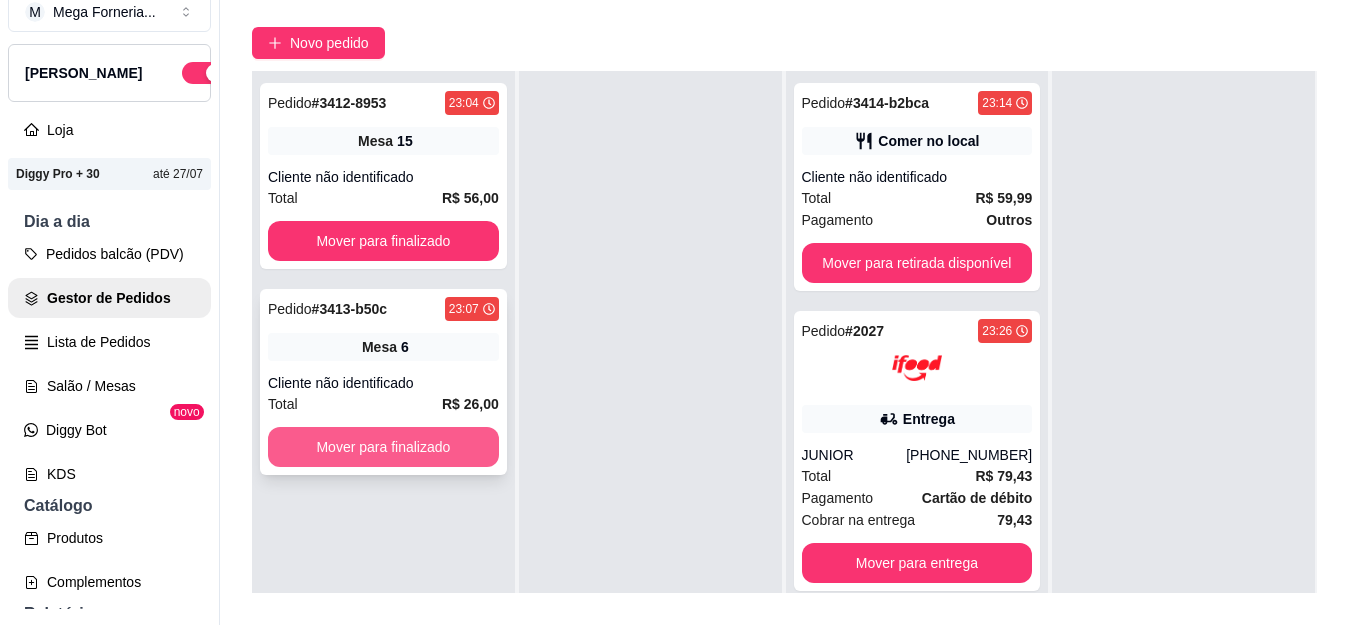 click on "Mover para finalizado" at bounding box center (383, 447) 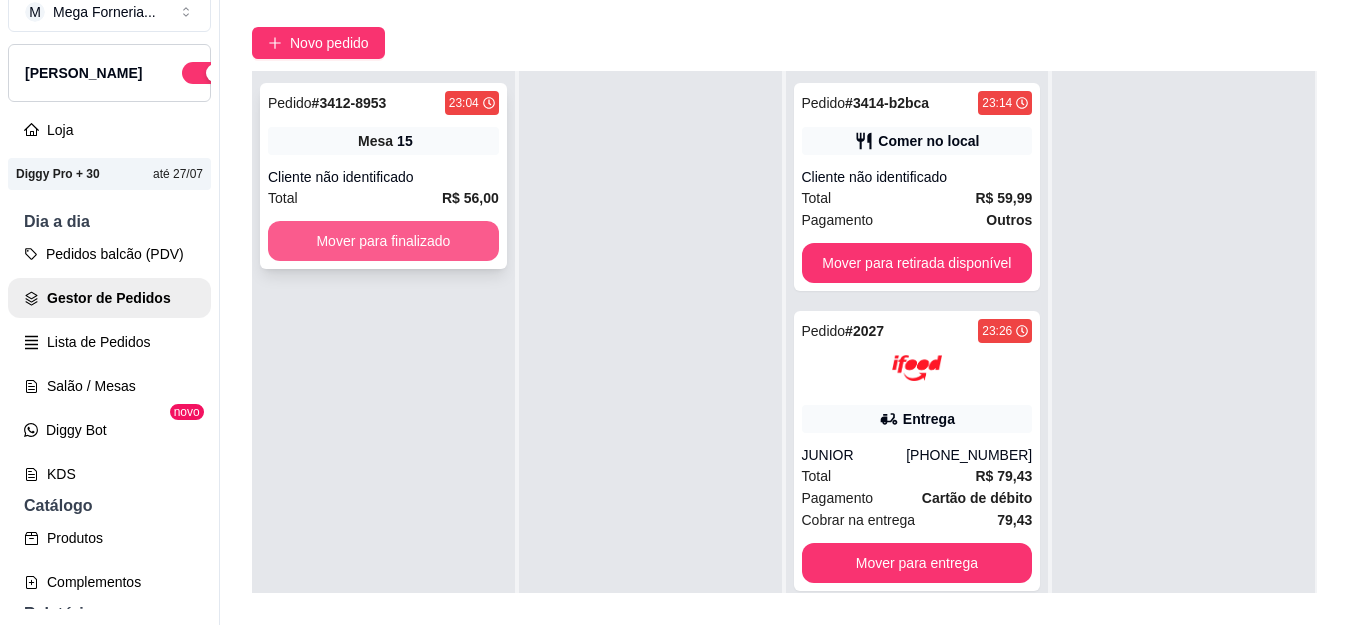 click on "Mover para finalizado" at bounding box center (383, 241) 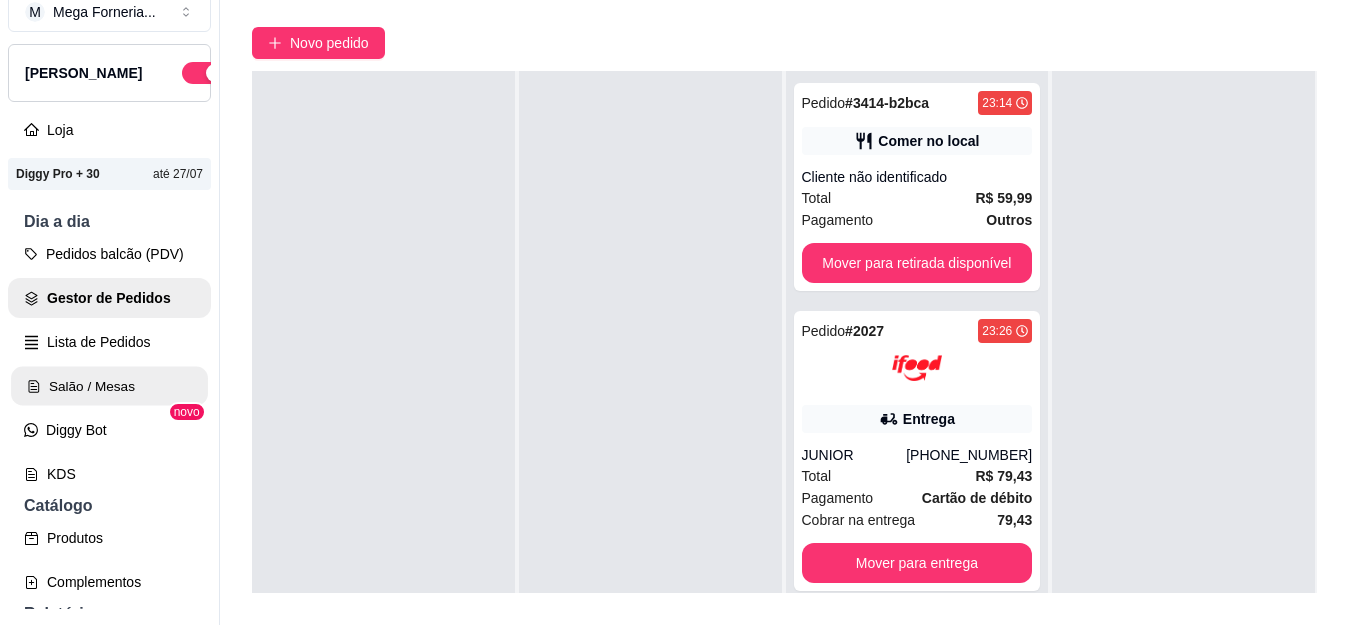 click on "Salão / Mesas" at bounding box center (109, 386) 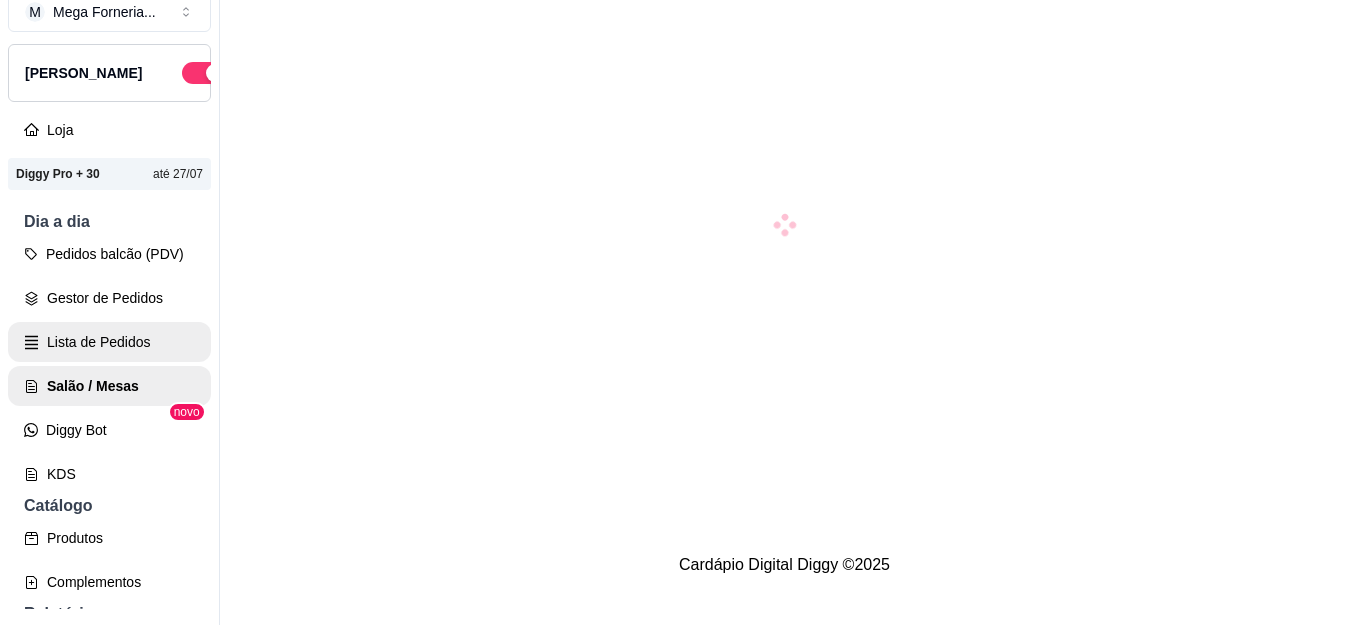 scroll, scrollTop: 0, scrollLeft: 0, axis: both 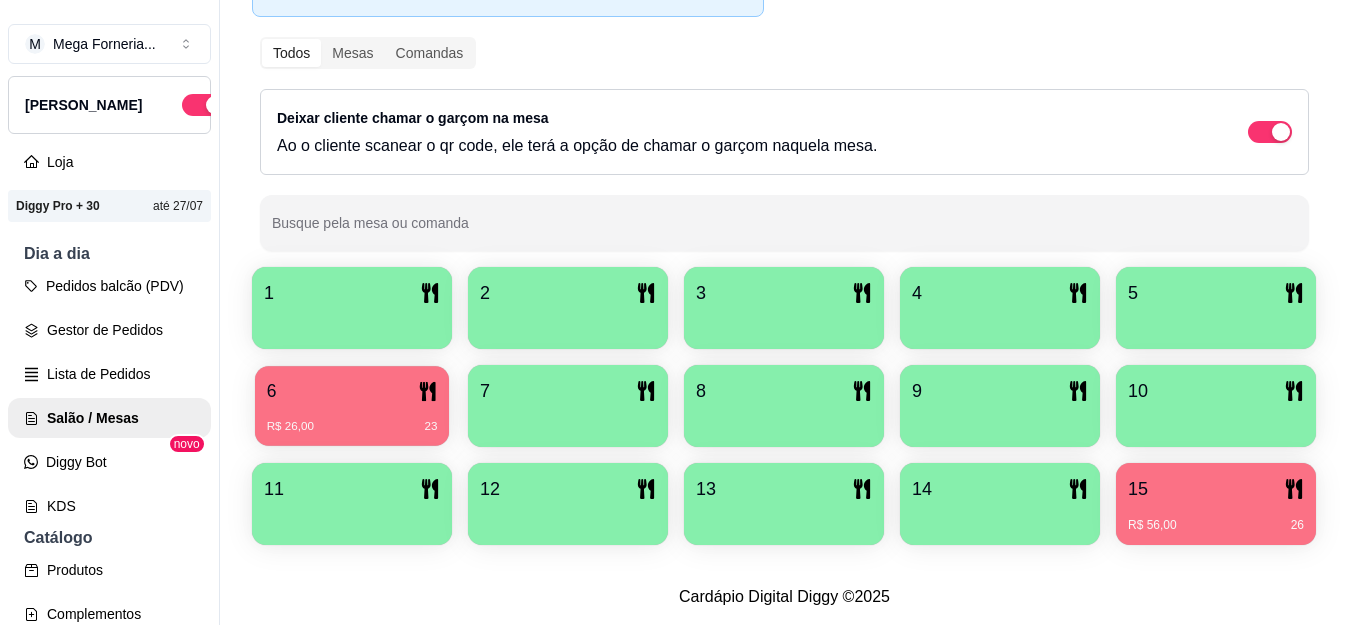 click on "R$ 26,00 23" at bounding box center [352, 419] 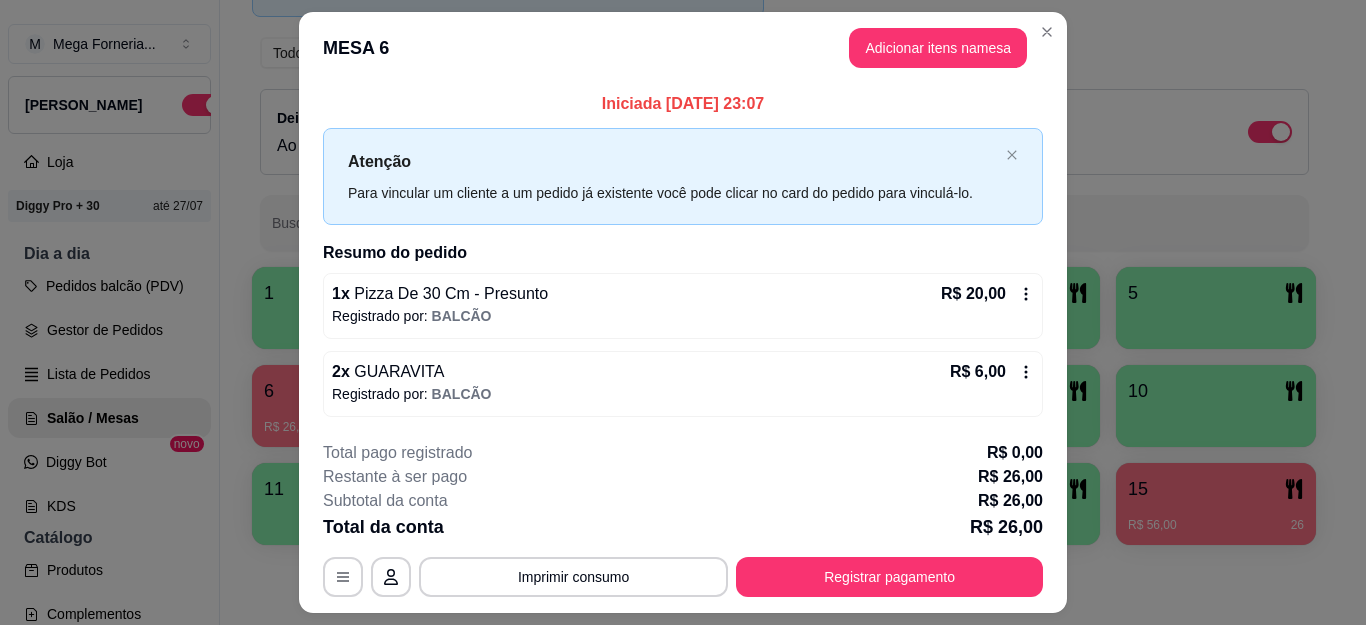 scroll, scrollTop: 52, scrollLeft: 0, axis: vertical 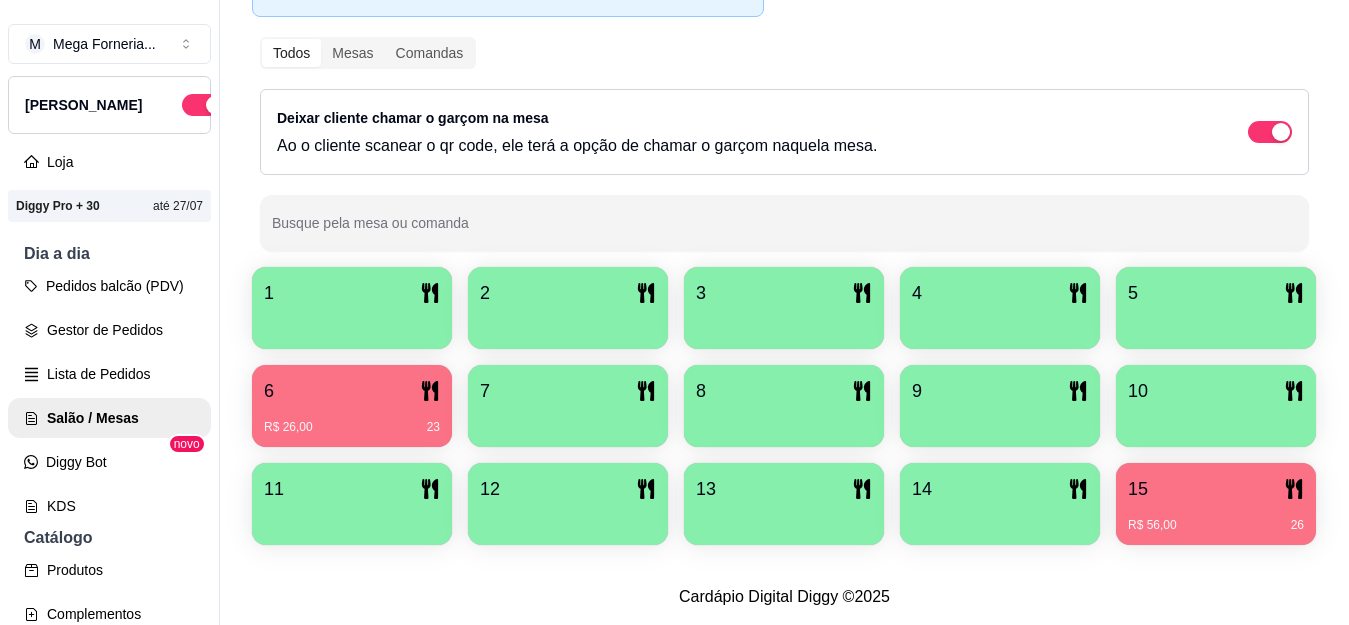 click on "15" at bounding box center [1216, 489] 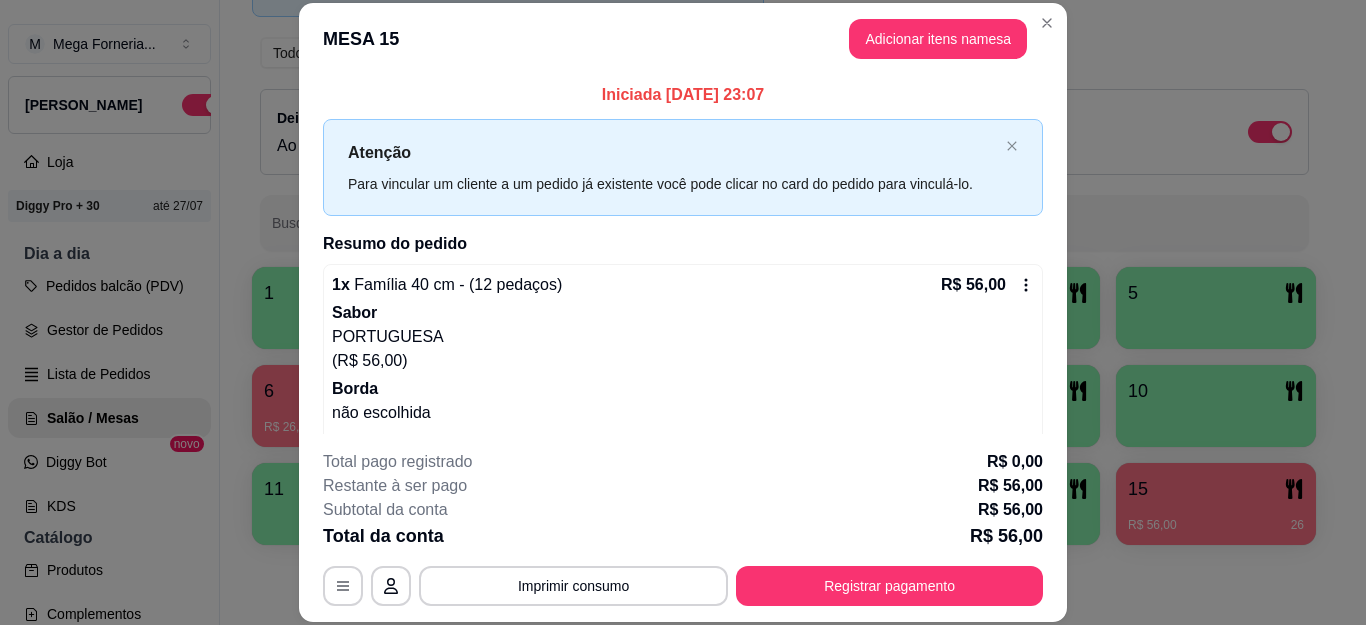 scroll, scrollTop: 61, scrollLeft: 0, axis: vertical 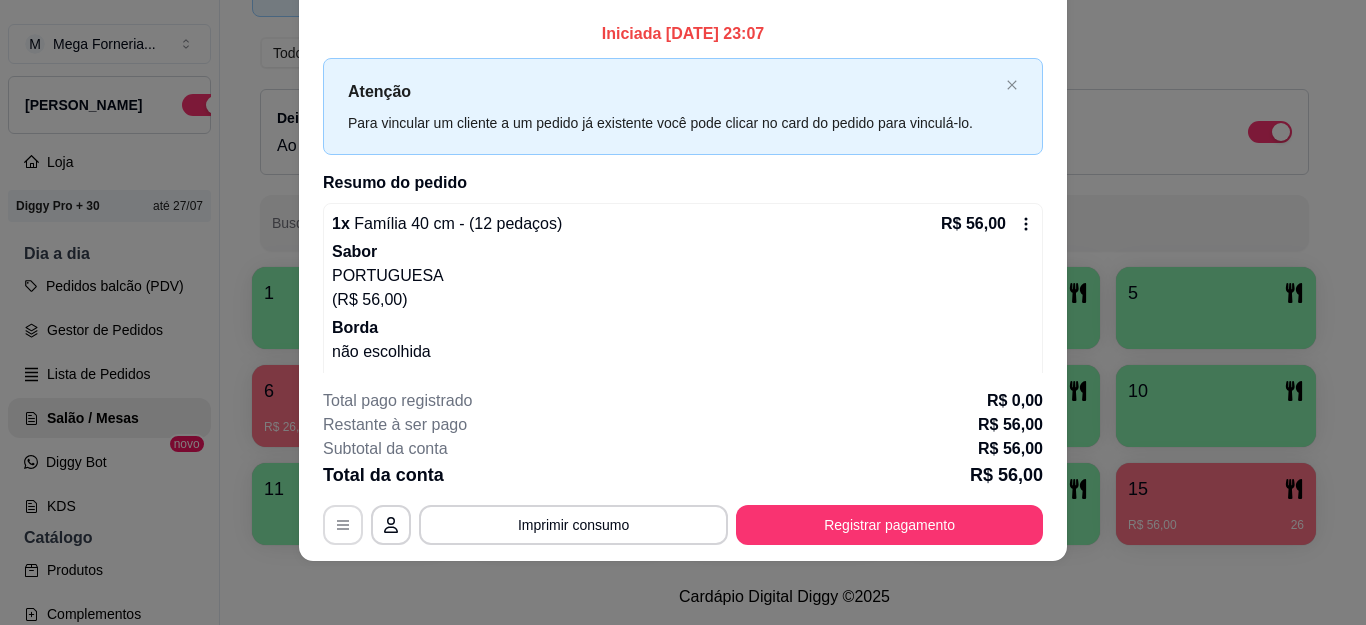 click 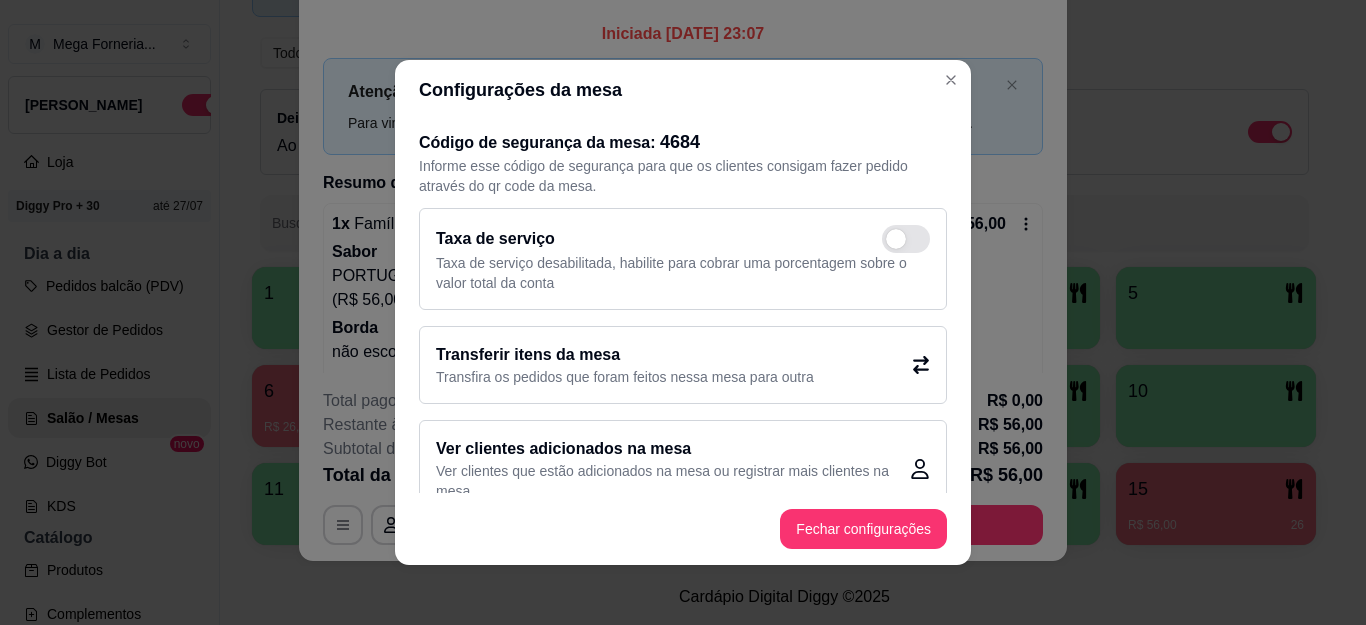 click on "Transfira os pedidos que foram feitos nessa mesa para outra" at bounding box center [625, 377] 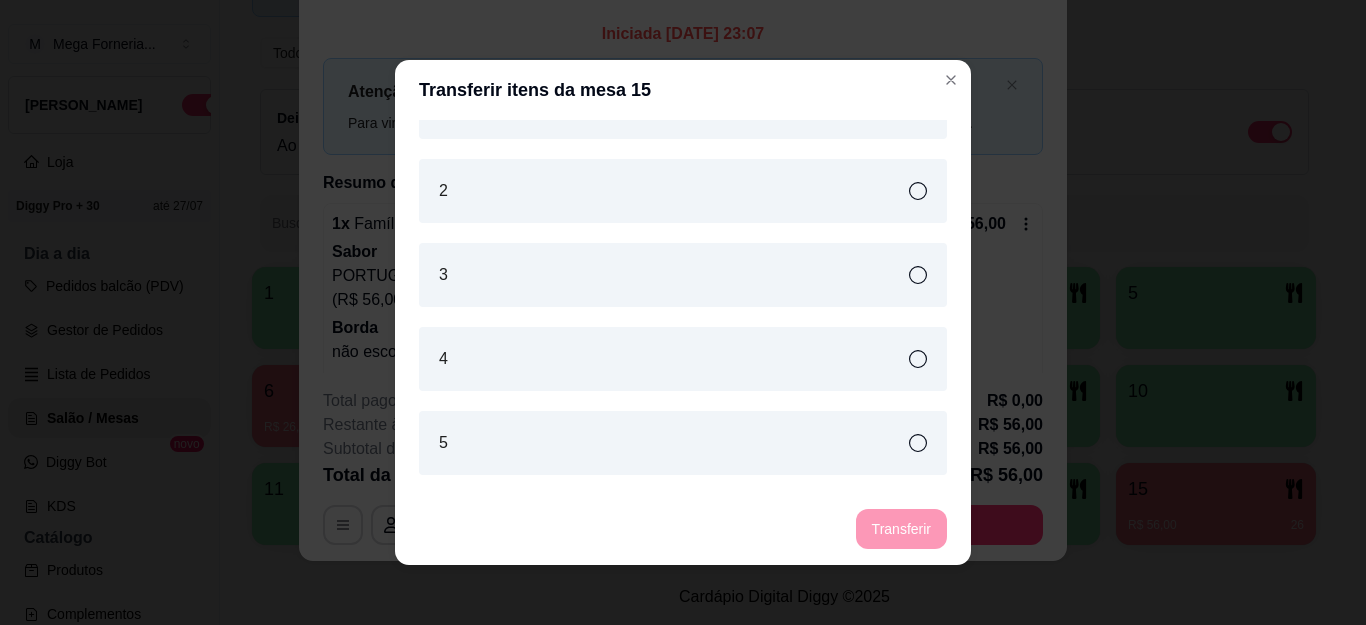 scroll, scrollTop: 500, scrollLeft: 0, axis: vertical 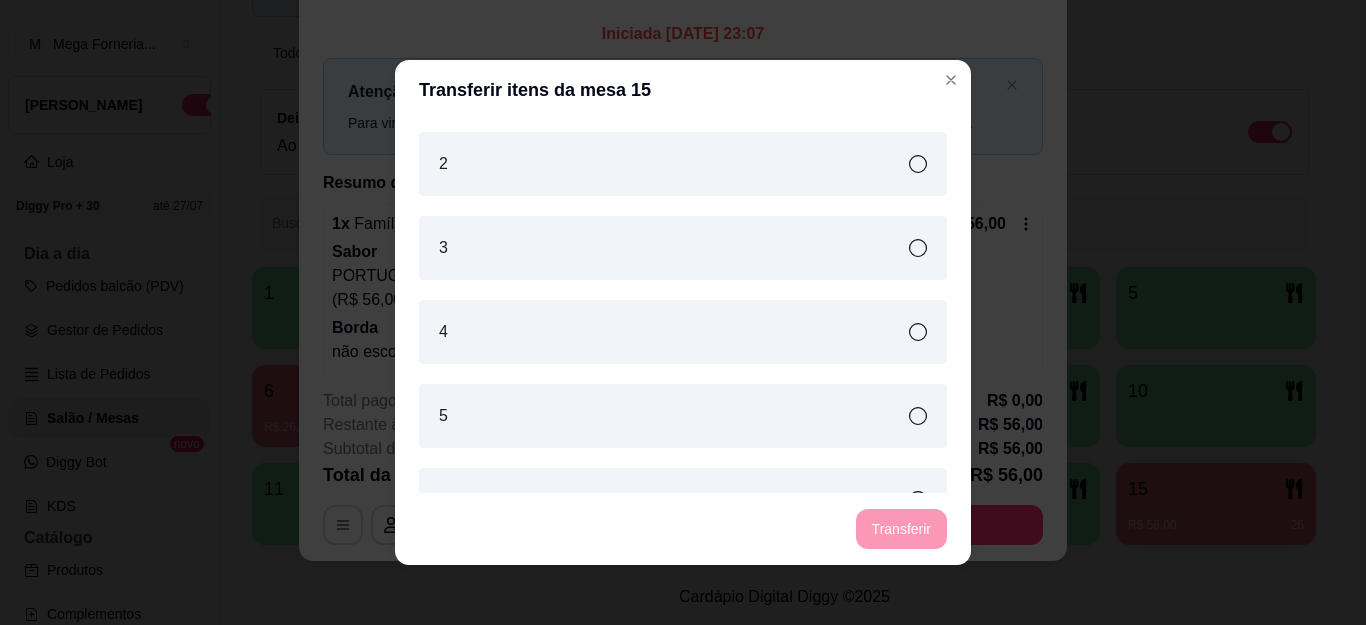 click on "3" at bounding box center (683, 248) 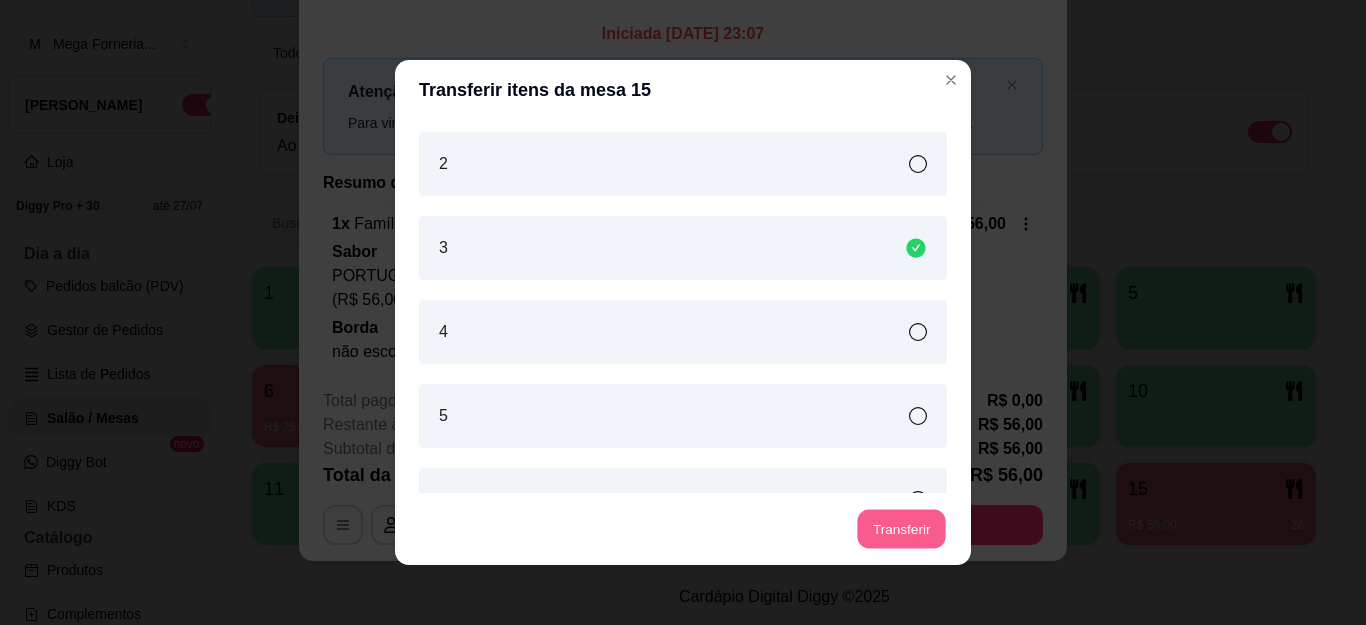 click on "Transferir" at bounding box center [901, 529] 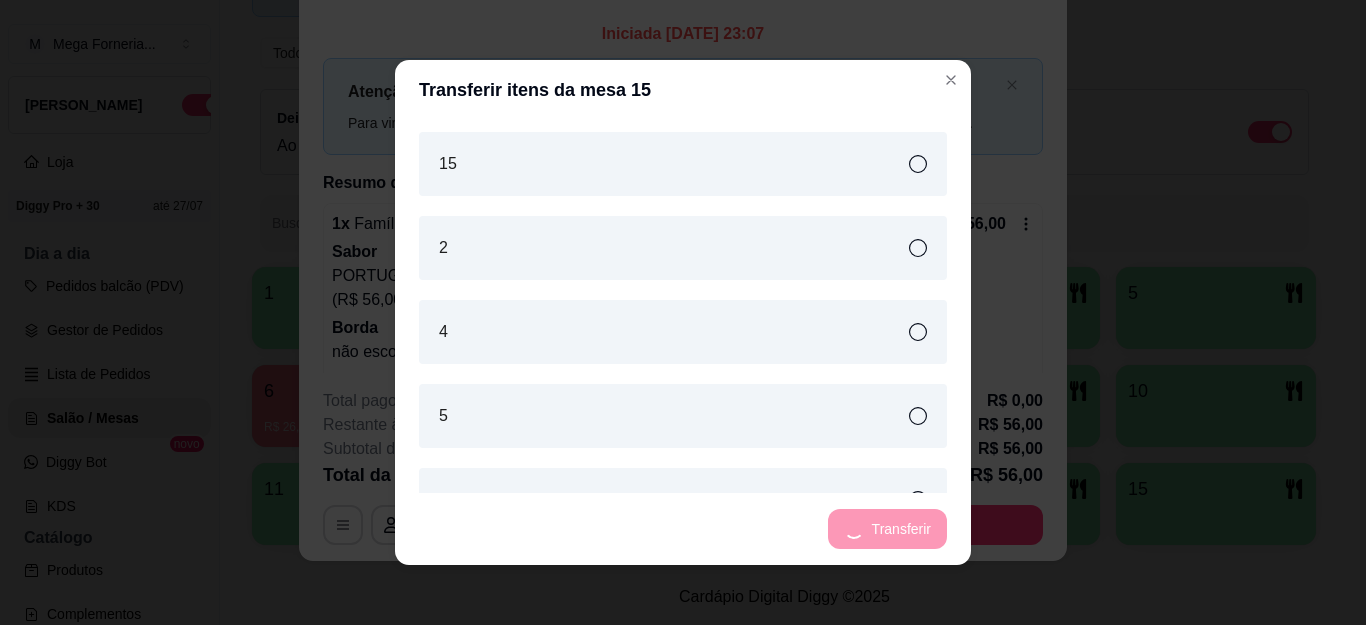 scroll, scrollTop: 584, scrollLeft: 0, axis: vertical 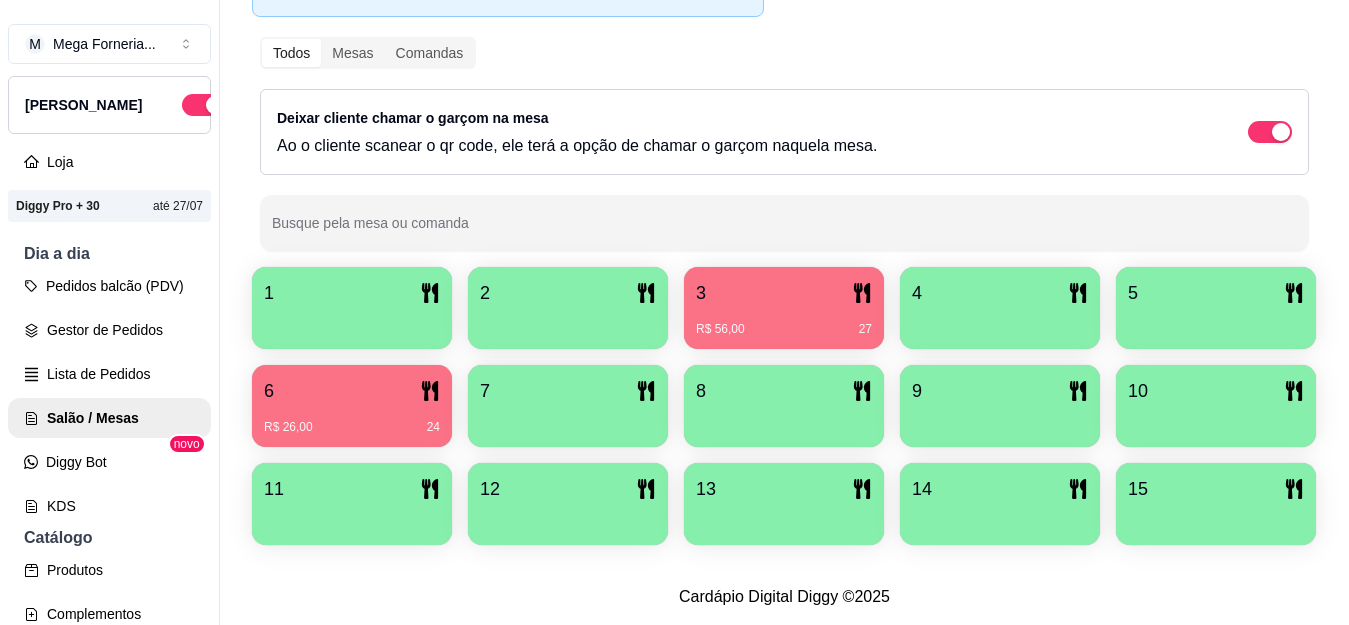 click on "3" at bounding box center [784, 293] 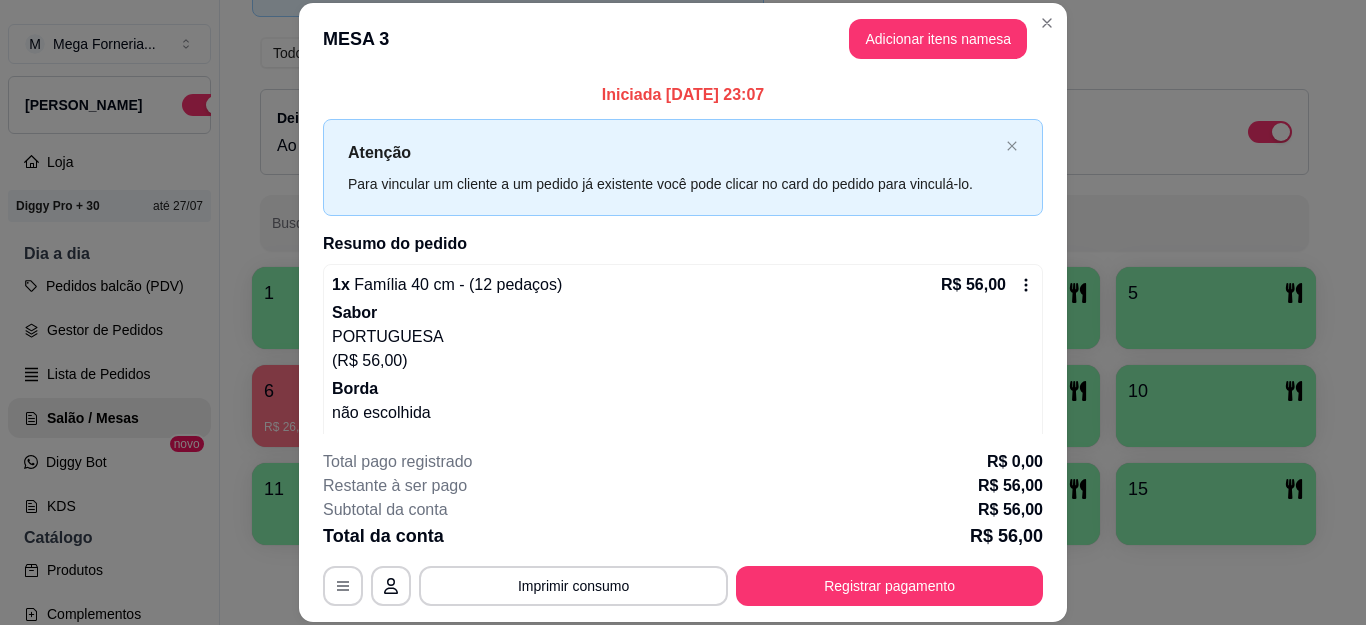 scroll, scrollTop: 84, scrollLeft: 0, axis: vertical 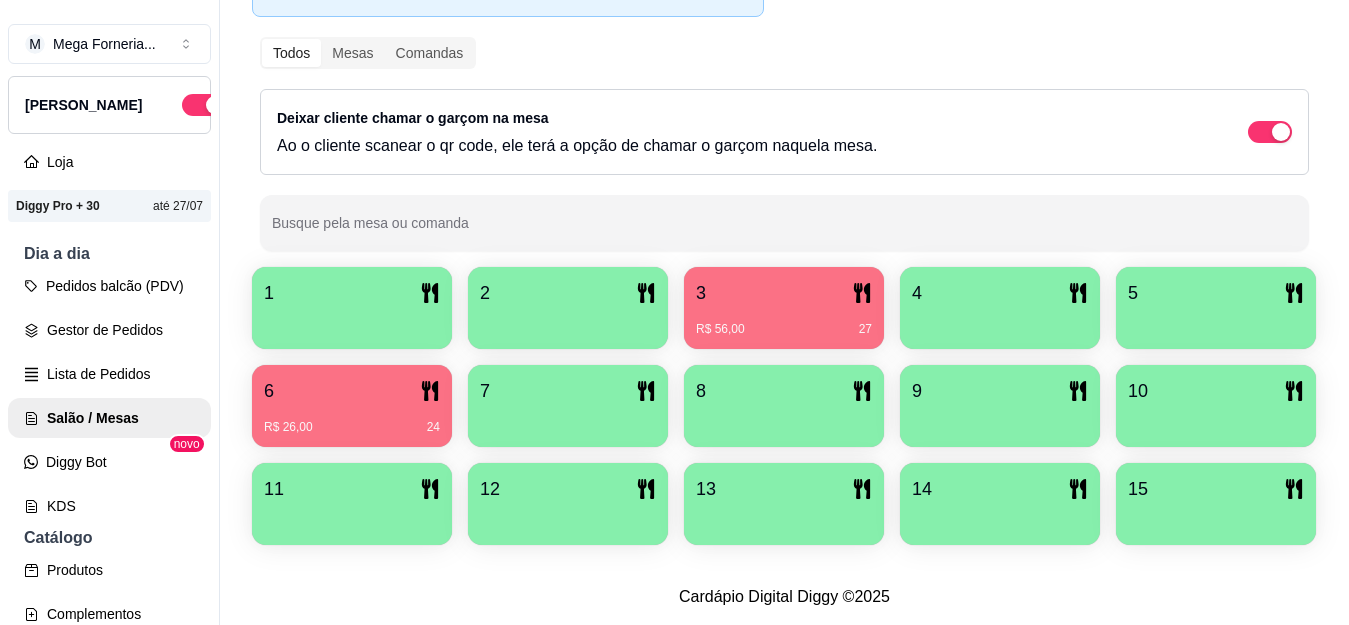 click on "R$ 56,00 27" at bounding box center [784, 322] 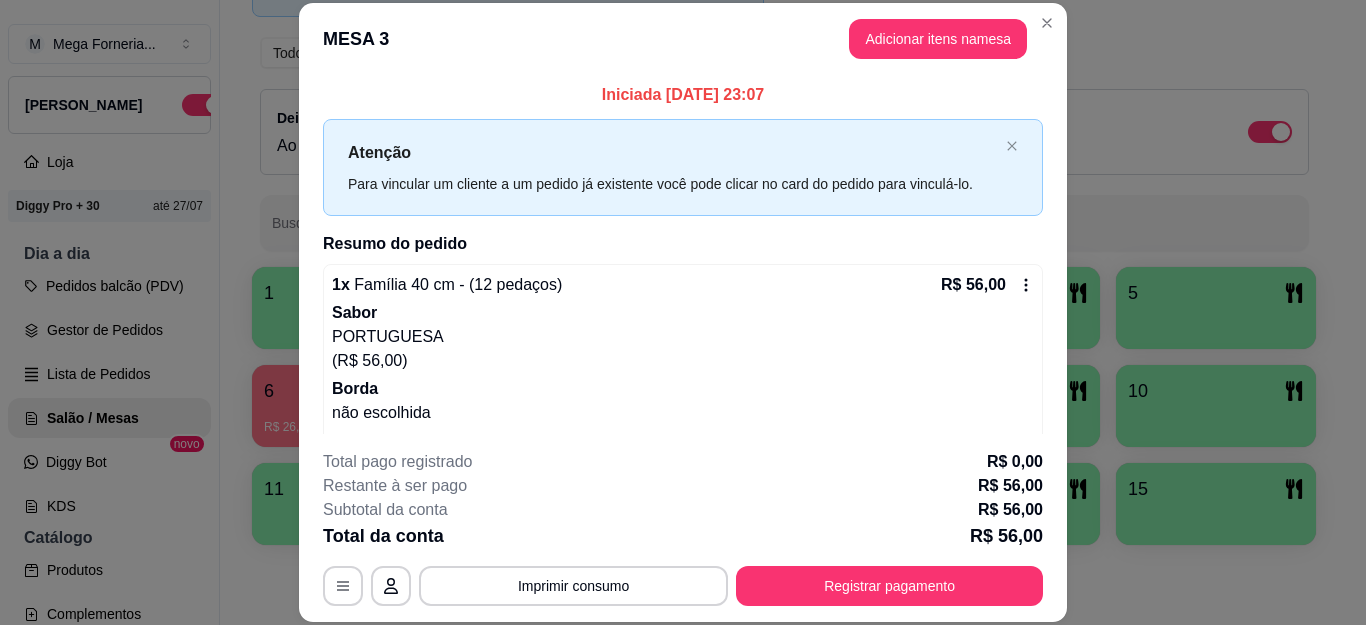 scroll, scrollTop: 84, scrollLeft: 0, axis: vertical 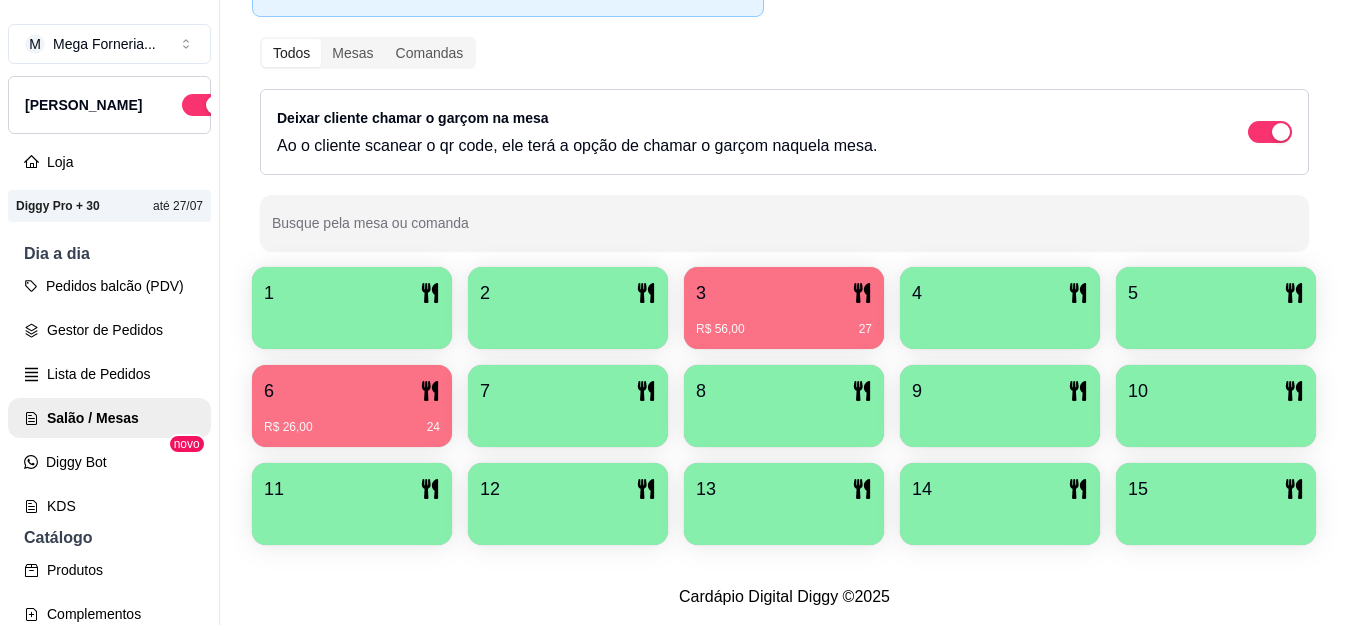 click on "6" at bounding box center [352, 391] 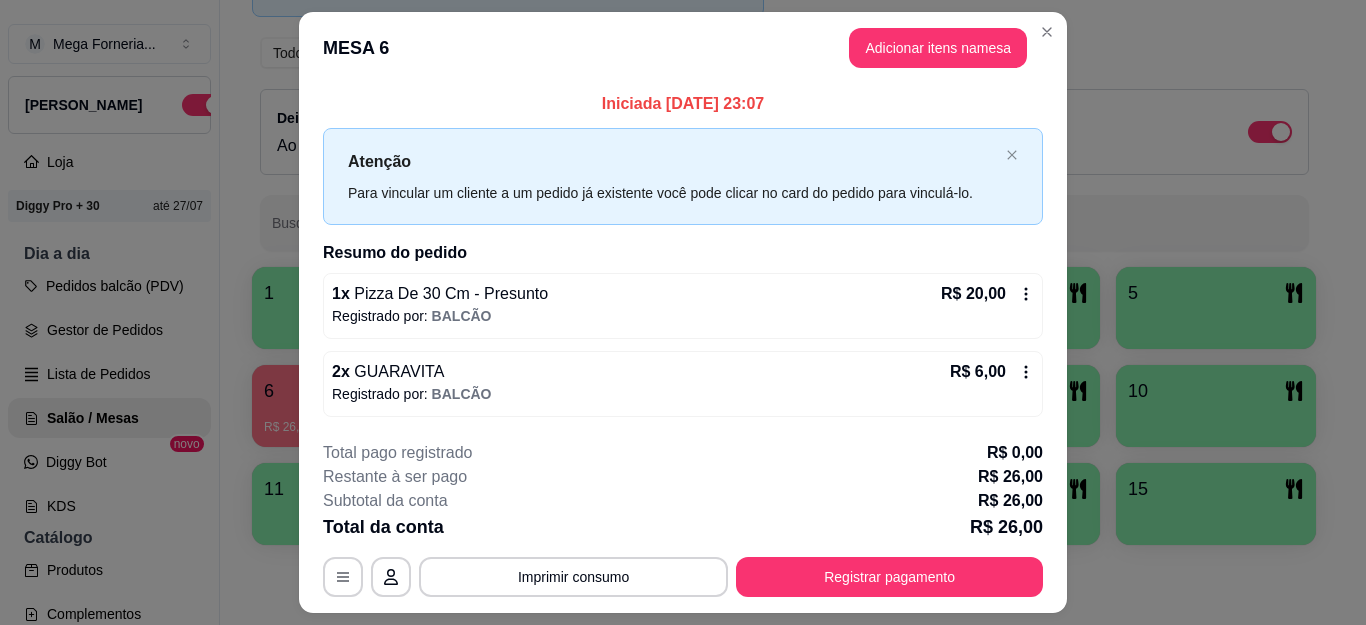 scroll, scrollTop: 52, scrollLeft: 0, axis: vertical 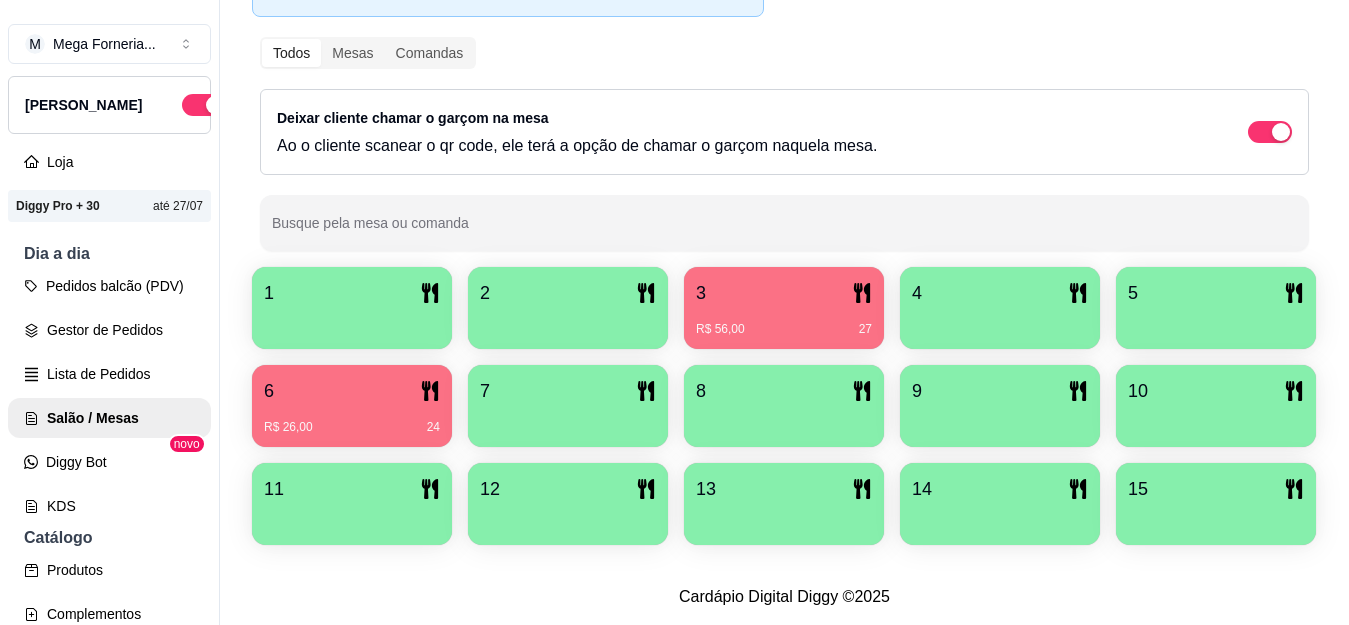 click on "1 2 3 R$ 56,00 27 4 5 6 R$ 26,00 24 7 8 9 10 11 12 13 14 15" at bounding box center [784, 406] 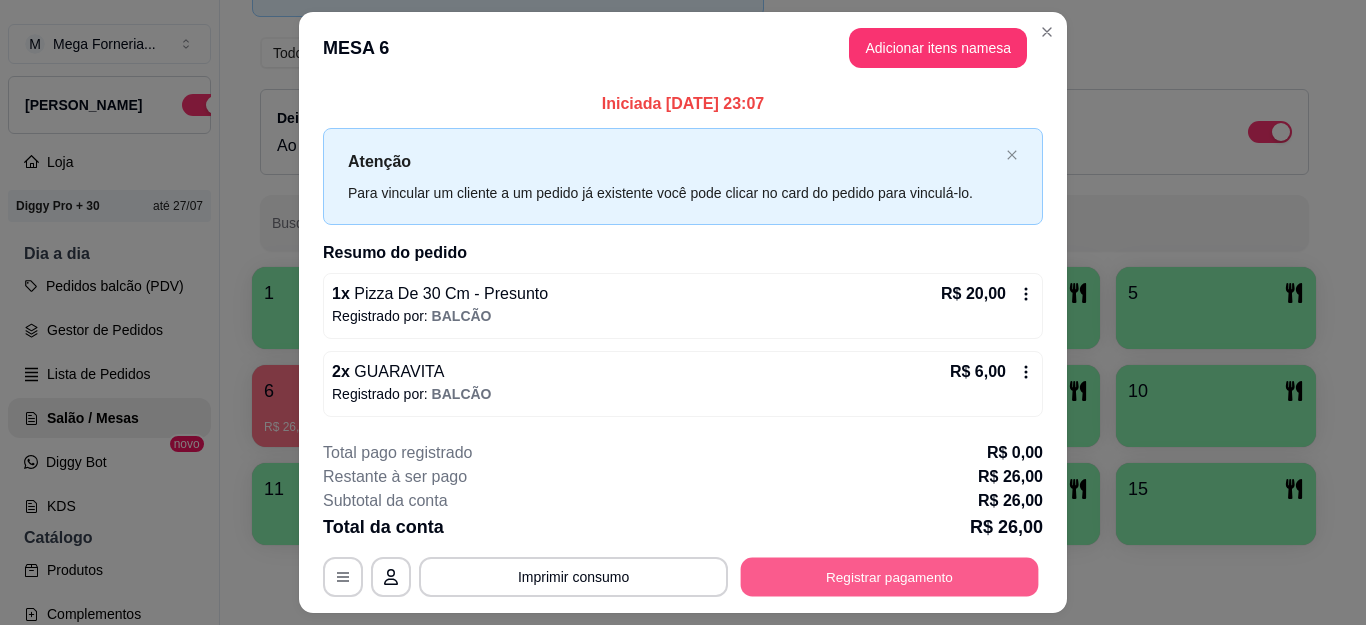 click on "Registrar pagamento" at bounding box center [890, 577] 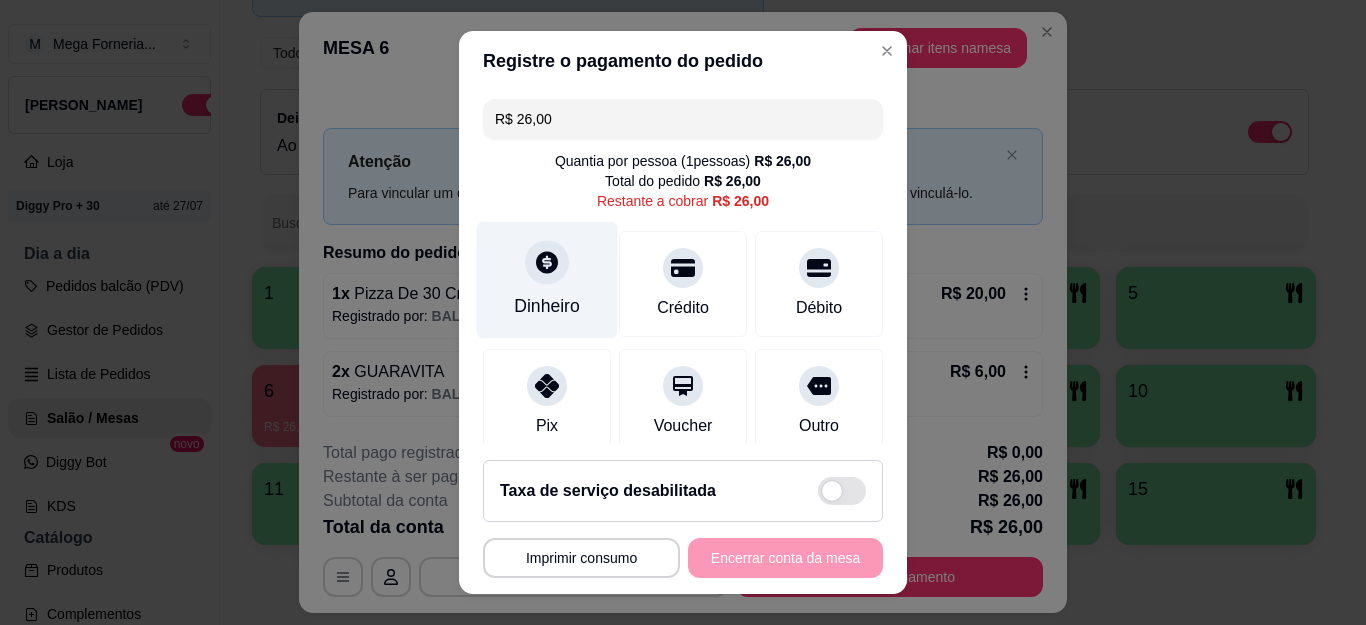 click on "Dinheiro" at bounding box center [547, 280] 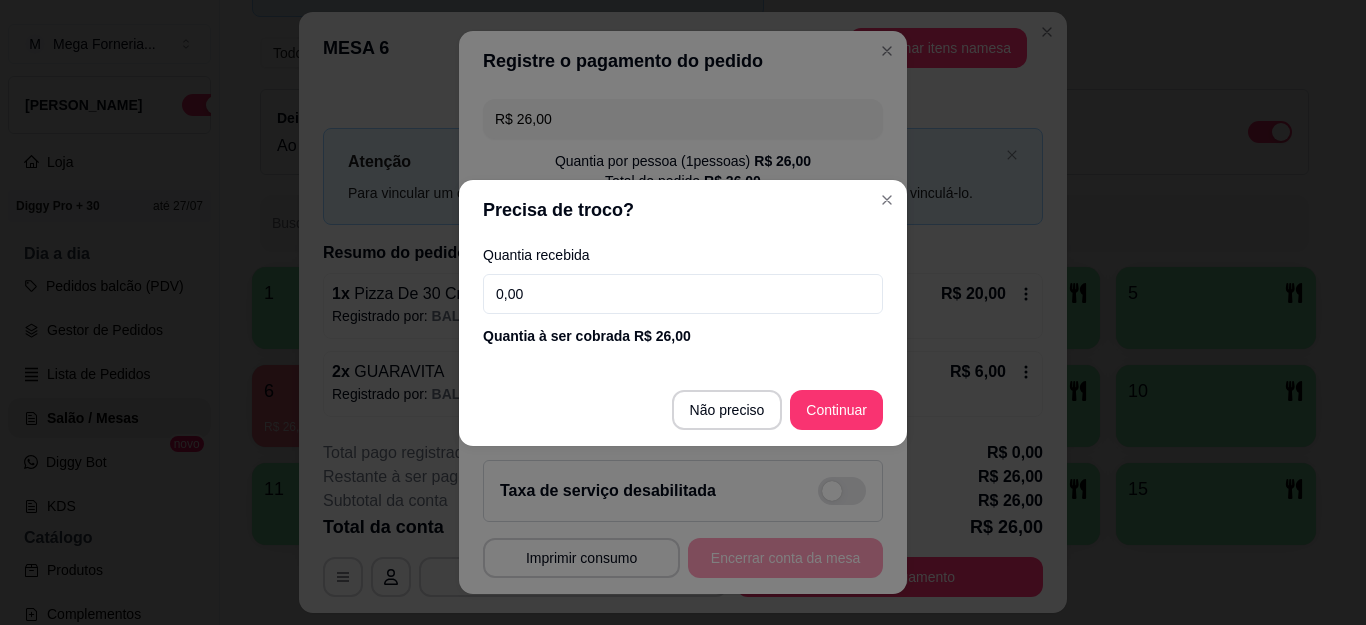 click on "0,00" at bounding box center [683, 294] 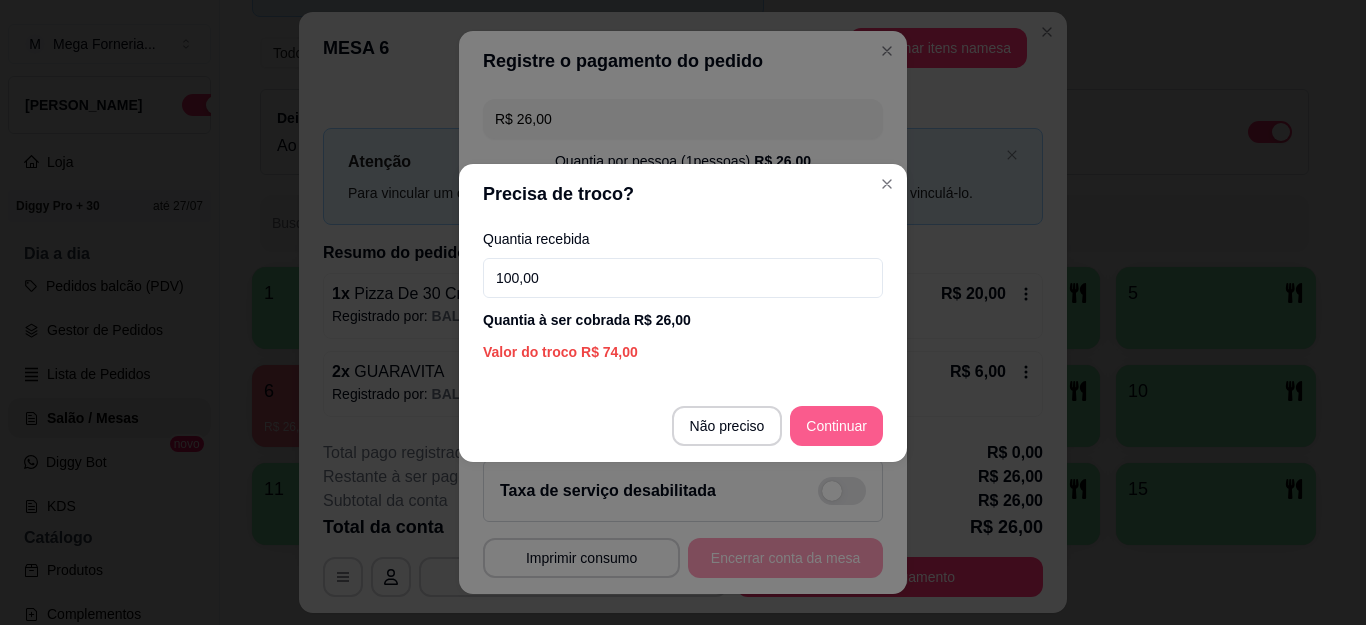 type on "100,00" 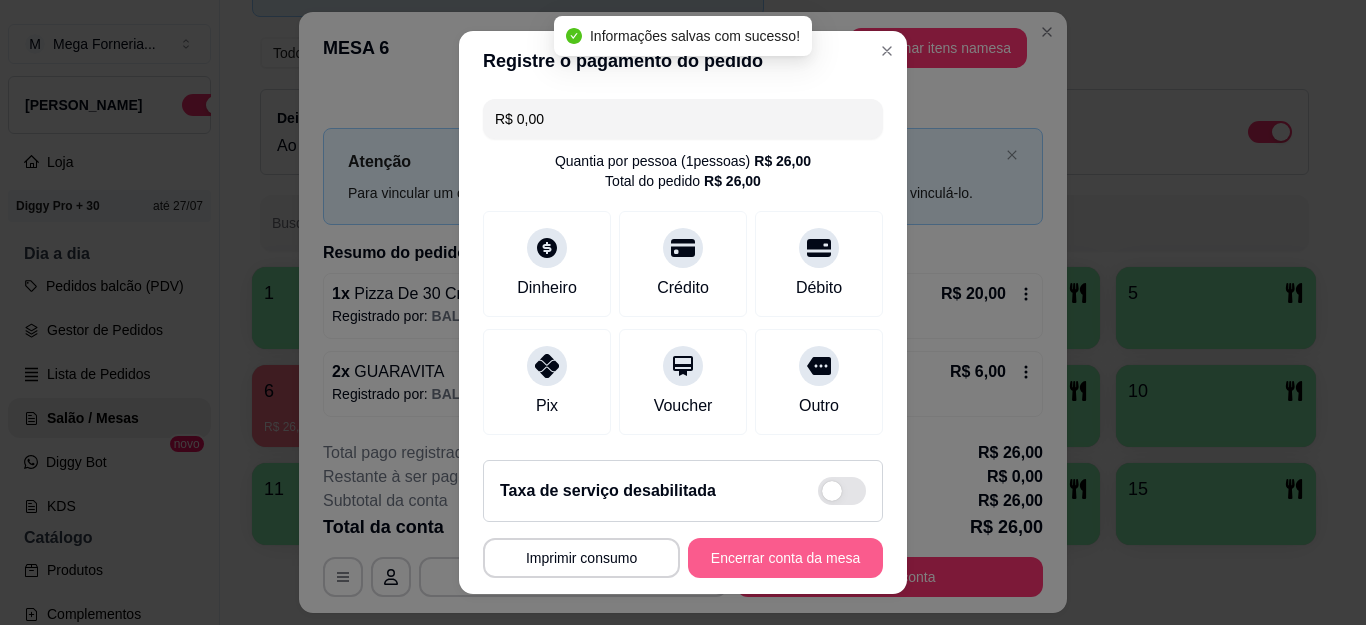 type on "R$ 0,00" 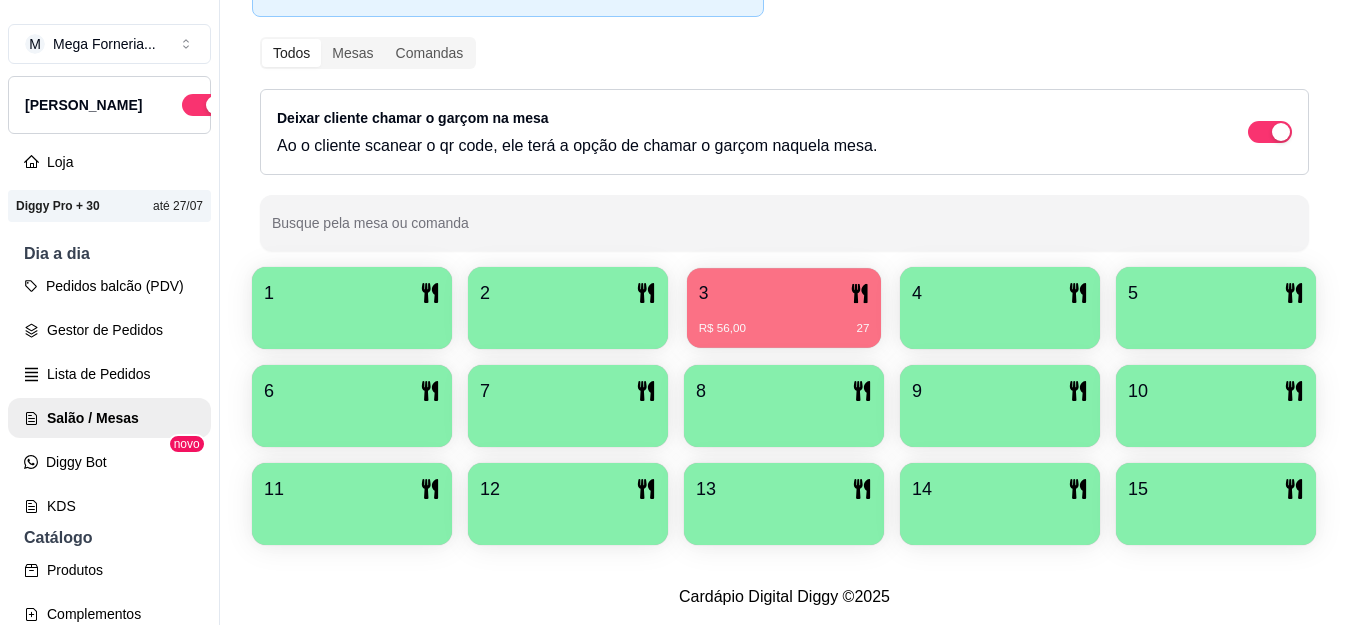 click on "3" at bounding box center (784, 293) 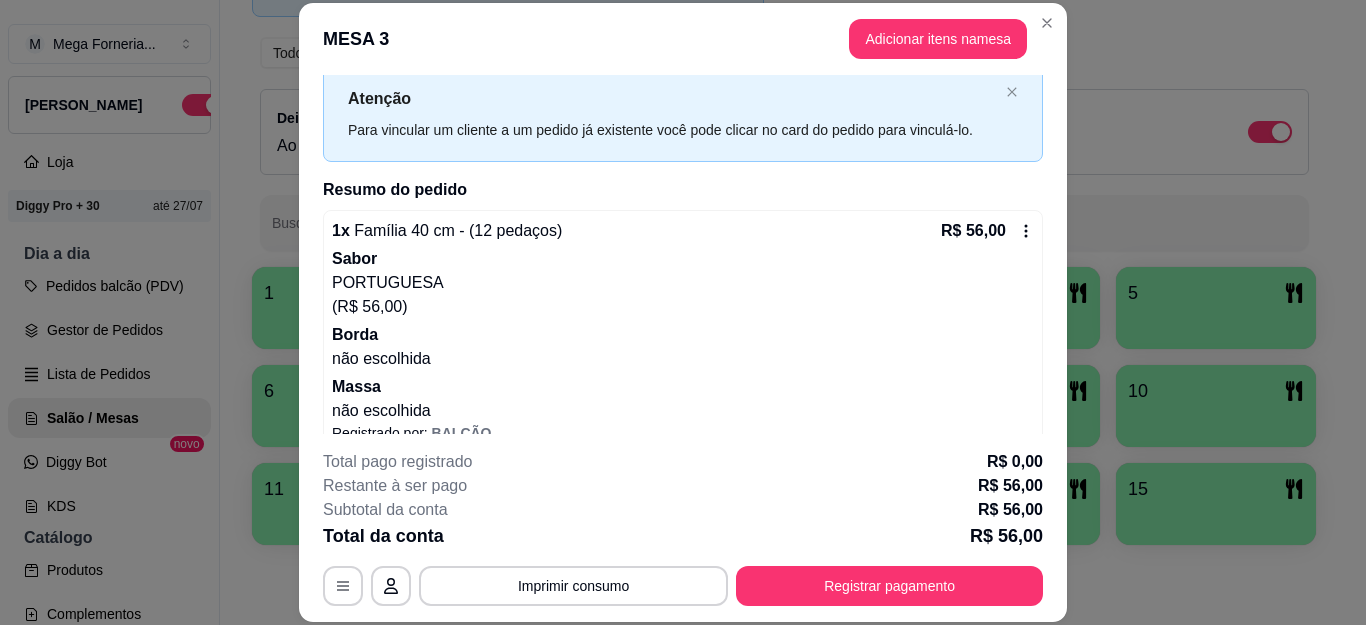 scroll, scrollTop: 84, scrollLeft: 0, axis: vertical 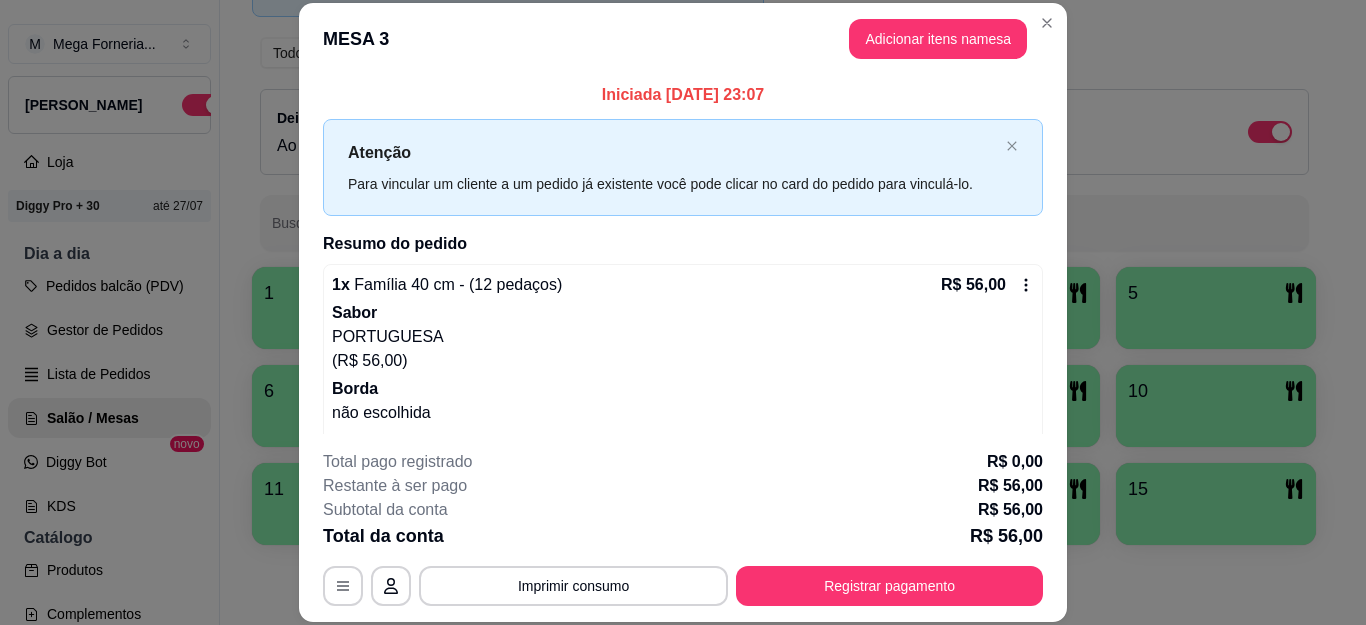 click on "Adicionar itens na  mesa" at bounding box center [938, 39] 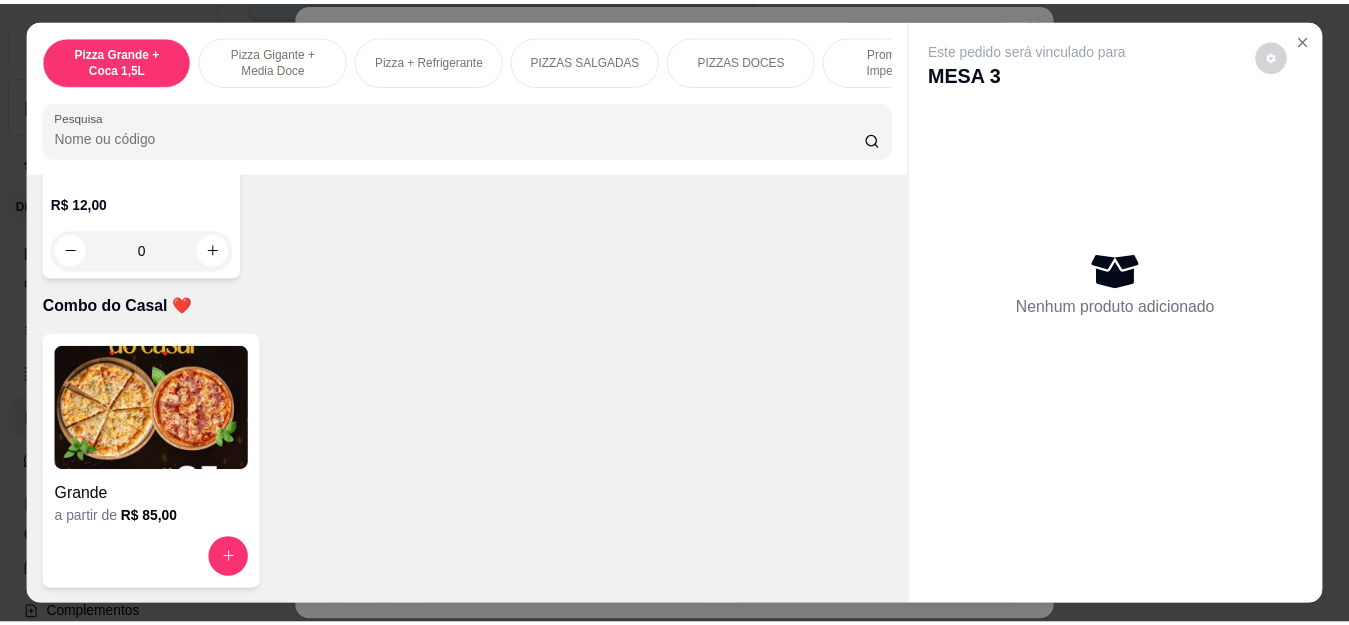 scroll, scrollTop: 4900, scrollLeft: 0, axis: vertical 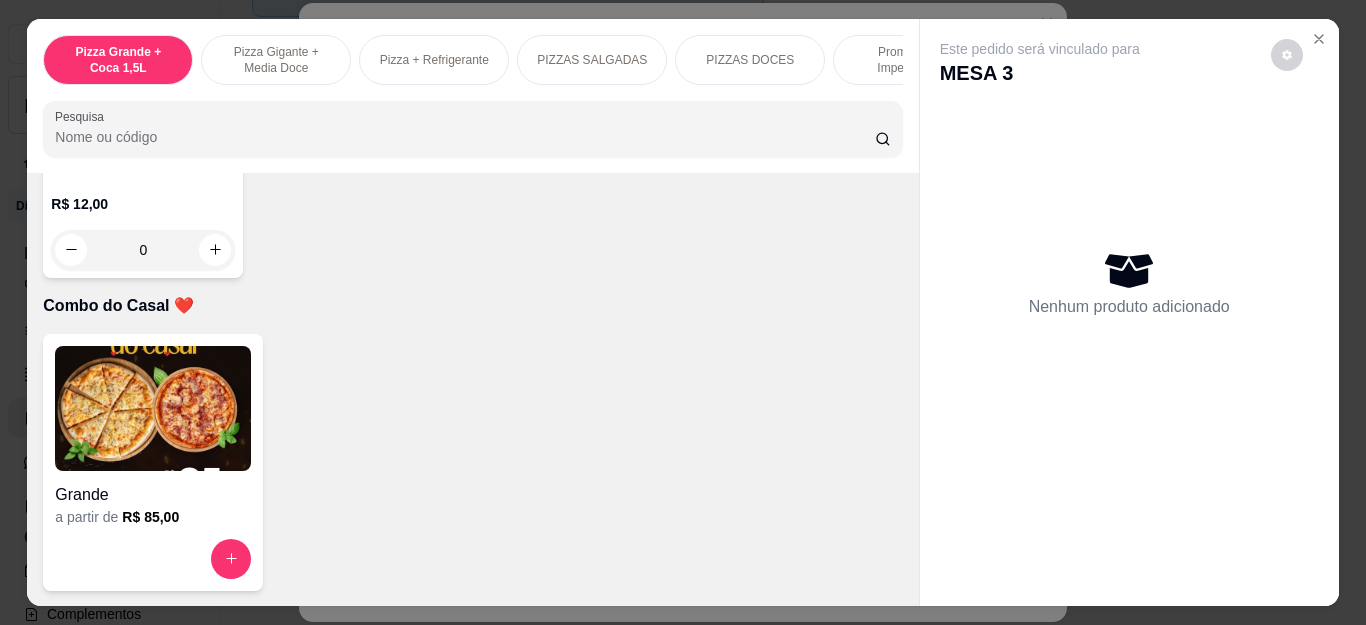 click 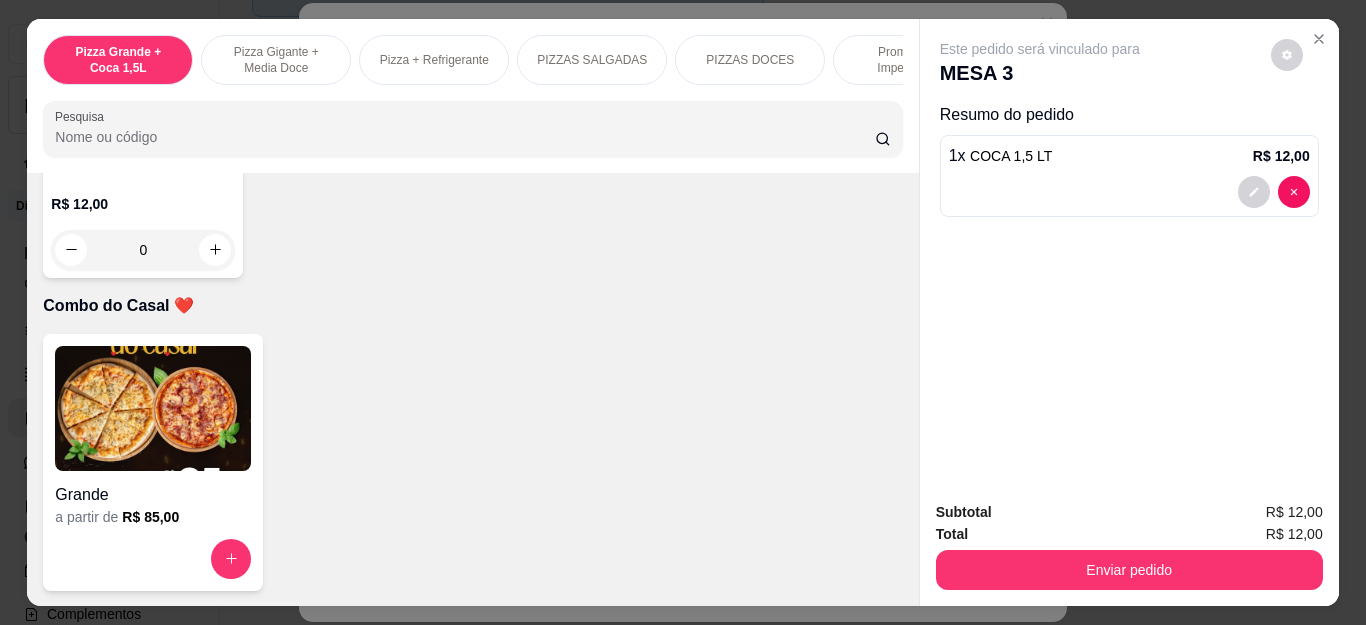 type on "1" 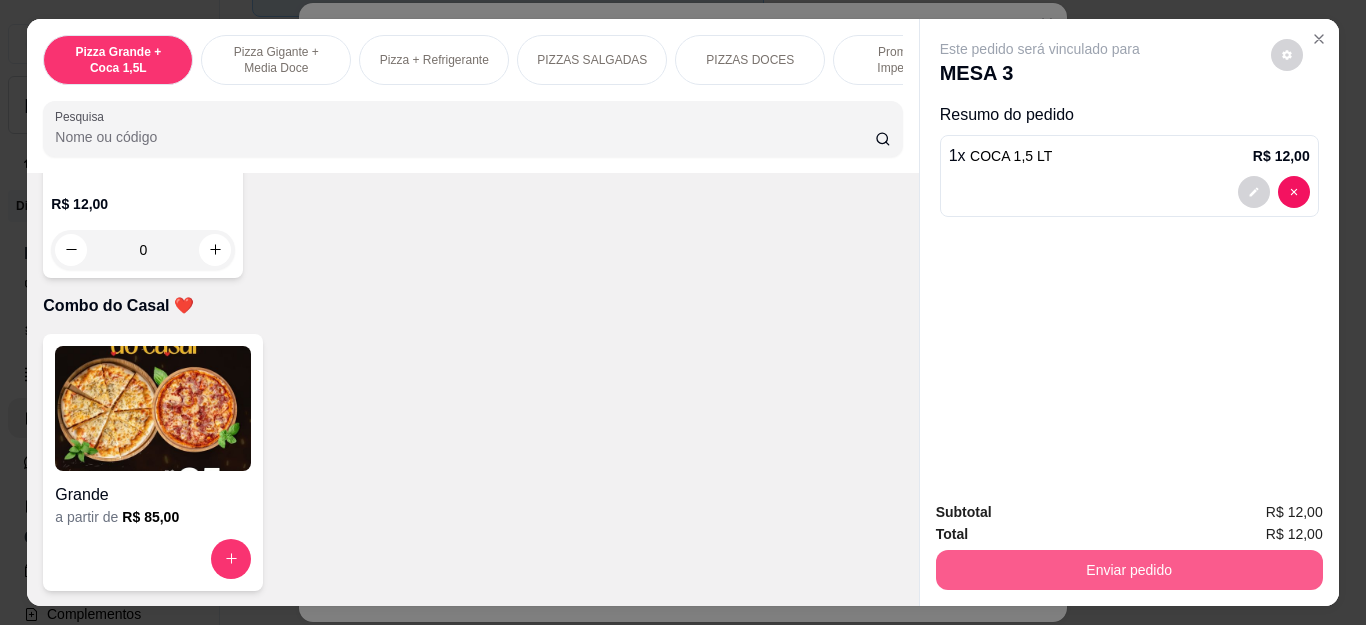 click on "Enviar pedido" at bounding box center [1129, 570] 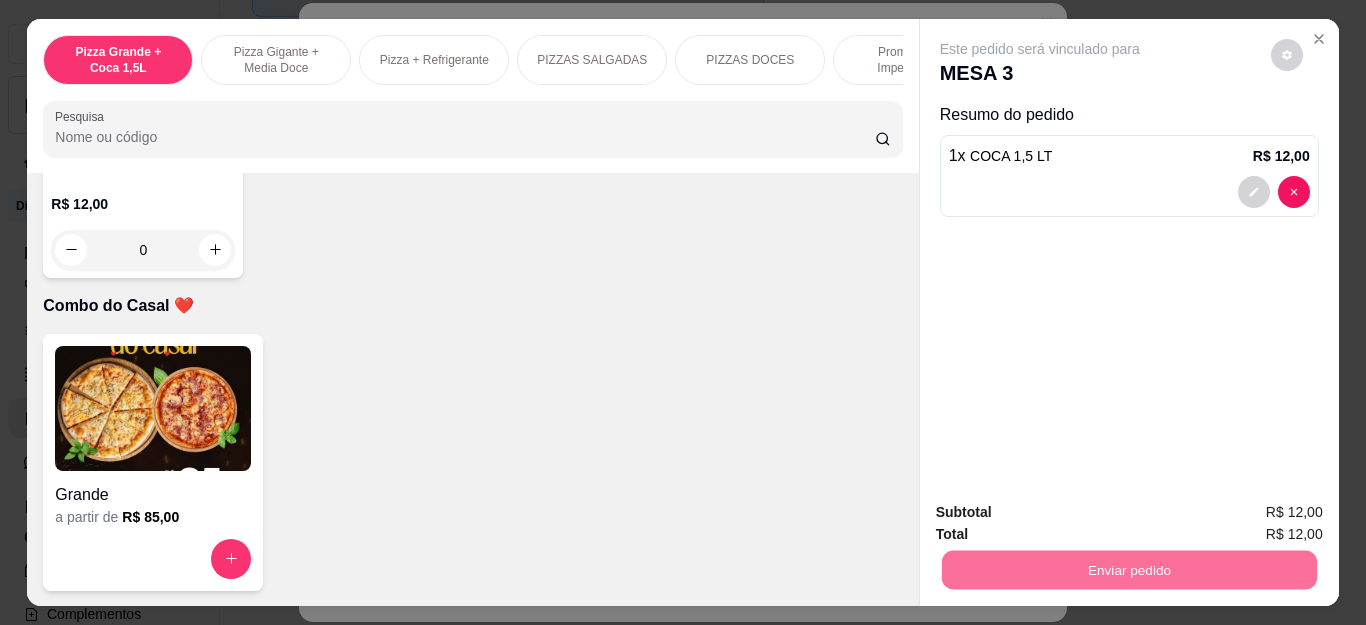 click on "Não registrar e enviar pedido" at bounding box center (1062, 512) 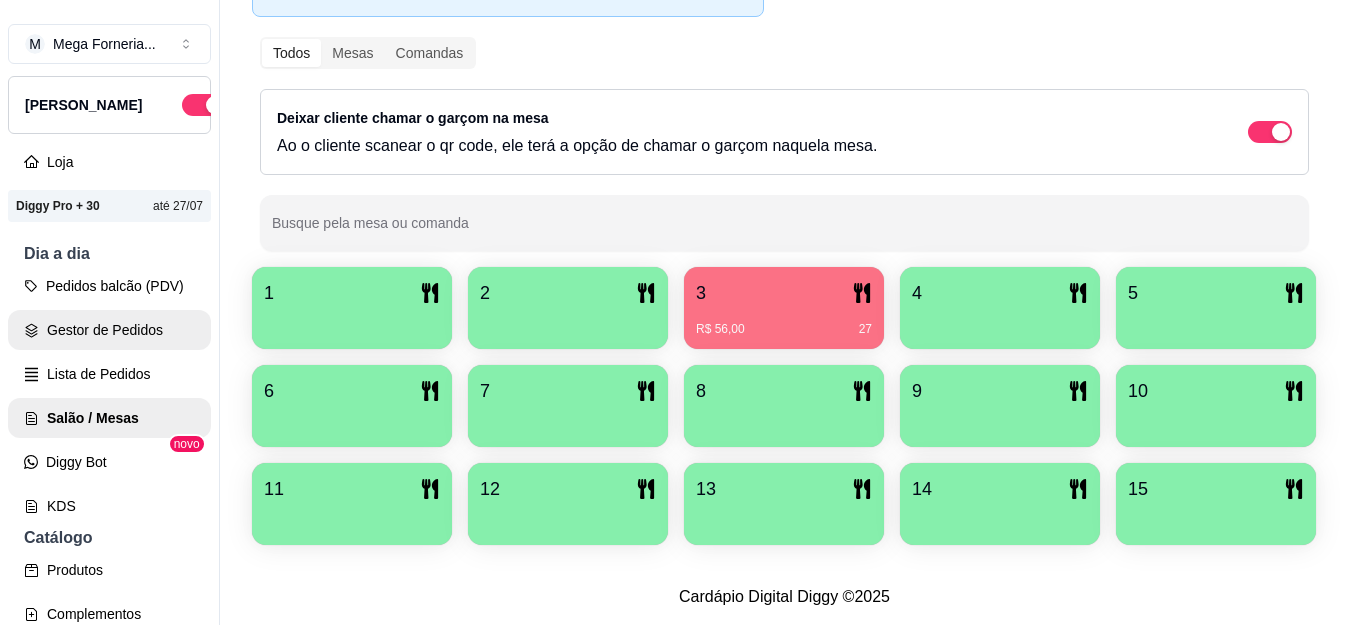 click on "Gestor de Pedidos" at bounding box center (109, 330) 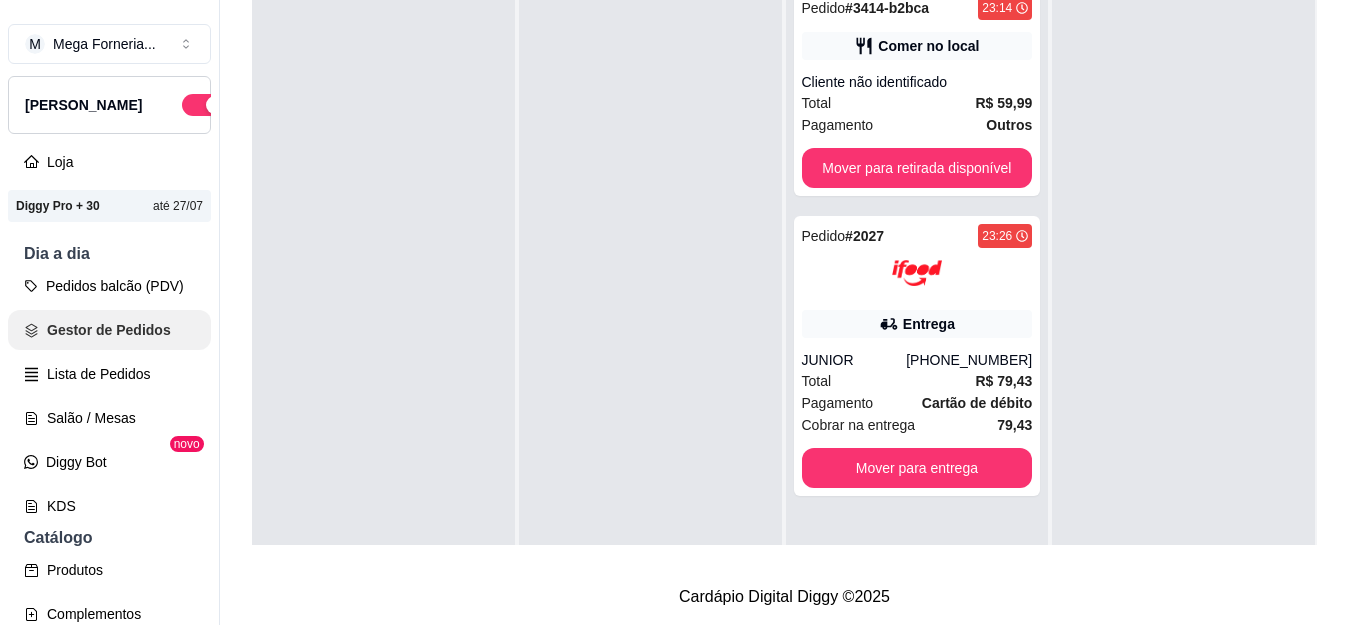 scroll, scrollTop: 0, scrollLeft: 0, axis: both 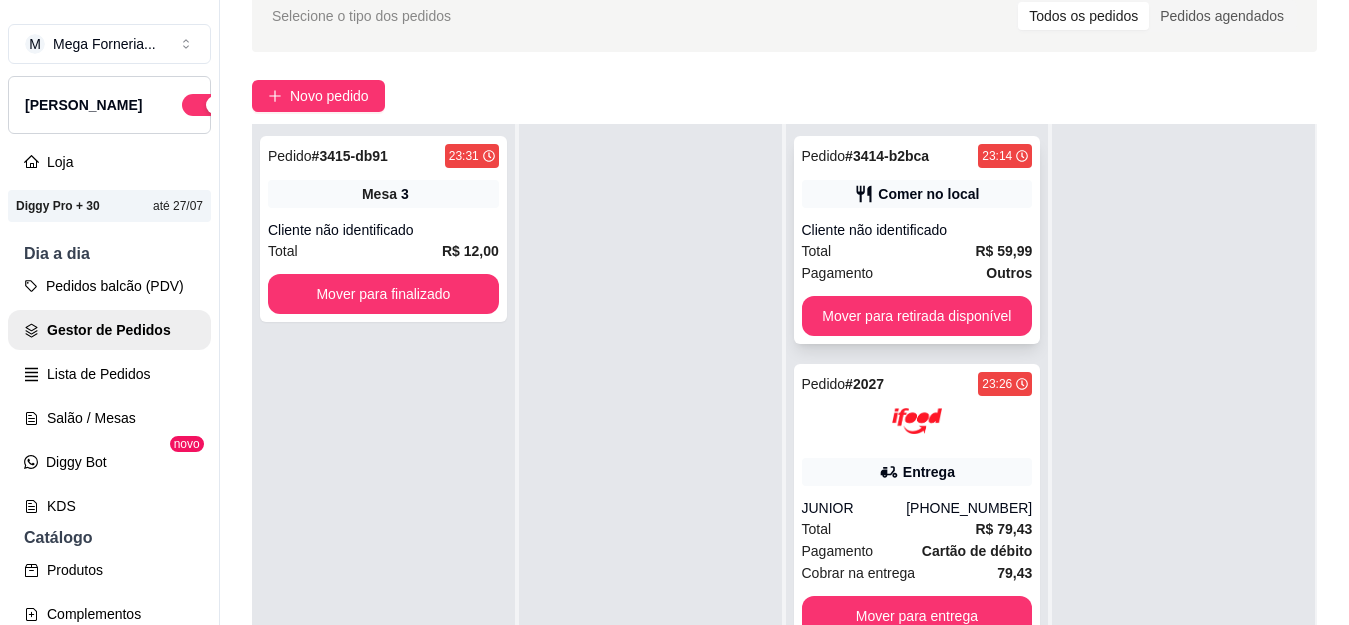 click on "# 3414-b2bca" at bounding box center [887, 156] 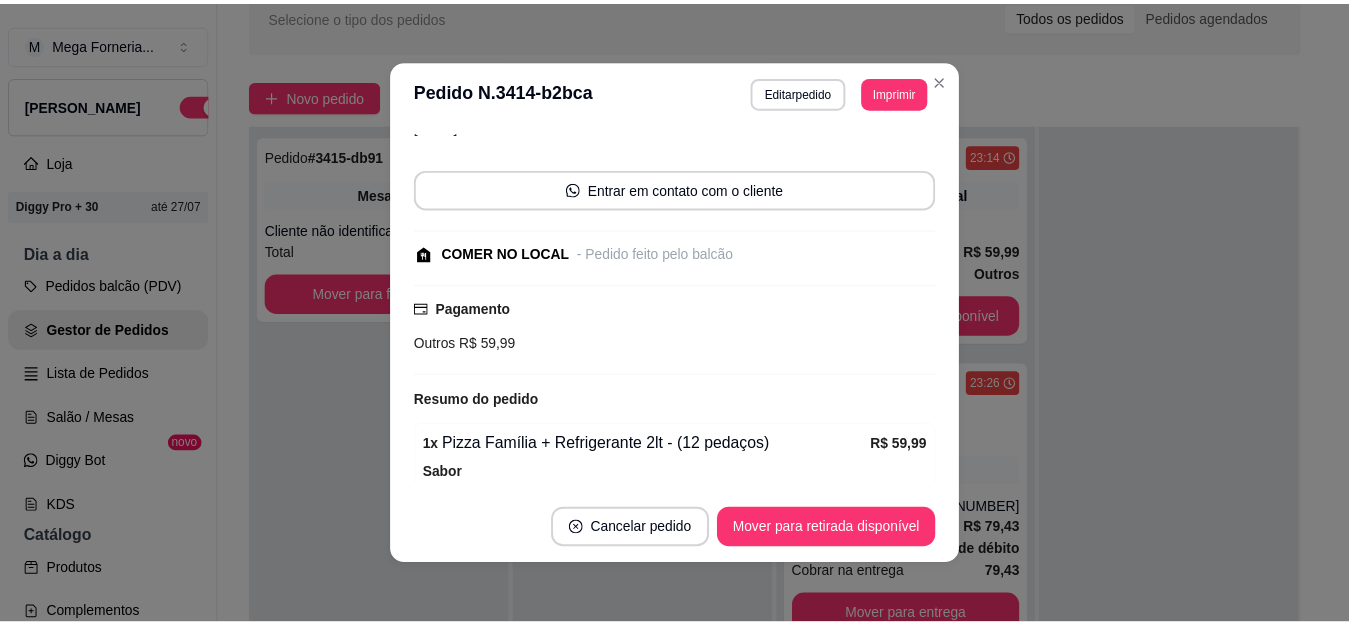 scroll, scrollTop: 300, scrollLeft: 0, axis: vertical 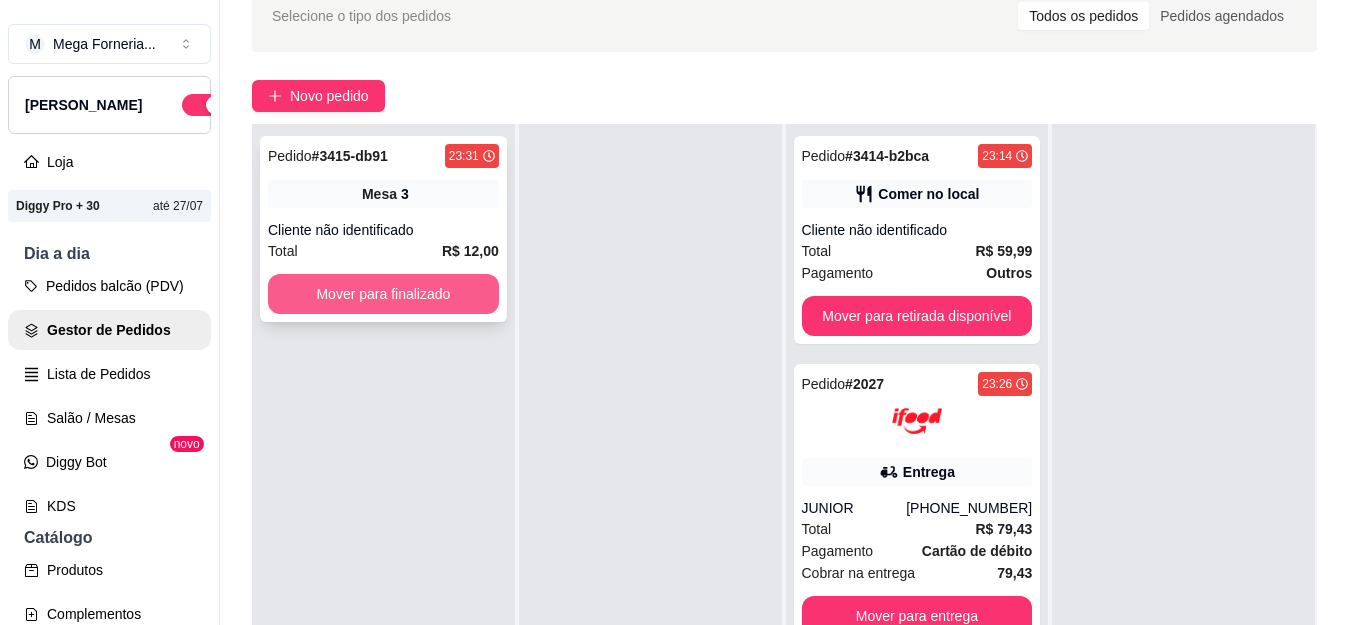 click on "Mover para finalizado" at bounding box center (383, 294) 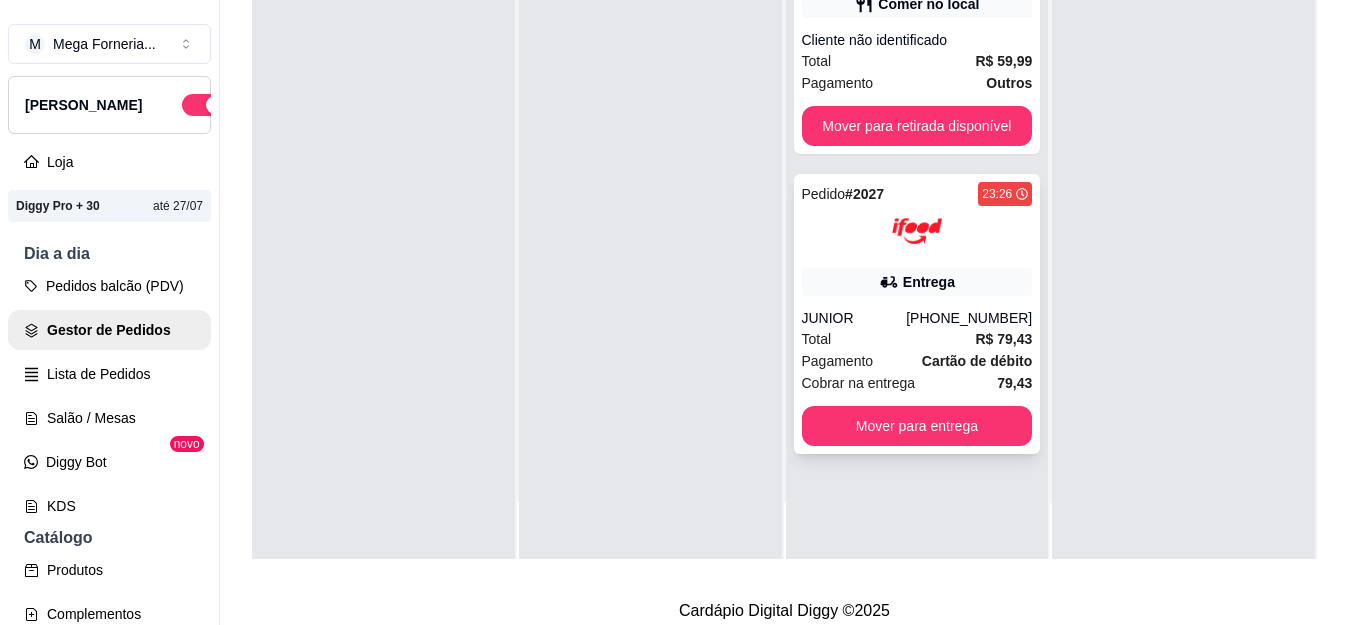 scroll, scrollTop: 300, scrollLeft: 0, axis: vertical 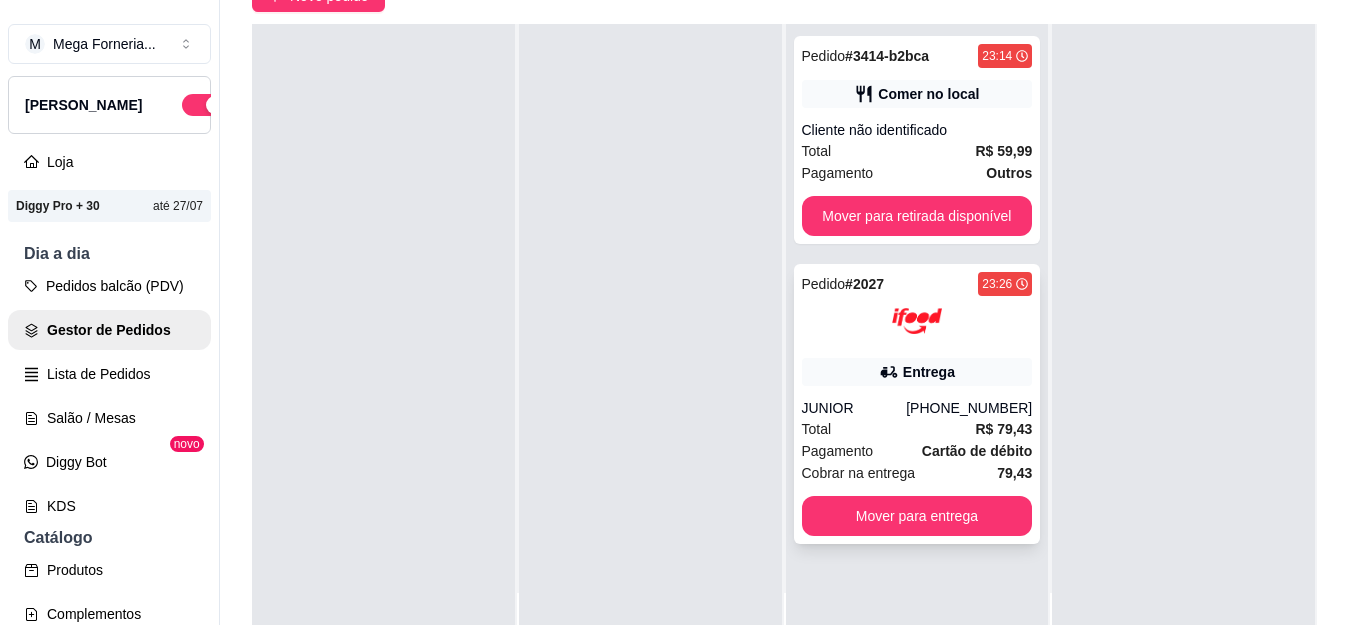 click on "Cartão de débito" at bounding box center [977, 451] 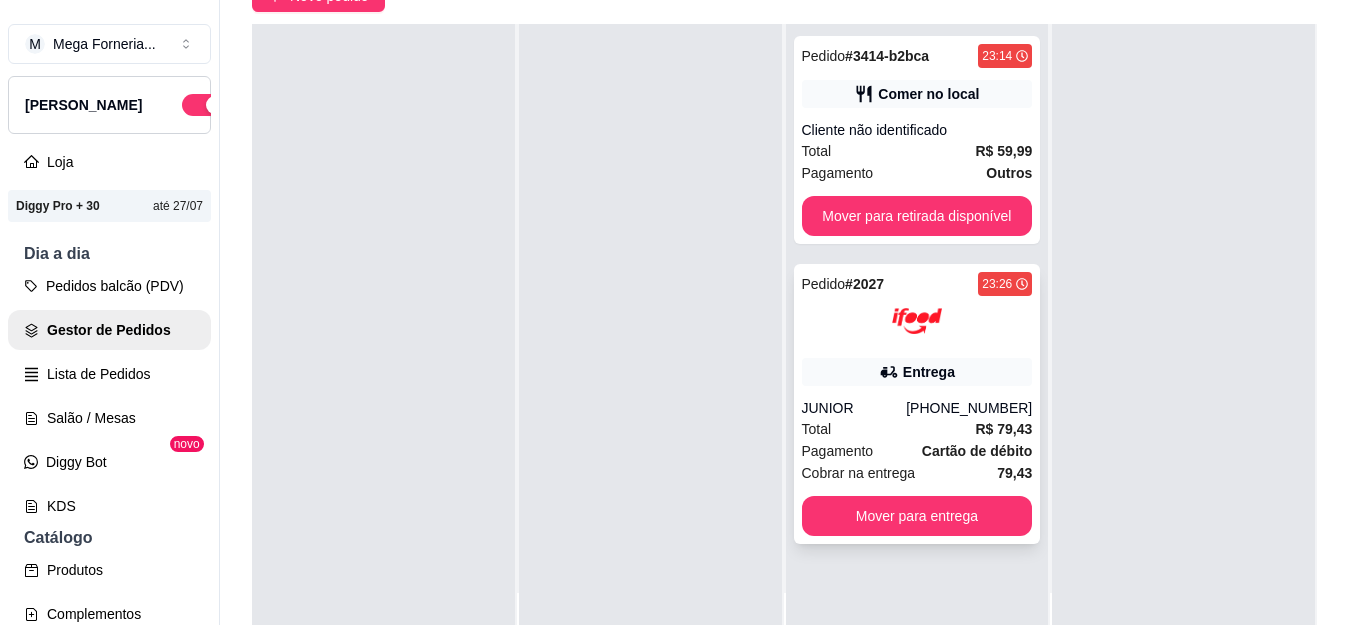 scroll, scrollTop: 4, scrollLeft: 0, axis: vertical 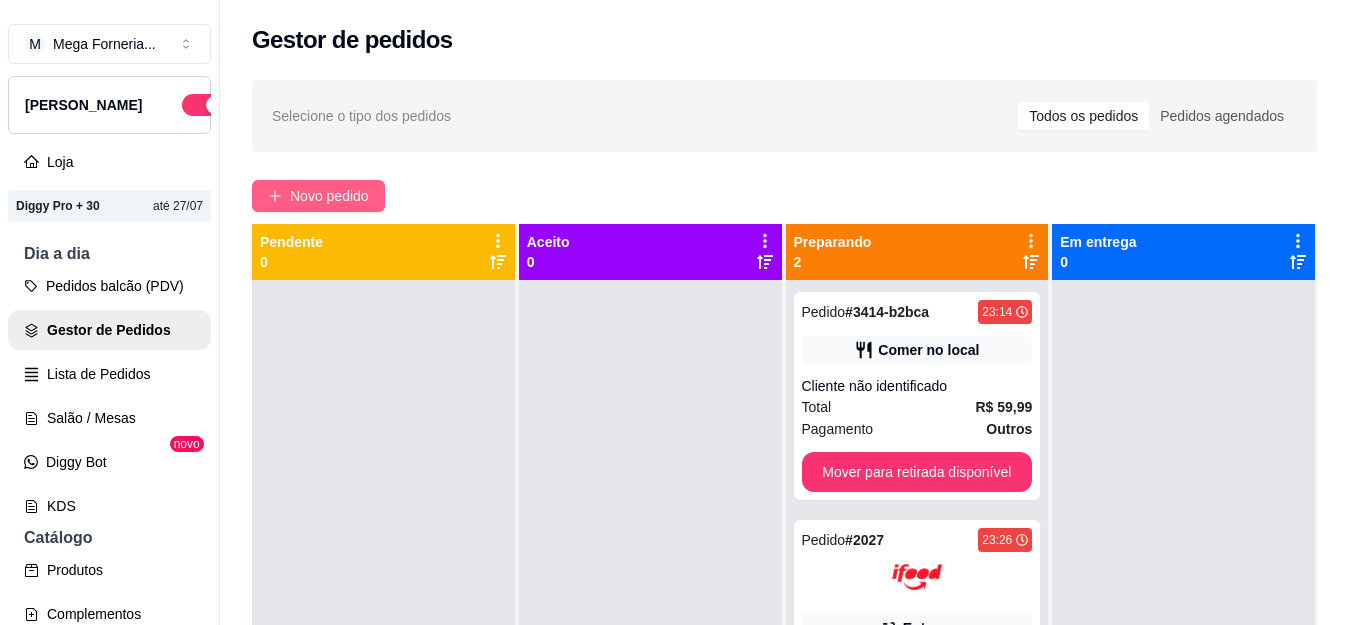 click on "Novo pedido" at bounding box center [329, 196] 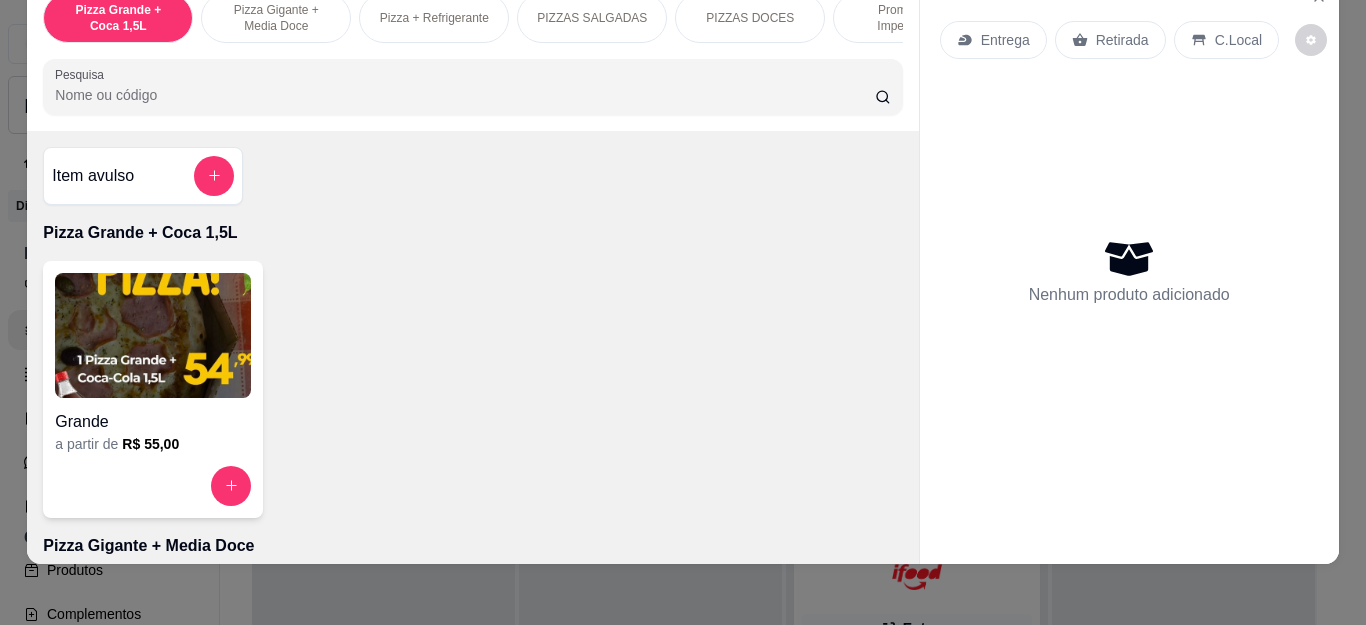 scroll, scrollTop: 54, scrollLeft: 0, axis: vertical 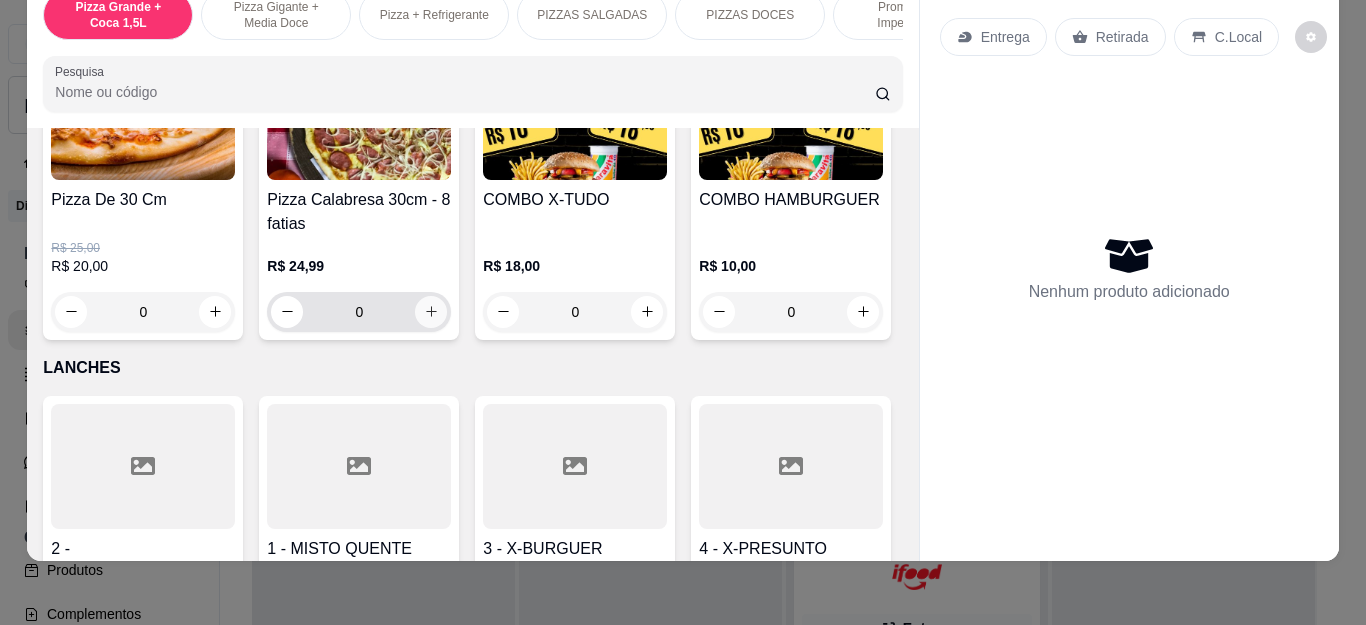 click 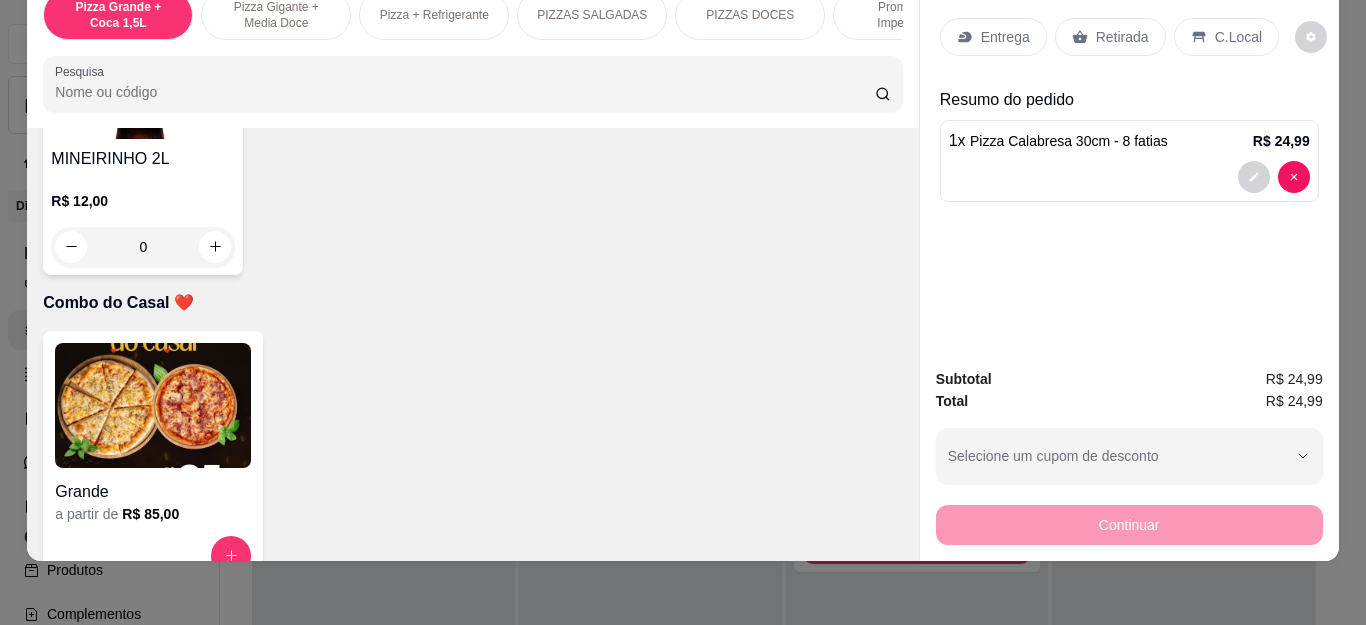 scroll, scrollTop: 4900, scrollLeft: 0, axis: vertical 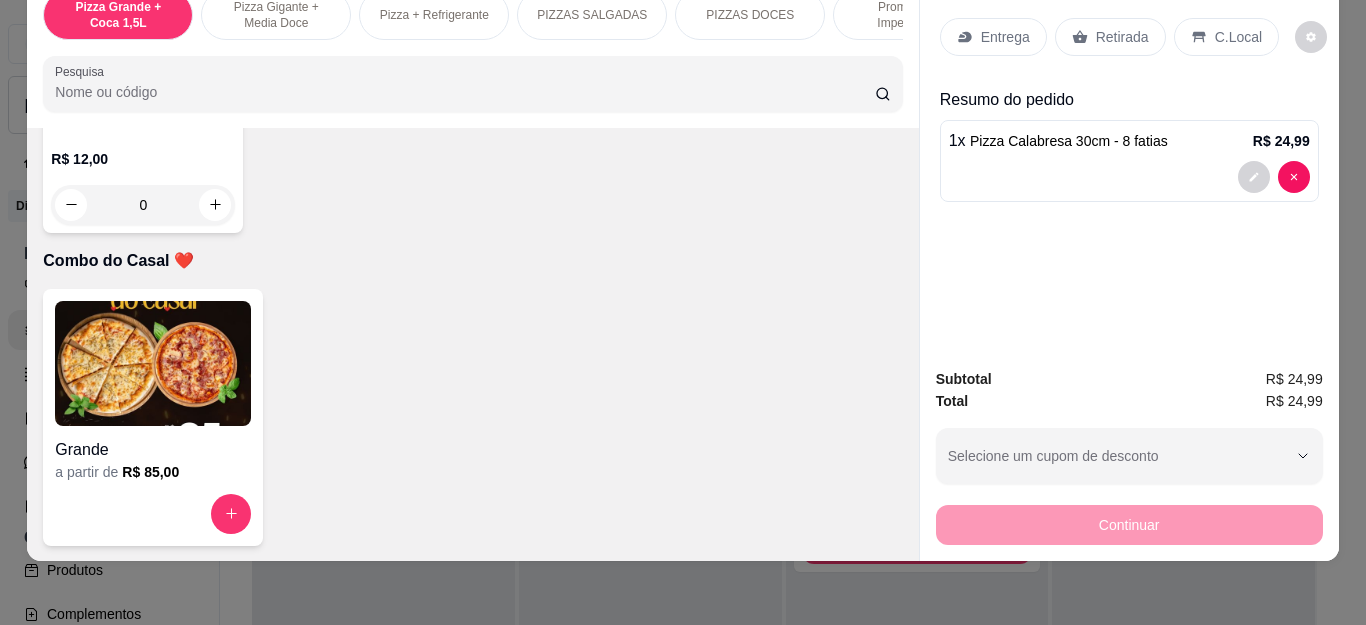click 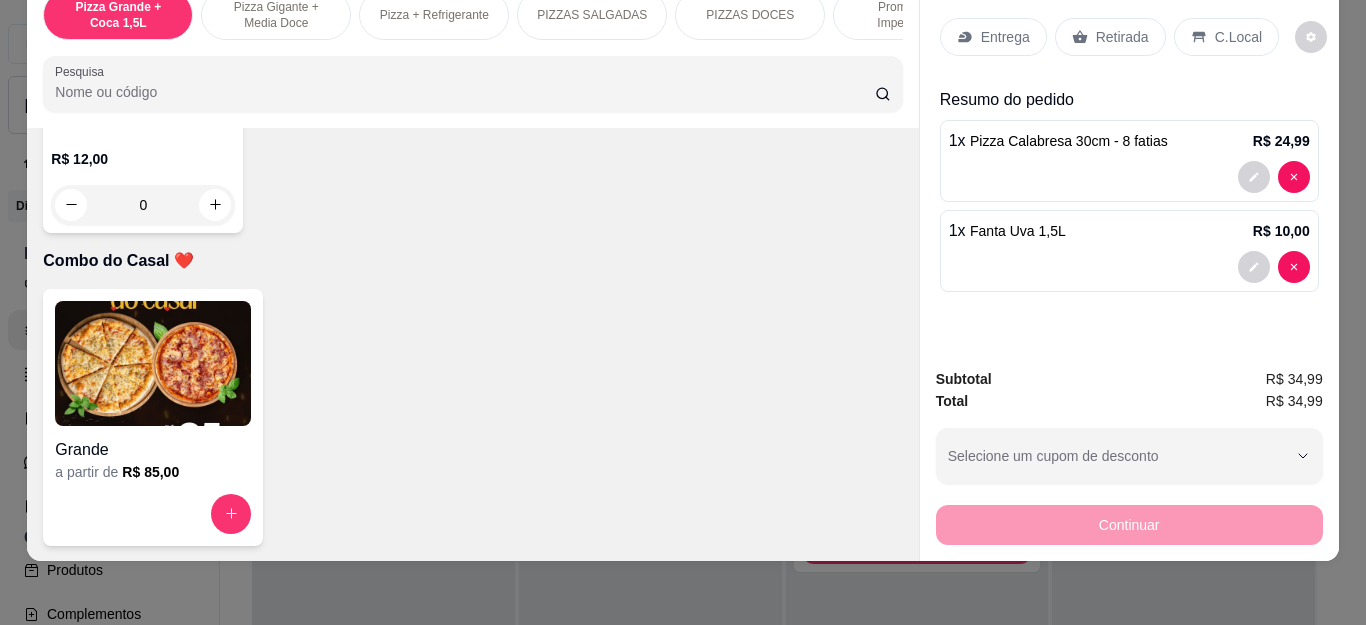 type on "1" 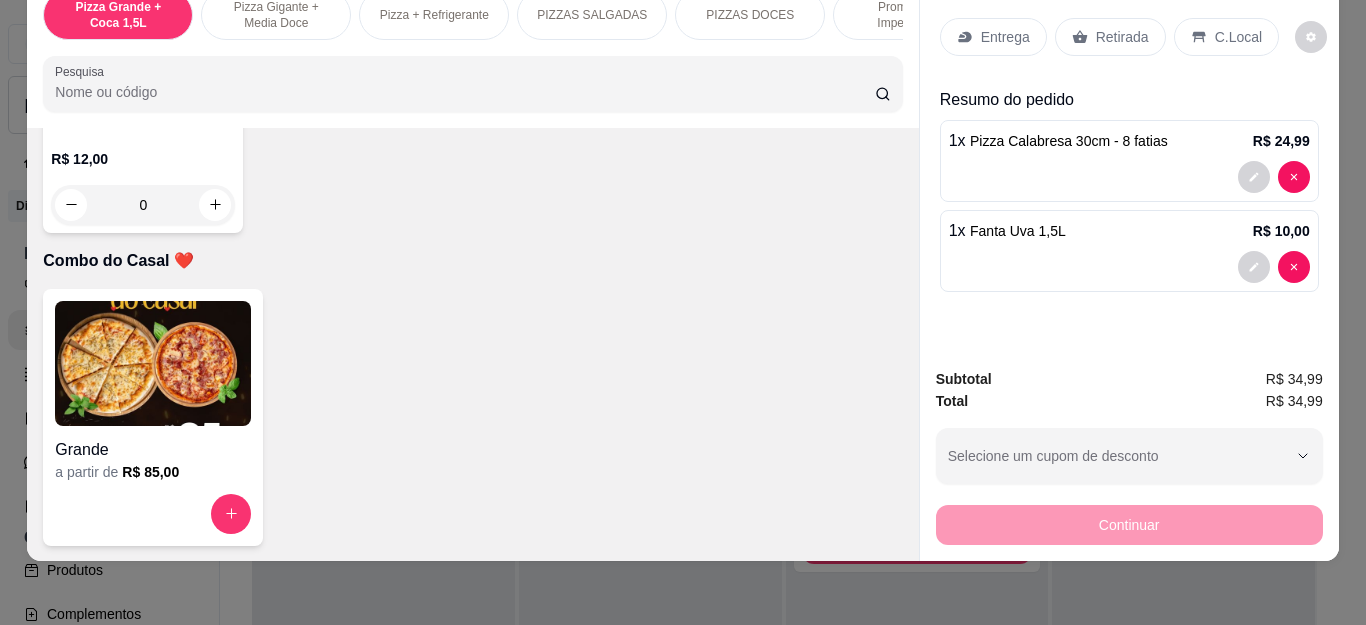 click on "Retirada" at bounding box center [1122, 37] 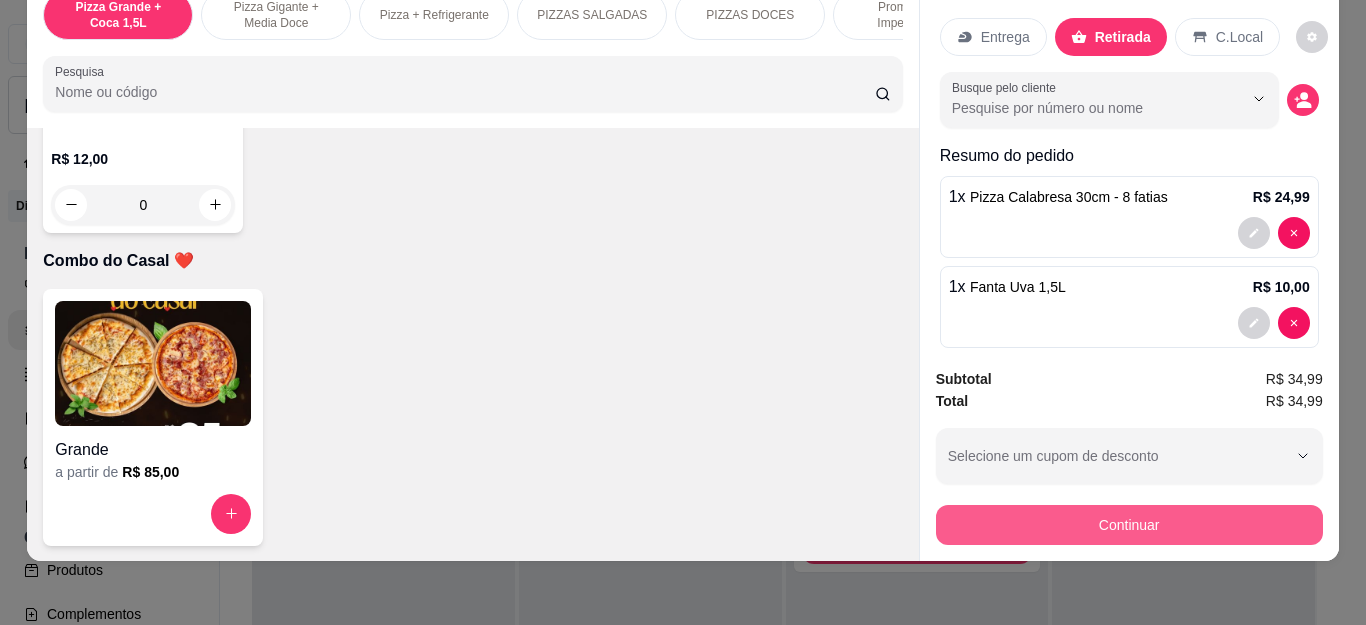 click on "Continuar" at bounding box center (1129, 525) 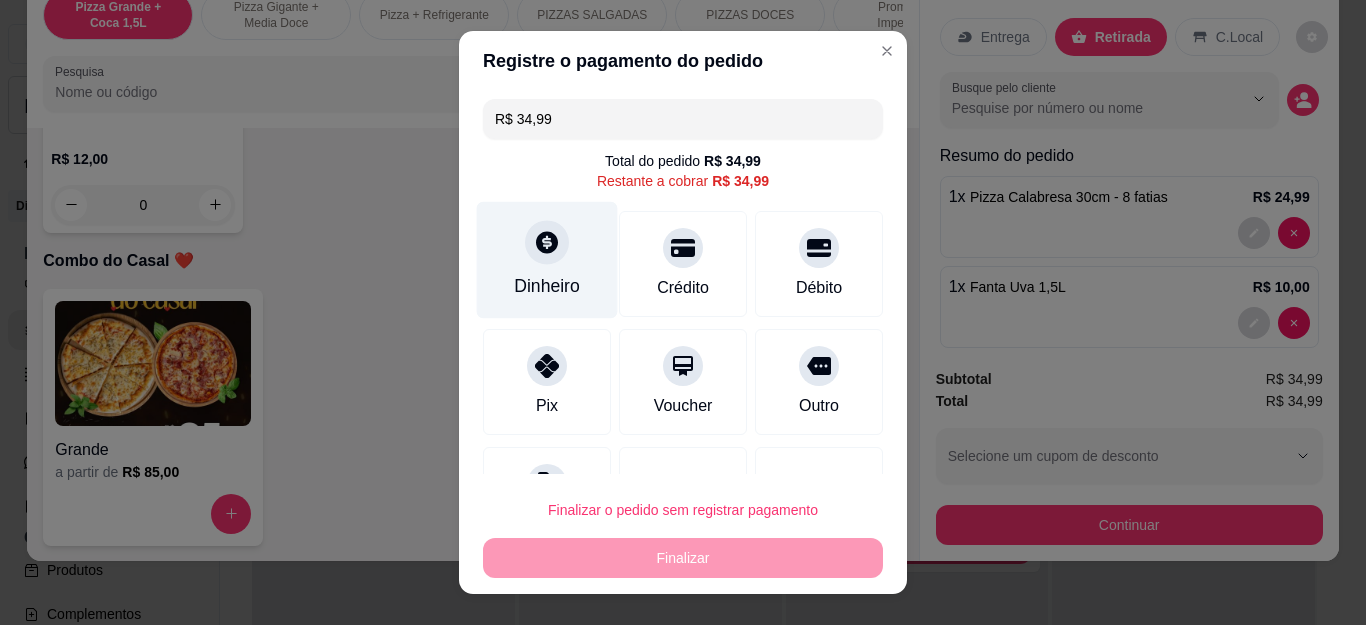 click on "Dinheiro" at bounding box center (547, 286) 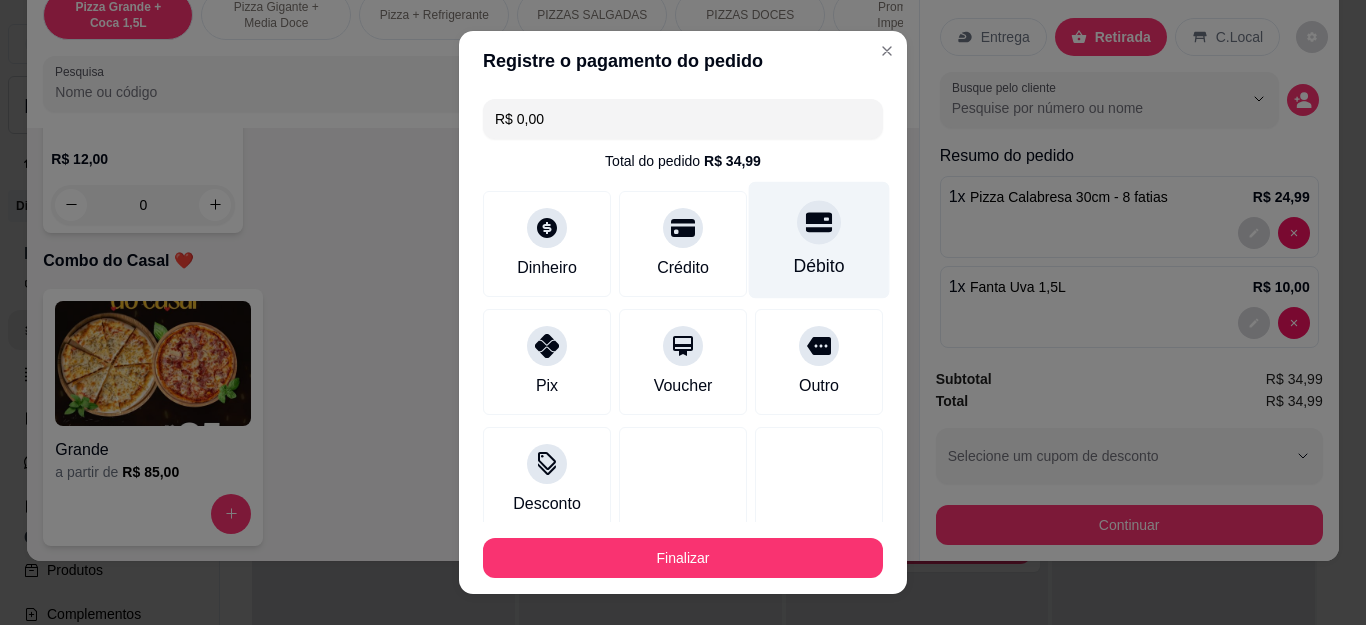 scroll, scrollTop: 87, scrollLeft: 0, axis: vertical 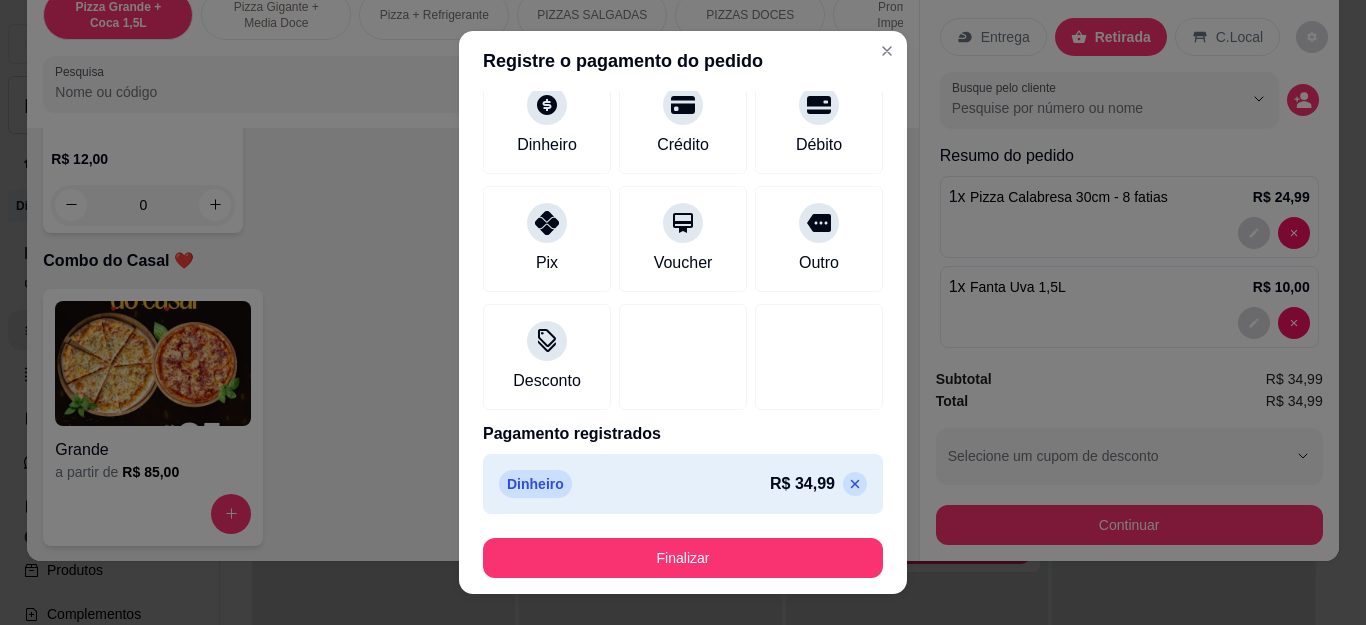 click 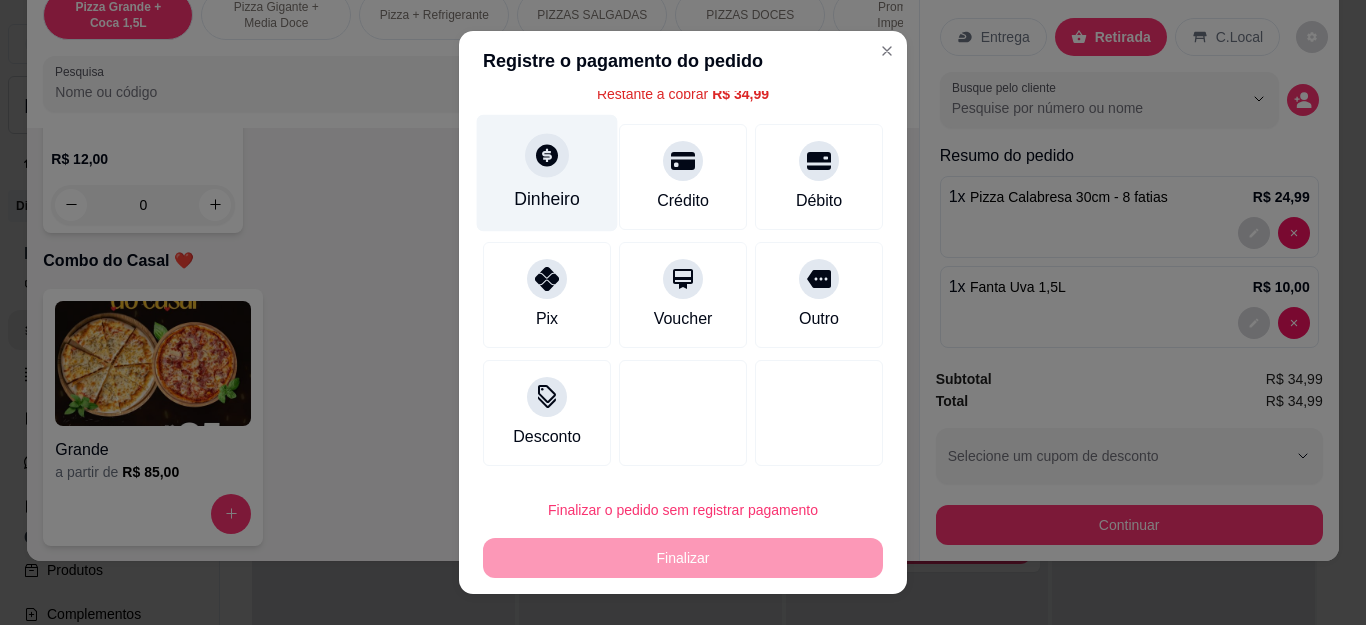 scroll, scrollTop: 0, scrollLeft: 0, axis: both 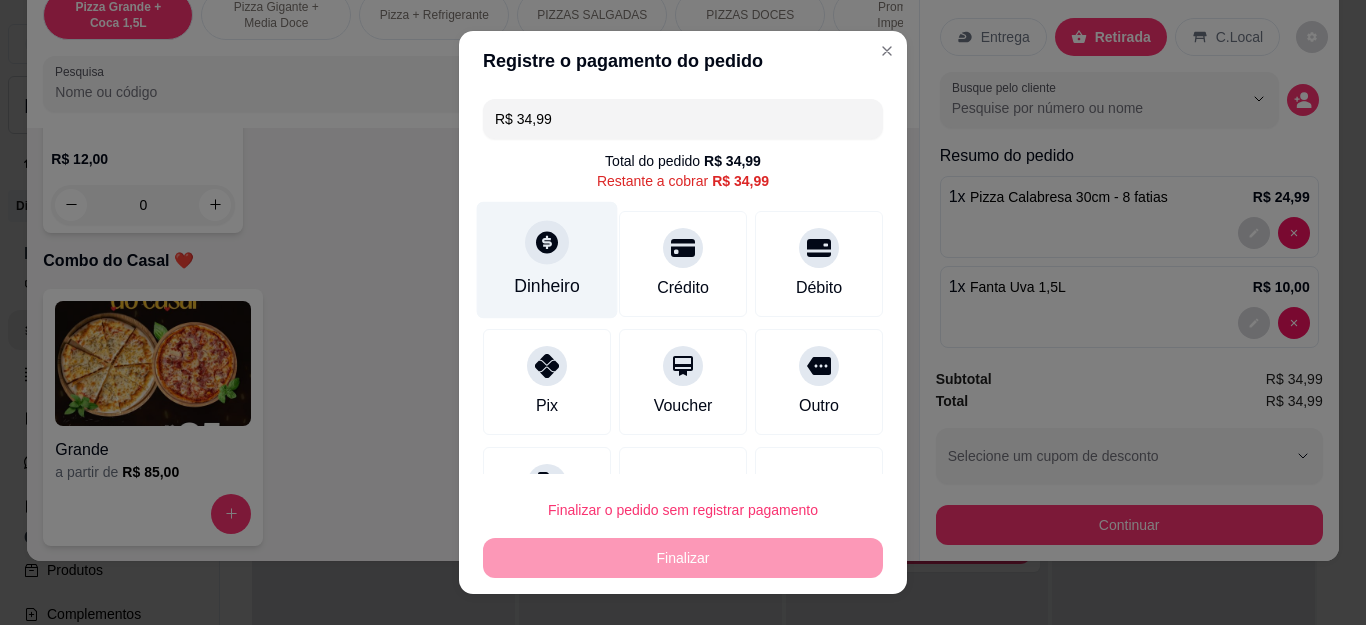 click on "Dinheiro" at bounding box center [547, 260] 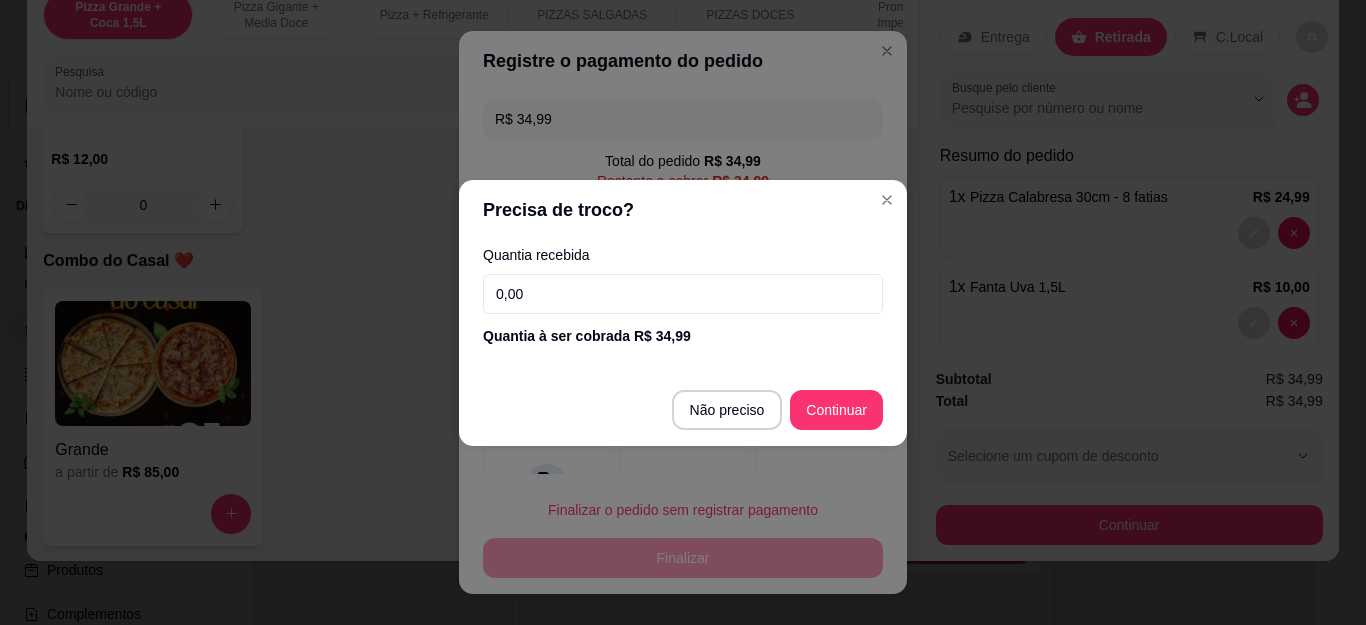 click on "0,00" at bounding box center (683, 294) 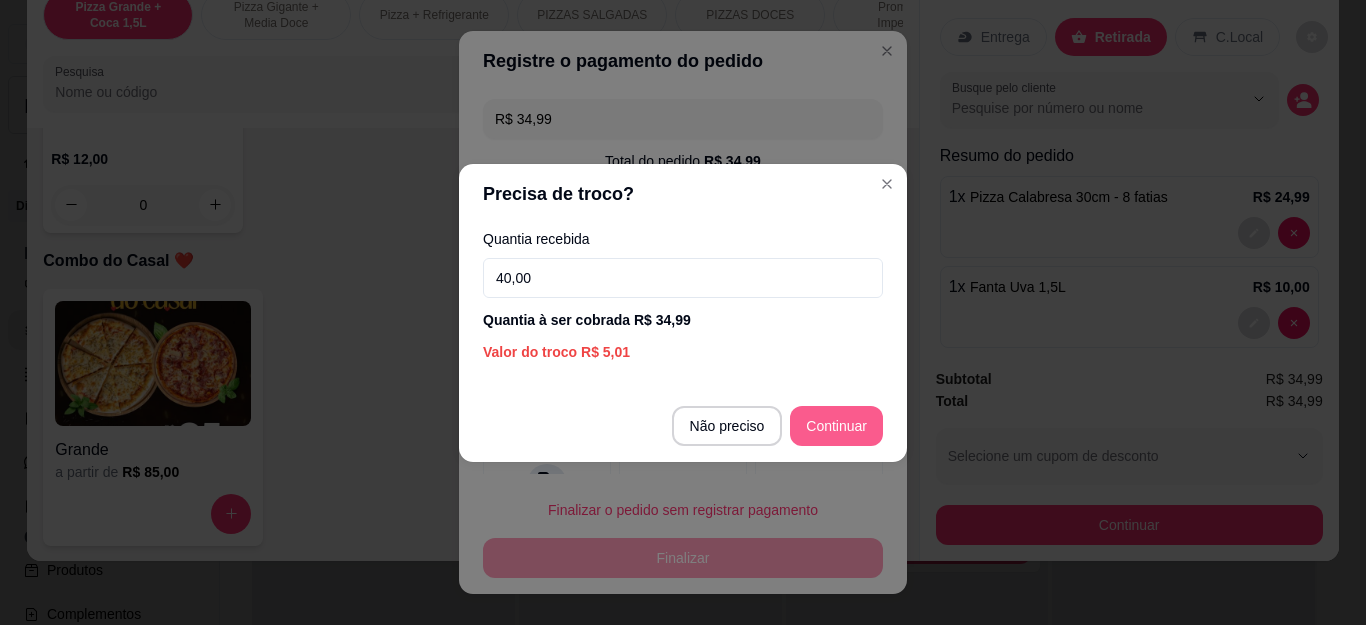 type on "40,00" 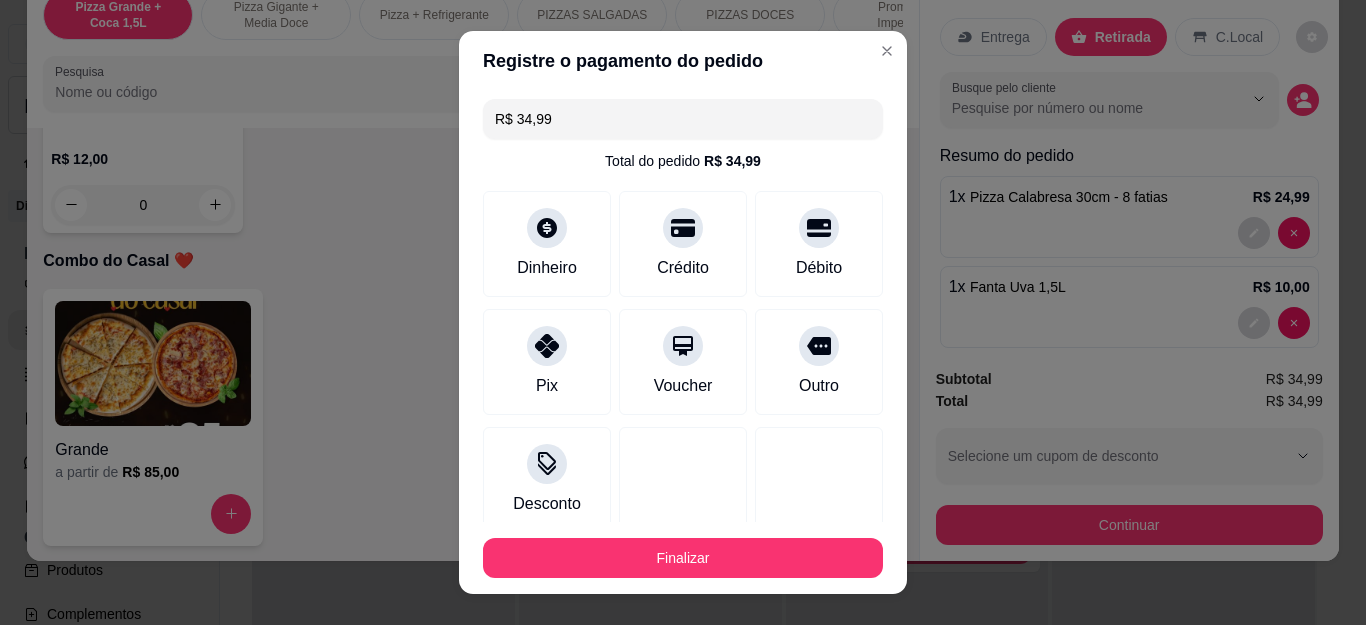 type on "R$ 0,00" 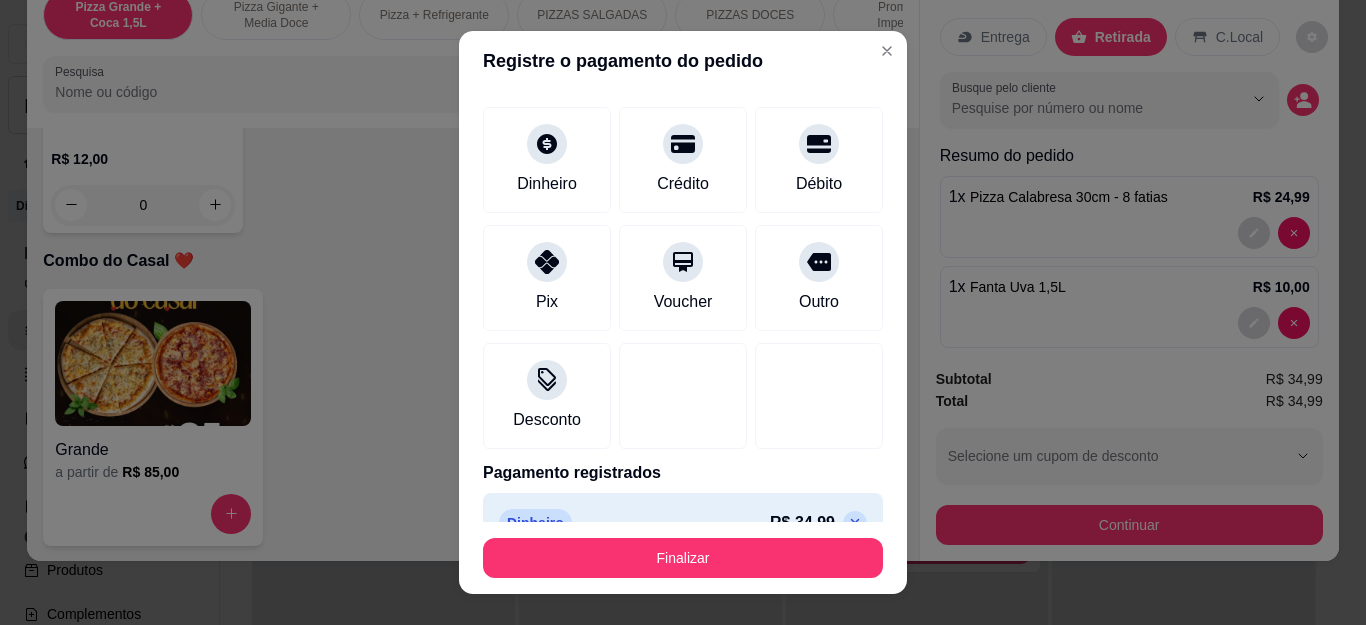 scroll, scrollTop: 100, scrollLeft: 0, axis: vertical 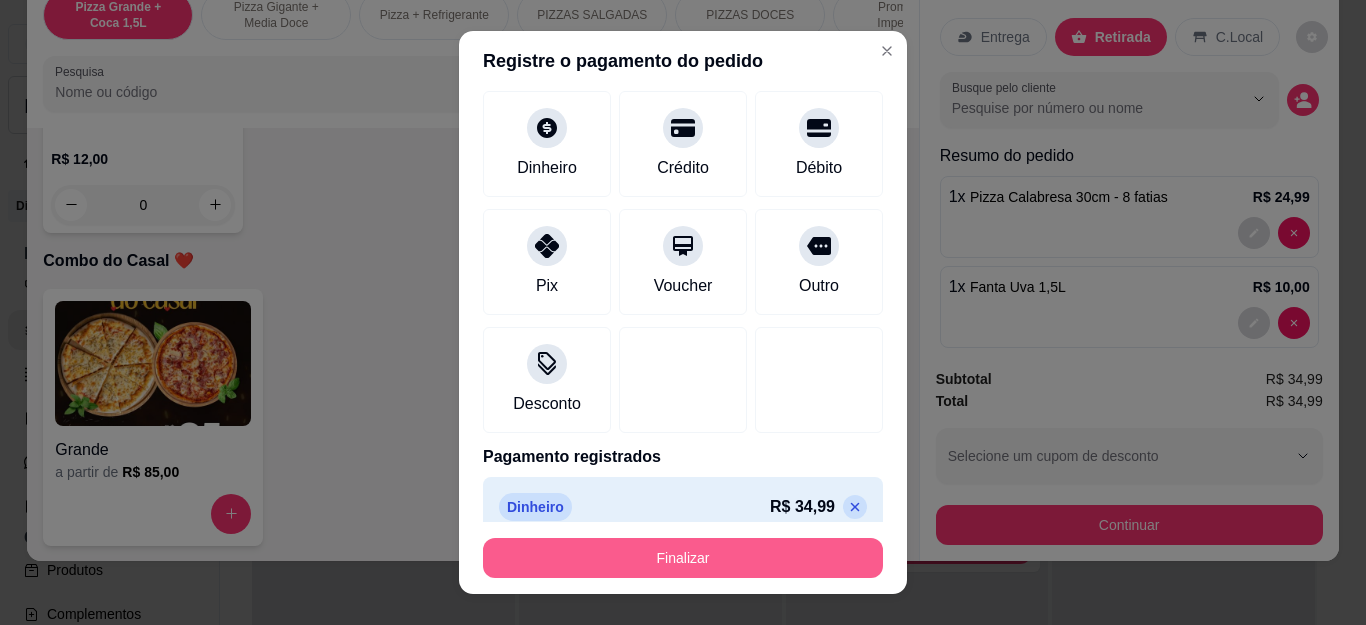 click on "Finalizar" at bounding box center (683, 558) 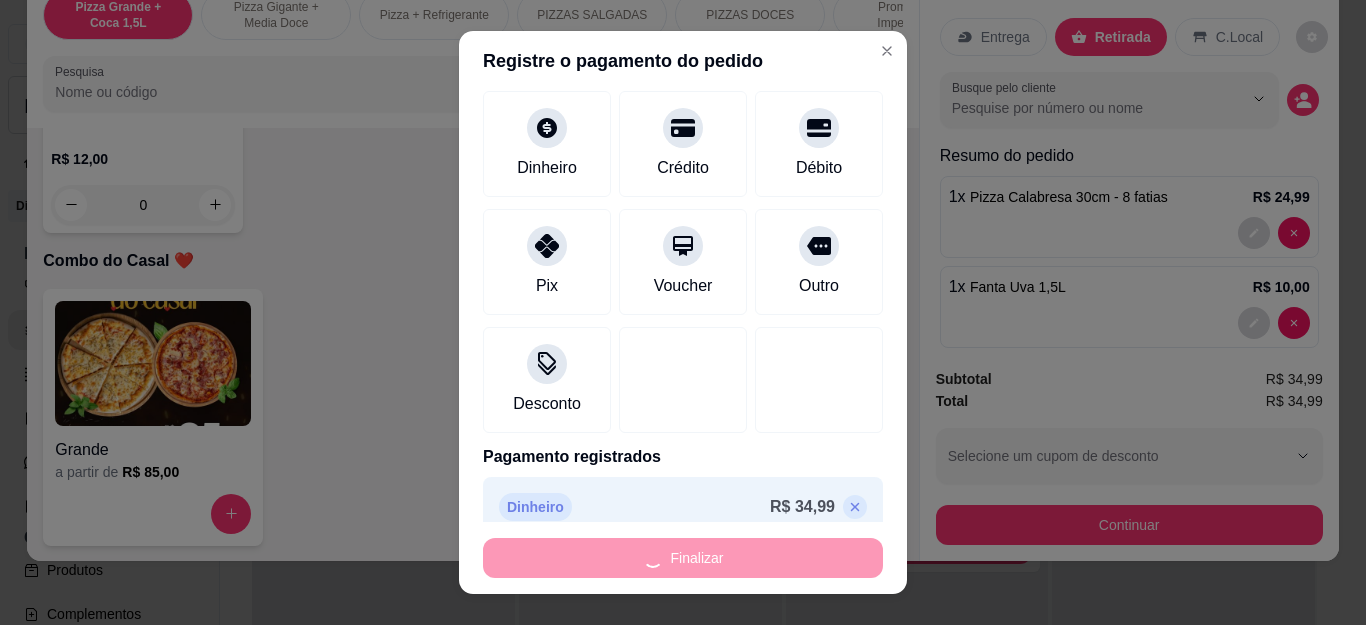 type on "0" 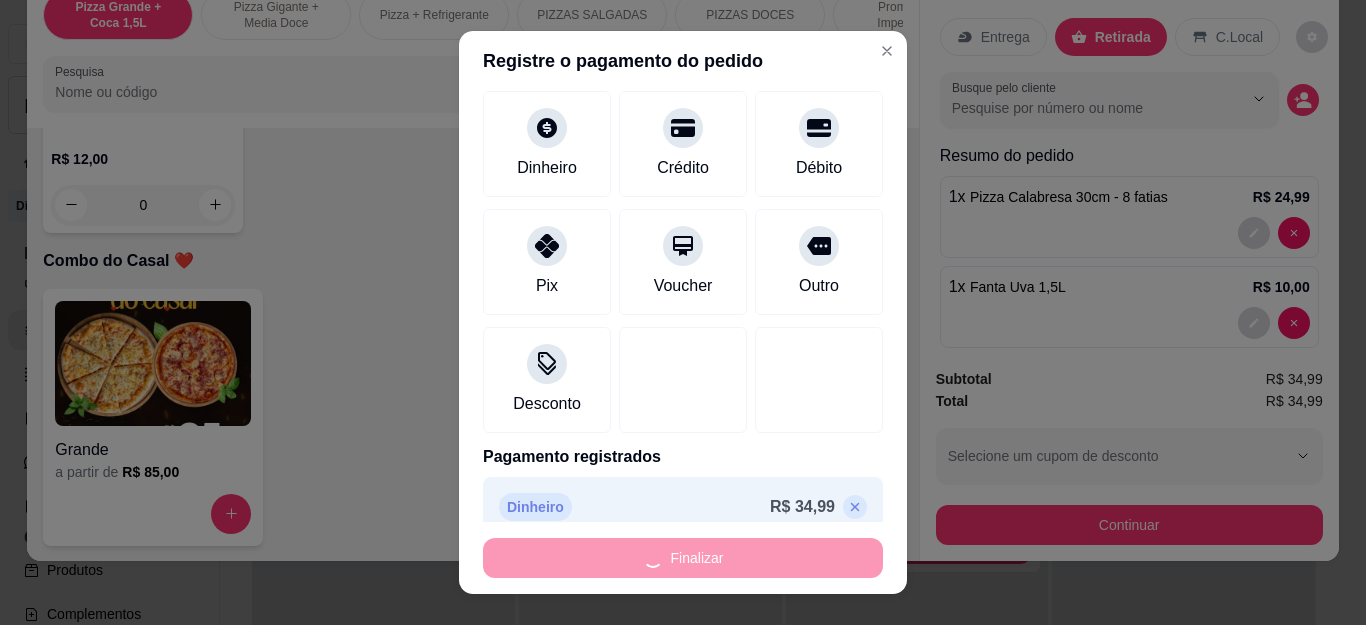 type on "0" 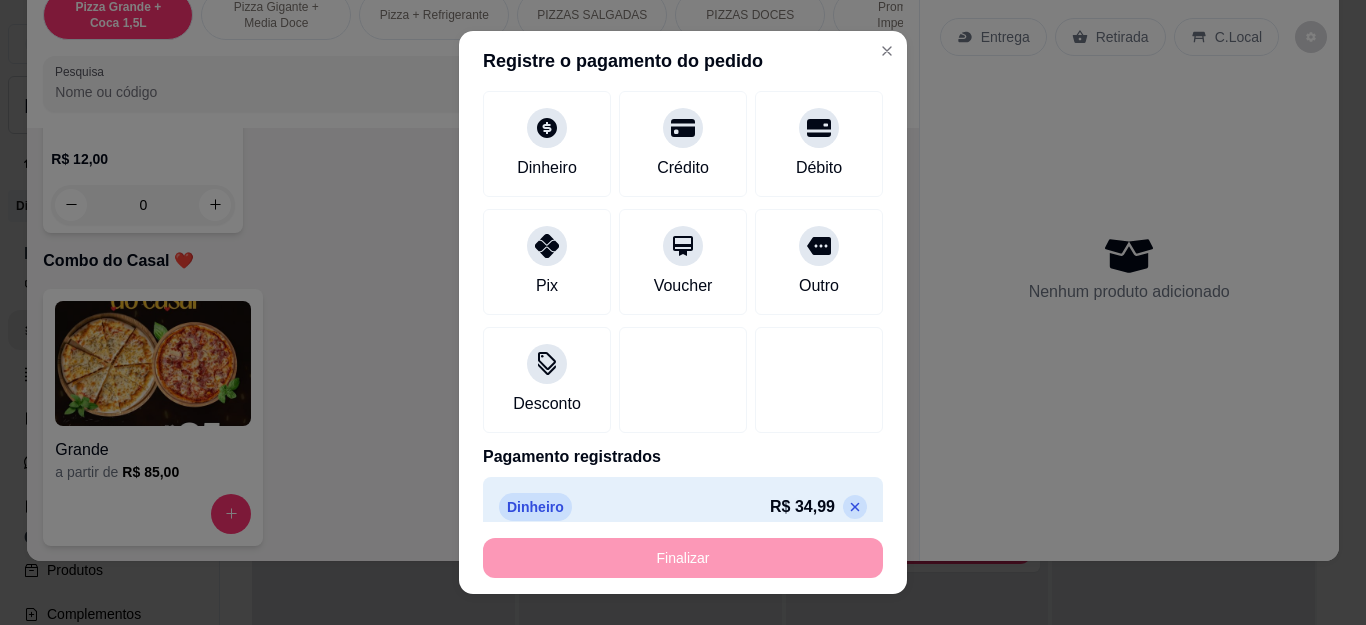 type on "-R$ 34,99" 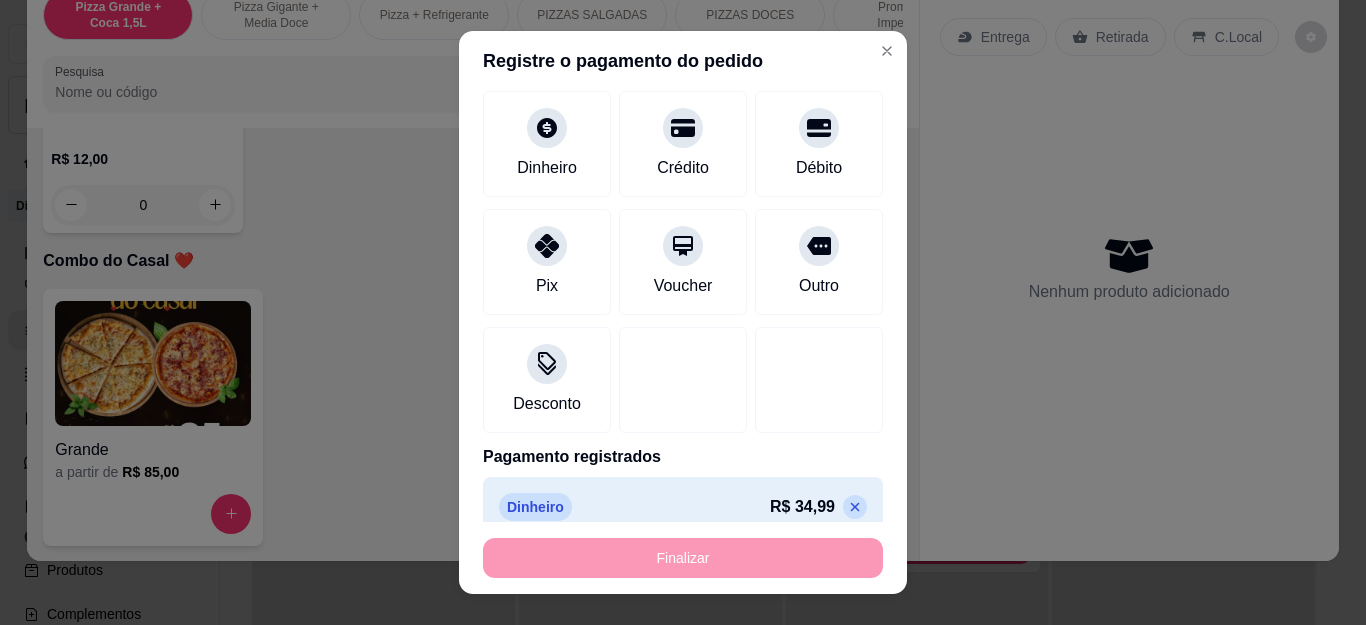 scroll, scrollTop: 4898, scrollLeft: 0, axis: vertical 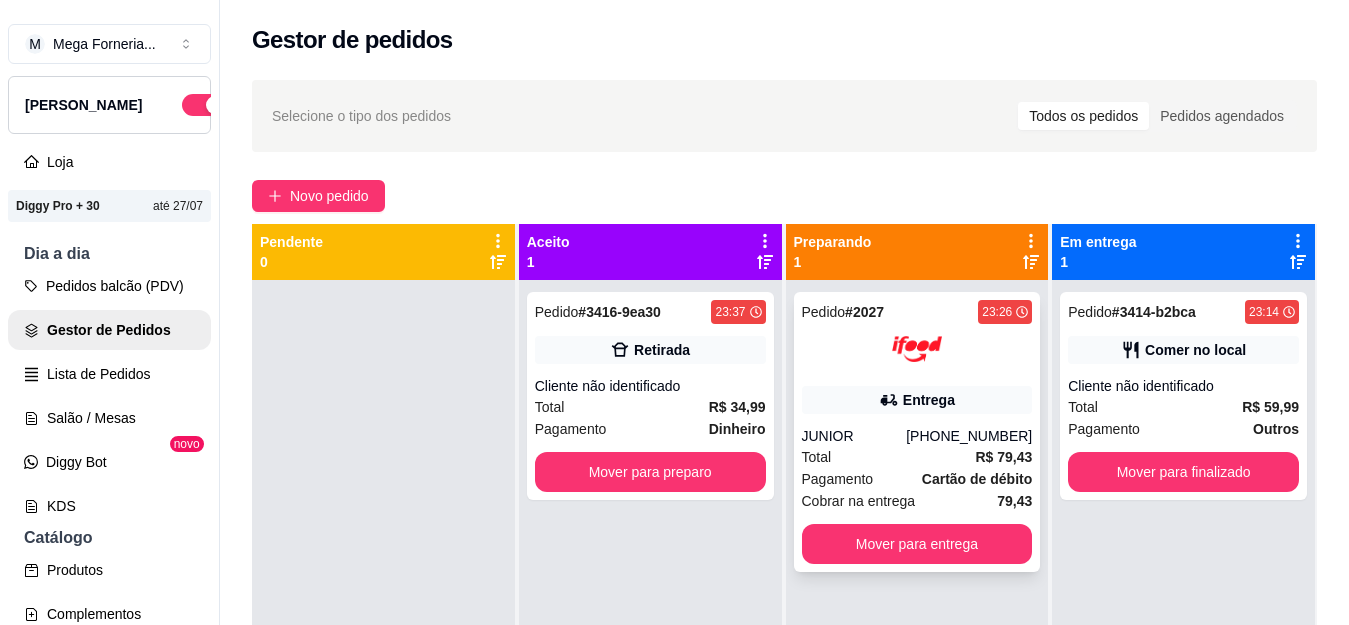click on "Entrega" at bounding box center [929, 400] 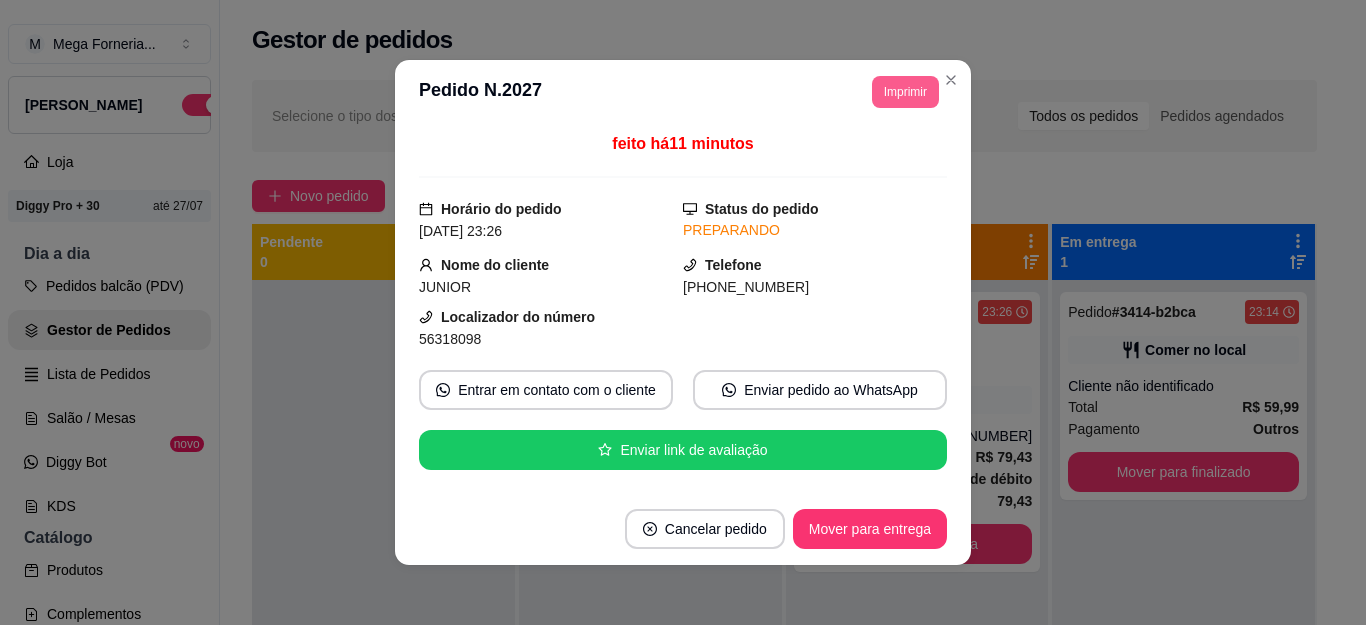 click on "Imprimir" at bounding box center [905, 92] 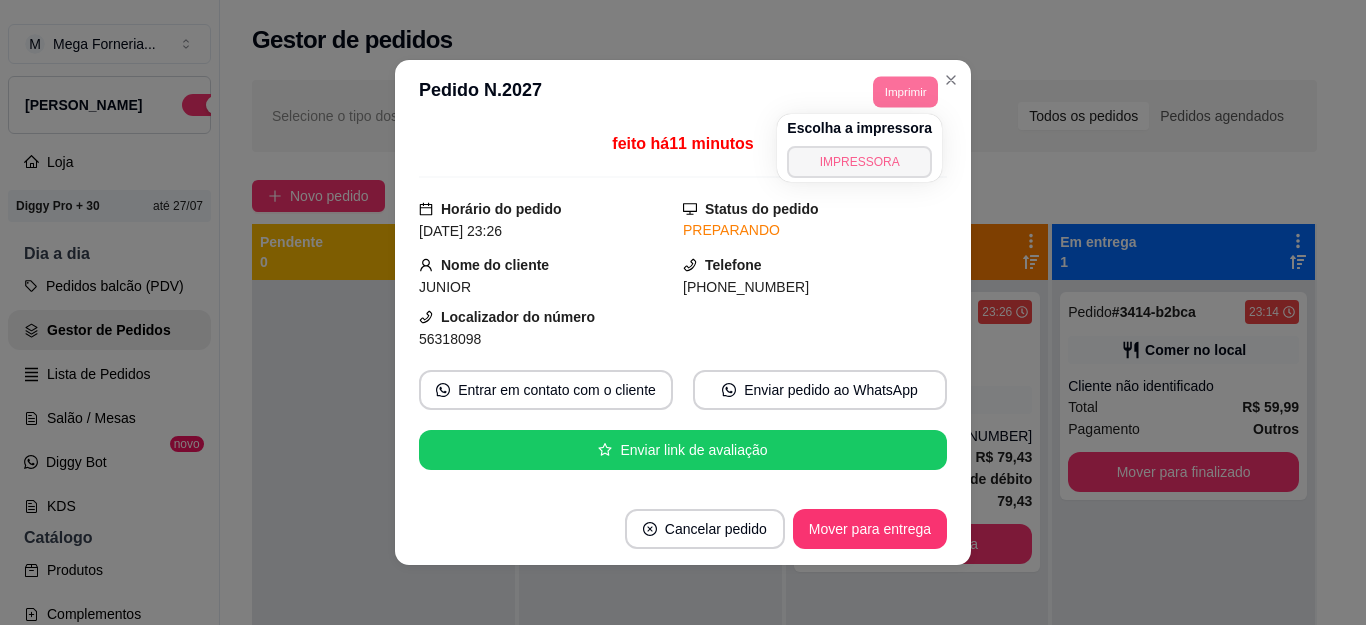 click on "IMPRESSORA" at bounding box center [859, 162] 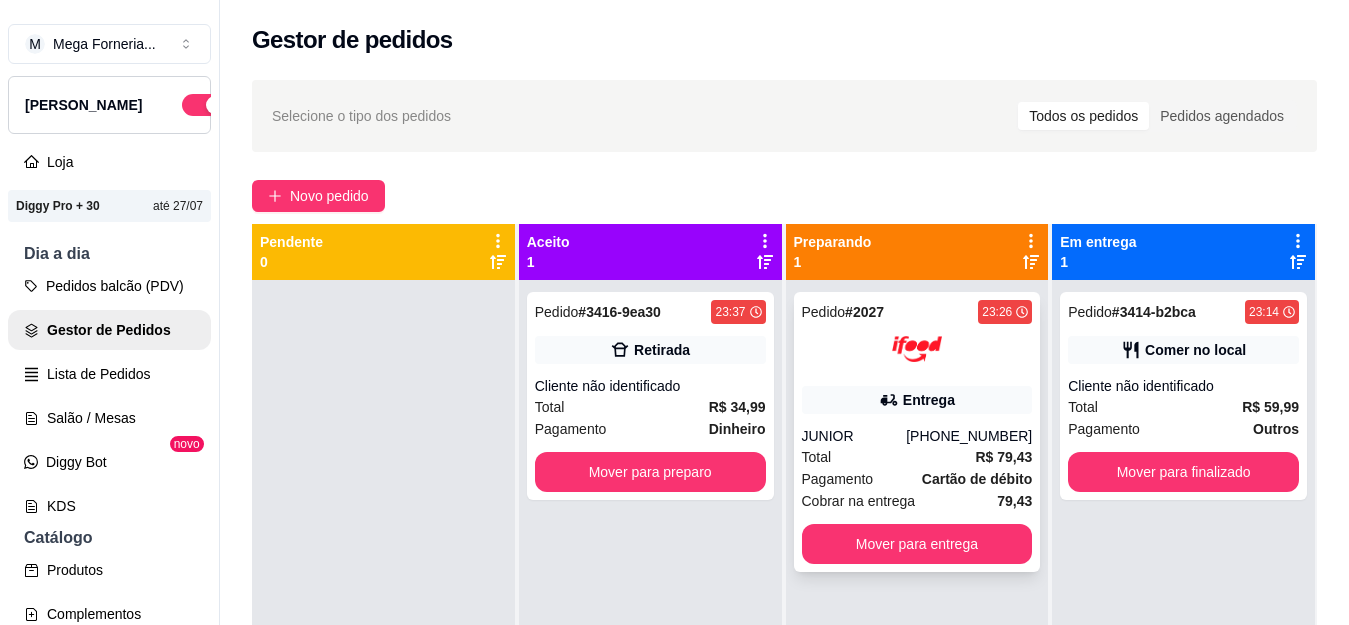 click on "Entrega" at bounding box center (917, 400) 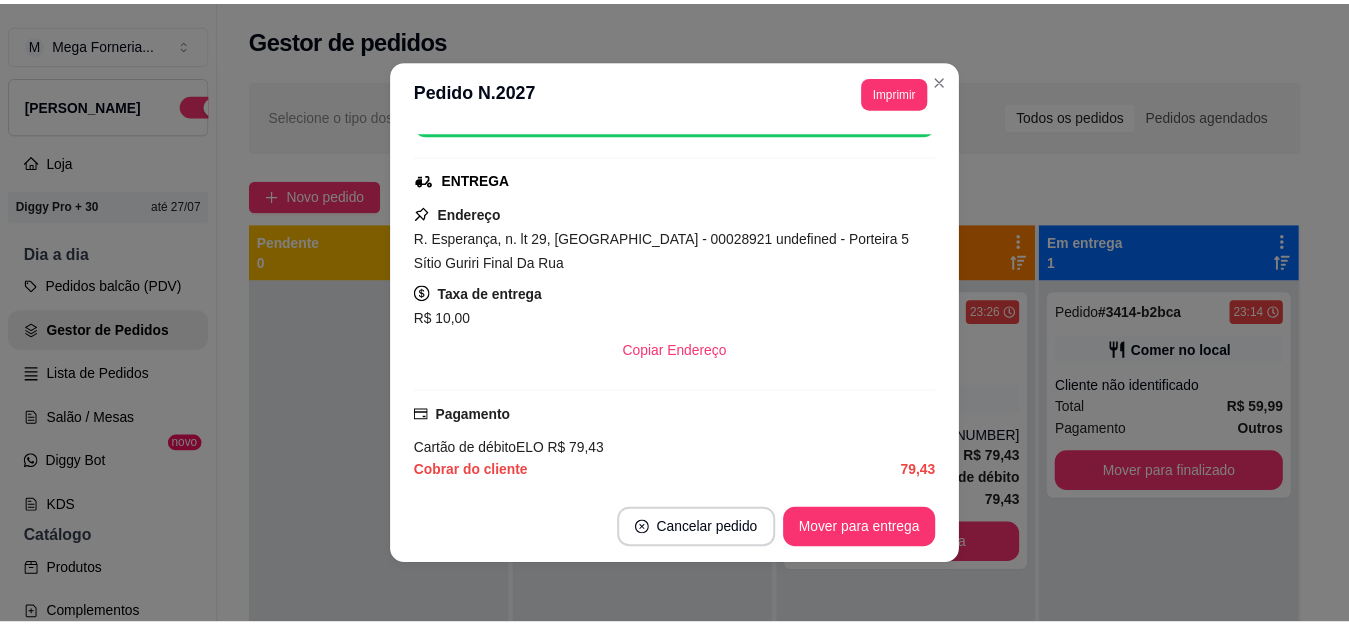 scroll, scrollTop: 300, scrollLeft: 0, axis: vertical 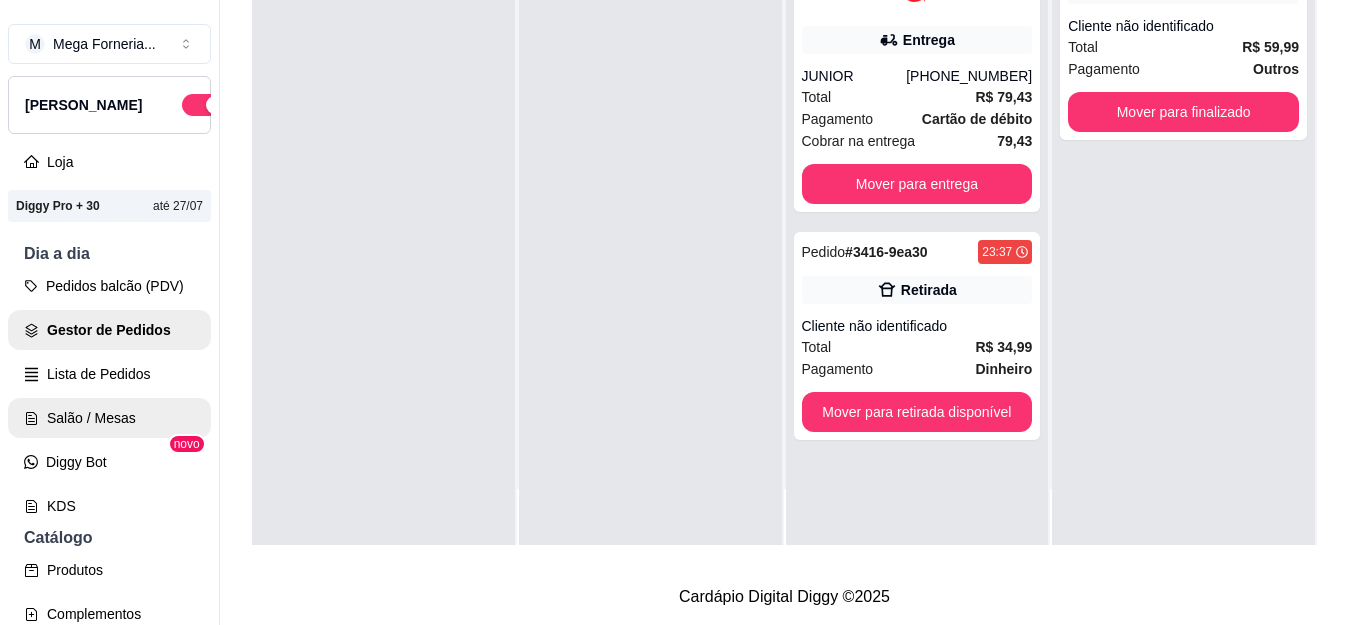 click on "Salão / Mesas" at bounding box center [109, 418] 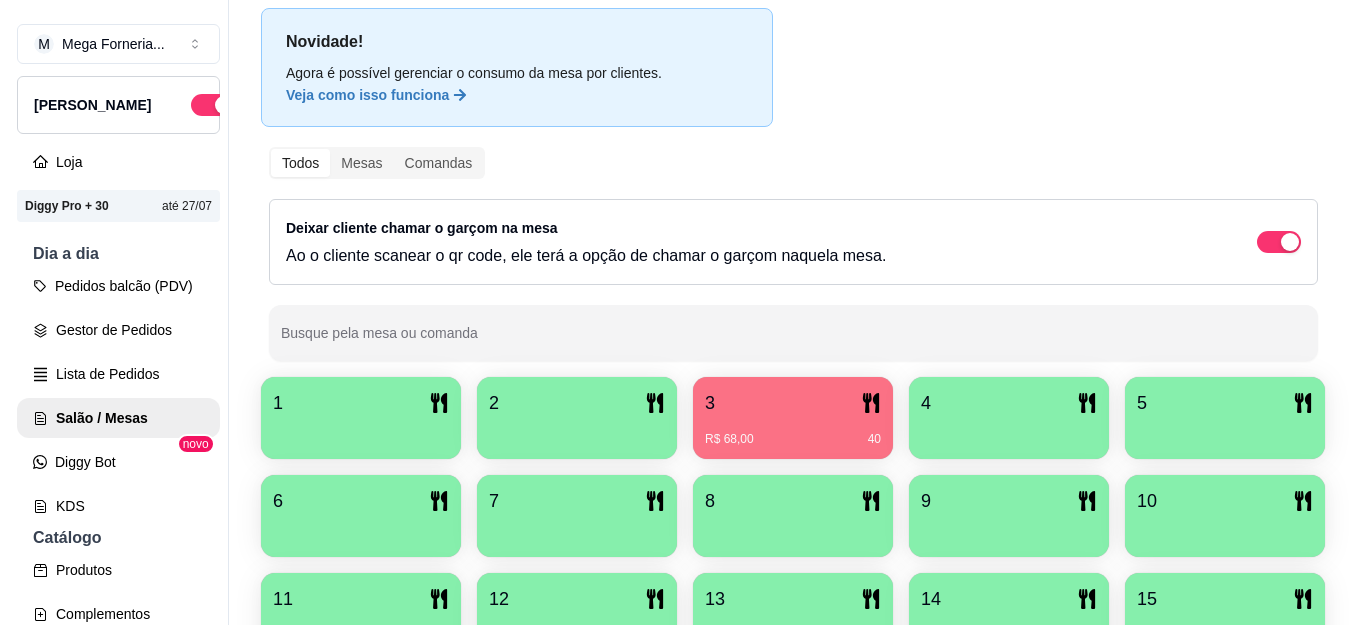 scroll, scrollTop: 300, scrollLeft: 0, axis: vertical 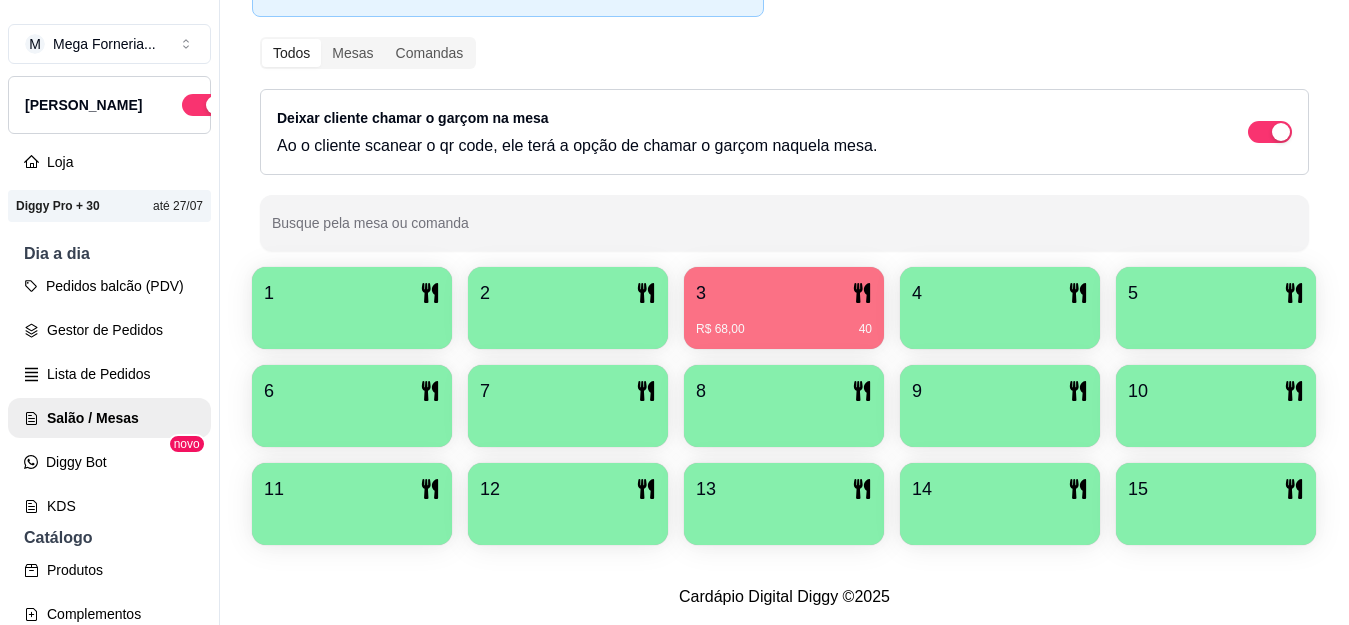 click on "3" at bounding box center (784, 293) 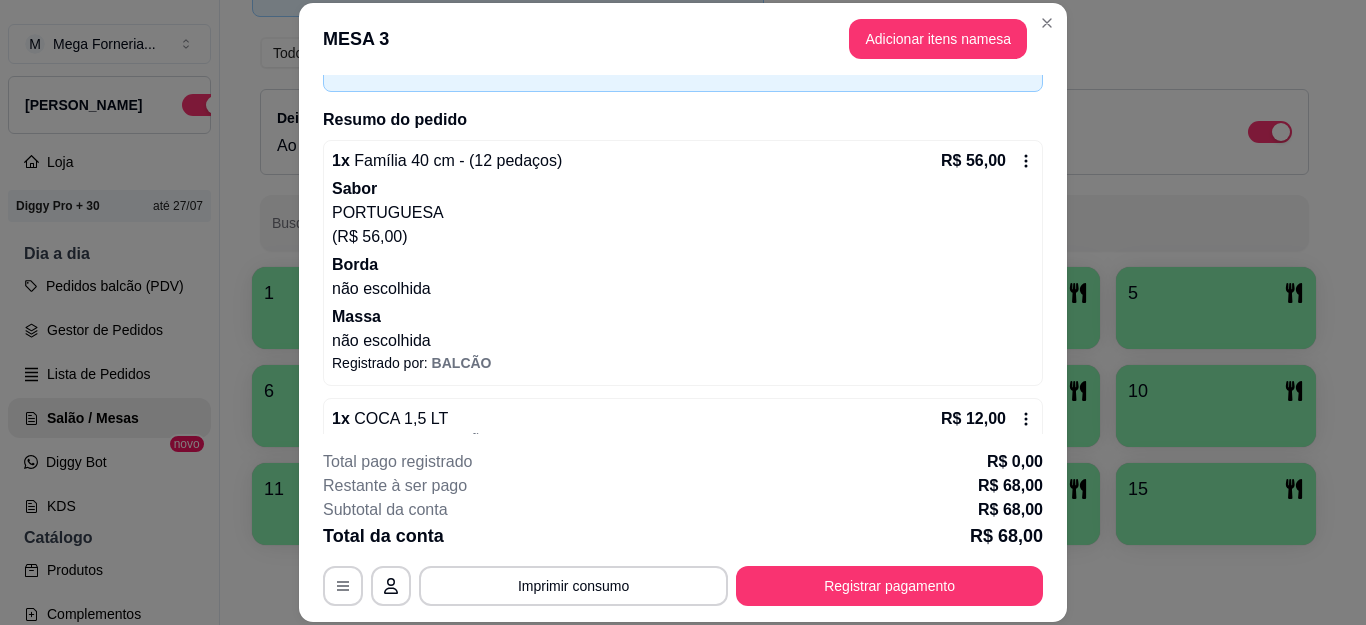 scroll, scrollTop: 162, scrollLeft: 0, axis: vertical 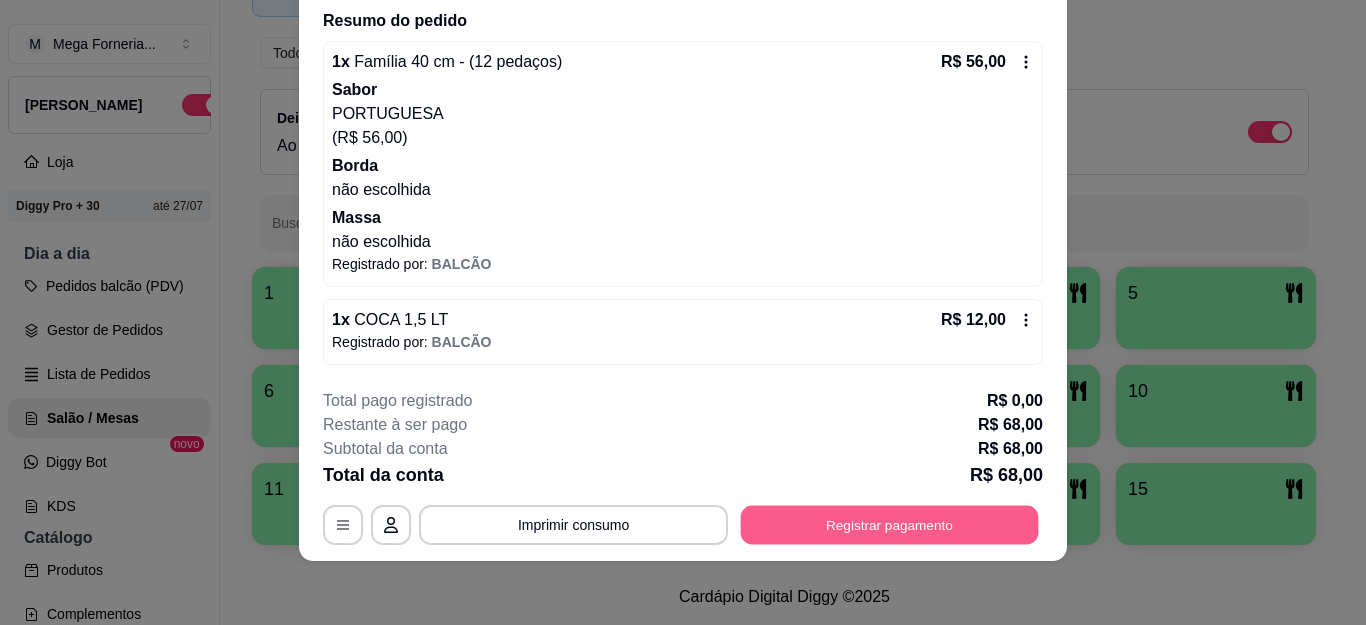 click on "Registrar pagamento" at bounding box center (890, 524) 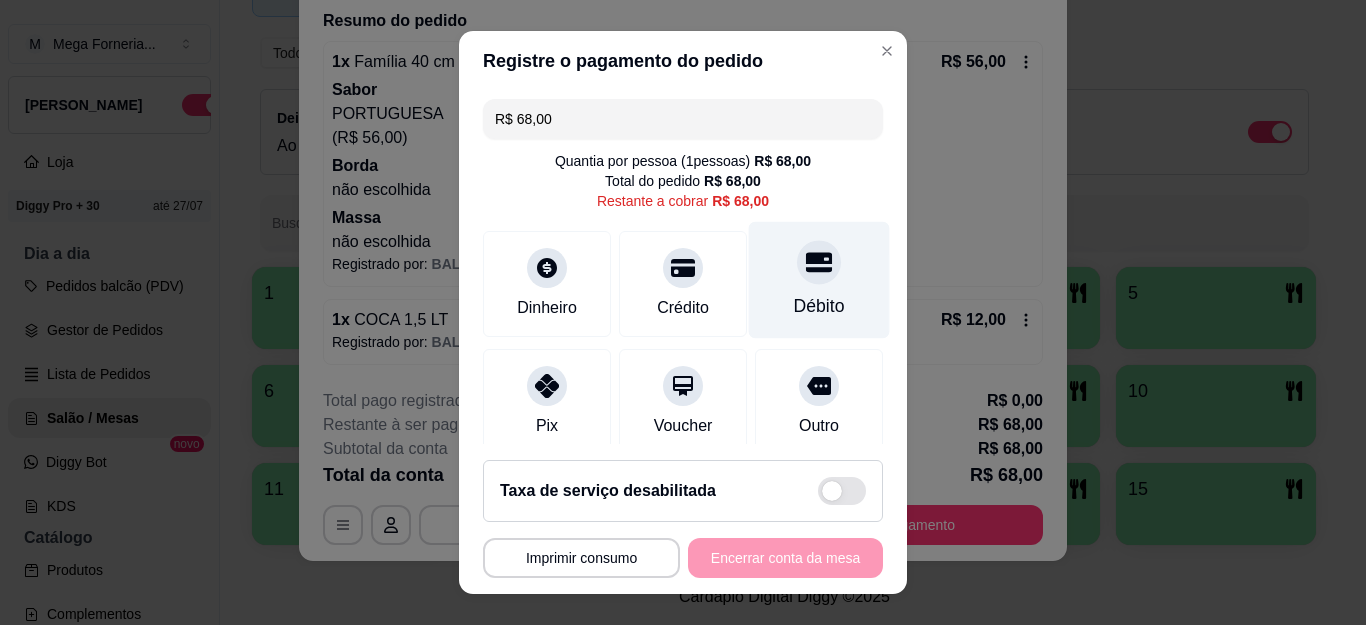 click 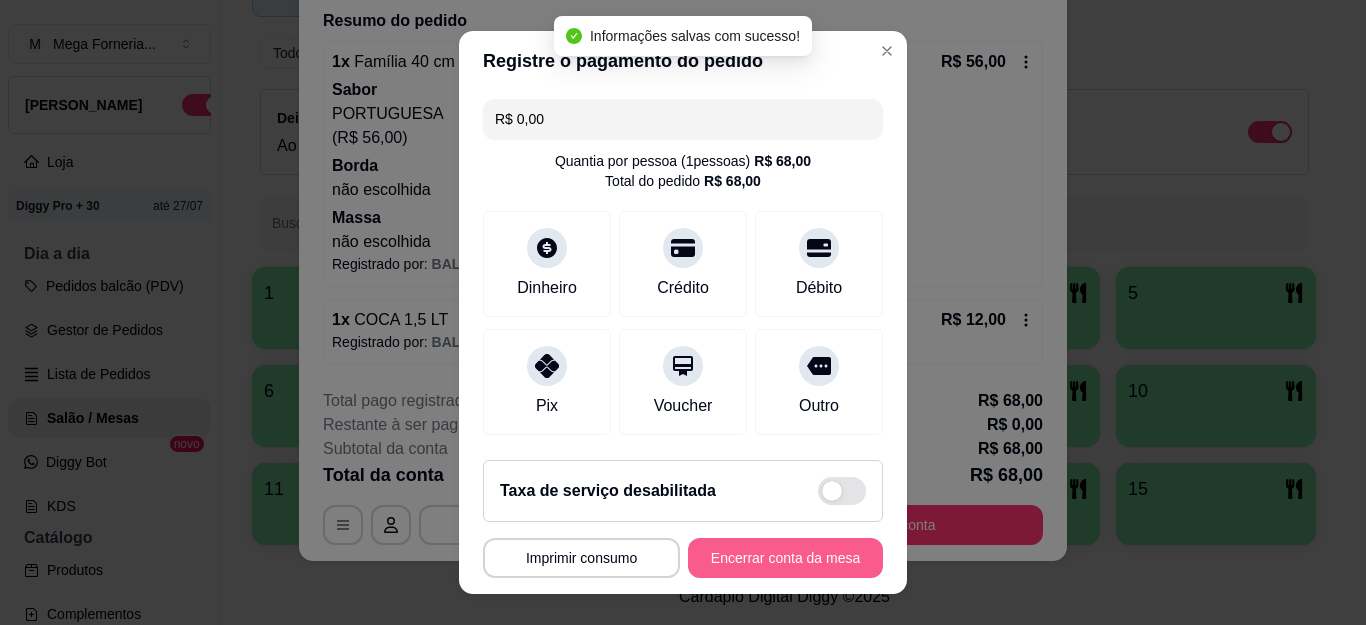 type on "R$ 0,00" 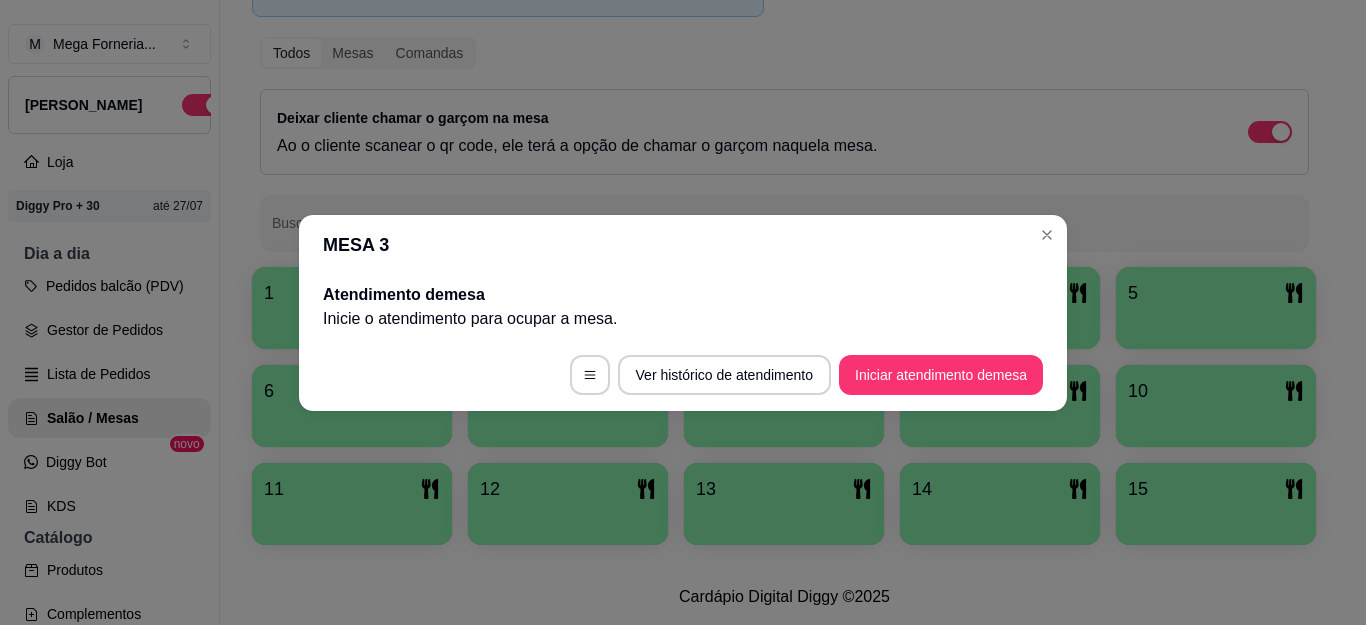 scroll, scrollTop: 0, scrollLeft: 0, axis: both 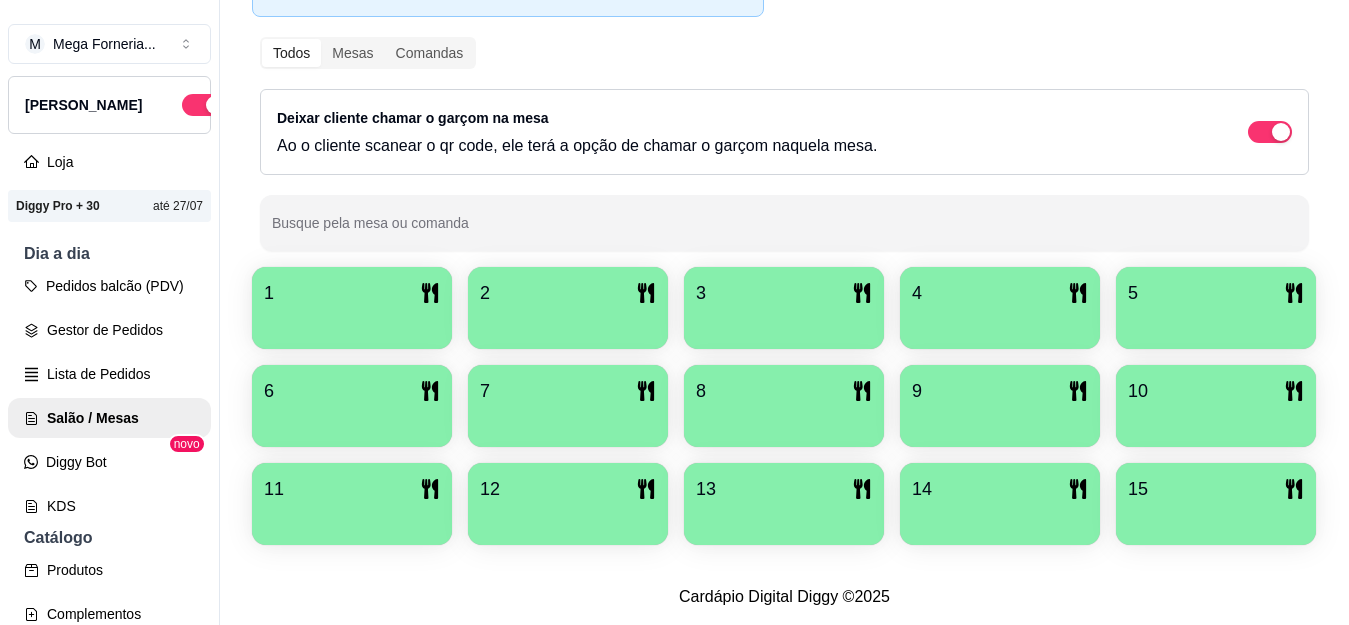 click on "Gestor de Pedidos" at bounding box center [109, 330] 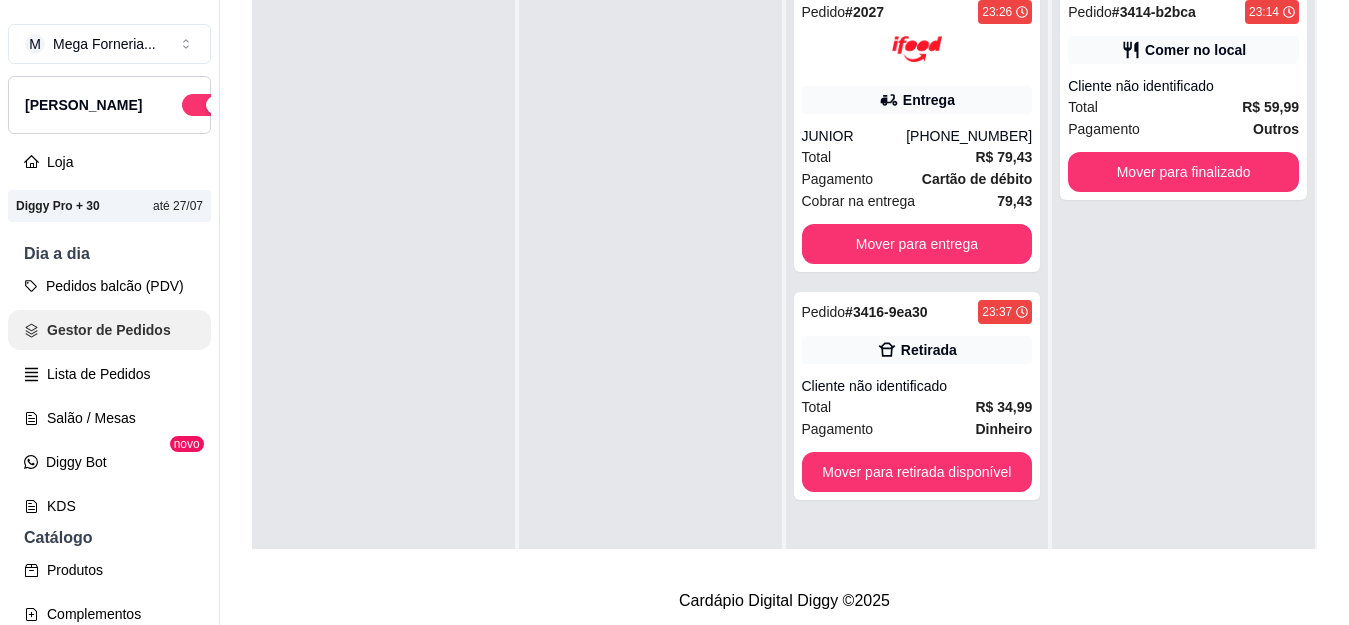scroll, scrollTop: 0, scrollLeft: 0, axis: both 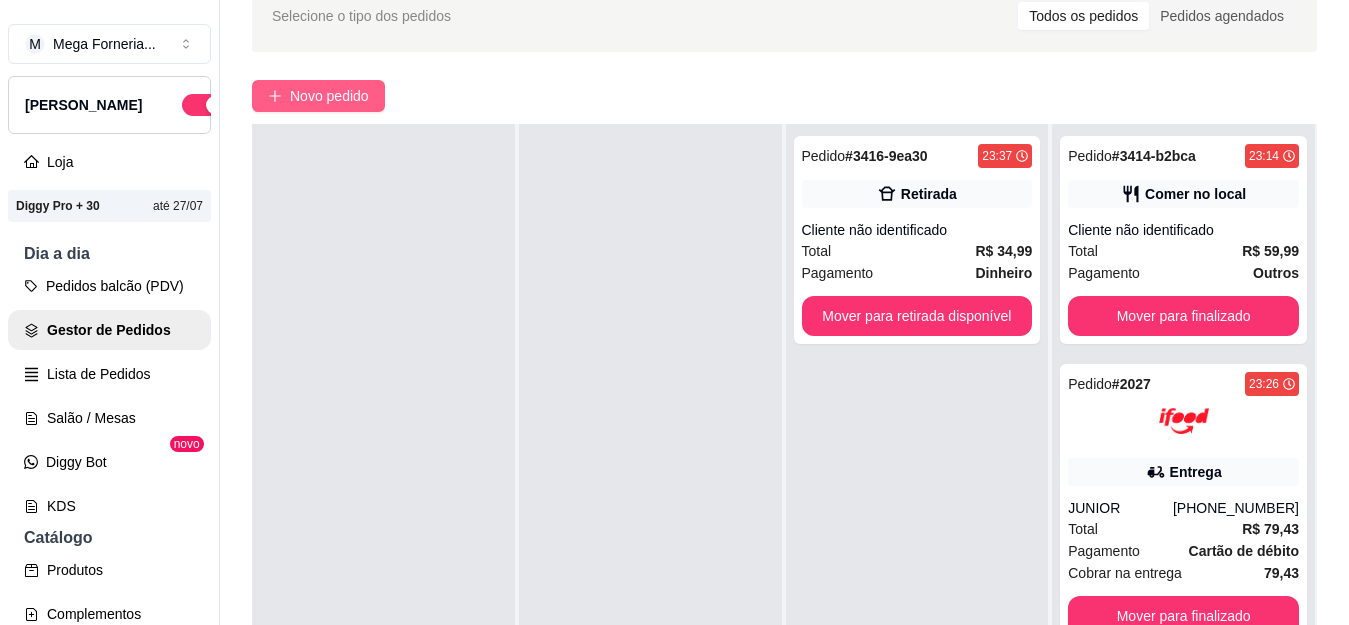 click on "Novo pedido" at bounding box center (318, 96) 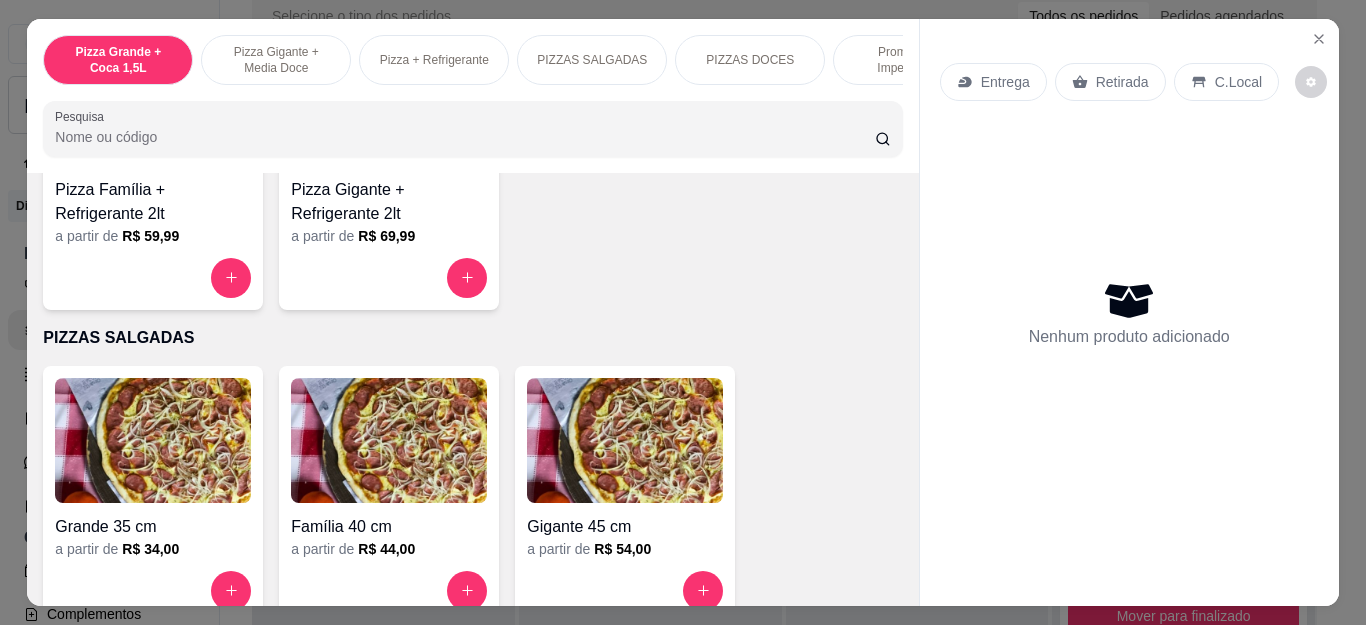 scroll, scrollTop: 1000, scrollLeft: 0, axis: vertical 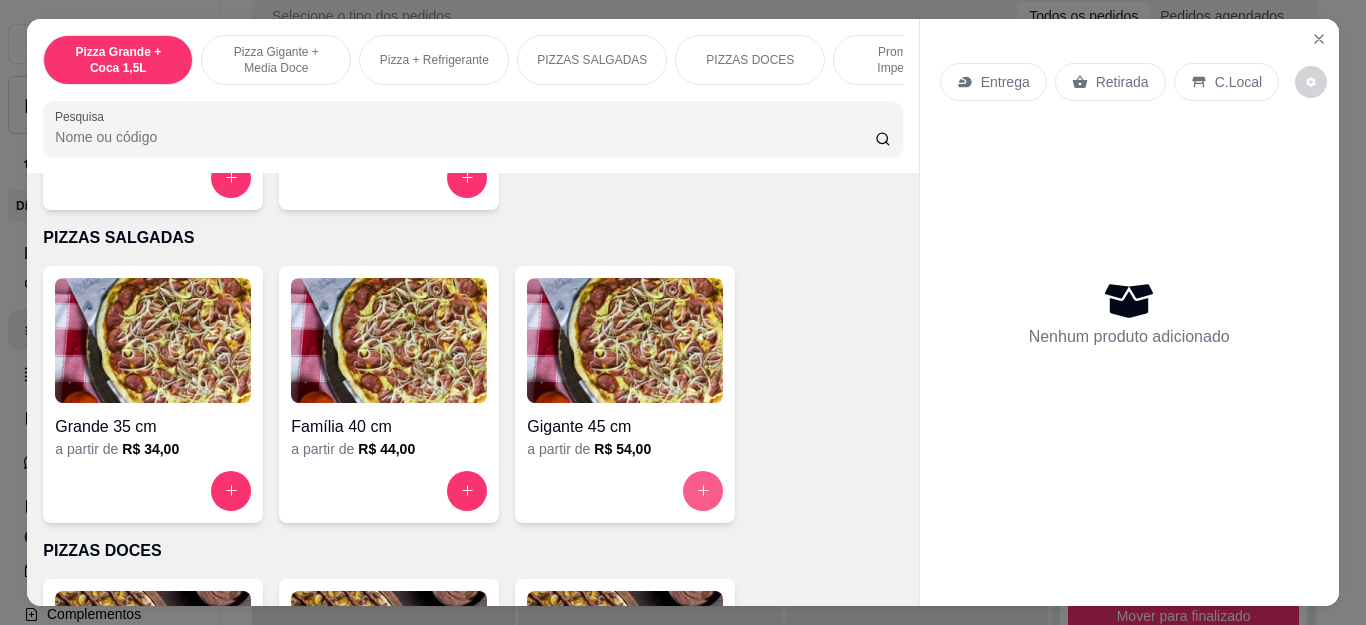 click at bounding box center [703, 491] 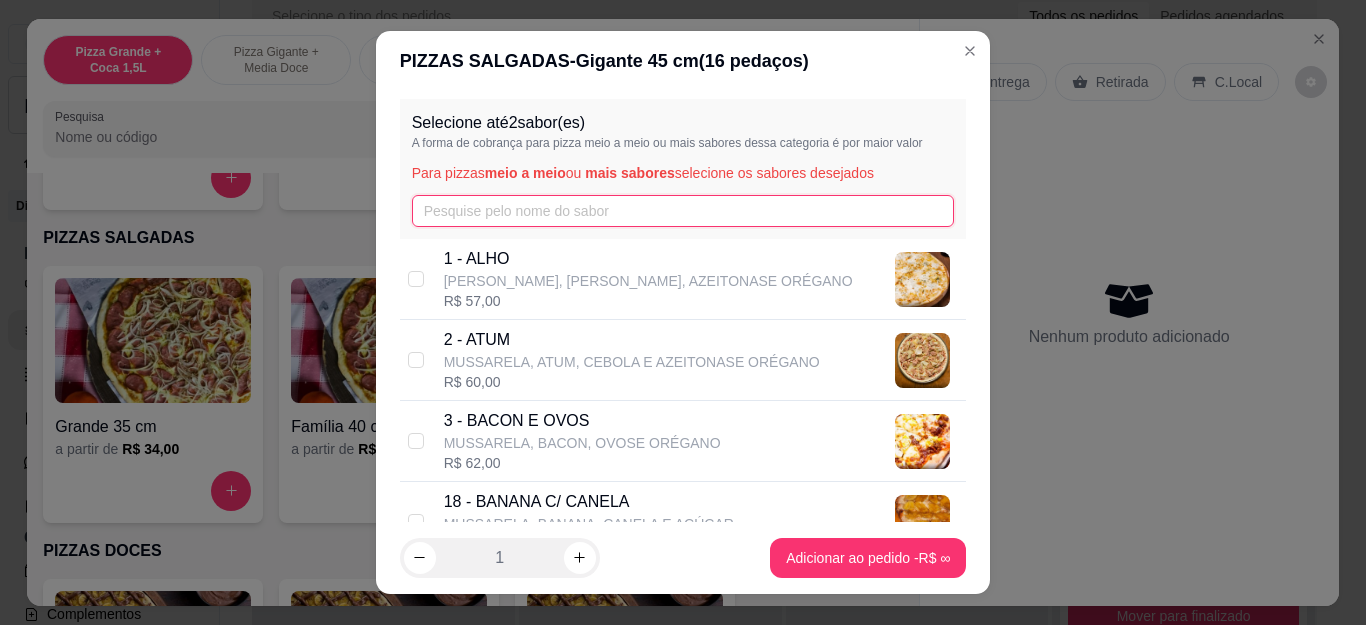 click at bounding box center [683, 211] 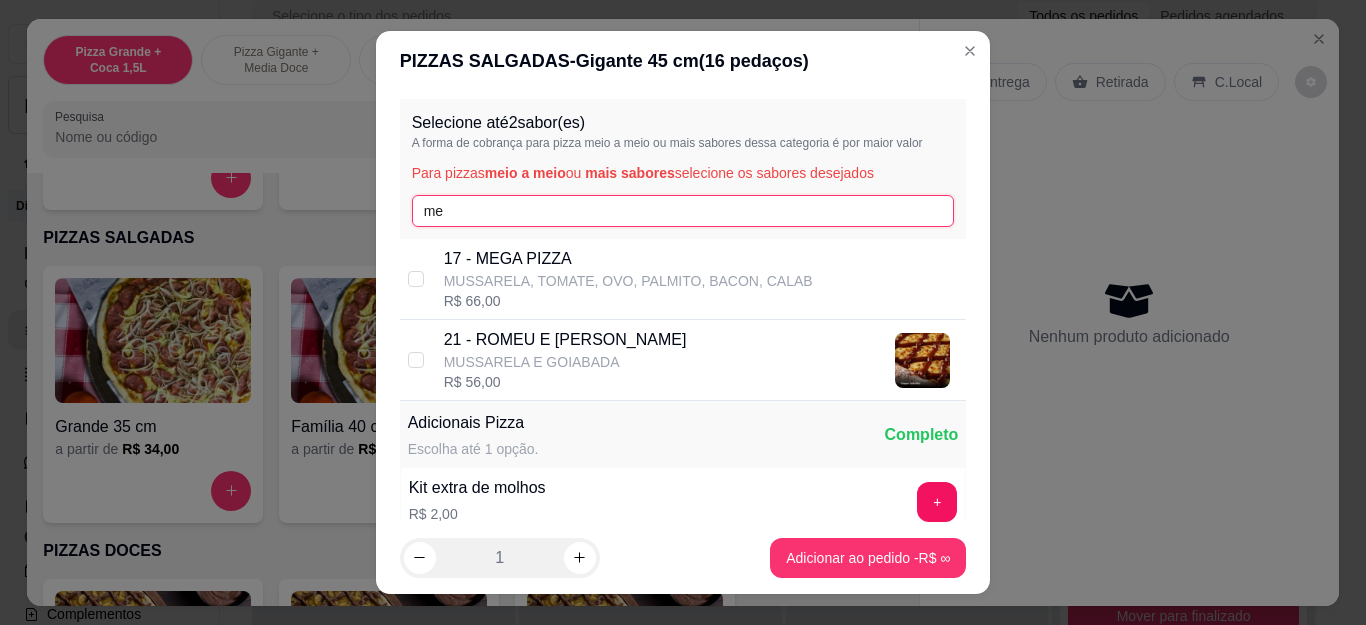 type on "me" 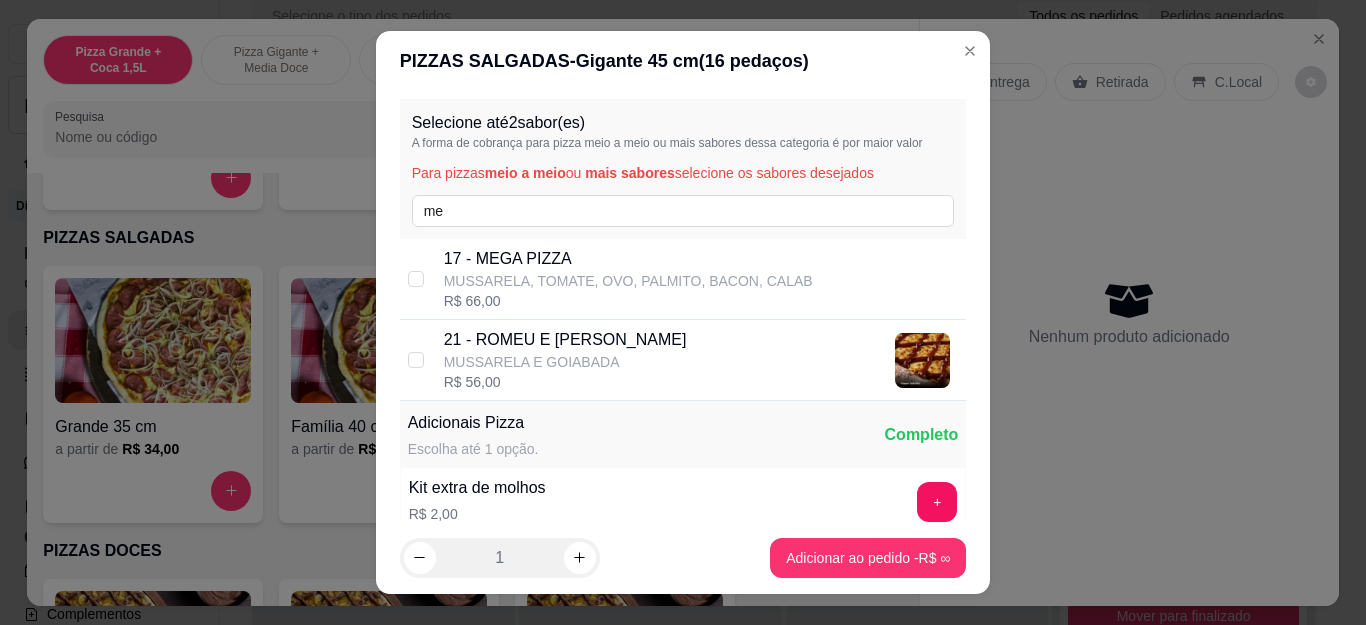 click on "17 - MEGA PIZZA MUSSARELA, TOMATE, OVO, PALMITO, BACON, CALAB R$ 66,00" at bounding box center [683, 279] 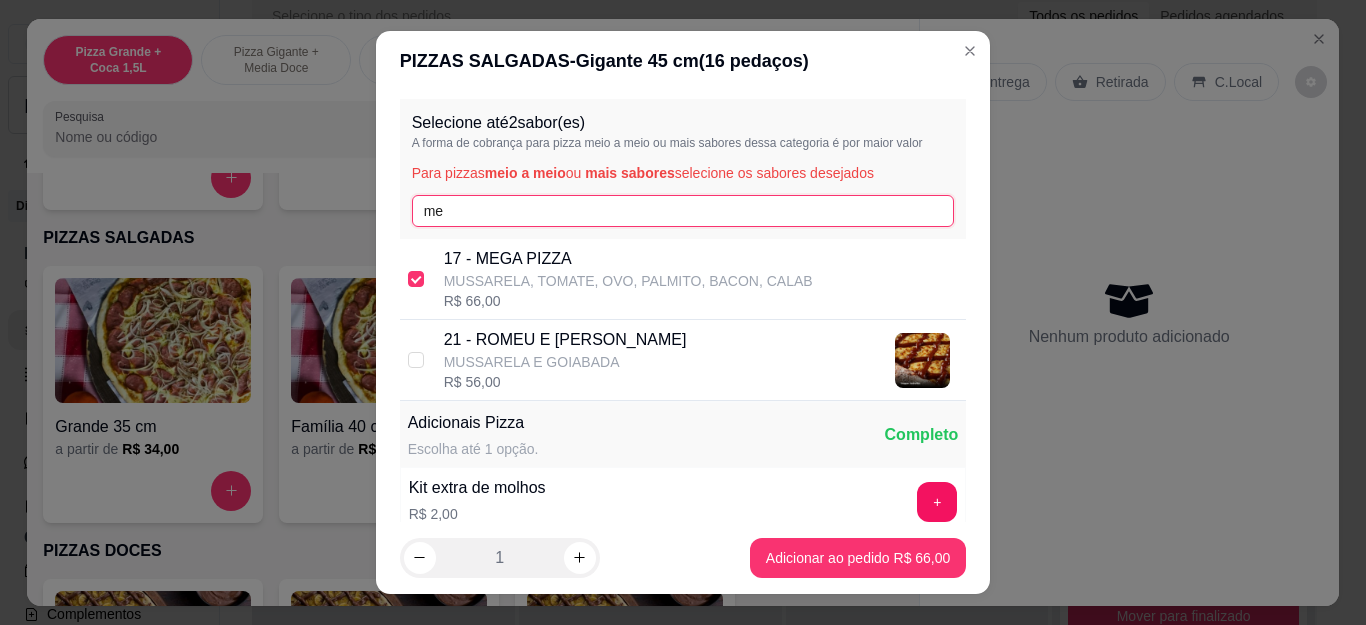 click on "me" at bounding box center (683, 211) 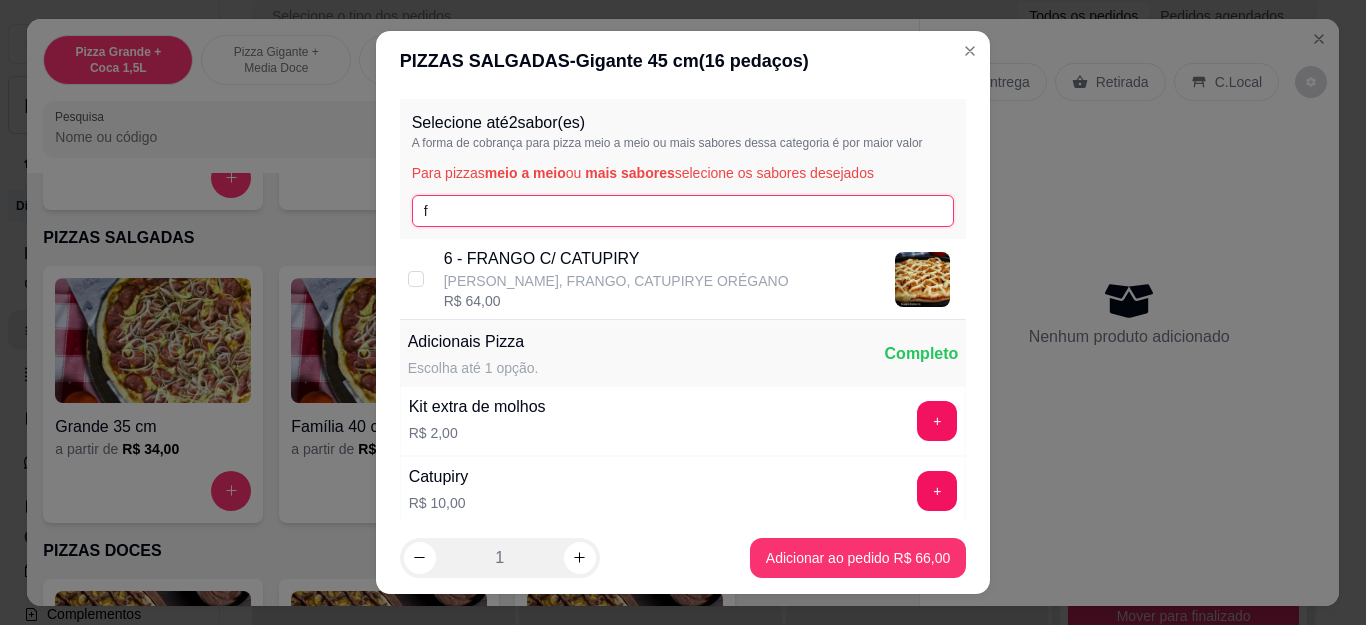 type on "f" 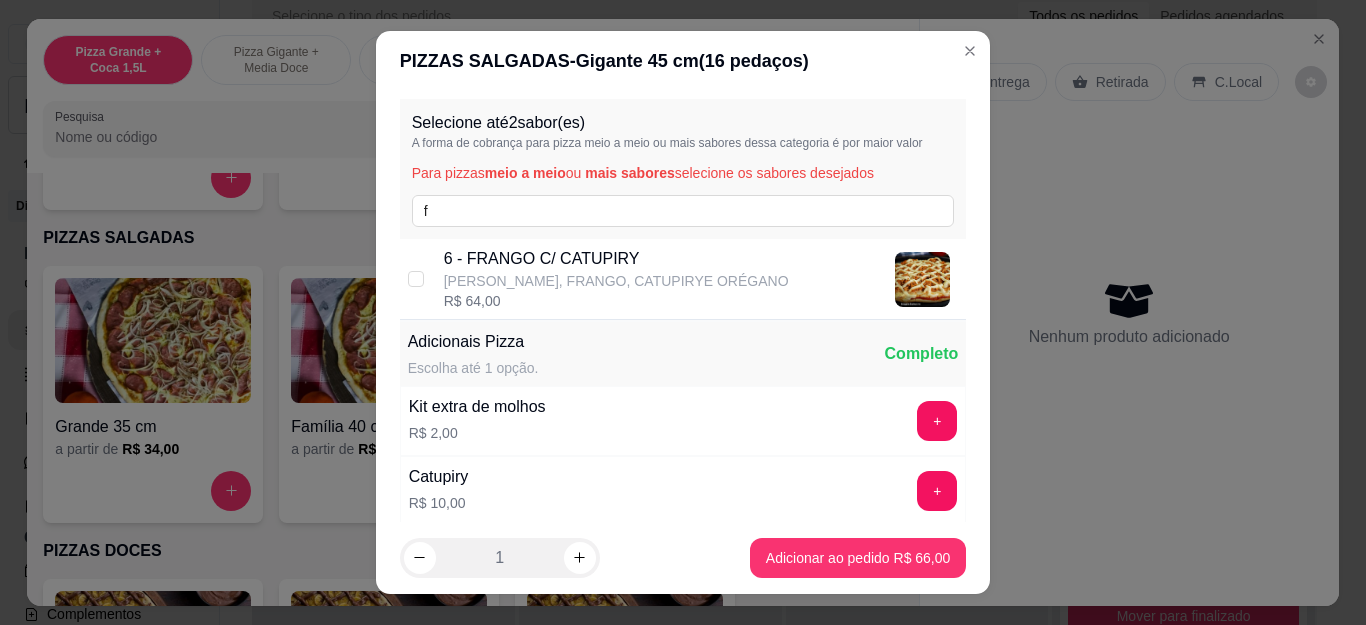 click on "6 - FRANGO C/ CATUPIRY" at bounding box center (616, 259) 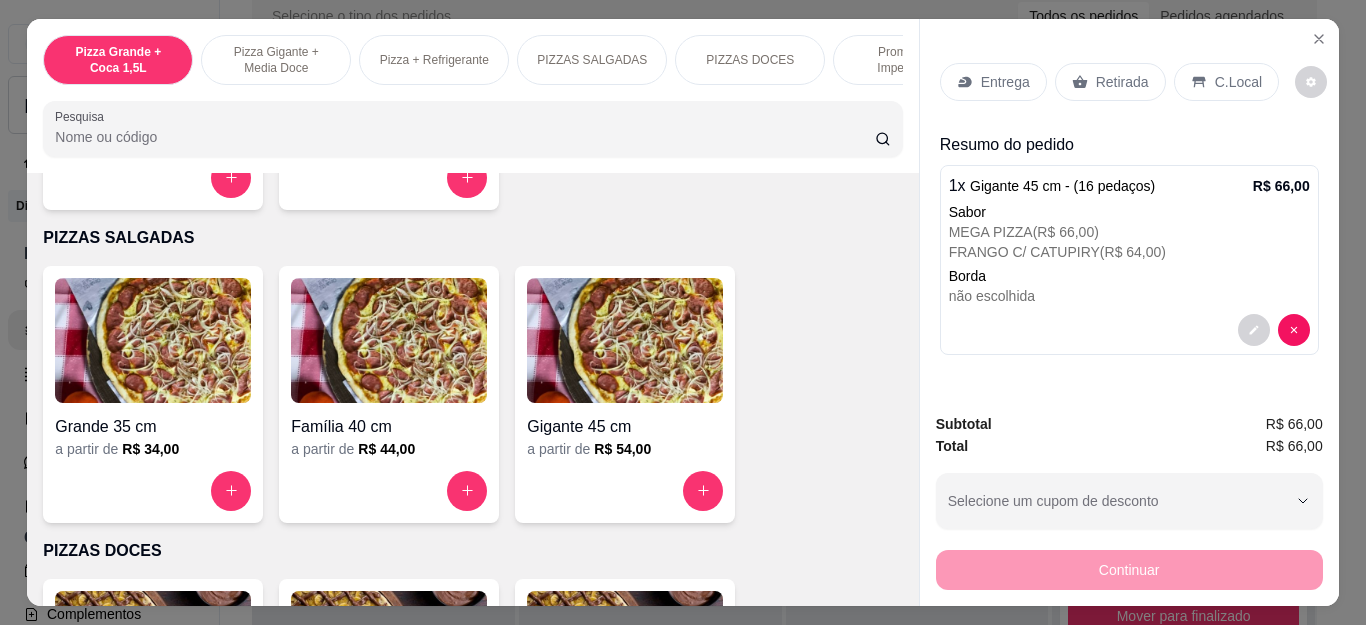 click on "Entrega" at bounding box center (1005, 82) 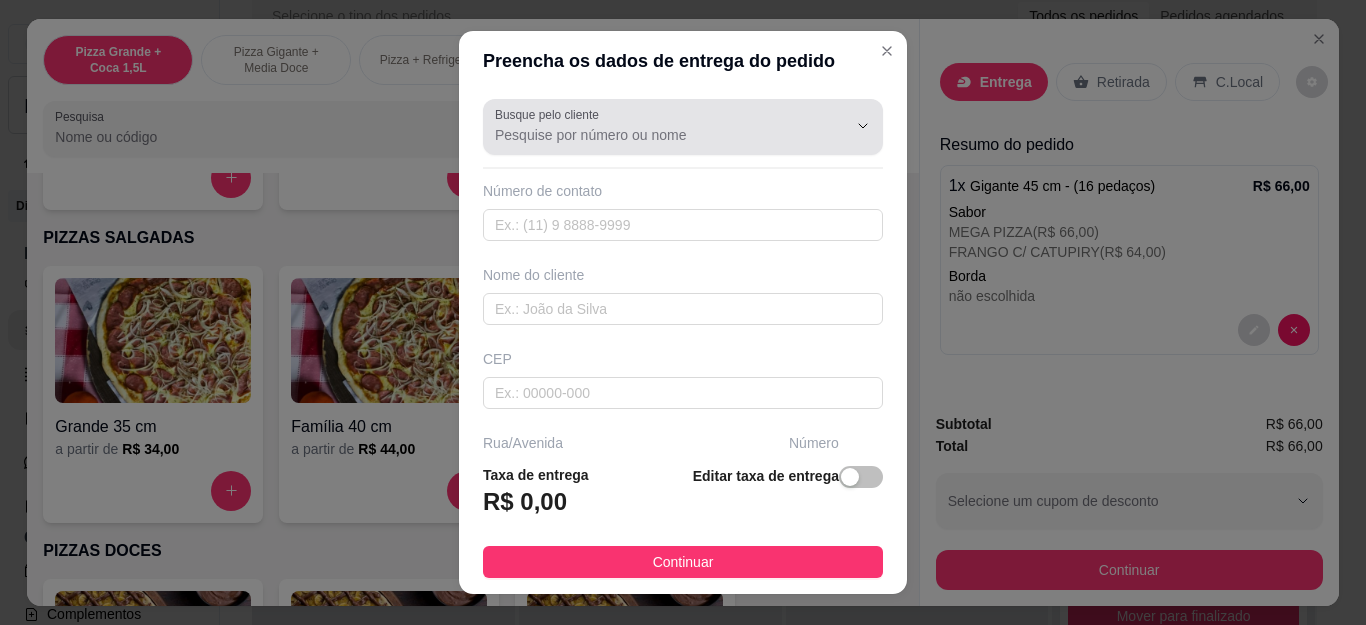 click on "Busque pelo cliente" at bounding box center (655, 135) 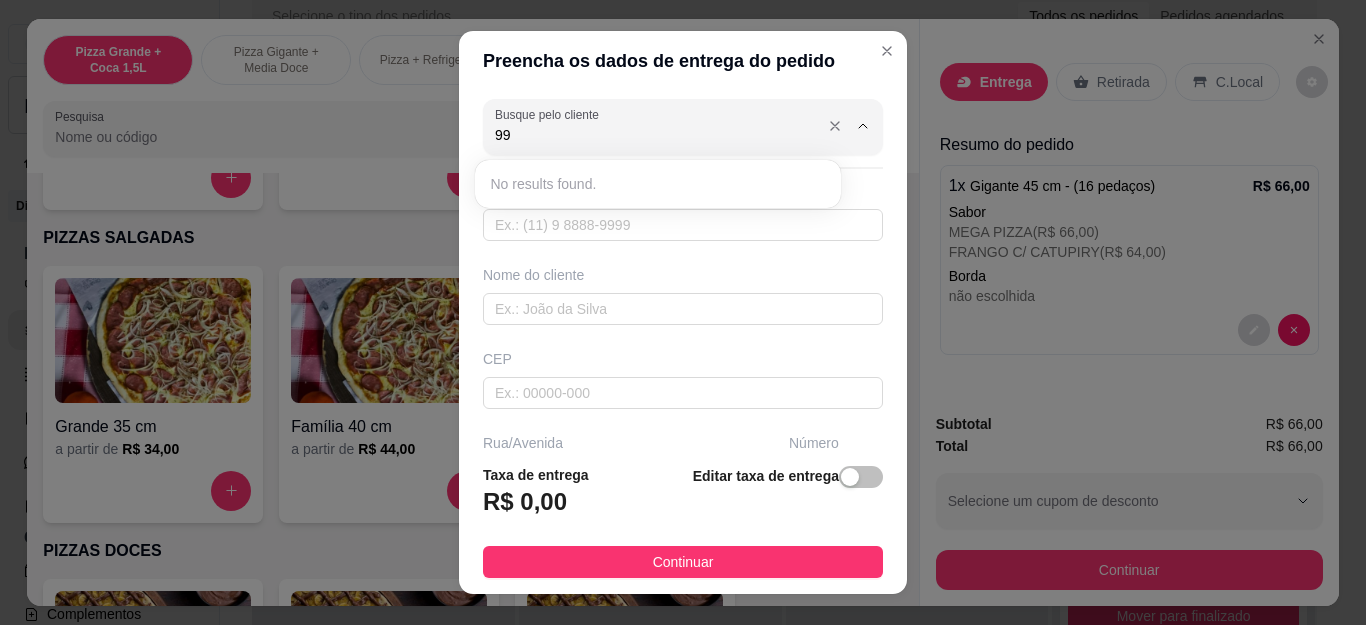 type on "9" 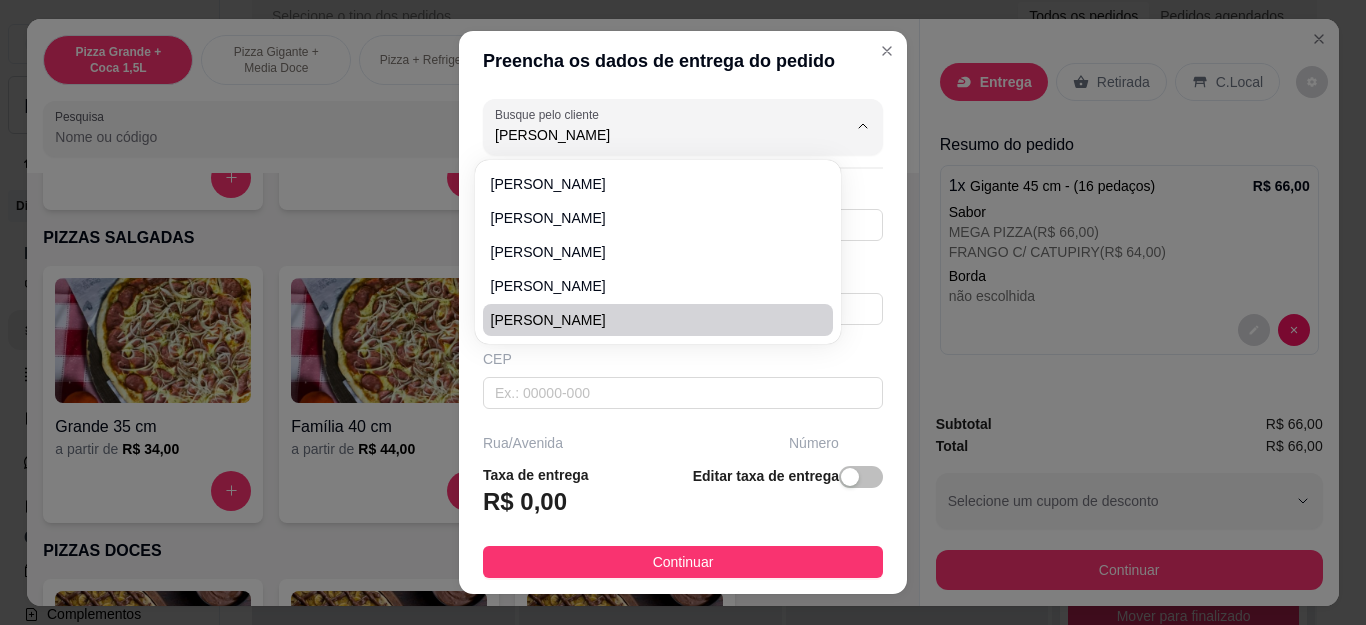 click on "[PERSON_NAME]" at bounding box center (648, 320) 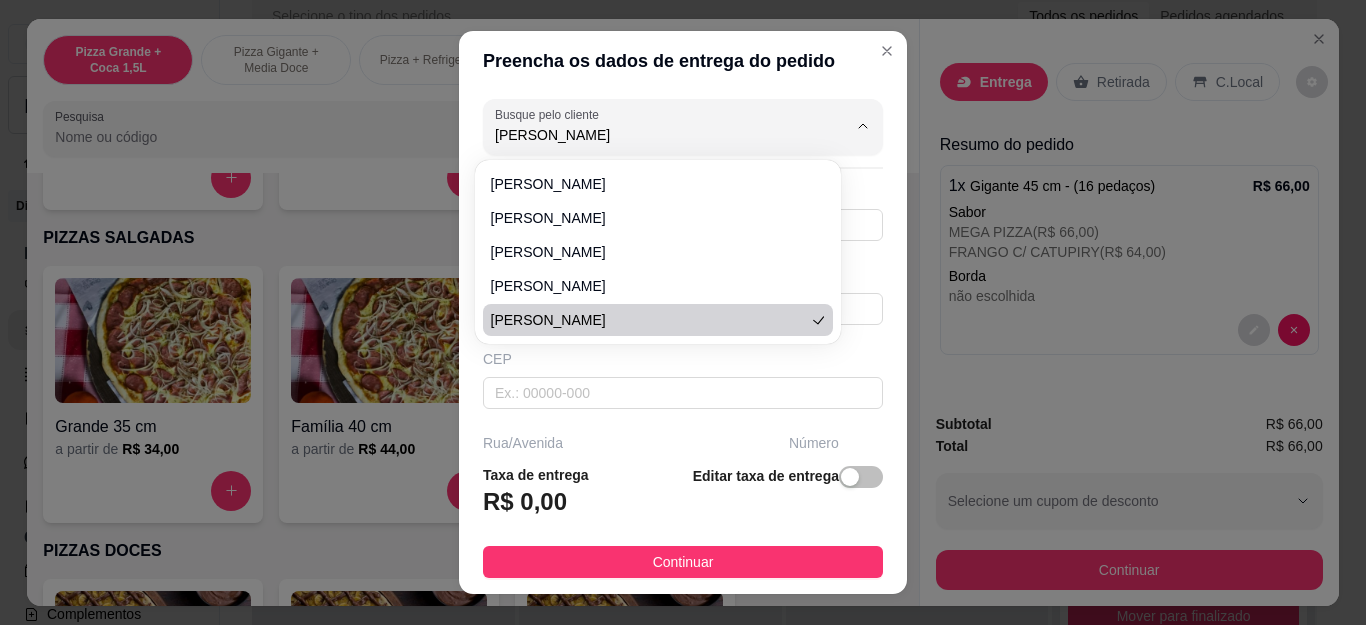 type on "[PERSON_NAME]" 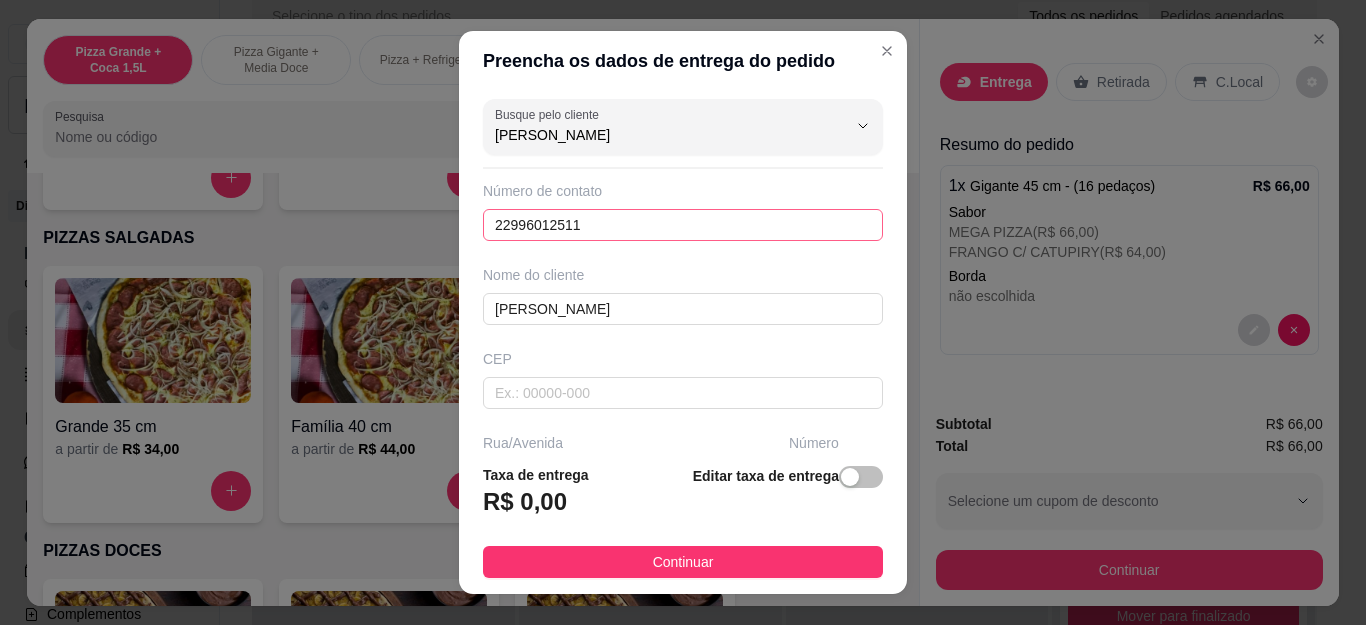 type on "[PERSON_NAME]" 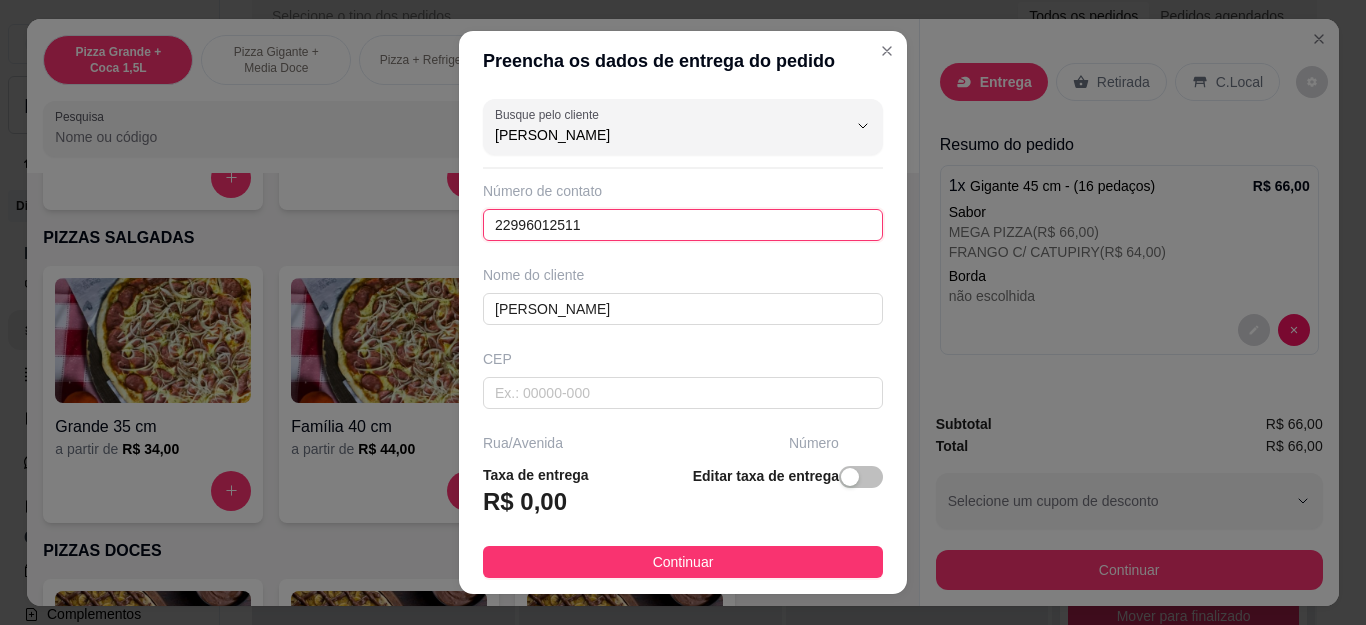 click on "22996012511" at bounding box center (683, 225) 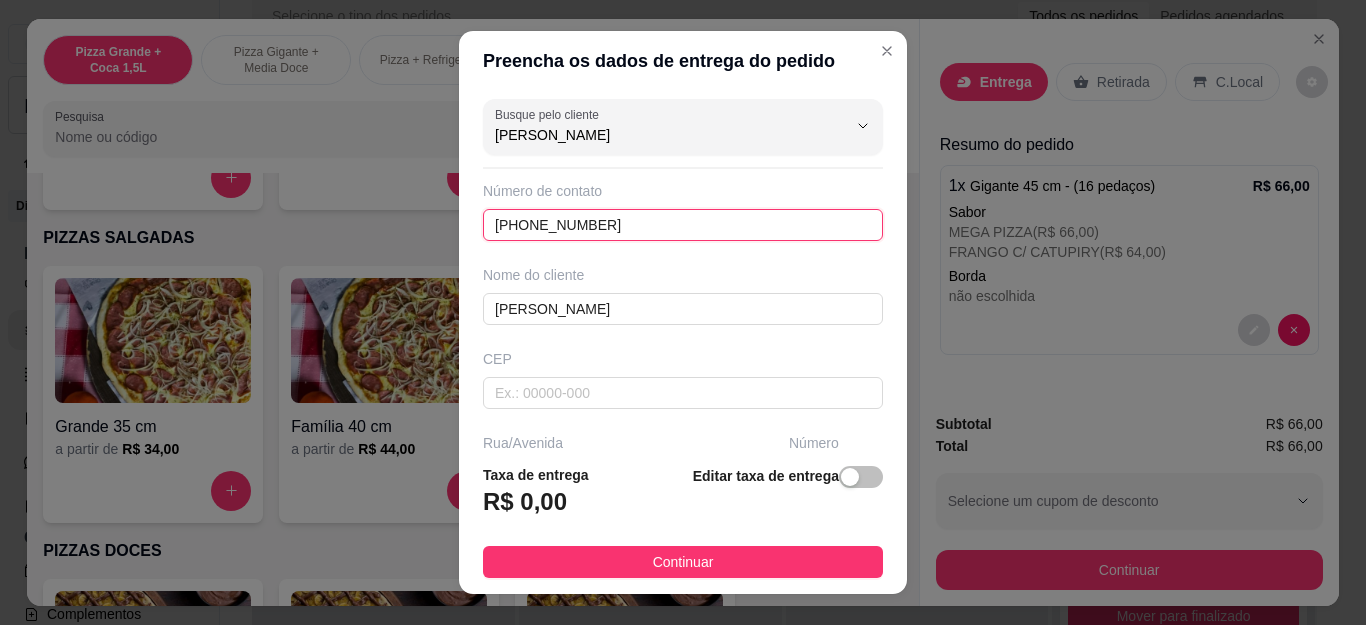 type on "[PHONE_NUMBER]" 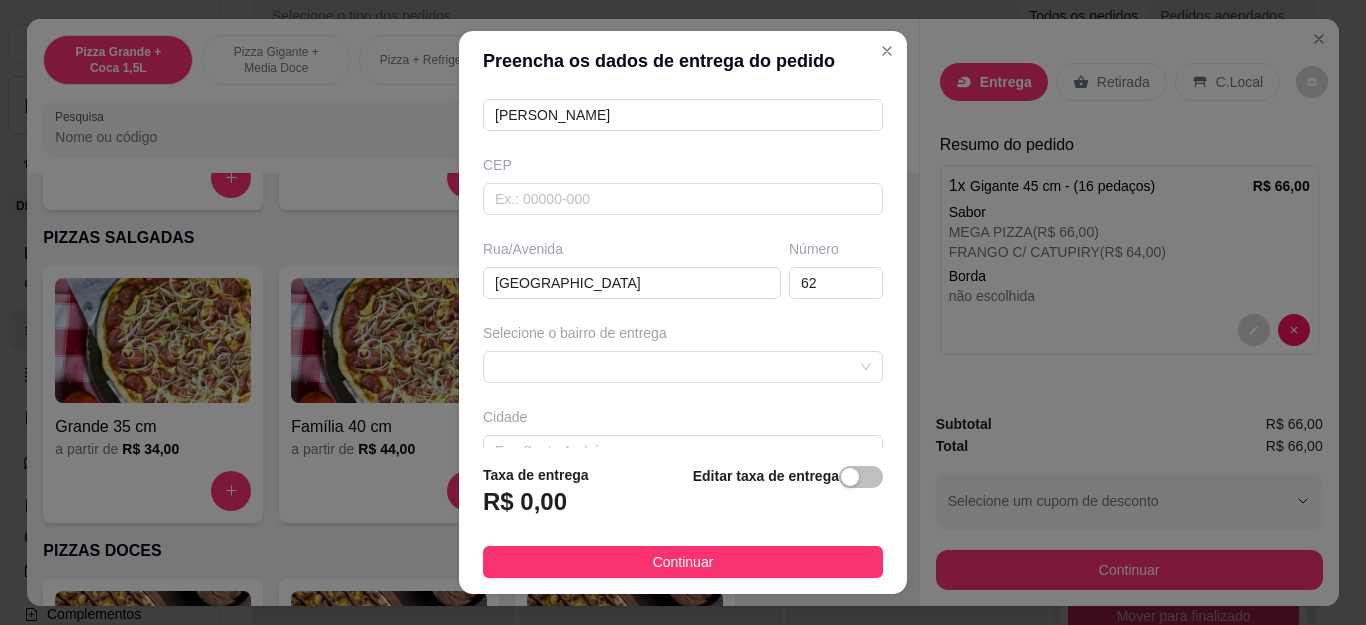 scroll, scrollTop: 300, scrollLeft: 0, axis: vertical 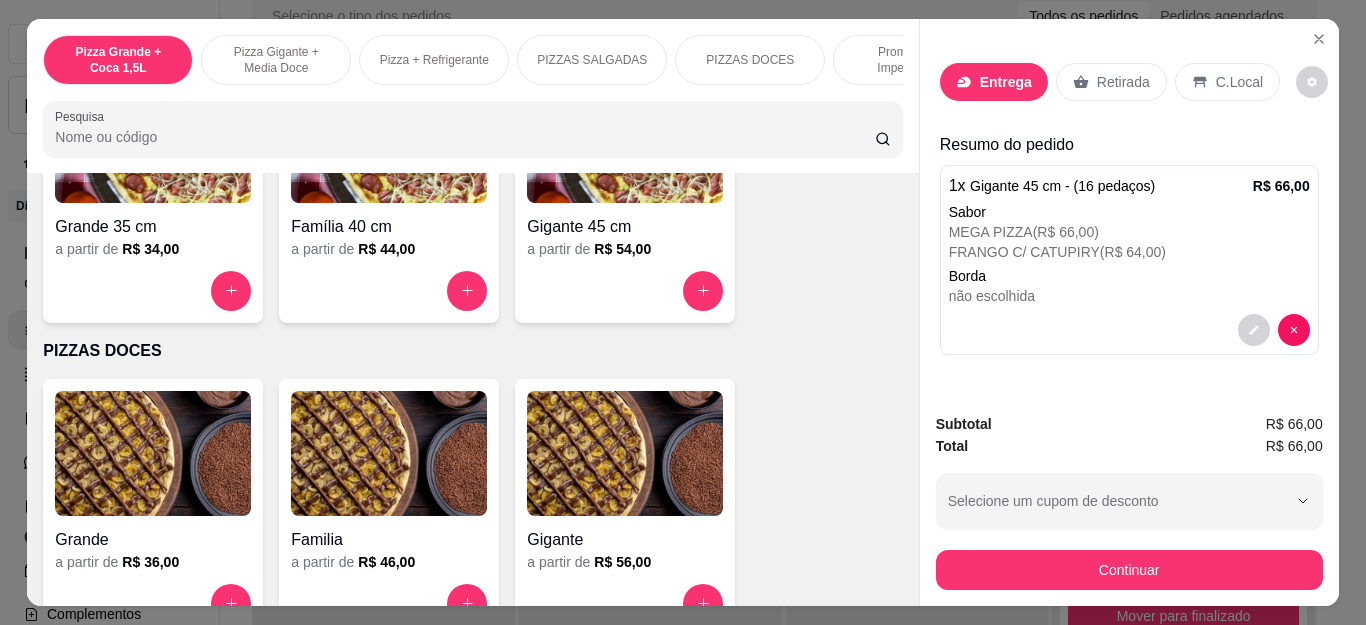 click at bounding box center (625, 291) 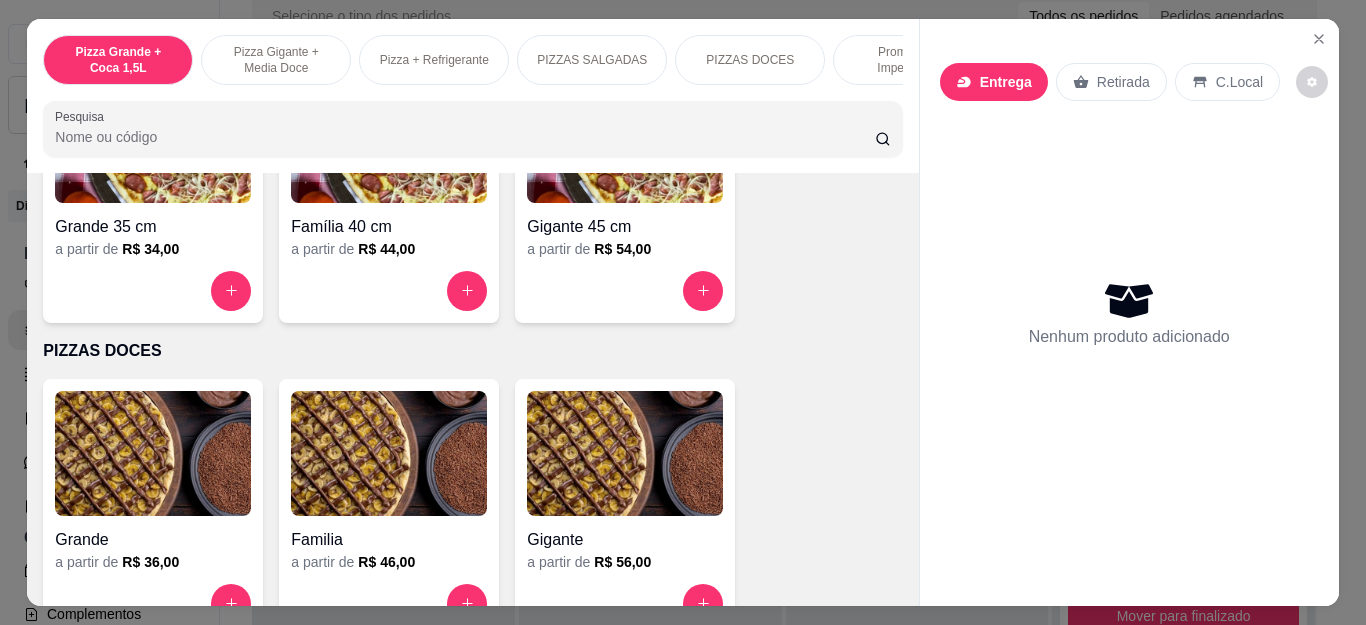 click at bounding box center [625, 291] 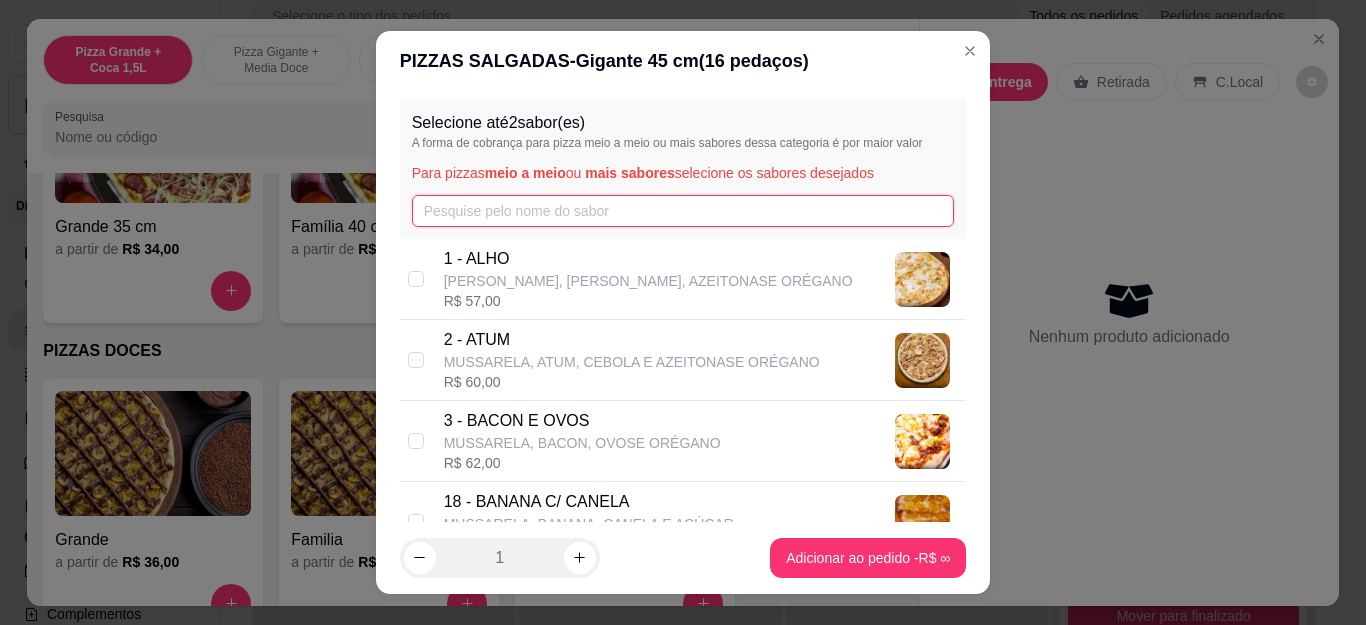 click at bounding box center (683, 211) 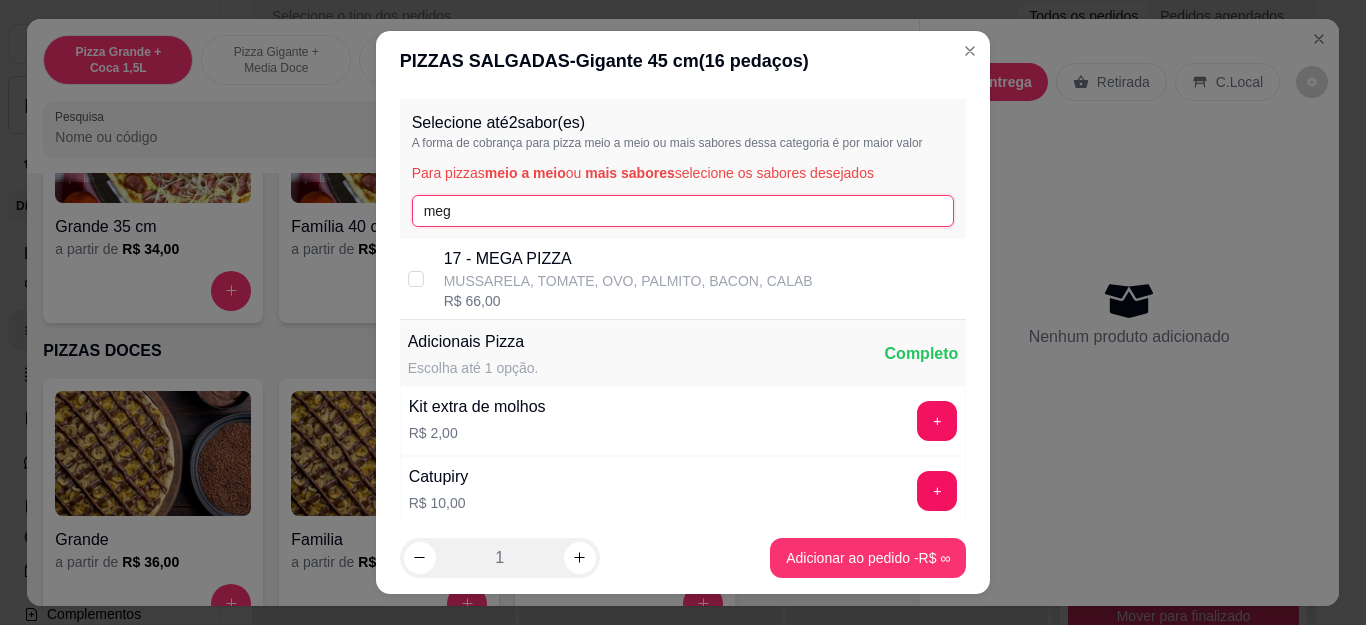 type on "meg" 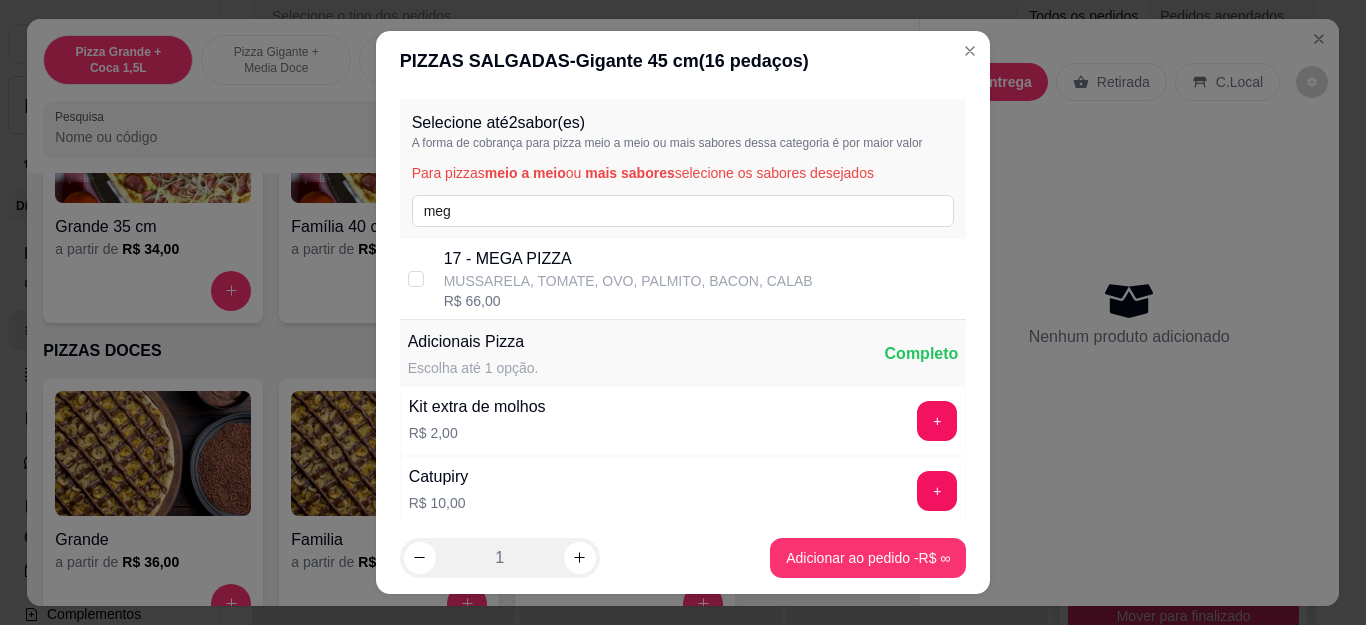 click on "MUSSARELA, TOMATE, OVO, PALMITO, BACON, CALAB" at bounding box center [628, 281] 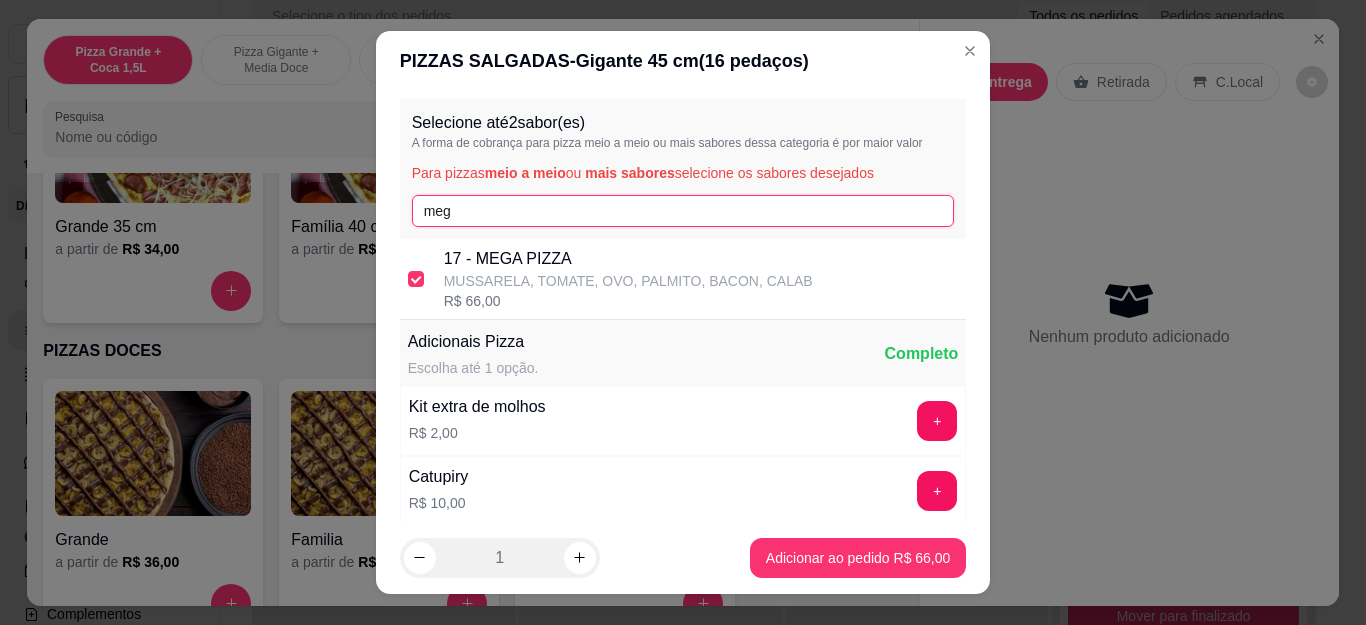 click on "meg" at bounding box center [683, 211] 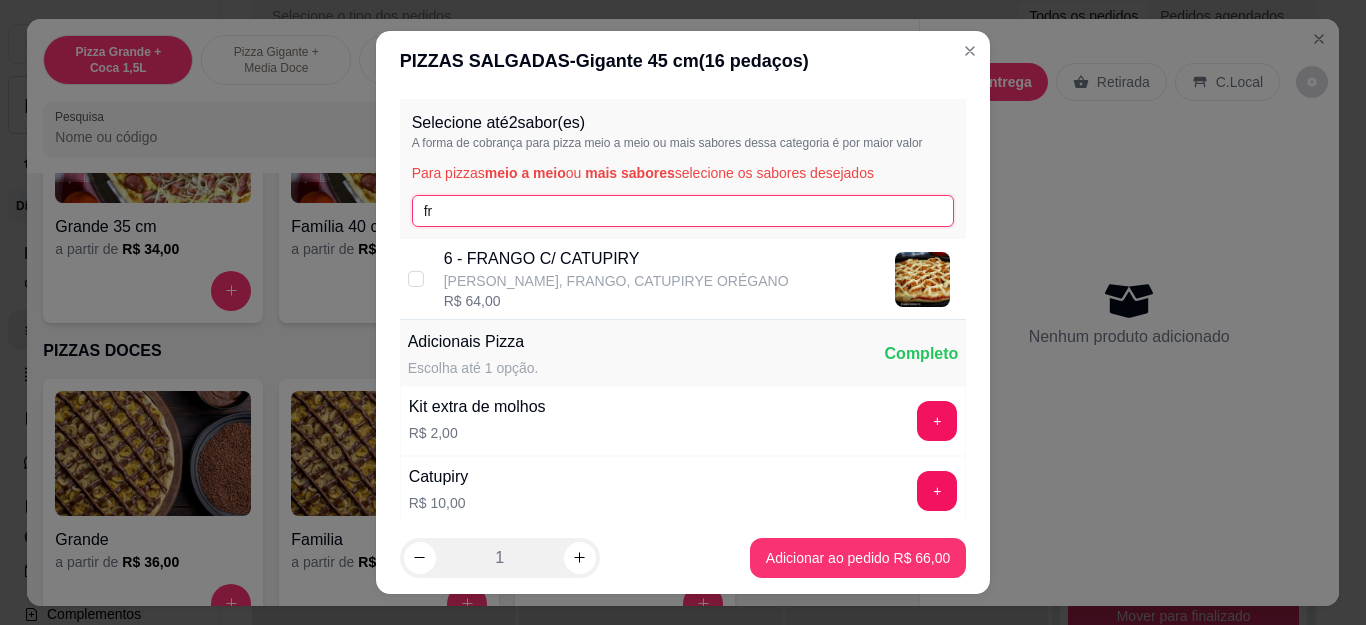type on "fr" 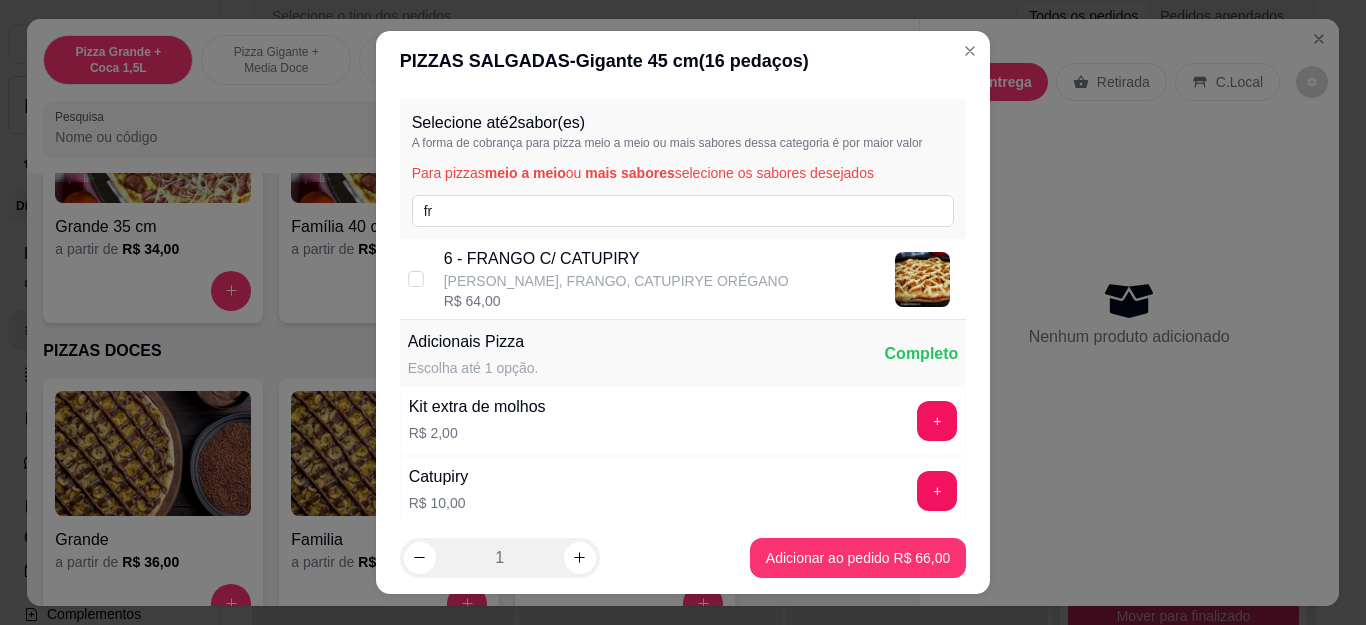 click on "6 - FRANGO C/ CATUPIRY" at bounding box center [616, 259] 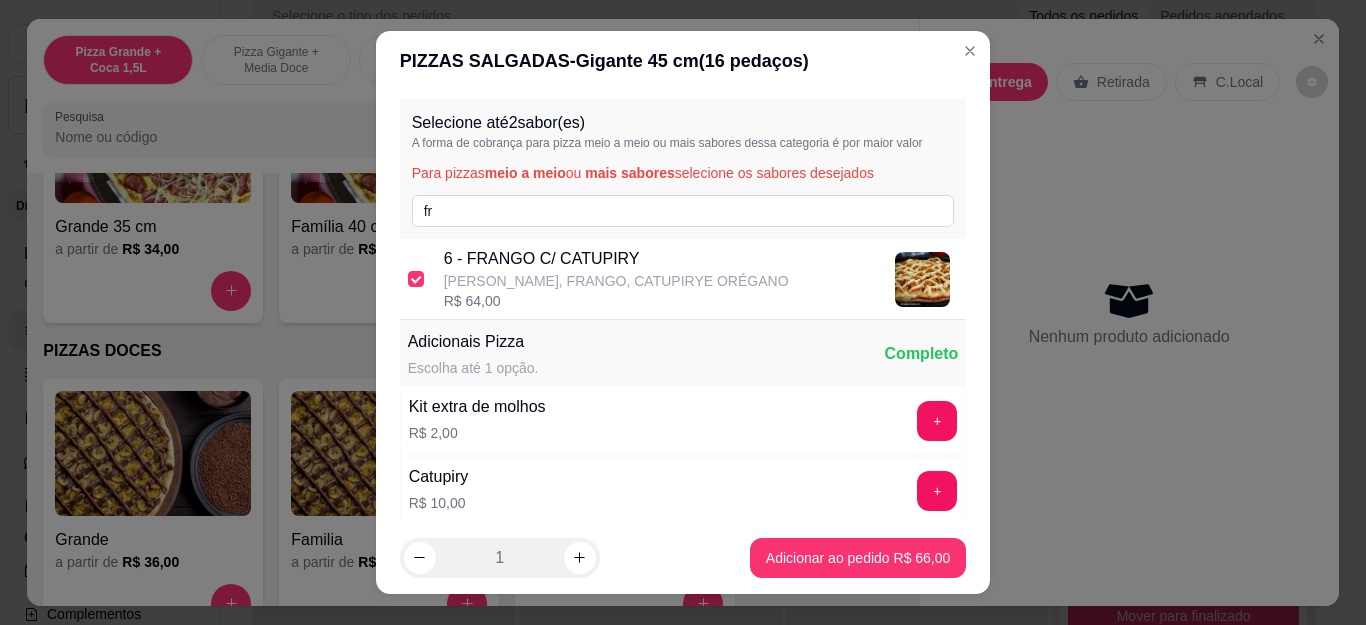 click on "[PERSON_NAME], FRANGO, CATUPIRYE ORÉGANO" at bounding box center (616, 281) 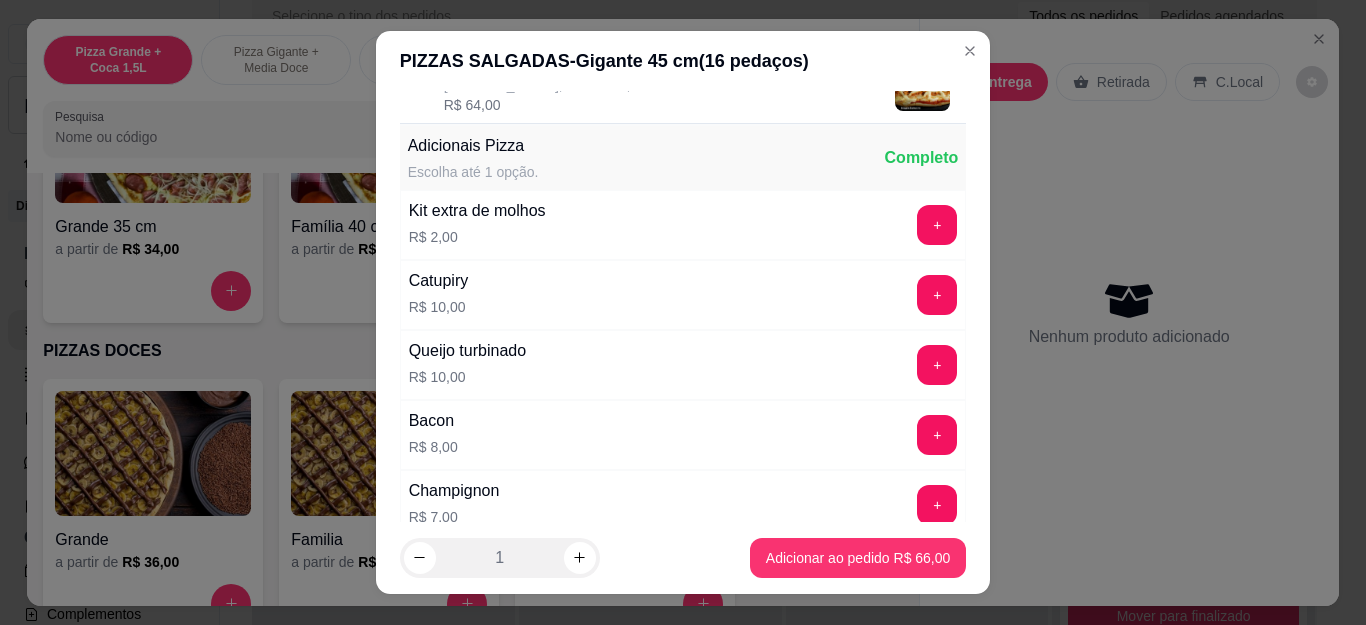 scroll, scrollTop: 300, scrollLeft: 0, axis: vertical 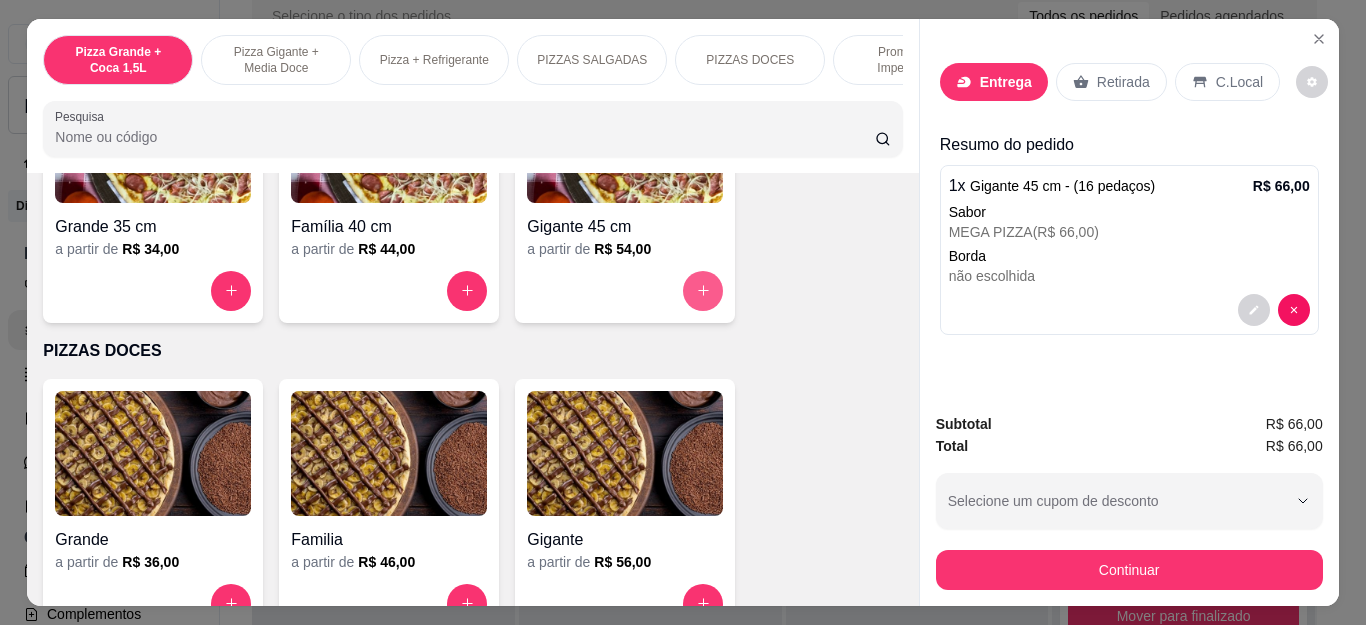 click at bounding box center (703, 291) 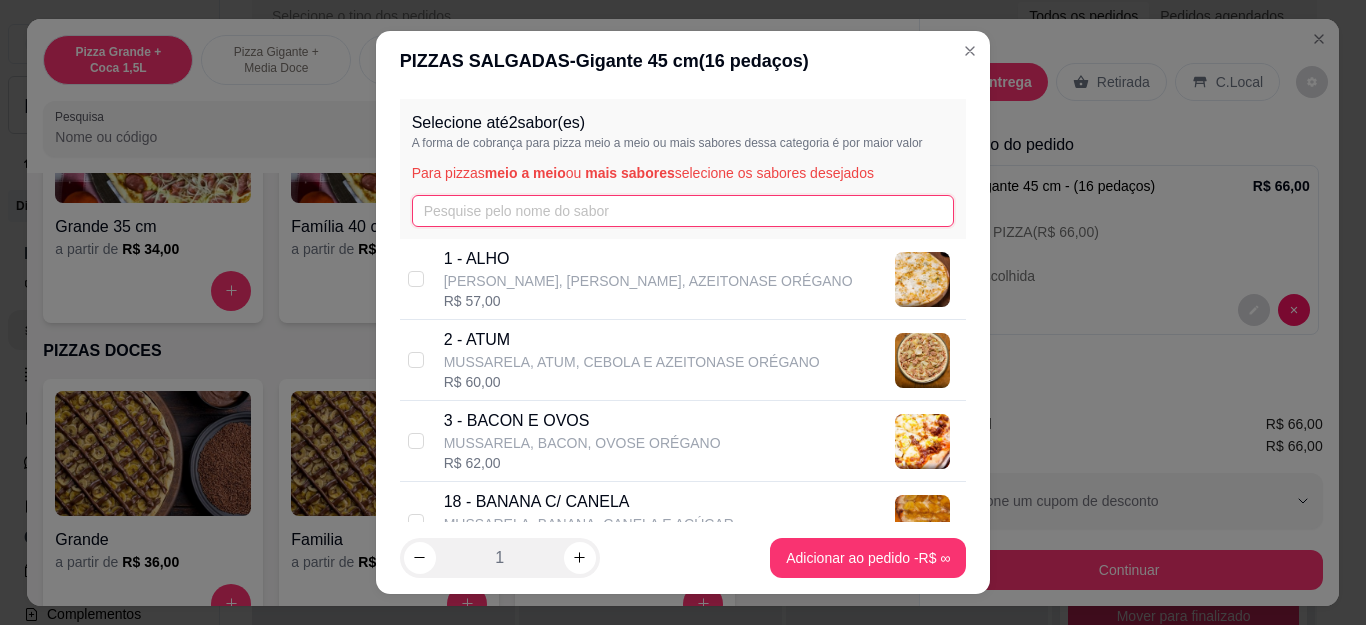 click at bounding box center (683, 211) 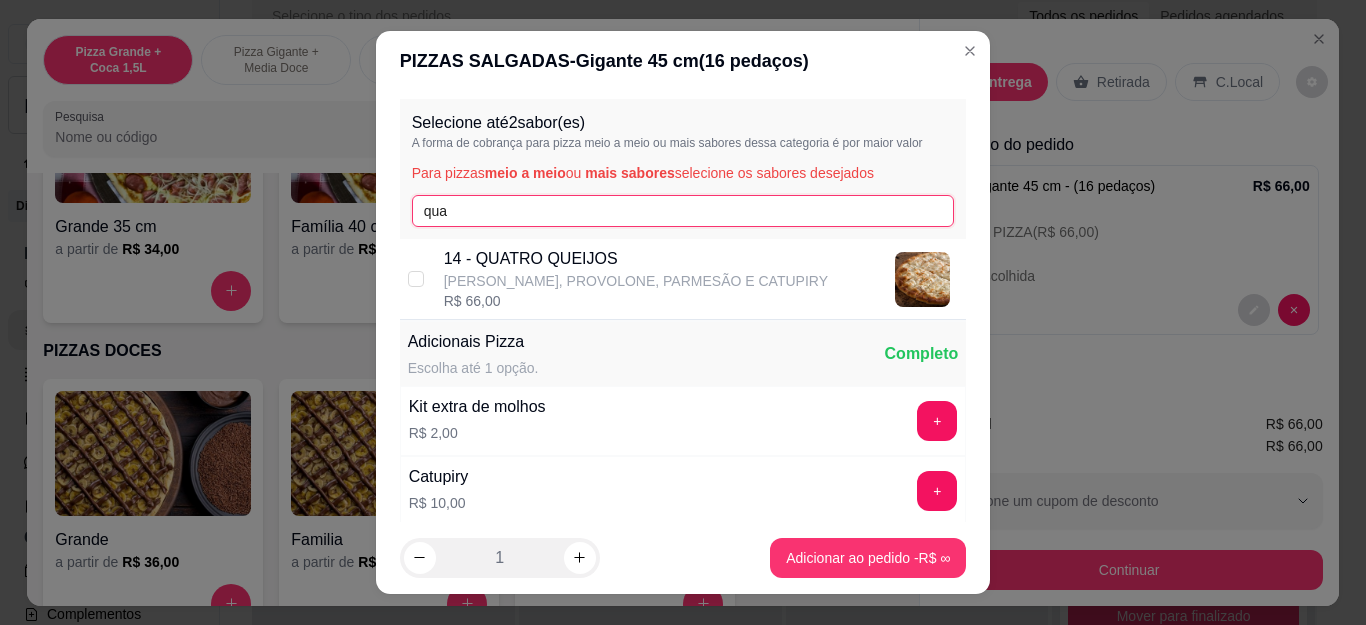 type on "qua" 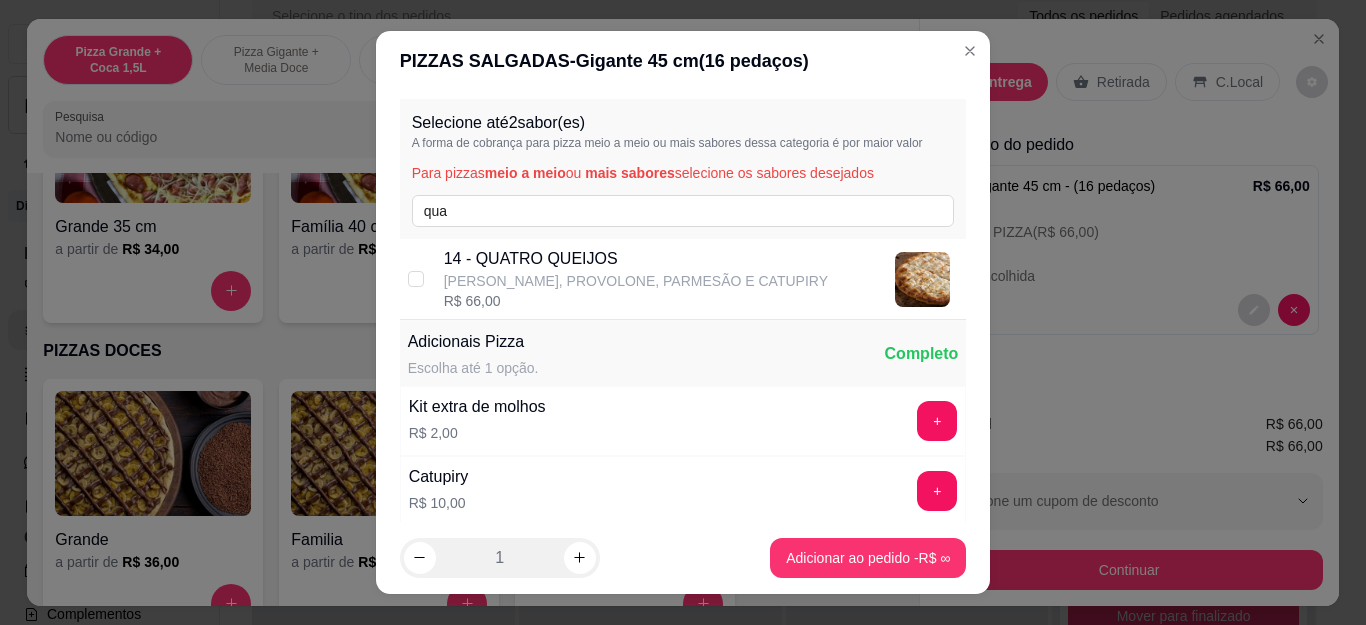 click on "14 - QUATRO QUEIJOS" at bounding box center [636, 259] 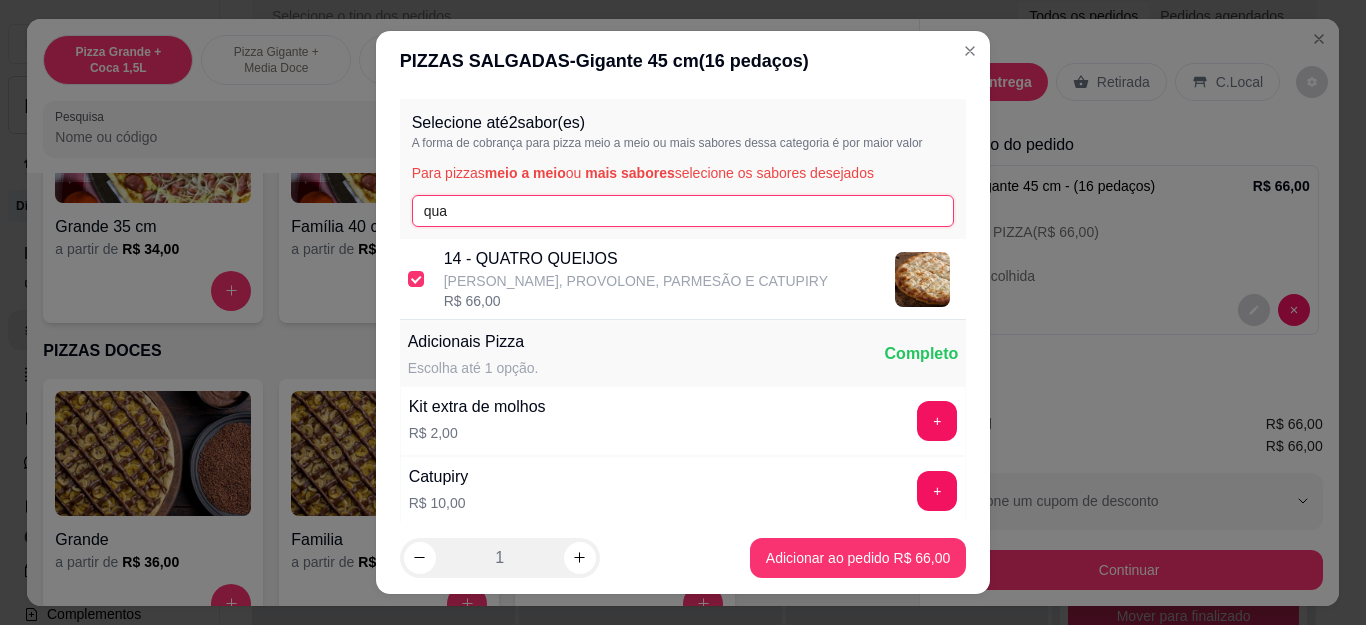 click on "qua" at bounding box center (683, 211) 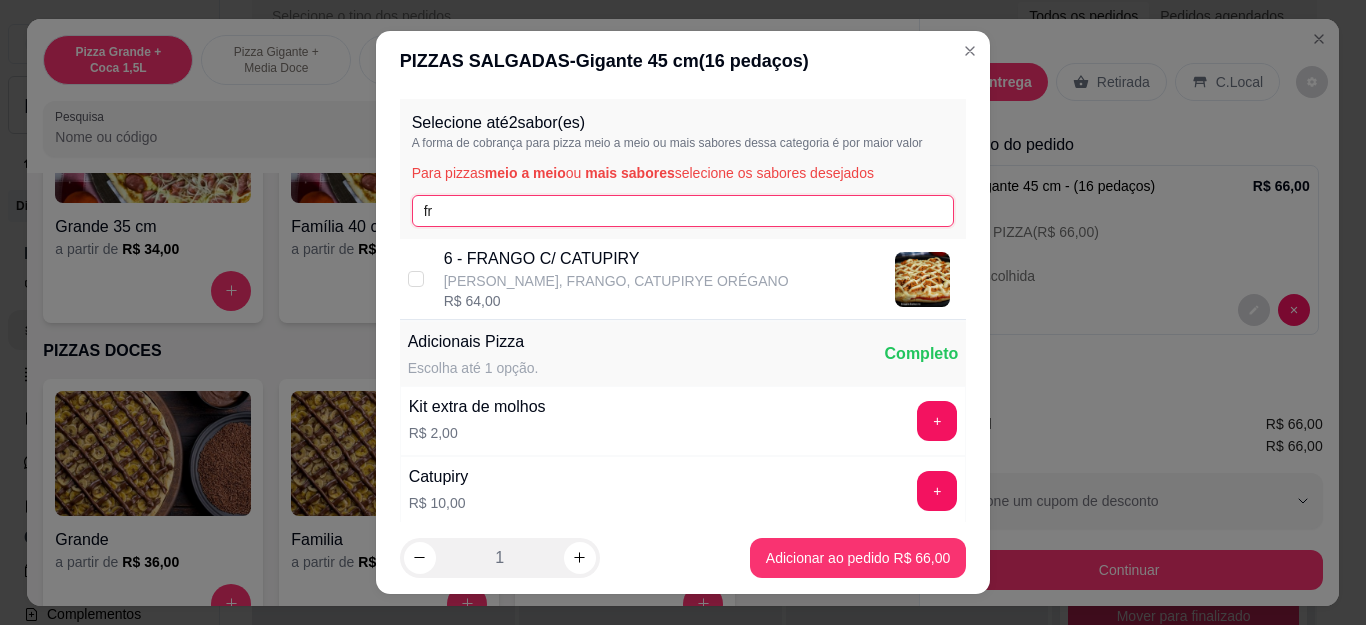 type on "fr" 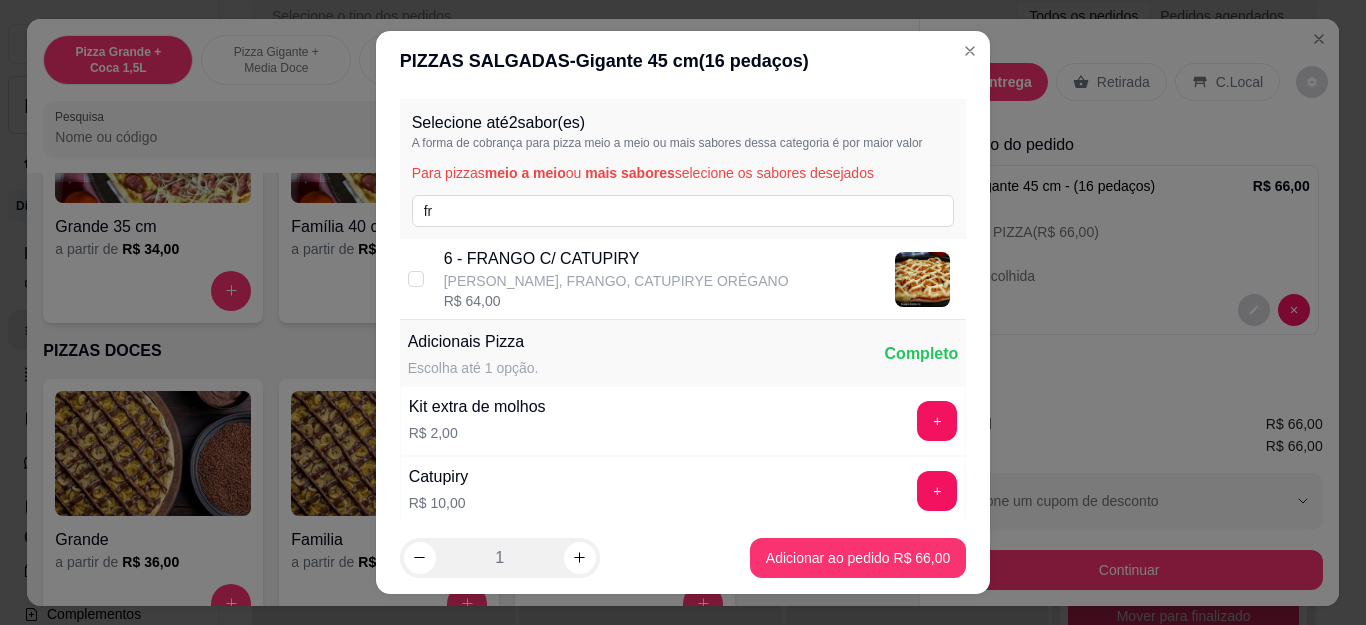 drag, startPoint x: 493, startPoint y: 266, endPoint x: 570, endPoint y: 285, distance: 79.30952 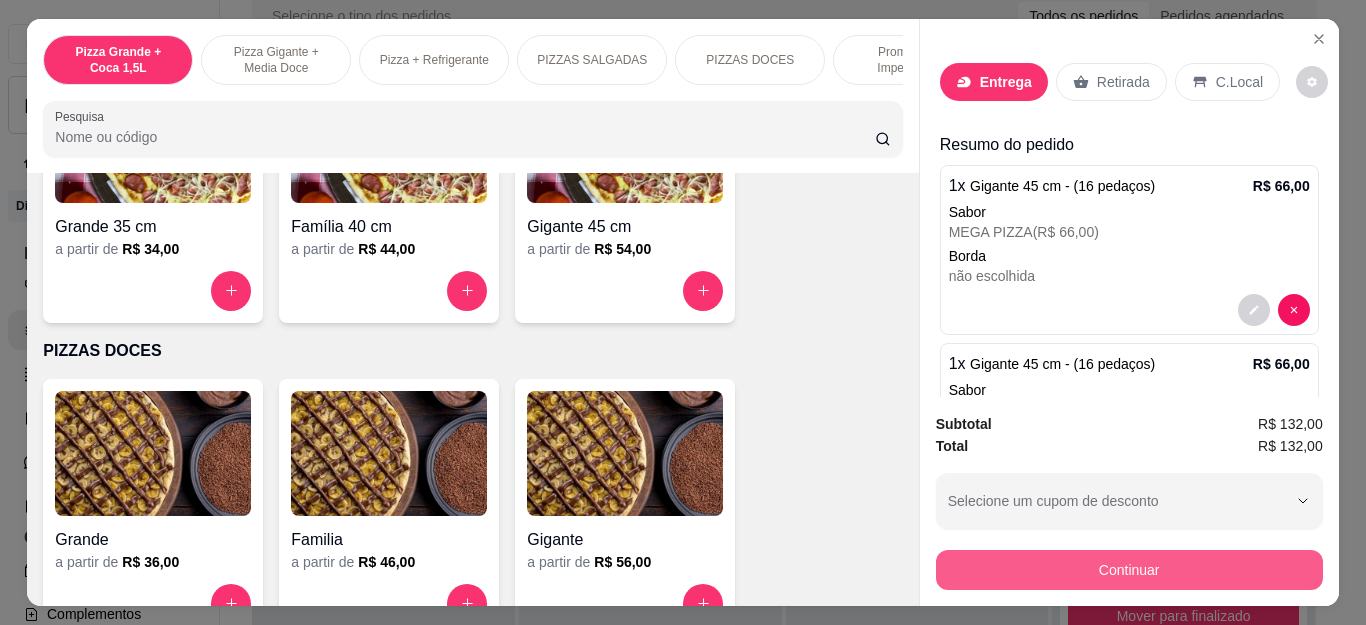 click on "Continuar" at bounding box center [1129, 570] 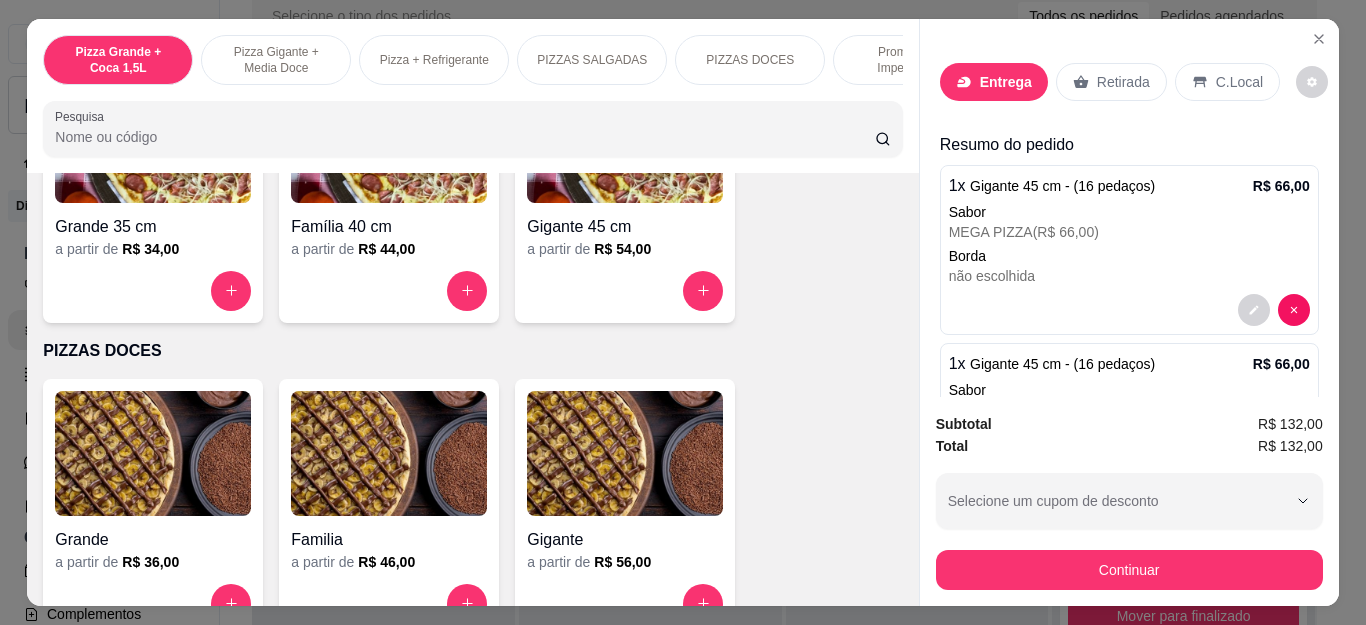 click on "Entrega" at bounding box center [1006, 82] 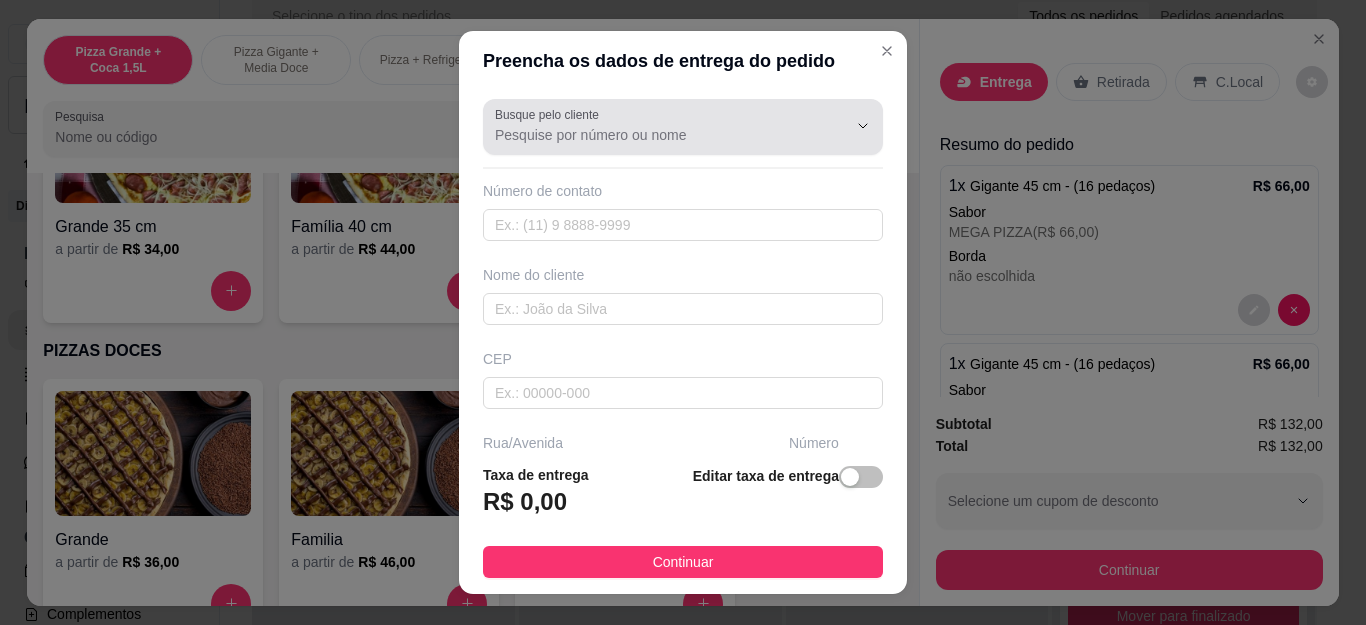 click on "Busque pelo cliente" at bounding box center [683, 127] 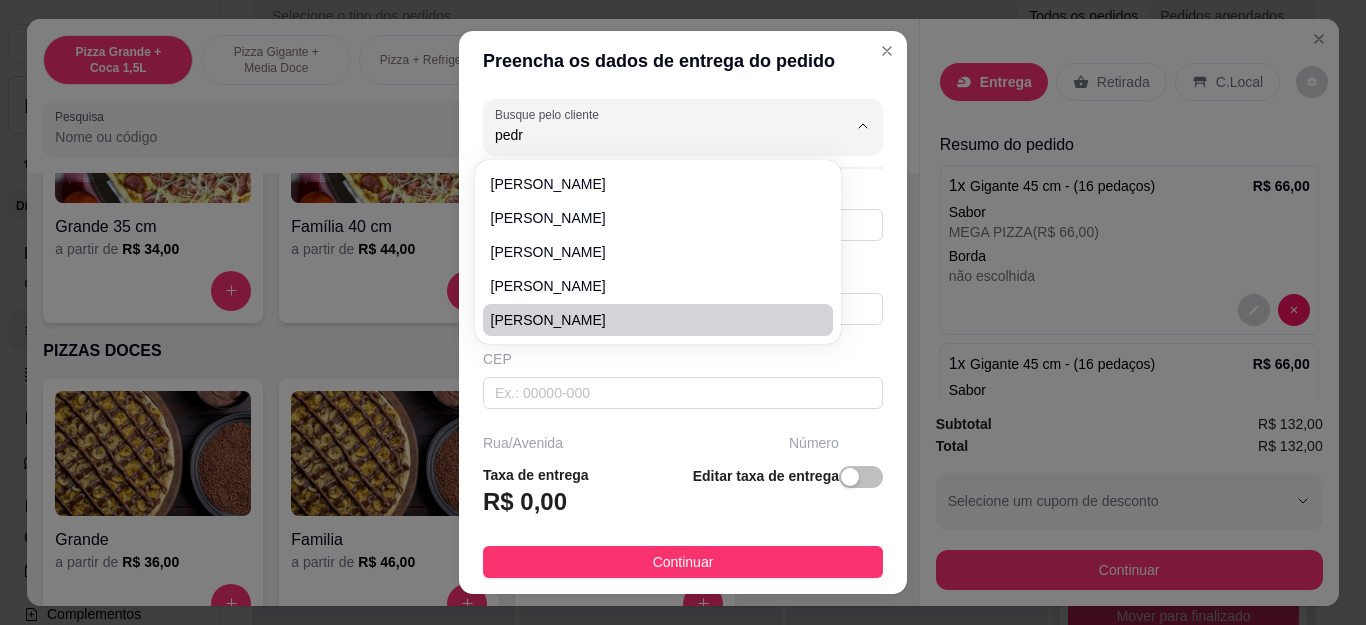 click on "[PERSON_NAME]" at bounding box center (648, 320) 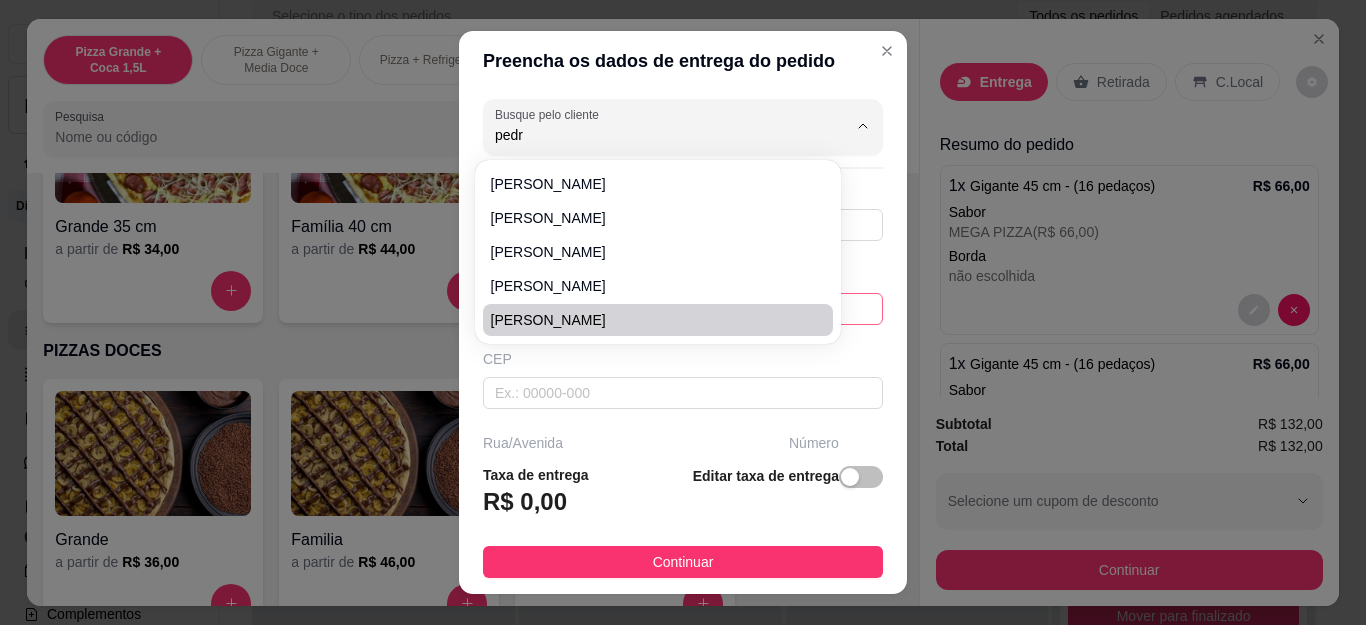 type on "[PERSON_NAME]" 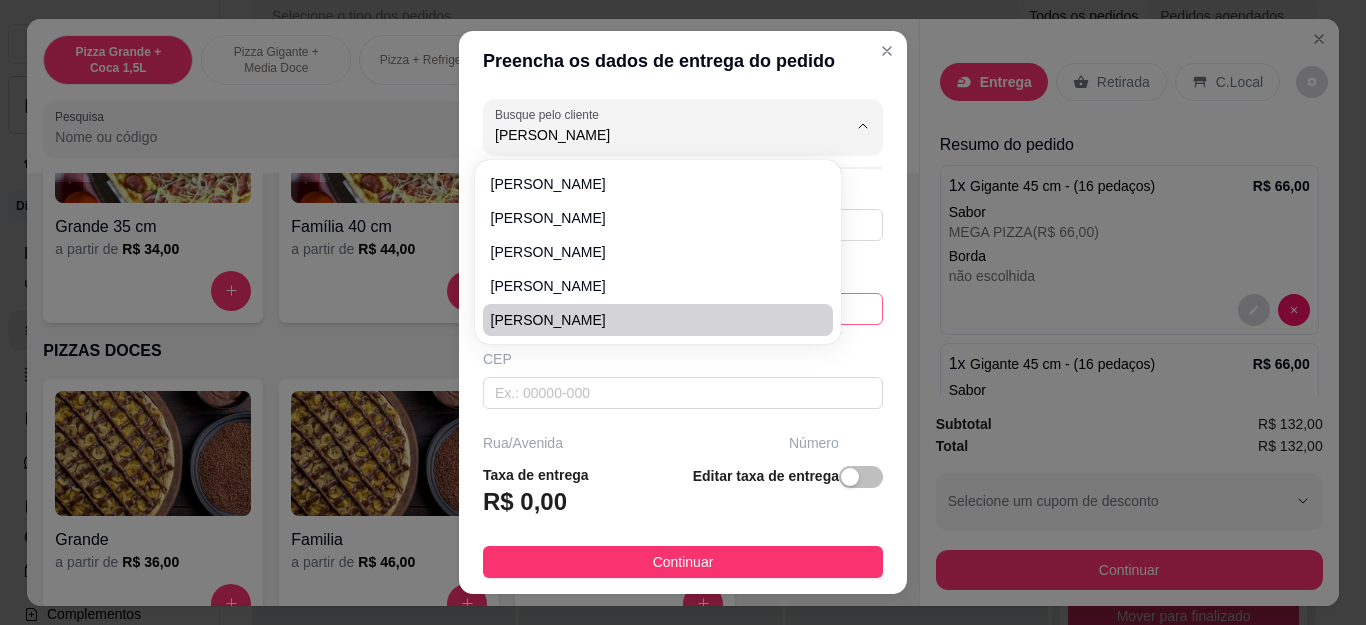 type on "22996012511" 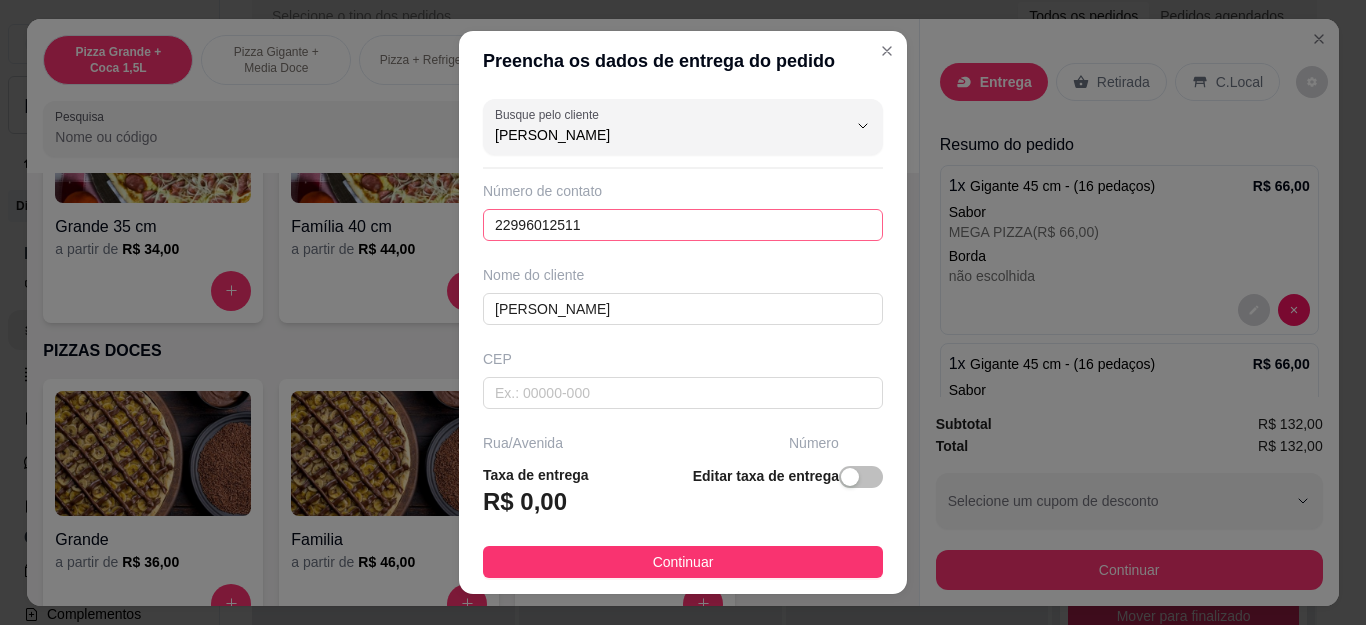 type 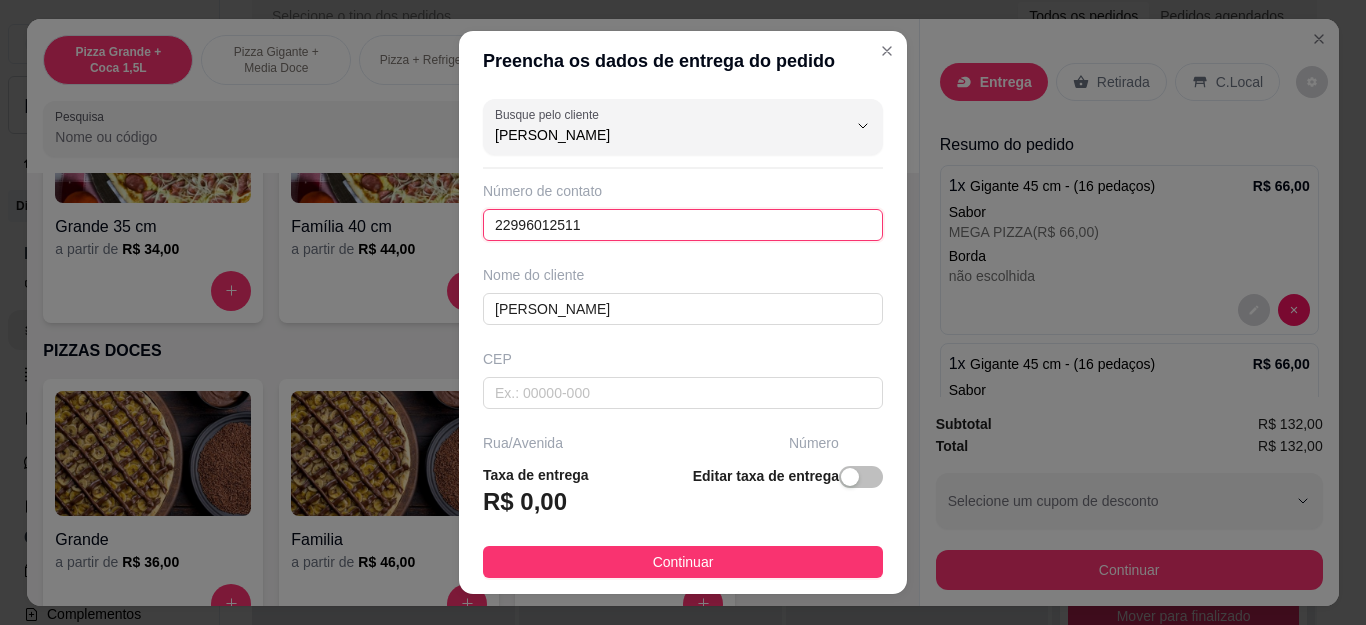 click on "22996012511" at bounding box center (683, 225) 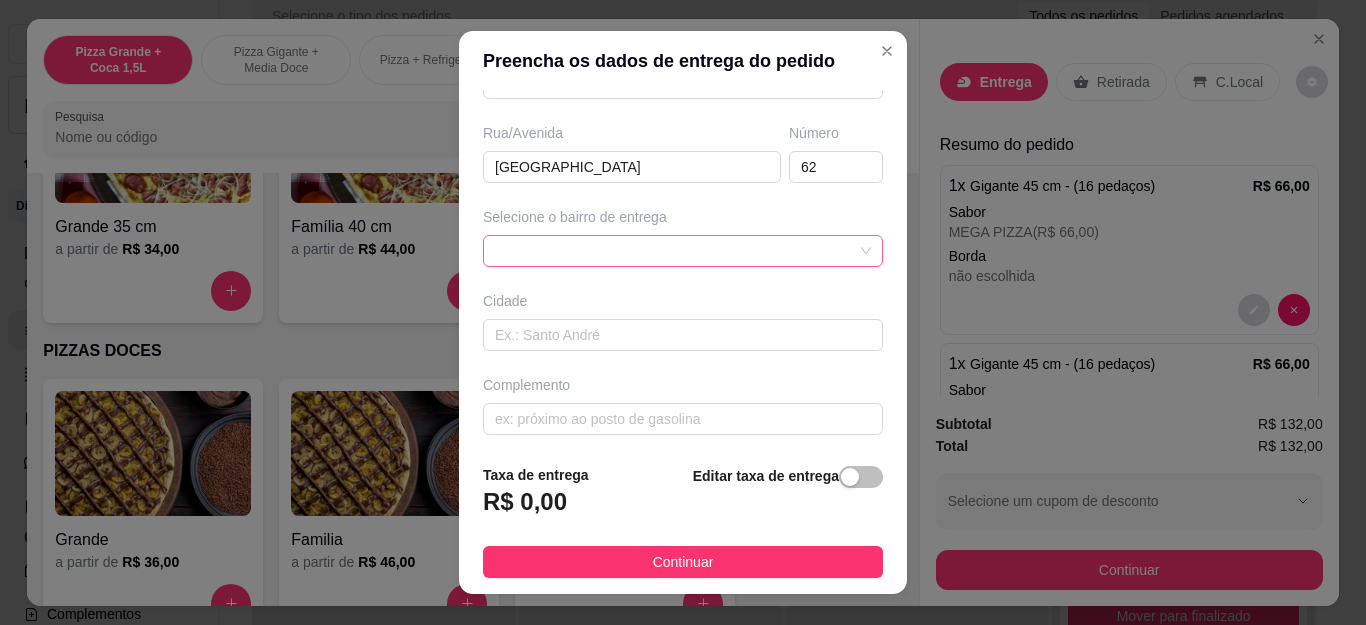 scroll, scrollTop: 317, scrollLeft: 0, axis: vertical 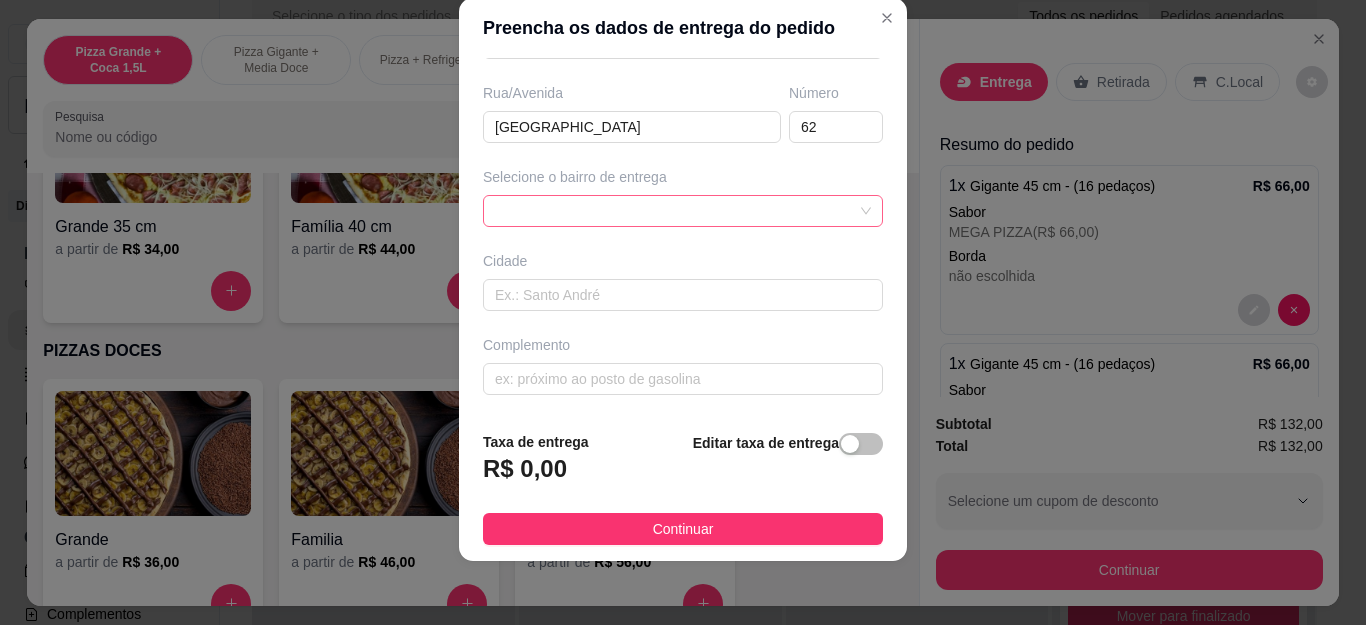 click at bounding box center [683, 211] 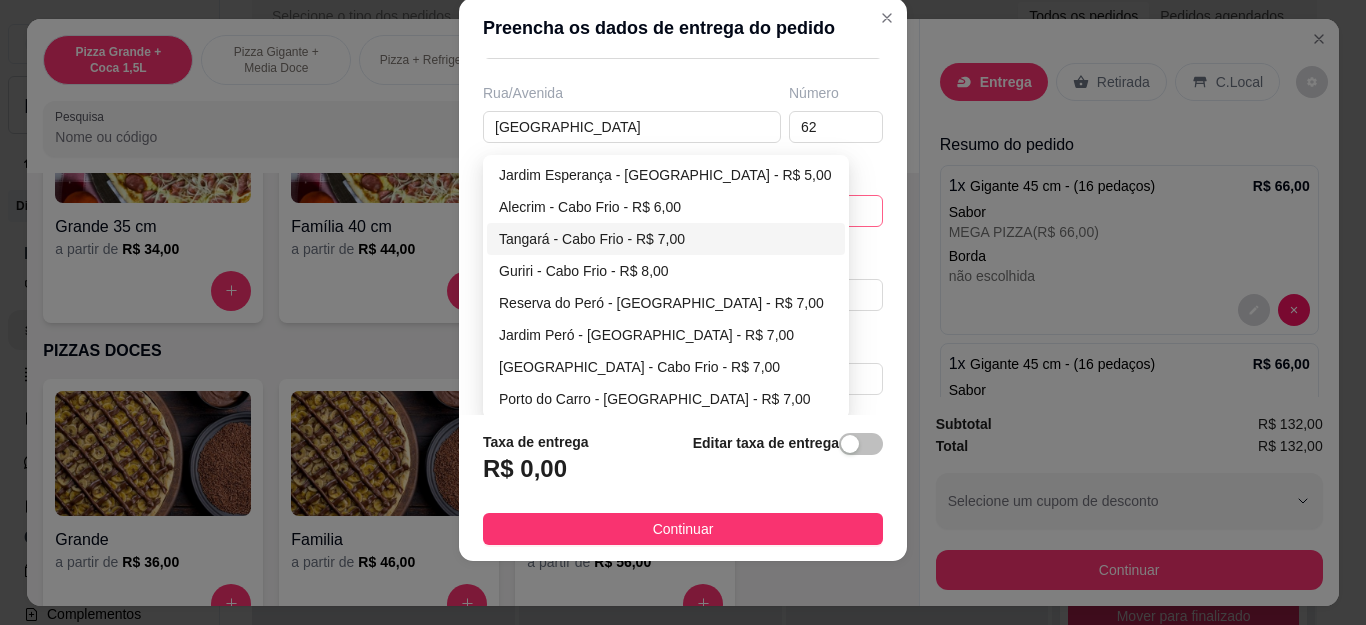 scroll, scrollTop: 100, scrollLeft: 0, axis: vertical 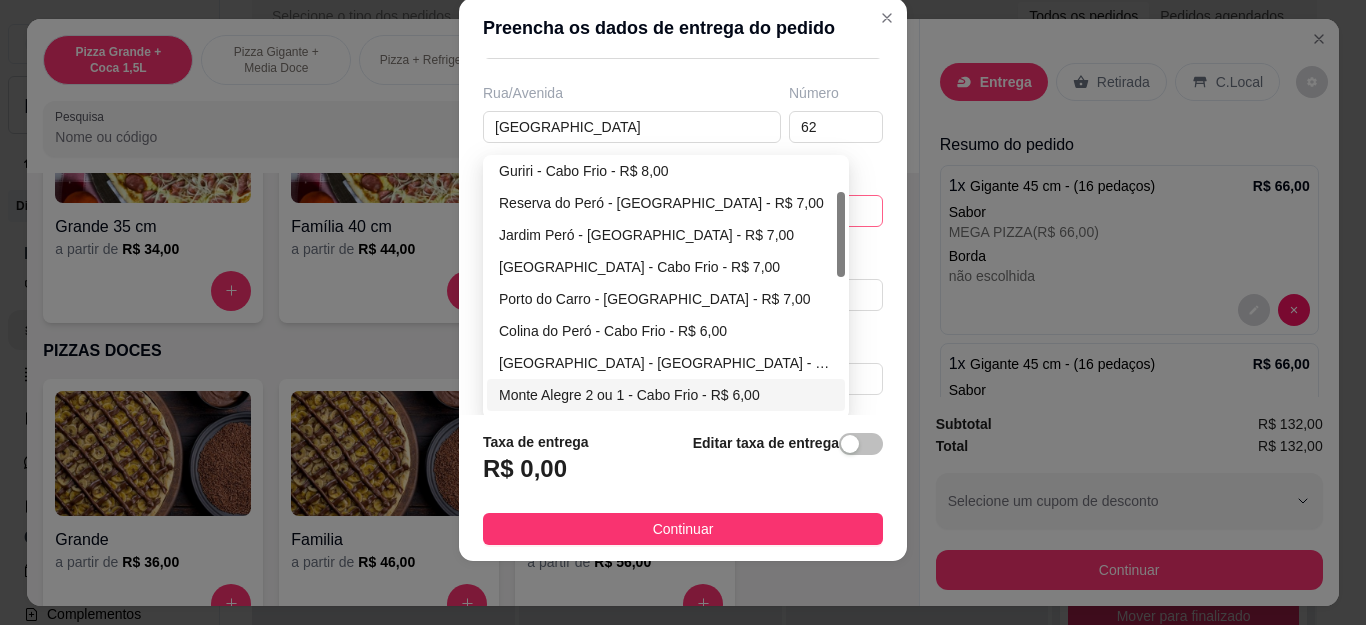 click on "Monte Alegre 2 ou 1 - Cabo Frio -  R$ 6,00" at bounding box center [666, 395] 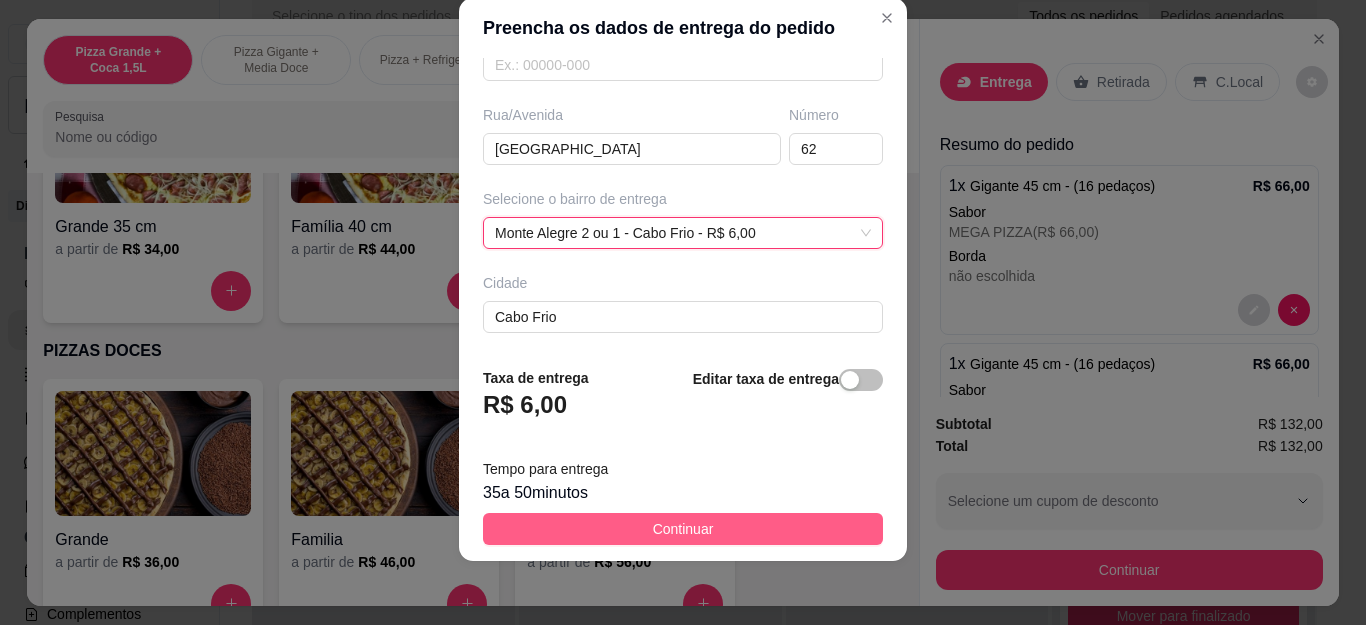 scroll, scrollTop: 317, scrollLeft: 0, axis: vertical 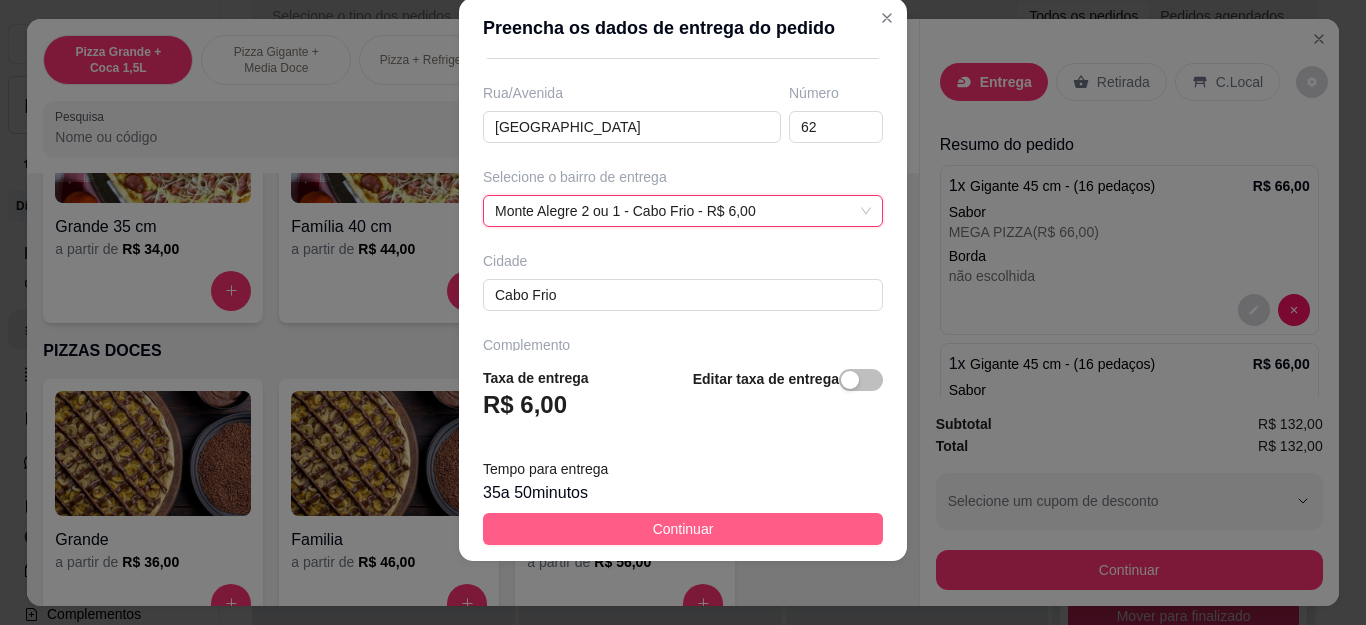 click on "Continuar" at bounding box center (683, 529) 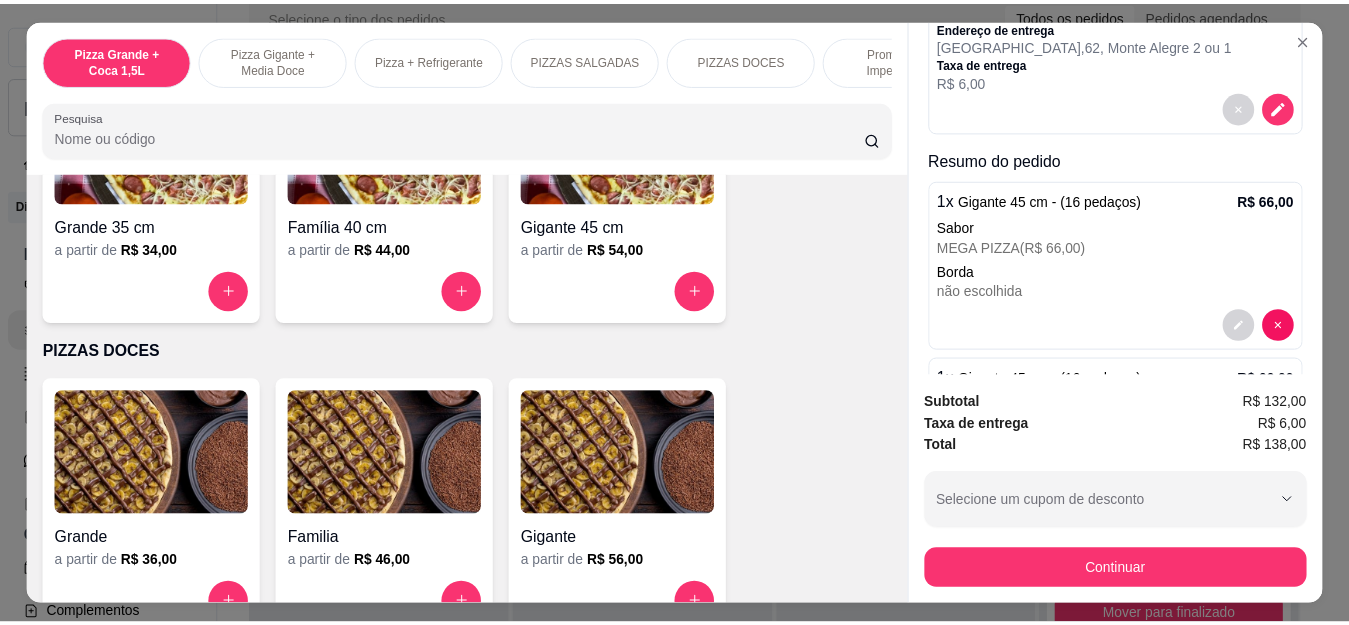 scroll, scrollTop: 0, scrollLeft: 0, axis: both 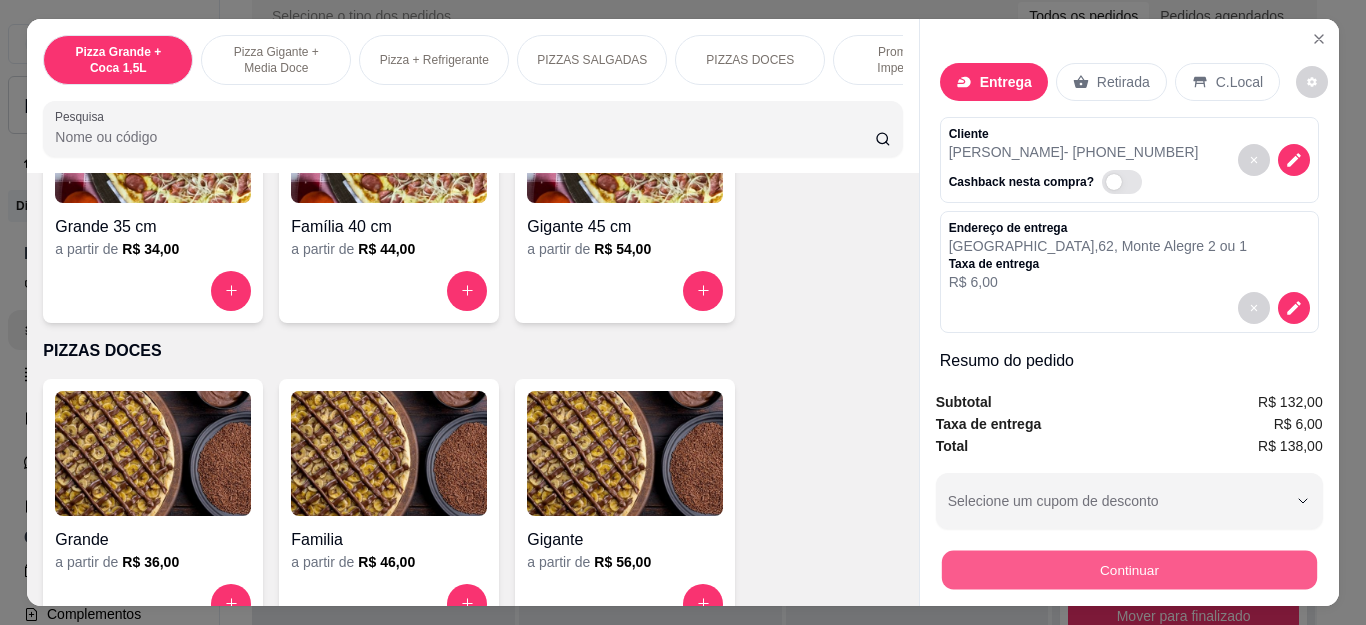 click on "Continuar" at bounding box center (1128, 570) 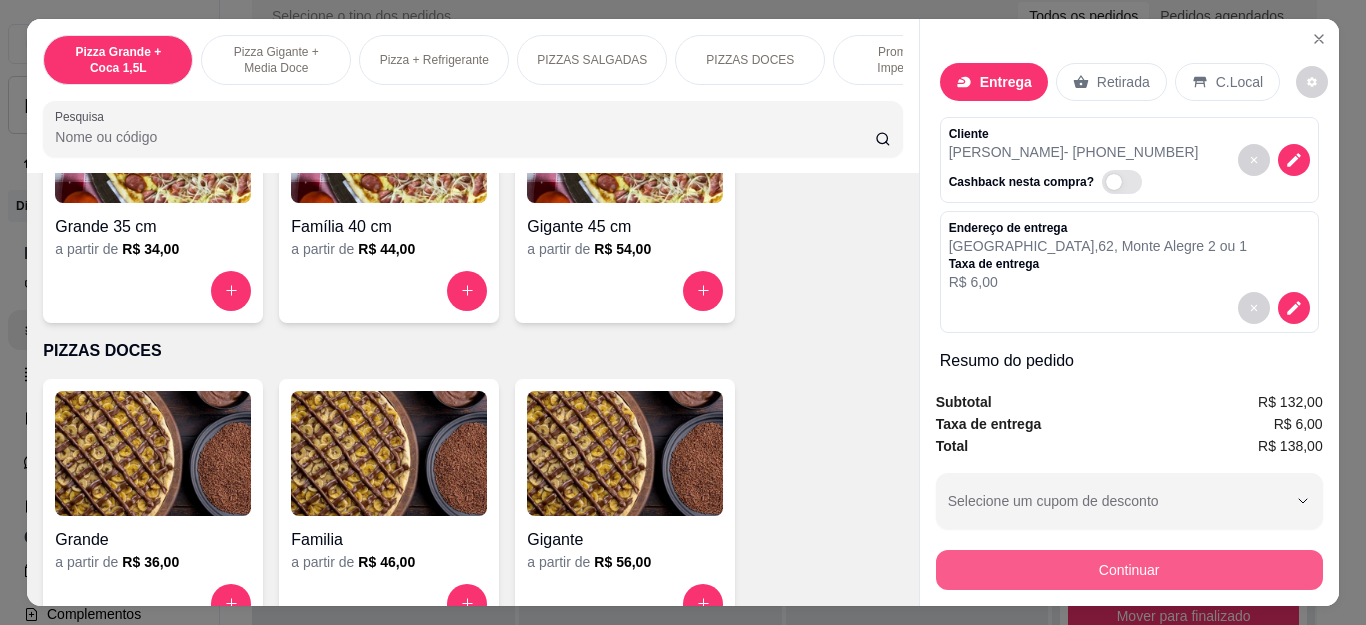 click on "Continuar" at bounding box center (1129, 570) 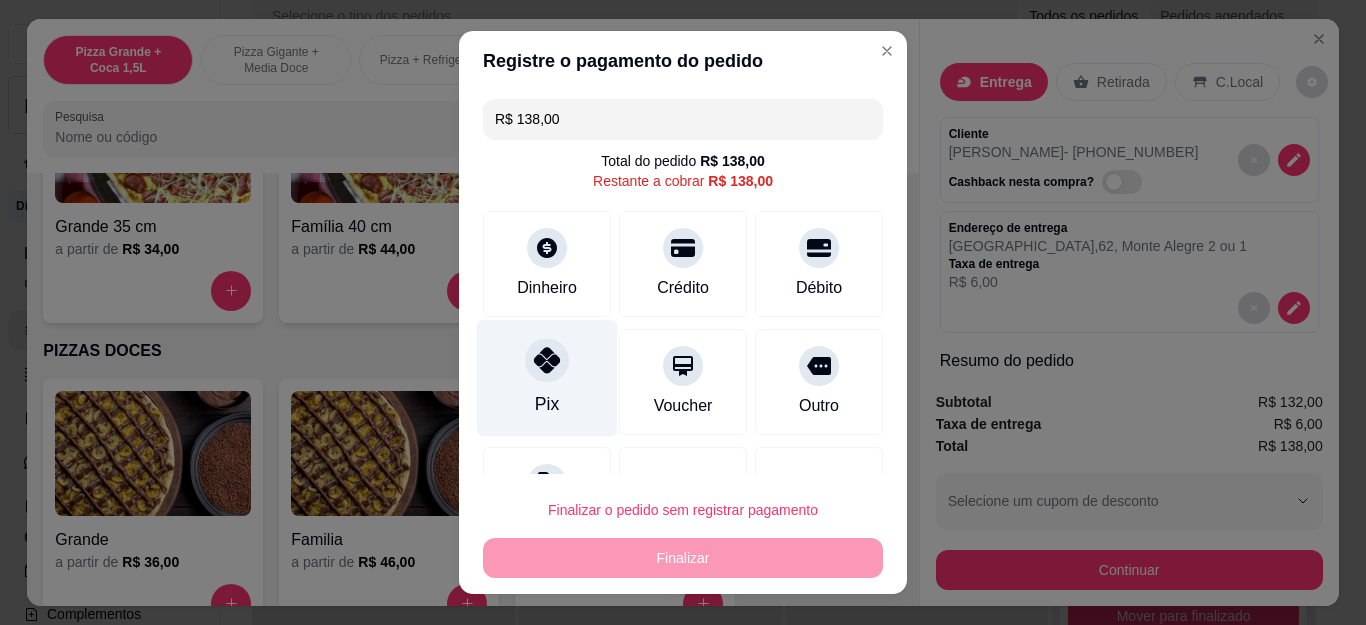 click on "Pix" at bounding box center [547, 404] 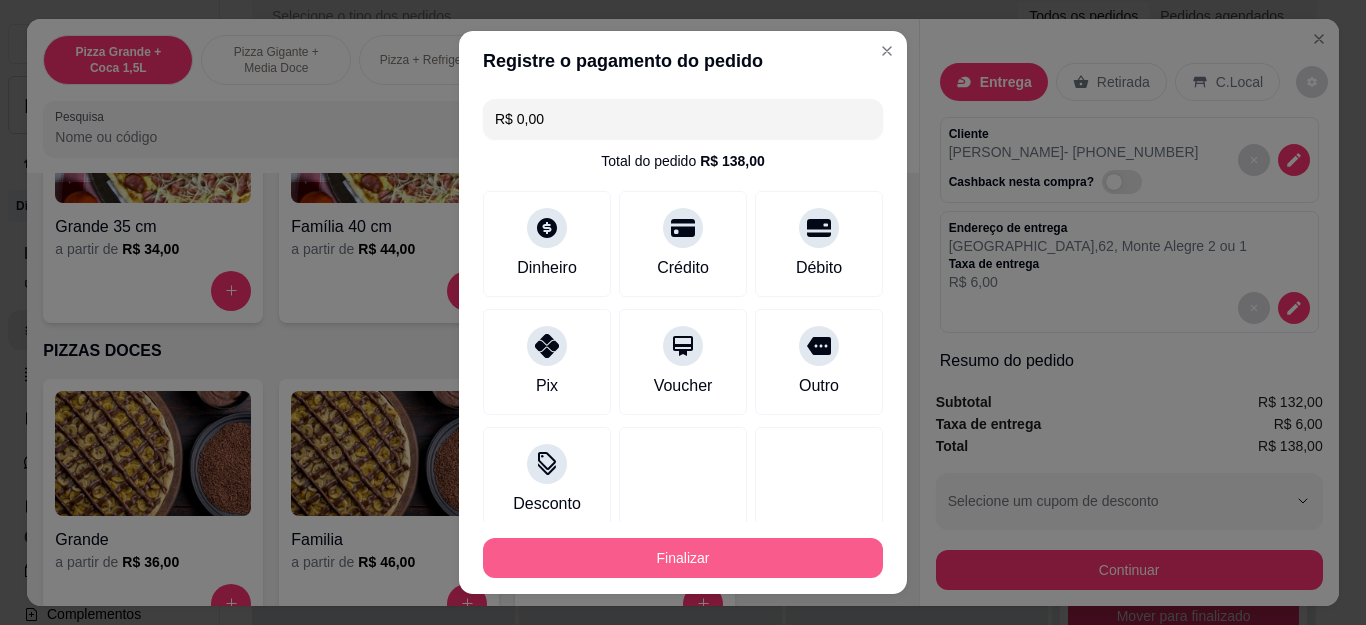 click on "Finalizar" at bounding box center [683, 558] 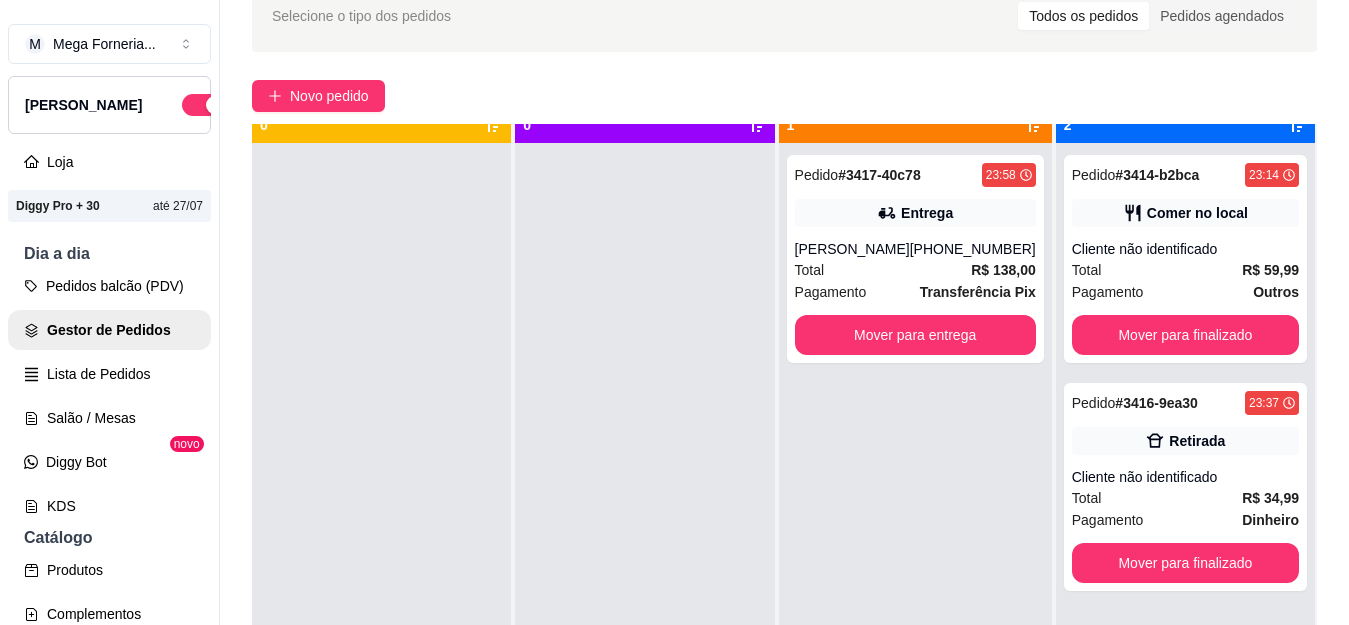 scroll, scrollTop: 56, scrollLeft: 0, axis: vertical 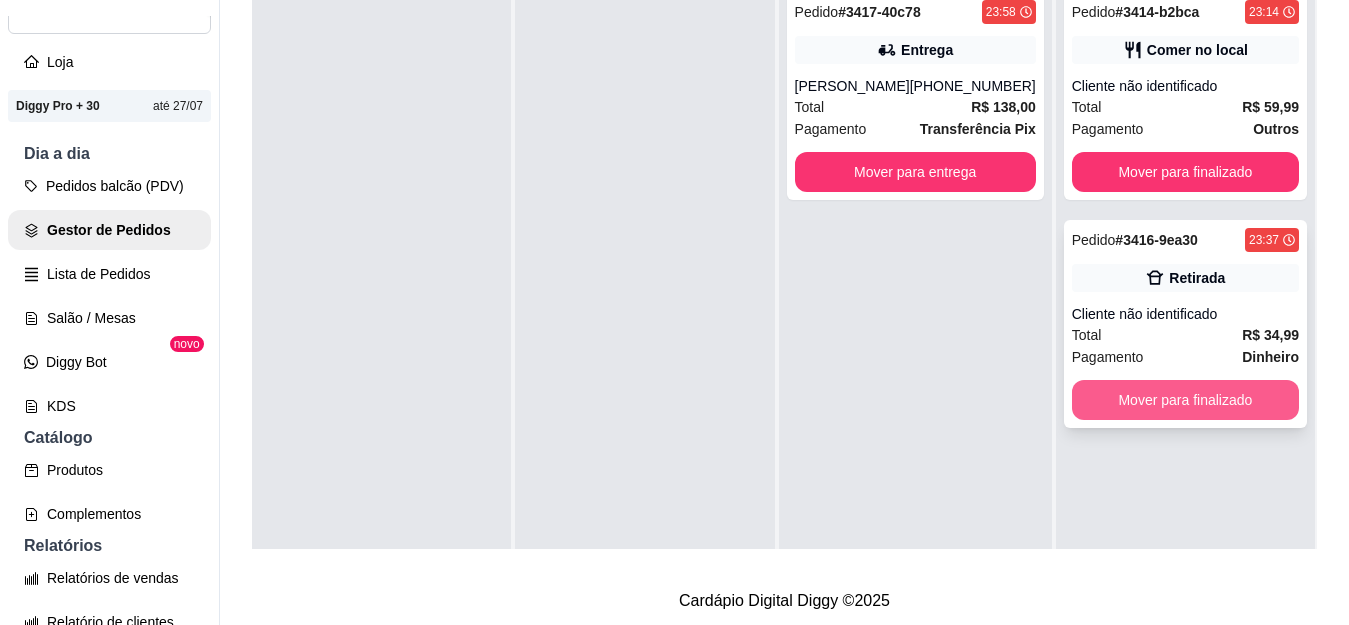 click on "Mover para finalizado" at bounding box center [1185, 400] 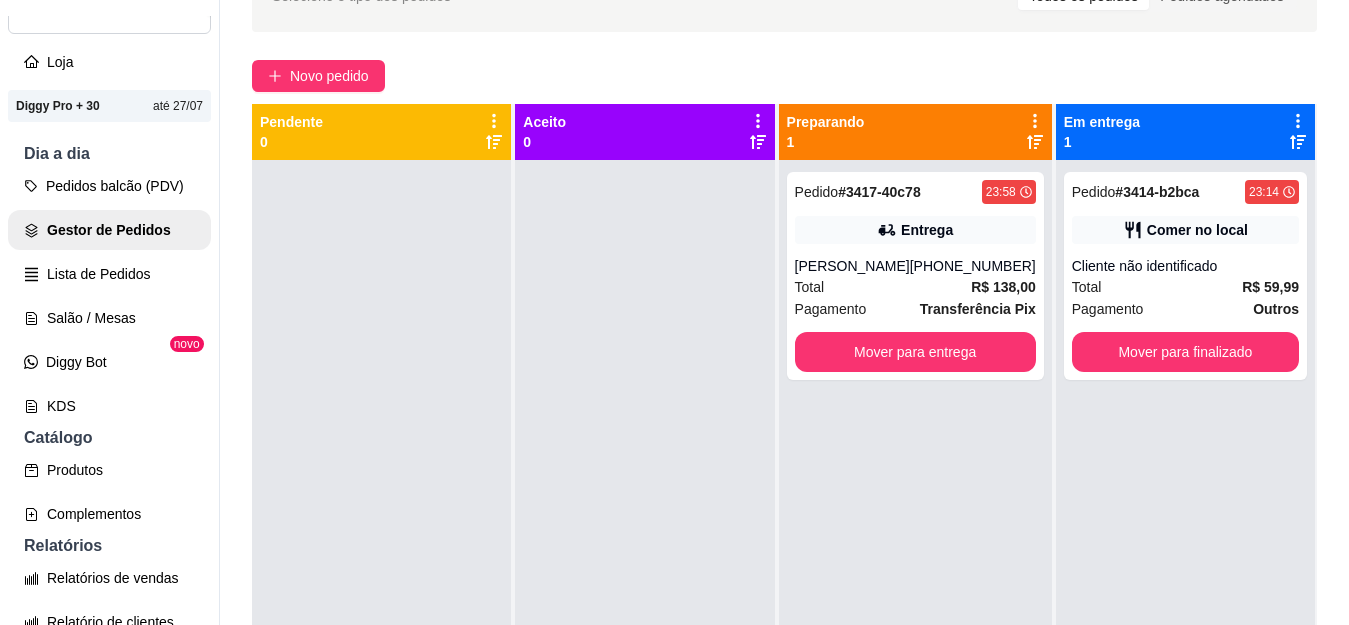 scroll, scrollTop: 100, scrollLeft: 0, axis: vertical 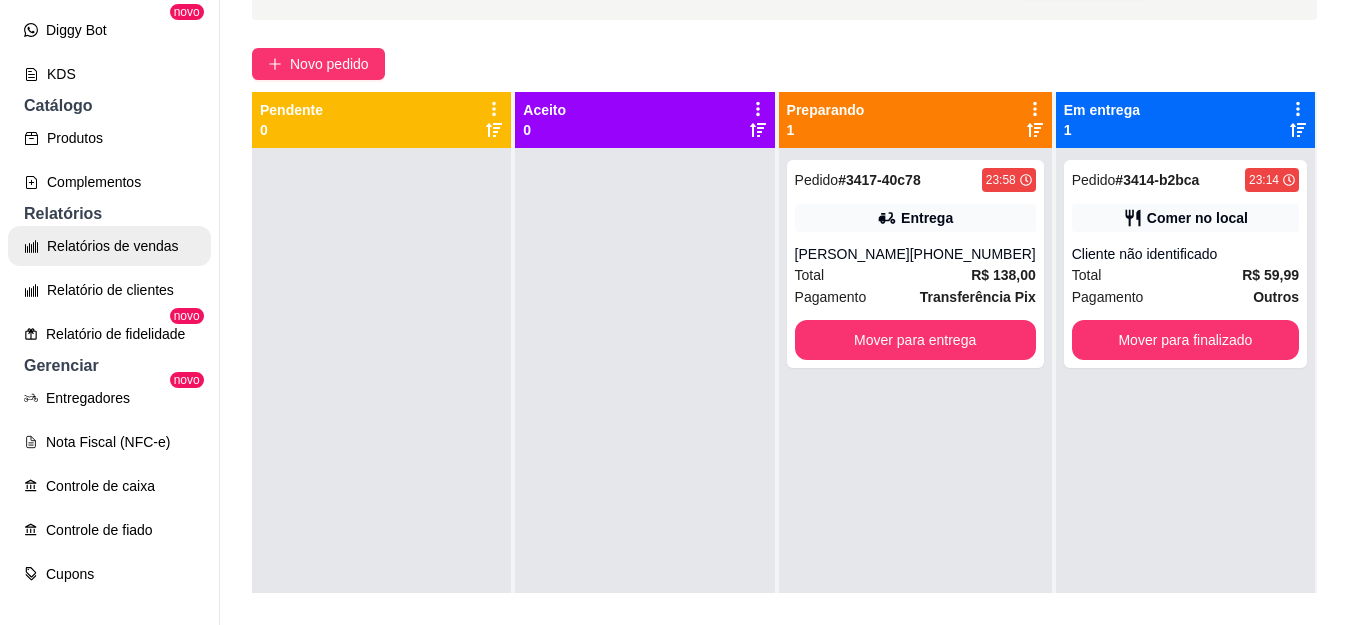 click on "Relatórios de vendas" at bounding box center [109, 246] 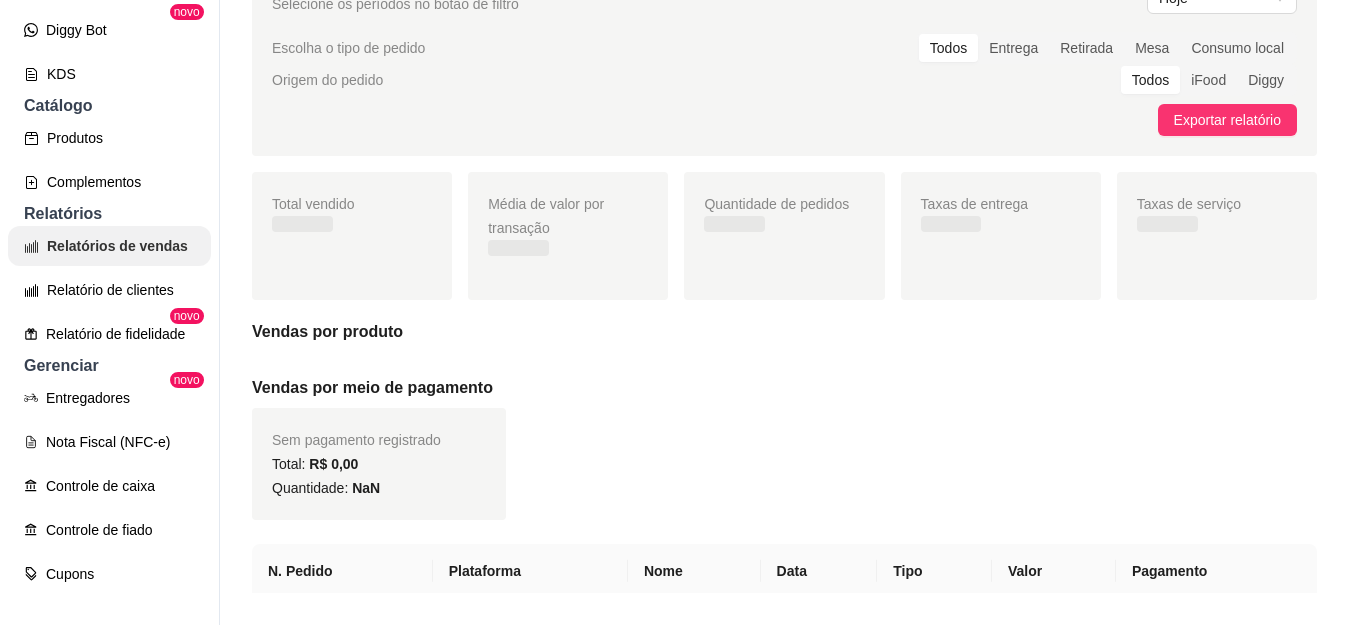 scroll, scrollTop: 0, scrollLeft: 0, axis: both 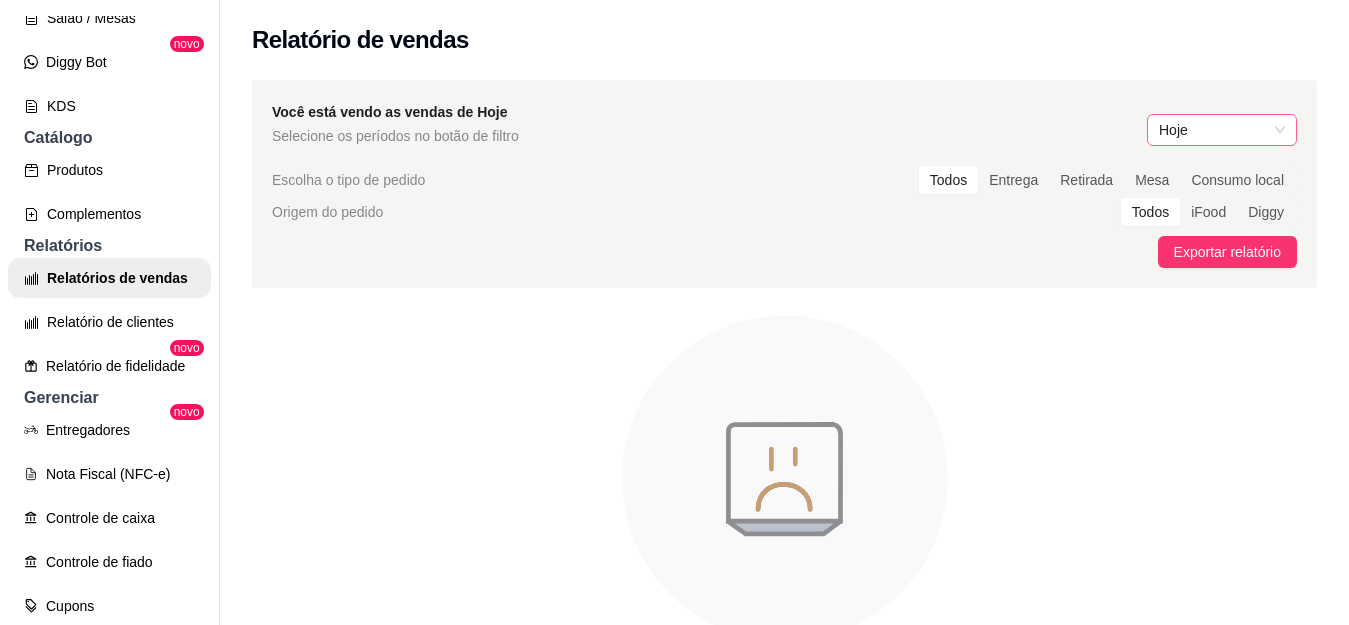 click on "Hoje" at bounding box center [1222, 130] 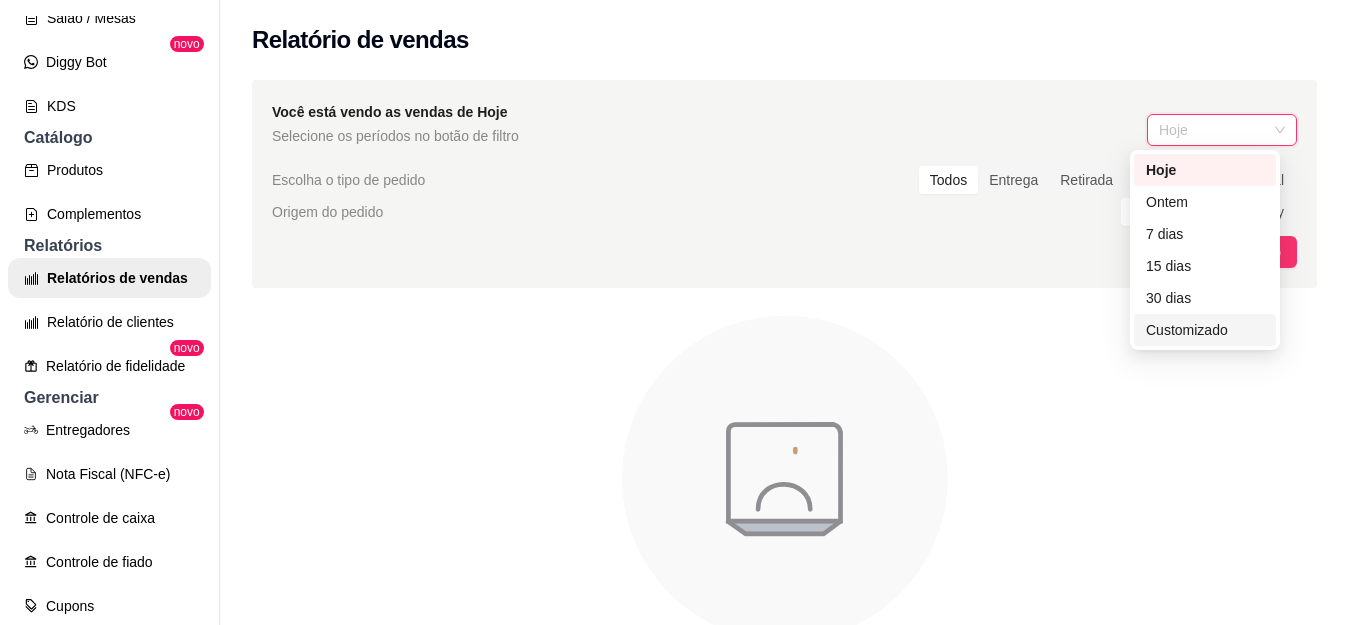 click on "Customizado" at bounding box center [1205, 330] 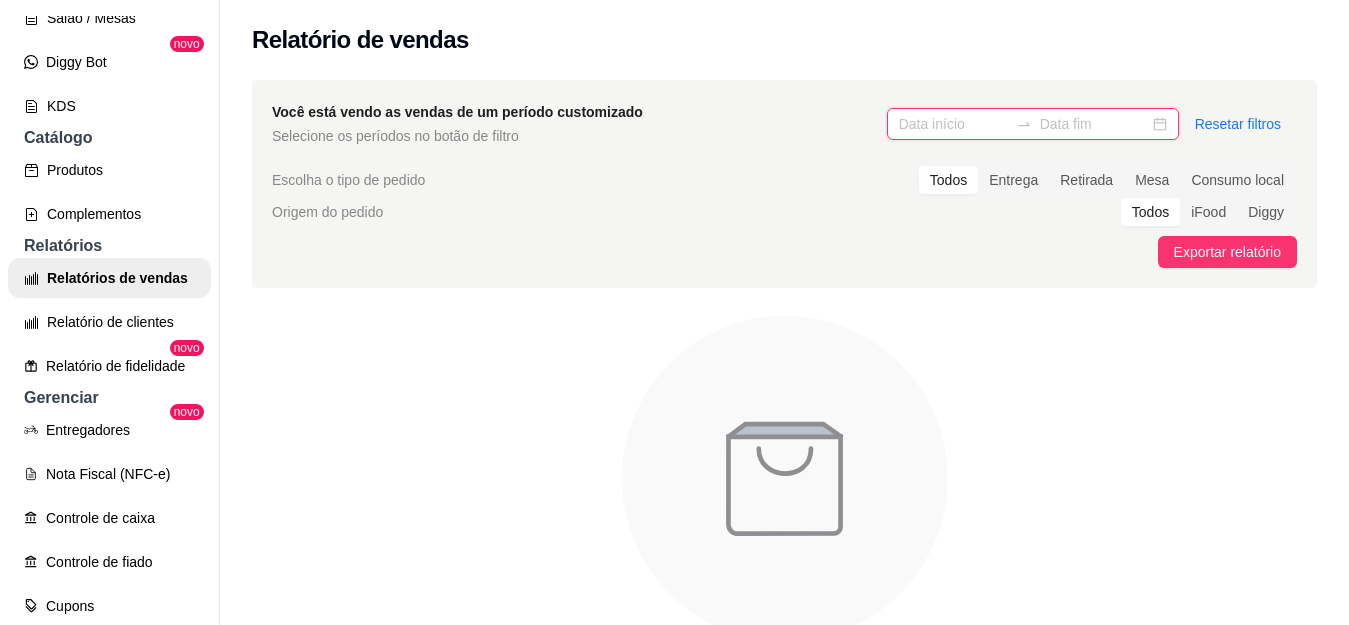 click at bounding box center [953, 124] 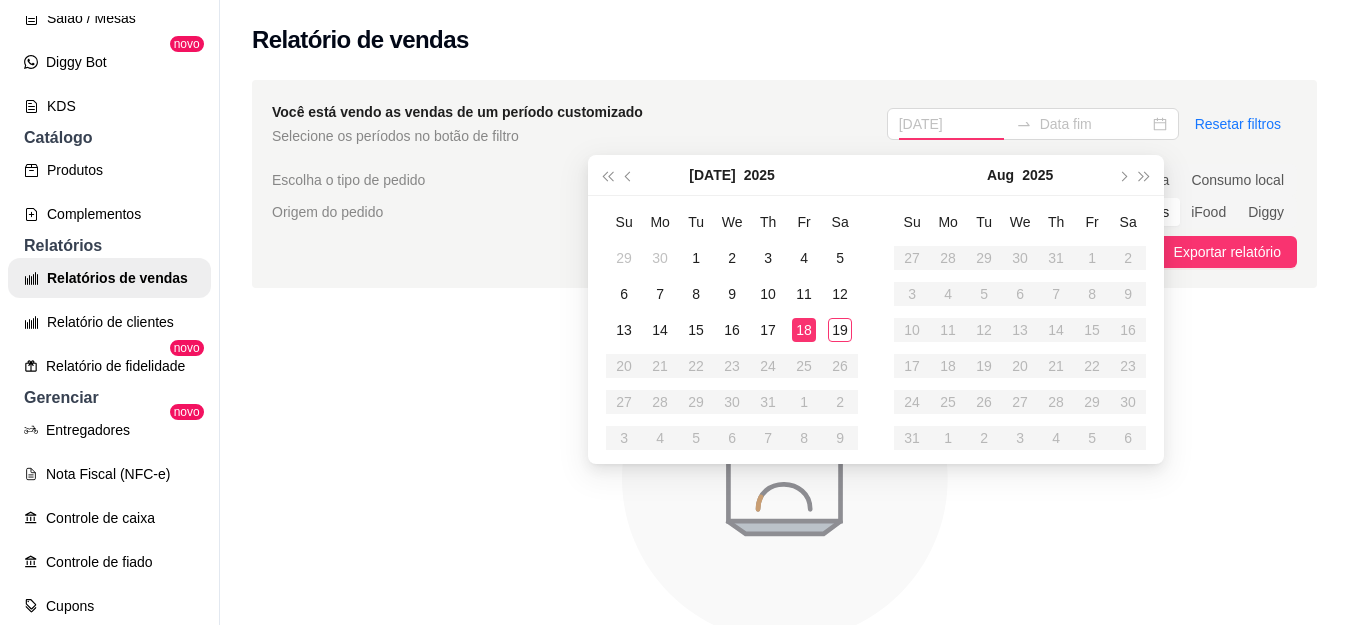 click on "18" at bounding box center (804, 330) 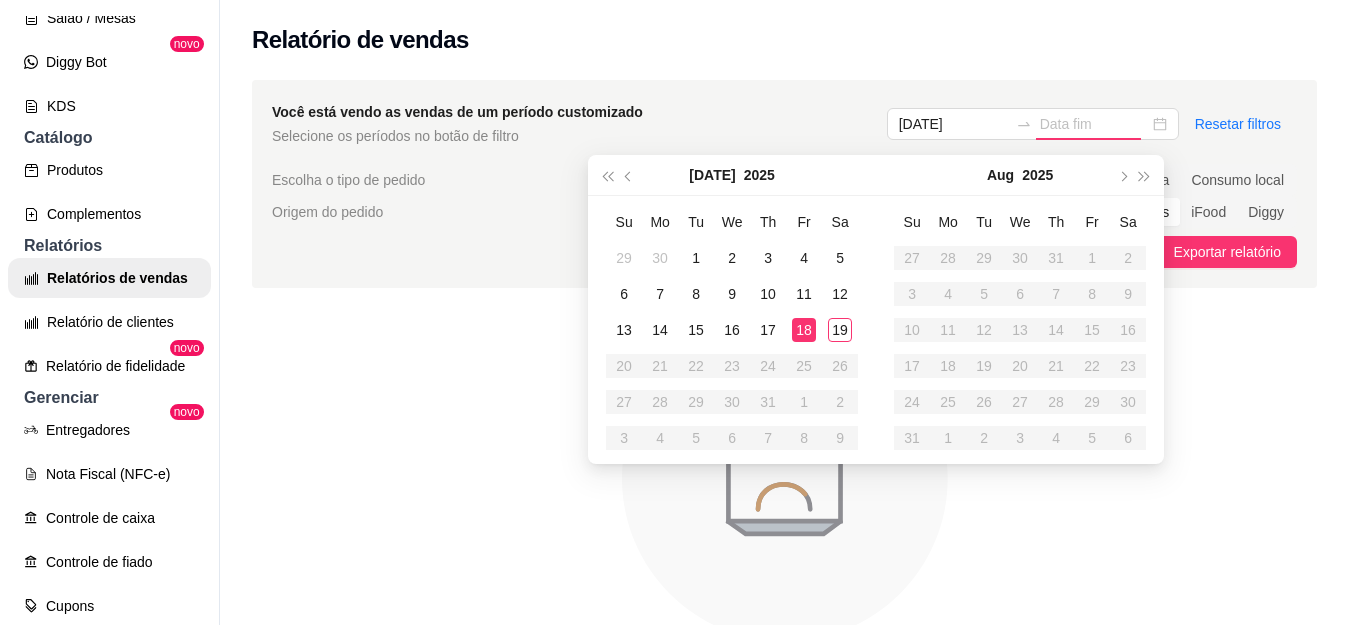 click on "18" at bounding box center (804, 330) 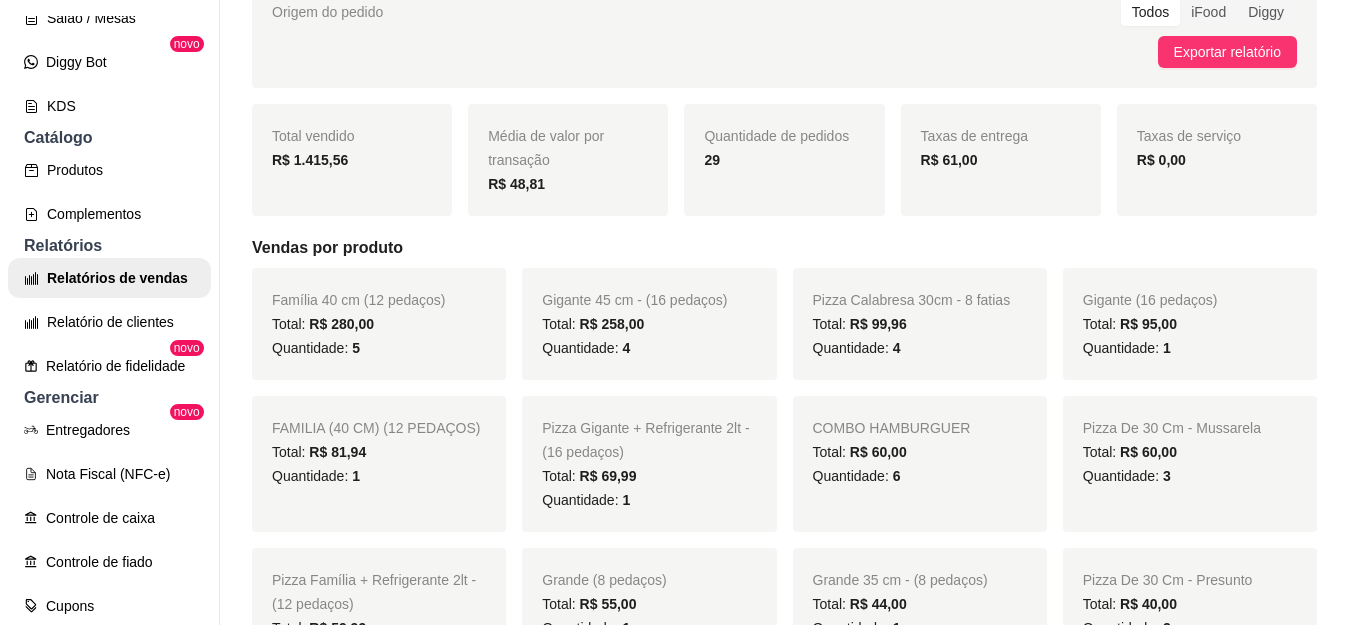 scroll, scrollTop: 100, scrollLeft: 0, axis: vertical 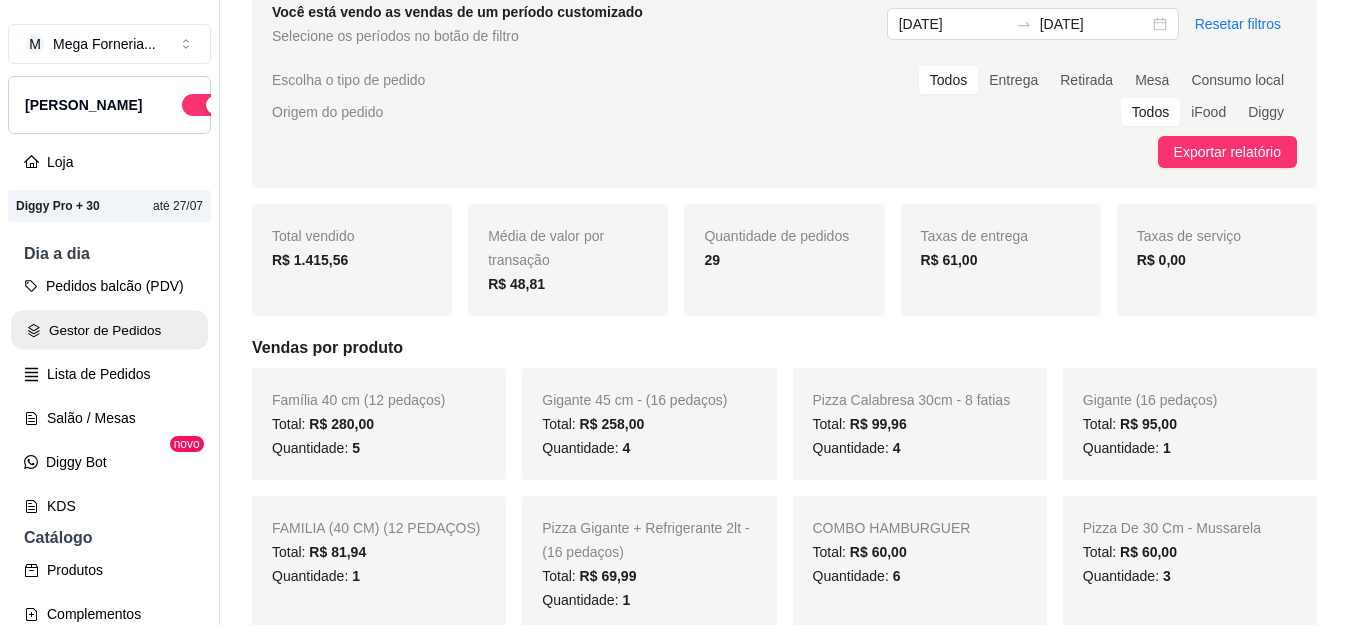 click on "Gestor de Pedidos" at bounding box center [109, 330] 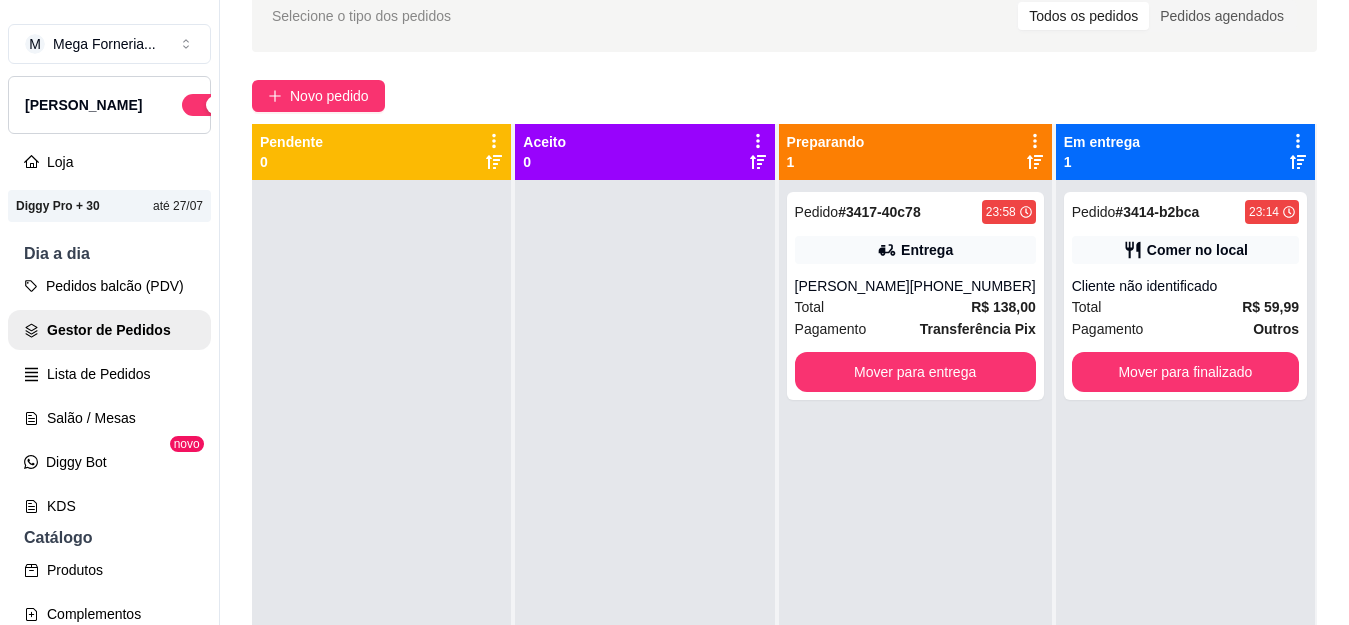 scroll, scrollTop: 0, scrollLeft: 0, axis: both 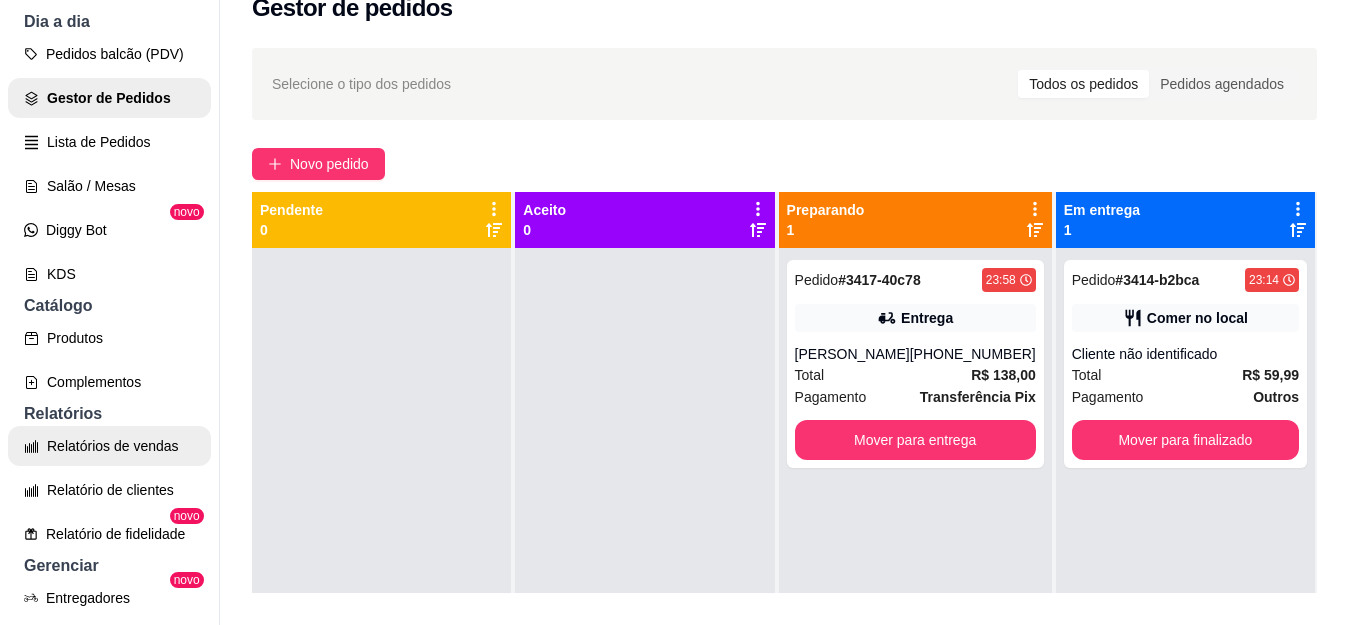 click on "Relatórios de vendas" at bounding box center (109, 446) 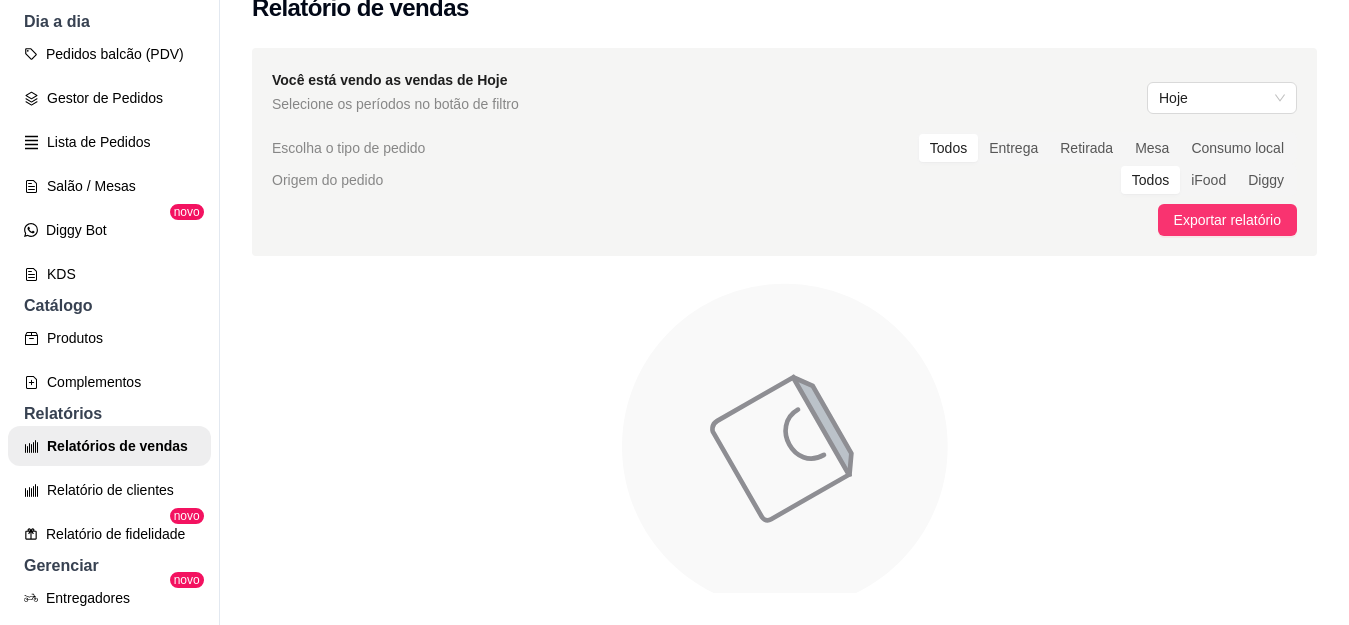 scroll, scrollTop: 0, scrollLeft: 0, axis: both 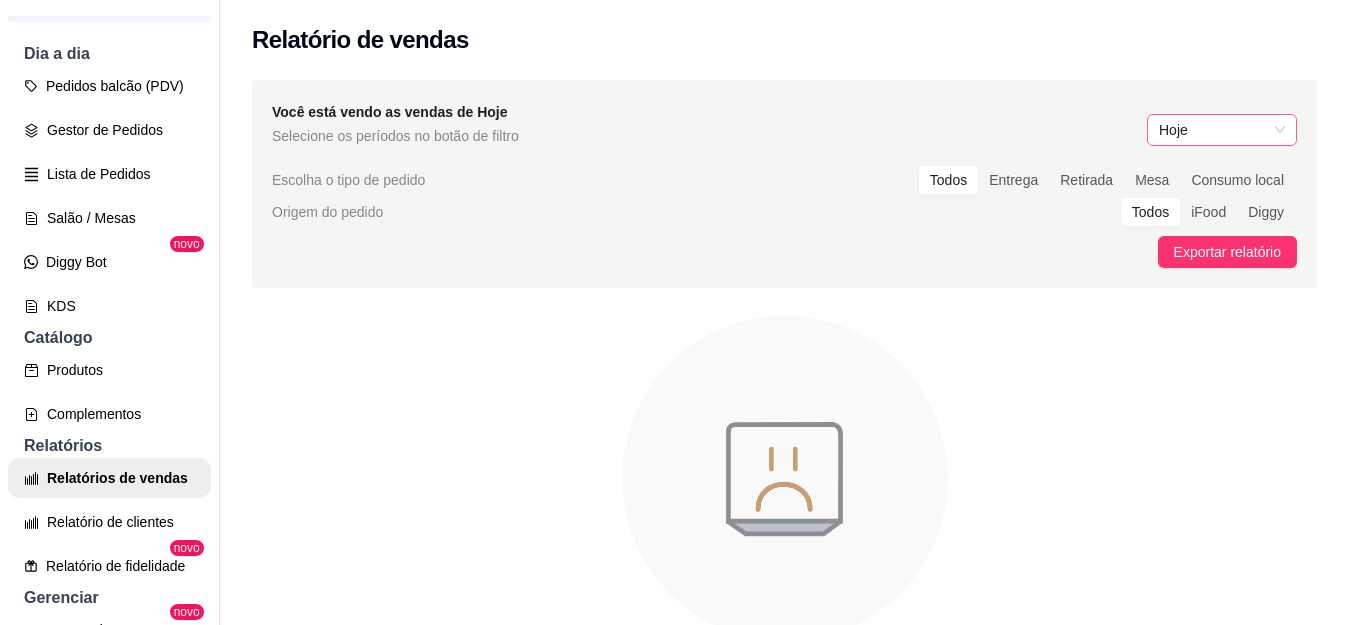 click on "Hoje" at bounding box center (1222, 130) 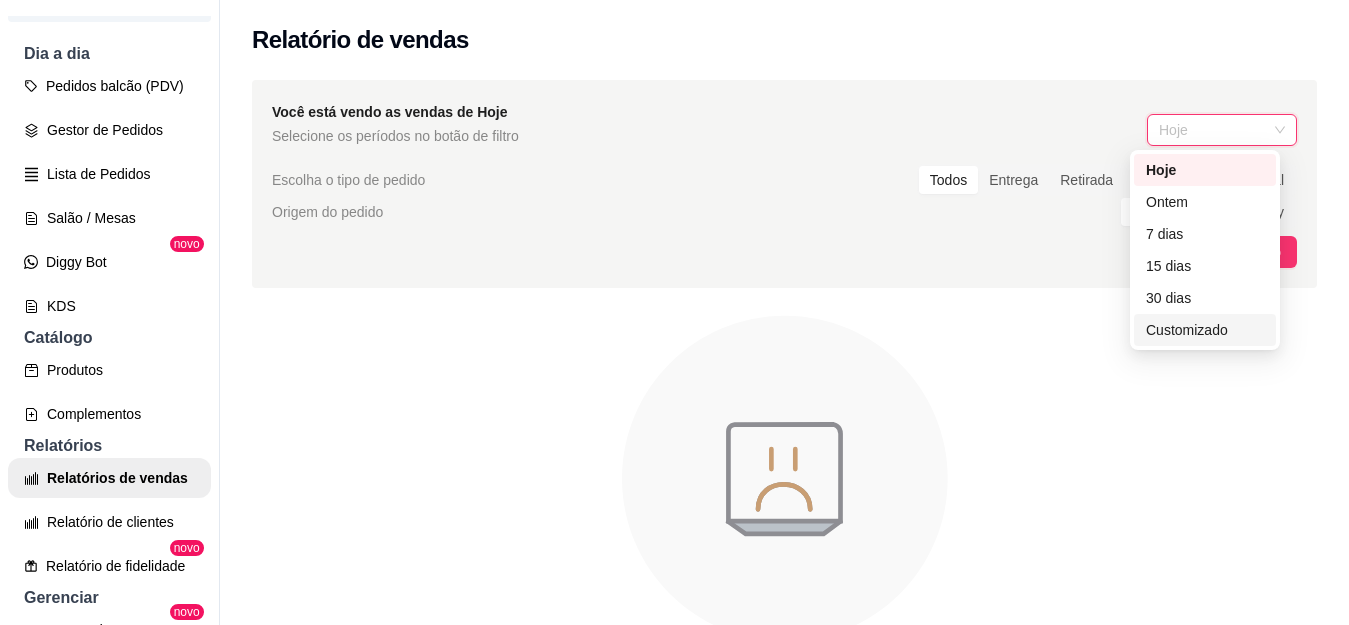 click on "Customizado" at bounding box center [1205, 330] 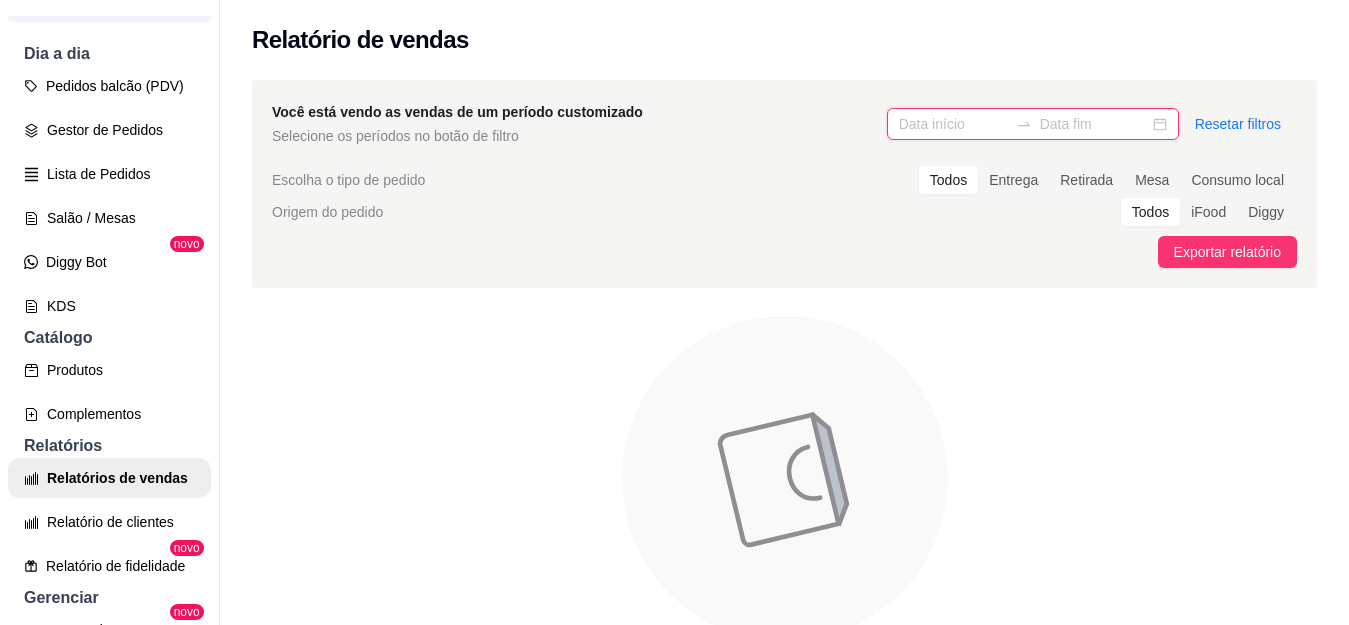 click at bounding box center (953, 124) 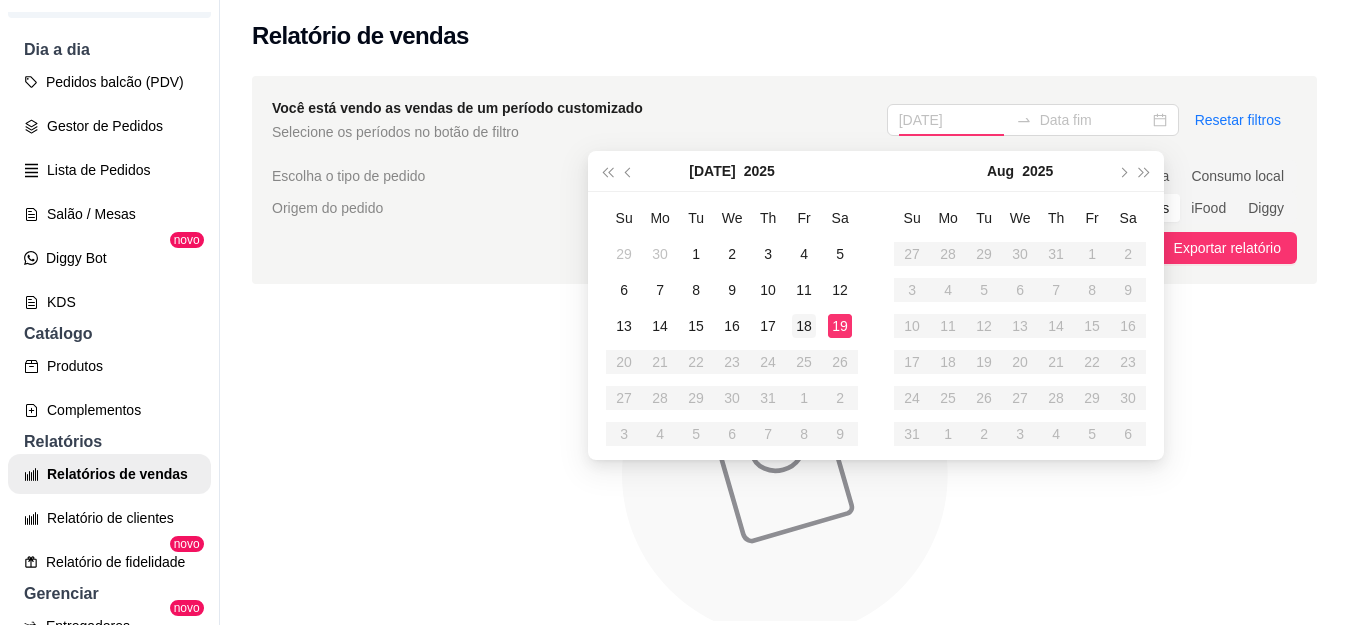 click on "18" at bounding box center (804, 326) 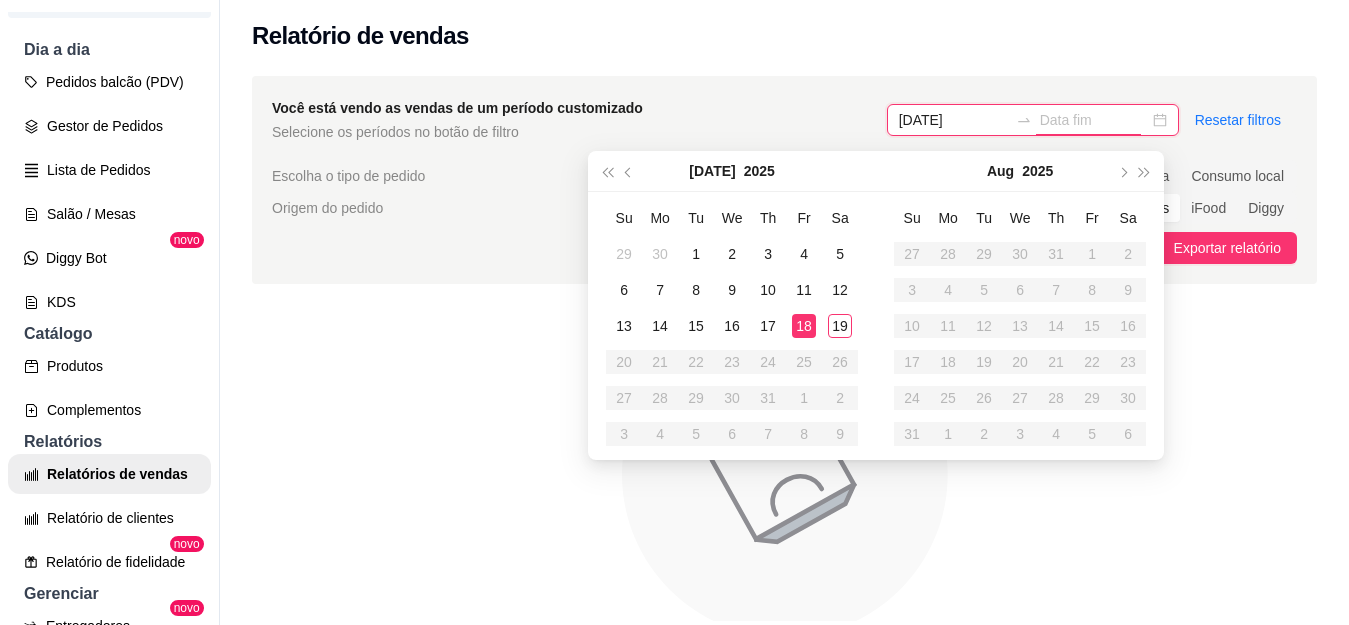 scroll, scrollTop: 32, scrollLeft: 0, axis: vertical 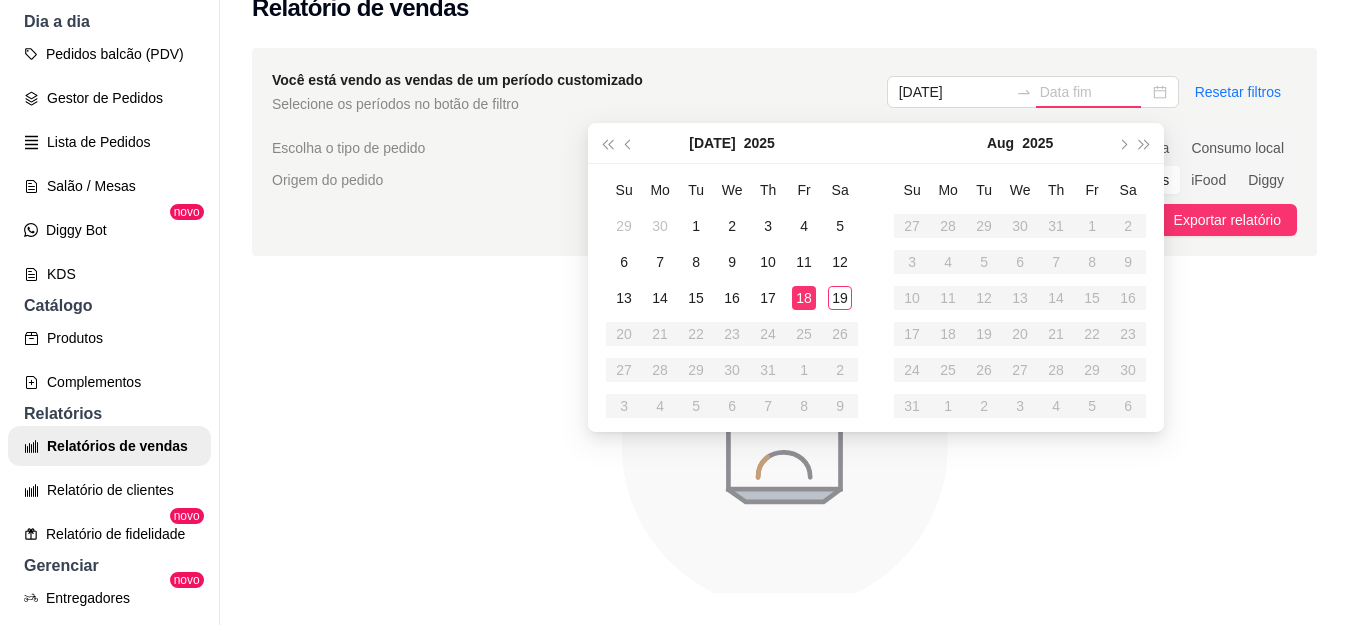 click on "18" at bounding box center (804, 298) 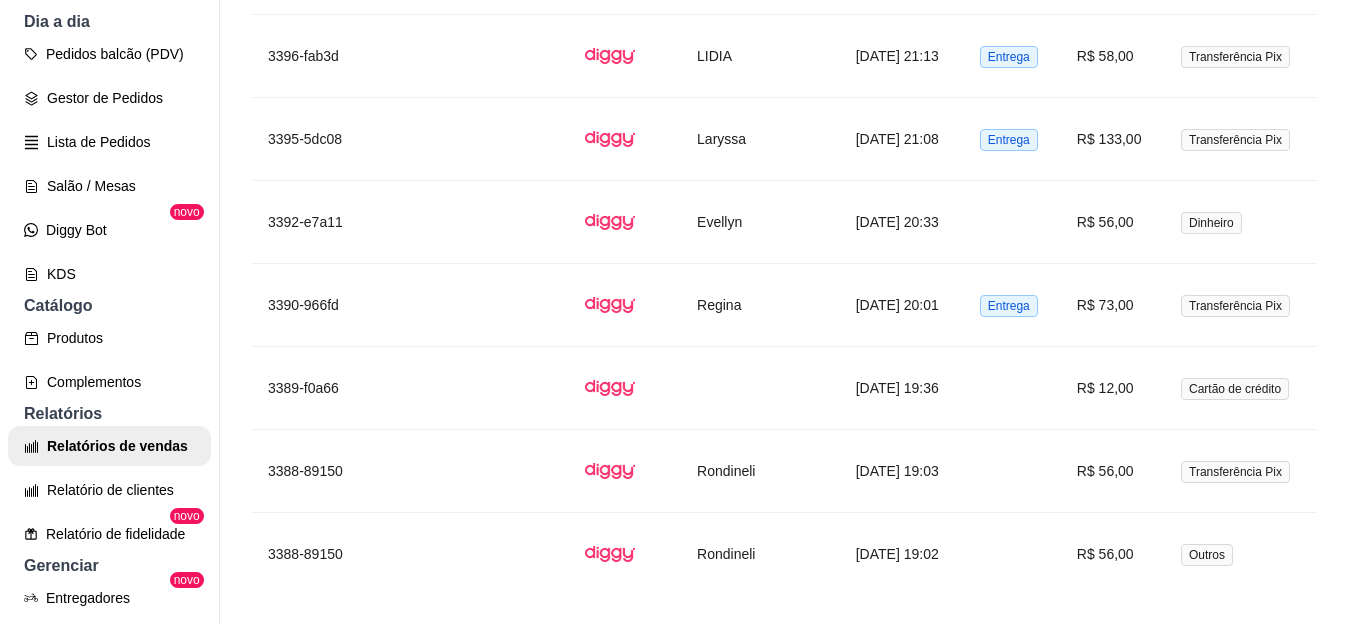 scroll, scrollTop: 3930, scrollLeft: 0, axis: vertical 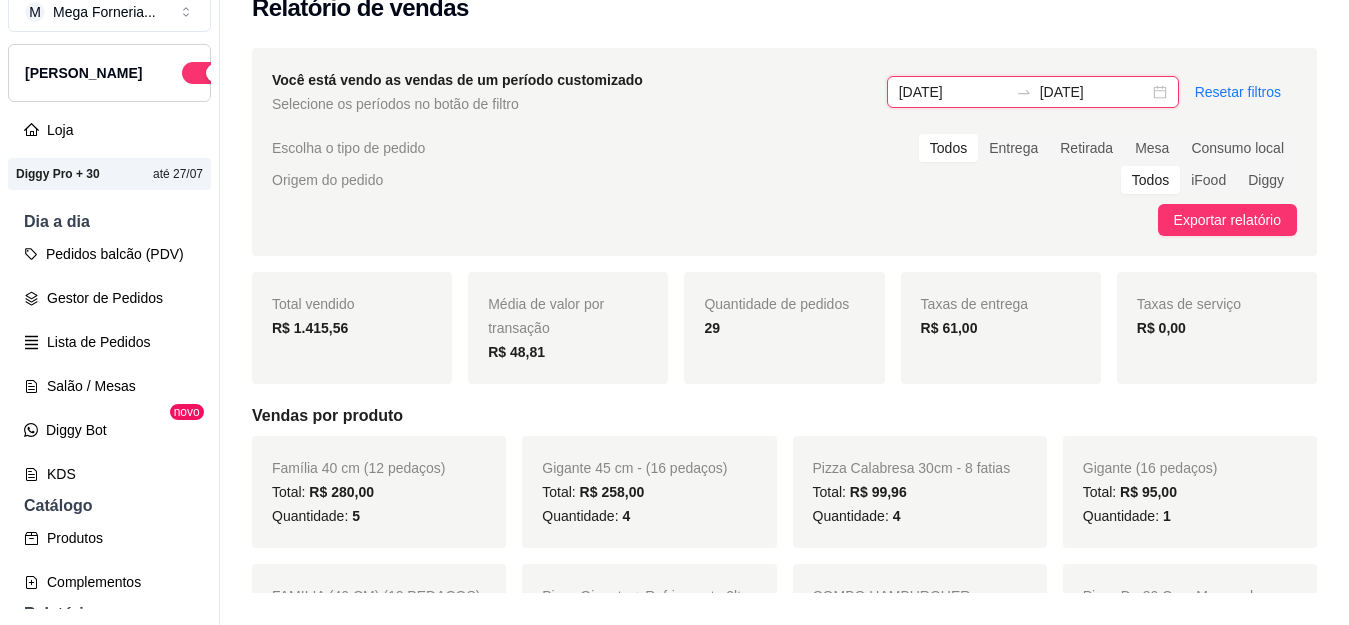 click on "[DATE]" at bounding box center [953, 92] 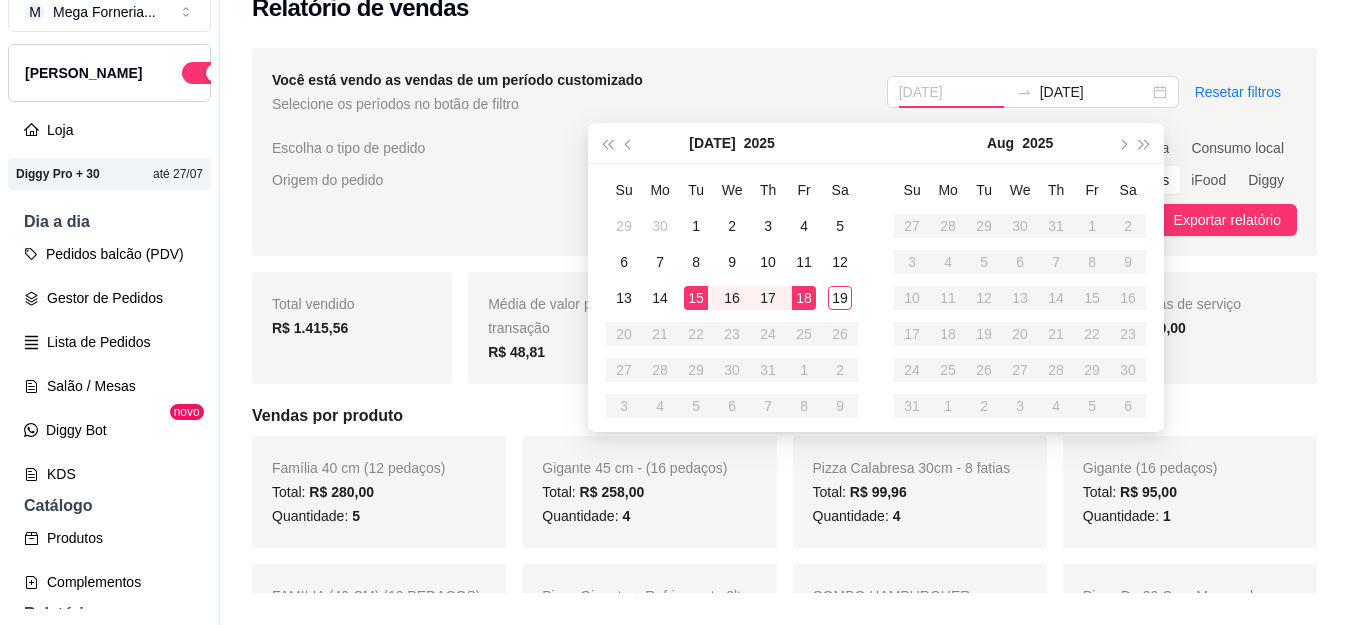 click on "15" at bounding box center (696, 298) 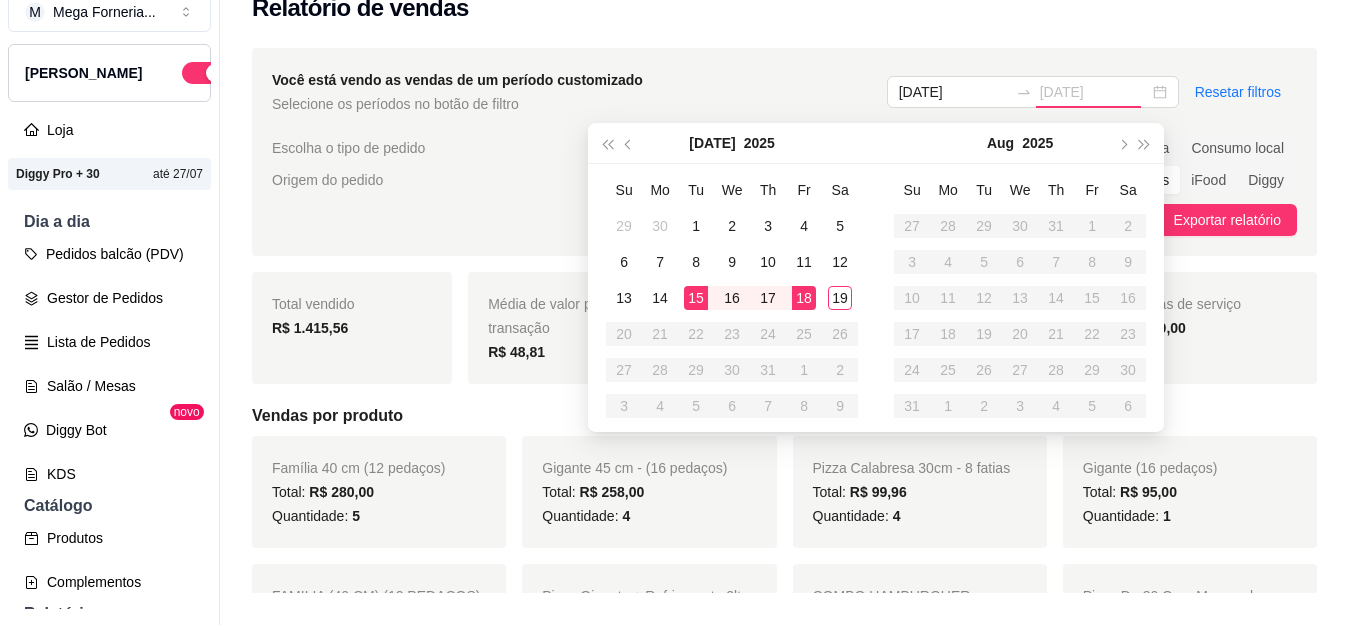 click on "18" at bounding box center [804, 298] 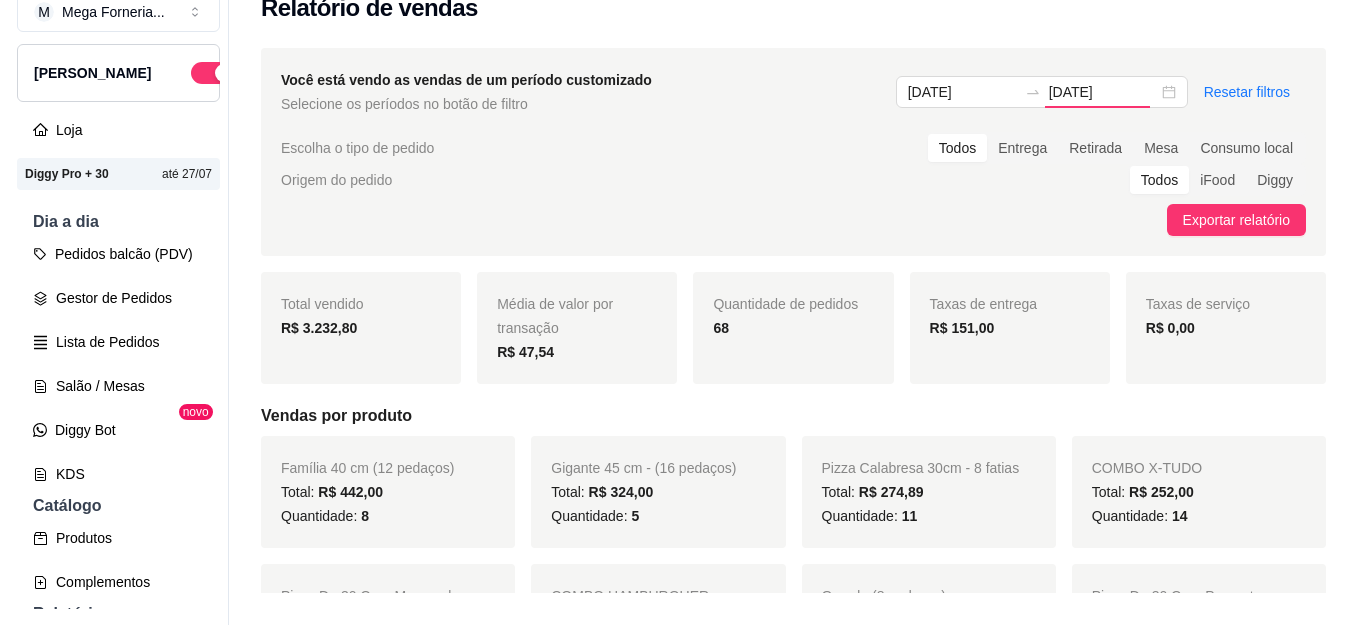 scroll, scrollTop: 0, scrollLeft: 0, axis: both 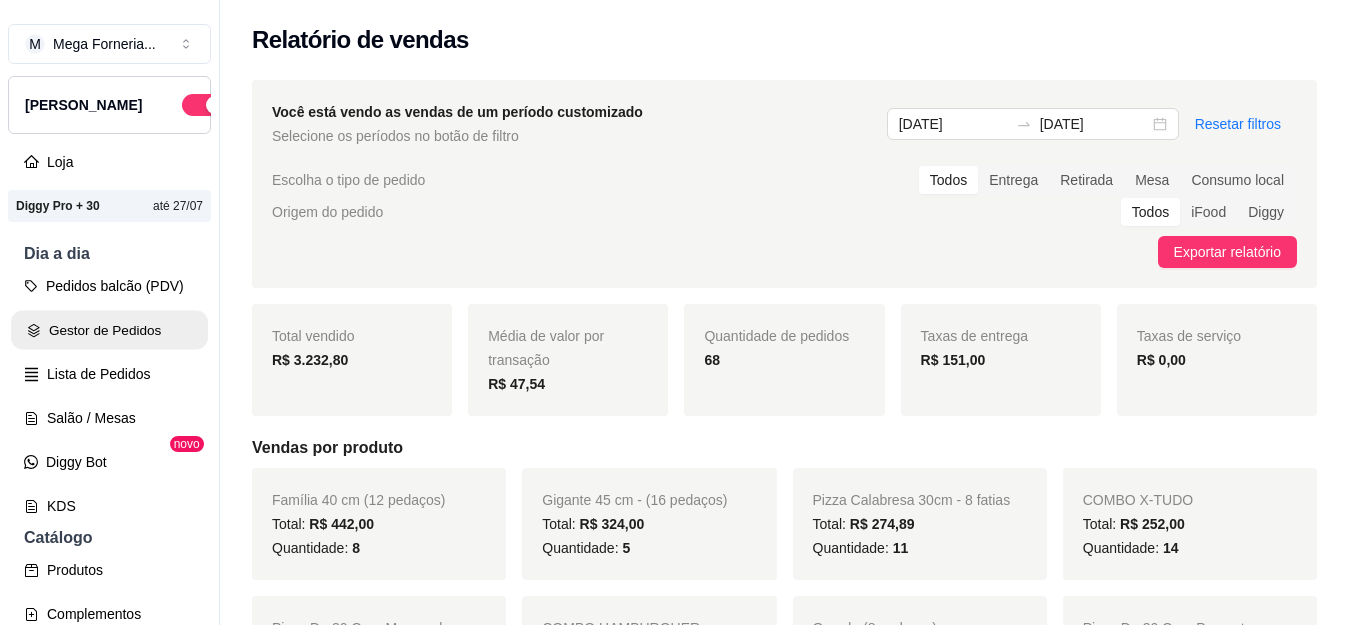 click on "Gestor de Pedidos" at bounding box center [109, 330] 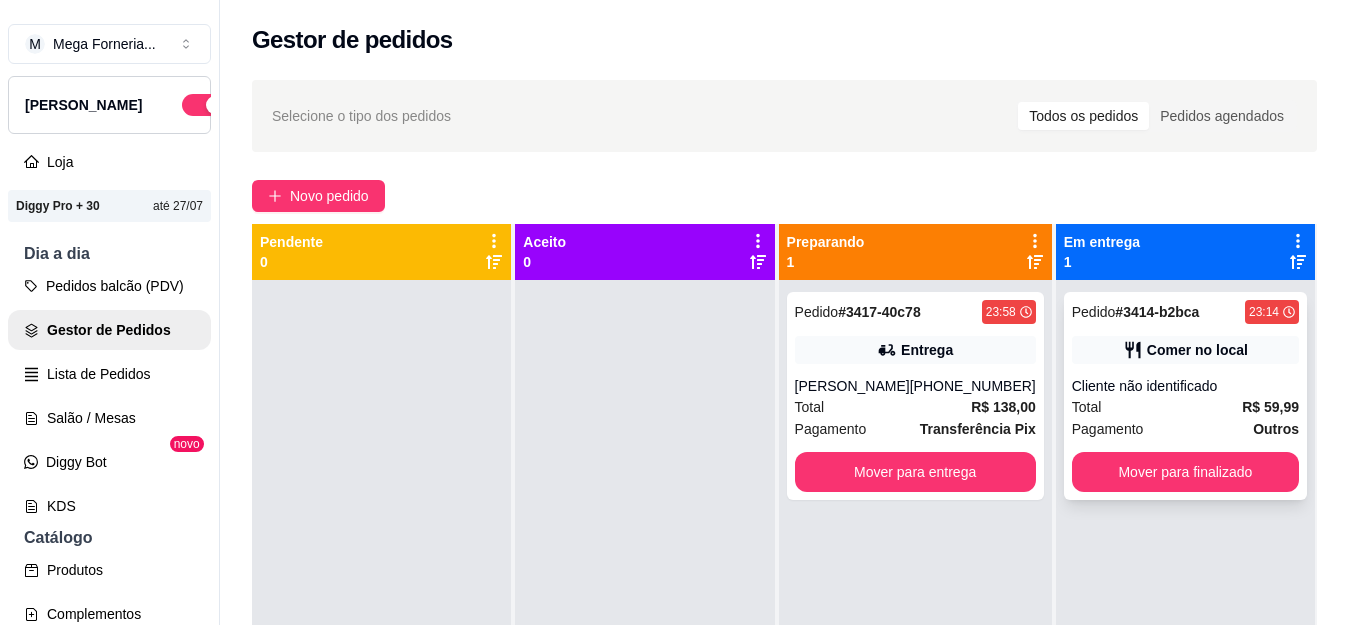 click on "Pedido  # 3414-b2bca 23:14 Comer no local Cliente não identificado Total R$ 59,99 Pagamento Outros Mover para finalizado" at bounding box center [1185, 396] 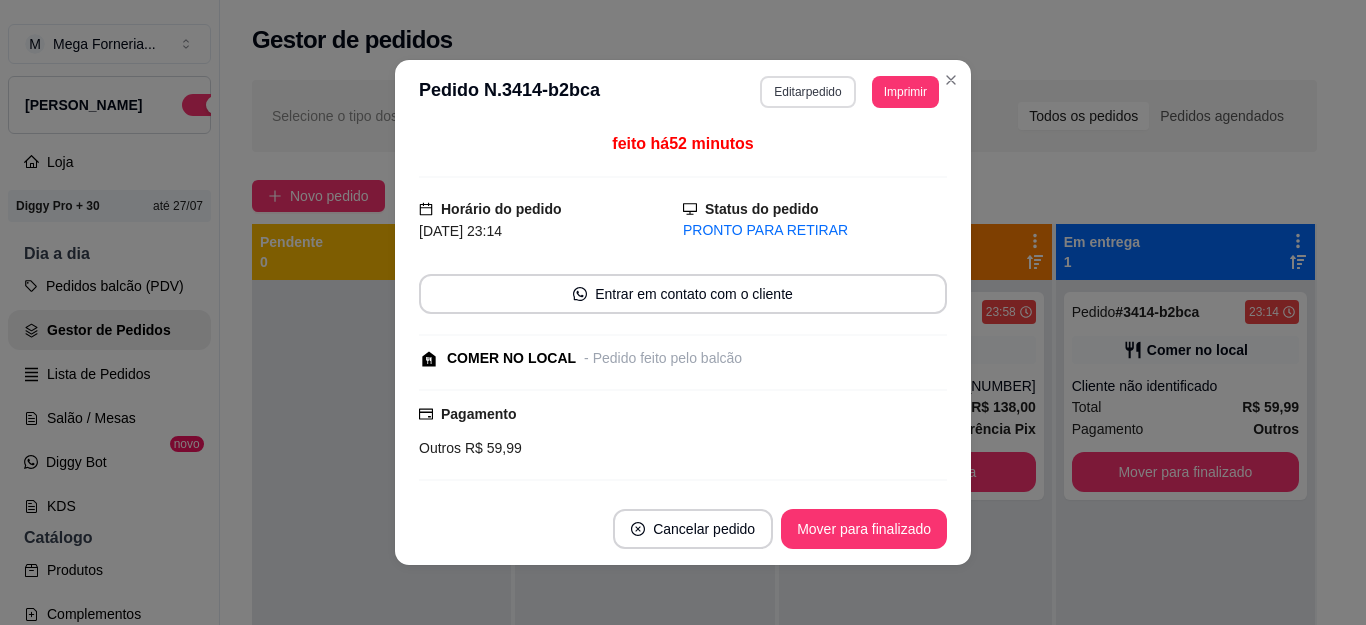 click on "Editar  pedido" at bounding box center (807, 92) 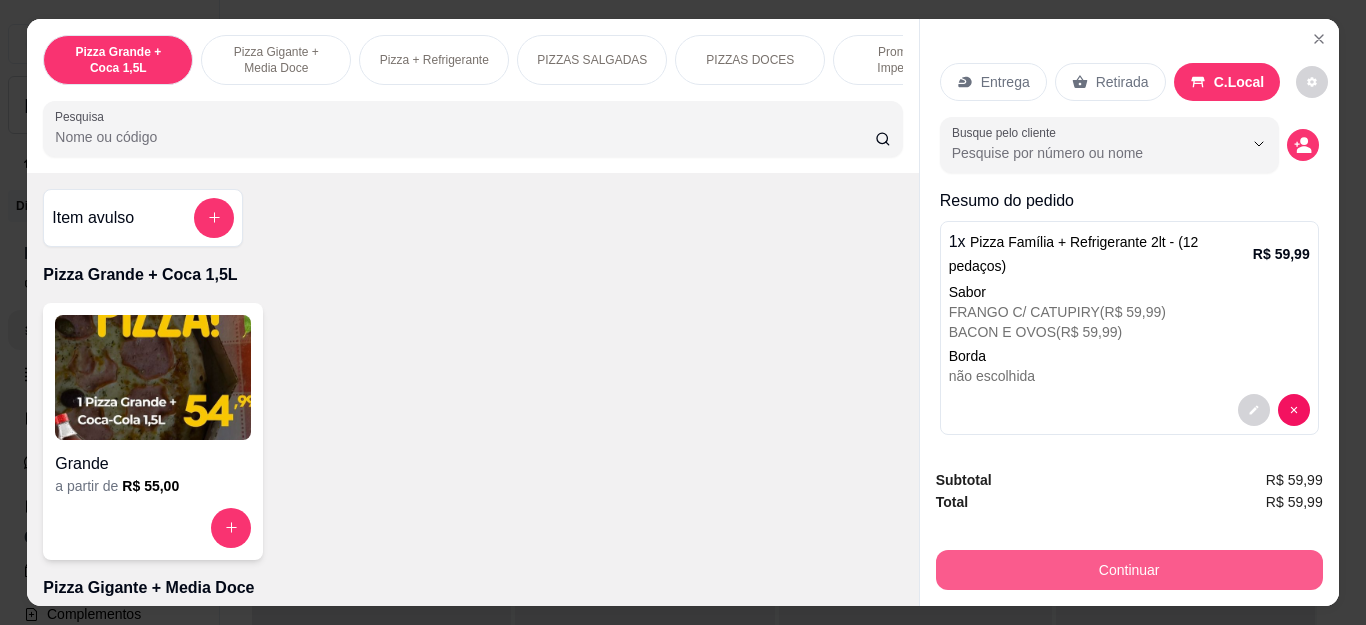 click on "Continuar" at bounding box center (1129, 570) 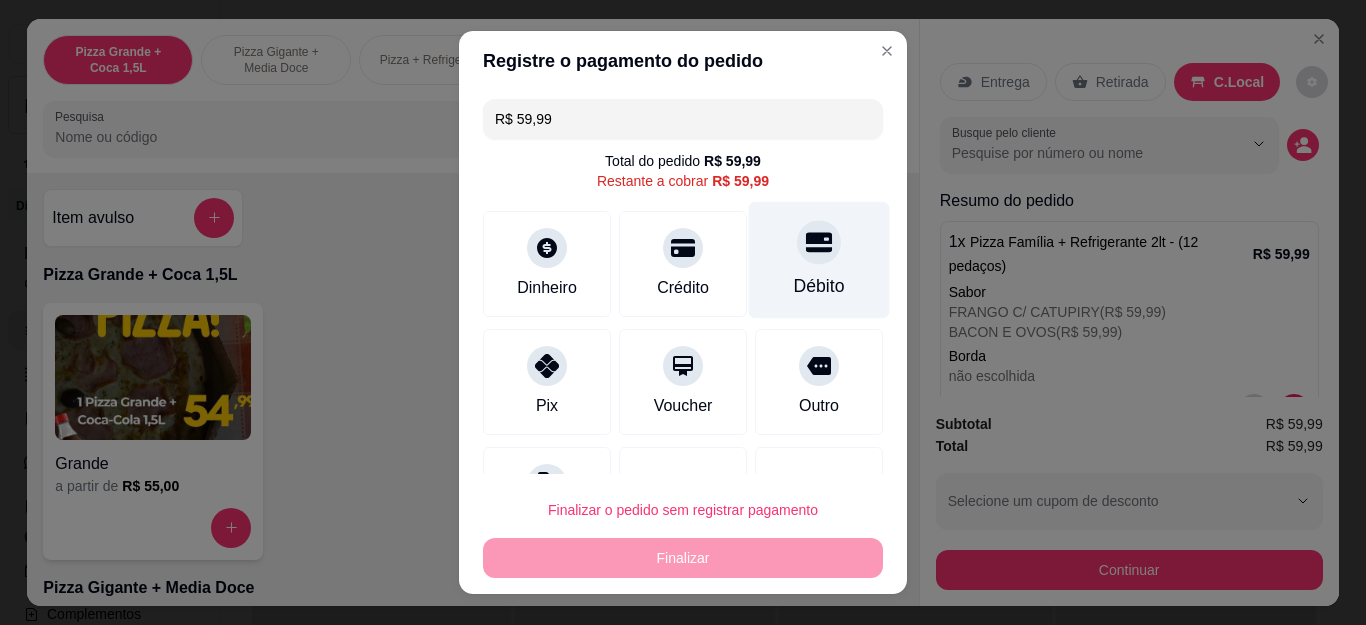 click at bounding box center [819, 243] 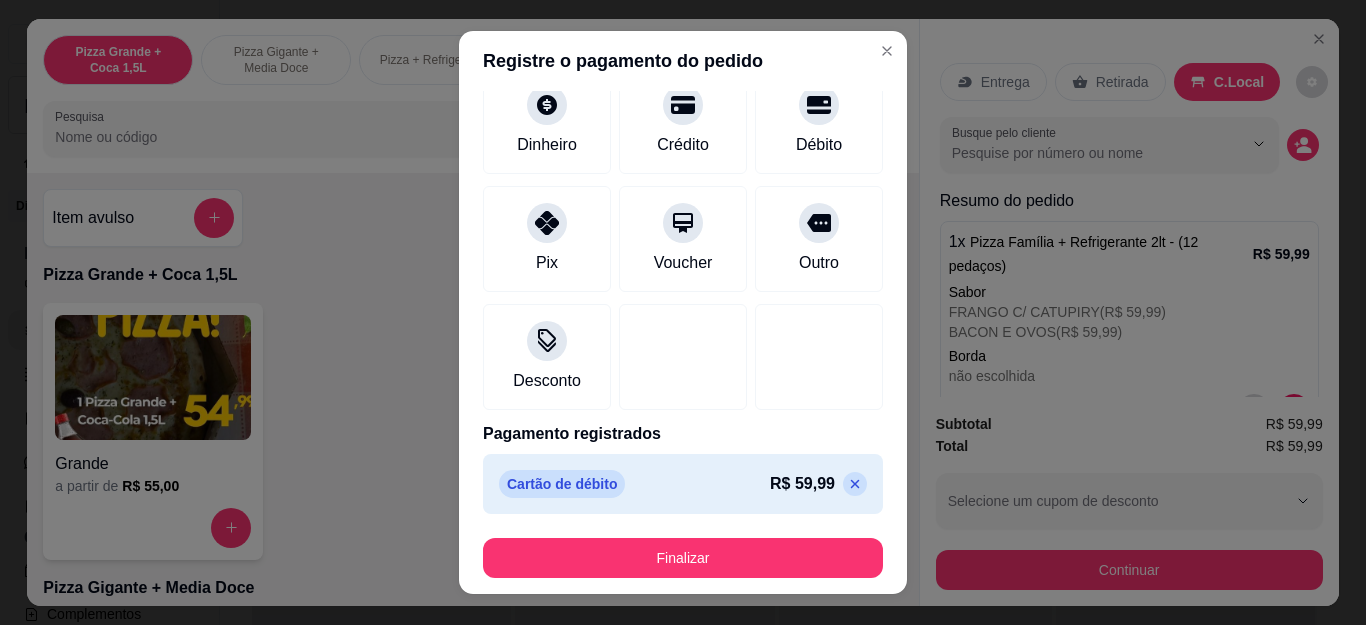 click at bounding box center [855, 484] 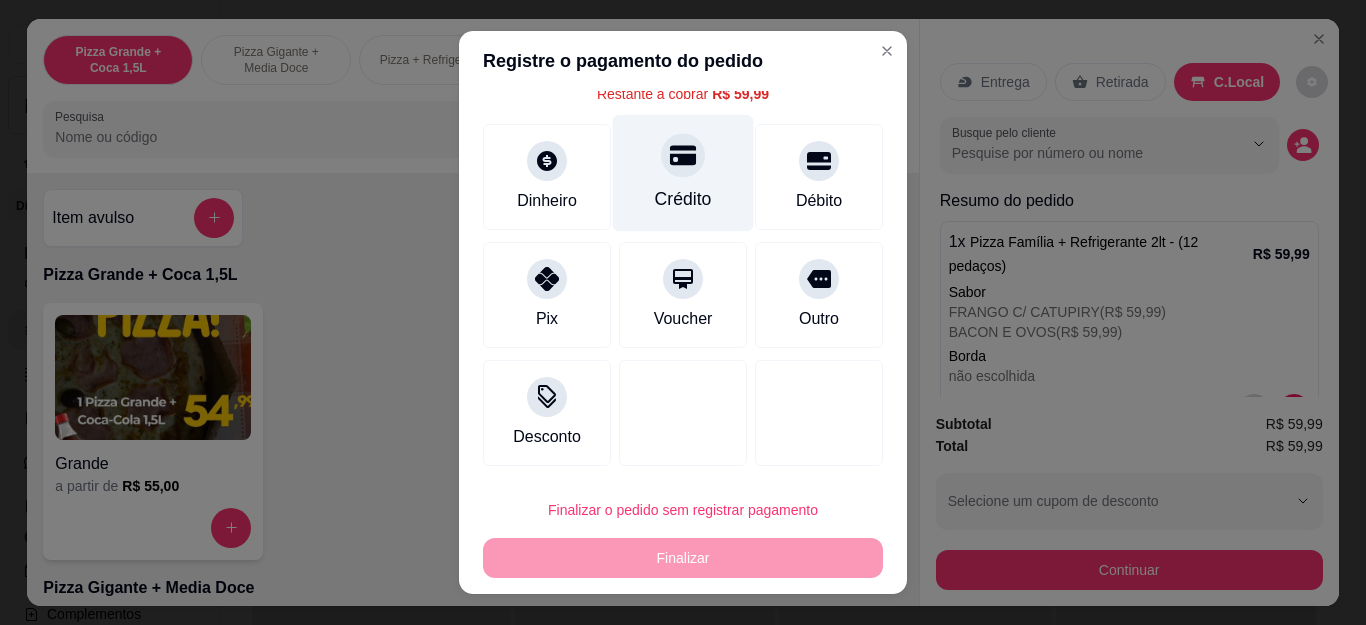 drag, startPoint x: 619, startPoint y: 125, endPoint x: 655, endPoint y: 174, distance: 60.80296 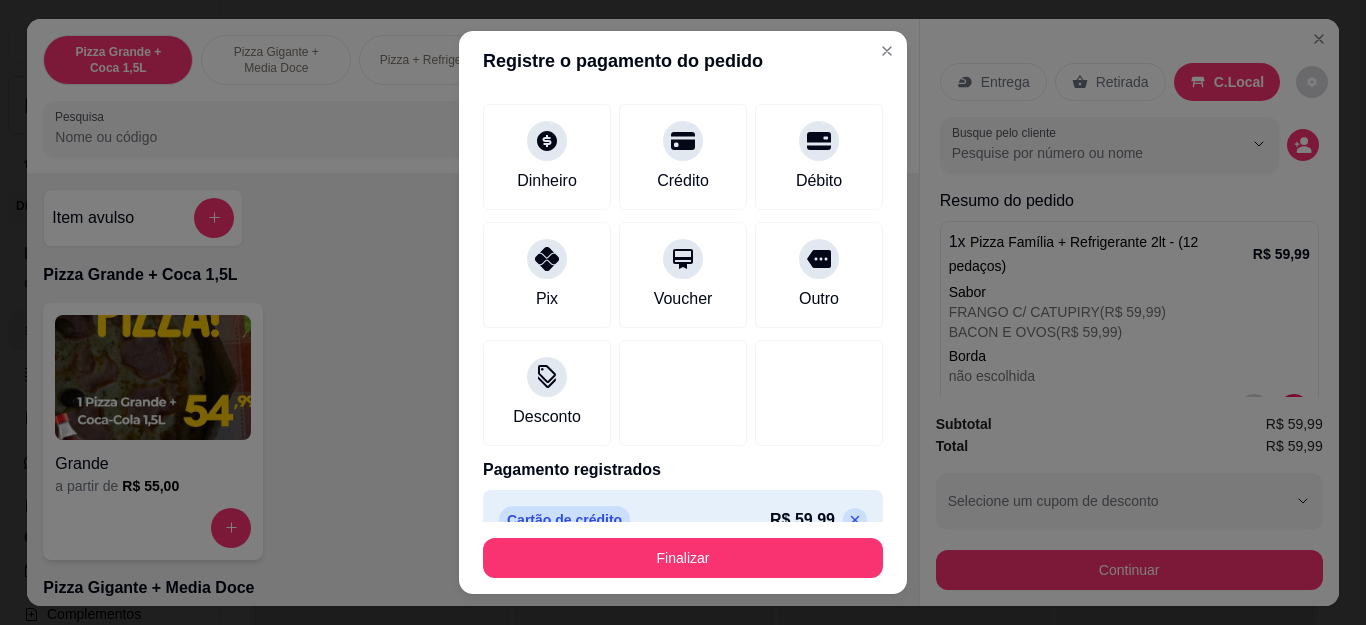 scroll, scrollTop: 123, scrollLeft: 0, axis: vertical 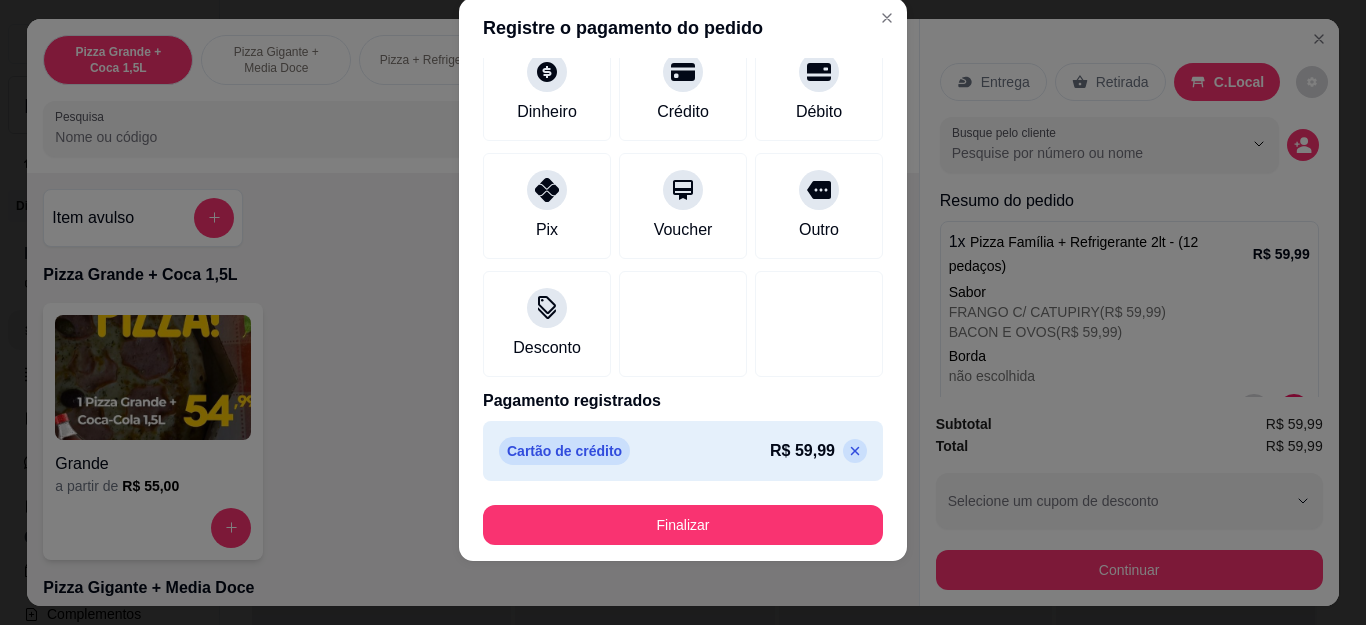 click on "Finalizar" at bounding box center (683, 525) 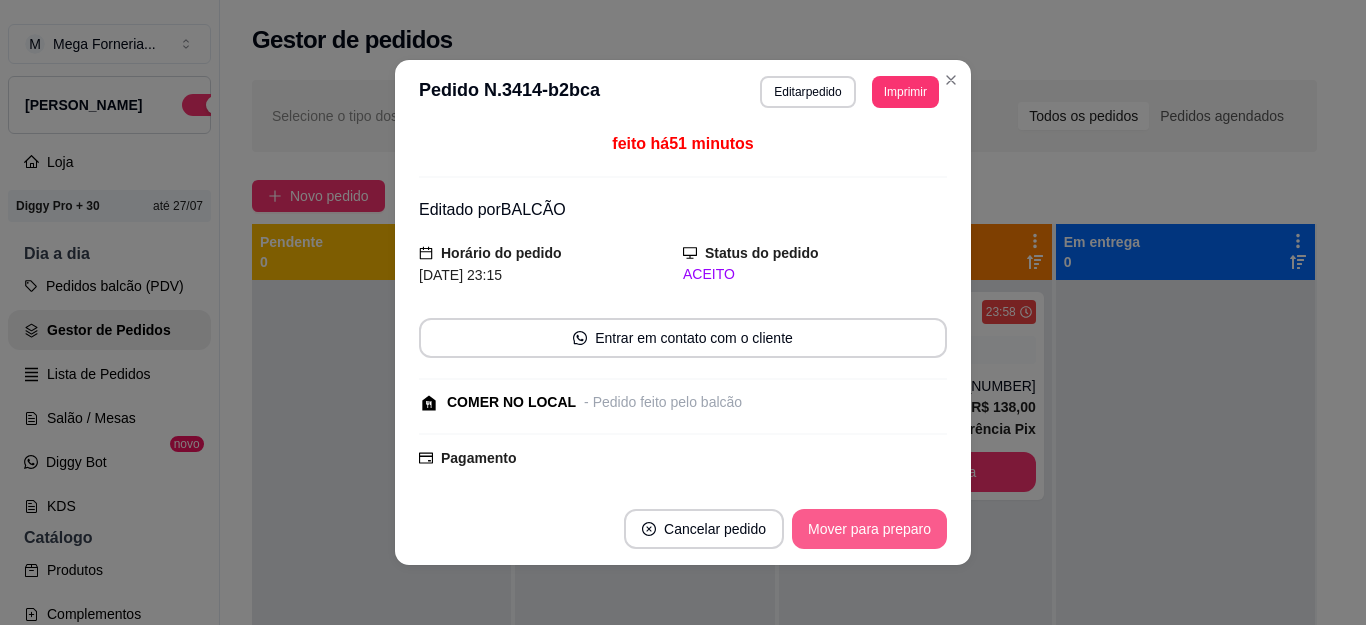 click on "Mover para preparo" at bounding box center [869, 529] 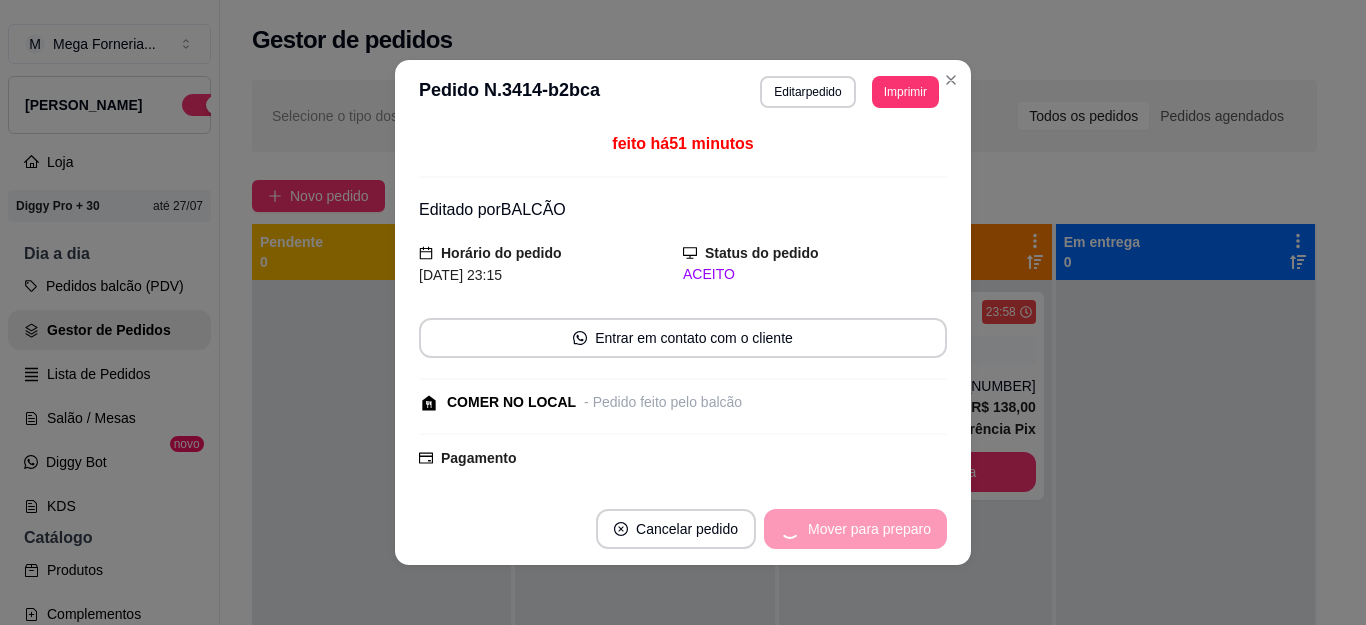 click on "Mover para preparo" at bounding box center (855, 529) 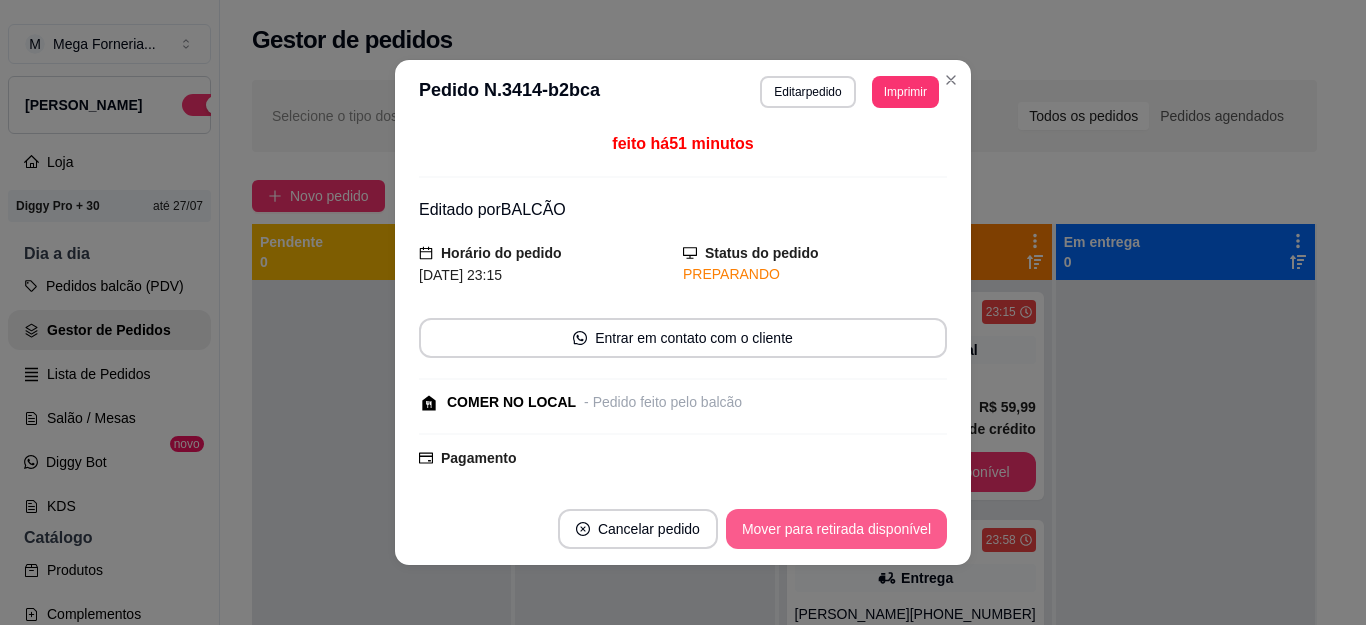 click on "Mover para retirada disponível" at bounding box center (836, 529) 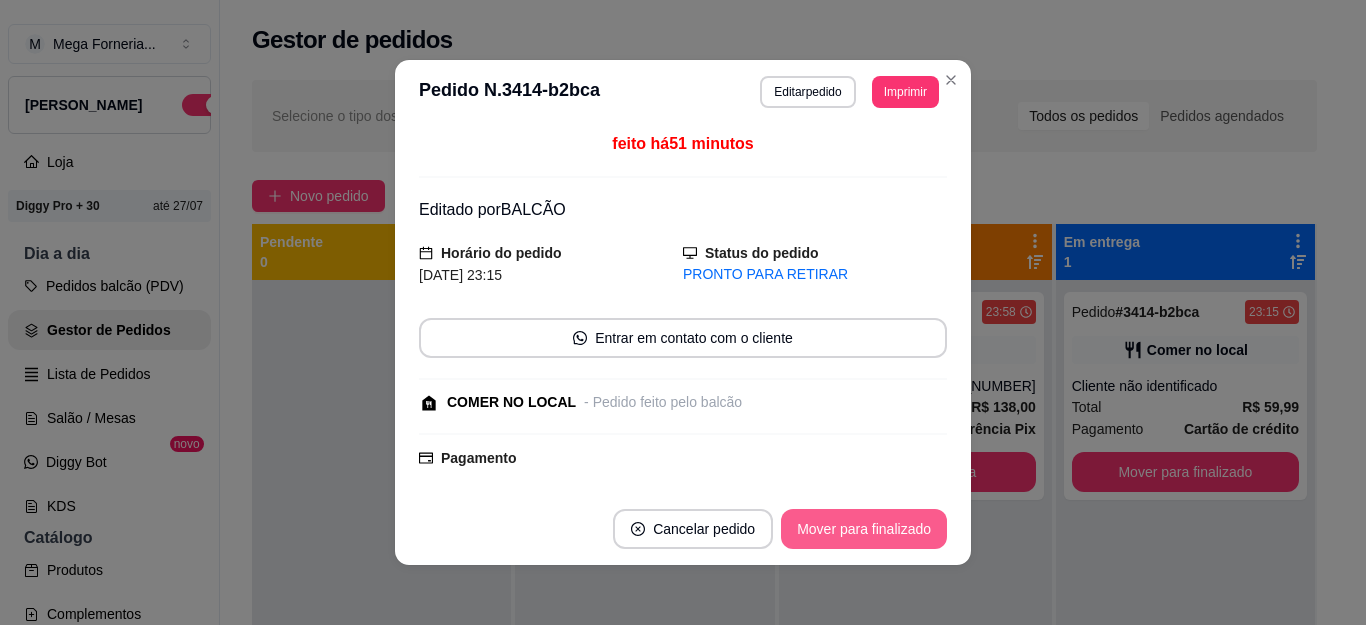 click on "Mover para finalizado" at bounding box center (864, 529) 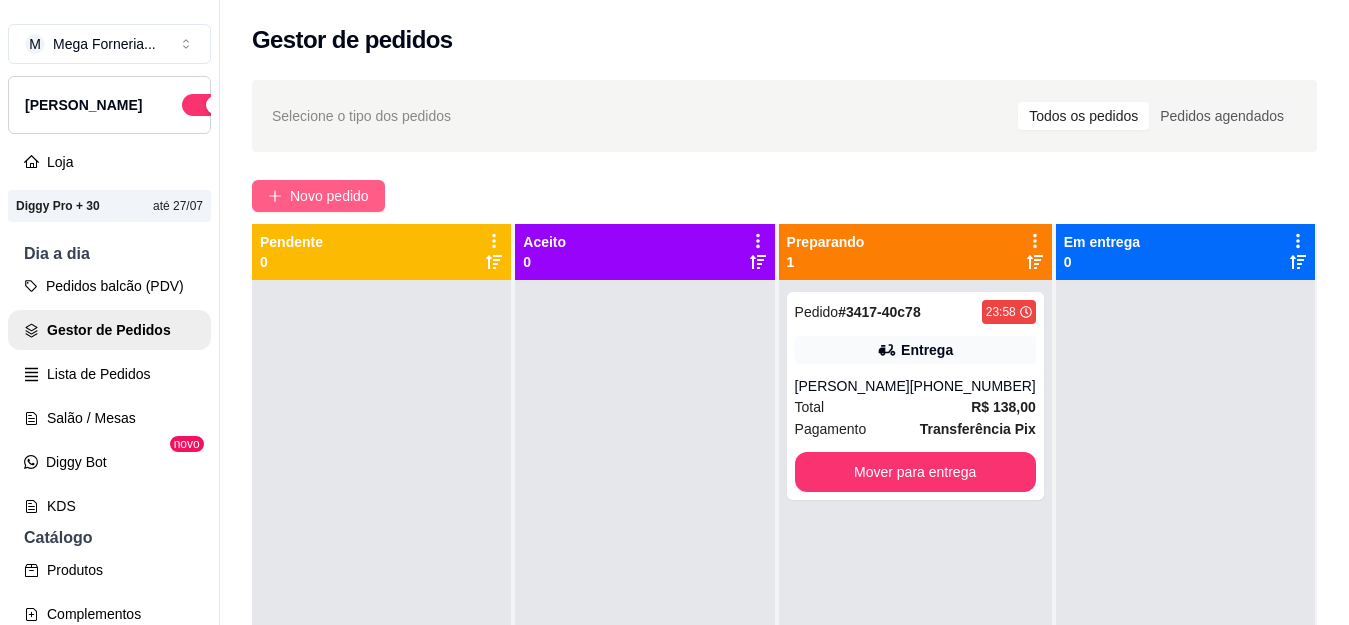 click on "Novo pedido" at bounding box center [329, 196] 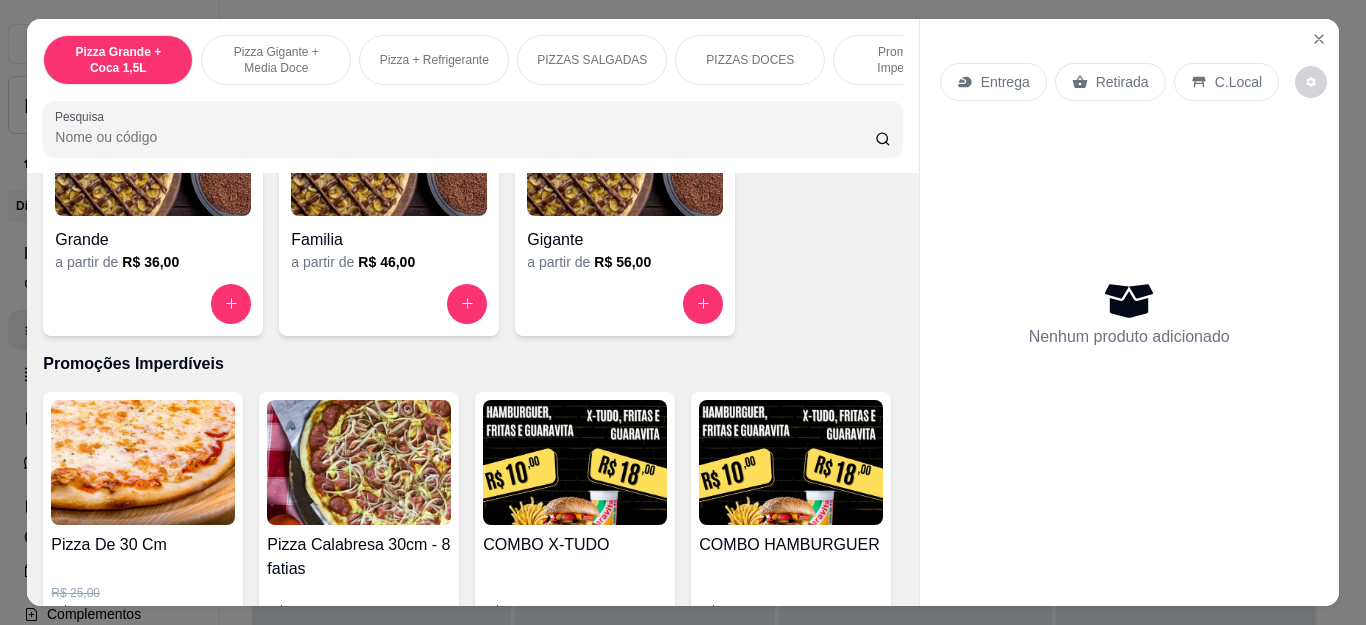 scroll, scrollTop: 1900, scrollLeft: 0, axis: vertical 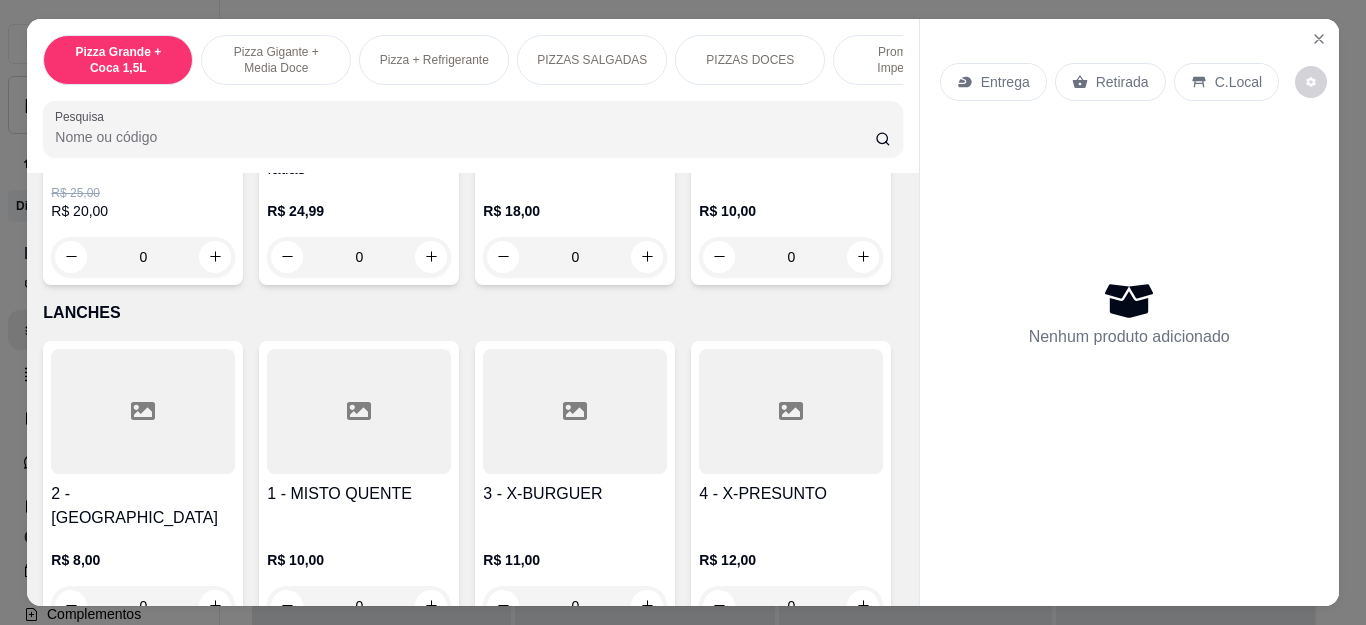 click on "0" at bounding box center (575, 257) 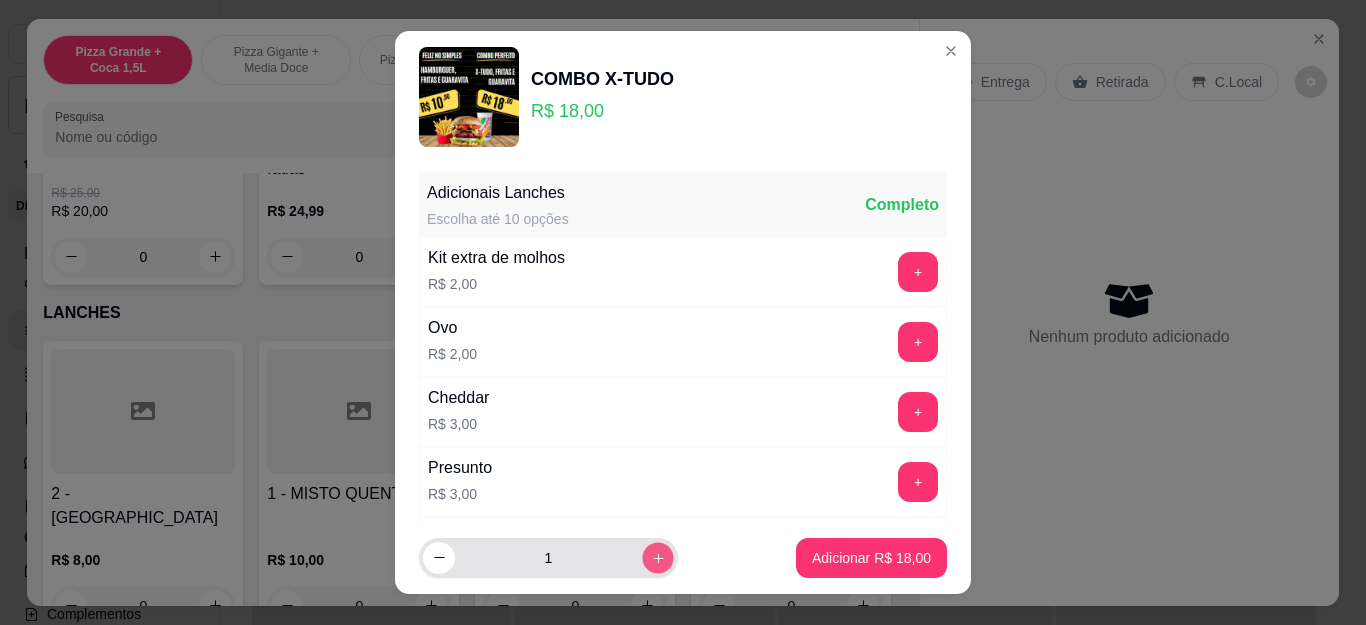 click 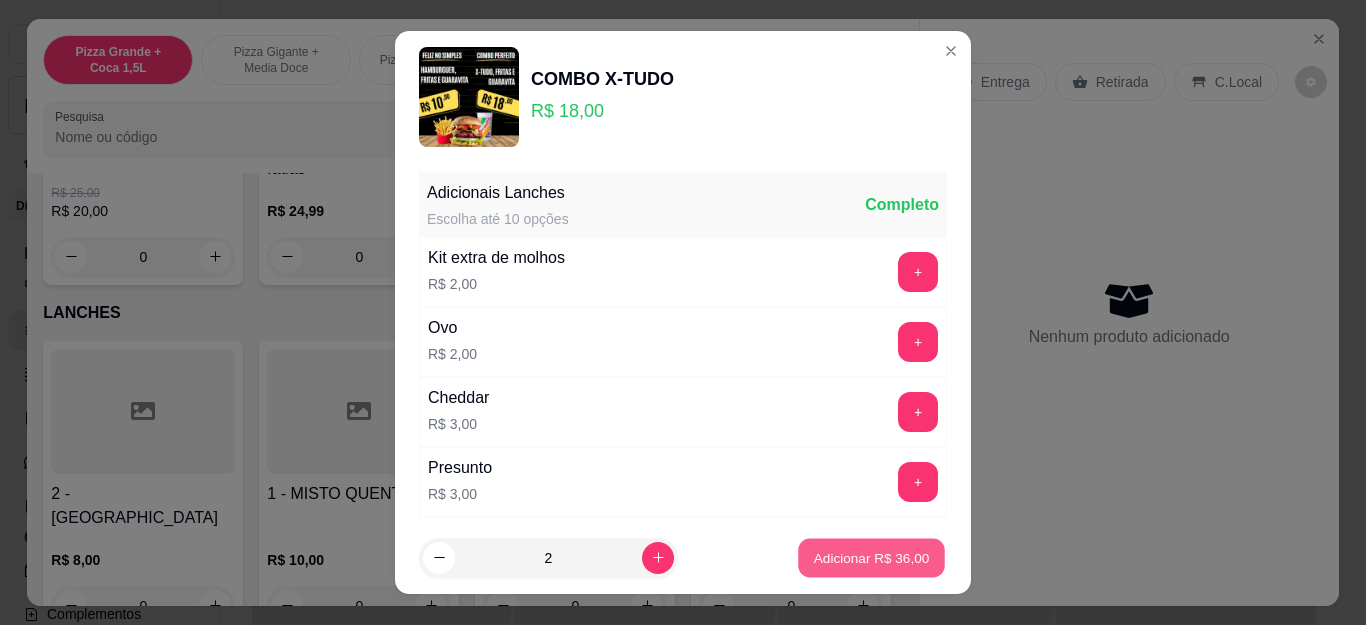 click on "Adicionar   R$ 36,00" at bounding box center [871, 557] 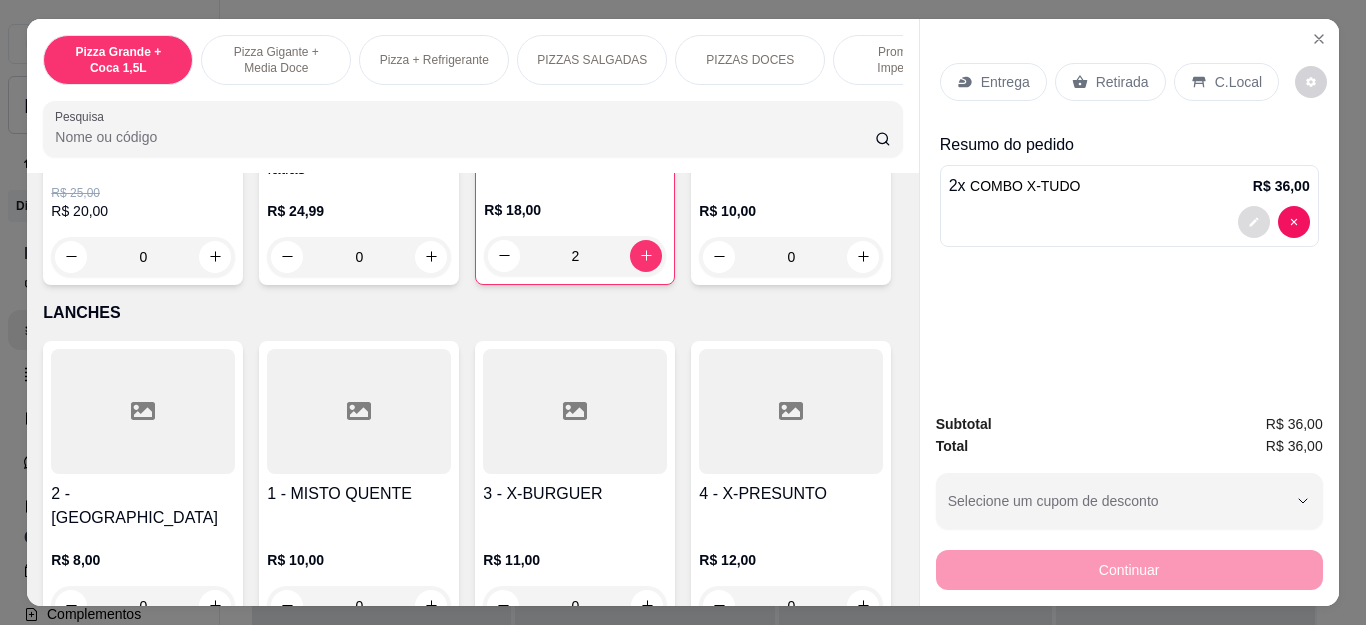 click at bounding box center [1254, 222] 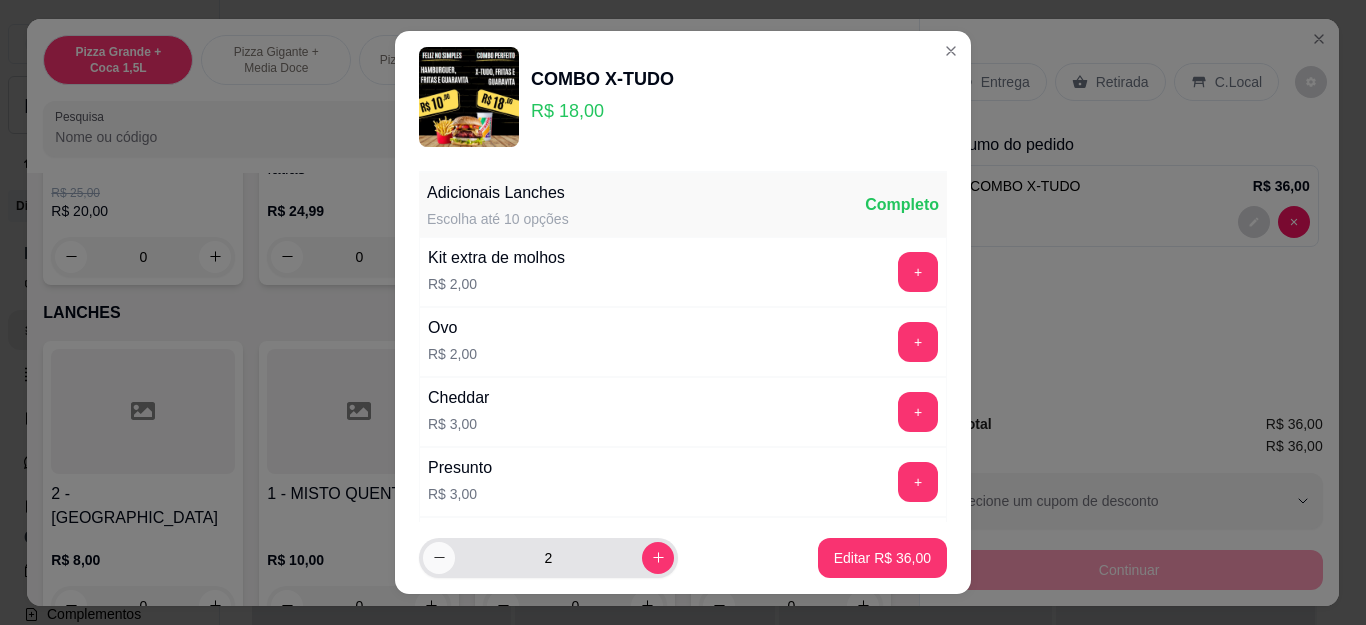 click at bounding box center (439, 558) 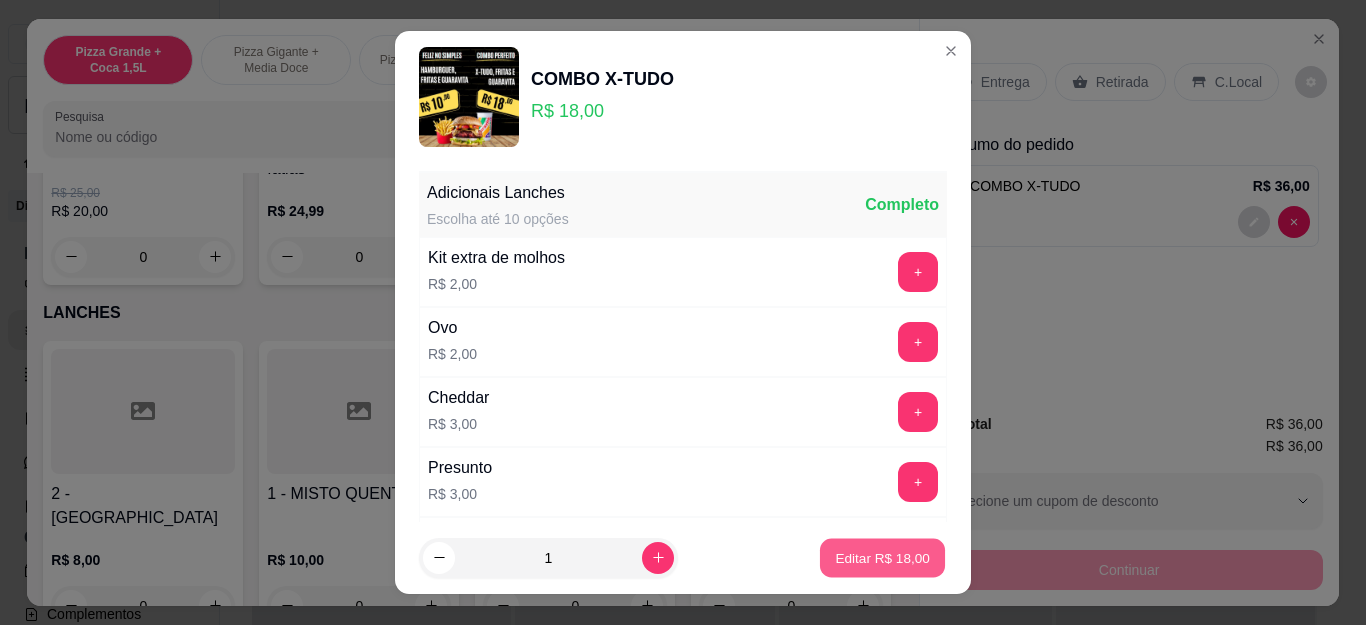 click on "Editar   R$ 18,00" at bounding box center (882, 557) 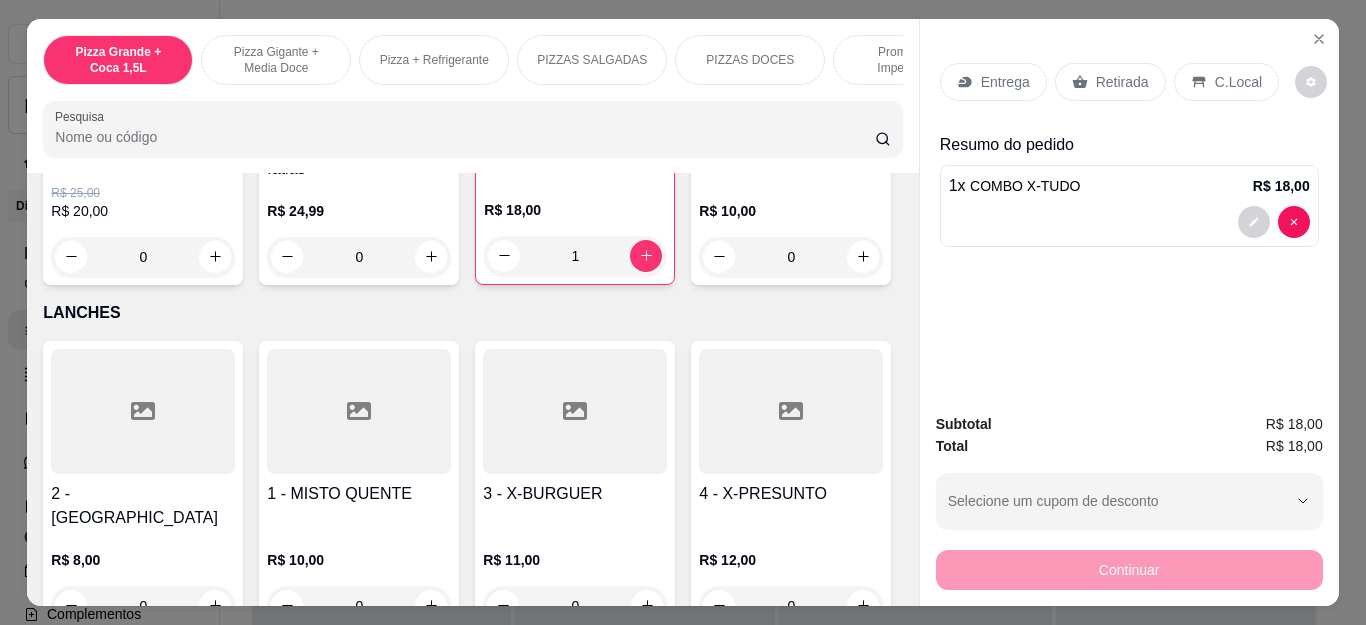 click 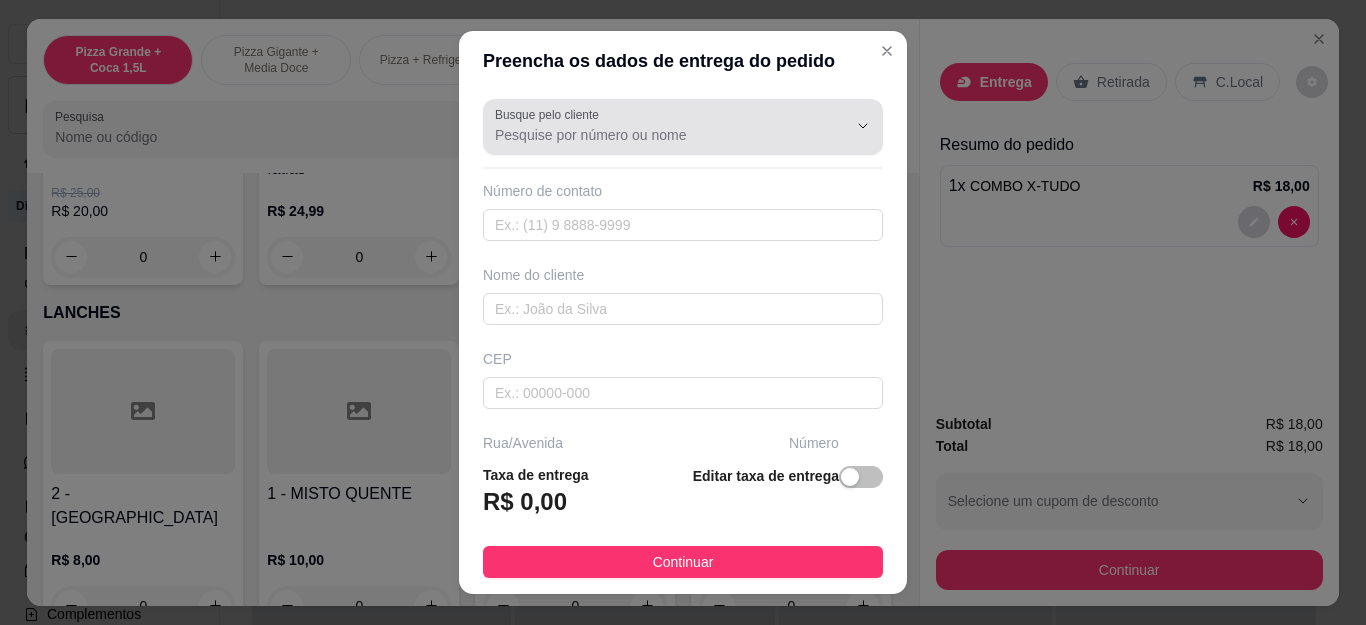 click at bounding box center (683, 127) 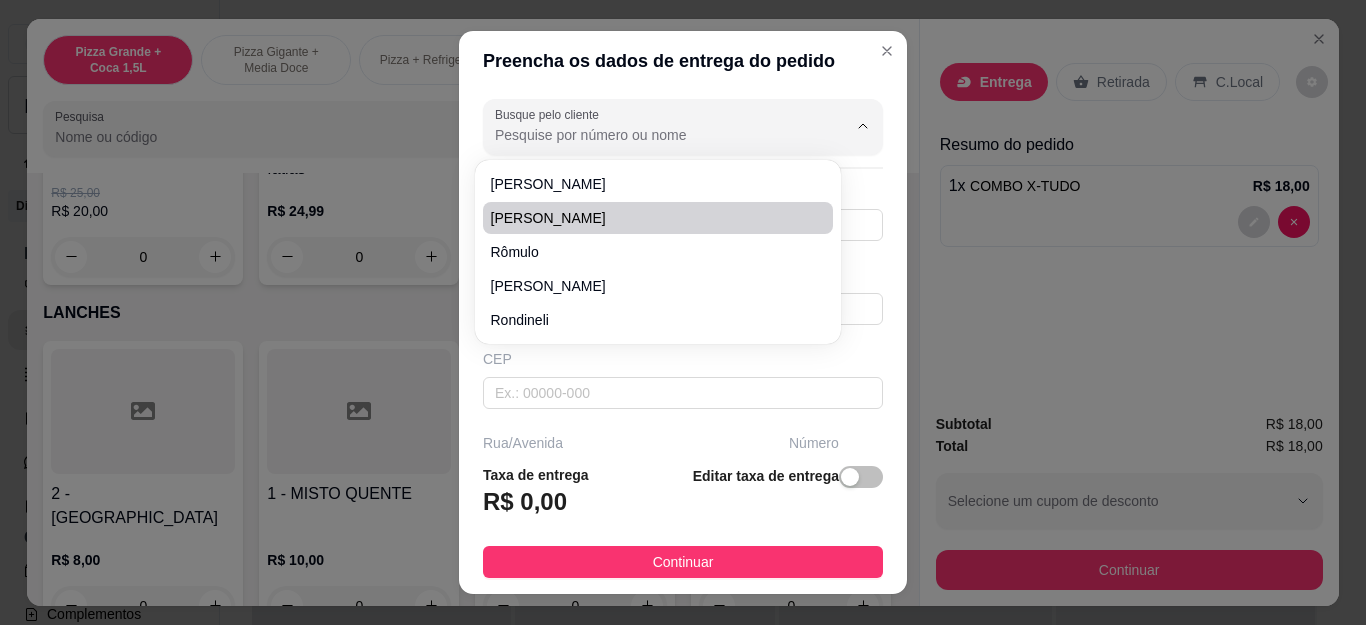 click on "Busque pelo cliente" at bounding box center [655, 135] 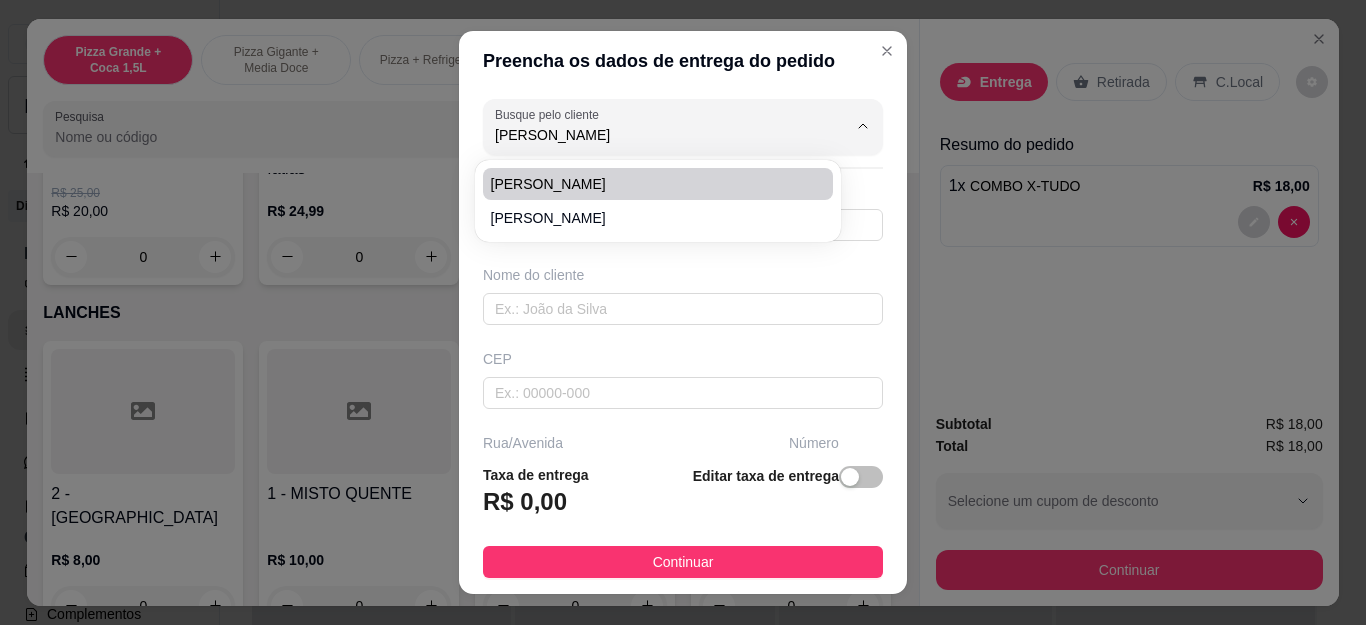 click on "[PERSON_NAME]" at bounding box center [648, 184] 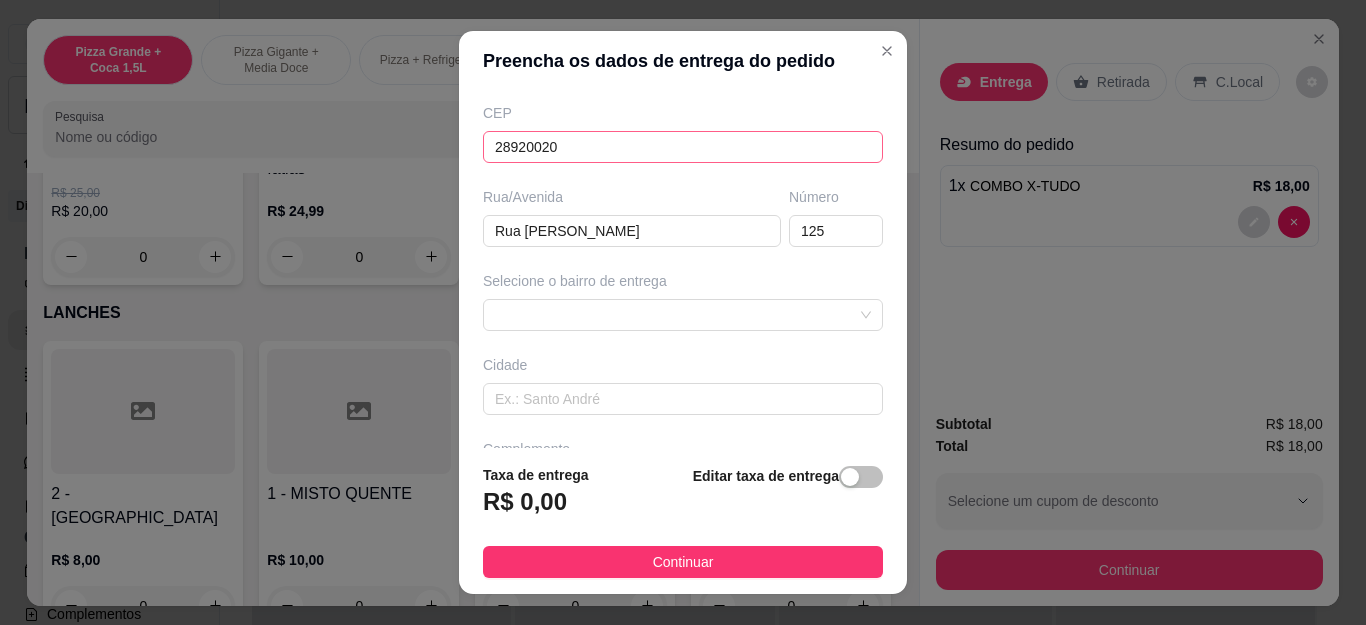 scroll, scrollTop: 300, scrollLeft: 0, axis: vertical 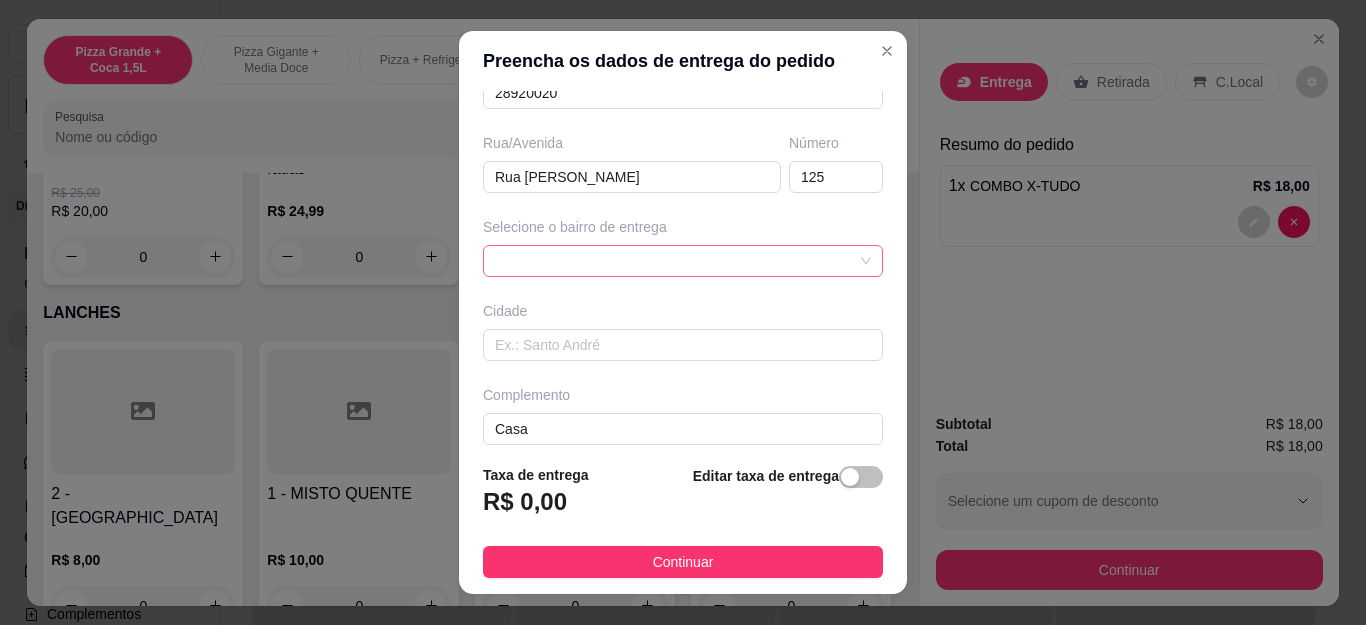 click at bounding box center [683, 261] 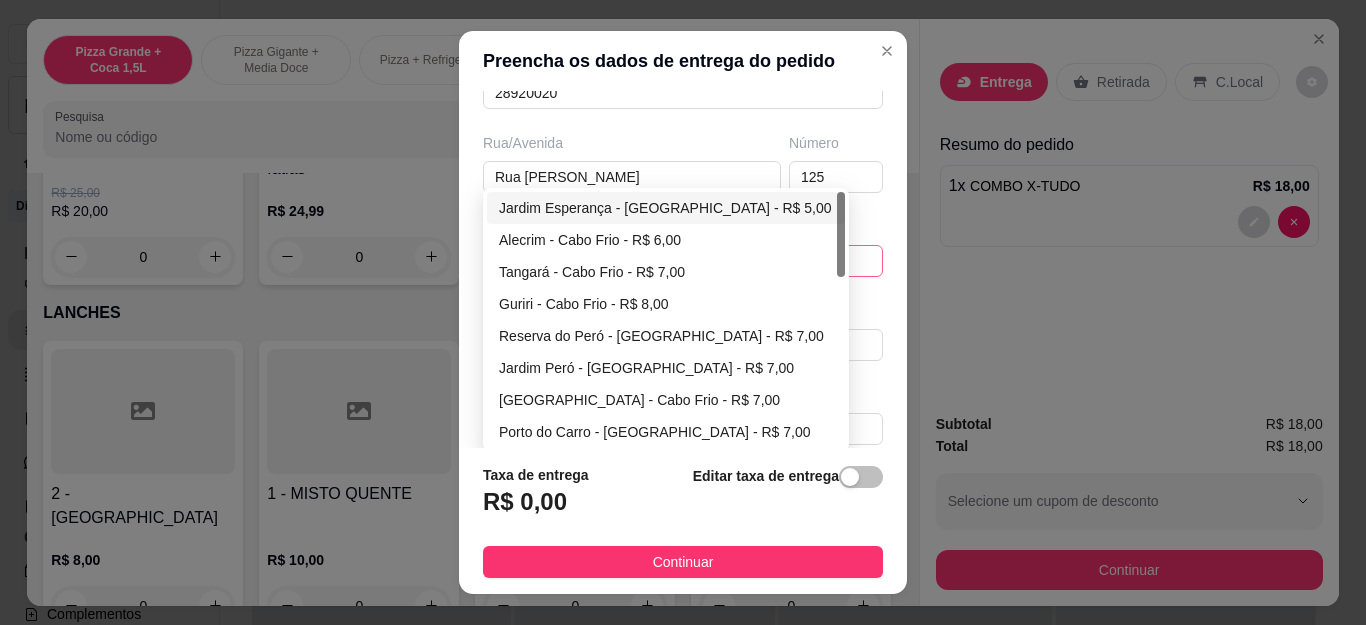 click on "Jardim Esperança - [GEOGRAPHIC_DATA] -  R$ 5,00" at bounding box center [666, 208] 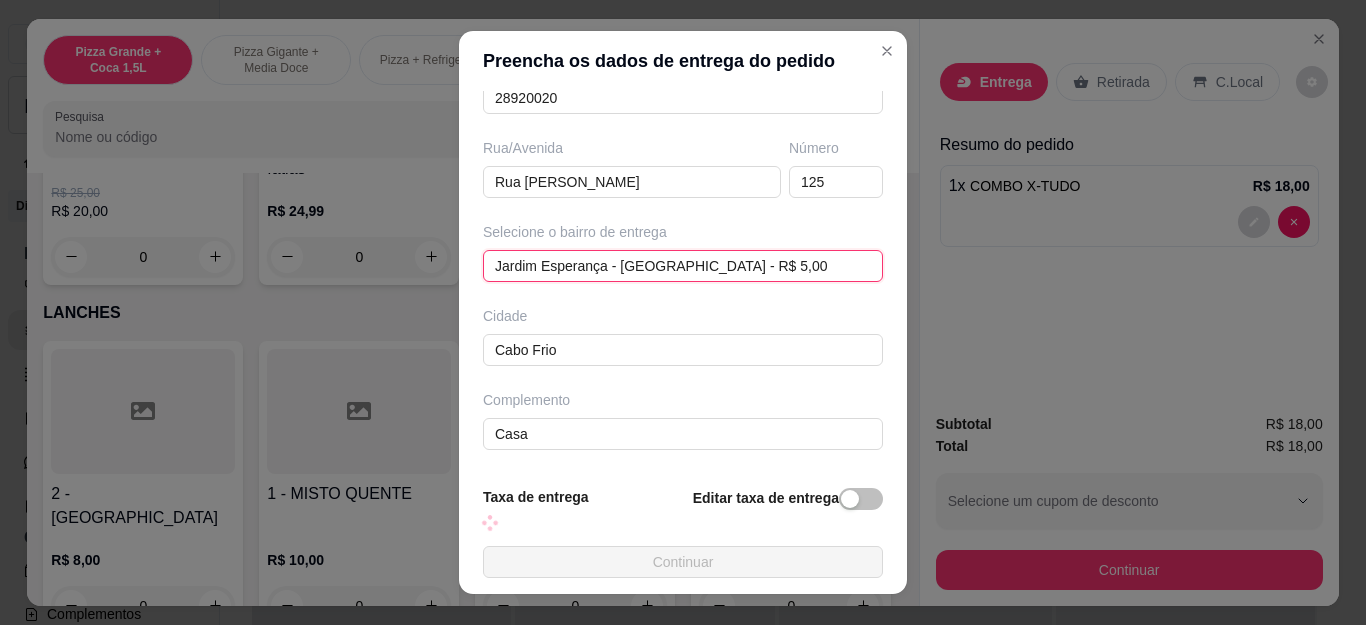 scroll, scrollTop: 295, scrollLeft: 0, axis: vertical 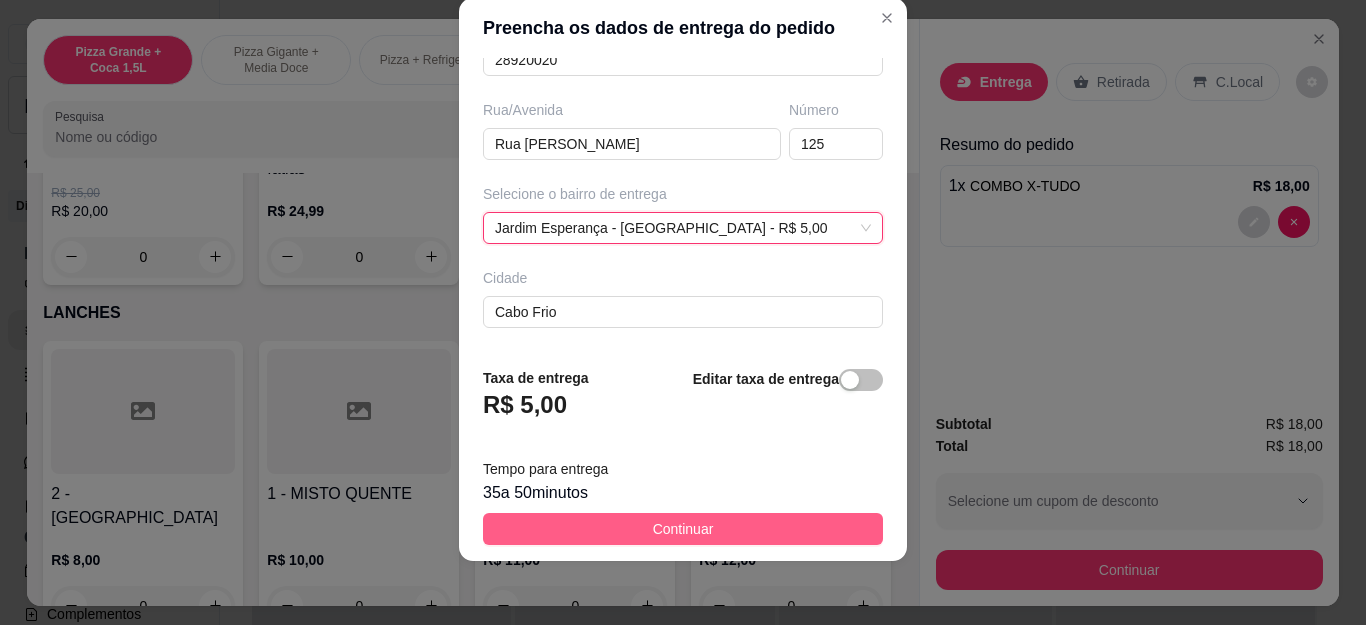 click on "Continuar" at bounding box center (683, 529) 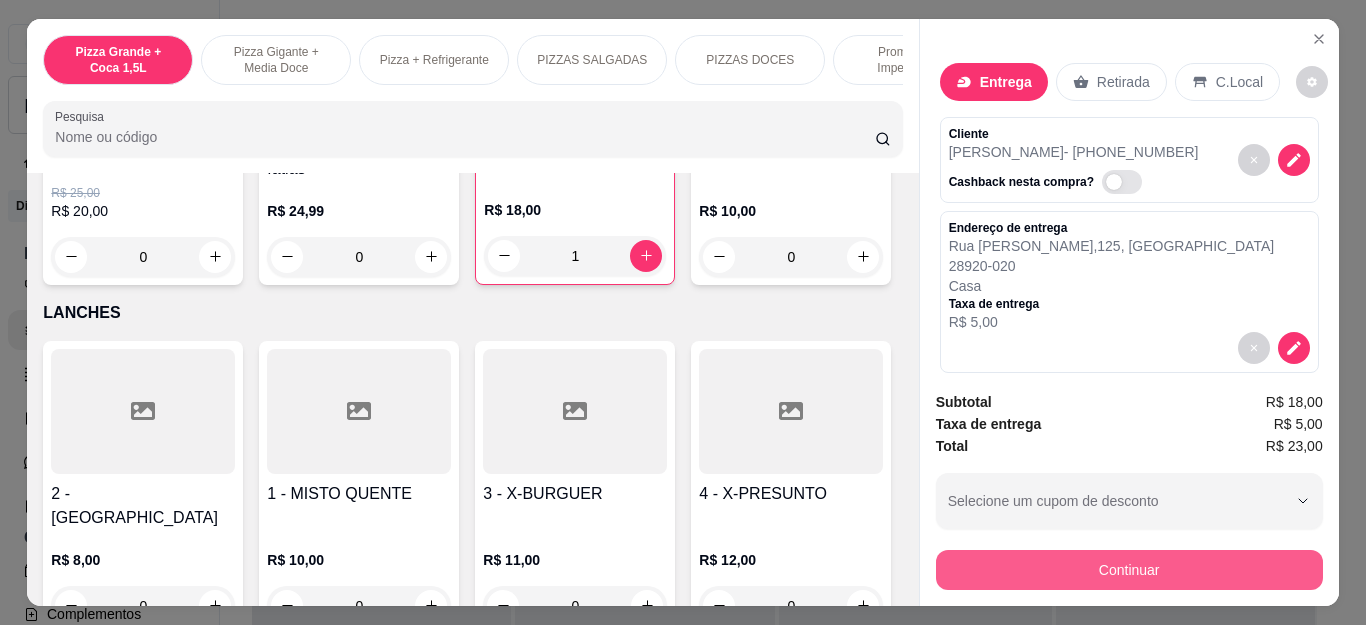 click on "Continuar" at bounding box center [1129, 570] 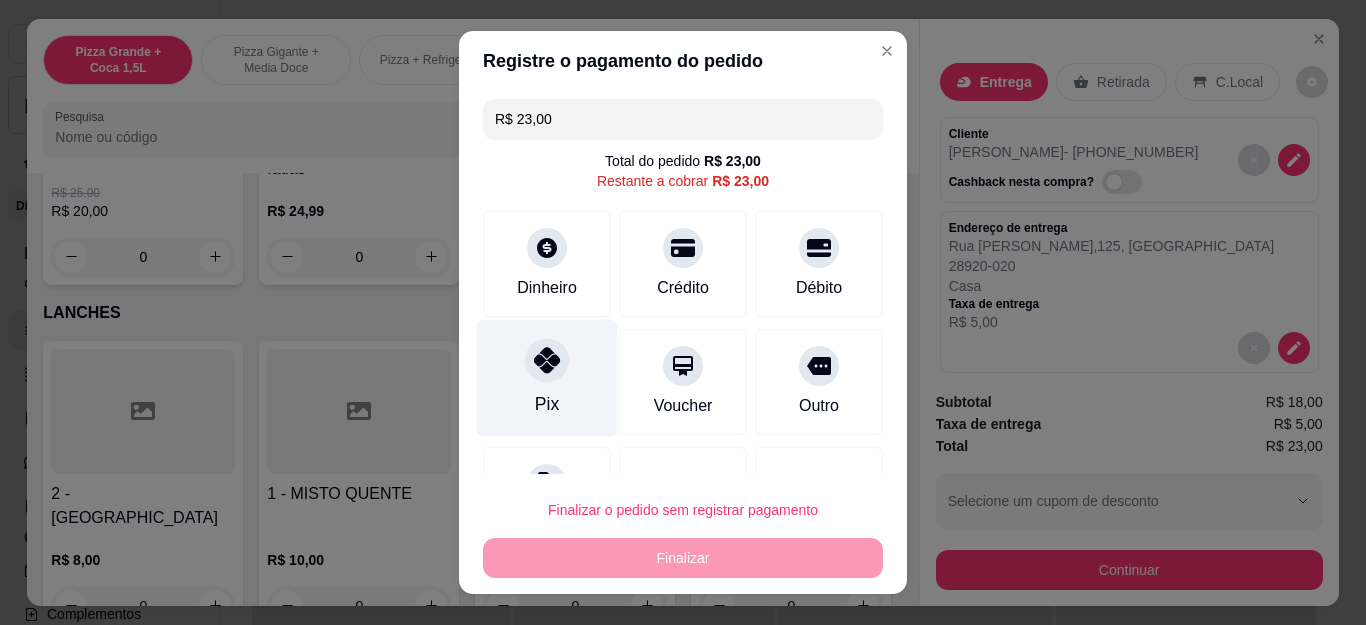 click on "Pix" at bounding box center [547, 378] 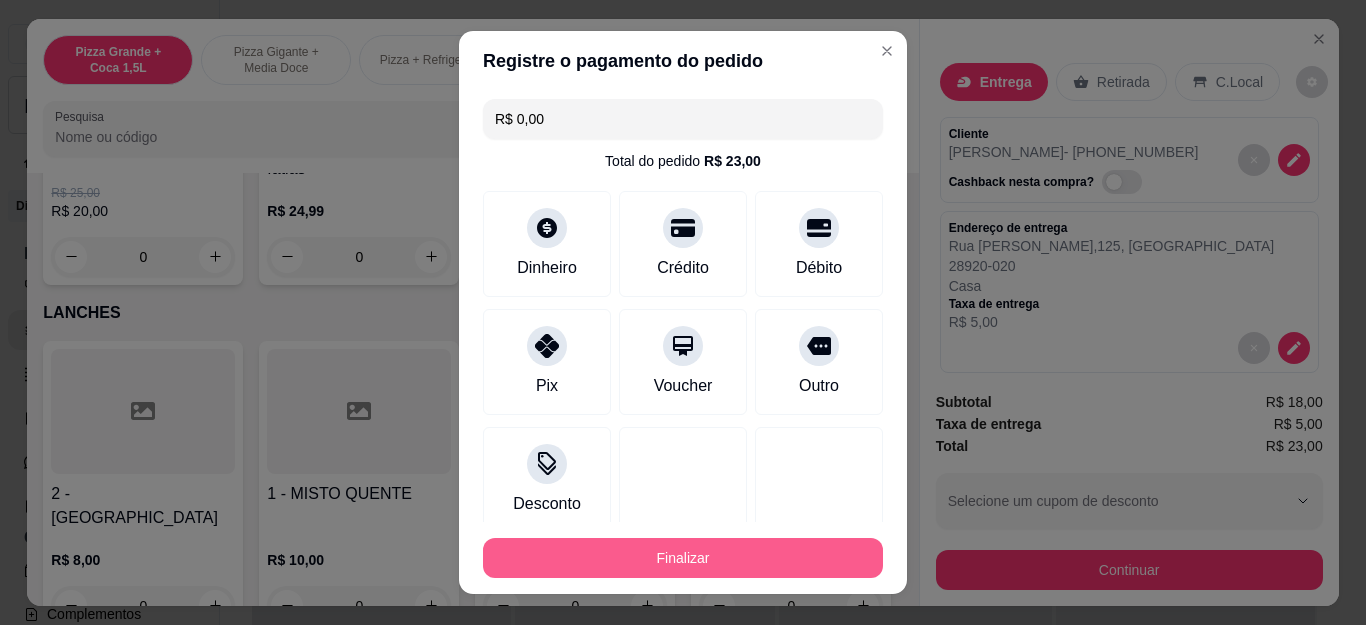 click on "Finalizar" at bounding box center [683, 558] 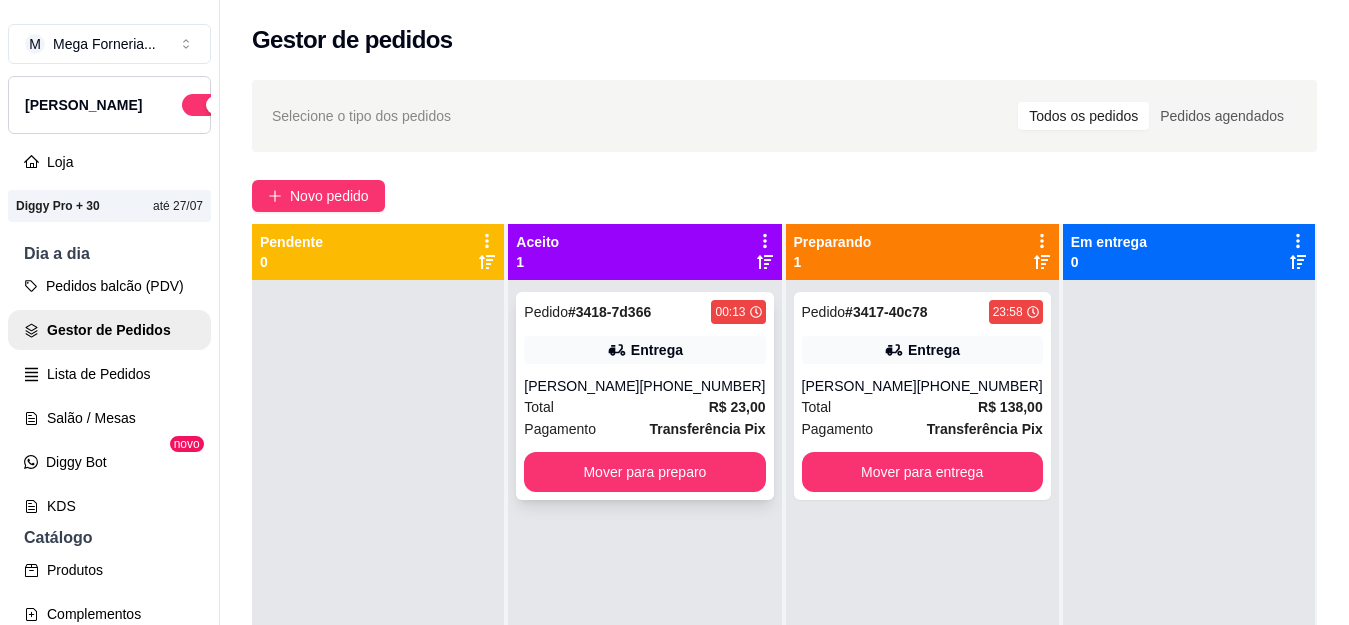 click on "Entrega" at bounding box center (644, 350) 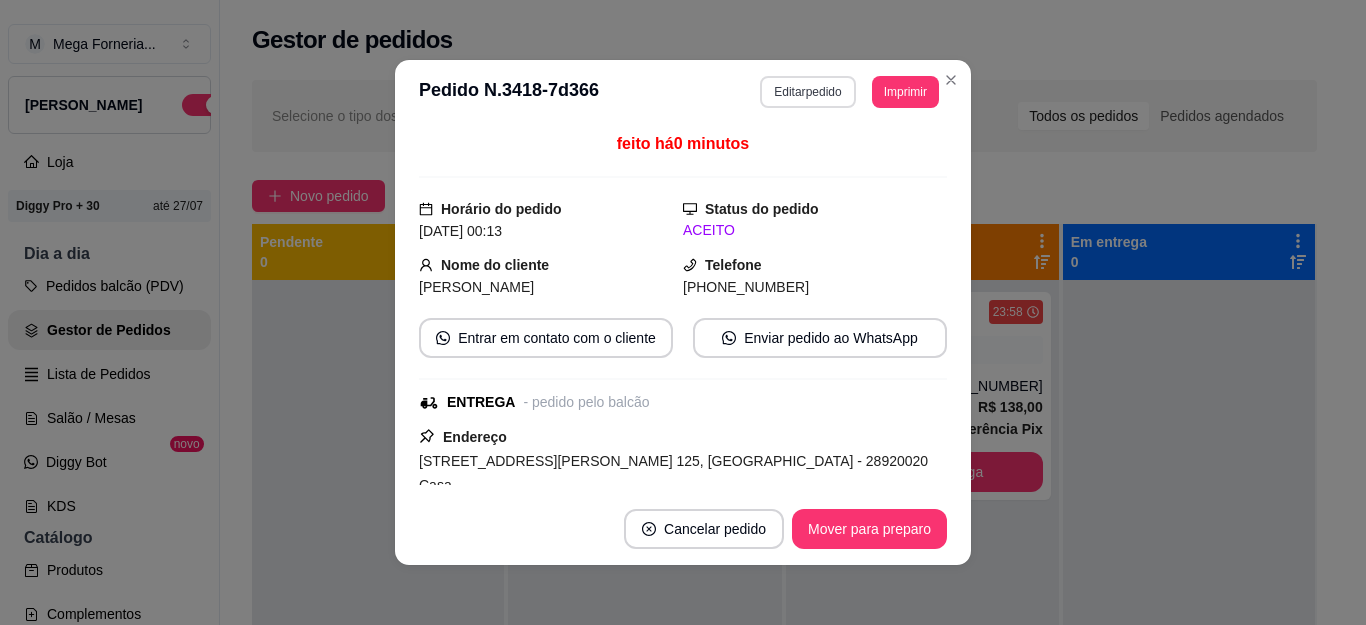 click on "Editar  pedido" at bounding box center [807, 92] 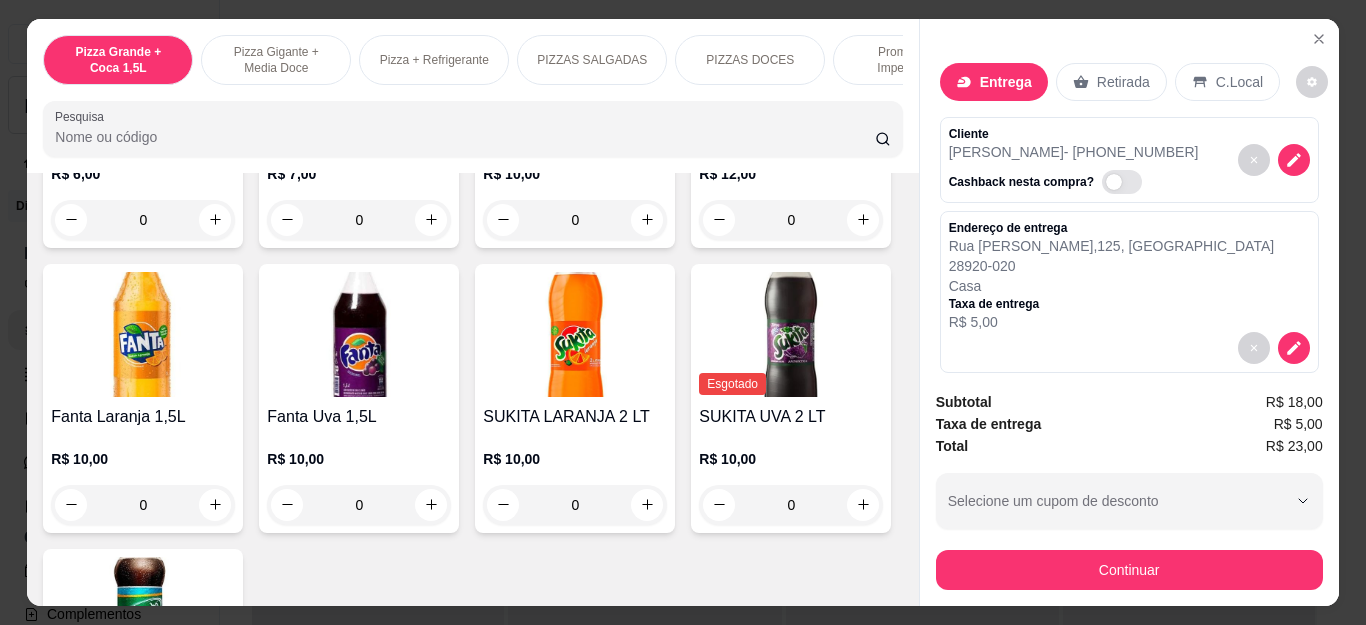 scroll, scrollTop: 4200, scrollLeft: 0, axis: vertical 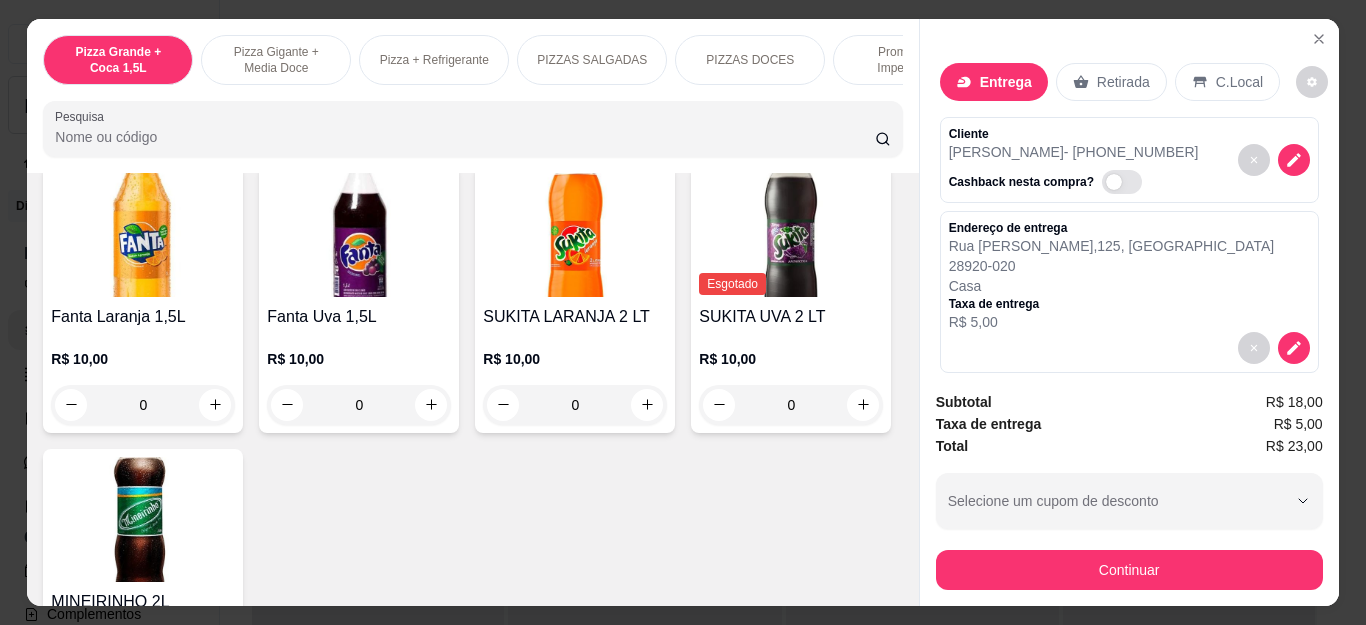 click 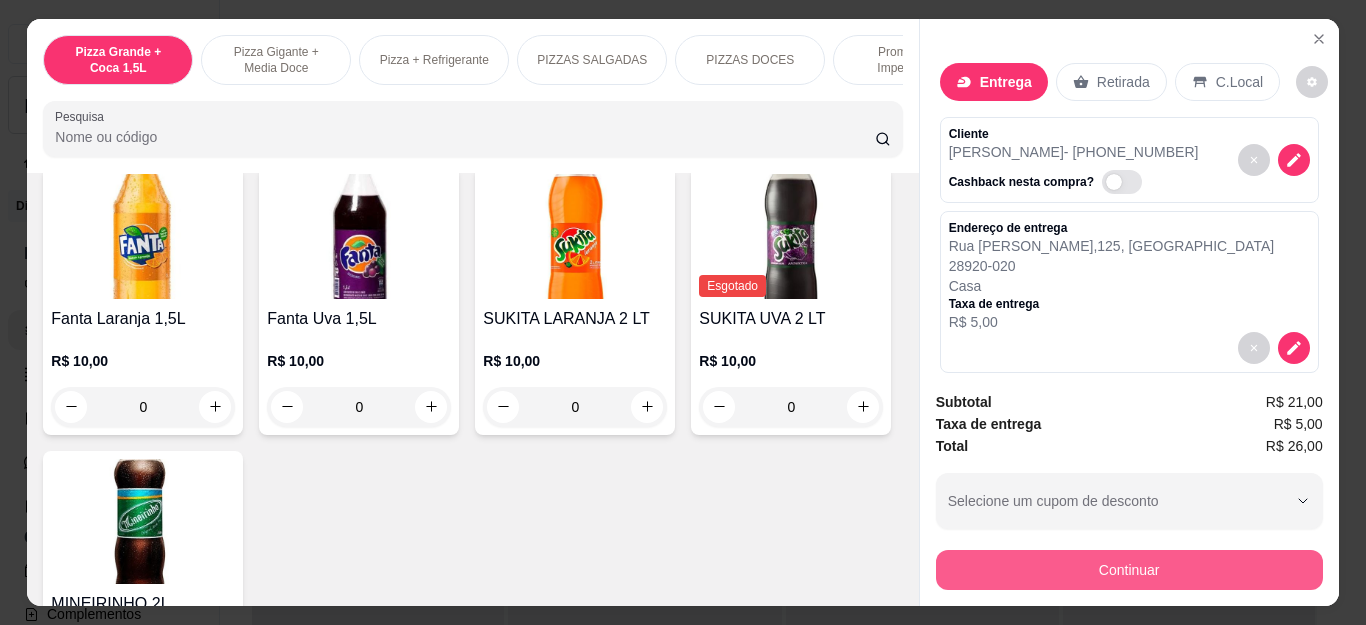 scroll, scrollTop: 4201, scrollLeft: 0, axis: vertical 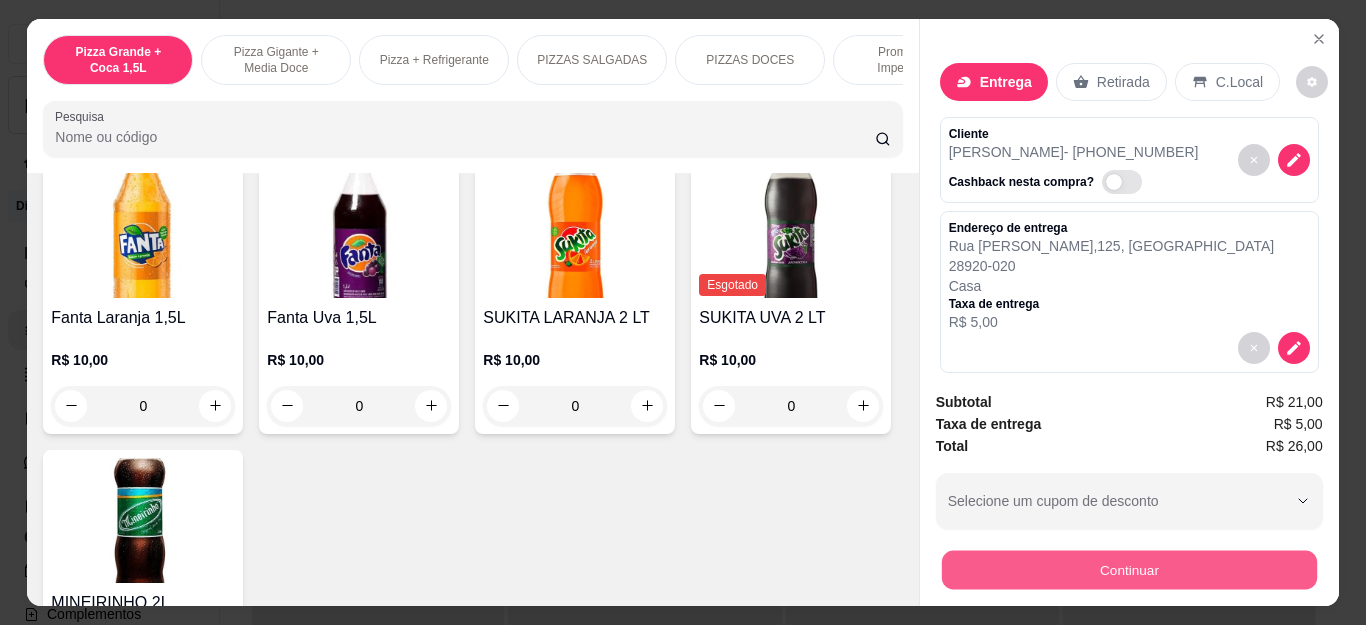 click on "Continuar" at bounding box center (1128, 570) 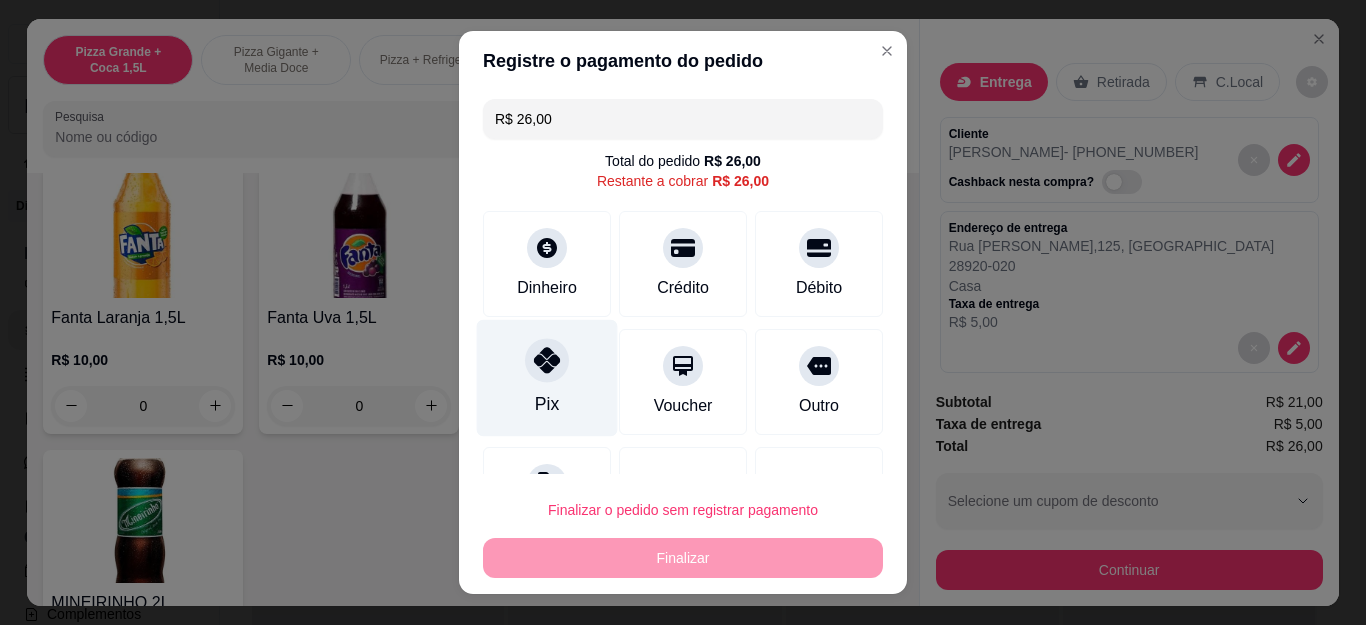 click on "Pix" at bounding box center [547, 404] 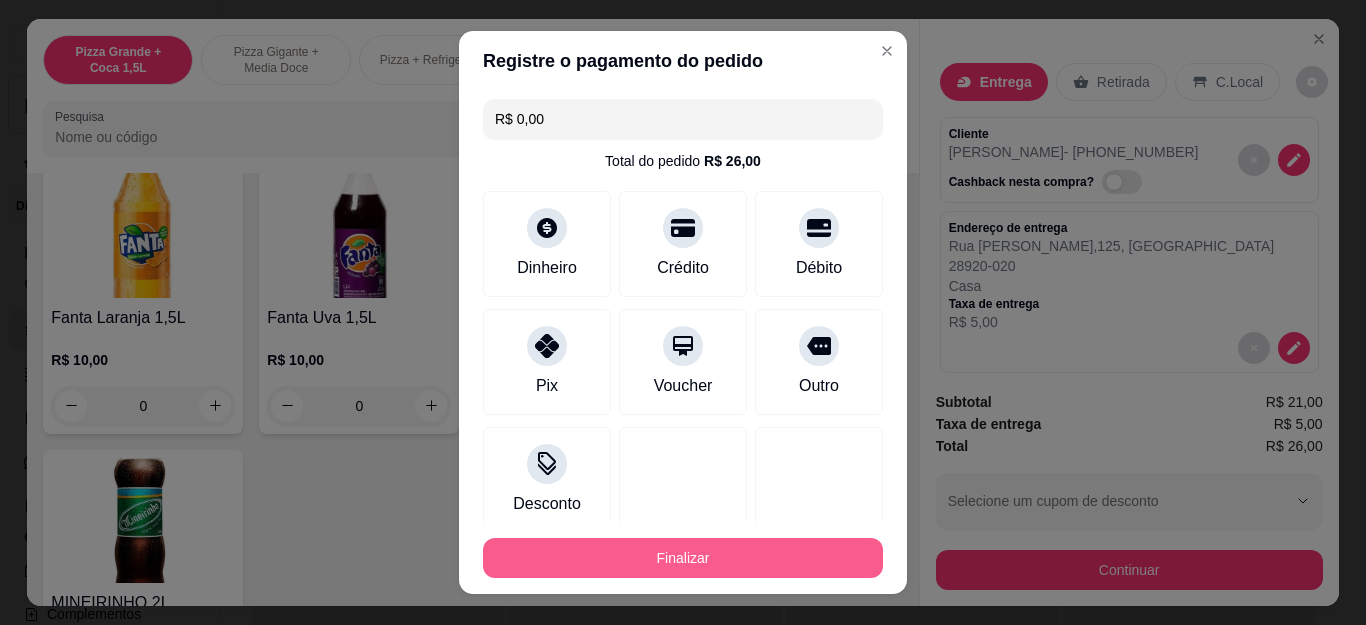 click on "Finalizar" at bounding box center [683, 558] 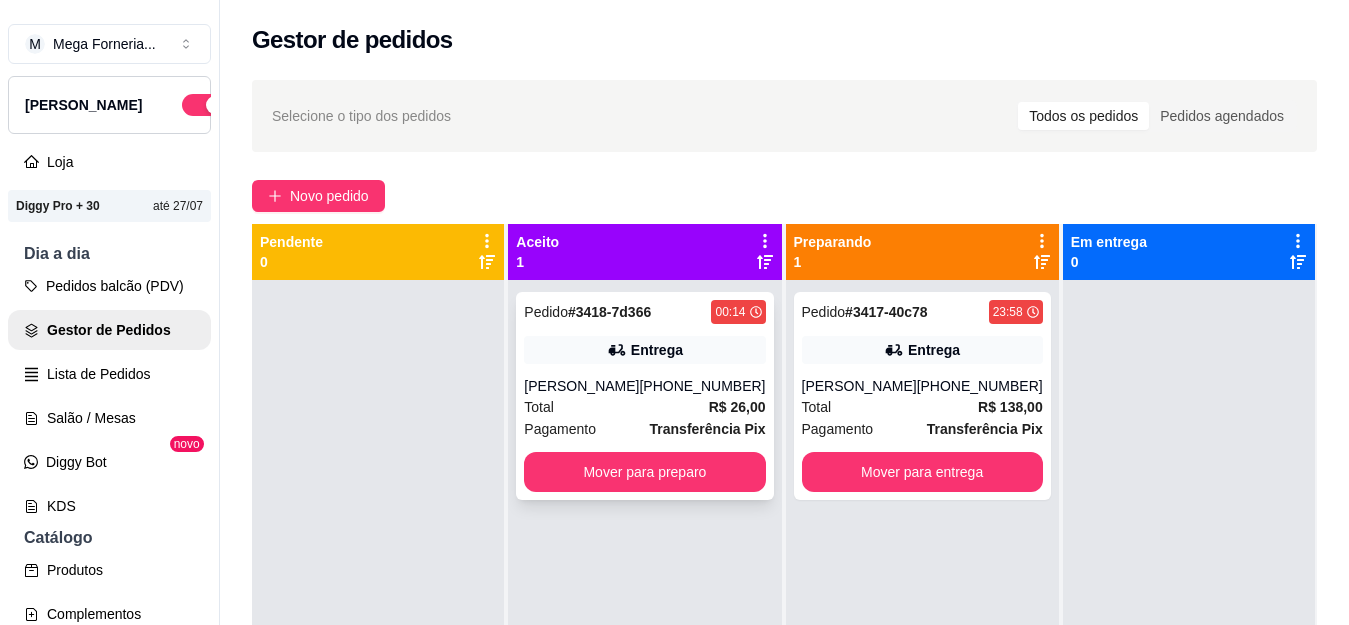 click on "[PHONE_NUMBER]" at bounding box center [702, 386] 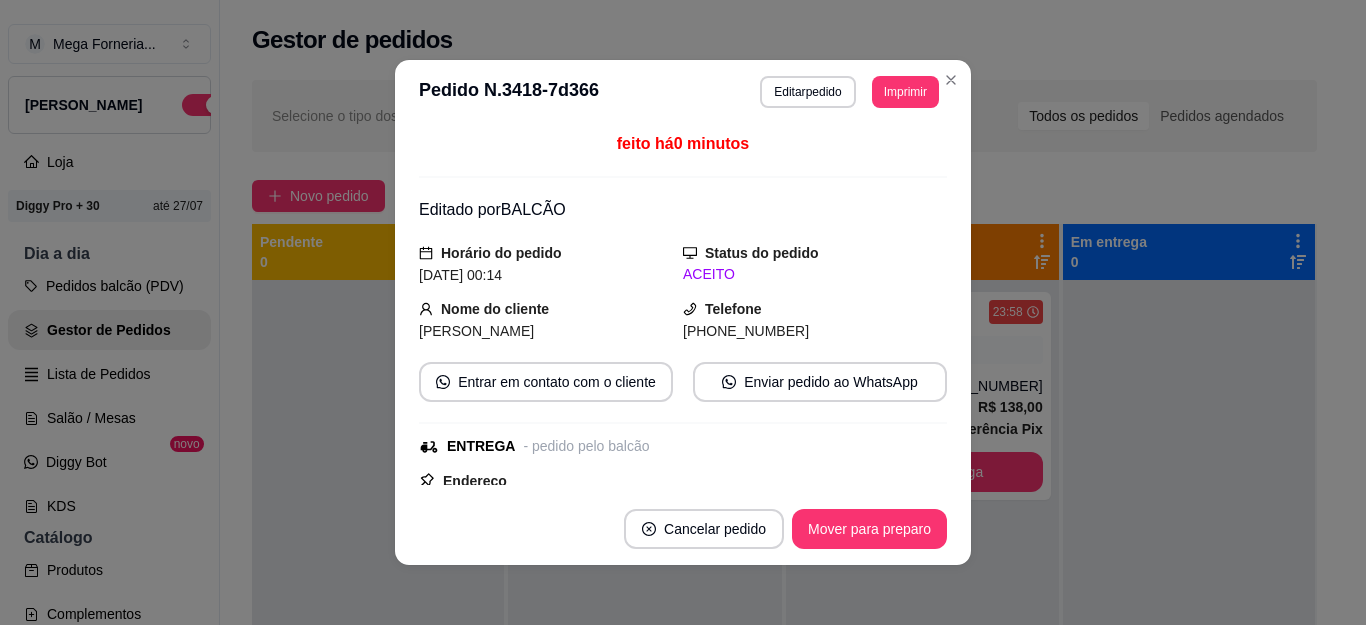 click on "Imprimir" at bounding box center (905, 92) 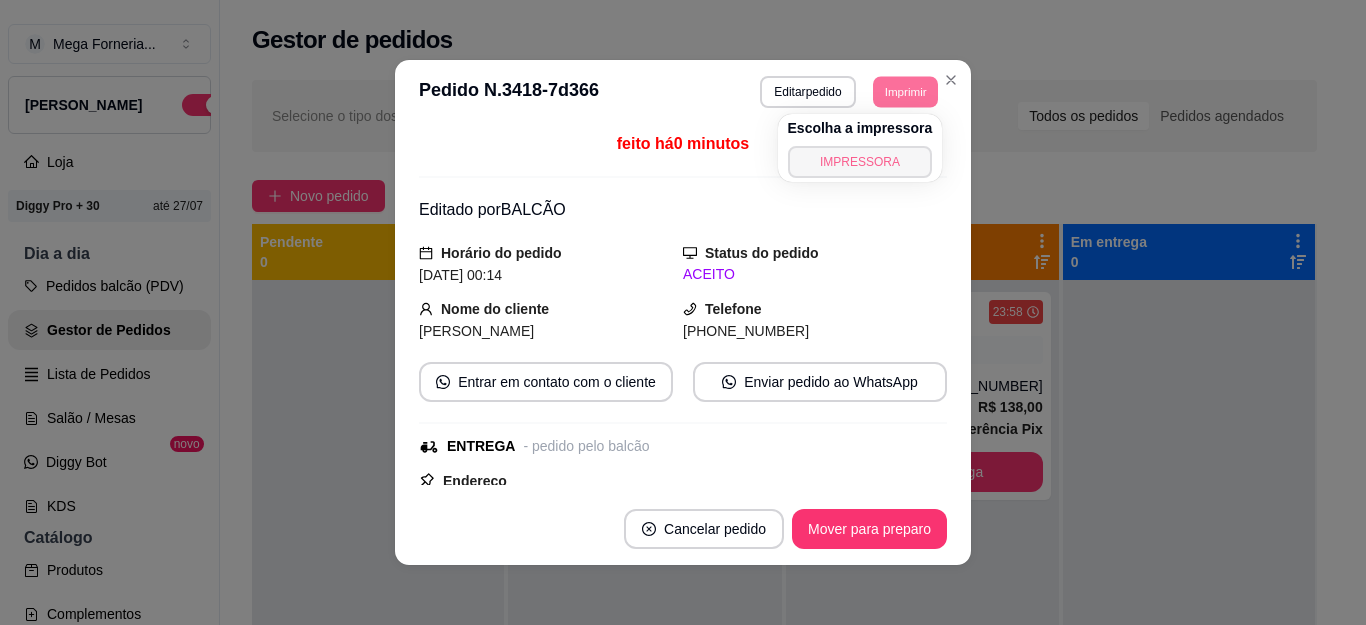 click on "IMPRESSORA" at bounding box center [860, 162] 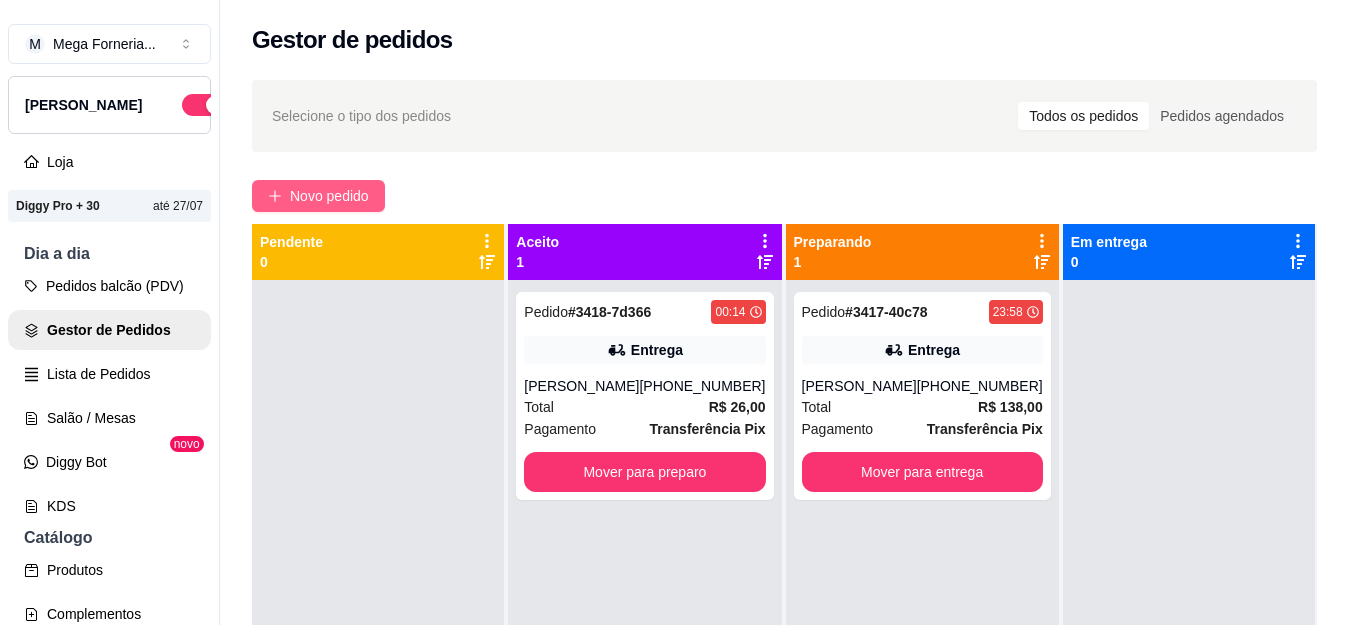 click on "Novo pedido" at bounding box center [329, 196] 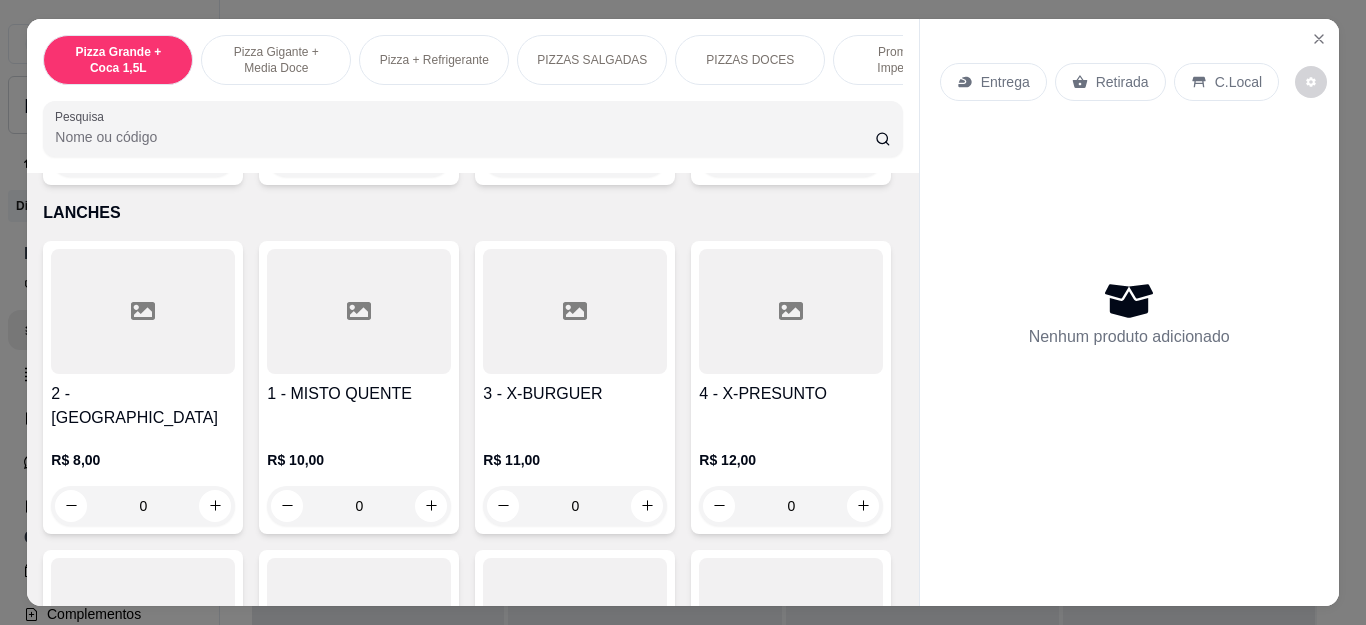 scroll, scrollTop: 1900, scrollLeft: 0, axis: vertical 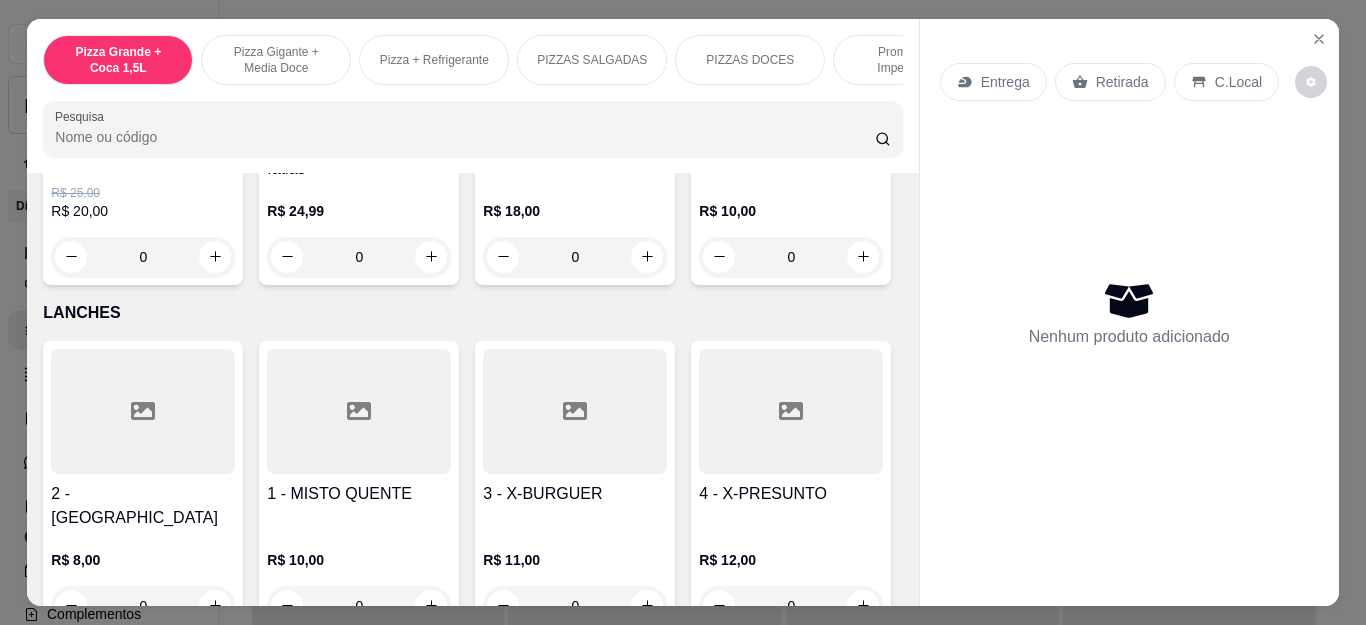 click on "0" at bounding box center (575, 257) 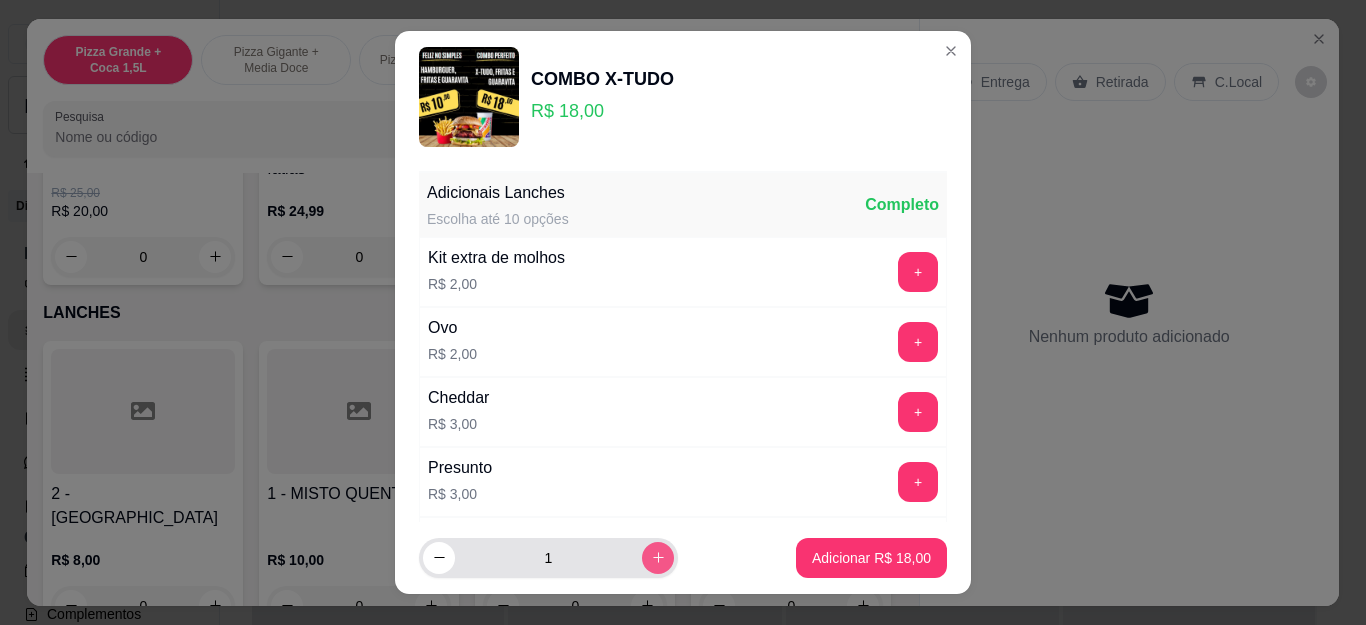 click 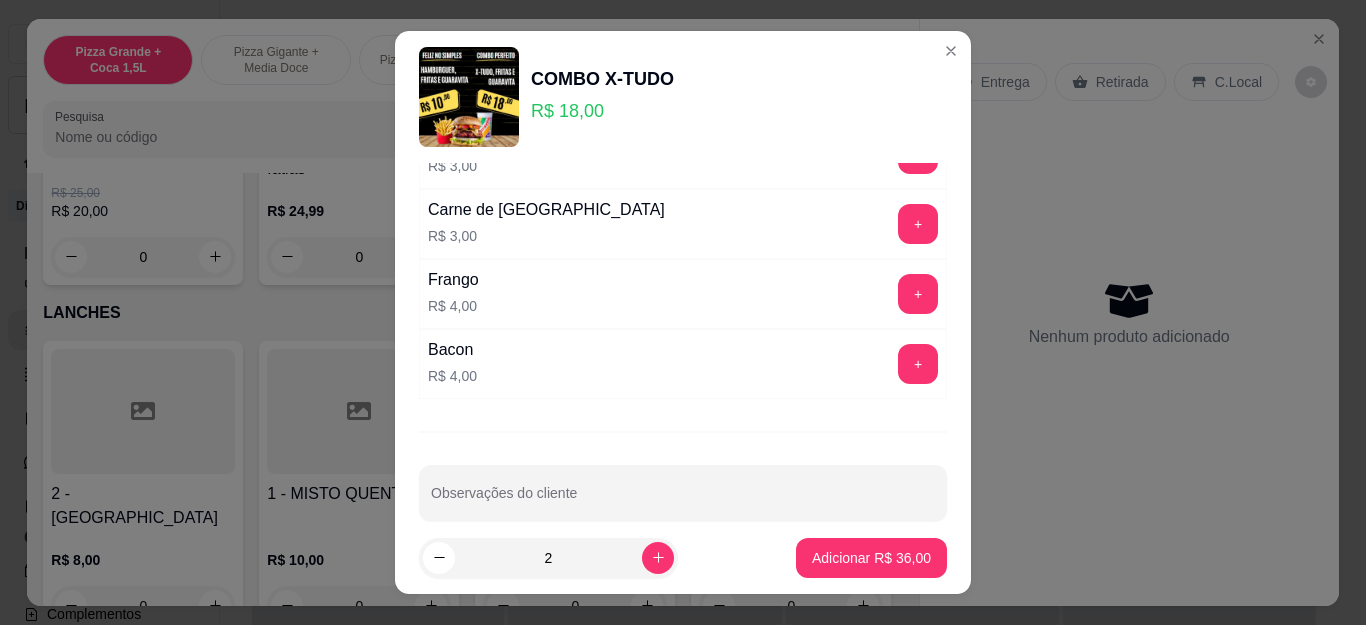 scroll, scrollTop: 495, scrollLeft: 0, axis: vertical 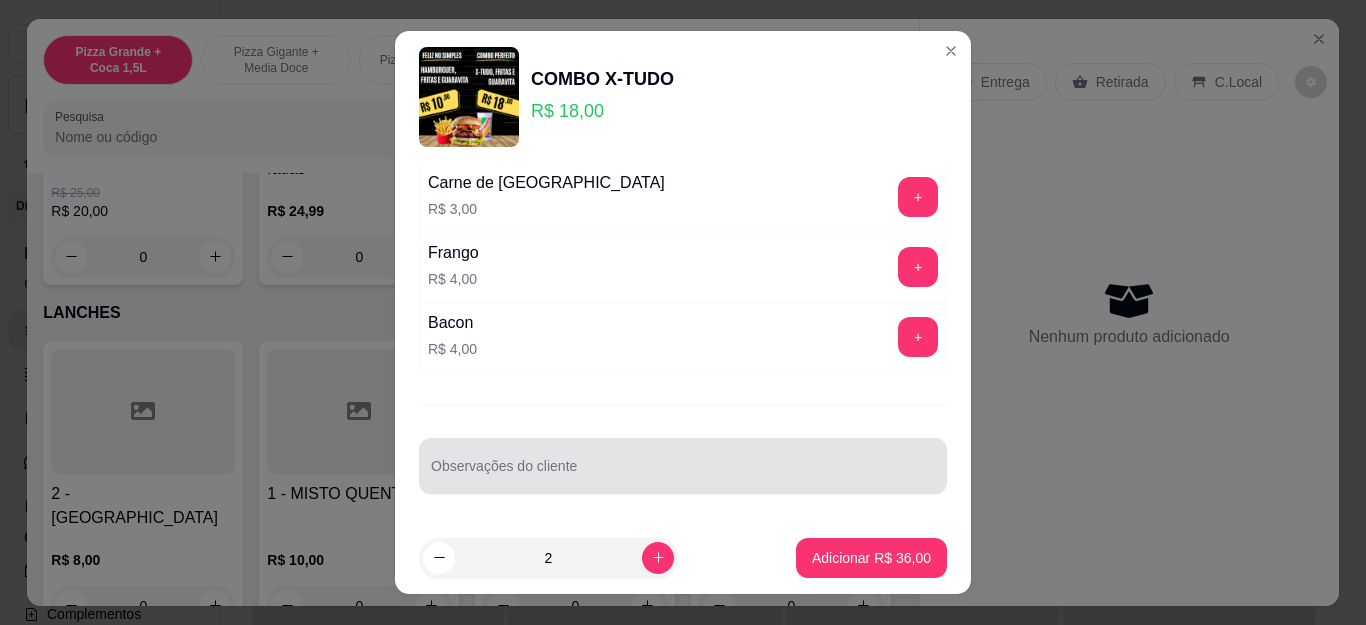 click at bounding box center [683, 466] 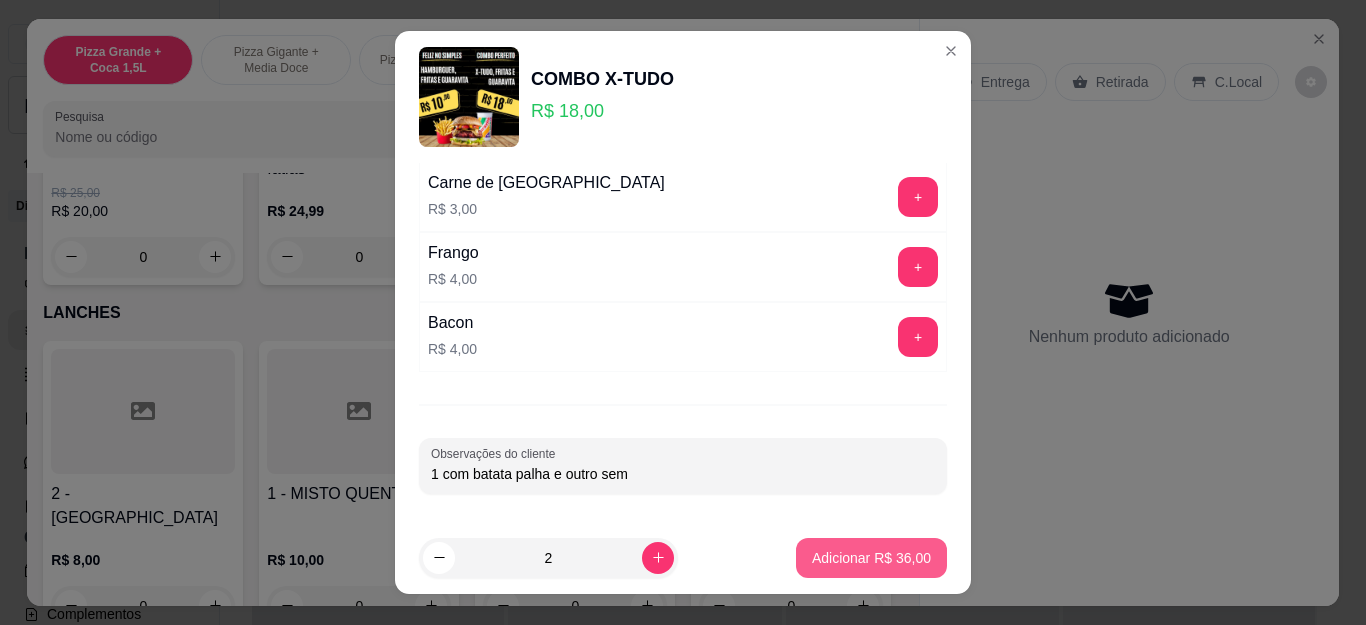 click on "Adicionar   R$ 36,00" at bounding box center (871, 558) 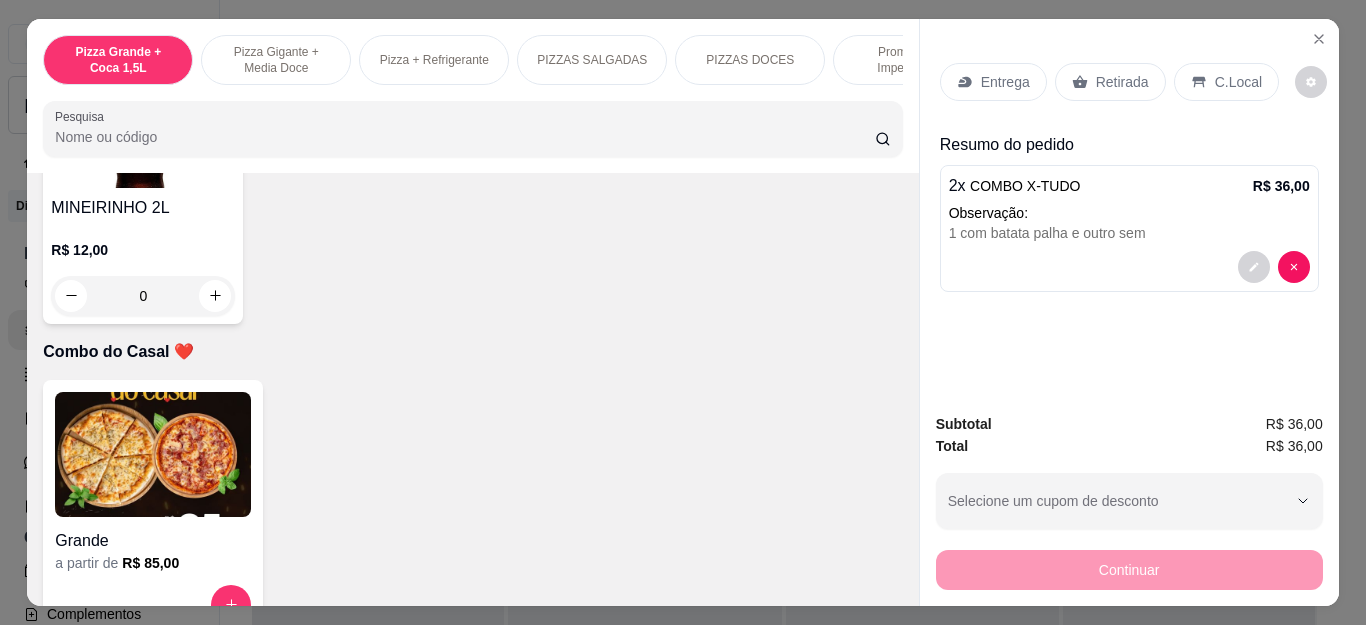 scroll, scrollTop: 4600, scrollLeft: 0, axis: vertical 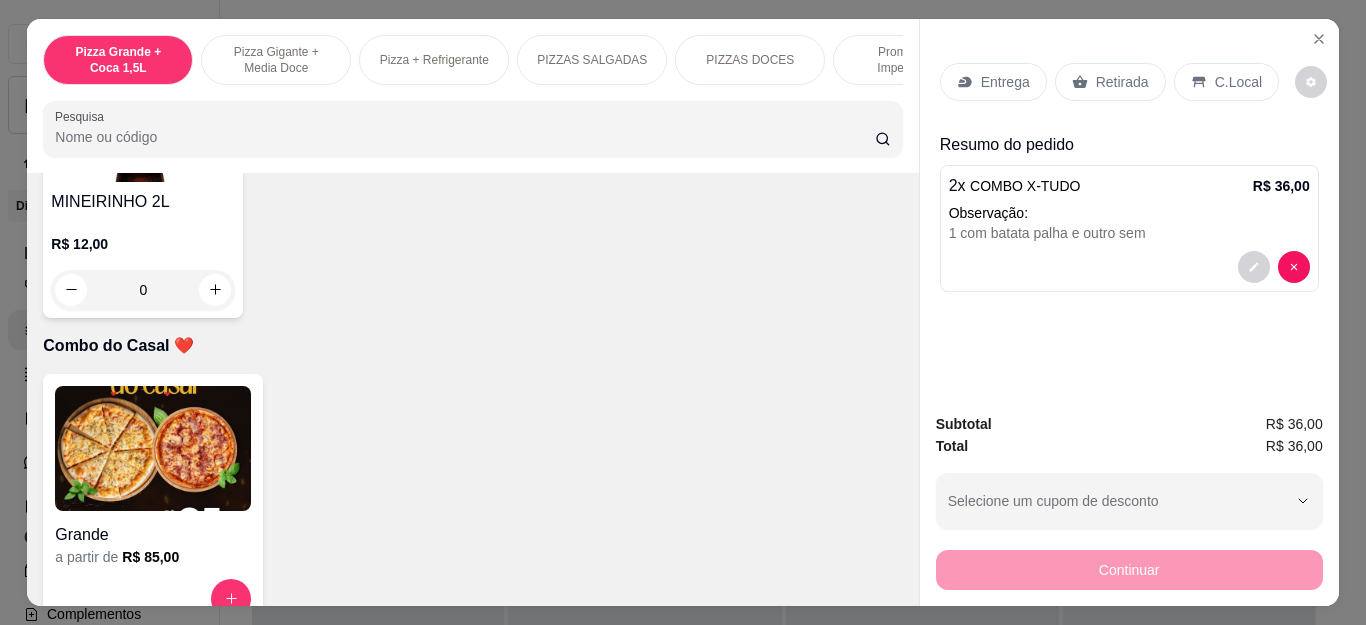 click at bounding box center (863, -280) 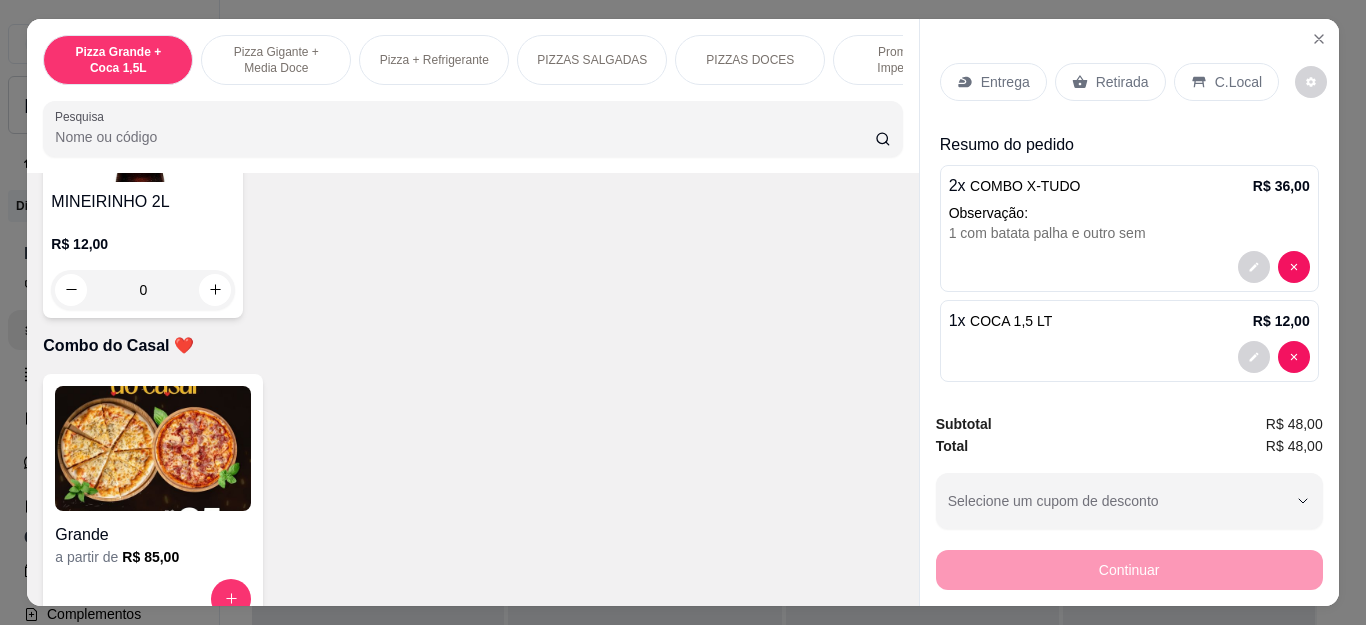 click on "Retirada" at bounding box center (1122, 82) 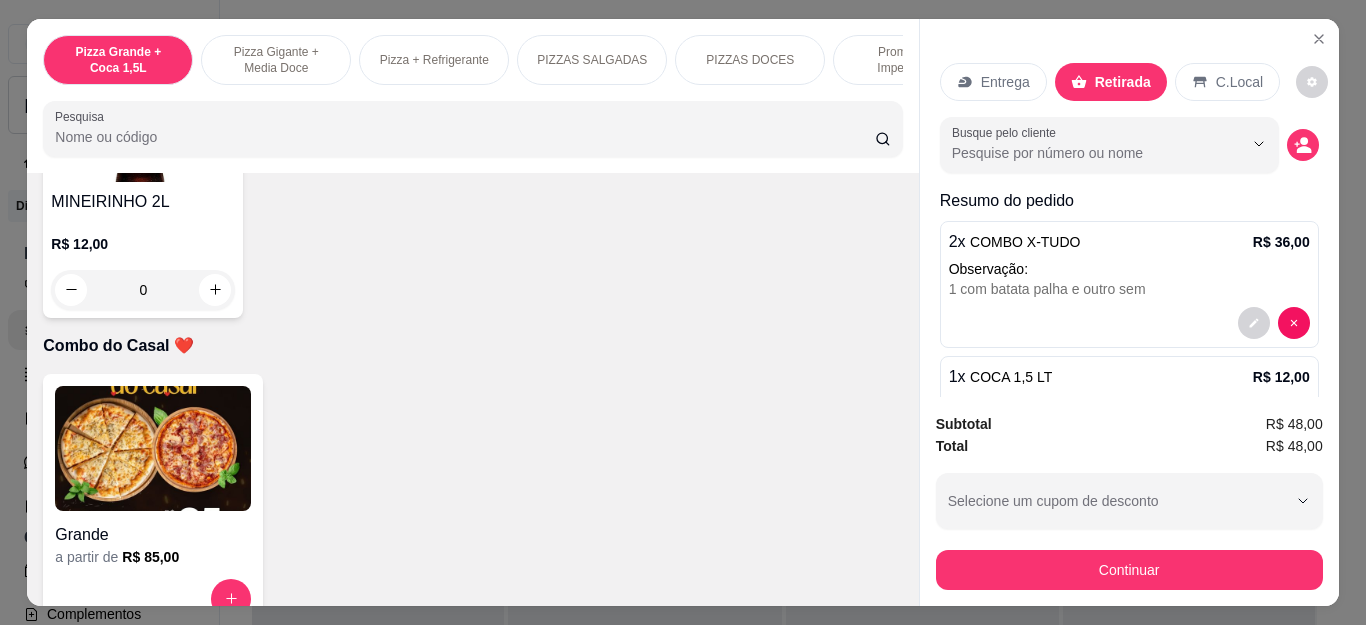 click on "Entrega" at bounding box center (993, 82) 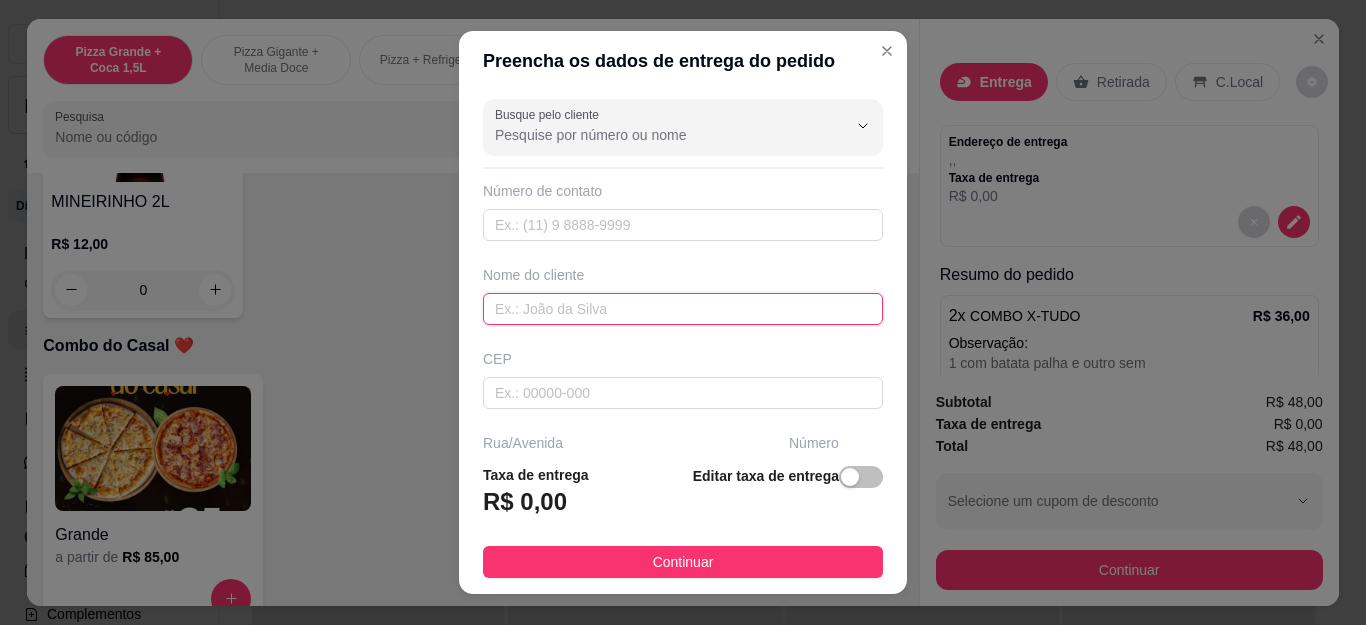 click at bounding box center (683, 309) 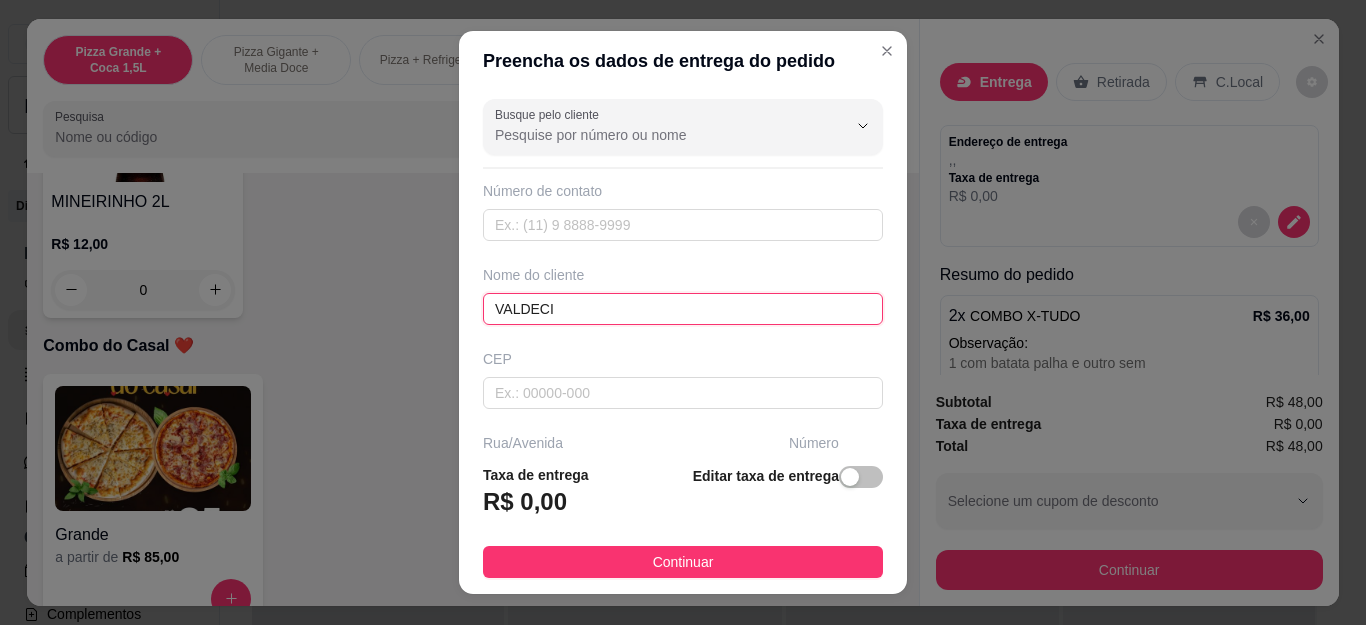 scroll, scrollTop: 300, scrollLeft: 0, axis: vertical 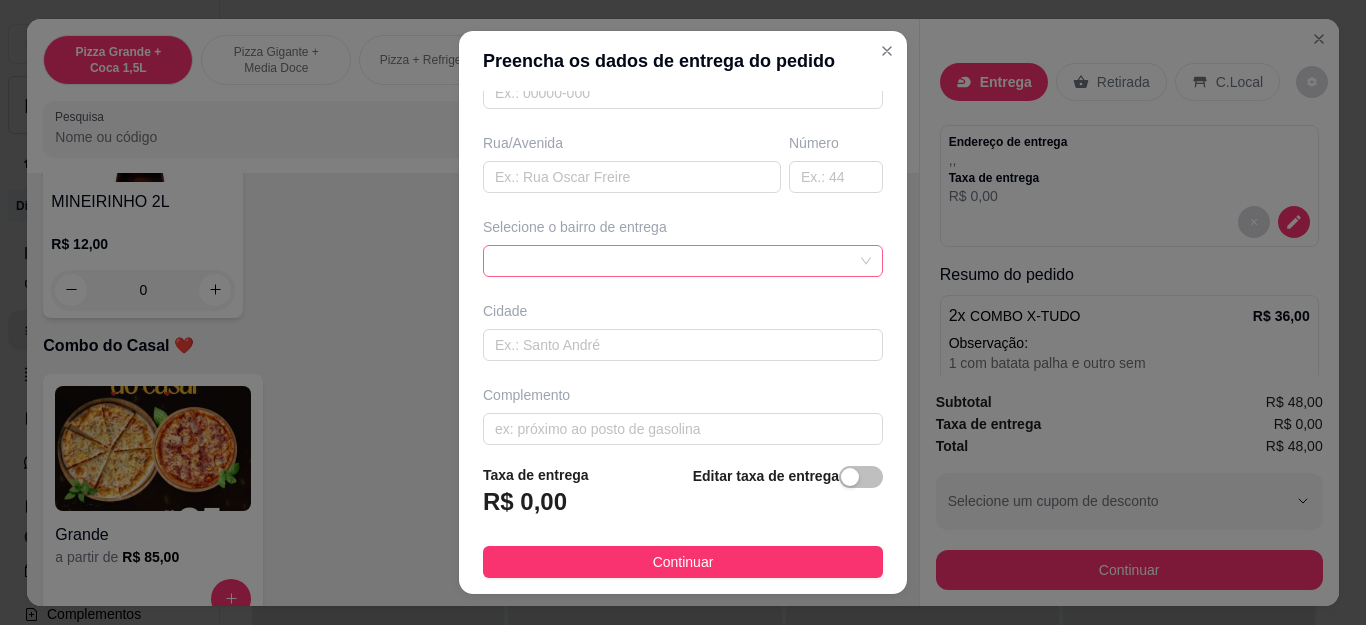 click at bounding box center (683, 261) 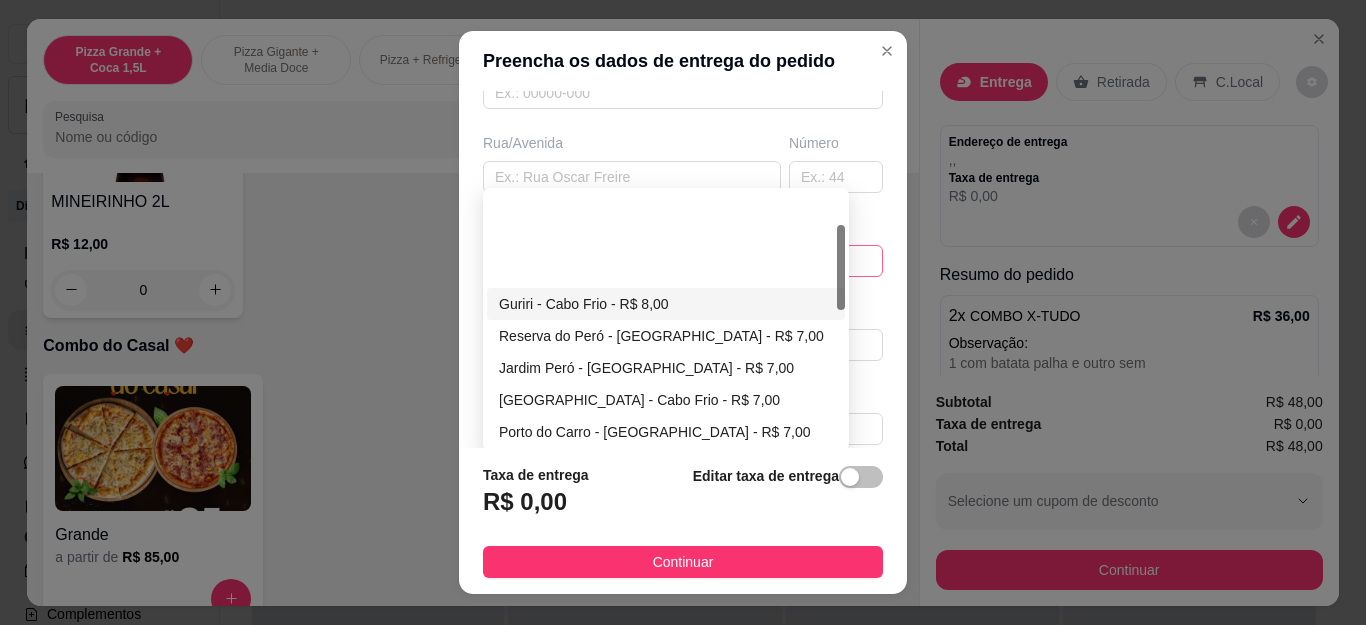 scroll, scrollTop: 100, scrollLeft: 0, axis: vertical 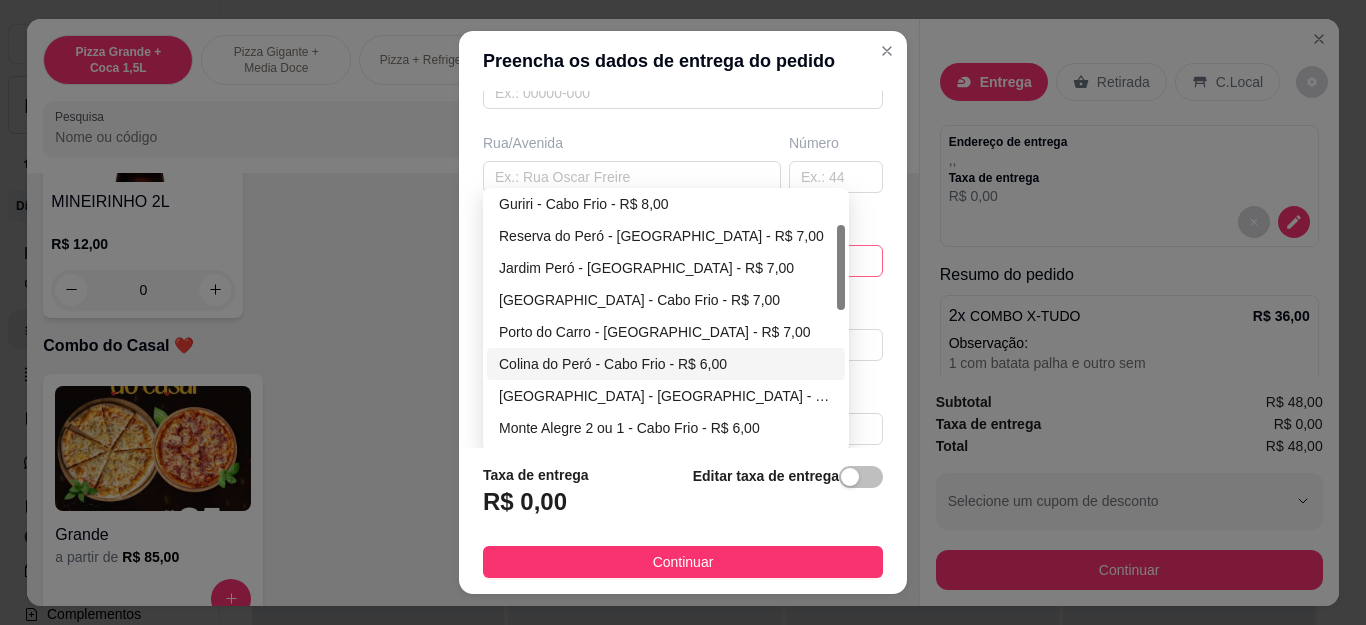 click on "Colina do Peró - Cabo Frio -  R$ 6,00" at bounding box center [666, 364] 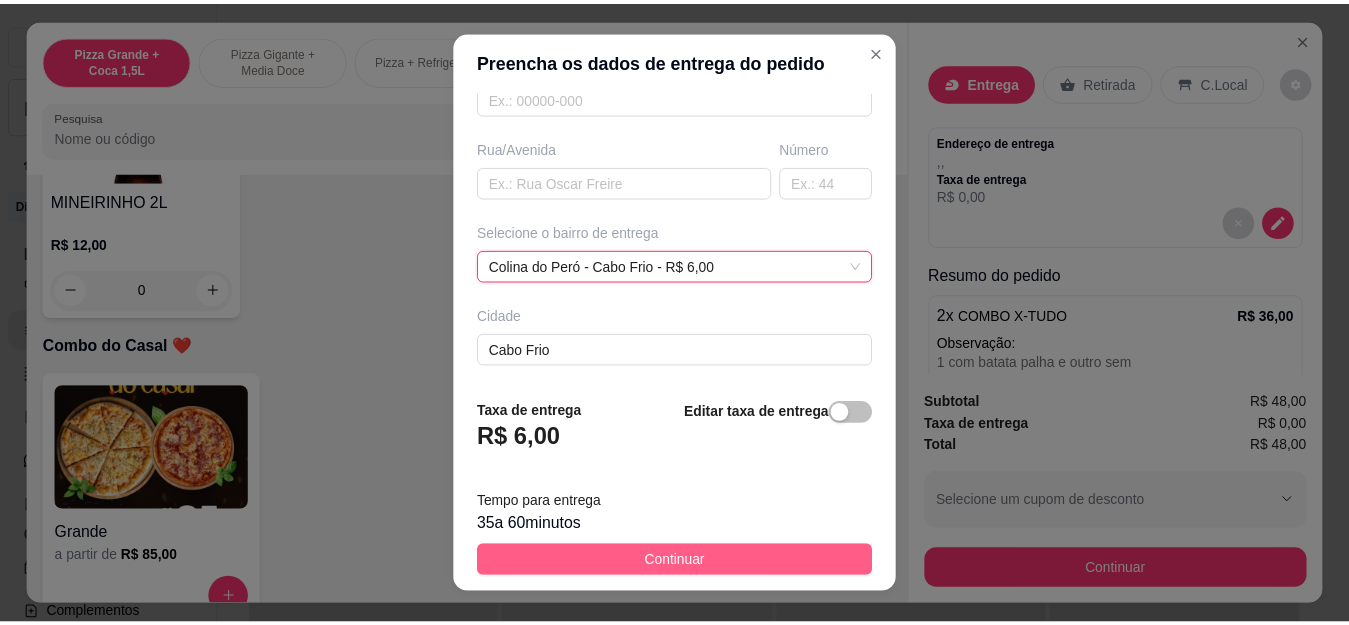 scroll, scrollTop: 300, scrollLeft: 0, axis: vertical 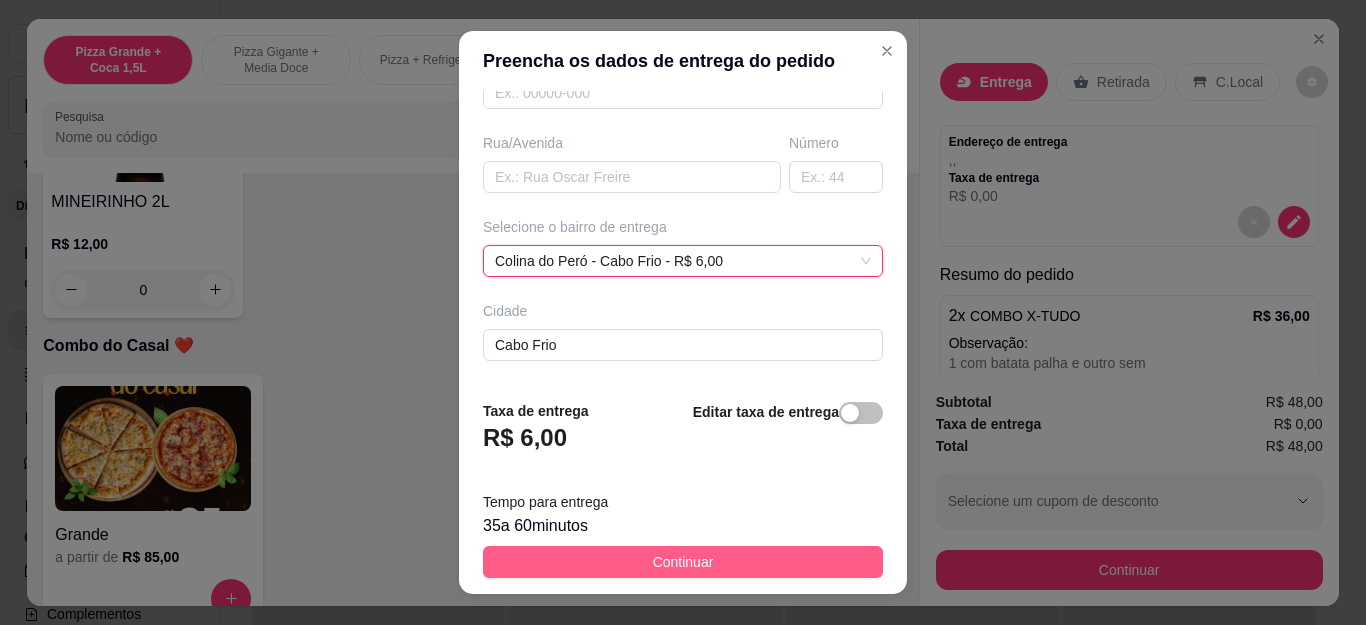 click on "Continuar" at bounding box center [683, 562] 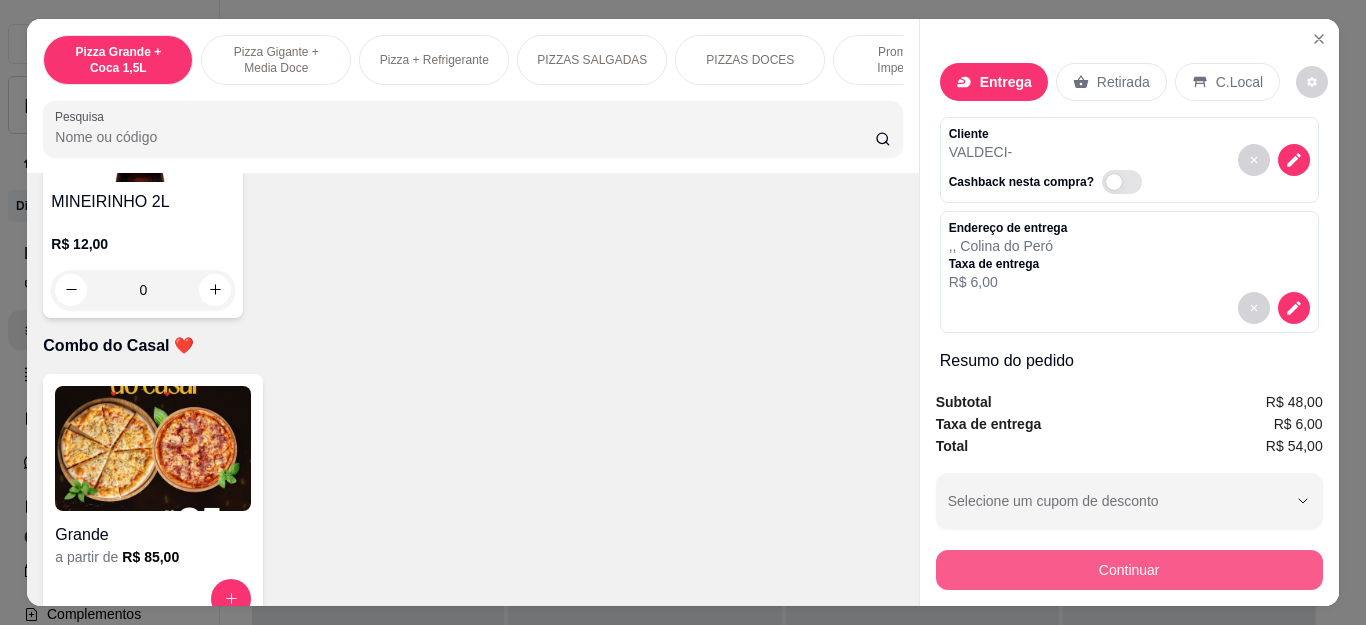 click on "Continuar" at bounding box center (1129, 570) 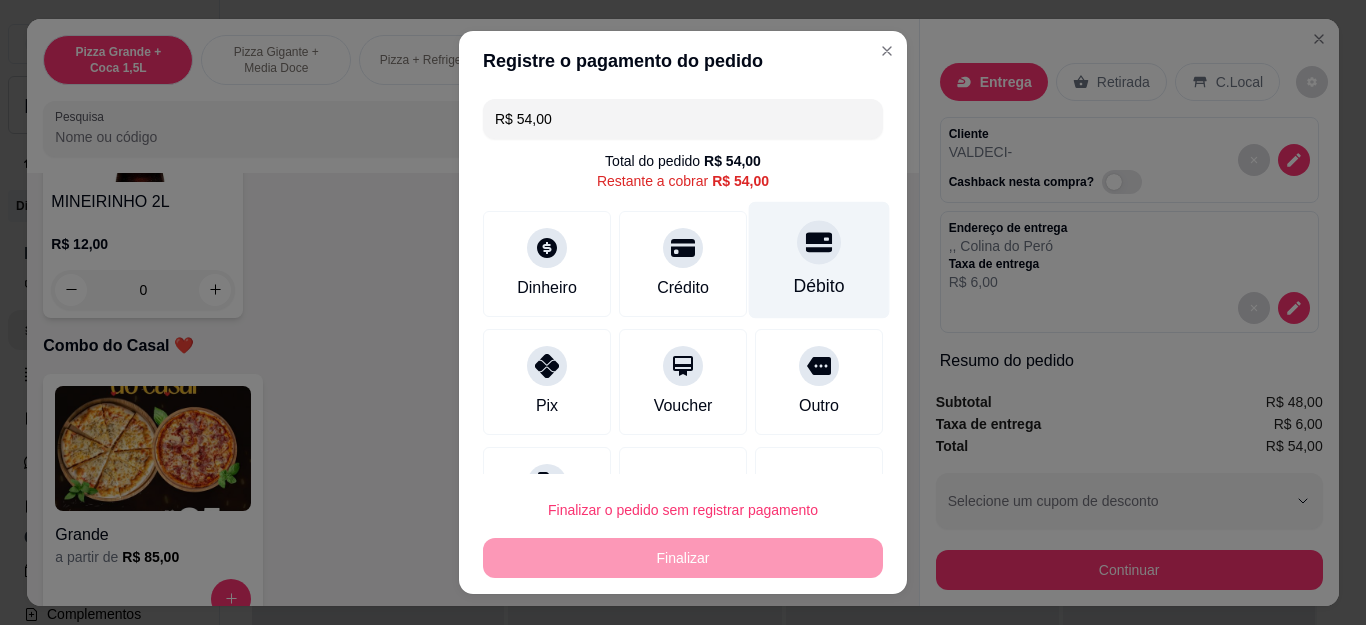 click on "Débito" at bounding box center [819, 286] 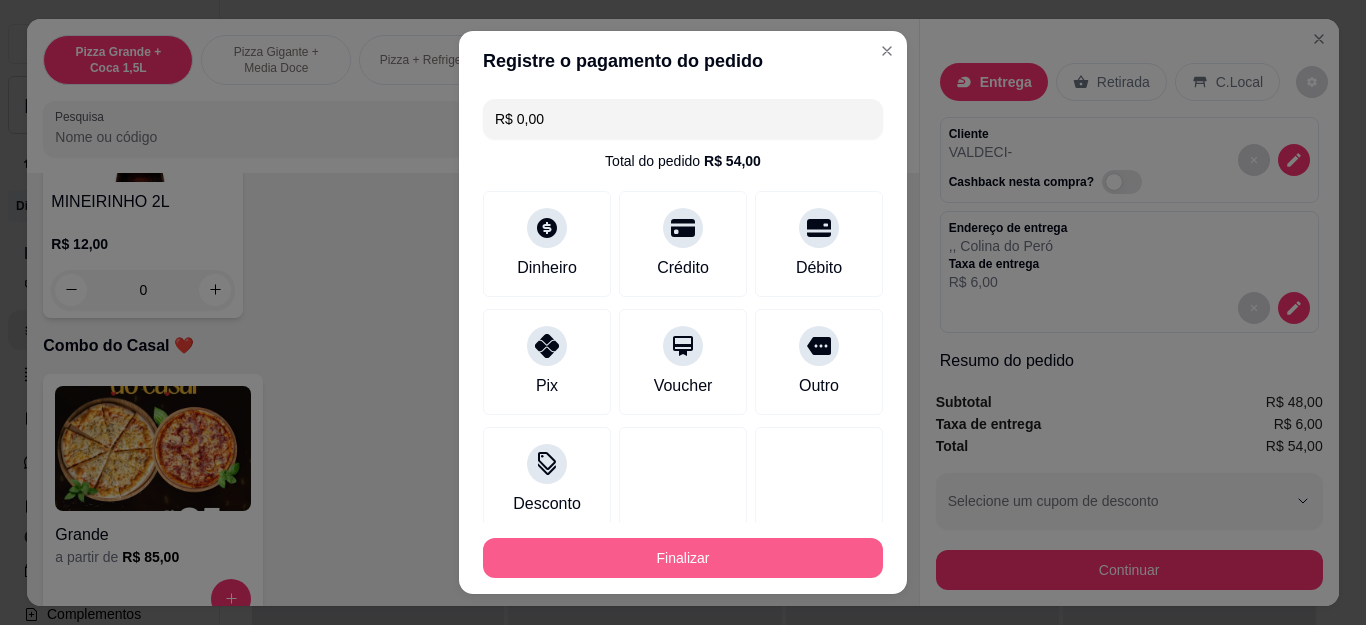 click on "Finalizar" at bounding box center (683, 558) 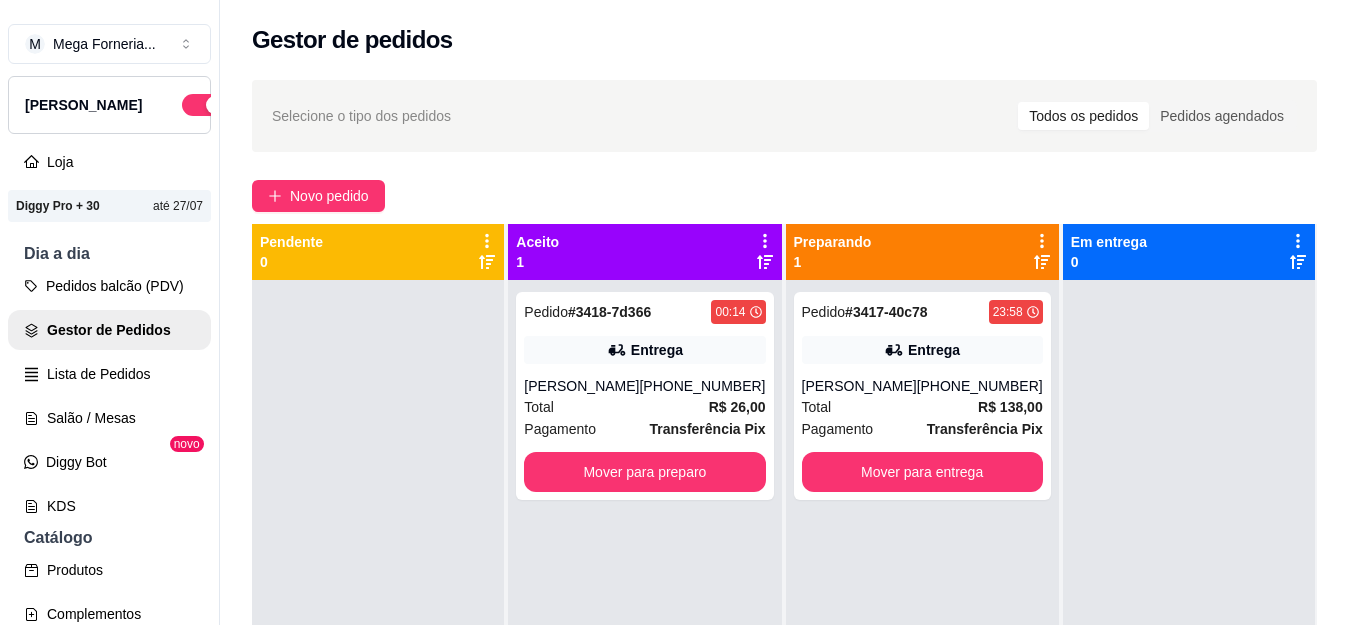 scroll, scrollTop: 56, scrollLeft: 0, axis: vertical 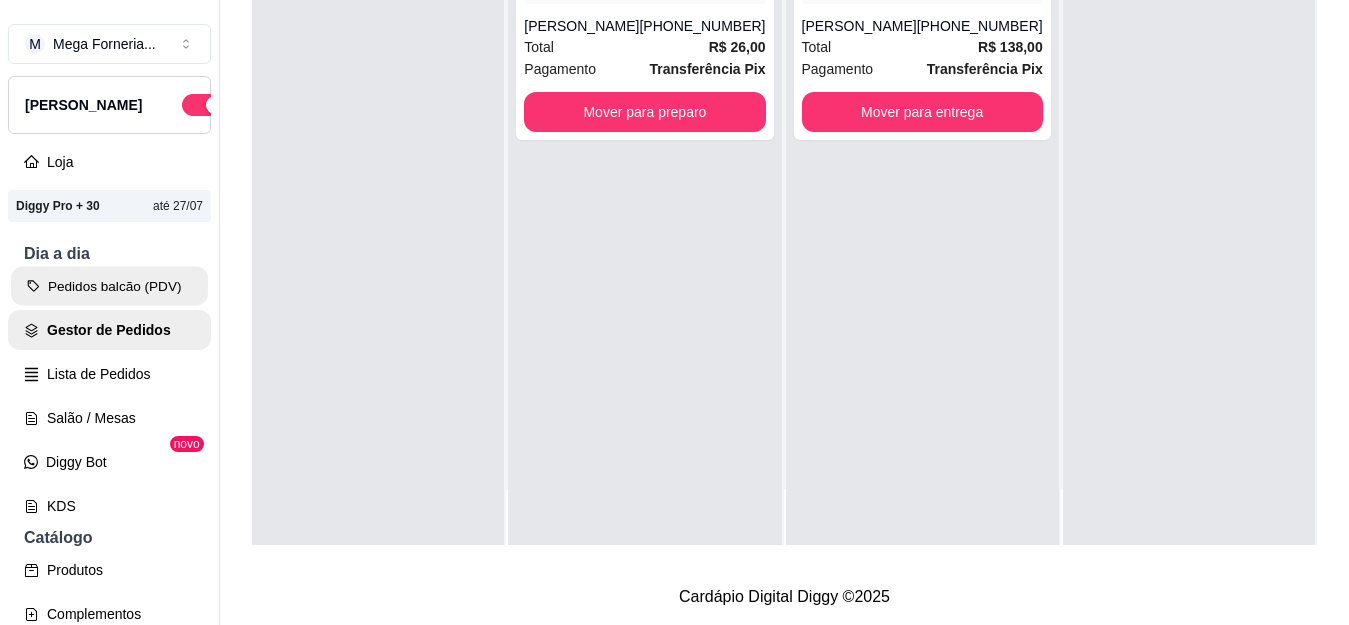 click on "Pedidos balcão (PDV)" at bounding box center (109, 286) 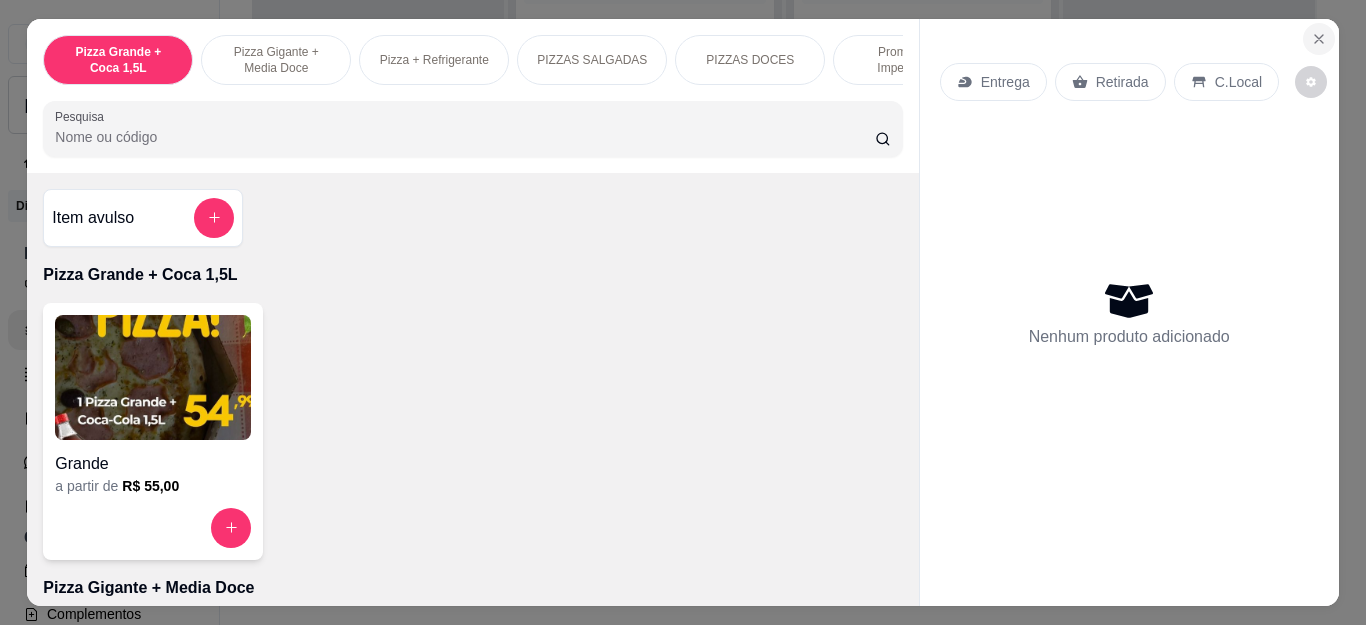 click 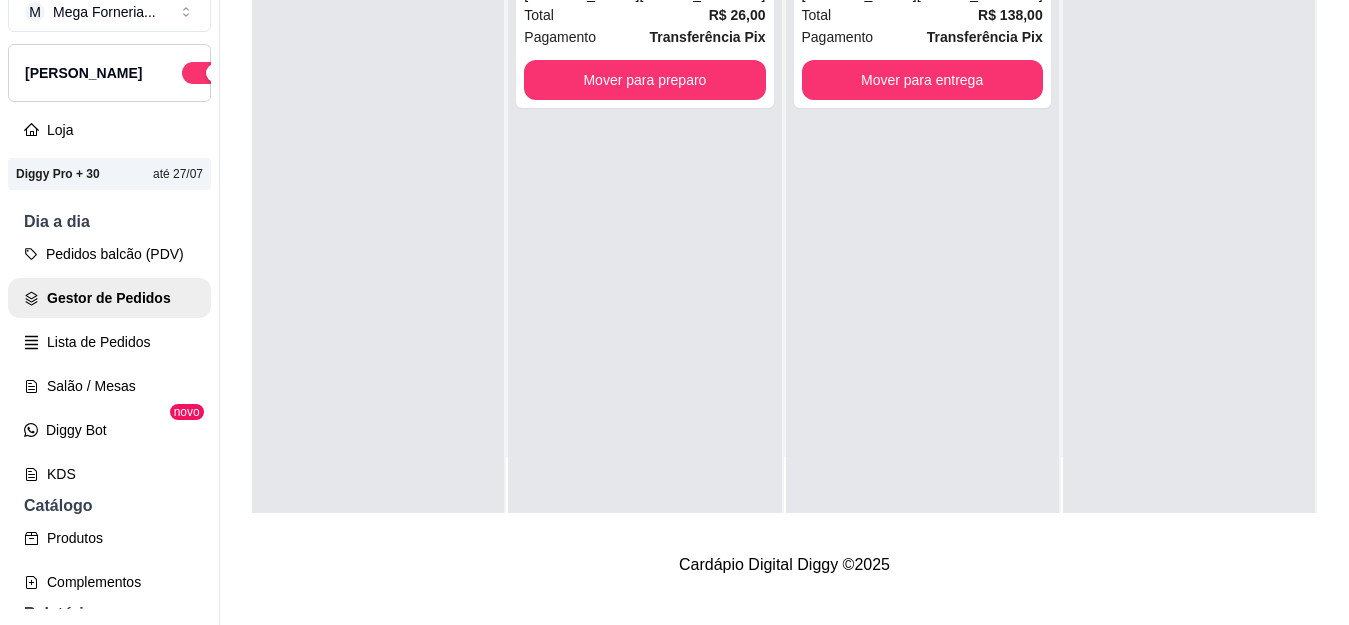 scroll, scrollTop: 0, scrollLeft: 0, axis: both 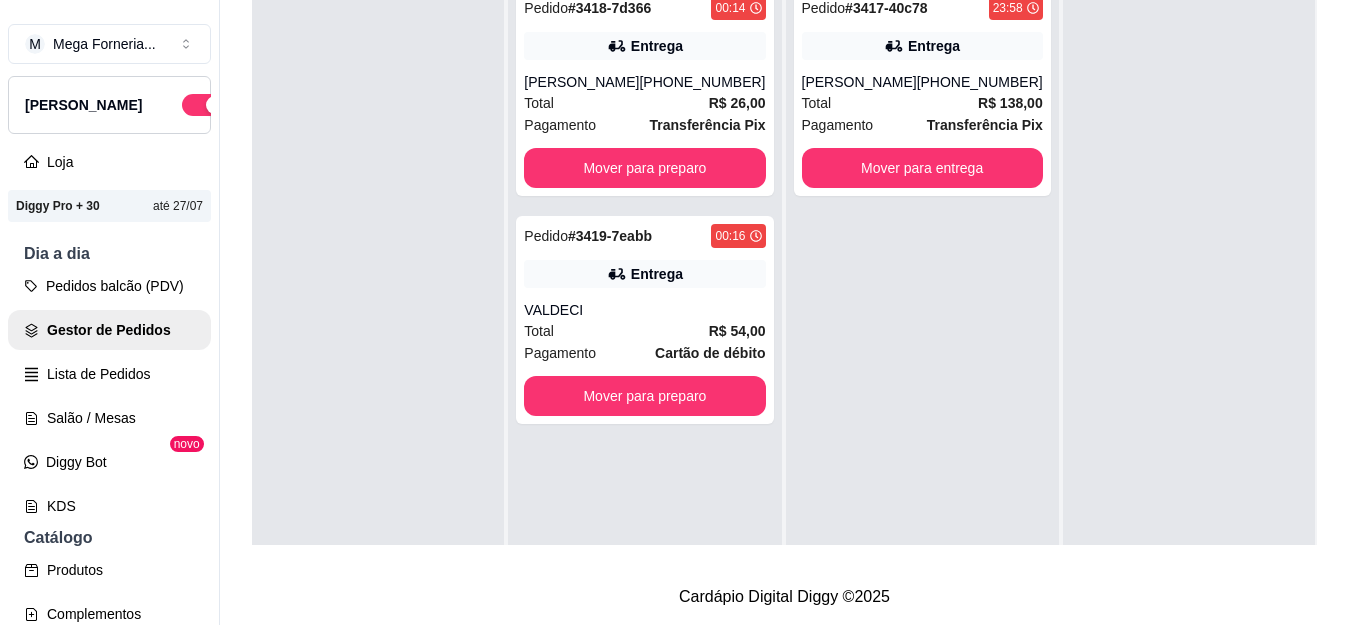 click on "VALDECI" at bounding box center [644, 310] 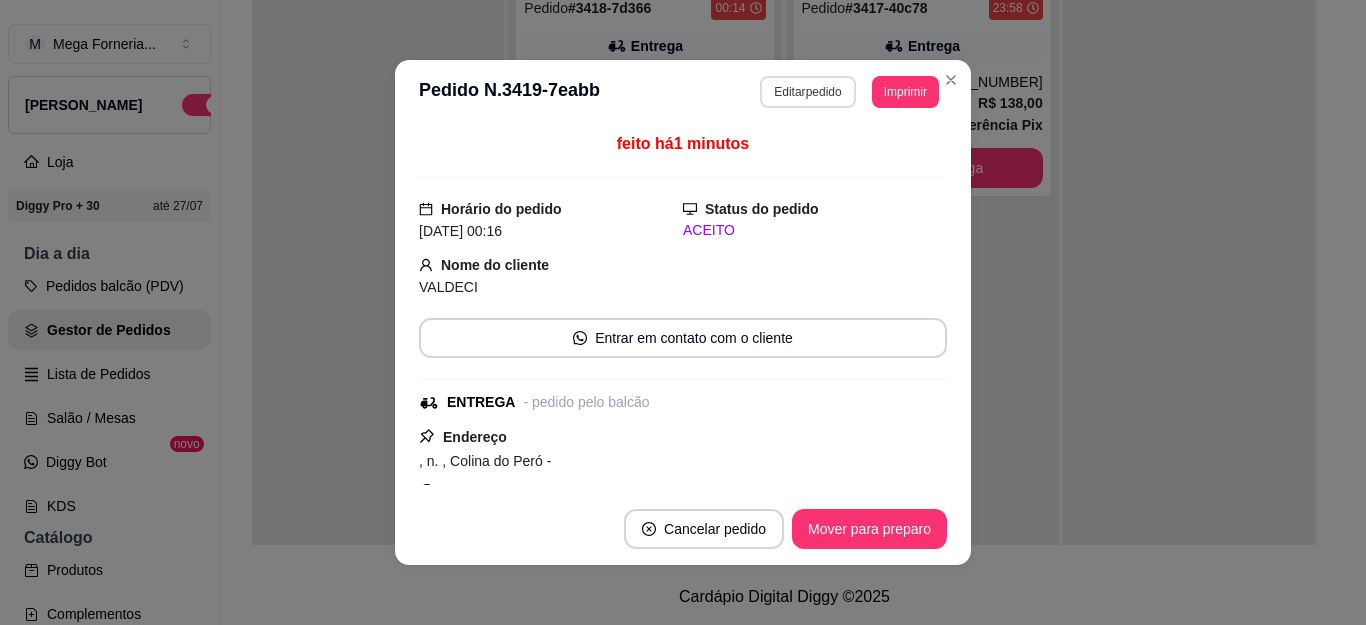 click on "Editar  pedido" at bounding box center [807, 92] 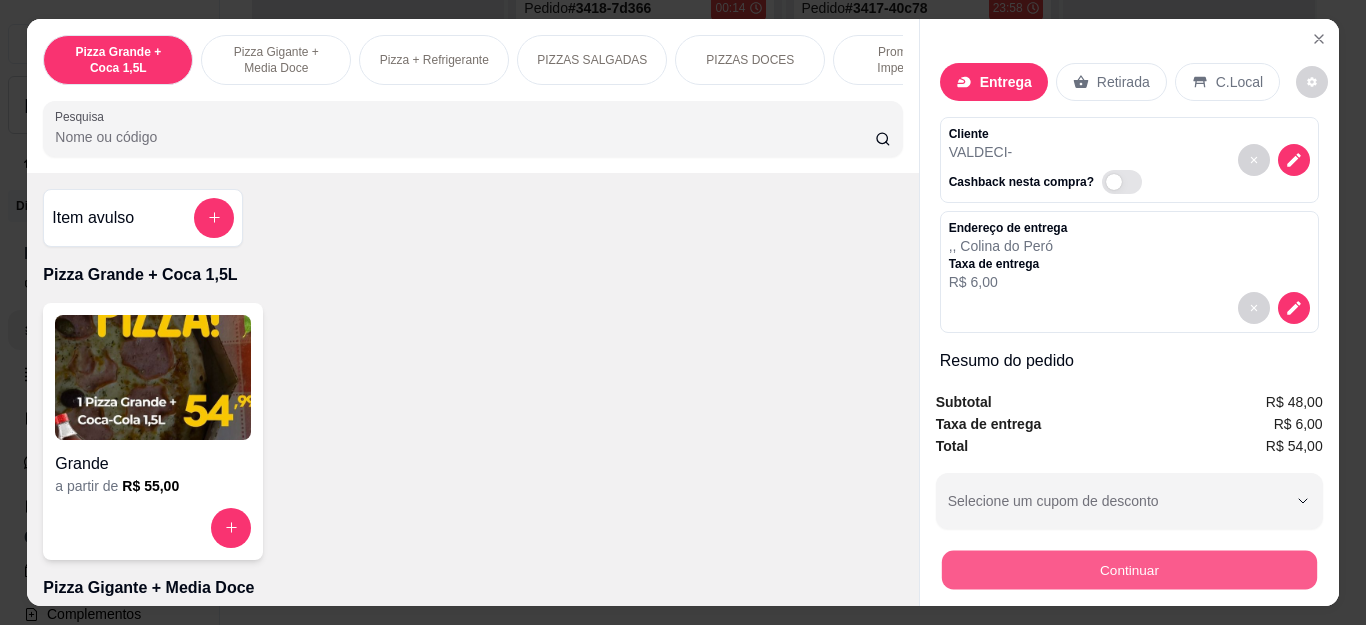 click on "Continuar" at bounding box center [1128, 570] 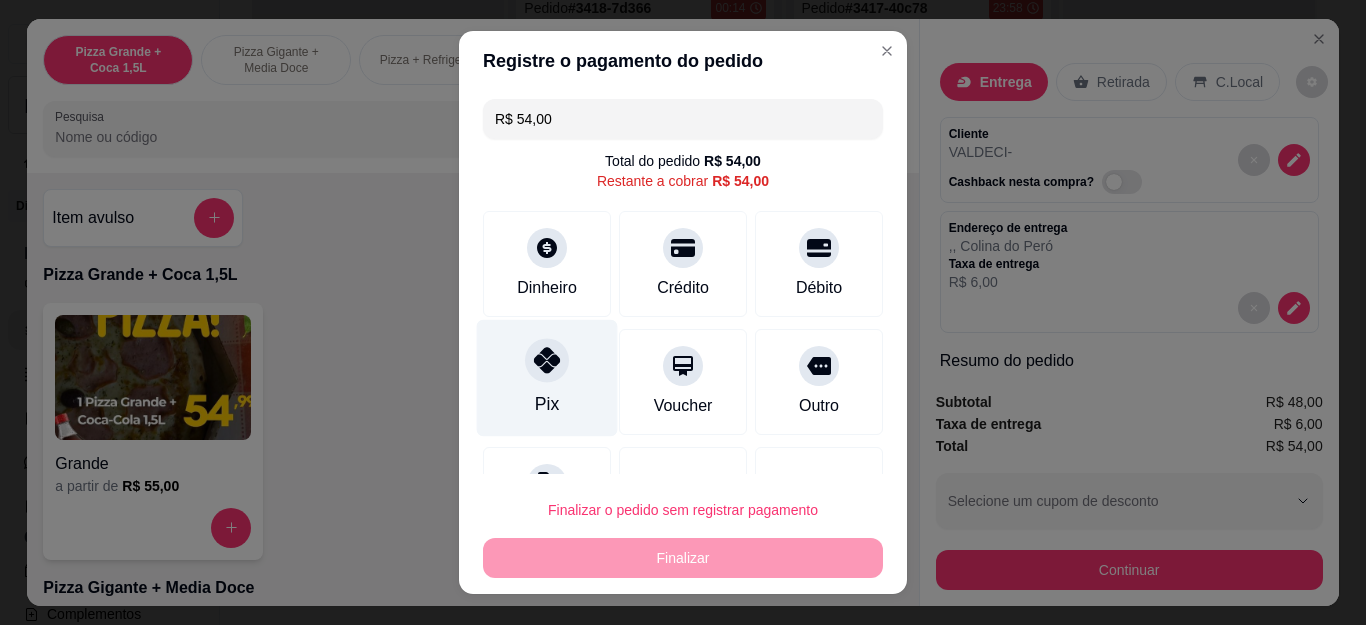 click 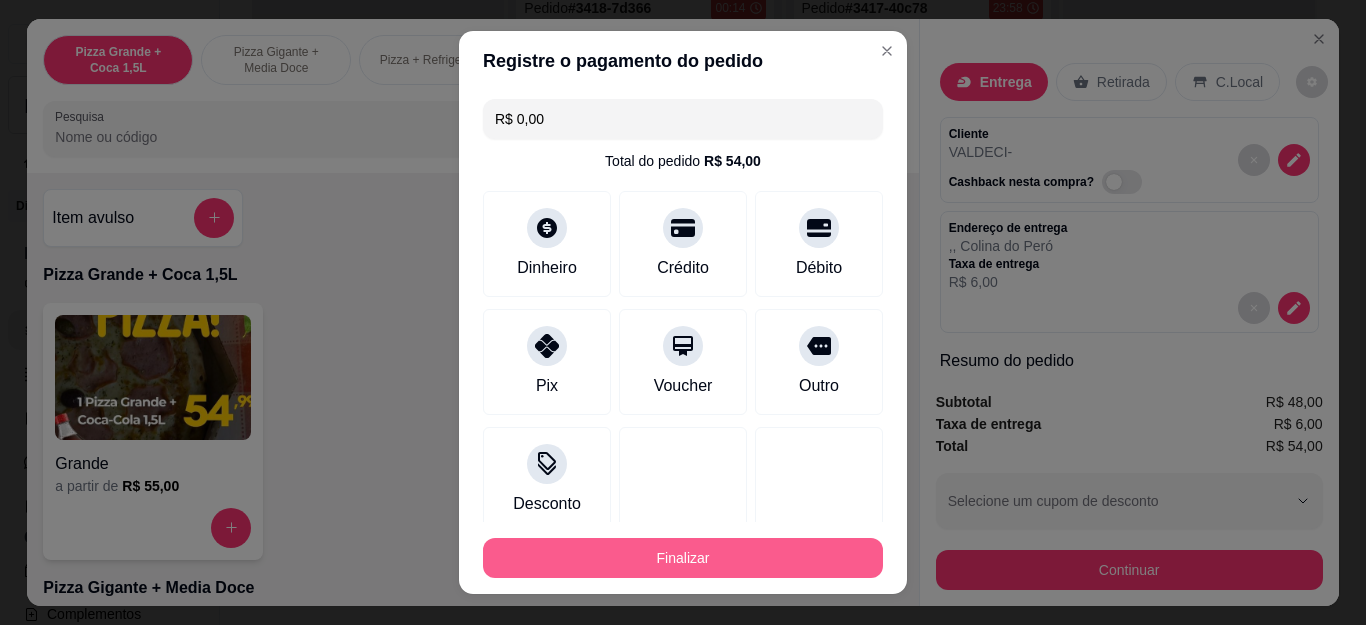 click on "Finalizar" at bounding box center (683, 558) 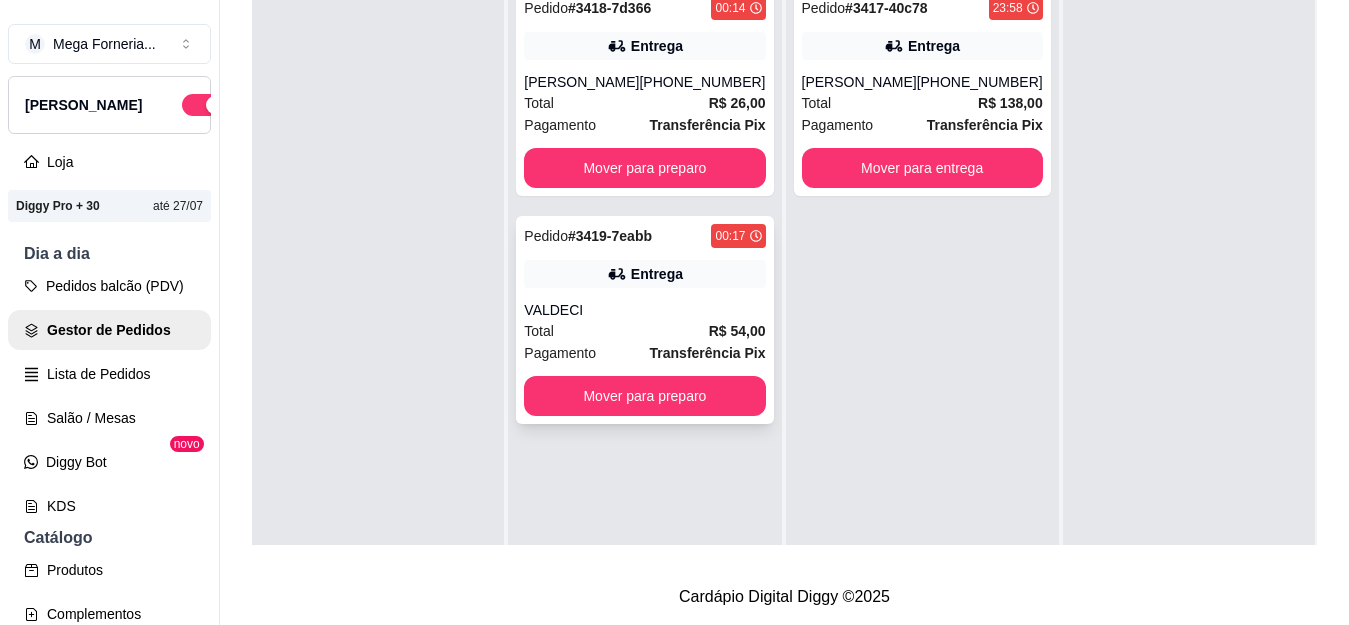 click on "Pedido  # 3419-7eabb 00:17 Entrega VALDECI Total R$ 54,00 Pagamento Transferência Pix Mover para preparo" at bounding box center [644, 320] 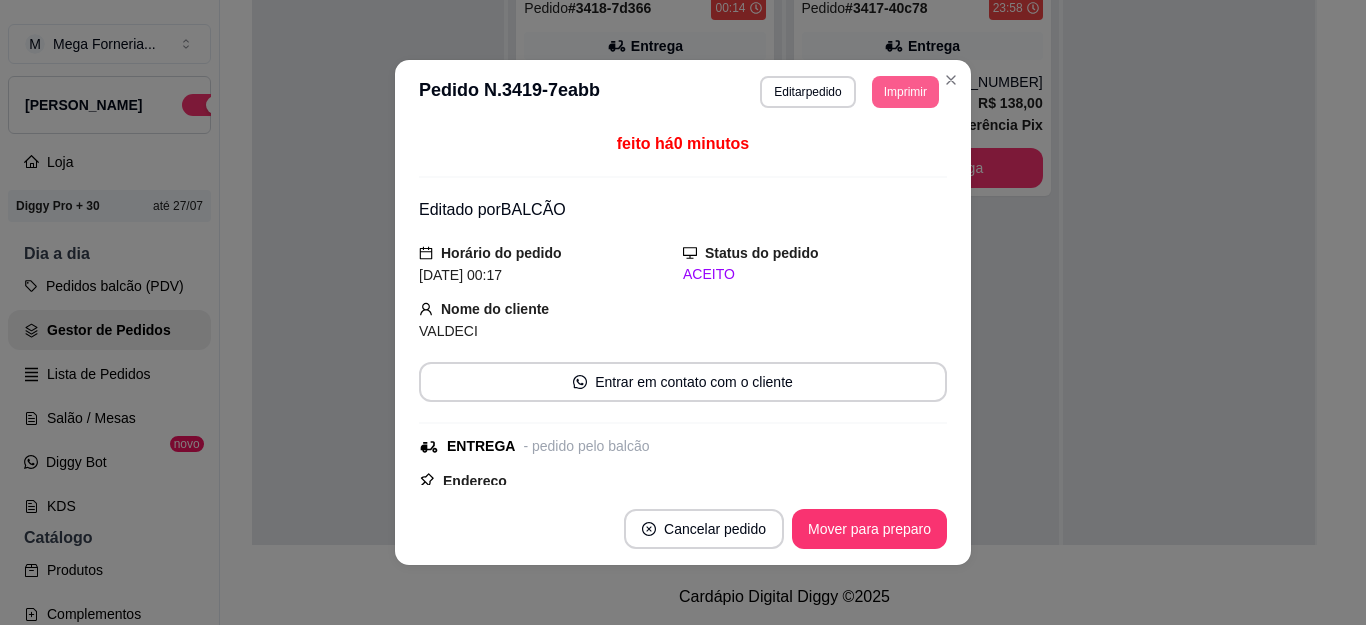 click on "Imprimir" at bounding box center [905, 92] 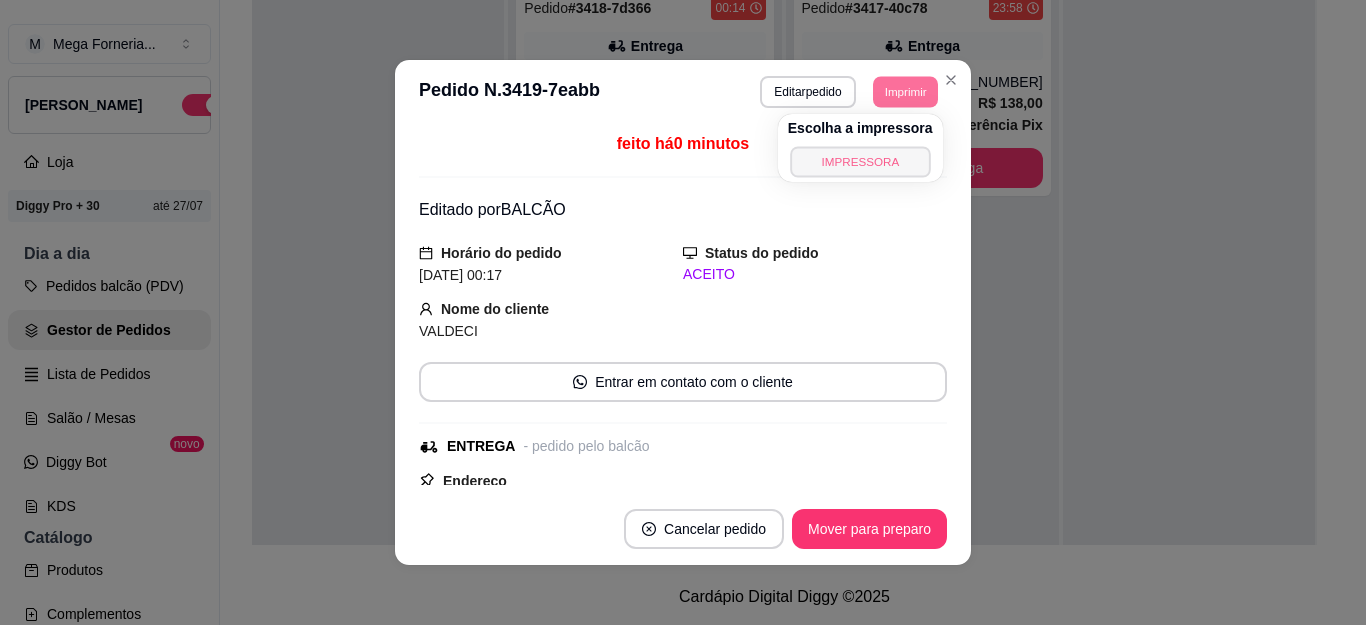 click on "IMPRESSORA" at bounding box center (860, 161) 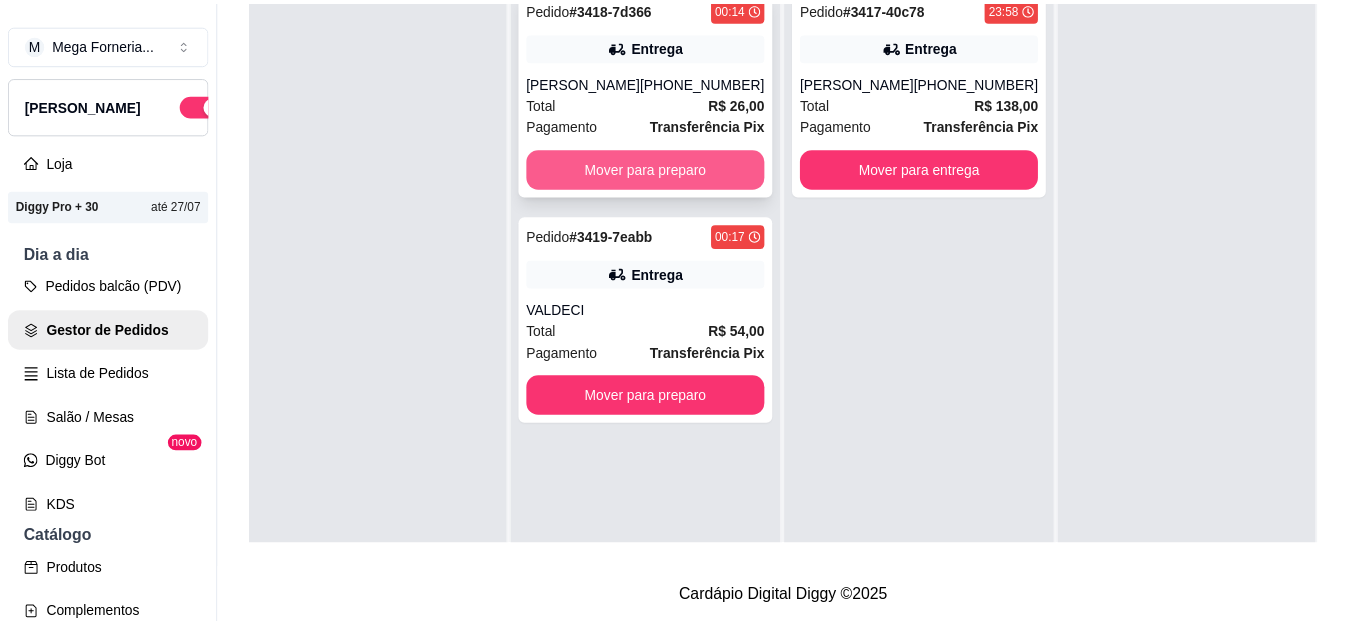 scroll, scrollTop: 221, scrollLeft: 0, axis: vertical 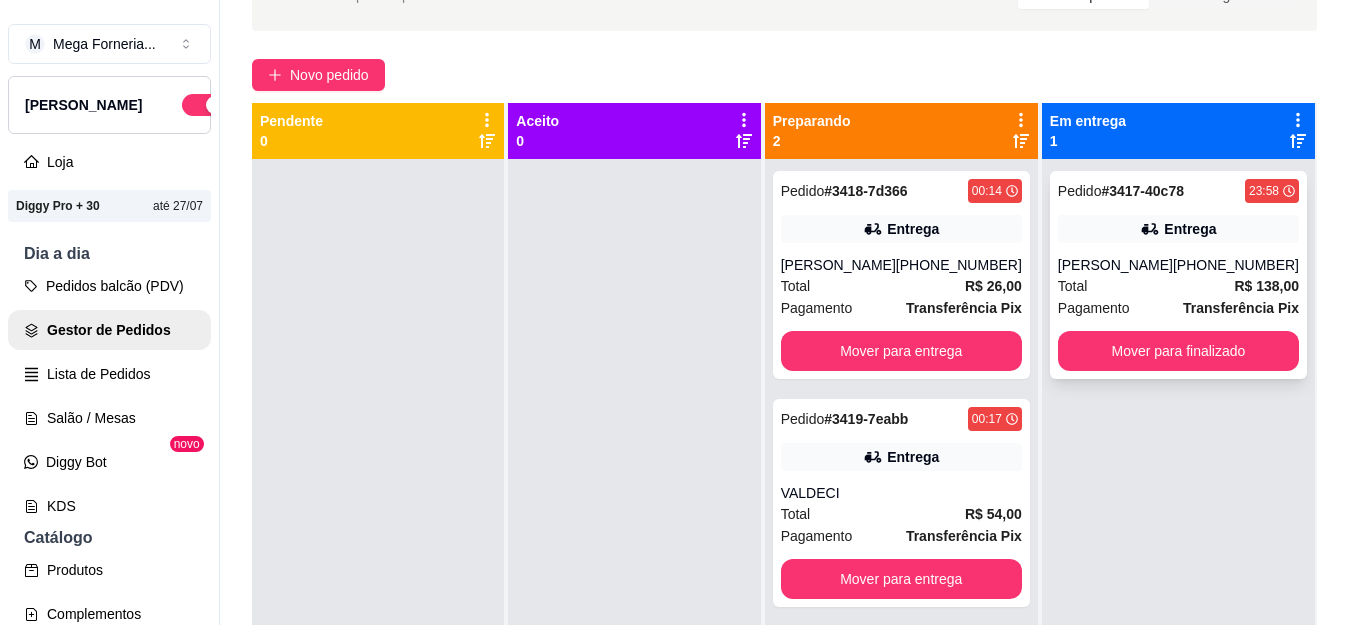 click on "Total R$ 138,00" at bounding box center [1178, 286] 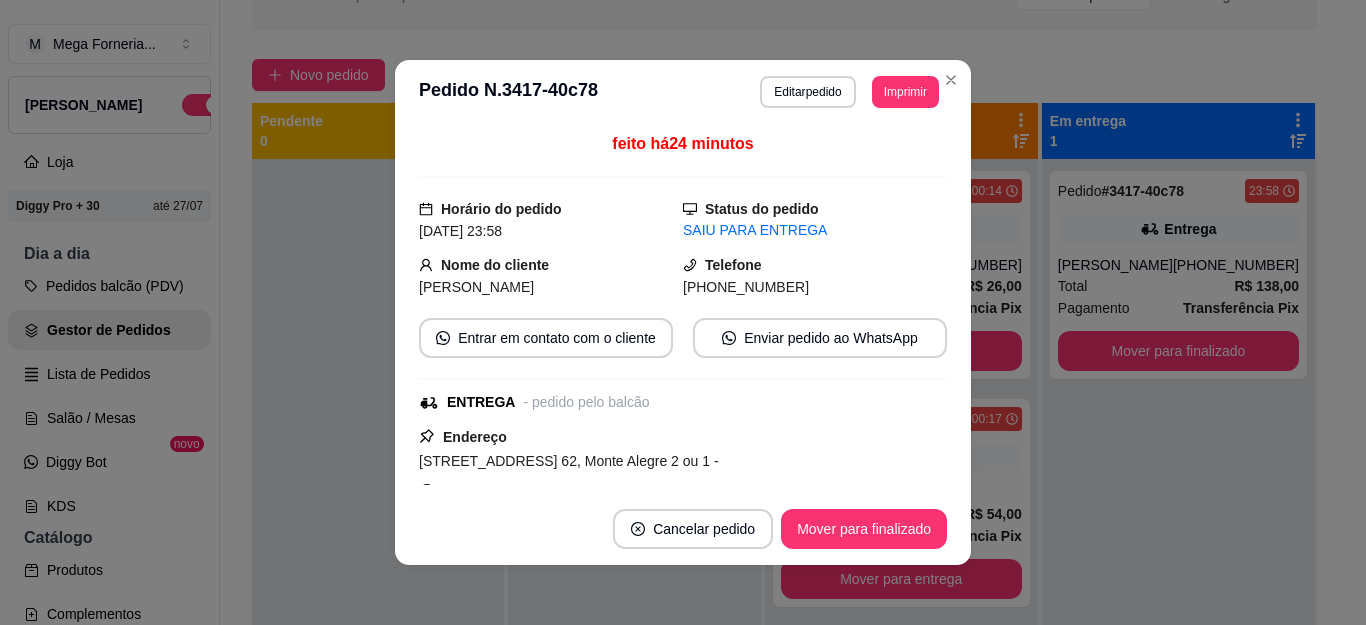 click on "[PHONE_NUMBER]" at bounding box center [746, 287] 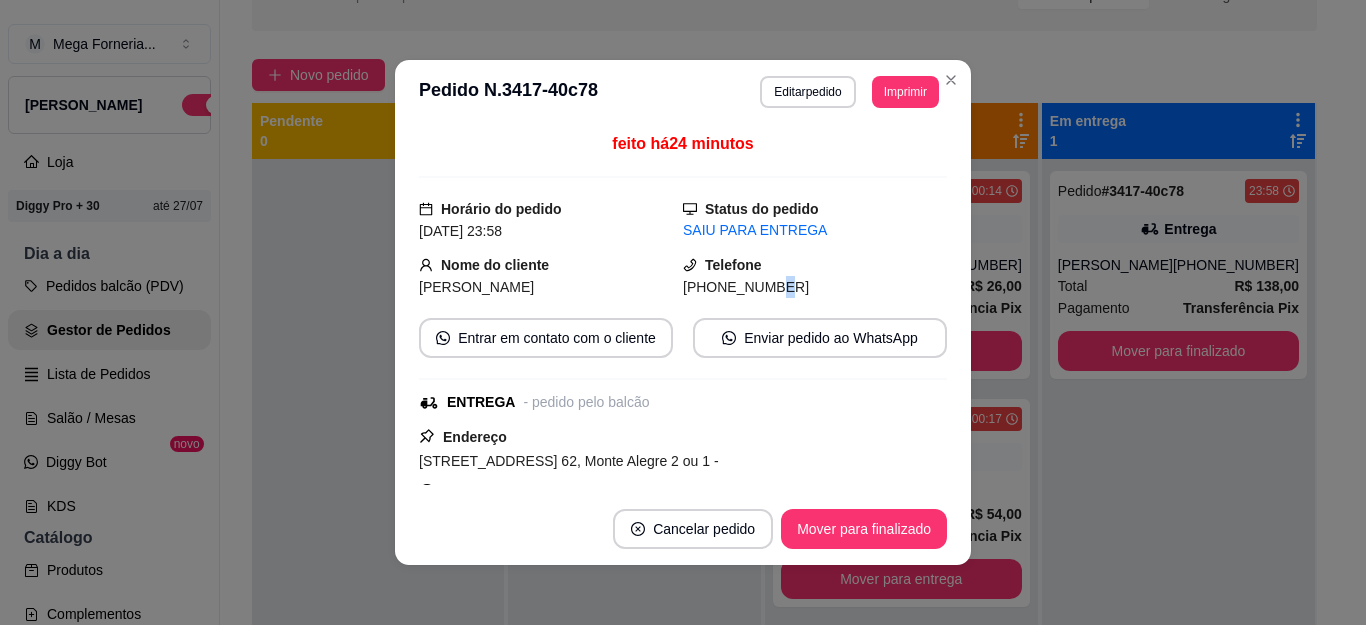 click on "[PHONE_NUMBER]" at bounding box center [746, 287] 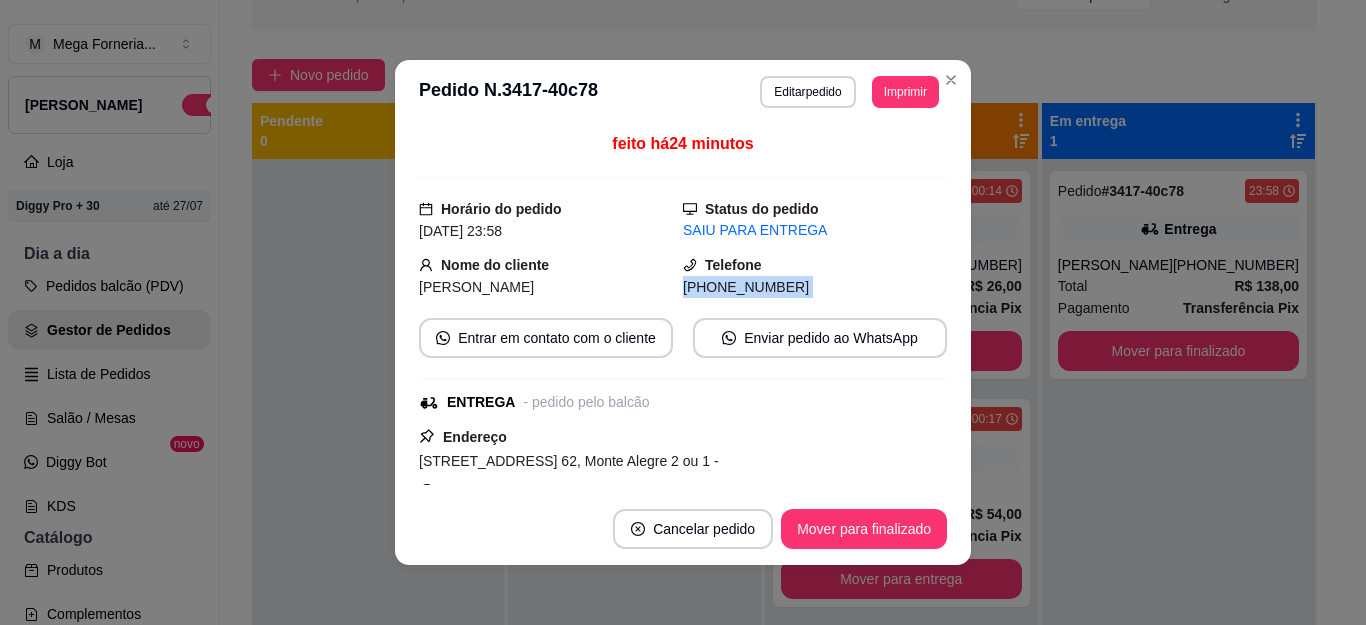 click on "[PHONE_NUMBER]" at bounding box center [746, 287] 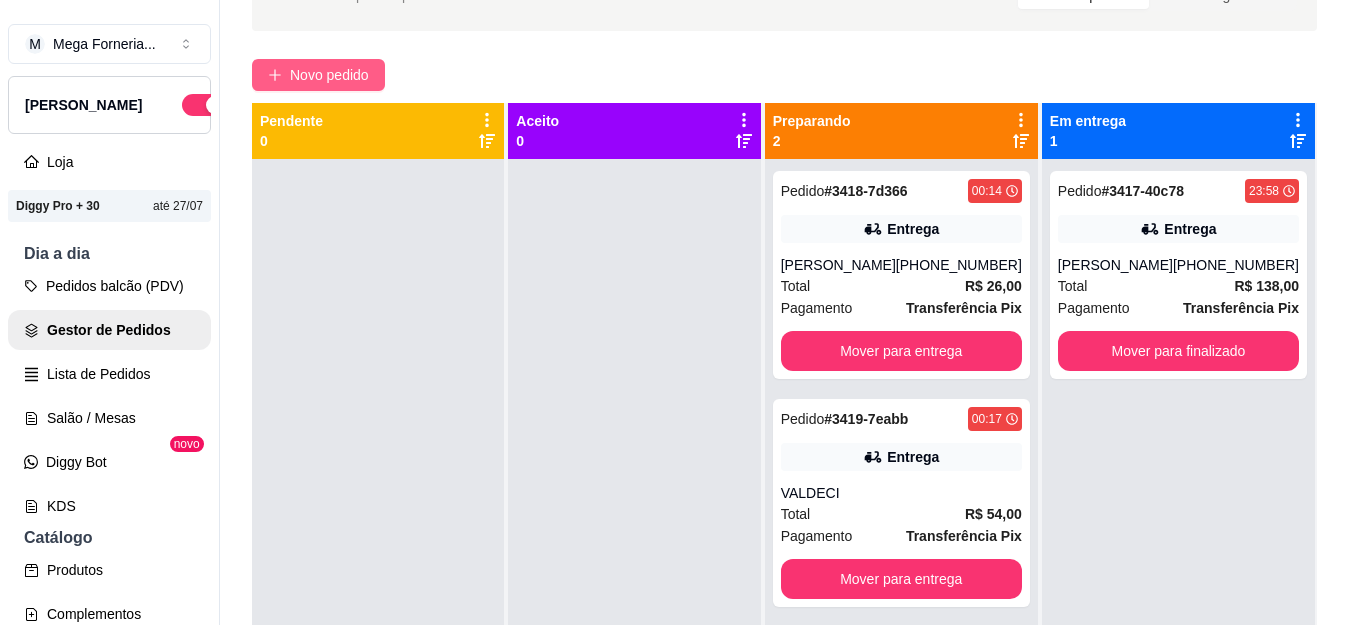 click on "Novo pedido" at bounding box center [329, 75] 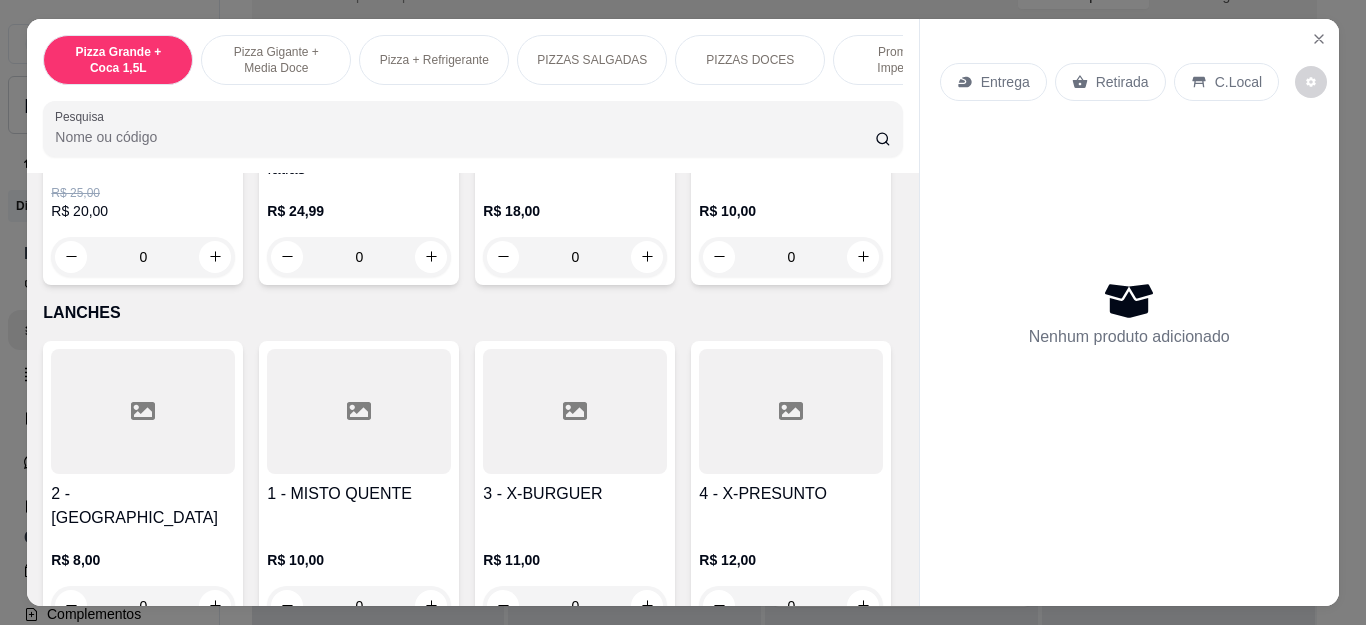 scroll, scrollTop: 1700, scrollLeft: 0, axis: vertical 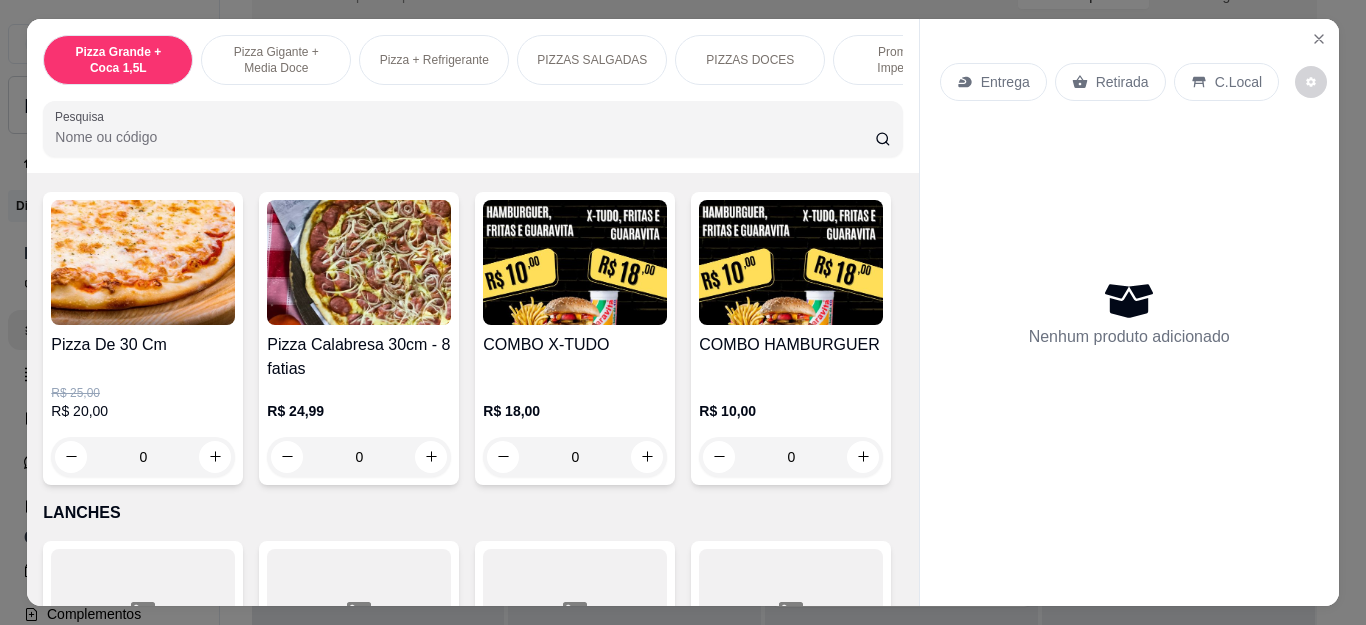 click on "0" at bounding box center (143, 457) 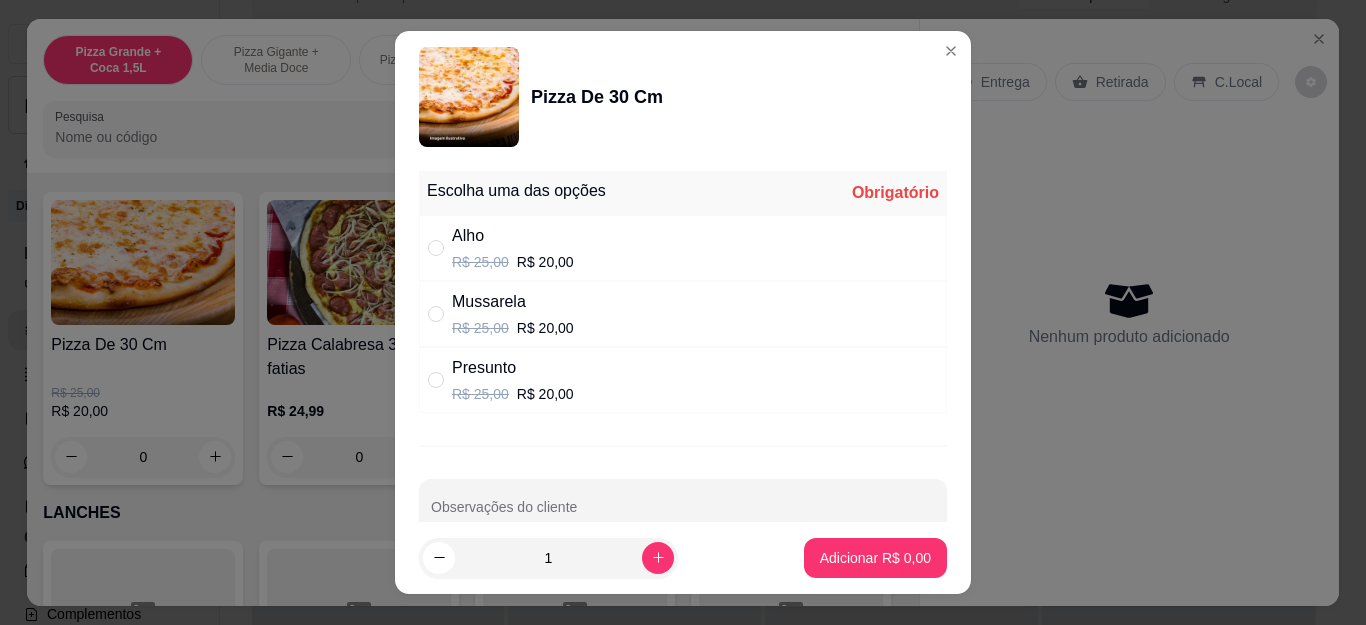 click on "Presunto" at bounding box center [513, 368] 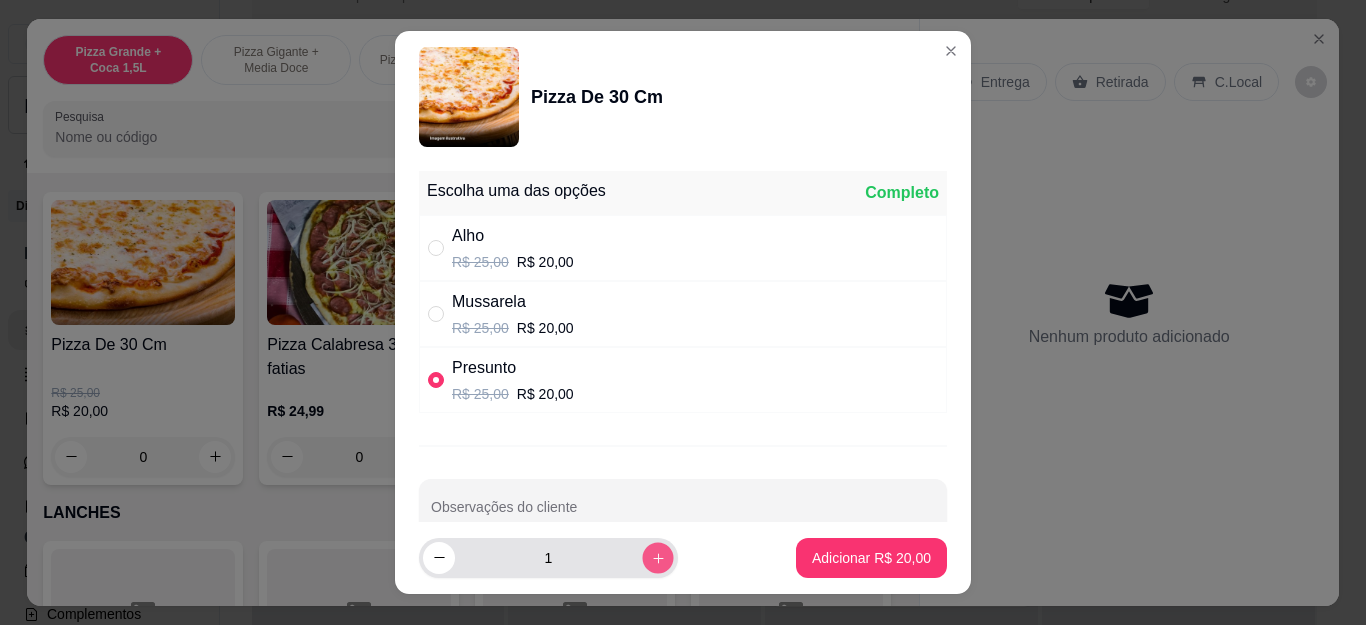click 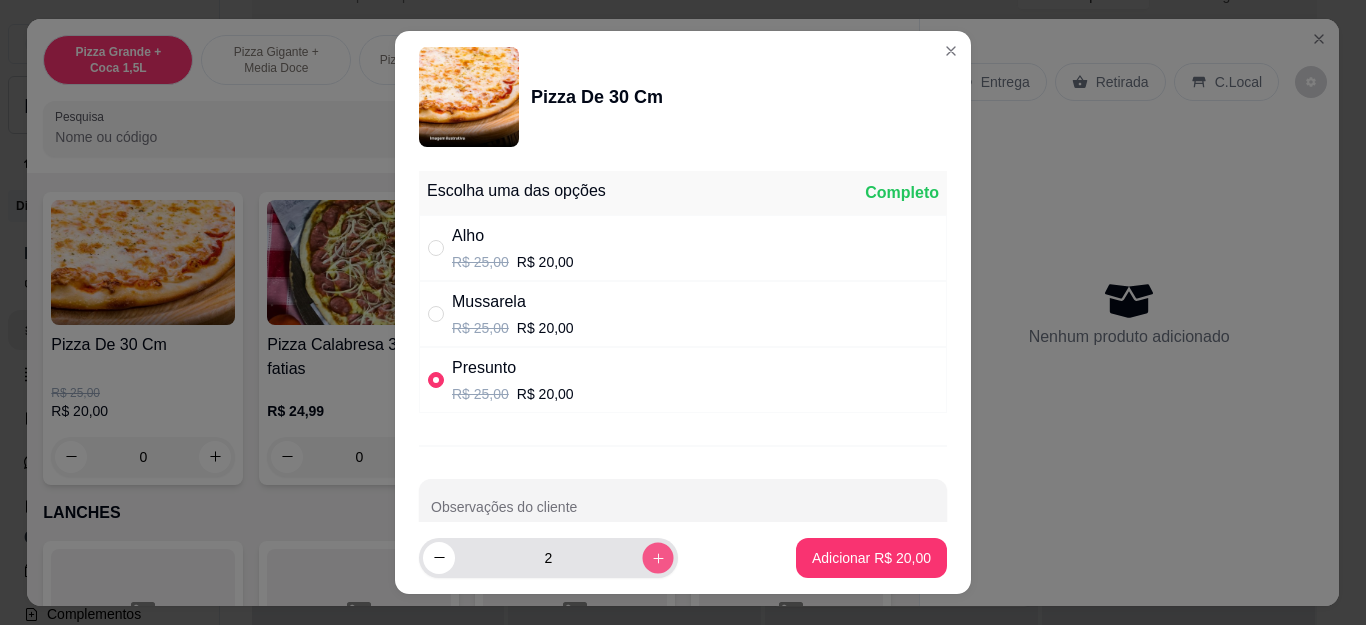 click 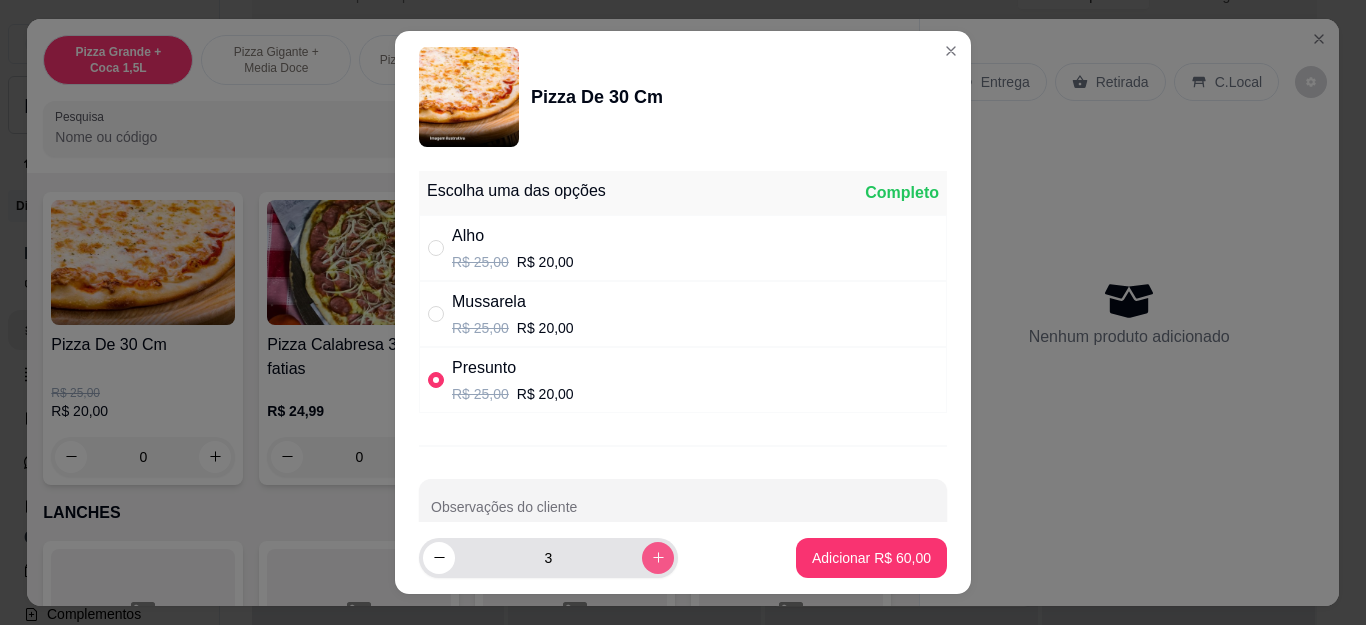 click 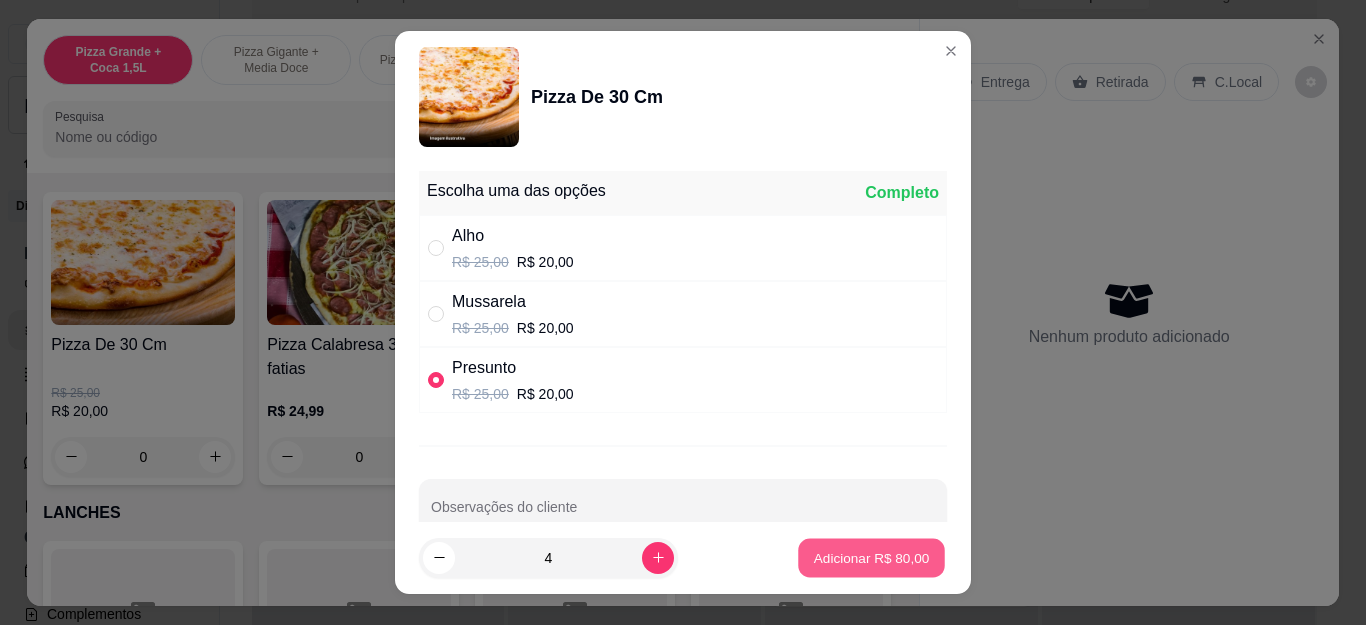 click on "Adicionar   R$ 80,00" at bounding box center (872, 557) 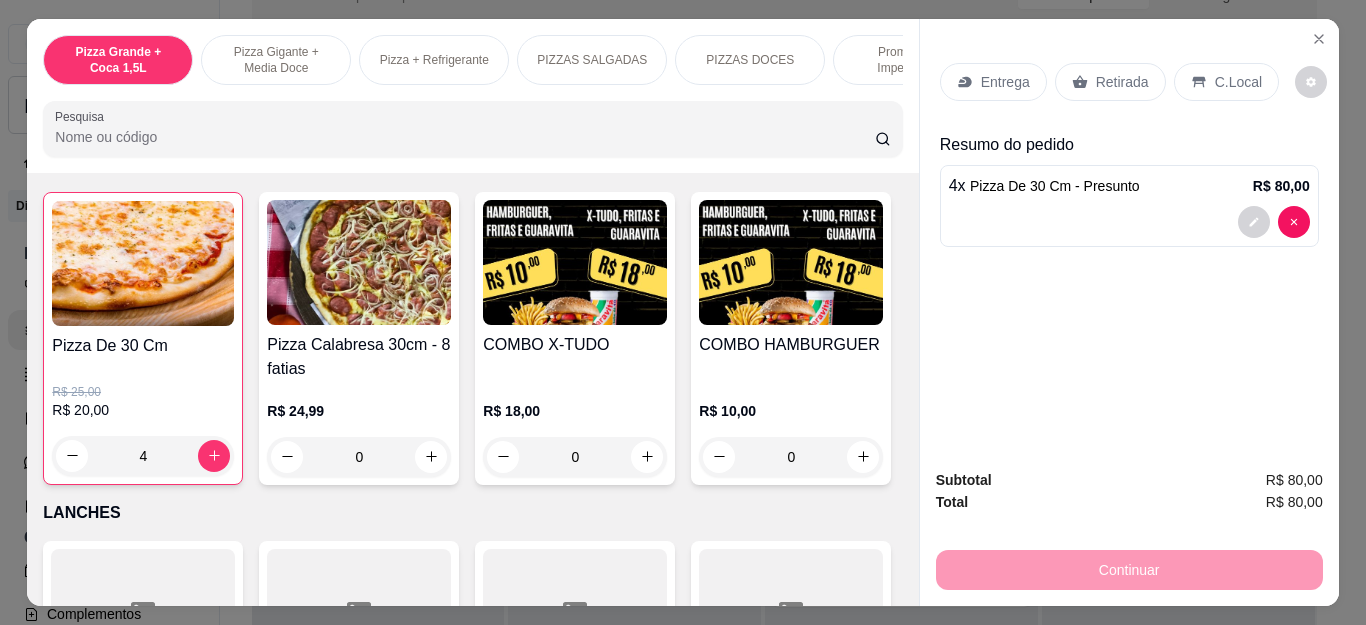 click on "4" at bounding box center [143, 456] 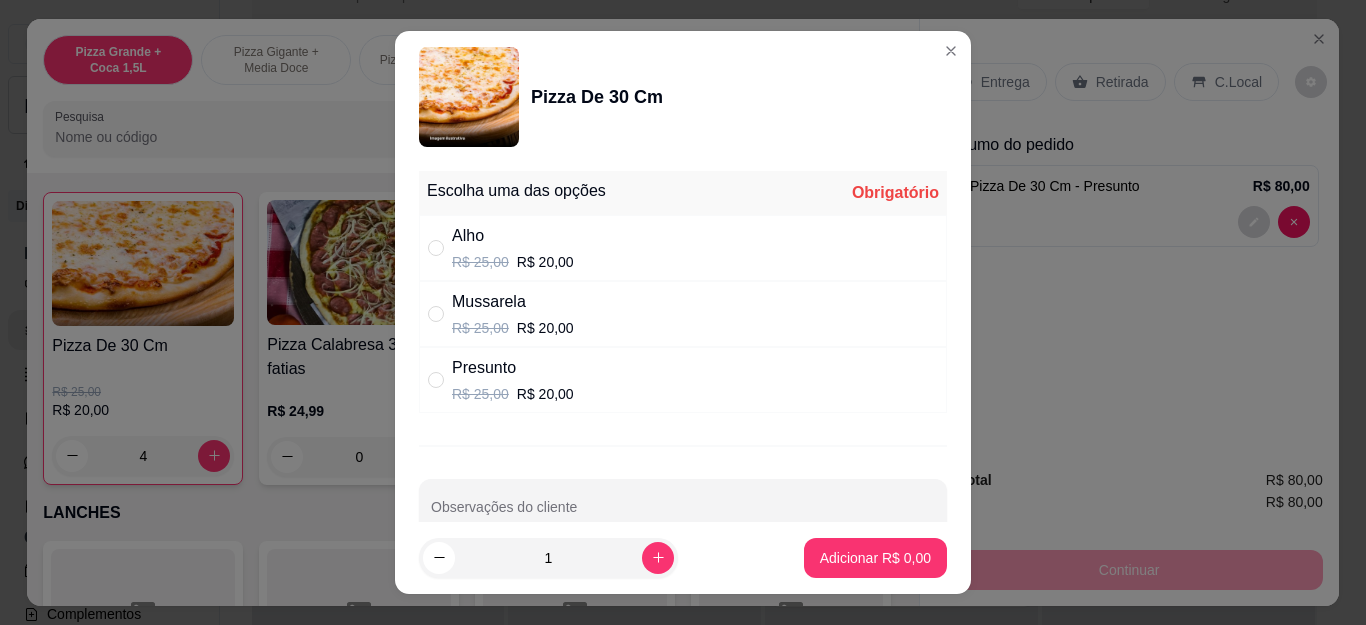 click on "R$ 20,00" at bounding box center (545, 262) 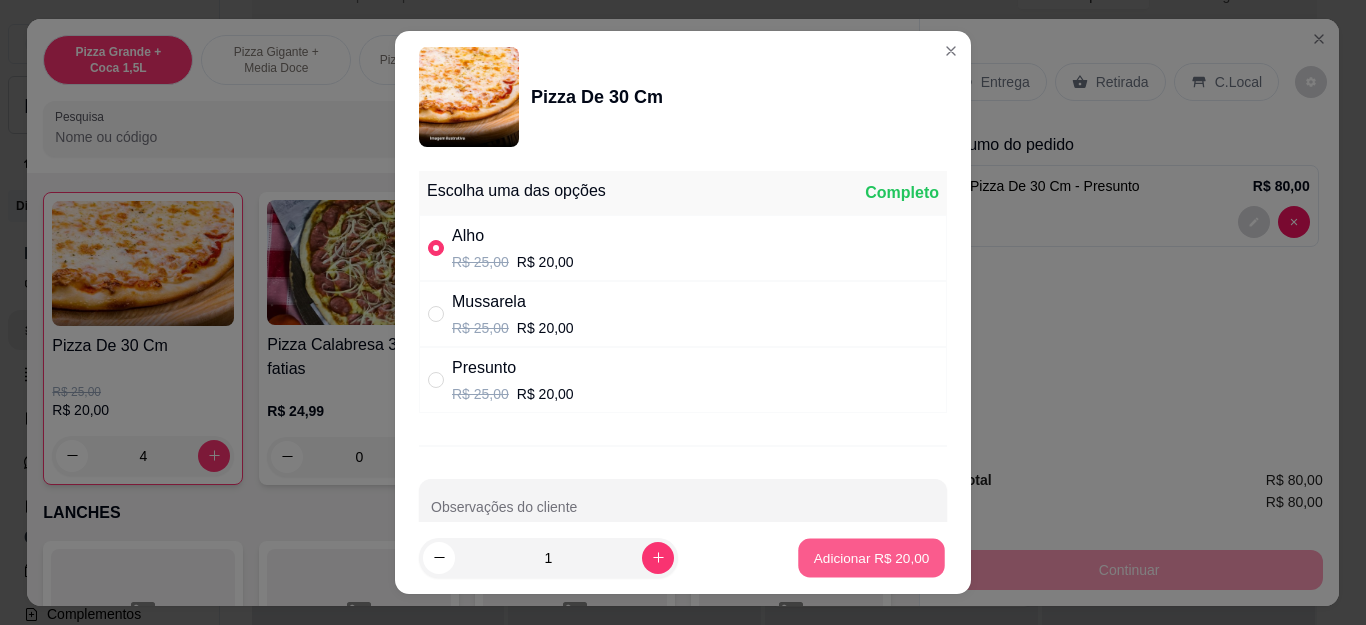 click on "Adicionar   R$ 20,00" at bounding box center [871, 557] 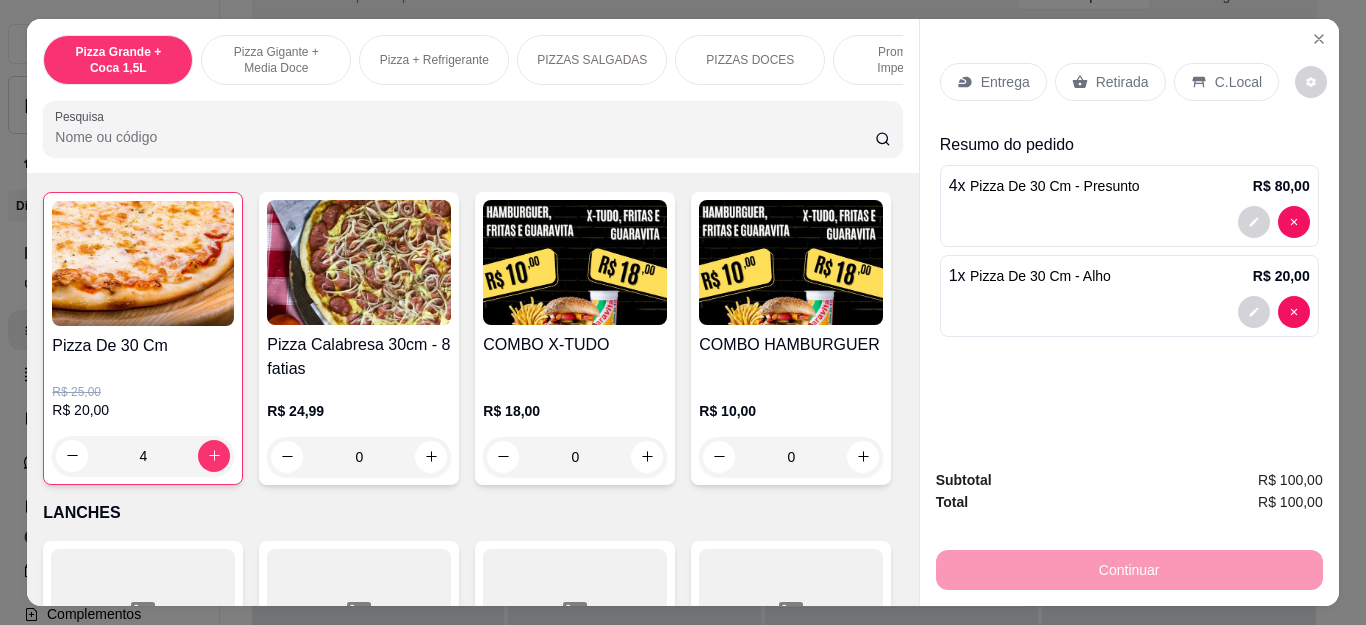 click on "Entrega" at bounding box center [993, 82] 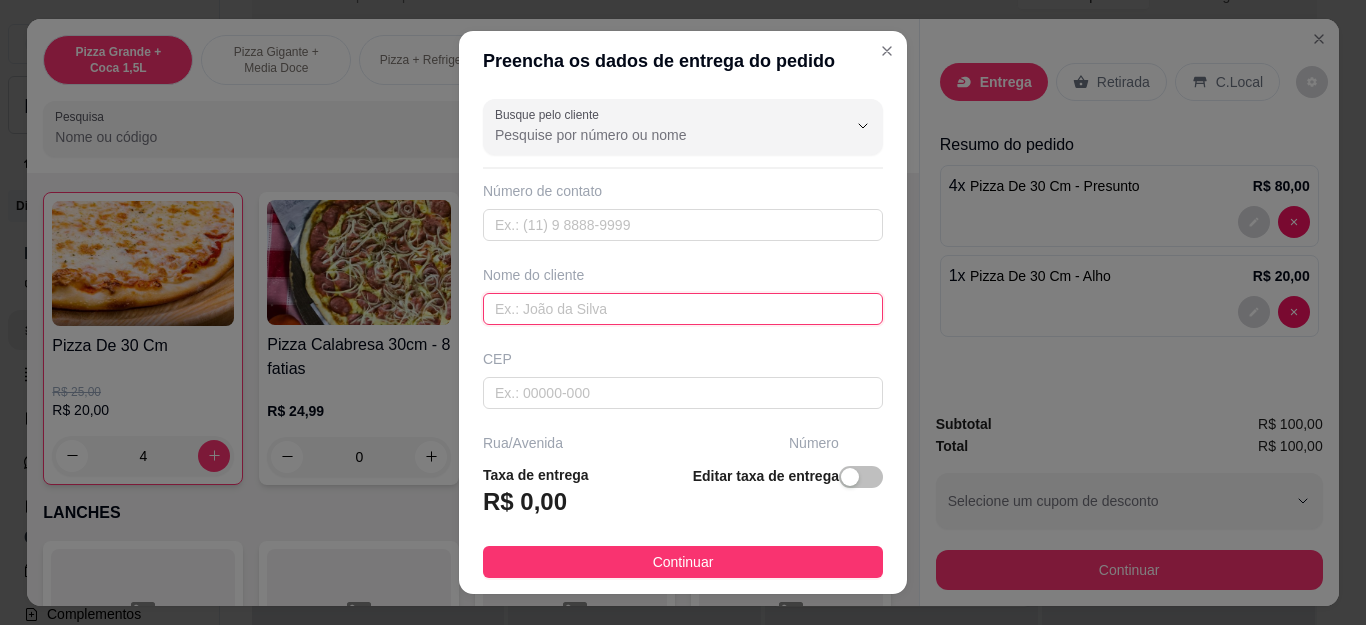 click at bounding box center [683, 309] 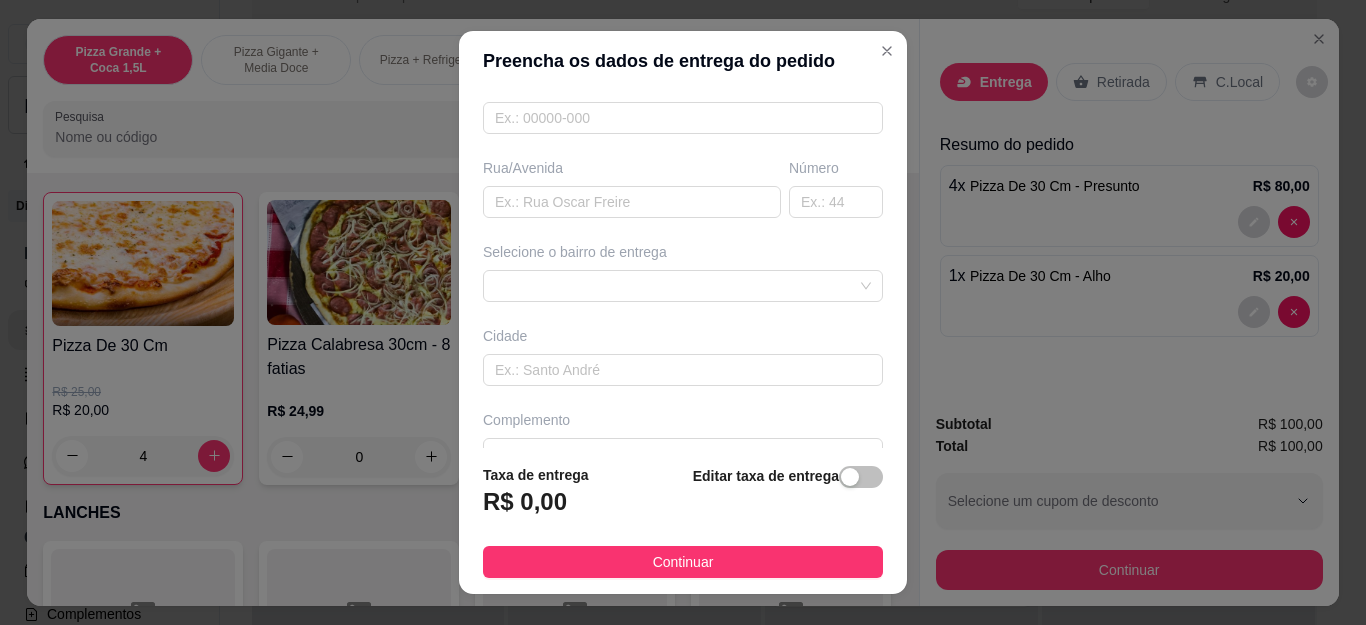 scroll, scrollTop: 317, scrollLeft: 0, axis: vertical 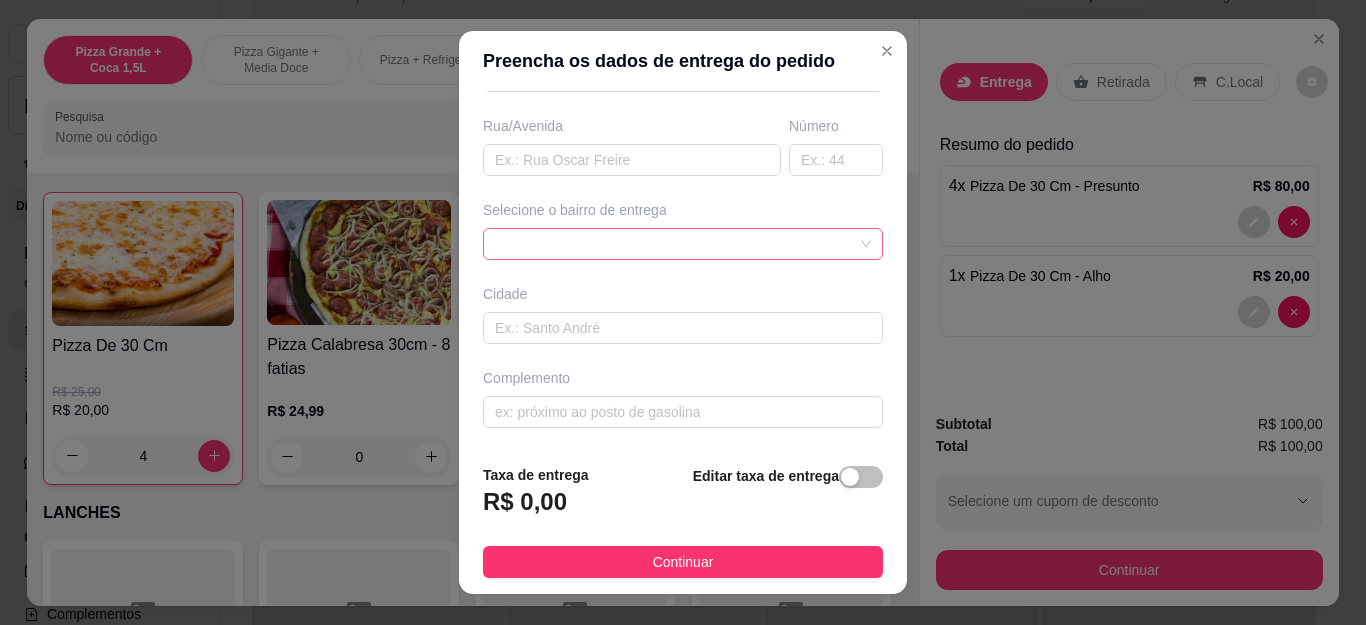 click at bounding box center [683, 244] 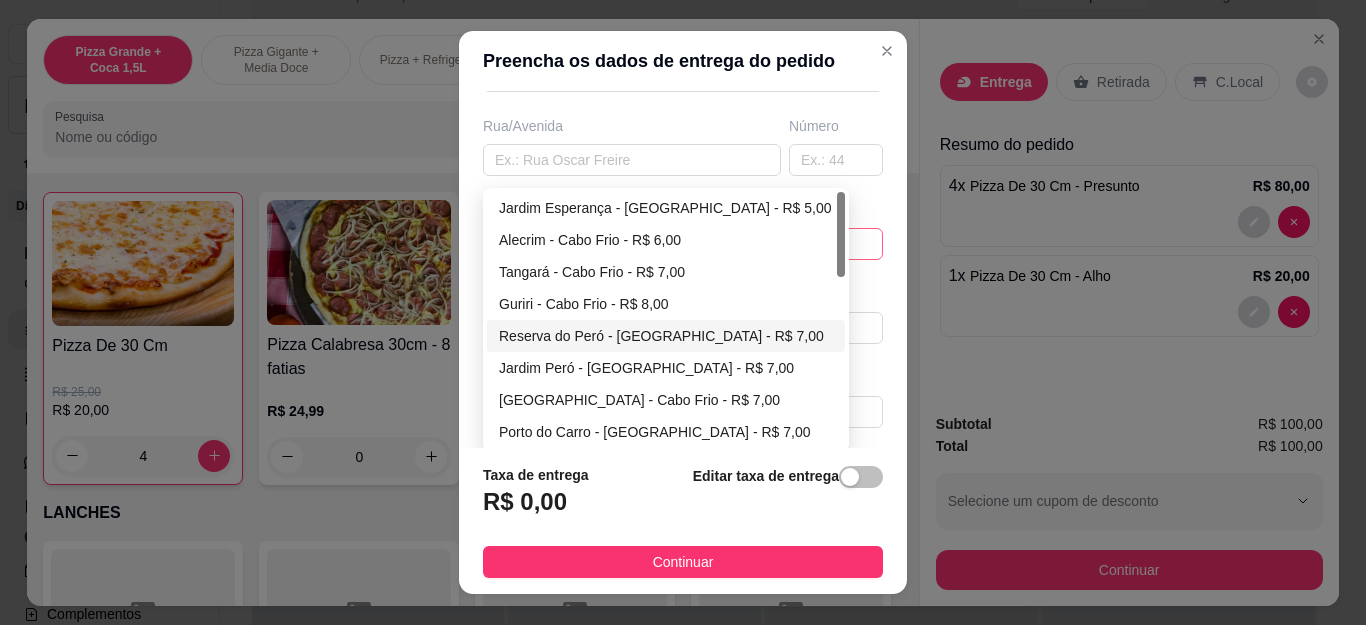 click on "Reserva do Peró - [GEOGRAPHIC_DATA] -  R$ 7,00" at bounding box center [666, 336] 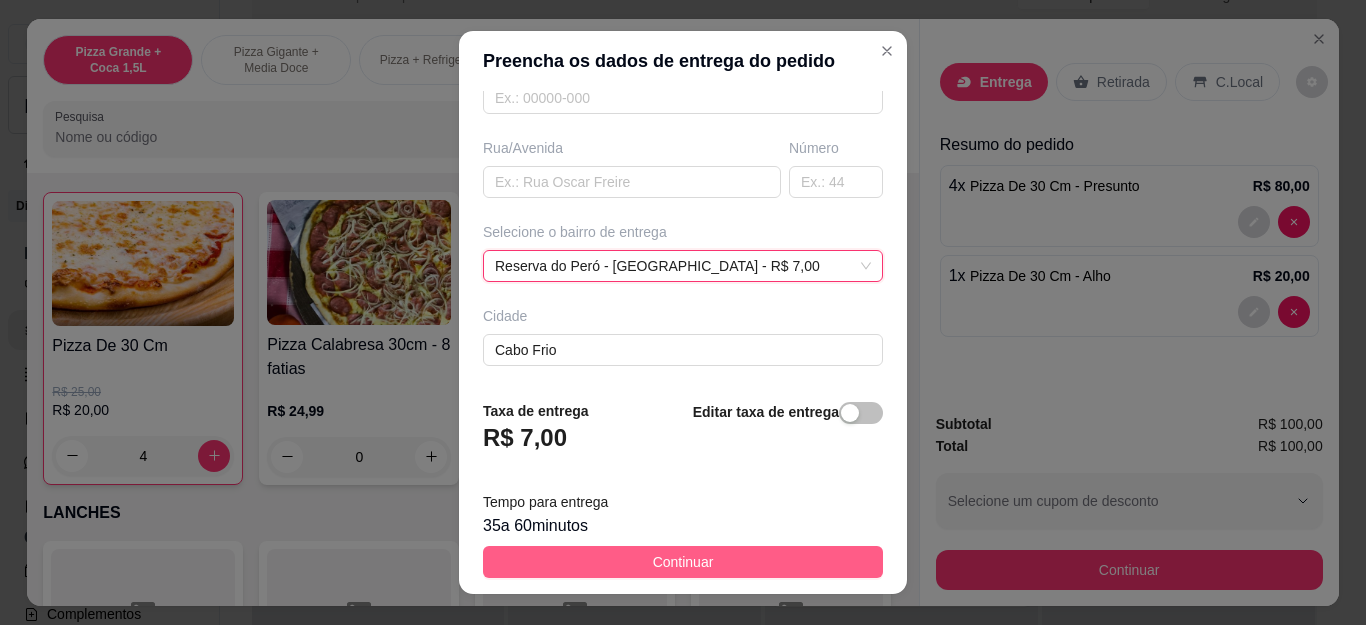 scroll, scrollTop: 317, scrollLeft: 0, axis: vertical 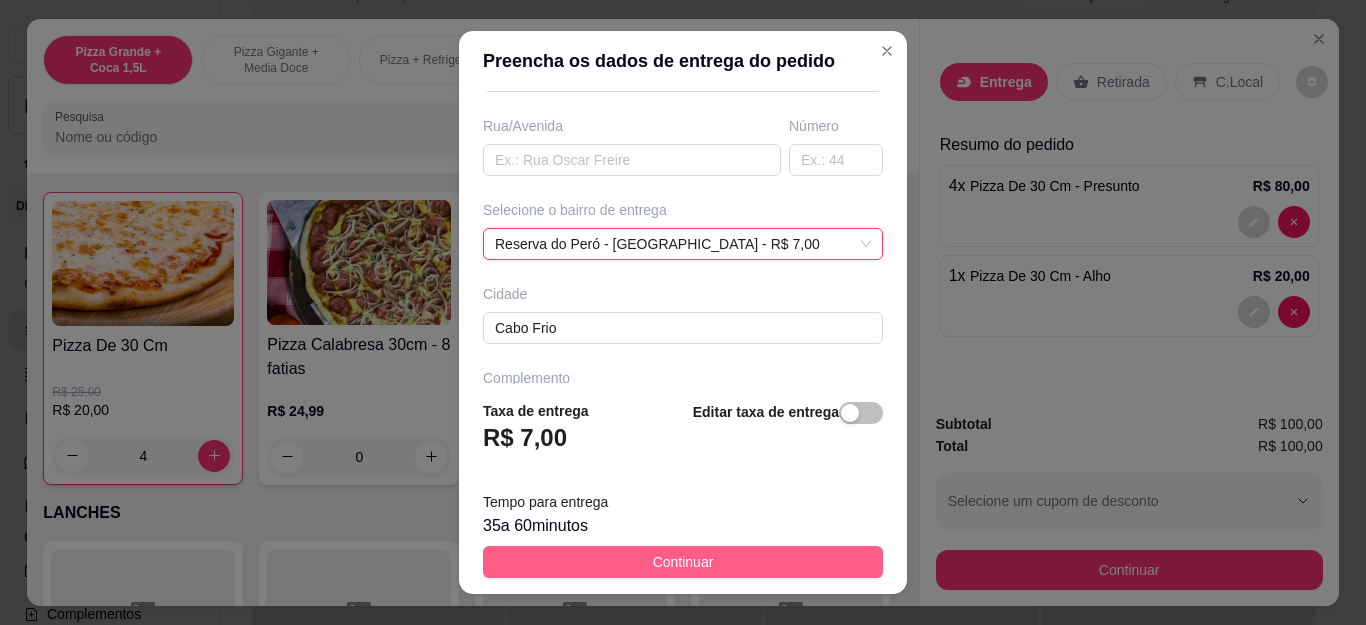 click on "Continuar" at bounding box center [683, 562] 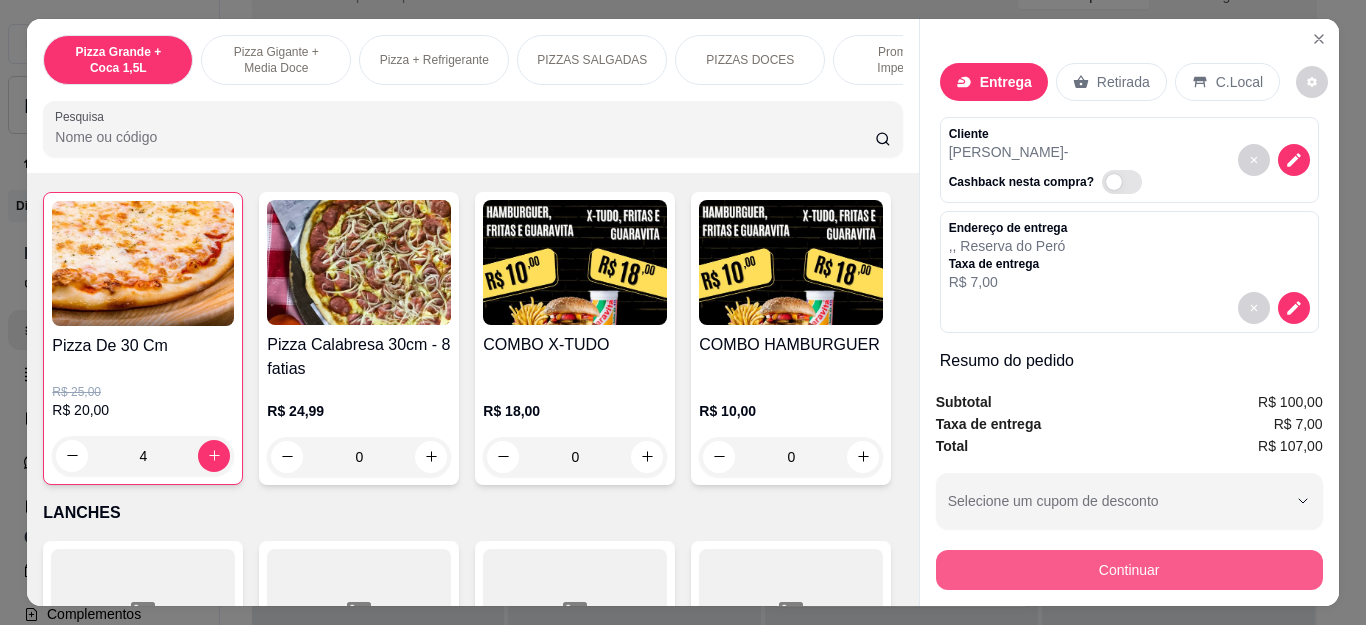click on "Continuar" at bounding box center (1129, 570) 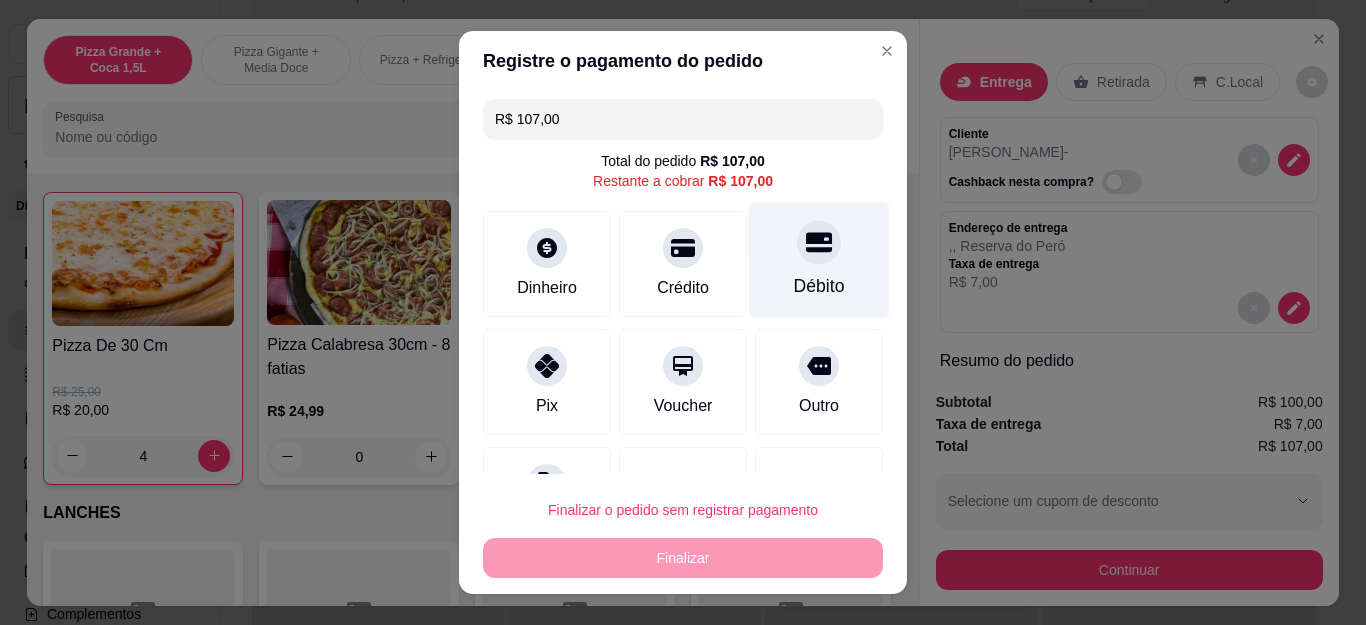 click on "Débito" at bounding box center (819, 260) 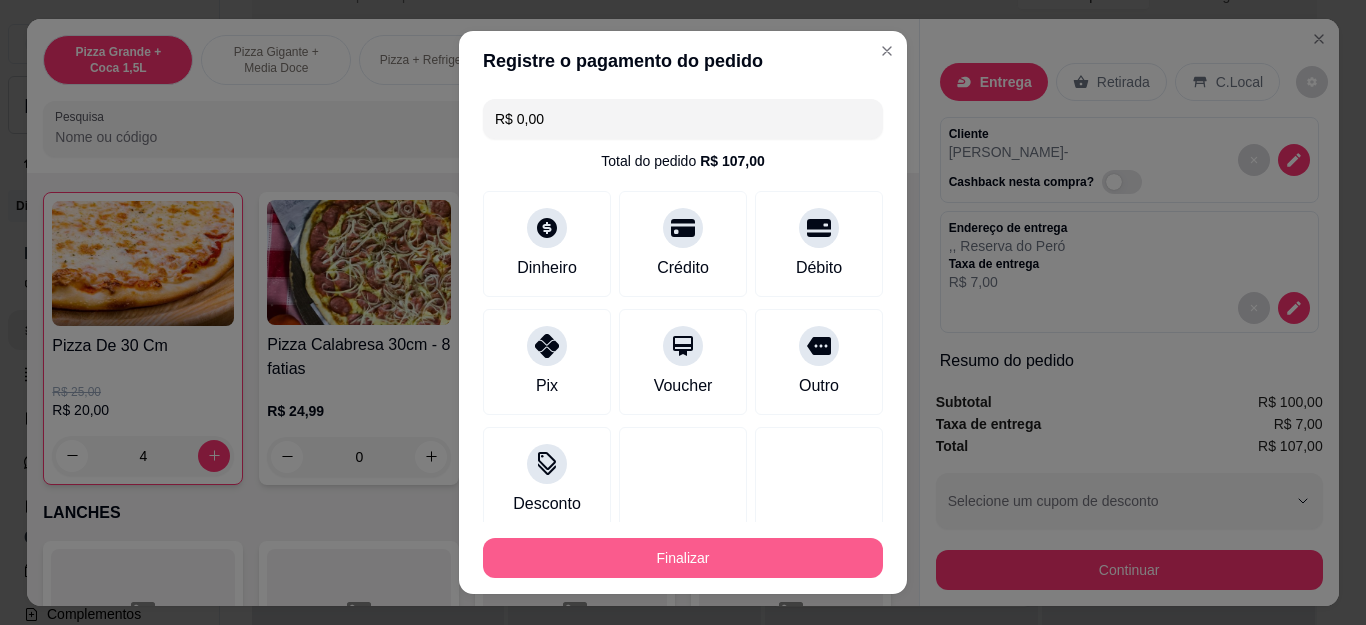 click on "Finalizar" at bounding box center (683, 558) 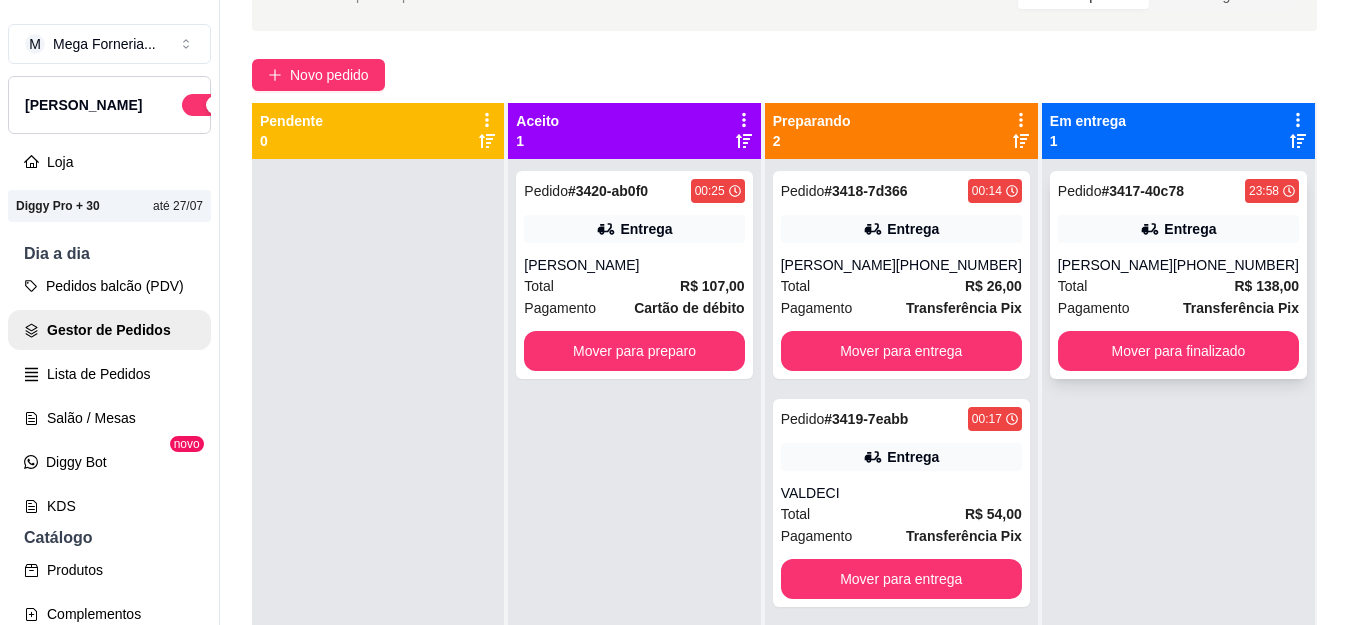 click on "# 3417-40c78" at bounding box center [1142, 191] 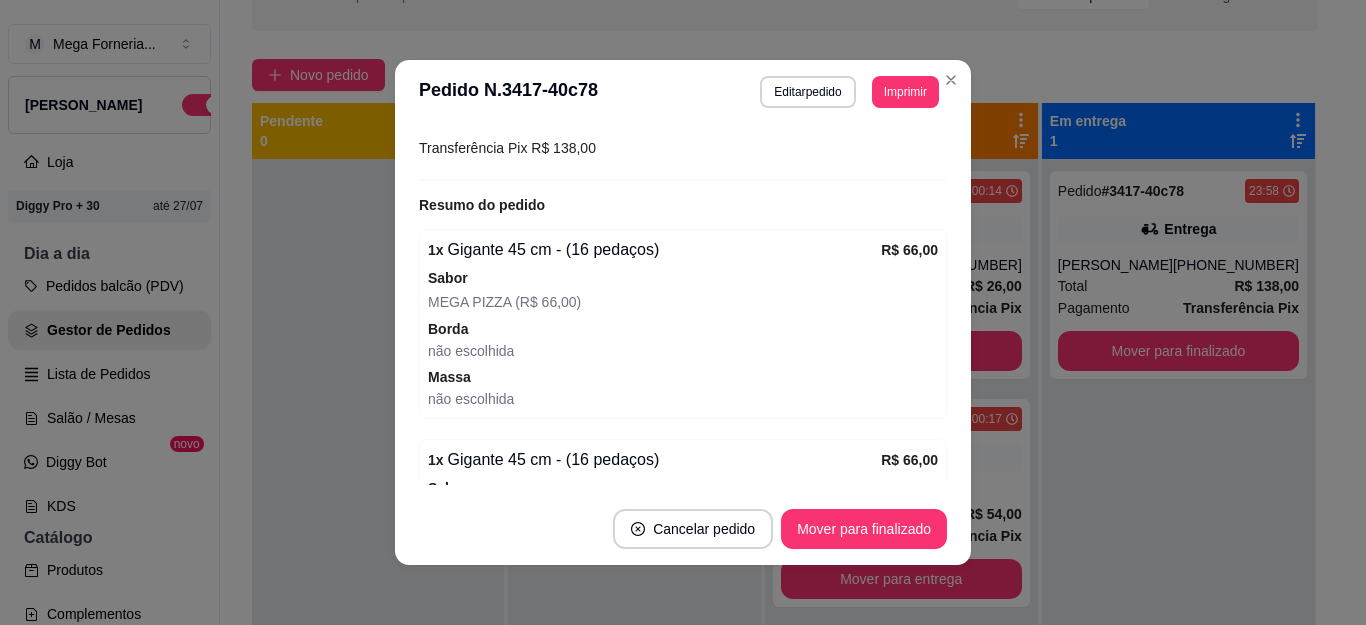 scroll, scrollTop: 746, scrollLeft: 0, axis: vertical 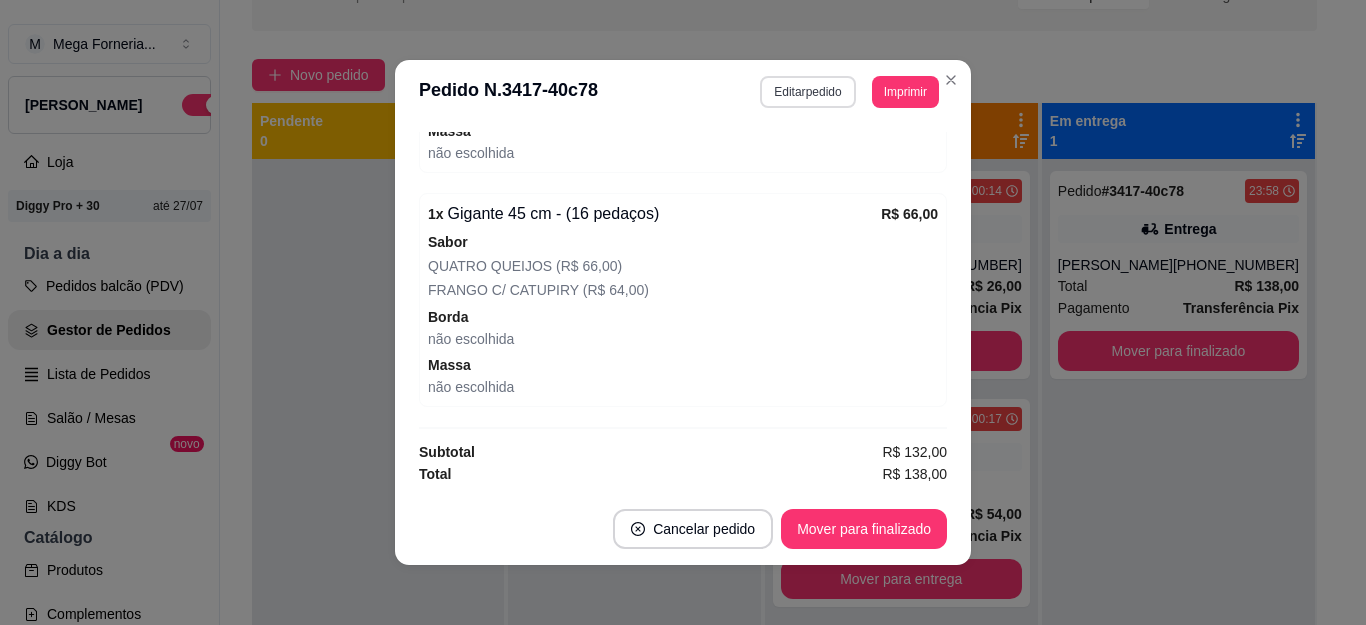 click on "Editar  pedido" at bounding box center (807, 92) 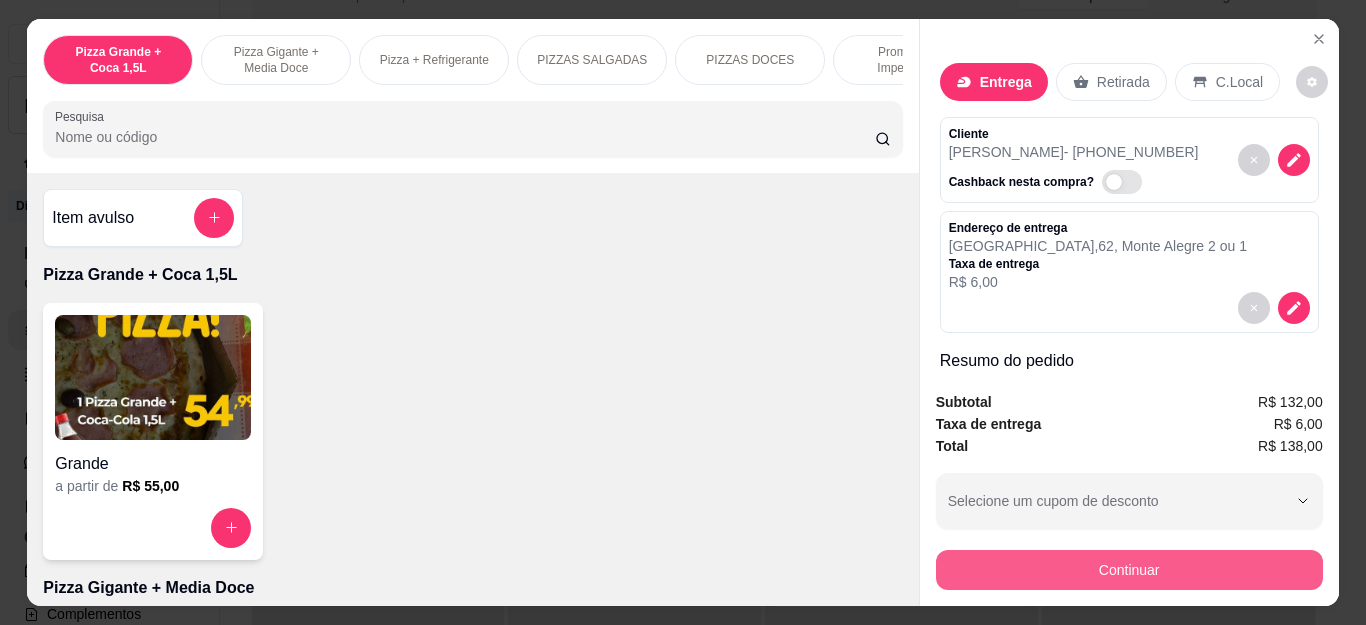 click on "Continuar" at bounding box center [1129, 570] 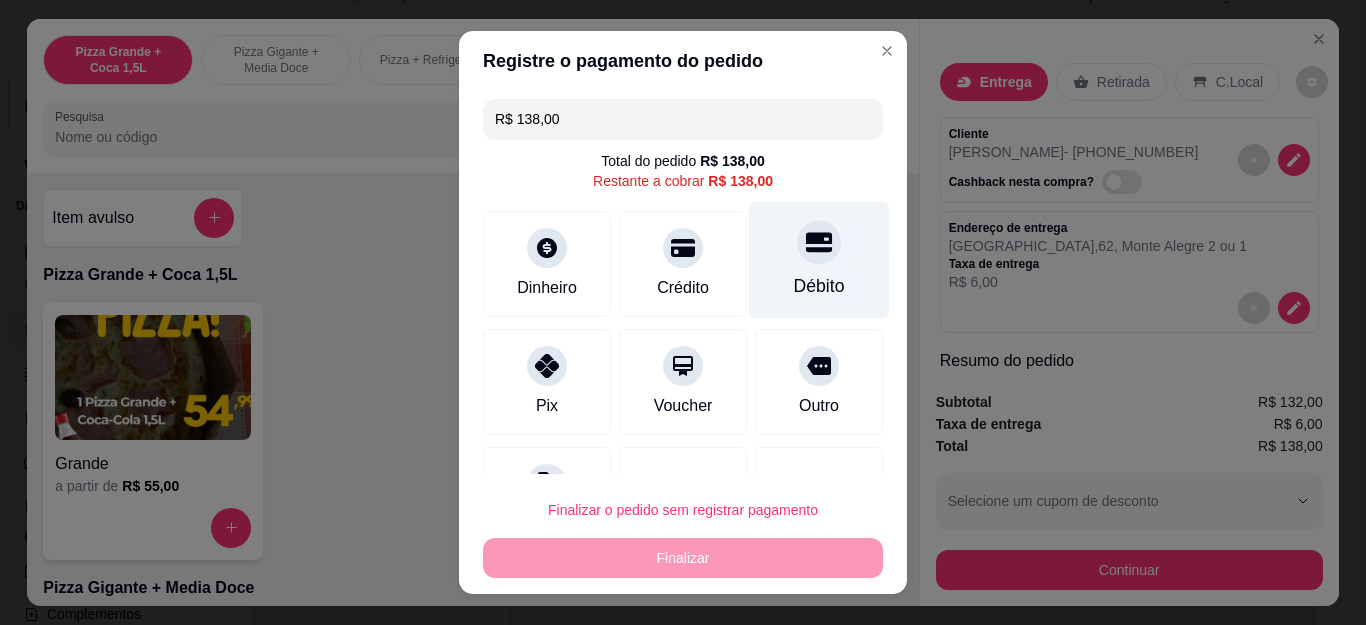 click on "Débito" at bounding box center (819, 286) 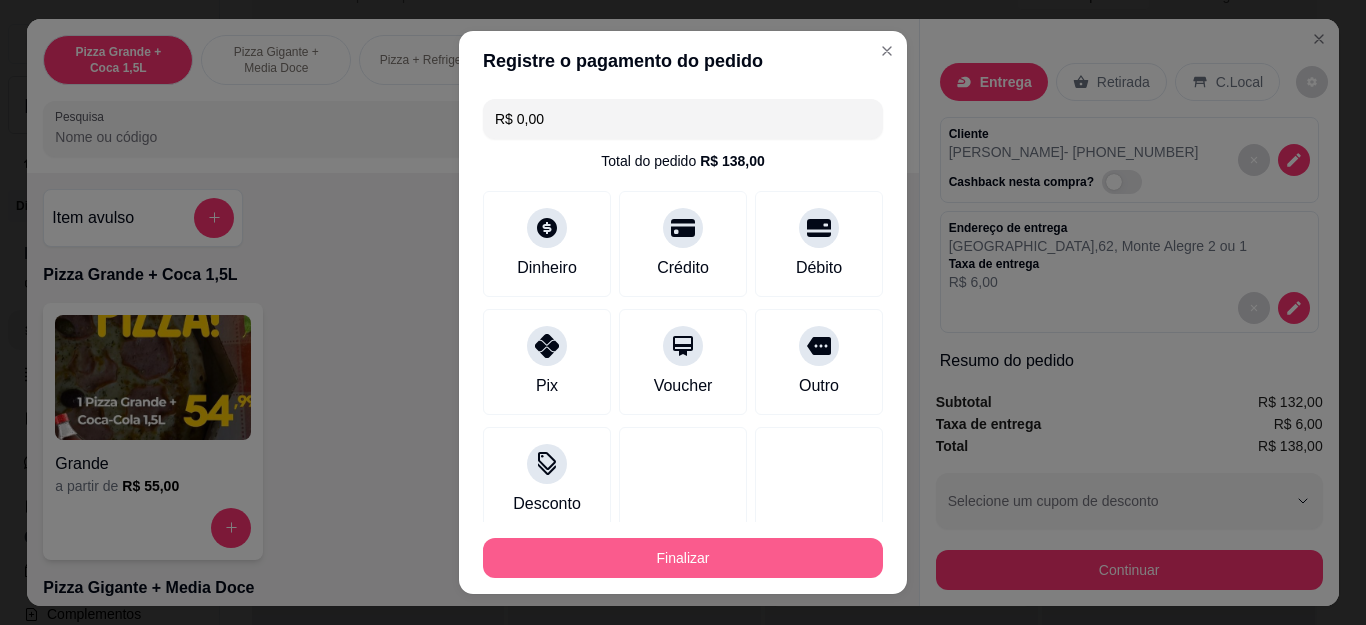 click on "Finalizar" at bounding box center [683, 558] 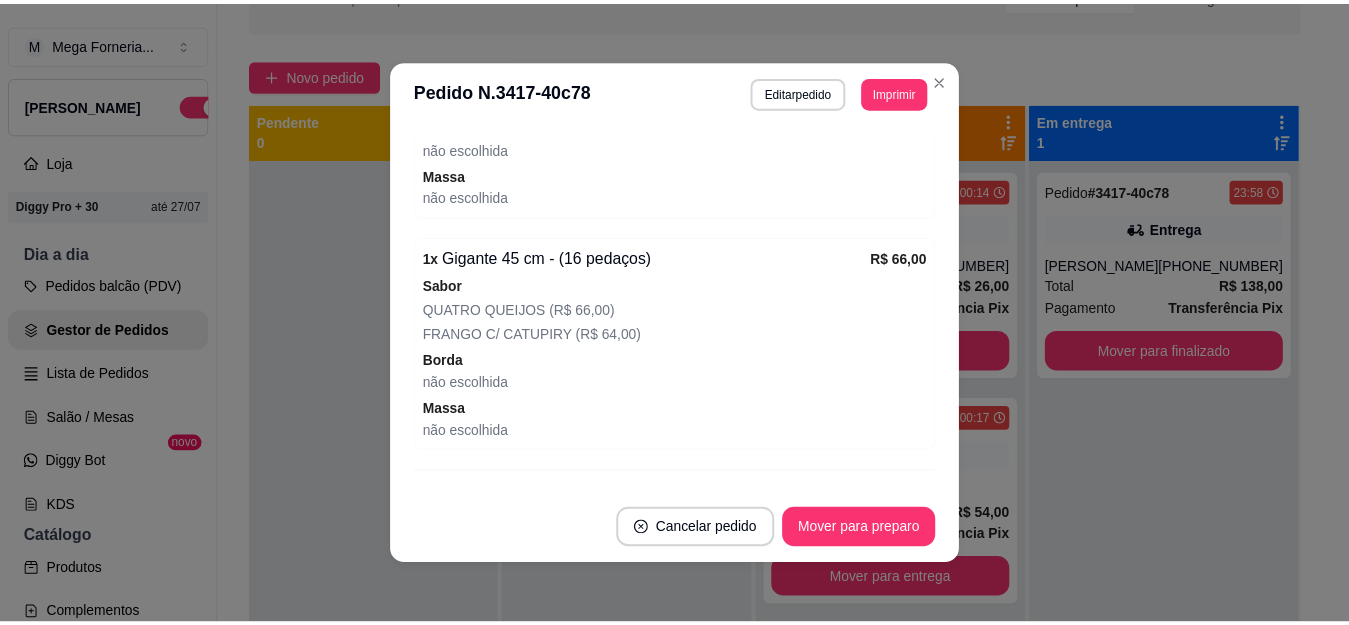 scroll, scrollTop: 790, scrollLeft: 0, axis: vertical 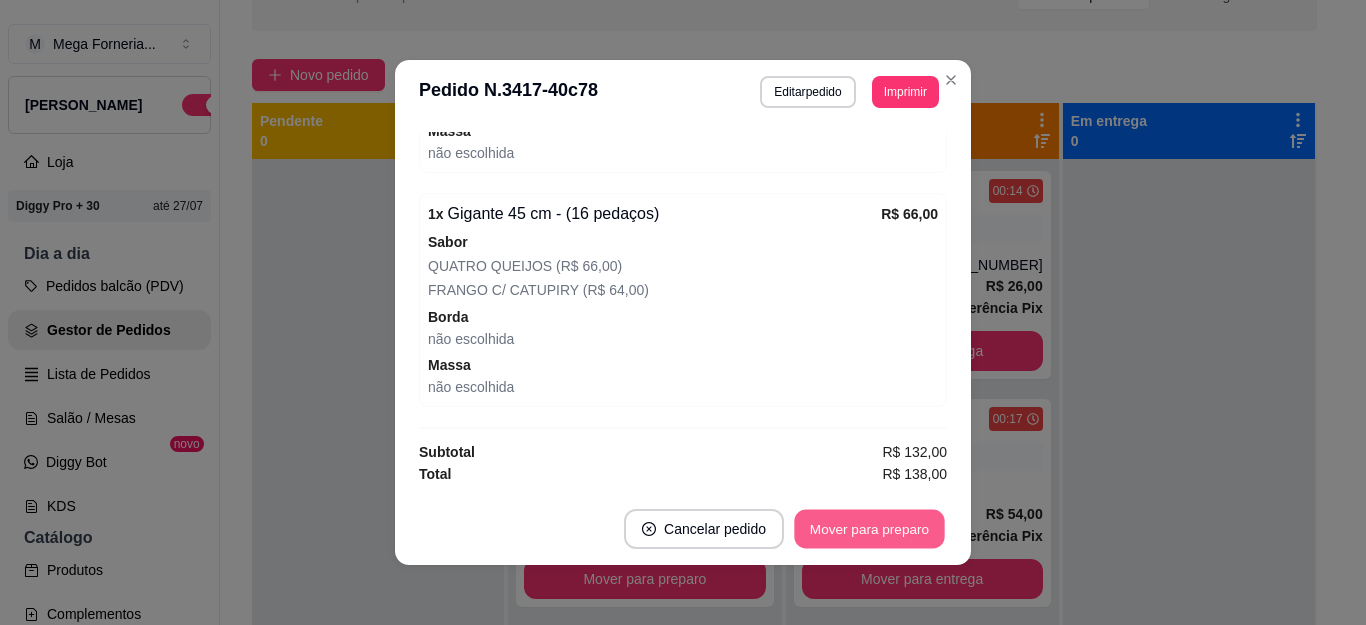 click on "Mover para preparo" at bounding box center [869, 529] 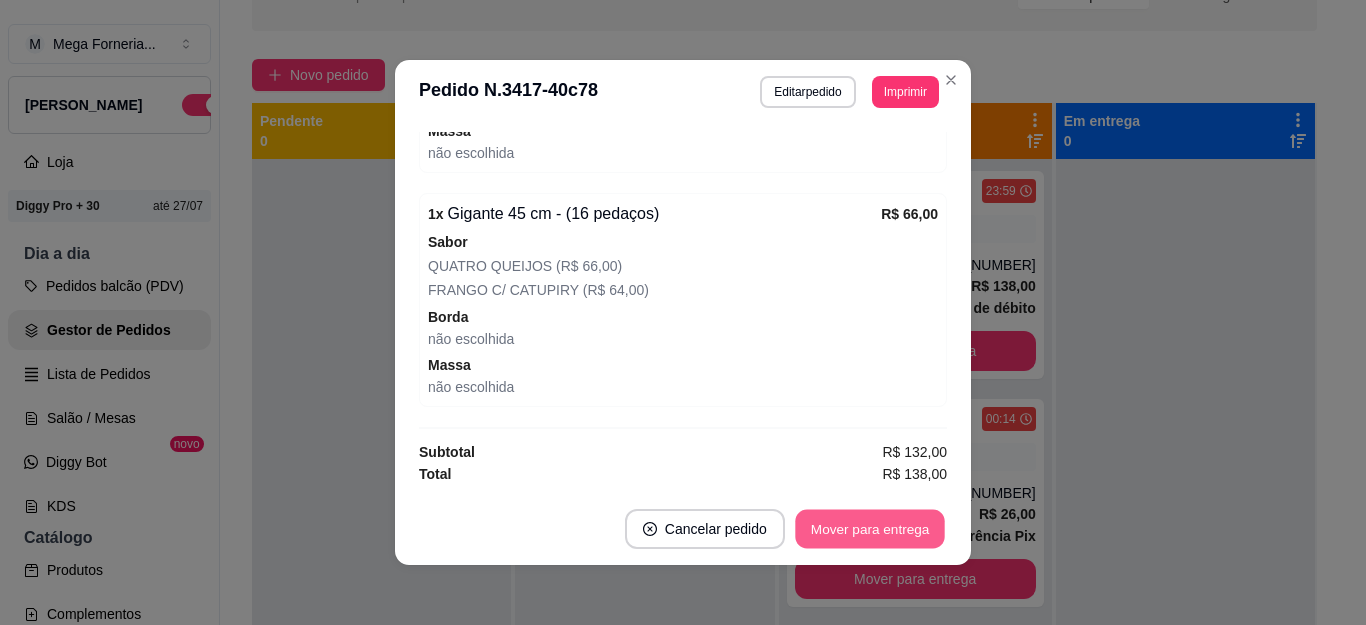 click on "Mover para entrega" at bounding box center [870, 529] 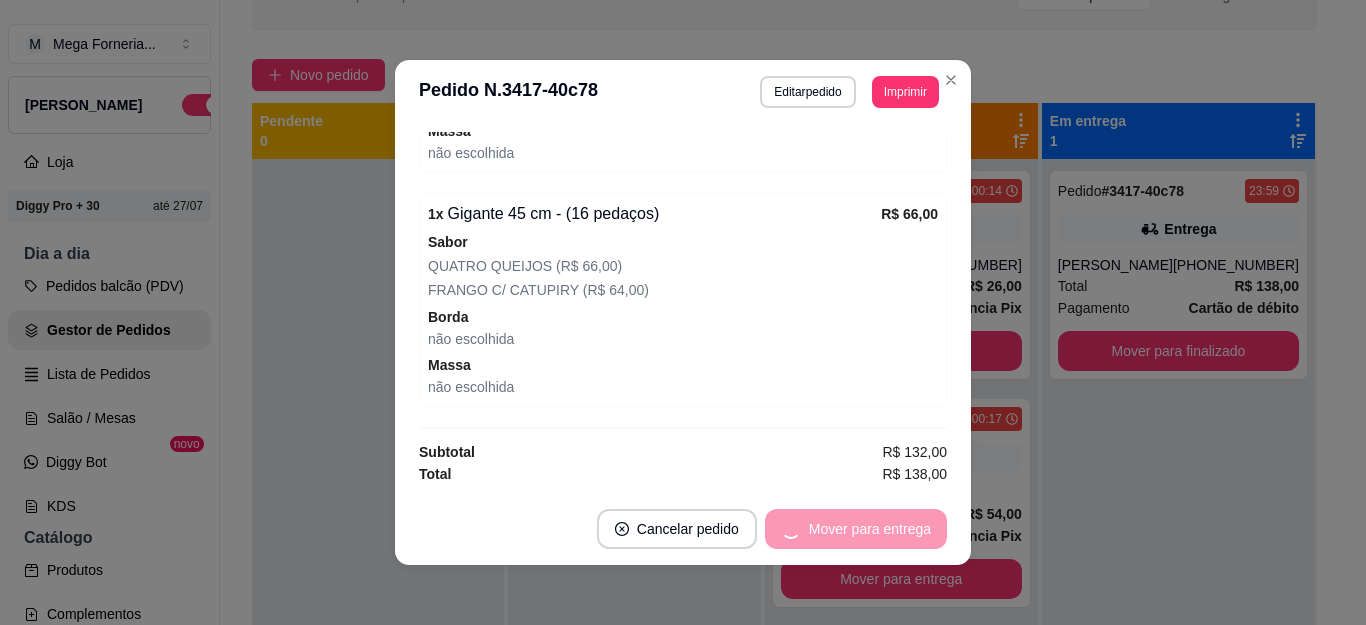 click on "Mover para entrega" at bounding box center [856, 529] 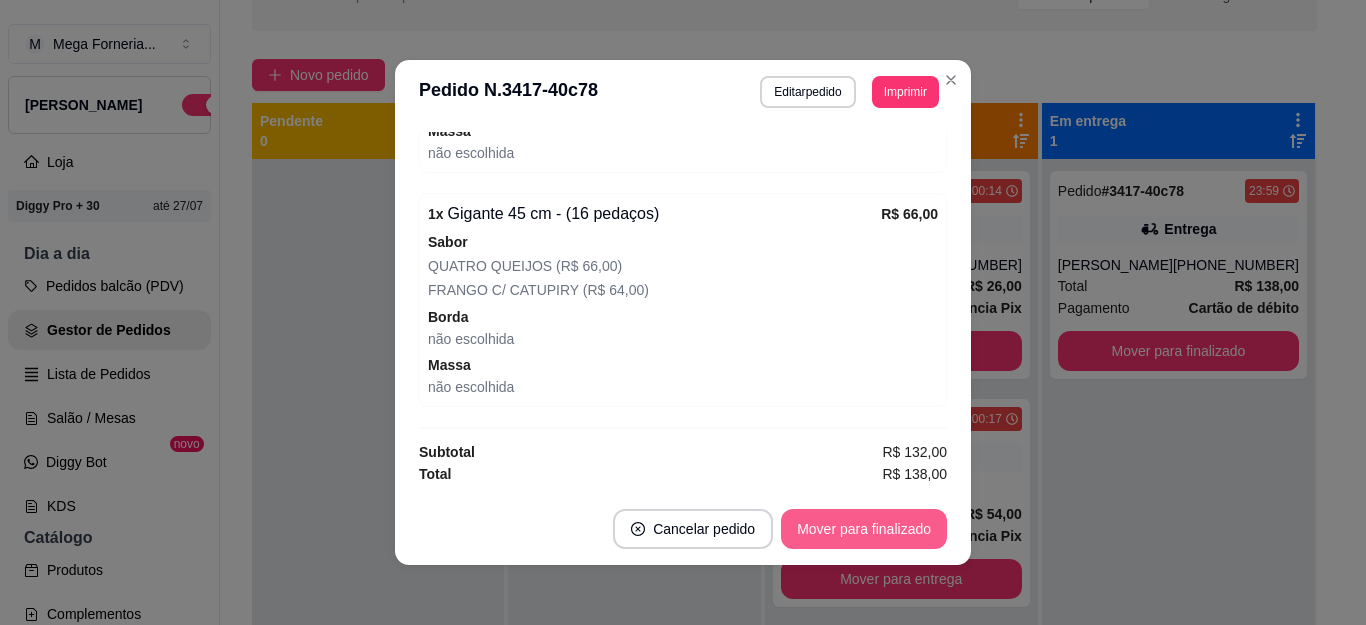 click on "Mover para finalizado" at bounding box center (864, 529) 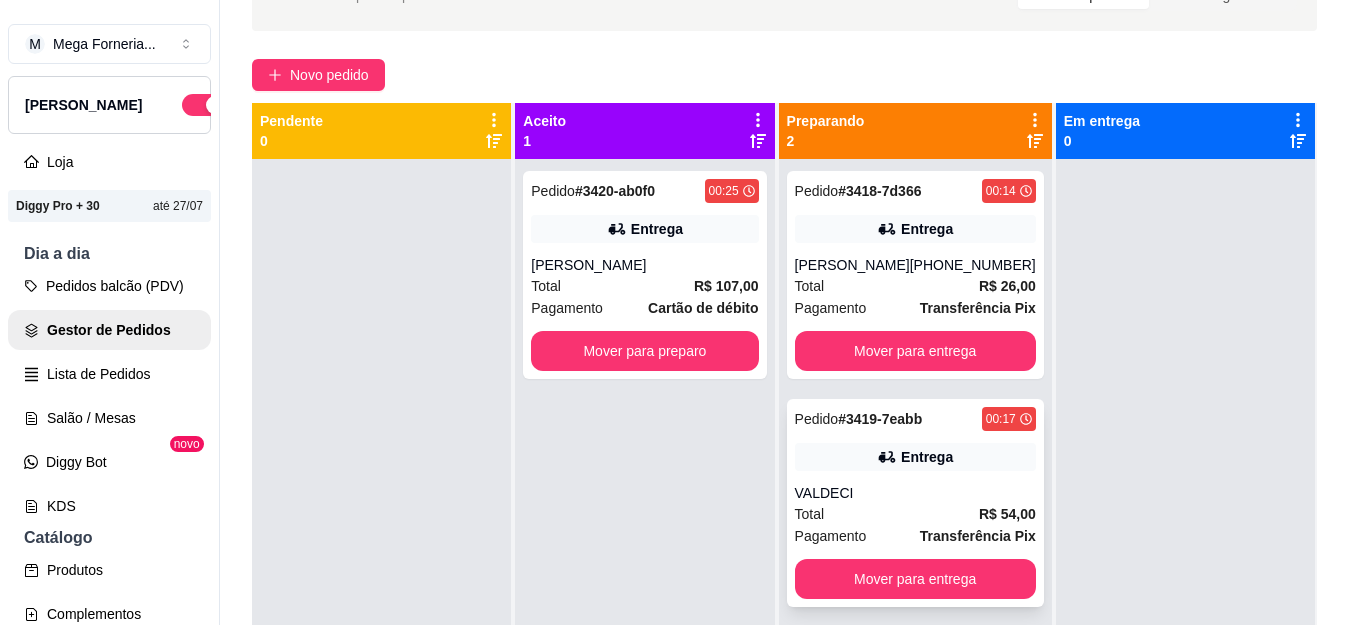 scroll, scrollTop: 56, scrollLeft: 0, axis: vertical 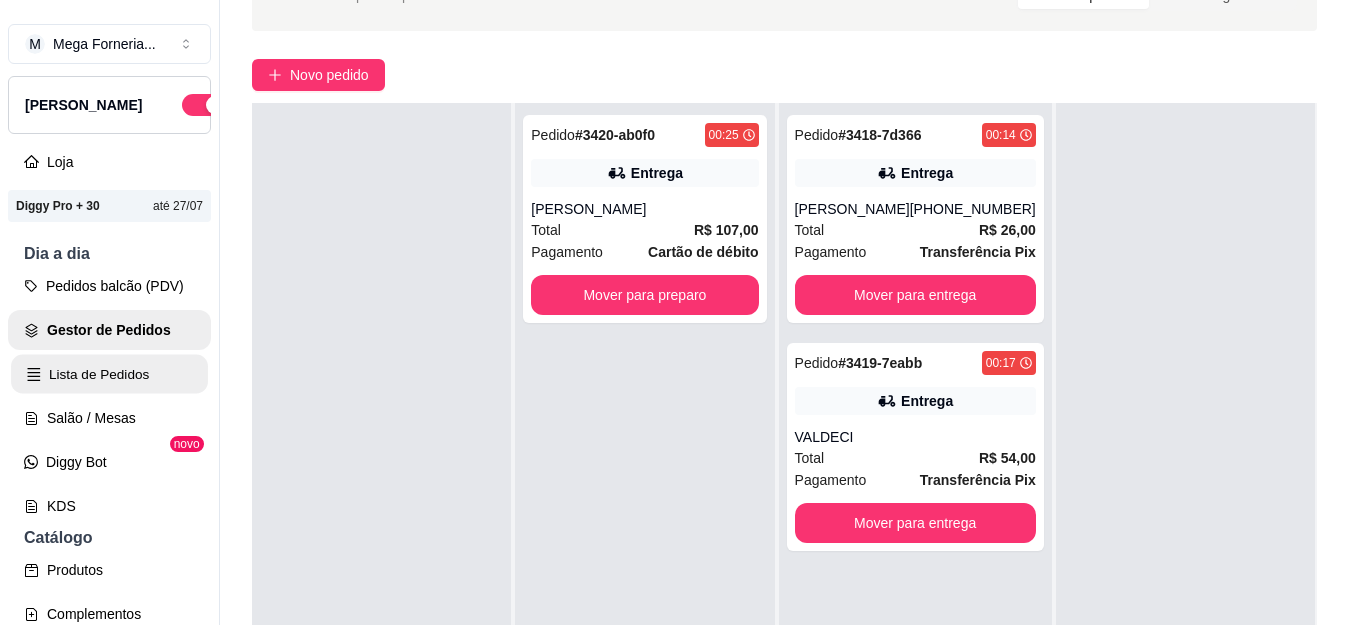 click on "Lista de Pedidos" at bounding box center [109, 374] 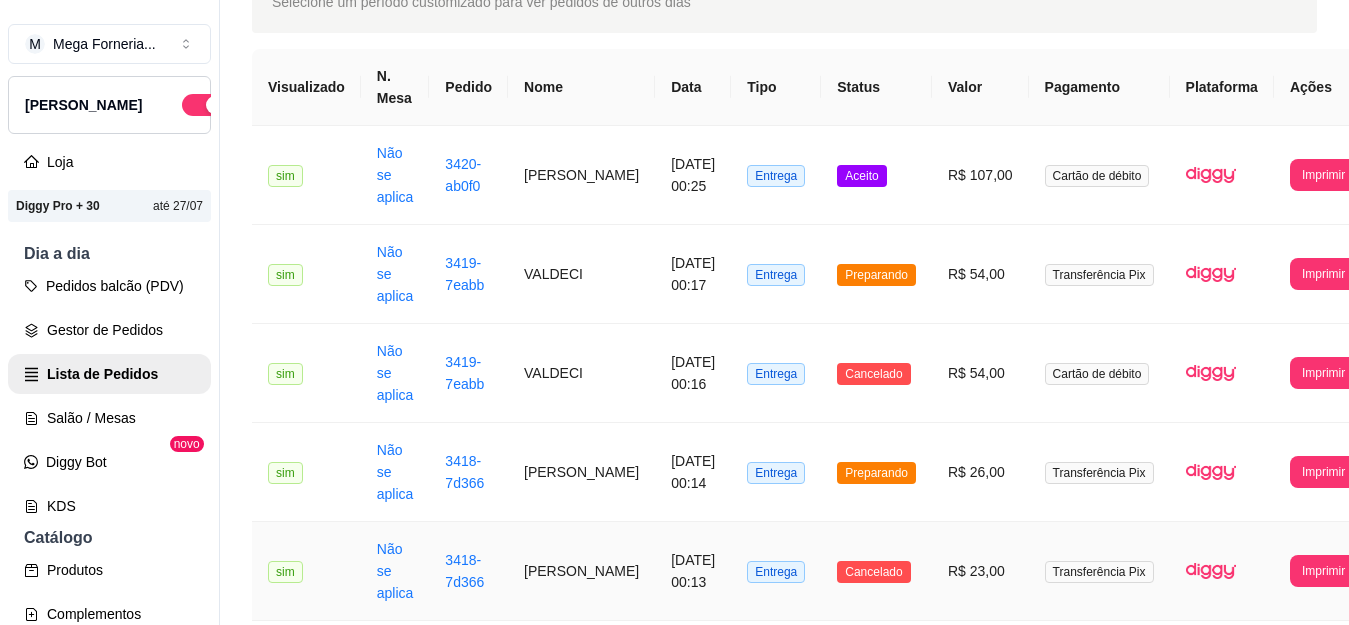 scroll, scrollTop: 0, scrollLeft: 0, axis: both 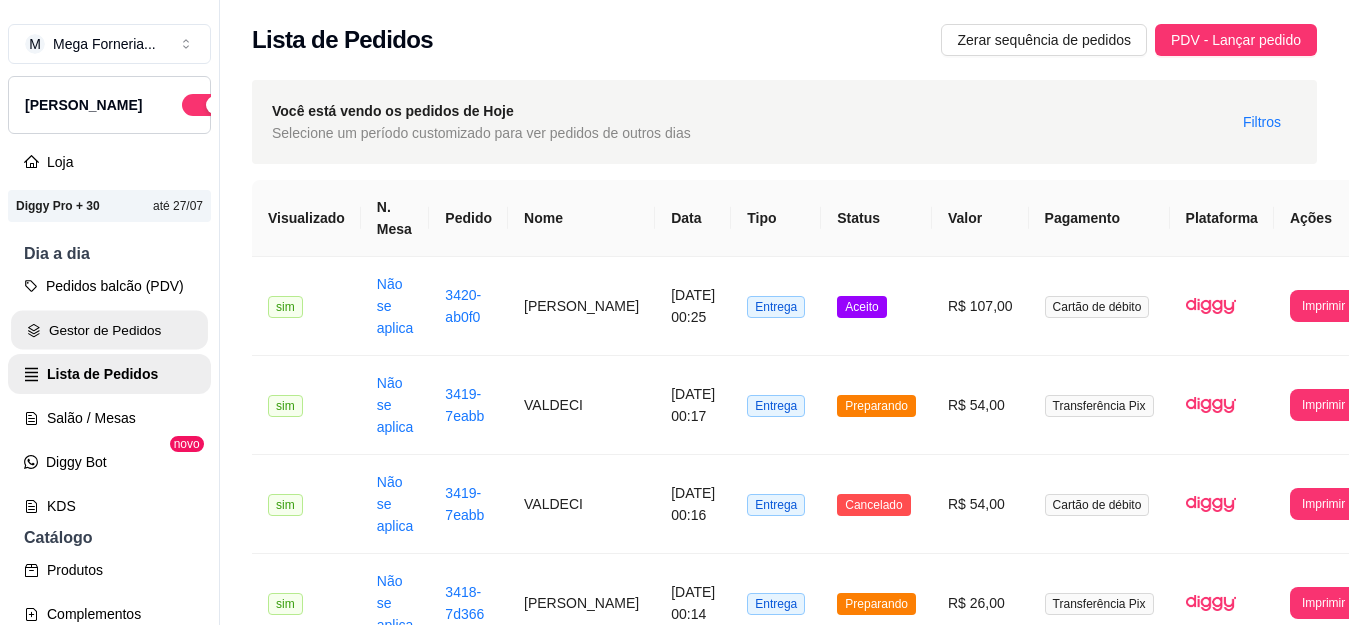 click on "Gestor de Pedidos" at bounding box center [109, 330] 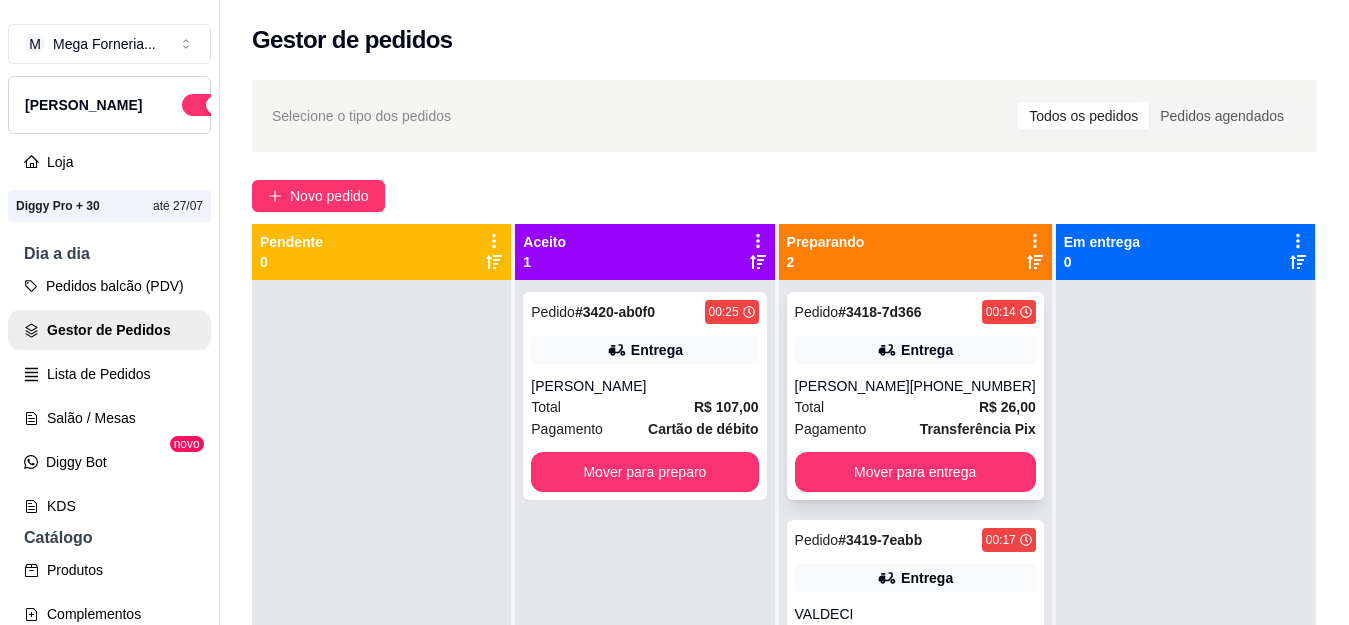 scroll, scrollTop: 56, scrollLeft: 0, axis: vertical 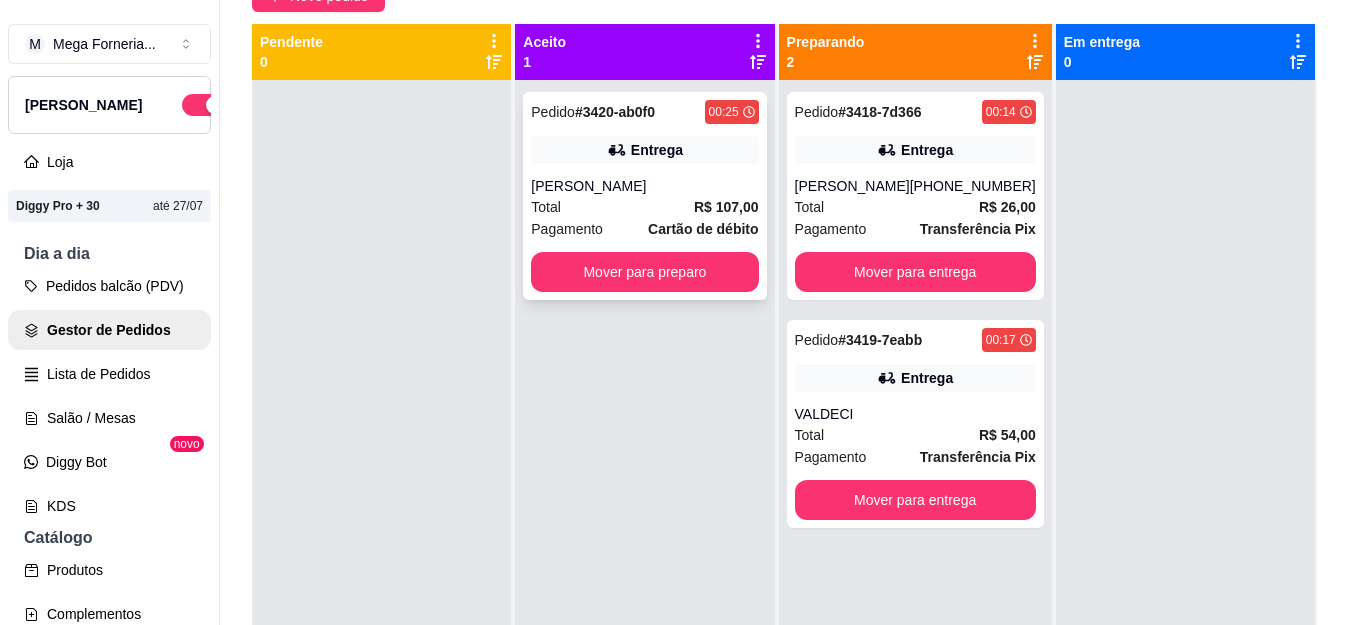 click on "Total R$ 107,00" at bounding box center [644, 207] 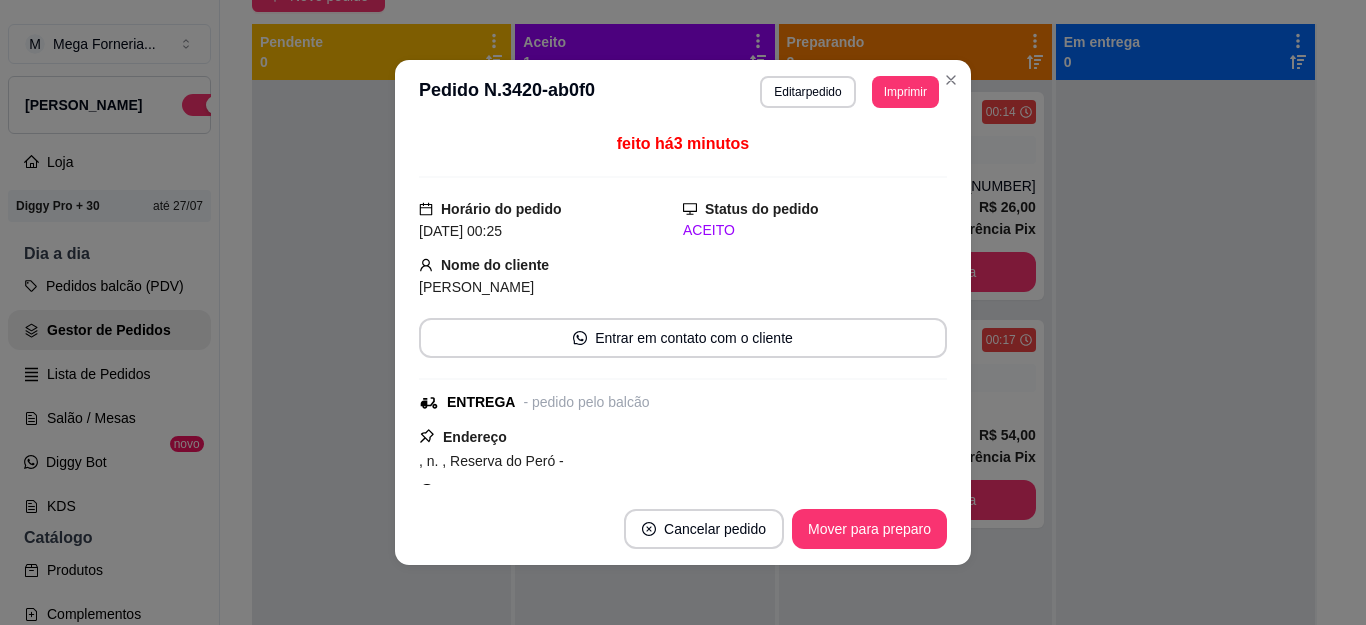 scroll, scrollTop: 426, scrollLeft: 0, axis: vertical 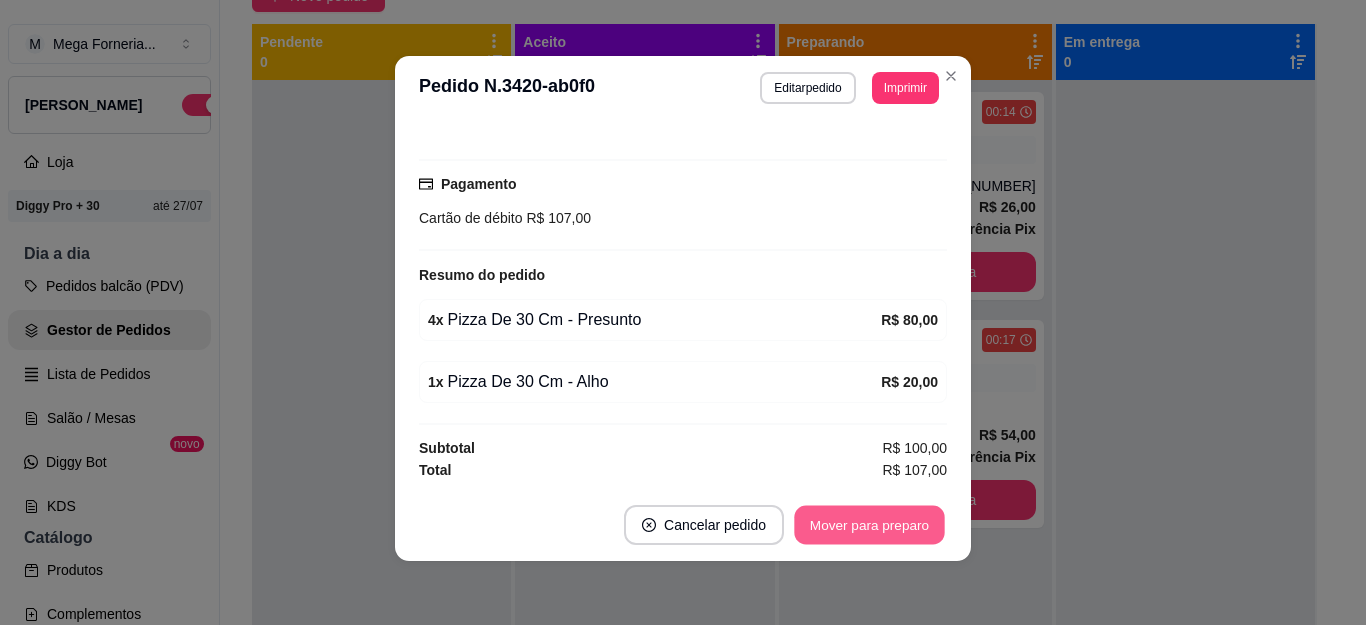 click on "Mover para preparo" at bounding box center (869, 525) 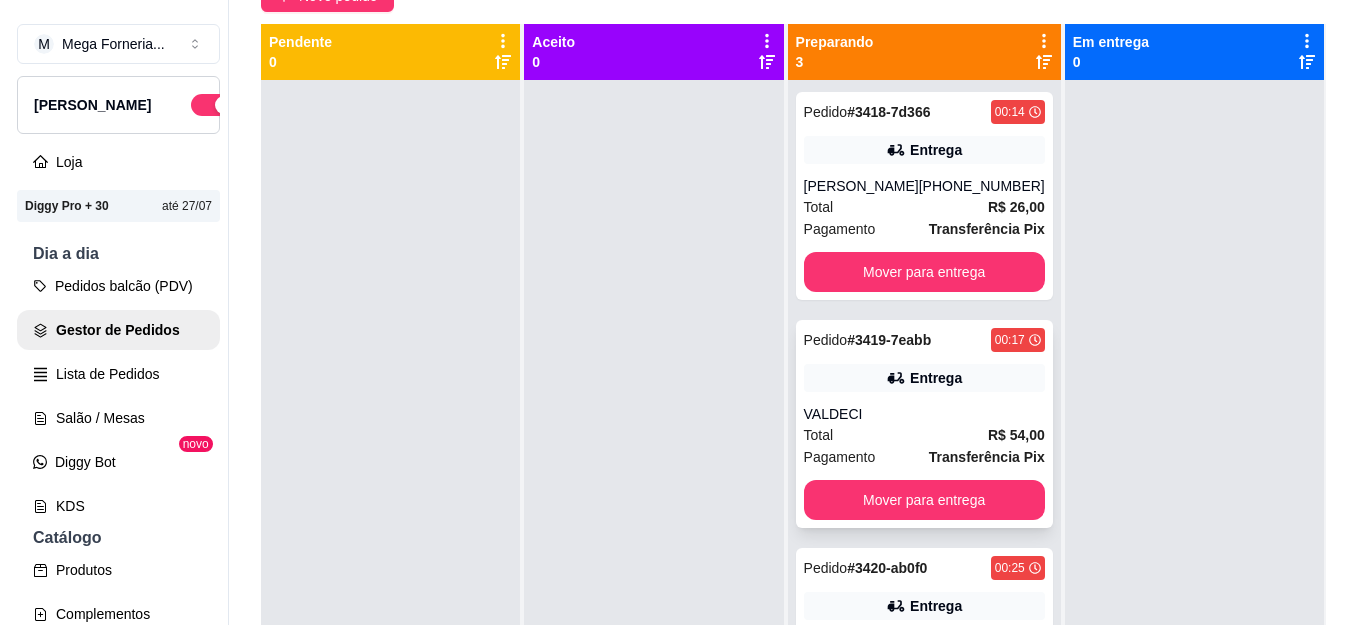 scroll, scrollTop: 79, scrollLeft: 0, axis: vertical 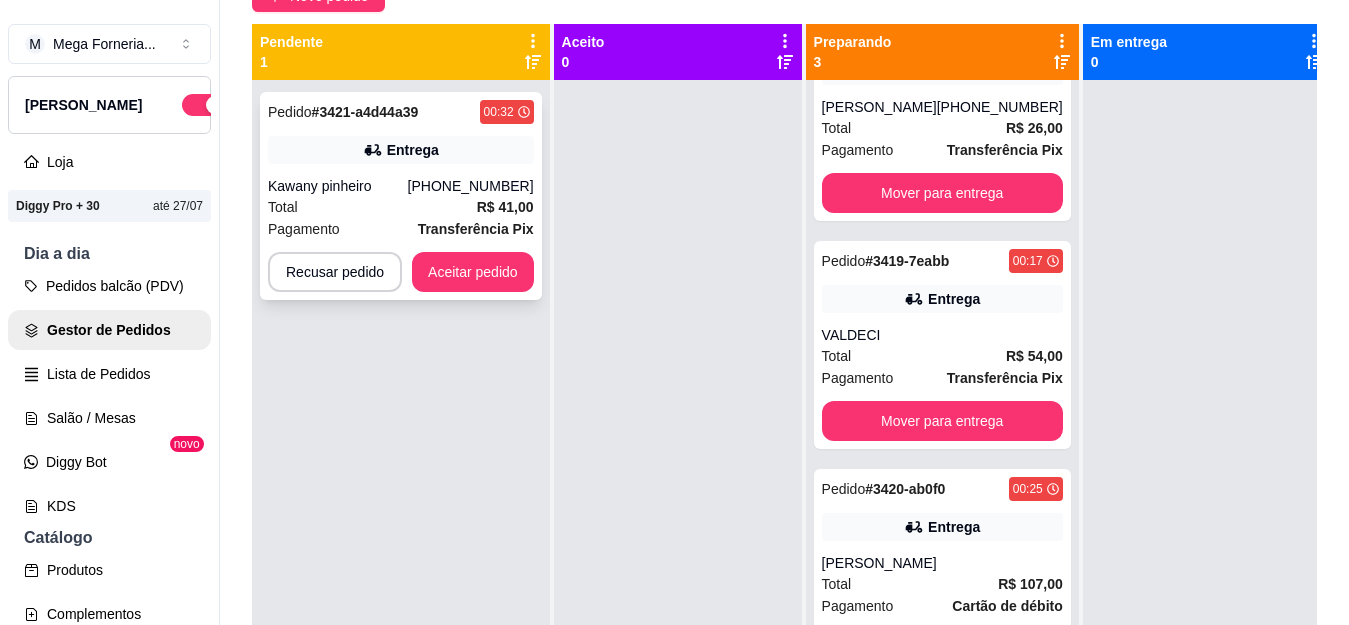 click on "[PHONE_NUMBER]" at bounding box center (471, 186) 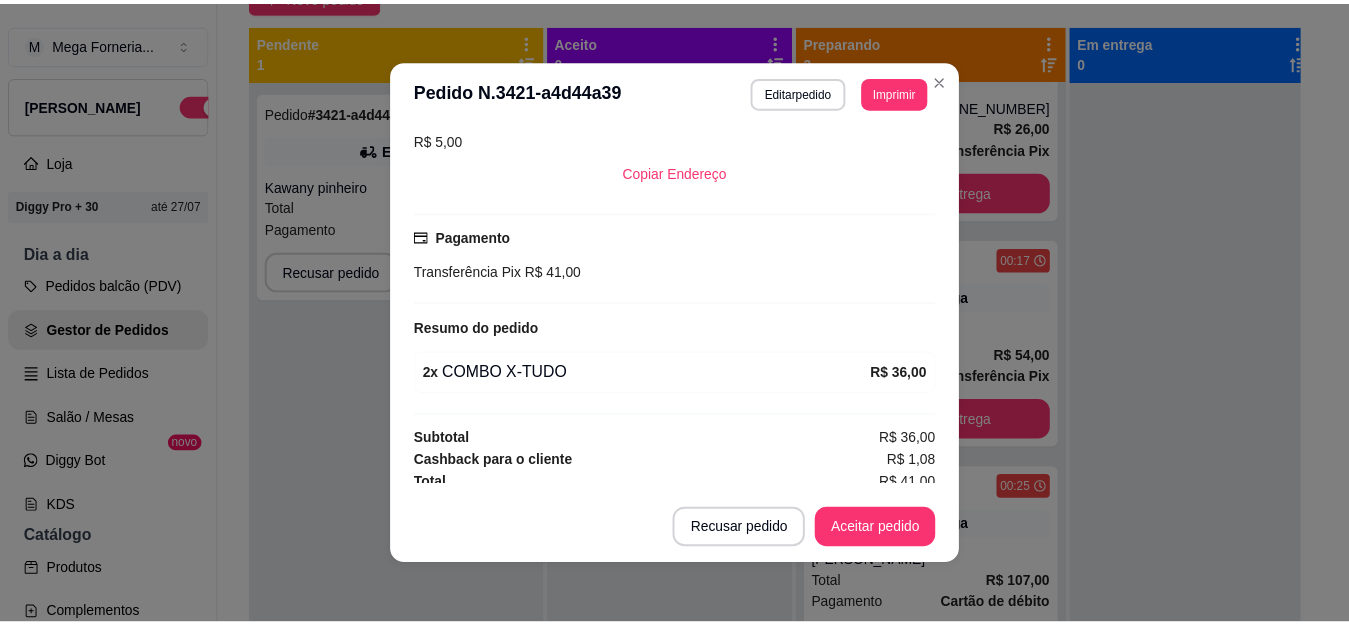 scroll, scrollTop: 446, scrollLeft: 0, axis: vertical 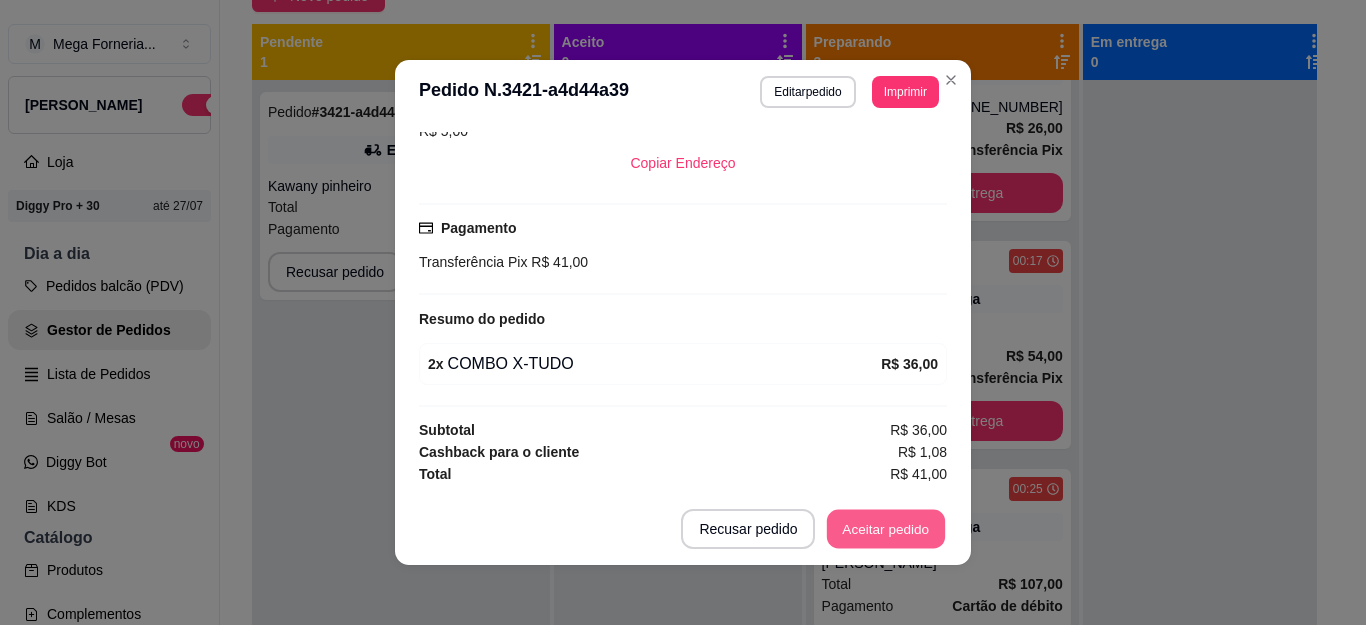 click on "Aceitar pedido" at bounding box center [886, 529] 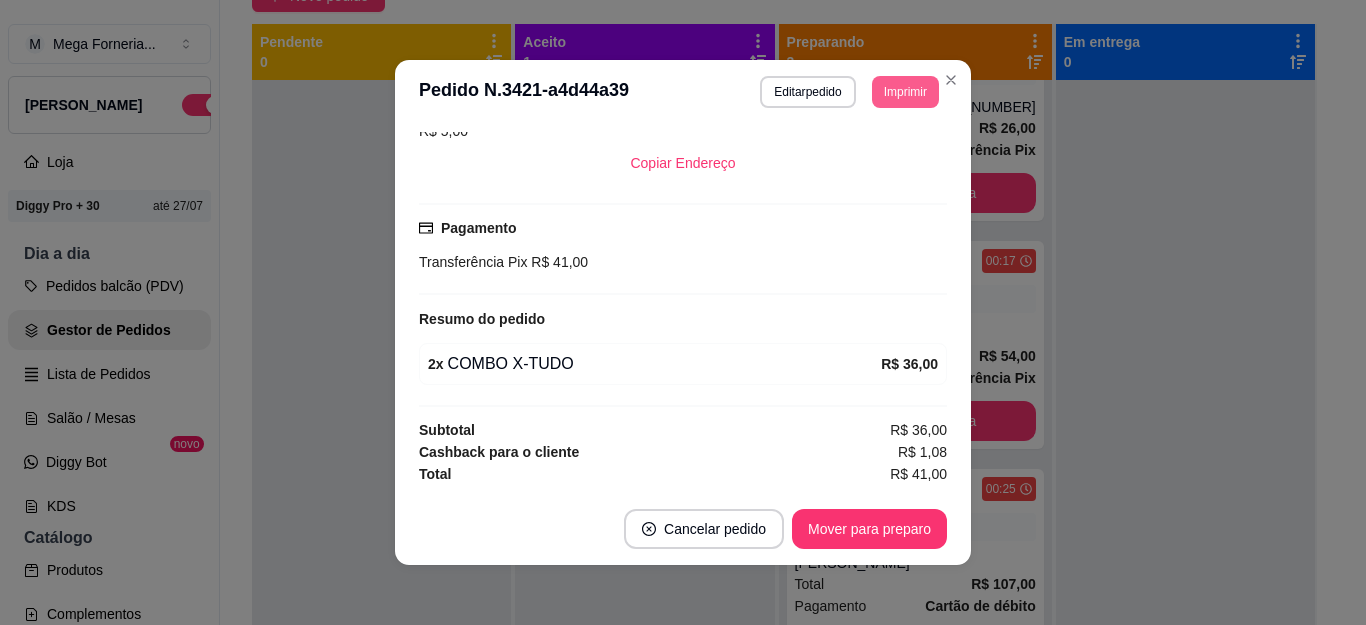 click on "Imprimir" at bounding box center [905, 92] 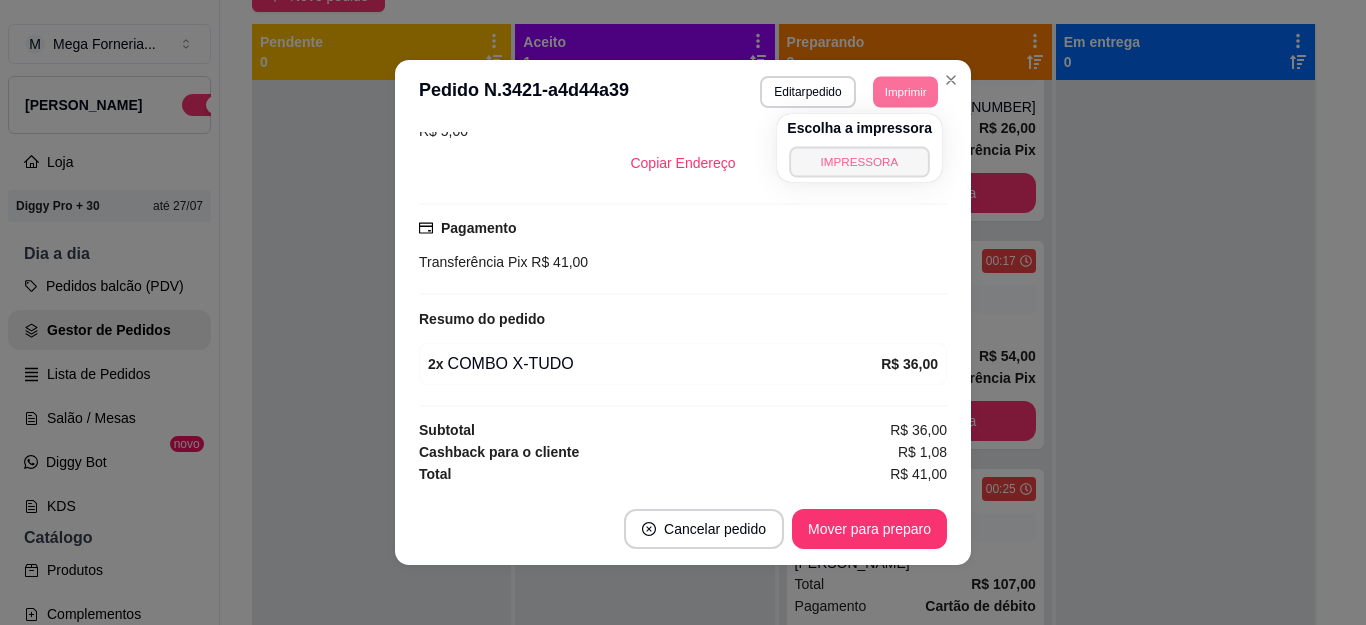 click on "IMPRESSORA" at bounding box center (859, 161) 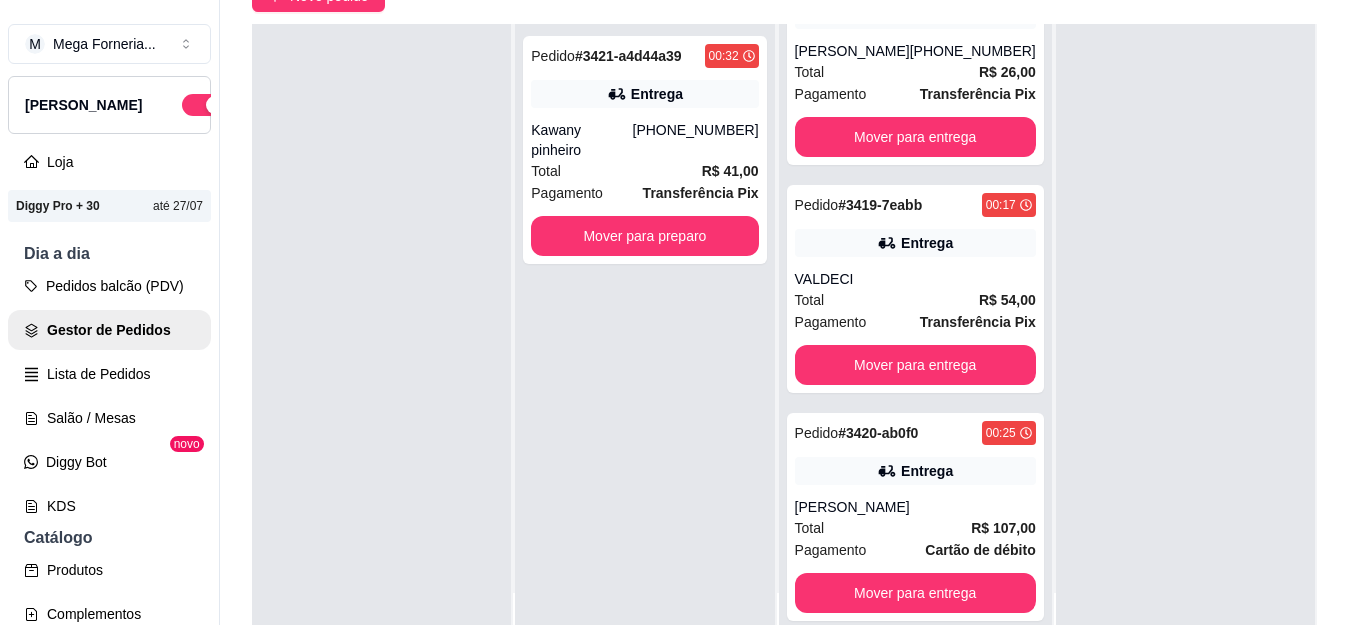 scroll, scrollTop: 0, scrollLeft: 0, axis: both 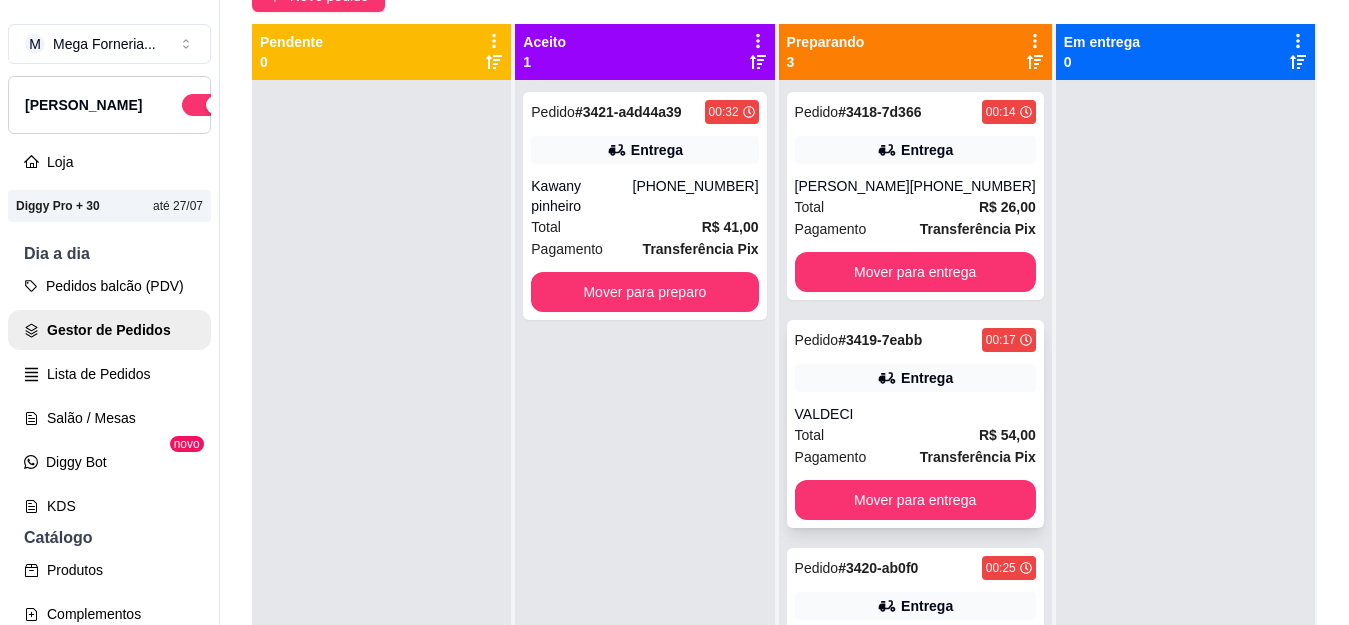 click on "VALDECI" at bounding box center [915, 414] 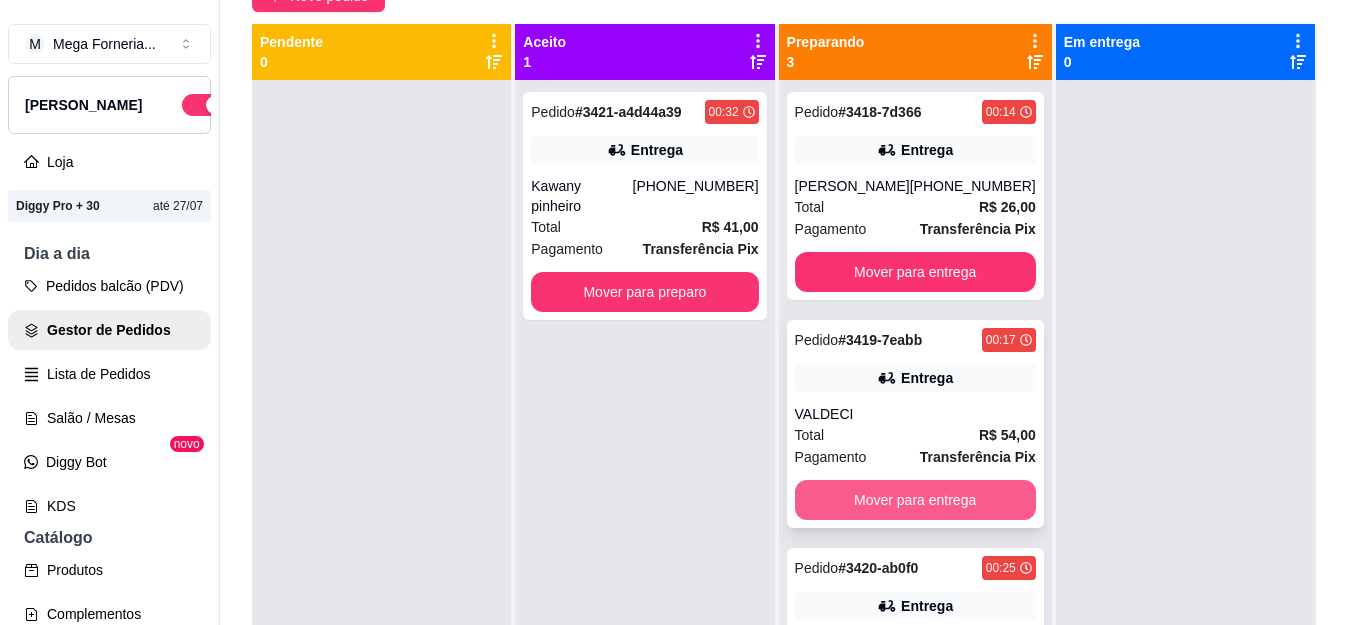 scroll, scrollTop: 79, scrollLeft: 0, axis: vertical 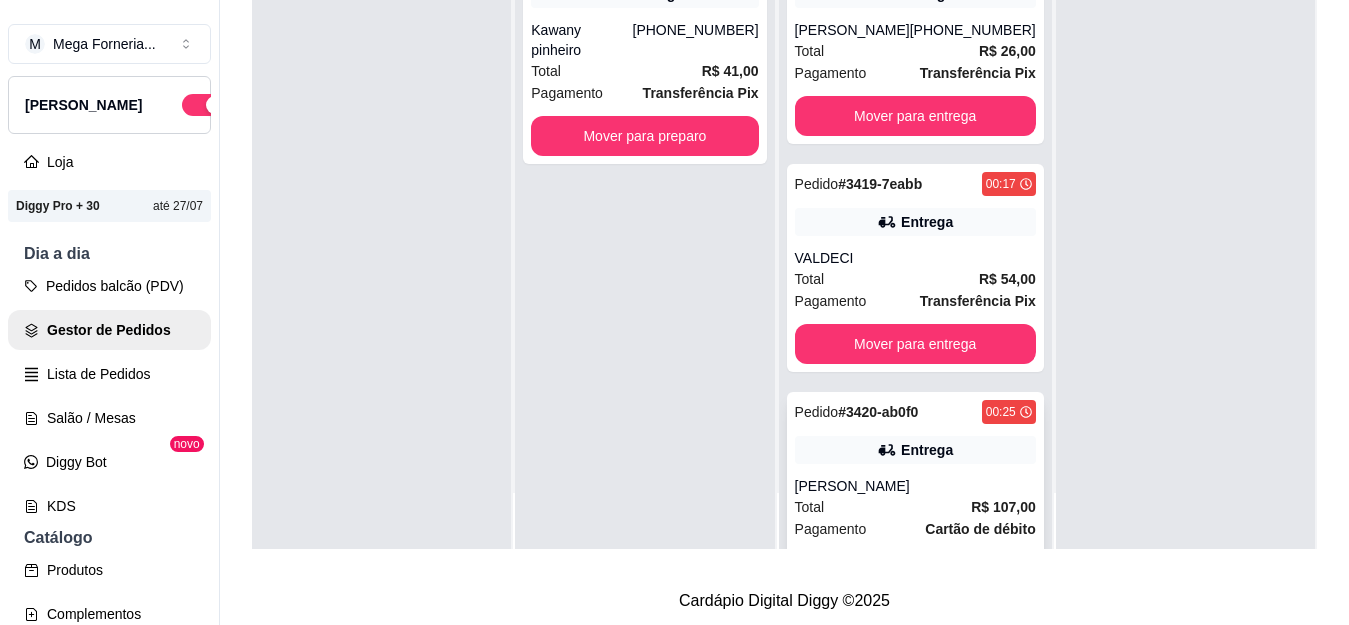 click on "Entrega" at bounding box center [927, 450] 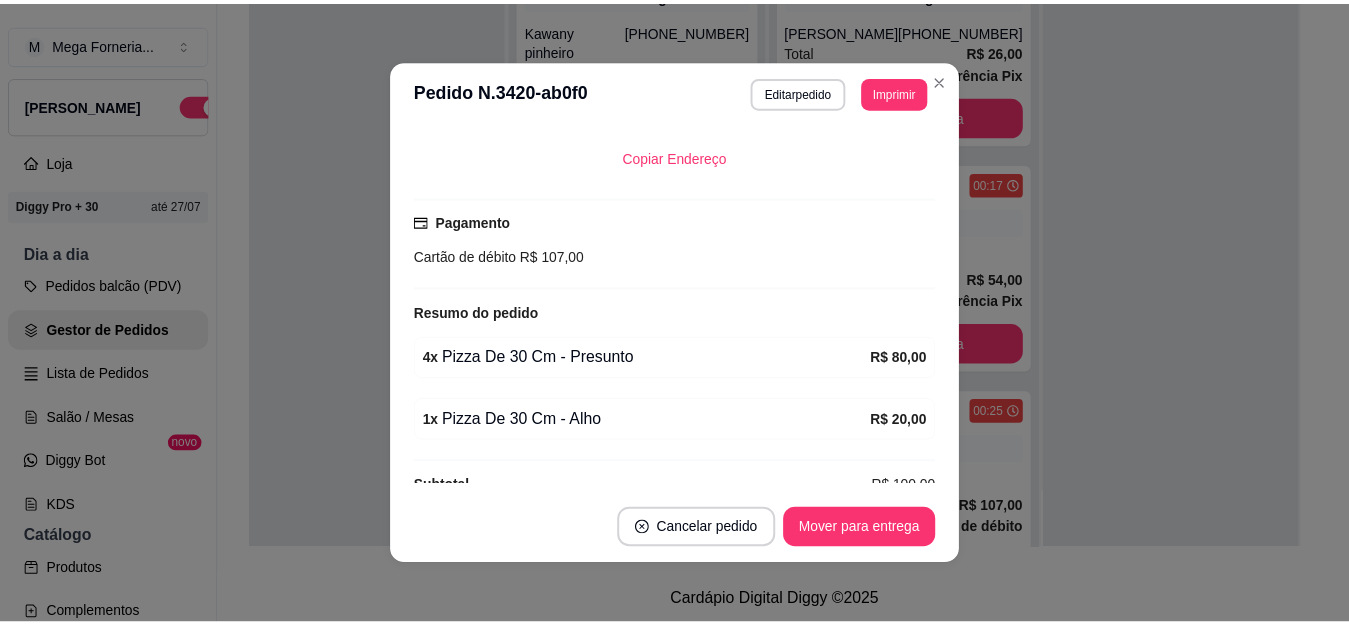 scroll, scrollTop: 426, scrollLeft: 0, axis: vertical 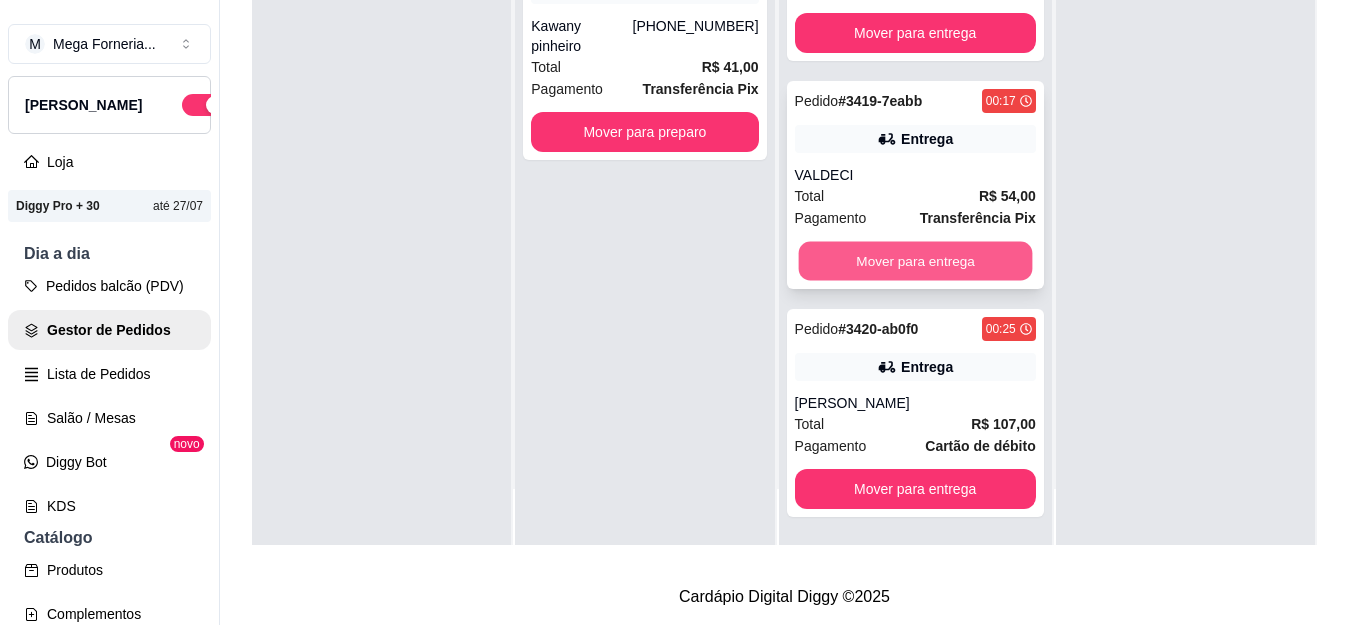 click on "Mover para entrega" at bounding box center [915, 261] 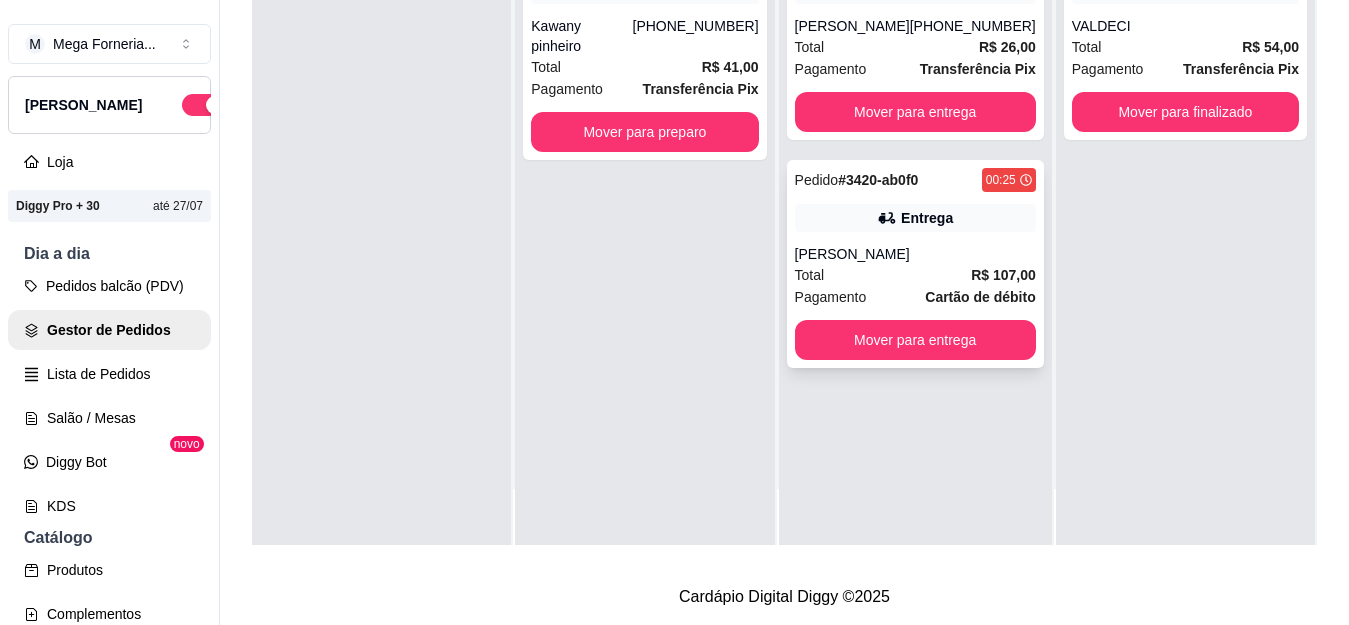 scroll, scrollTop: 0, scrollLeft: 0, axis: both 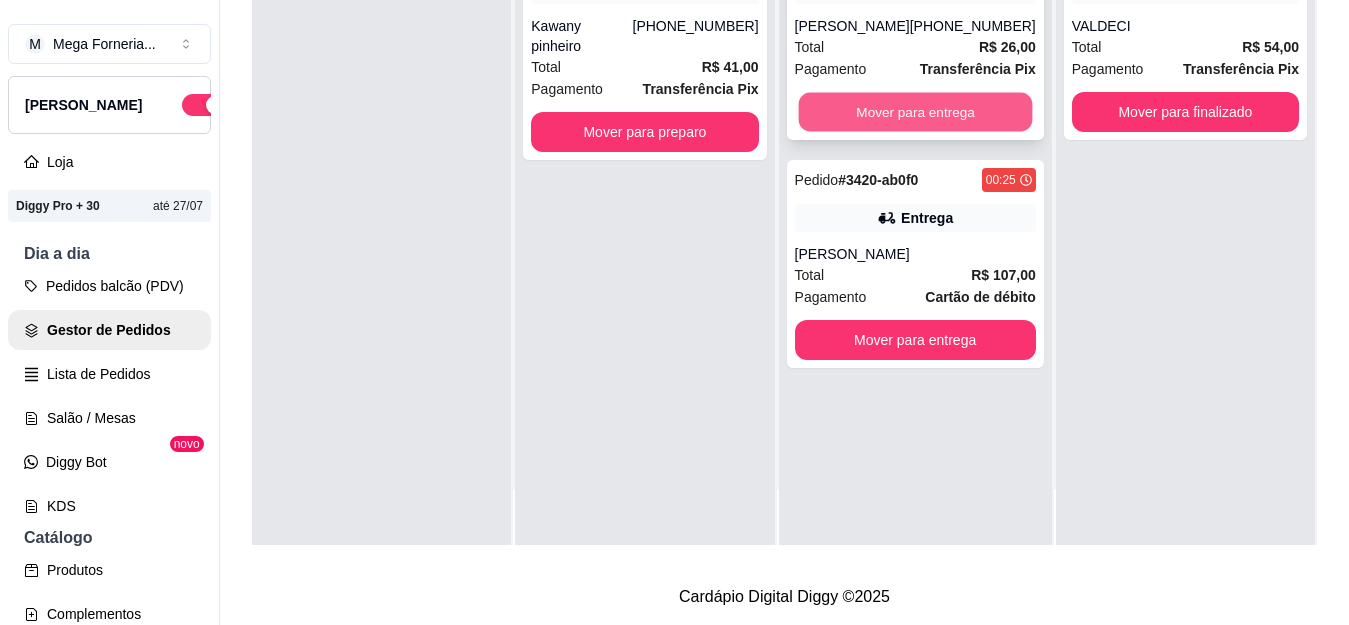 click on "Mover para entrega" at bounding box center [915, 112] 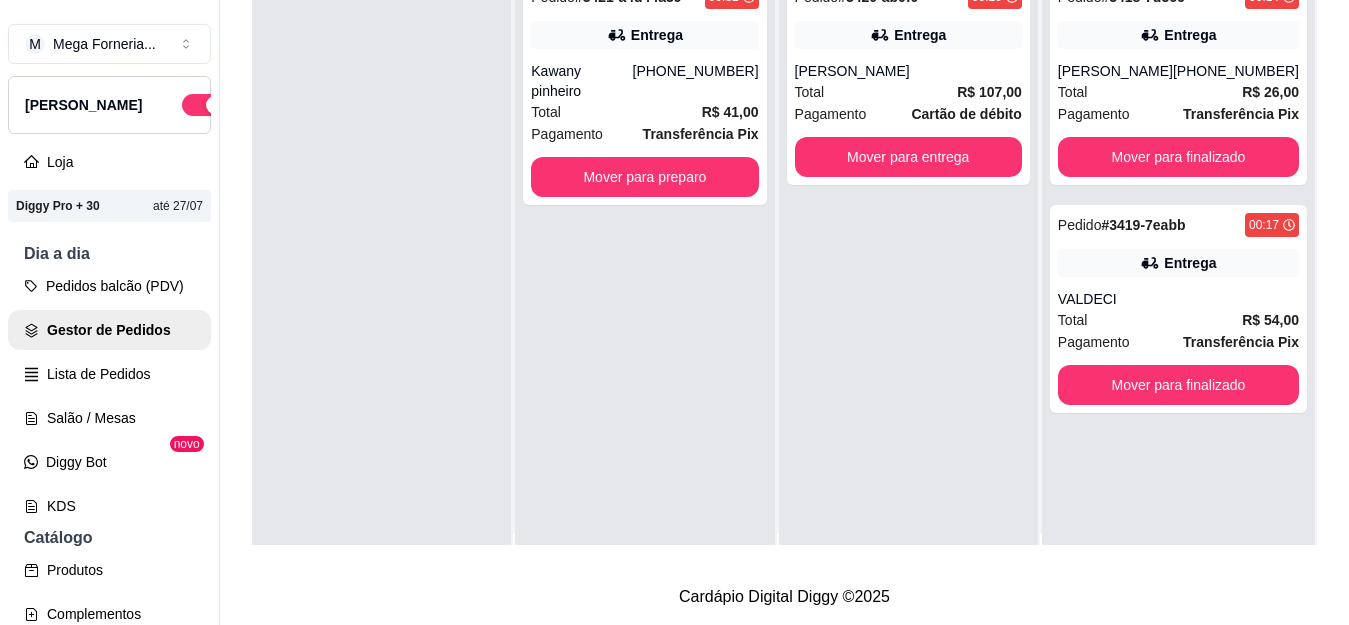 scroll, scrollTop: 0, scrollLeft: 0, axis: both 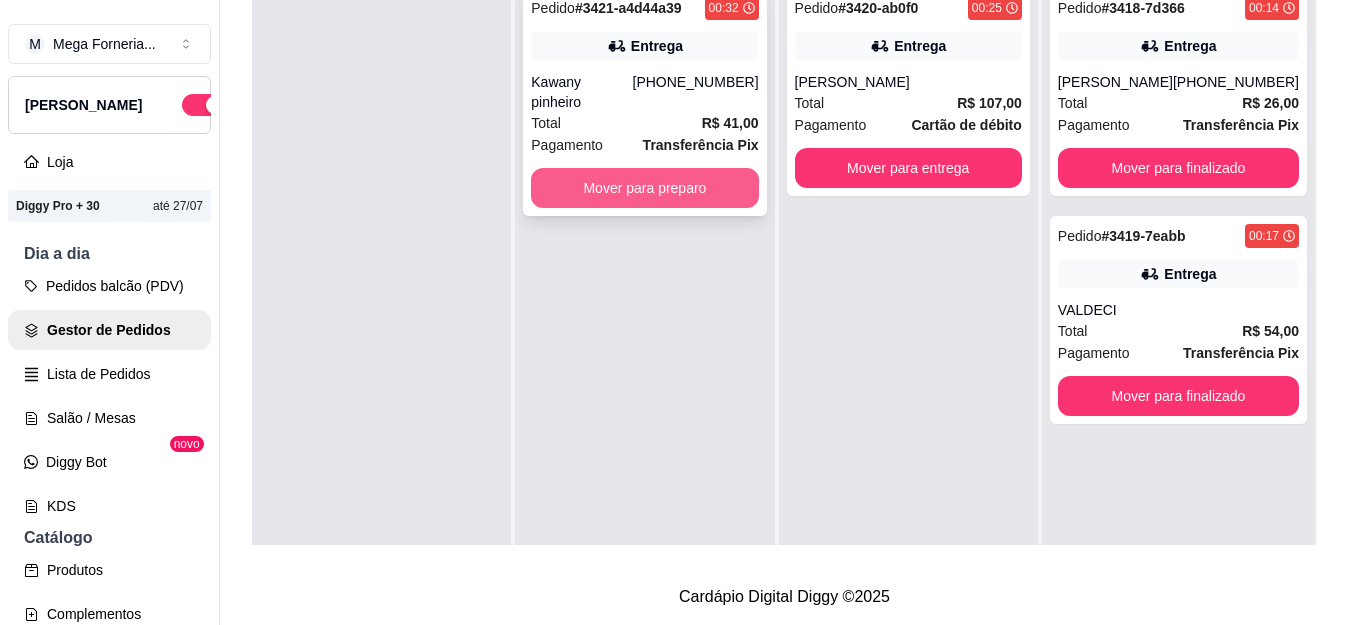 click on "Mover para preparo" at bounding box center (644, 188) 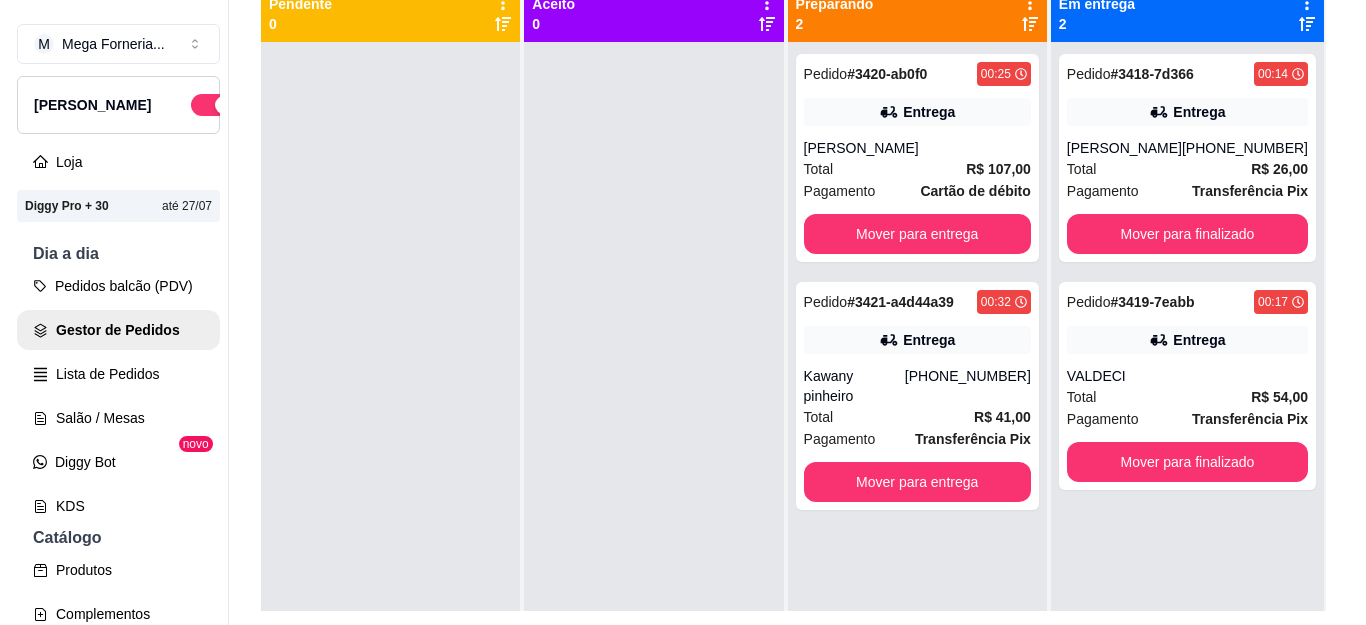 scroll, scrollTop: 221, scrollLeft: 0, axis: vertical 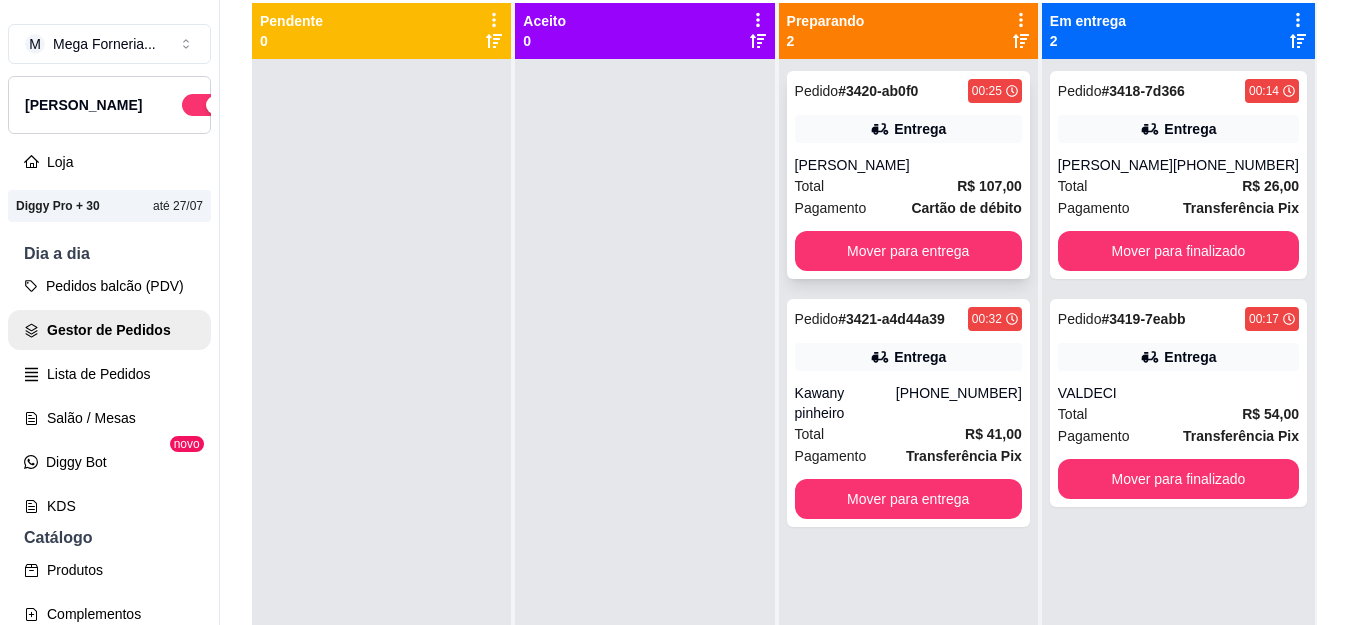 click on "[PERSON_NAME]" at bounding box center [908, 165] 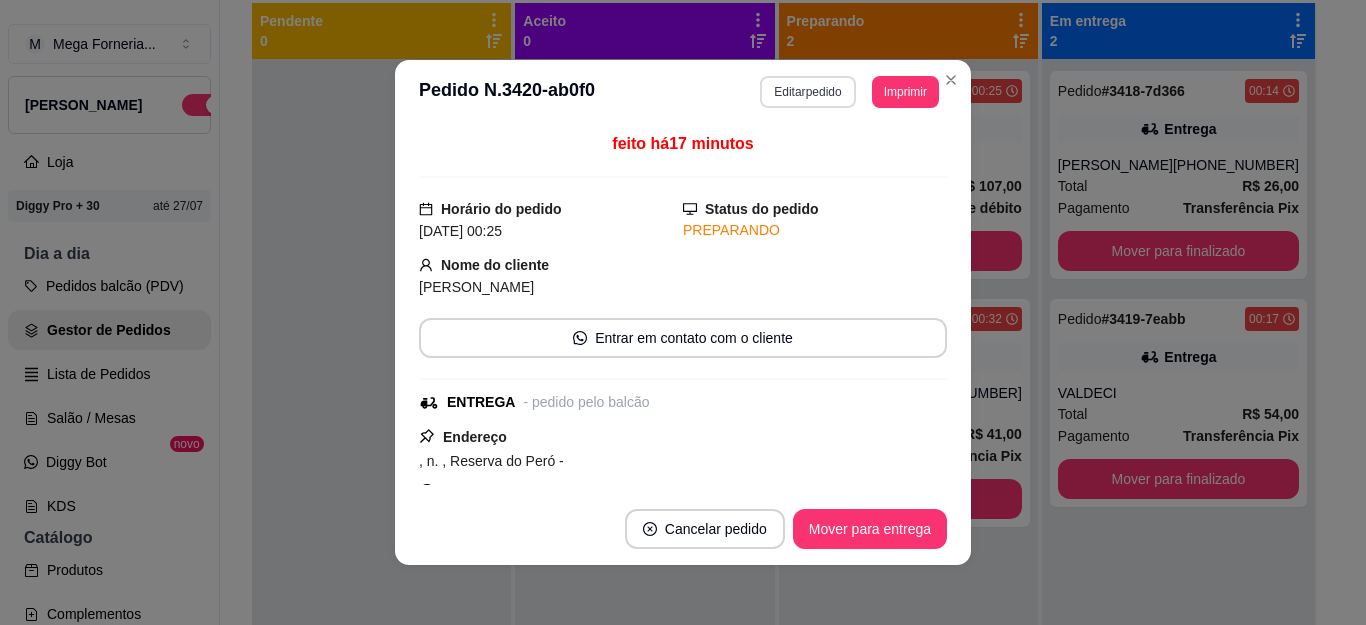 click on "Editar  pedido" at bounding box center (807, 92) 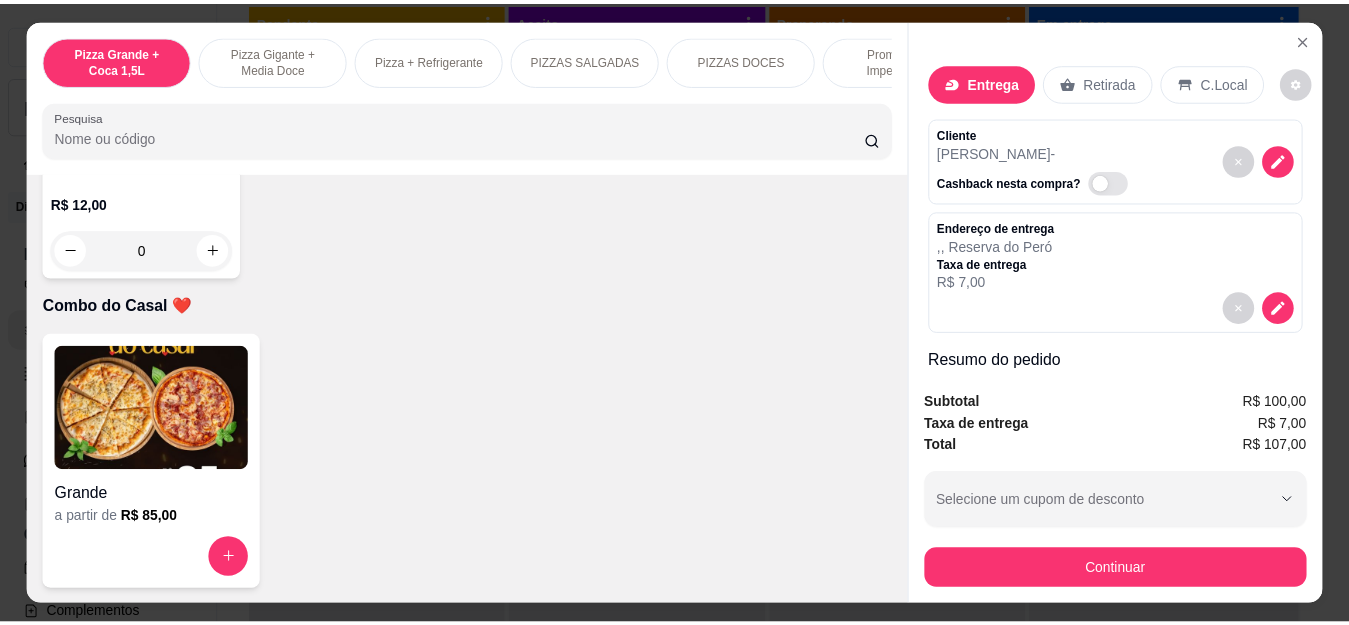 scroll, scrollTop: 5300, scrollLeft: 0, axis: vertical 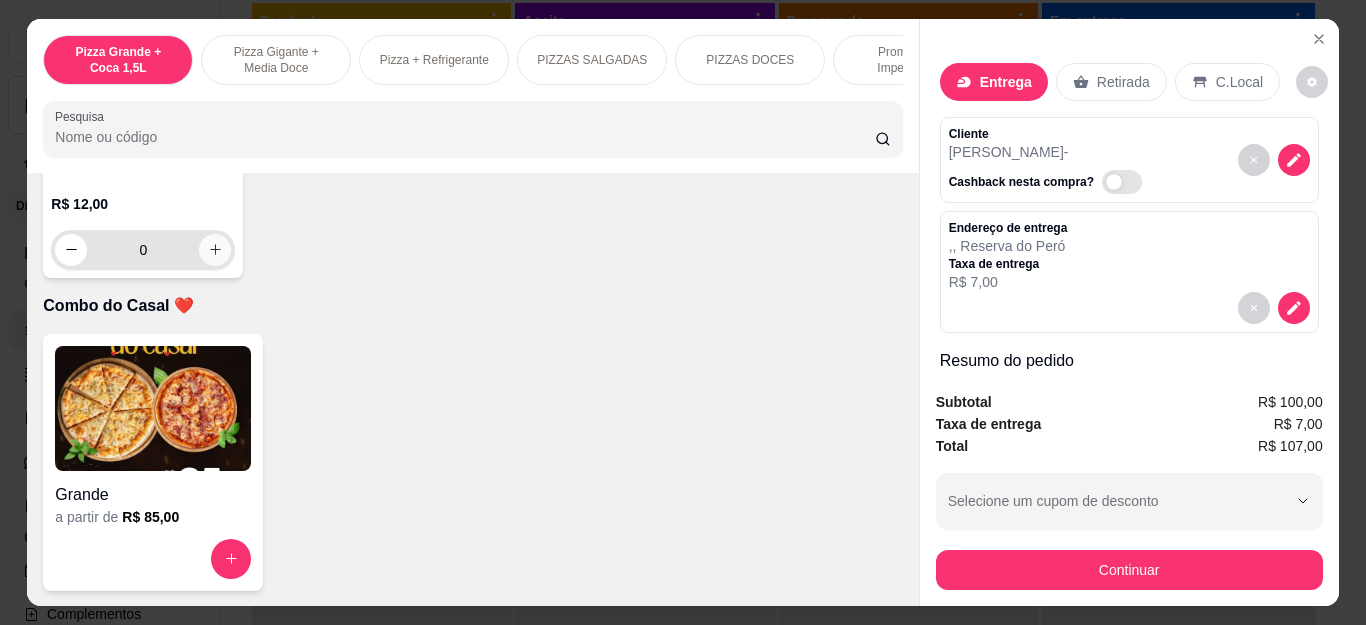 click 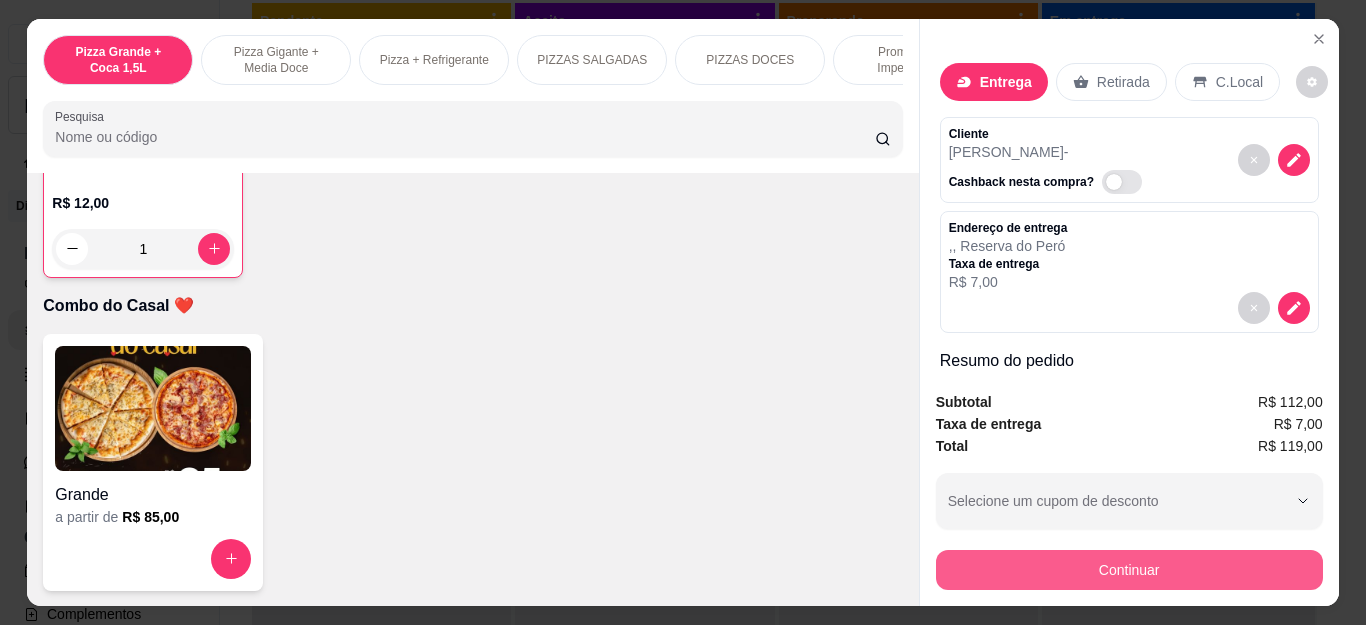 click on "Continuar" at bounding box center (1129, 570) 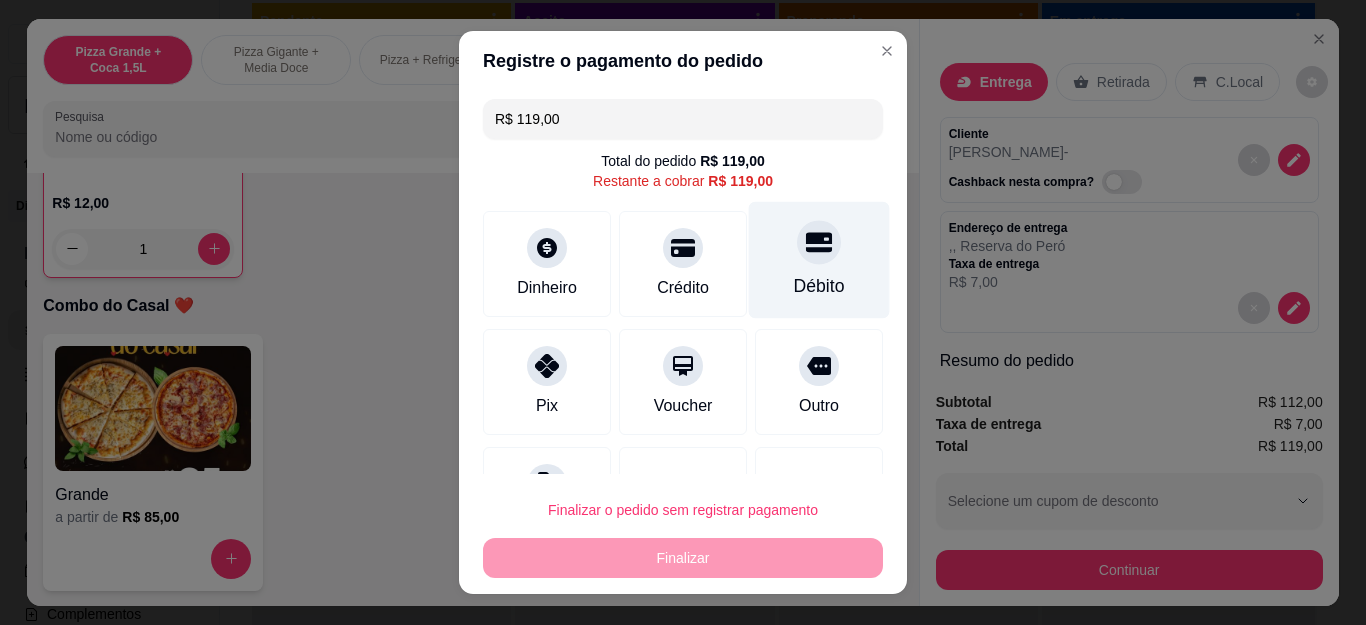 click on "Débito" at bounding box center [819, 286] 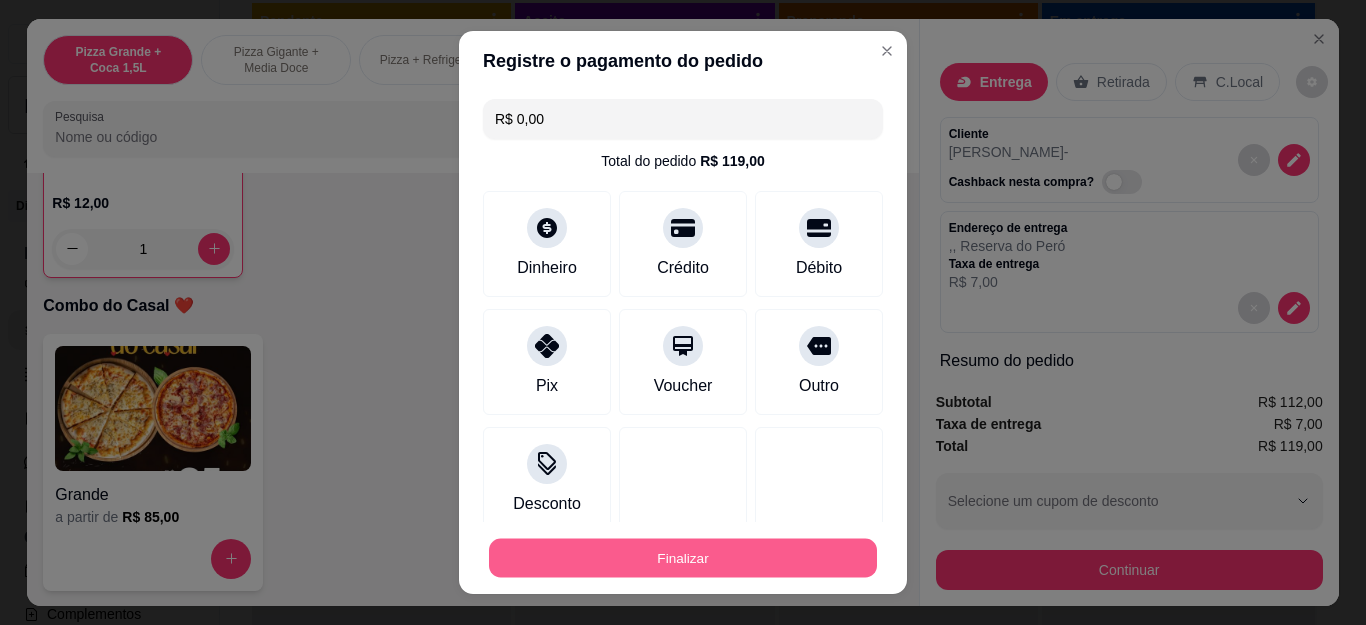 click on "Finalizar" at bounding box center (683, 557) 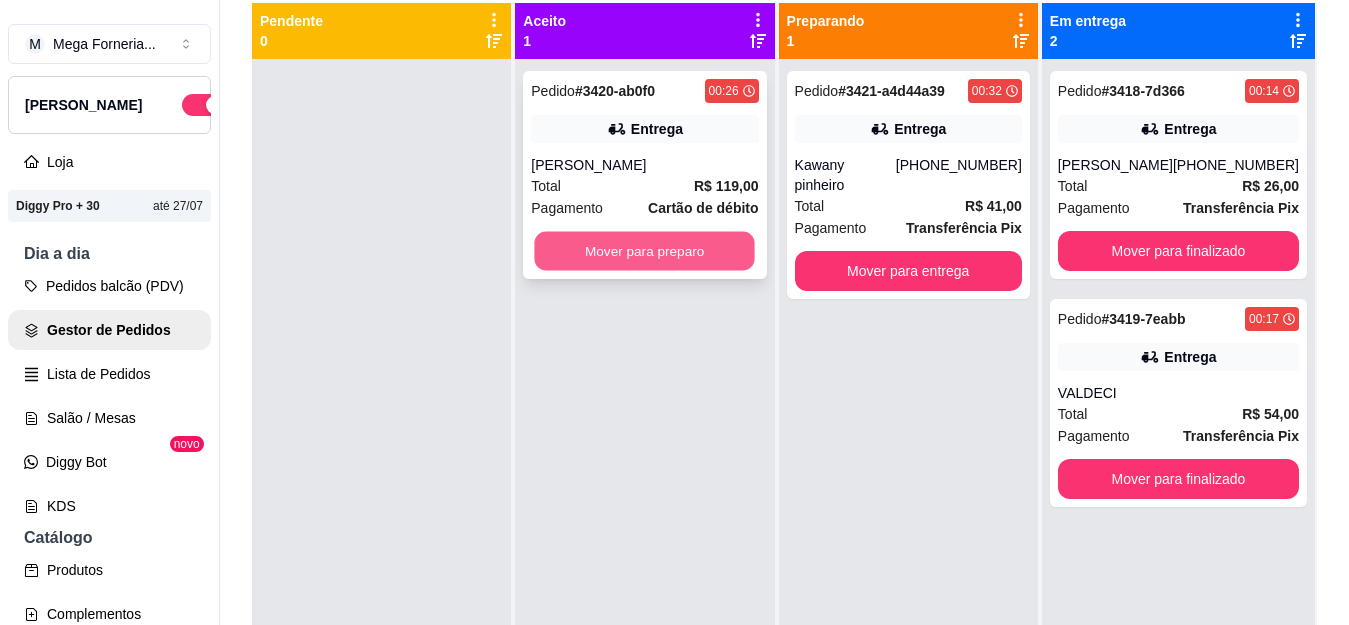 click on "Mover para preparo" at bounding box center [645, 251] 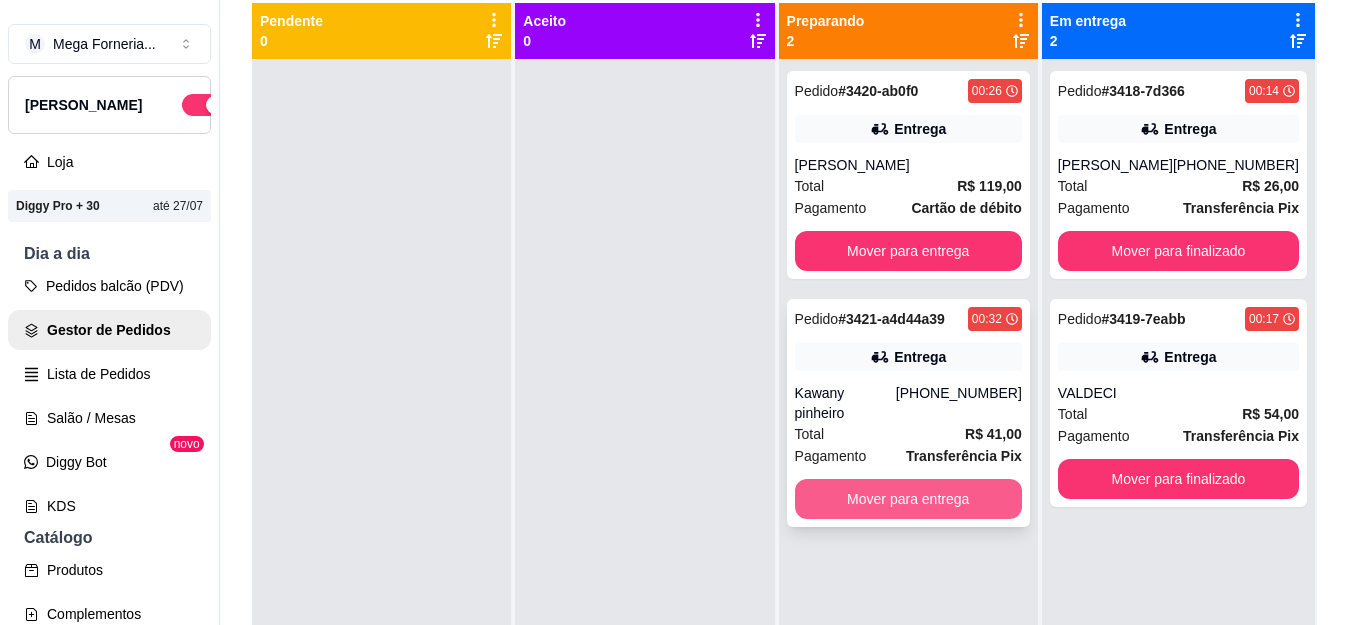click on "Mover para entrega" at bounding box center (908, 499) 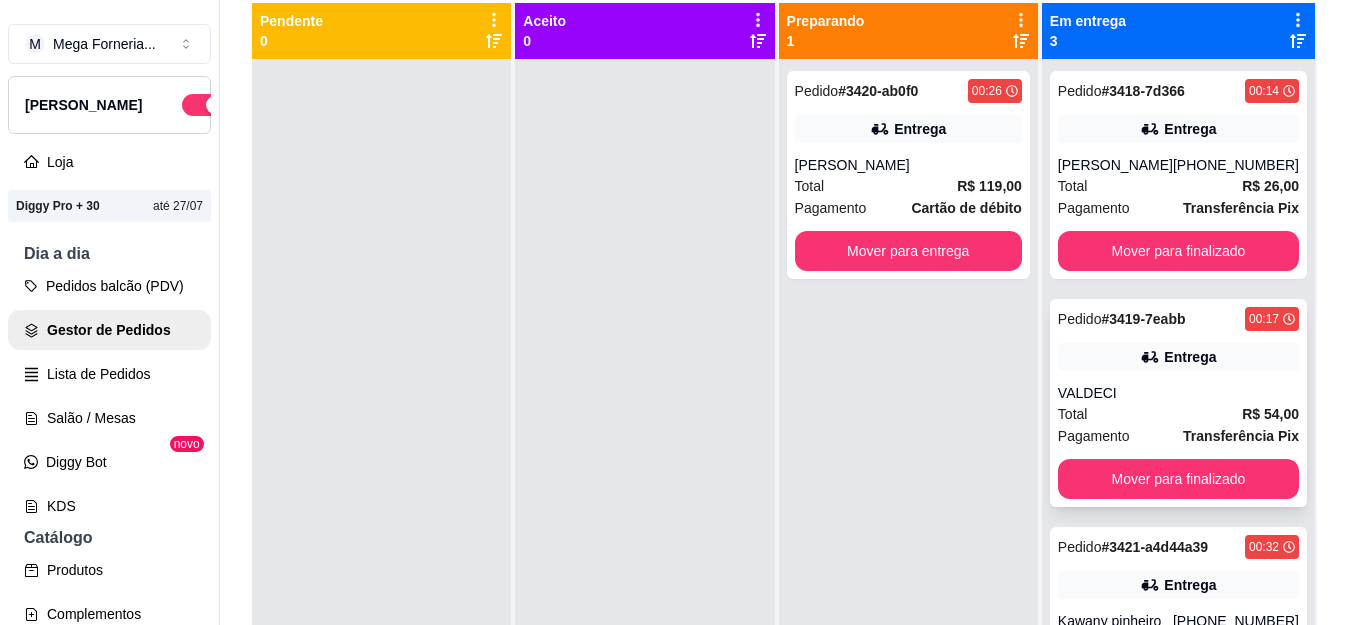 scroll, scrollTop: 56, scrollLeft: 0, axis: vertical 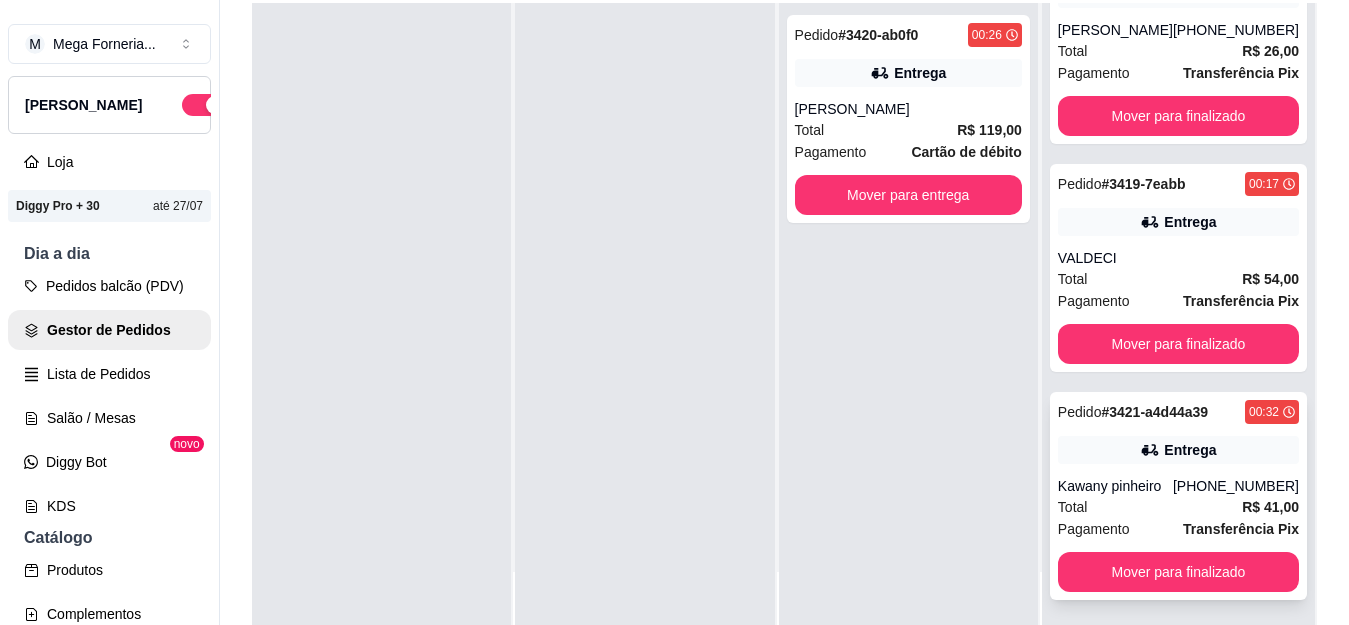 click on "Entrega" at bounding box center (1190, 450) 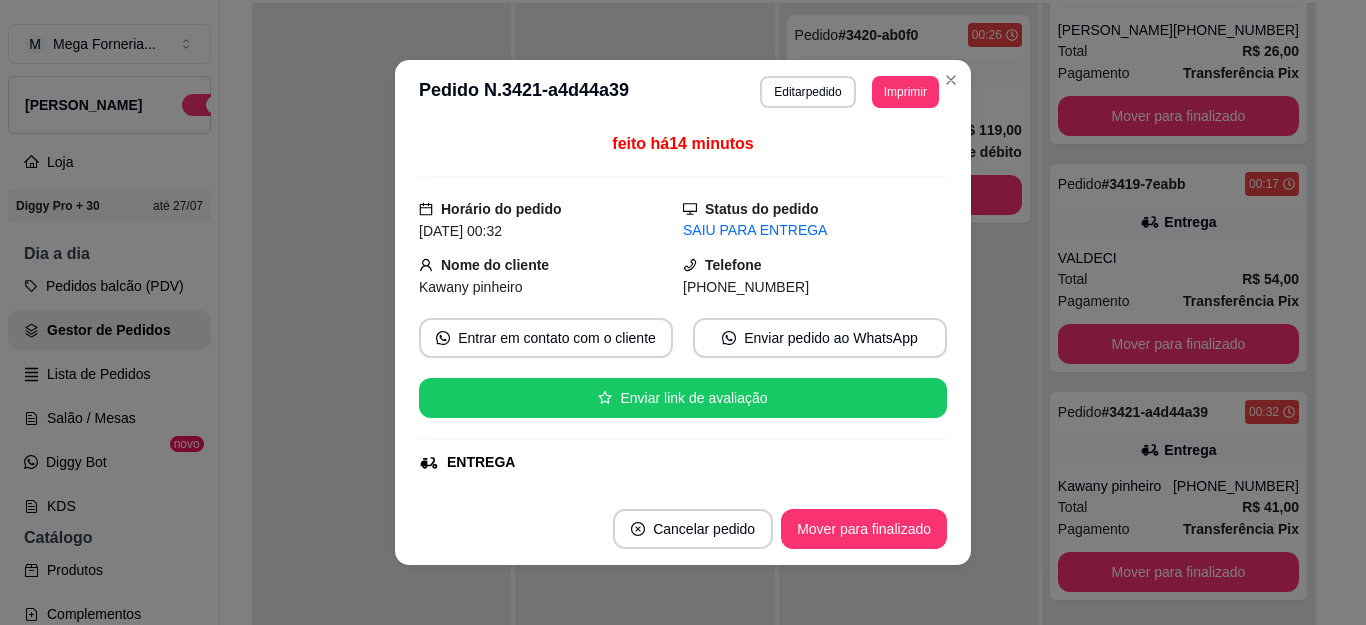 click on "[PHONE_NUMBER]" at bounding box center (815, 287) 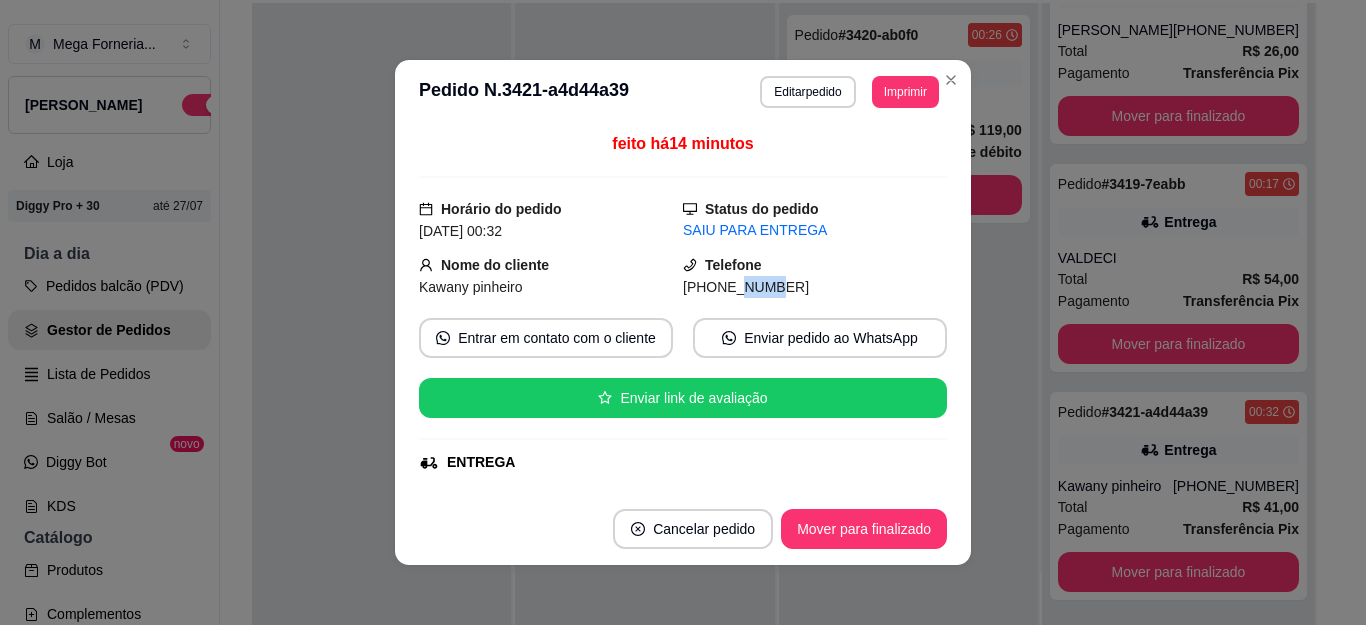 click on "[PHONE_NUMBER]" at bounding box center (746, 287) 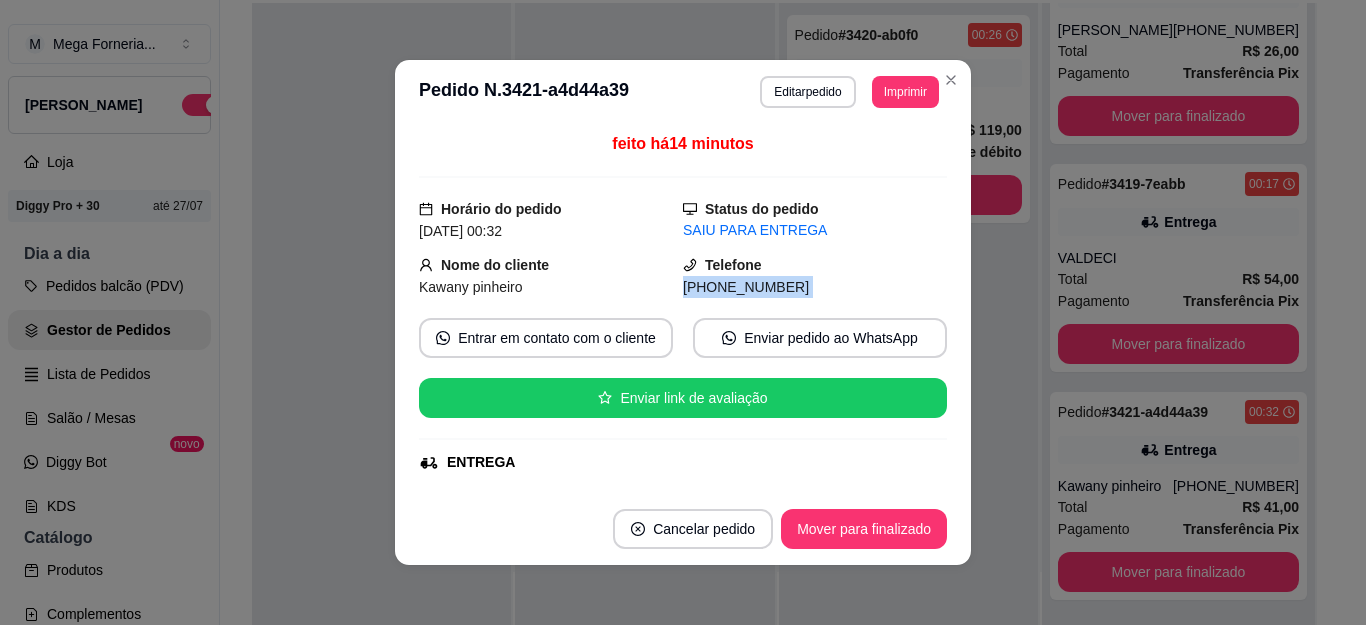 click on "[PHONE_NUMBER]" at bounding box center [746, 287] 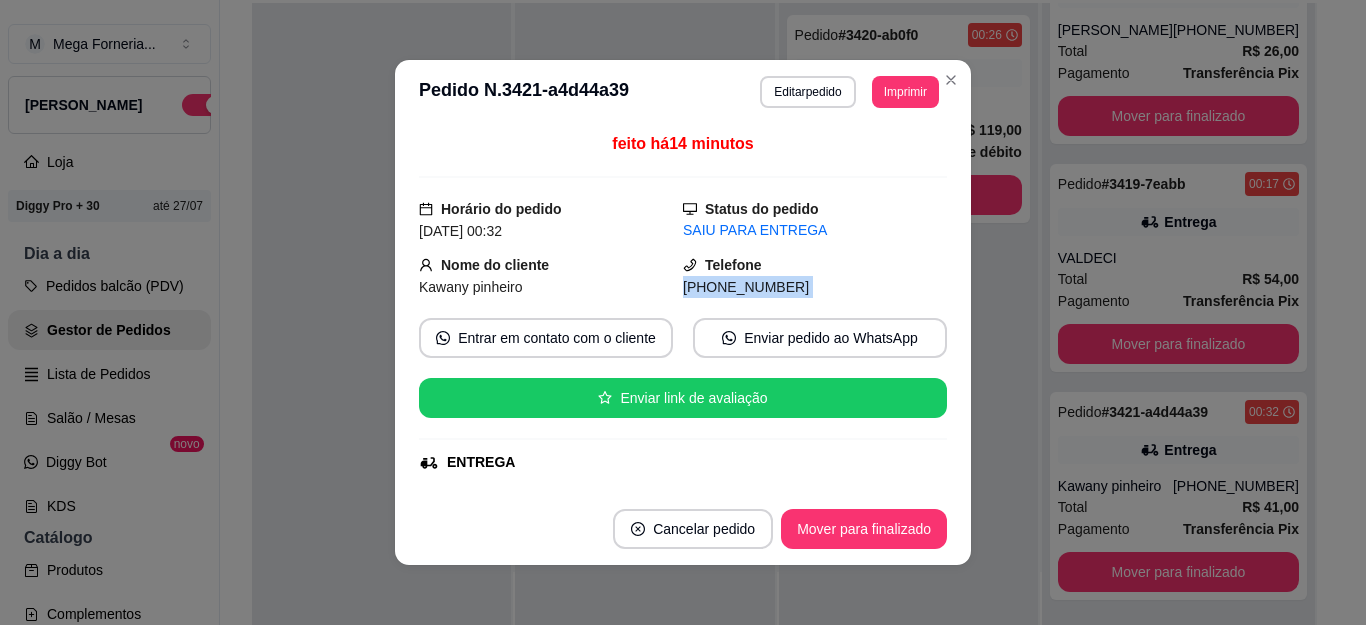 copy on "[PHONE_NUMBER] Entrar em contato com o cliente Enviar pedido ao WhatsApp Enviar link de avaliação" 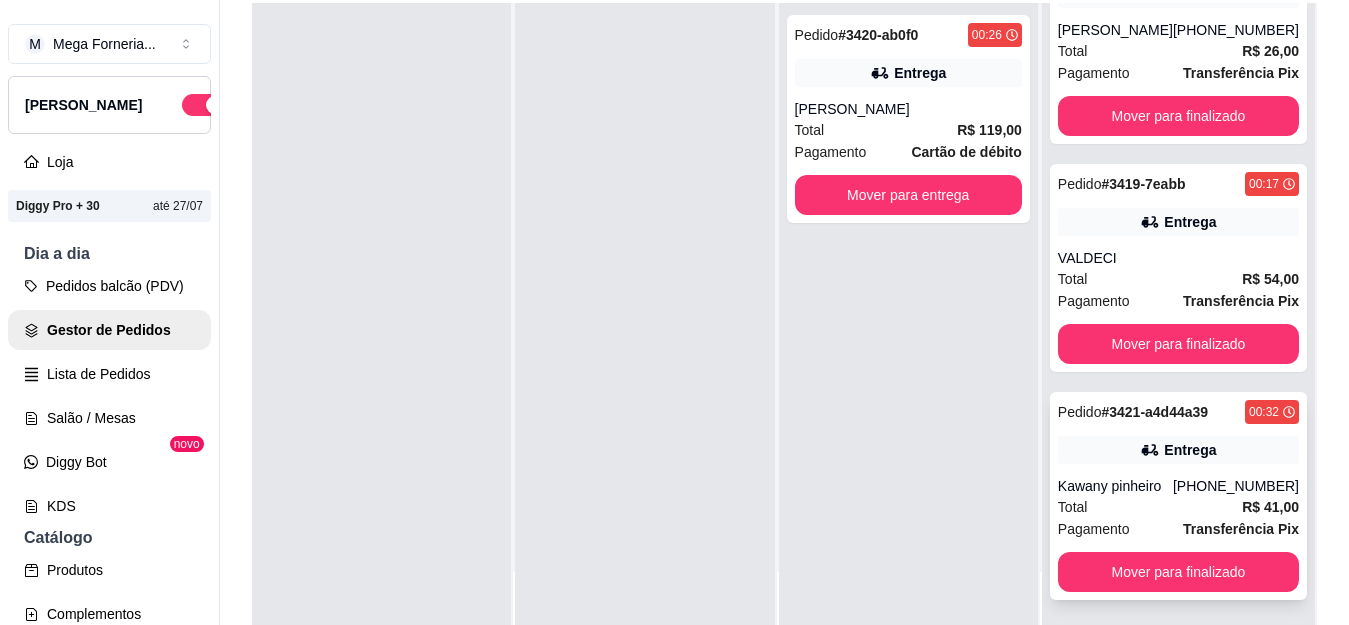 click on "# 3421-a4d44a39" at bounding box center [1154, 412] 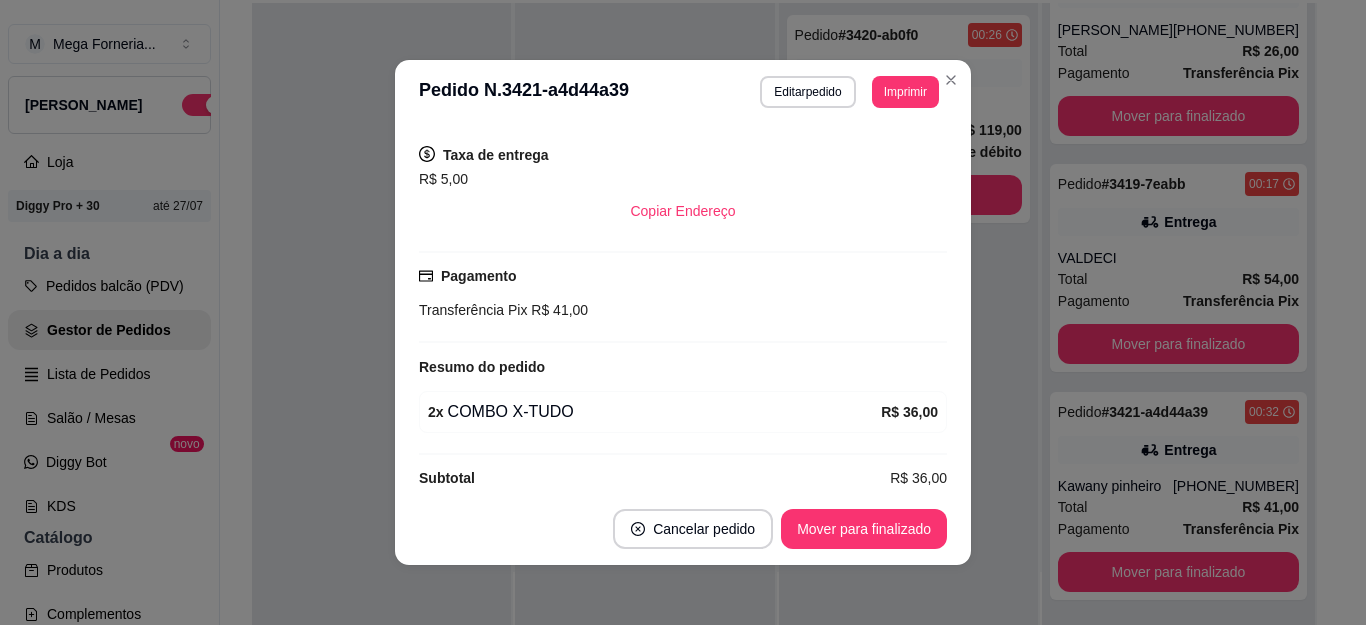 scroll, scrollTop: 446, scrollLeft: 0, axis: vertical 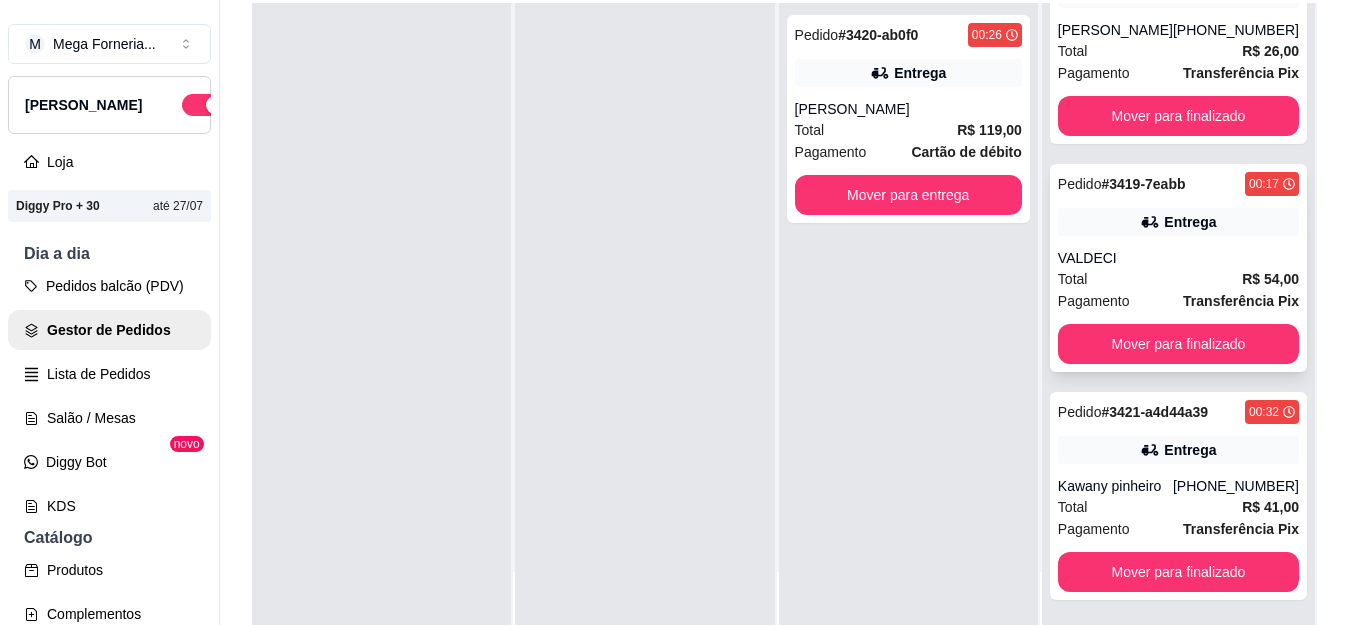 click on "VALDECI" at bounding box center [1178, 258] 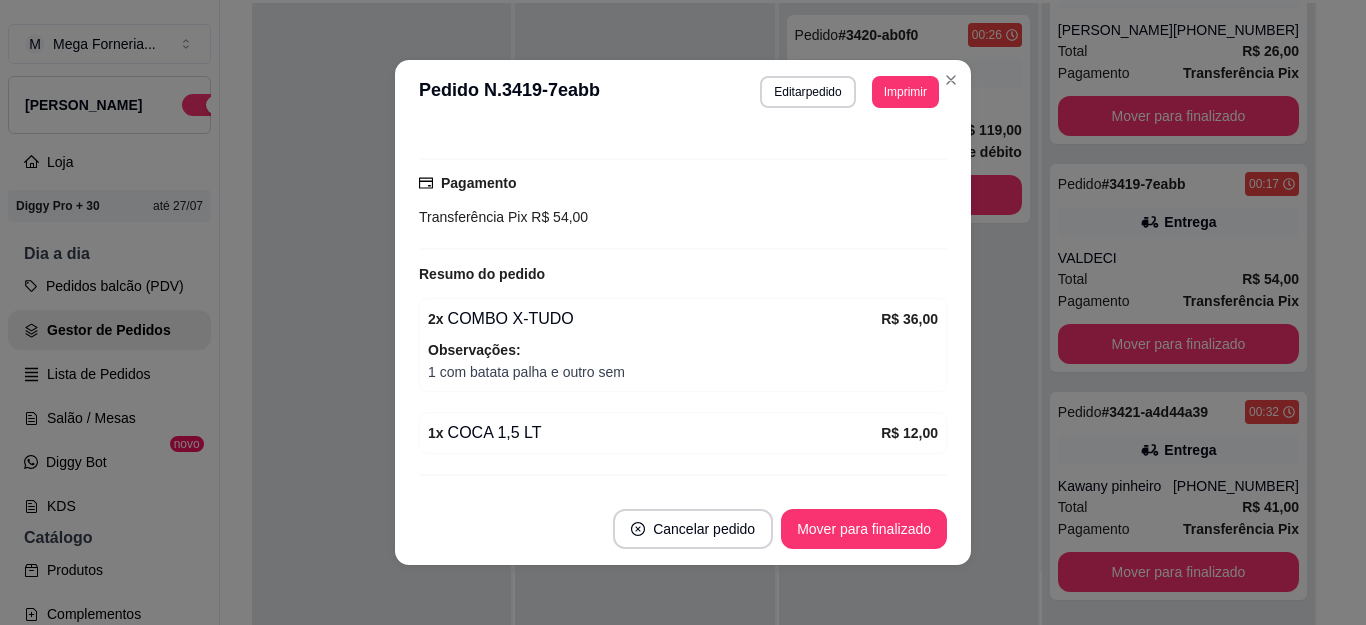 scroll, scrollTop: 522, scrollLeft: 0, axis: vertical 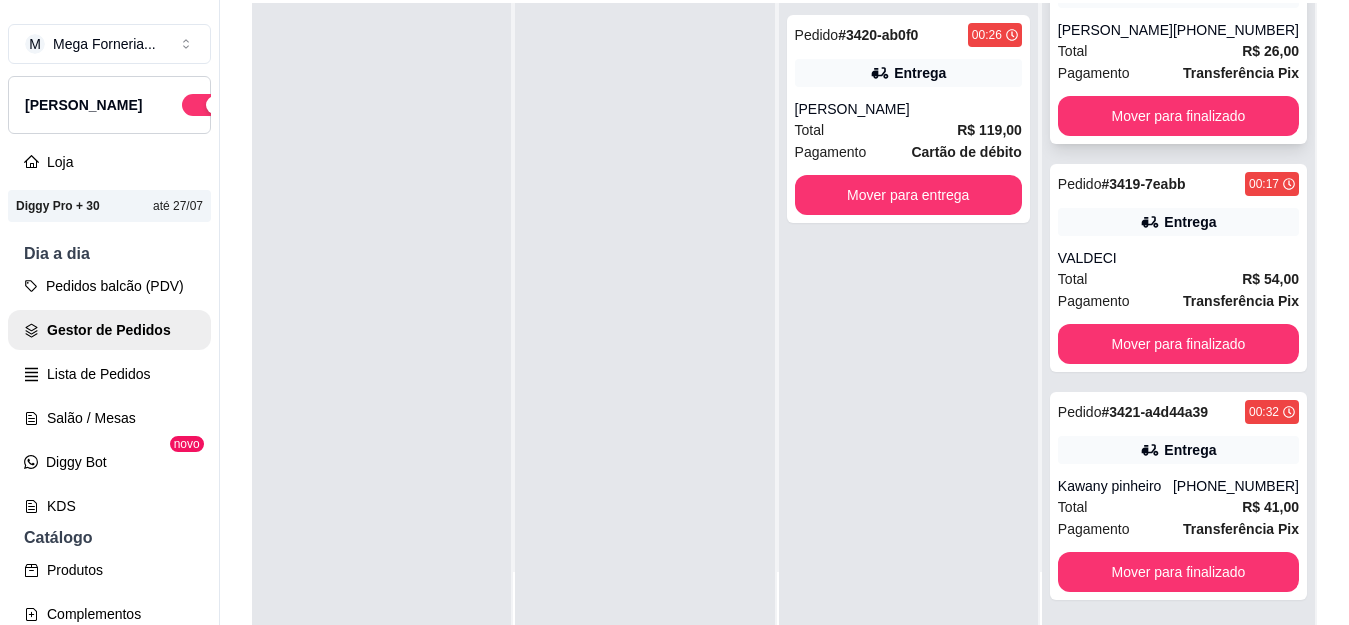 click on "Total R$ 26,00" at bounding box center (1178, 51) 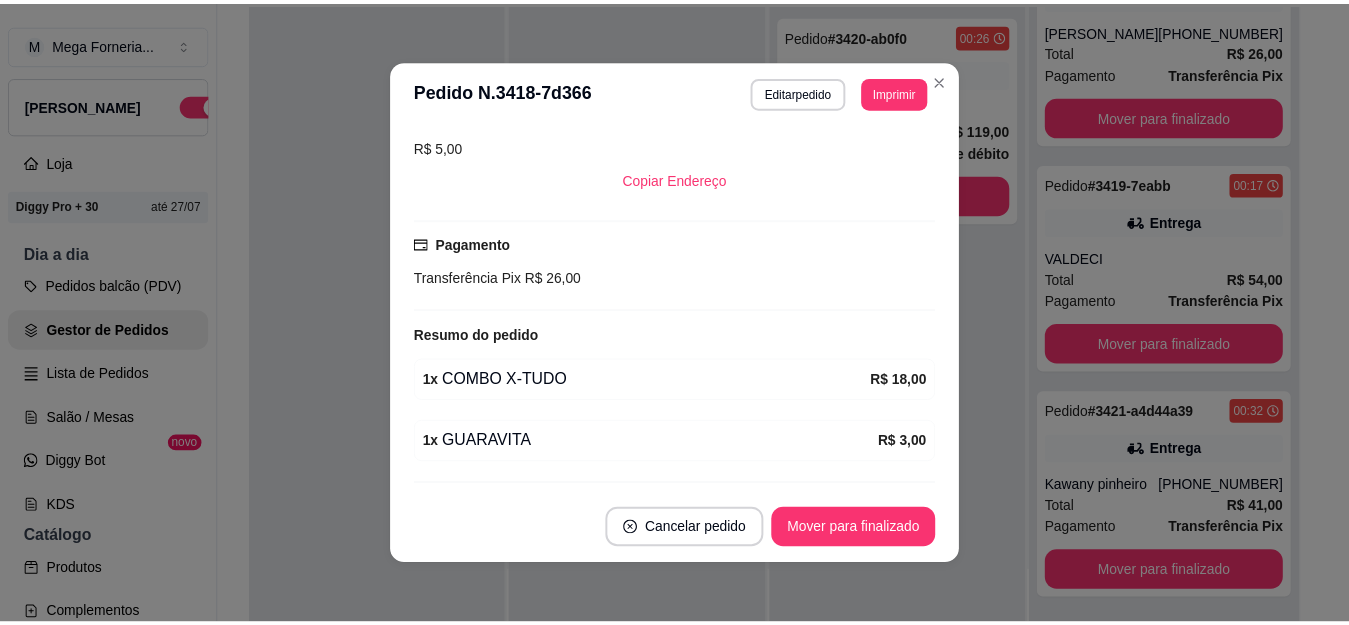 scroll, scrollTop: 470, scrollLeft: 0, axis: vertical 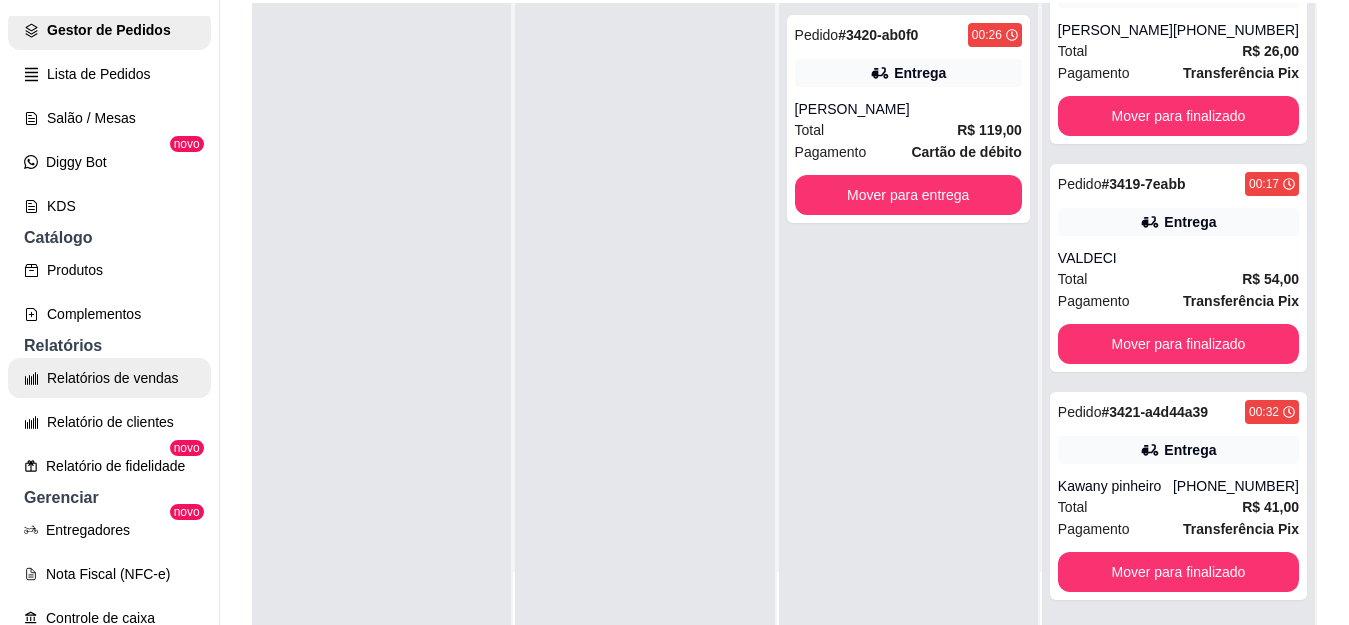 click on "Relatórios de vendas" at bounding box center (109, 378) 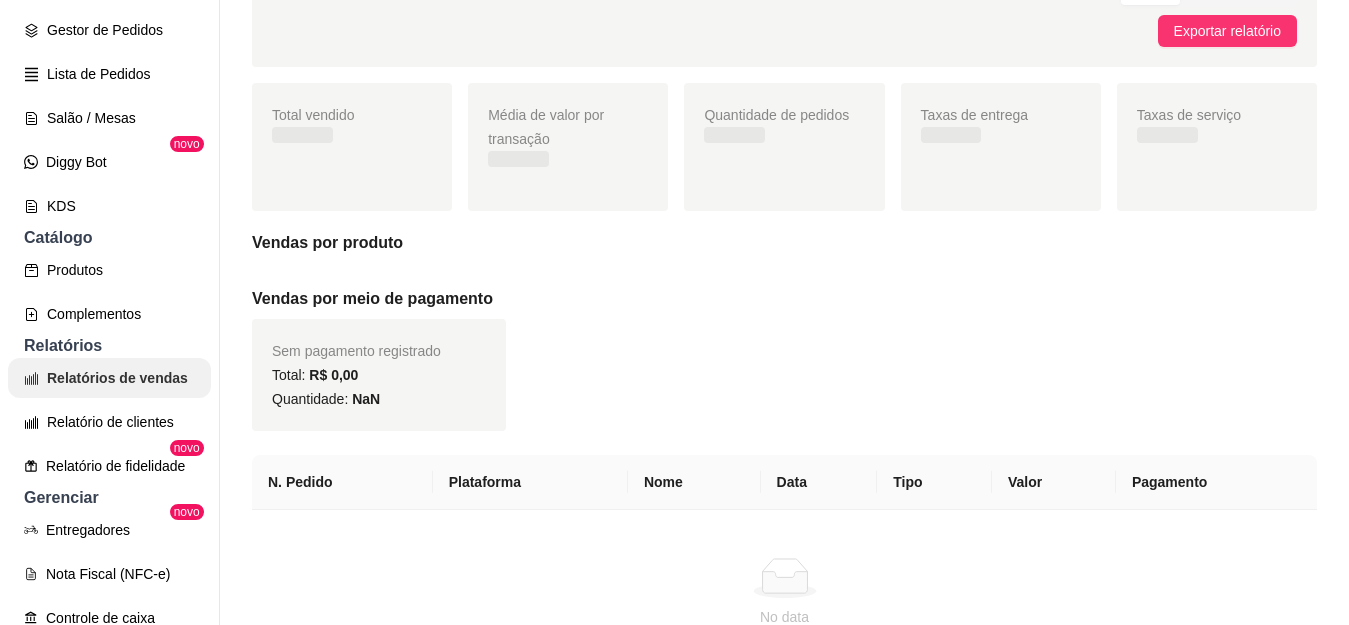 scroll, scrollTop: 0, scrollLeft: 0, axis: both 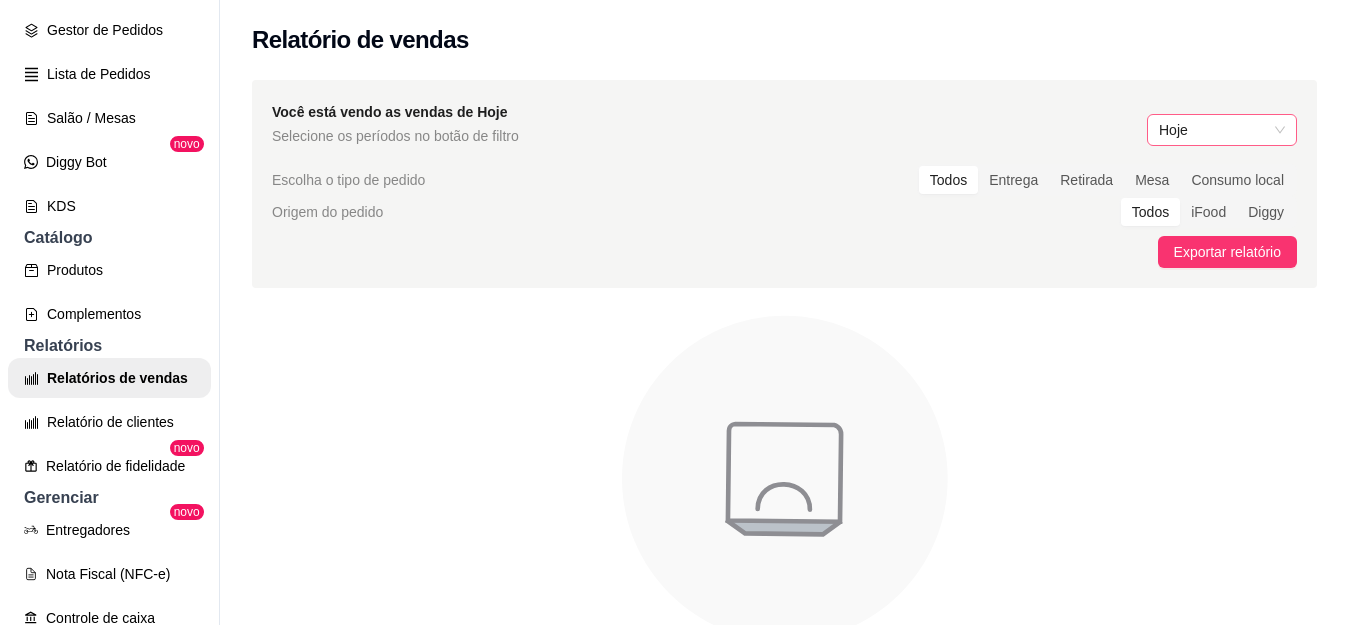 click on "Hoje" at bounding box center (1222, 130) 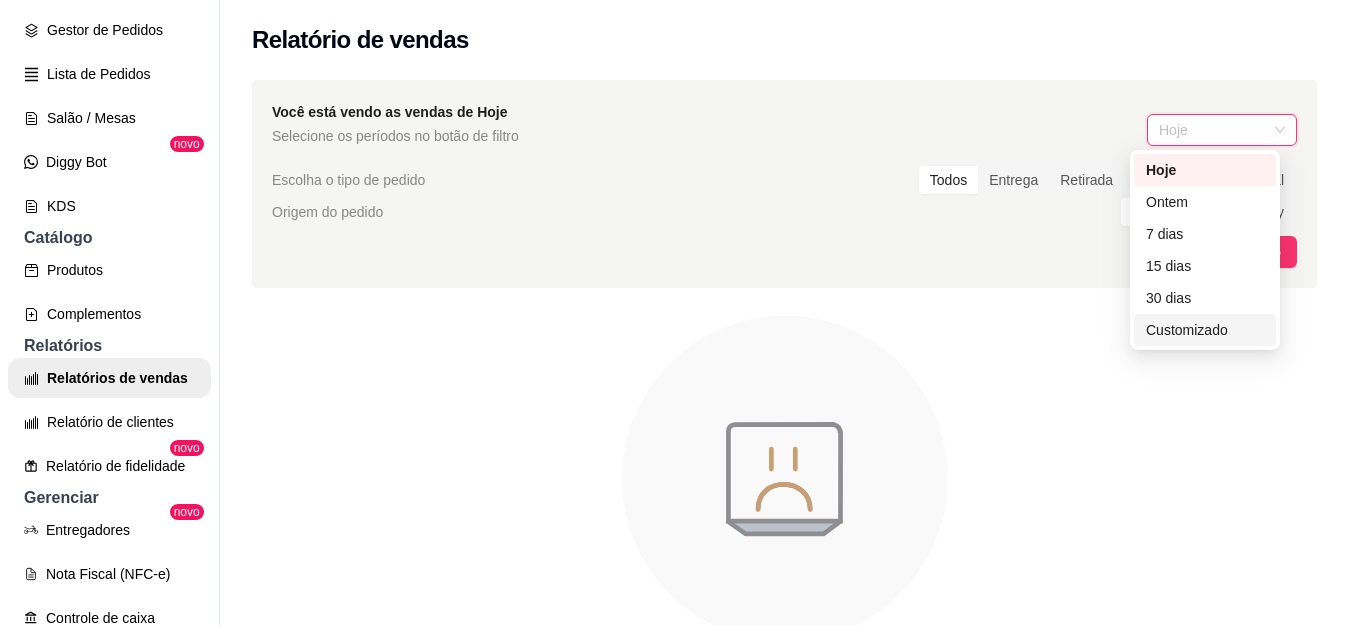 click on "Customizado" at bounding box center (1205, 330) 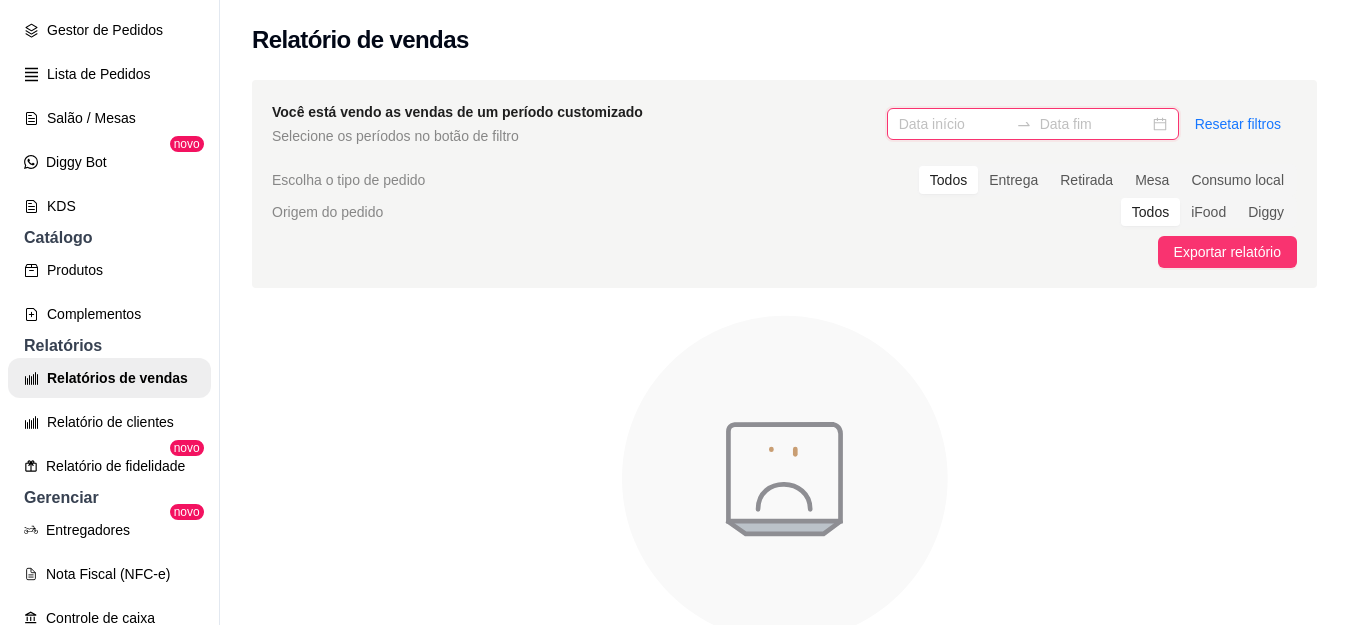 click at bounding box center (953, 124) 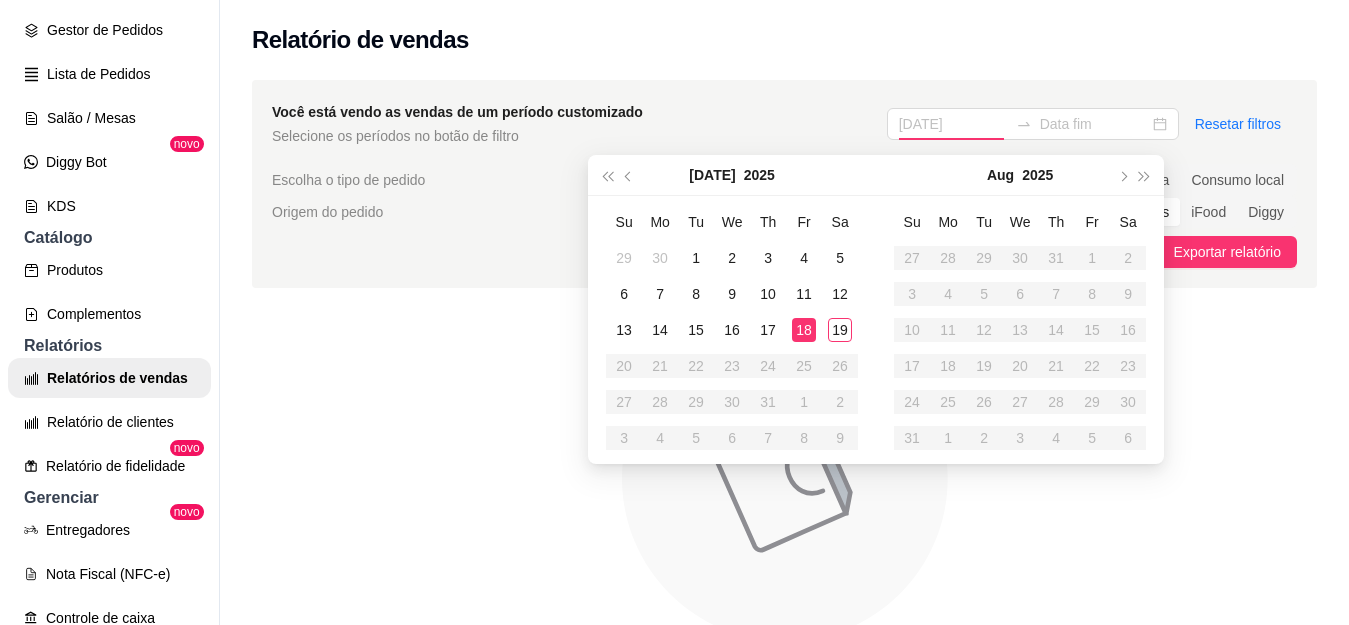 click on "18" at bounding box center (804, 330) 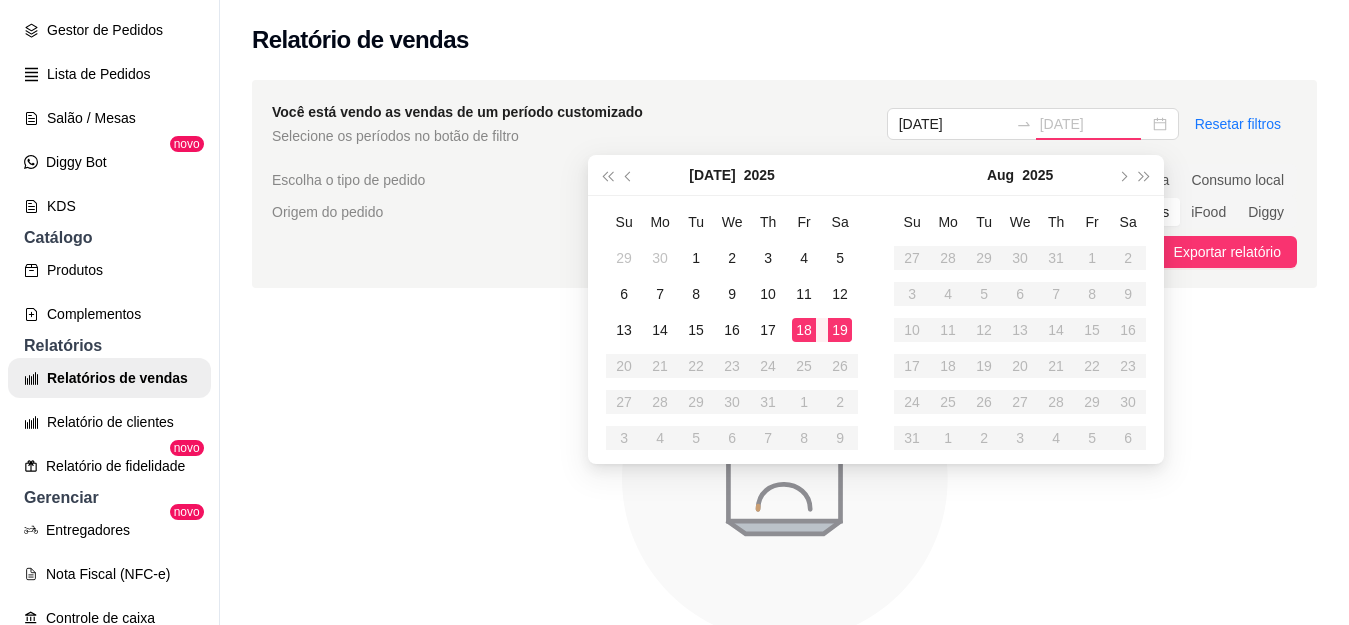 click on "19" at bounding box center [840, 330] 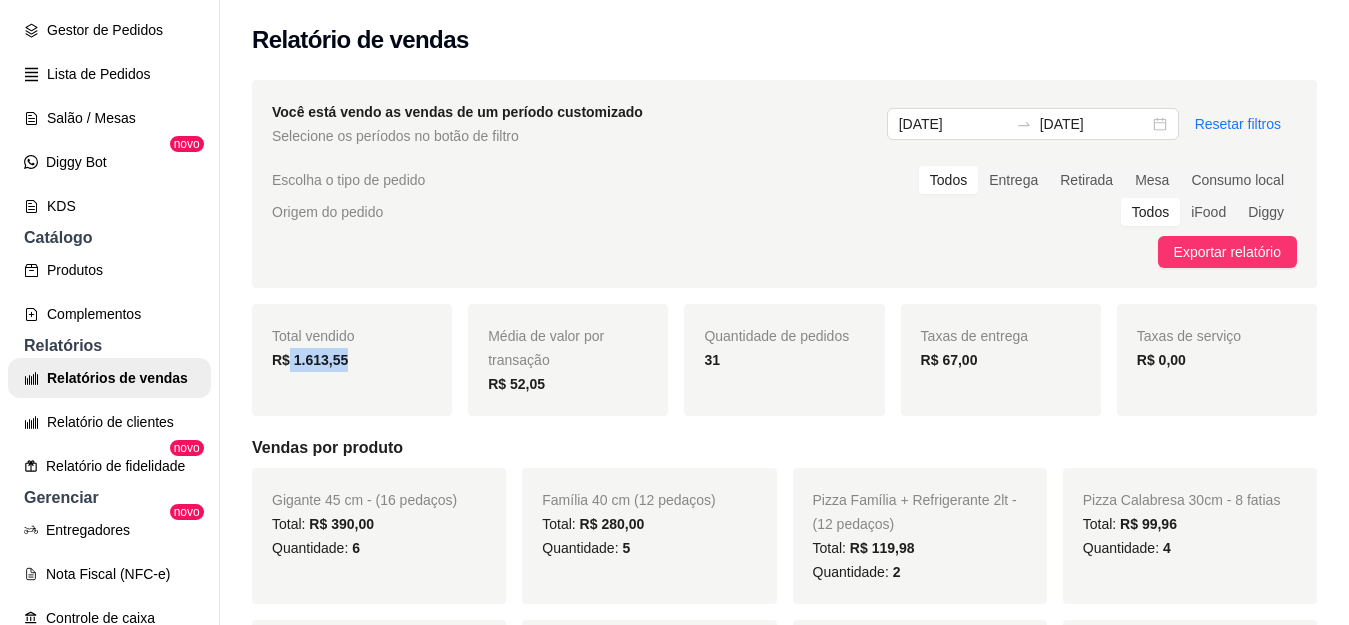 drag, startPoint x: 293, startPoint y: 348, endPoint x: 346, endPoint y: 356, distance: 53.600372 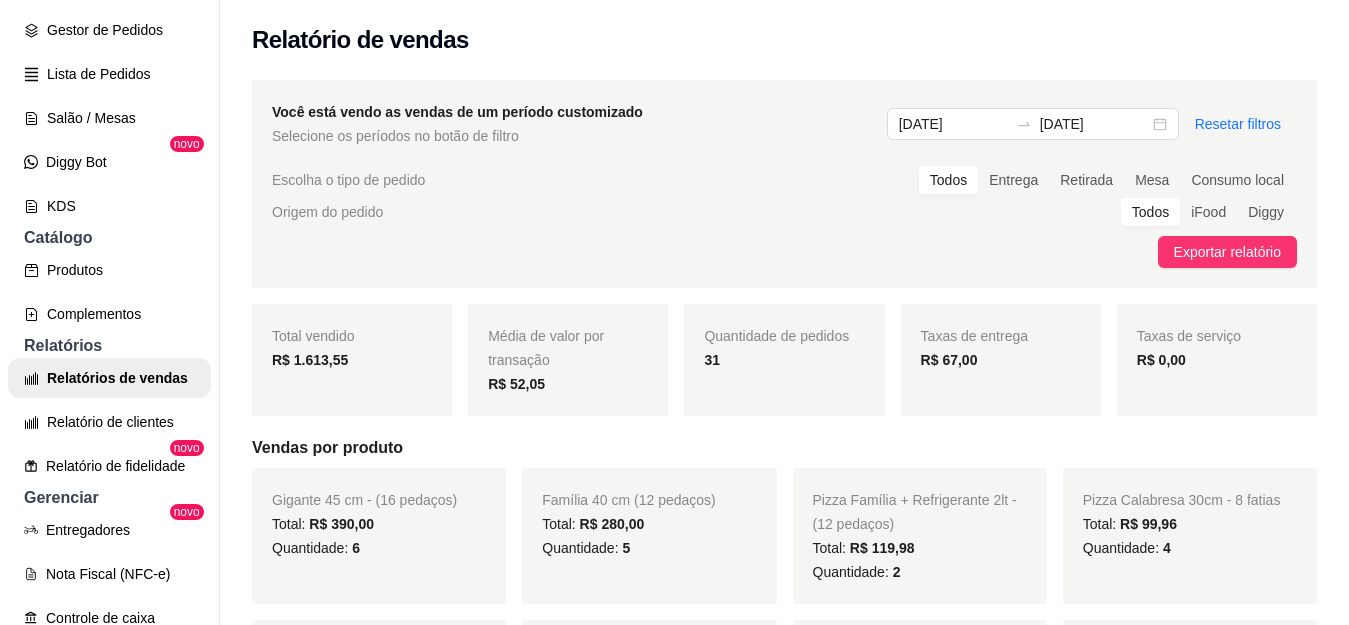 click on "Você está vendo as vendas de   um período customizado Selecione os períodos no botão de filtro [DATE] [DATE] Resetar filtros Escolha o tipo de pedido Todos Entrega Retirada Mesa Consumo local Origem do pedido Todos iFood Diggy Exportar relatório Total vendido R$ 1.613,55 Média de valor por transação R$ 52,05 Quantidade de pedidos 31 Taxas de entrega R$ 67,00 Taxas de serviço R$ 0,00 Vendas por produto Gigante 45 cm - (16 pedaços) Total:   R$ 390,00 Quantidade:   6 Família 40 cm (12 pedaços) Total:   R$ 280,00 Quantidade:   5 Pizza Família + Refrigerante 2lt - (12 pedaços) Total:   R$ 119,98 Quantidade:   2 Pizza Calabresa 30cm - 8 fatias Total:   R$ 99,96 Quantidade:   4 Gigante (16 pedaços) Total:   R$ 95,00 Quantidade:   1 FAMILIA (40 CM) (12 PEDAÇOS) Total:   R$ 81,94 Quantidade:   1 Pizza Gigante + Refrigerante 2lt - (16 pedaços) Total:   R$ 69,99 Quantidade:   1 COMBO HAMBURGUER Total:   R$ 60,00 Quantidade:   6 Pizza De 30 Cm - Mussarela Total:   R$ 60,00   3     1" at bounding box center (784, 2380) 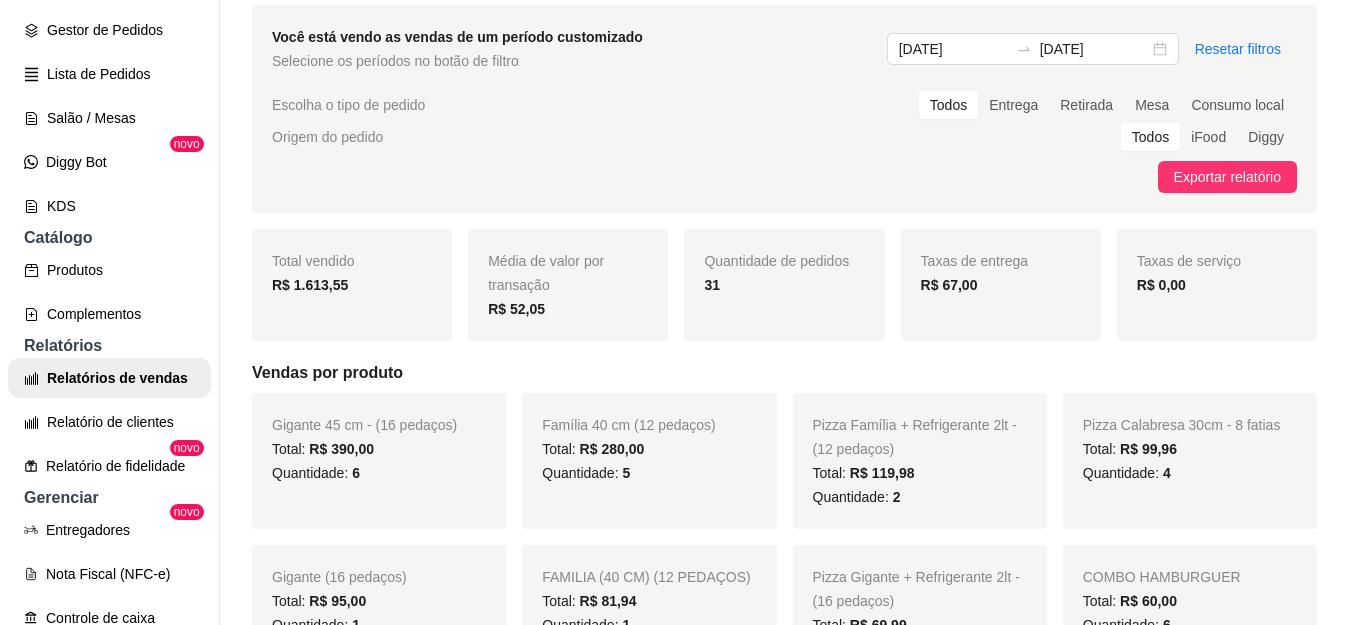 scroll, scrollTop: 0, scrollLeft: 0, axis: both 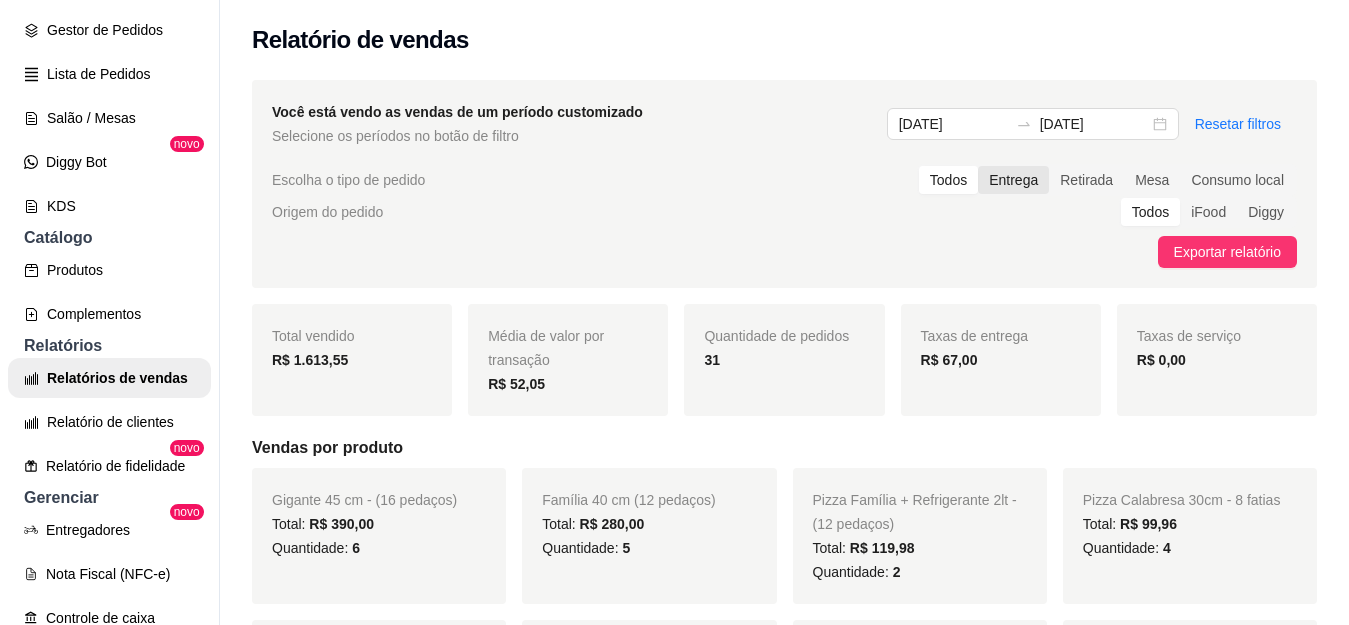 click on "Entrega" at bounding box center [1013, 180] 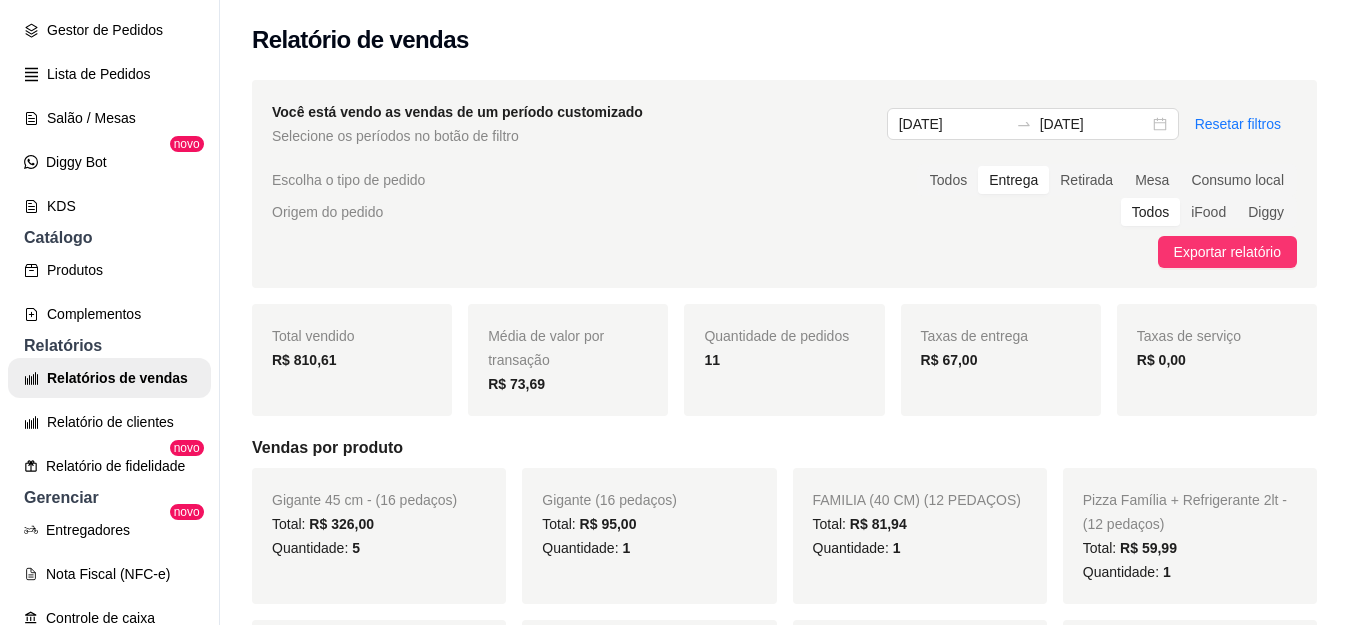 scroll, scrollTop: 0, scrollLeft: 0, axis: both 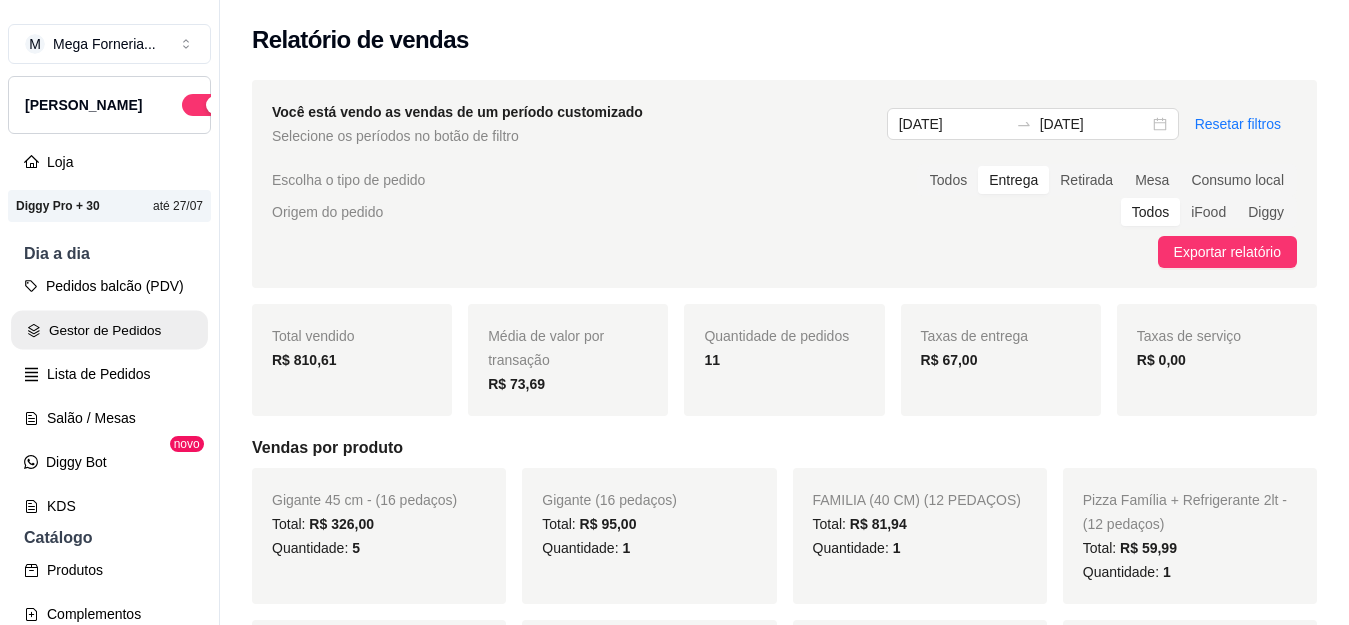 click on "Gestor de Pedidos" at bounding box center (109, 330) 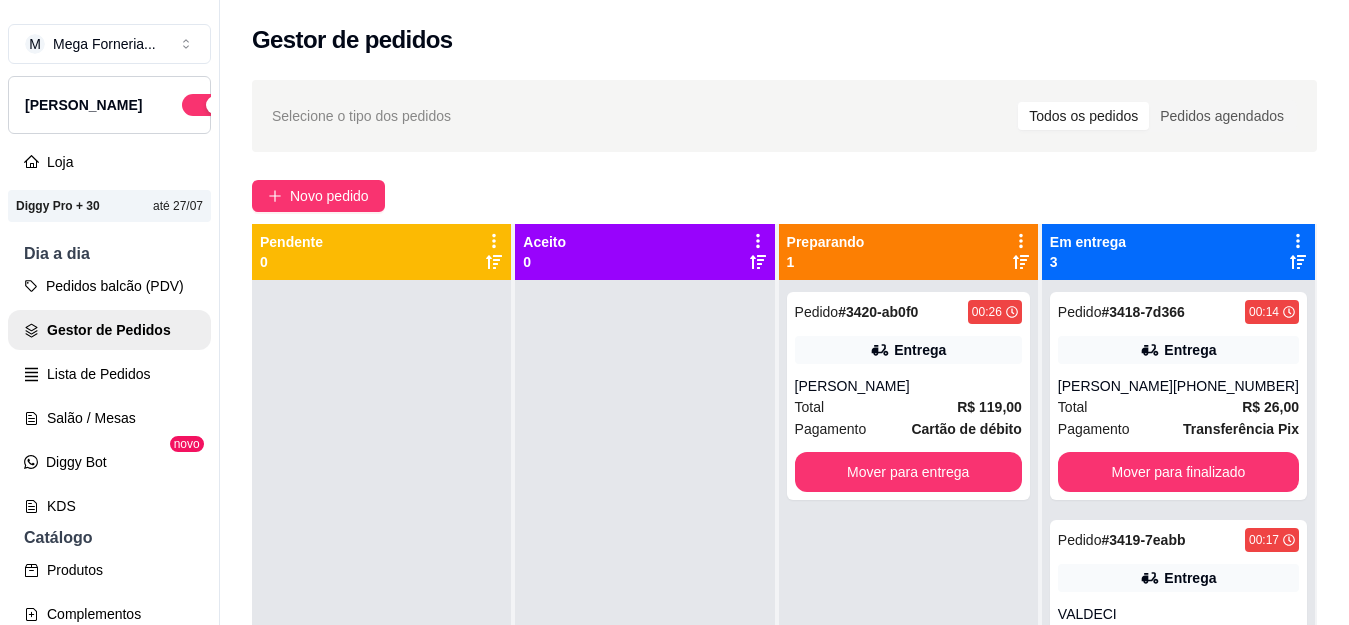 scroll, scrollTop: 56, scrollLeft: 0, axis: vertical 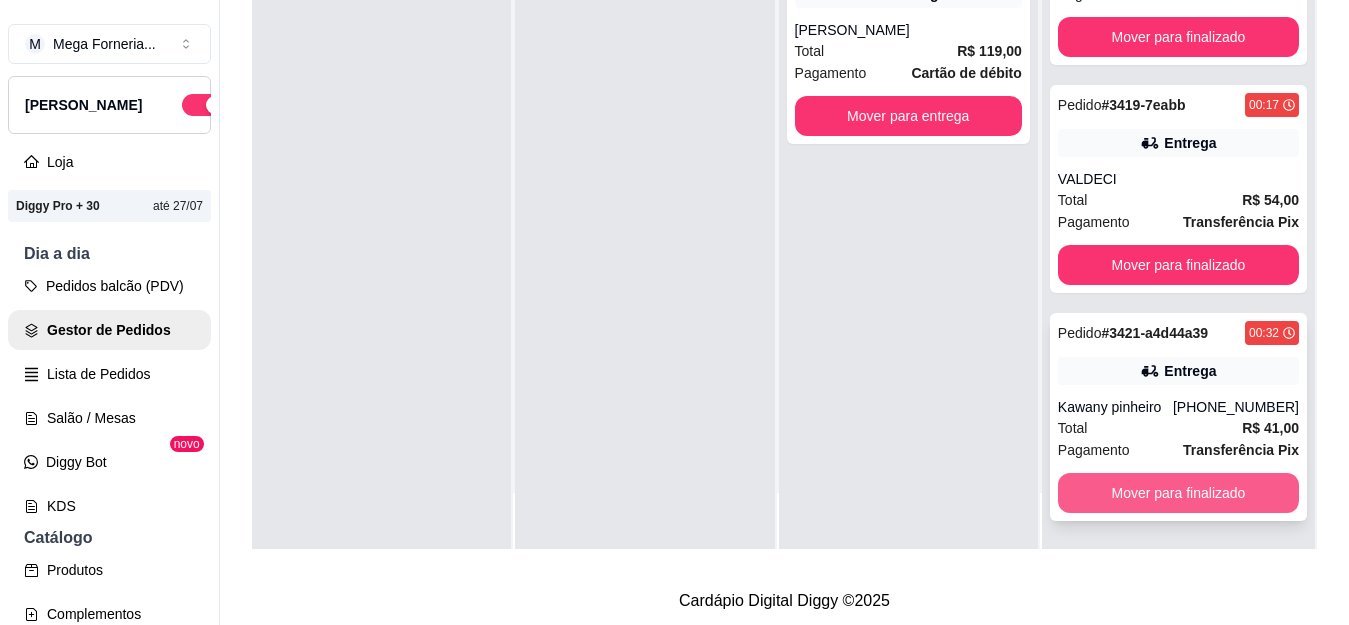 click on "Mover para finalizado" at bounding box center (1178, 493) 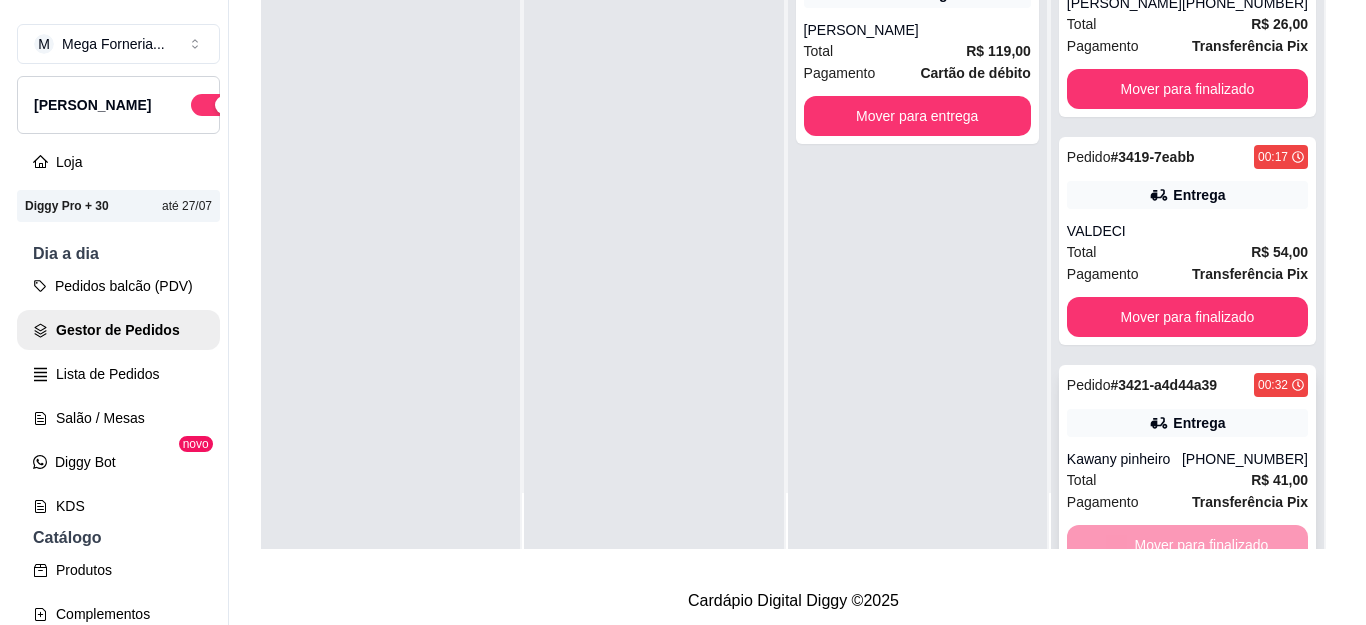 scroll, scrollTop: 0, scrollLeft: 0, axis: both 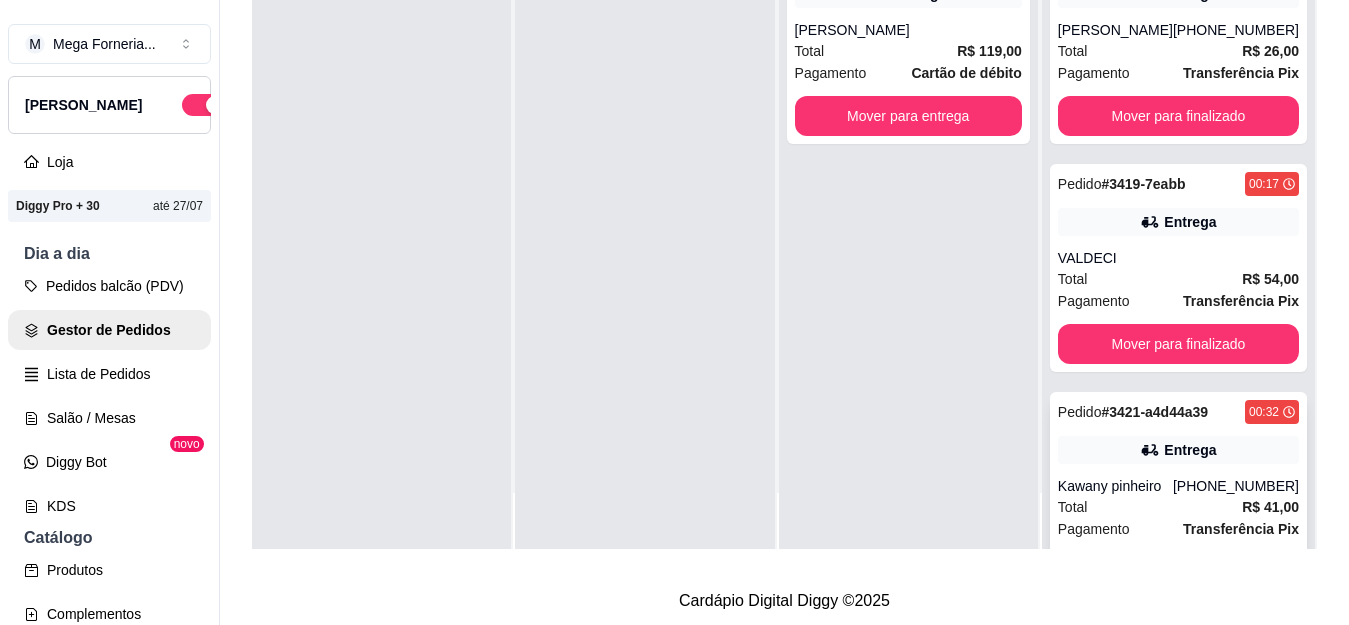 click on "Kawany pinheiro" at bounding box center [1115, 486] 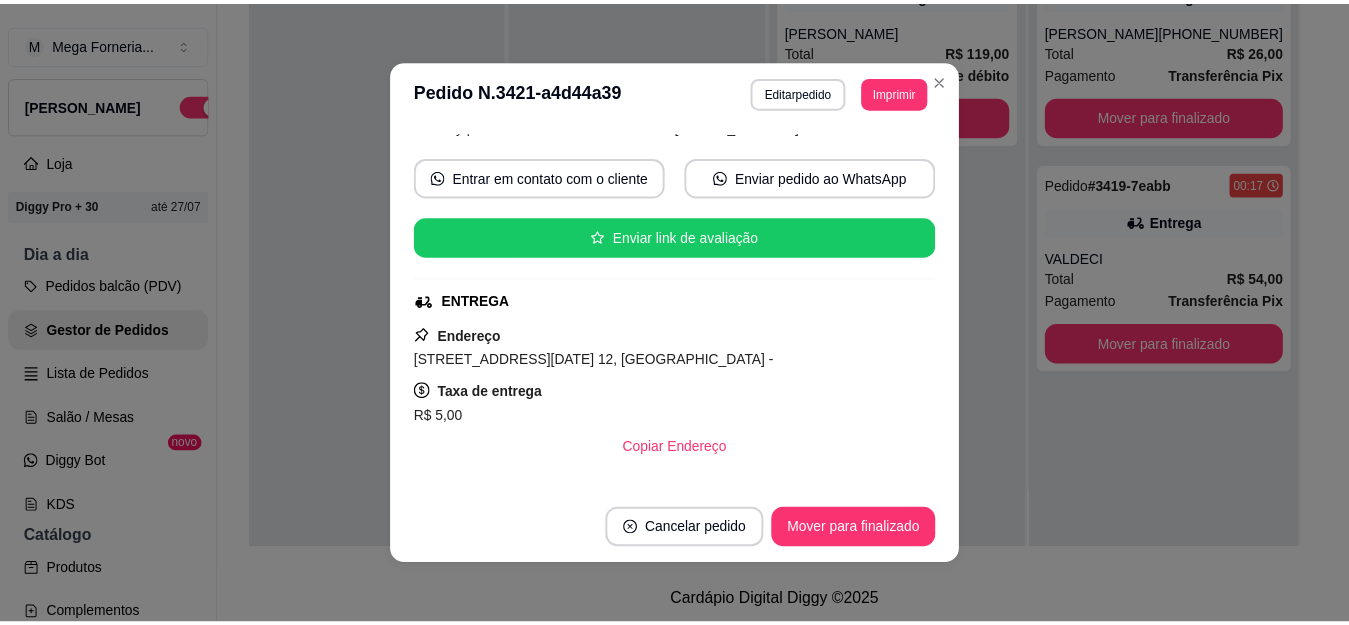 scroll, scrollTop: 146, scrollLeft: 0, axis: vertical 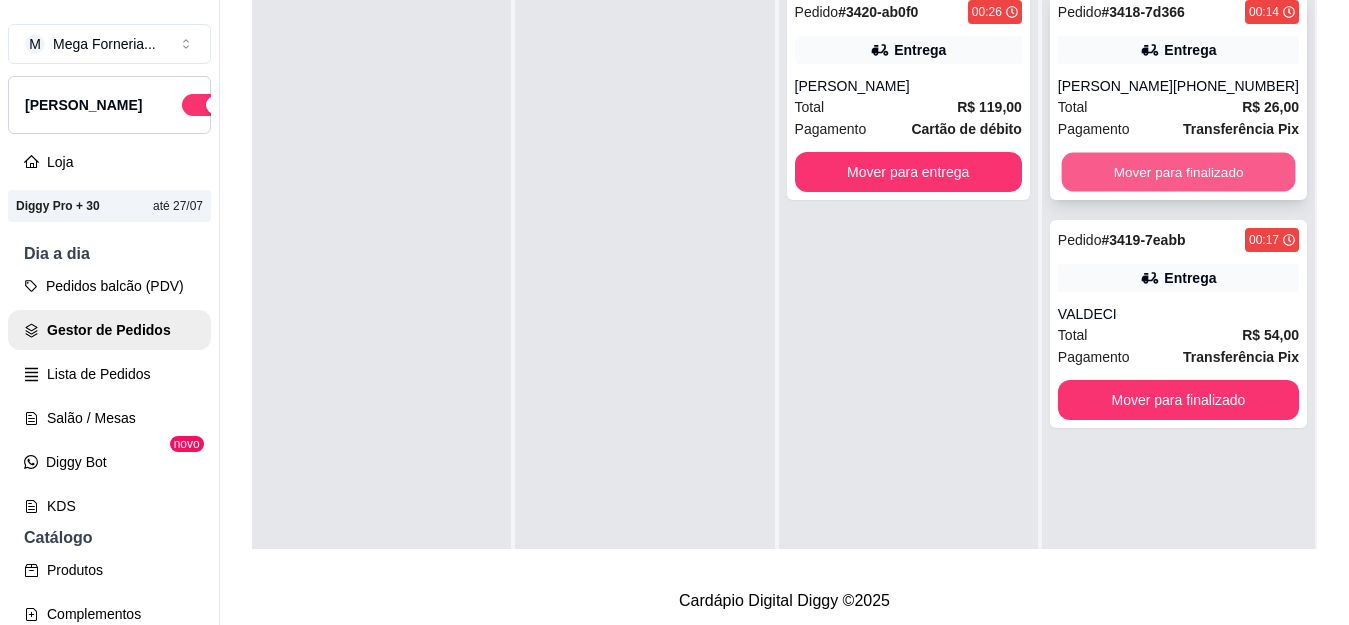 click on "Mover para finalizado" at bounding box center (1178, 172) 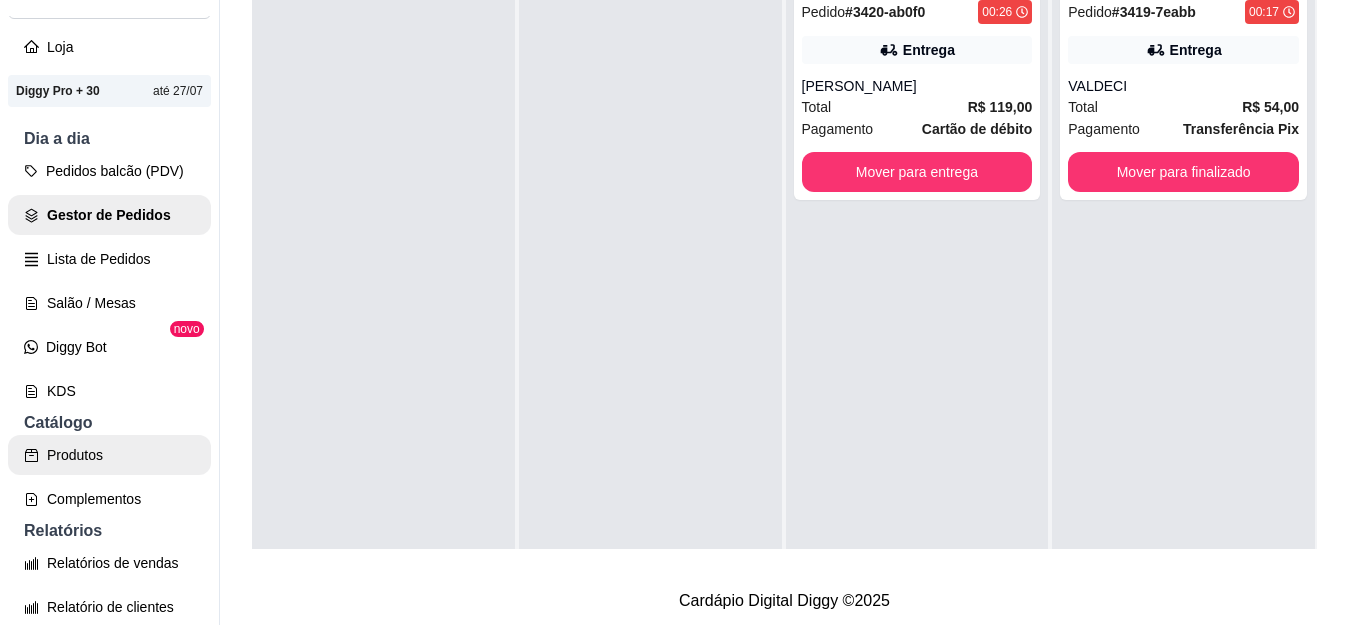 scroll, scrollTop: 200, scrollLeft: 0, axis: vertical 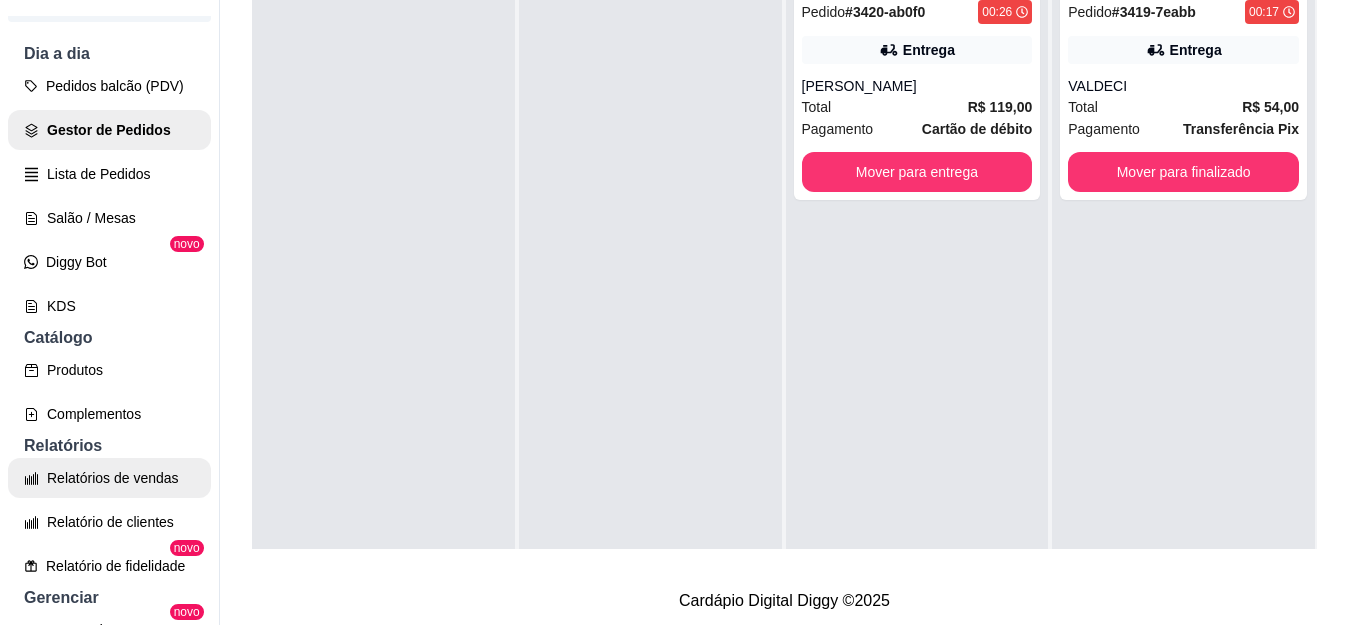 click on "Relatórios de vendas" at bounding box center (109, 478) 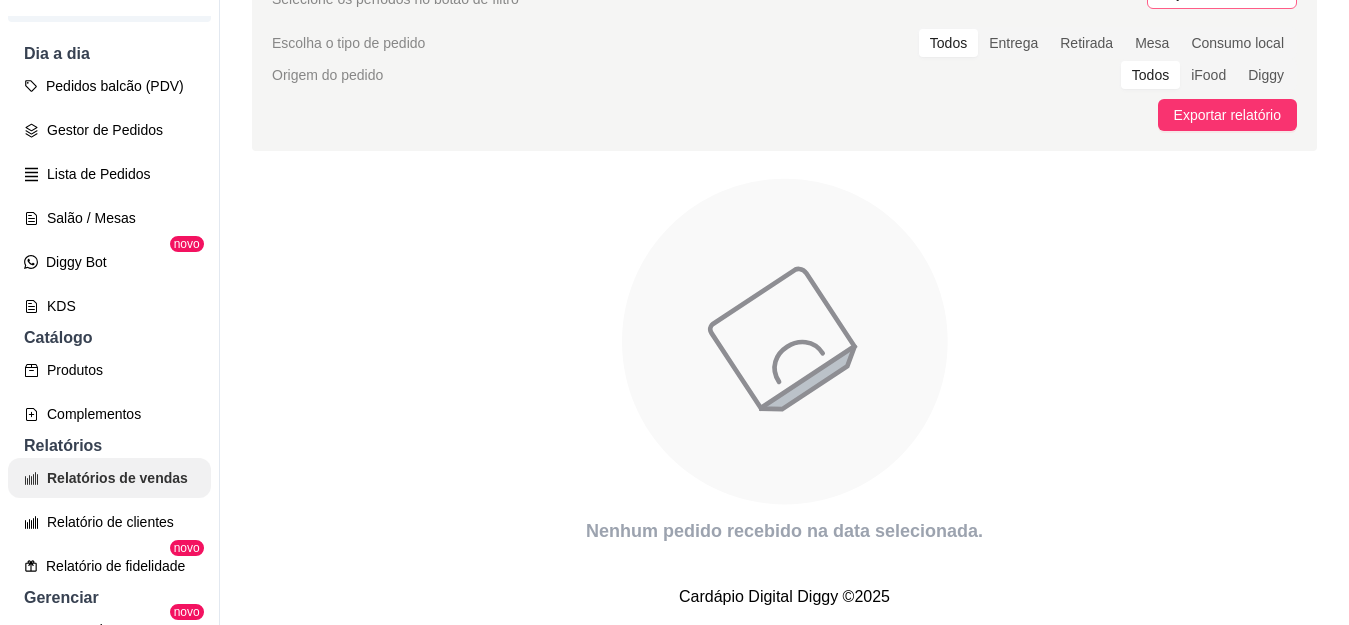 scroll, scrollTop: 0, scrollLeft: 0, axis: both 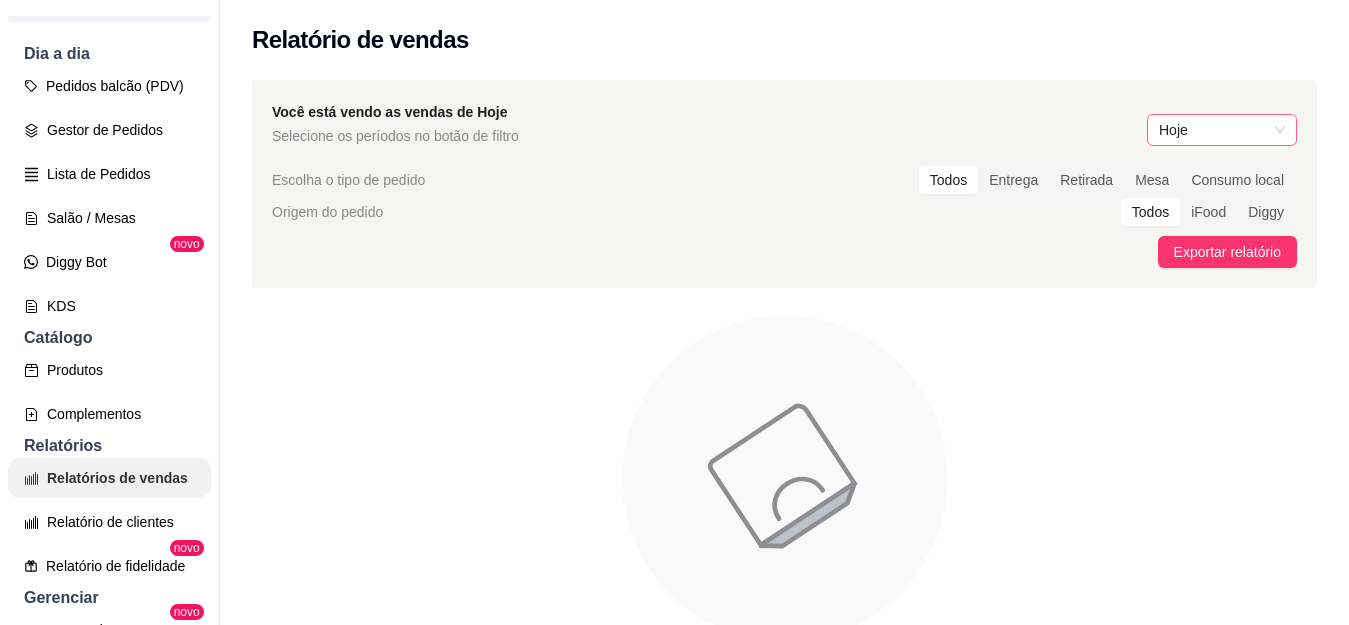 click on "Hoje" at bounding box center [1222, 130] 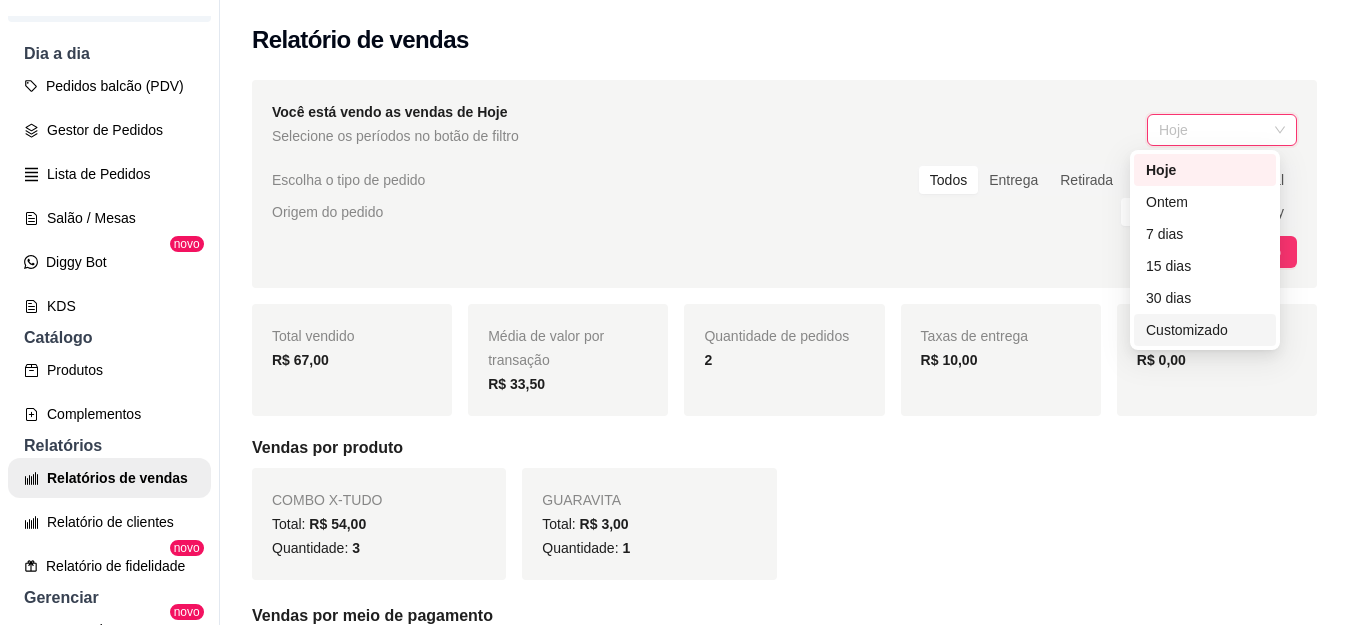 click on "Customizado" at bounding box center (1205, 330) 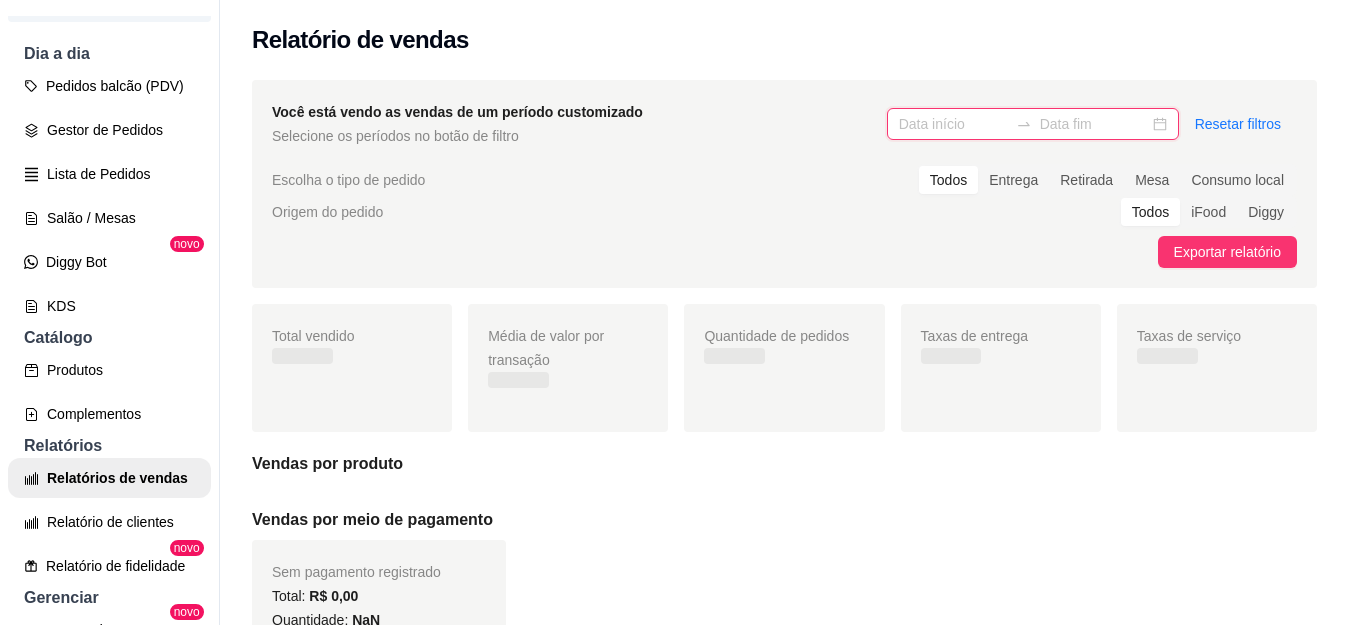 click at bounding box center [953, 124] 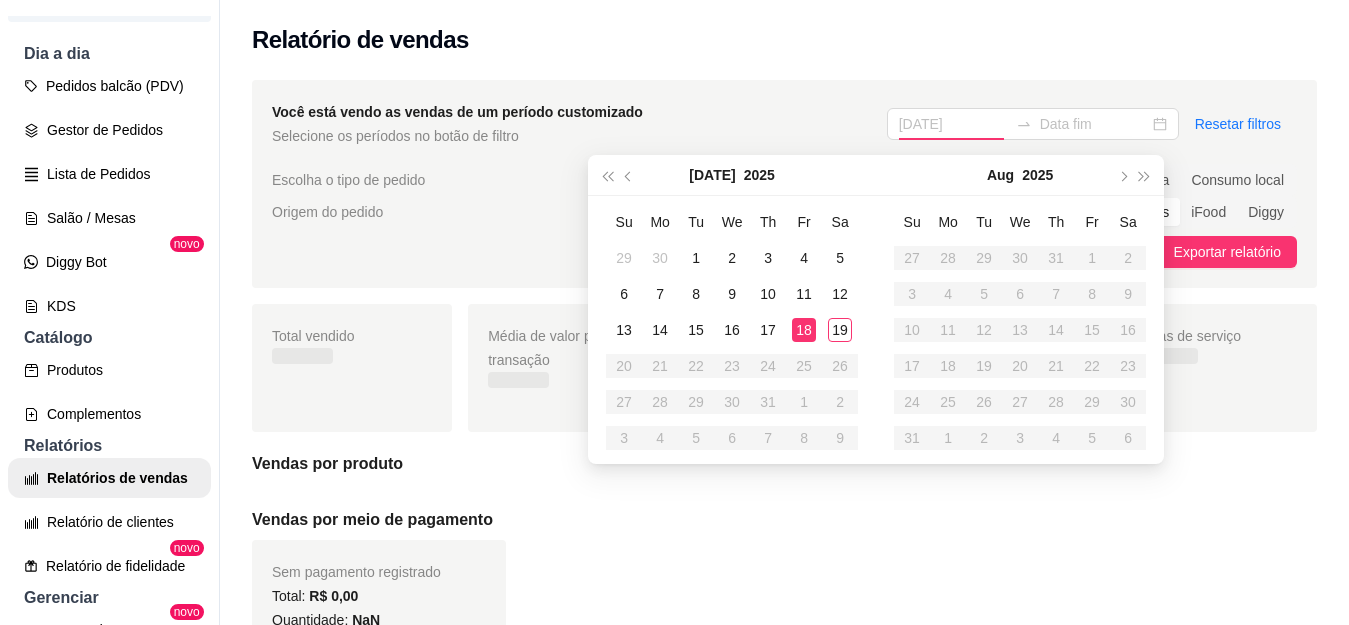 click on "18" at bounding box center [804, 330] 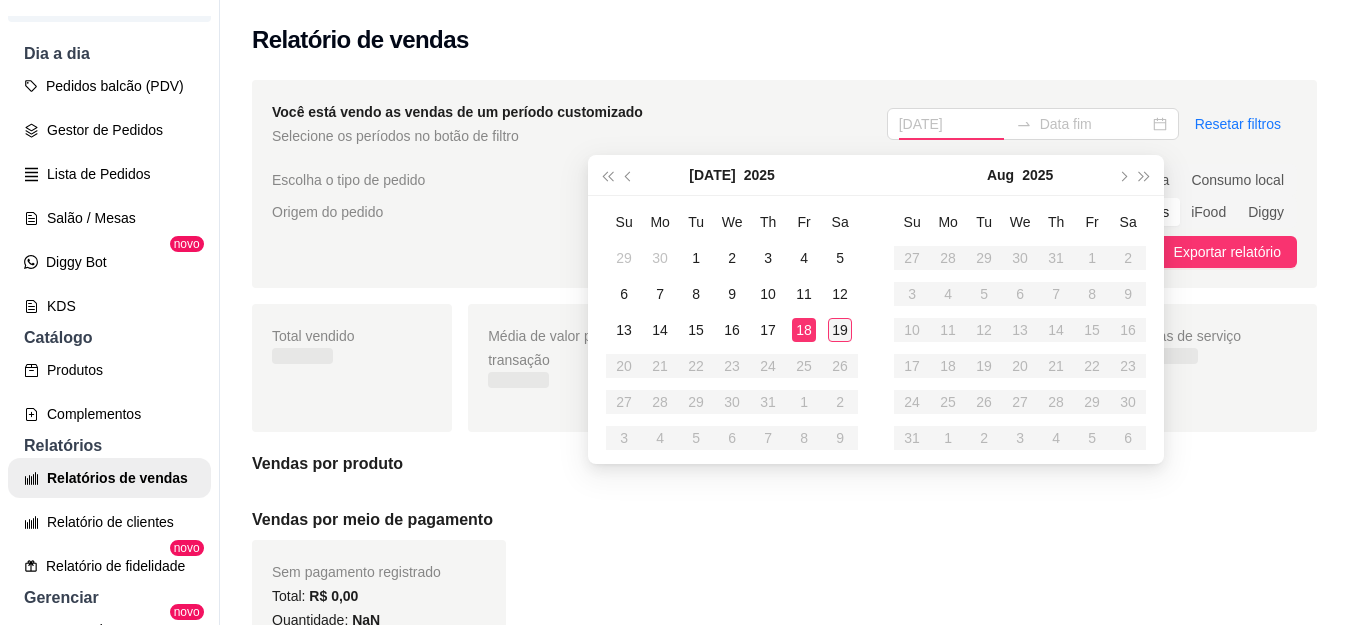 click on "19" at bounding box center (840, 330) 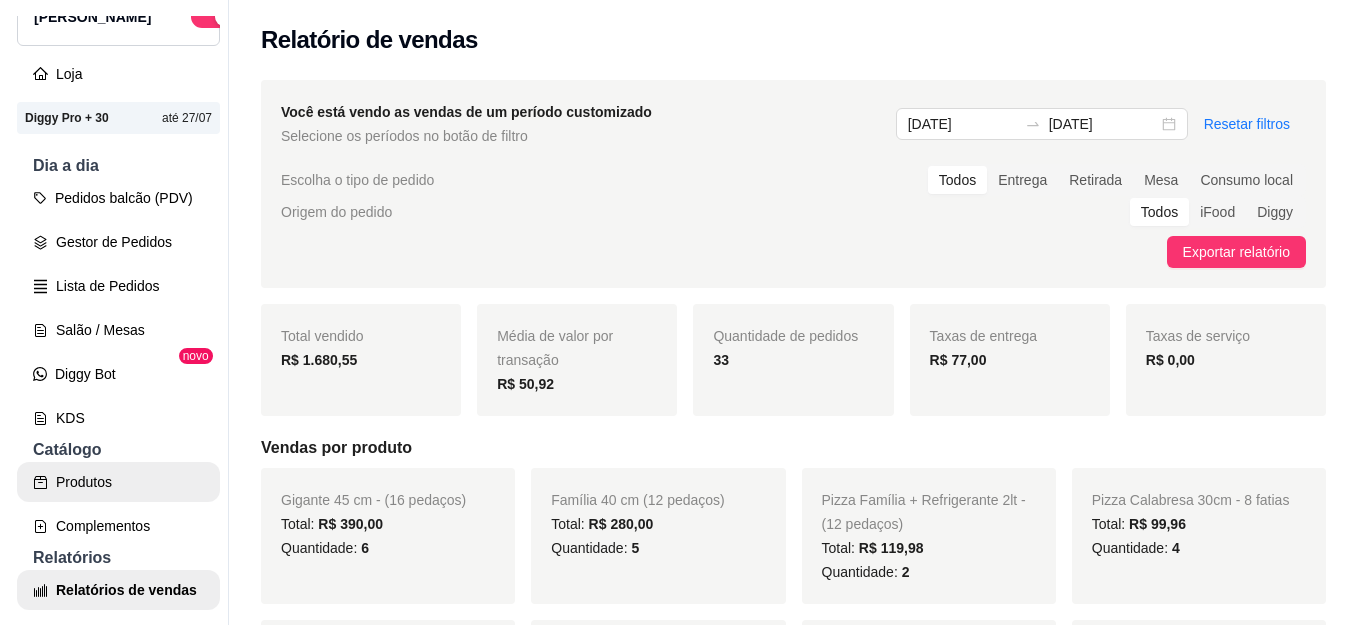 scroll, scrollTop: 0, scrollLeft: 0, axis: both 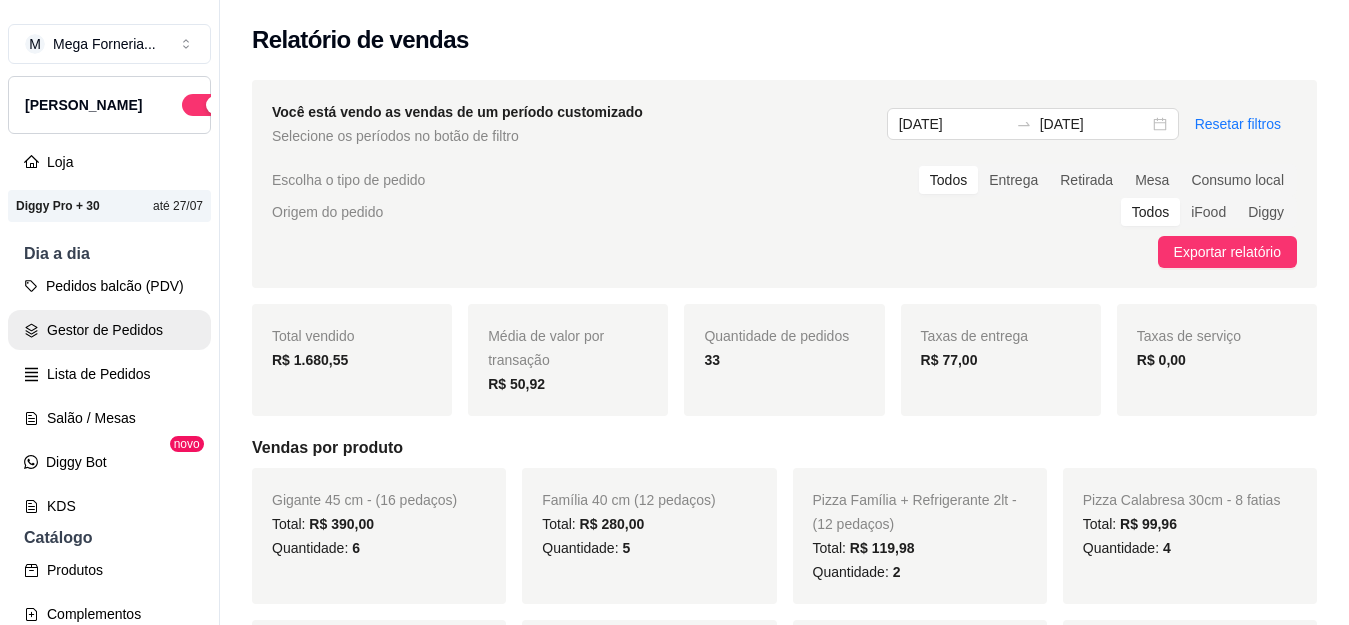 click on "Gestor de Pedidos" at bounding box center [109, 330] 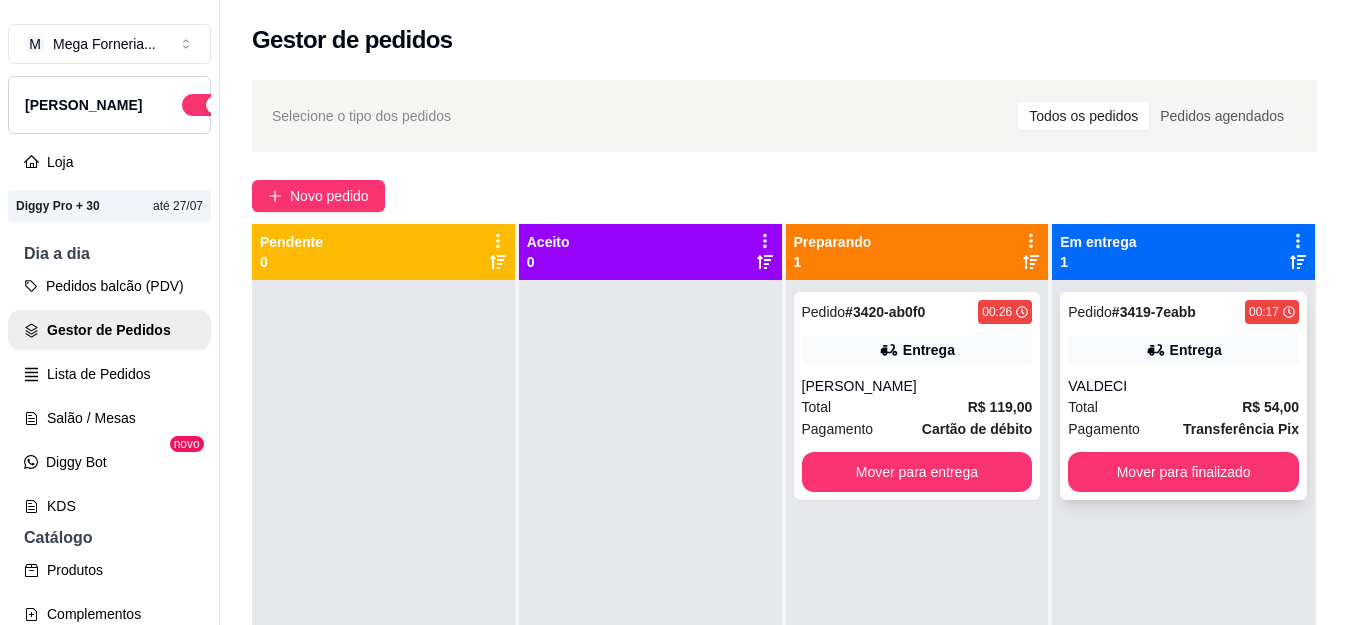 click on "Entrega" at bounding box center (1183, 350) 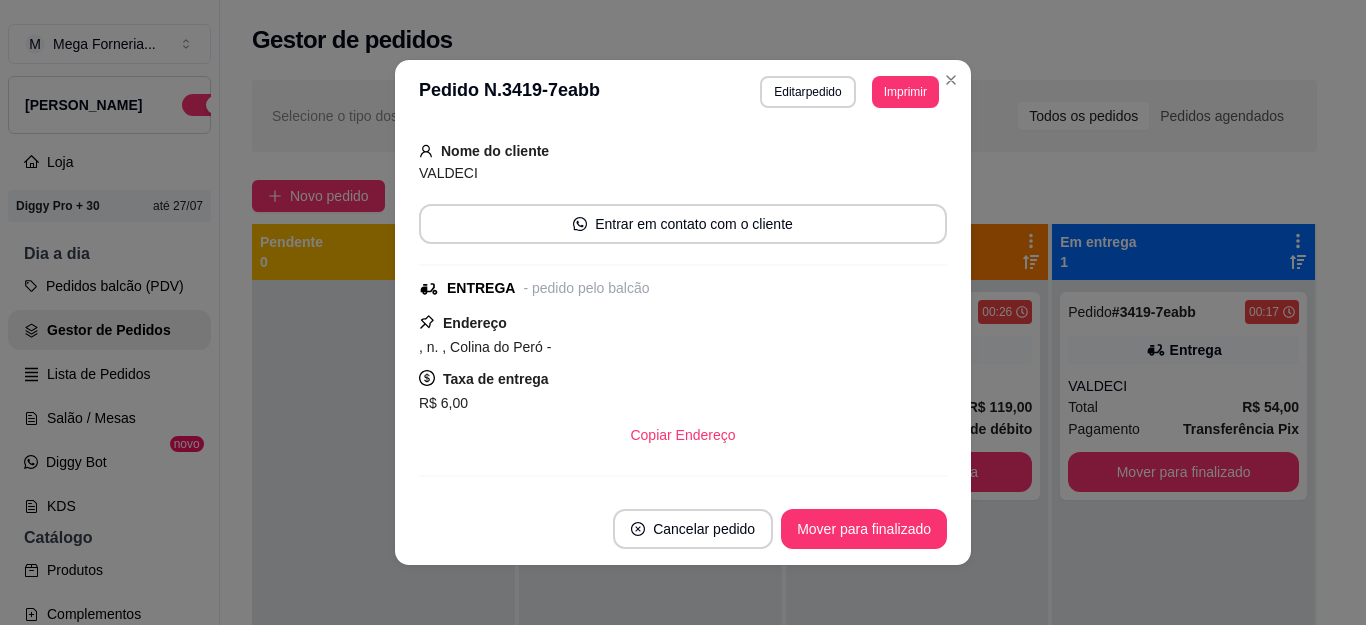 scroll, scrollTop: 300, scrollLeft: 0, axis: vertical 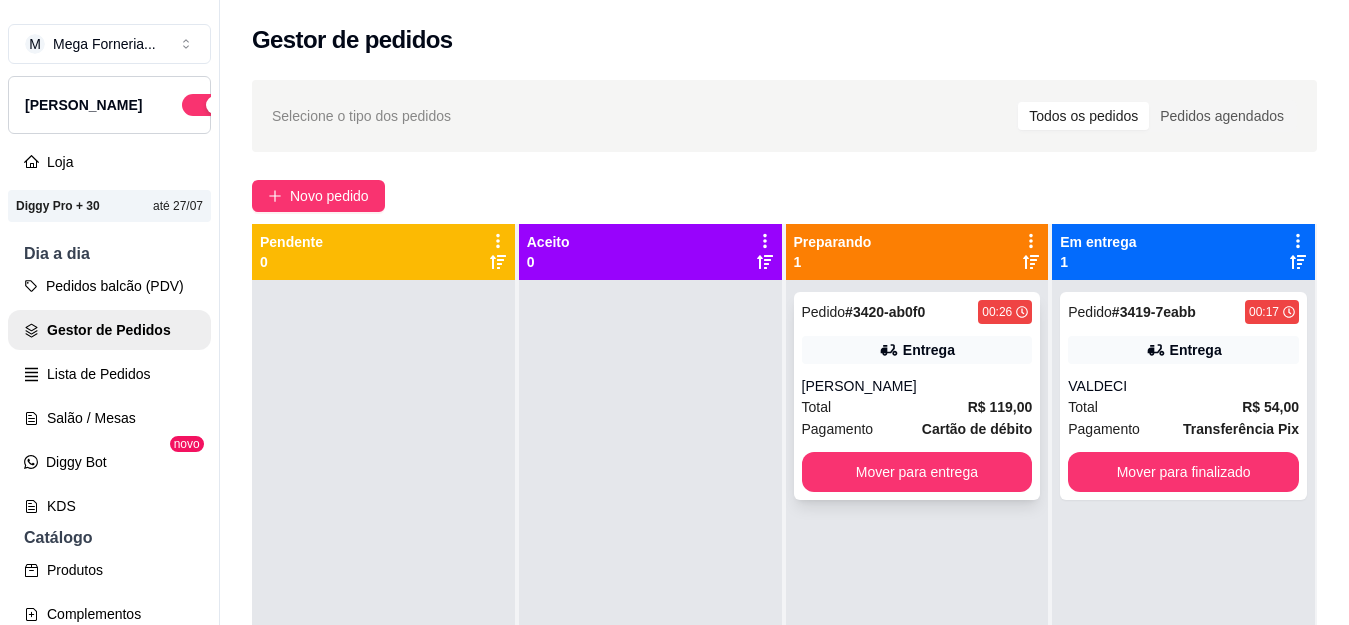 click on "[PERSON_NAME]" at bounding box center (917, 386) 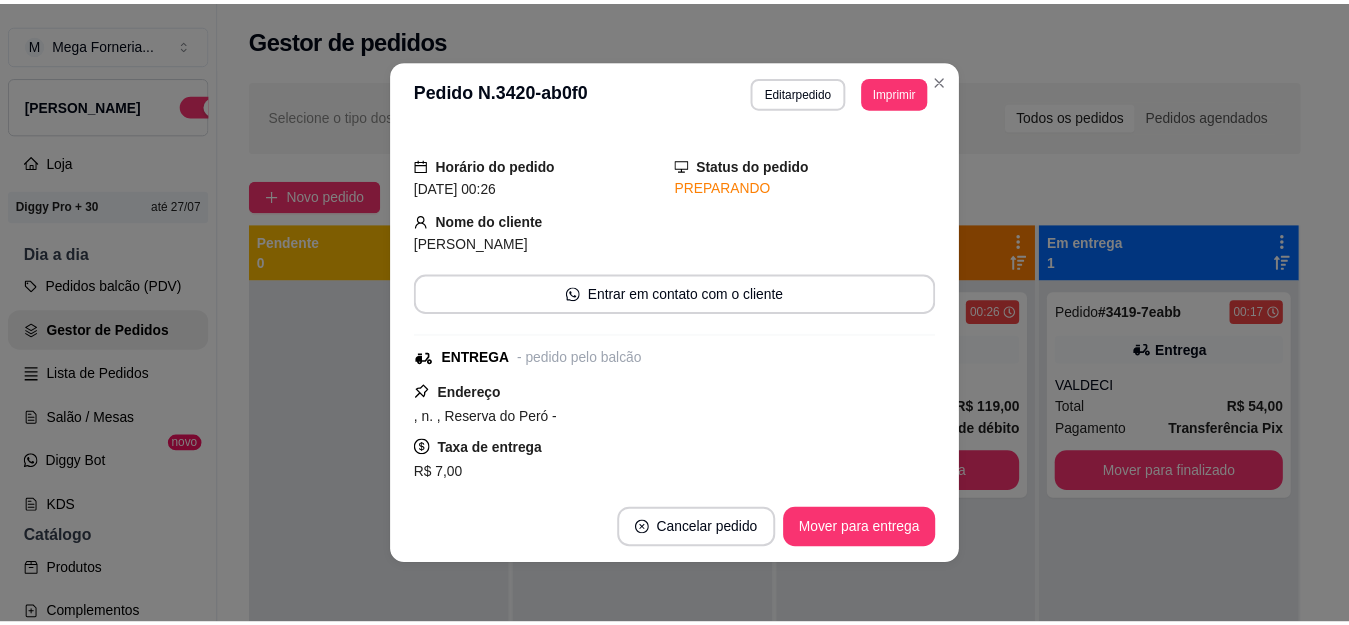 scroll, scrollTop: 200, scrollLeft: 0, axis: vertical 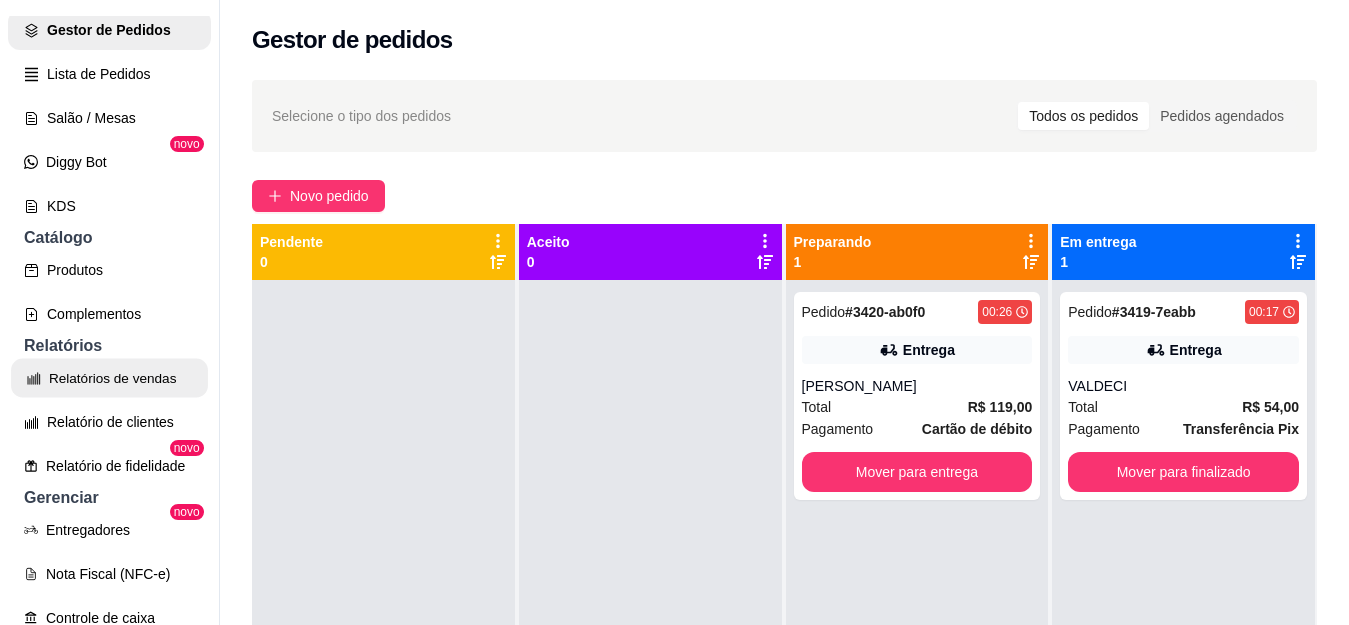 click on "Relatórios de vendas" at bounding box center (109, 378) 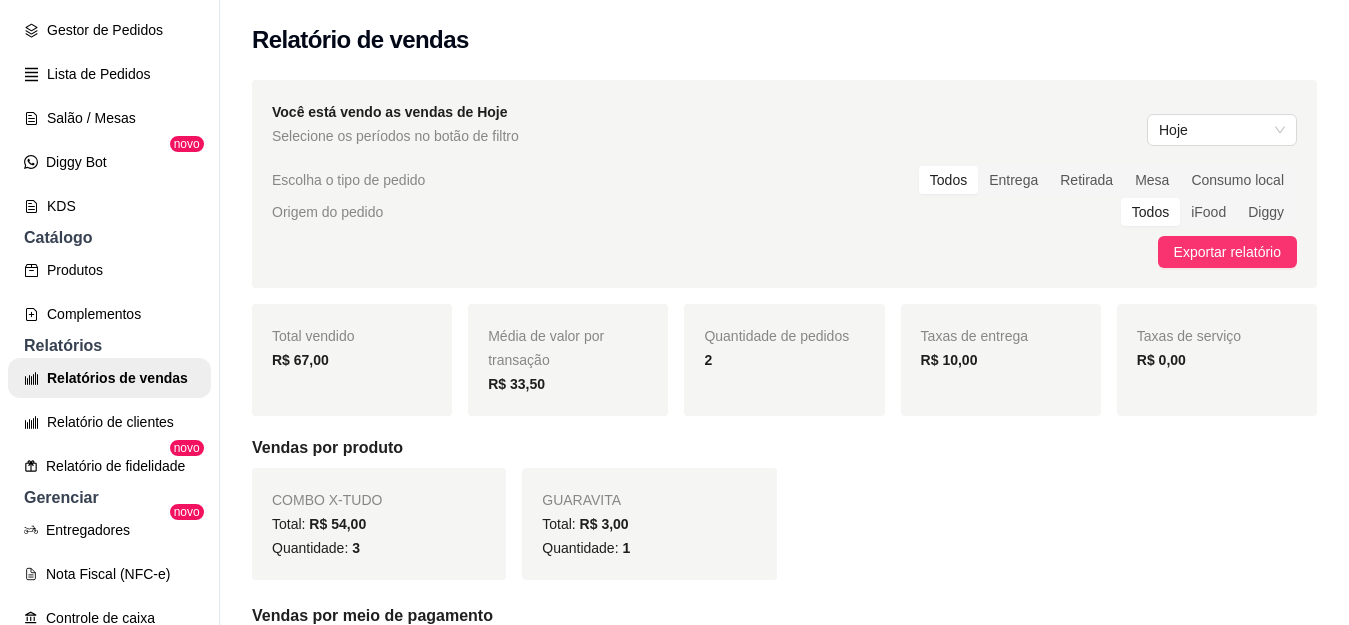 click on "Hoje" at bounding box center (1222, 124) 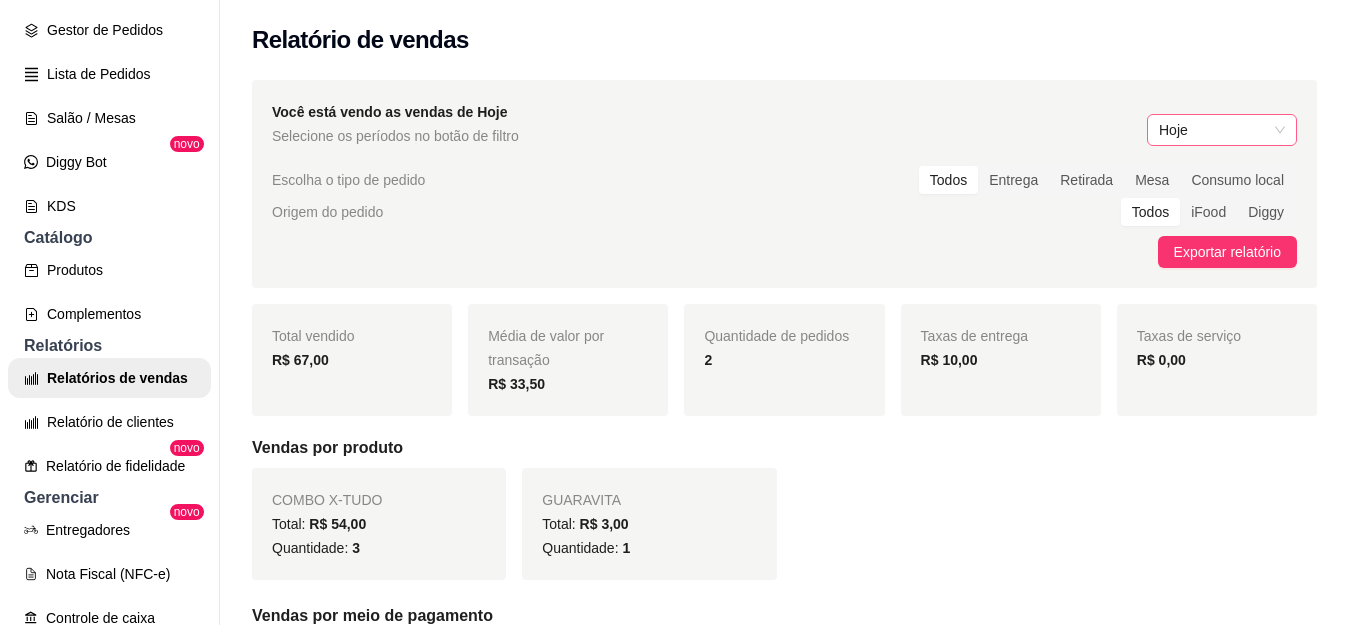 click on "Hoje" at bounding box center (1222, 130) 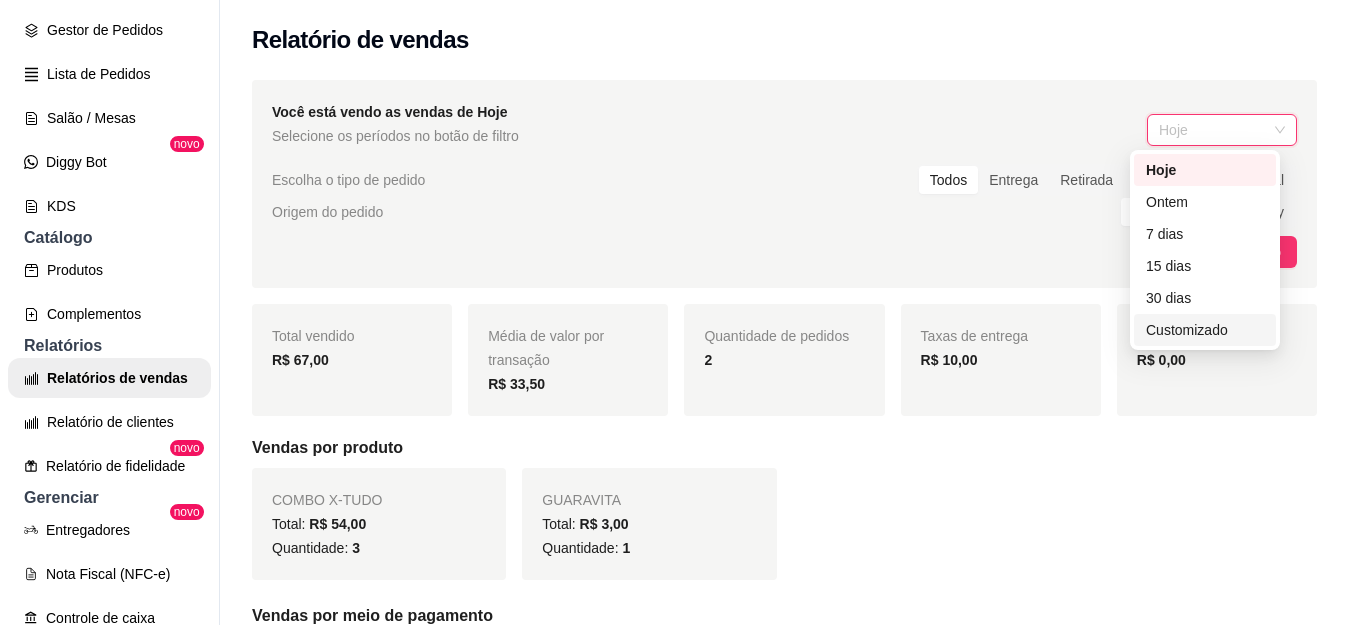 click on "Customizado" at bounding box center (1205, 330) 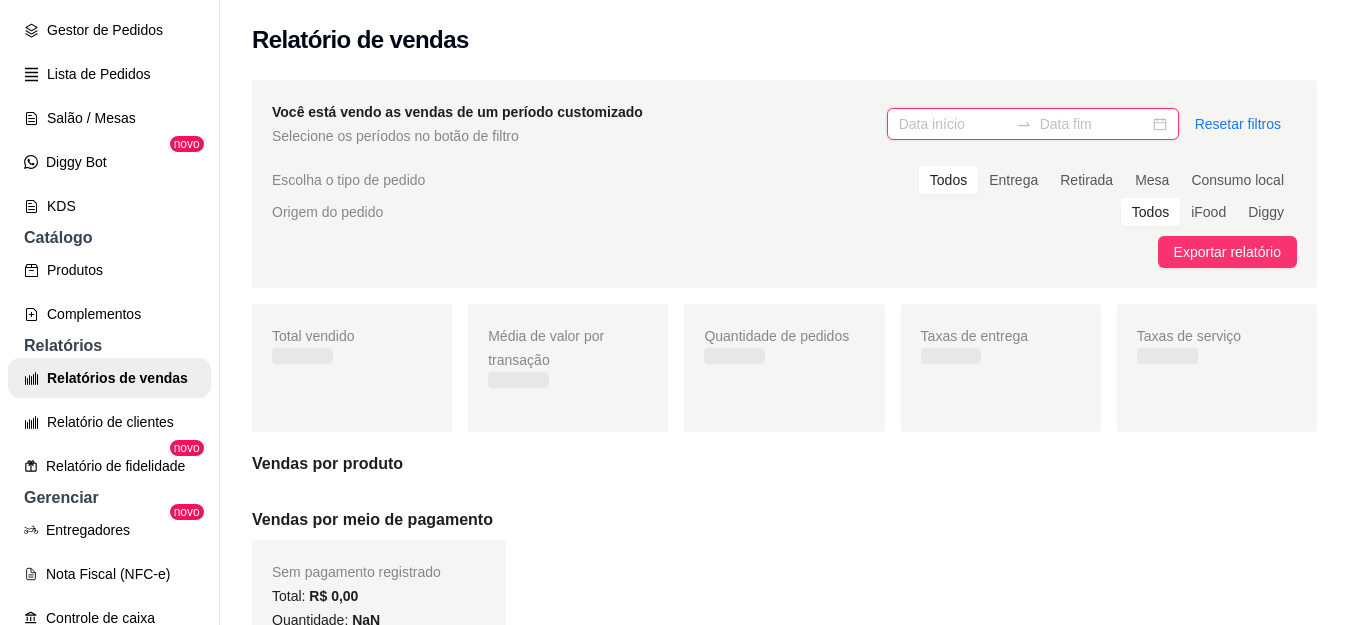 click at bounding box center [953, 124] 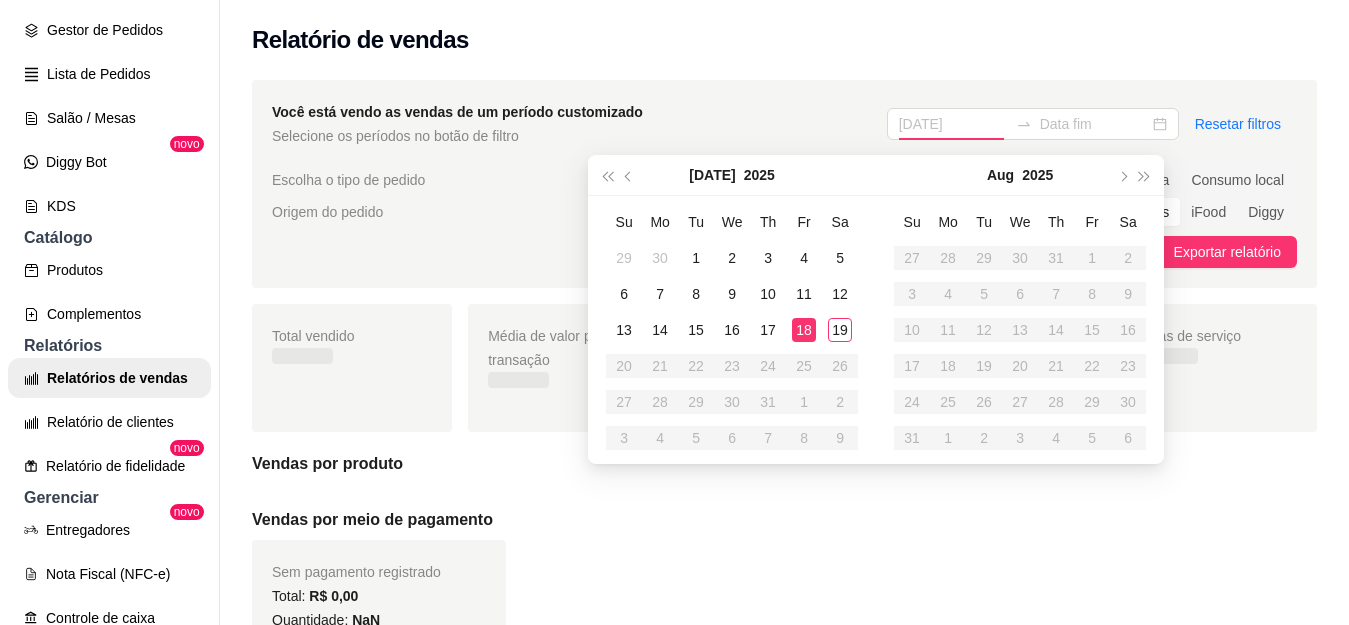 click on "18" at bounding box center (804, 330) 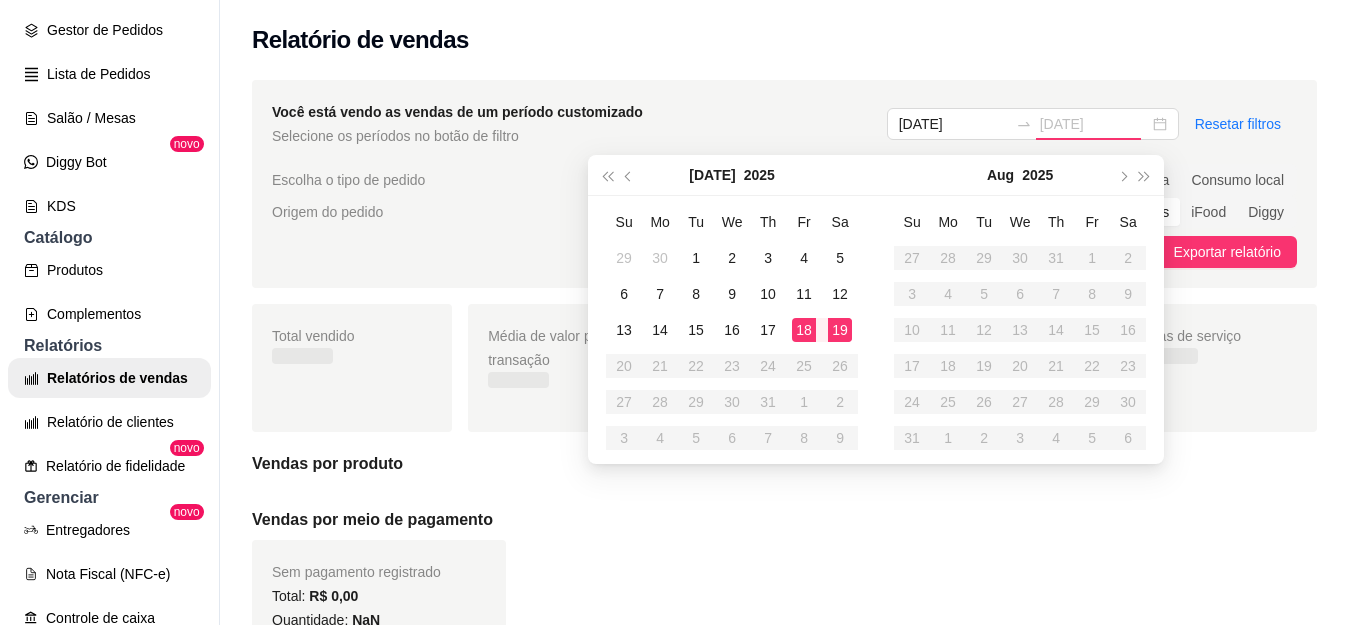 click on "19" at bounding box center [840, 330] 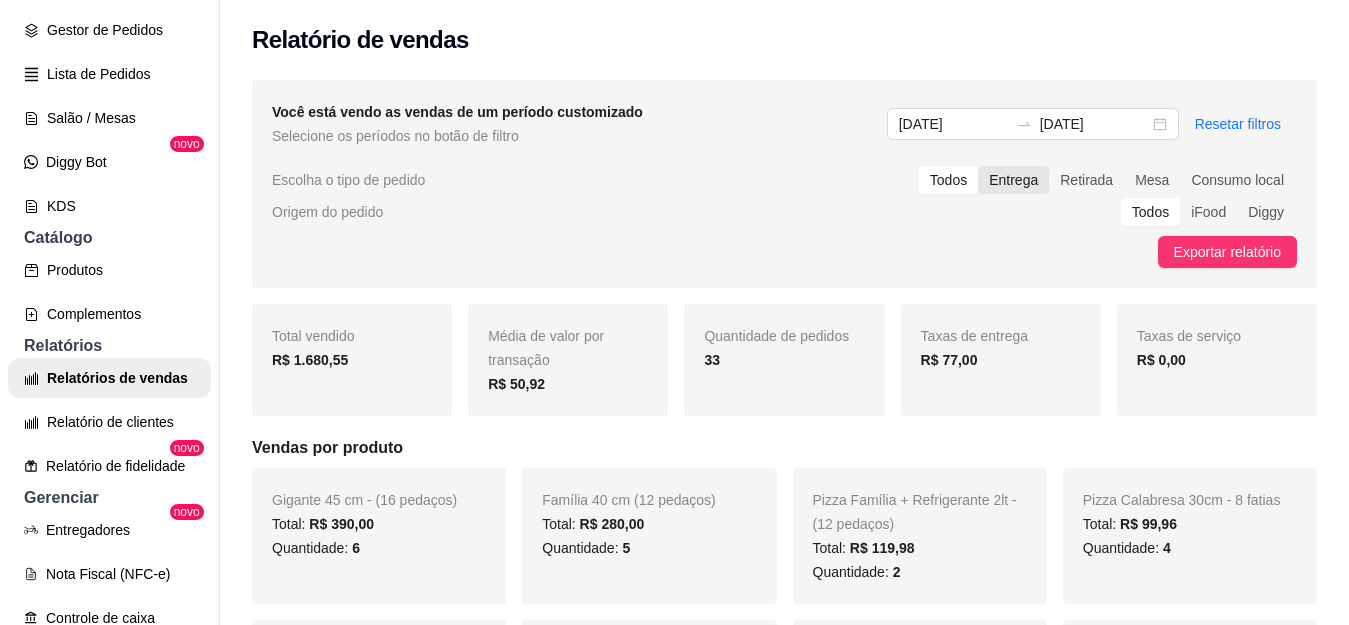 click on "Entrega" at bounding box center (1013, 180) 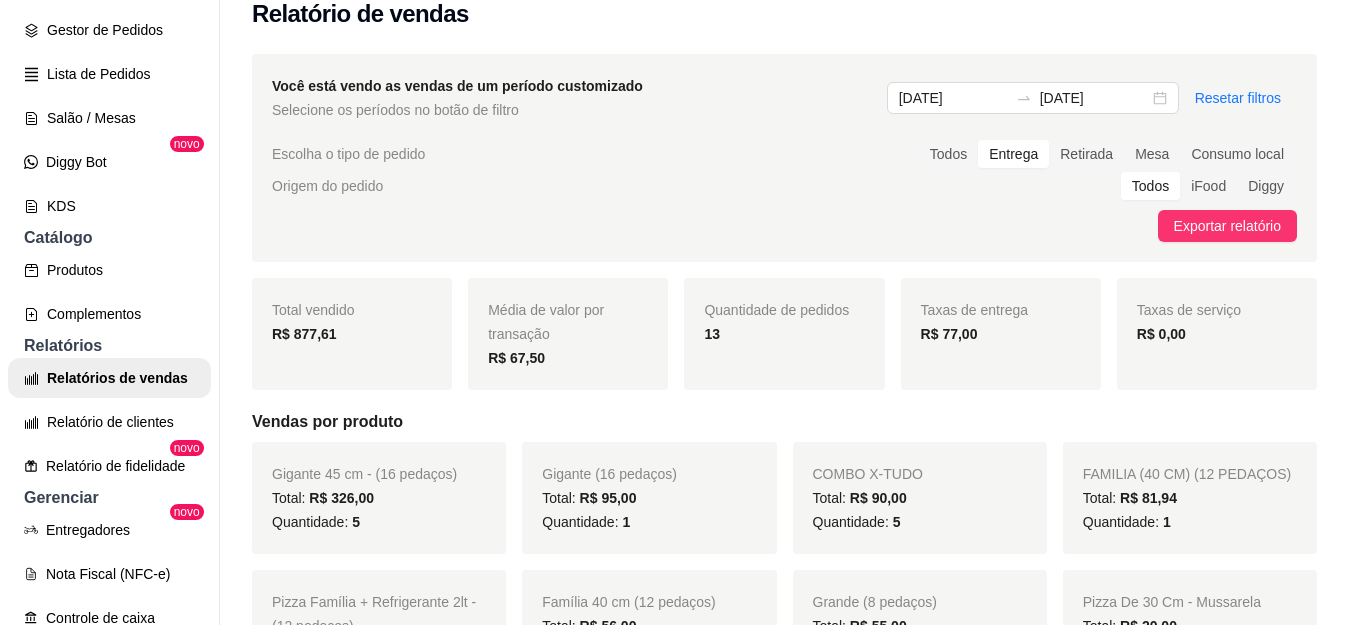 scroll, scrollTop: 0, scrollLeft: 0, axis: both 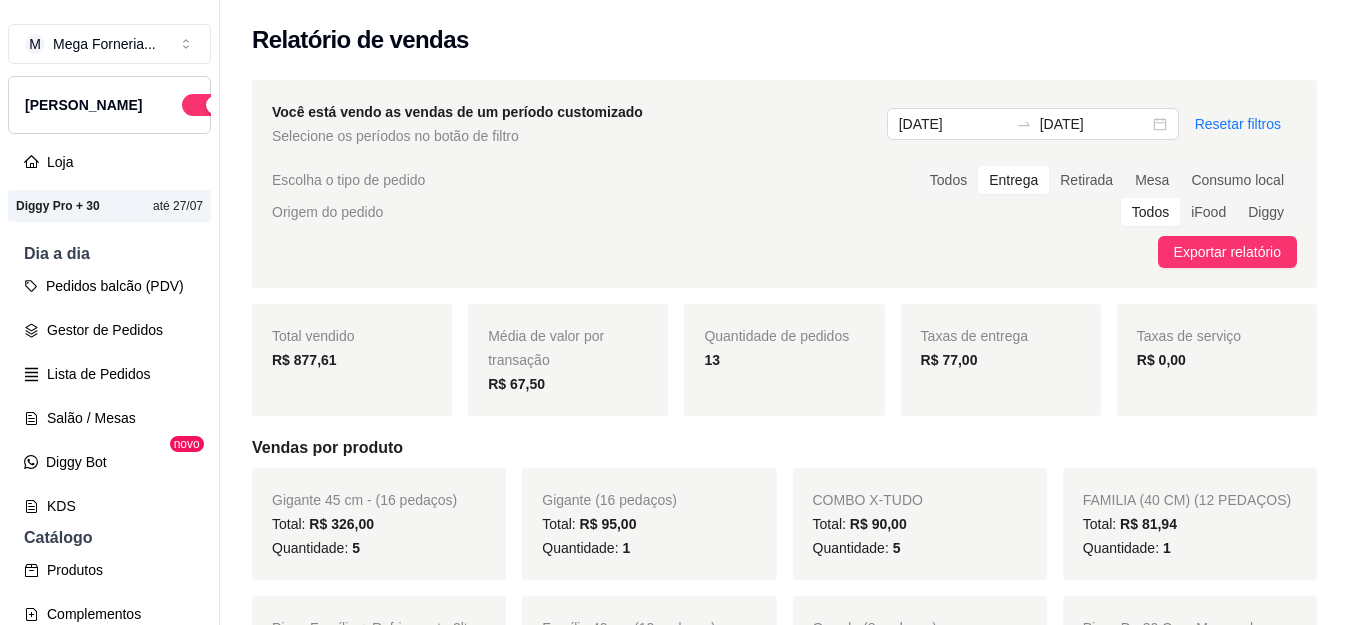 click on "Pedidos balcão (PDV) Gestor de Pedidos Lista de Pedidos Salão / Mesas Diggy Bot novo KDS" at bounding box center [109, 396] 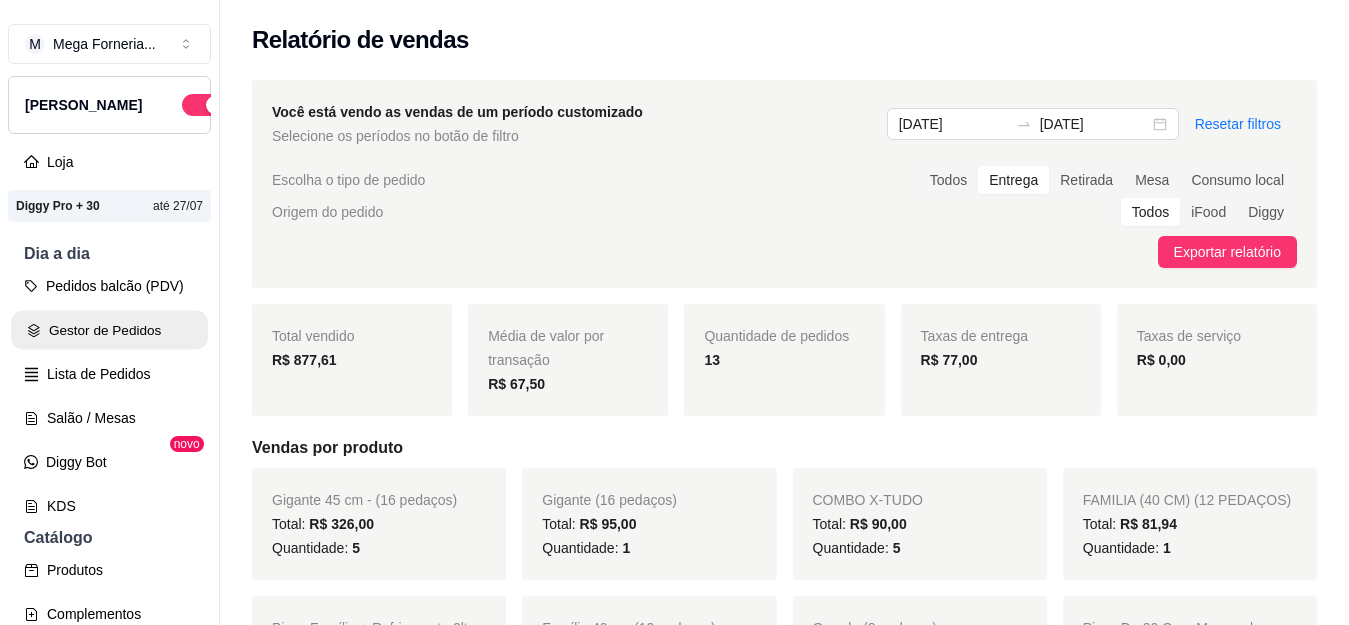 click on "Gestor de Pedidos" at bounding box center [109, 330] 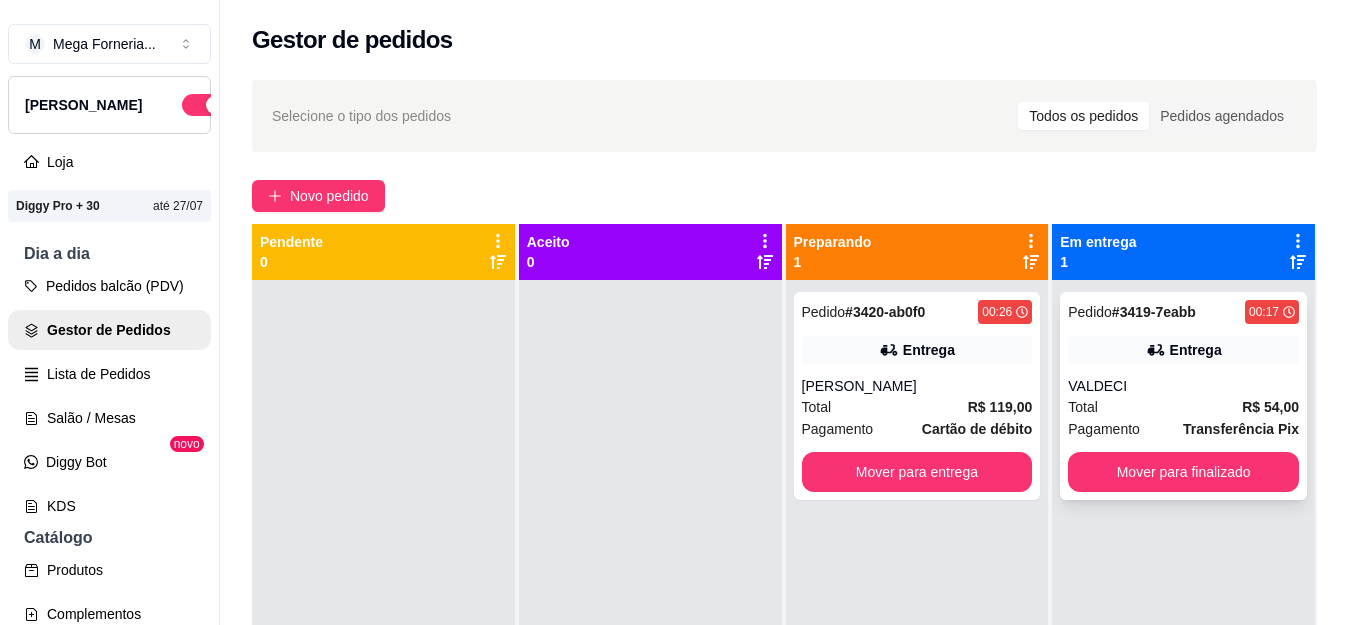 click on "Total R$ 54,00" at bounding box center (1183, 407) 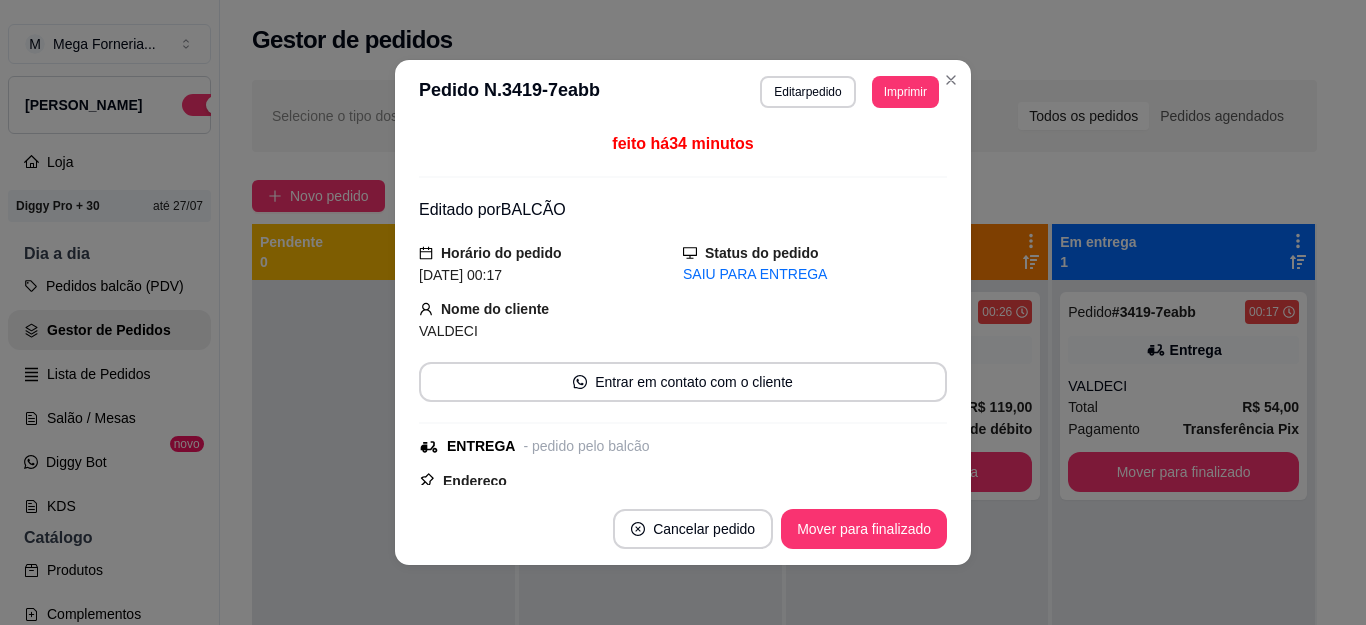 scroll, scrollTop: 300, scrollLeft: 0, axis: vertical 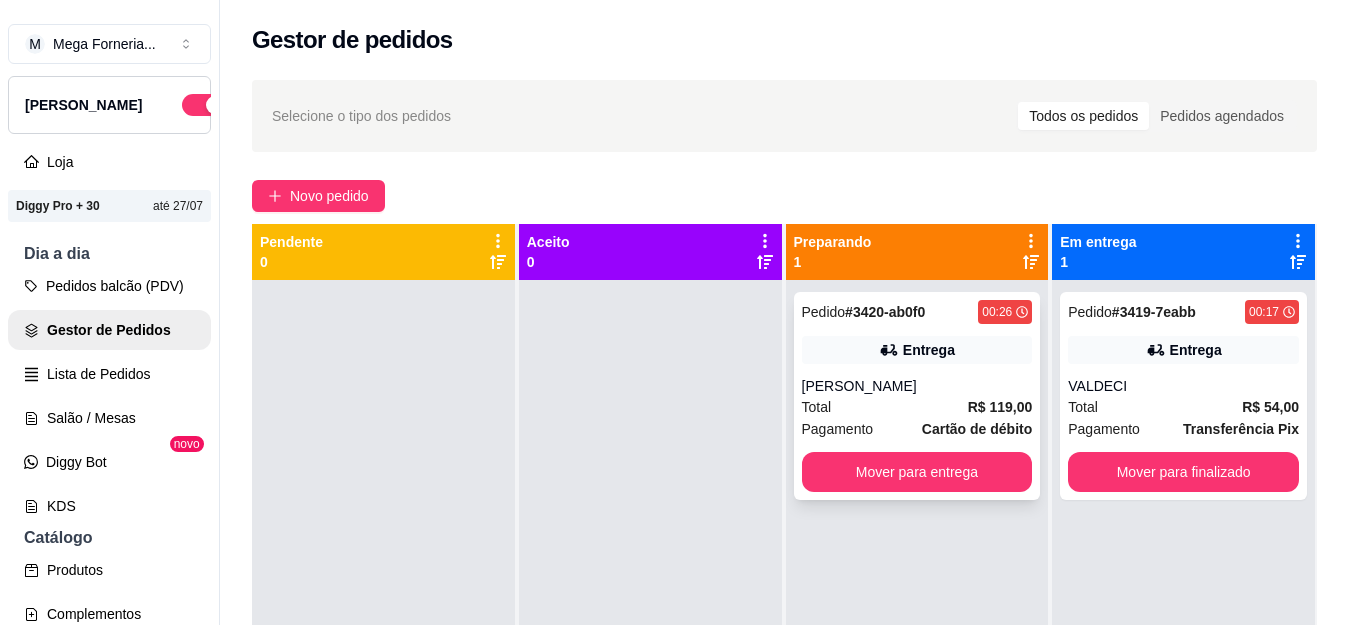 click on "Entrega" at bounding box center [917, 350] 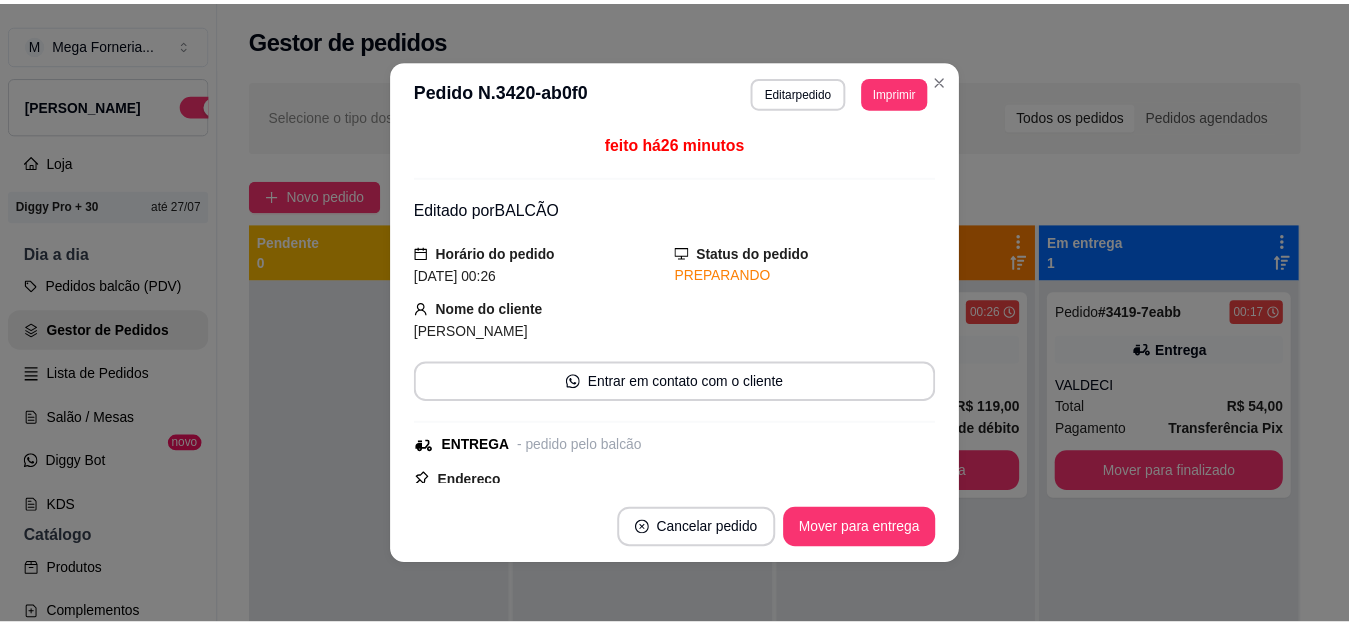 scroll, scrollTop: 200, scrollLeft: 0, axis: vertical 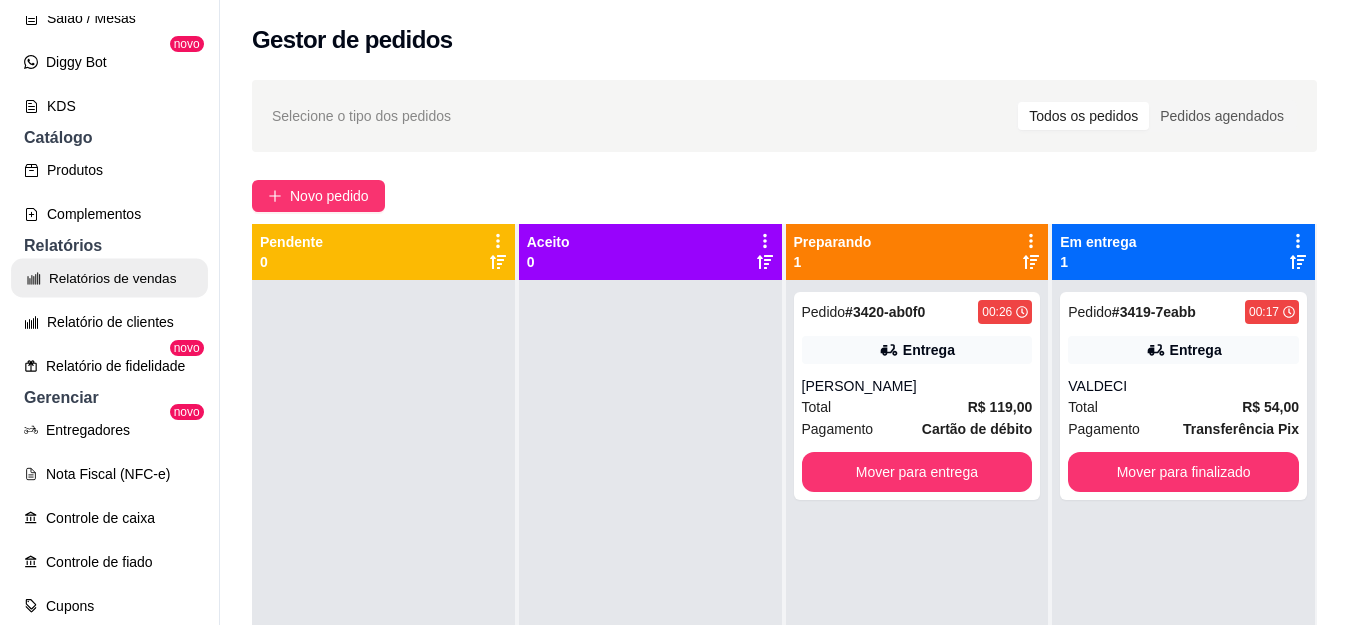 click on "Relatórios de vendas" at bounding box center (109, 278) 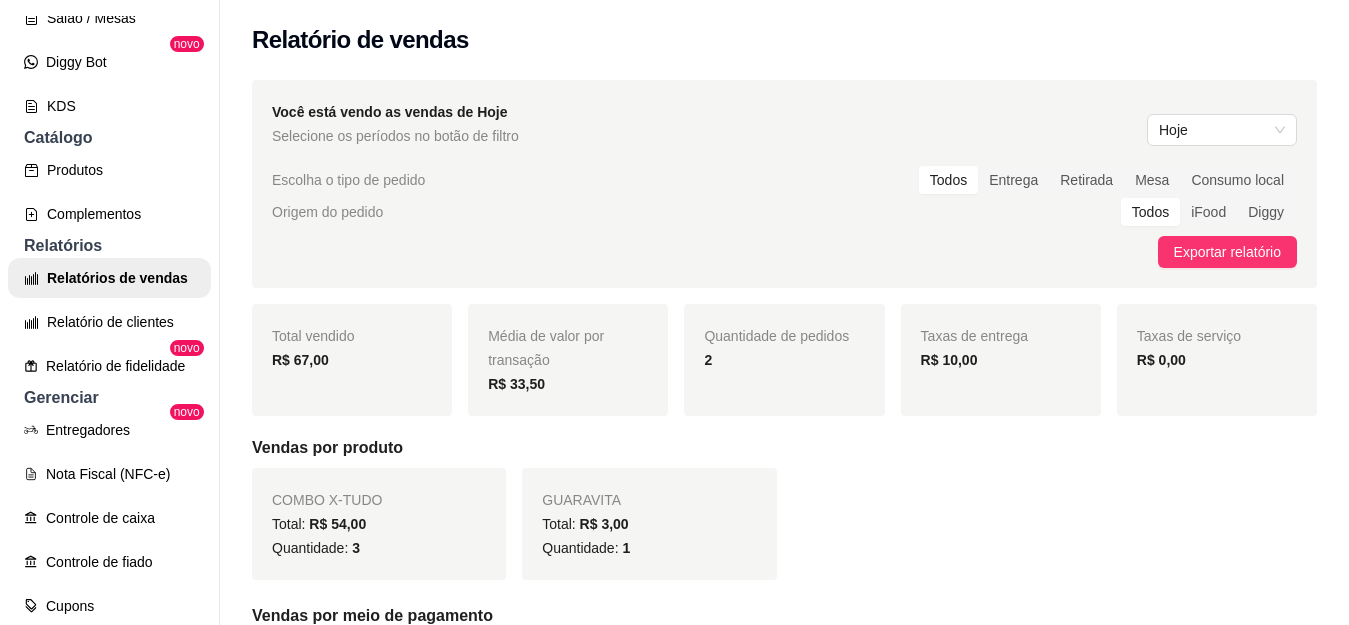 click on "Você está vendo as vendas de   Hoje Selecione os períodos no botão de filtro Hoje" at bounding box center [784, 124] 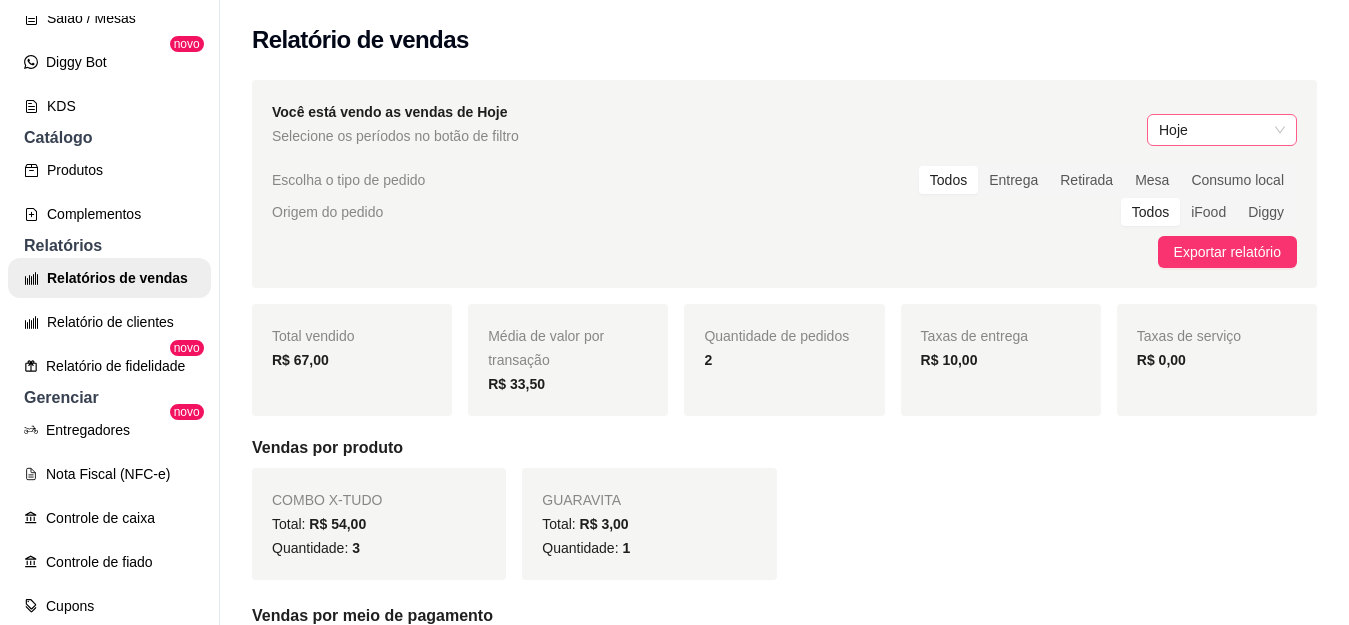 click on "Hoje" at bounding box center (1222, 130) 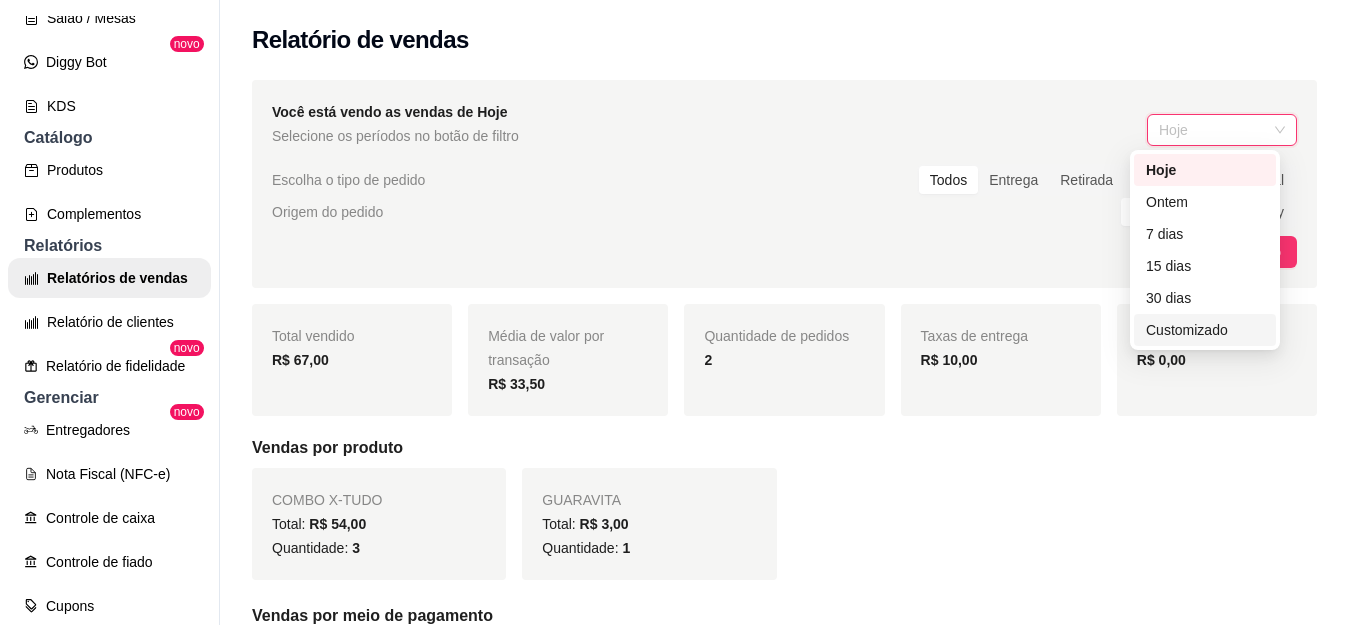 click on "Customizado" at bounding box center (1205, 330) 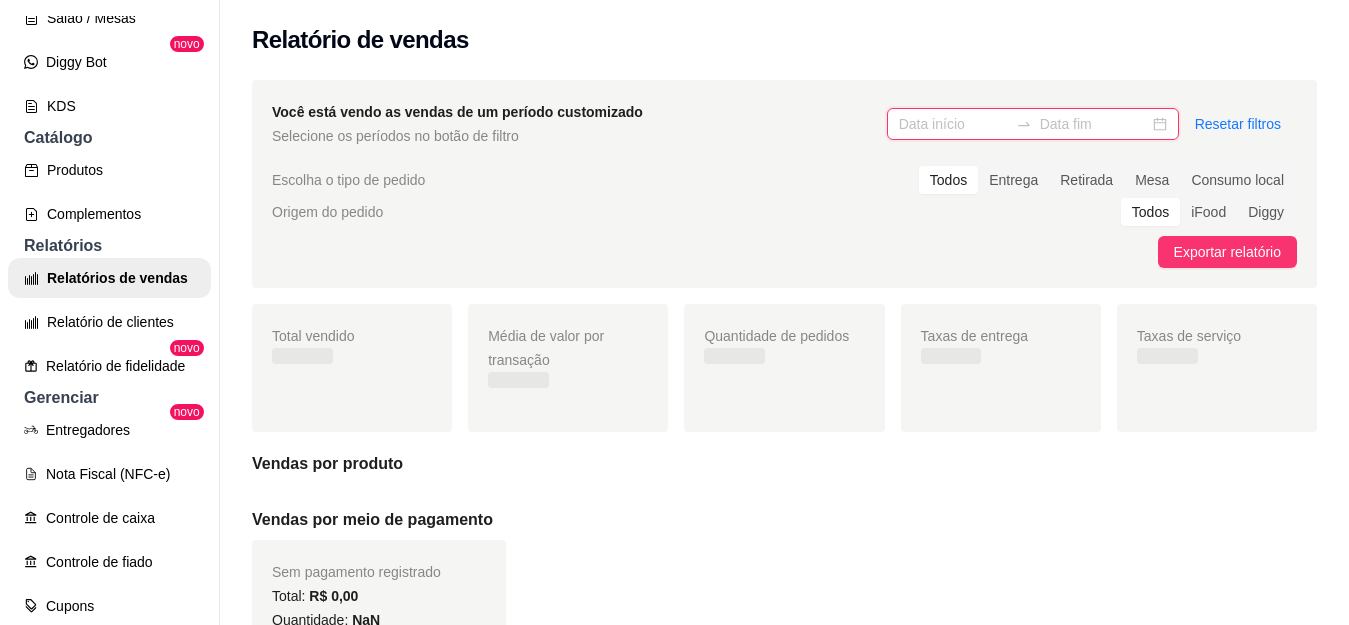 click at bounding box center (953, 124) 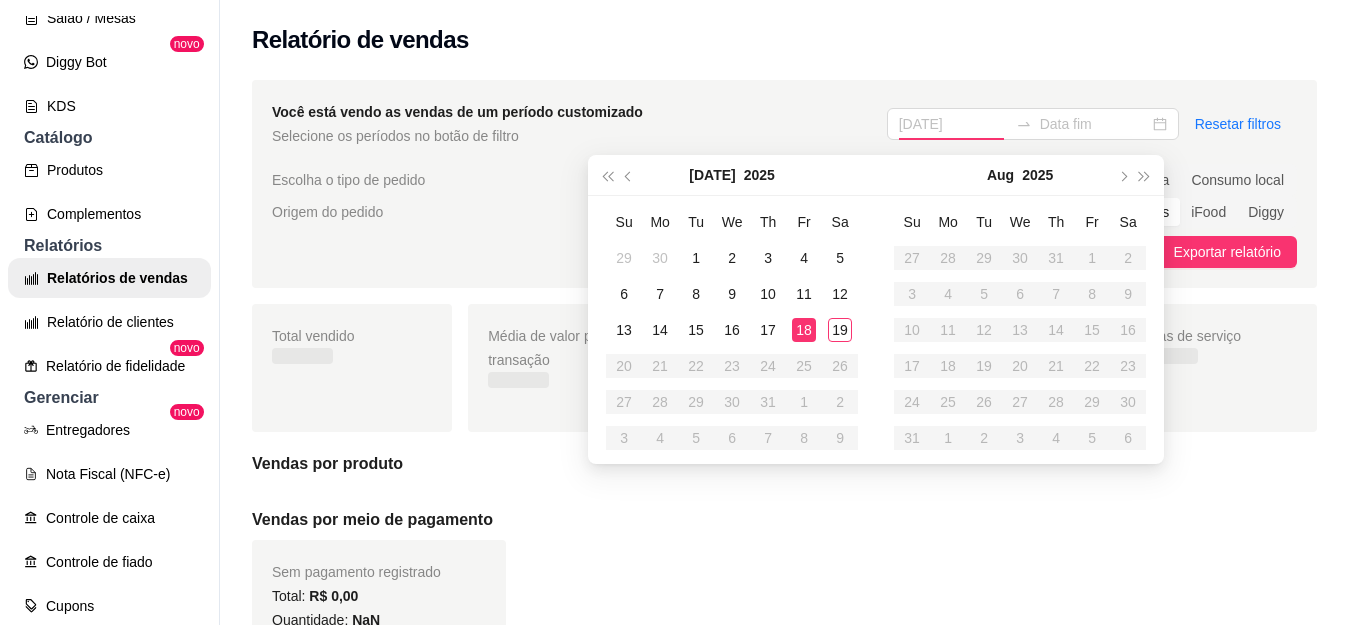 click on "18" at bounding box center [804, 330] 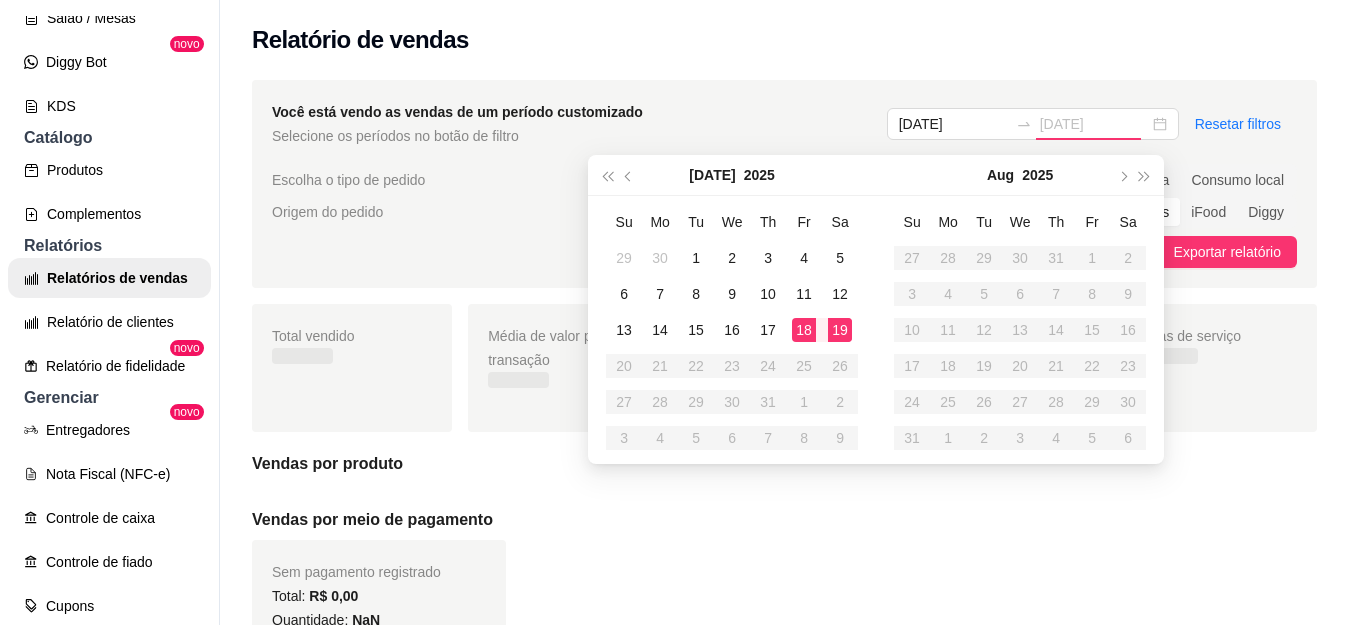 click on "19" at bounding box center [840, 330] 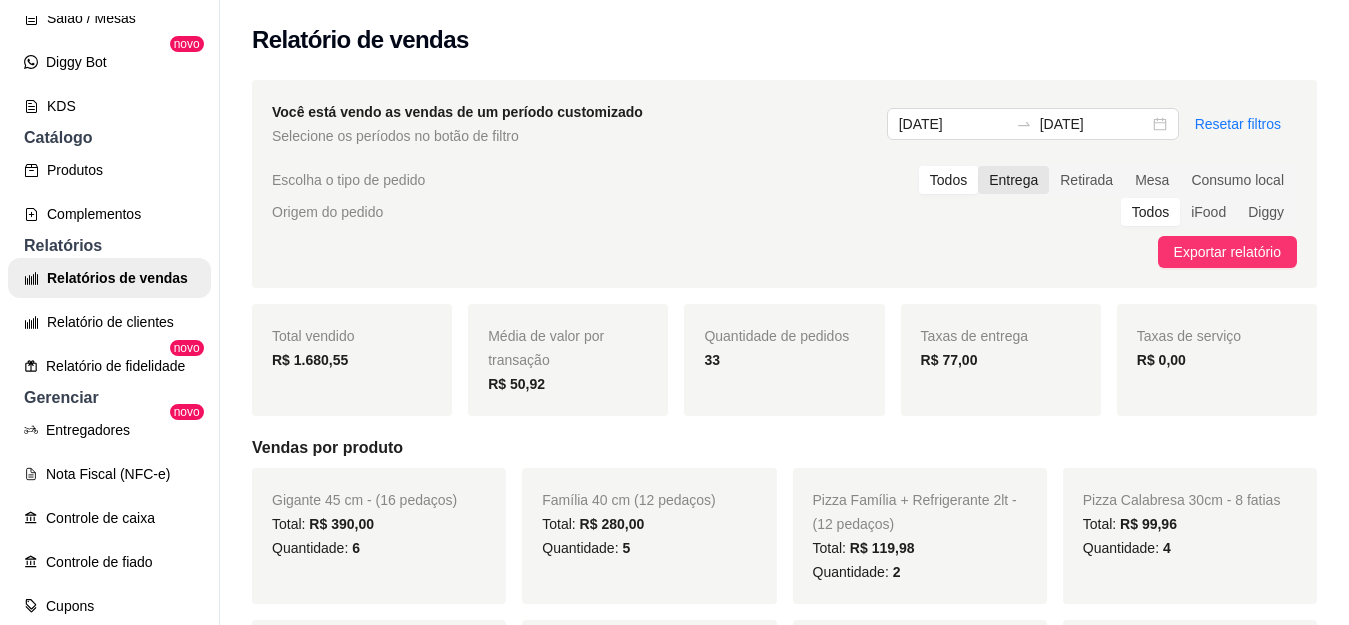 click on "Entrega" at bounding box center [1013, 180] 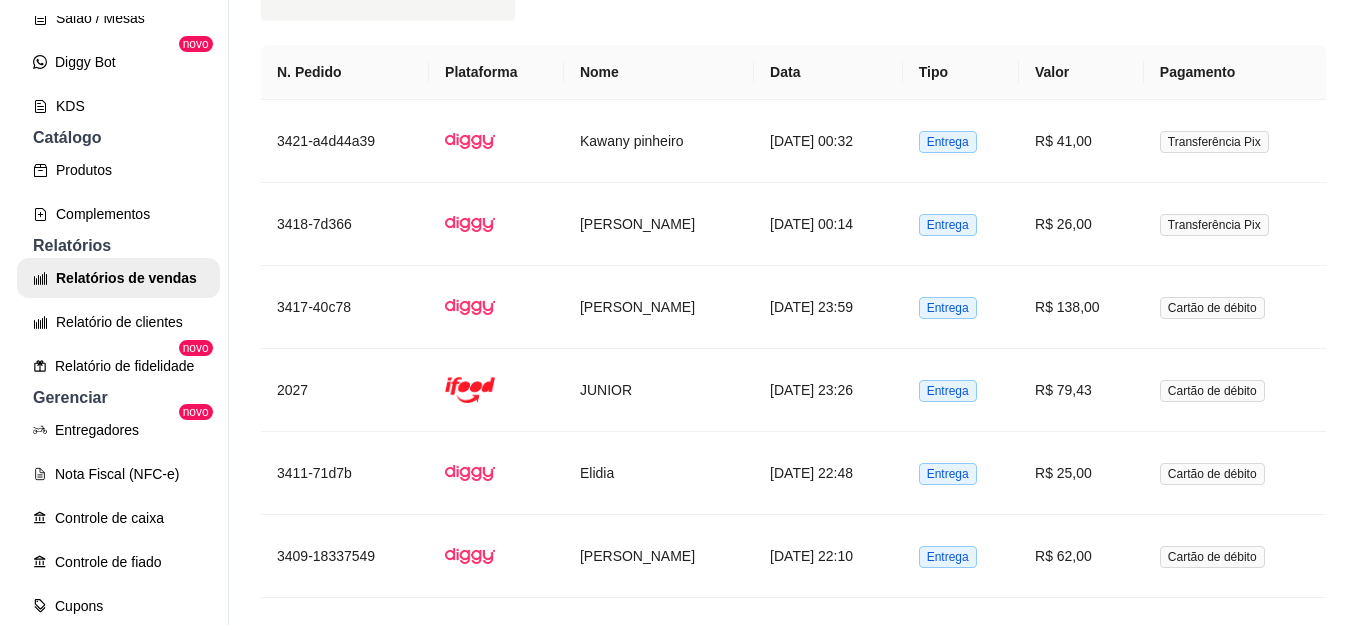 scroll, scrollTop: 1700, scrollLeft: 0, axis: vertical 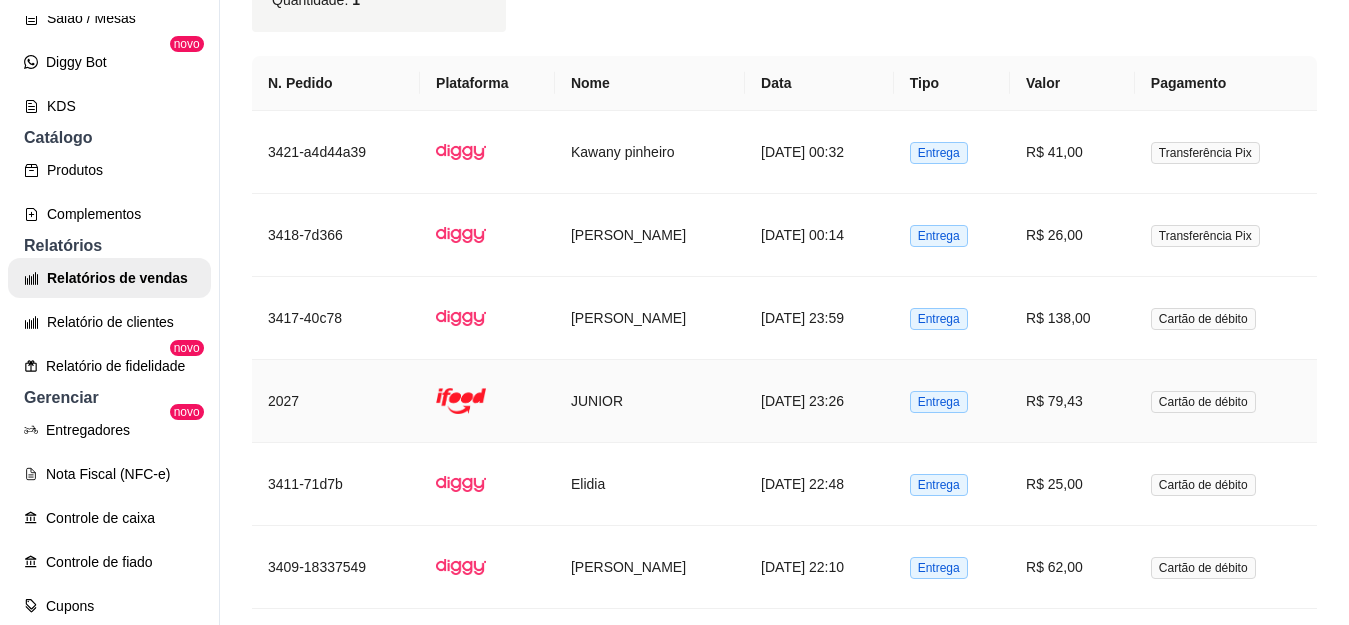 click on "R$ 79,43" at bounding box center [1072, 401] 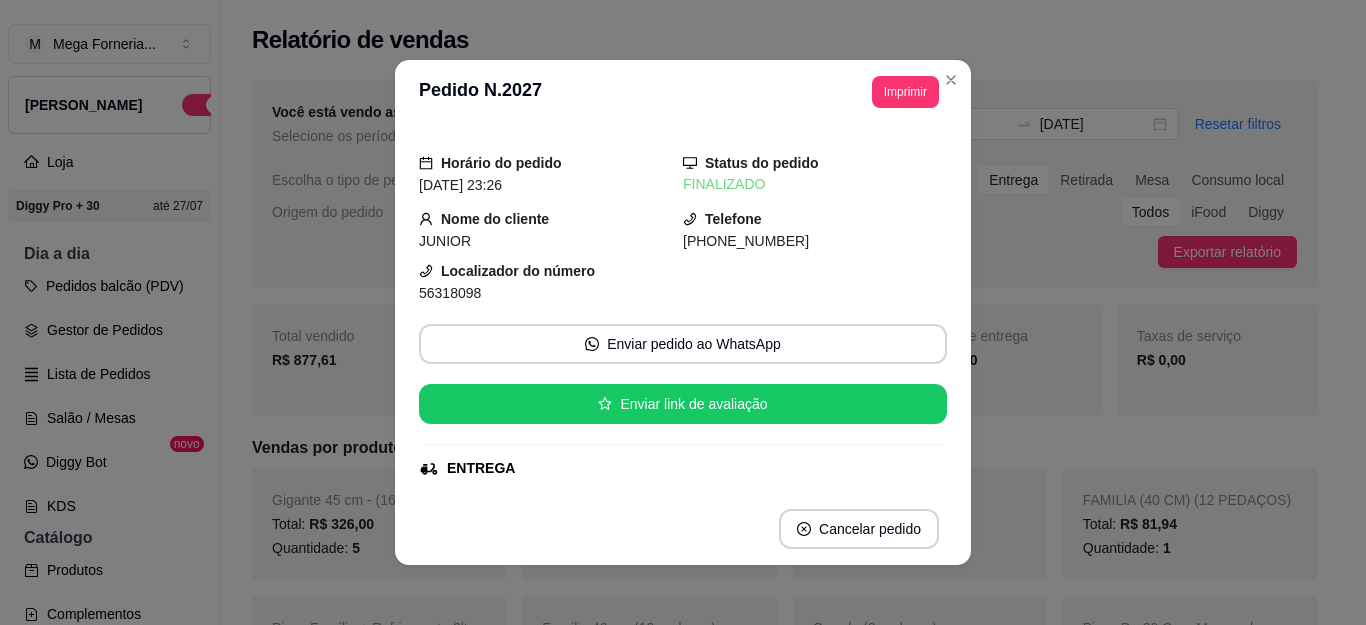 scroll, scrollTop: 0, scrollLeft: 0, axis: both 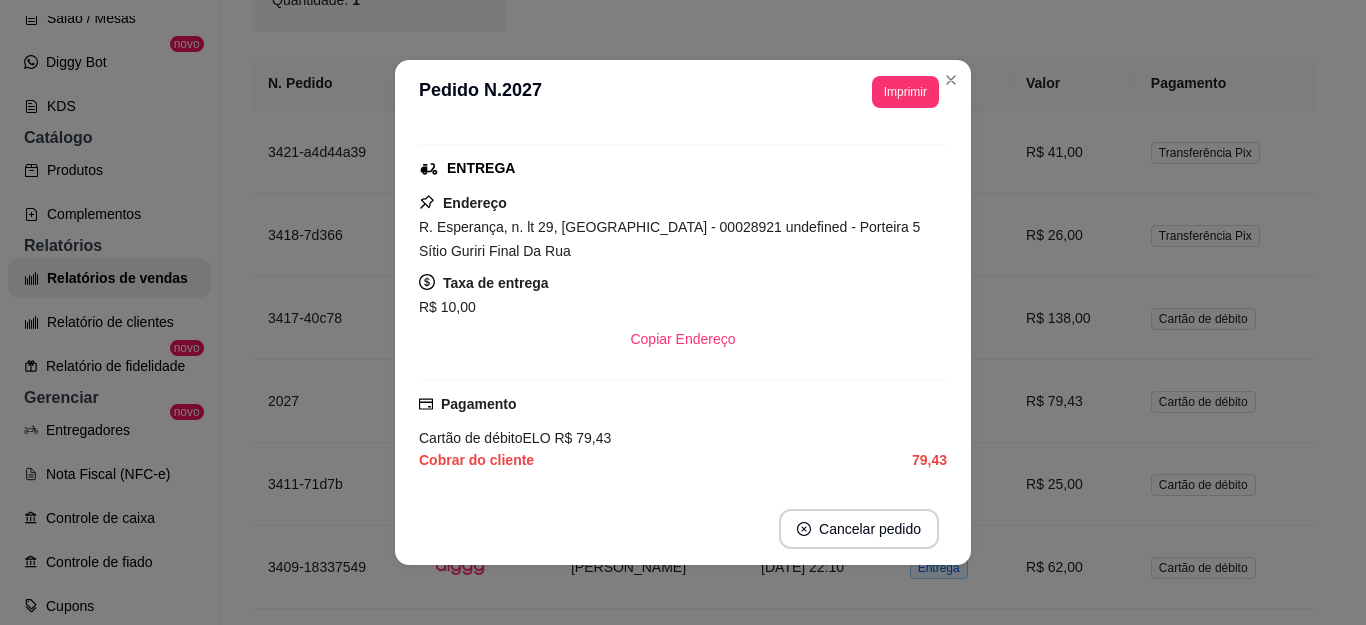 click on "**********" at bounding box center [683, 92] 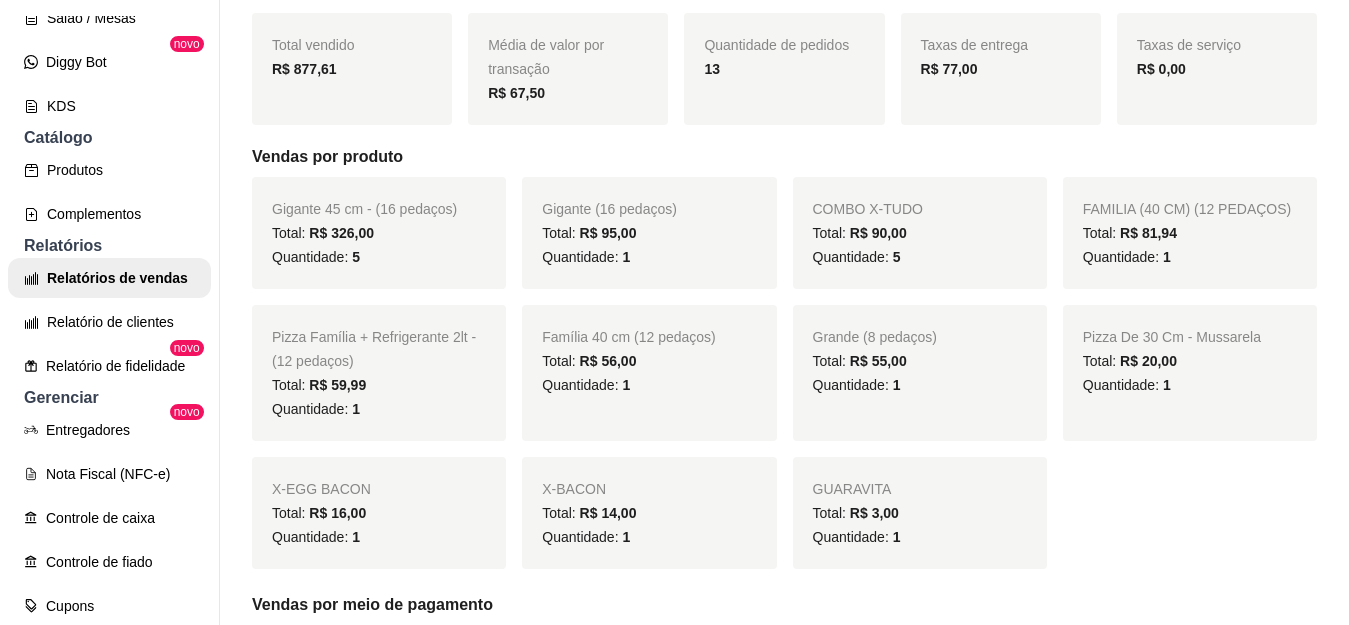 scroll, scrollTop: 100, scrollLeft: 0, axis: vertical 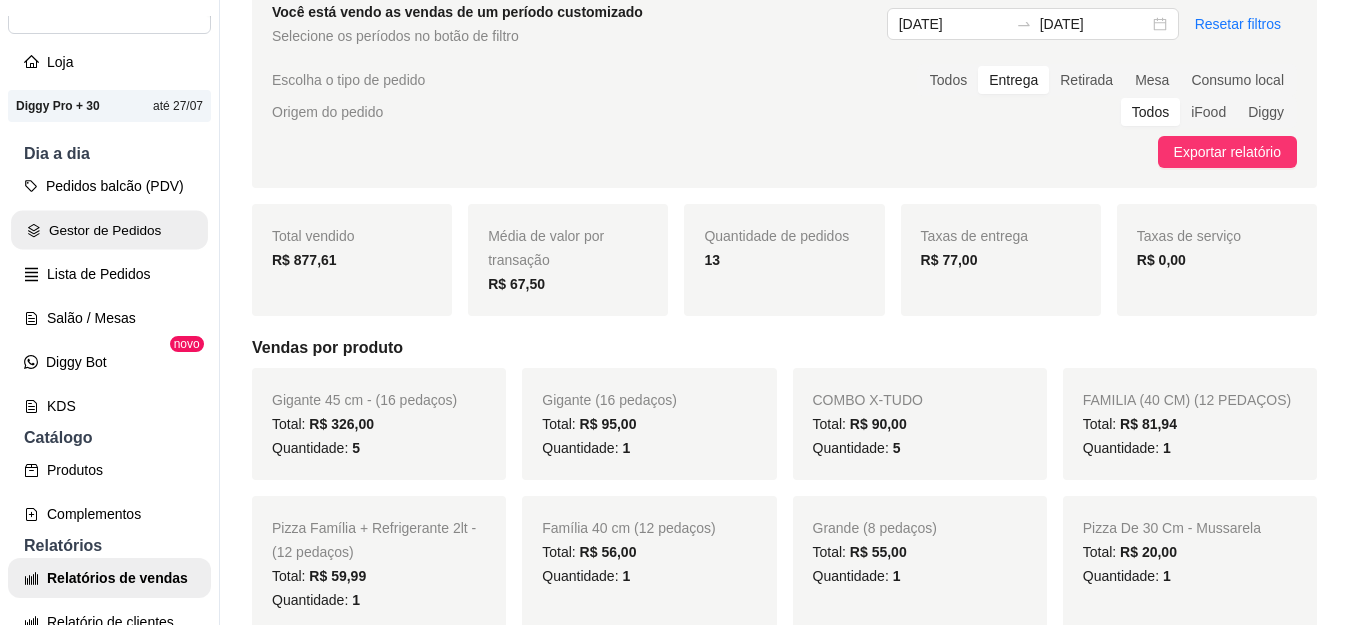 click on "Gestor de Pedidos" at bounding box center (109, 230) 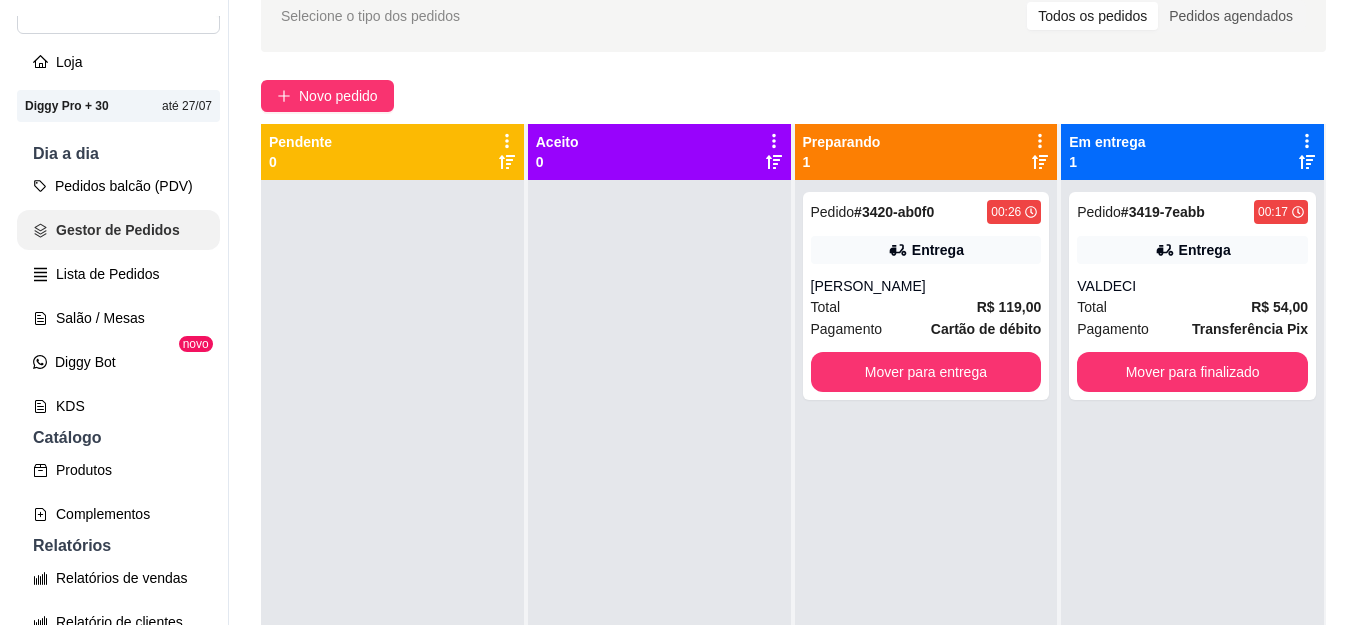 scroll, scrollTop: 0, scrollLeft: 0, axis: both 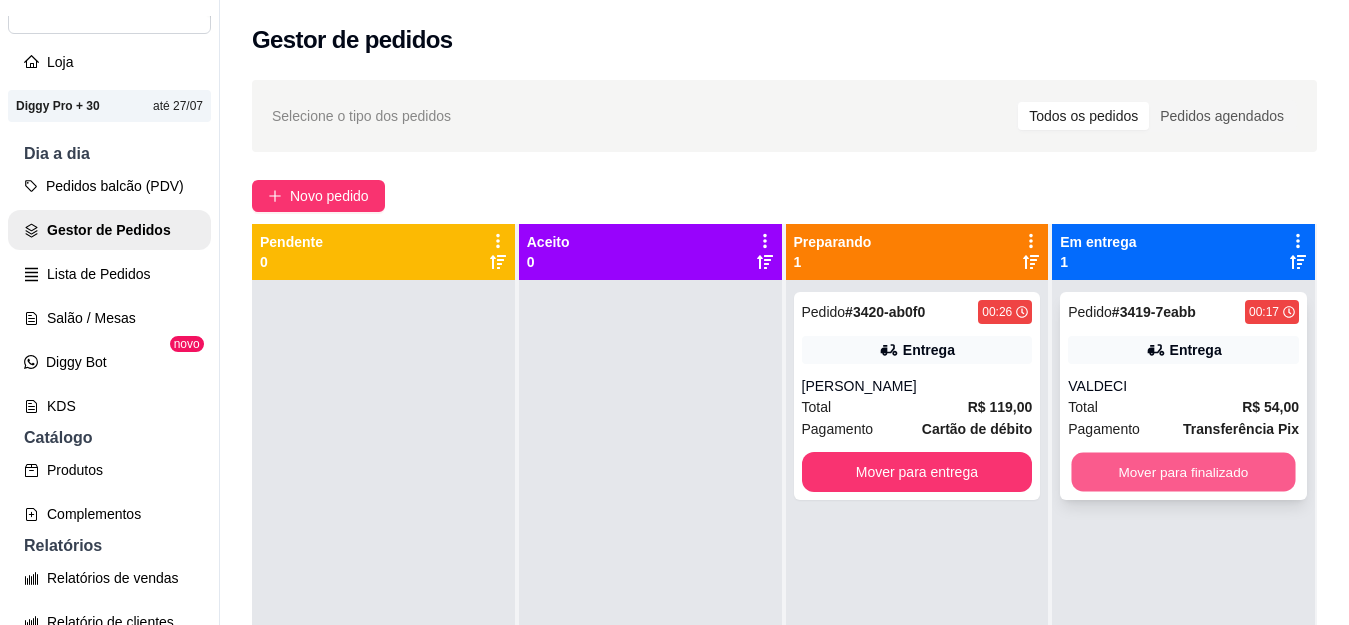 click on "Mover para finalizado" at bounding box center (1184, 472) 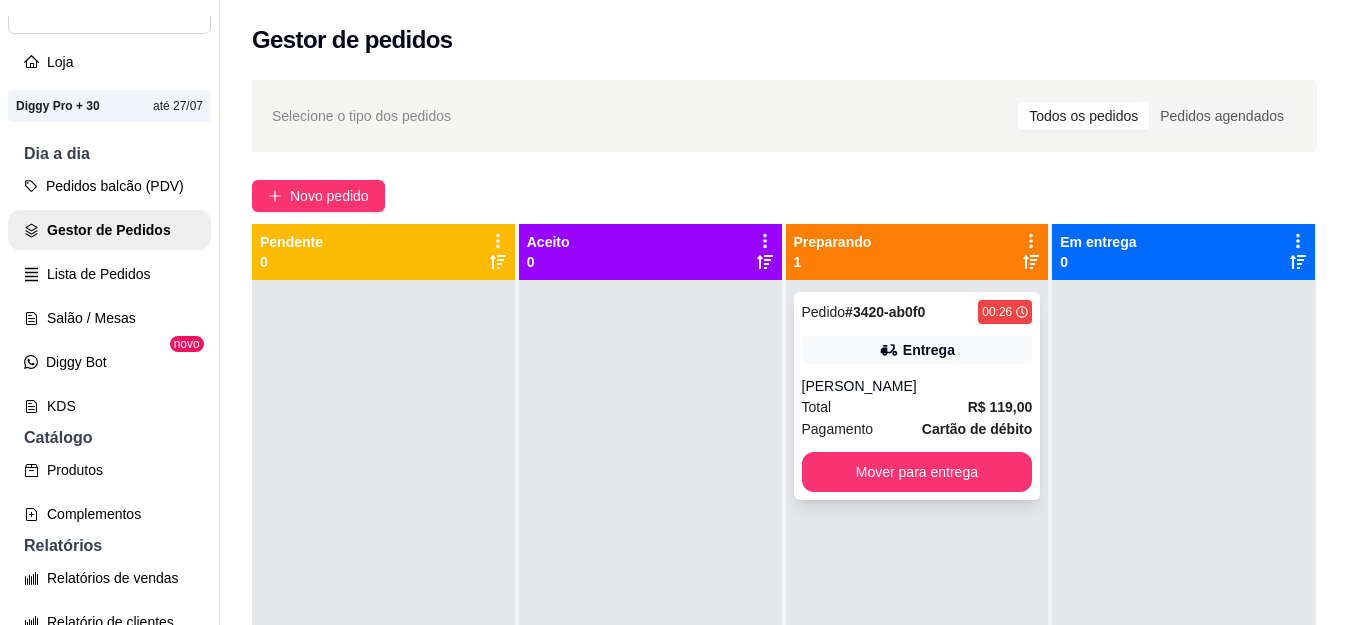 click on "[PERSON_NAME]" at bounding box center (917, 386) 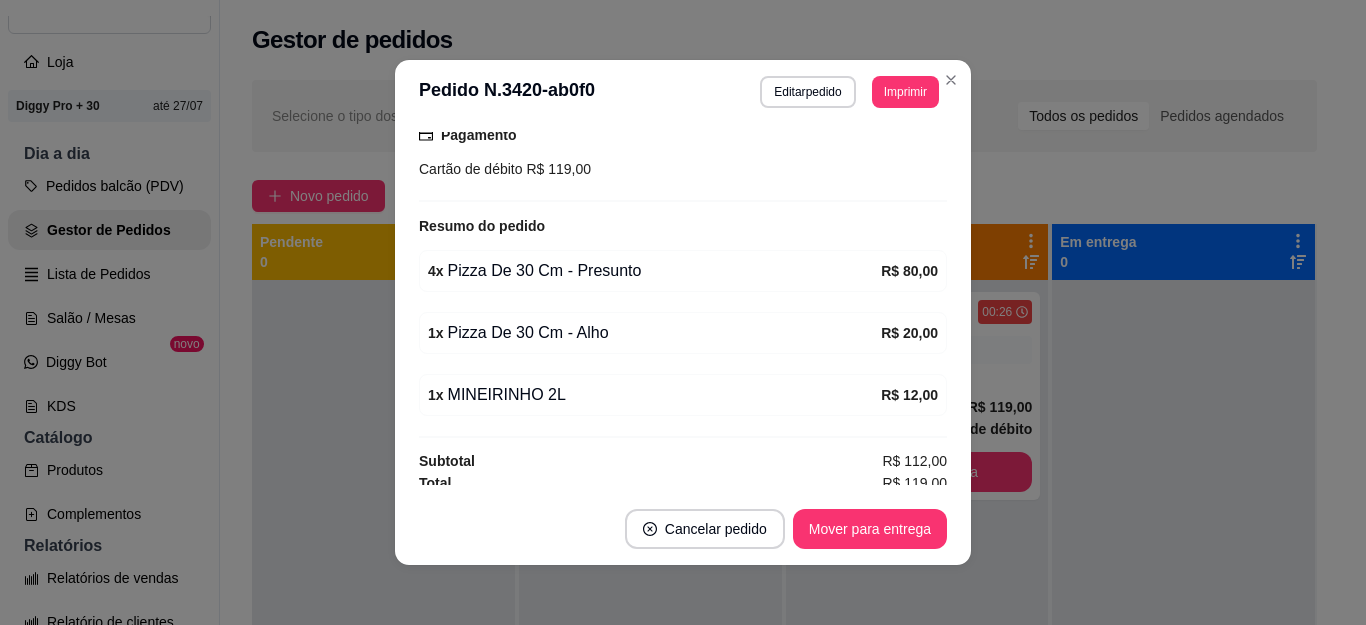 scroll, scrollTop: 532, scrollLeft: 0, axis: vertical 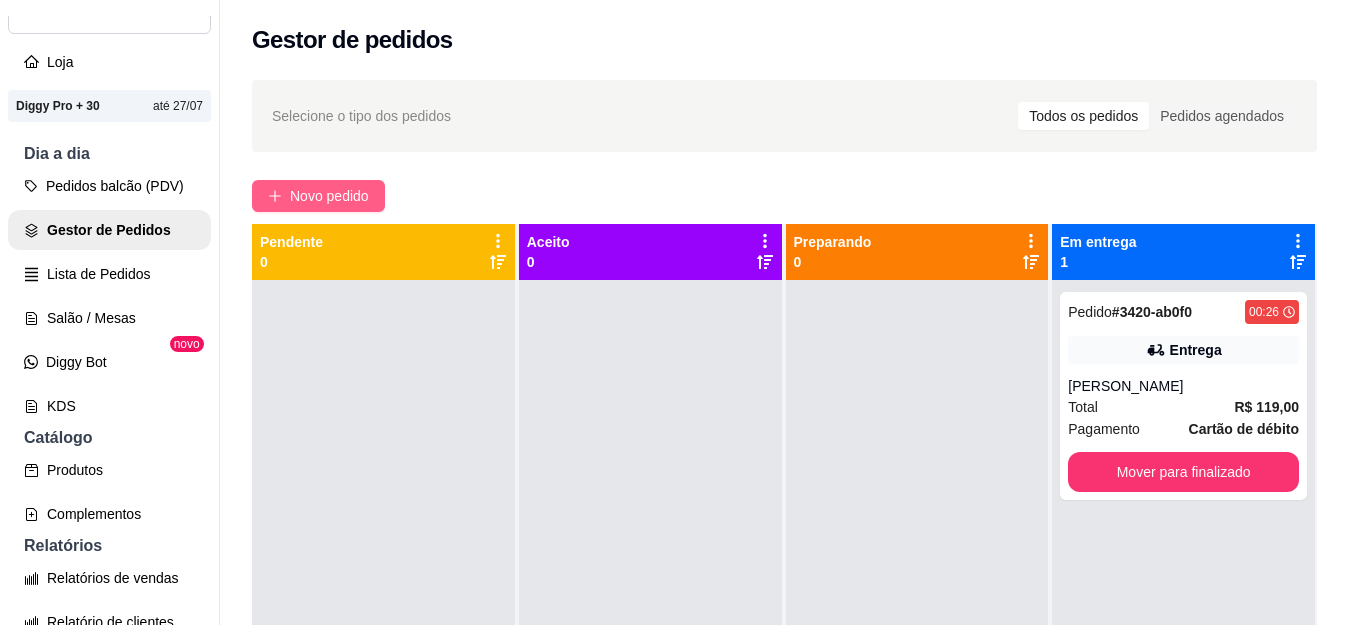 click on "Novo pedido" at bounding box center [329, 196] 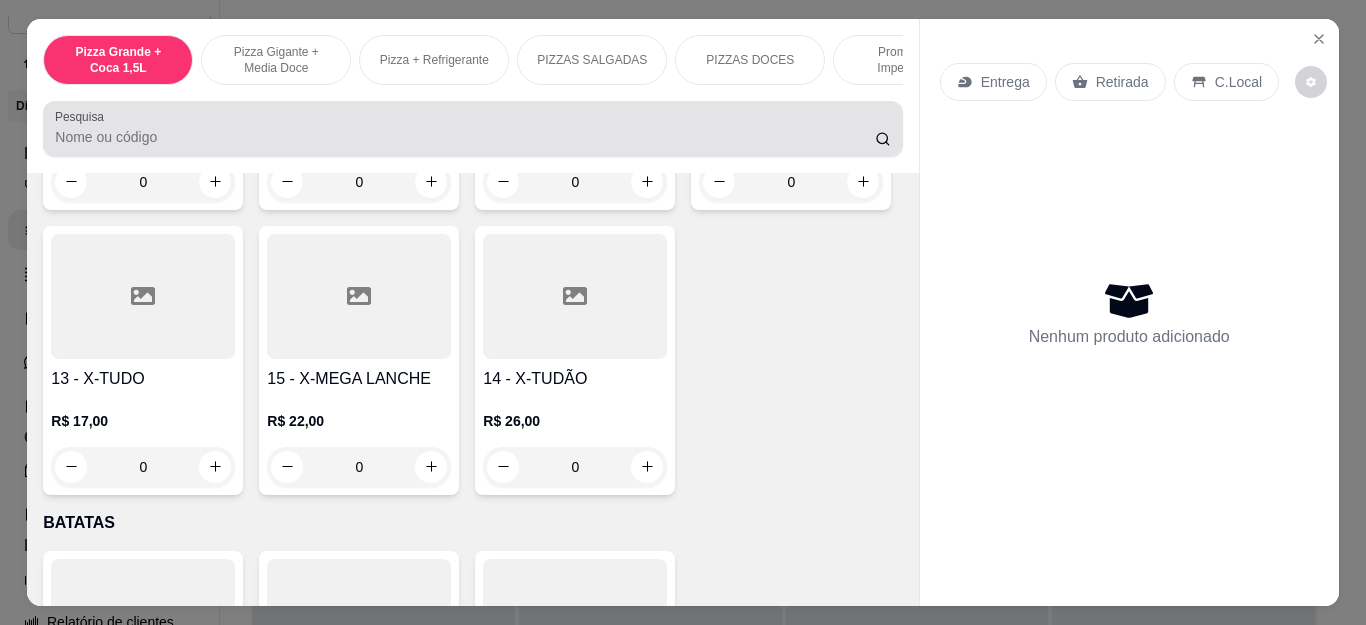 scroll, scrollTop: 2900, scrollLeft: 0, axis: vertical 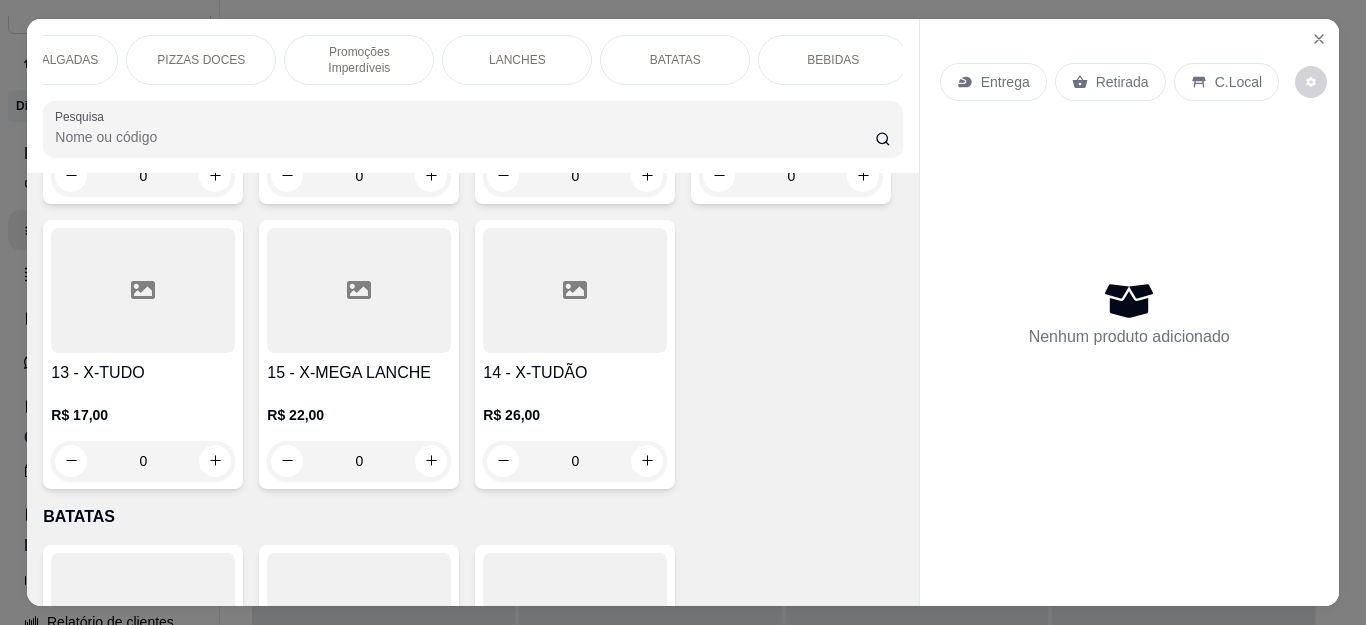 click on "BEBIDAS" at bounding box center (833, 60) 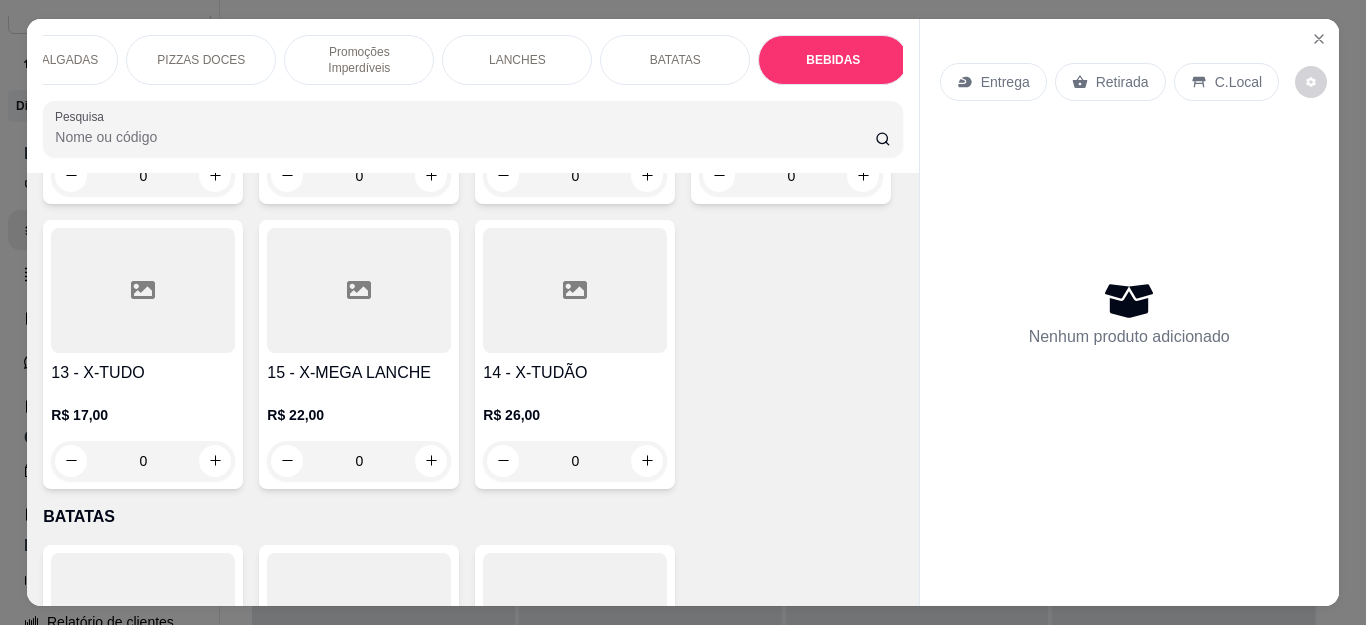 scroll, scrollTop: 54, scrollLeft: 0, axis: vertical 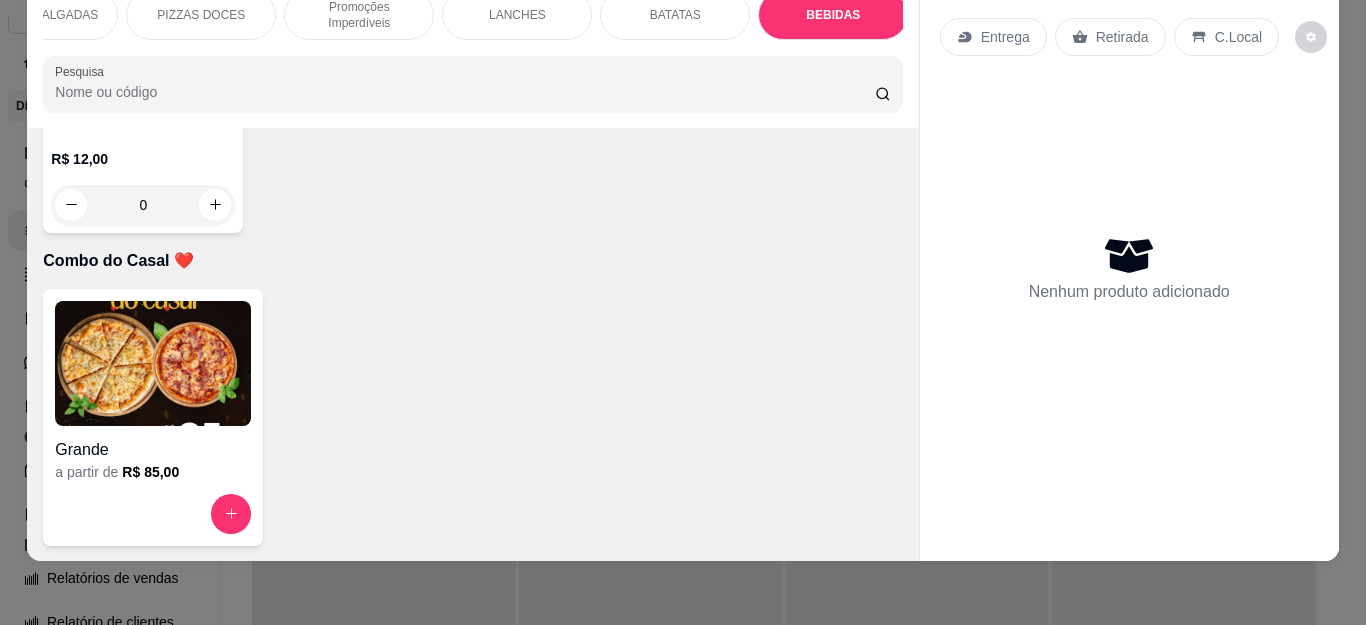 click on "R$ 10,00 0" at bounding box center [575, -383] 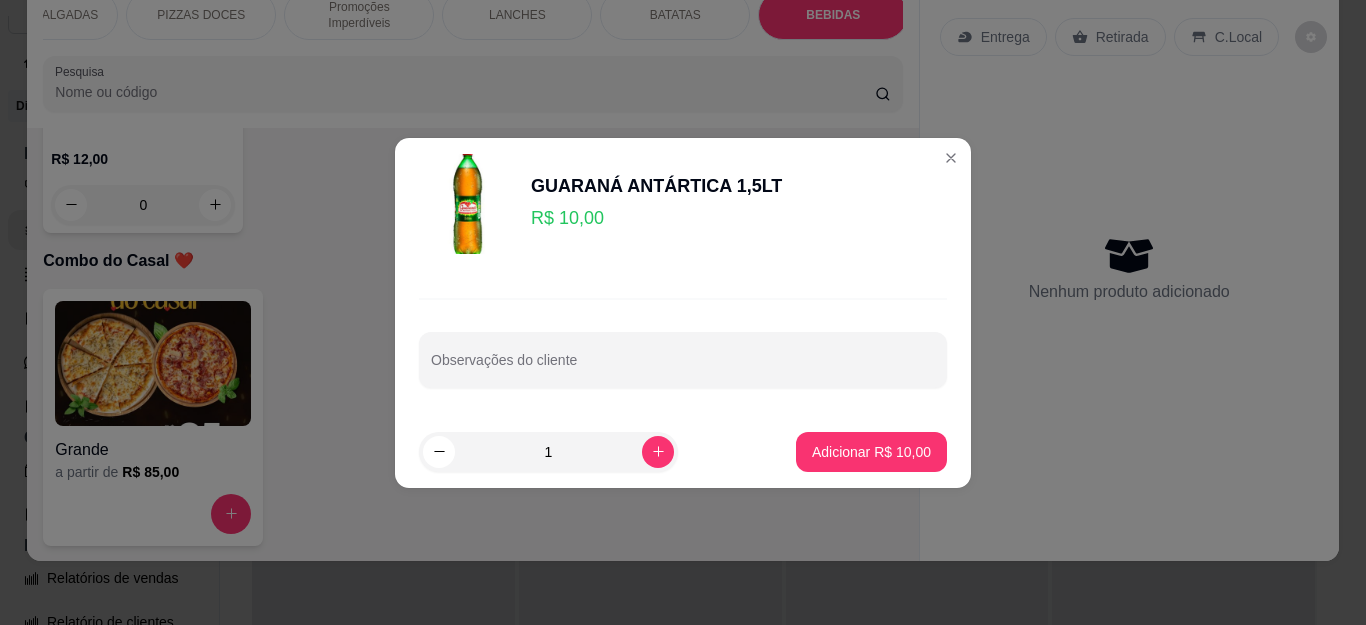 click on "Adicionar   R$ 10,00" at bounding box center (871, 452) 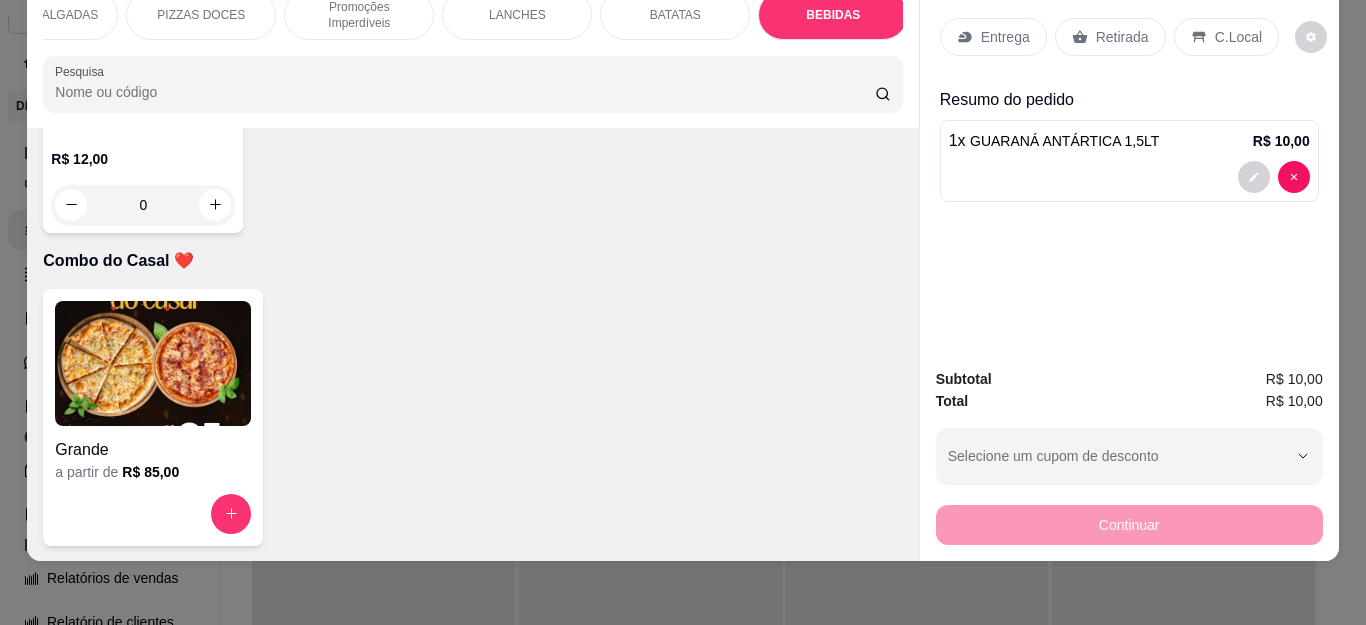 type on "1" 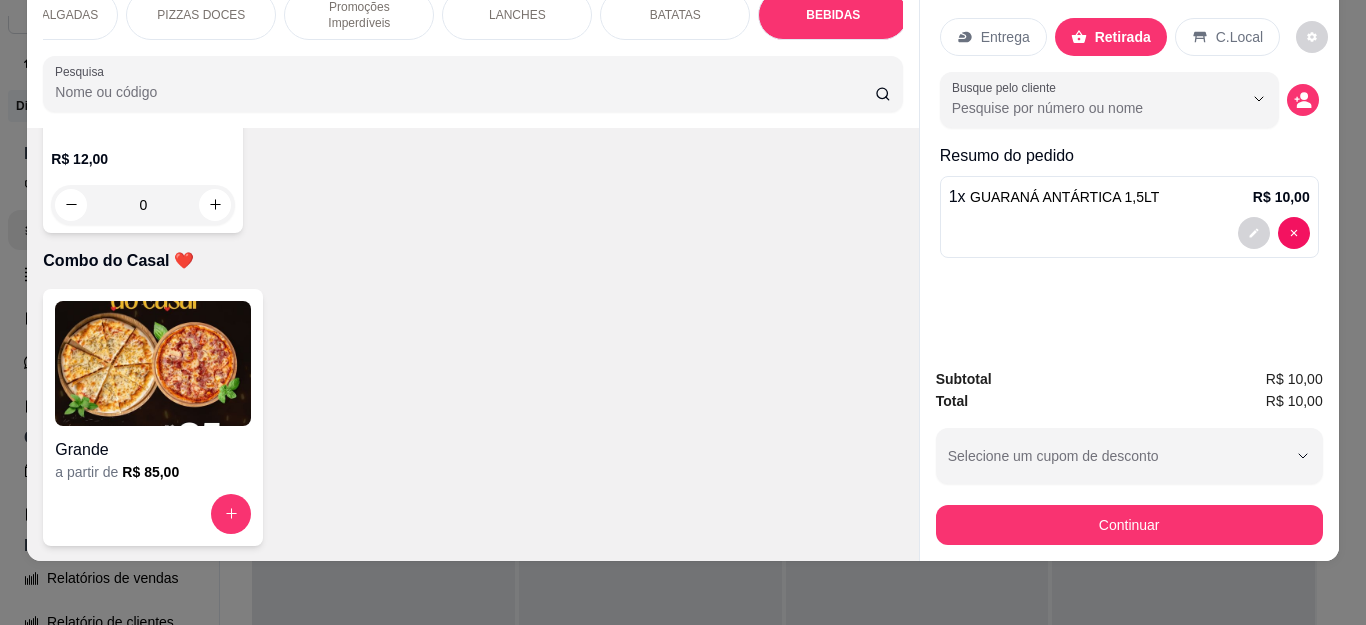 click on "Continuar" at bounding box center (1129, 525) 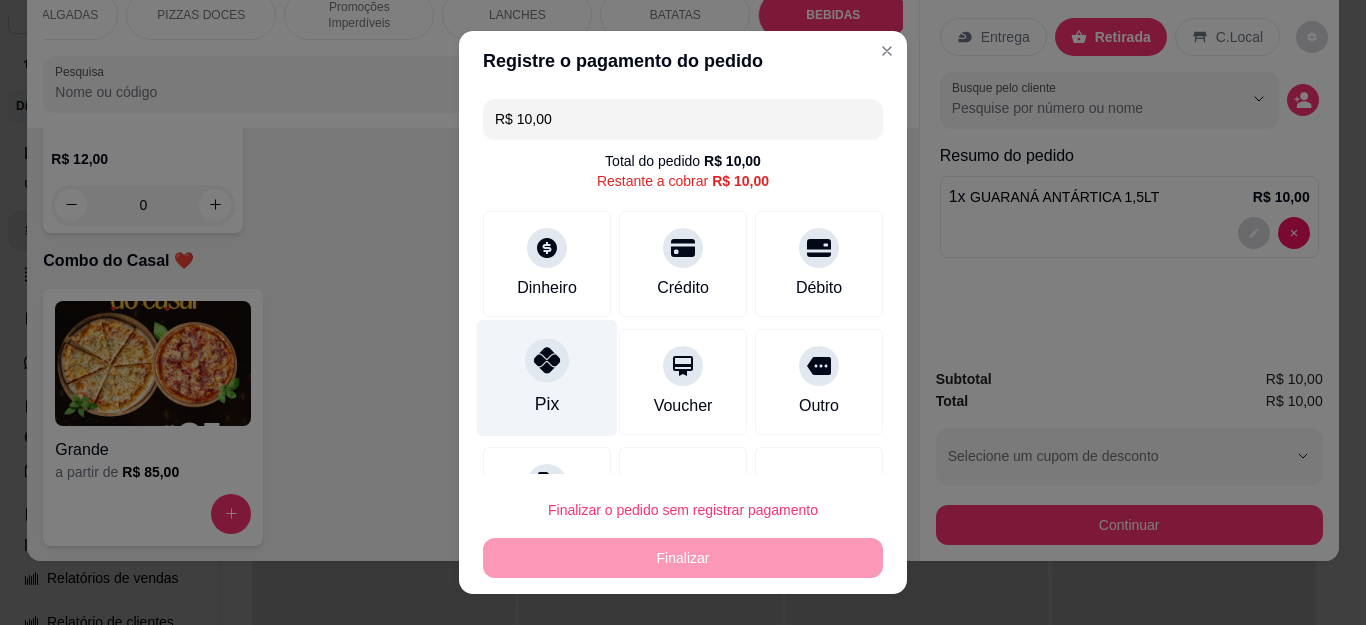 click on "Pix" at bounding box center [547, 378] 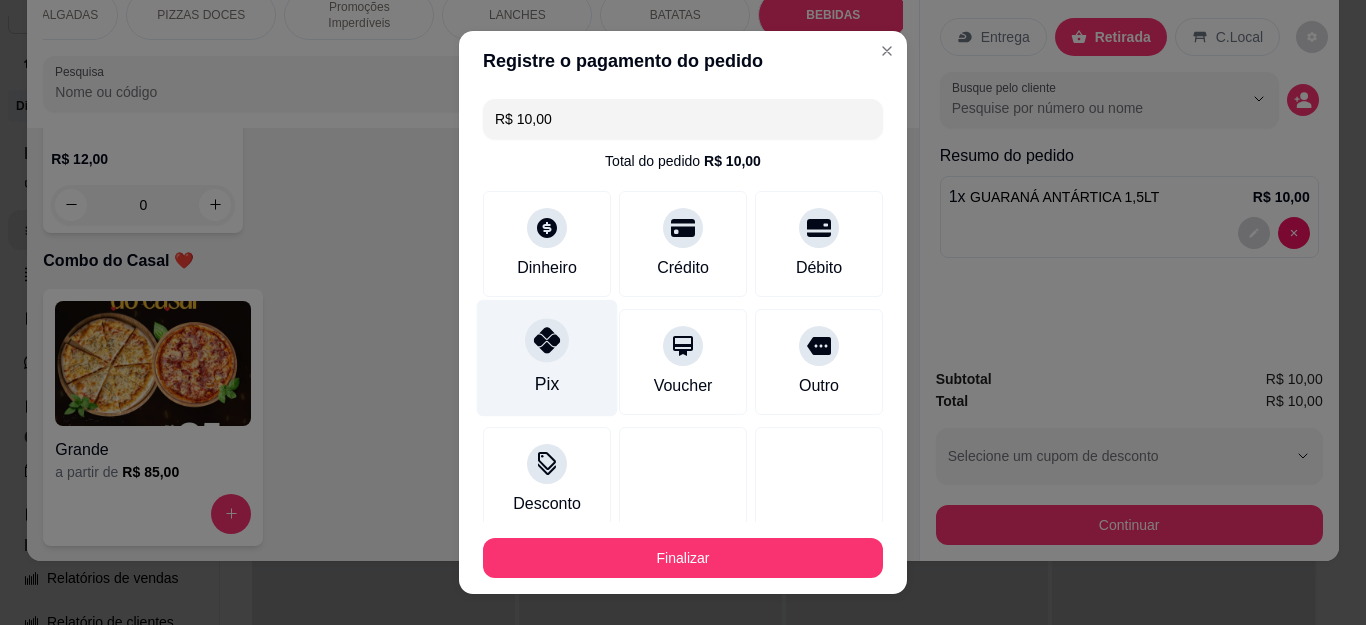 type on "R$ 0,00" 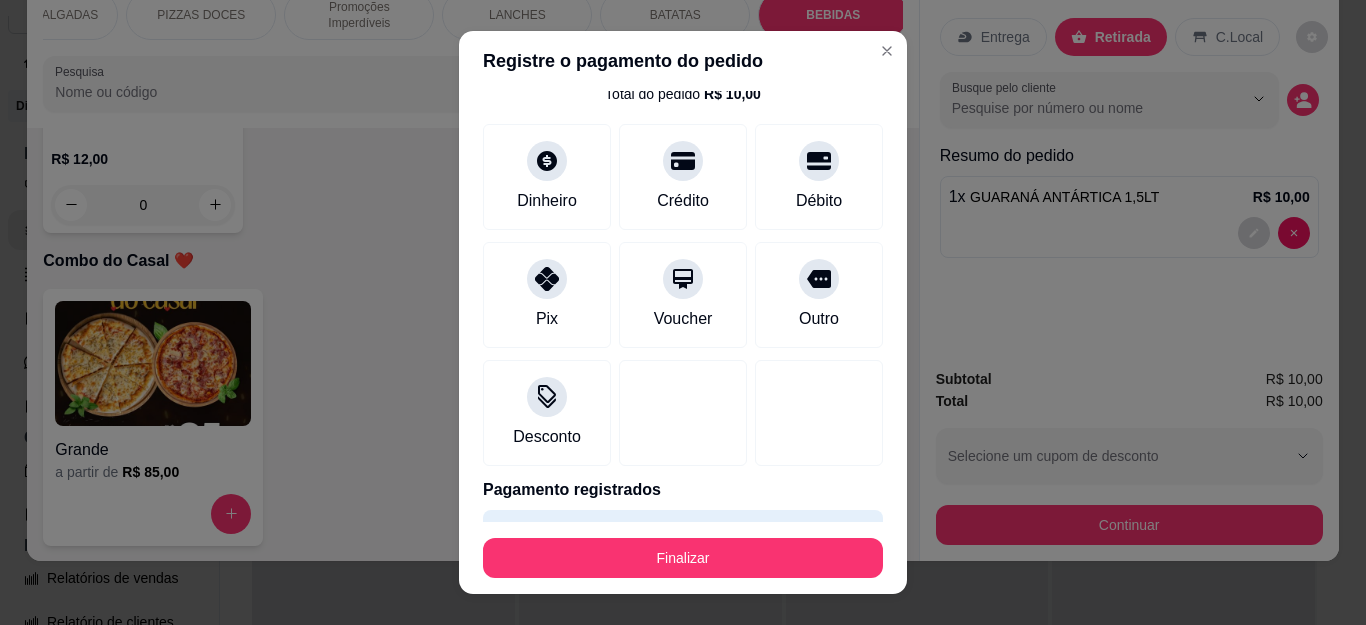 scroll, scrollTop: 123, scrollLeft: 0, axis: vertical 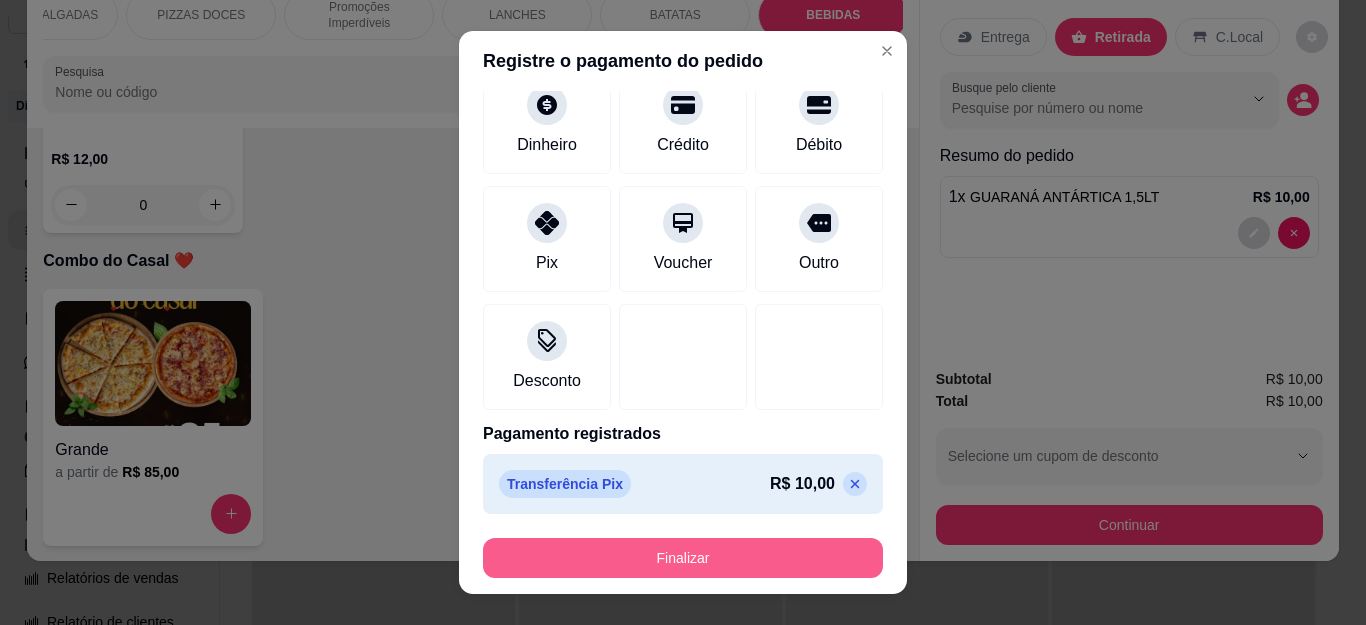 click on "Finalizar" at bounding box center [683, 558] 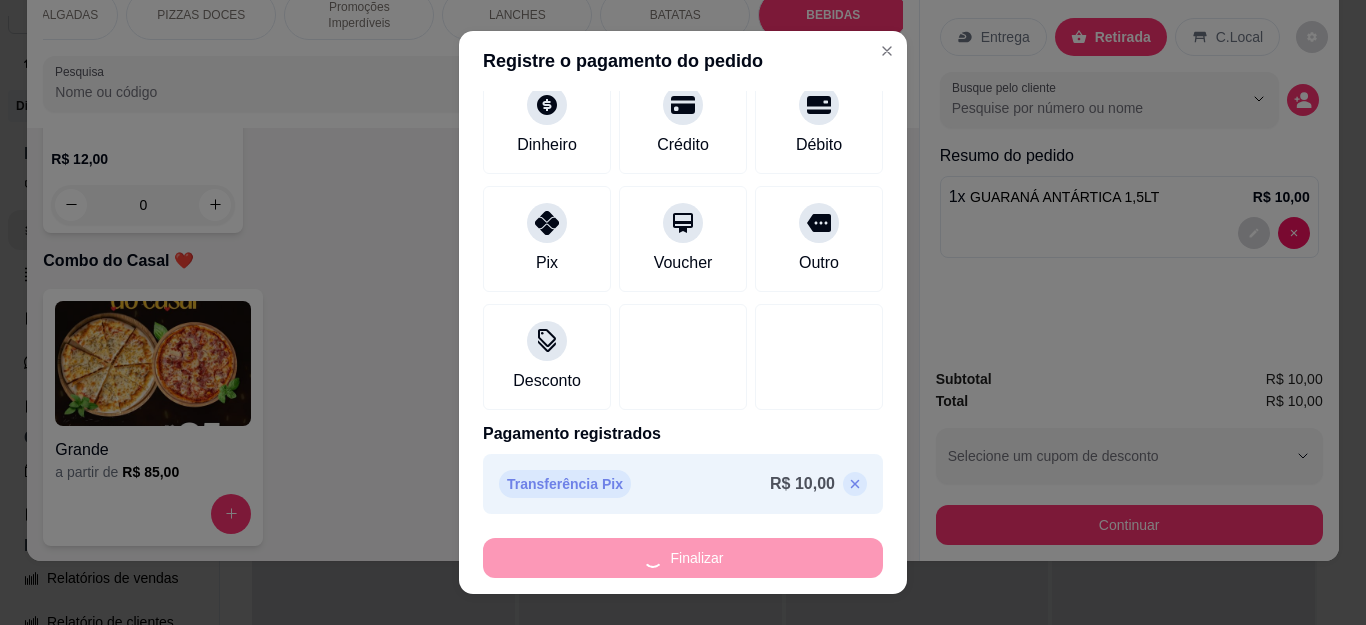 type on "0" 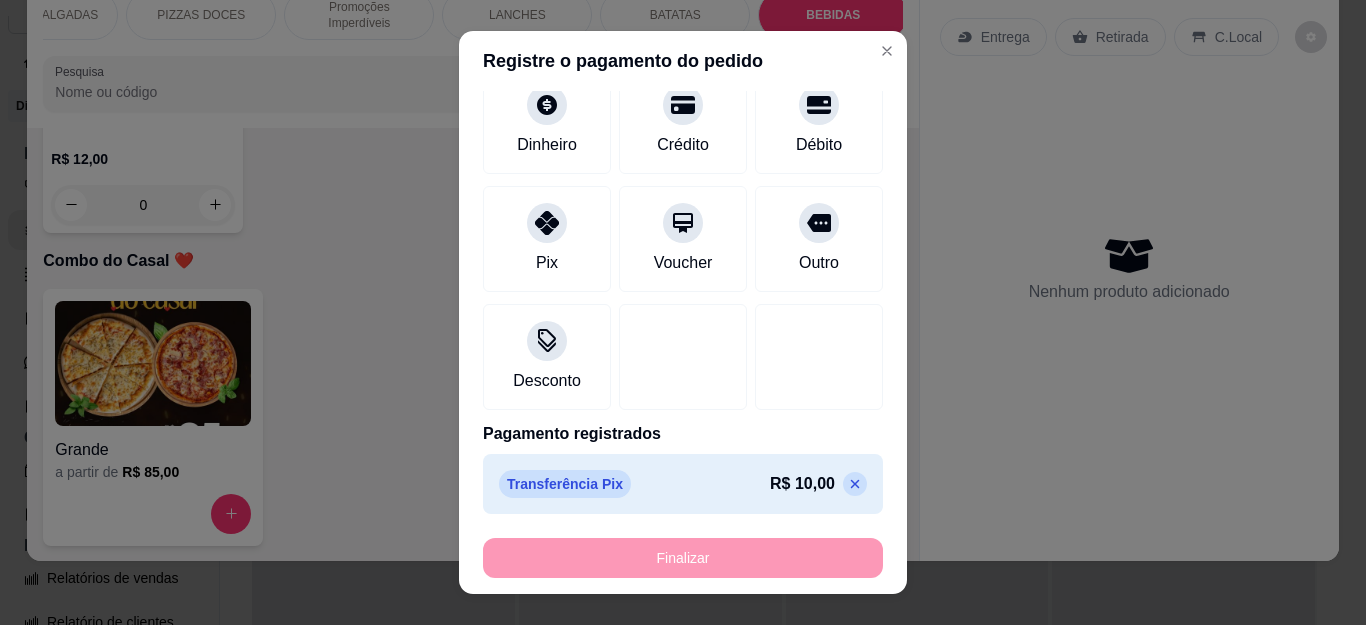 type on "-R$ 10,00" 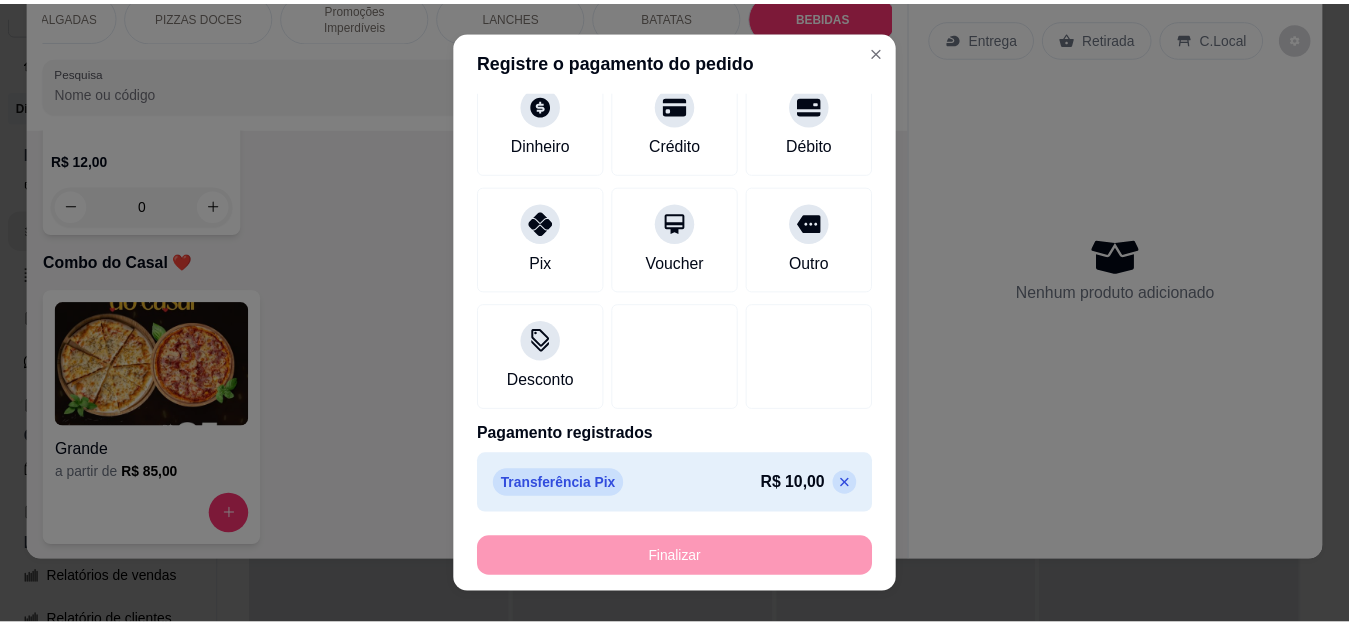 scroll, scrollTop: 4803, scrollLeft: 0, axis: vertical 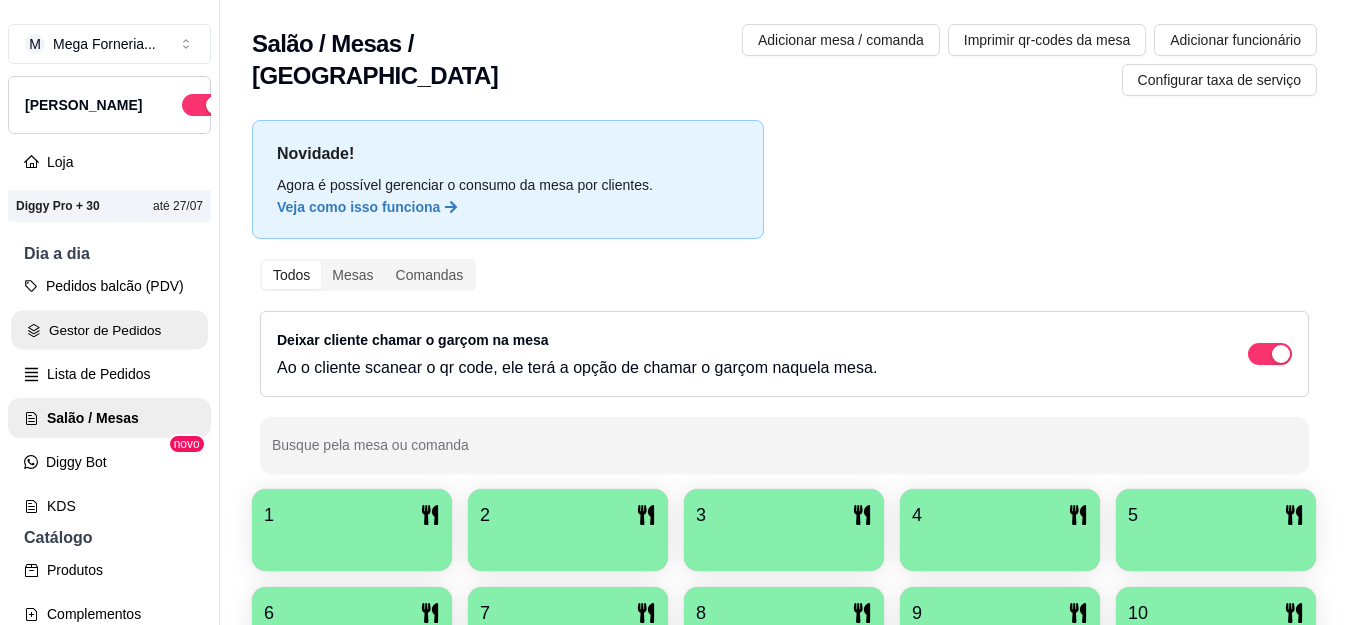 click on "Gestor de Pedidos" at bounding box center [109, 330] 